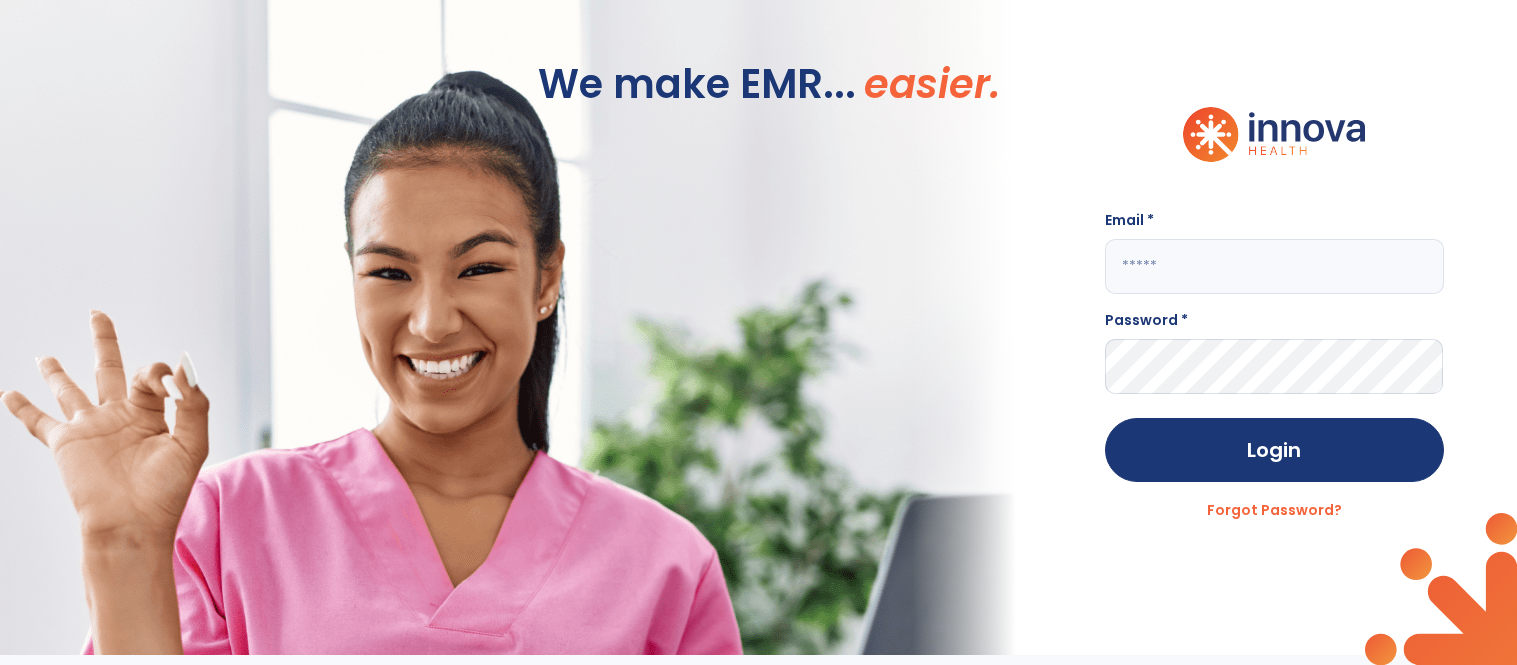 scroll, scrollTop: 0, scrollLeft: 0, axis: both 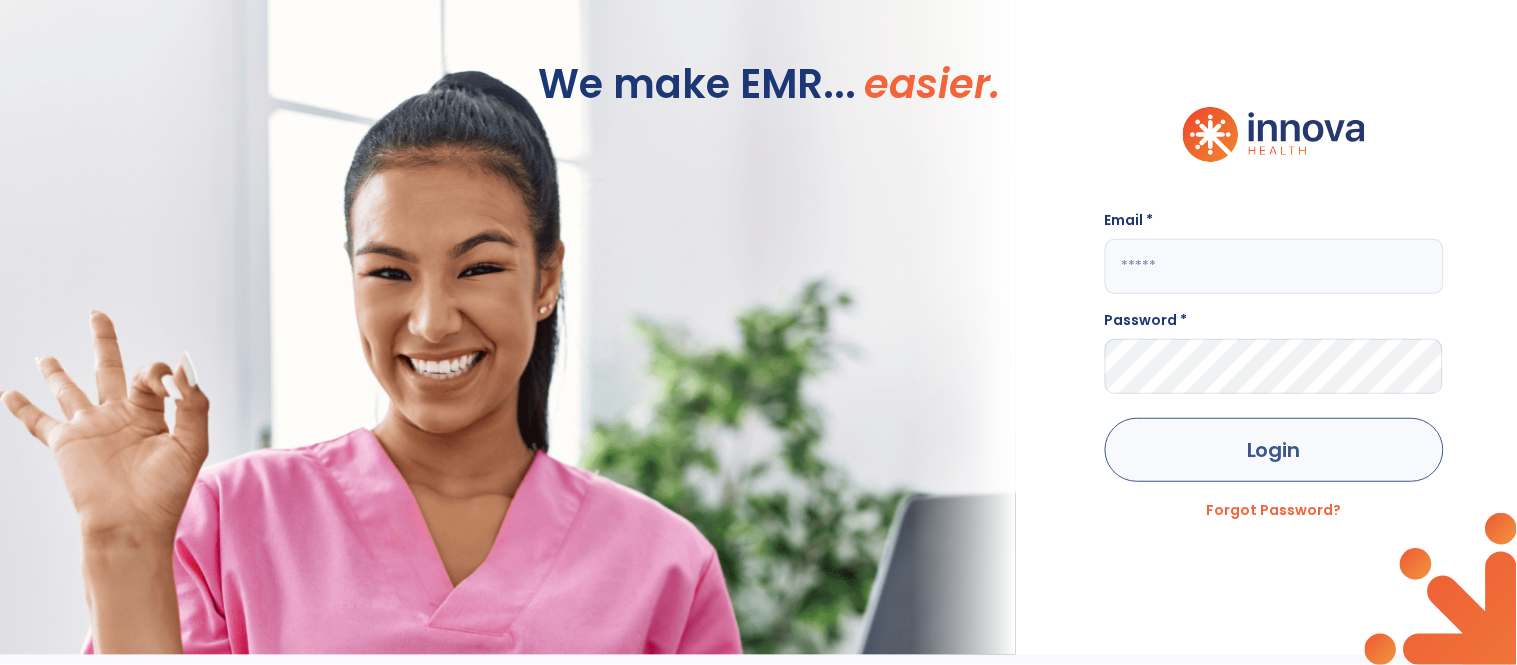 type on "**********" 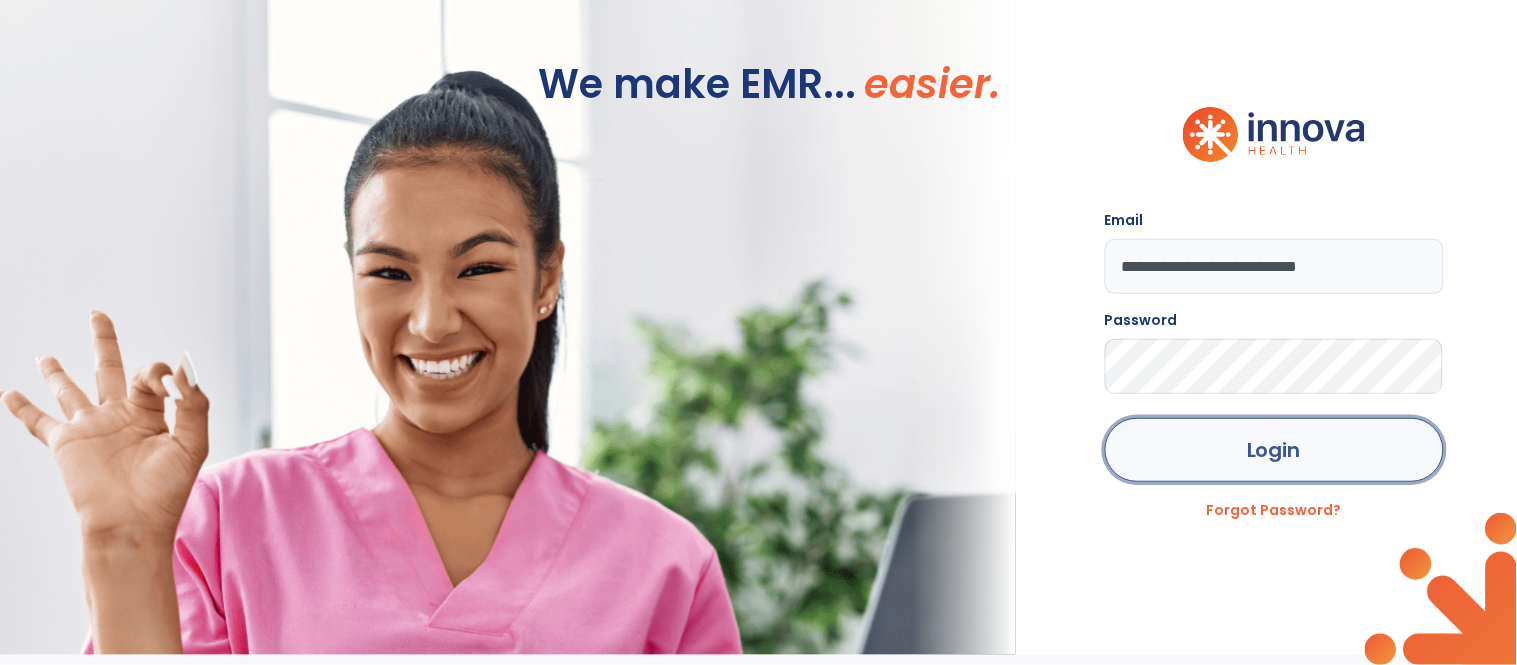 click on "Login" 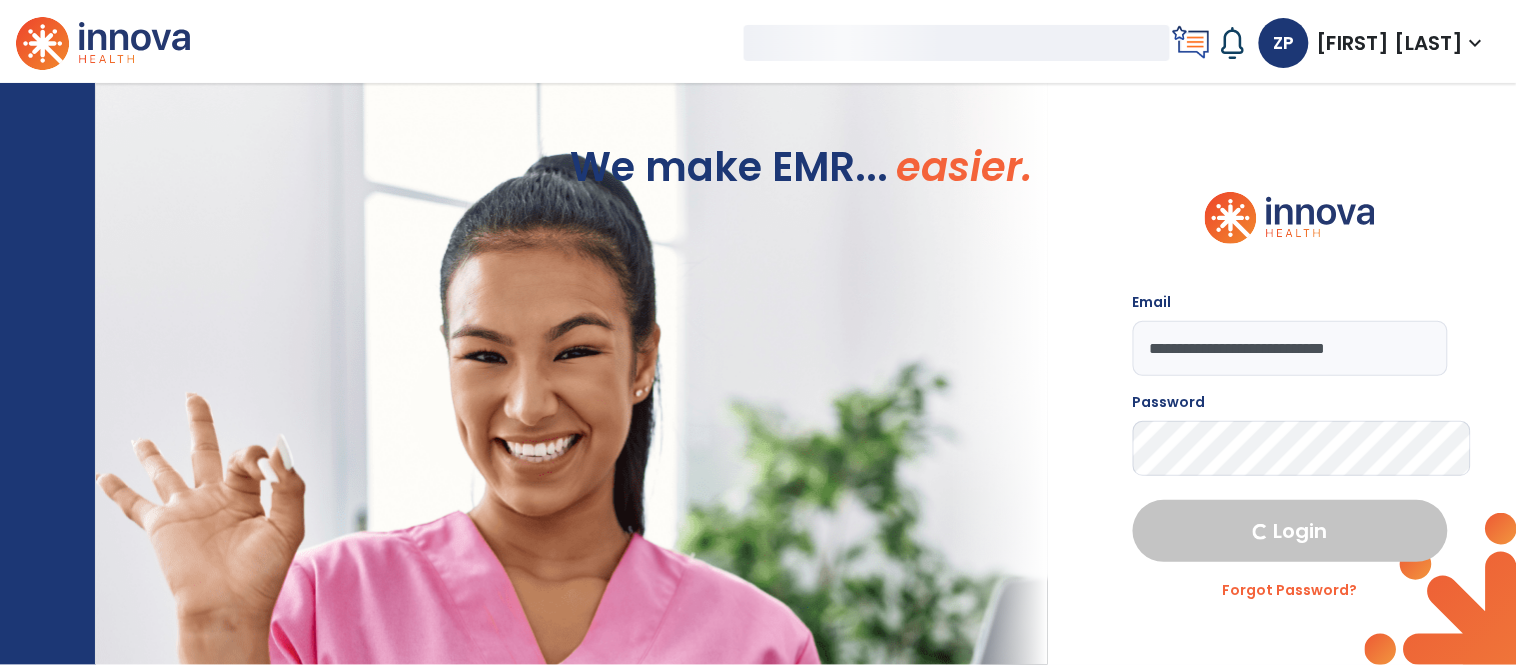 select on "****" 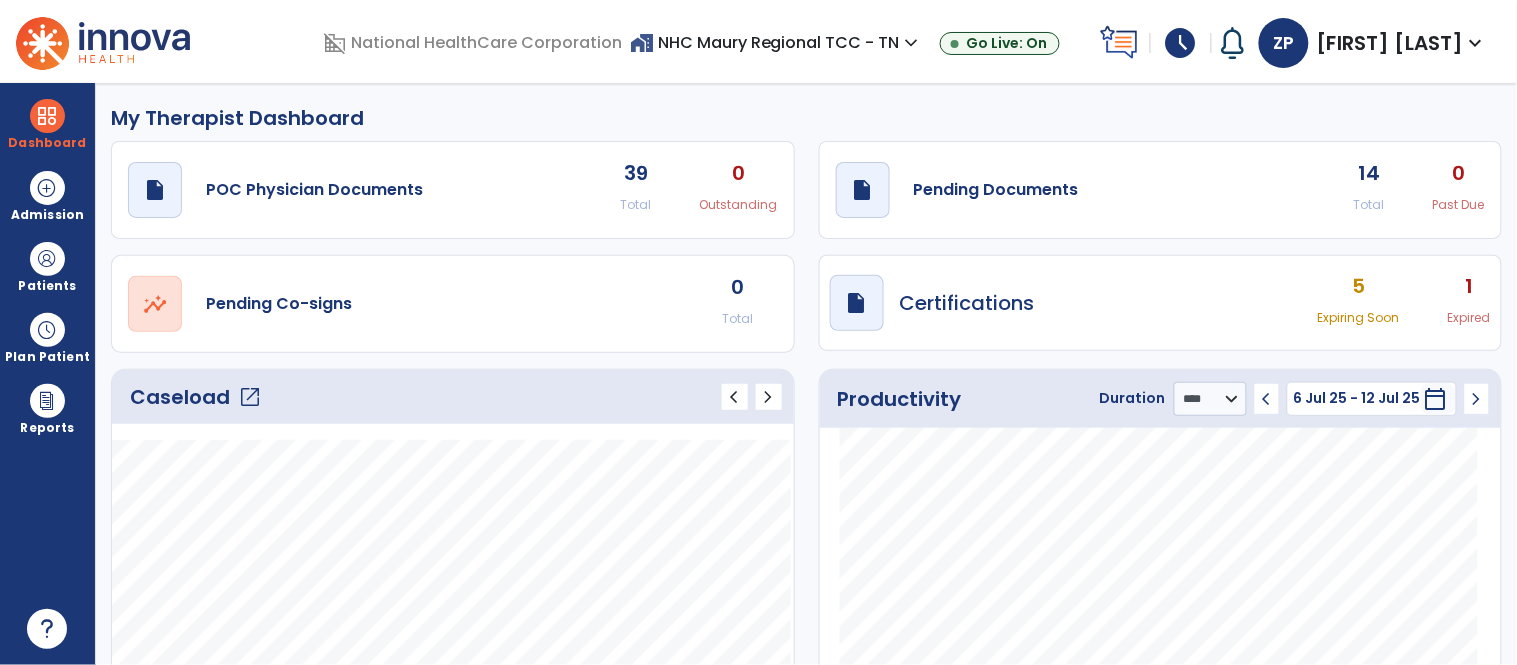 click on "Caseload   open_in_new" 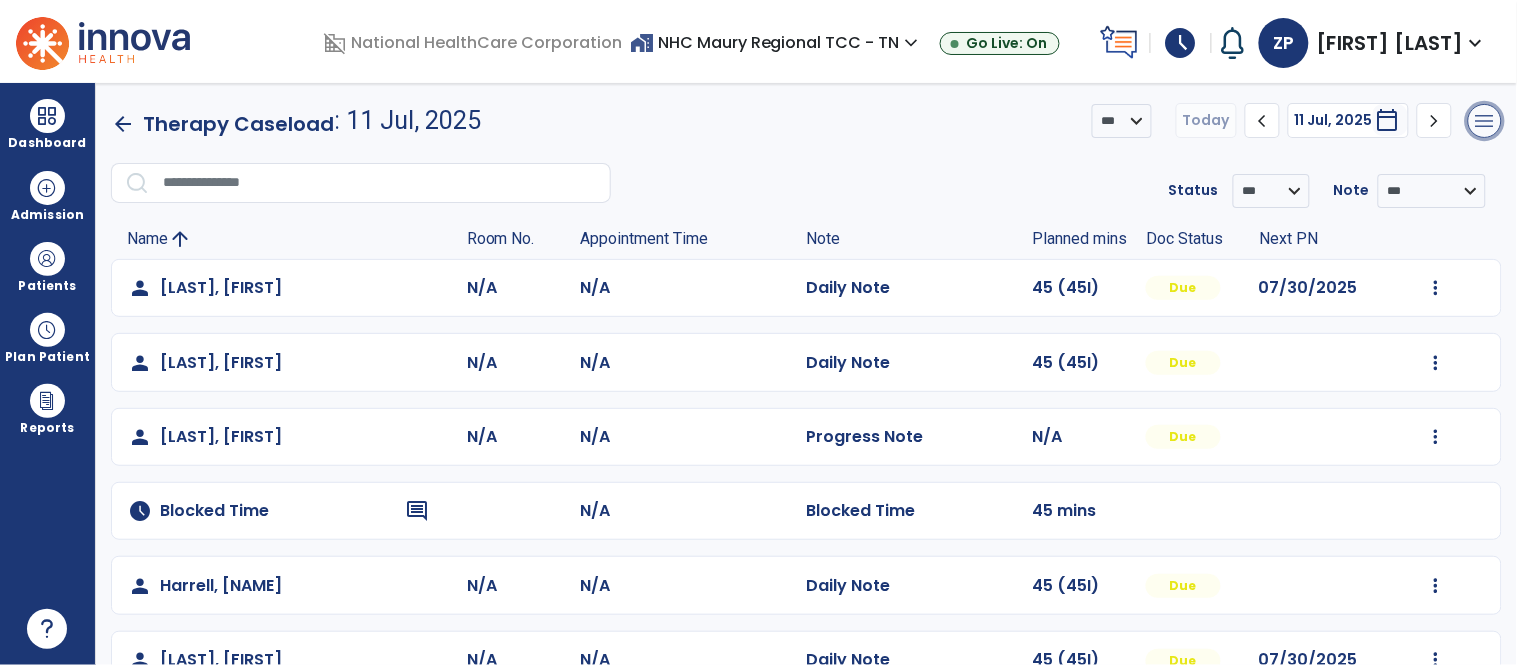 click on "menu" at bounding box center [1485, 121] 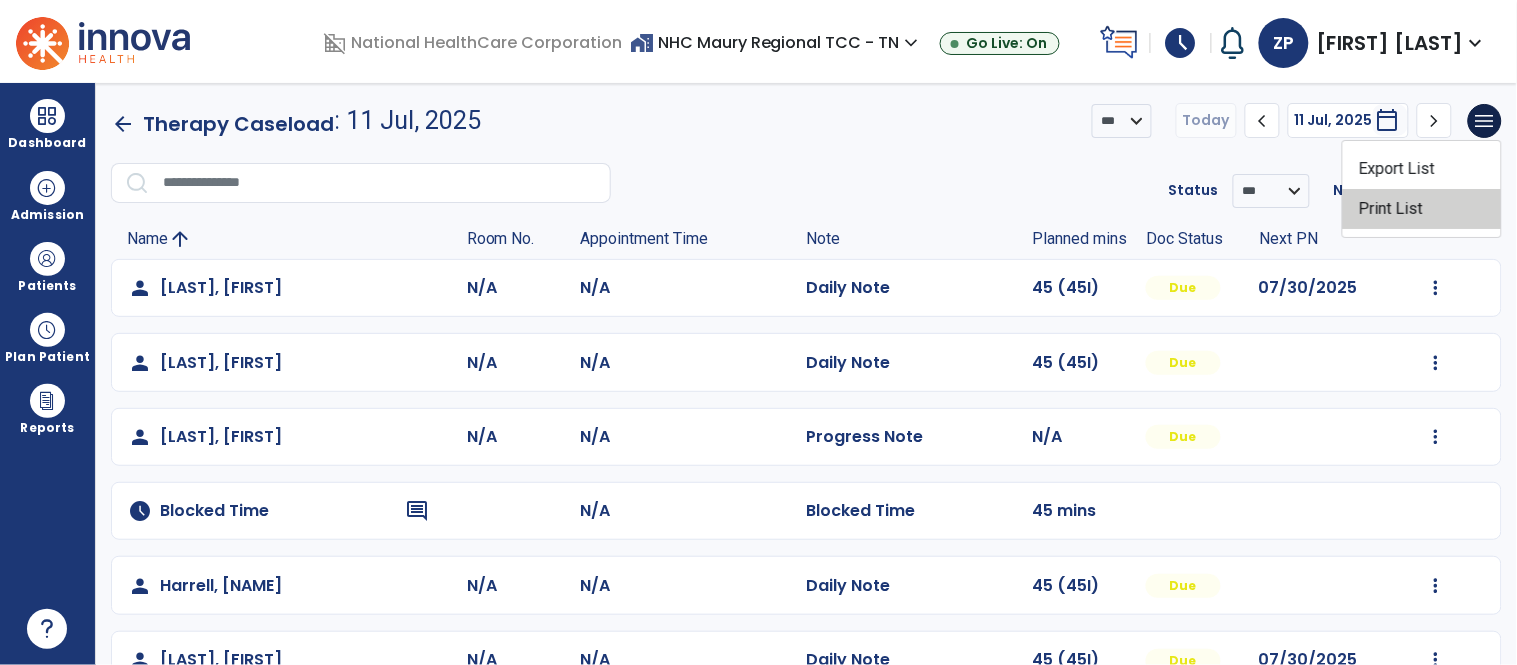 click on "Print List" 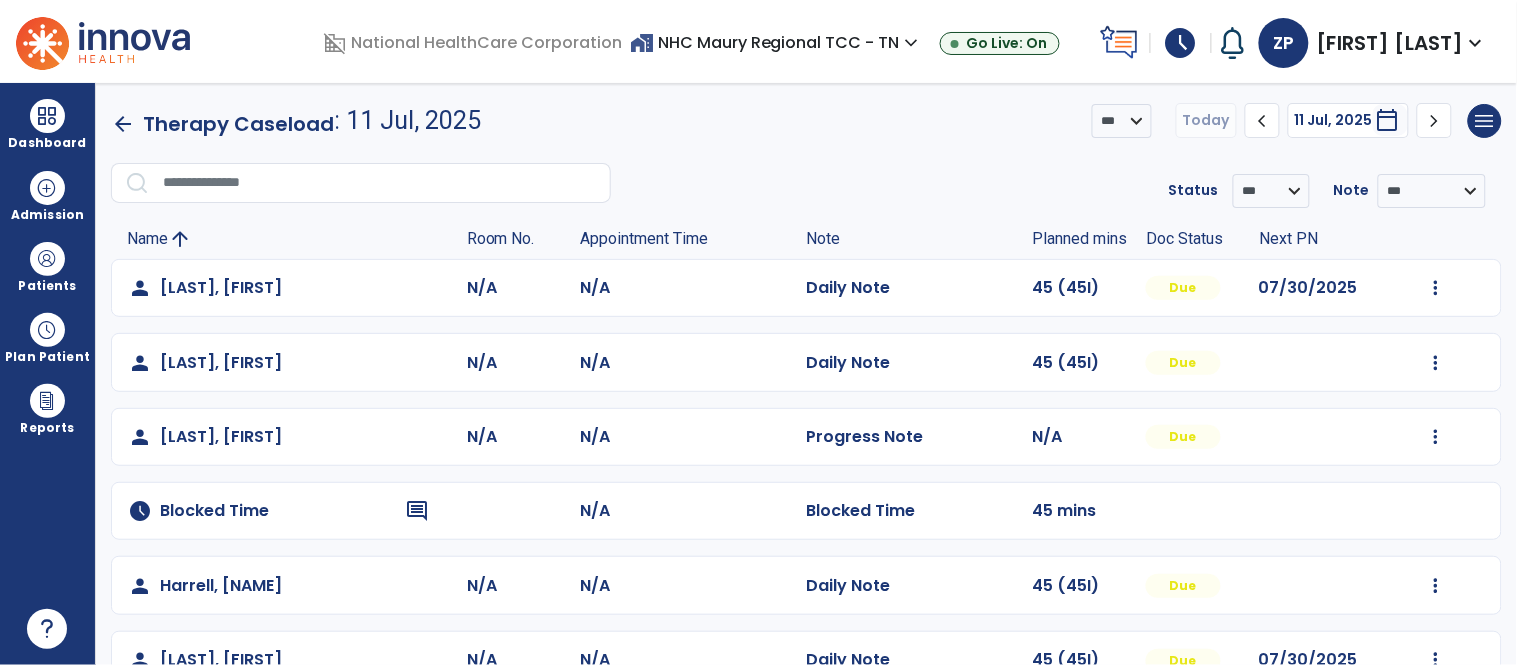 click on "**********" 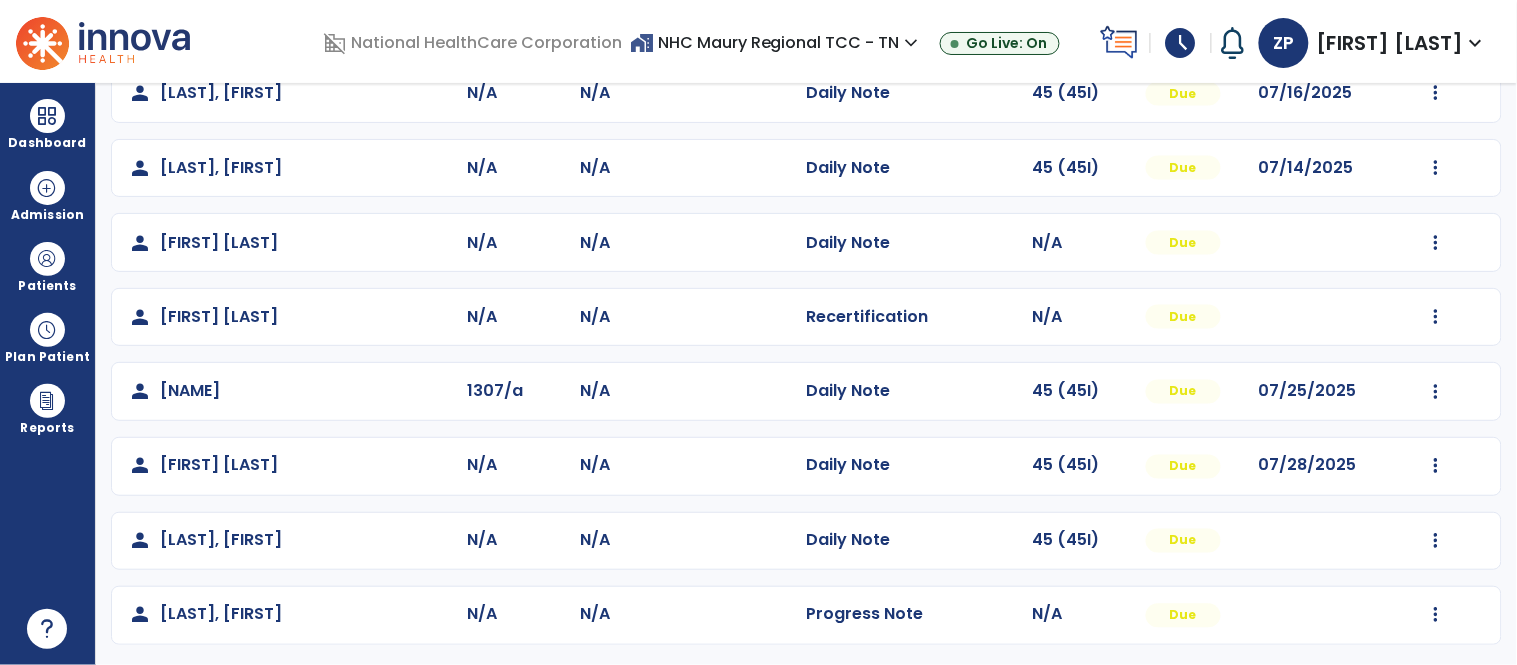 scroll, scrollTop: 0, scrollLeft: 0, axis: both 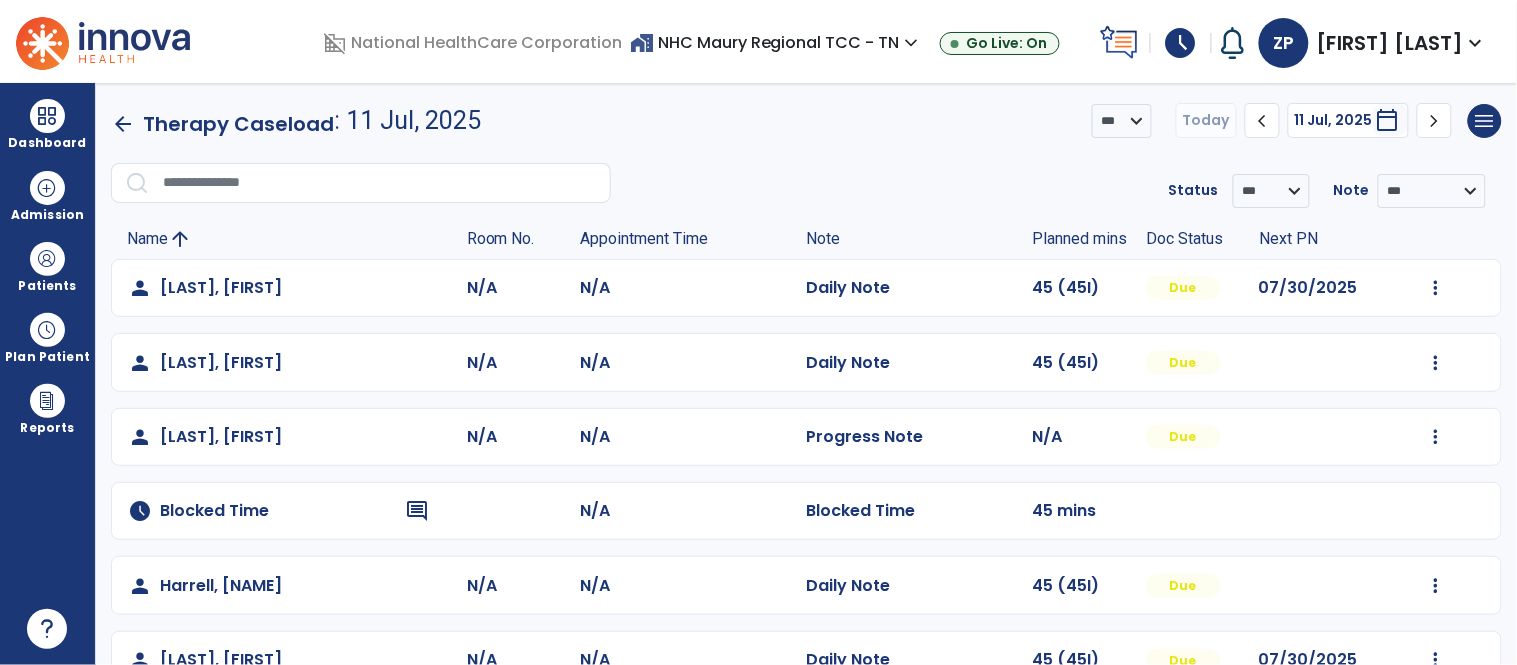 click on "arrow_back" 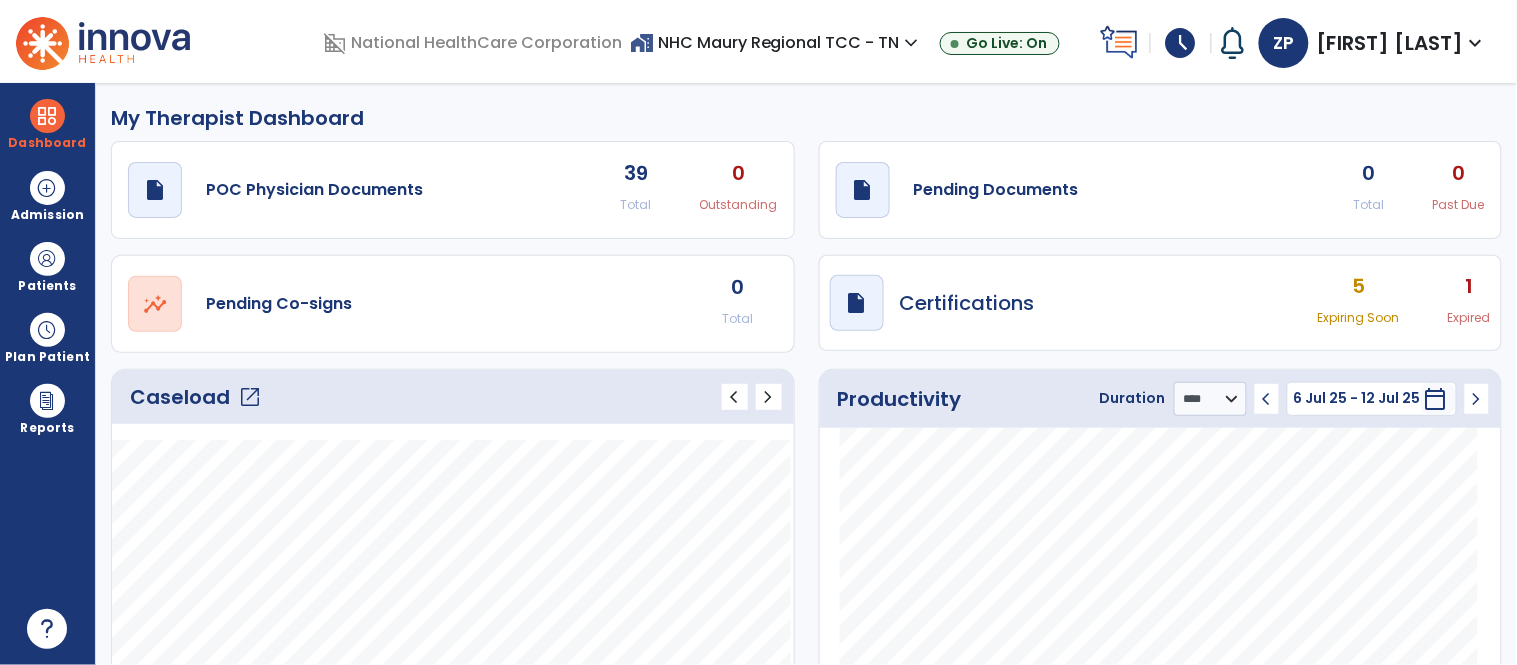 click on "My Therapist Dashboard" 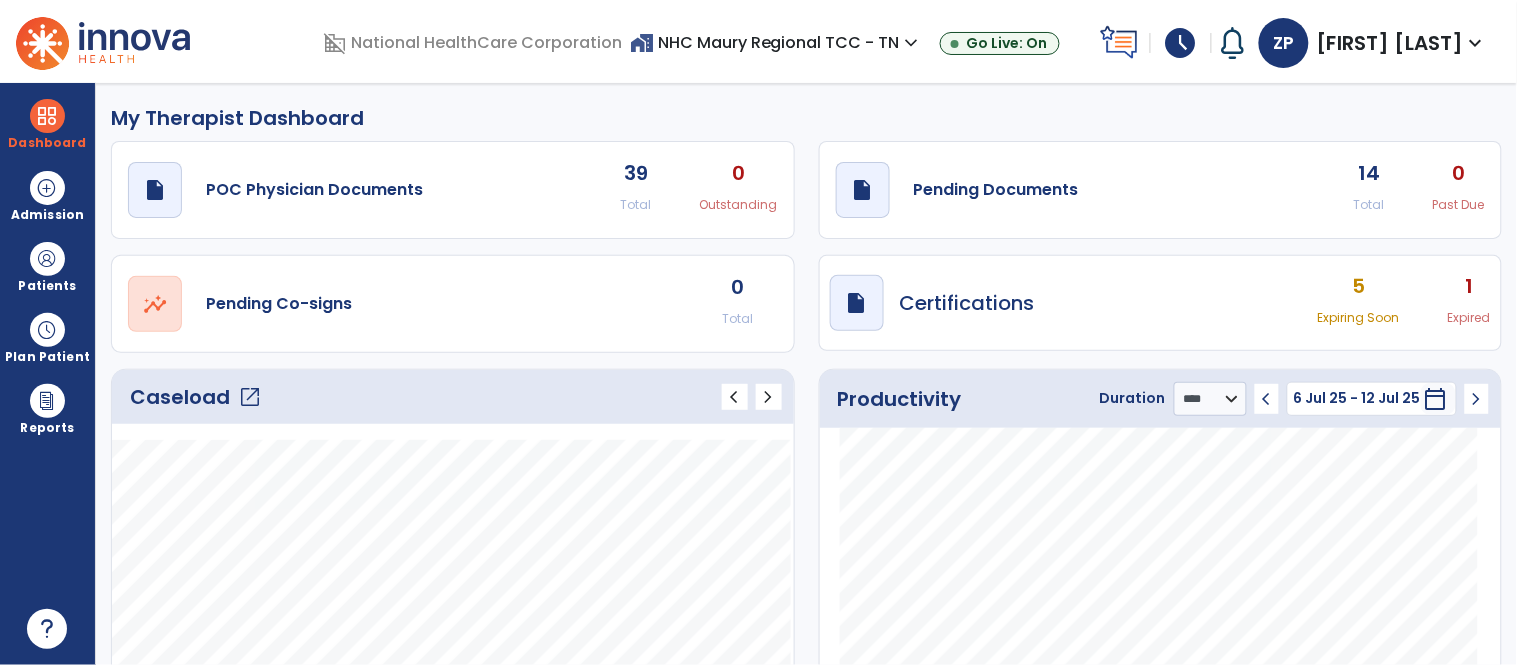 click on "Caseload   open_in_new   chevron_left   chevron_right
Notes
No. of notes
Planned Tx
0" 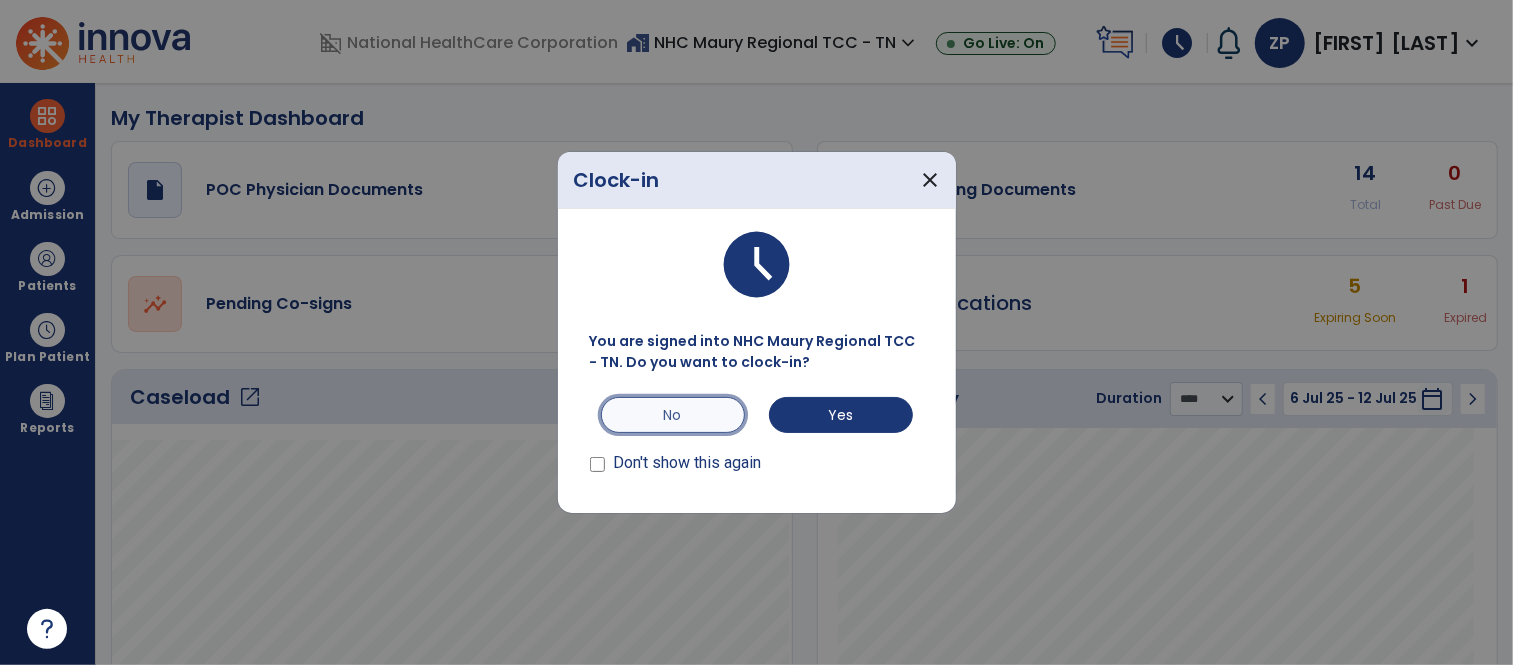 click on "No" at bounding box center (673, 415) 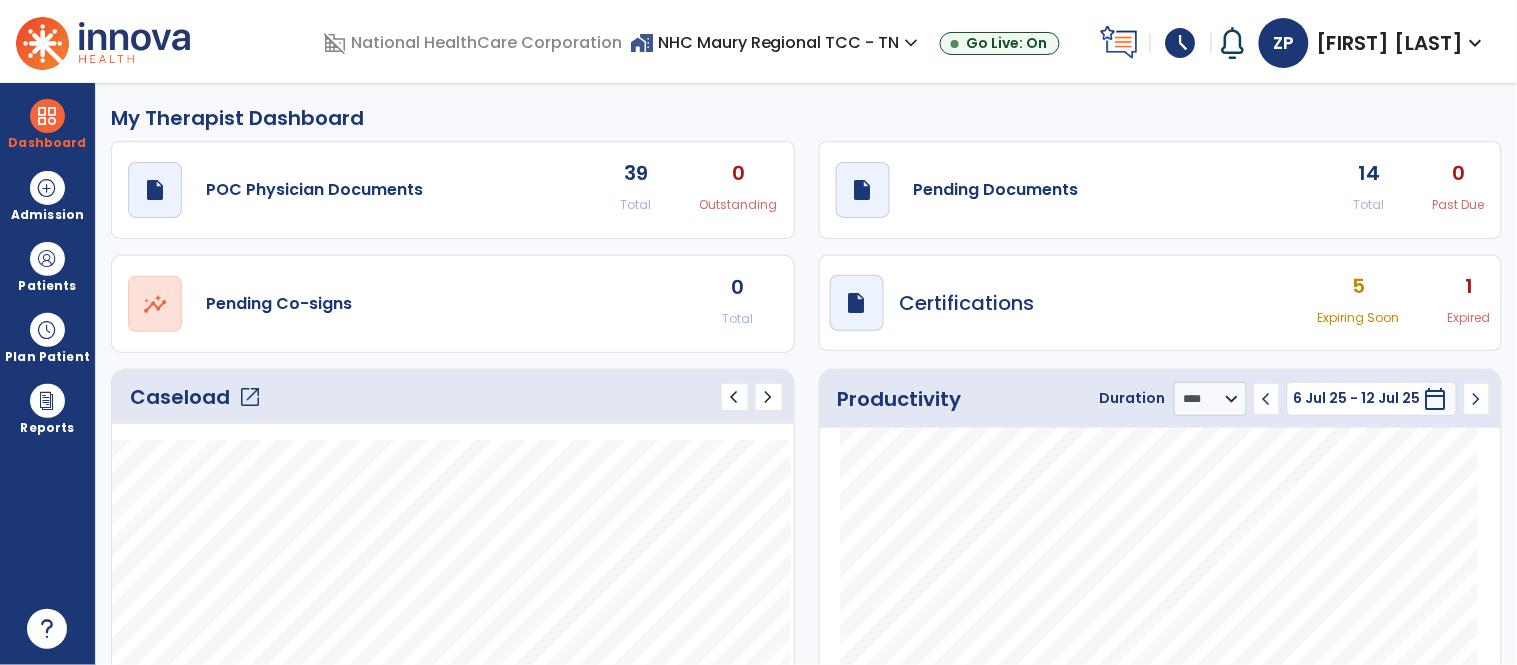 click on "draft   open_in_new  Pending Documents 14 Total 0 Past Due" 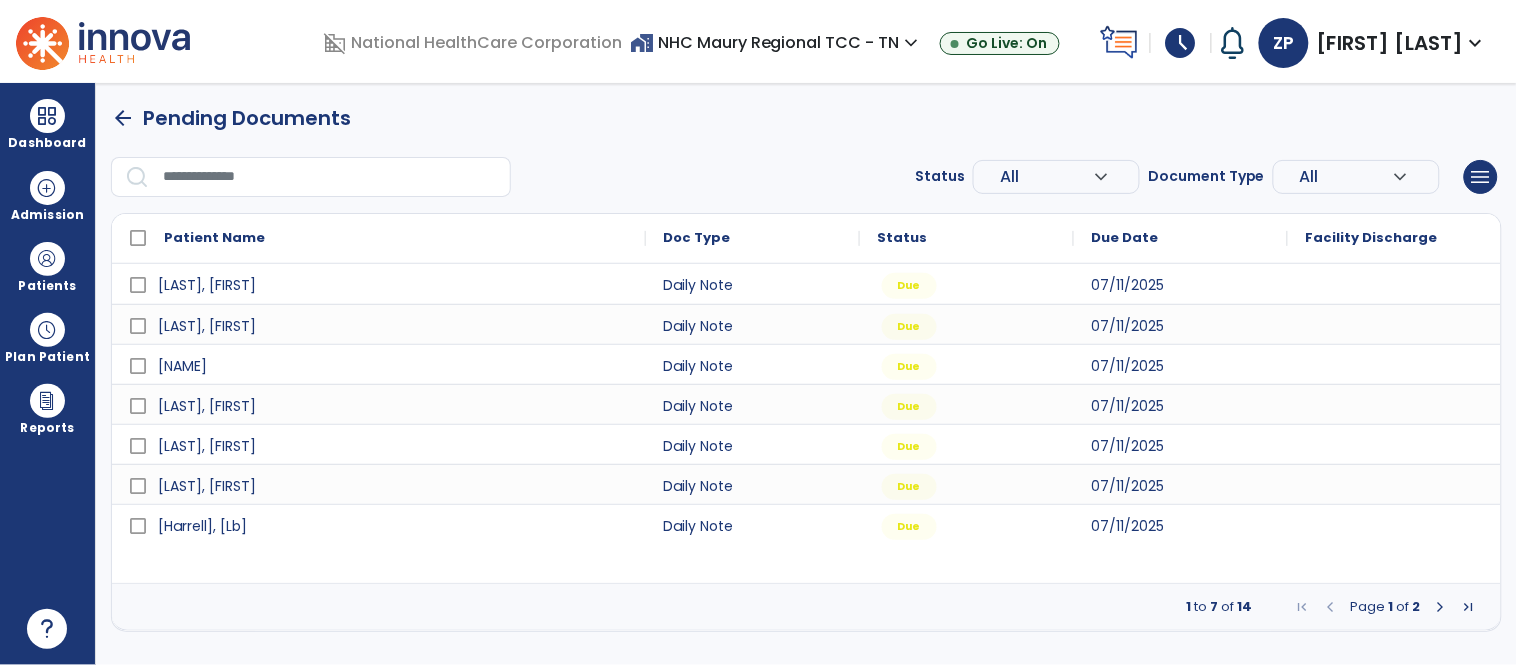 click at bounding box center (1441, 607) 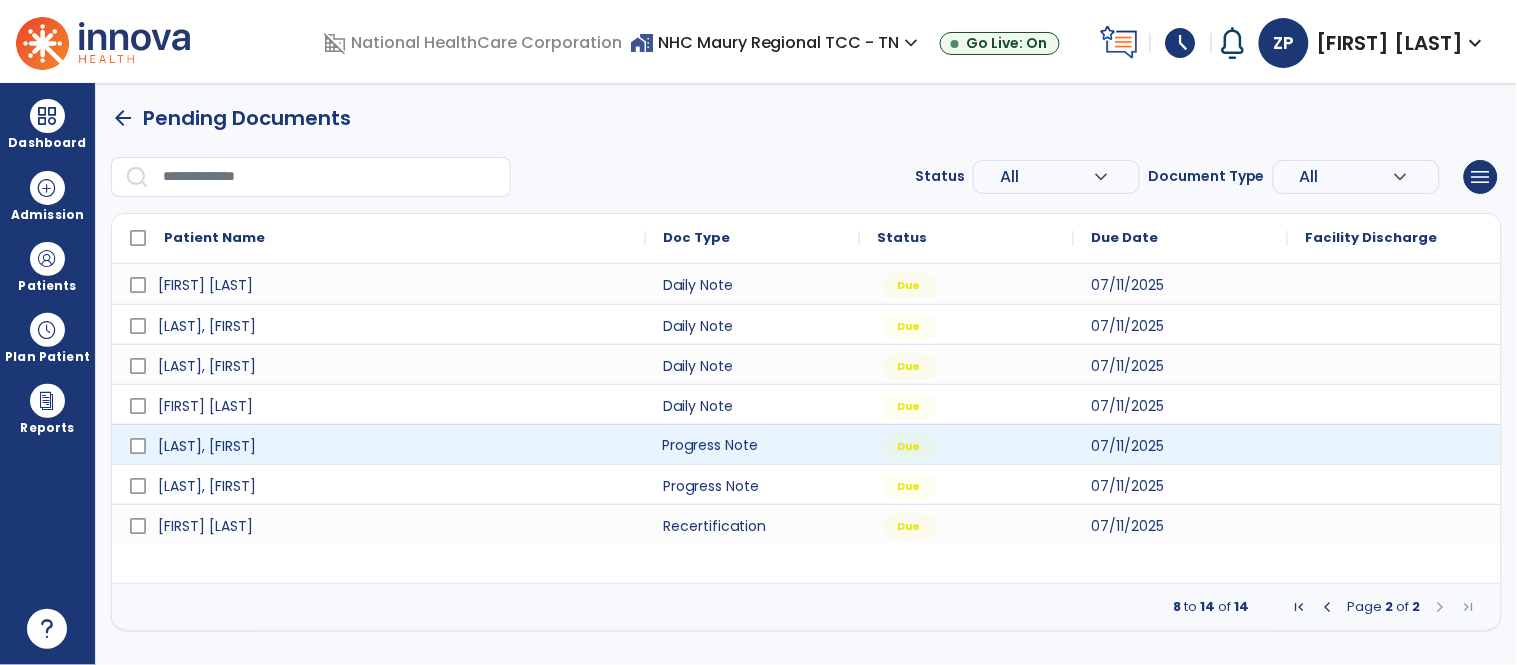 click on "Progress Note" at bounding box center (753, 444) 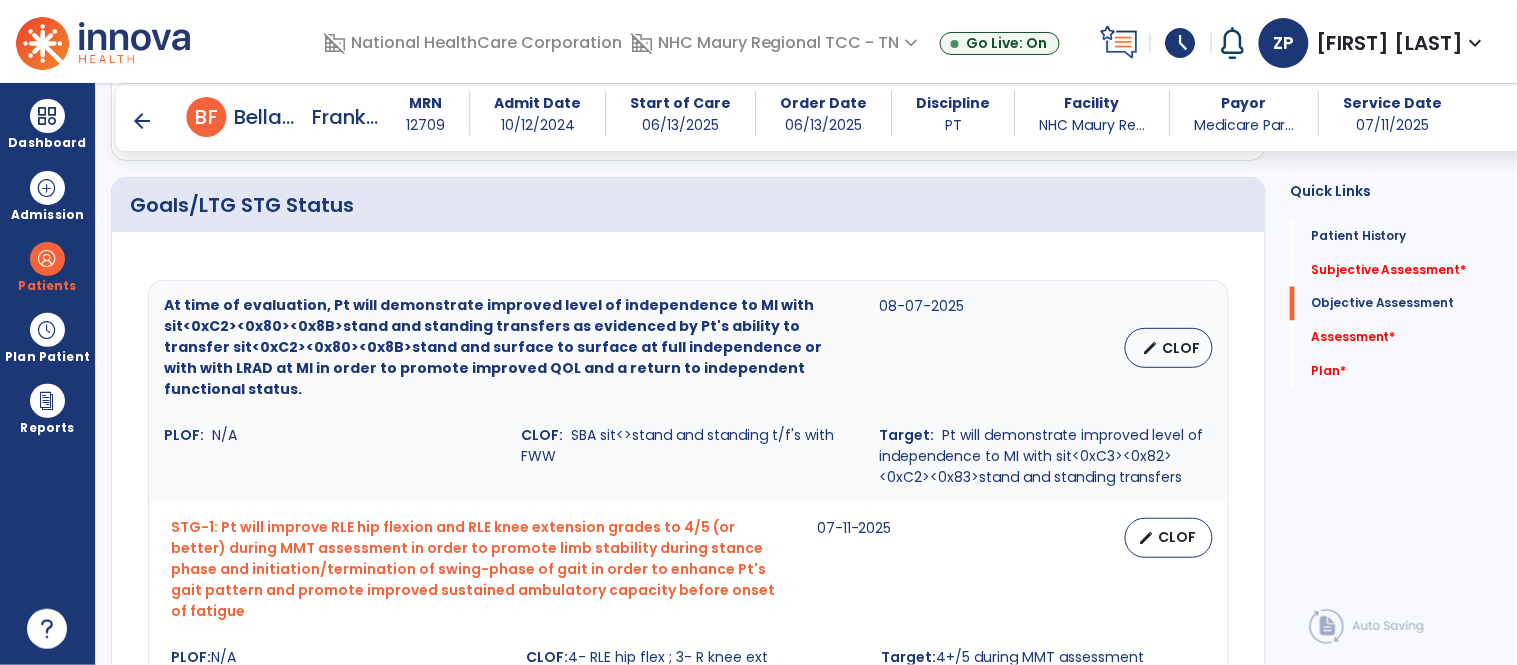 scroll, scrollTop: 457, scrollLeft: 0, axis: vertical 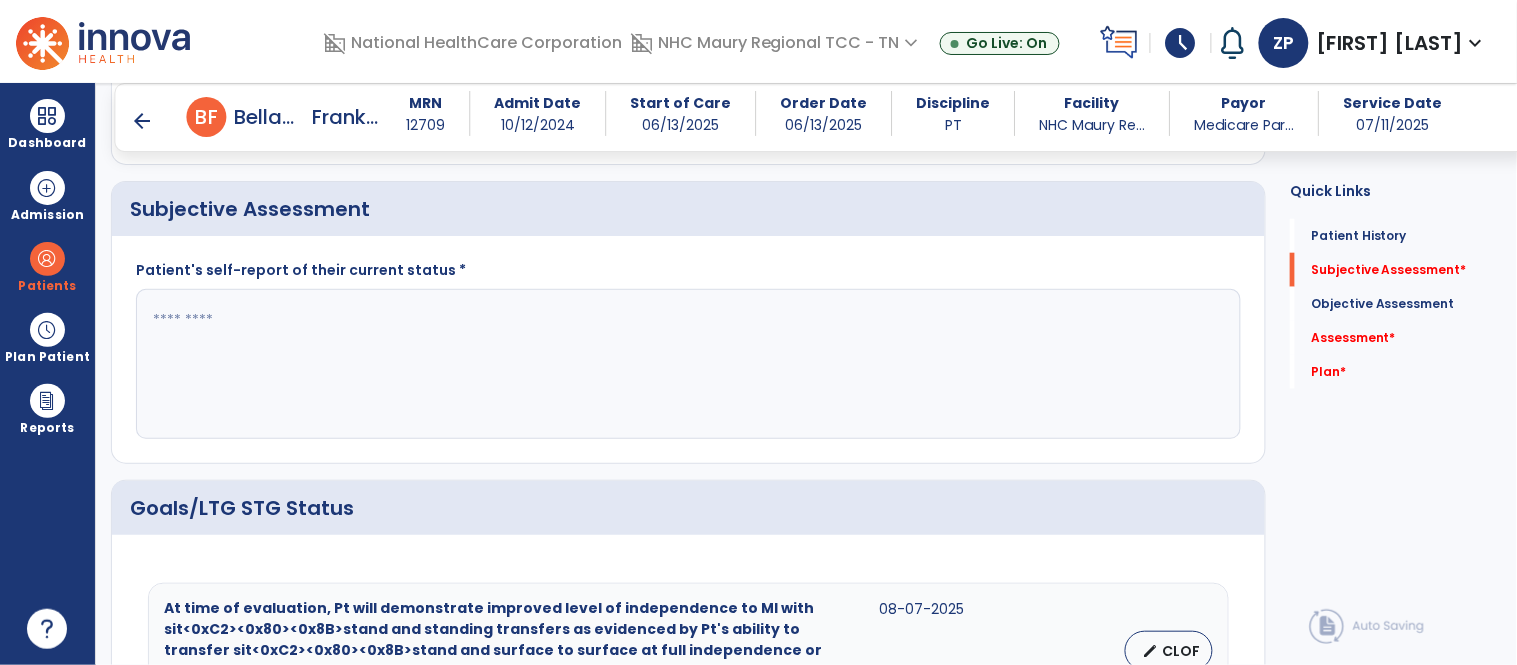 click 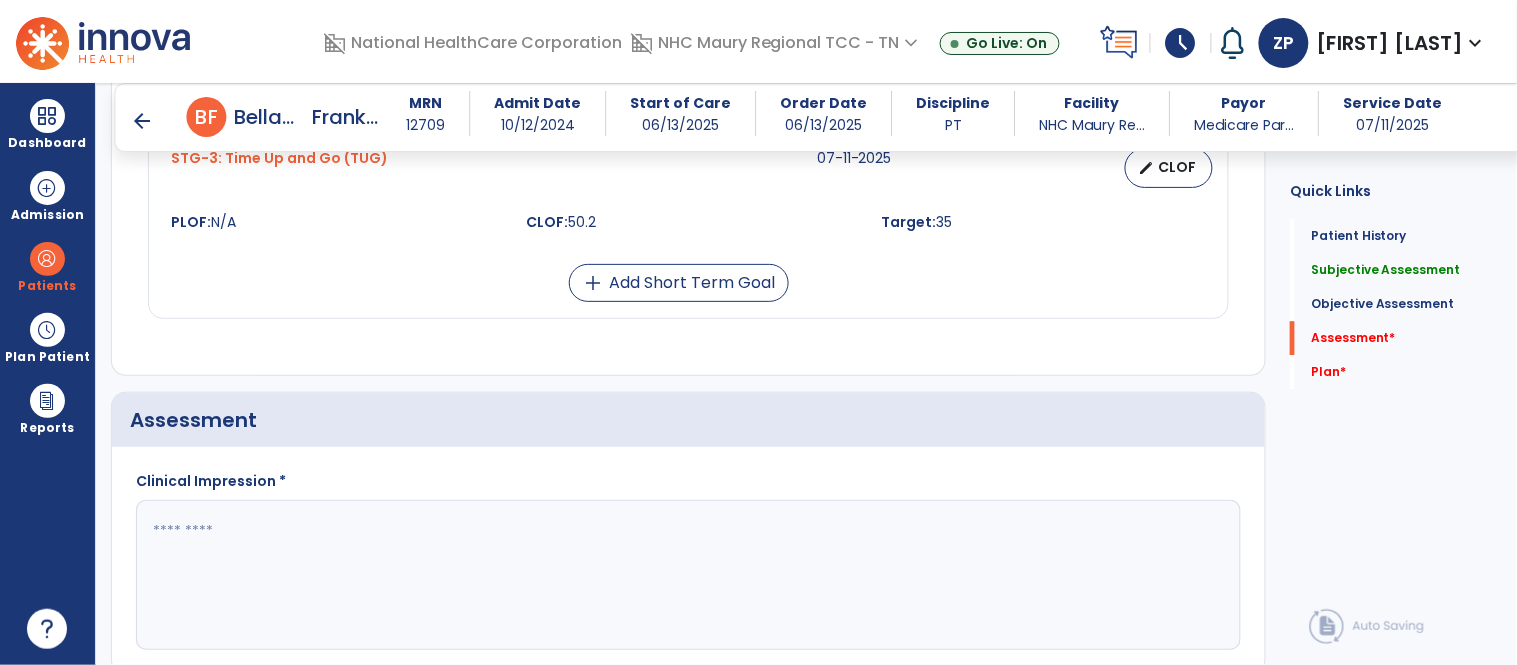 scroll, scrollTop: 3325, scrollLeft: 0, axis: vertical 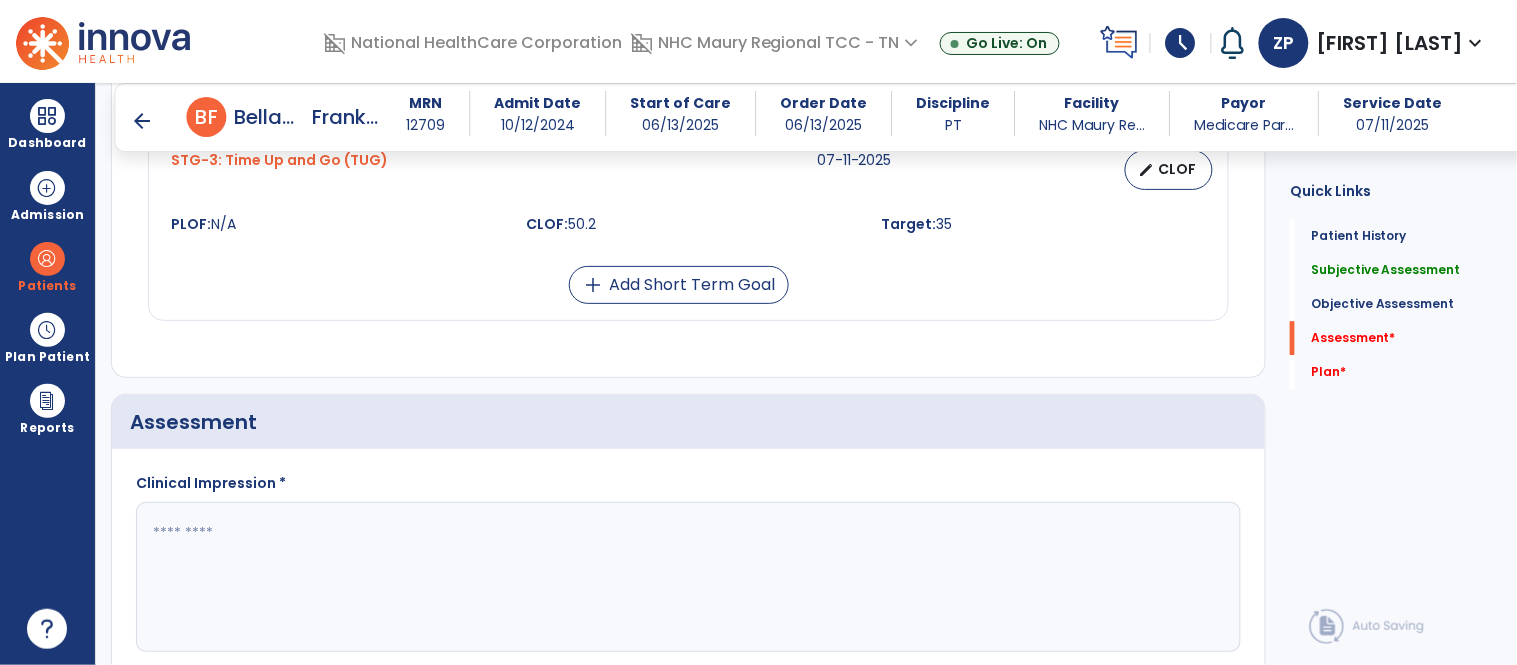type on "**********" 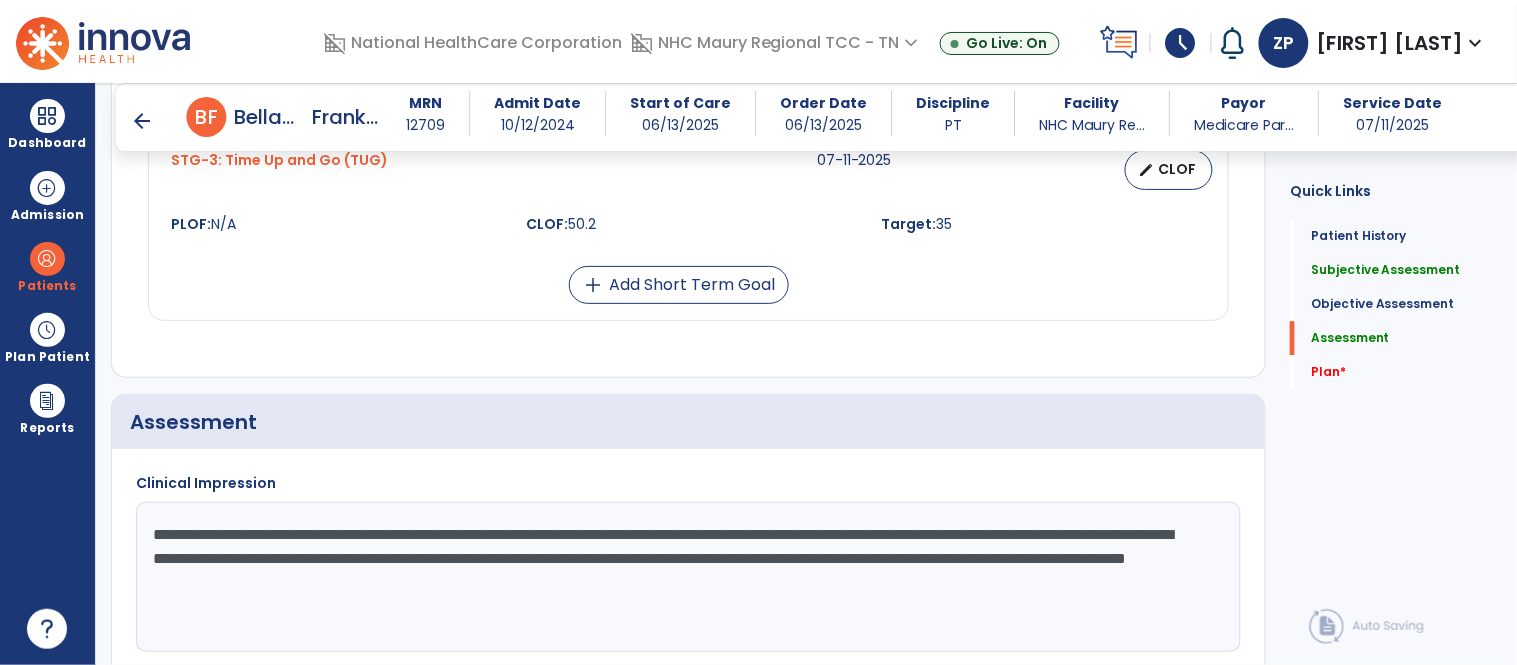 click on "**********" 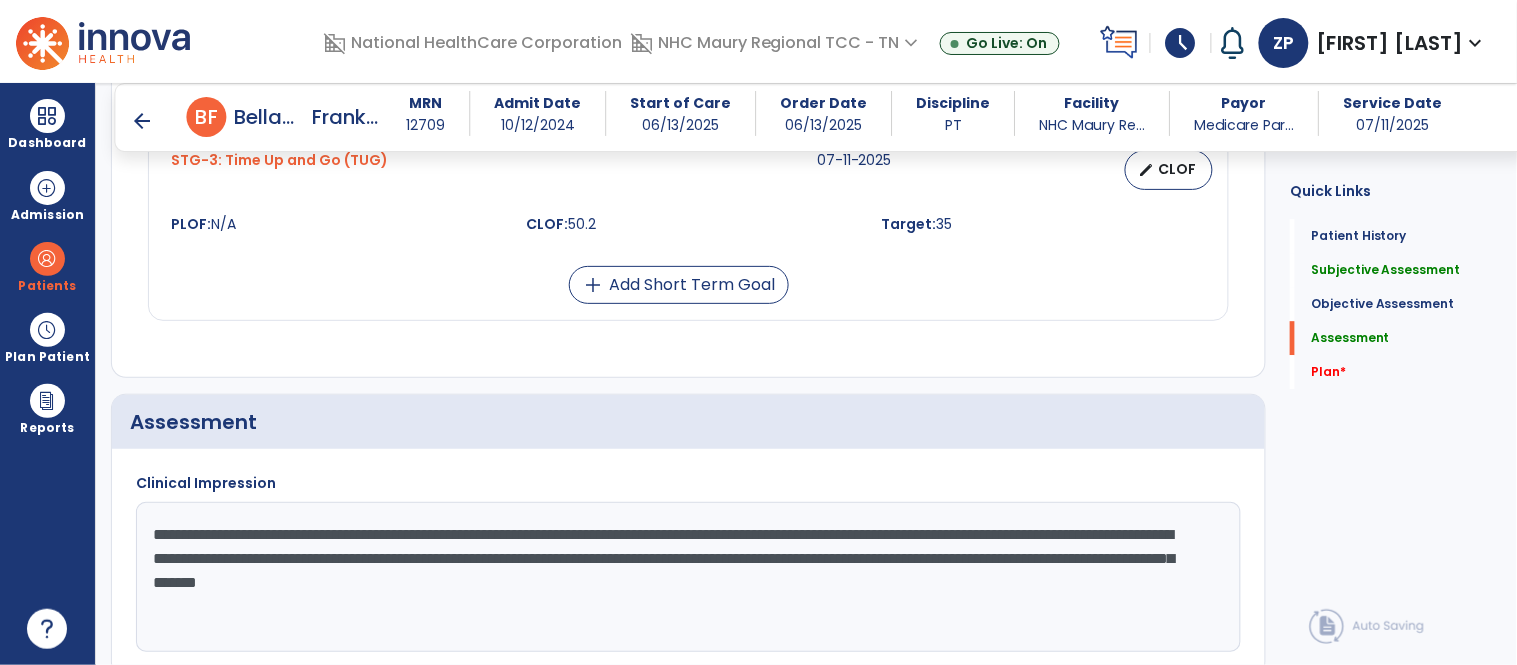 click on "**********" 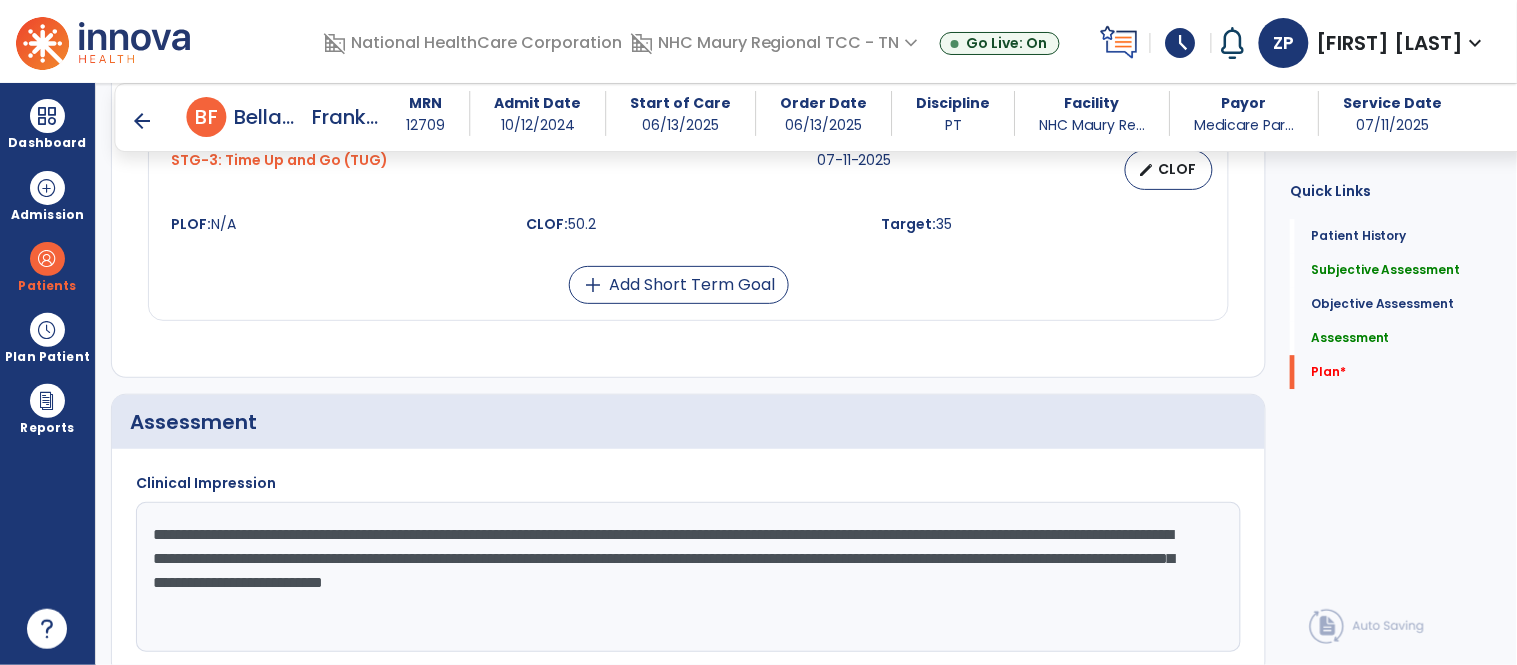 scroll, scrollTop: 3584, scrollLeft: 0, axis: vertical 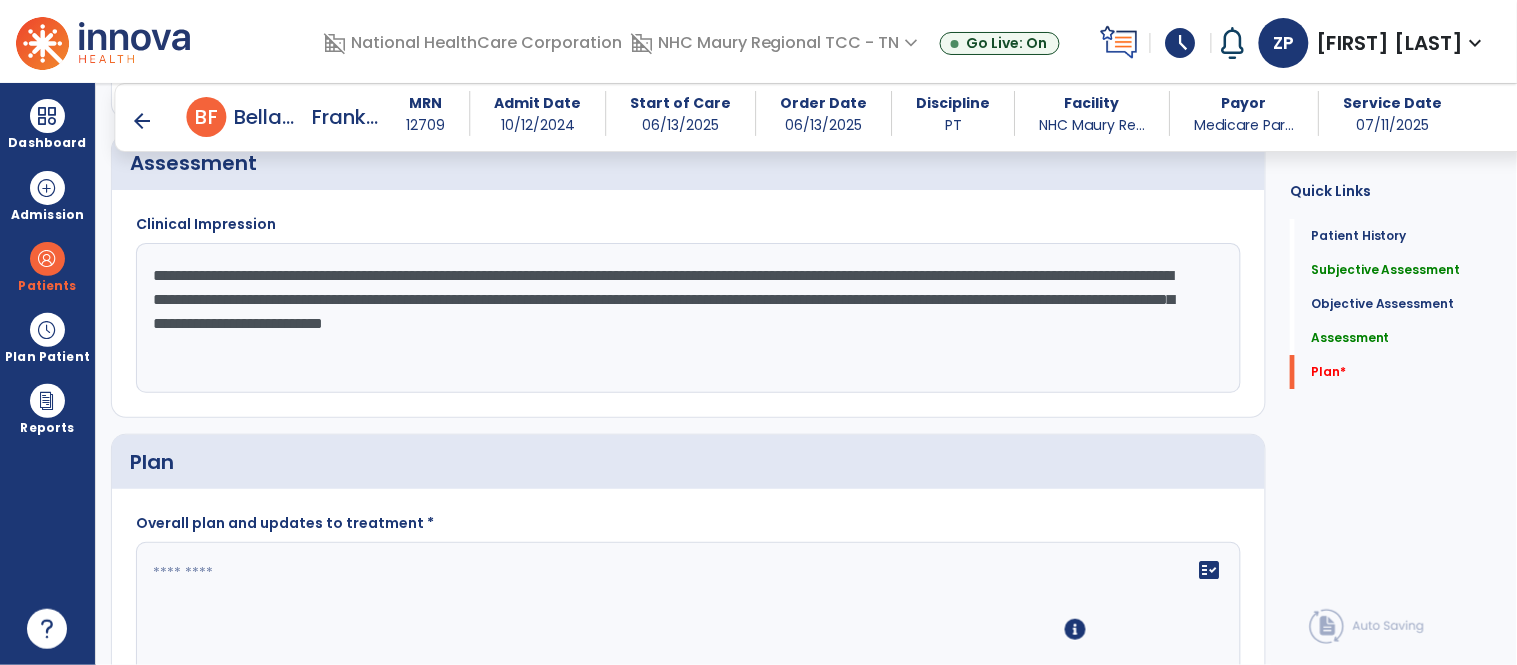 type on "**********" 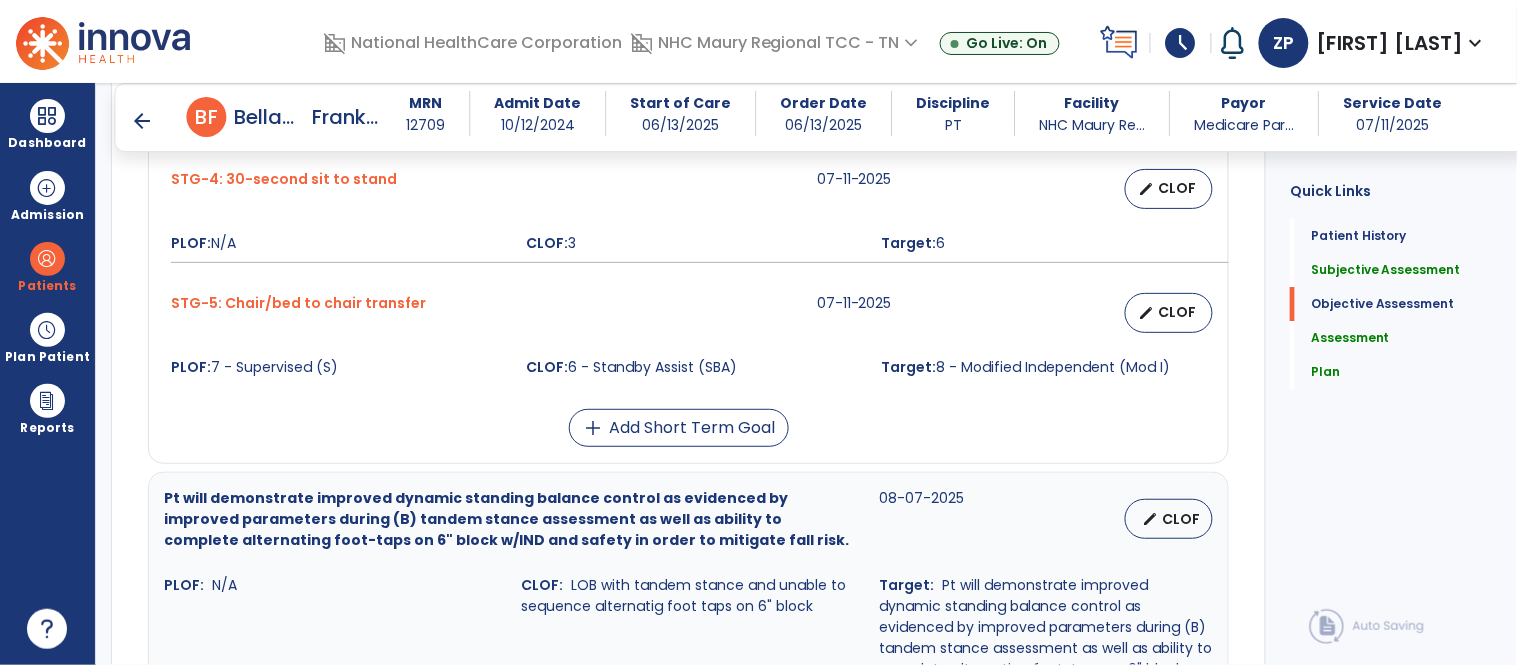 type on "**********" 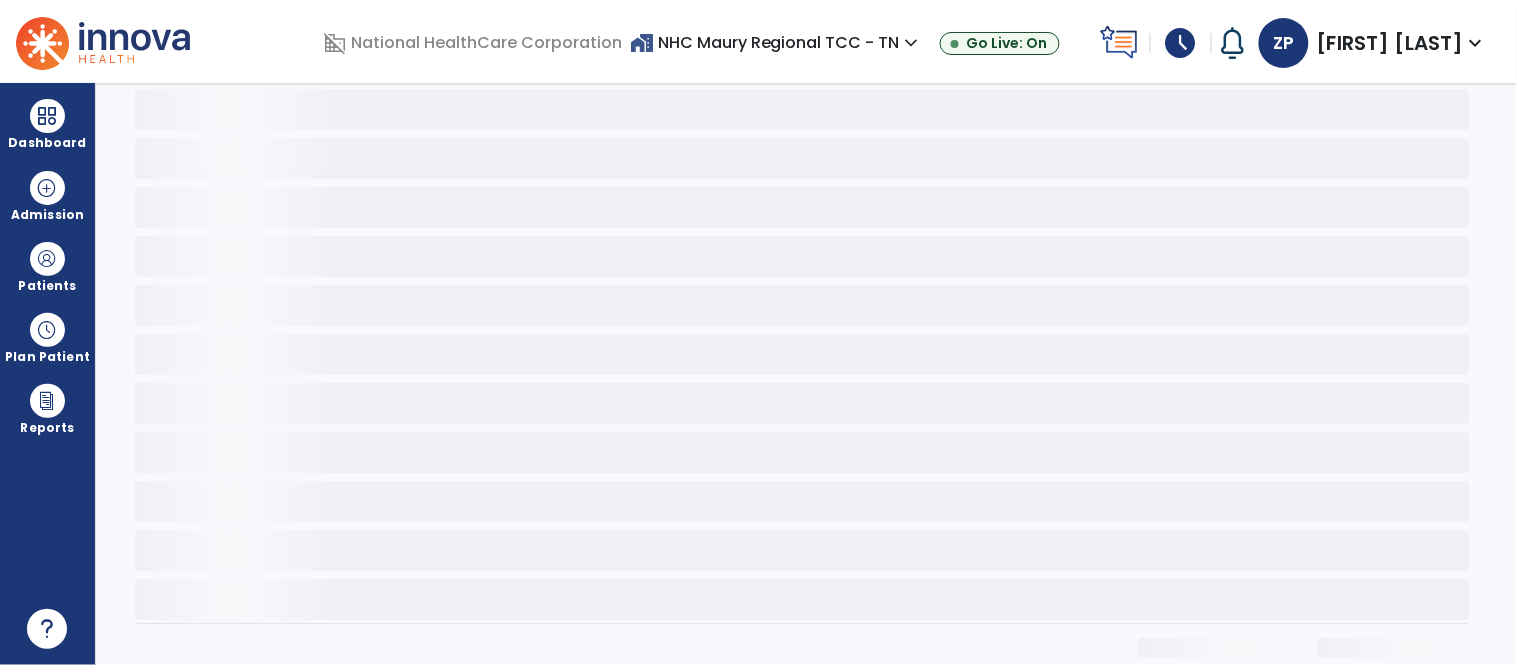 scroll, scrollTop: 0, scrollLeft: 0, axis: both 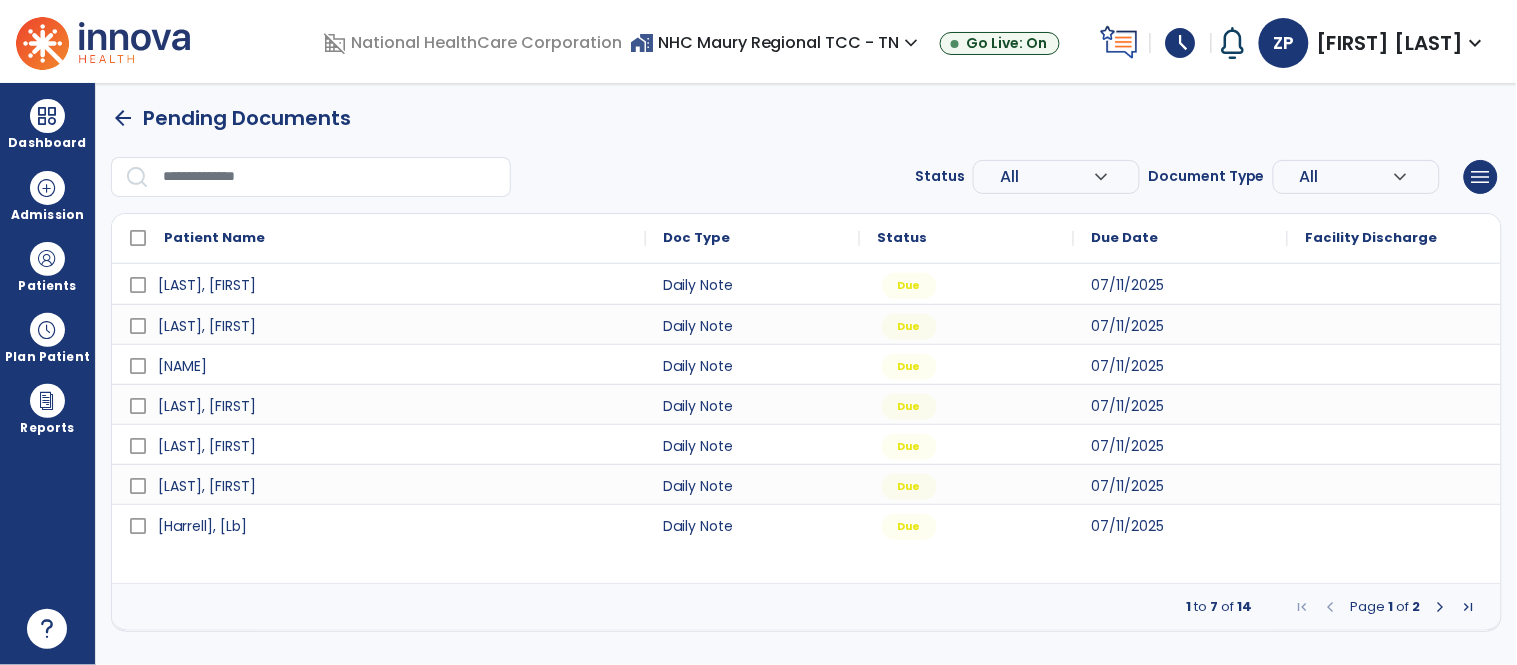 click at bounding box center [1441, 607] 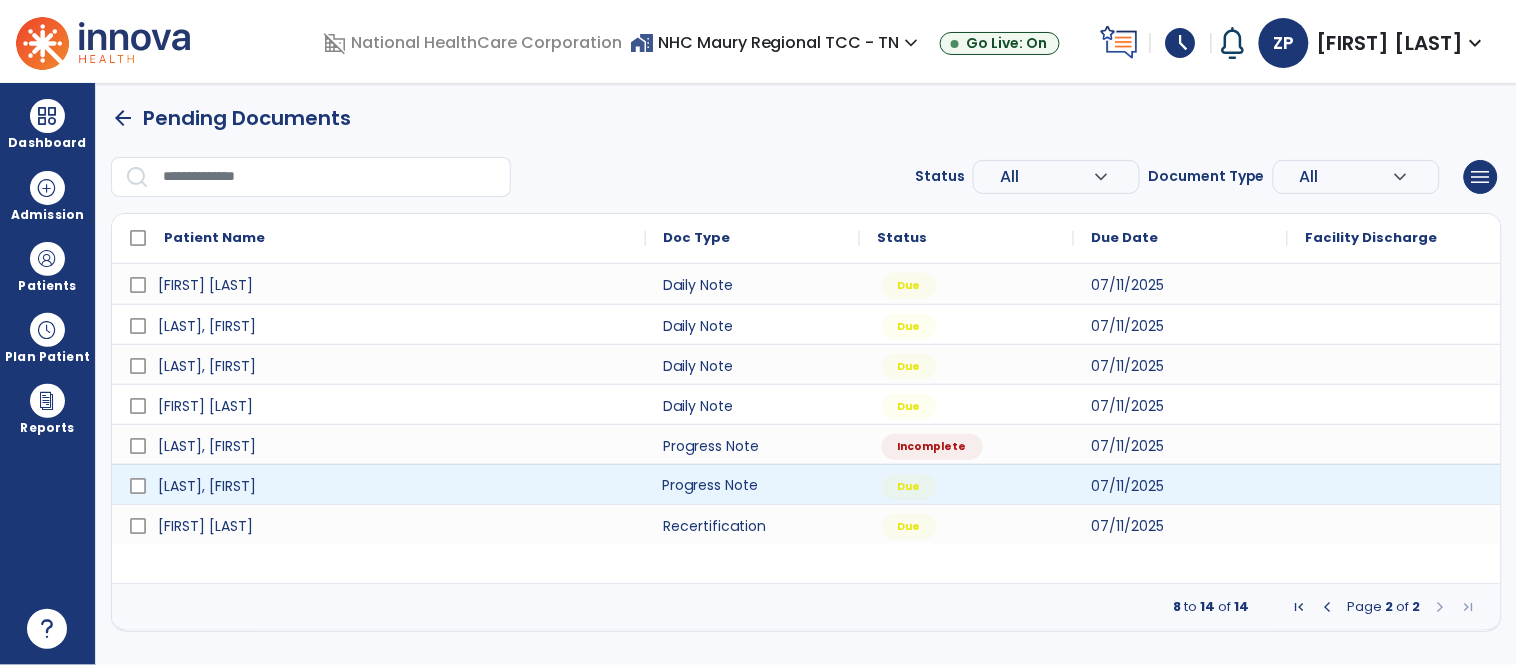 click on "Progress Note" at bounding box center [753, 484] 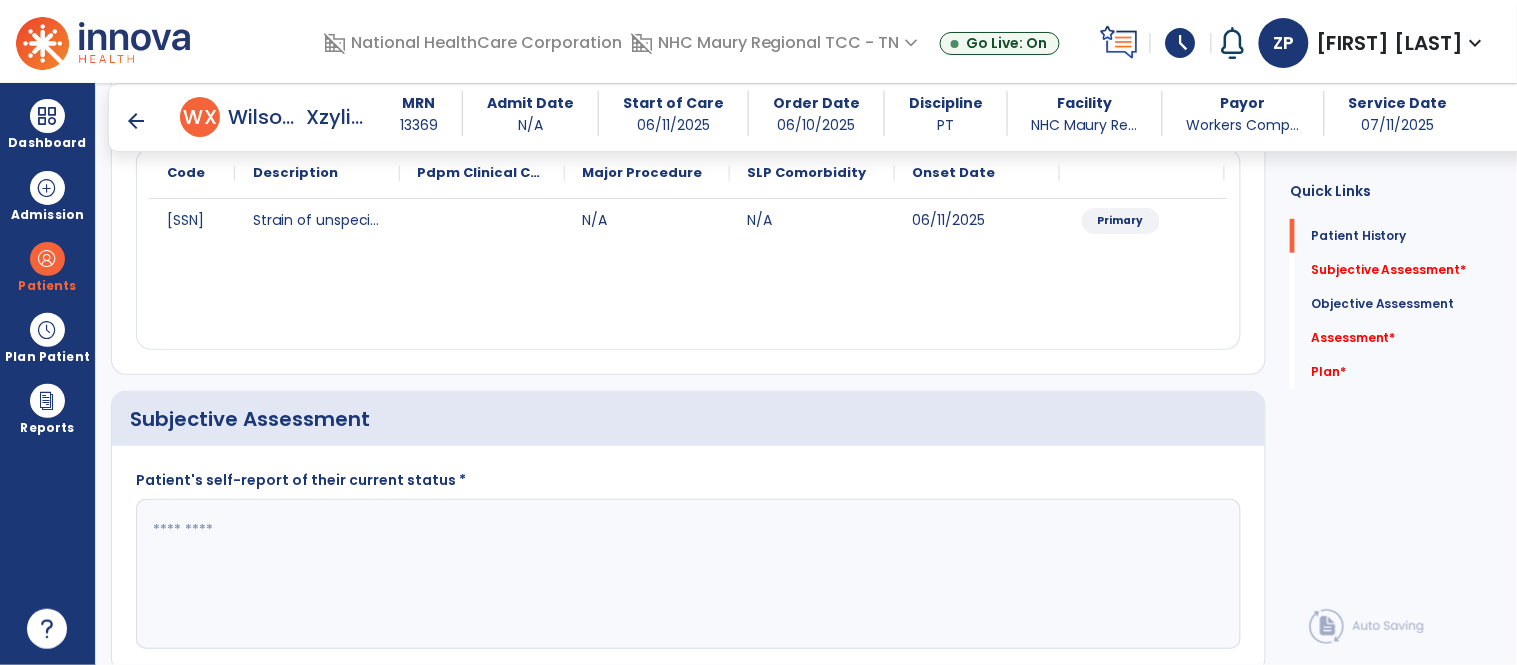 scroll, scrollTop: 248, scrollLeft: 0, axis: vertical 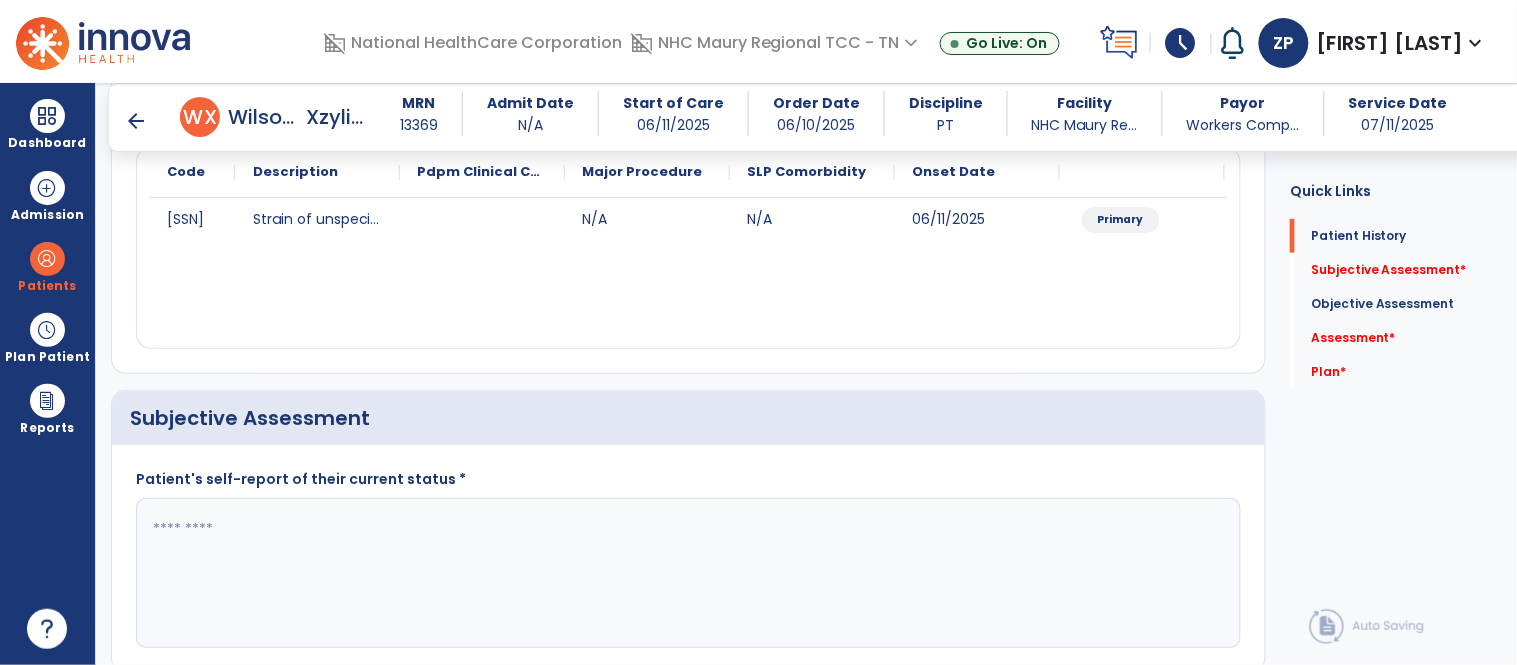 click 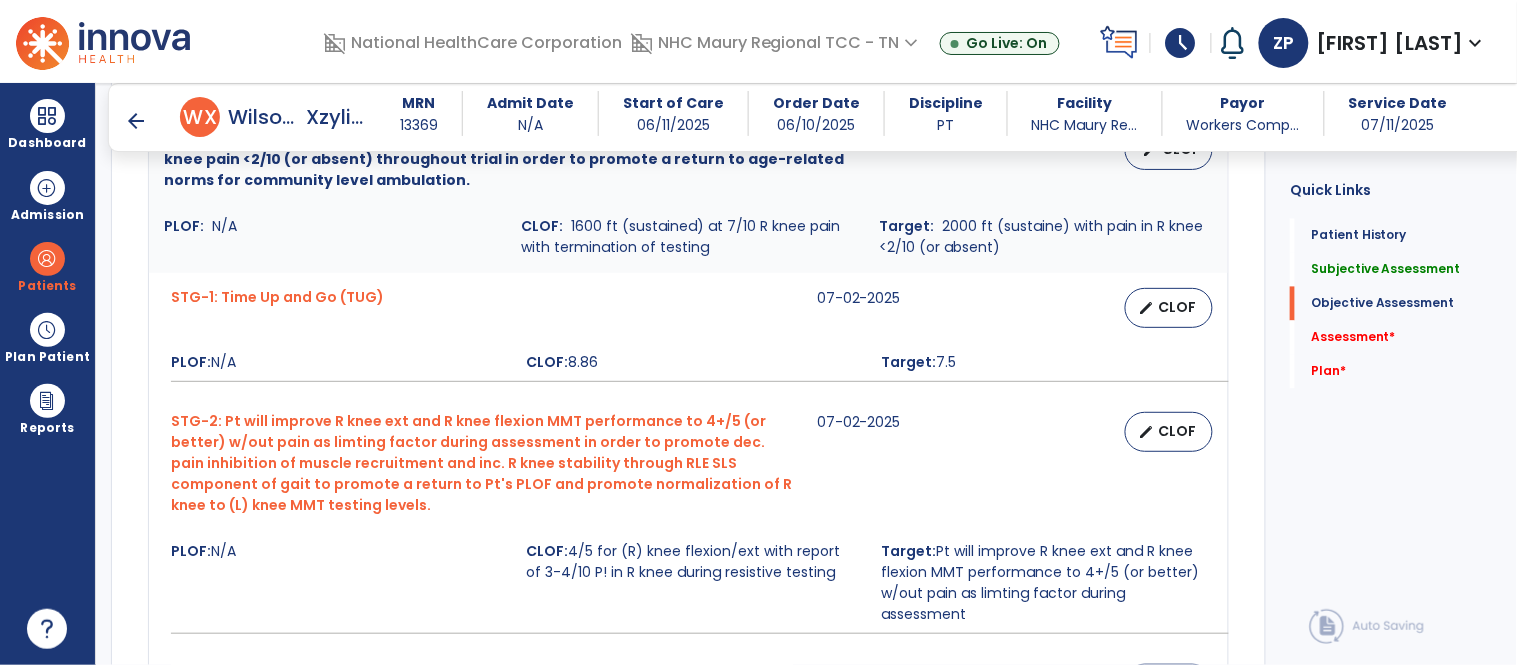 scroll, scrollTop: 950, scrollLeft: 0, axis: vertical 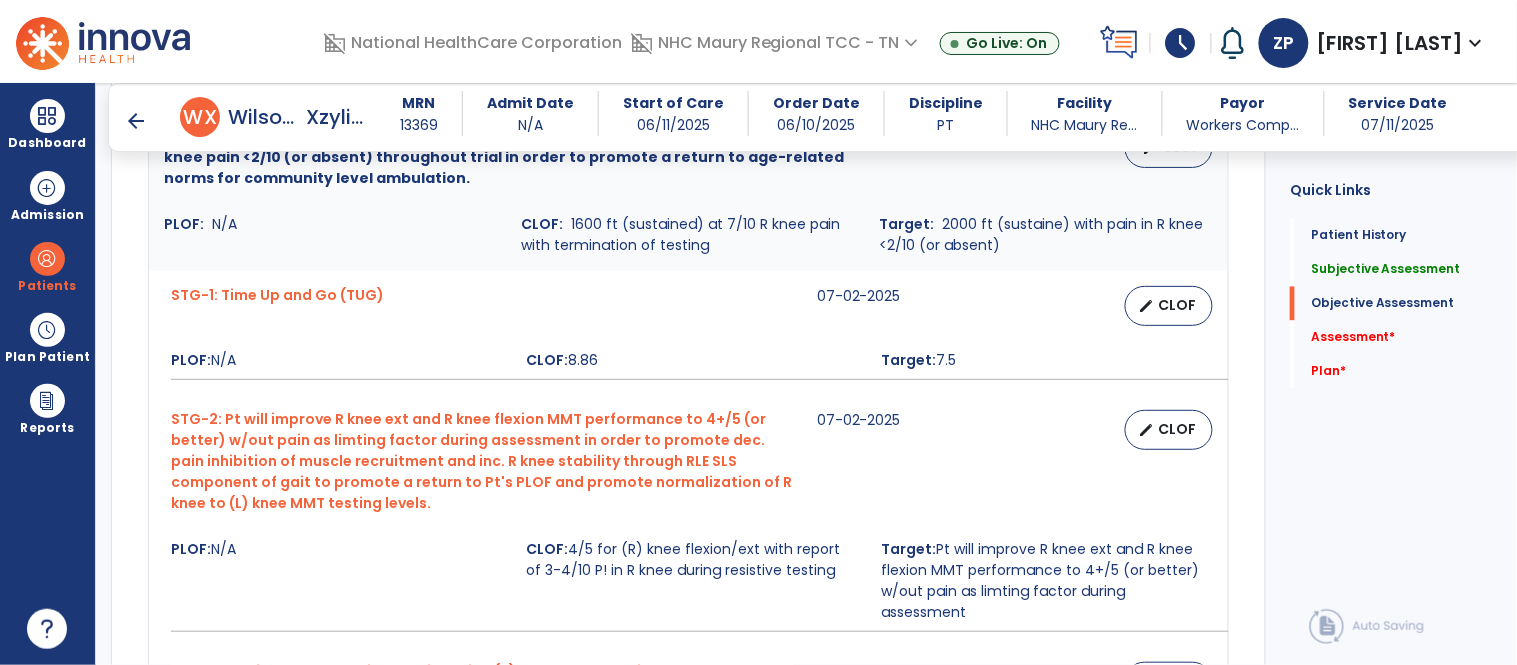 type on "**********" 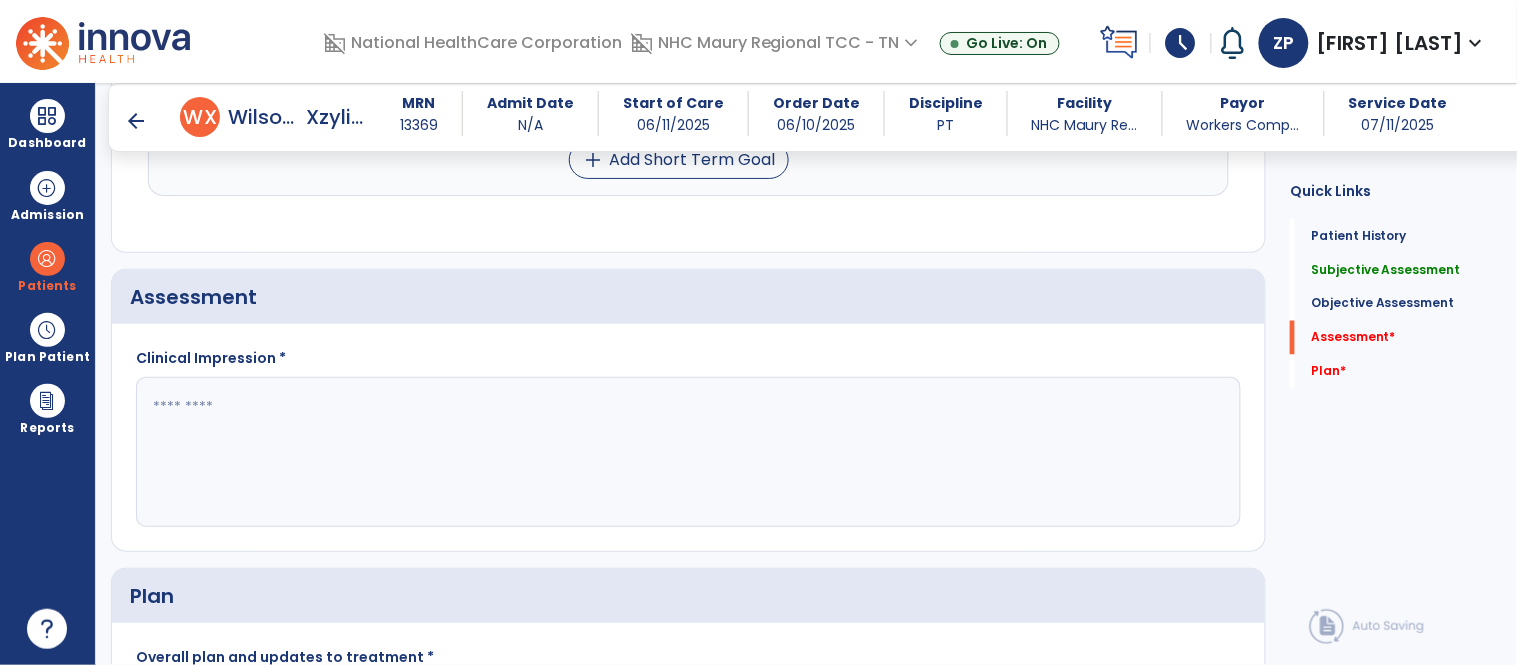 scroll, scrollTop: 2705, scrollLeft: 0, axis: vertical 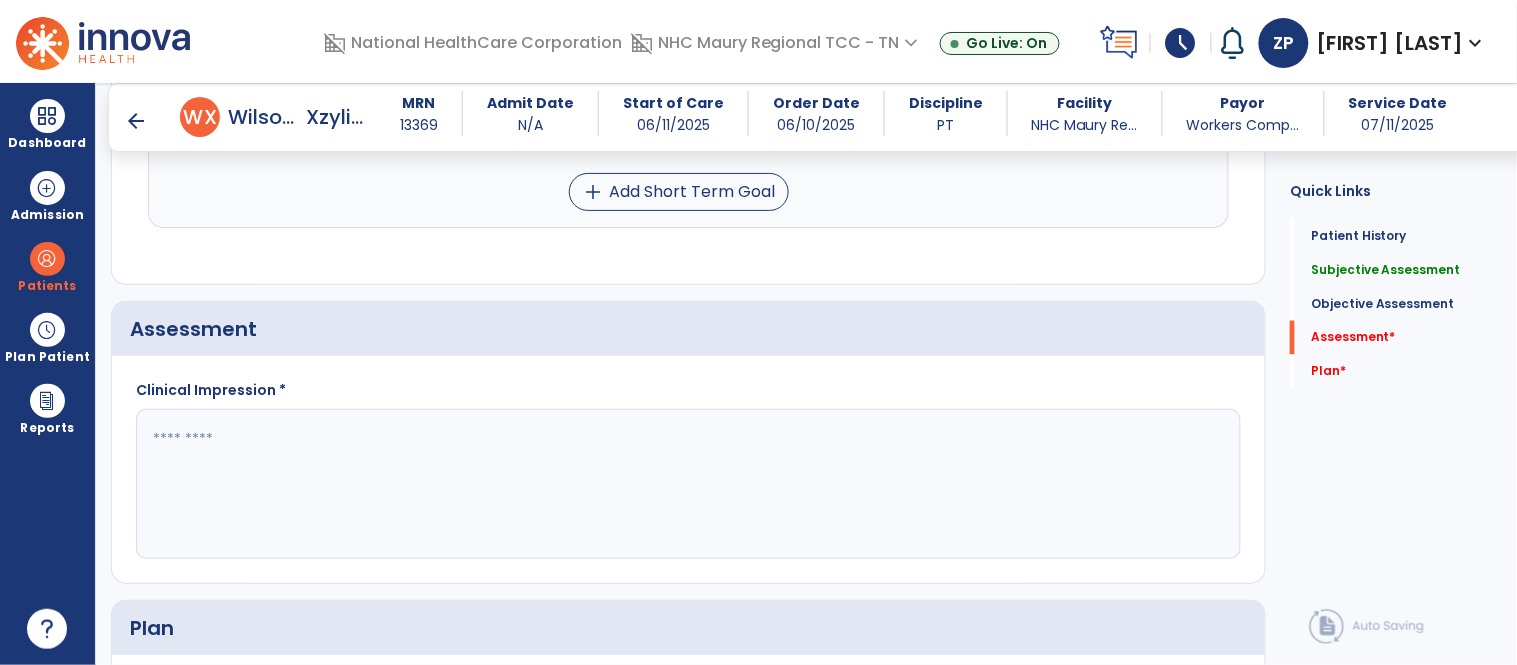 click 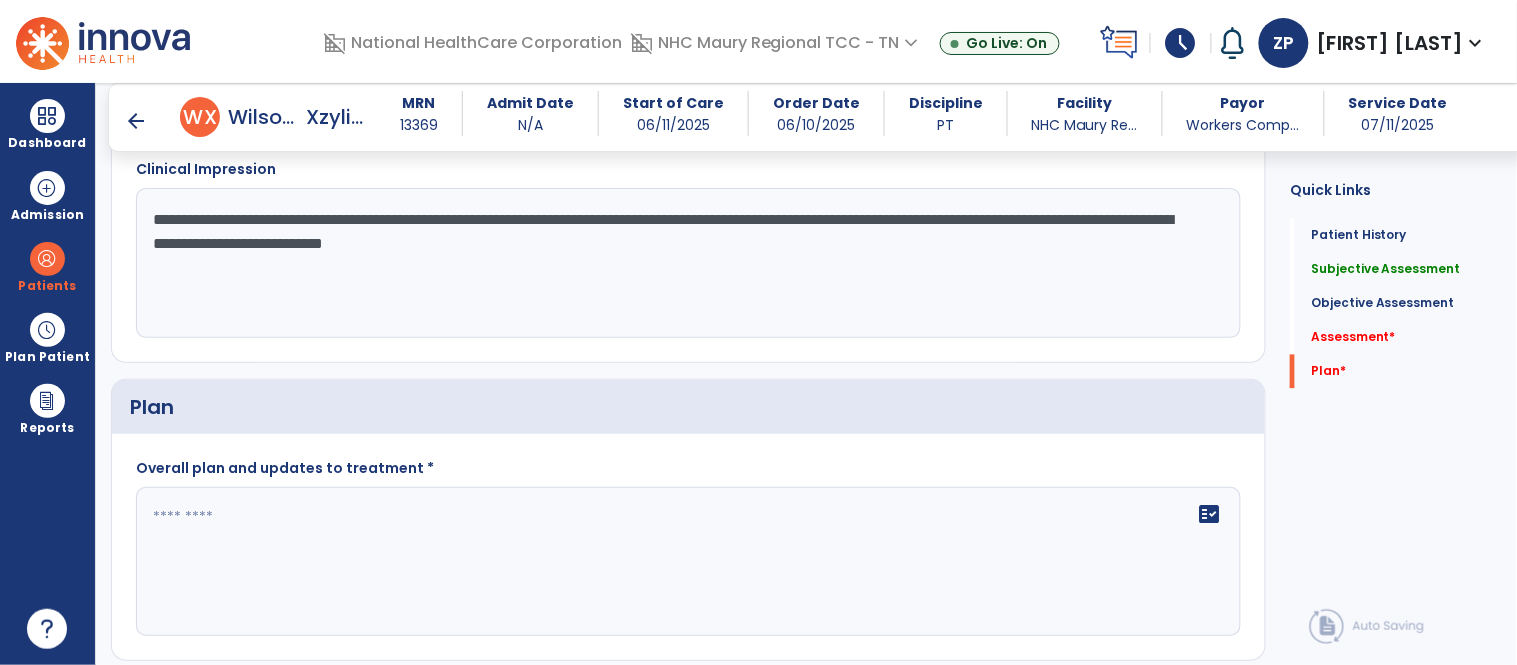 scroll, scrollTop: 2942, scrollLeft: 0, axis: vertical 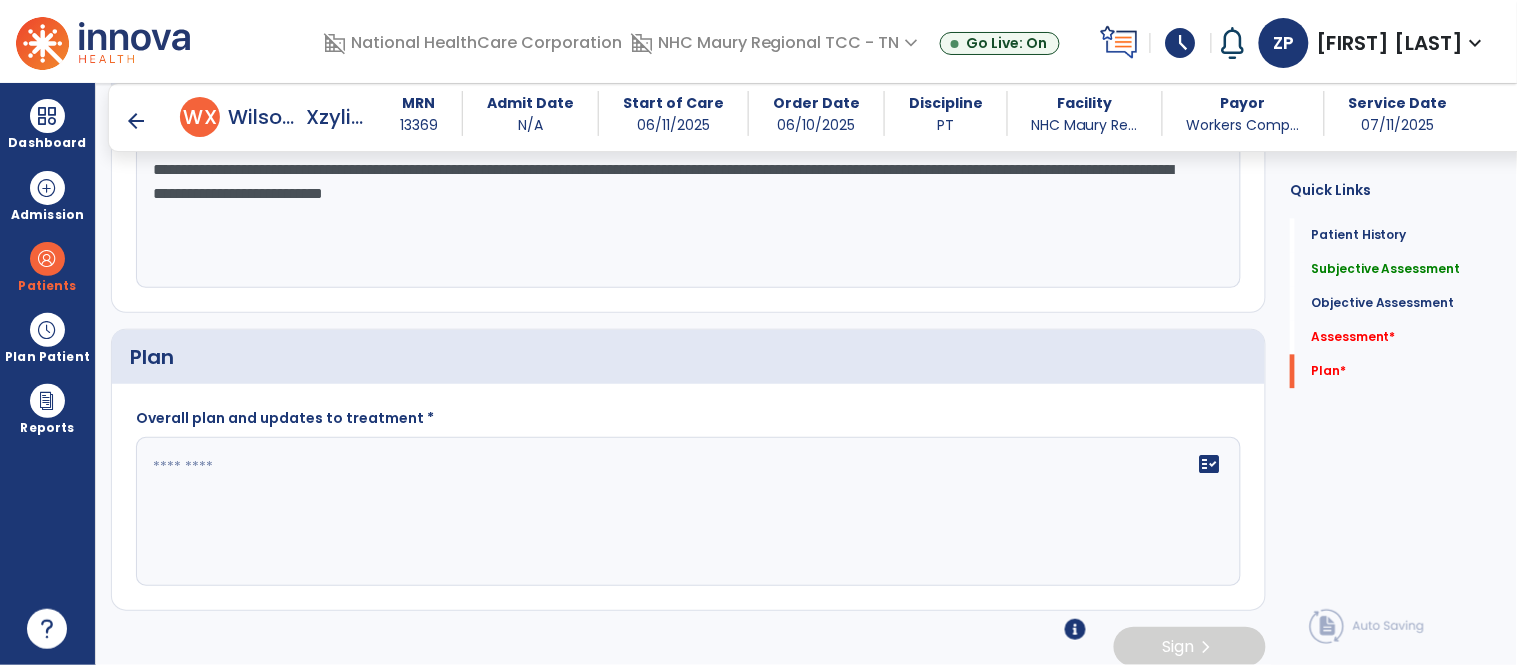 type on "**********" 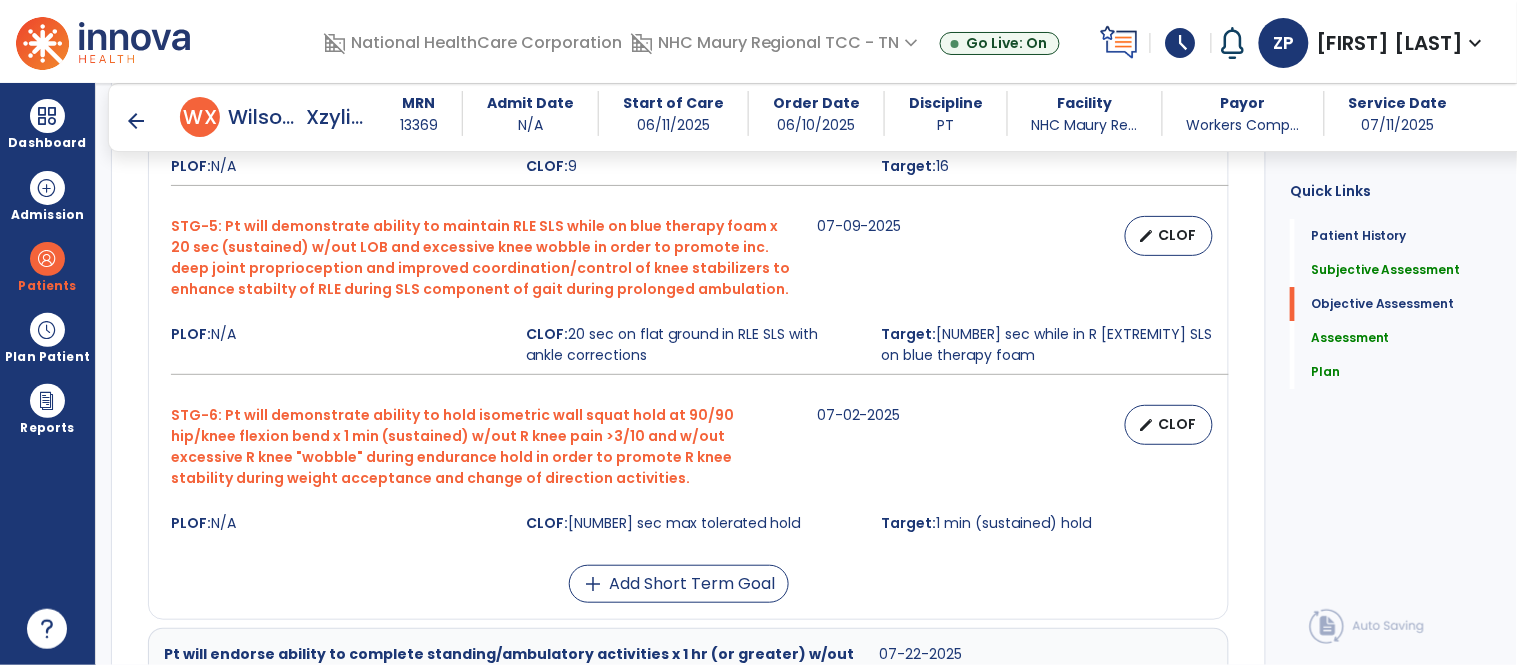 type on "**********" 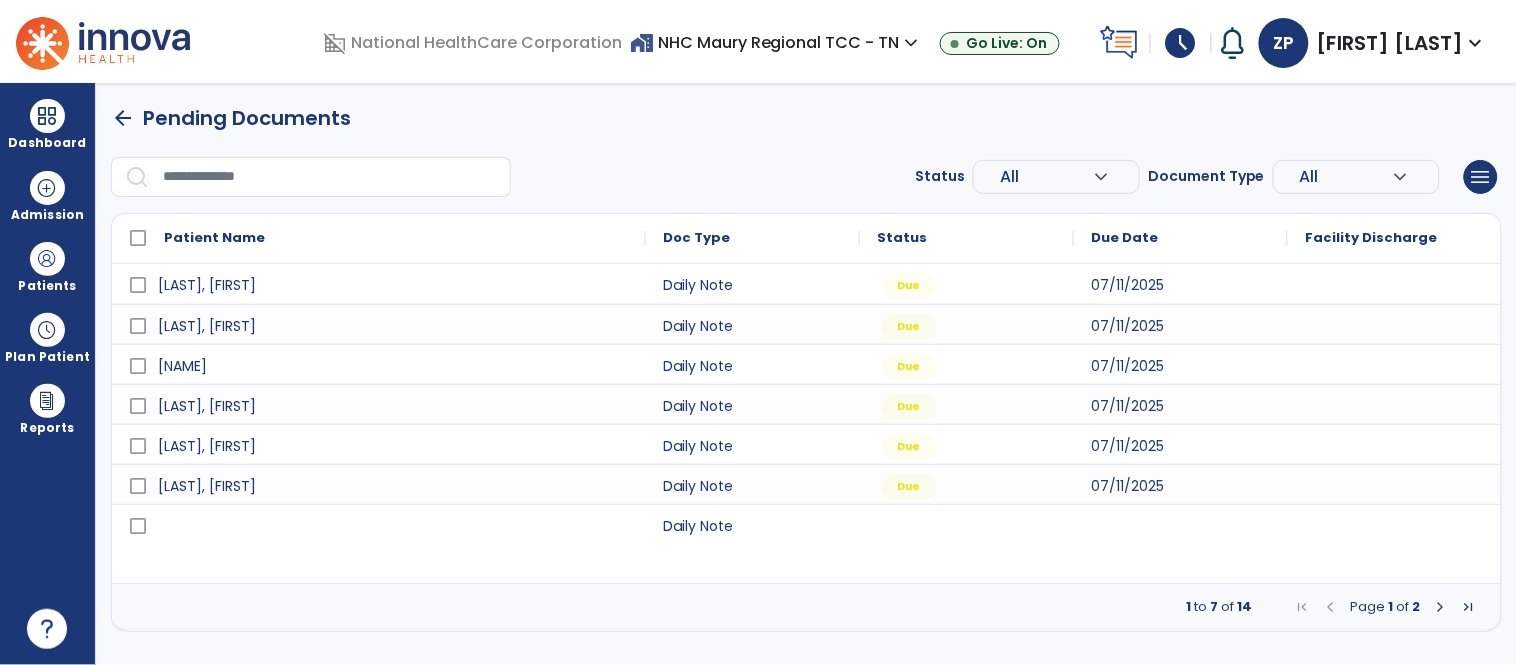 scroll, scrollTop: 0, scrollLeft: 0, axis: both 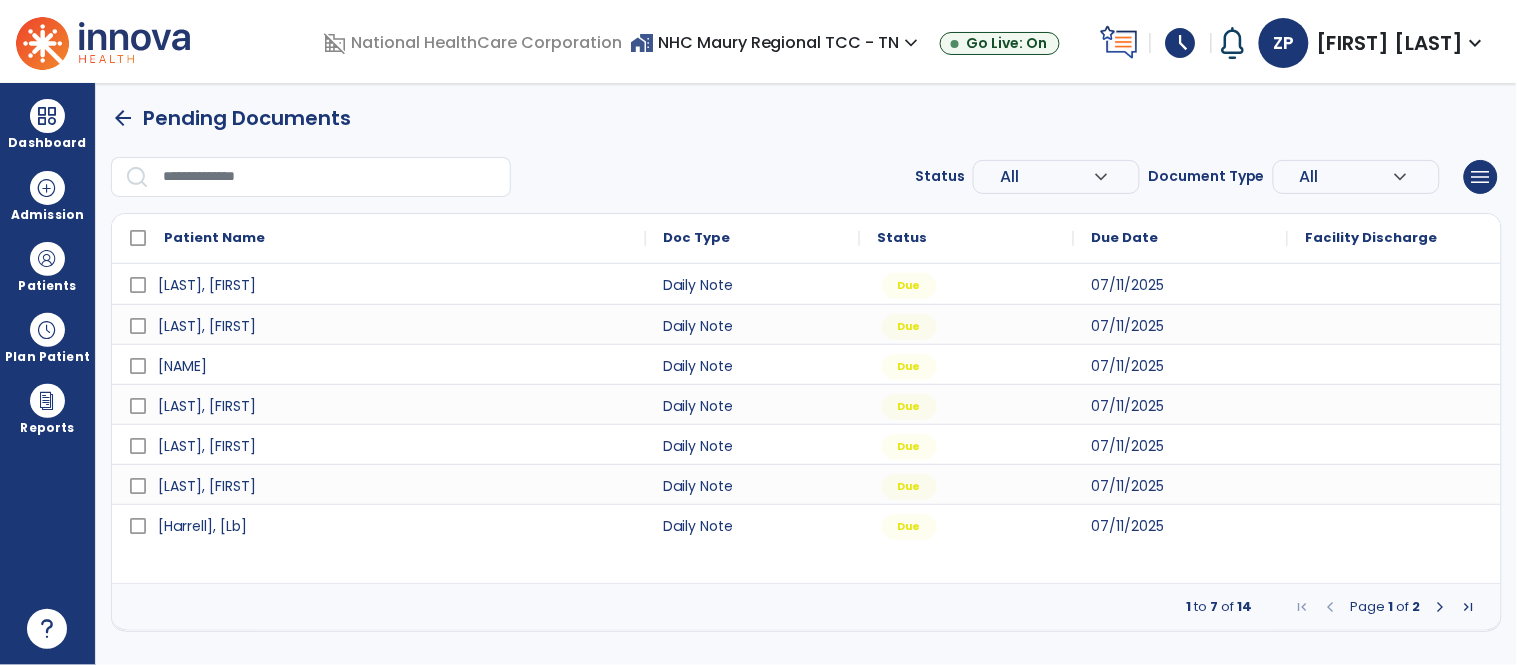 click at bounding box center [1441, 607] 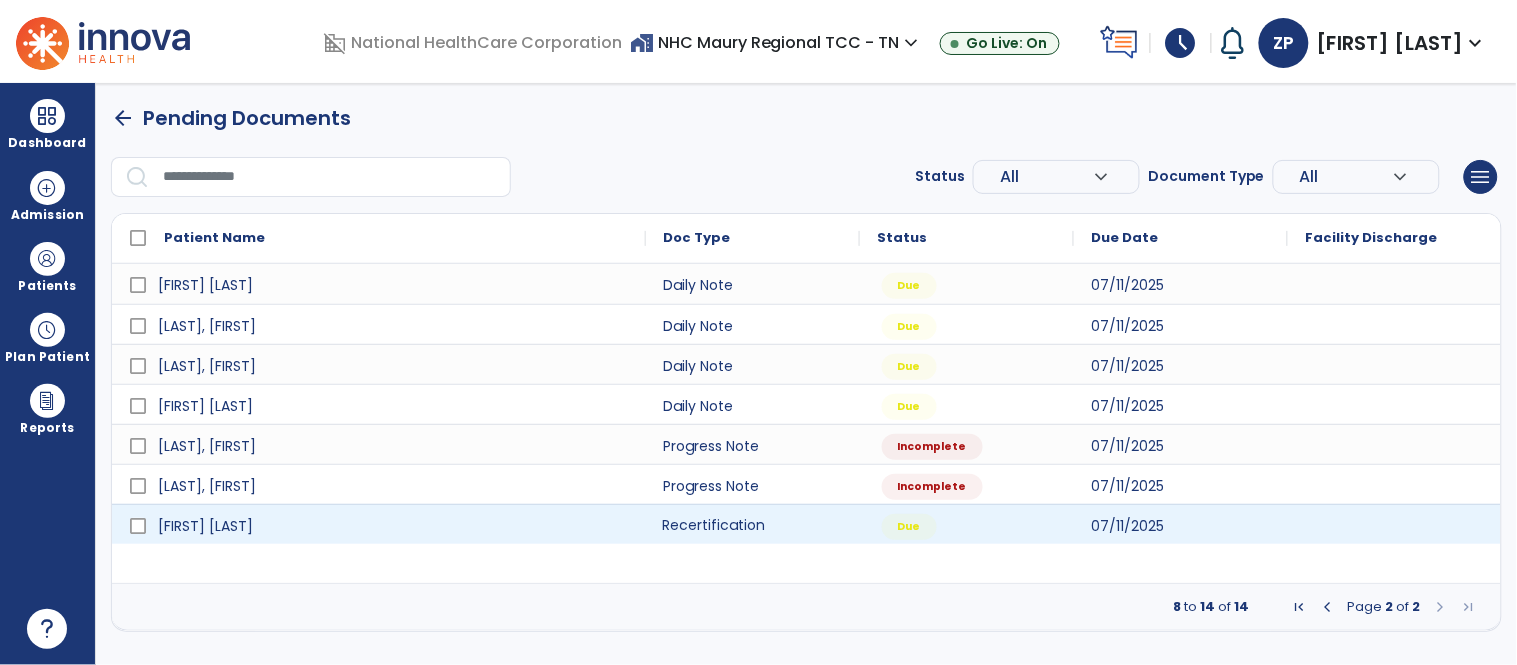 click on "Recertification" at bounding box center (753, 524) 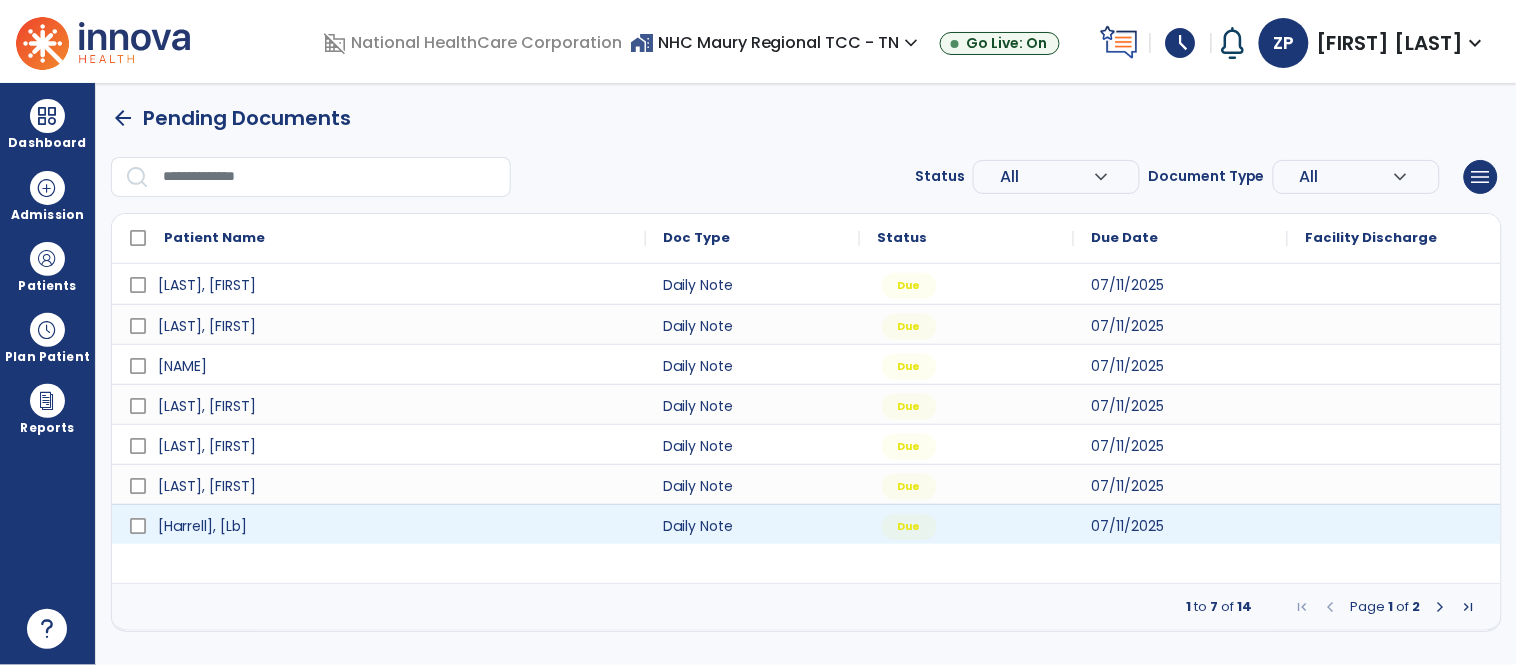 select on "**" 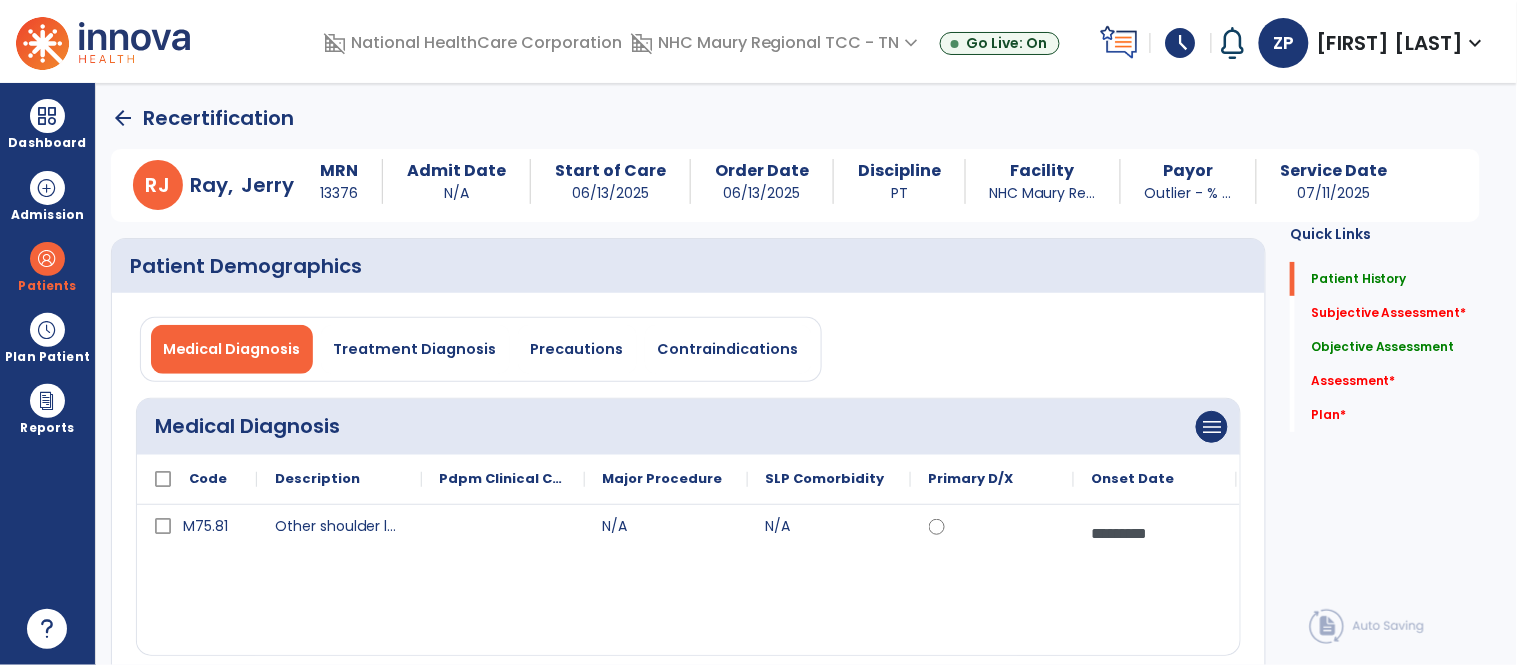 click on "arrow_back   Recertification" 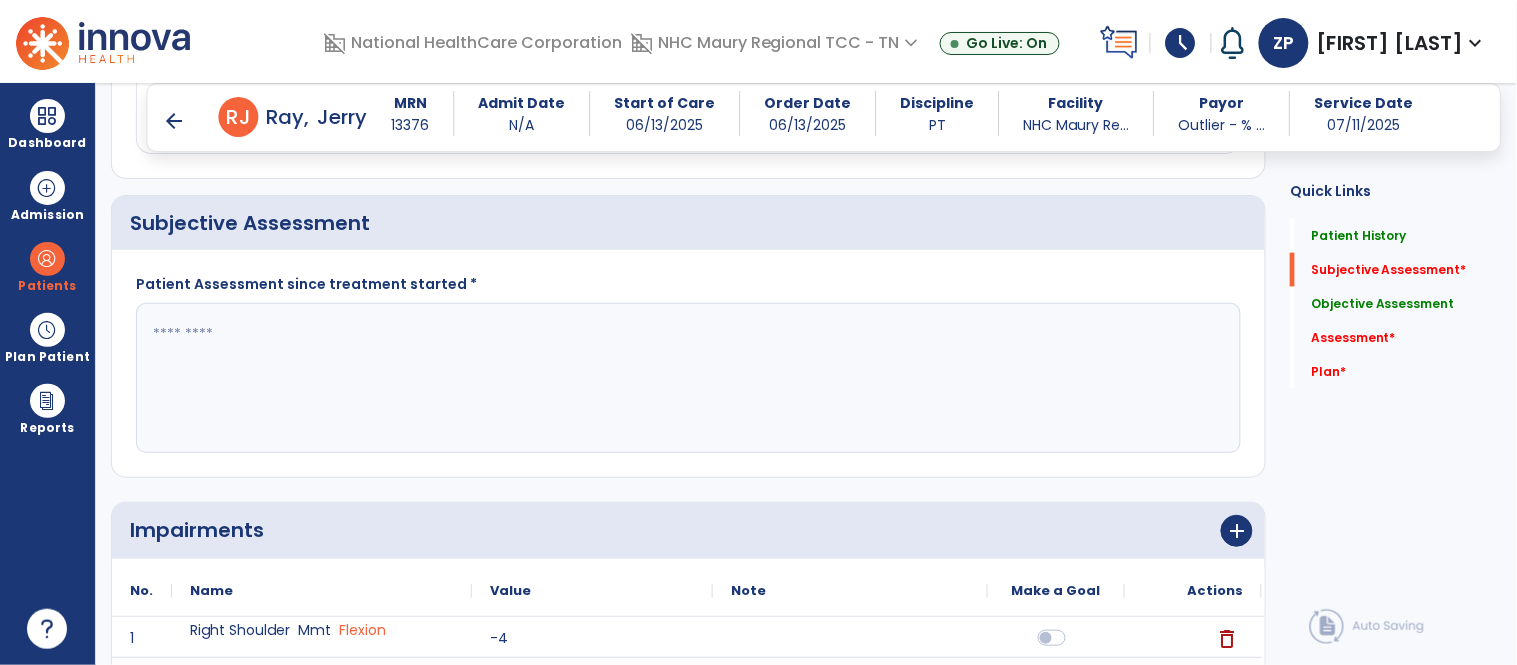 scroll, scrollTop: 484, scrollLeft: 0, axis: vertical 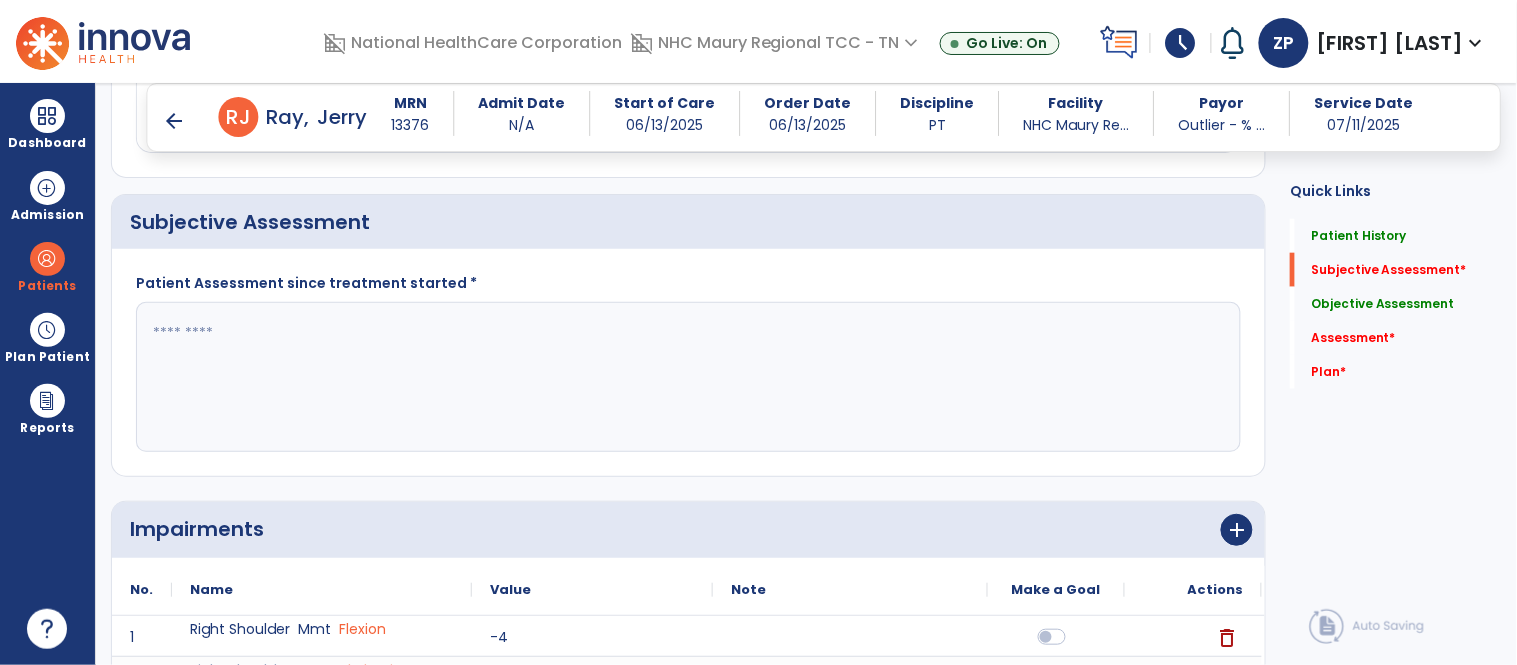 click 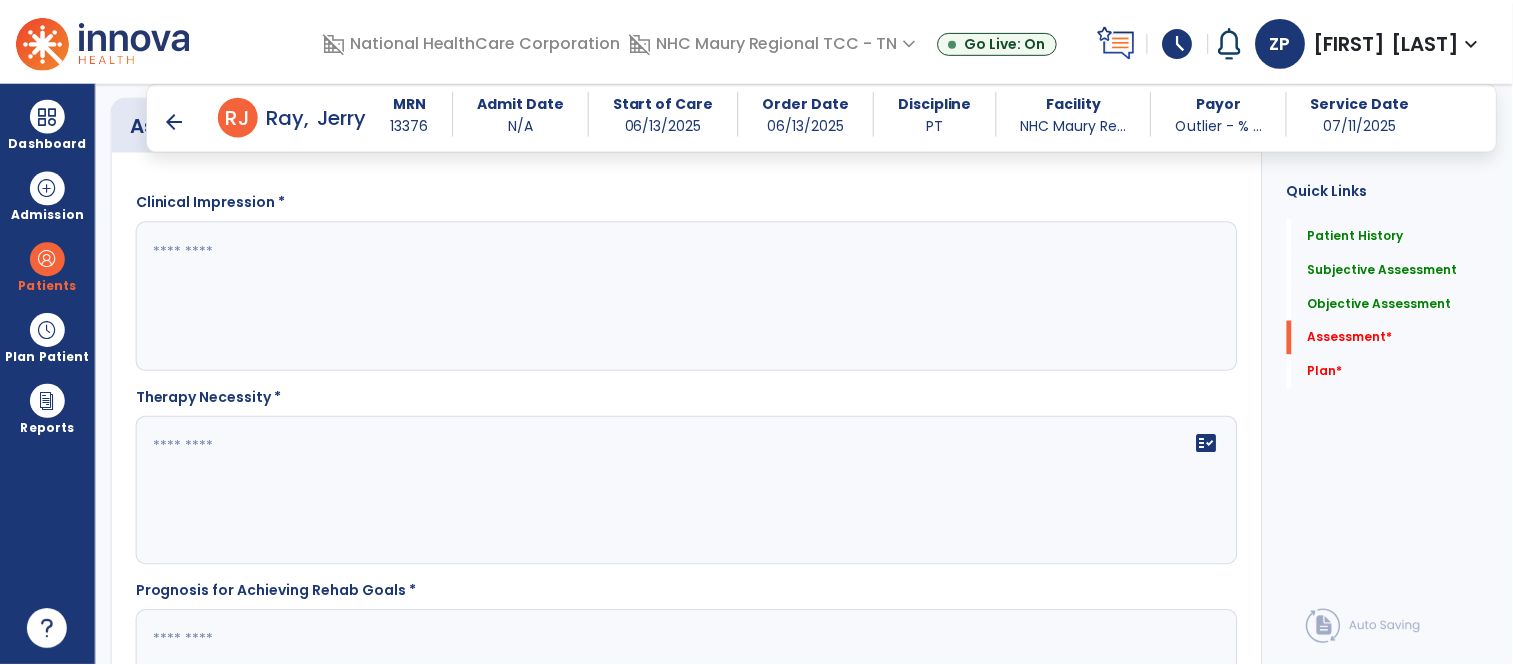 scroll, scrollTop: 2460, scrollLeft: 0, axis: vertical 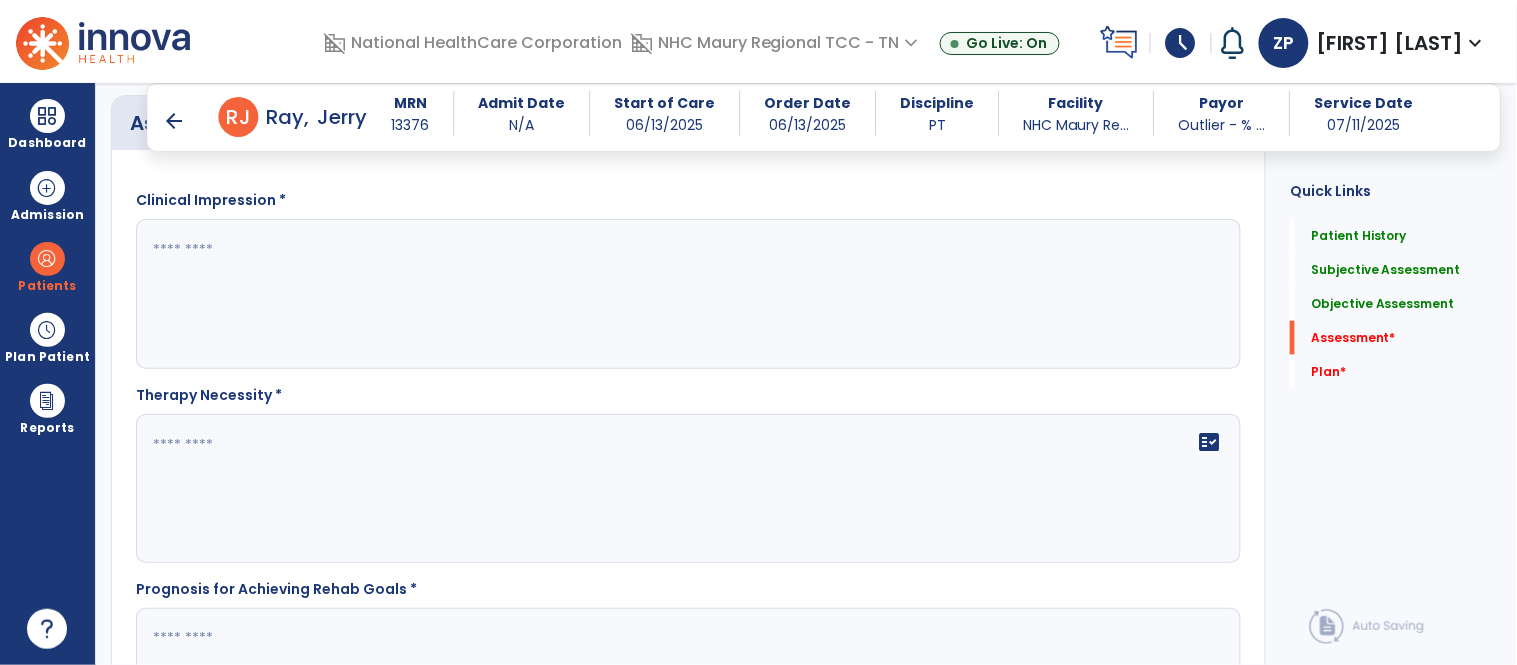 type on "**********" 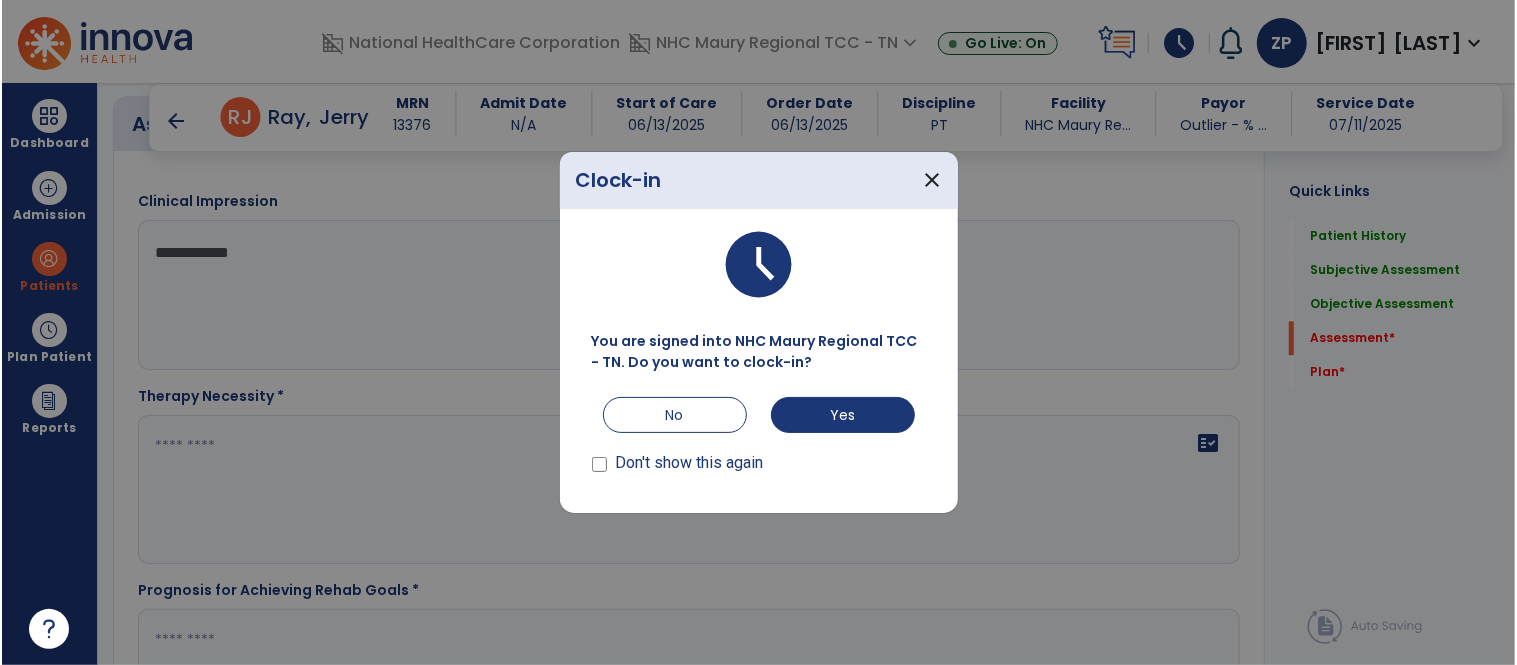 scroll, scrollTop: 2460, scrollLeft: 0, axis: vertical 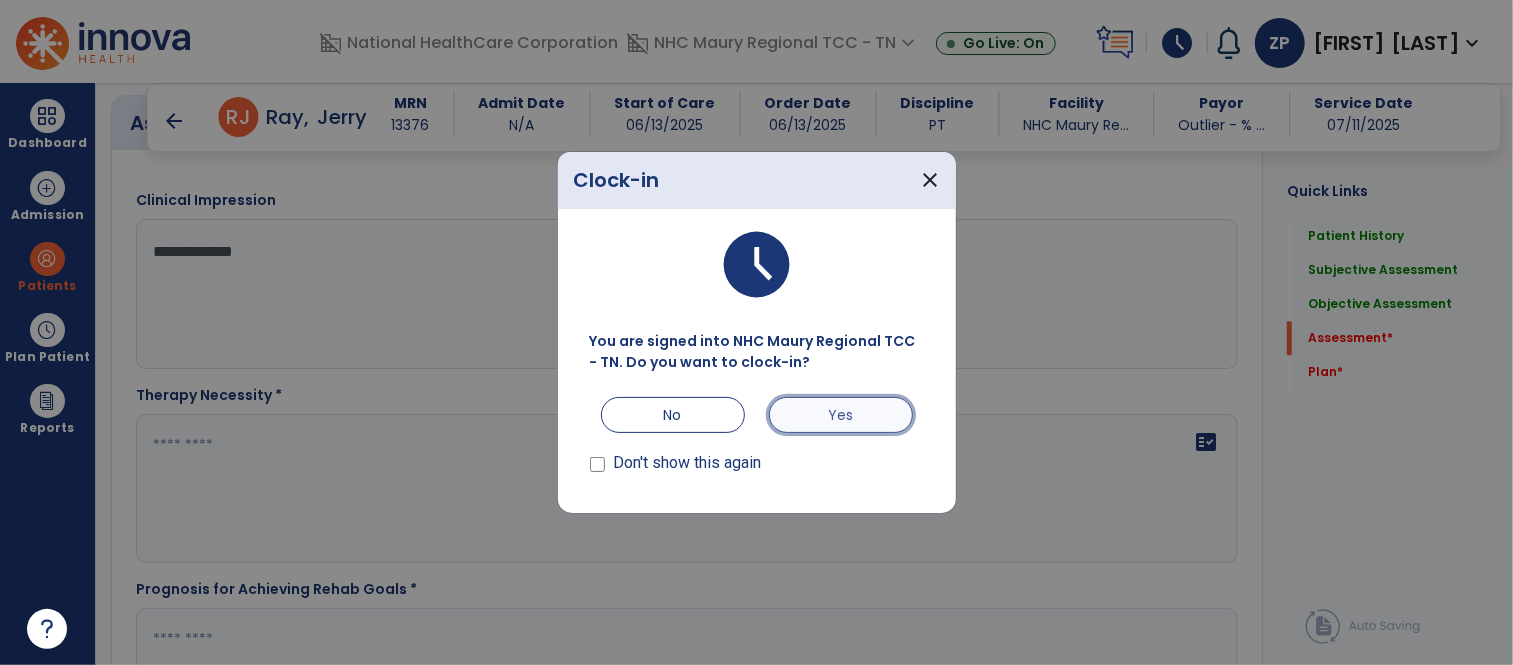 click on "Yes" at bounding box center [841, 415] 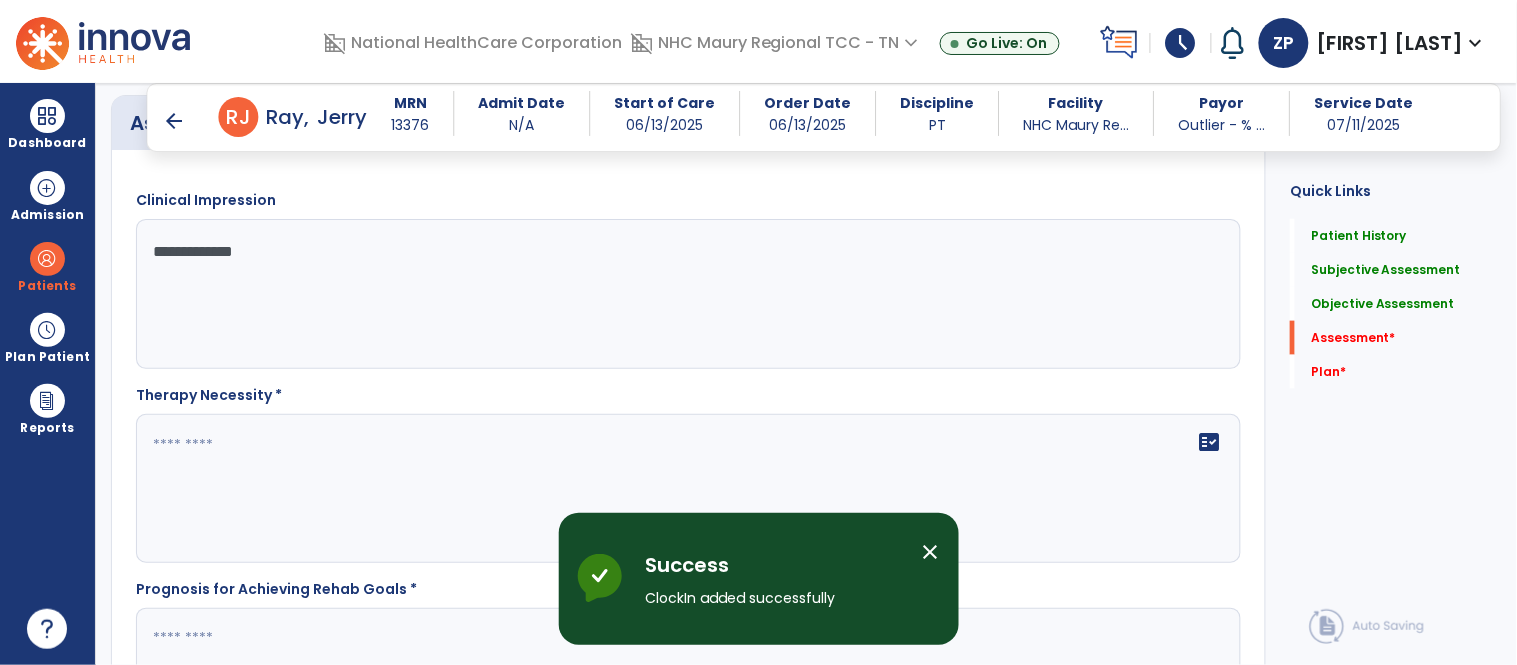 click on "**********" 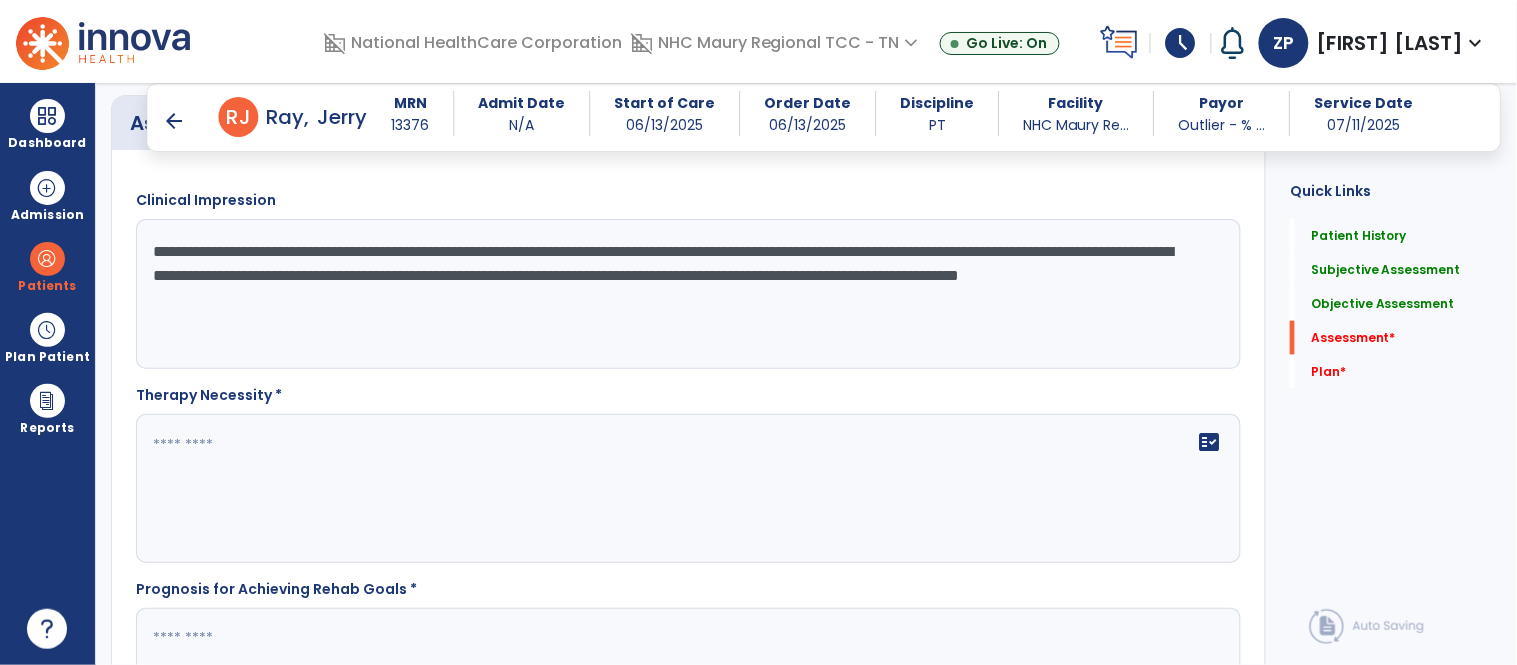 click on "**********" 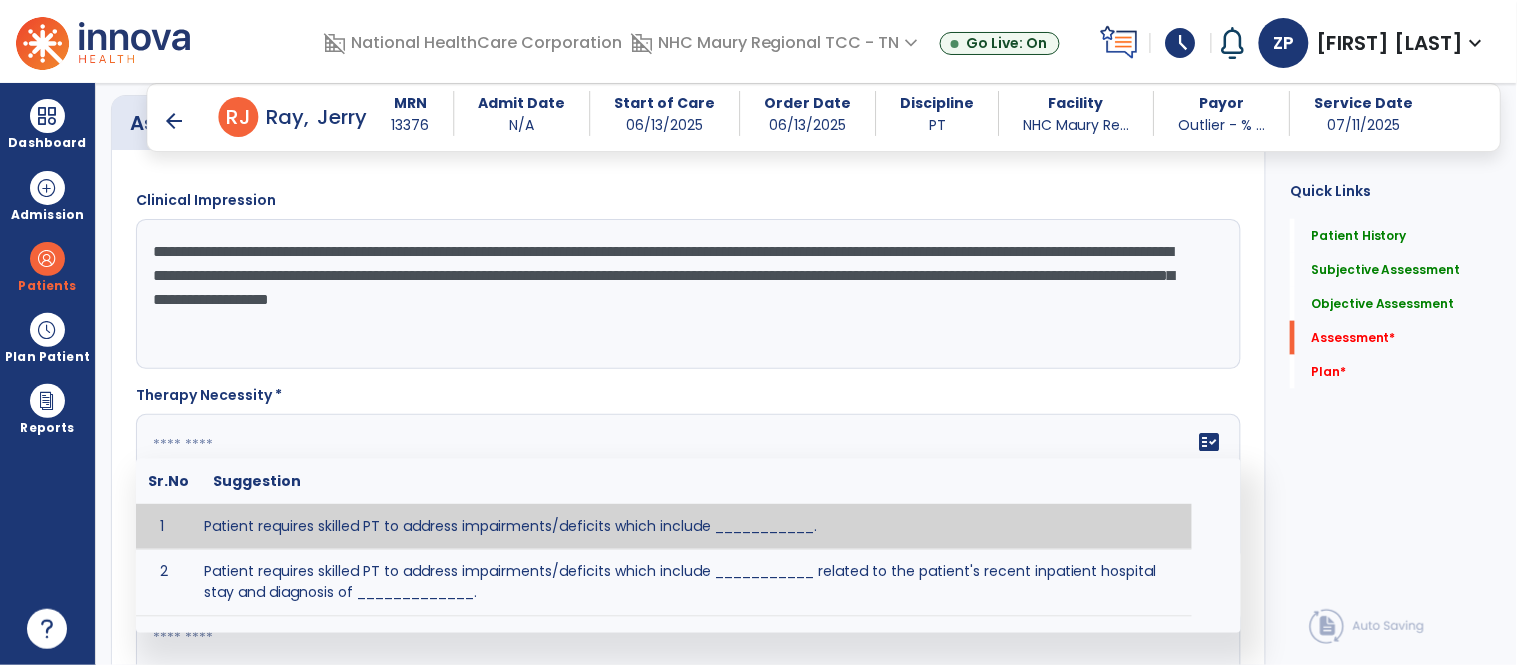 click on "fact_check  Sr.No Suggestion 1 Patient requires skilled PT to address impairments/deficits which include ___________. 2 Patient requires skilled PT to address impairments/deficits which include ___________ related to the patient's recent inpatient hospital stay and diagnosis of _____________." 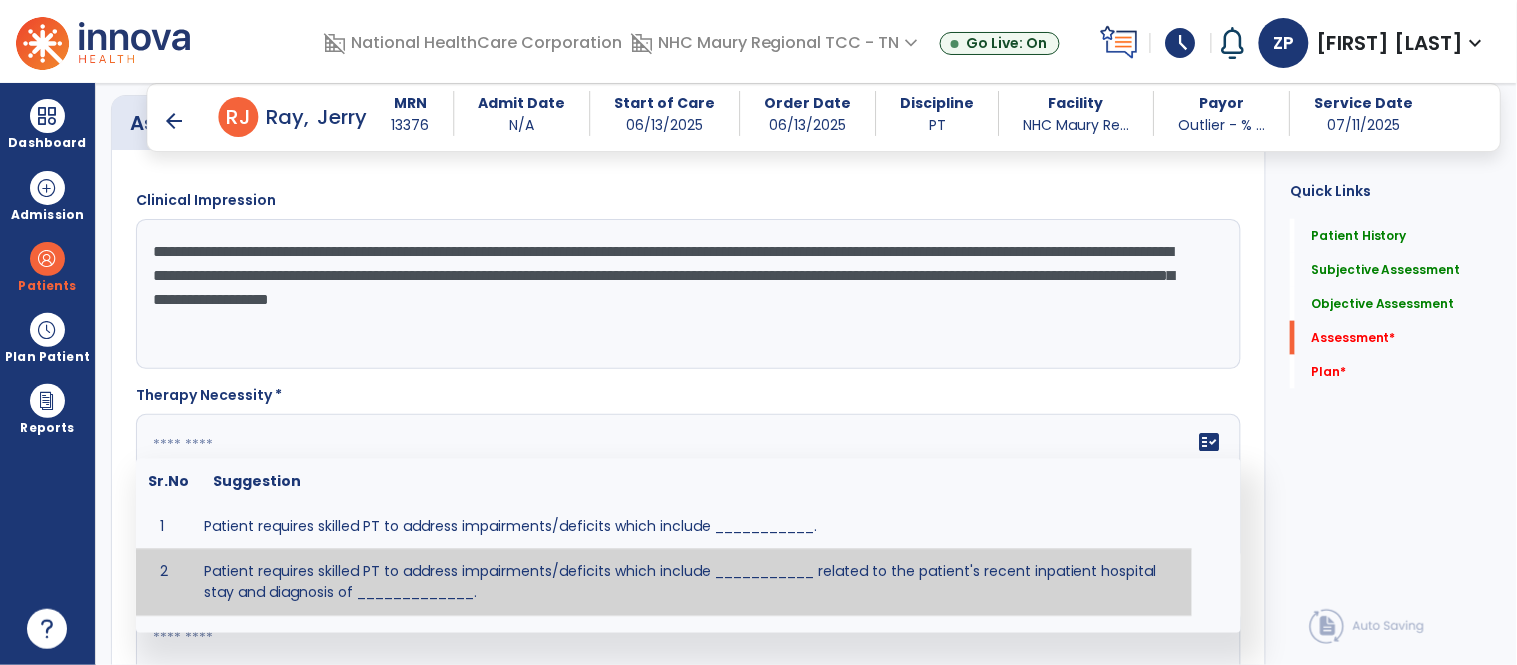 click on "**********" 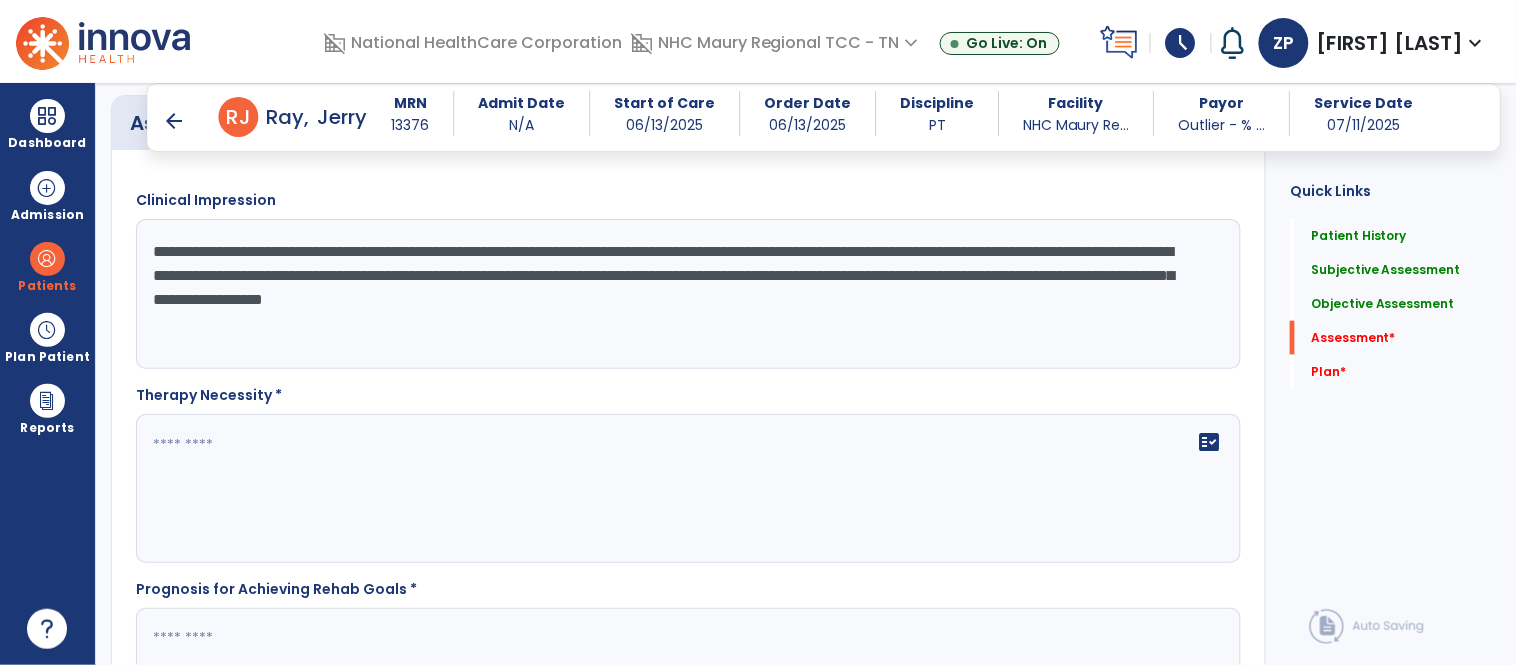 click on "**********" 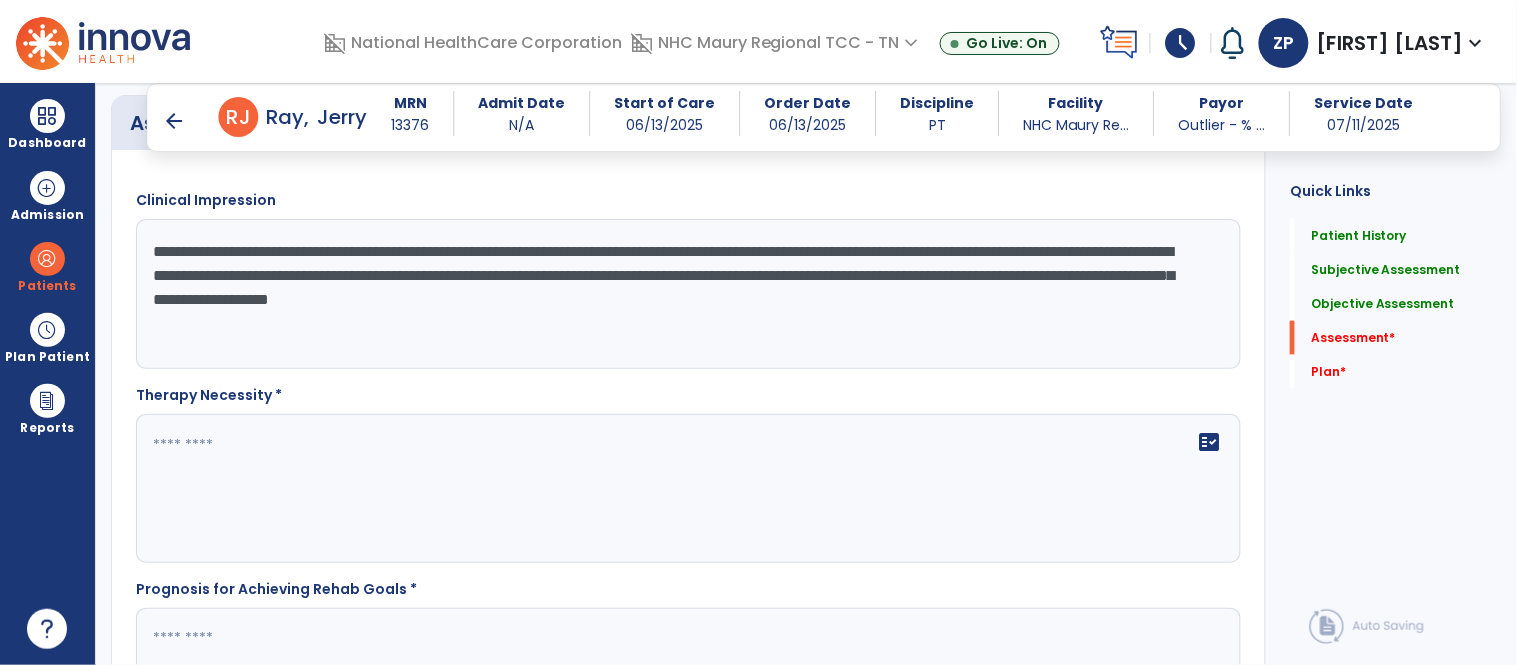 type on "**********" 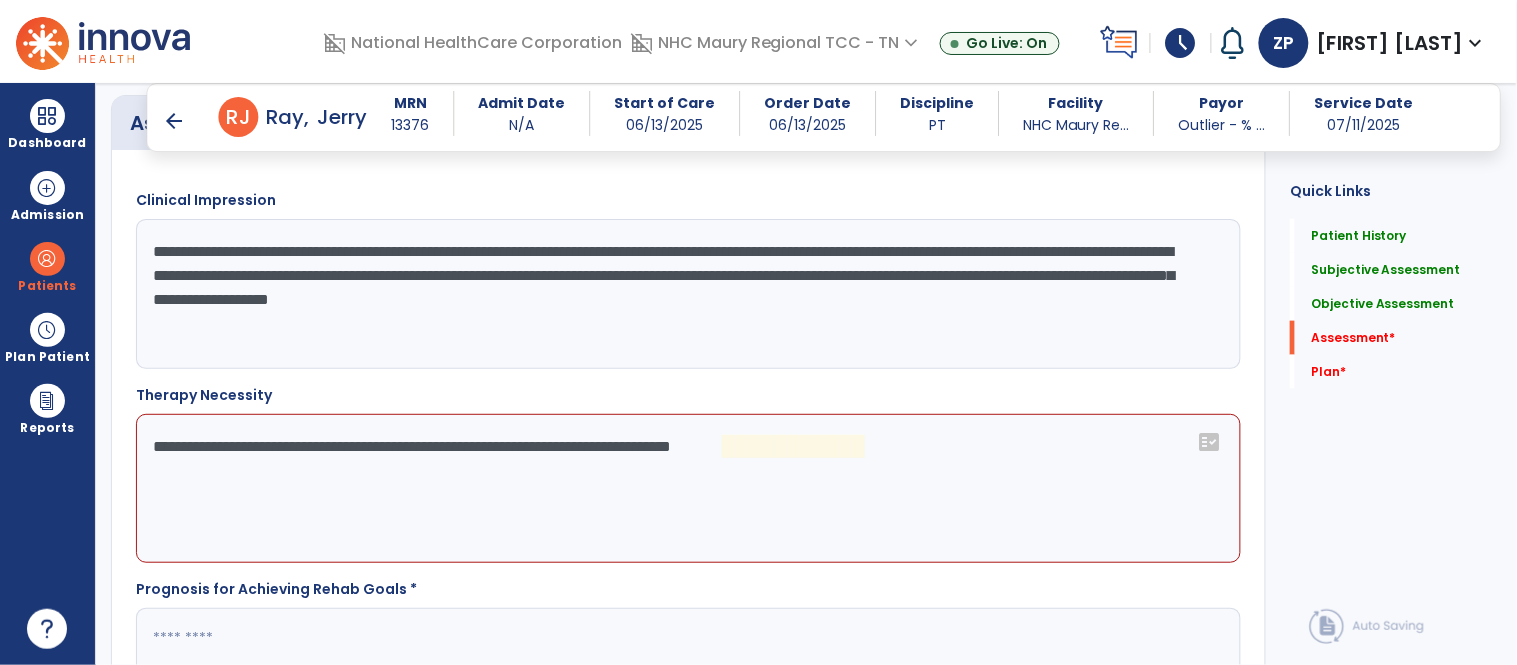 click on "**********" 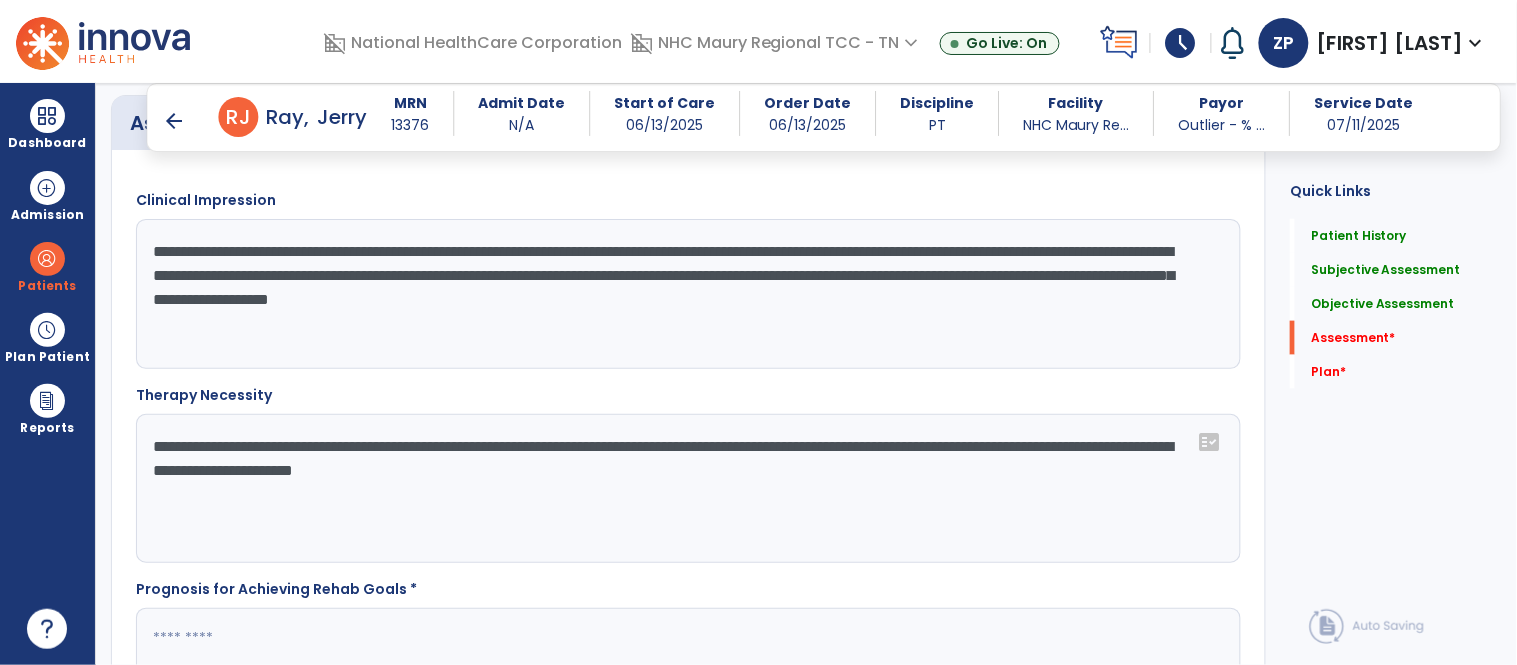 scroll, scrollTop: 2585, scrollLeft: 0, axis: vertical 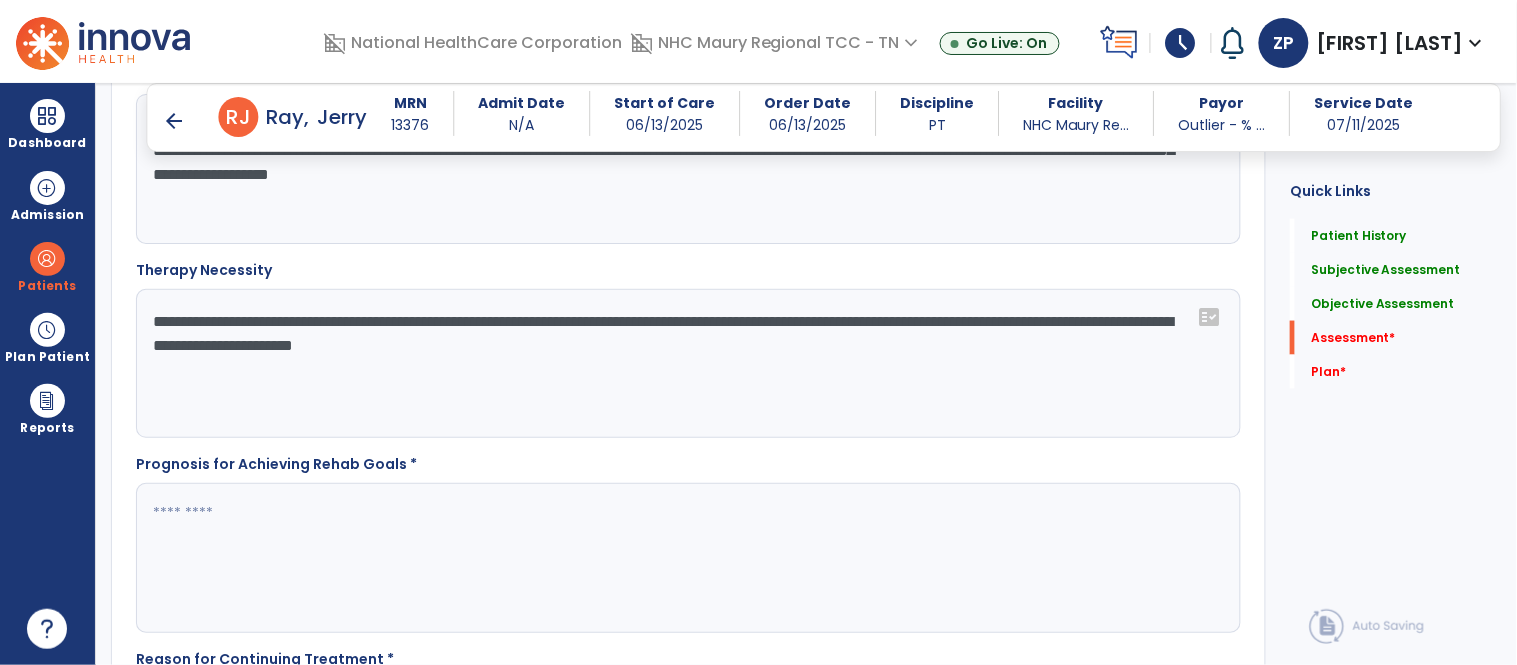 click 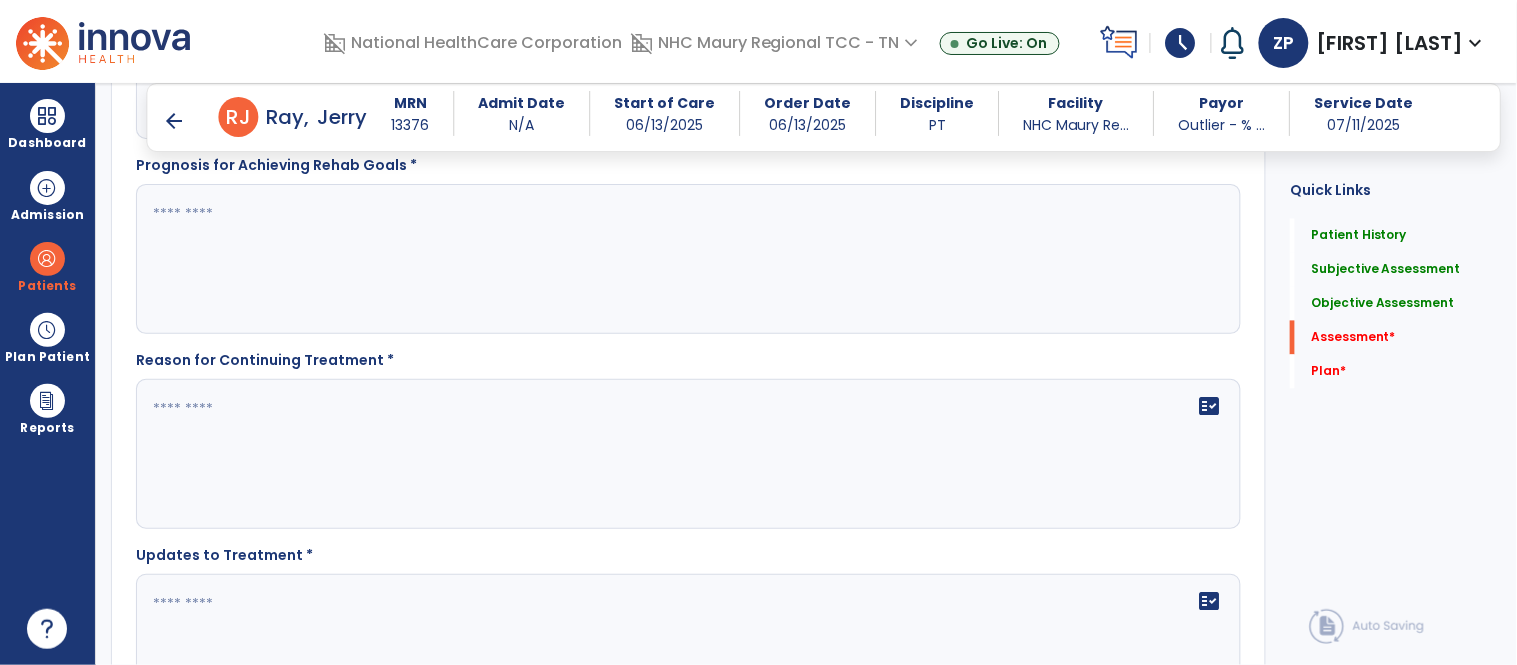 scroll, scrollTop: 2890, scrollLeft: 0, axis: vertical 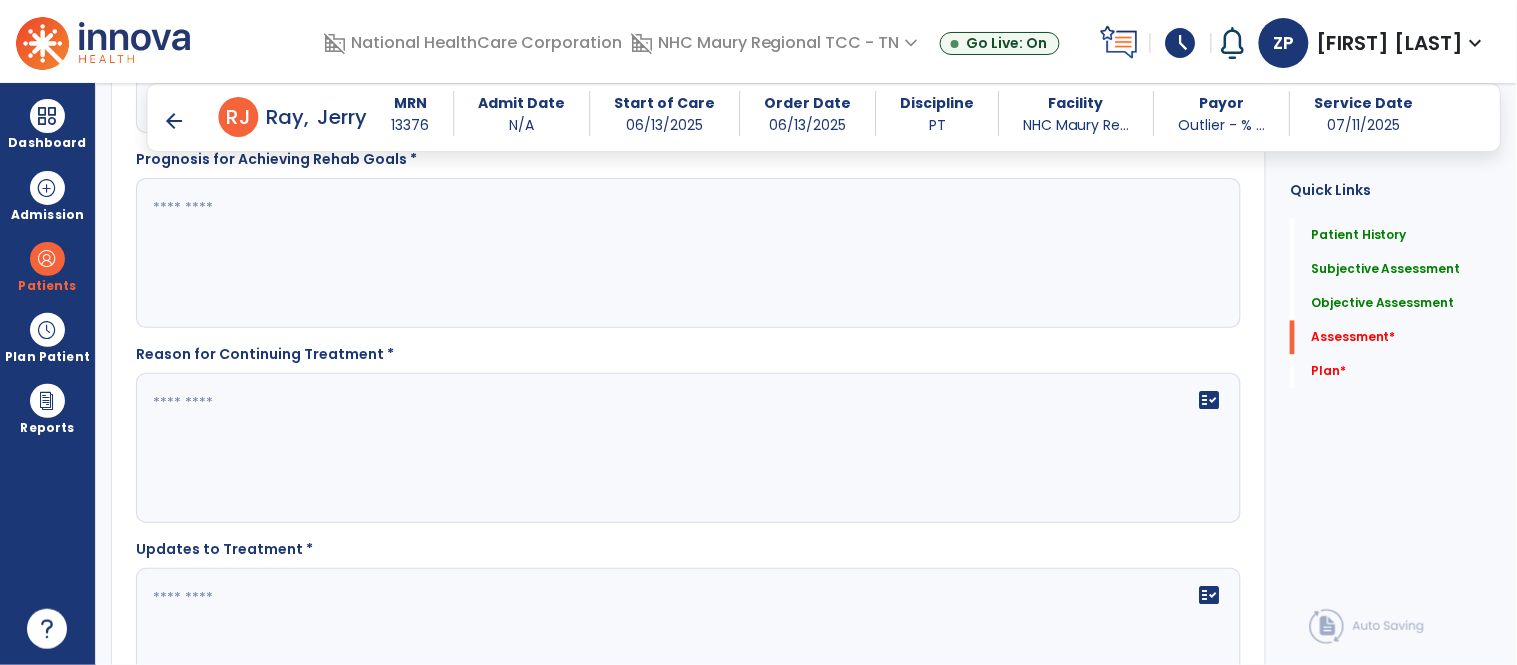 type on "**********" 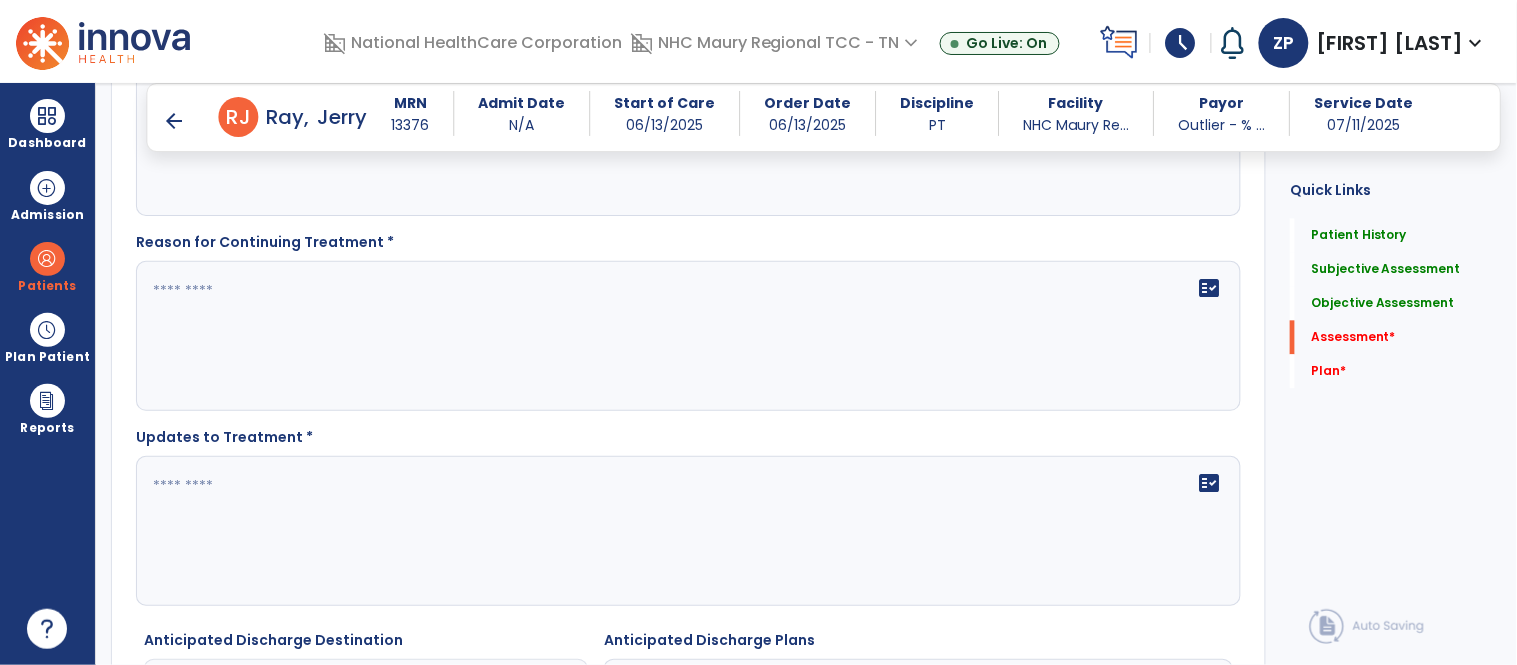 scroll, scrollTop: 3003, scrollLeft: 0, axis: vertical 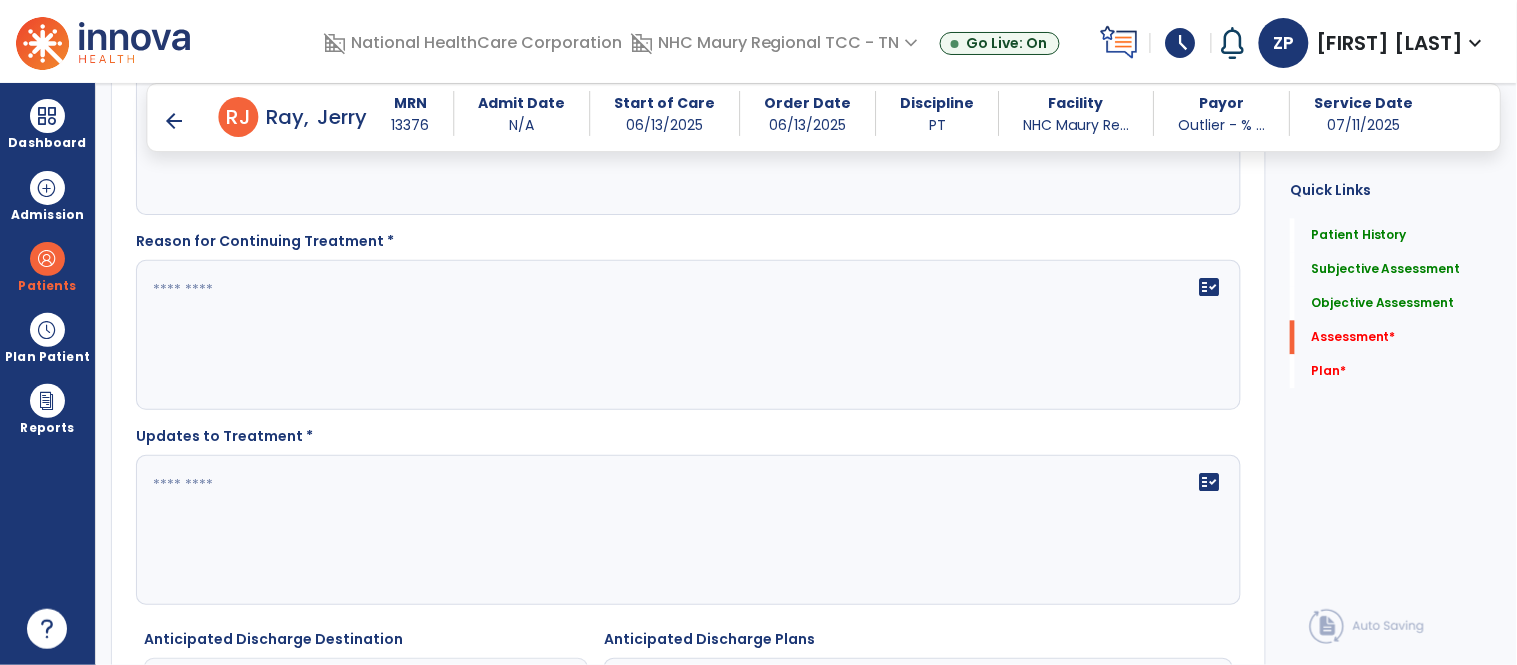 type on "**********" 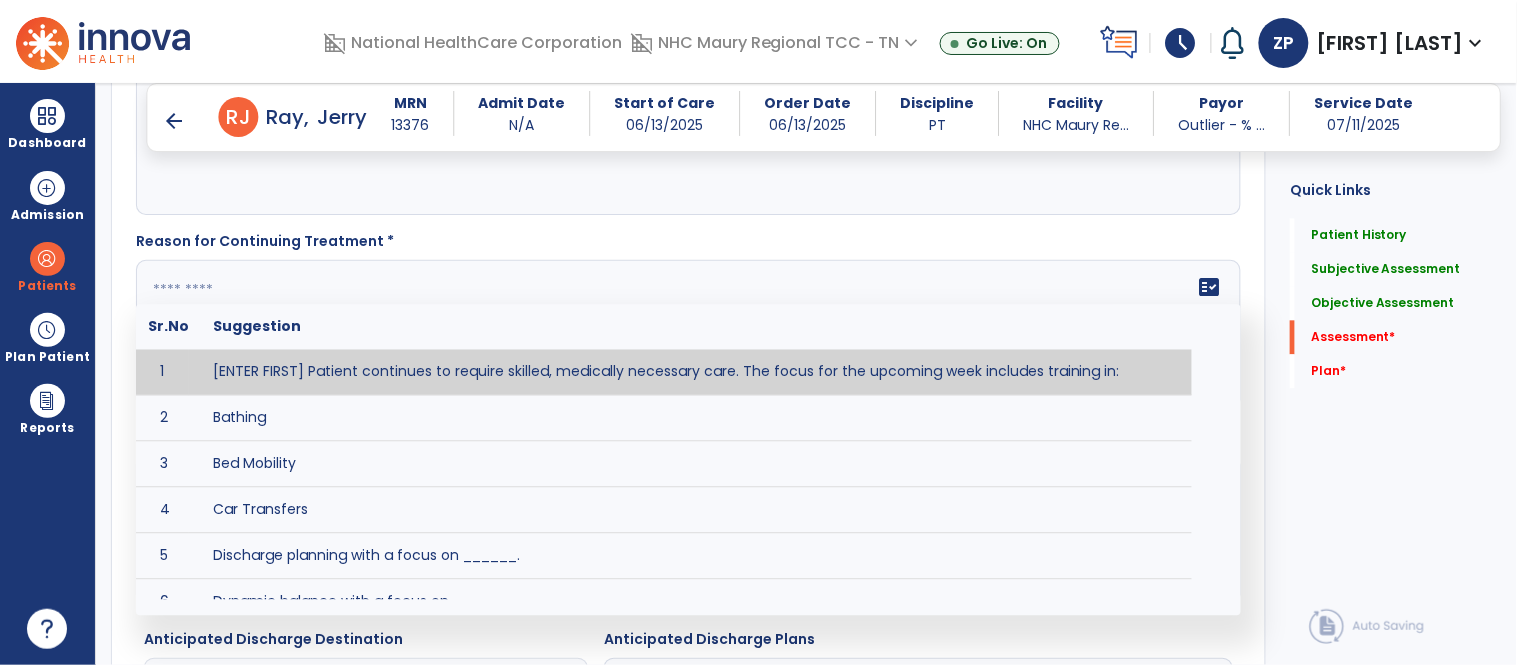 click 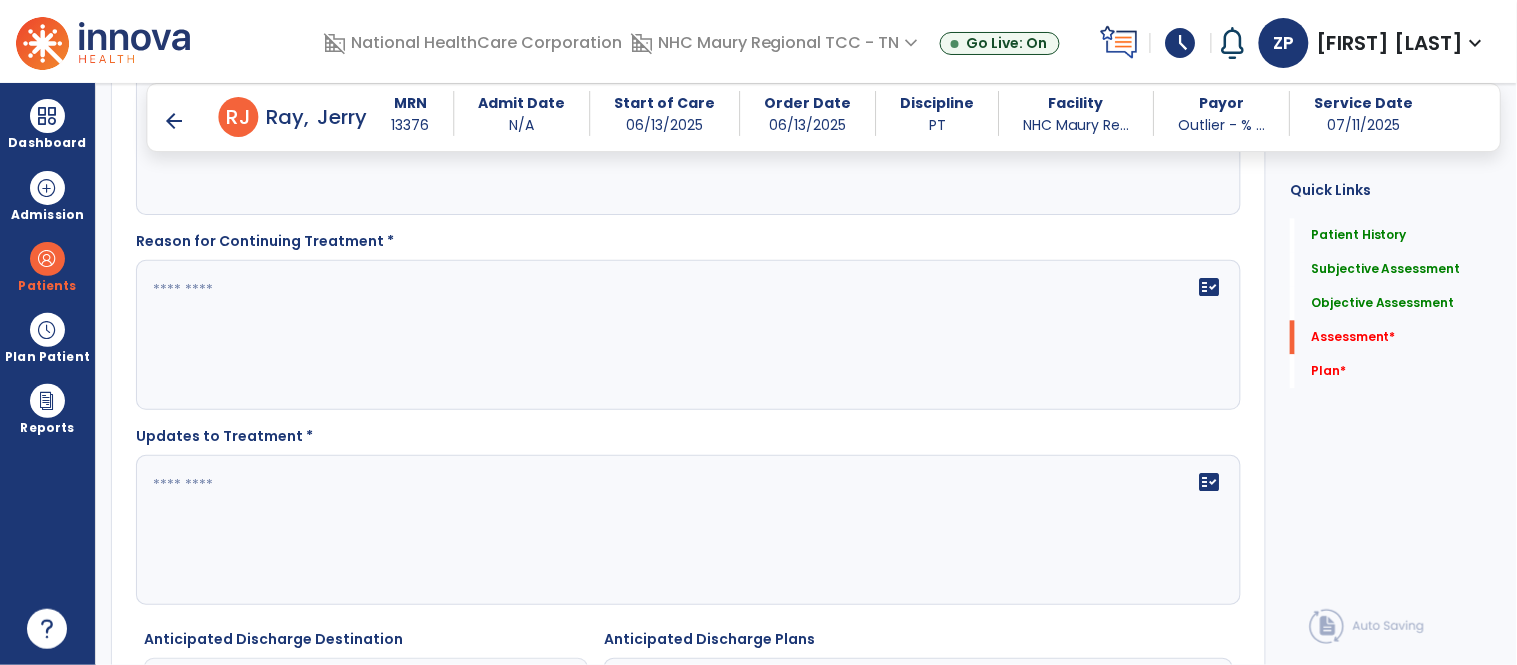 click on "Reason for Continuing Treatment *  fact_check" 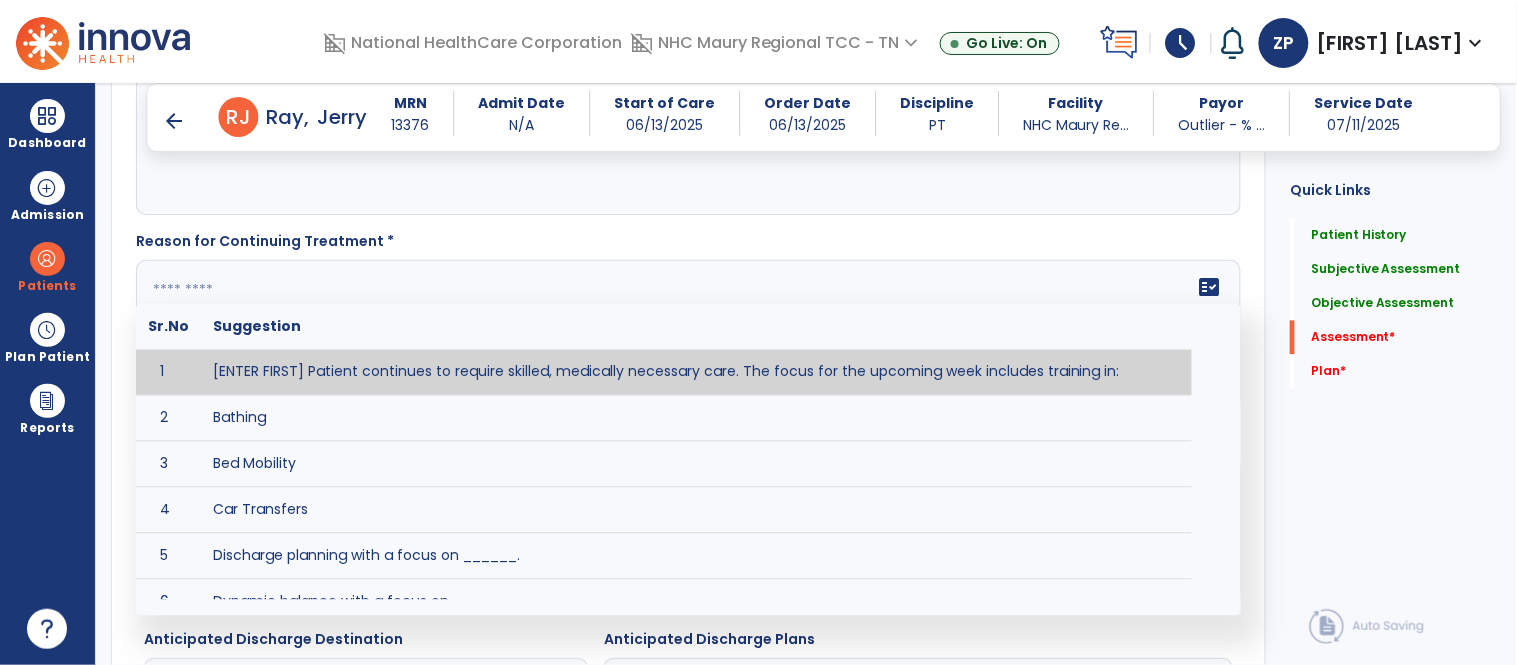 click on "**********" 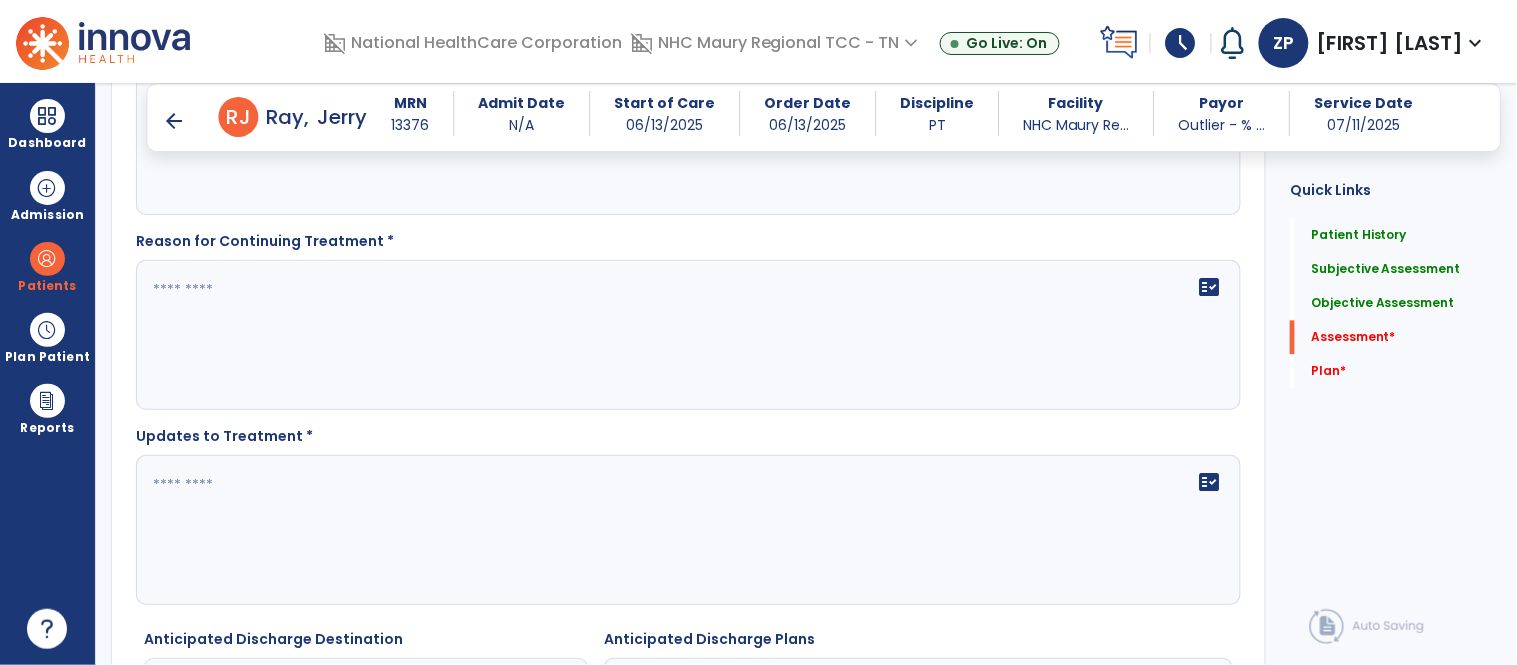 click on "**********" 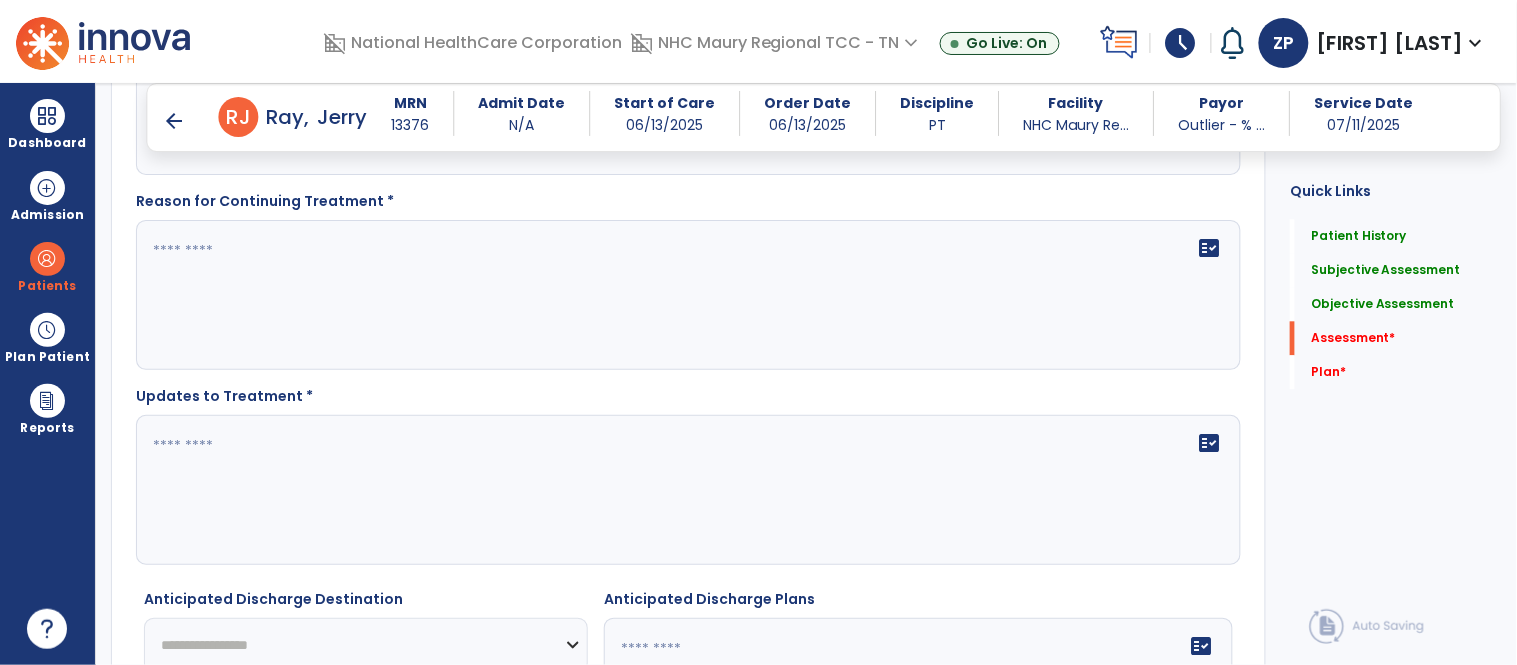 scroll, scrollTop: 3036, scrollLeft: 0, axis: vertical 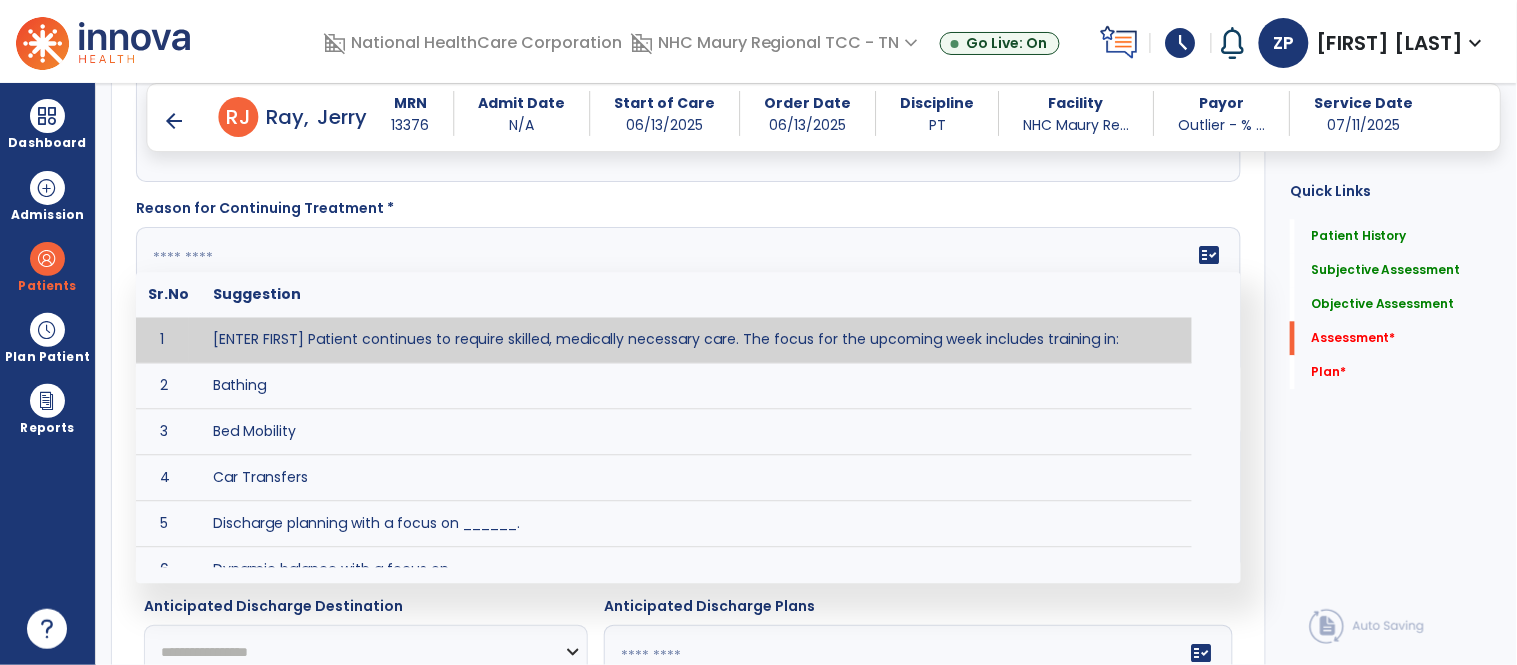 click on "fact_check  Sr.No Suggestion 1 [ENTER FIRST] Patient continues to require skilled, medically necessary care. The focus for the upcoming week includes training in: 2 Bathing 3 Bed Mobility 4 Car Transfers 5 Discharge planning with a focus on ______. 6 Dynamic balance with a focus on _________. 7 Gait around obstacles. 8 Gait on level surfaces. 9 Gait on unlevel surfaces. 10 Life skills management. 11 Pain management. 12 Stair negotiation. 13 Static balance. 14 Toileting 15 Transfers from bed. 16 Transfers from chair. 17 Transfers from toilet. 18 Transfers to/from tub 19 Transition home program. 20 Wound care management." 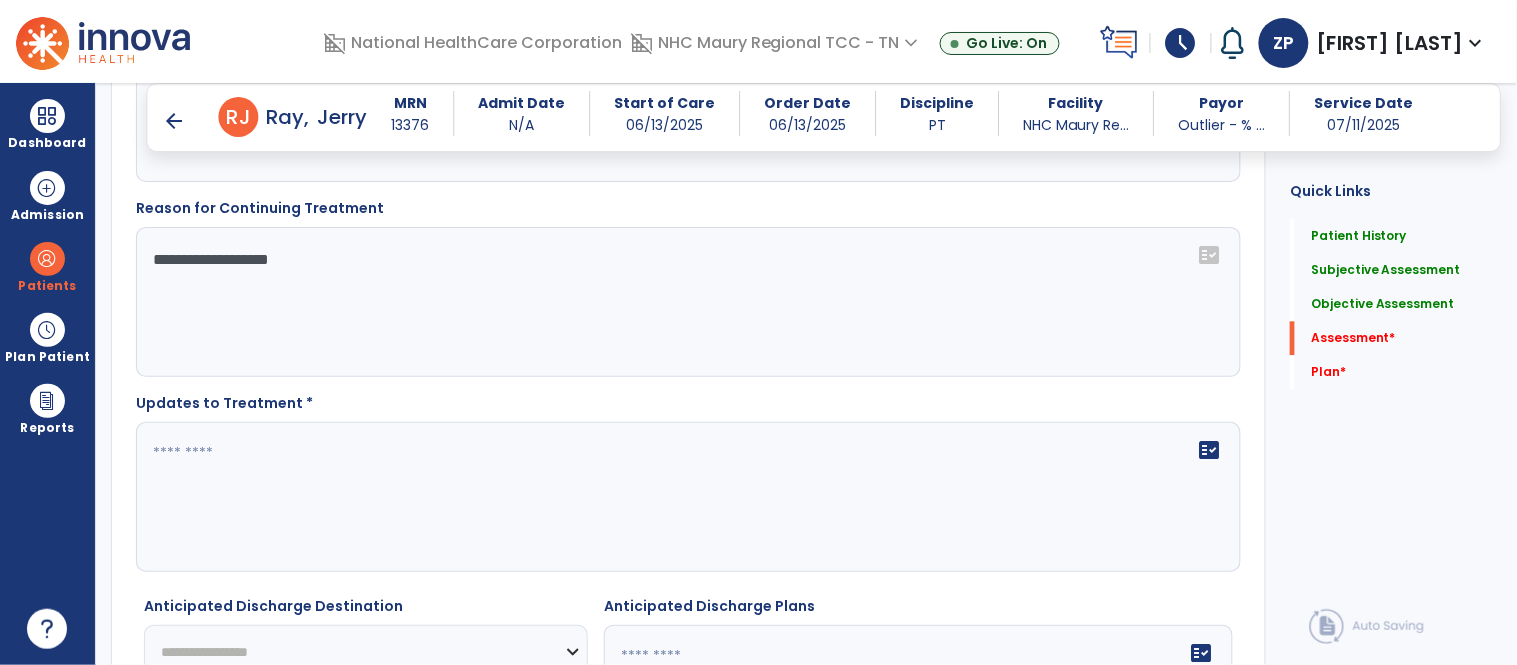 click on "**********" 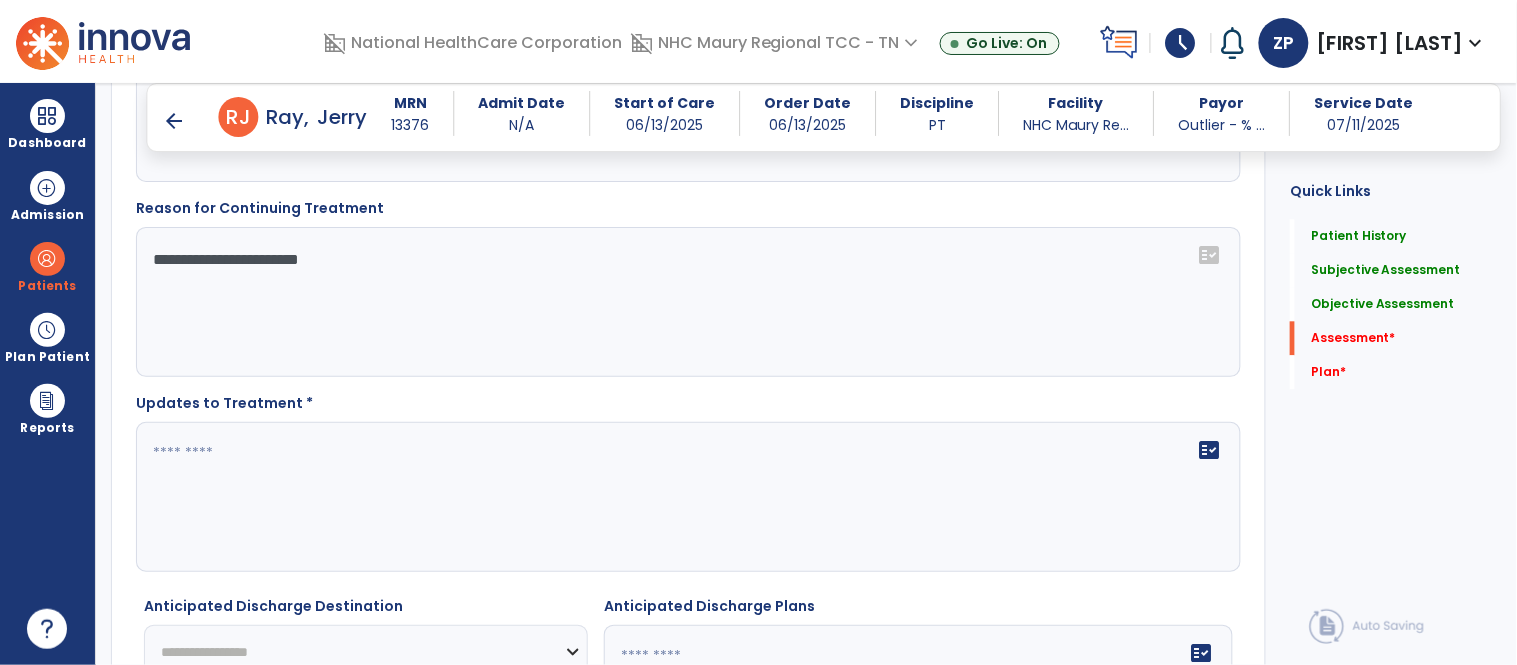 click on "**********" 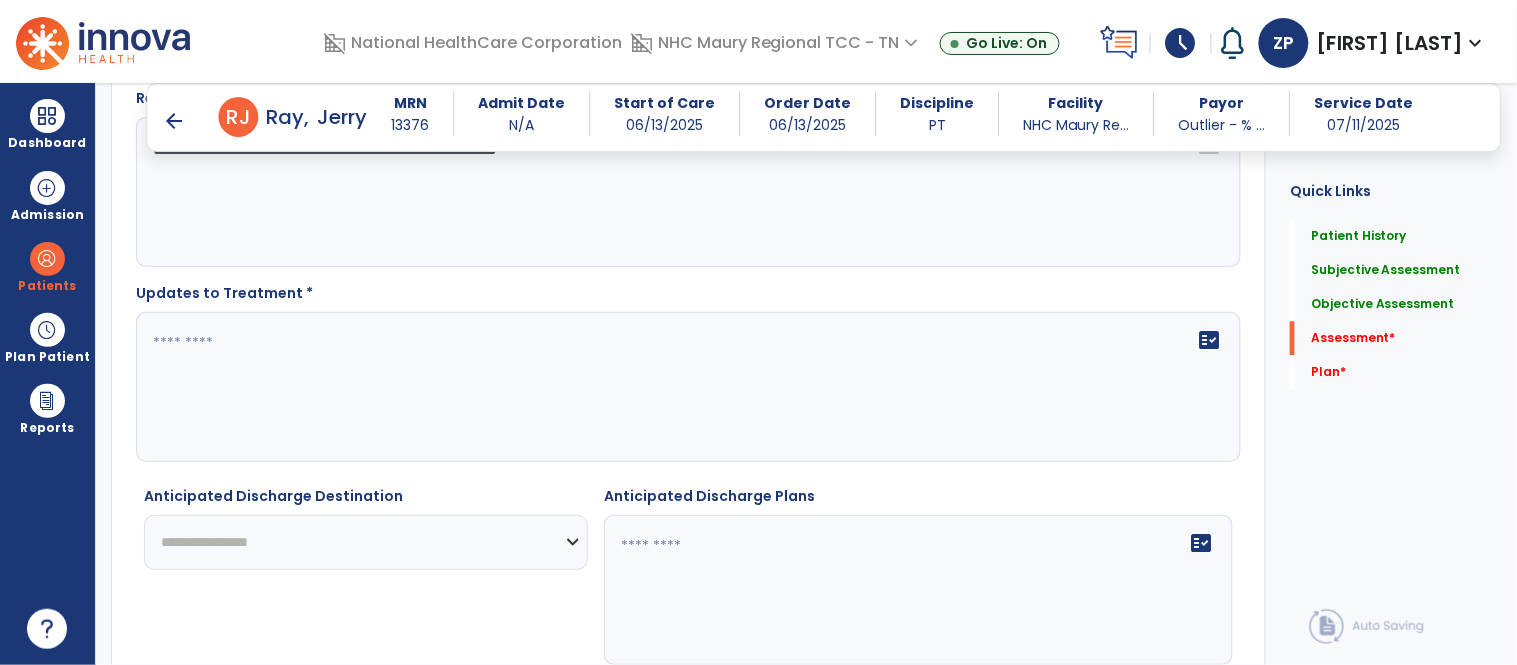 scroll, scrollTop: 3147, scrollLeft: 0, axis: vertical 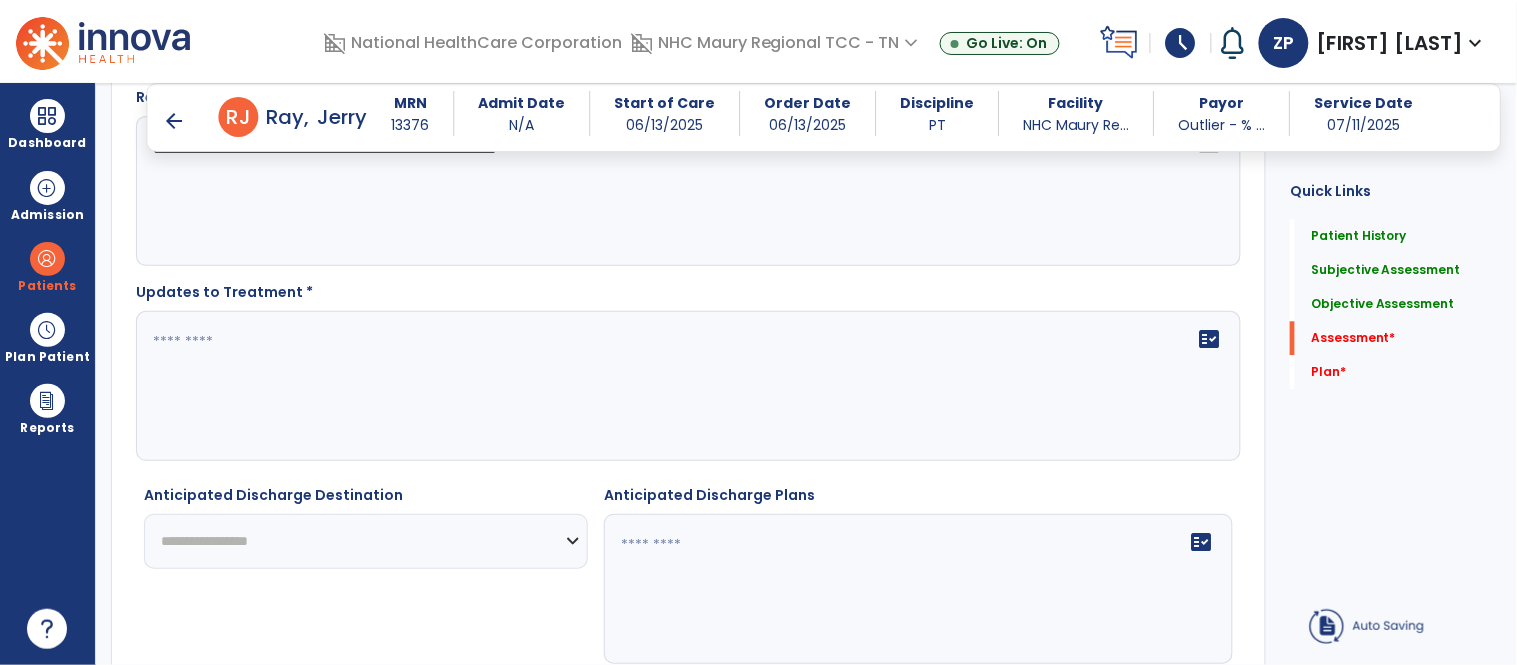 type on "**********" 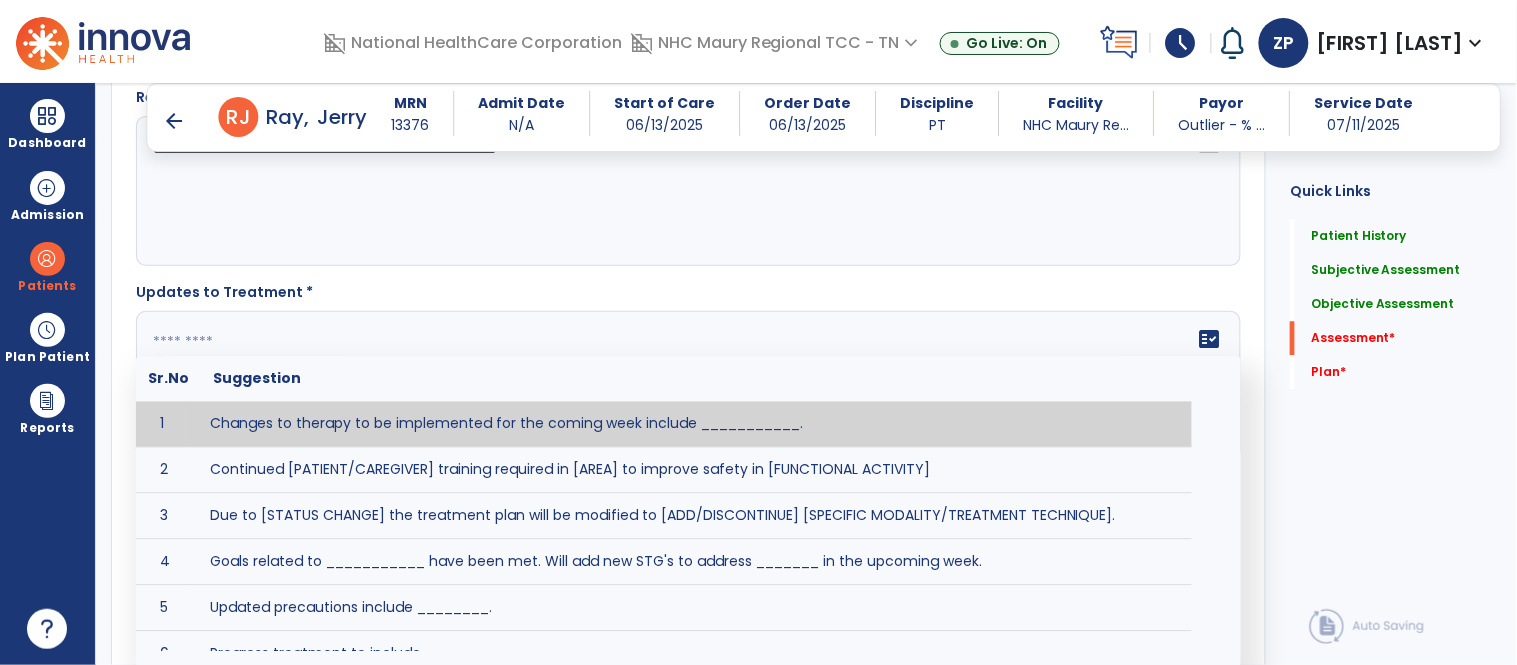 click 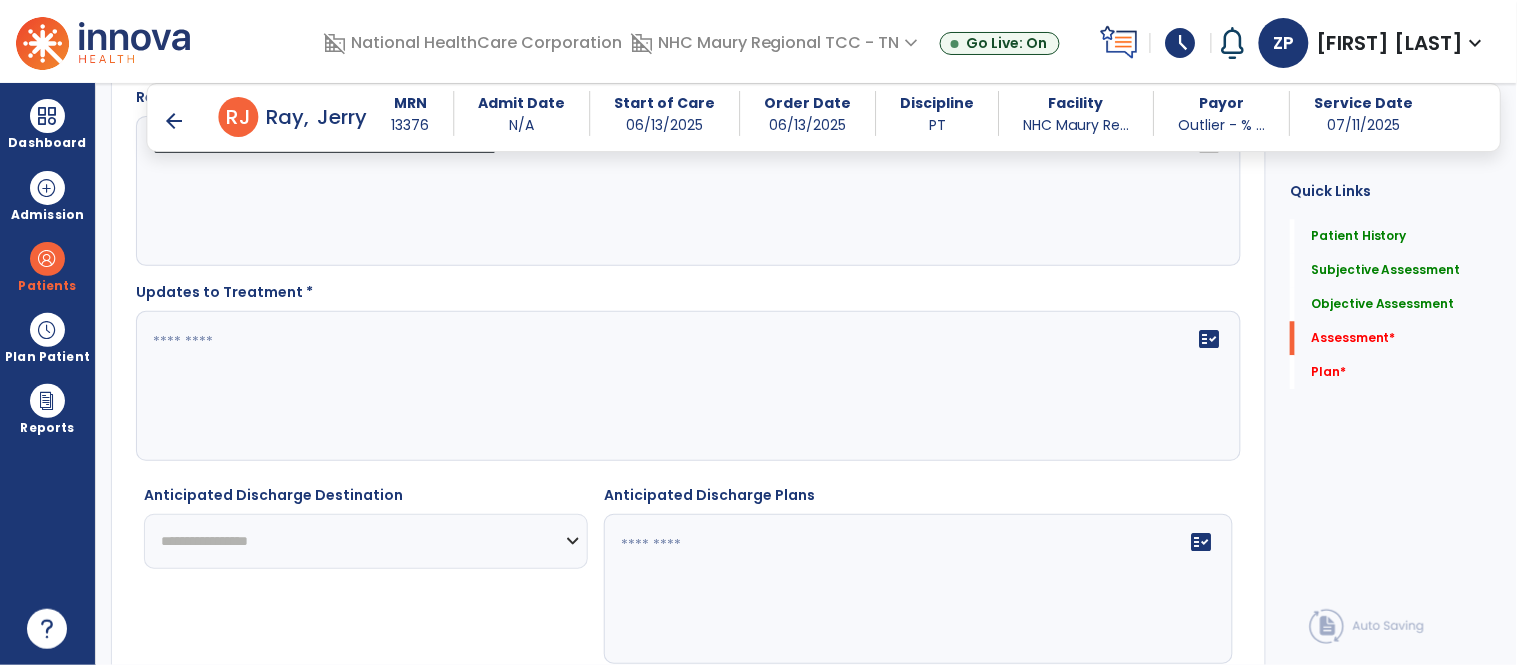 click on "Updates to Treatment *  fact_check" 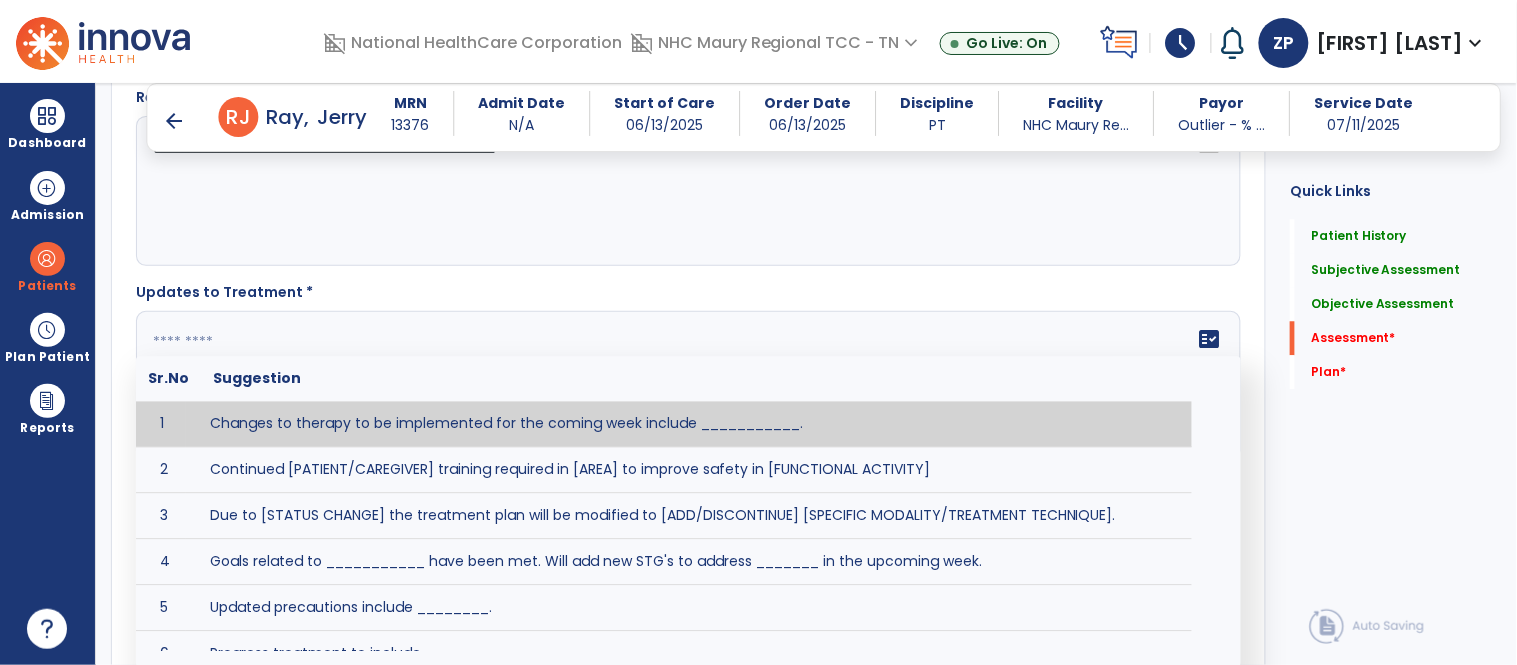 click on "fact_check  Sr.No Suggestion 1 Changes to therapy to be implemented for the coming week include ___________. 2 Continued [PATIENT/CAREGIVER] training required in [AREA] to improve safety in [FUNCTIONAL ACTIVITY] 3 Due to [STATUS CHANGE] the treatment plan will be modified to [ADD/DISCONTINUE] [SPECIFIC MODALITY/TREATMENT TECHNIQUE]. 4 Goals related to ___________ have been met.  Will add new STG's to address _______ in the upcoming week. 5 Updated precautions include ________. 6 Progress treatment to include ____________. 7 Requires further [PATIENT/CAREGIVER] training in ______ to improve safety in ________. 8 Short term goals related to _________ have been met and new short term goals to be added as appropriate for patient. 9 STGs have been met, will now focus on LTGs. 10 The plan for next week's visits include [INTERVENTIONS] with the objective of improving [IMPAIRMENTS] to continue to progress toward long term goal(s). 11 12 13 Changes to therapy to be implemented for the coming week include ___________." 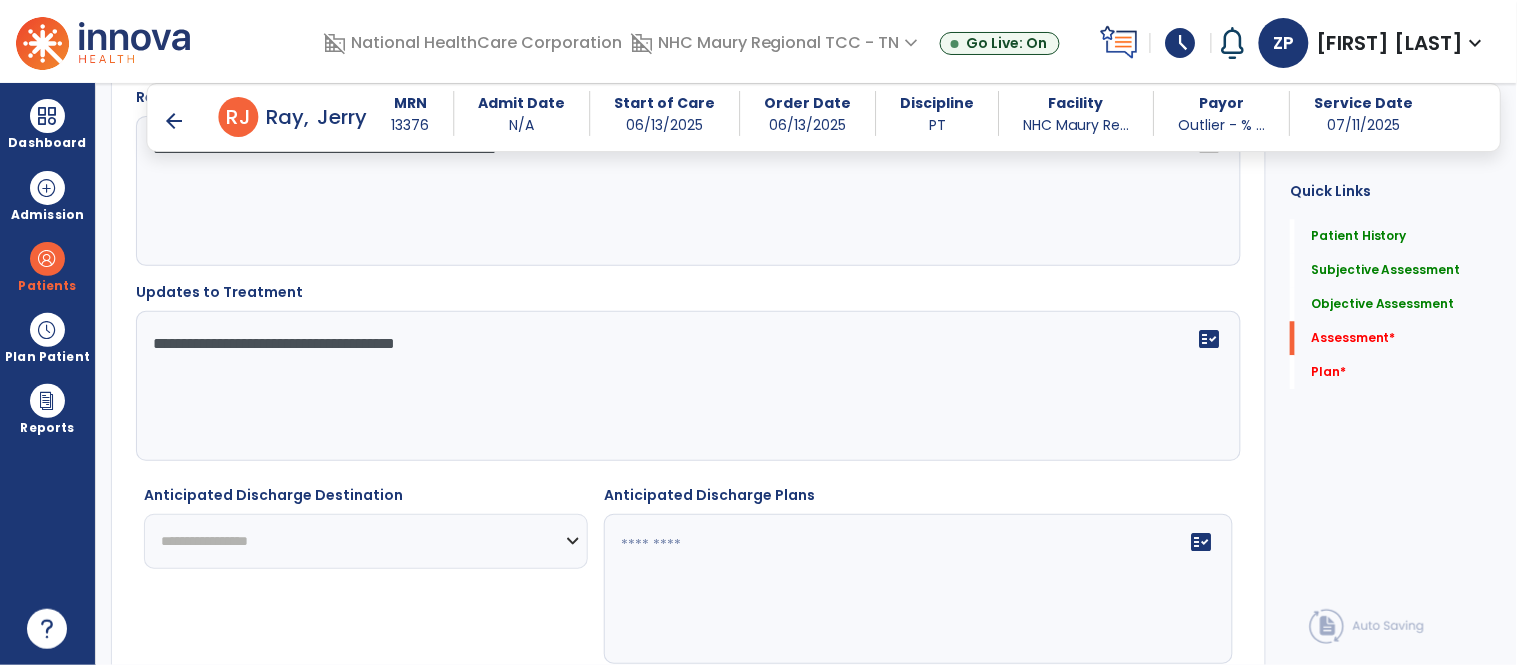 type on "**********" 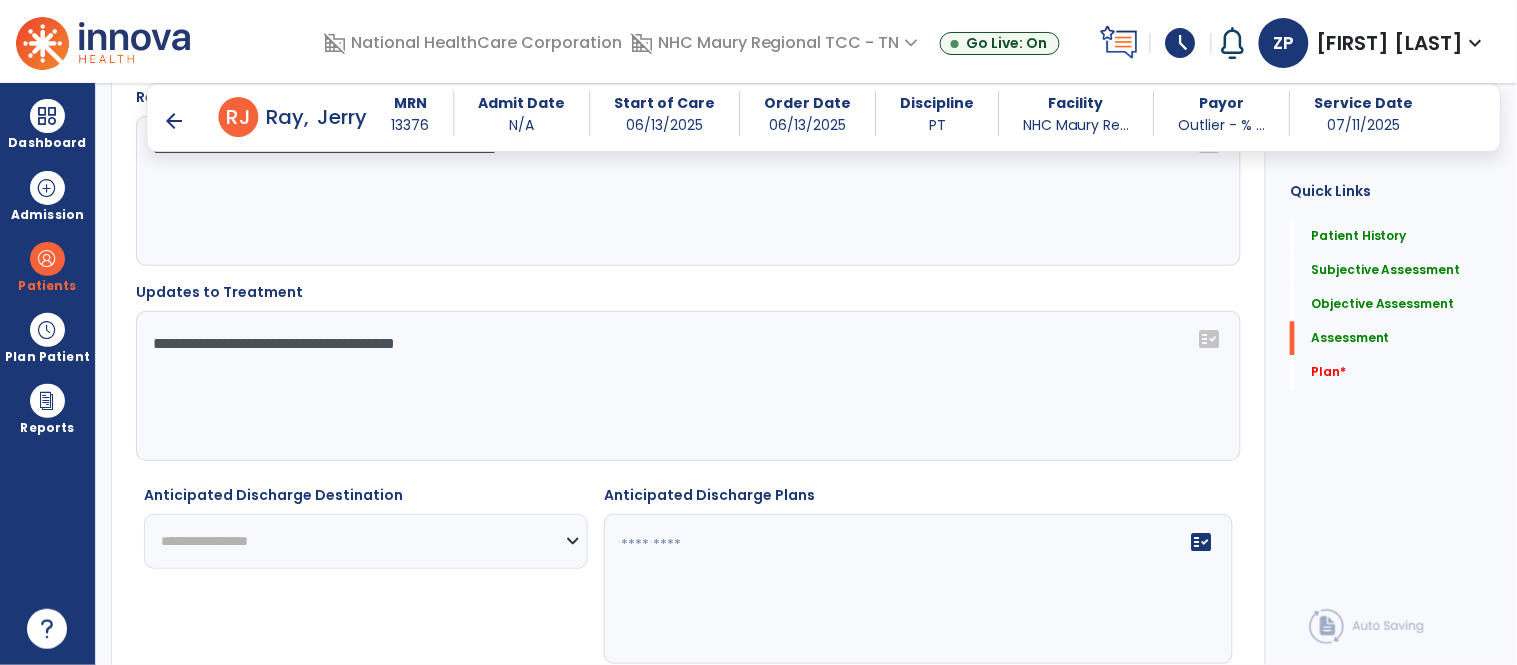 select on "****" 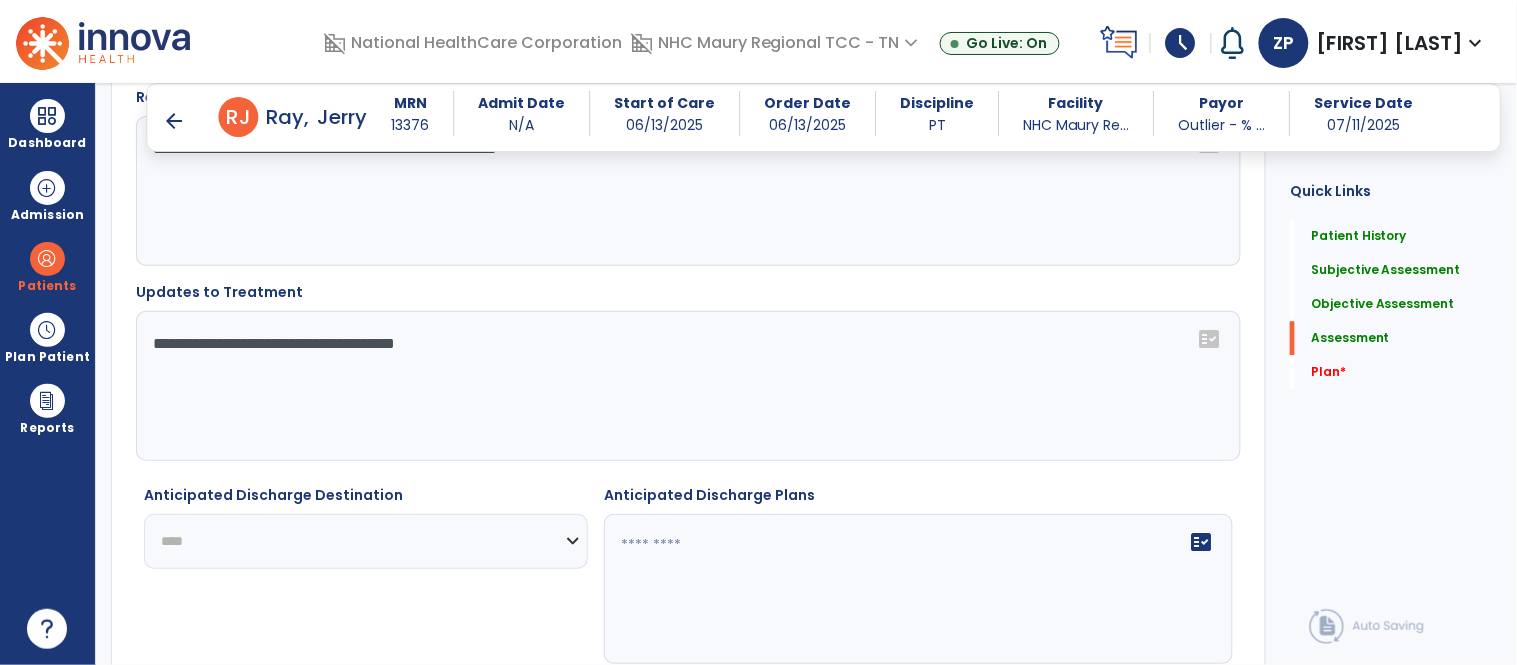 click on "**********" 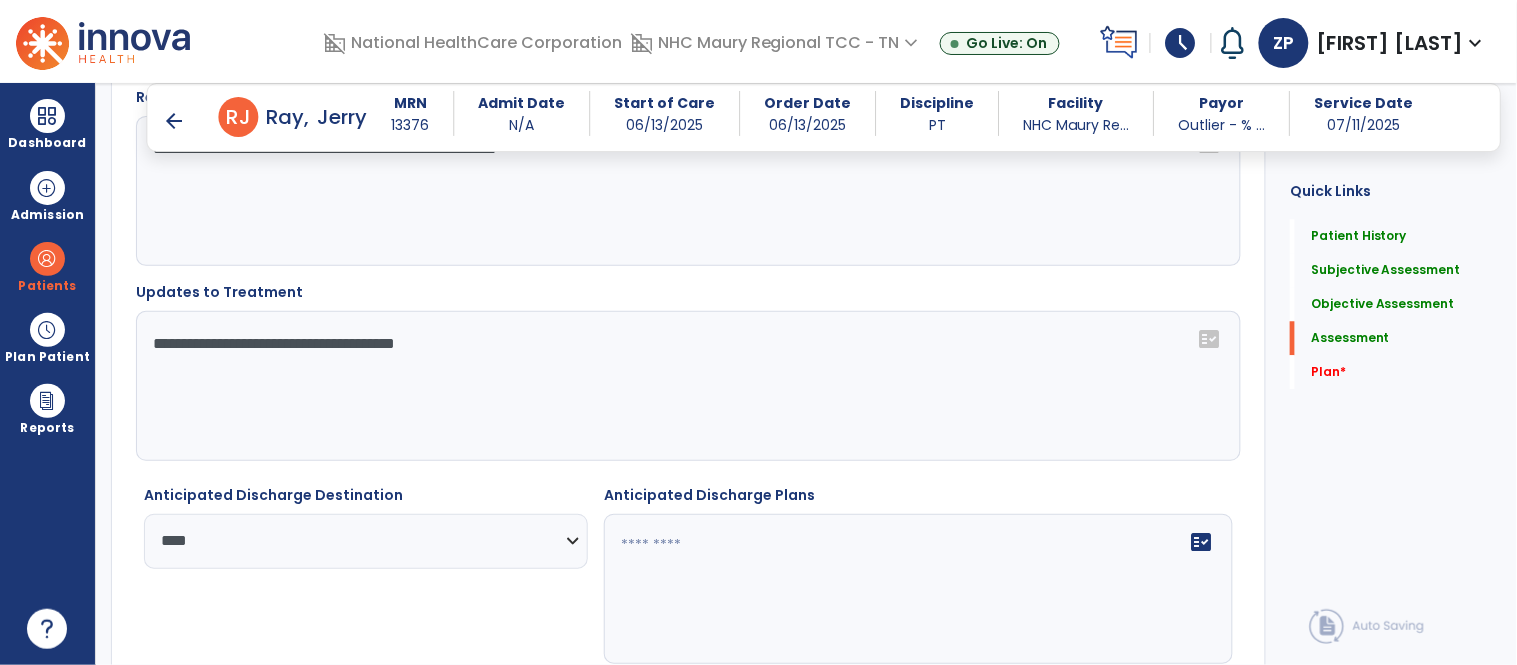 click 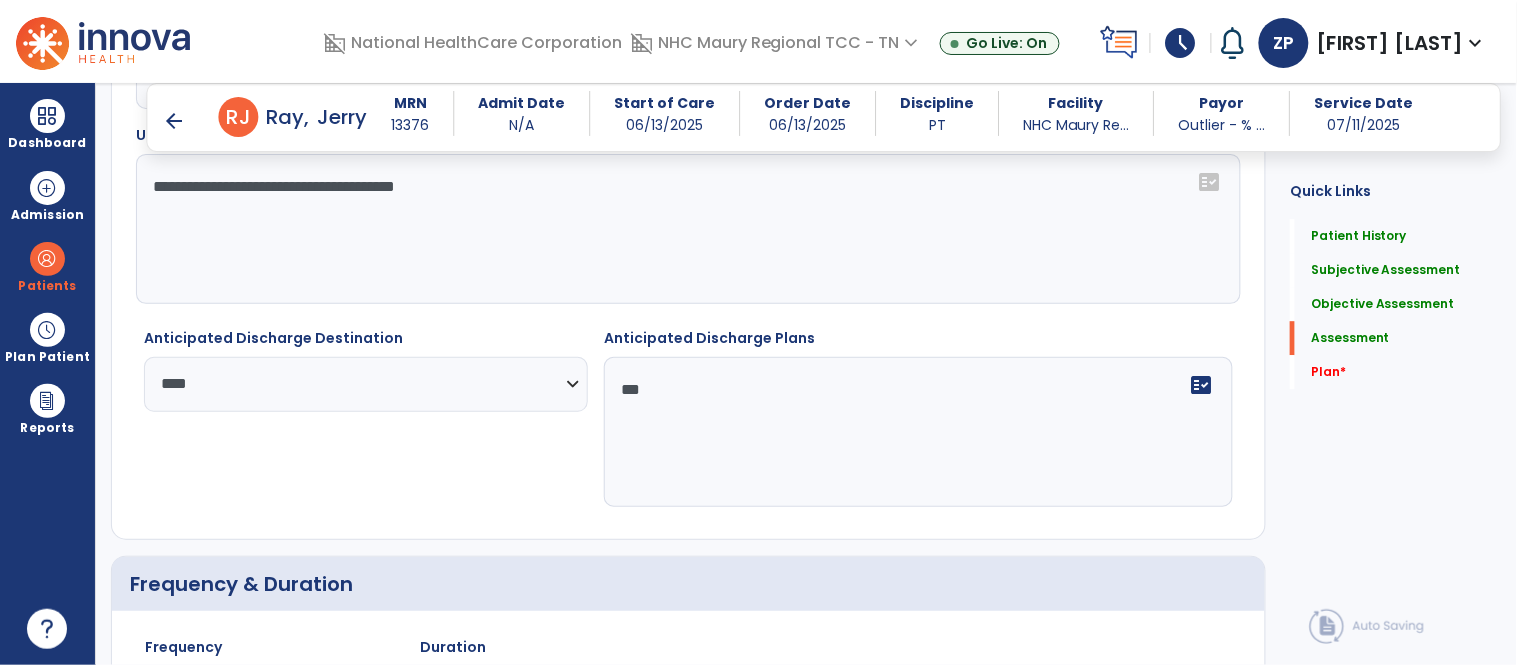 scroll, scrollTop: 3332, scrollLeft: 0, axis: vertical 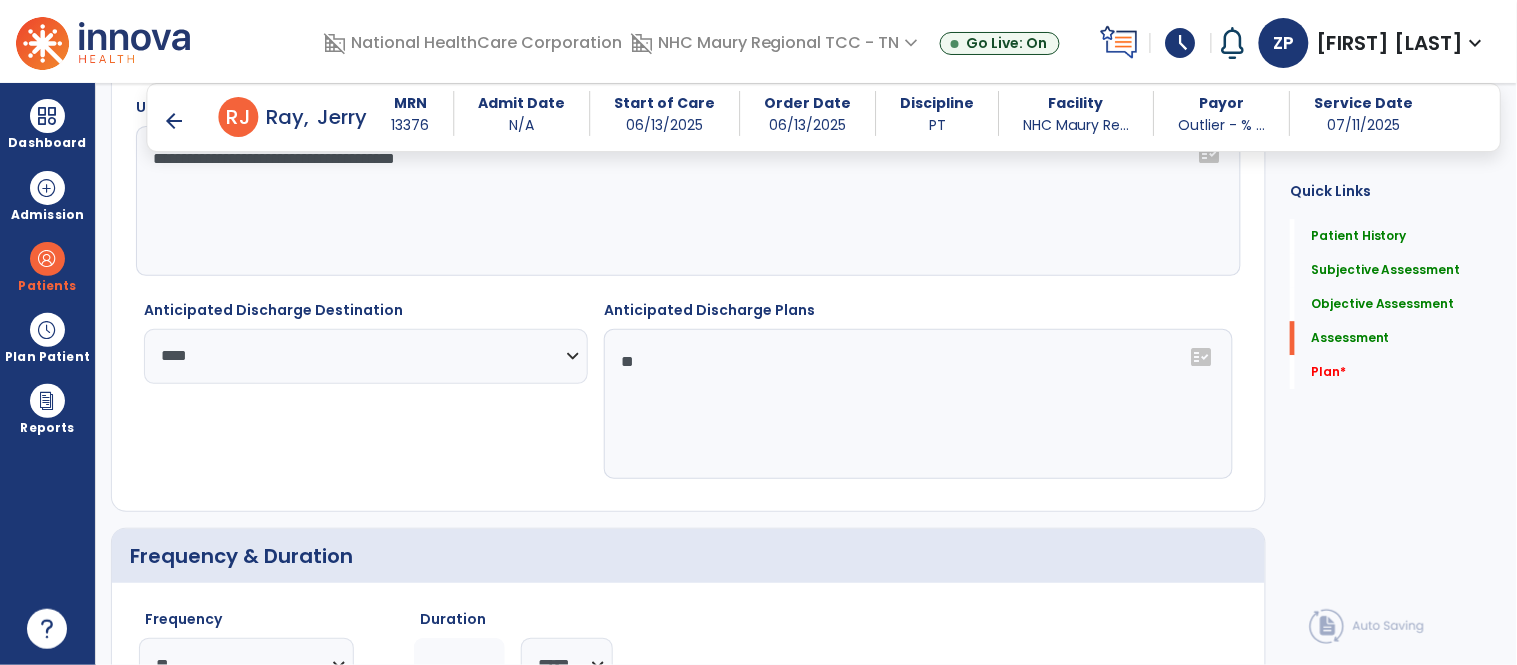 type on "*" 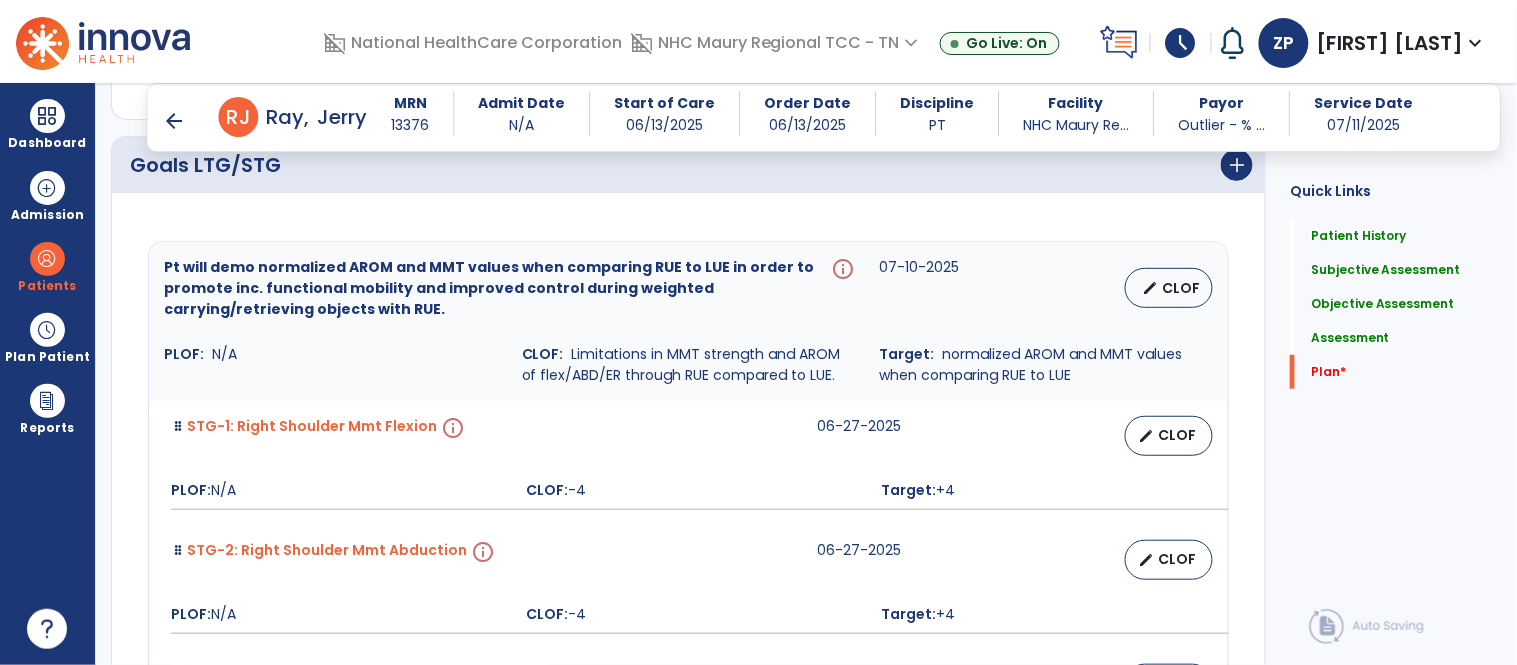scroll, scrollTop: 4047, scrollLeft: 0, axis: vertical 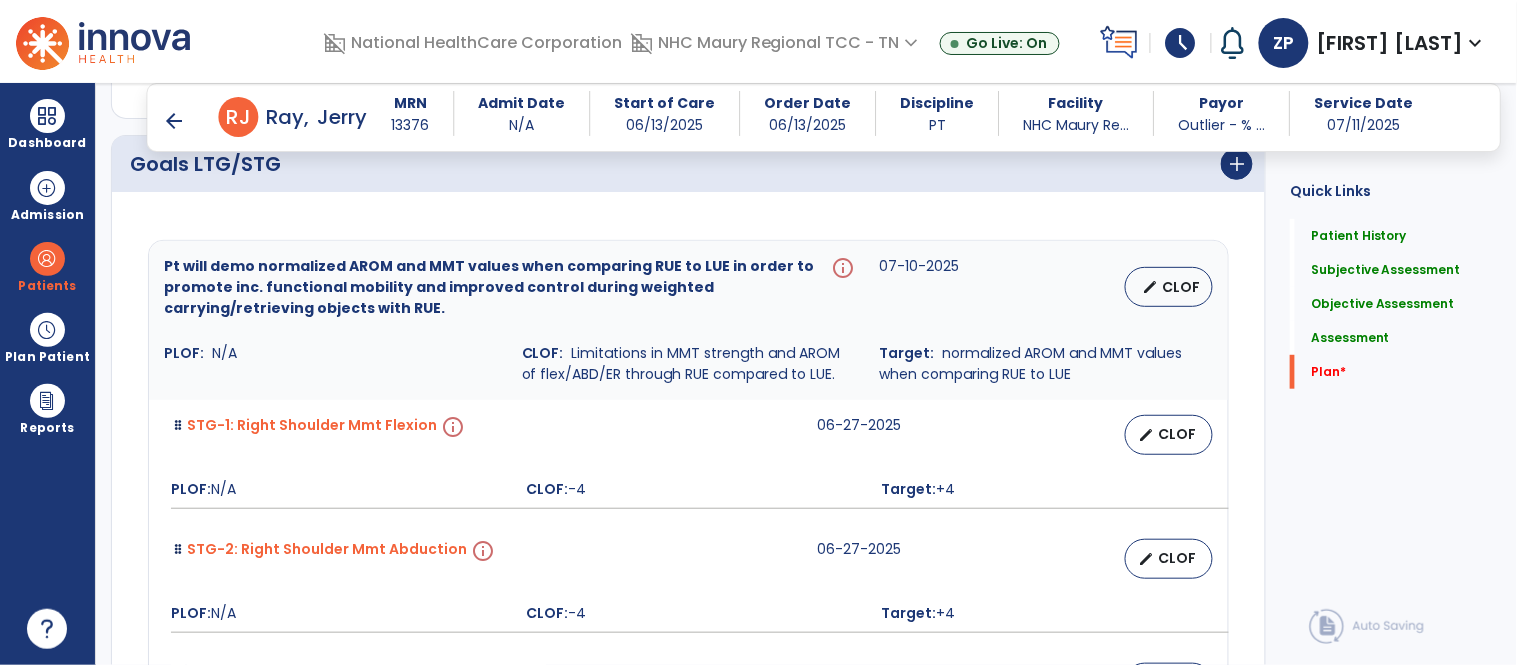 type on "**********" 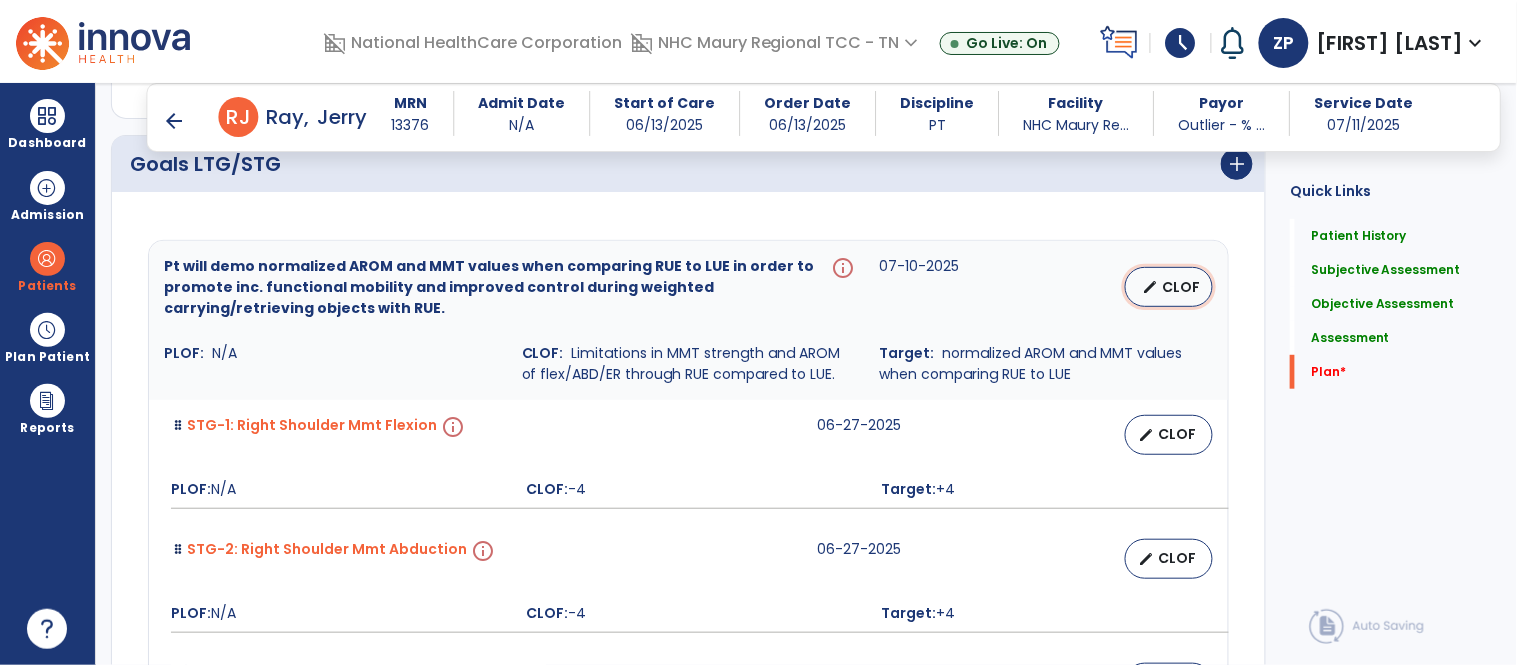 click on "edit" at bounding box center (1150, 287) 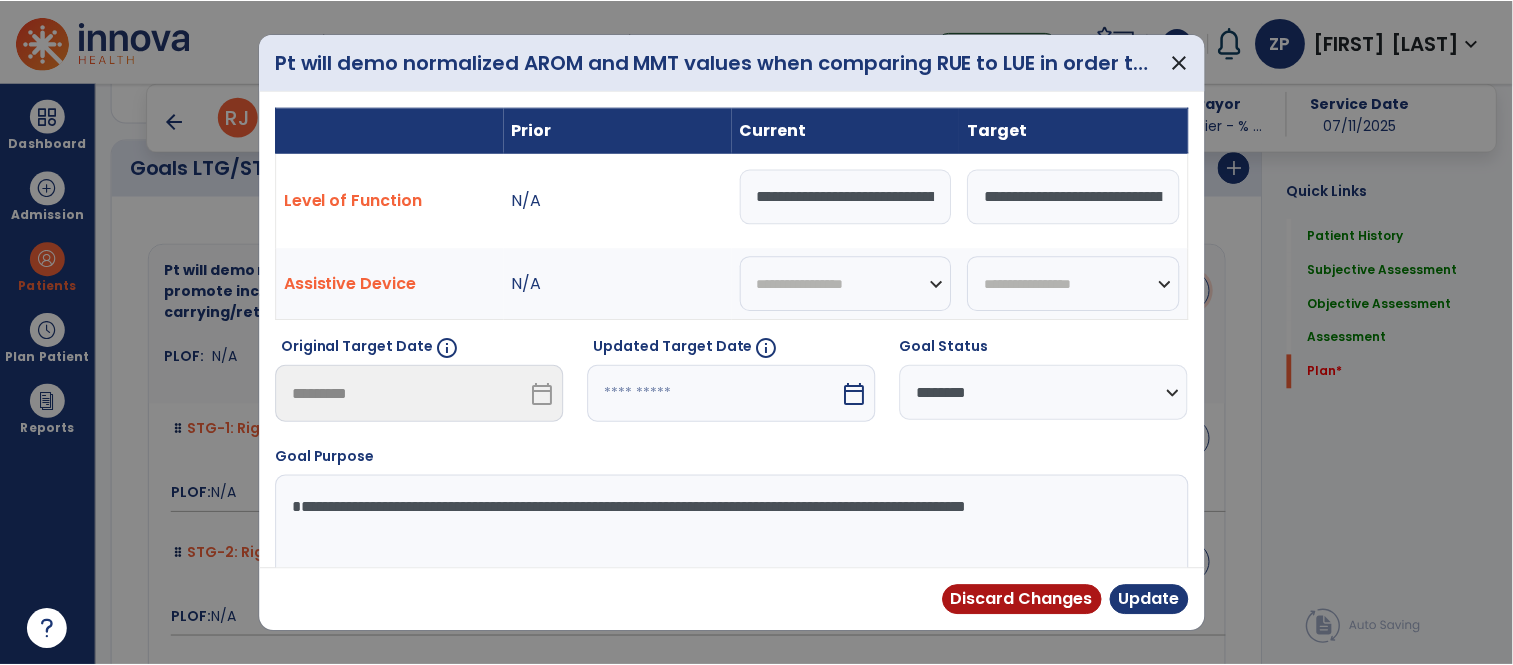scroll, scrollTop: 4047, scrollLeft: 0, axis: vertical 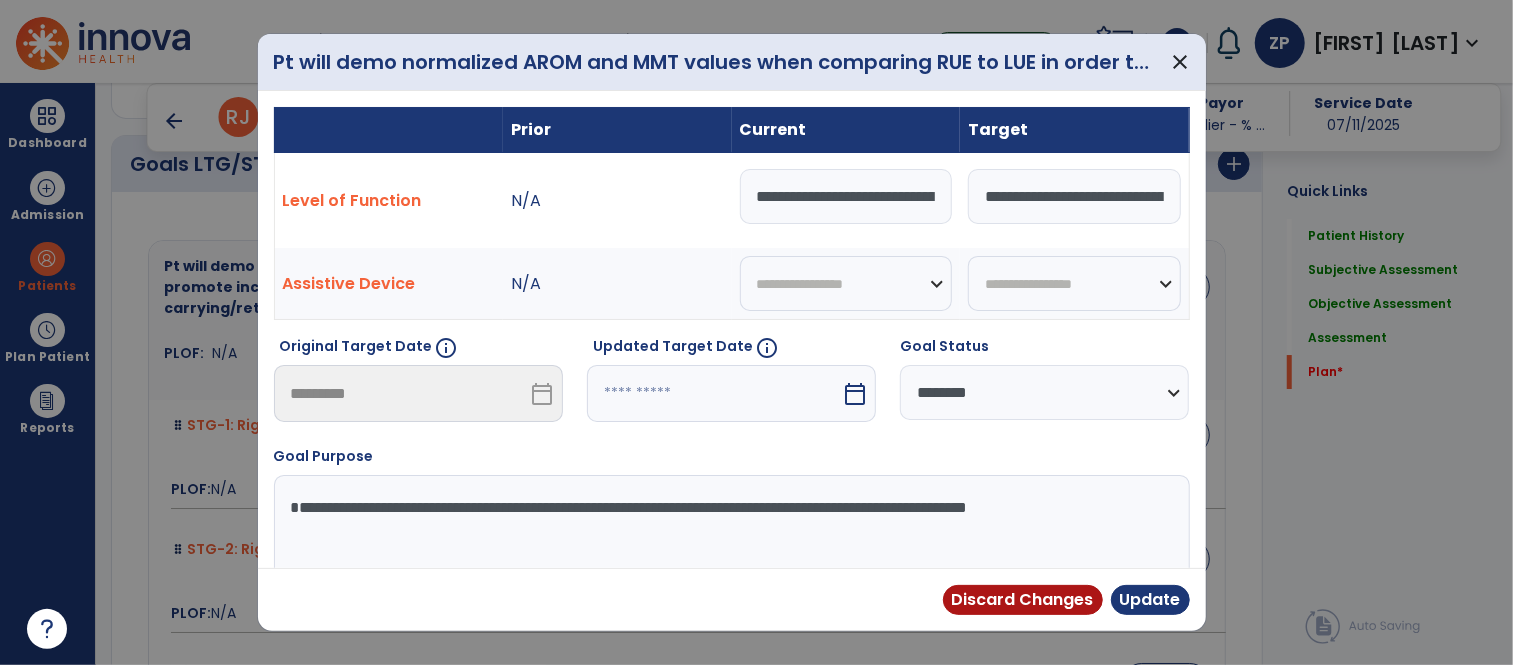 click at bounding box center [714, 393] 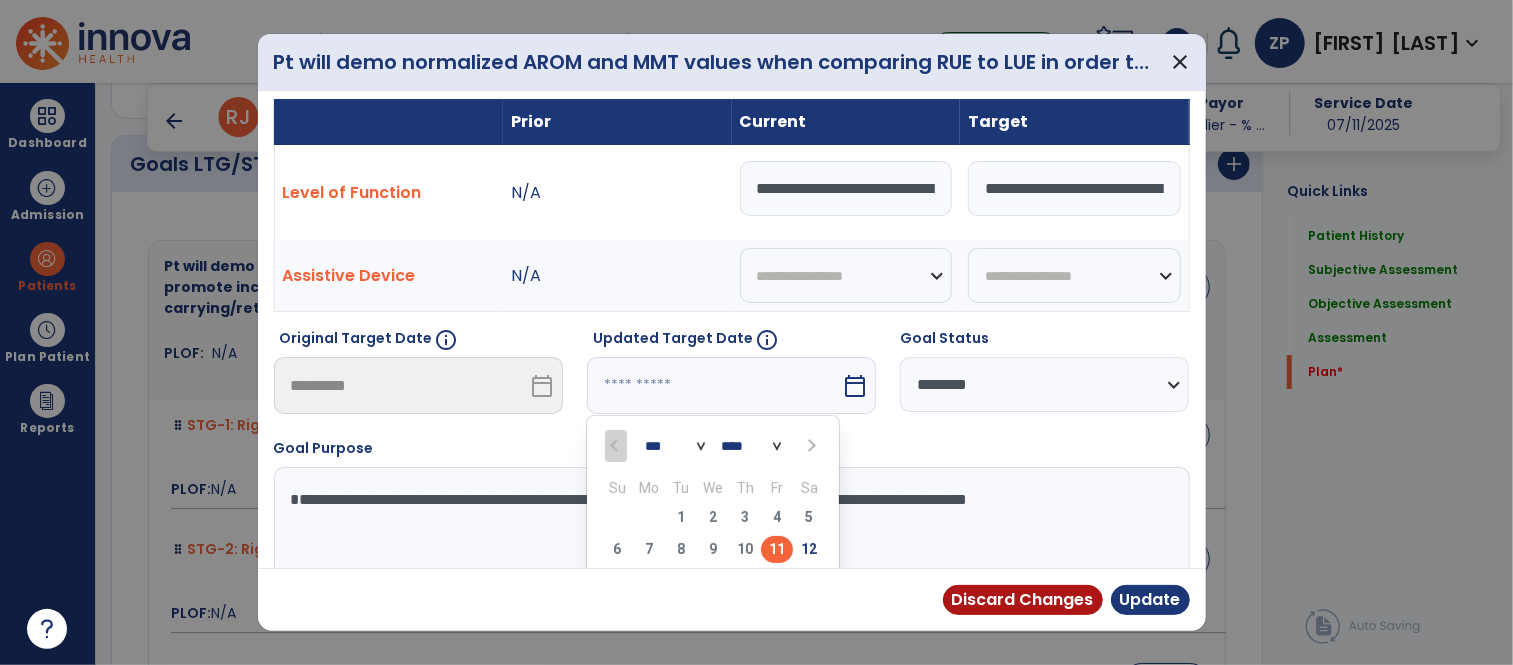 scroll, scrollTop: 152, scrollLeft: 0, axis: vertical 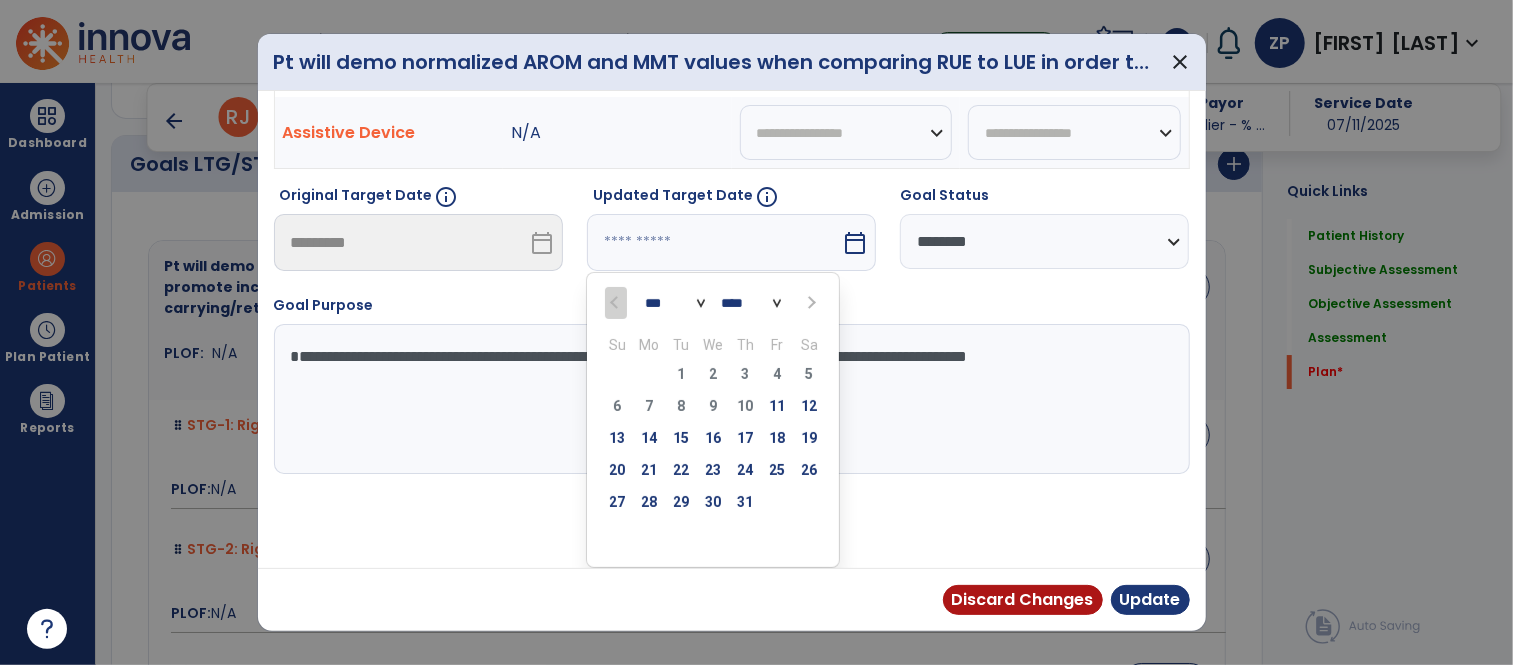 click at bounding box center [810, 303] 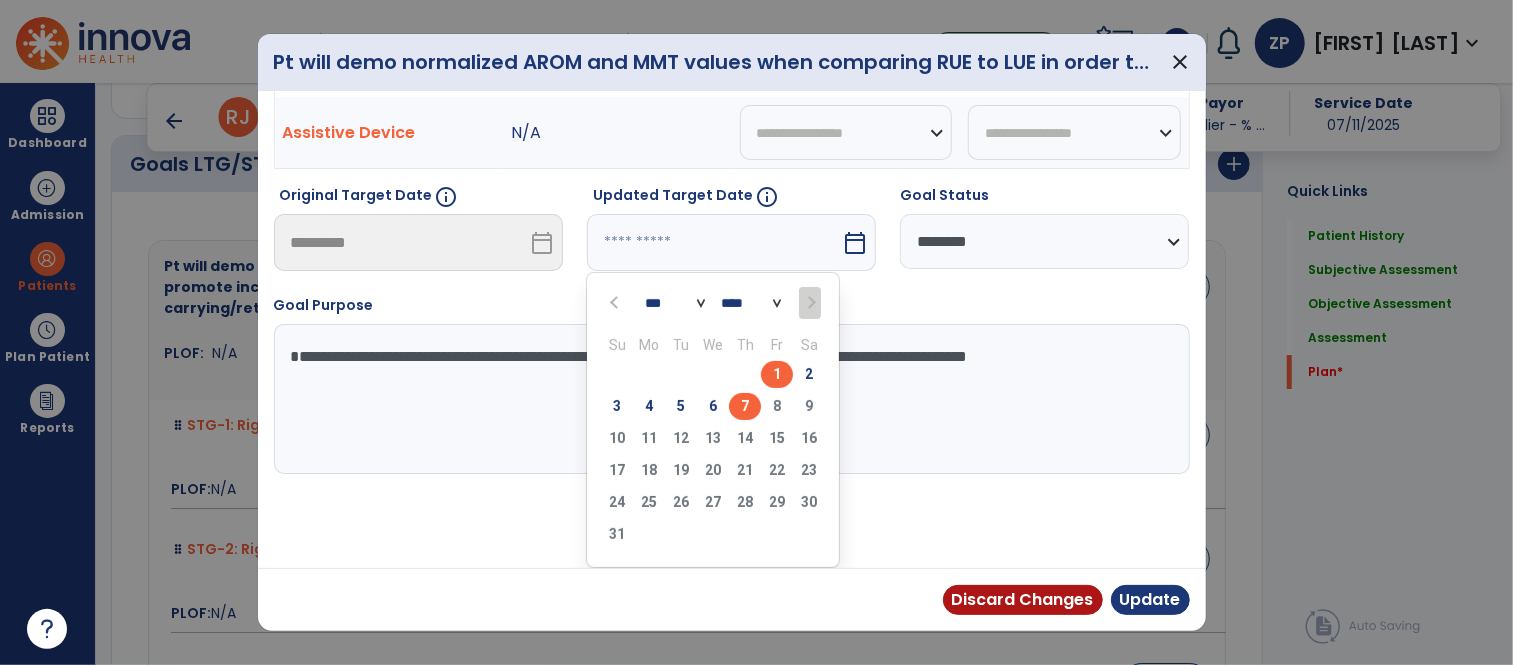 click on "7" at bounding box center [745, 406] 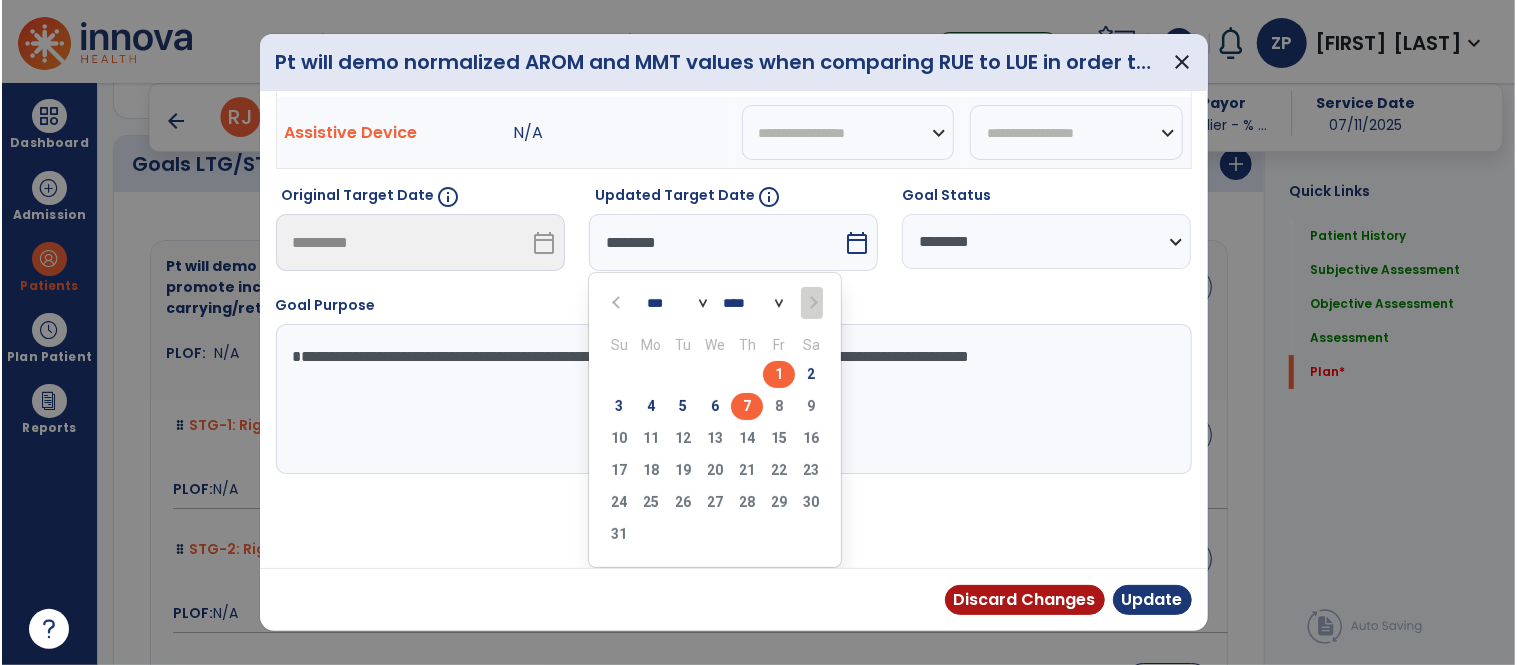 scroll, scrollTop: 73, scrollLeft: 0, axis: vertical 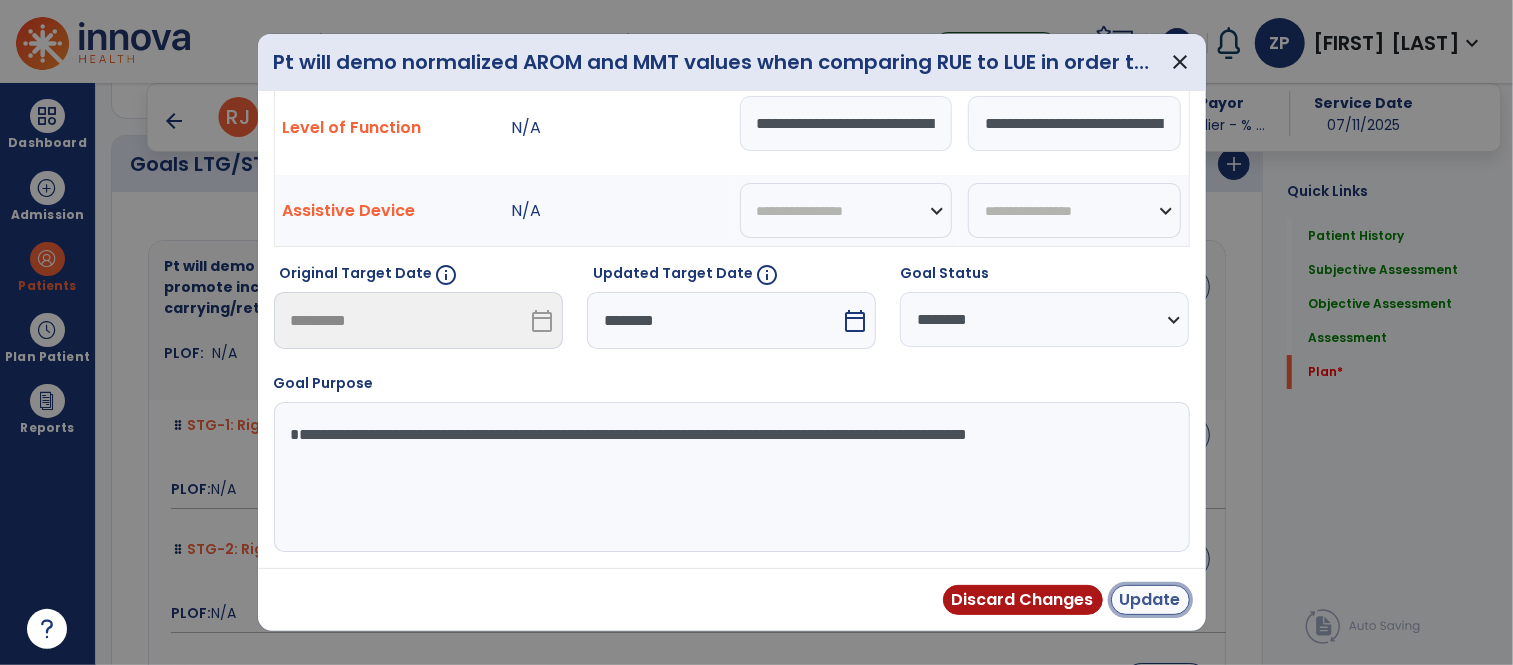 click on "Update" at bounding box center [1150, 600] 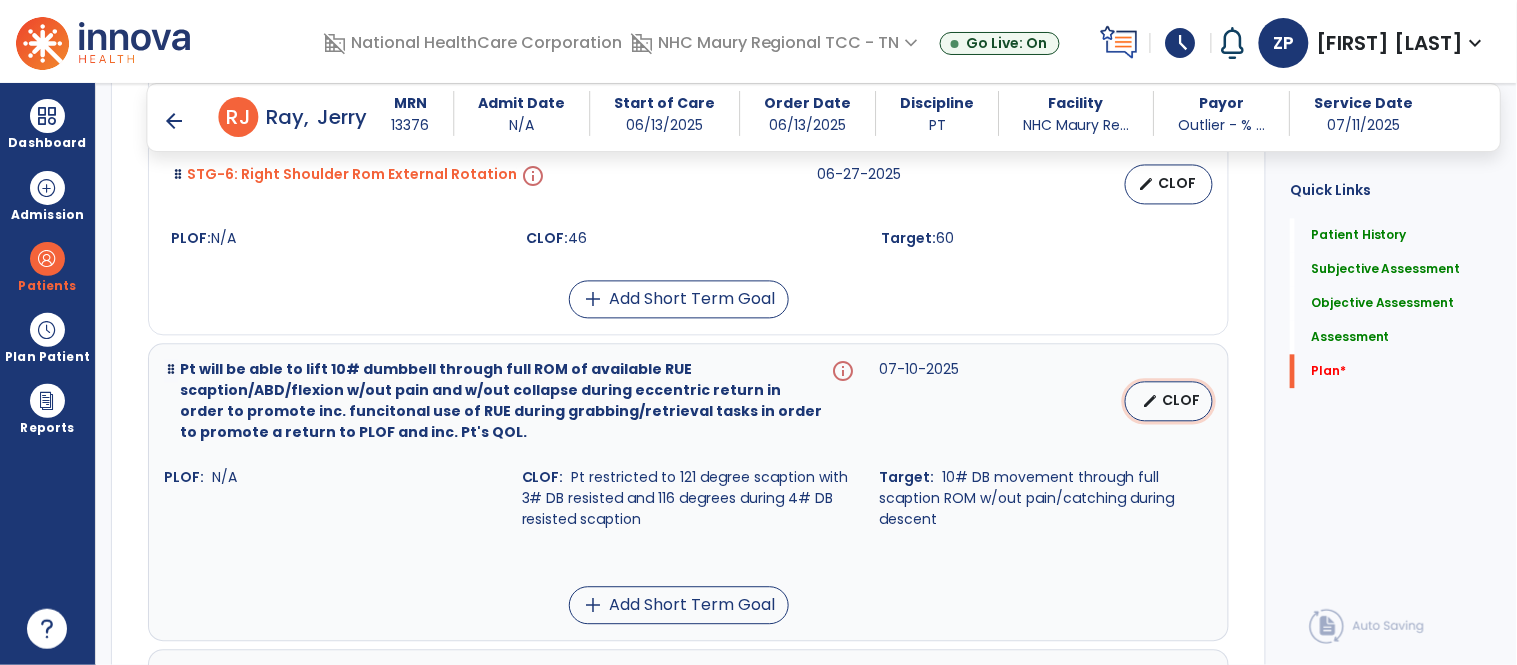 click on "CLOF" at bounding box center (1181, 401) 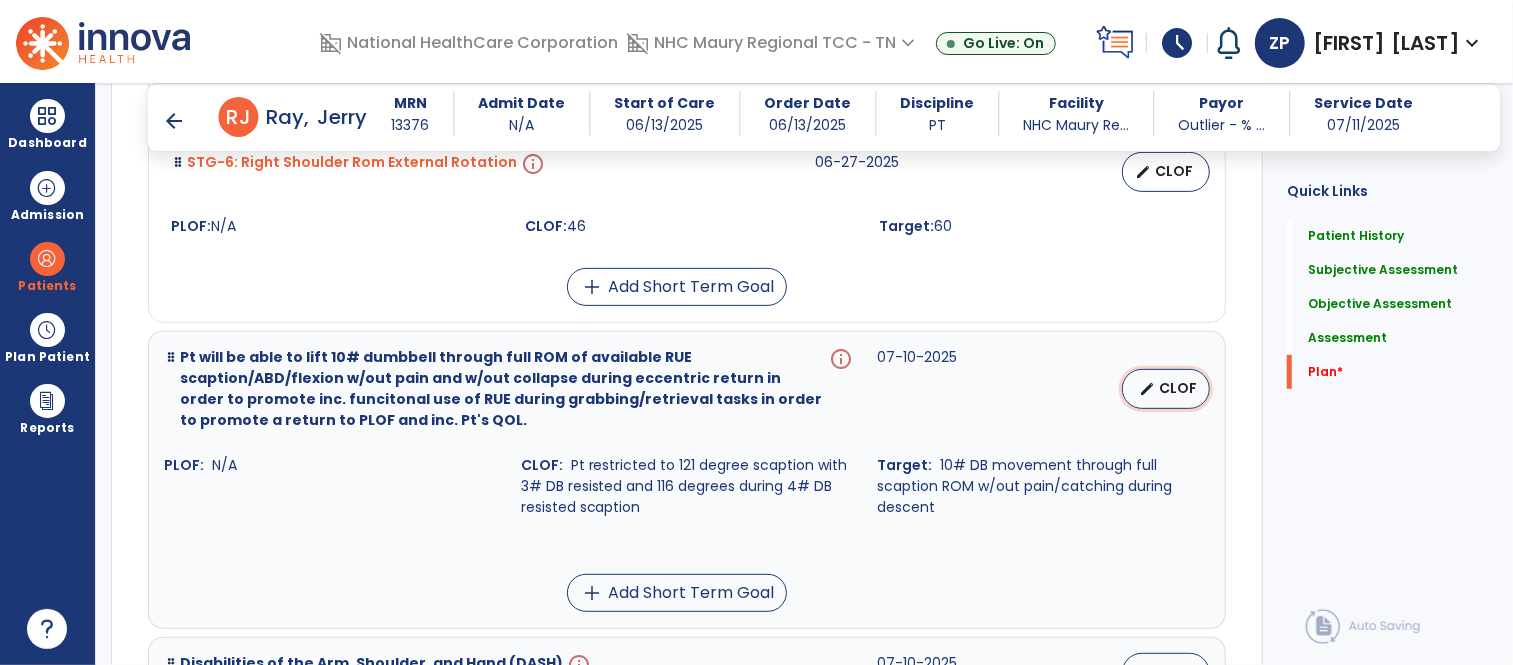select on "********" 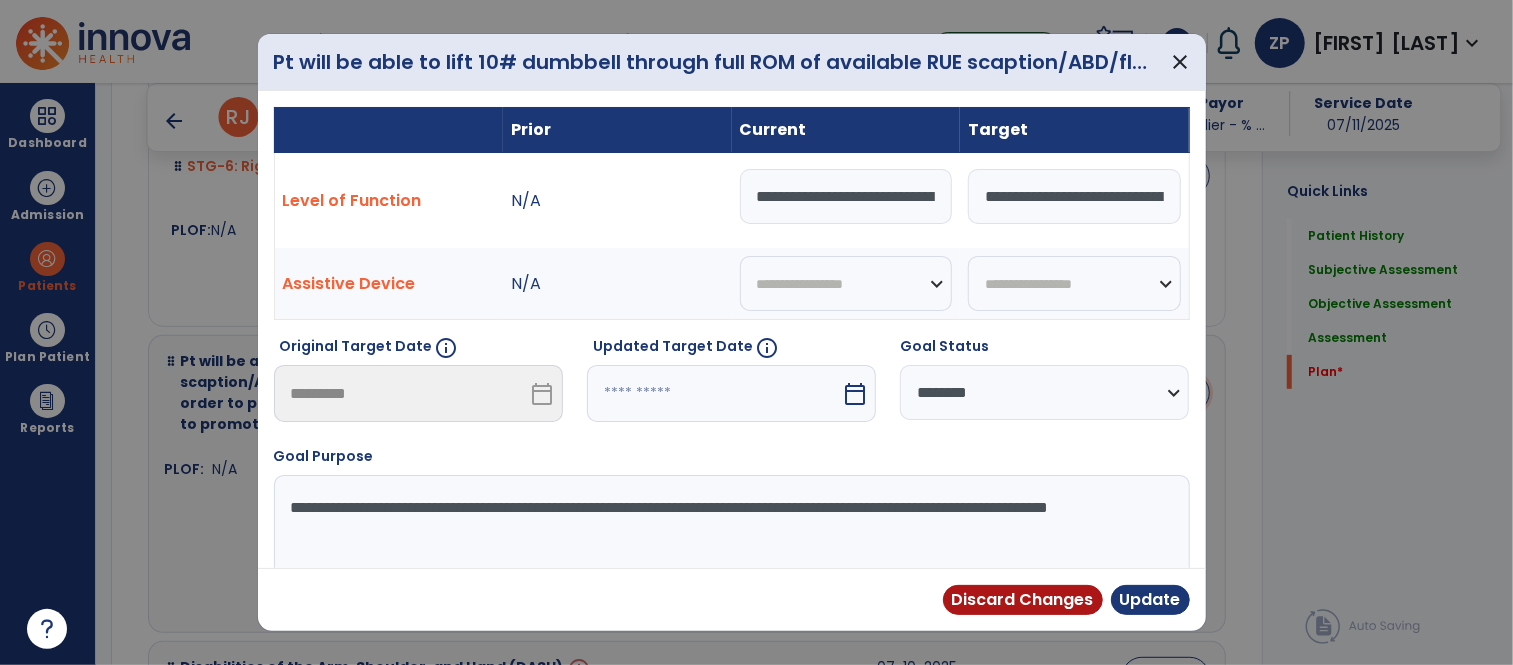 scroll, scrollTop: 4917, scrollLeft: 0, axis: vertical 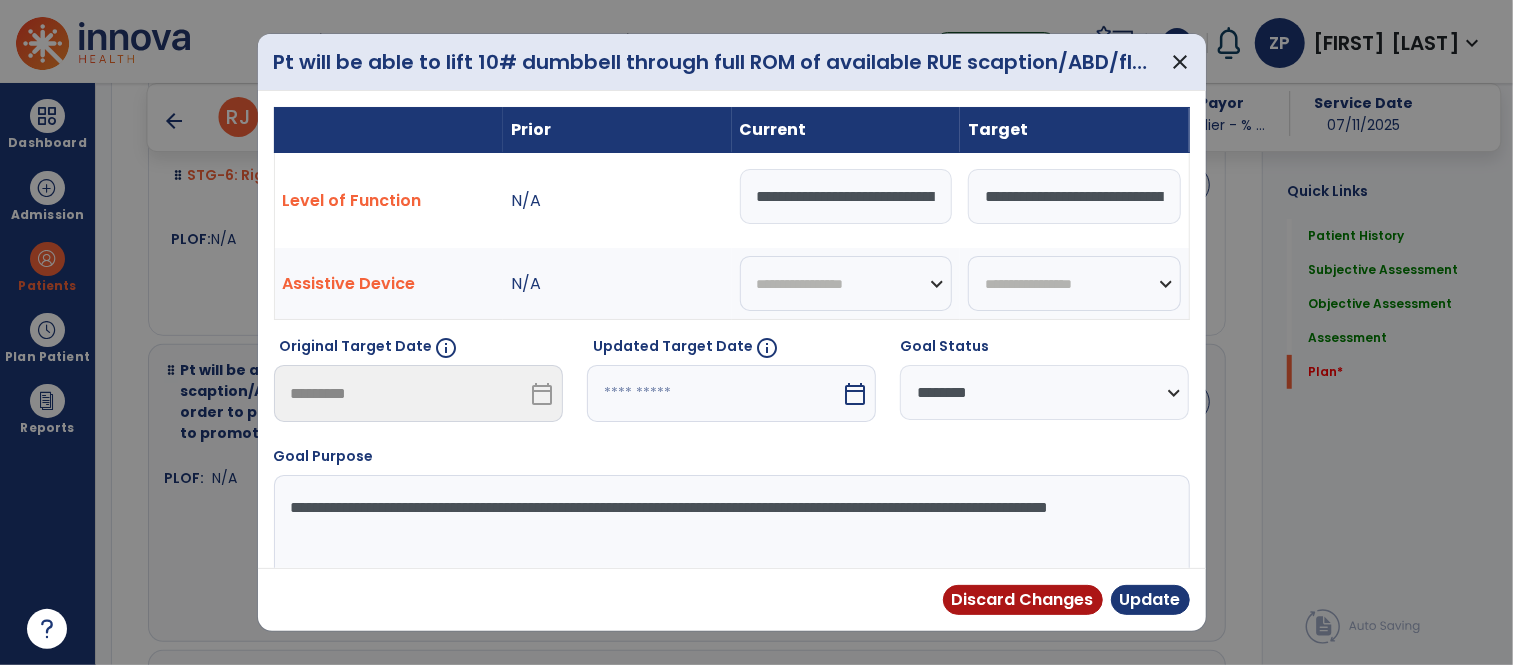 click at bounding box center (714, 393) 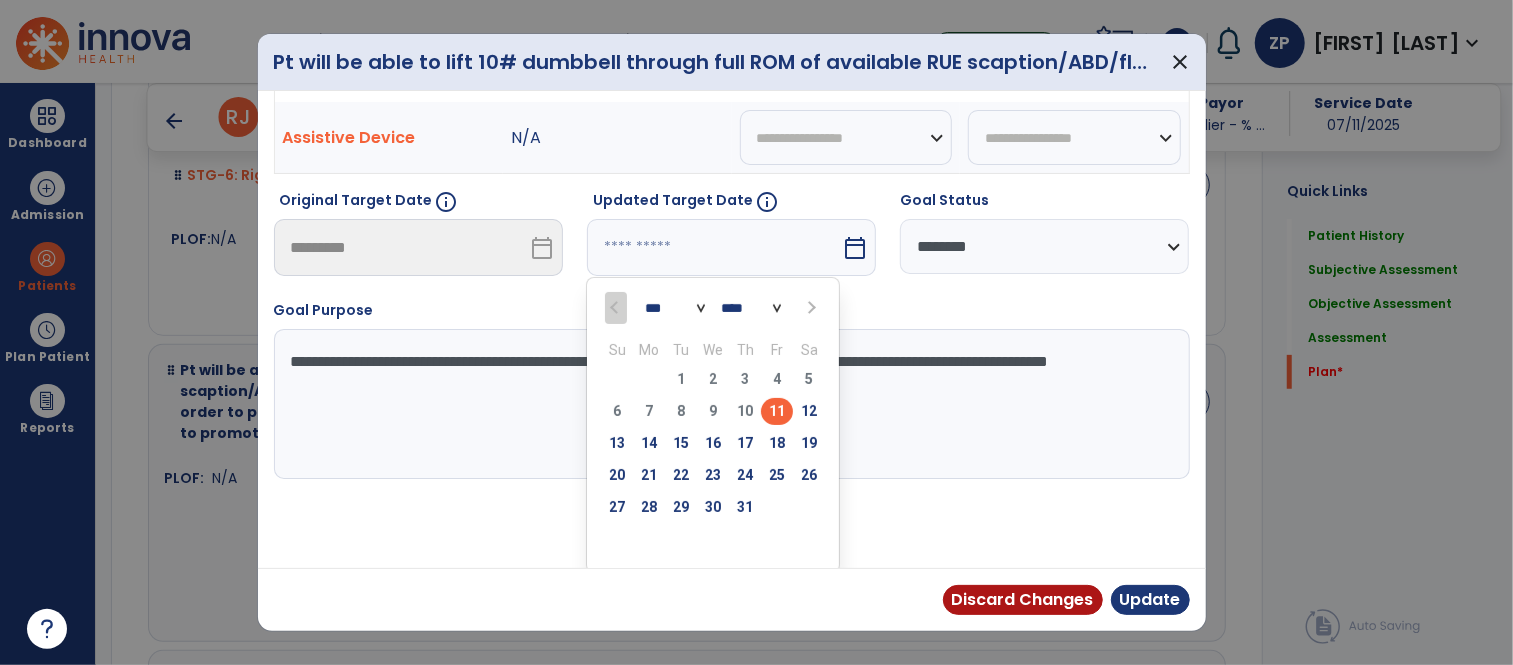 scroll, scrollTop: 147, scrollLeft: 0, axis: vertical 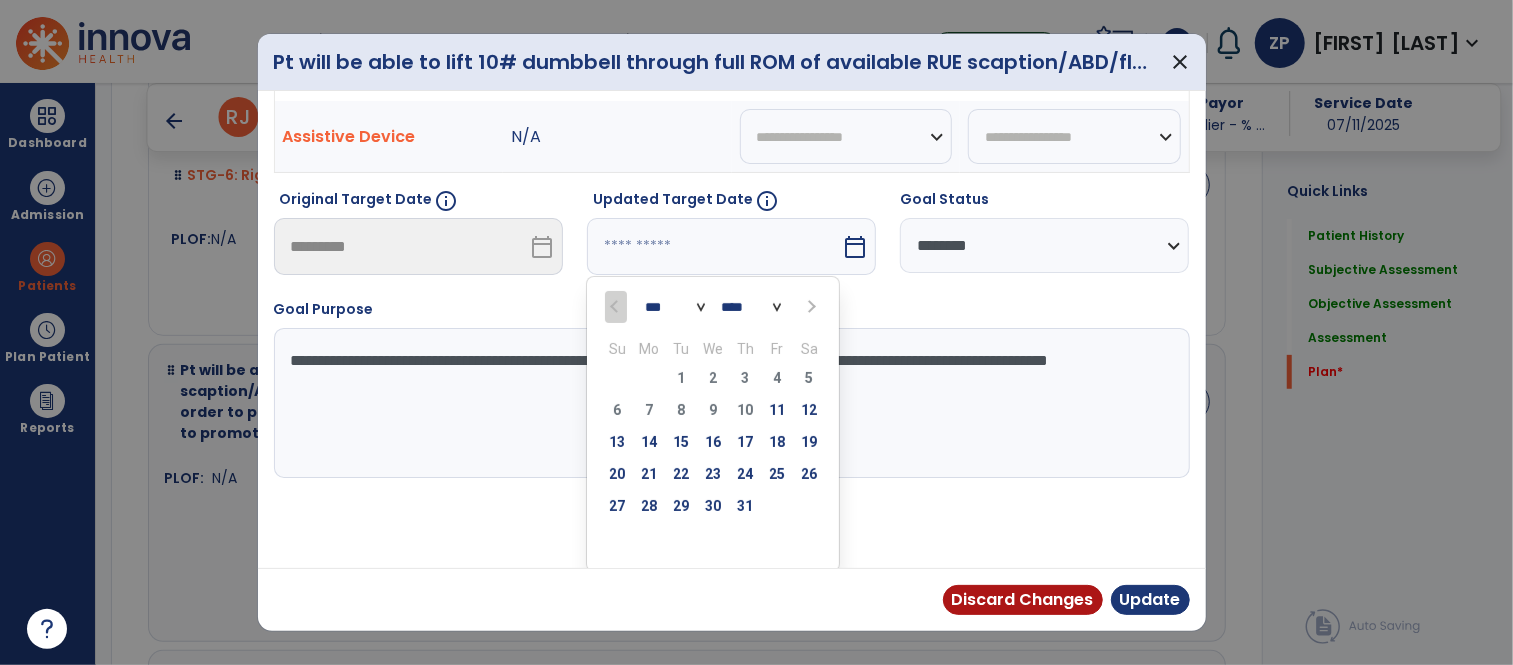click at bounding box center (810, 307) 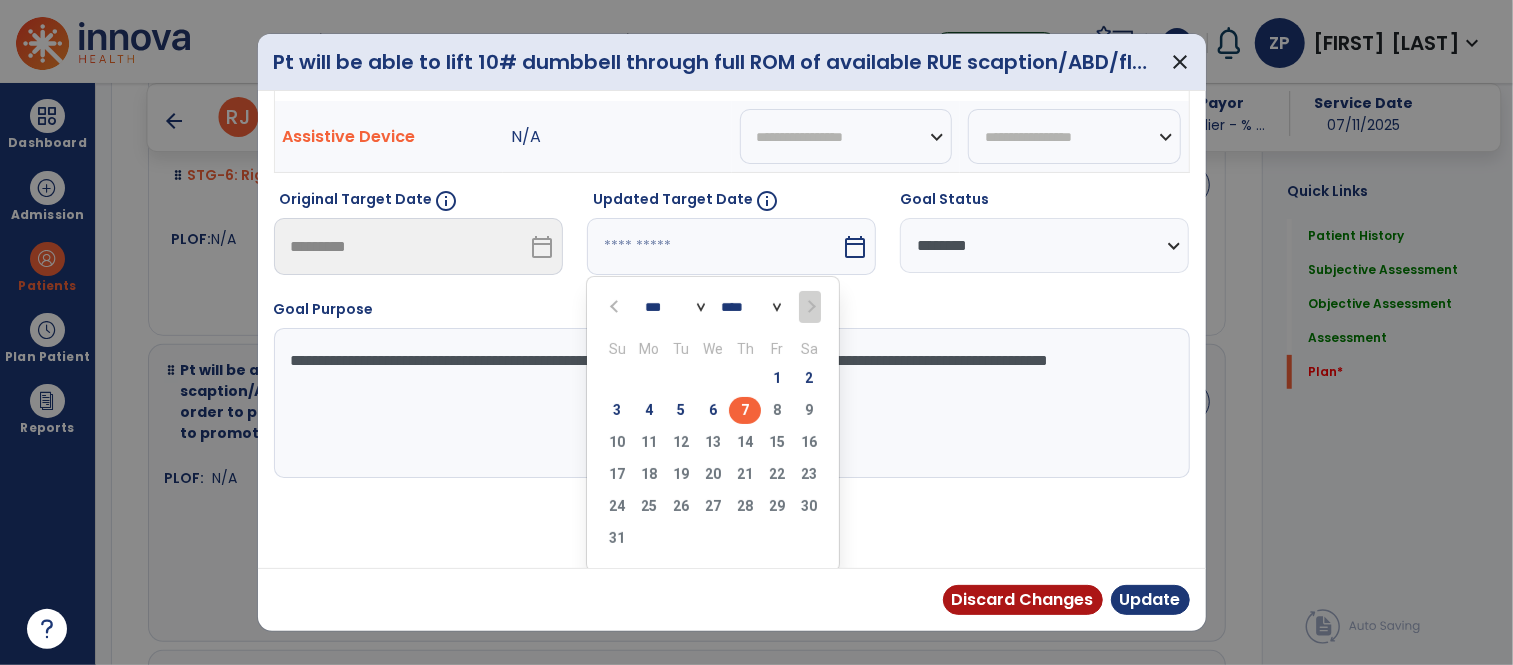 click on "7" at bounding box center (745, 410) 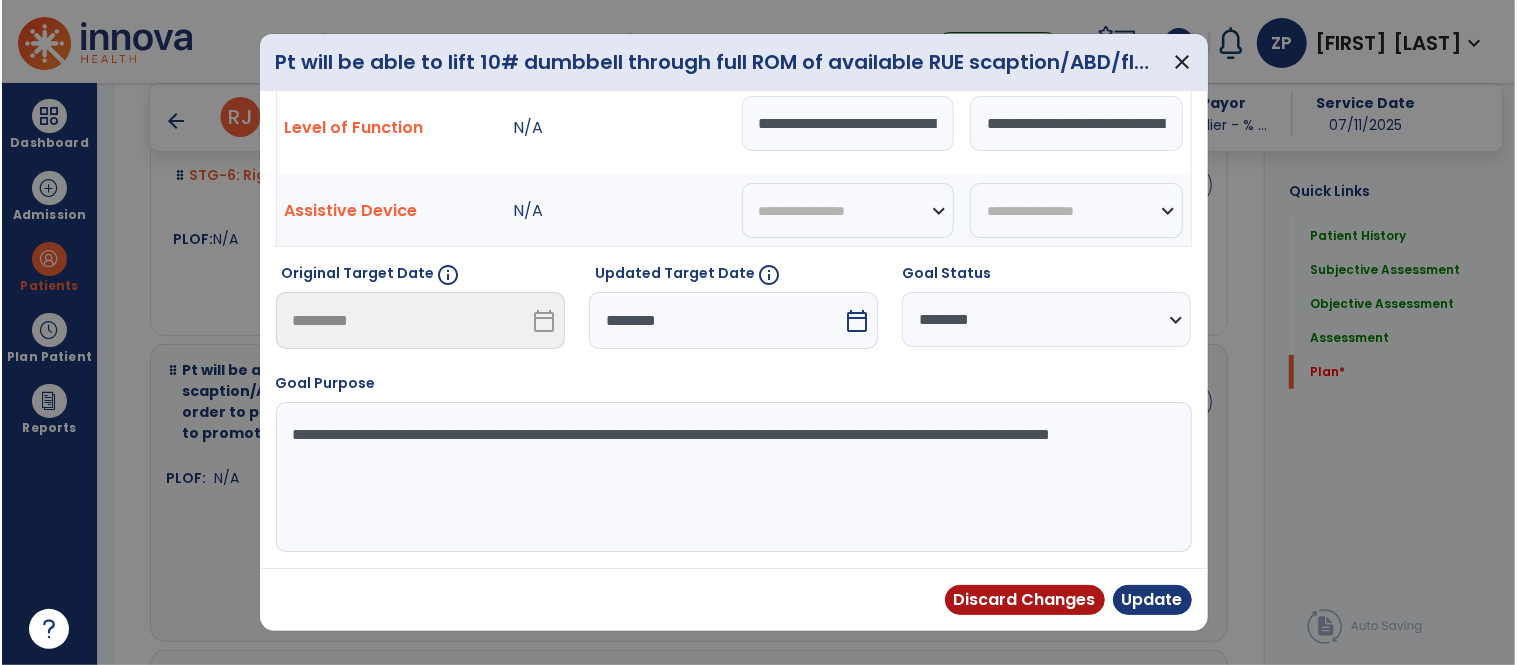scroll, scrollTop: 73, scrollLeft: 0, axis: vertical 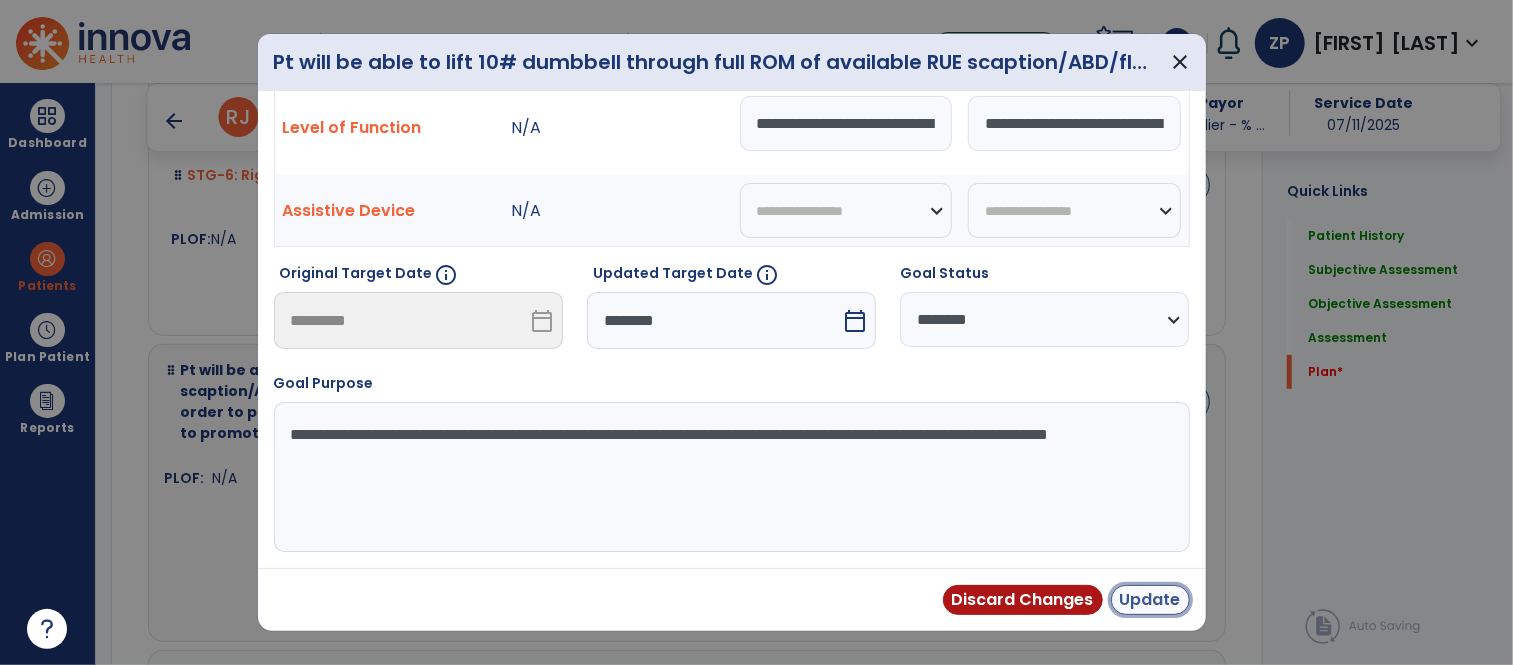click on "Update" at bounding box center [1150, 600] 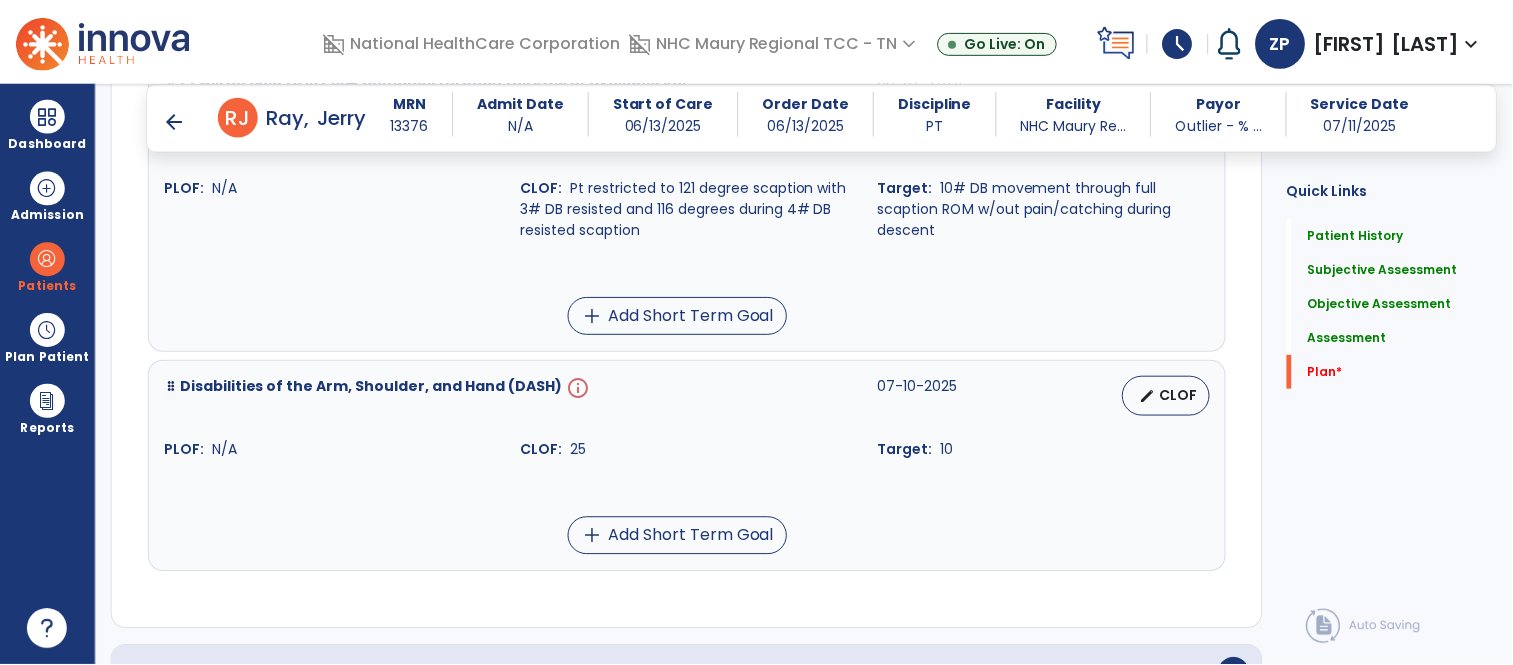 scroll, scrollTop: 5215, scrollLeft: 0, axis: vertical 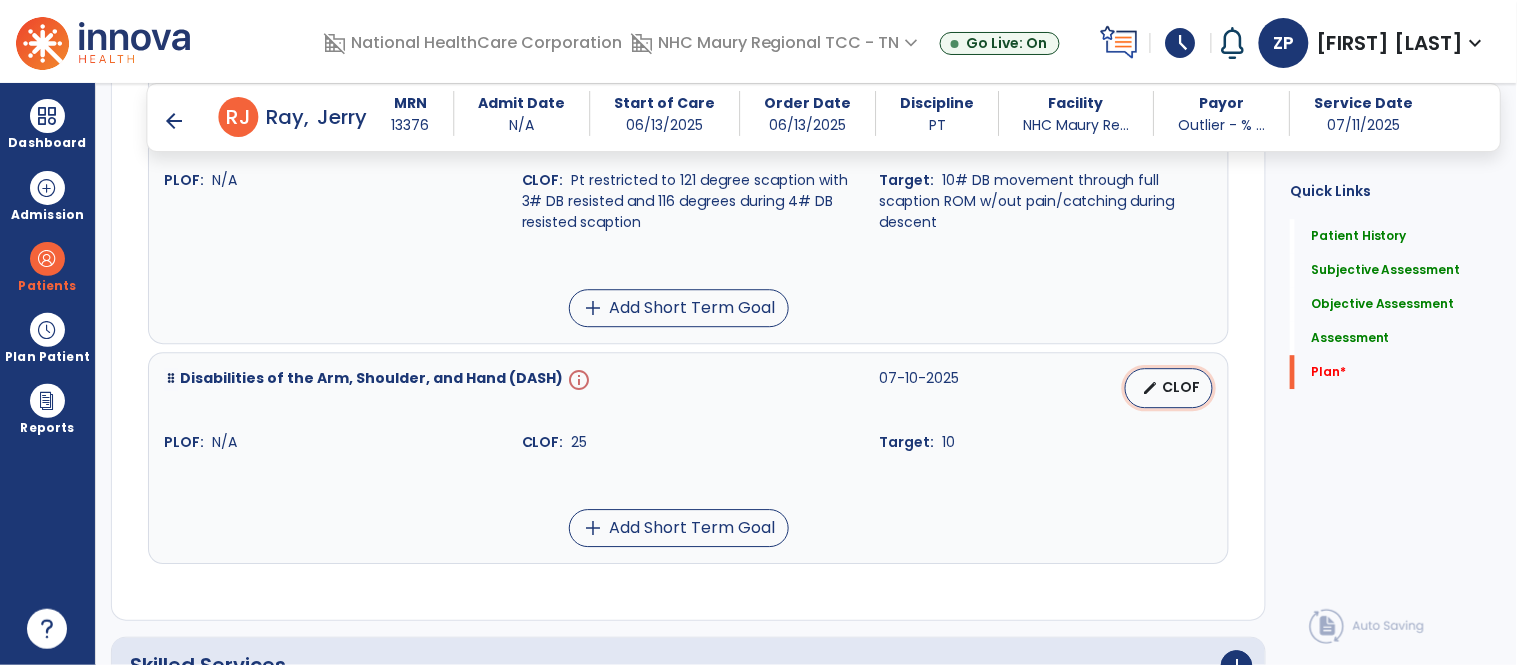 click on "edit   CLOF" at bounding box center (1169, 388) 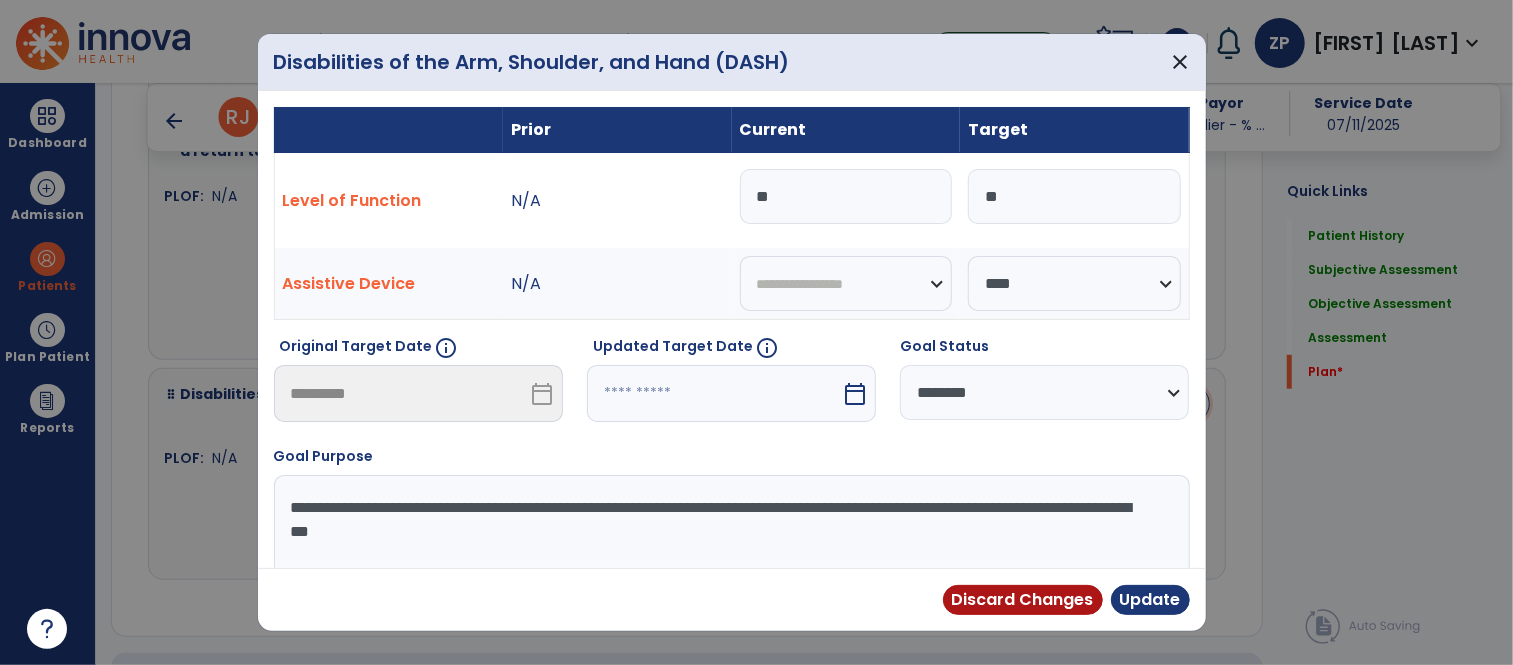 scroll, scrollTop: 5215, scrollLeft: 0, axis: vertical 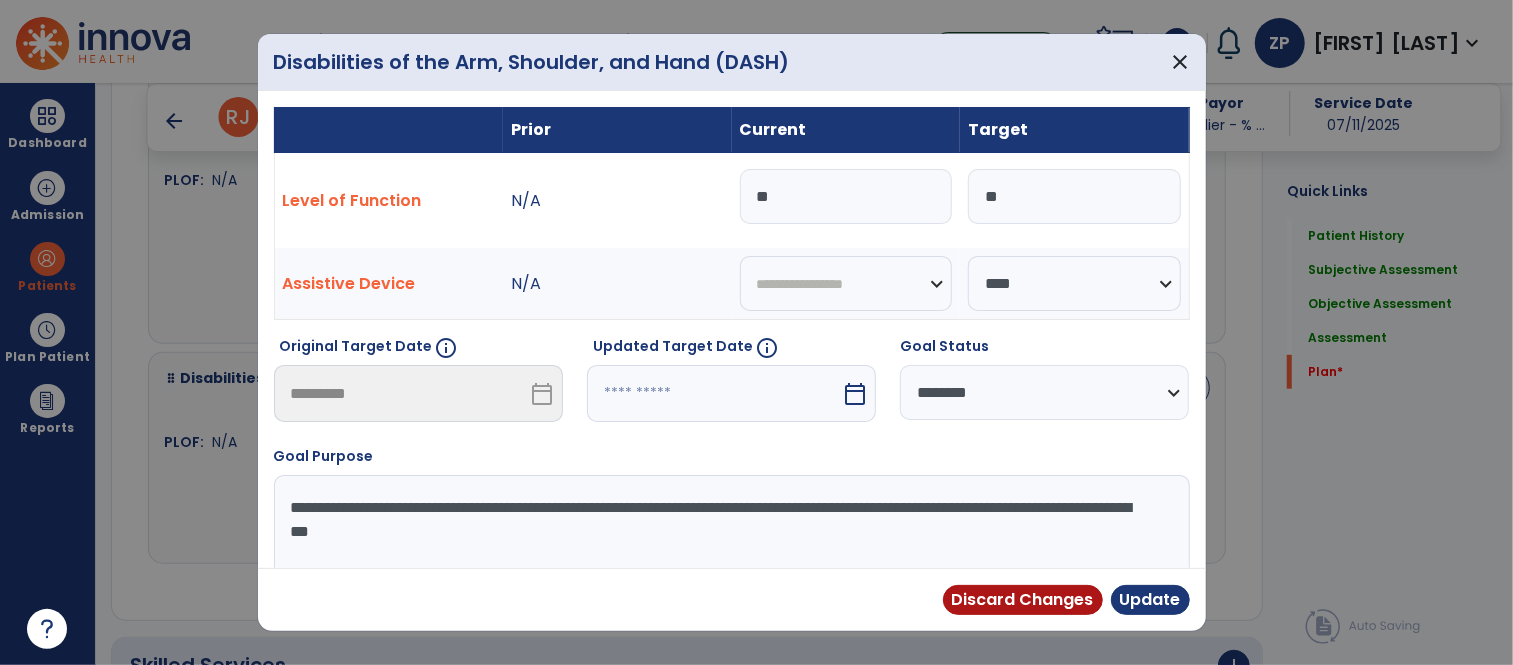 click at bounding box center [714, 393] 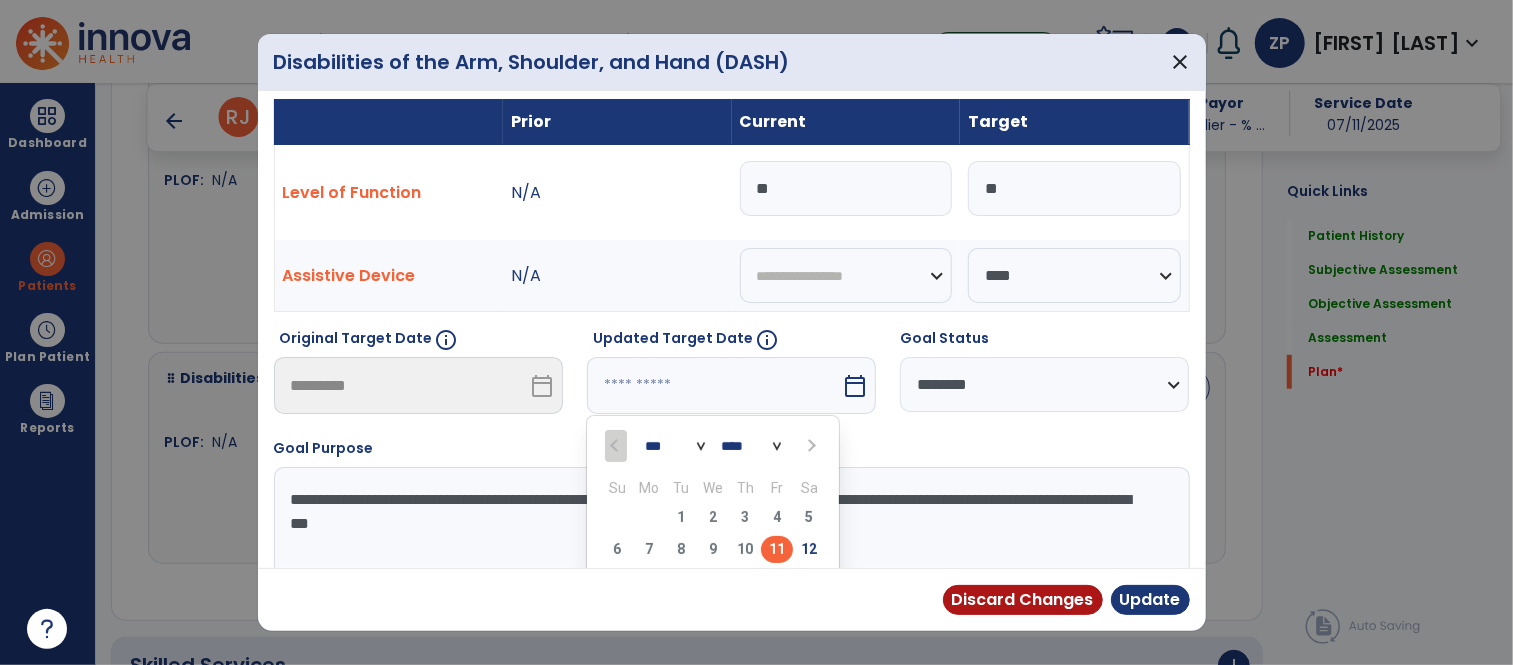 scroll, scrollTop: 152, scrollLeft: 0, axis: vertical 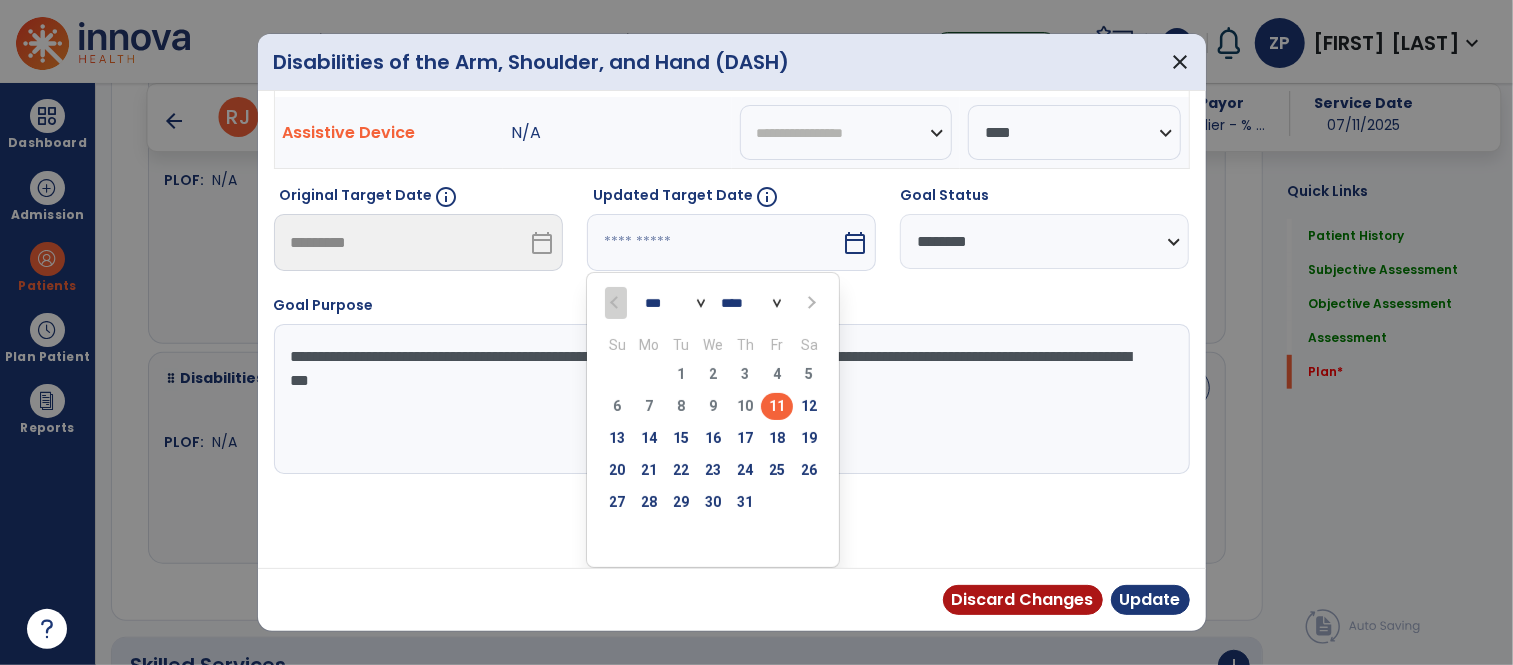 click at bounding box center (809, 302) 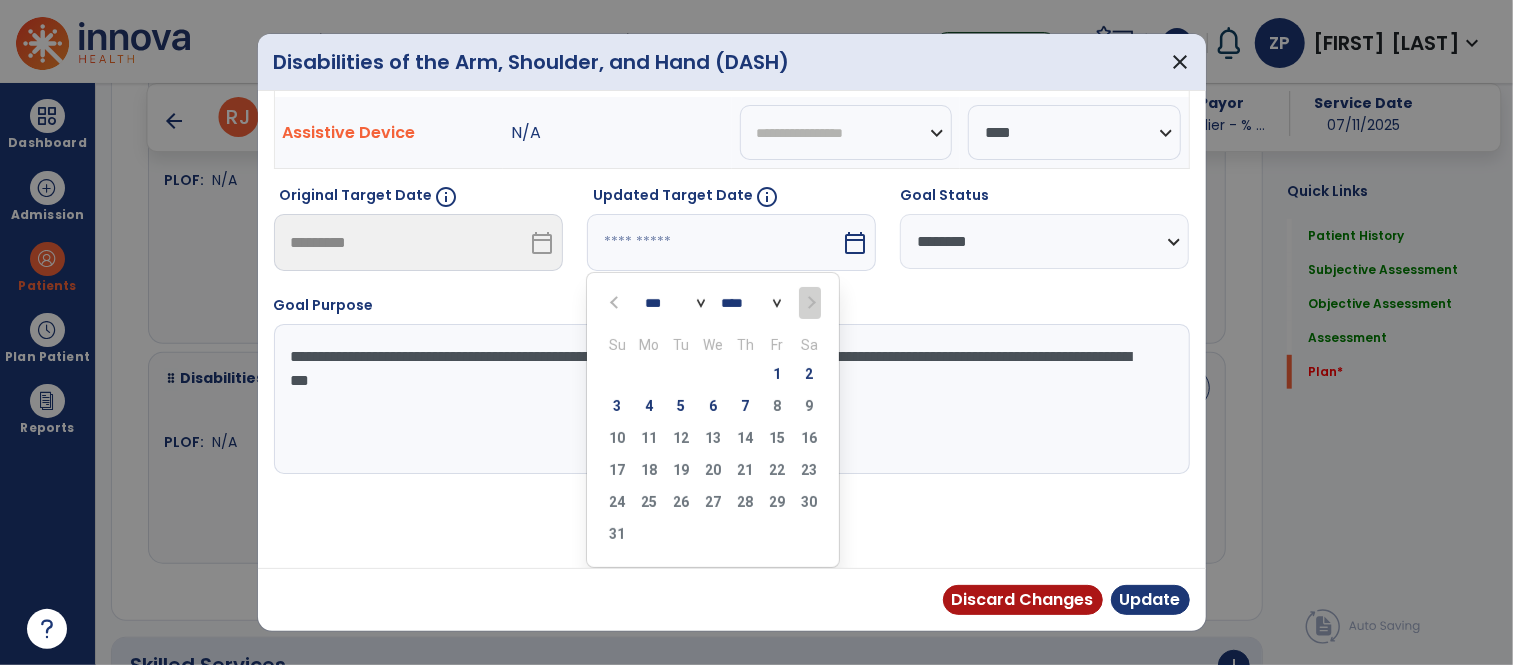 select on "*" 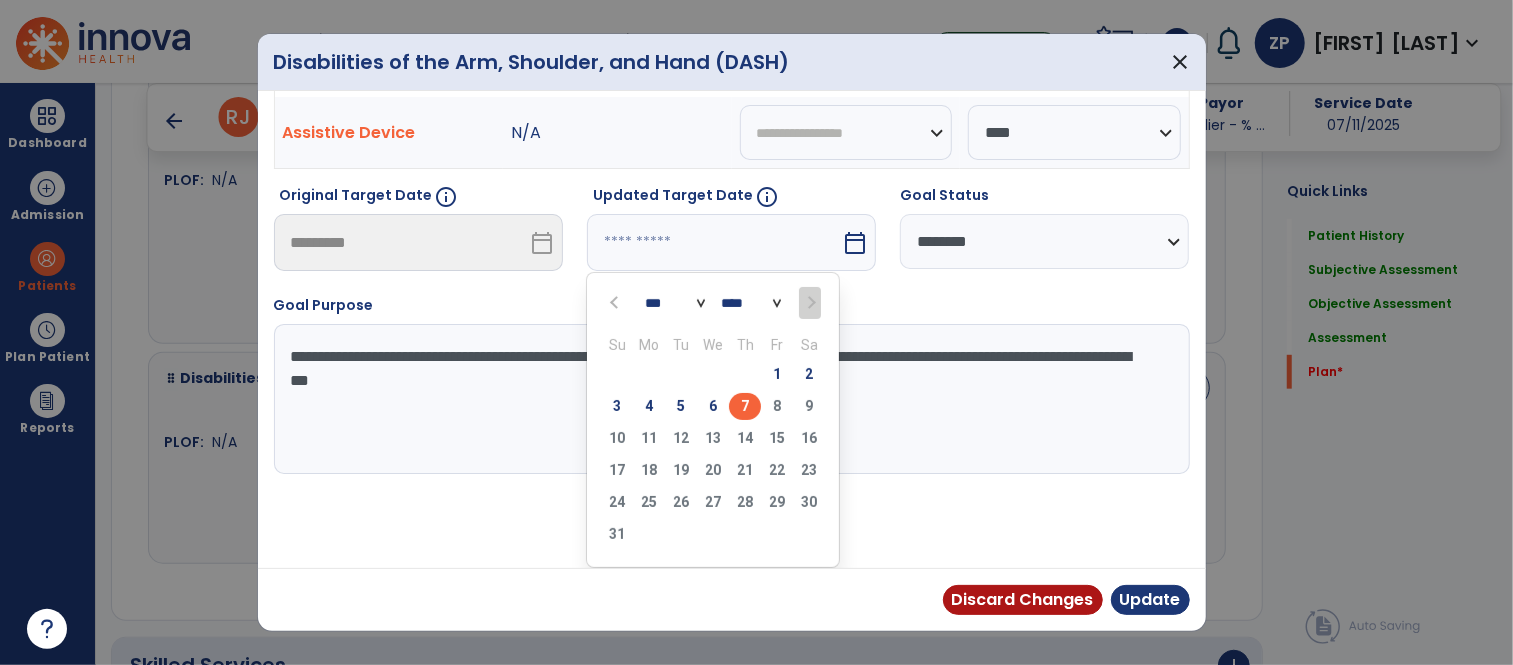 click on "7" at bounding box center (745, 406) 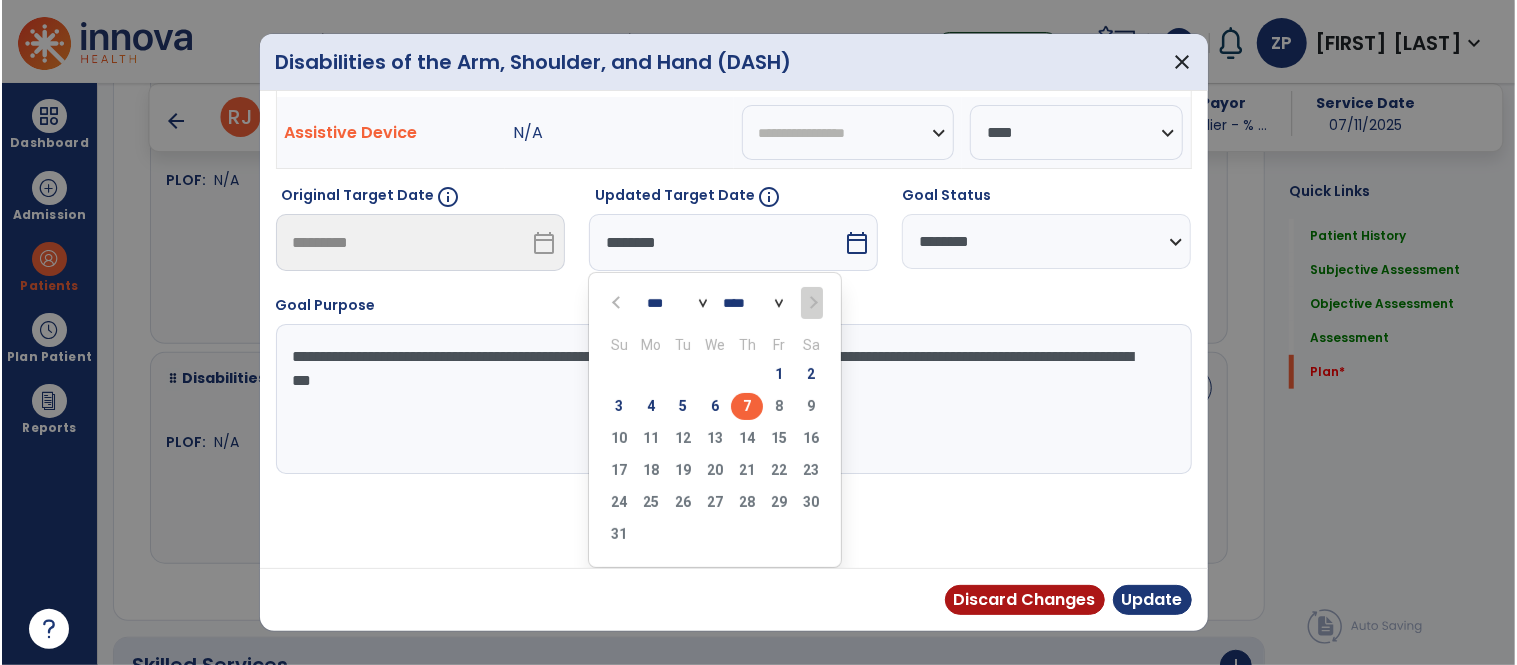 scroll, scrollTop: 73, scrollLeft: 0, axis: vertical 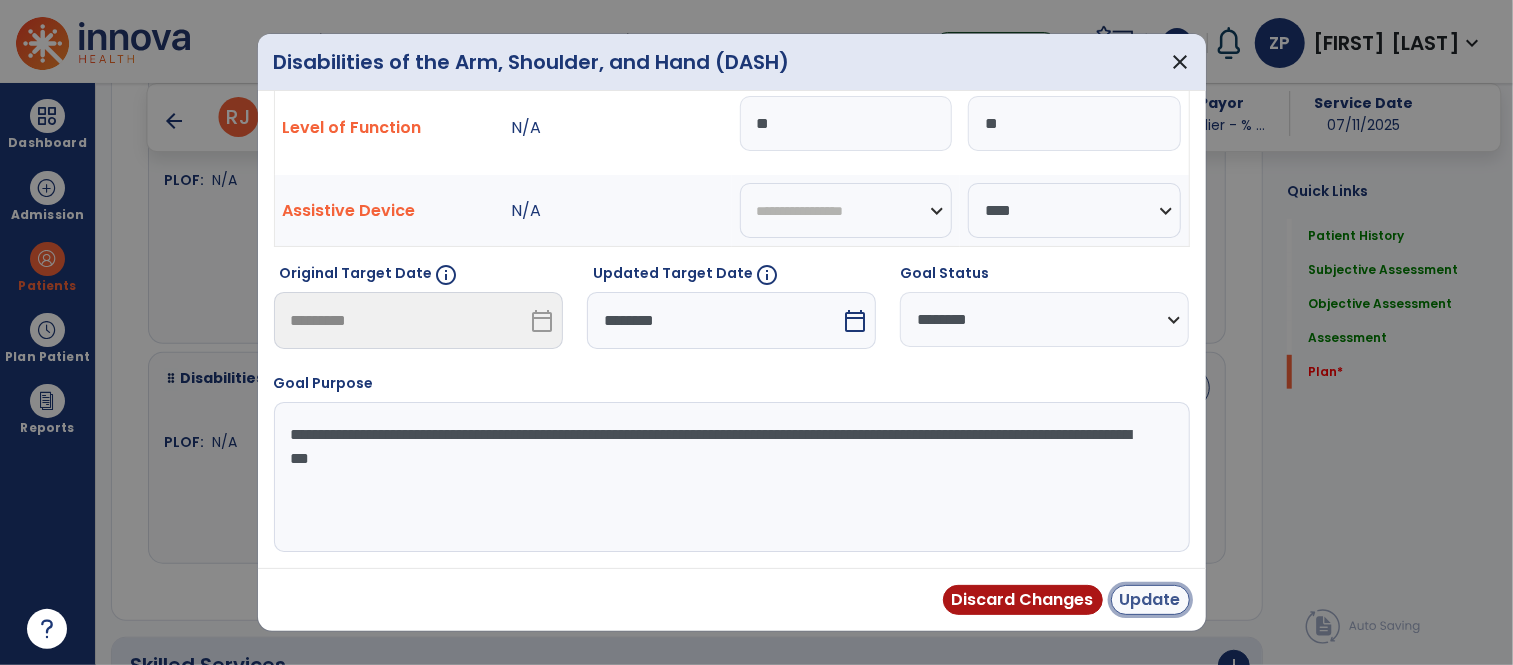 click on "Update" at bounding box center (1150, 600) 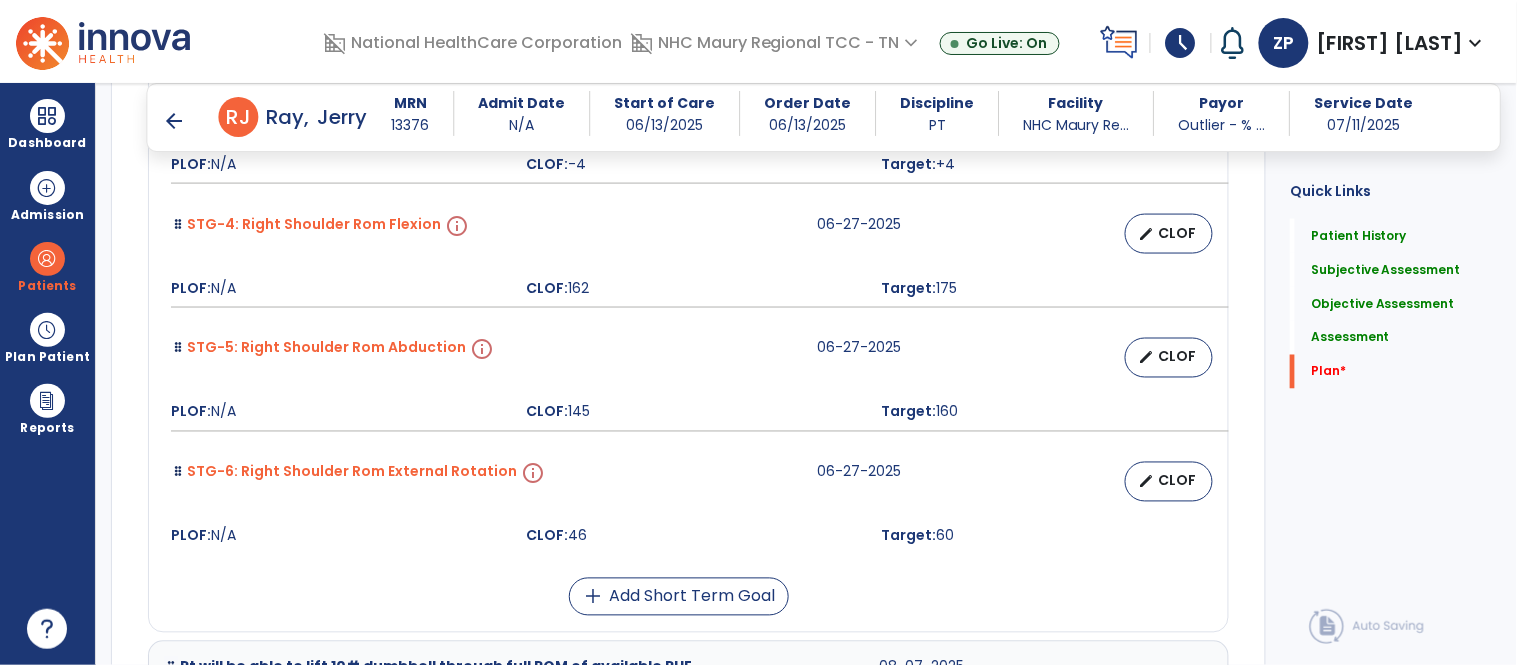 scroll, scrollTop: 4618, scrollLeft: 0, axis: vertical 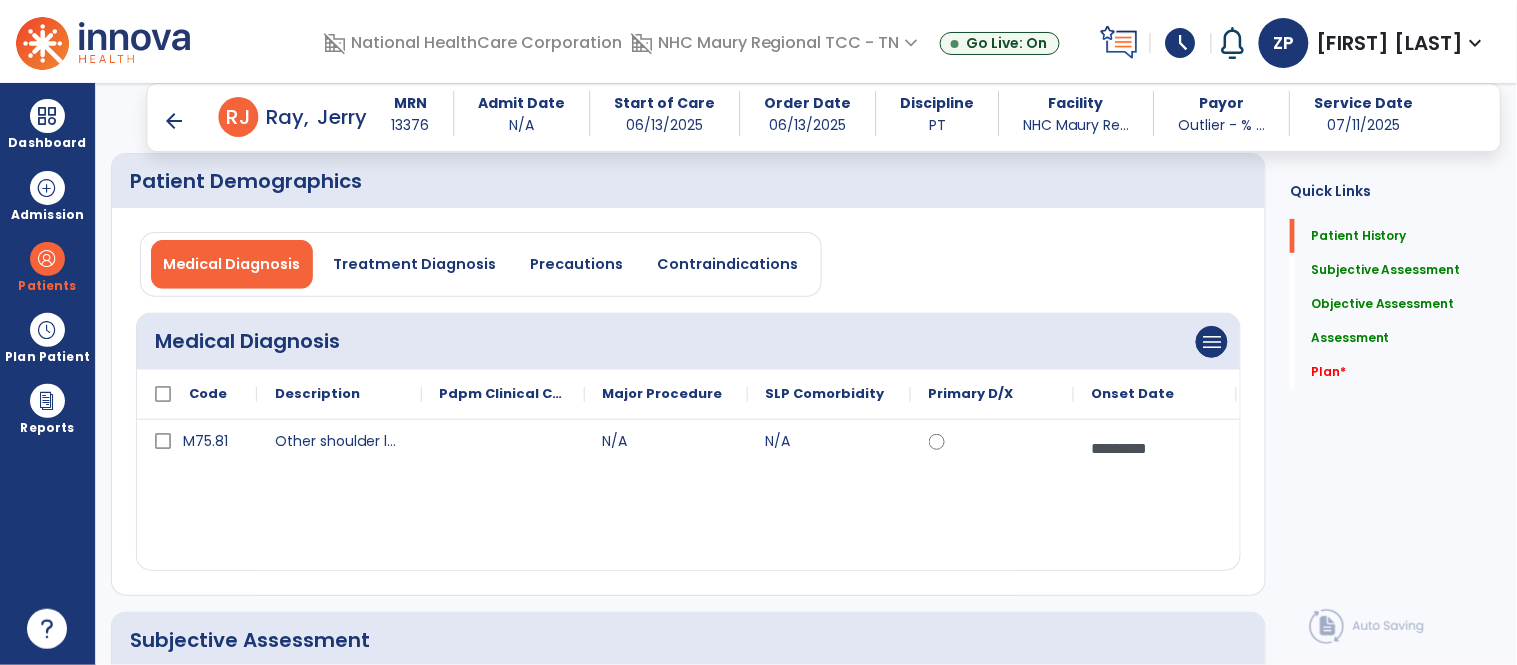 click on "arrow_back" at bounding box center [175, 121] 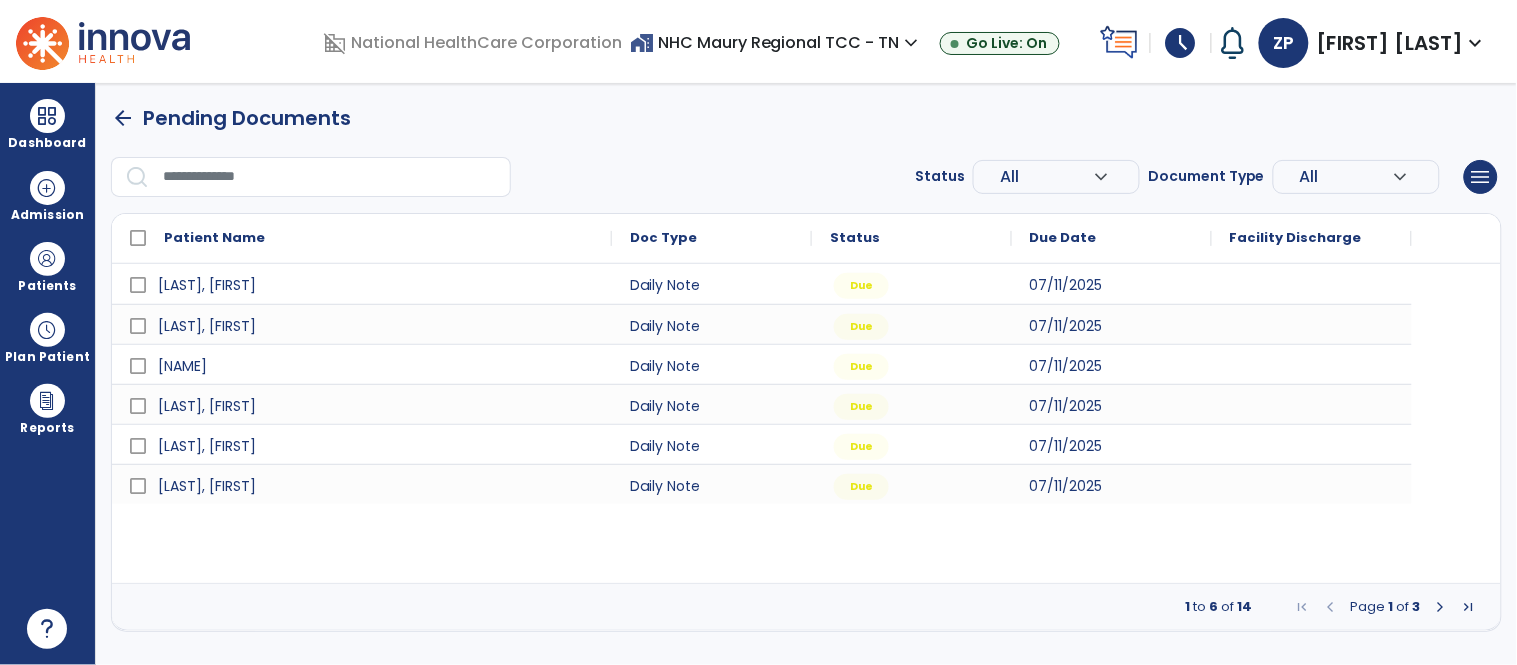 scroll, scrollTop: 0, scrollLeft: 0, axis: both 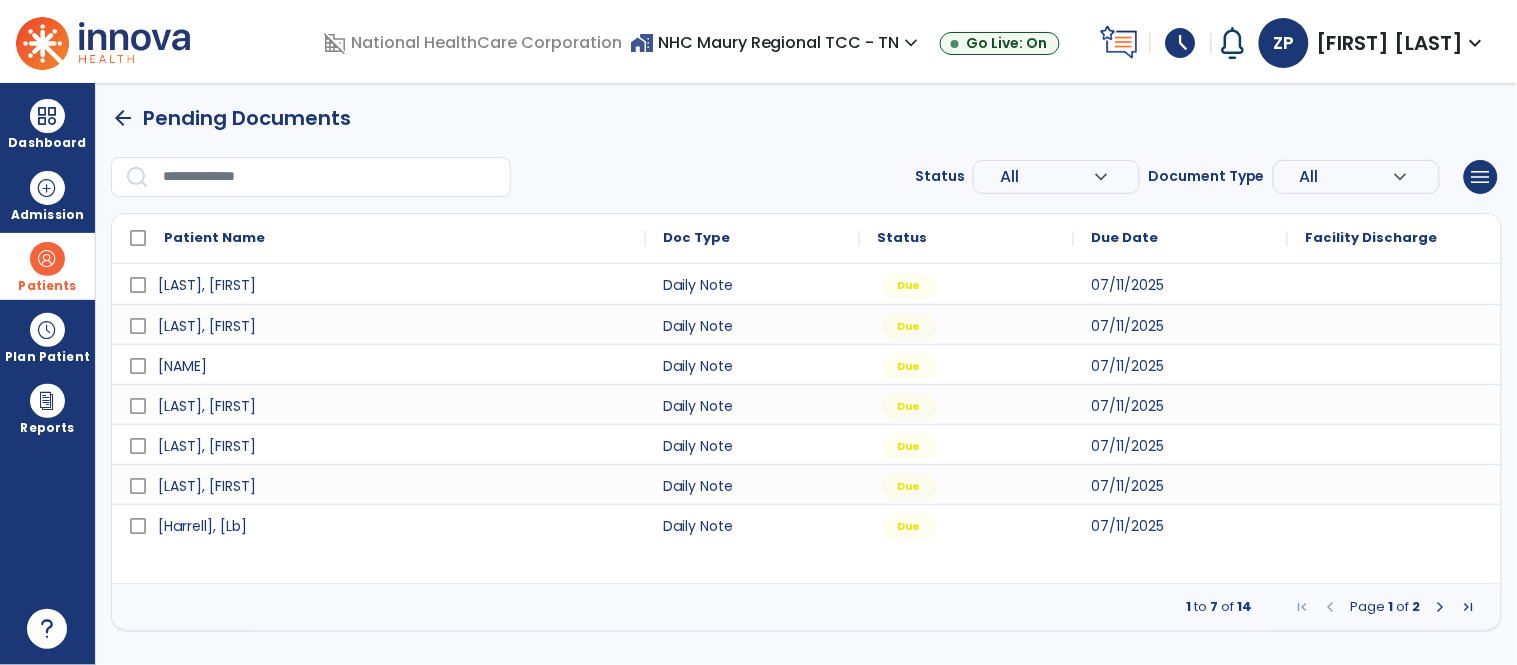 click at bounding box center [47, 259] 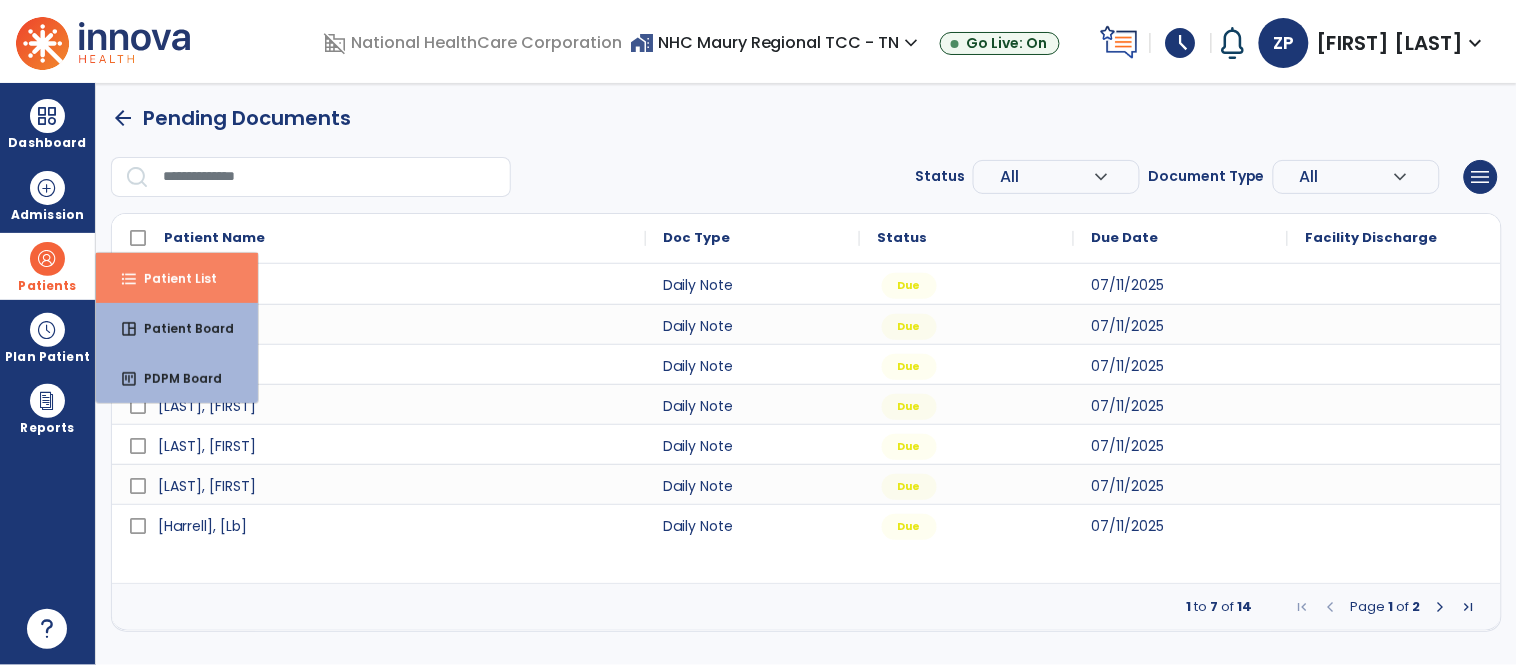 click on "Patient List" at bounding box center (172, 278) 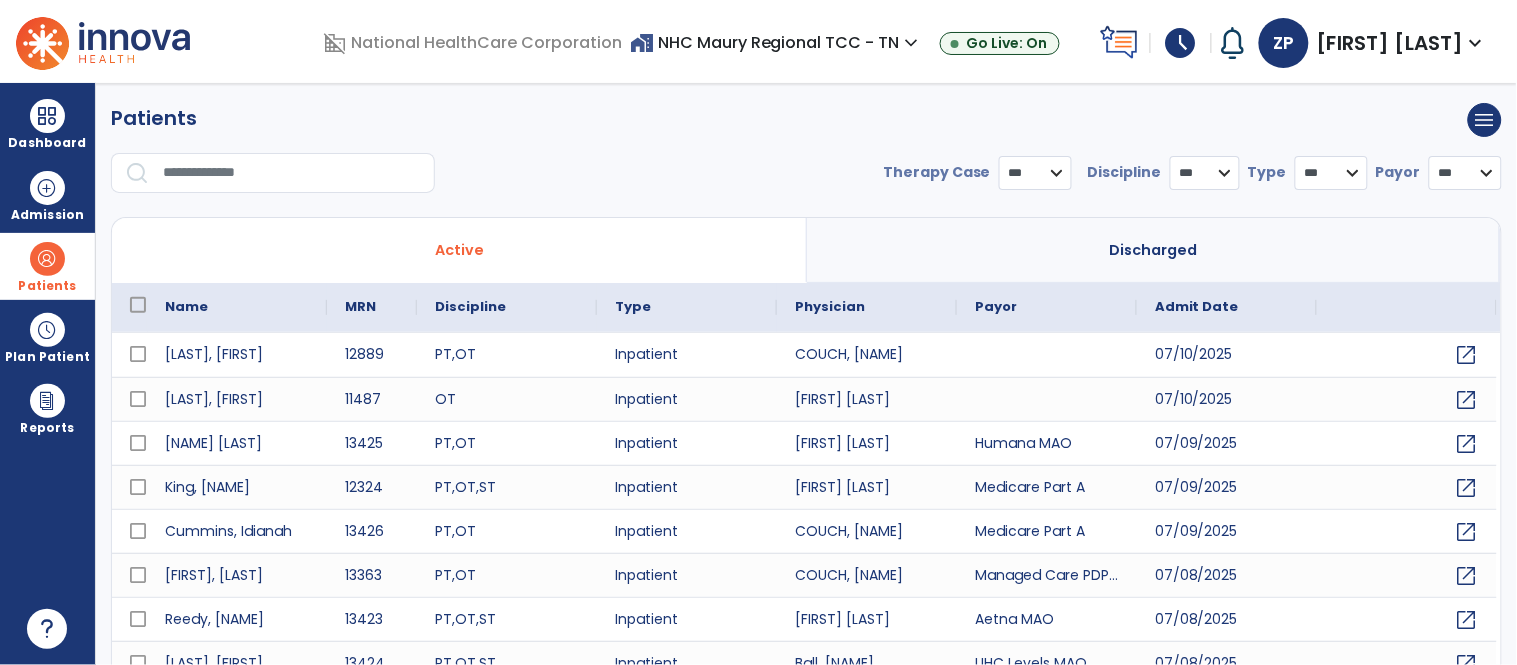 select on "***" 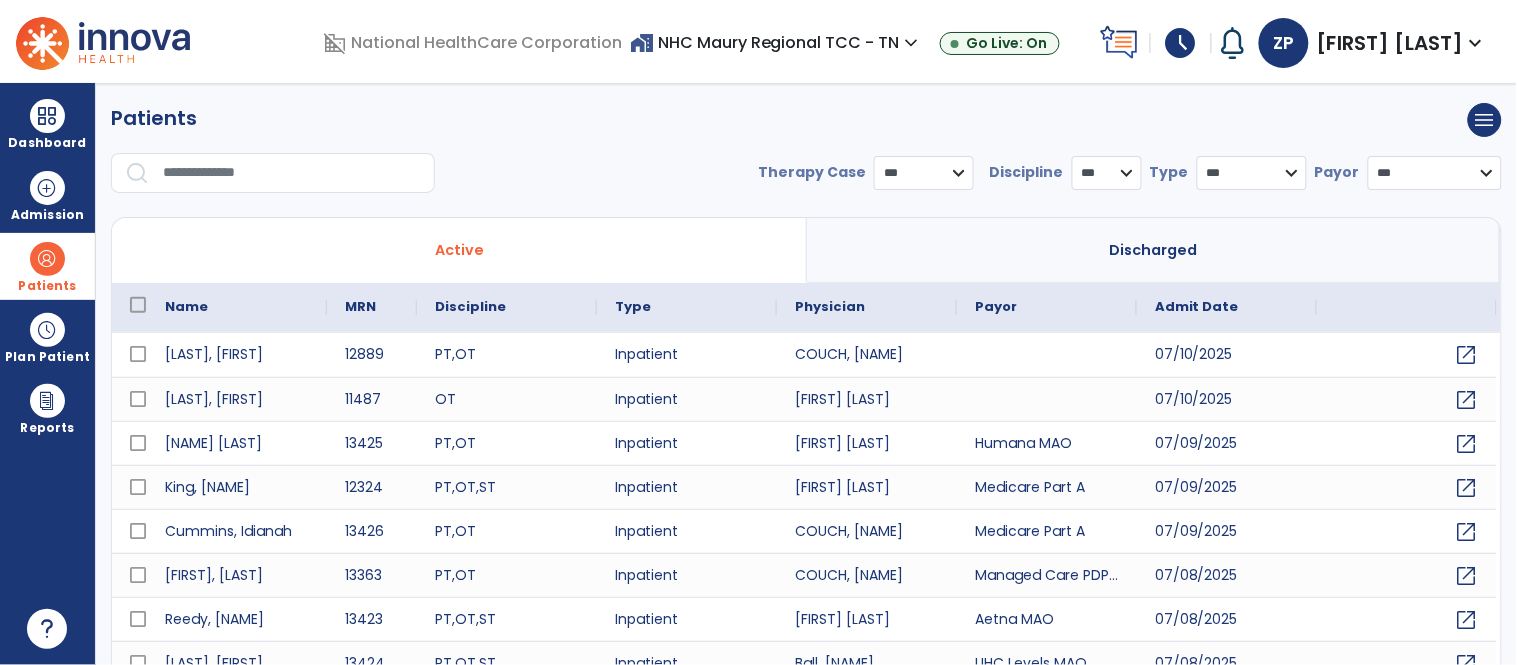 click at bounding box center (292, 173) 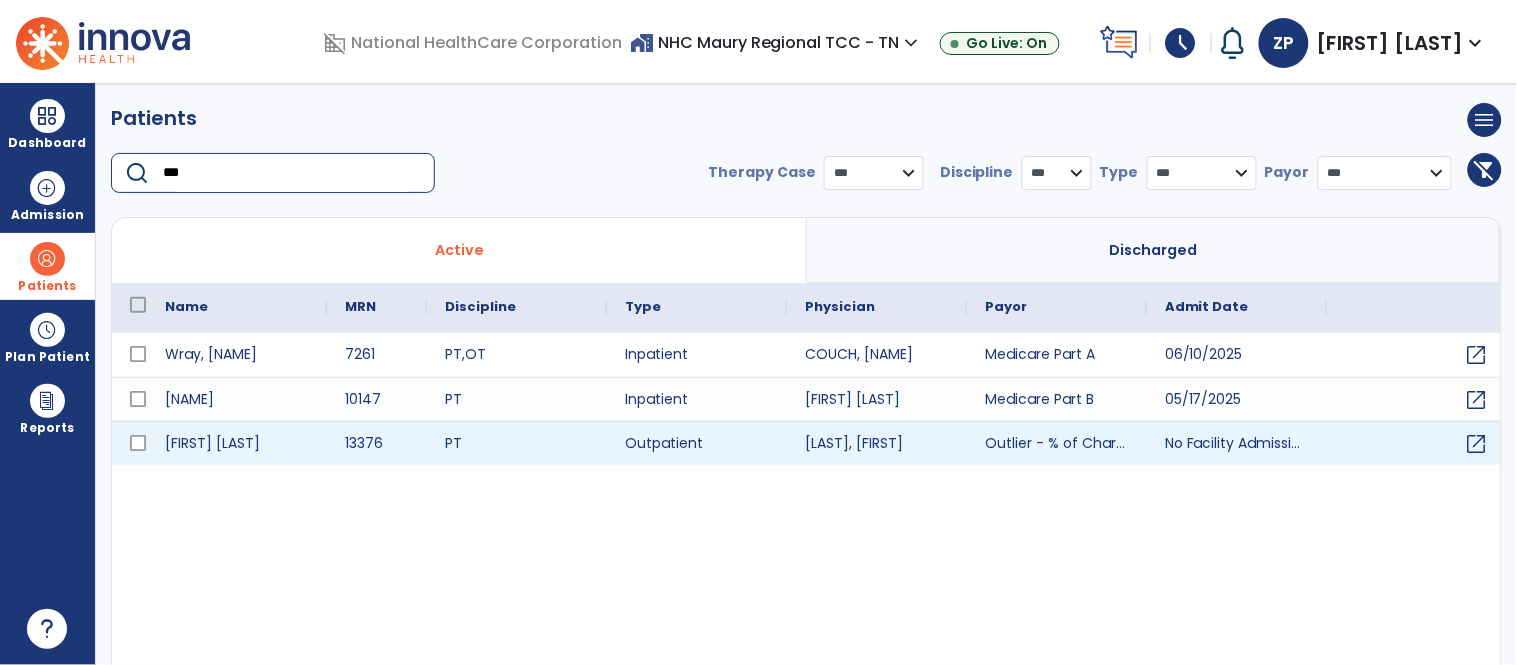 type on "***" 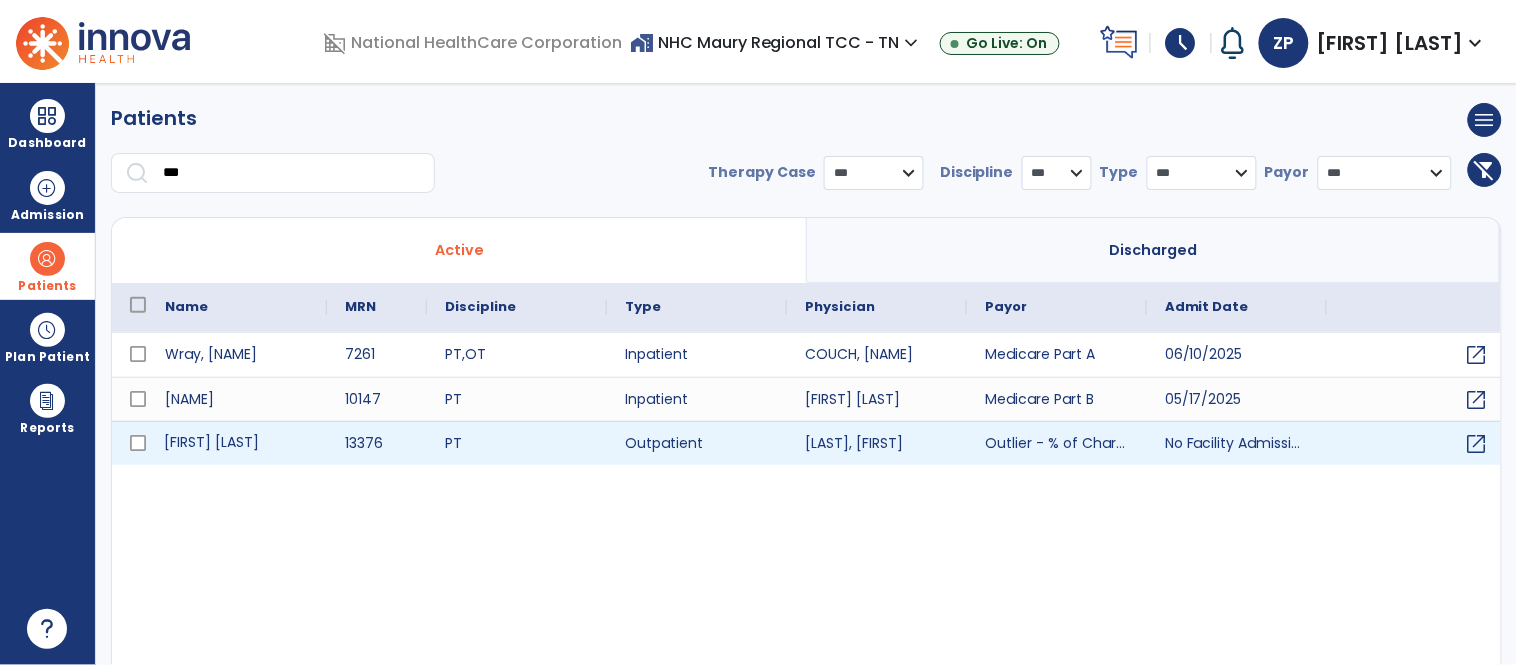 click on "[FIRST] [LAST]" at bounding box center [237, 443] 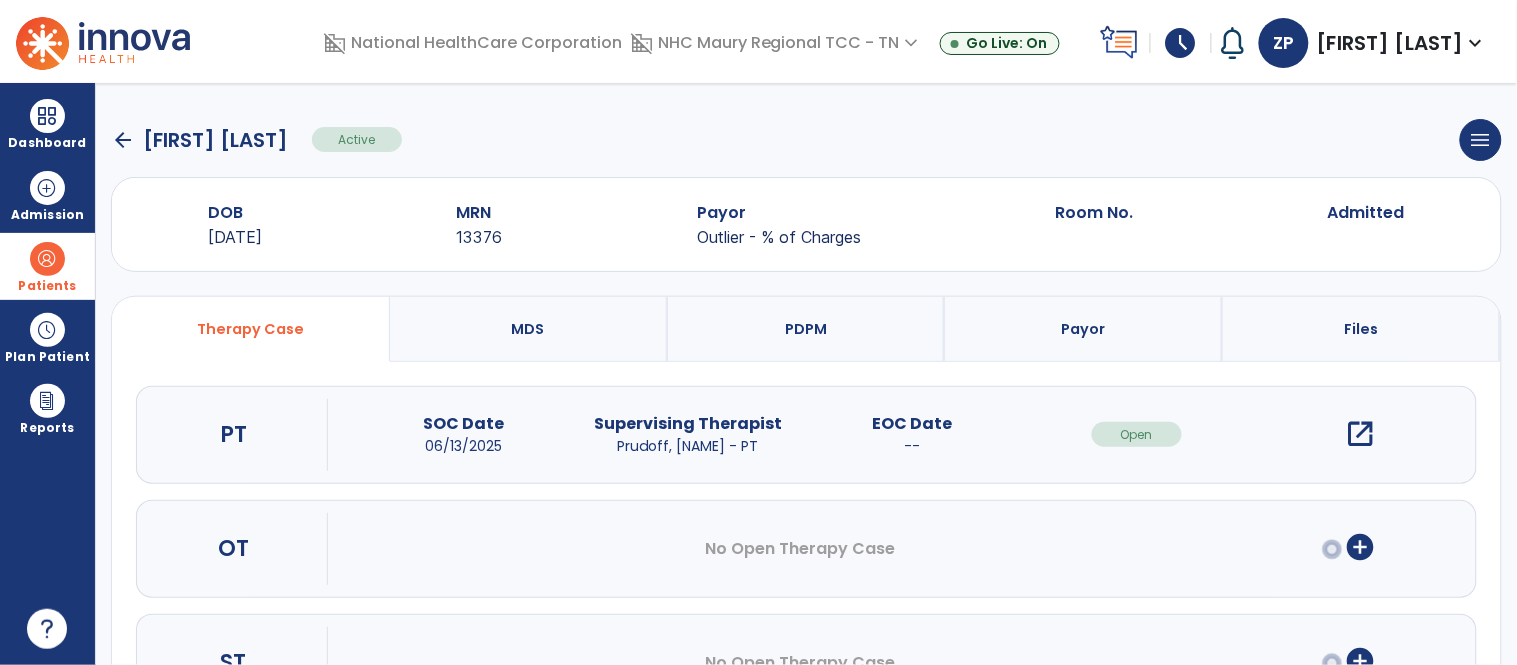 click on "open_in_new" at bounding box center (1361, 434) 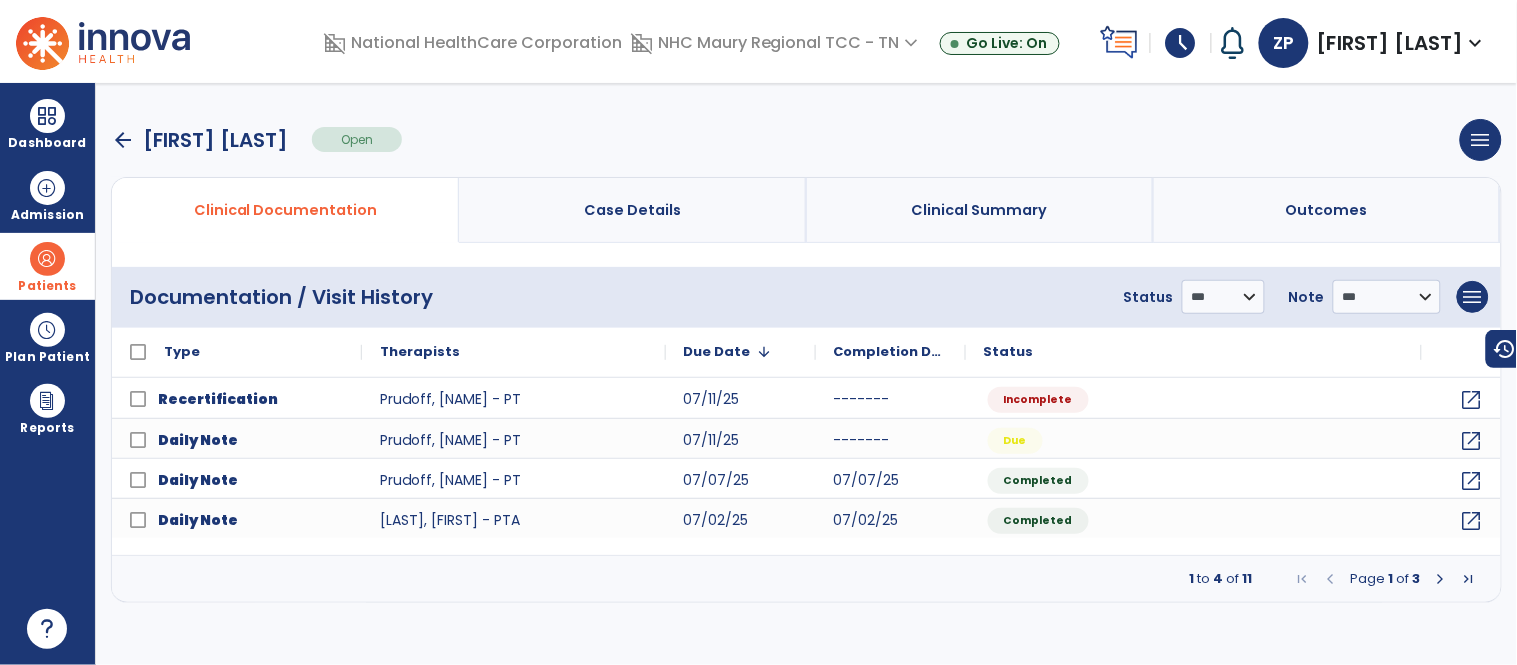 click on "1
to
4
of
11
Page
1
of
3" at bounding box center [806, 579] 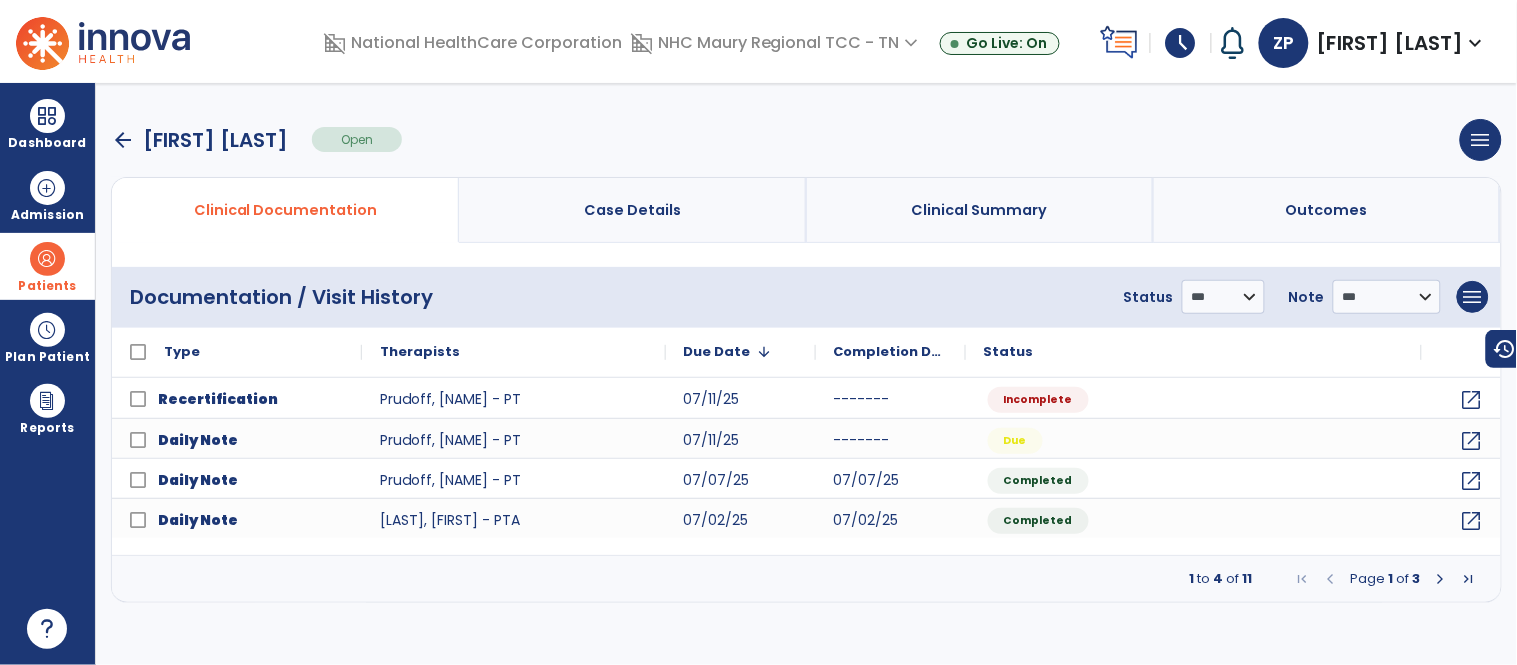 click on "**********" at bounding box center [806, 374] 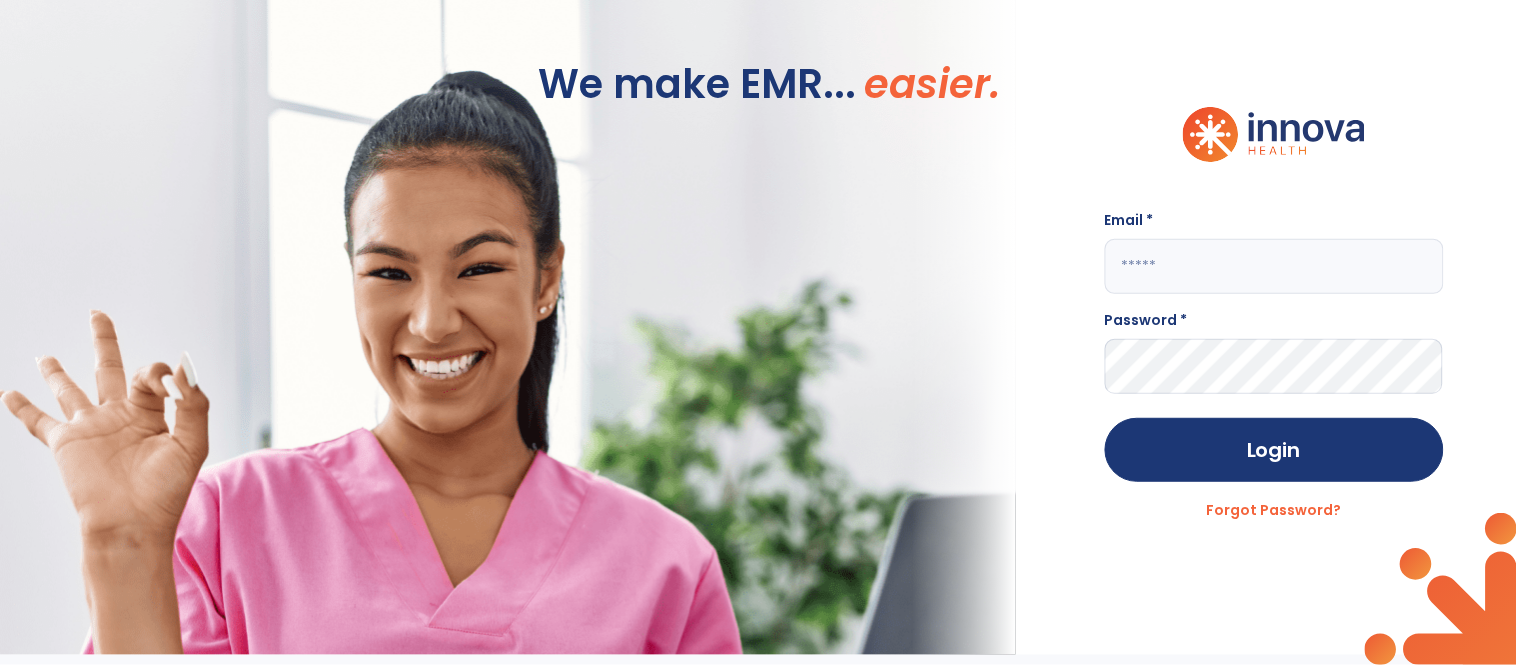 type on "**********" 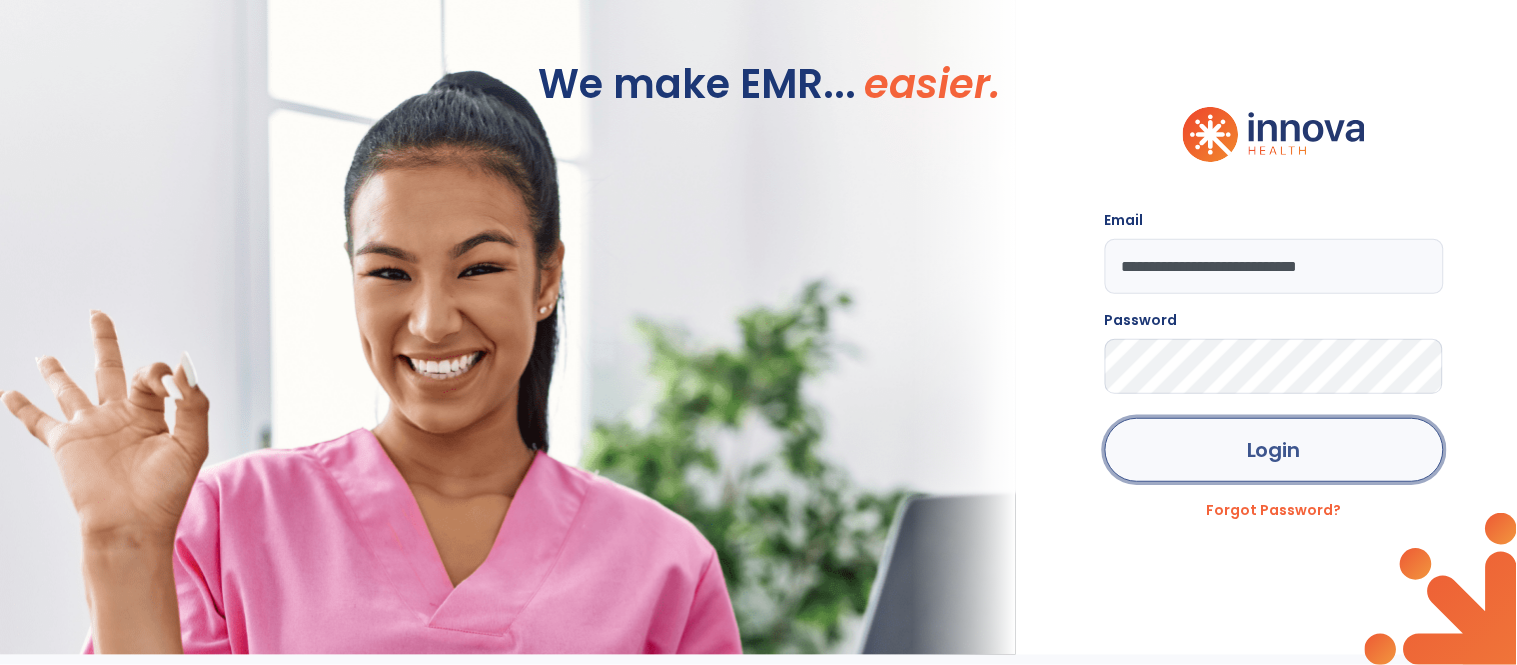 click on "Login" 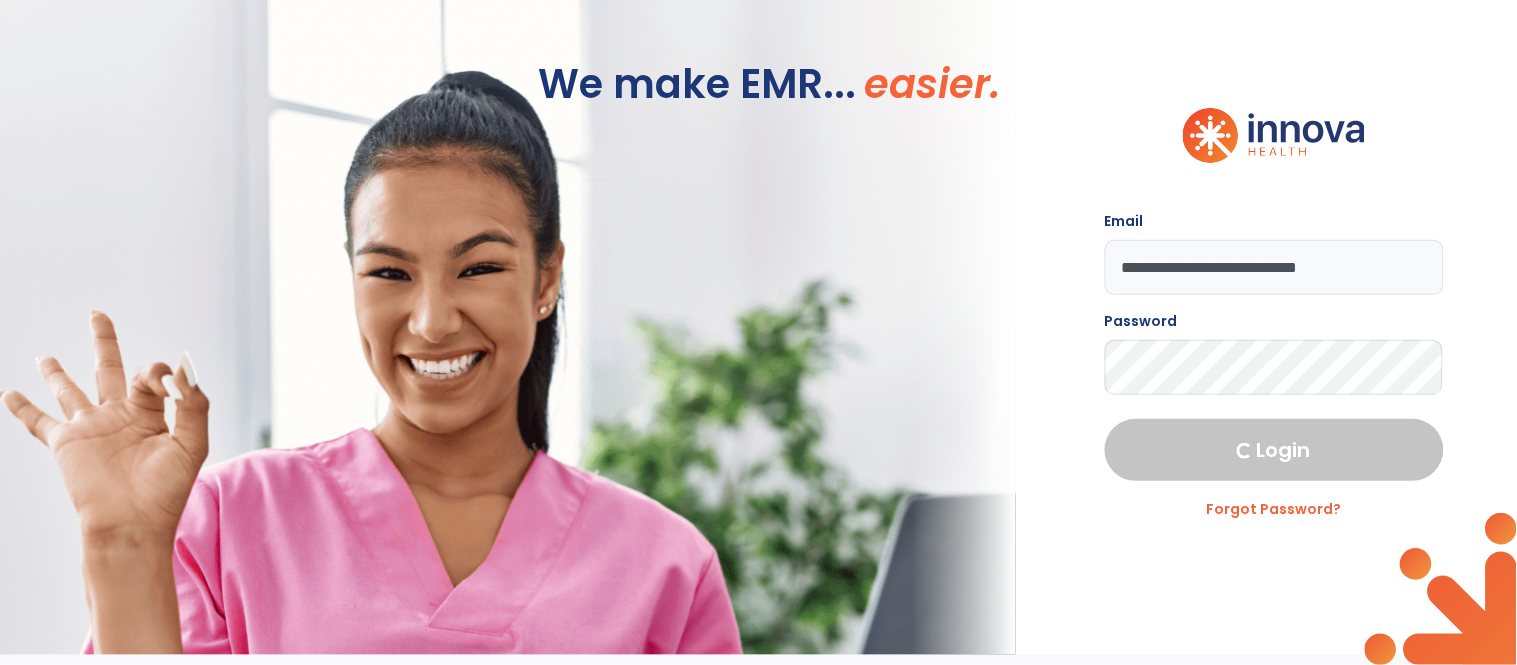 select on "****" 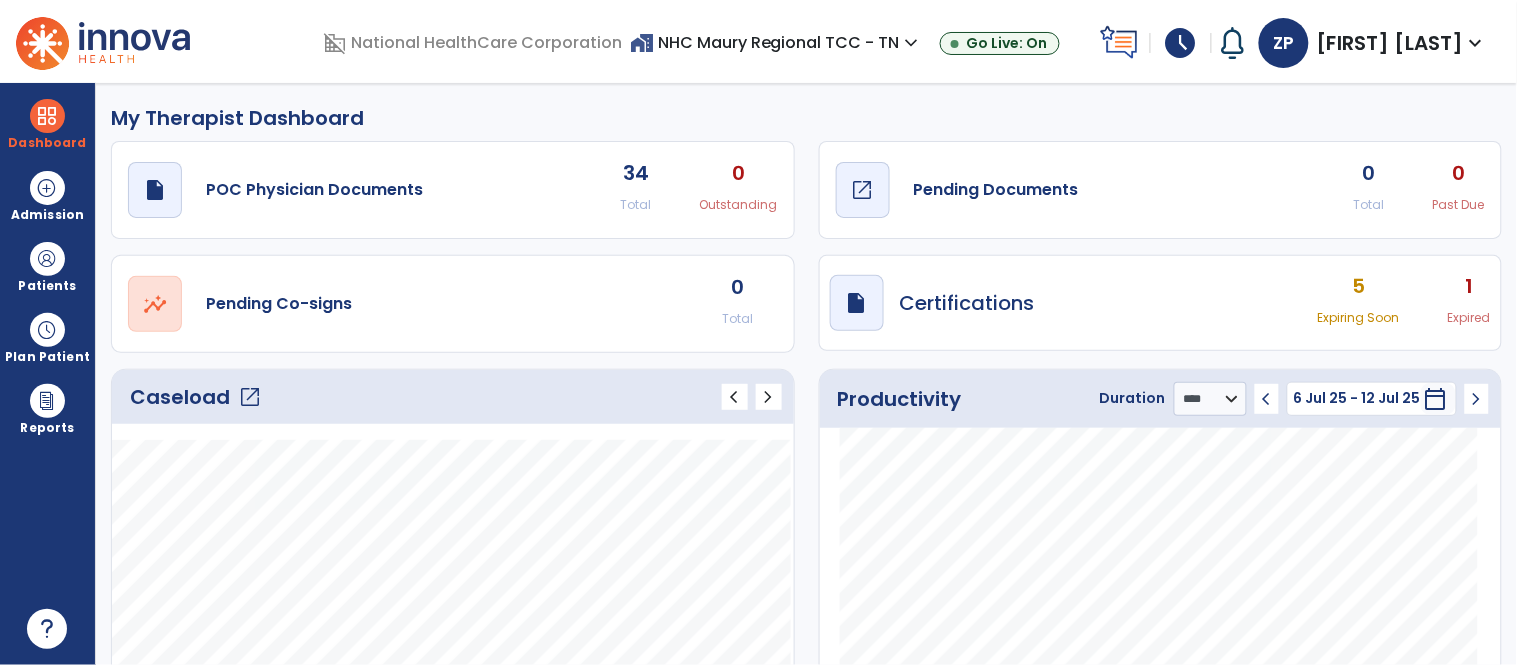 click on "draft   open_in_new  Pending Documents" 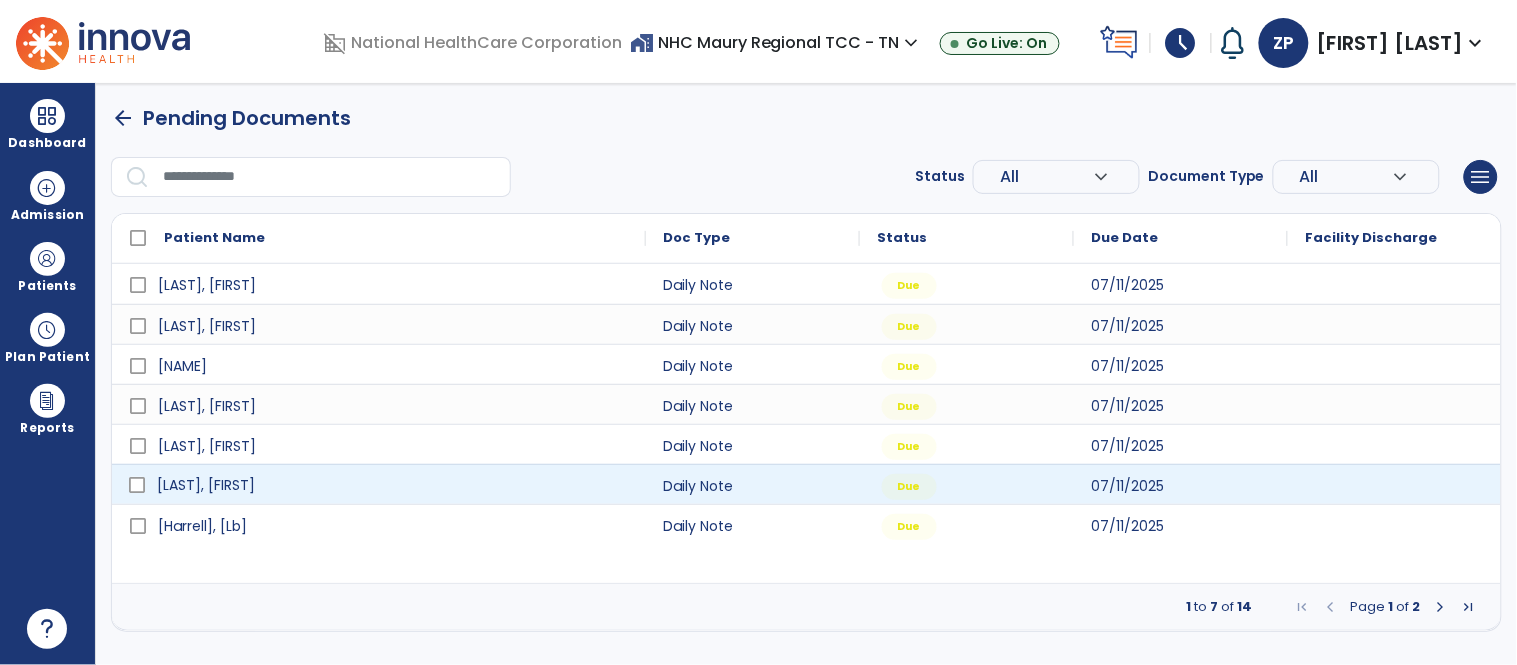 click on "[LAST], [FIRST]" at bounding box center (393, 485) 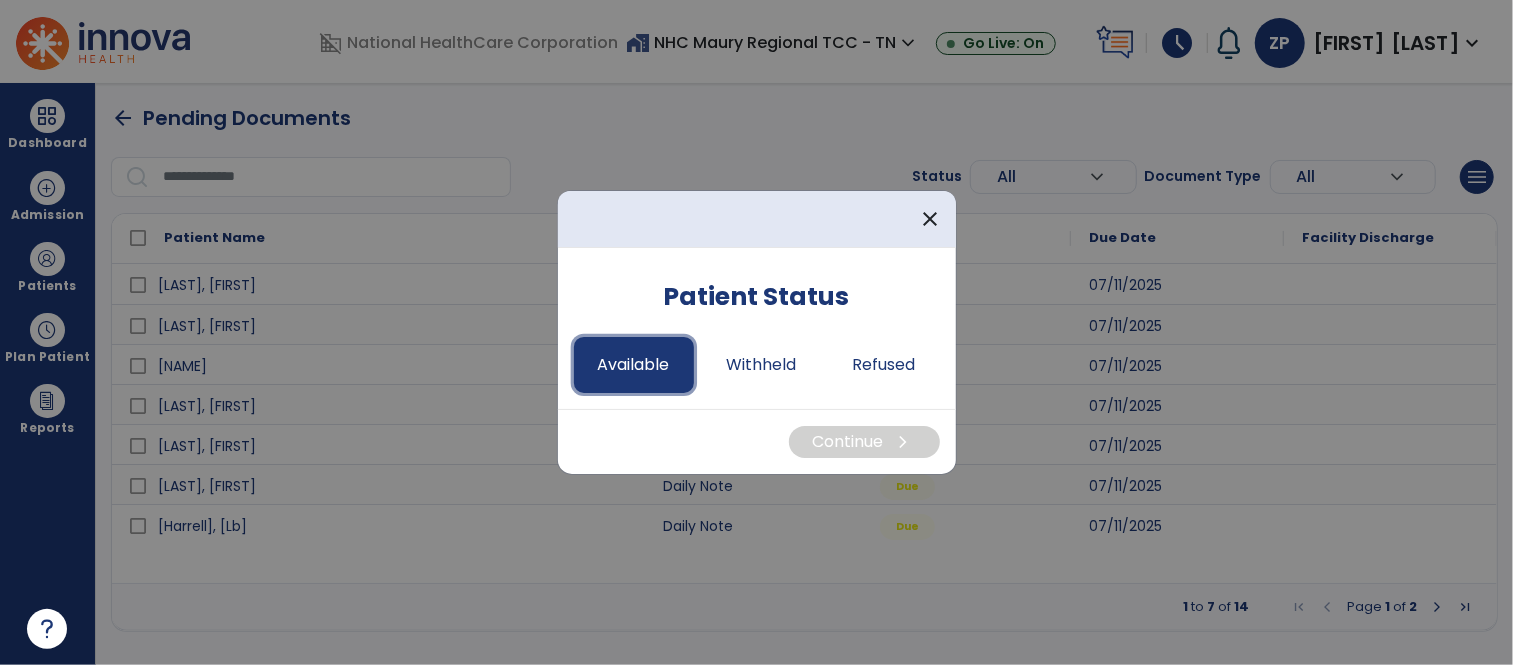 click on "Available" at bounding box center (634, 365) 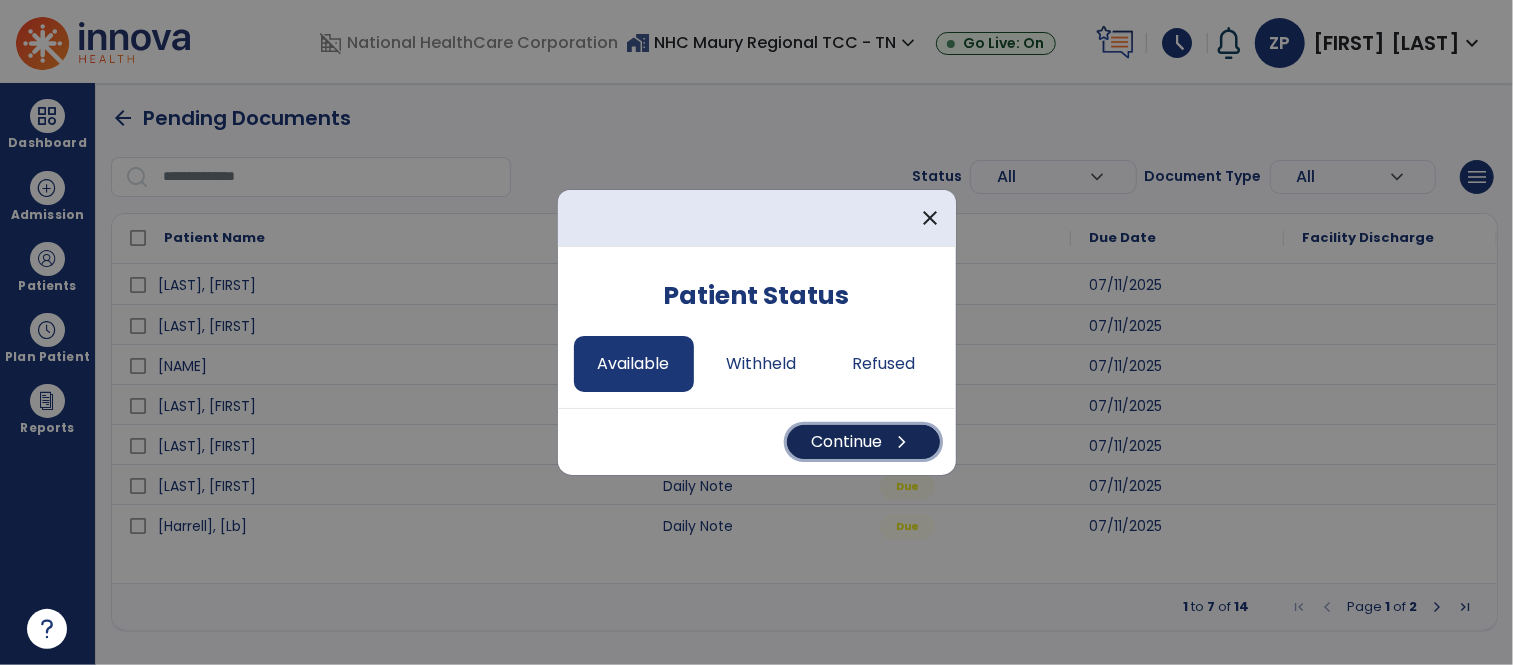click on "Continue   chevron_right" at bounding box center [863, 442] 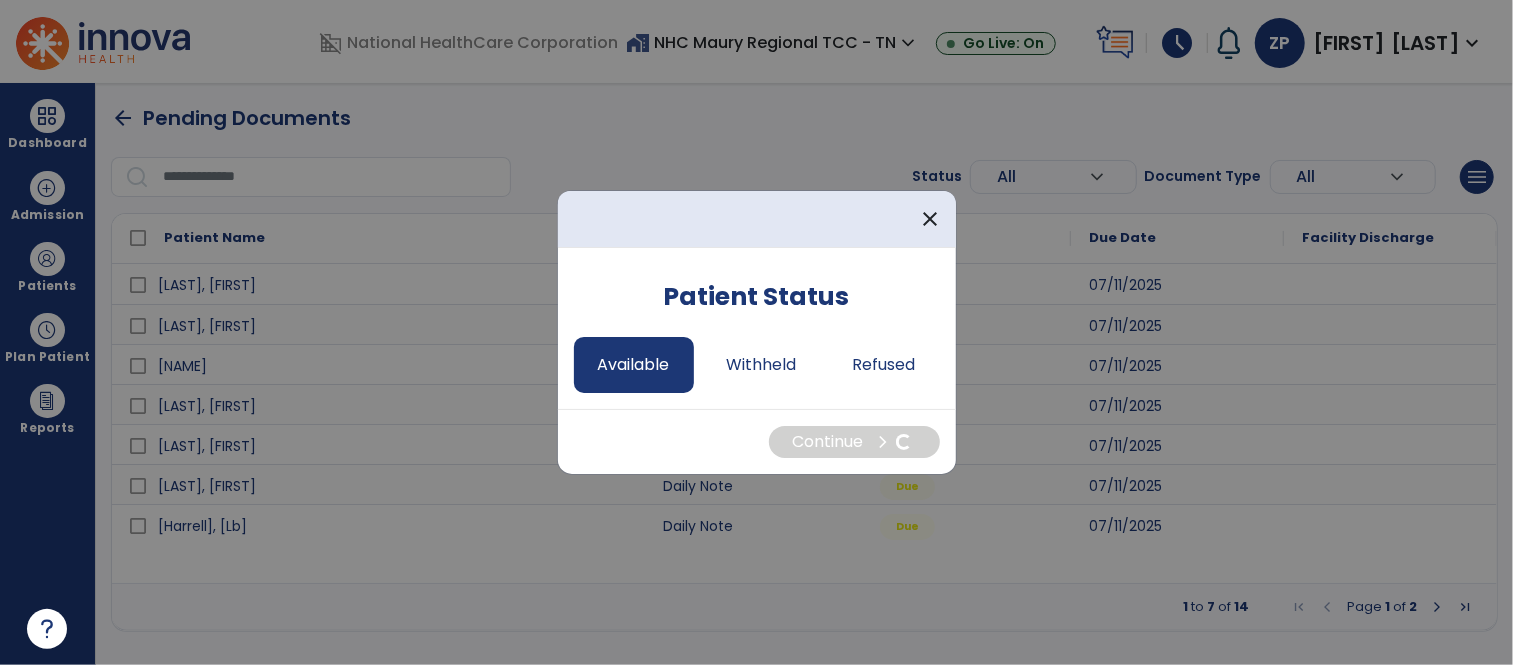 select on "*" 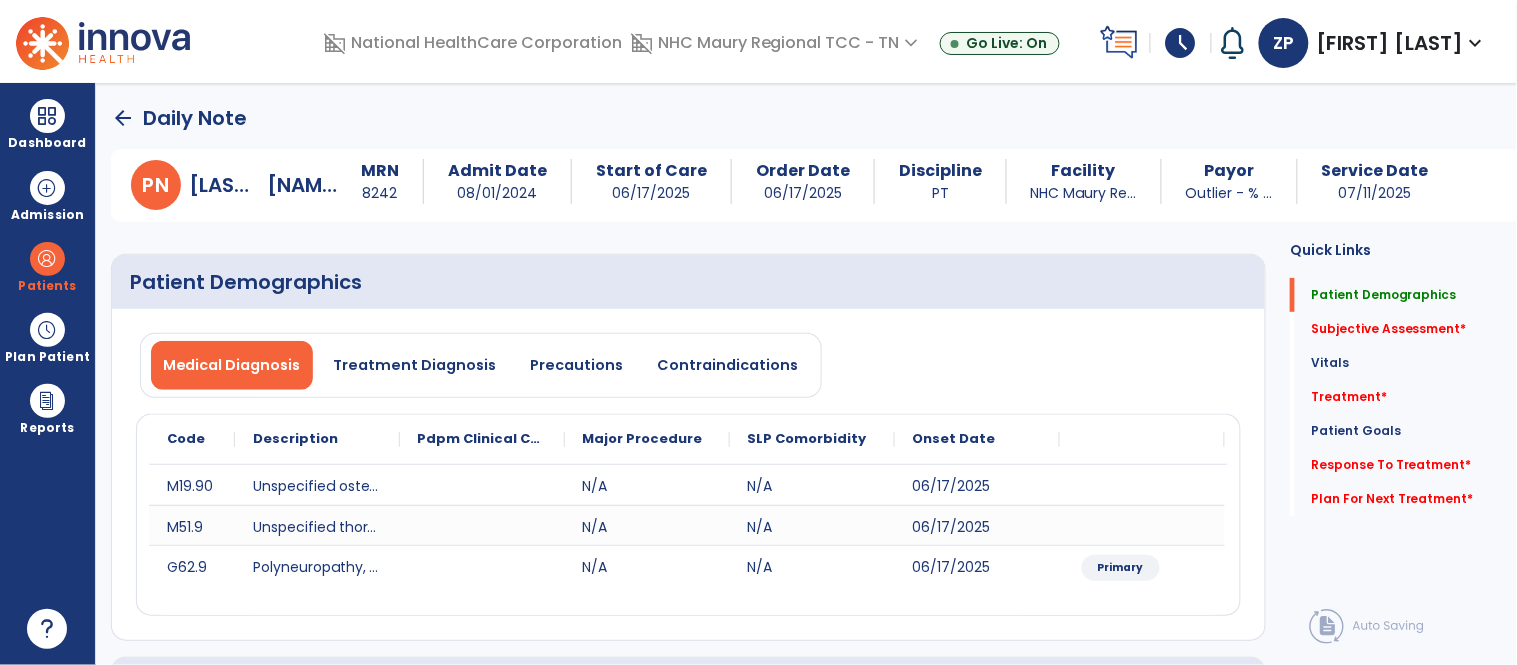 click on "Medical Diagnosis   Treatment Diagnosis   Precautions   Contraindications
Code
Description
Pdpm Clinical Category
N/A" 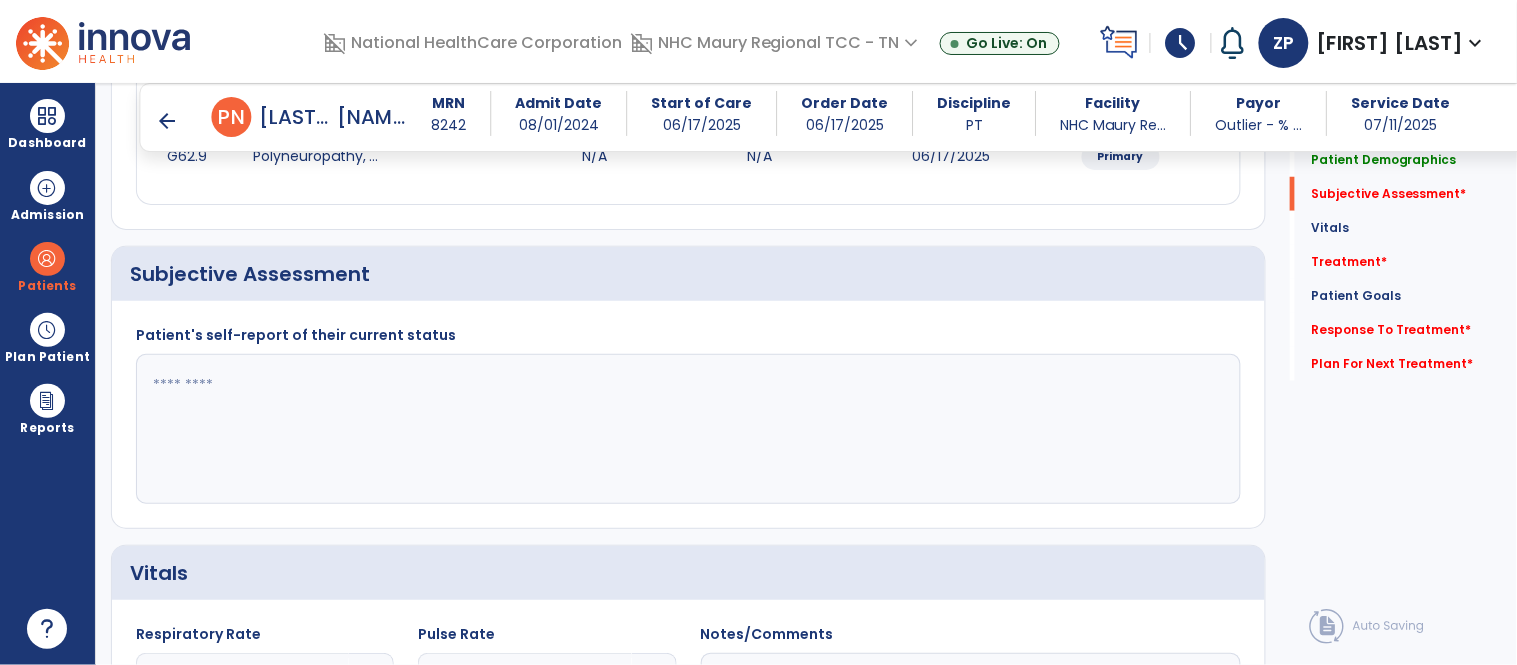 scroll, scrollTop: 393, scrollLeft: 0, axis: vertical 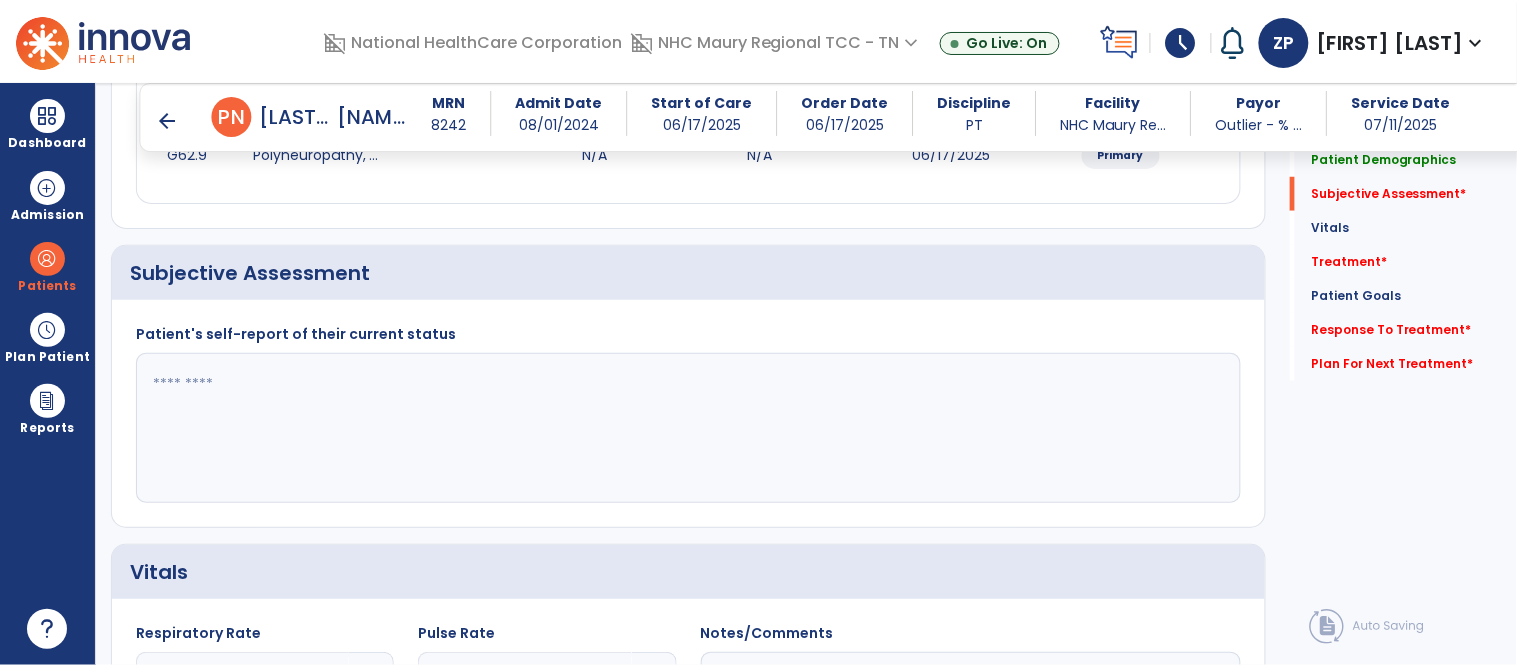 click 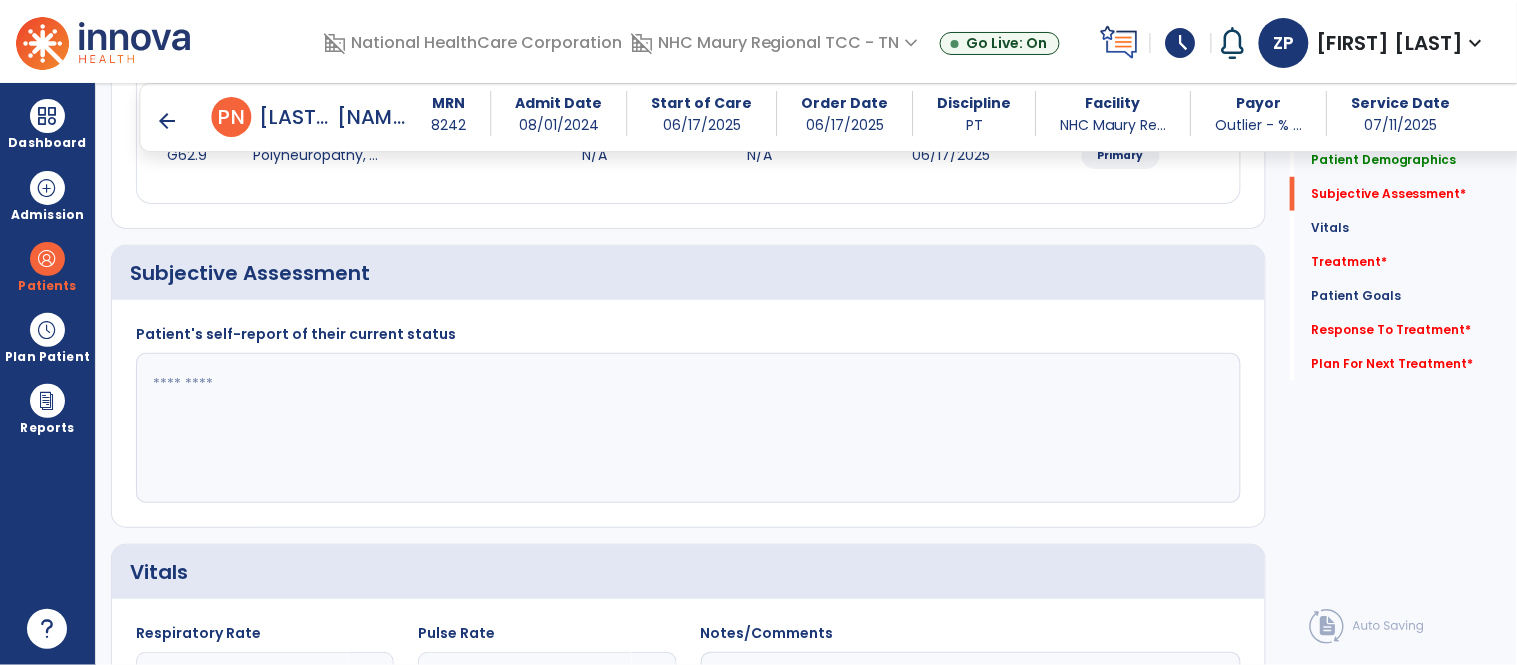 click 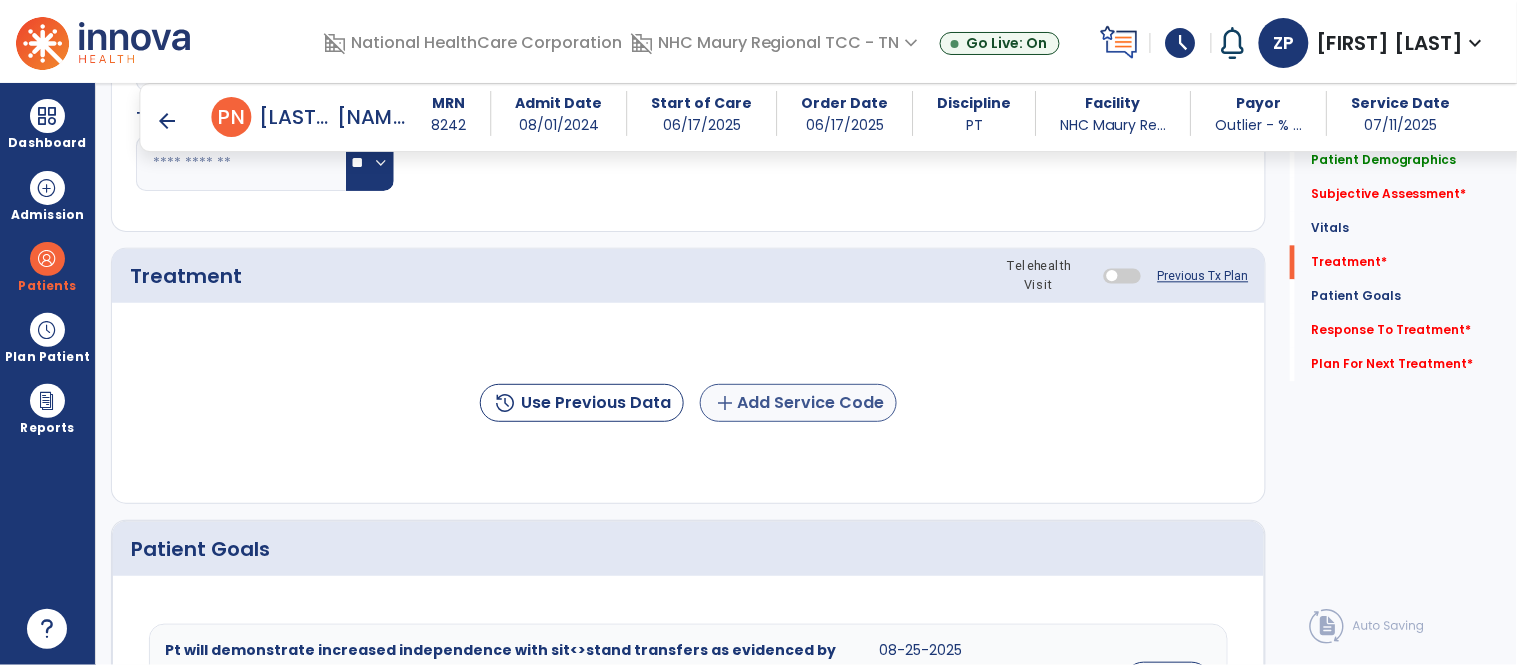type on "**********" 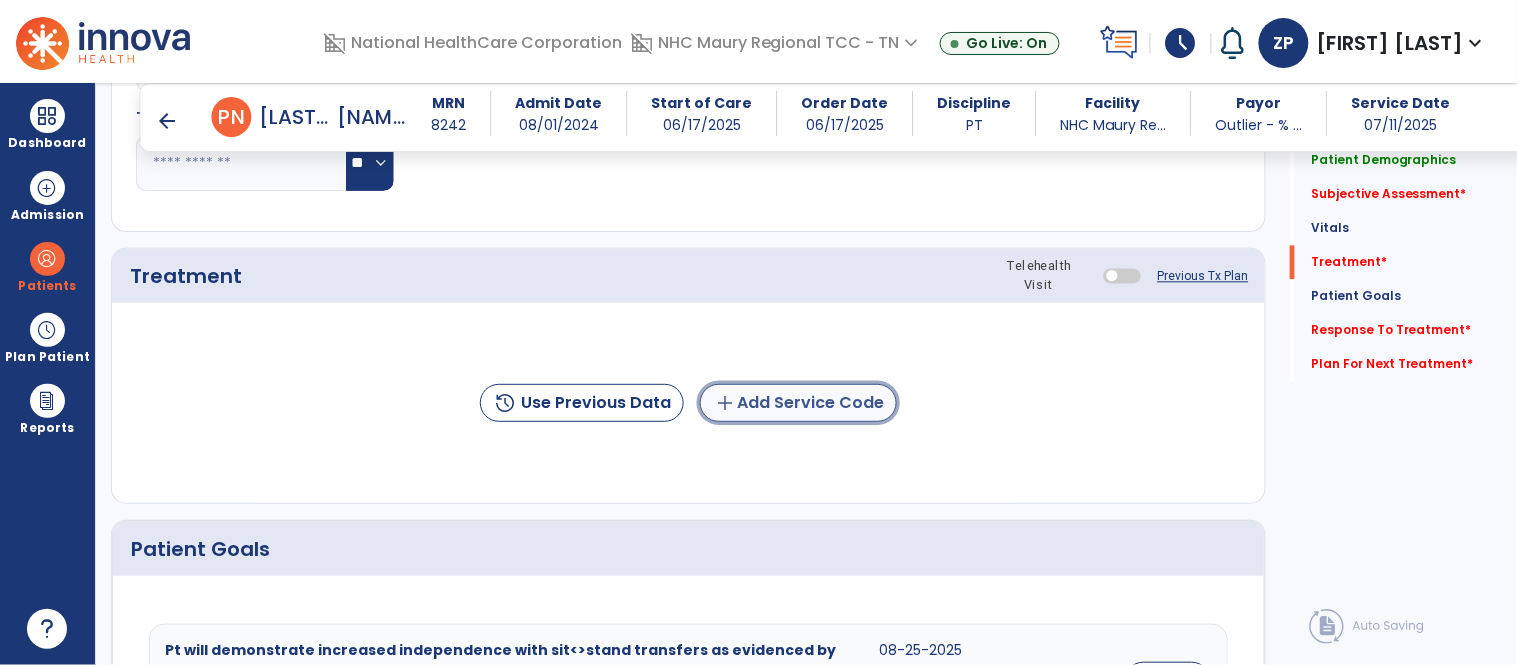 click on "add  Add Service Code" 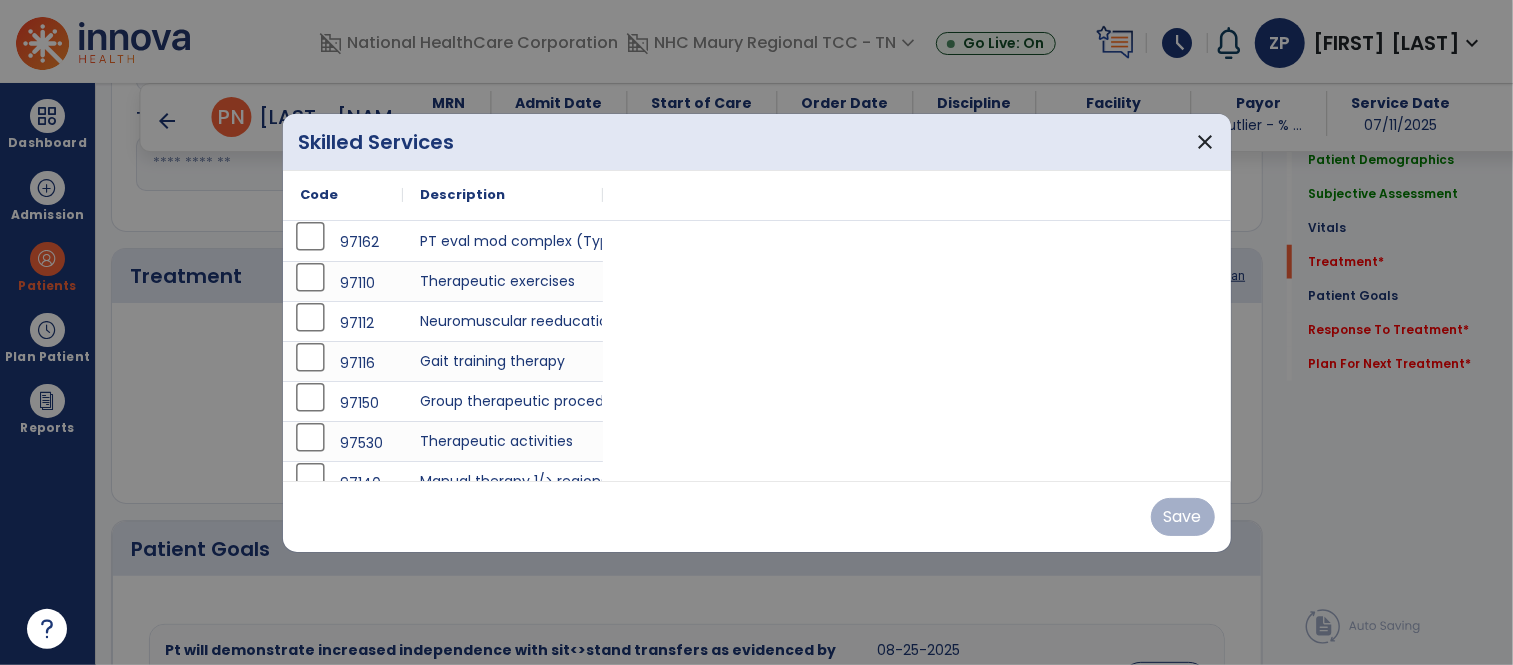 scroll, scrollTop: 1111, scrollLeft: 0, axis: vertical 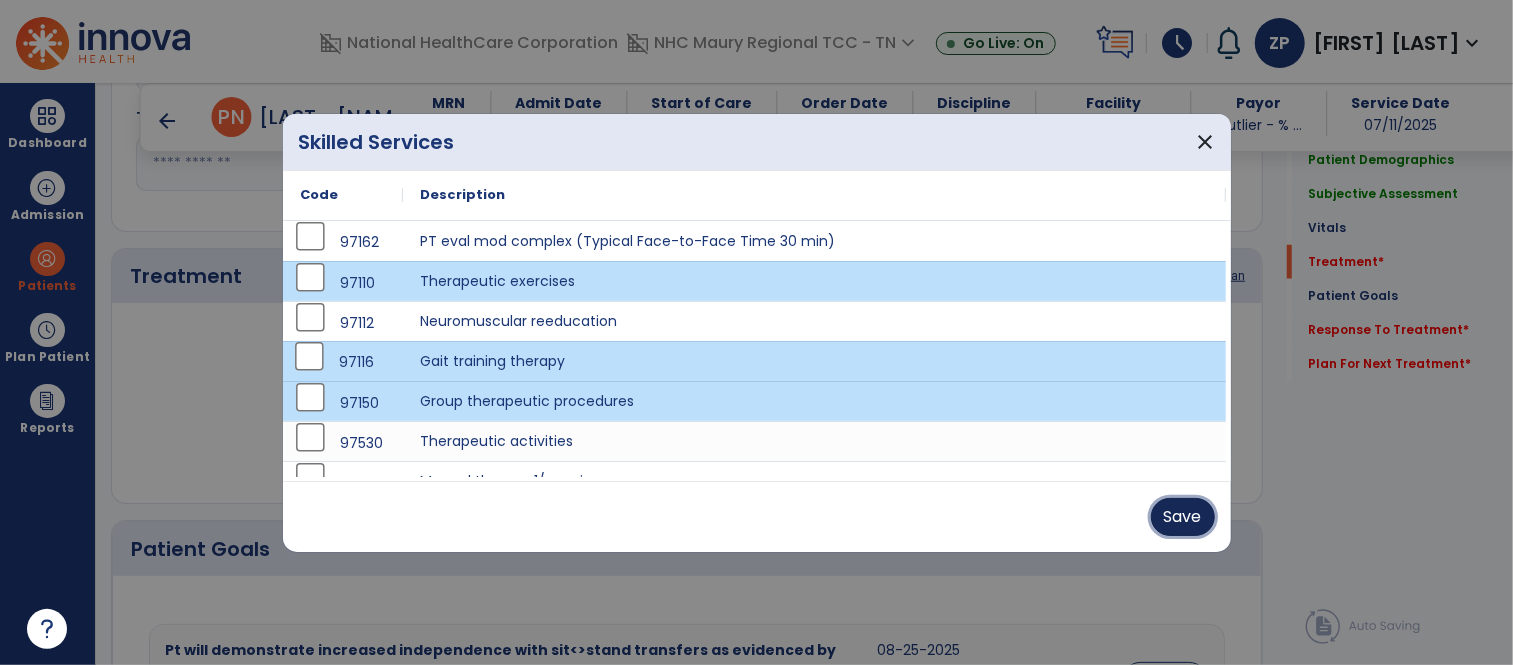 click on "Save" at bounding box center (1183, 517) 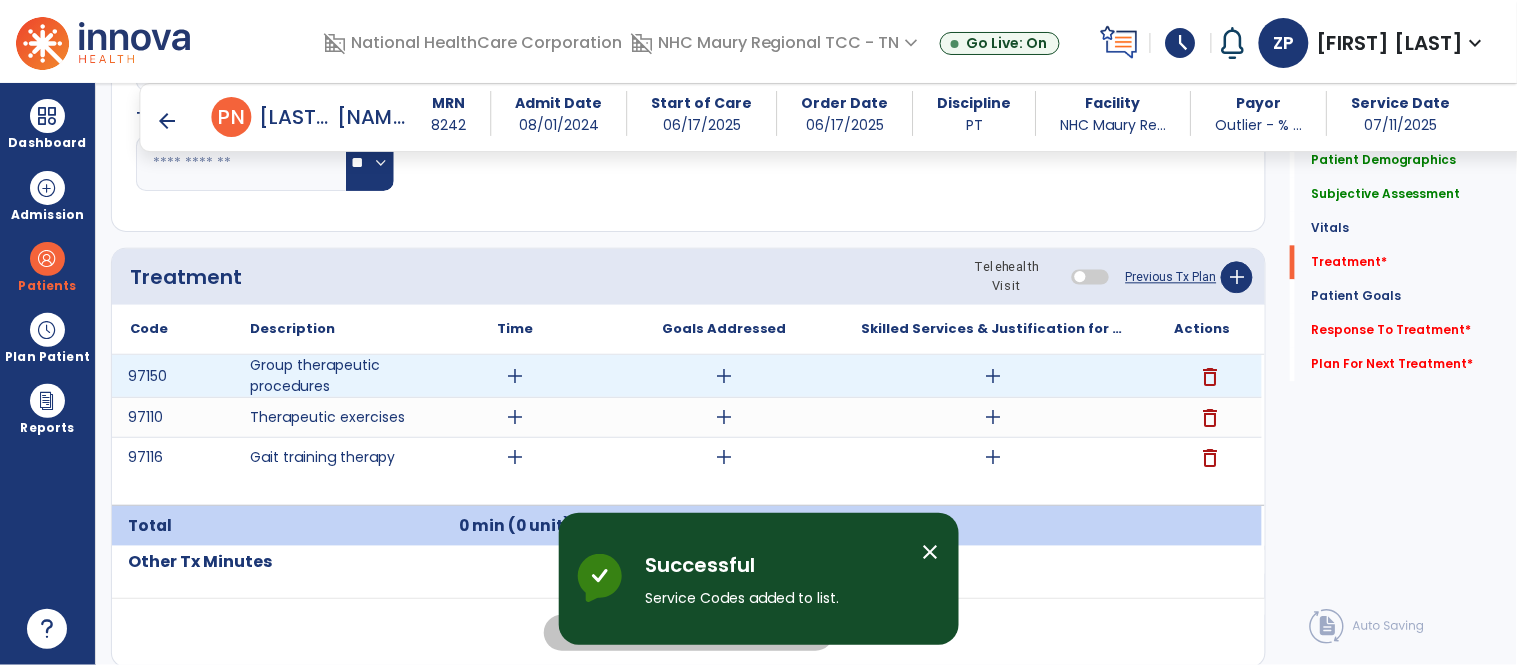 click on "add" at bounding box center (515, 376) 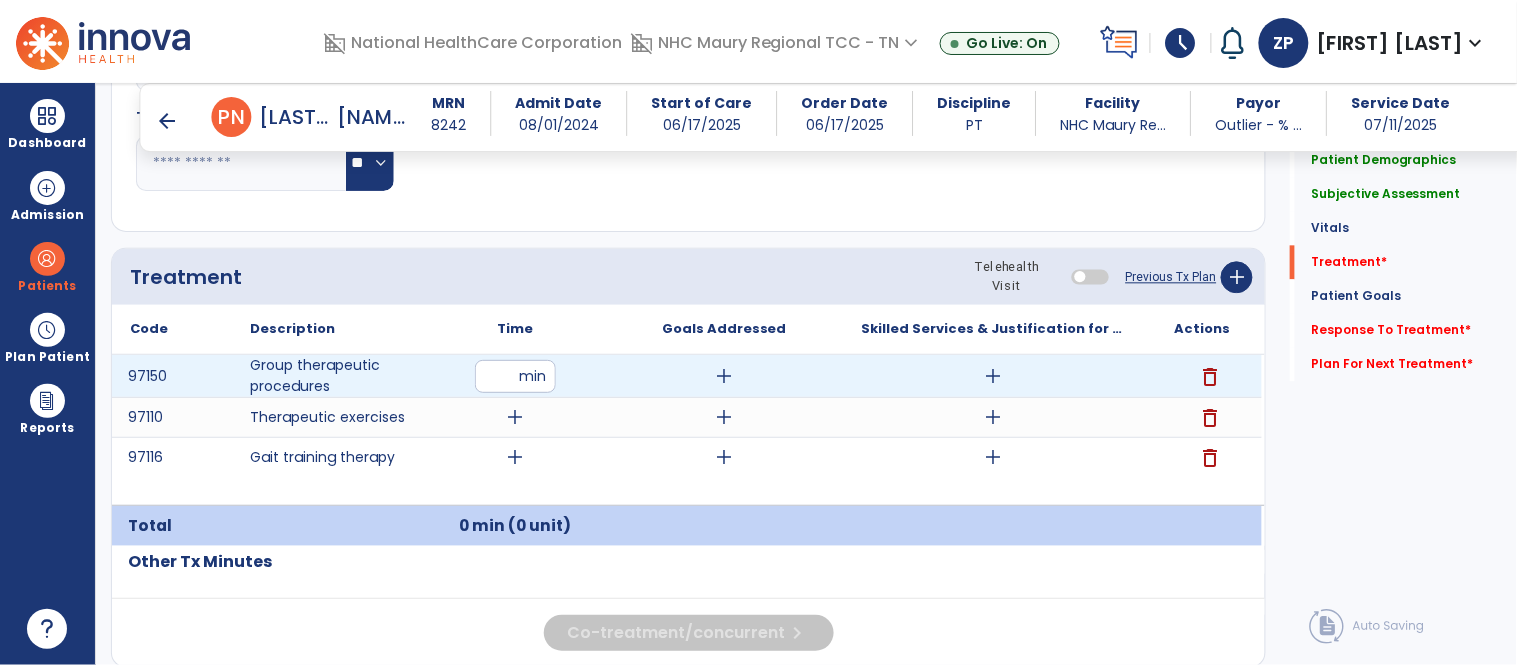 type on "**" 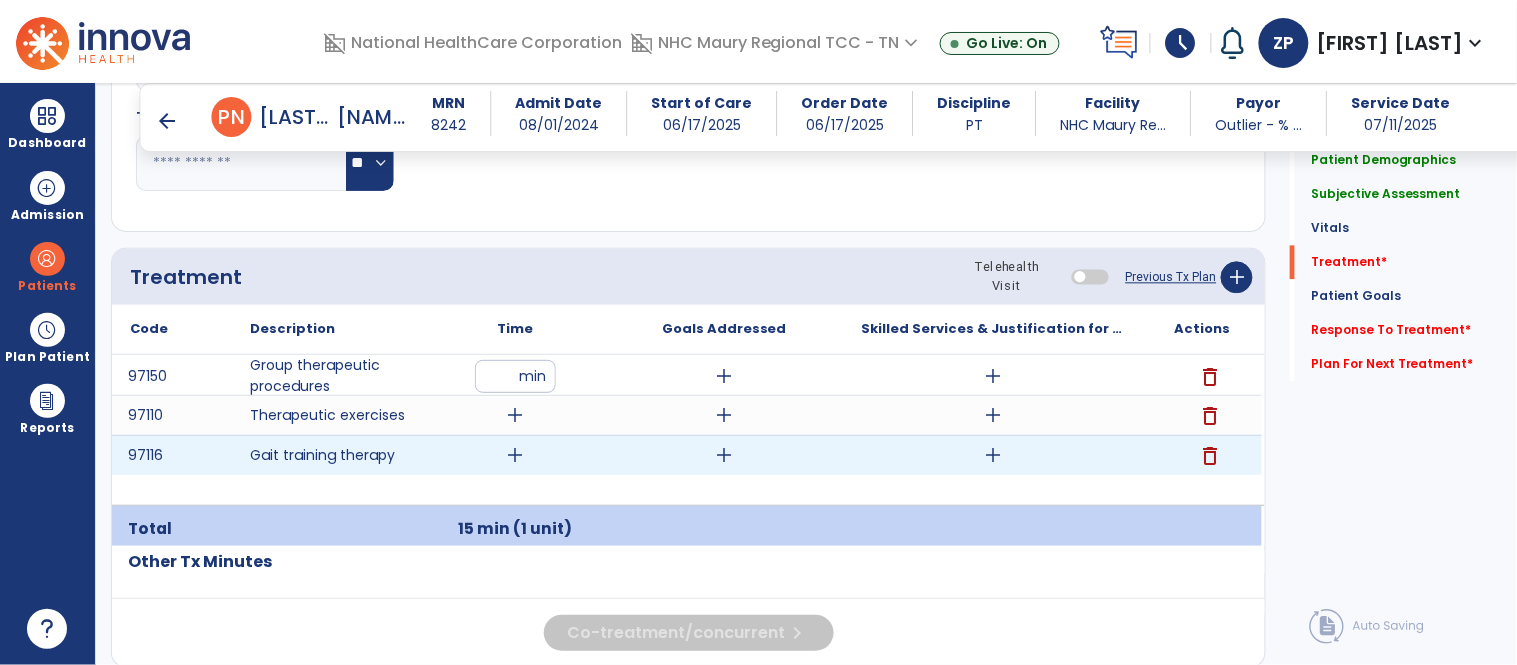 click on "add" at bounding box center (515, 455) 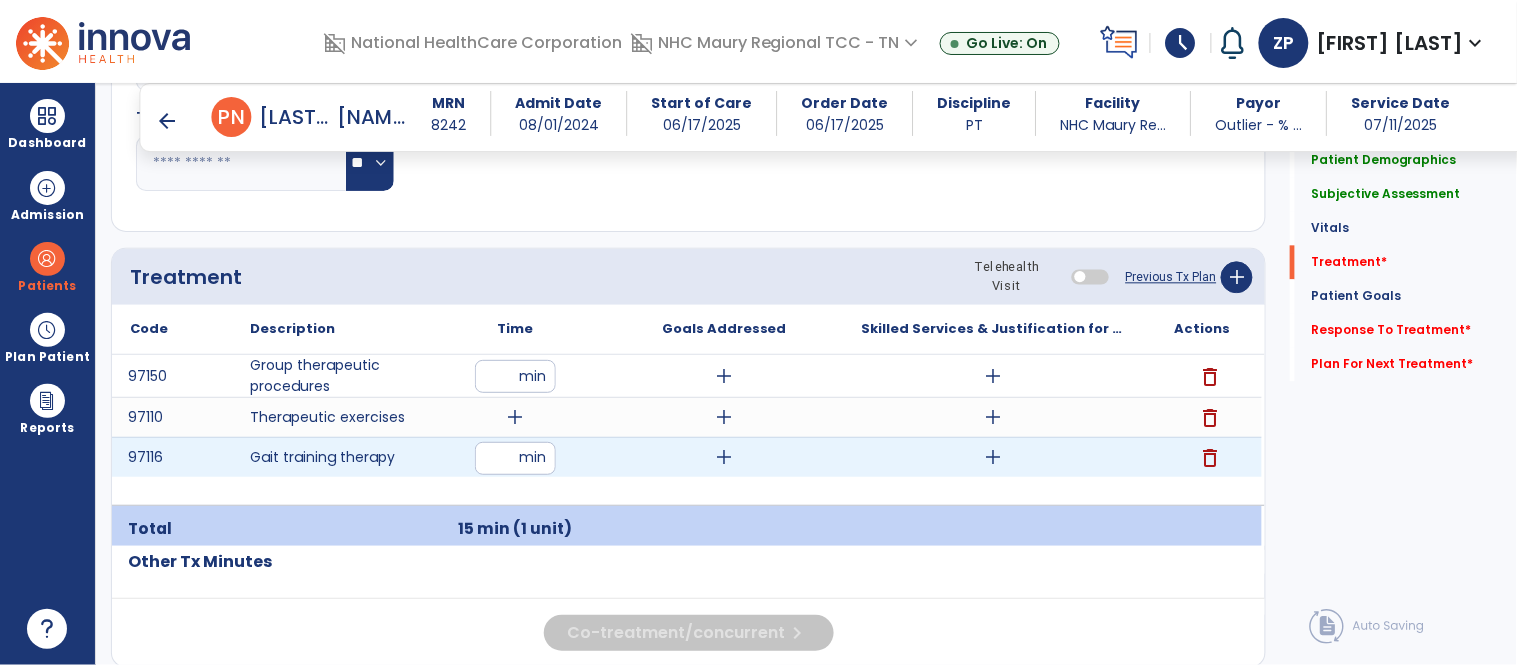 type on "**" 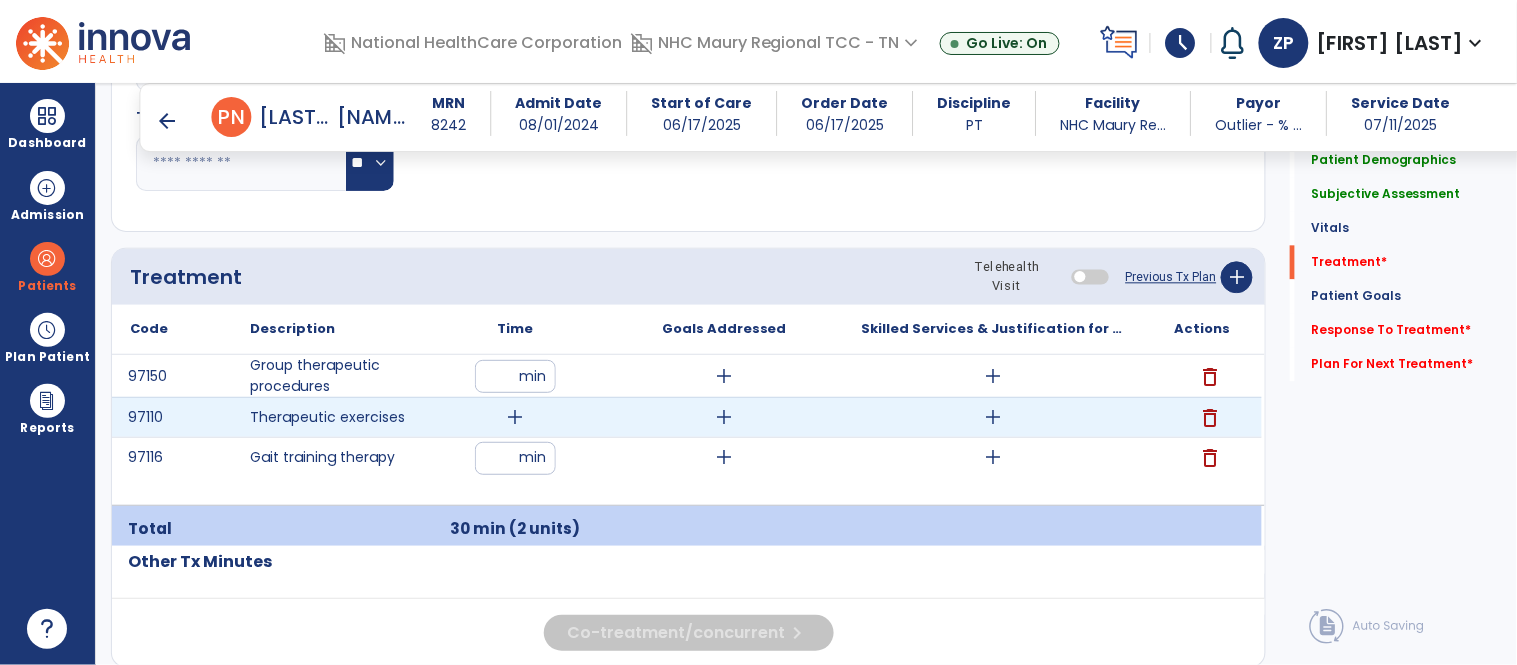 click on "add" at bounding box center (515, 417) 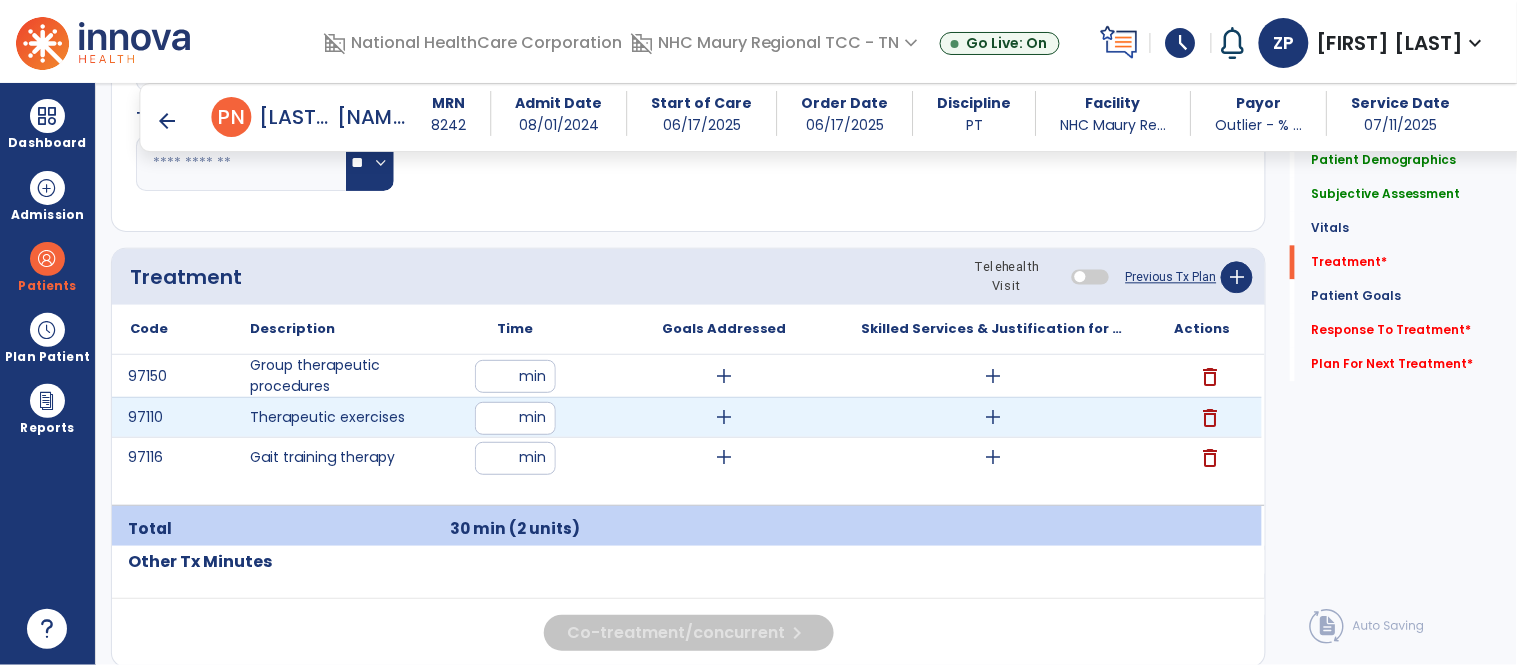 type on "**" 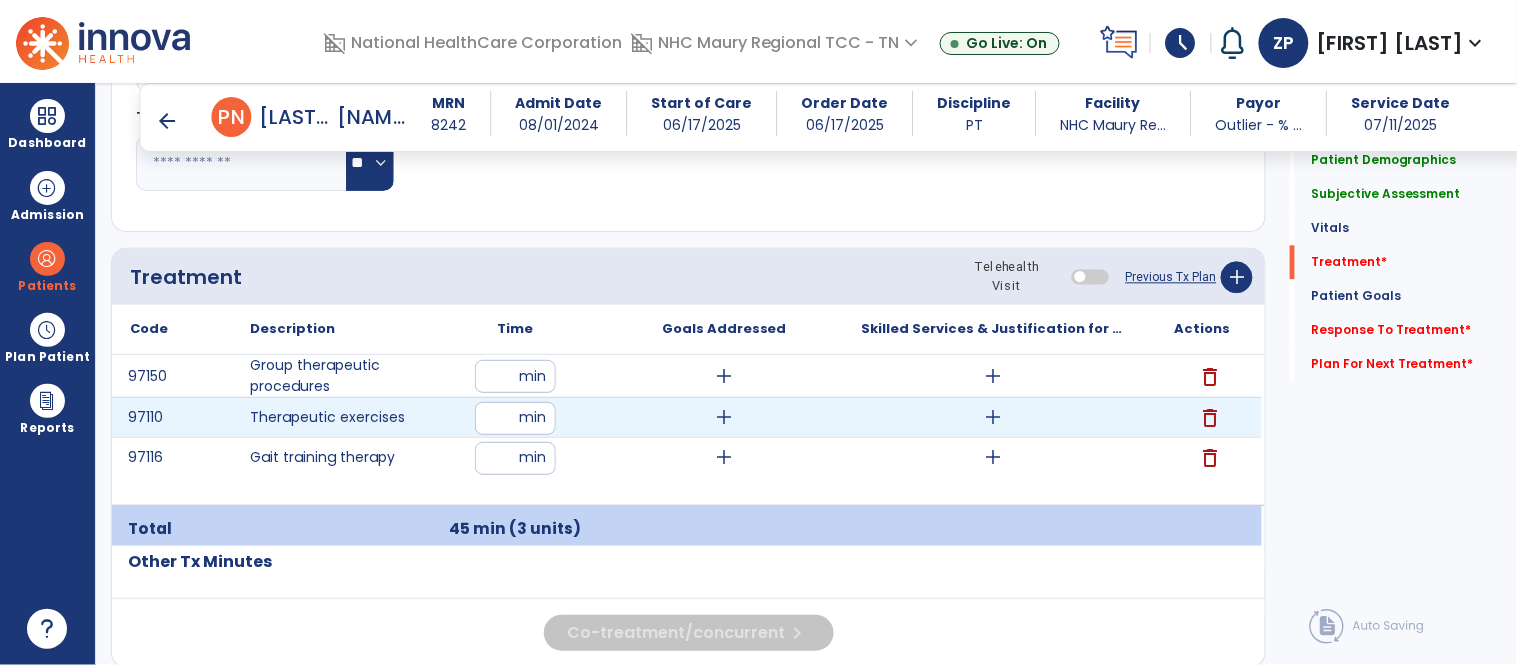 click on "add" at bounding box center (993, 417) 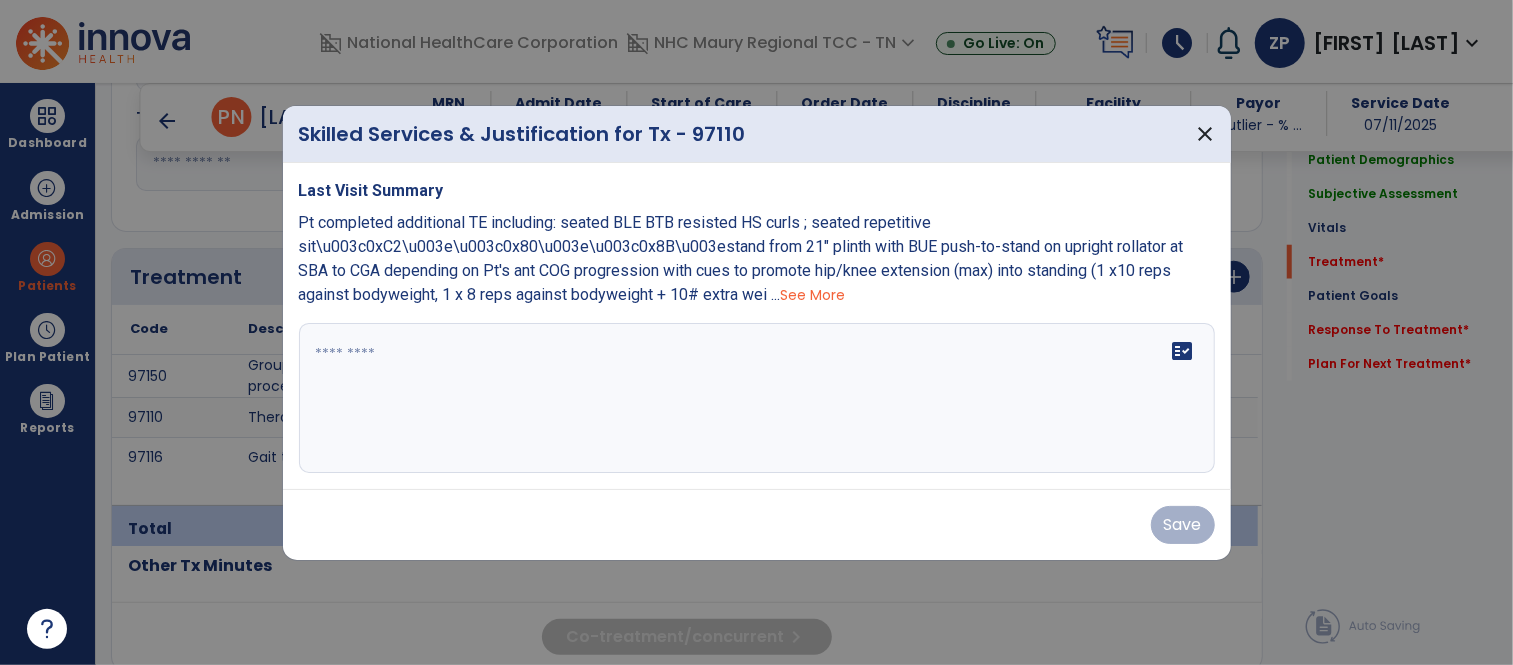 scroll, scrollTop: 1111, scrollLeft: 0, axis: vertical 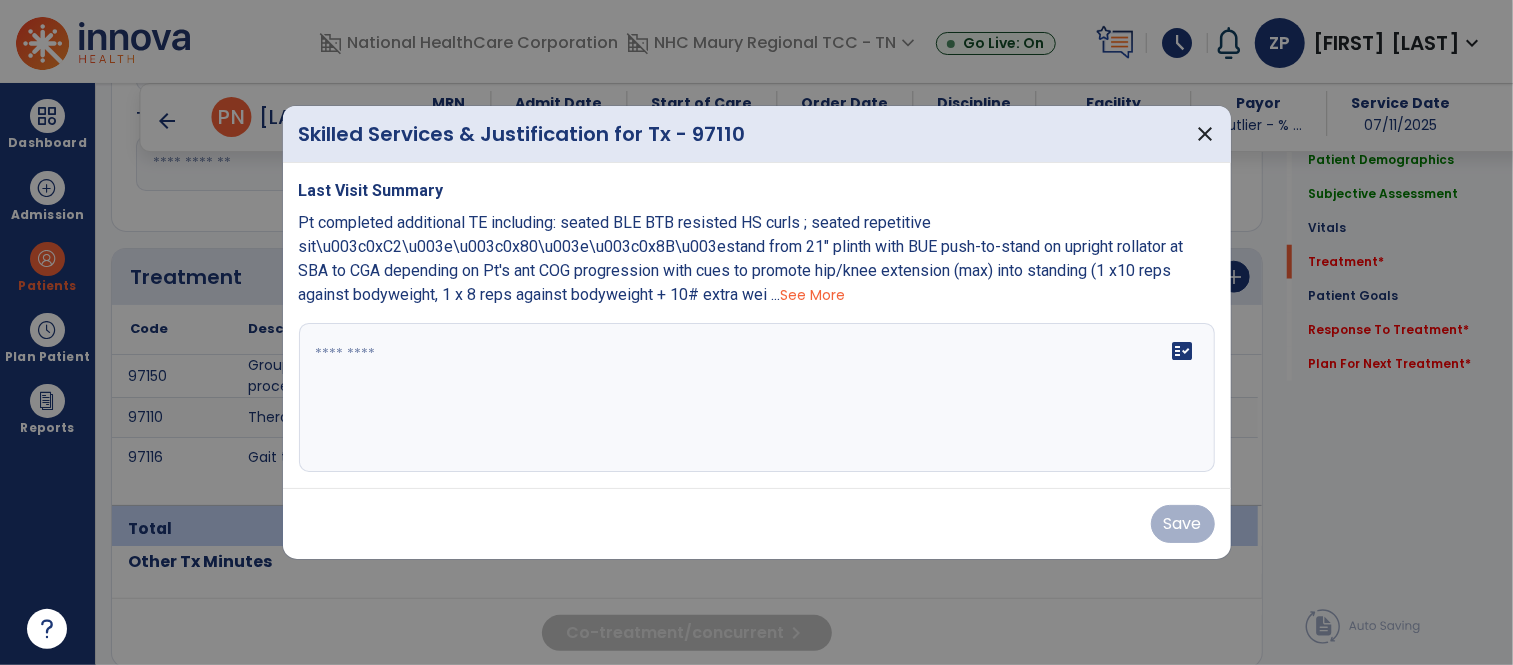 click at bounding box center (757, 398) 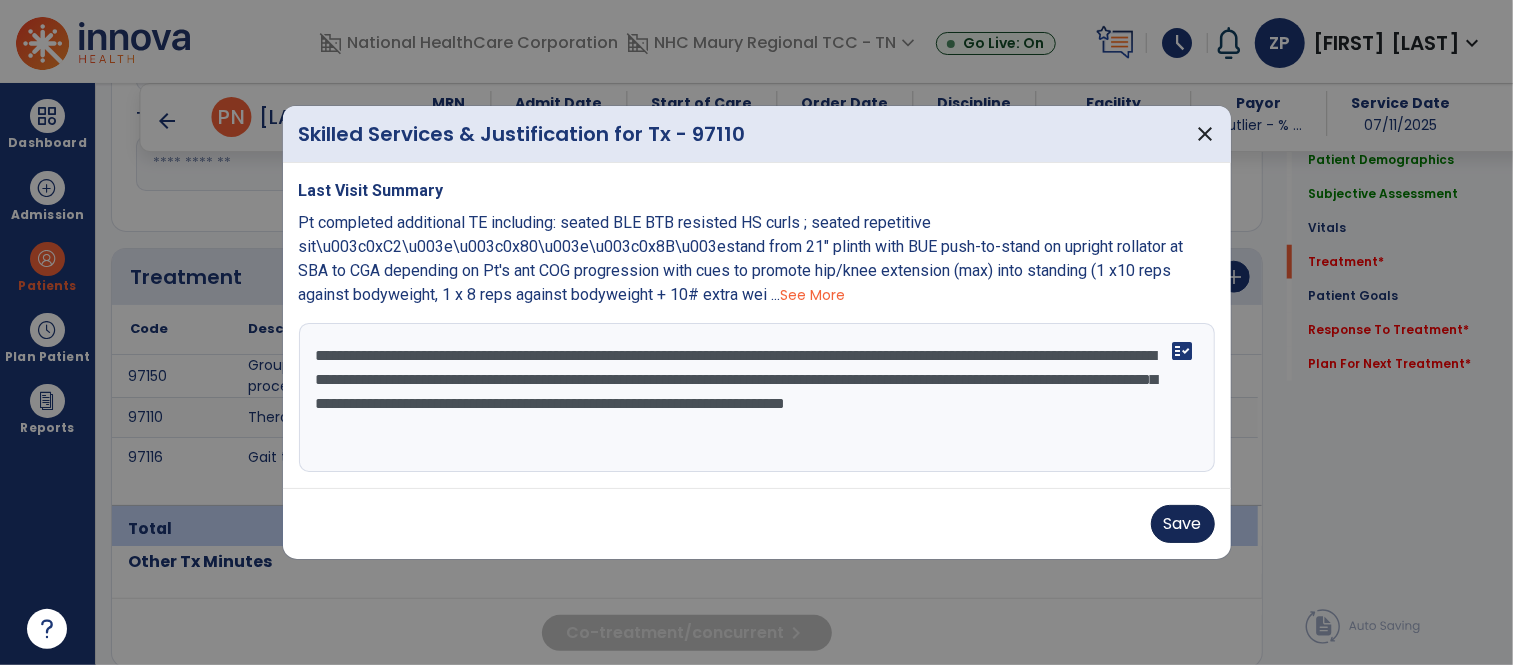 type on "**********" 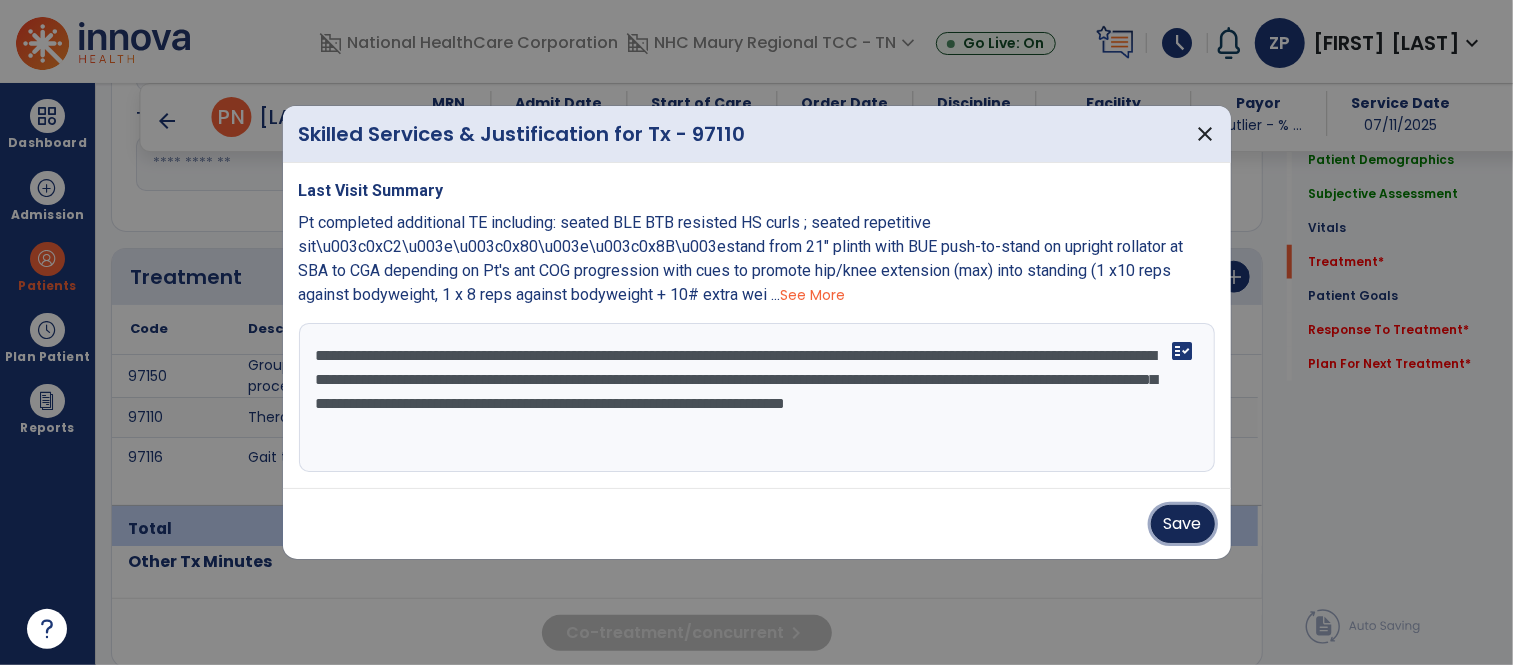 click on "Save" at bounding box center [1183, 524] 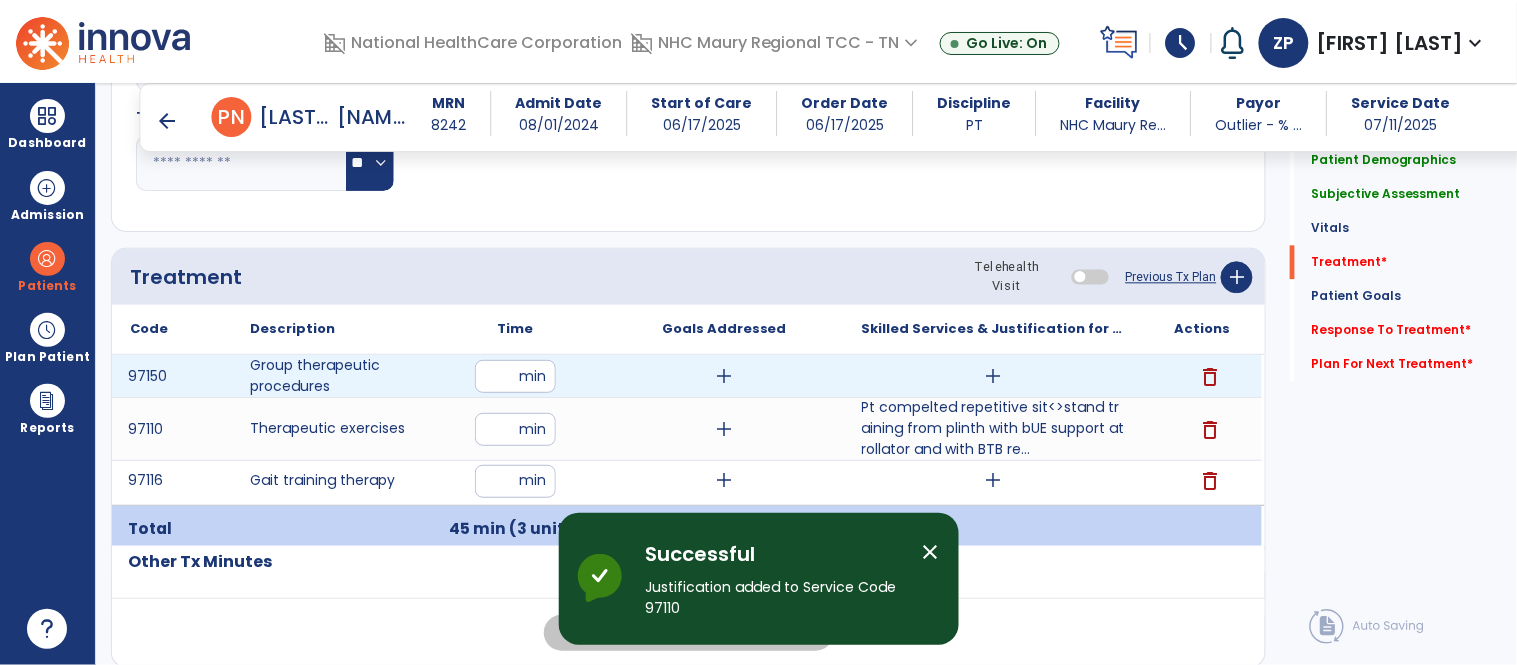 click on "add" at bounding box center [993, 376] 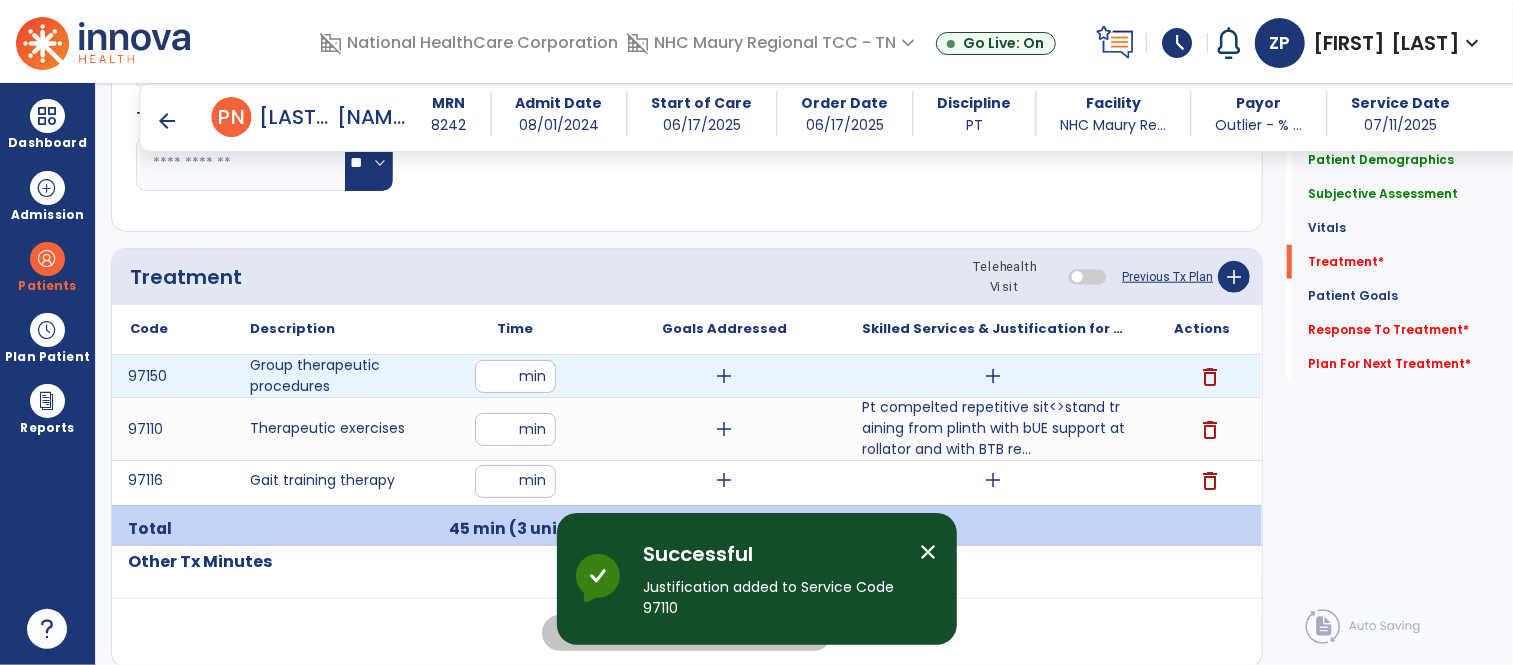 scroll, scrollTop: 1111, scrollLeft: 0, axis: vertical 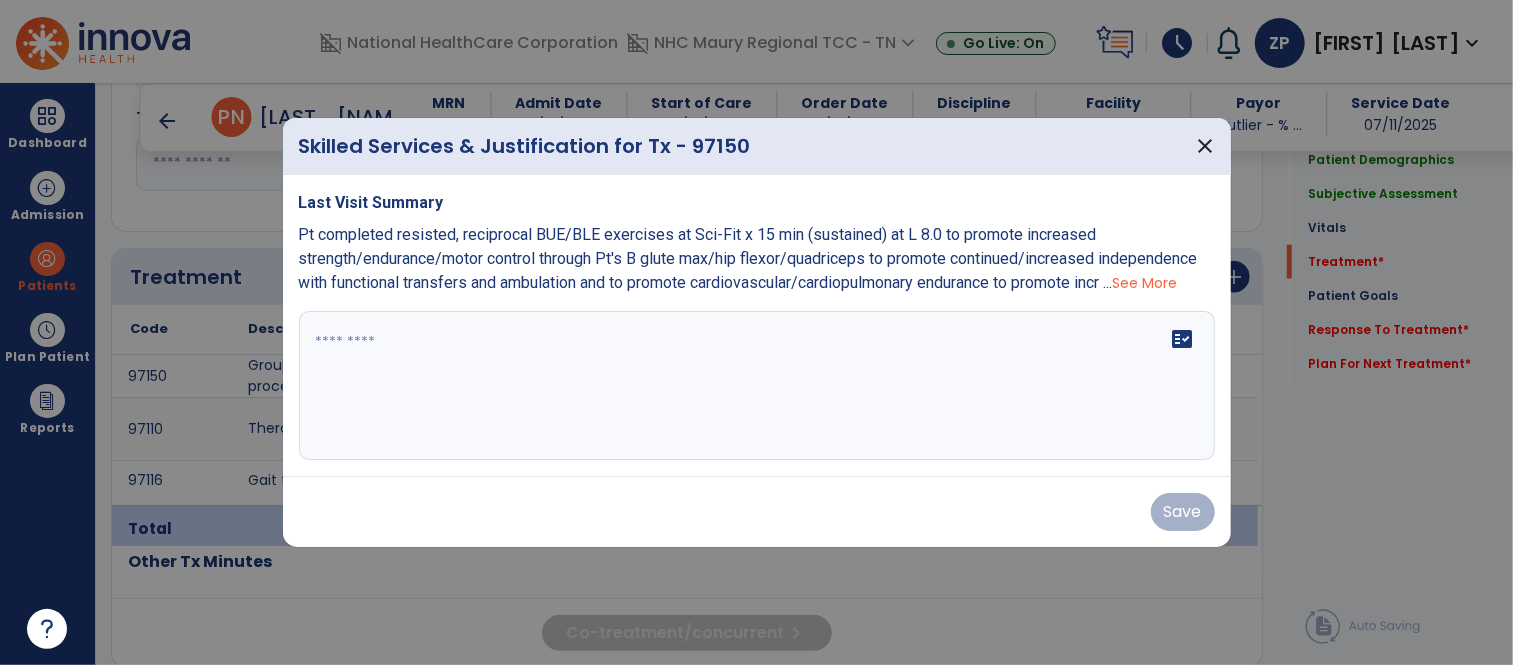 click on "See More" at bounding box center [1145, 283] 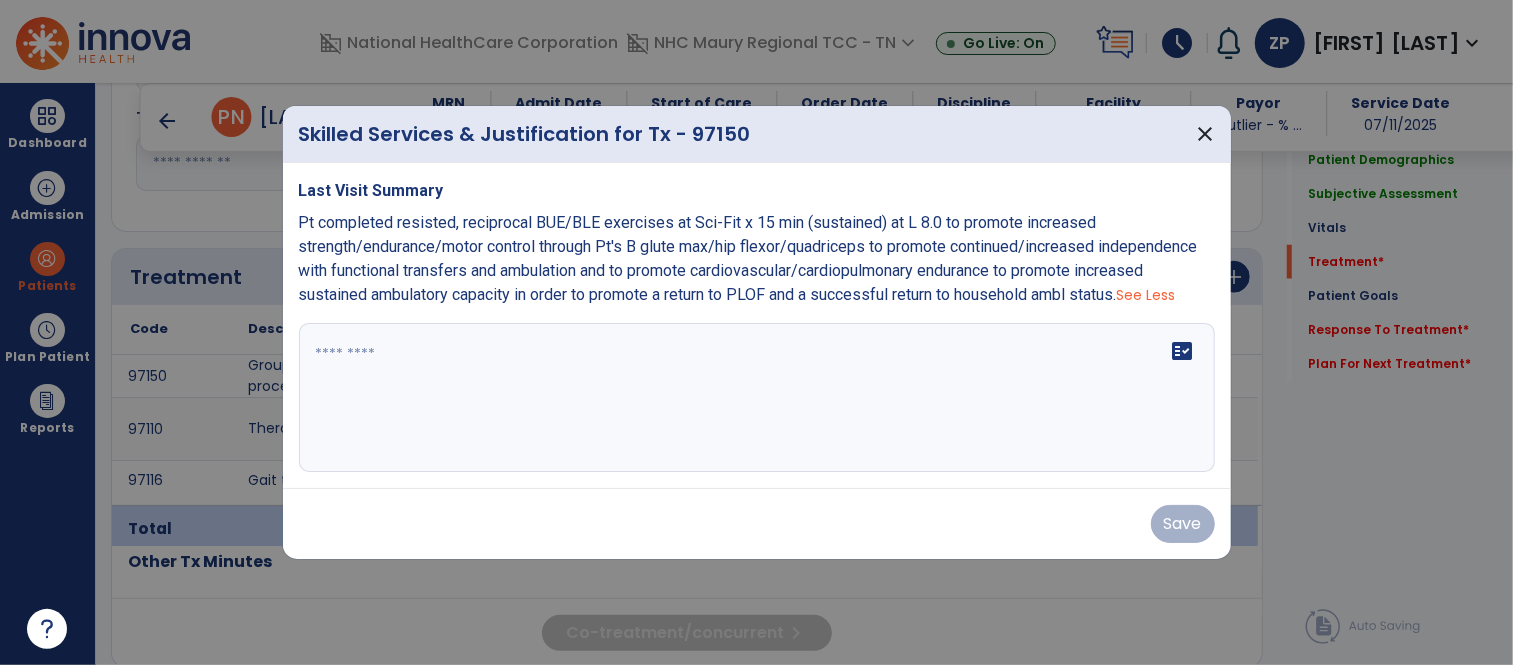 click on "Last Visit Summary Pt completed resisted, reciprocal BUE/BLE exercises at Sci-Fit x 15 min (sustained) at L 8.0 to promote increased strength/endurance/motor control through Pt's B glute max/hip flexor/quadriceps to promote continued/increased independence with functional transfers and ambulation and to promote cardiovascular/cardiopulmonary endurance to promote increased sustained ambulatory capacity in order to promote a return to PLOF and a successful return to household ambl status. See Less fact_check" at bounding box center [757, 326] 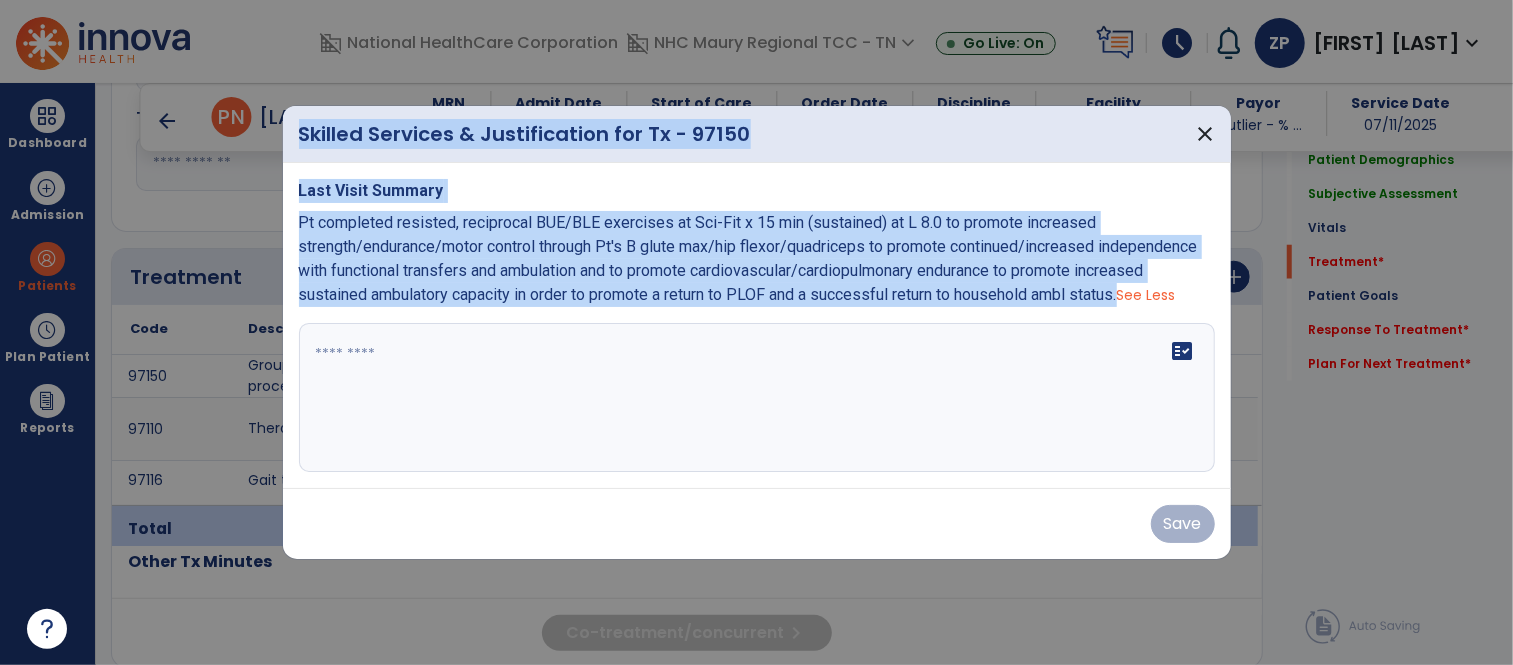 drag, startPoint x: 1203, startPoint y: 282, endPoint x: 280, endPoint y: 203, distance: 926.37463 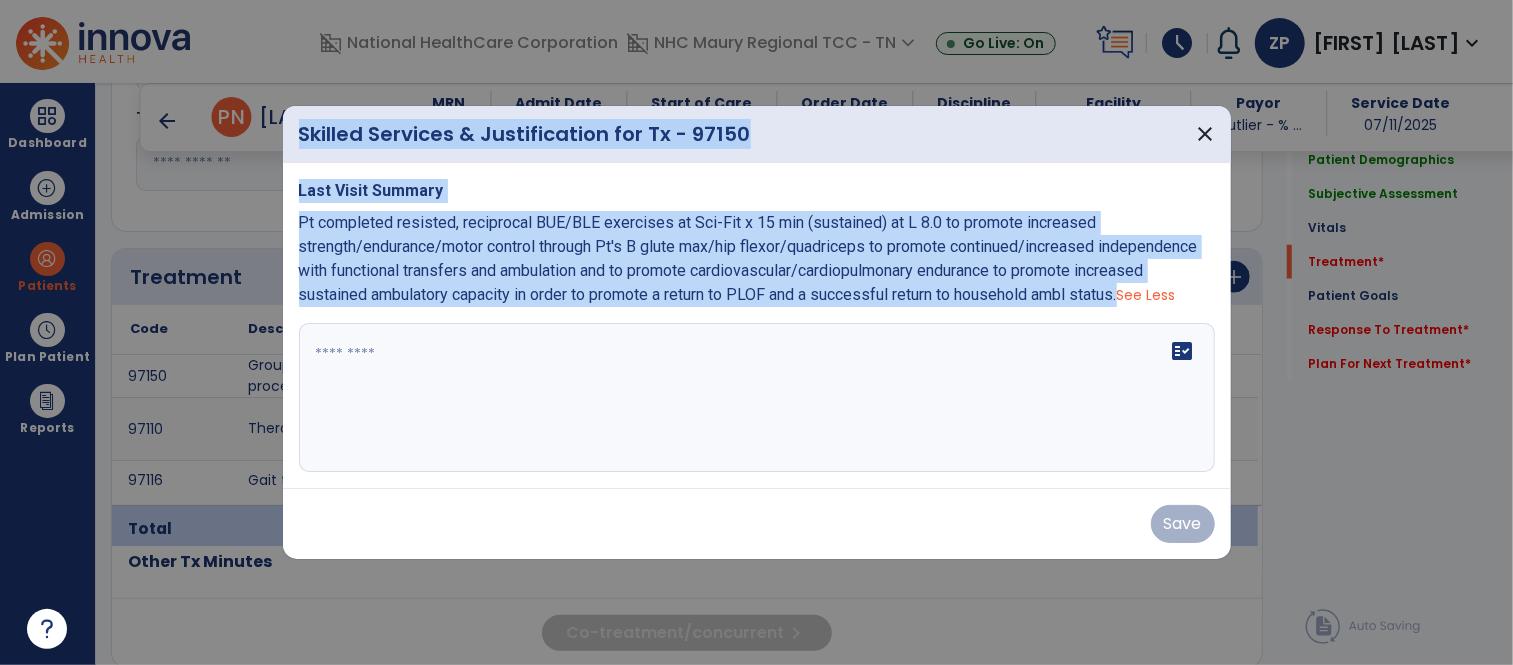 click on "Skilled Services & Justification for Tx - 97150   close   Last Visit Summary Pt completed resisted, reciprocal BUE/BLE exercises at Sci-Fit x 15 min (sustained) at L 8.0 to promote increased strength/endurance/motor control through Pt's B glute max/hip flexor/quadriceps to promote continued/increased independence with functional transfers and ambulation and to promote cardiovascular/cardiopulmonary endurance to promote increased sustained ambulatory capacity in order to promote a return to PLOF and a successful return to household ambl status.  See Less   fact_check   Save" at bounding box center [756, 332] 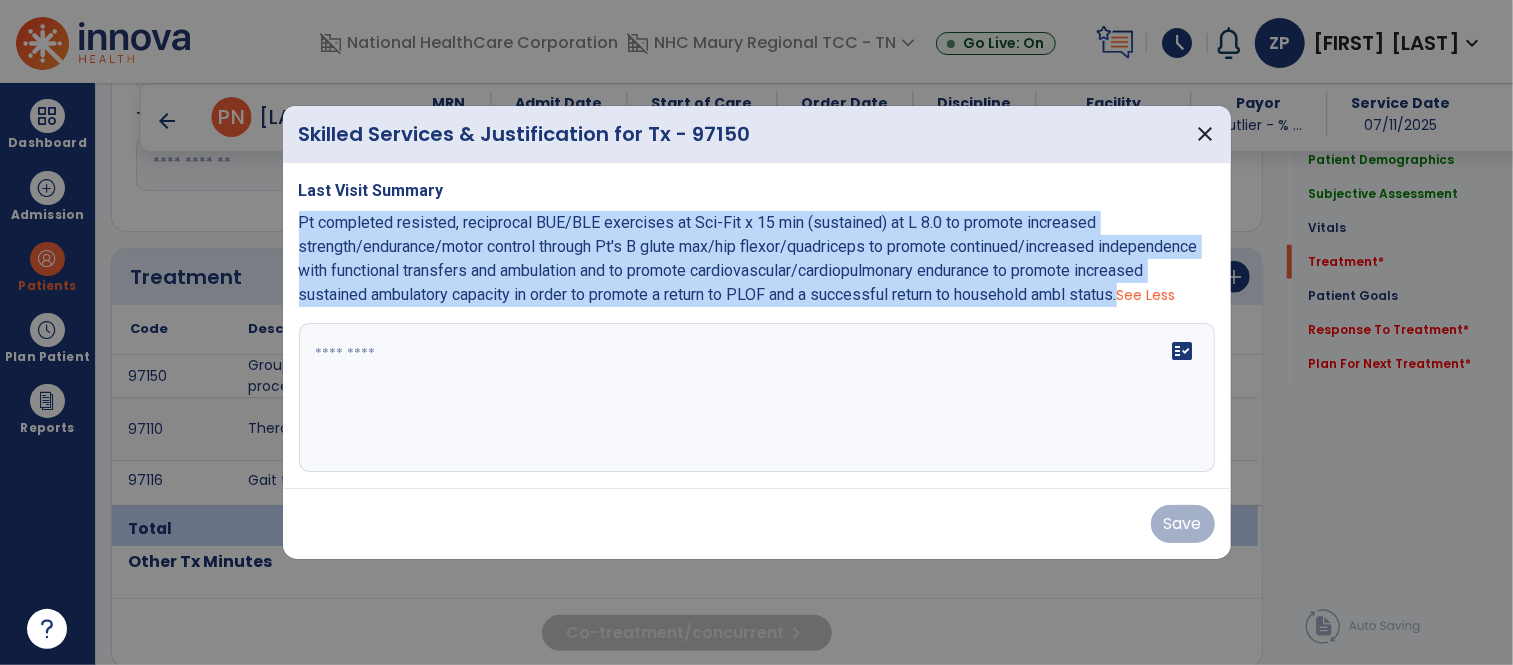 drag, startPoint x: 300, startPoint y: 212, endPoint x: 1204, endPoint y: 294, distance: 907.7114 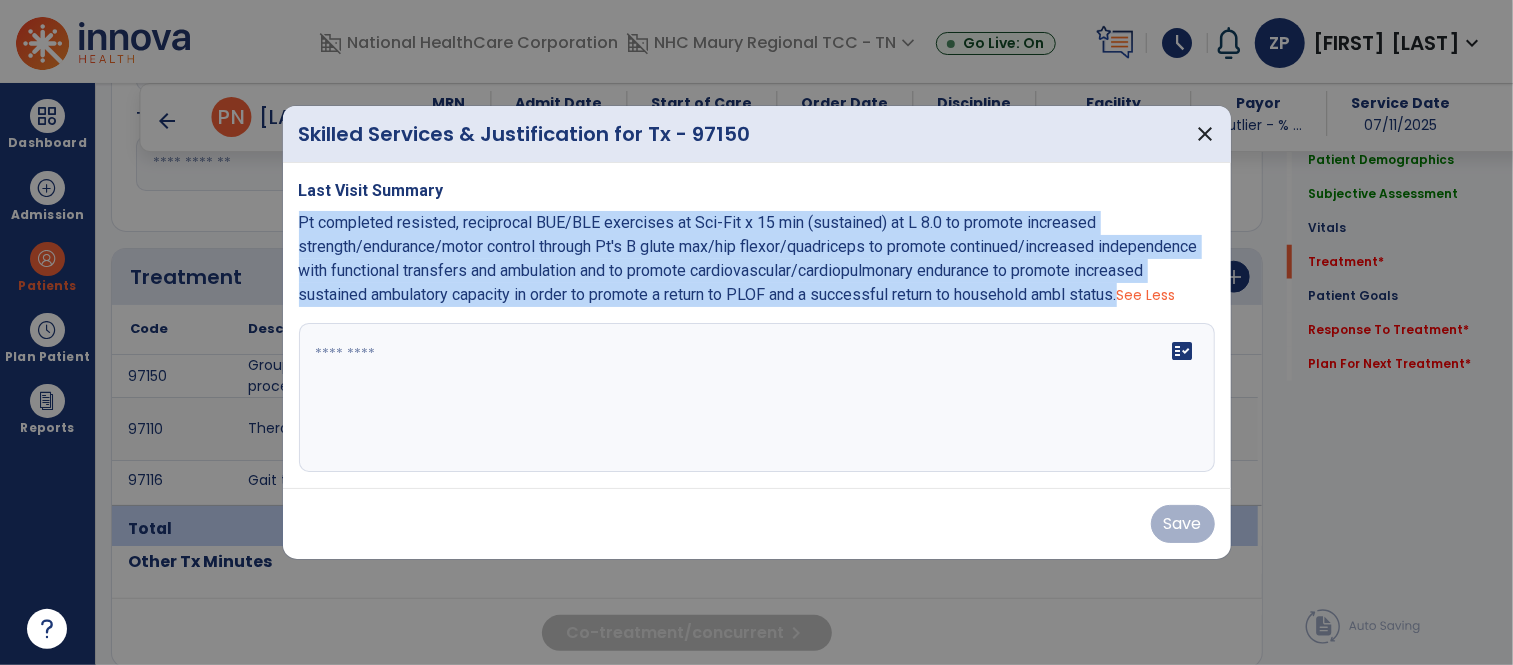click on "Pt completed resisted, reciprocal BUE/BLE exercises at Sci-Fit x 15 min (sustained) at L 8.0 to promote increased strength/endurance/motor control through Pt's B glute max/hip flexor/quadriceps to promote continued/increased independence with functional transfers and ambulation and to promote cardiovascular/cardiopulmonary endurance to promote increased sustained ambulatory capacity in order to promote a return to PLOF and a successful return to household ambl status.  See Less" at bounding box center [757, 259] 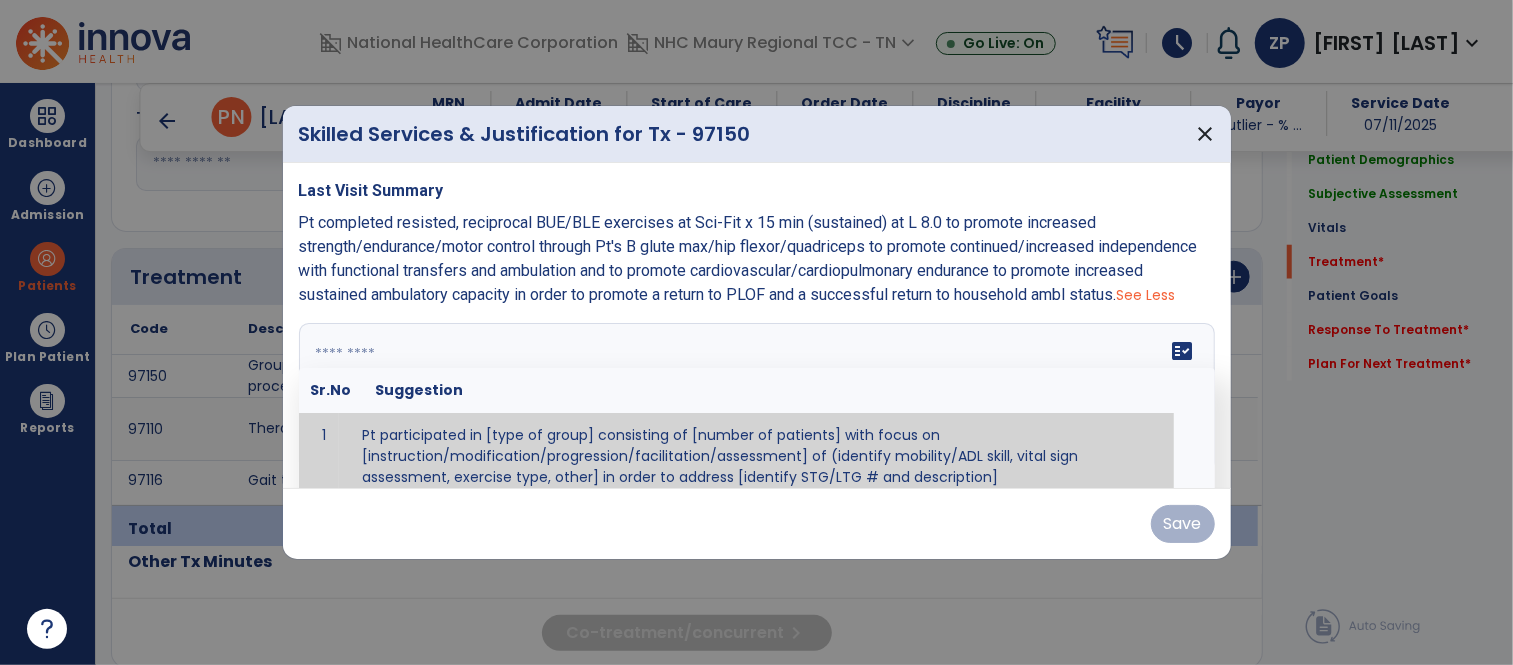 click on "fact_check  Sr.No Suggestion 1 Pt participated in [type of group] consisting of [number of patients] with focus on [instruction/modification/progression/facilitation/assessment] of (identify mobility/ADL skill, vital sign assessment, exercise type, other] in order to address [identify STG/LTG # and description]" at bounding box center [757, 398] 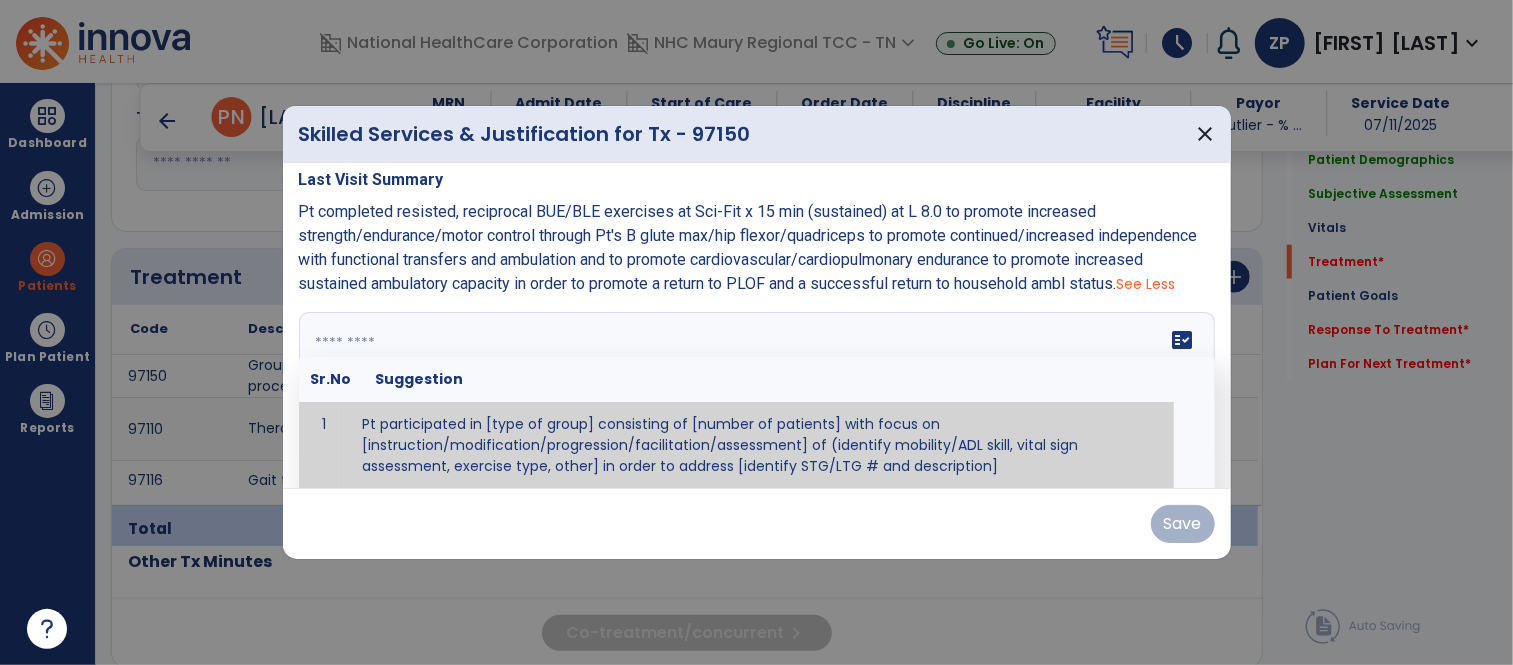 paste on "**********" 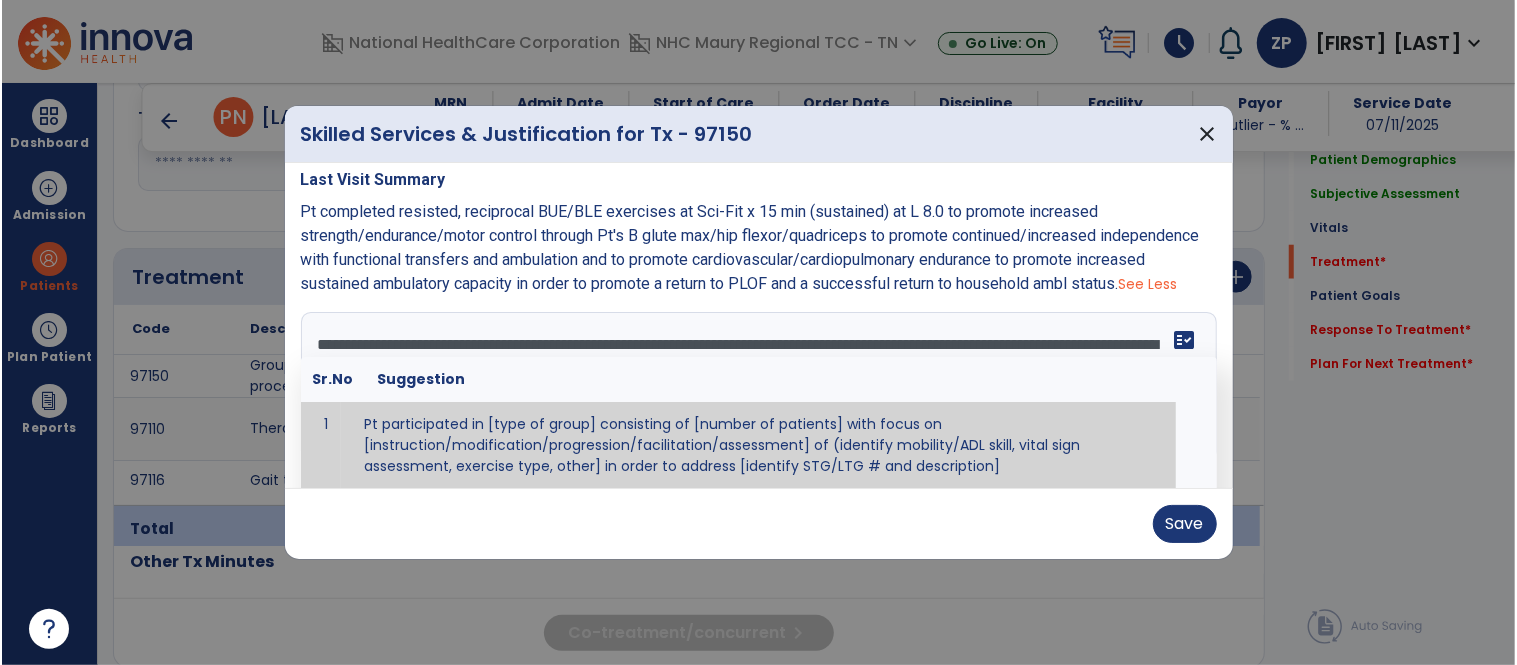 scroll, scrollTop: 0, scrollLeft: 0, axis: both 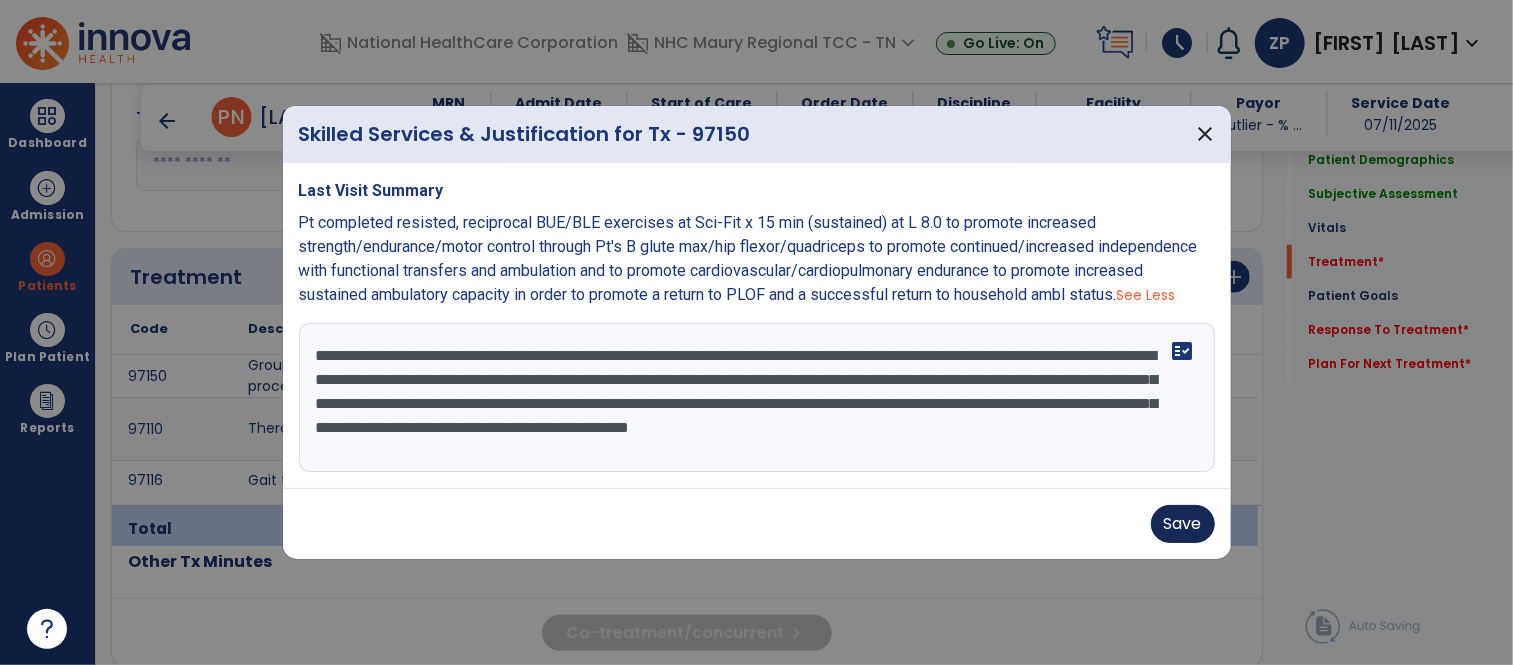 type on "**********" 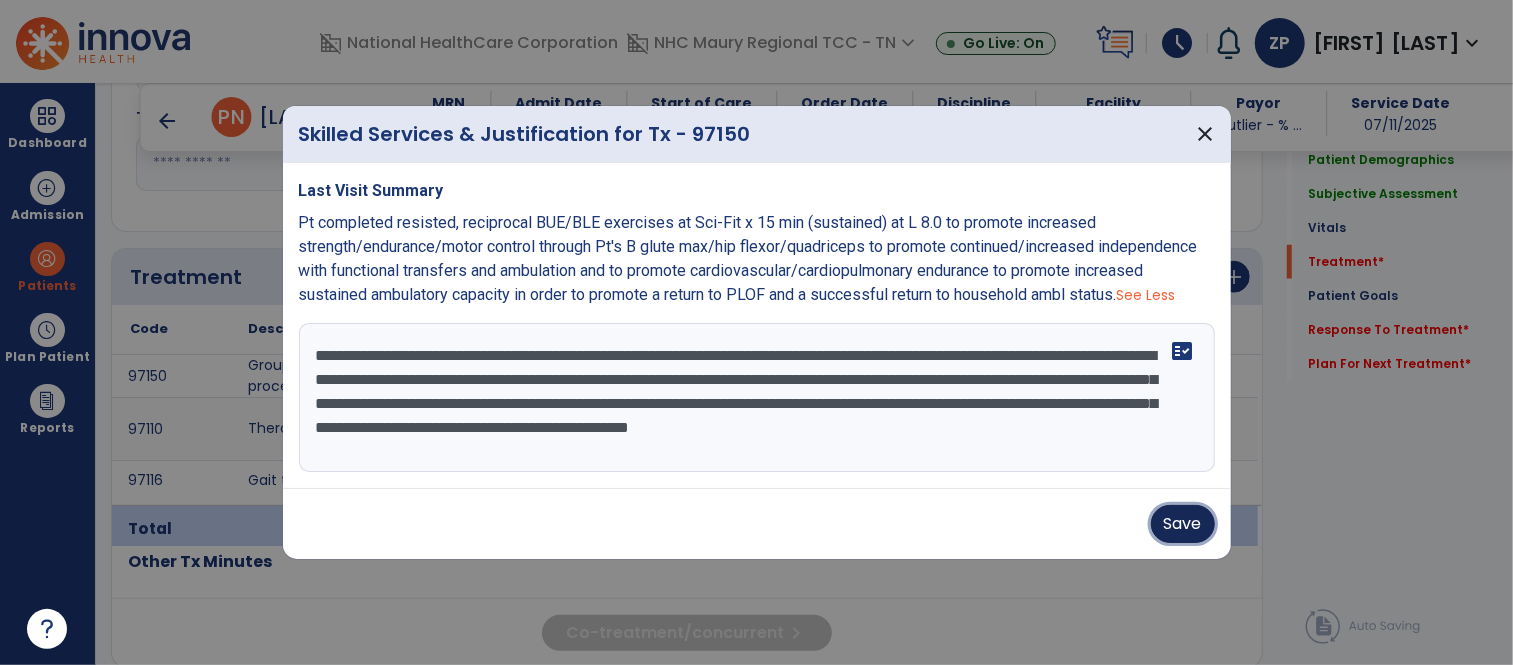click on "Save" at bounding box center [1183, 524] 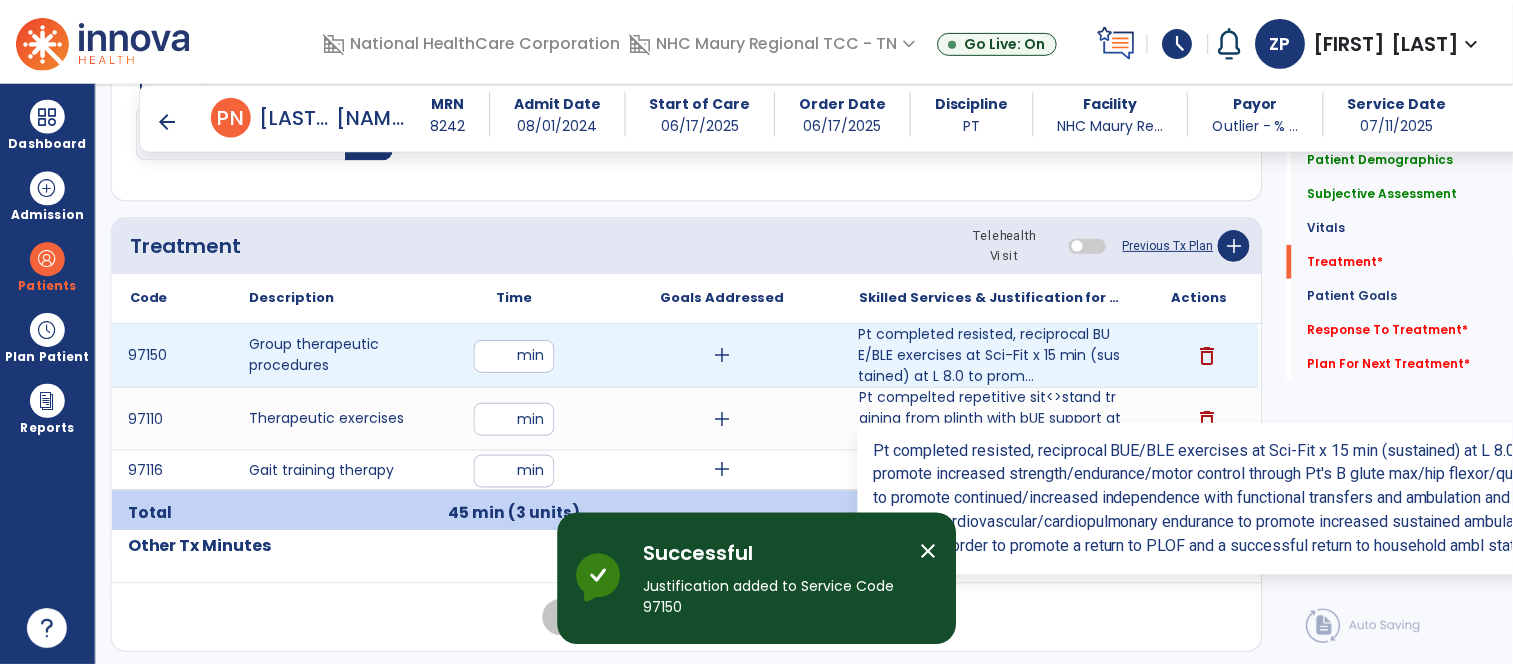 scroll, scrollTop: 1145, scrollLeft: 0, axis: vertical 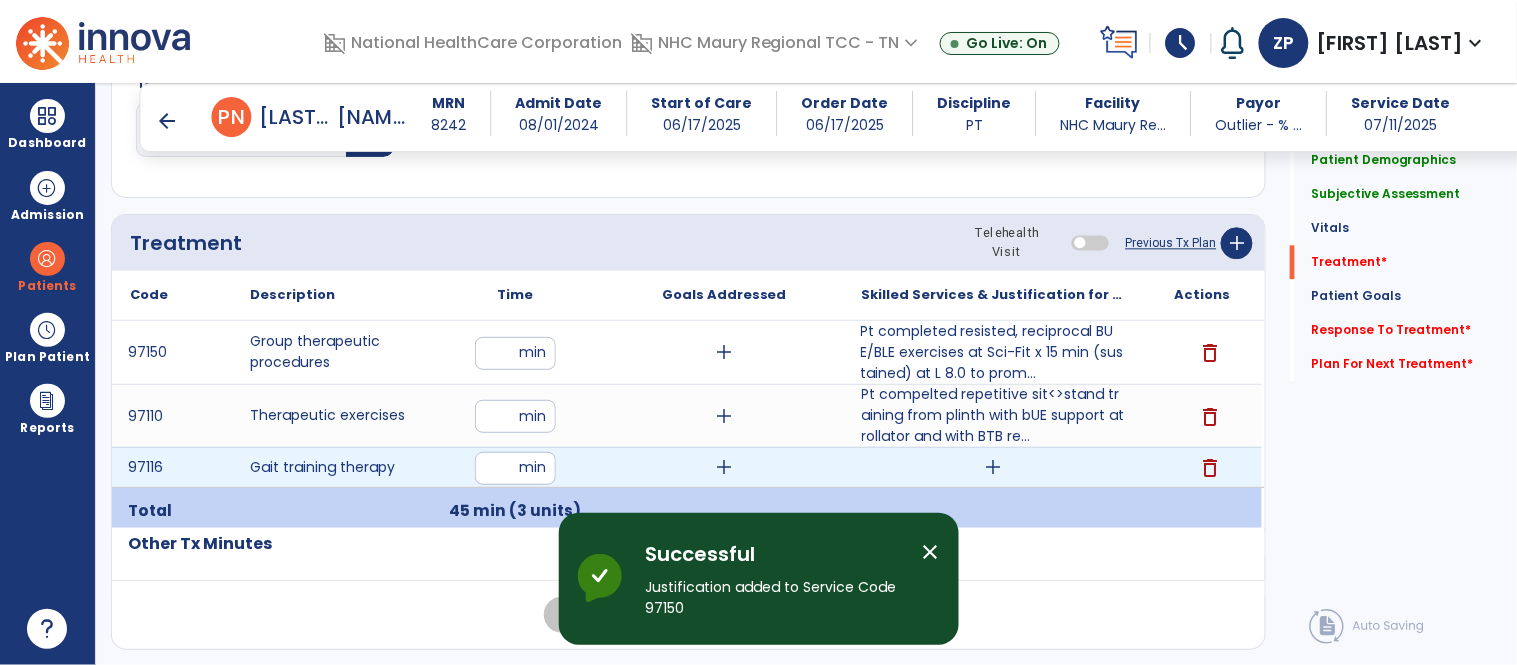 click on "add" at bounding box center [993, 467] 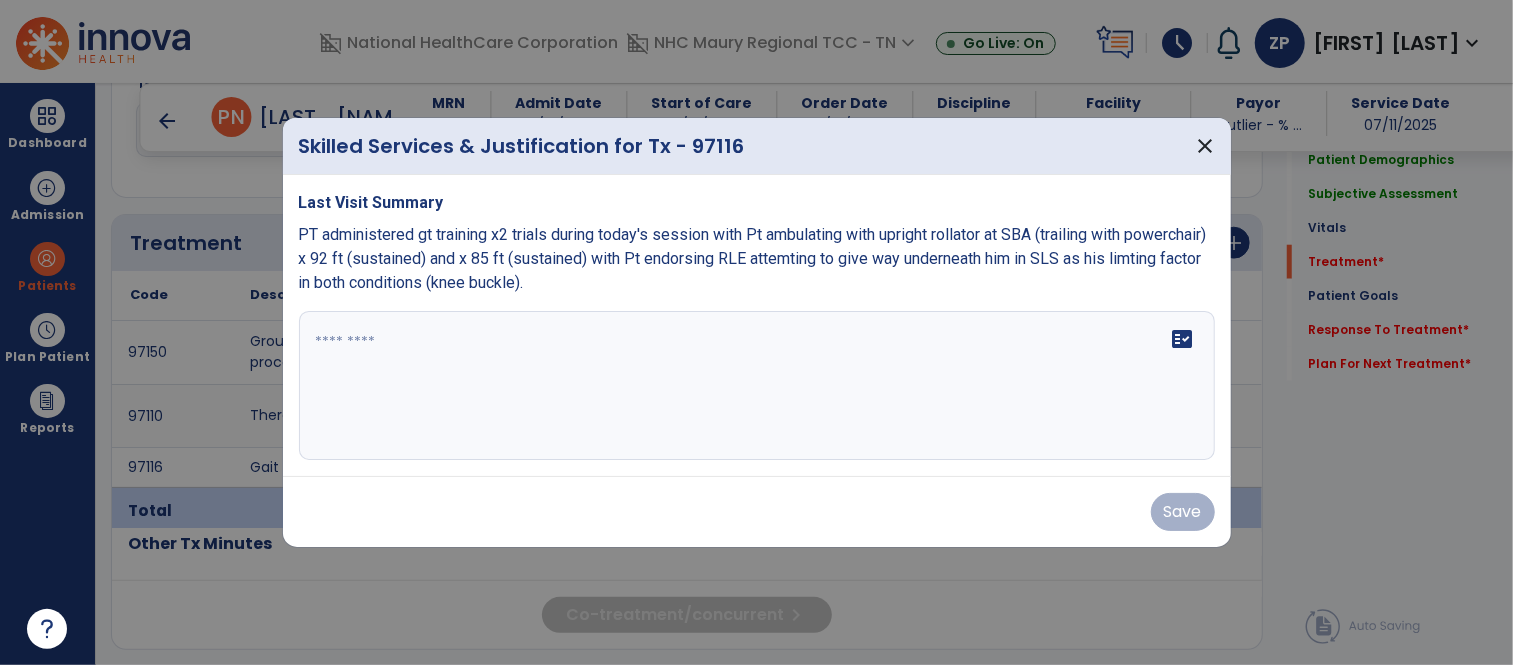 scroll, scrollTop: 1145, scrollLeft: 0, axis: vertical 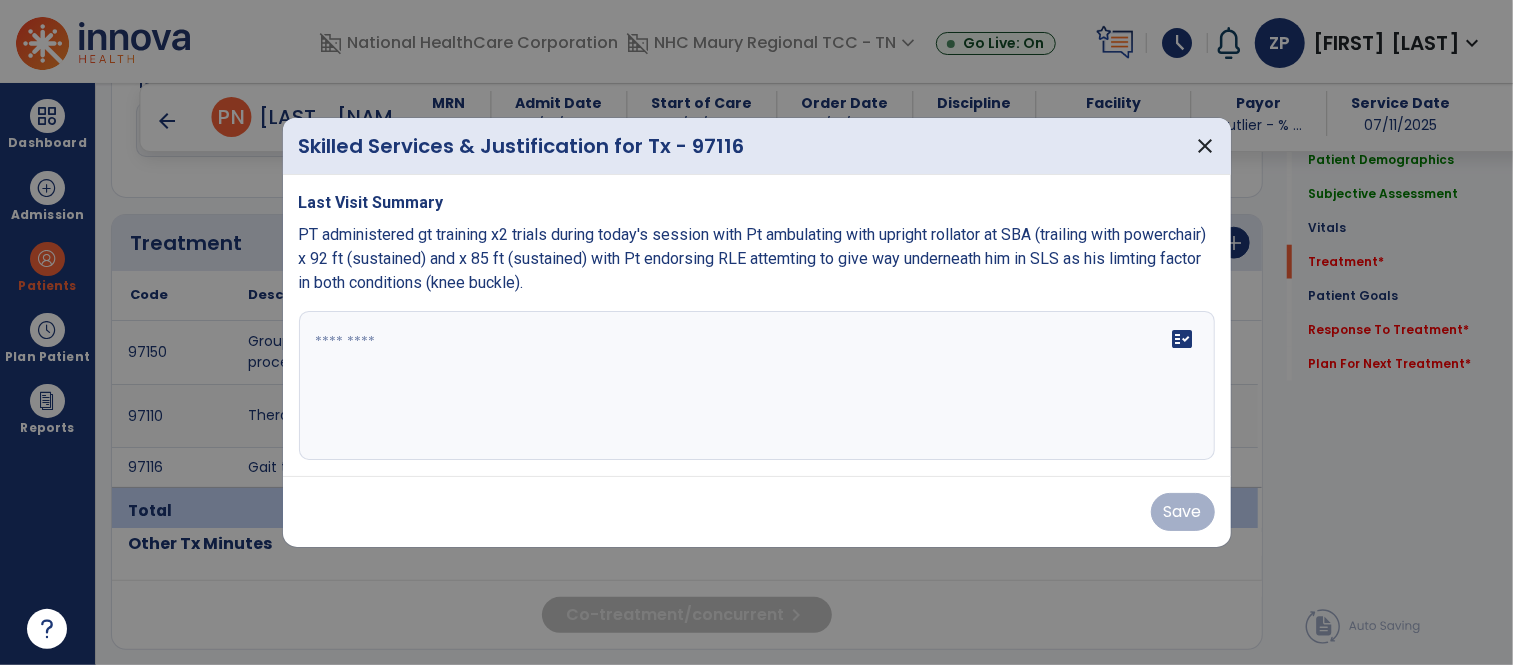 click on "fact_check" at bounding box center (757, 386) 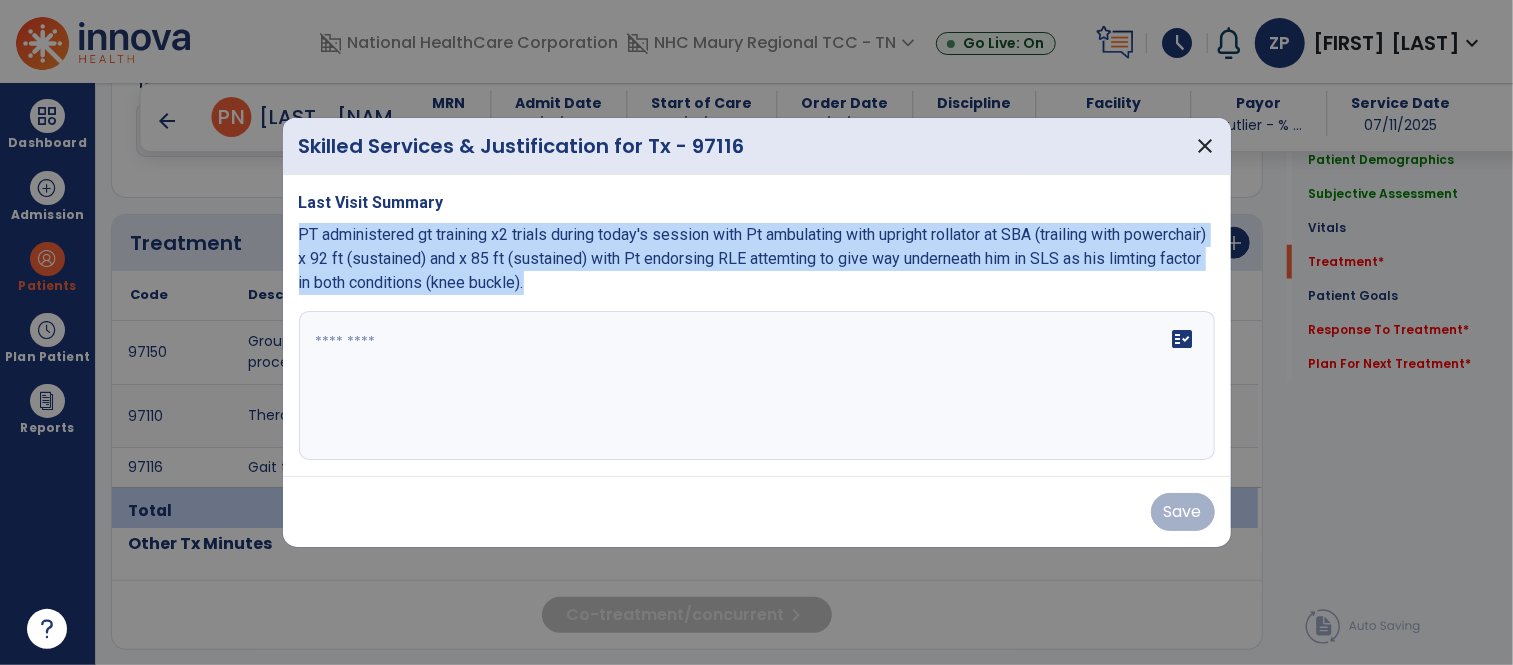 drag, startPoint x: 642, startPoint y: 293, endPoint x: 284, endPoint y: 227, distance: 364.03296 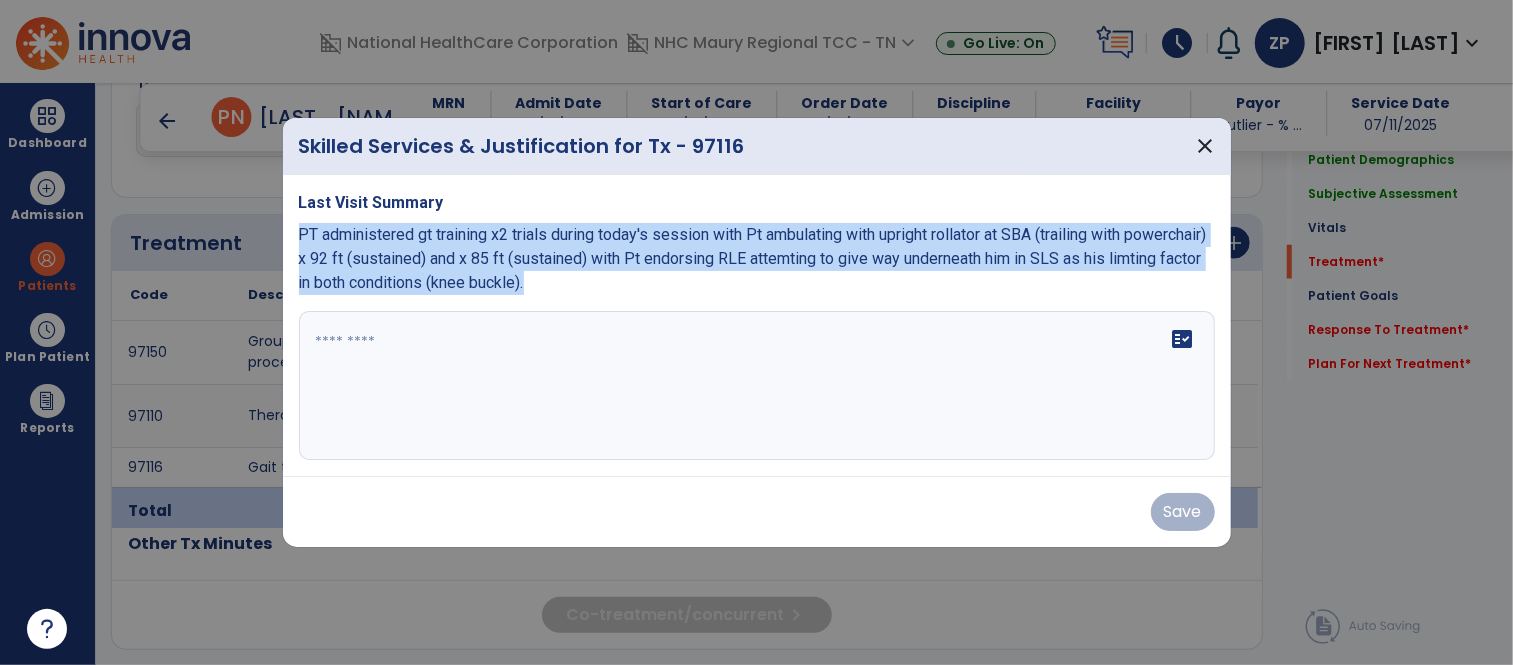 click on "Last Visit Summary PT administered gt training x2 trials during today's session with Pt ambulating with upright rollator at SBA (trailing with powerchair) x 92 ft (sustained) and x 85 ft (sustained) with Pt endorsing RLE attemting to give way underneath him in SLS as his limting factor in both conditions (knee buckle). fact_check" at bounding box center (757, 326) 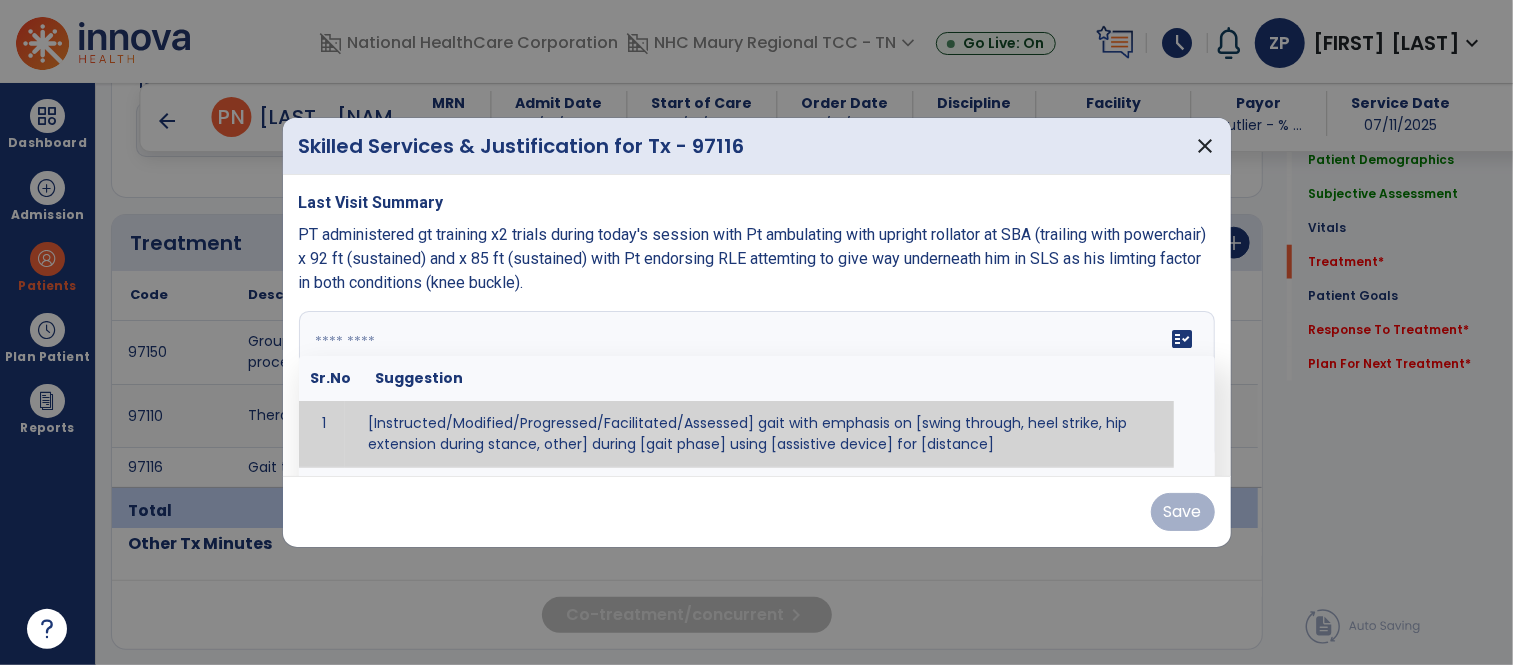 click on "fact_check  Sr.No Suggestion 1 [Instructed/Modified/Progressed/Facilitated/Assessed] gait with emphasis on [swing through, heel strike, hip extension during stance, other] during [gait phase] using [assistive device] for [distance] 2 [Instructed/Modified/Progressed/Facilitated/Assessed] use of [assistive device] and [NWB, PWB, step-to gait pattern, step through gait pattern] 3 [Instructed/Modified/Progressed/Facilitated/Assessed] patient's ability to [ascend/descend # of steps, perform directional changes, walk on even/uneven surfaces, pick-up objects off floor, velocity changes, other] using [assistive device]. 4 [Instructed/Modified/Progressed/Facilitated/Assessed] pre-gait activities including [identify exercise] in order to prepare for gait training. 5" at bounding box center [757, 386] 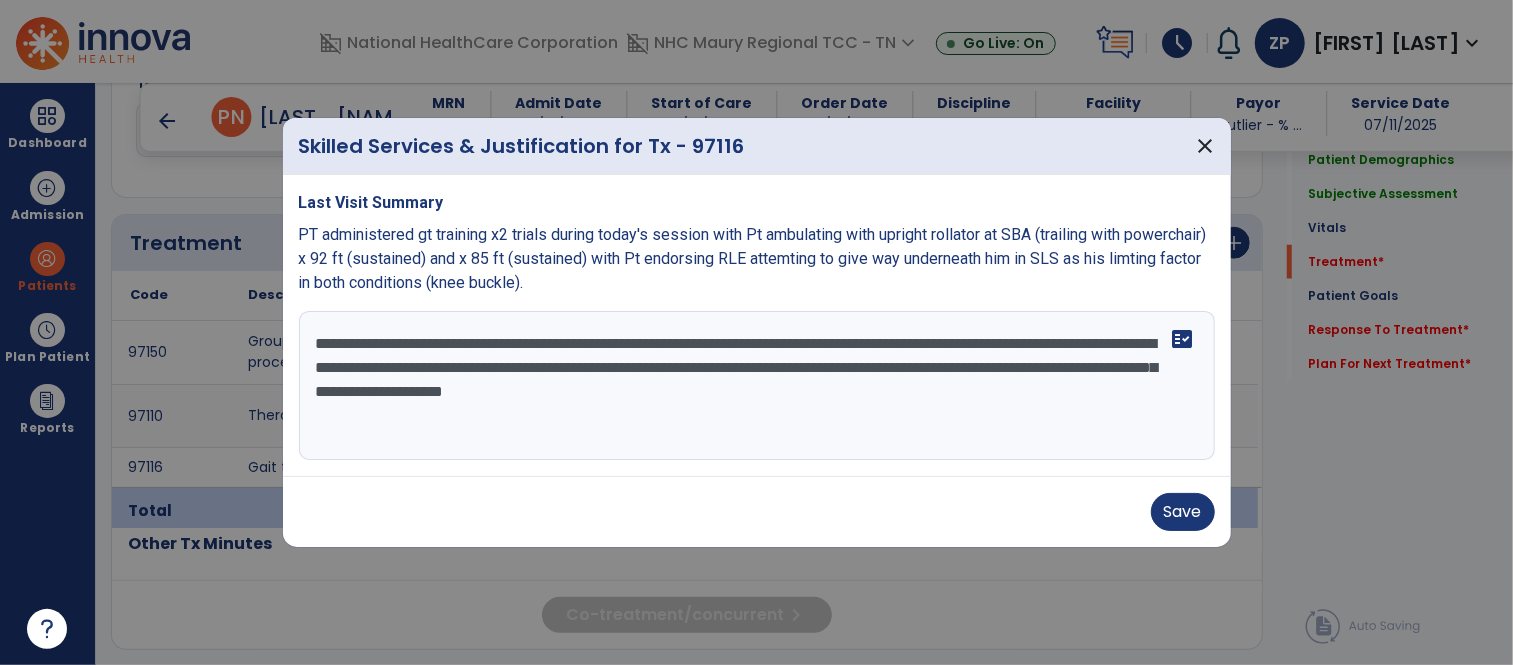 click on "**********" at bounding box center [757, 386] 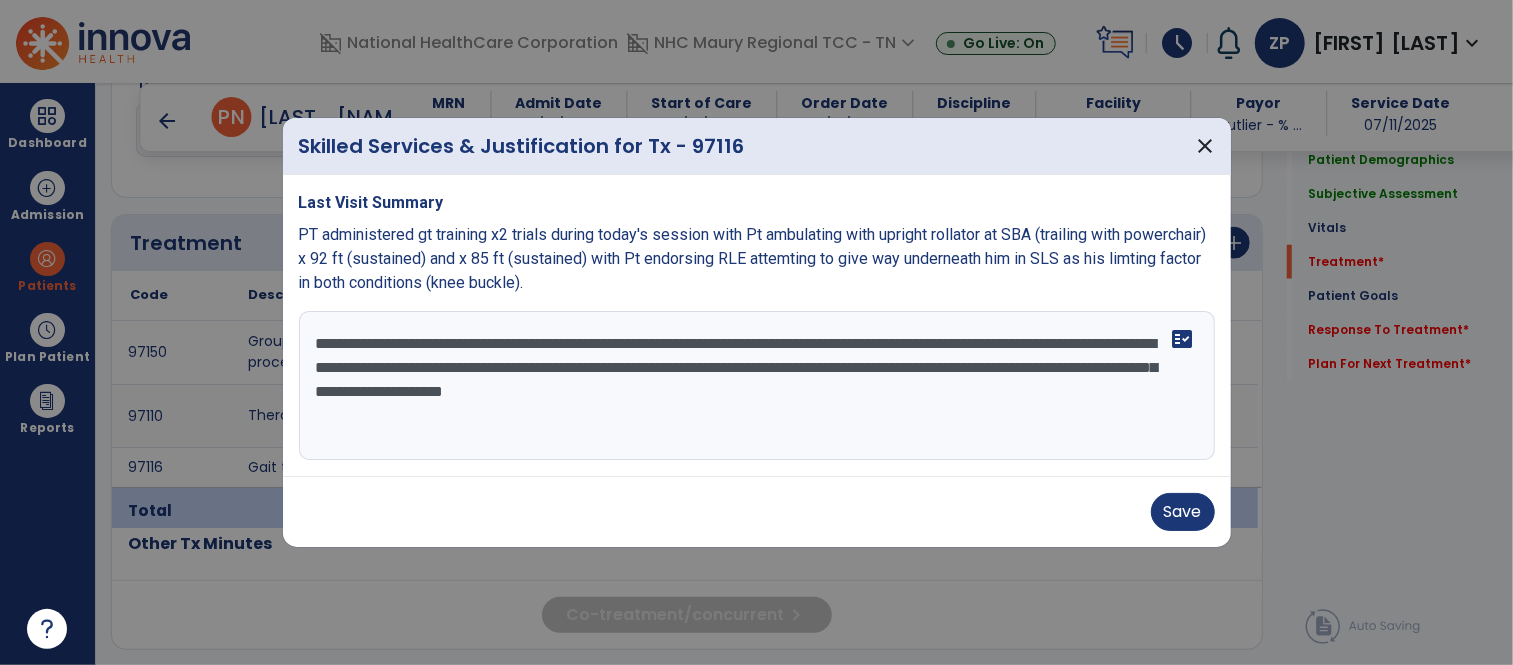 click on "**********" at bounding box center [757, 386] 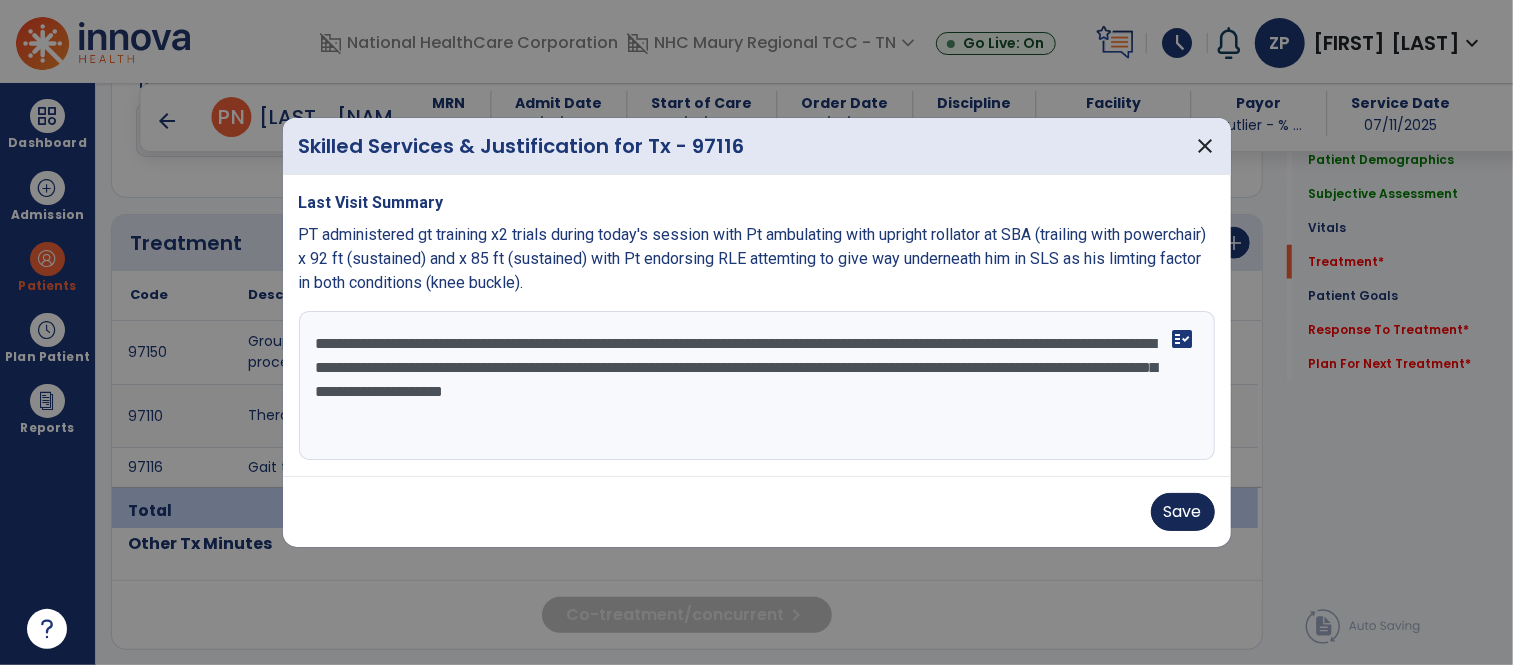 type on "**********" 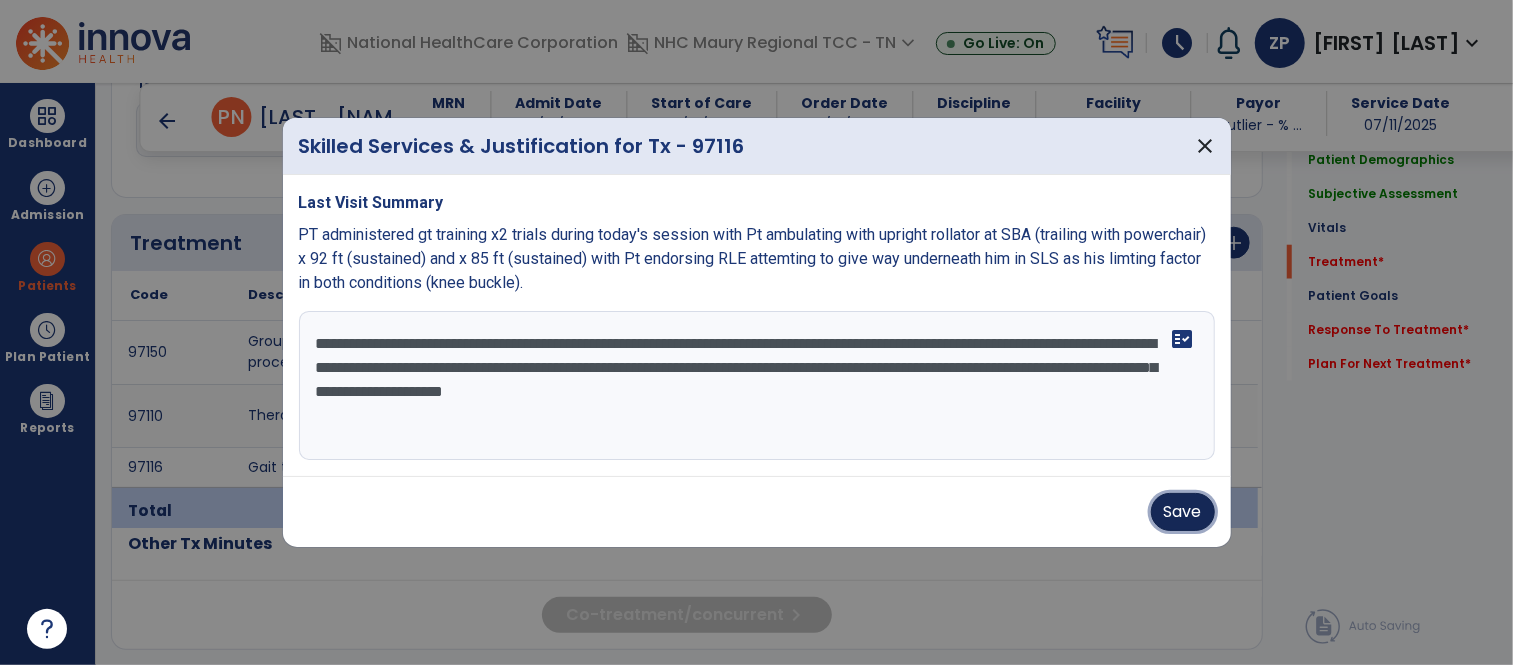 click on "Save" at bounding box center (1183, 512) 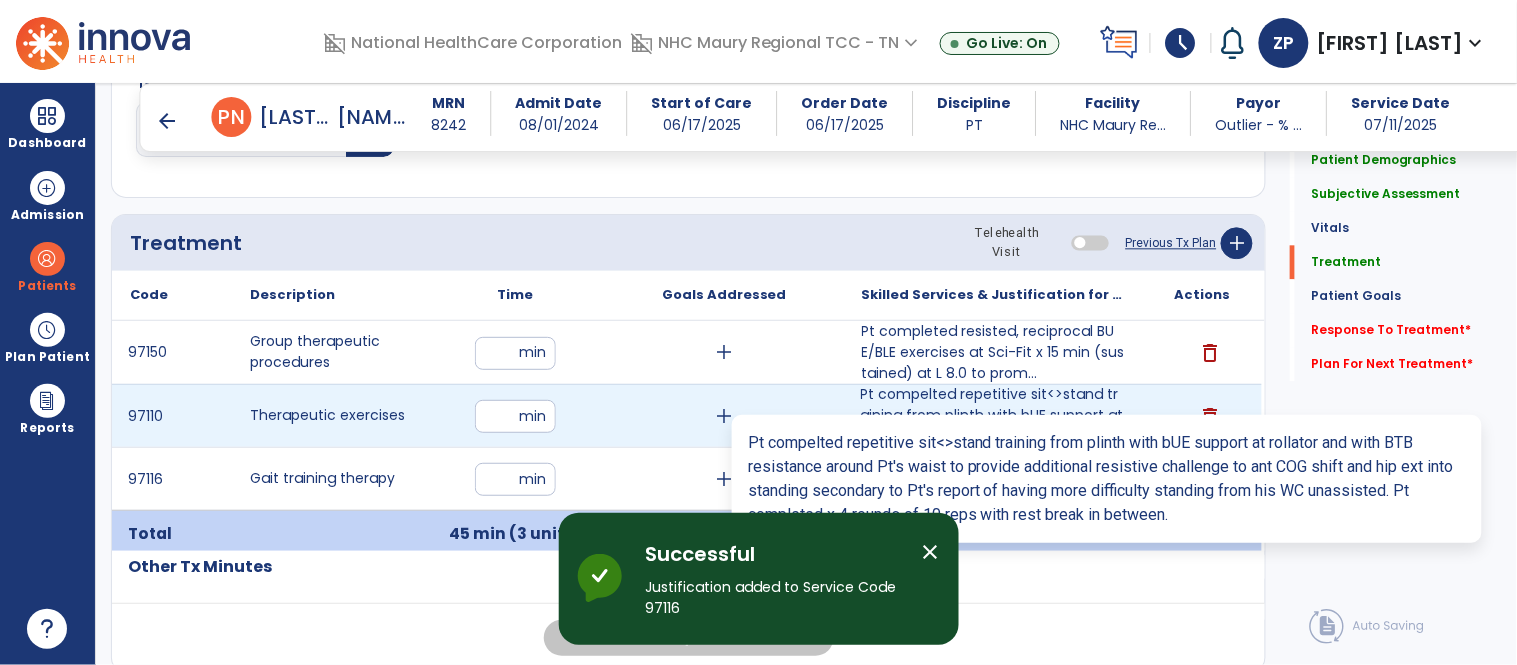 click on "Pt compelted repetitive sit<>stand training from plinth with bUE support at rollator and with BTB re..." at bounding box center (993, 415) 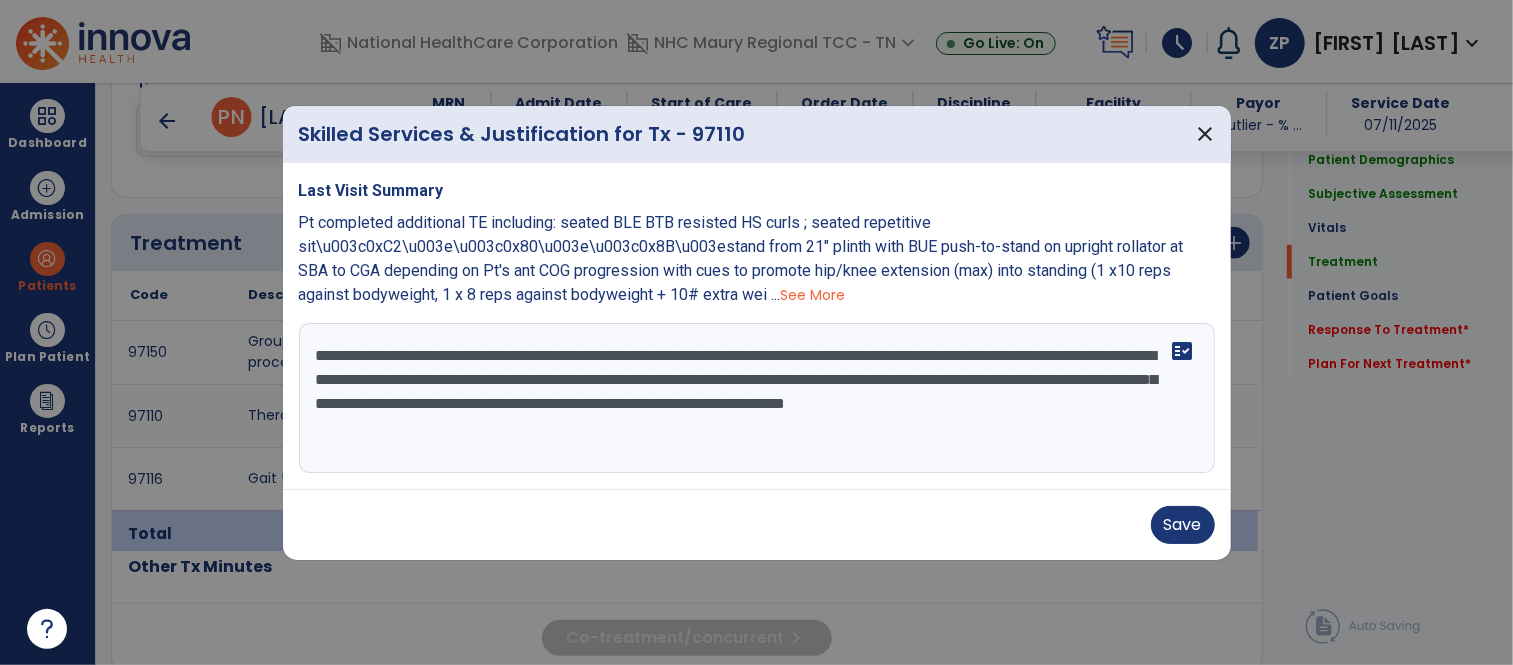 scroll, scrollTop: 1145, scrollLeft: 0, axis: vertical 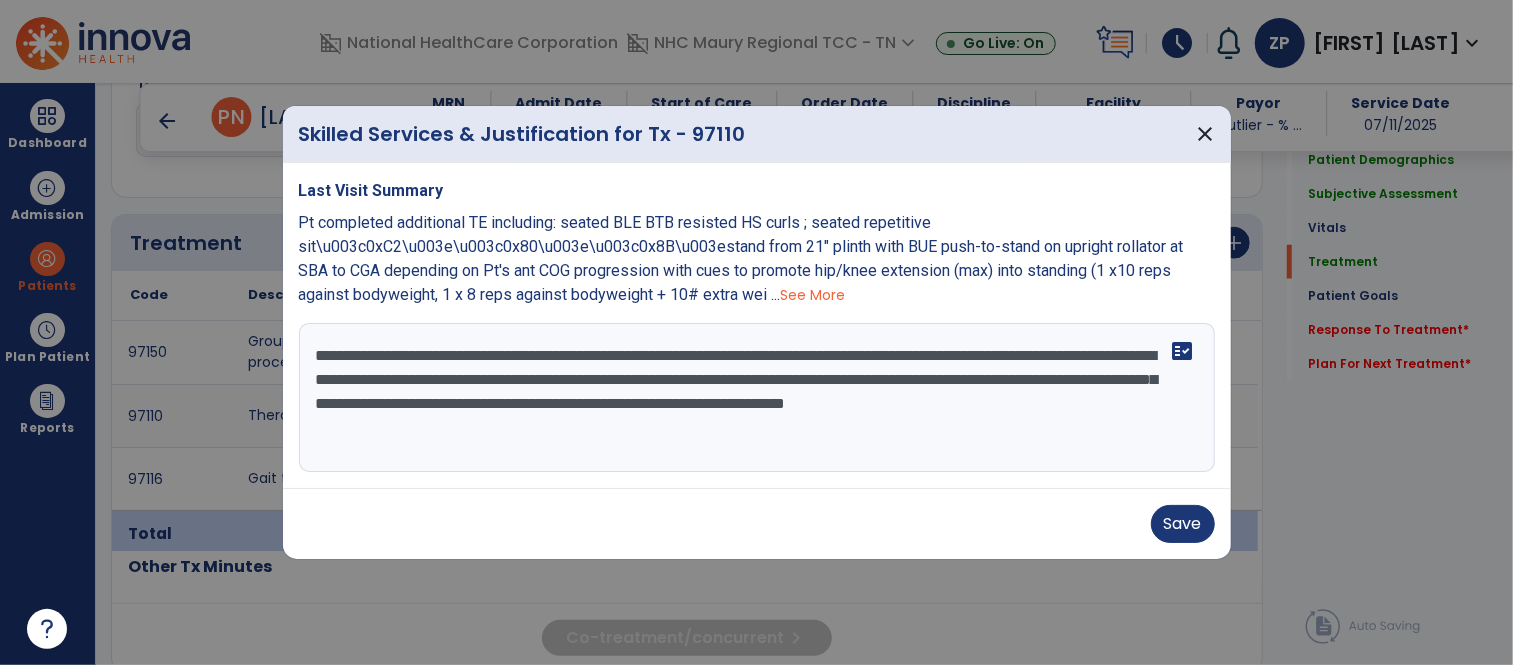 click on "**********" at bounding box center (757, 398) 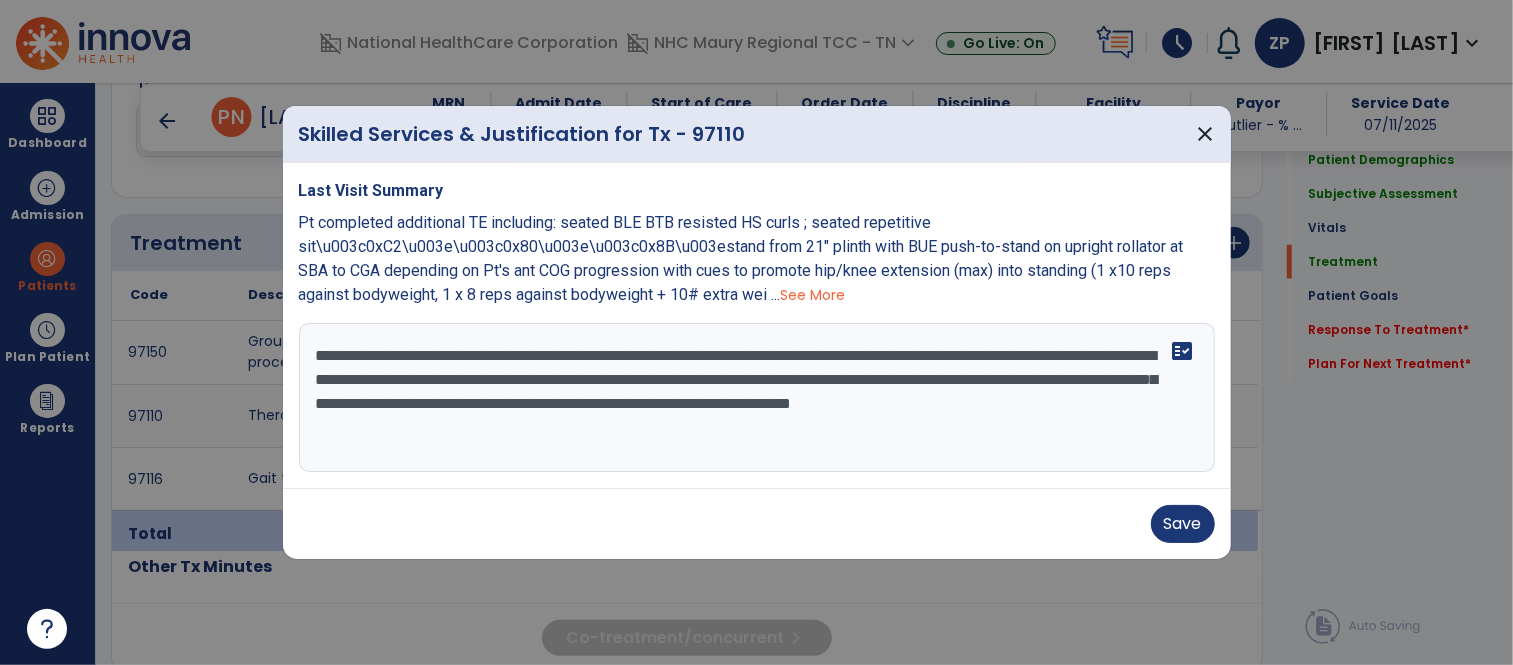 click on "**********" at bounding box center [757, 398] 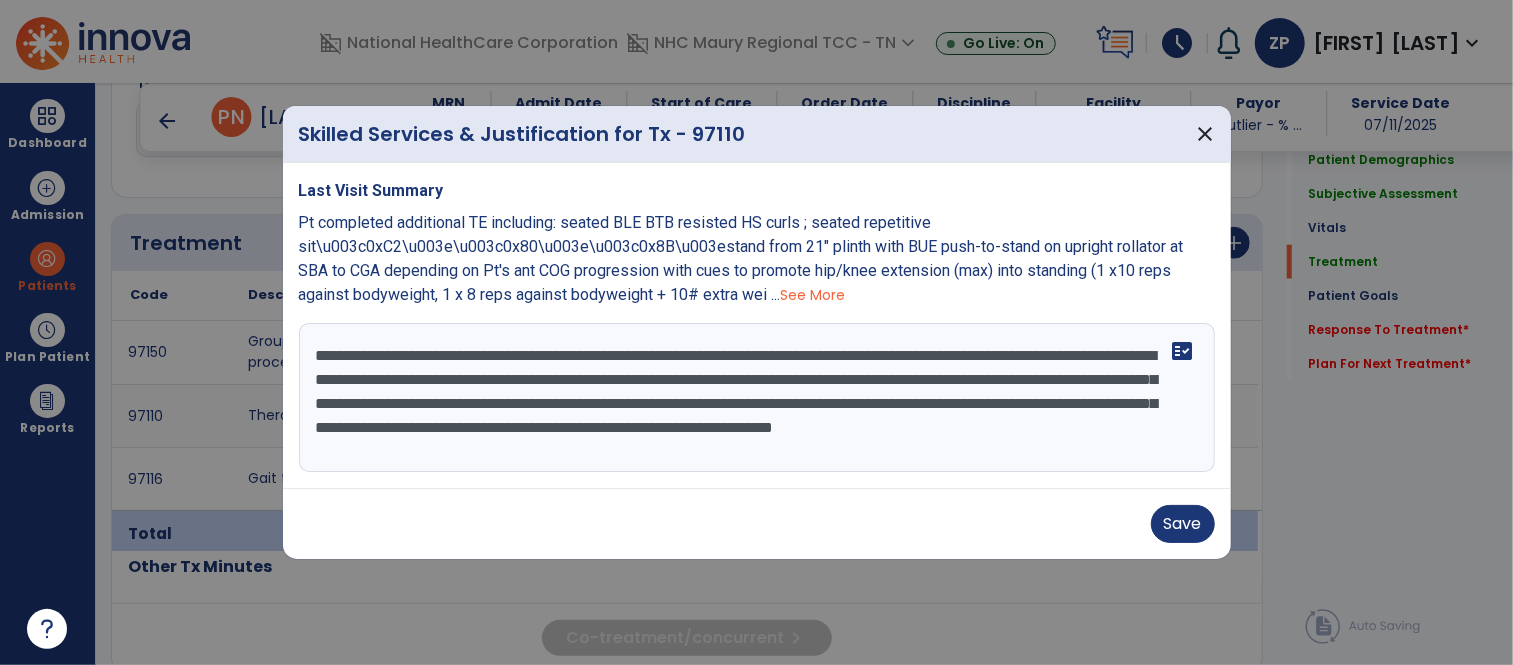 click on "See More" at bounding box center (813, 295) 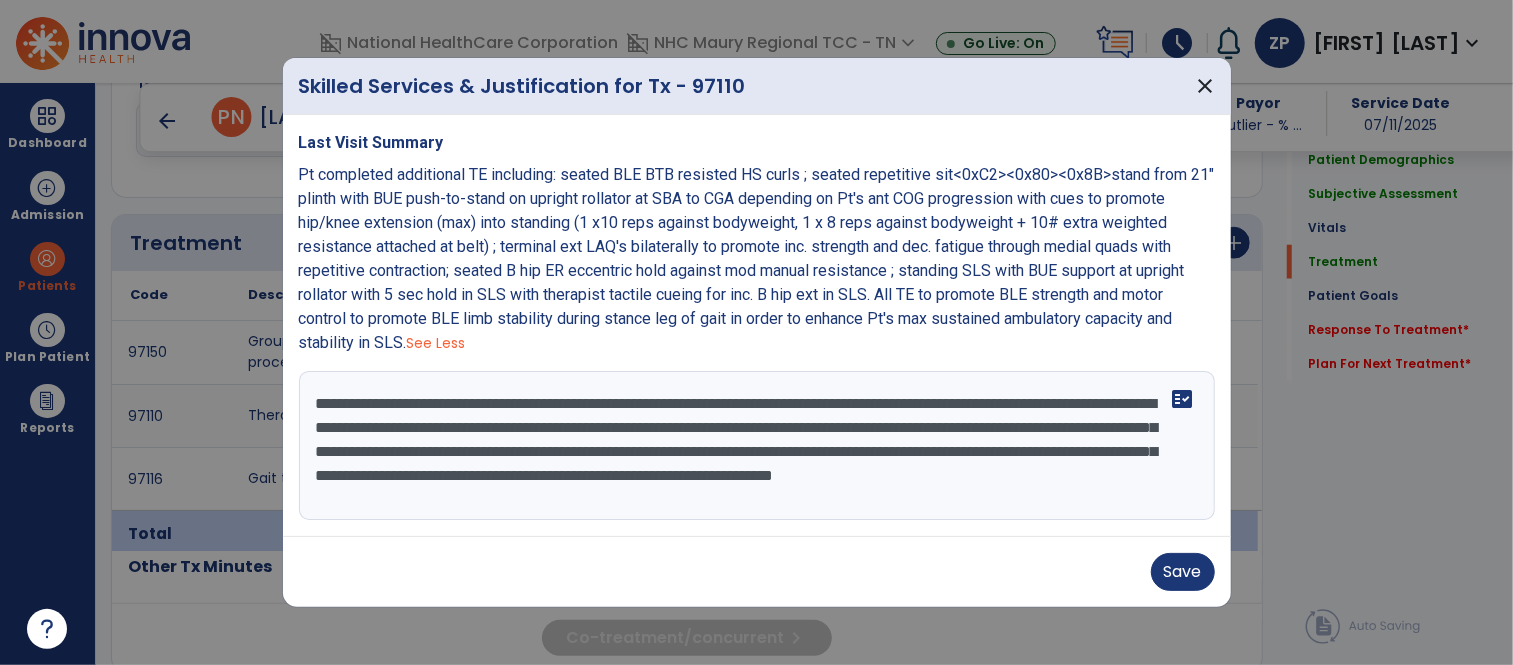 click on "Pt completed additional TE including: seated BLE BTB resisted HS curls ; seated repetitive sit<0xC2><0x80><0x8B>stand from 21" plinth with BUE push-to-stand on upright rollator at SBA to CGA depending on Pt's ant COG progression with cues to promote hip/knee extension (max) into standing (1 x10 reps against bodyweight, 1 x 8 reps against bodyweight + 10# extra weighted resistance attached at belt) ; terminal ext LAQ's bilaterally to promote inc. strength and dec. fatigue through medial quads with repetitive contraction; seated B hip ER eccentric hold against mod manual resistance ; standing SLS with BUE support at upright rollator with 5 sec hold in SLS with therapist tactile cueing for inc. B hip ext in SLS. All TE to promote BLE strength and motor control to promote BLE limb stability during stance leg of gait in order to enhance Pt's max sustained ambulatory capacity and stability in SLS." at bounding box center (757, 258) 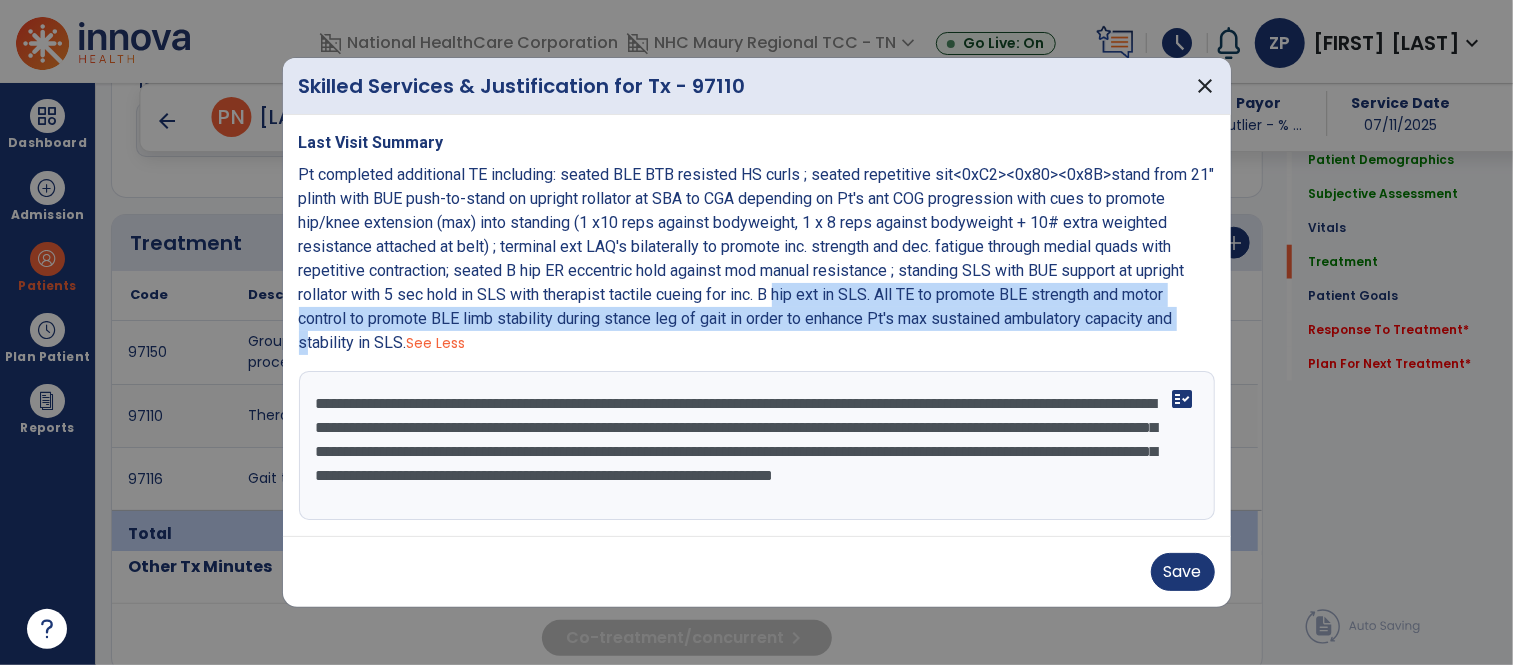 drag, startPoint x: 790, startPoint y: 295, endPoint x: 326, endPoint y: 343, distance: 466.47617 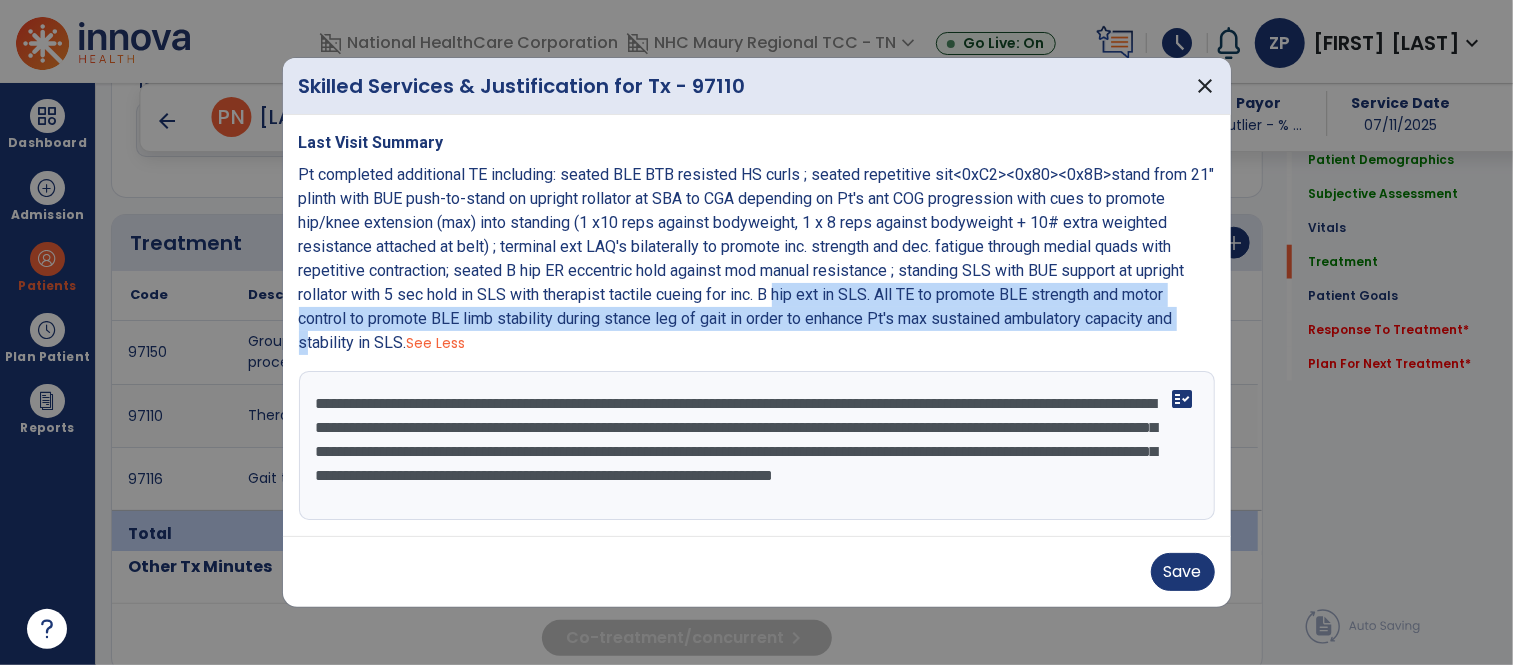 click on "**********" at bounding box center [757, 446] 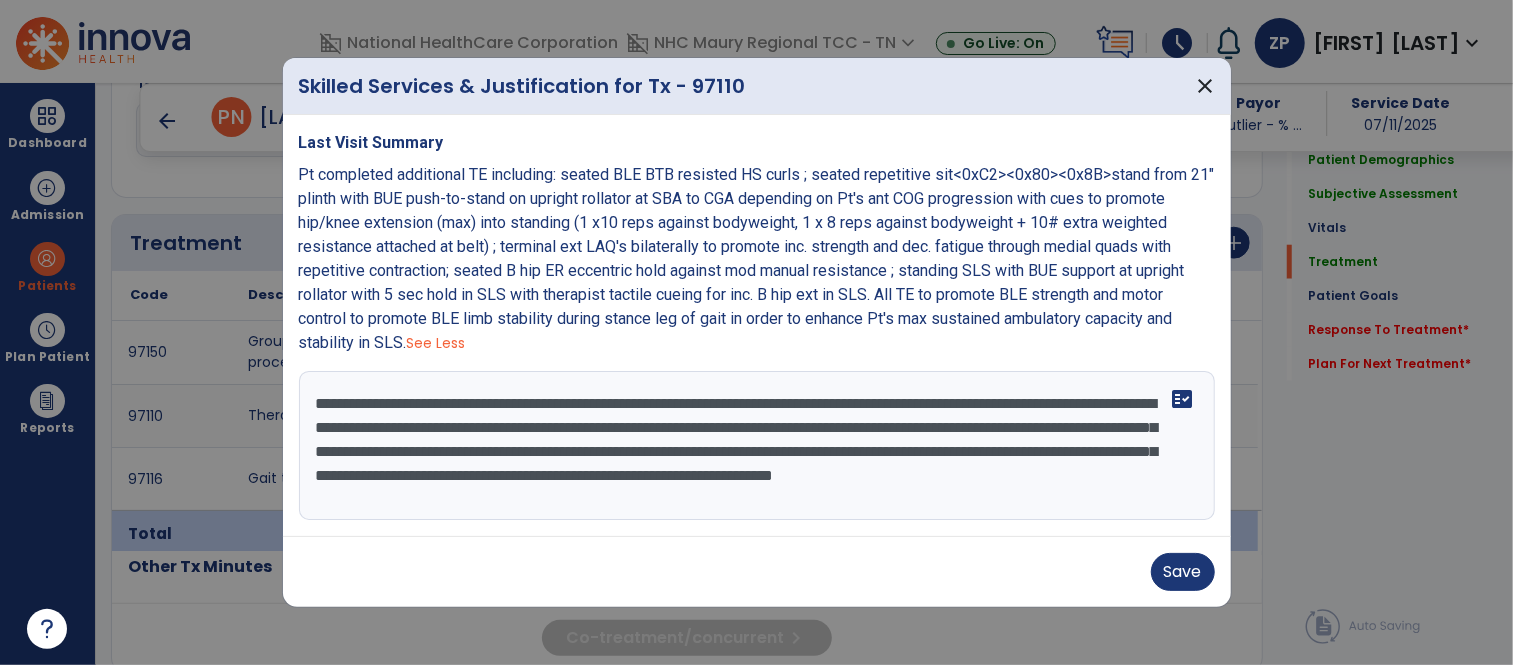 click on "**********" at bounding box center (757, 446) 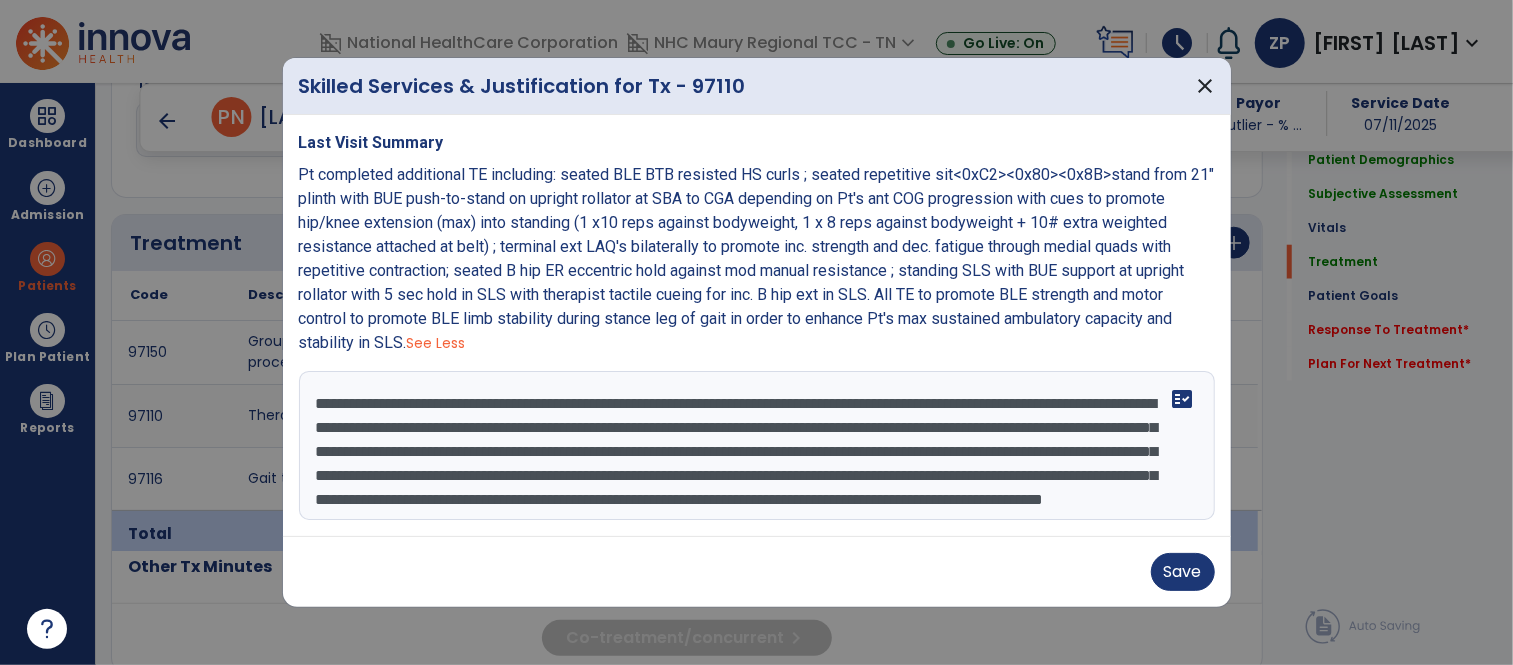 scroll, scrollTop: 38, scrollLeft: 0, axis: vertical 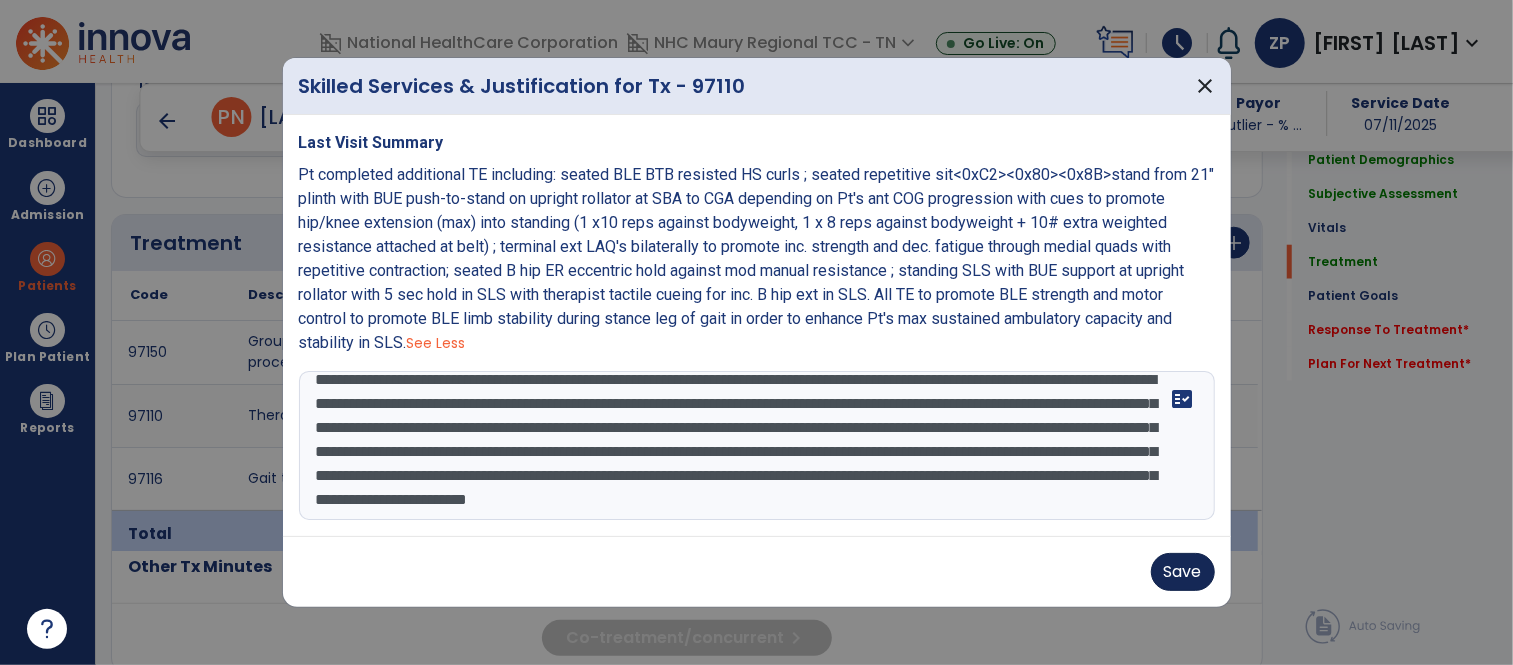 type on "**********" 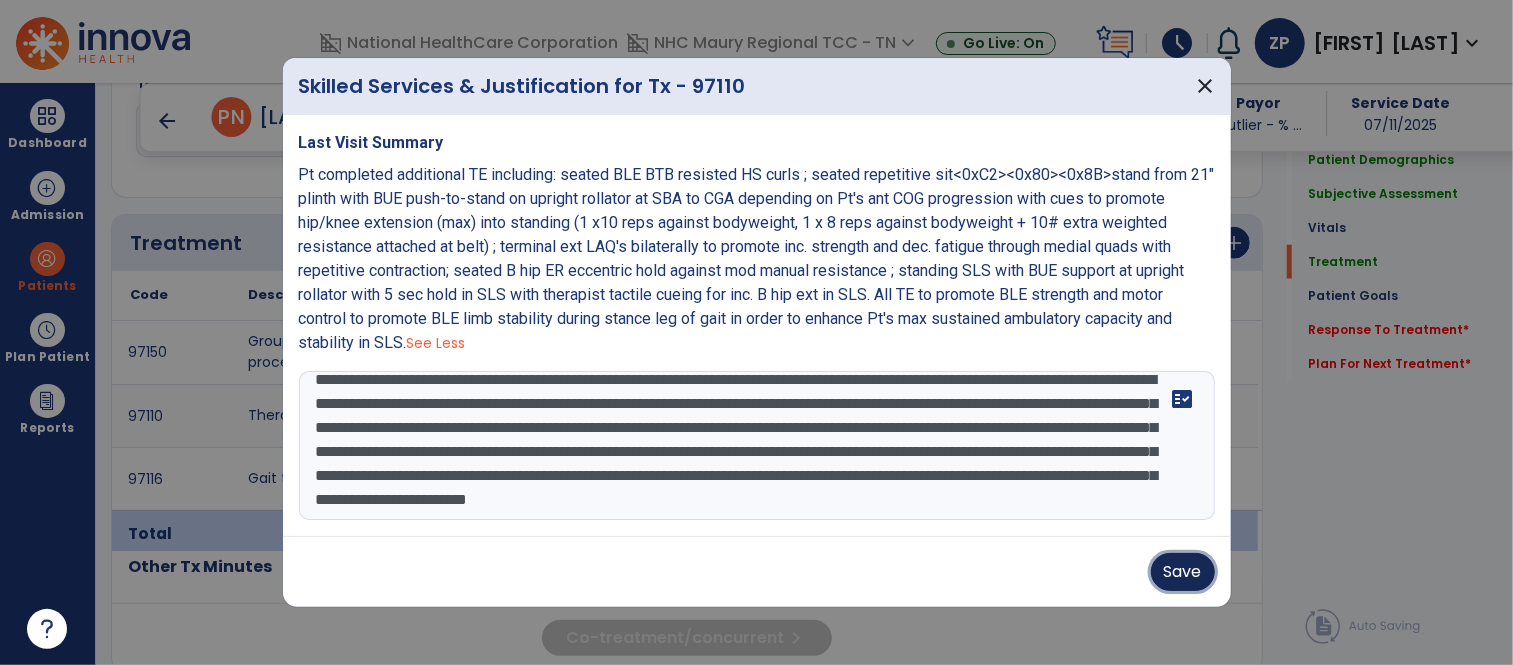 click on "Save" at bounding box center [1183, 572] 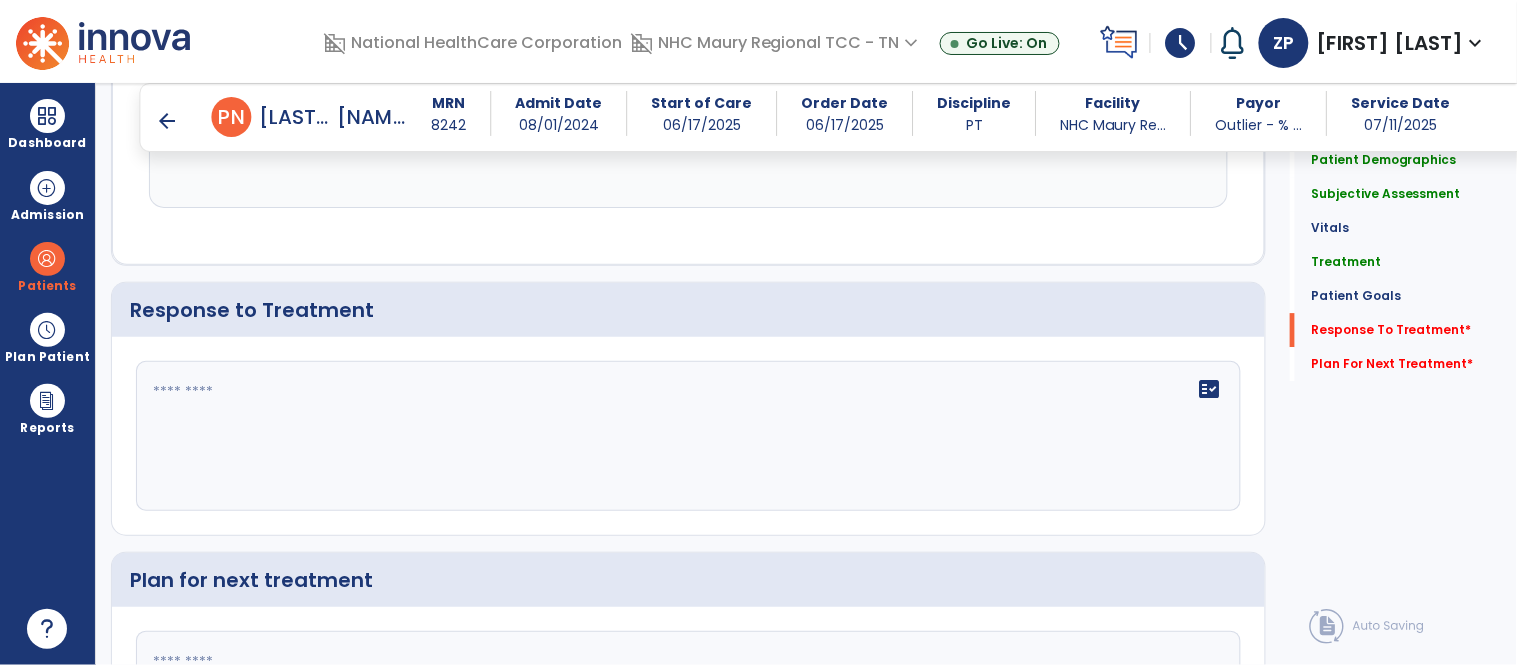 scroll, scrollTop: 3461, scrollLeft: 0, axis: vertical 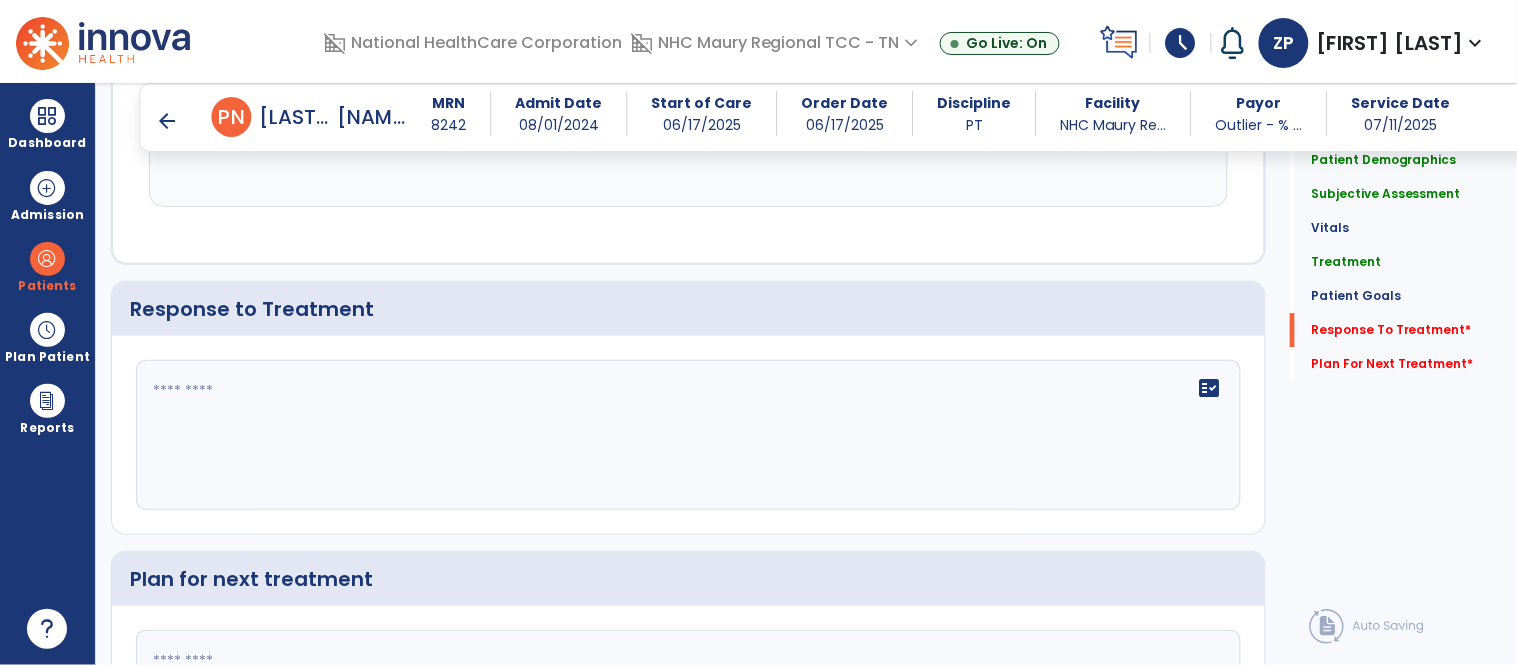 click on "fact_check" 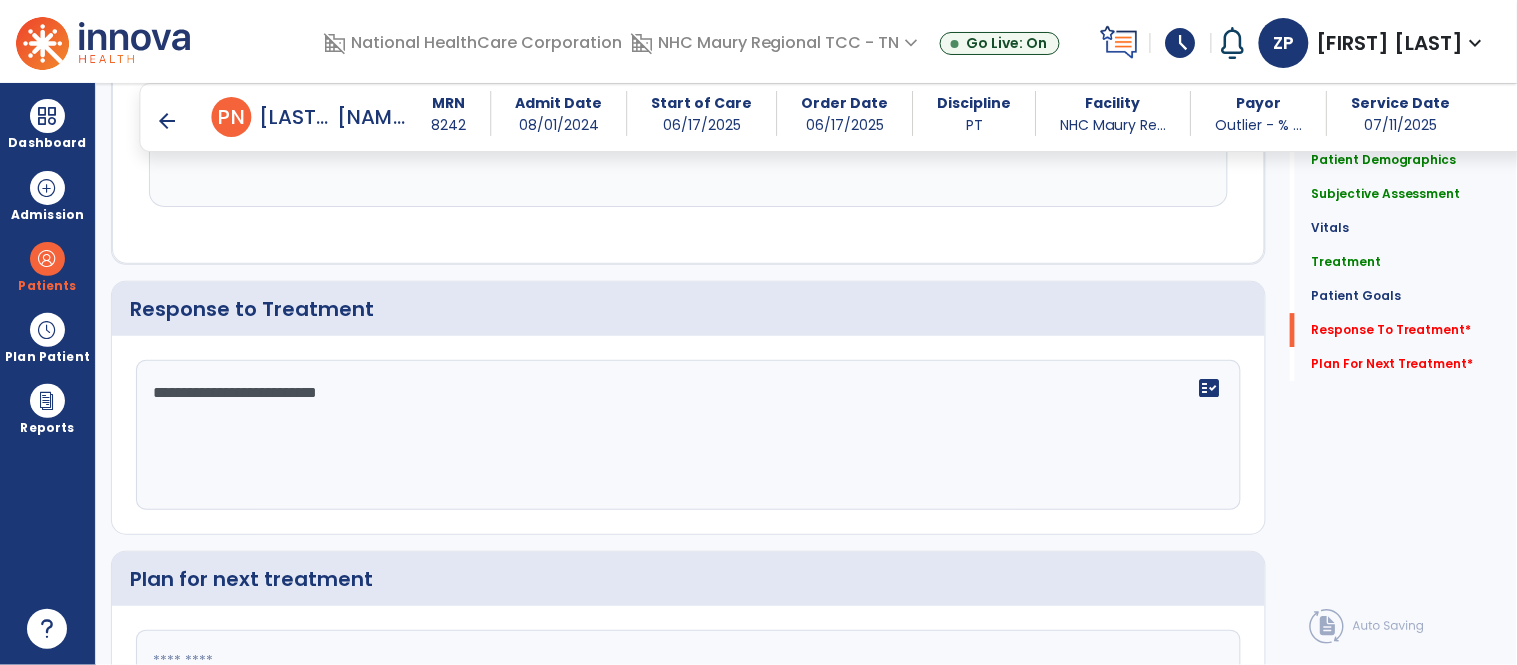 type on "**********" 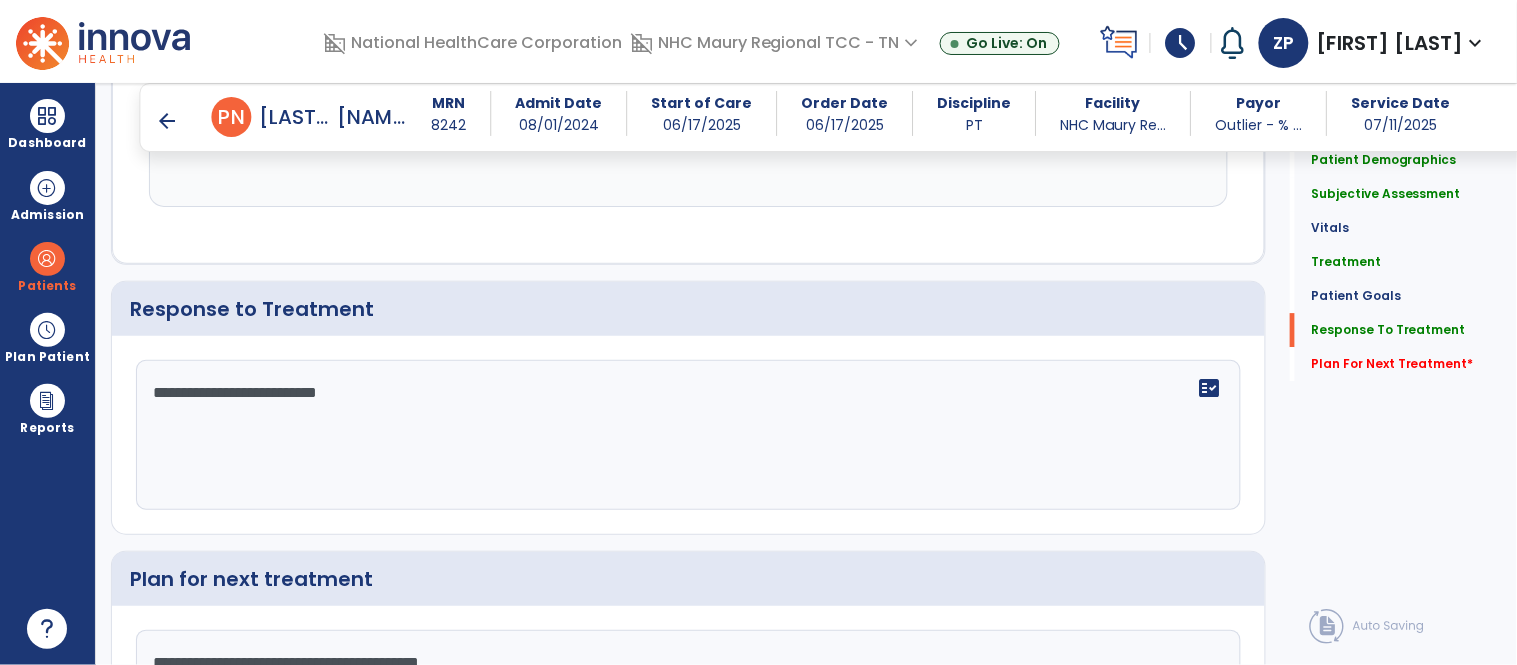 scroll, scrollTop: 3650, scrollLeft: 0, axis: vertical 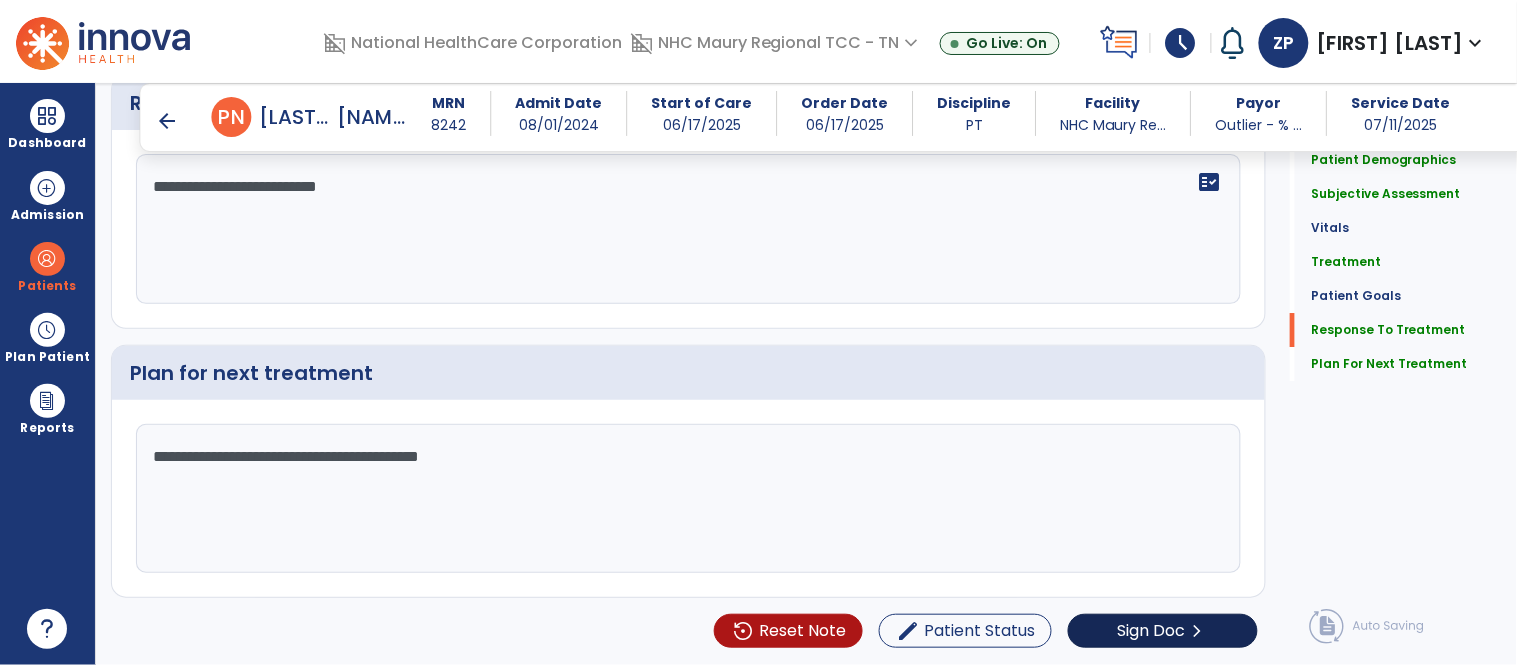 type on "**********" 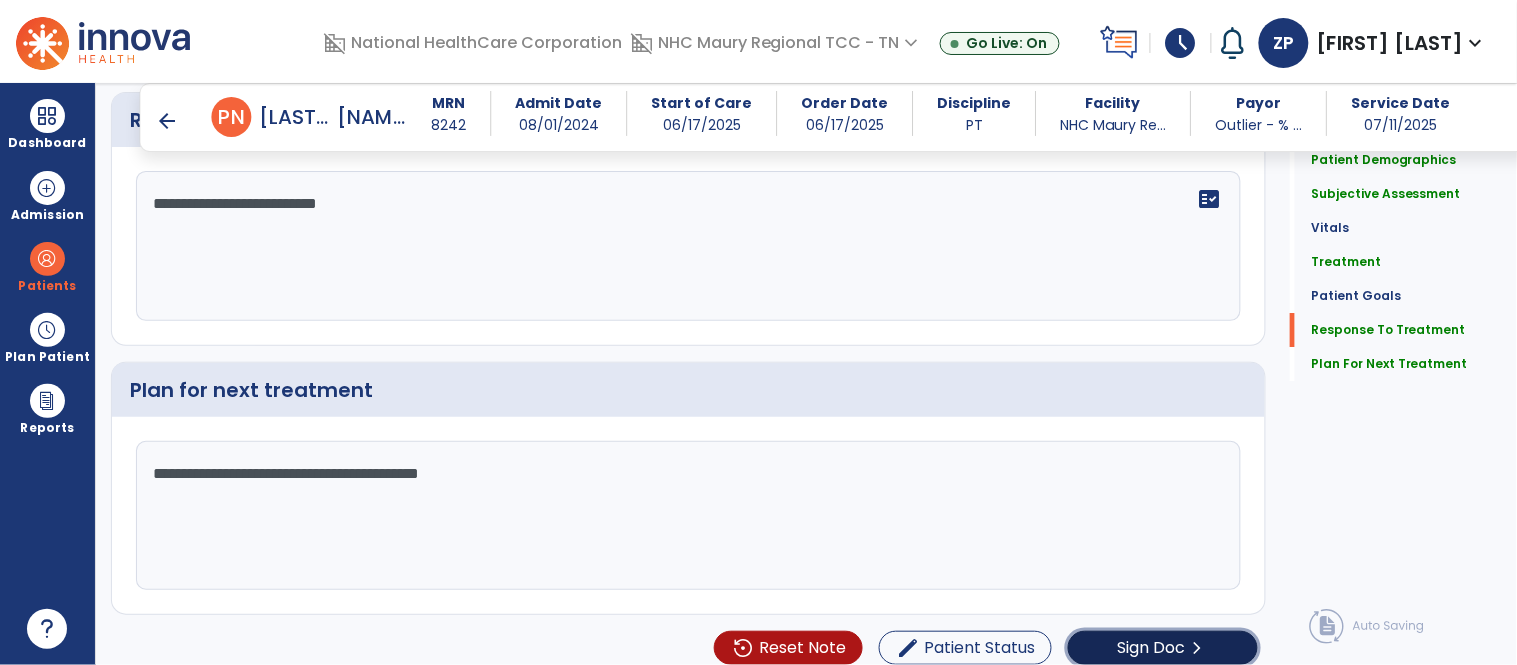 click on "Sign Doc" 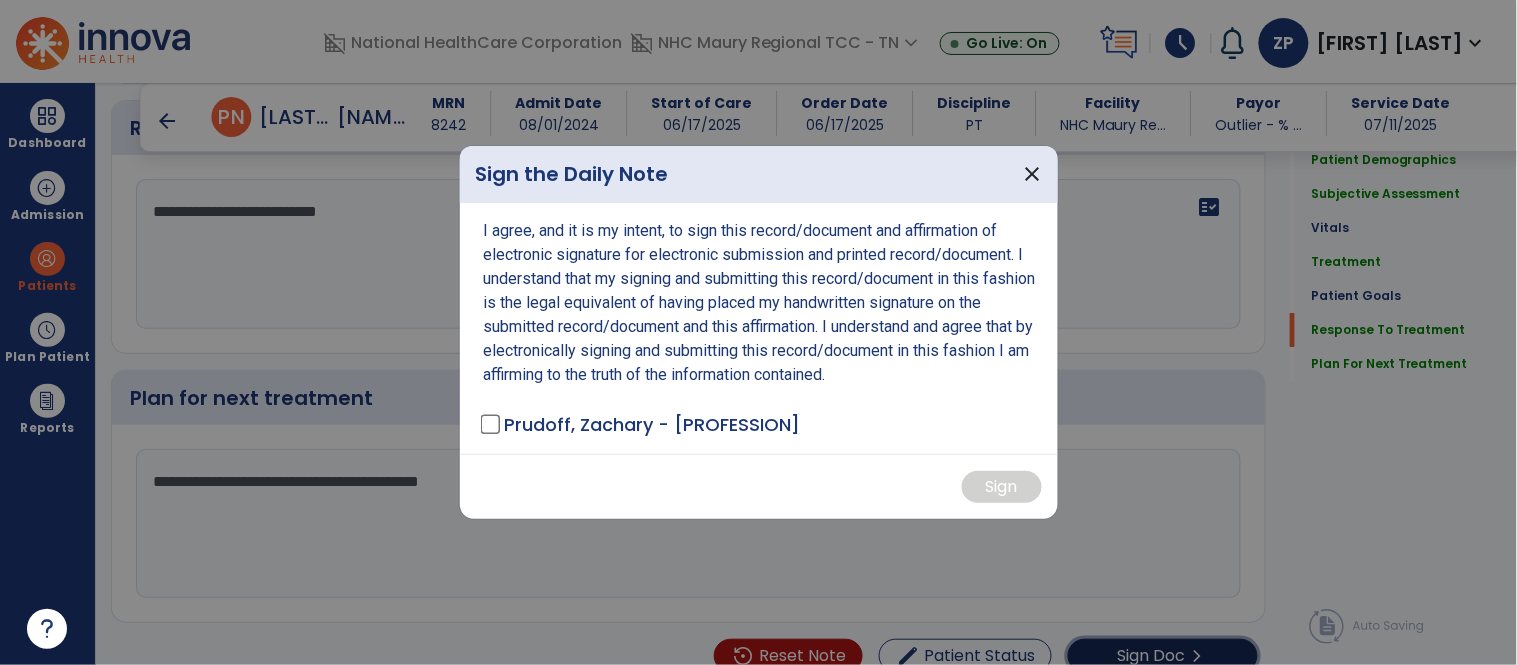 scroll, scrollTop: 3650, scrollLeft: 0, axis: vertical 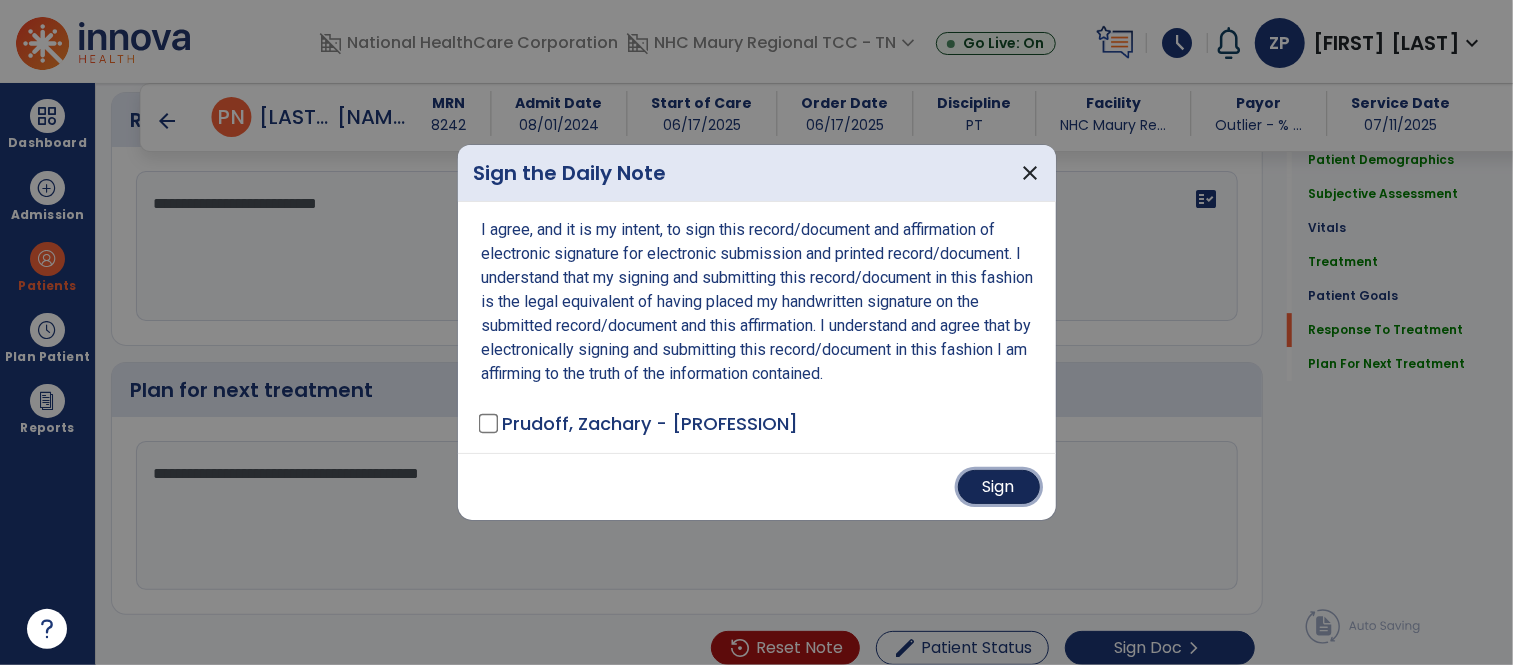 click on "Sign" at bounding box center (999, 487) 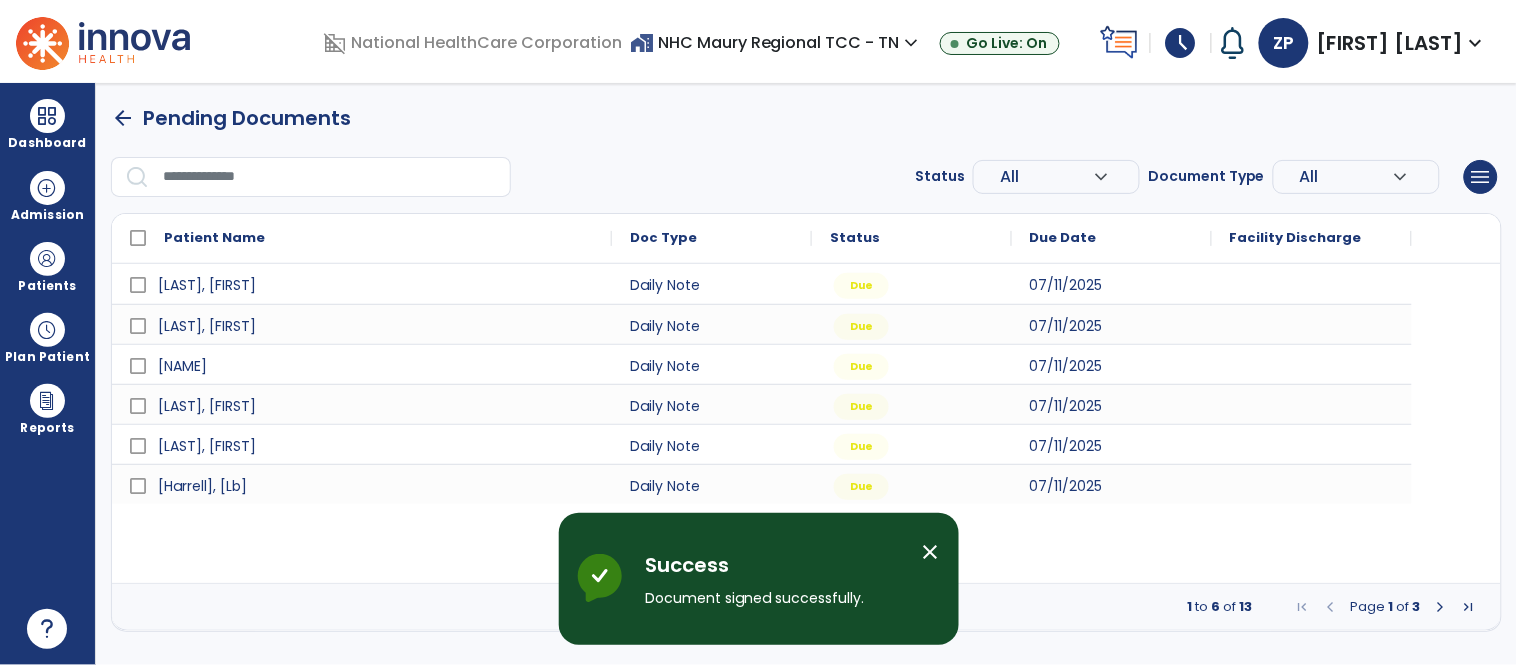 scroll, scrollTop: 0, scrollLeft: 0, axis: both 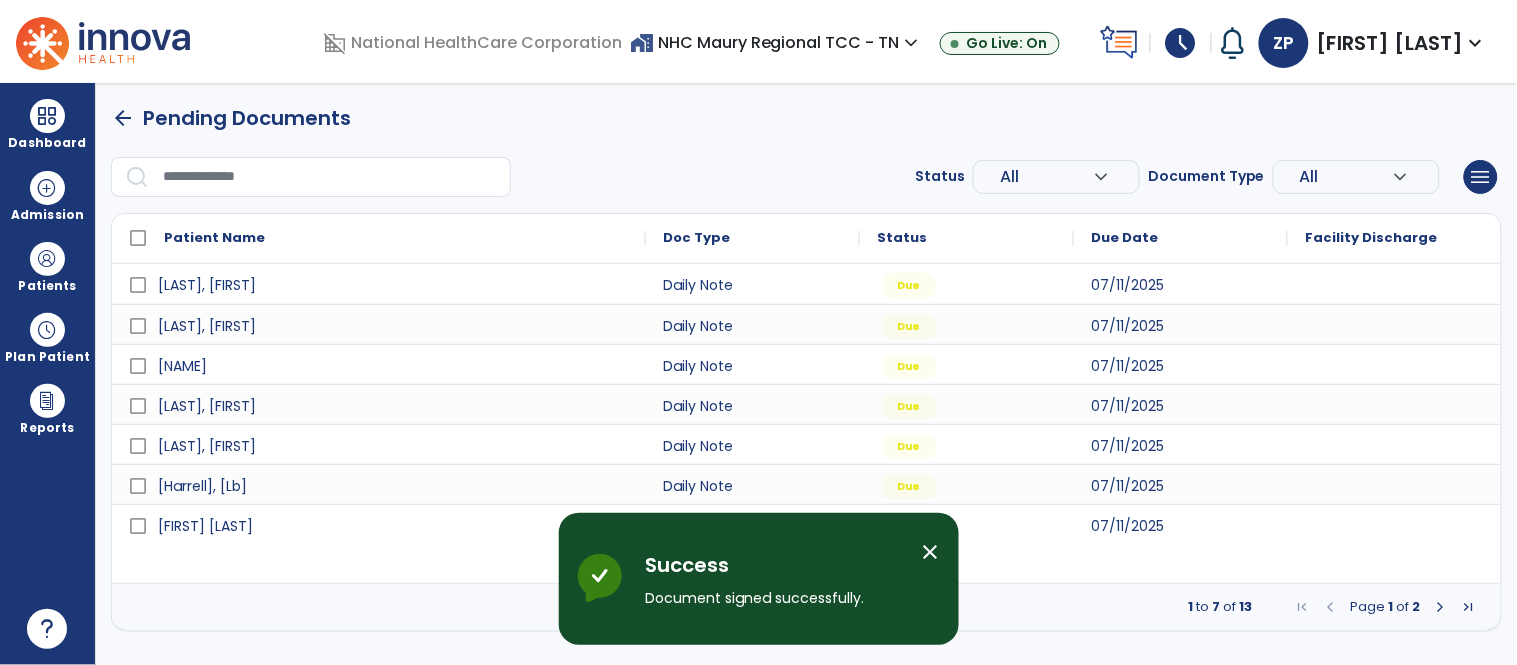 click on "close" at bounding box center (931, 552) 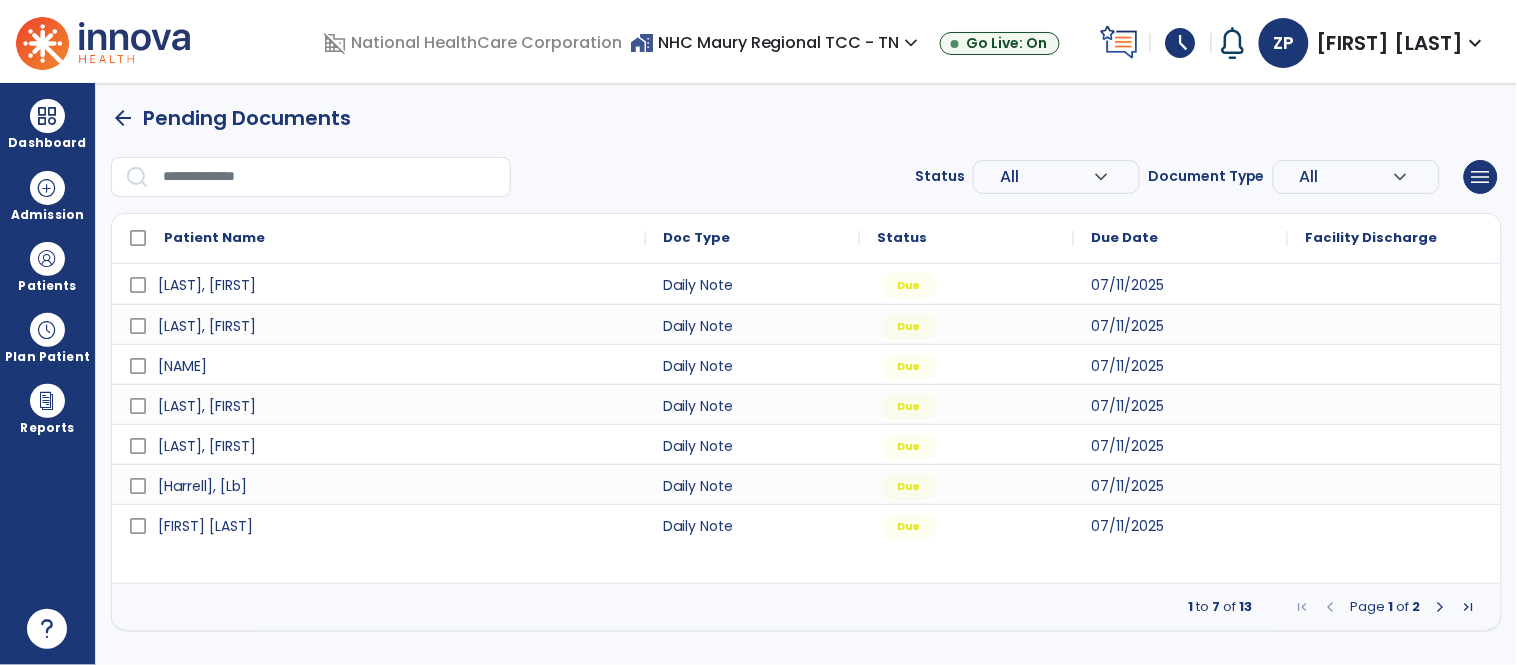click on "arrow_back   Pending Documents  Status All  expand_more  ALL Due Past Due Incomplete Document Type All  expand_more  ALL Daily Note Progress Note Evaluation Discharge Note Recertification  menu   Export List   Print List
Patient Name
Doc Type
Status 1" at bounding box center (806, 367) 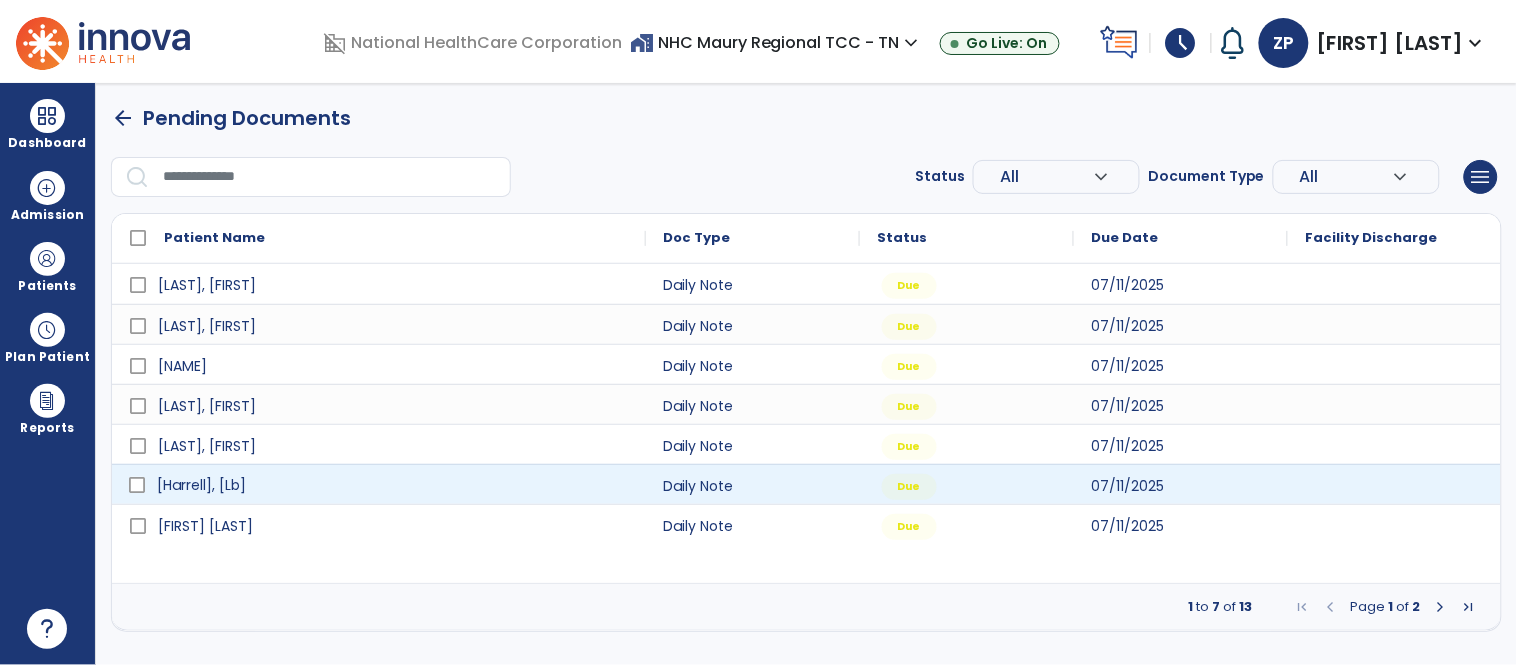 click on "[Harrell], [Lb]" at bounding box center [393, 485] 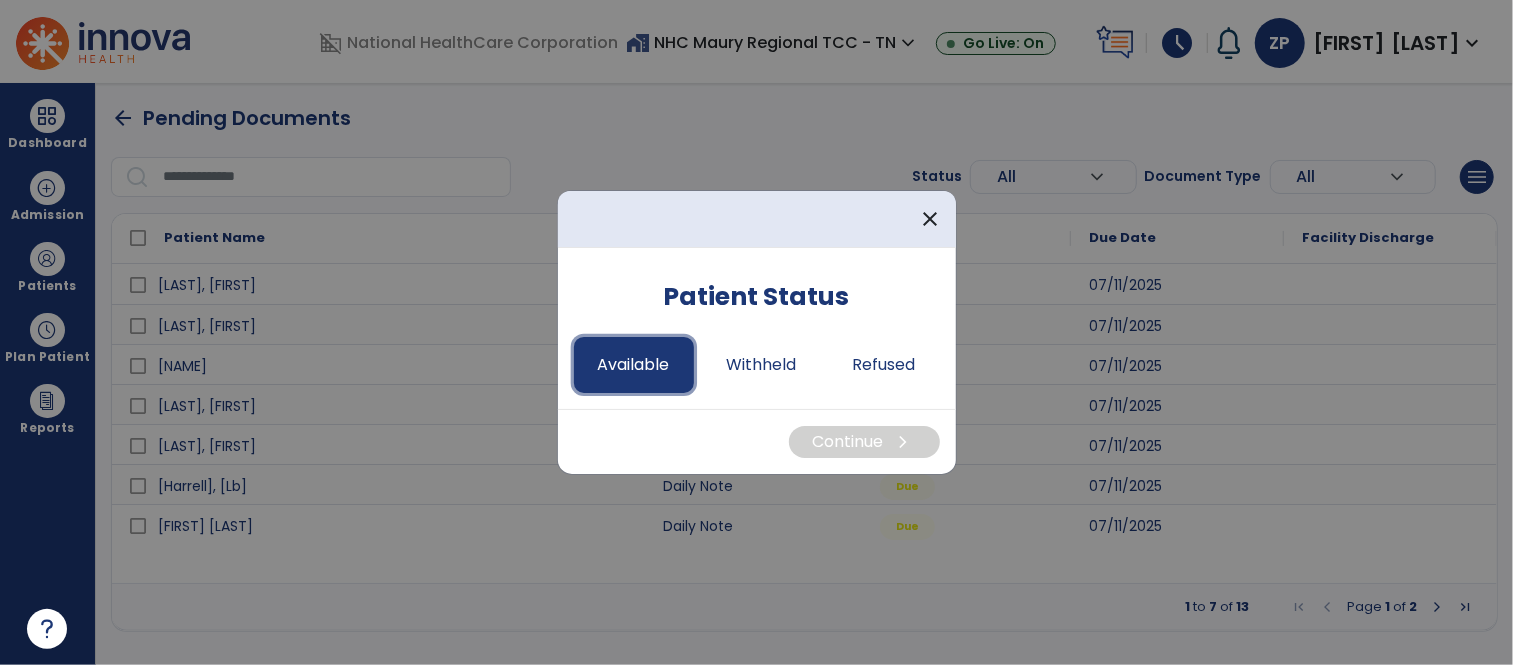 click on "Available" at bounding box center (634, 365) 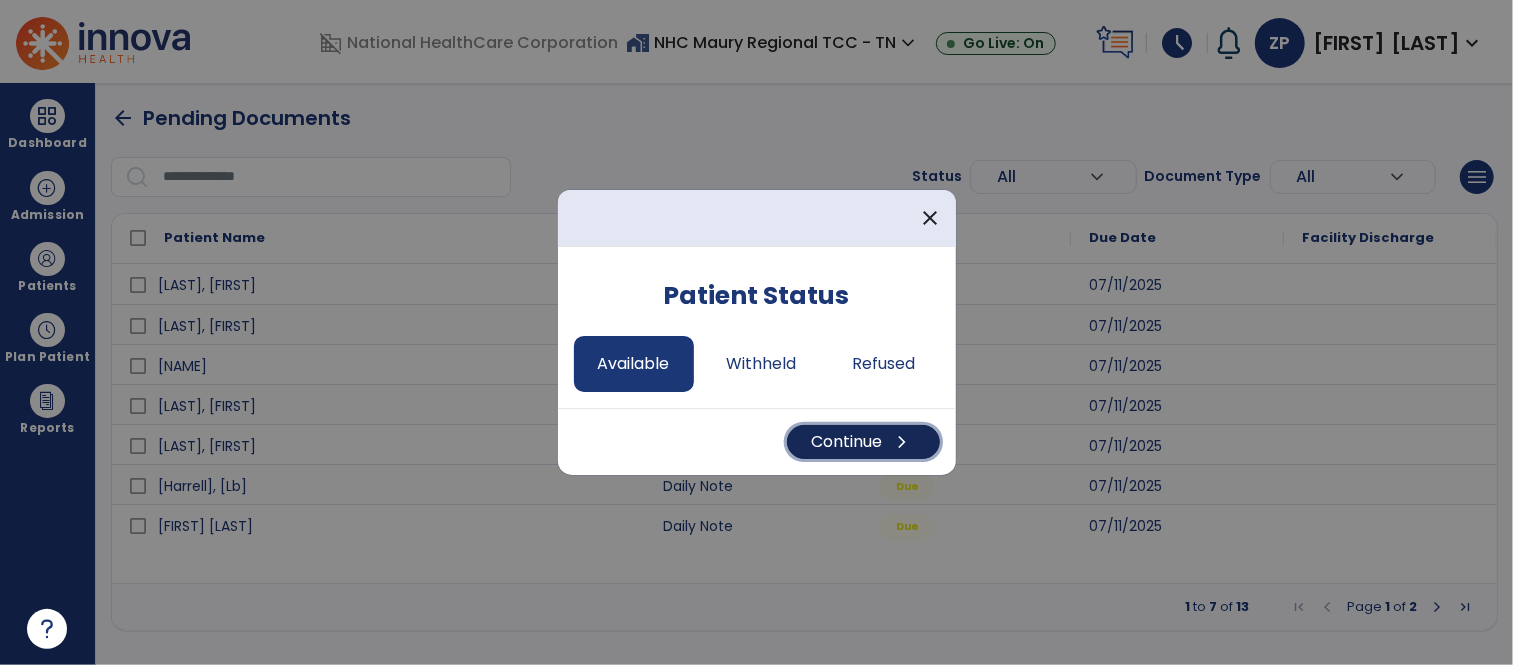 click on "Continue   chevron_right" at bounding box center [863, 442] 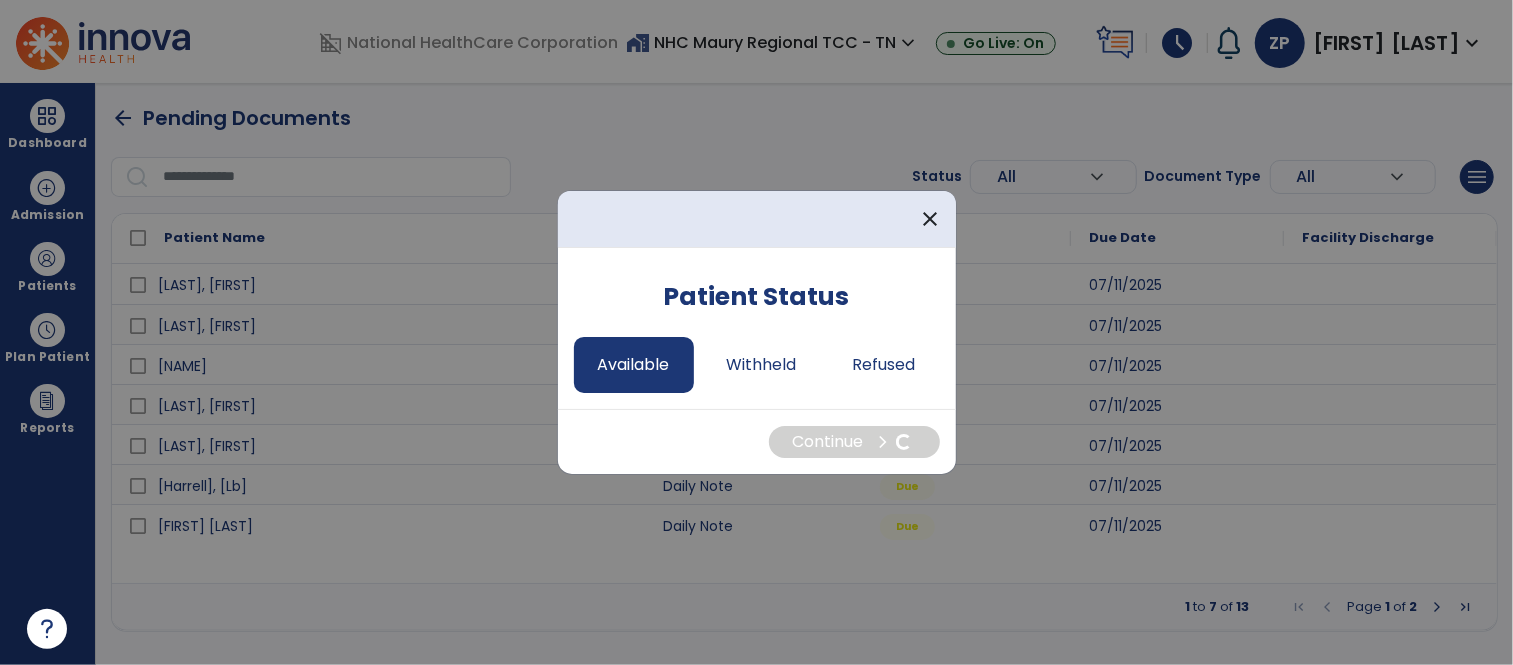 select on "*" 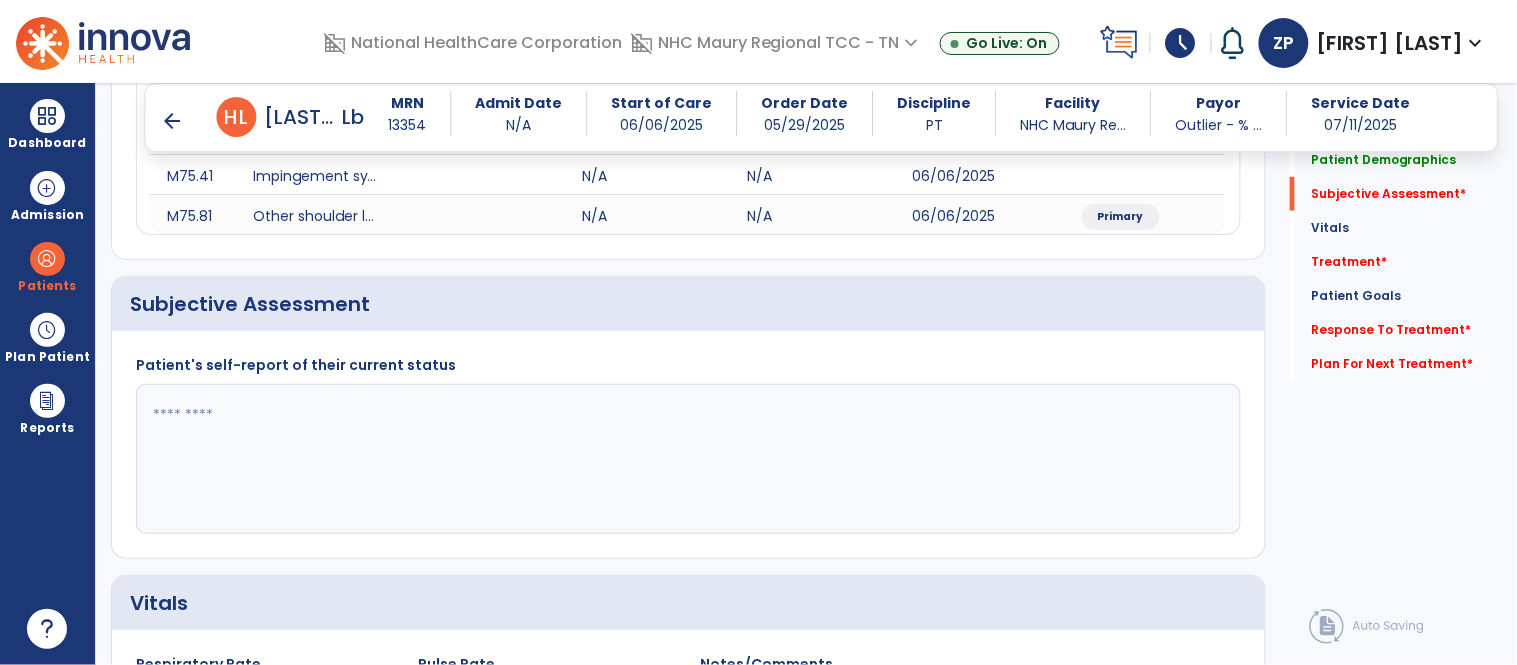 scroll, scrollTop: 454, scrollLeft: 0, axis: vertical 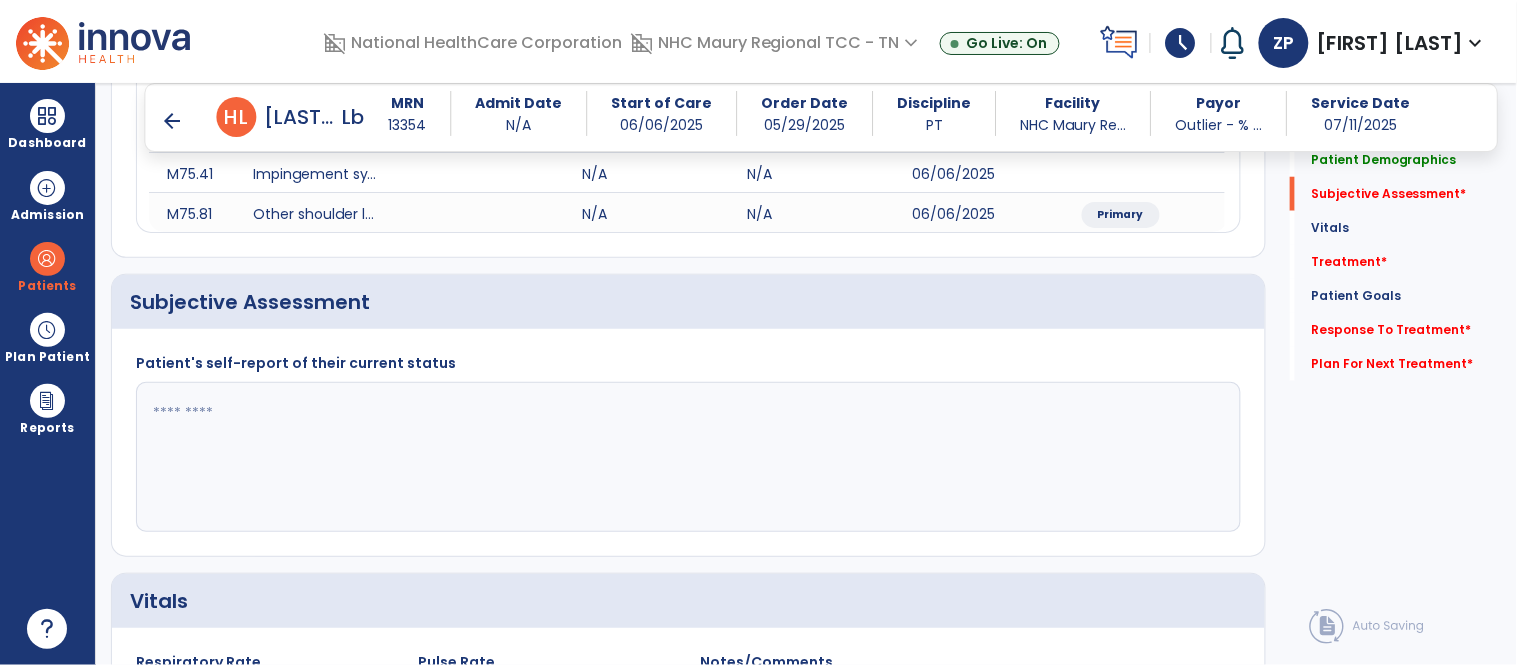 click 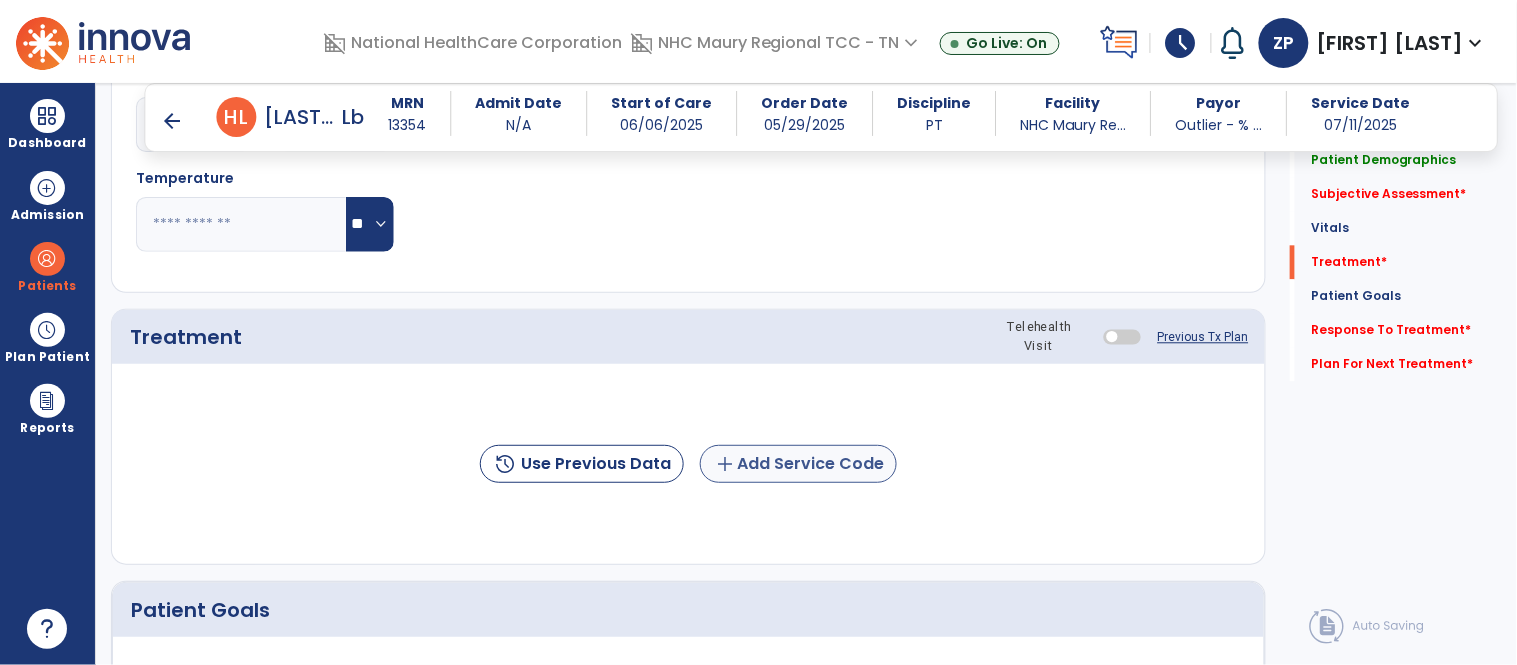 type on "**********" 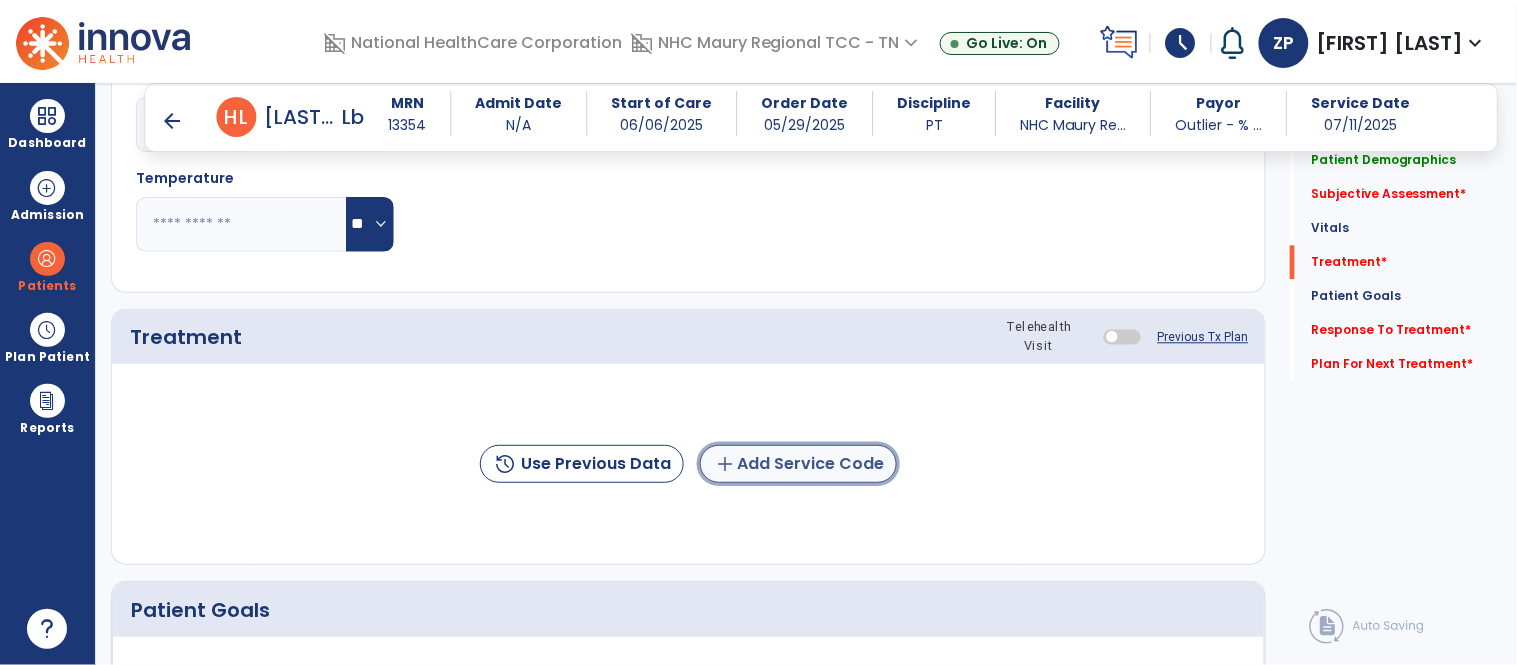 click on "add  Add Service Code" 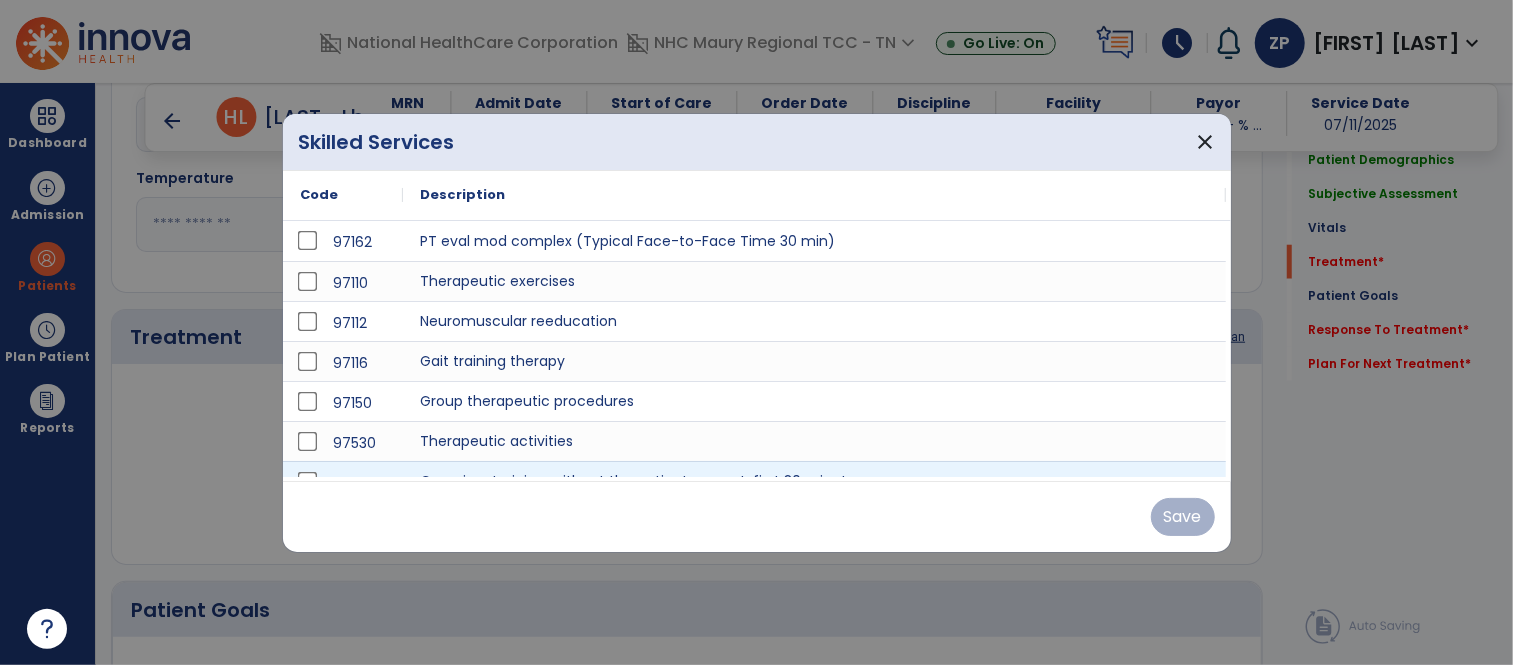 scroll, scrollTop: 1140, scrollLeft: 0, axis: vertical 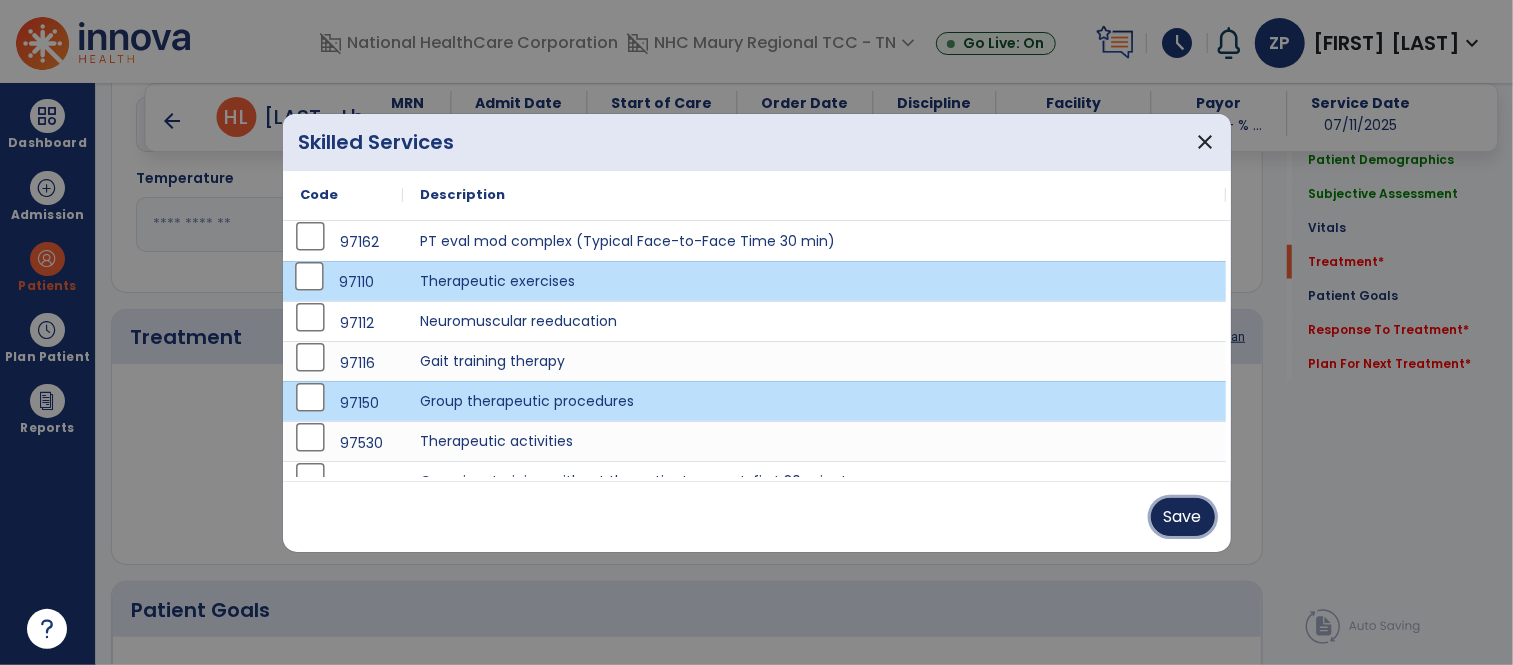 click on "Save" at bounding box center [1183, 517] 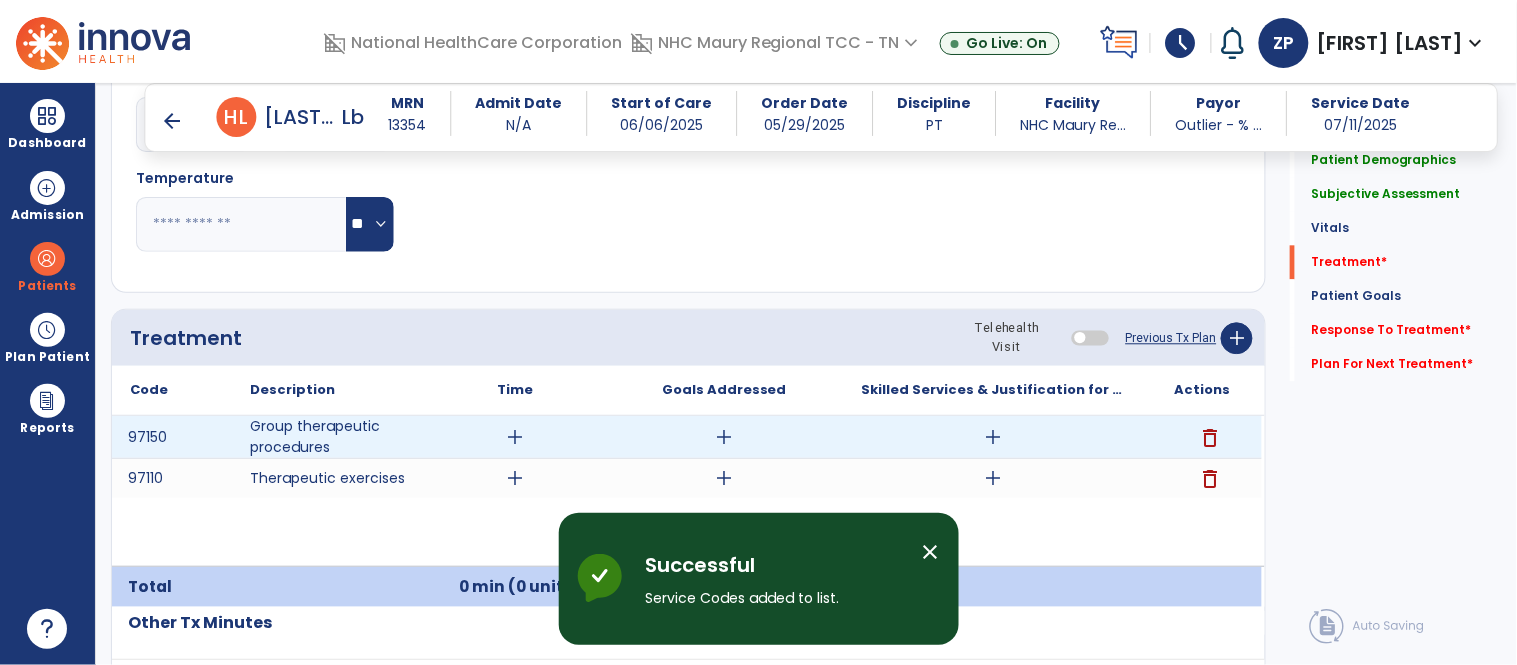 click on "add" at bounding box center [515, 437] 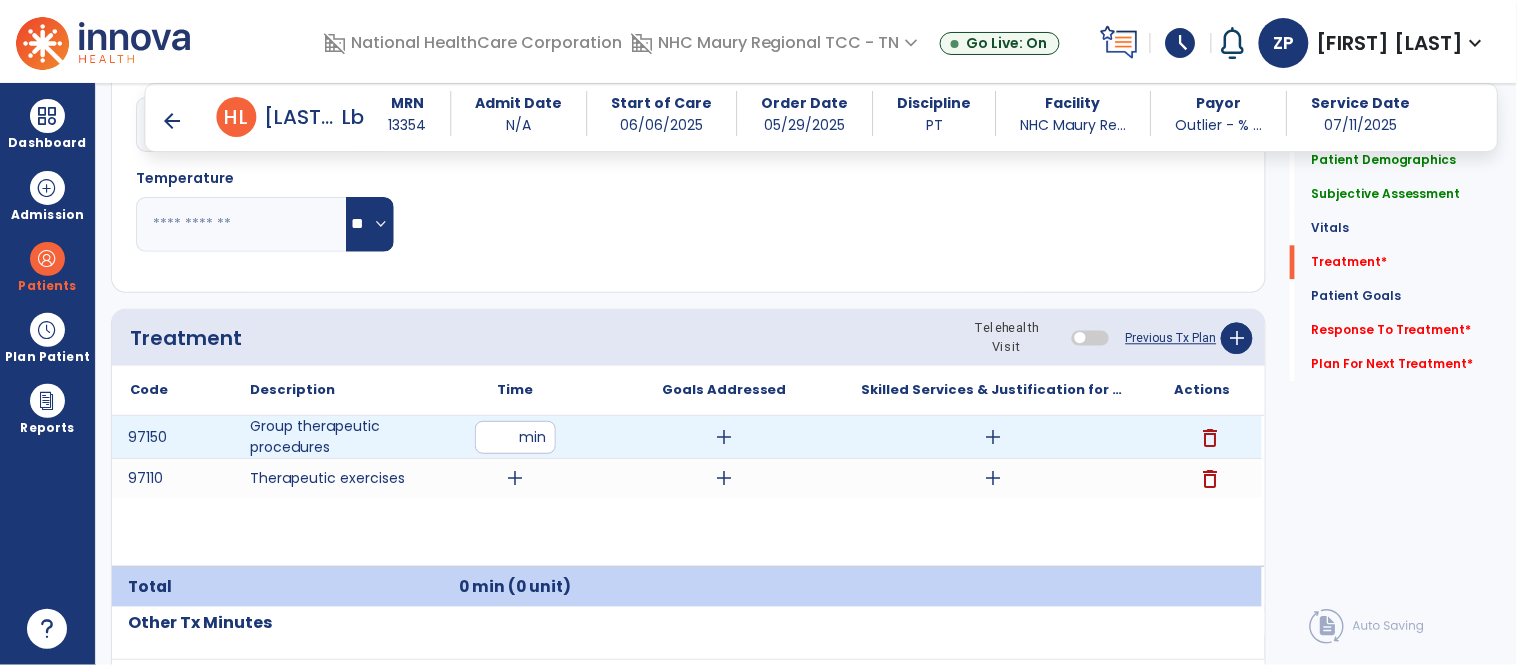 type on "**" 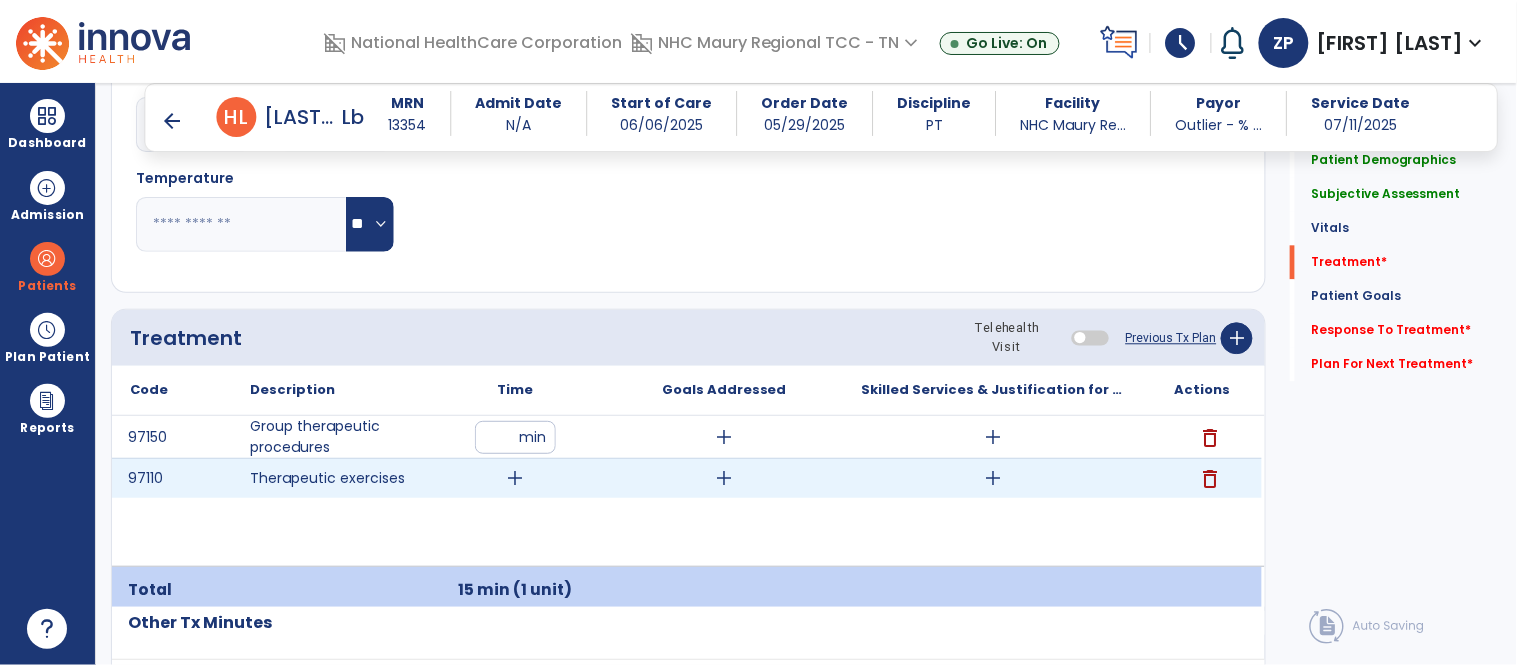 click on "add" at bounding box center [515, 478] 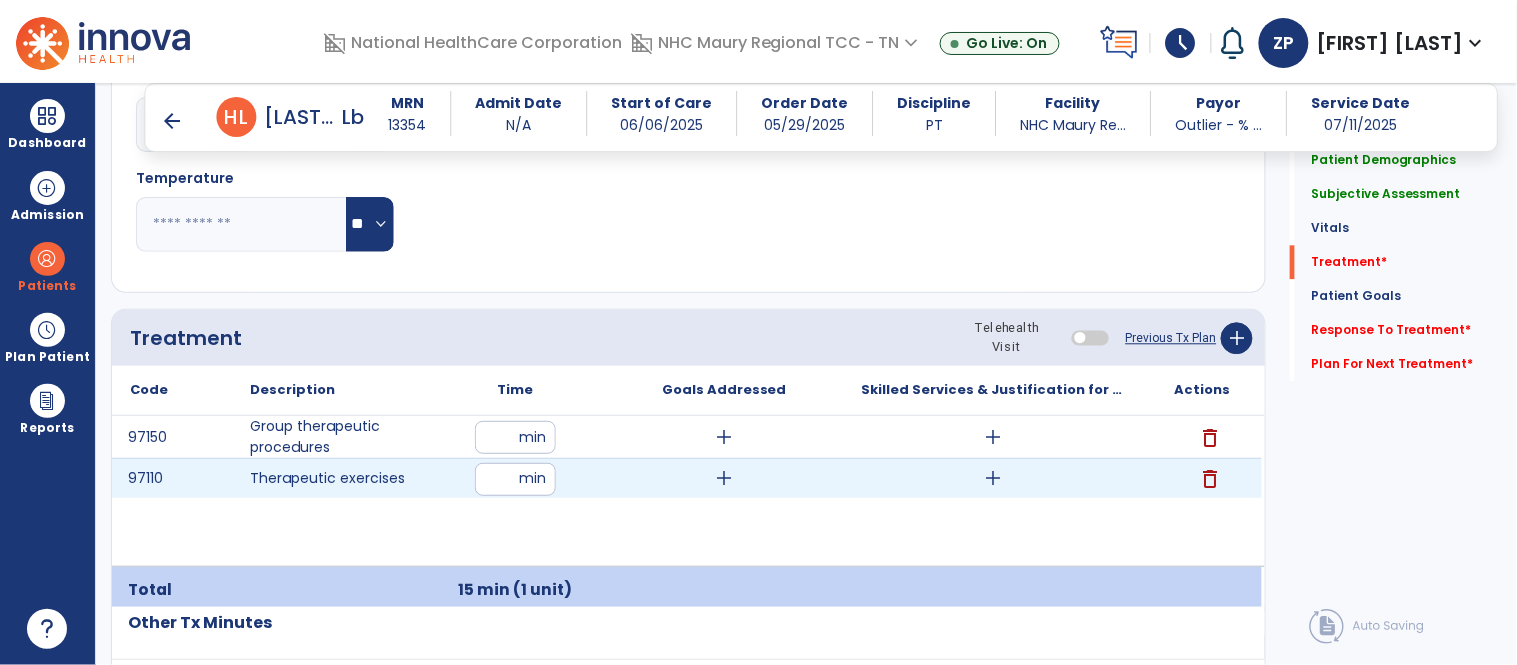 type on "**" 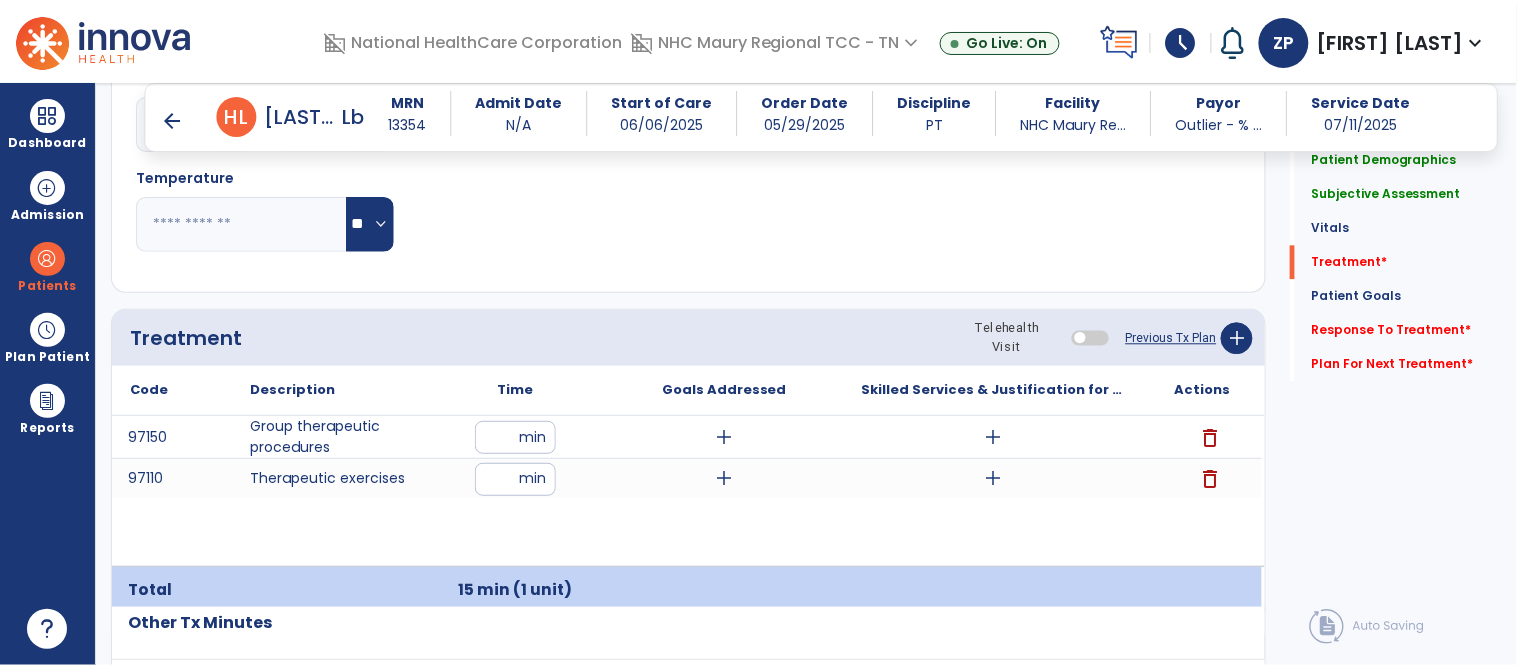 click on "97150  Group therapeutic procedures  ** min add add delete 97110  Therapeutic exercises  ** min add add delete" at bounding box center (687, 491) 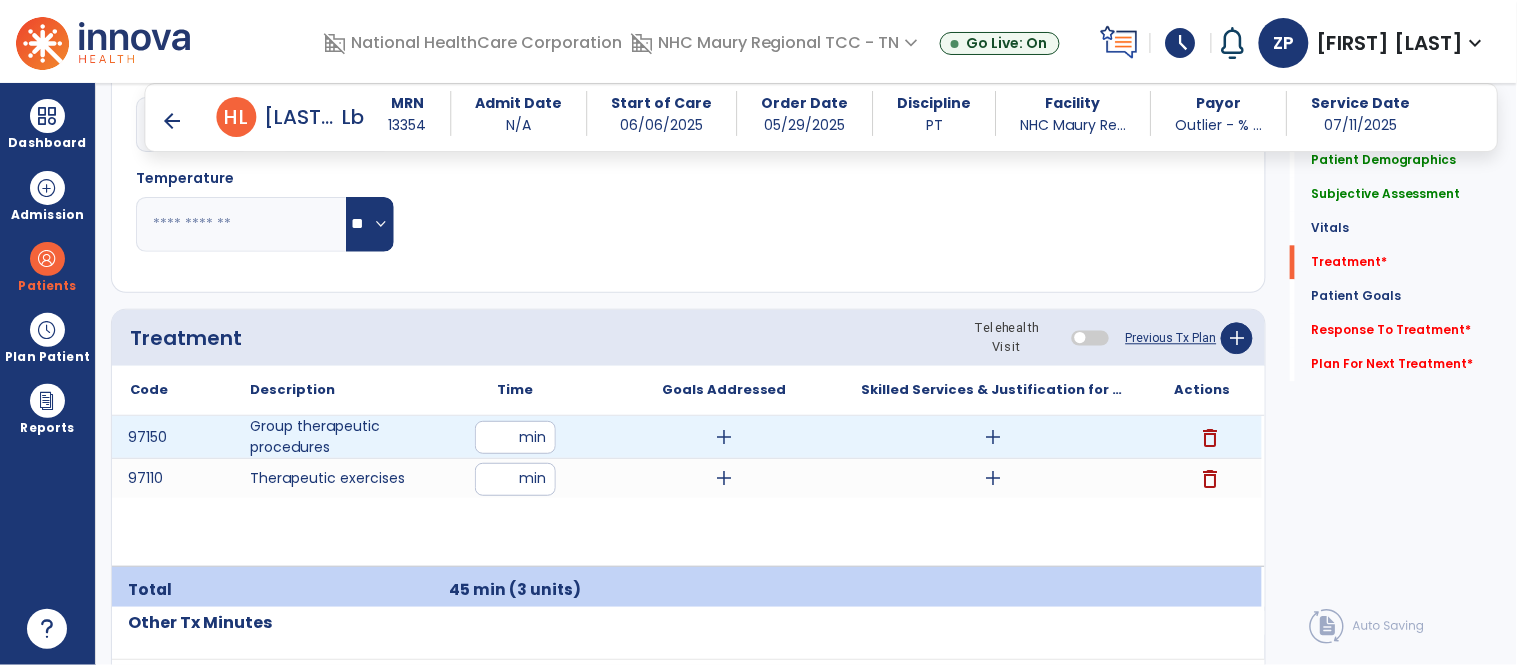 click on "add" at bounding box center (993, 437) 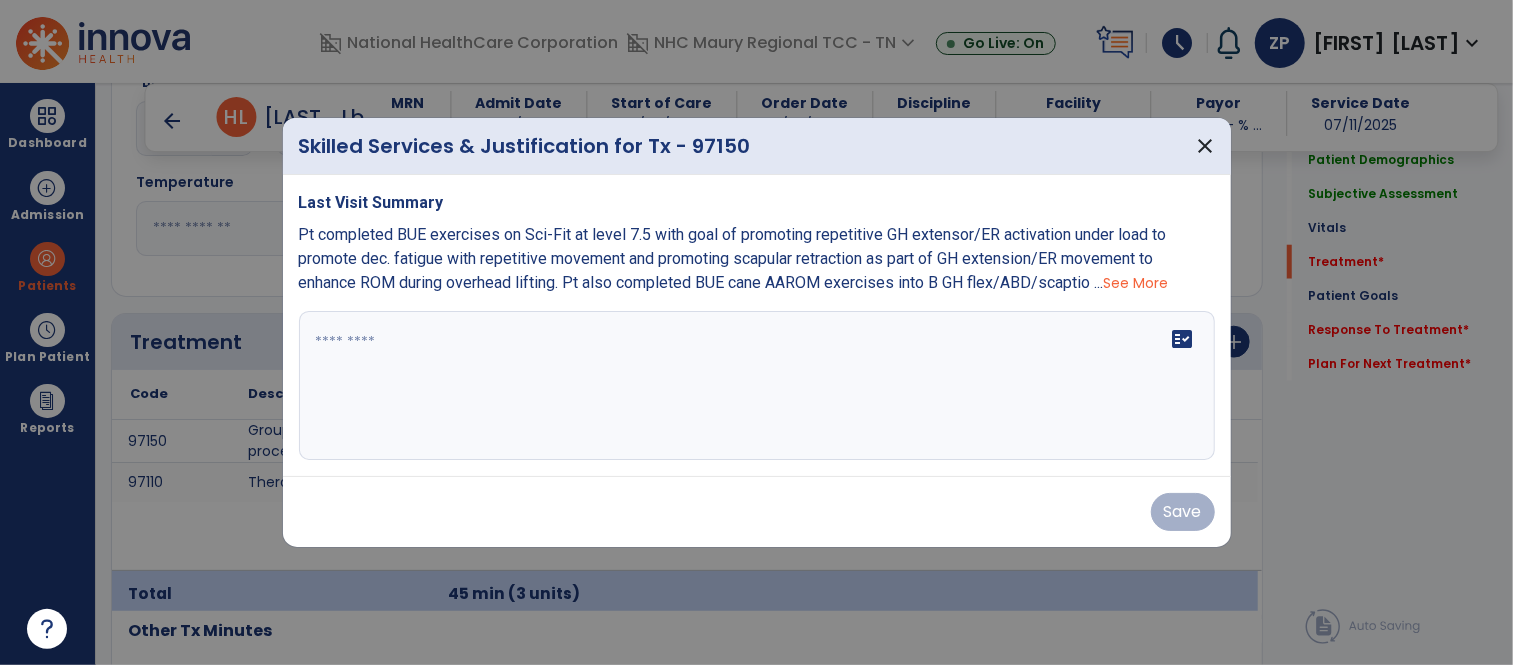scroll, scrollTop: 1140, scrollLeft: 0, axis: vertical 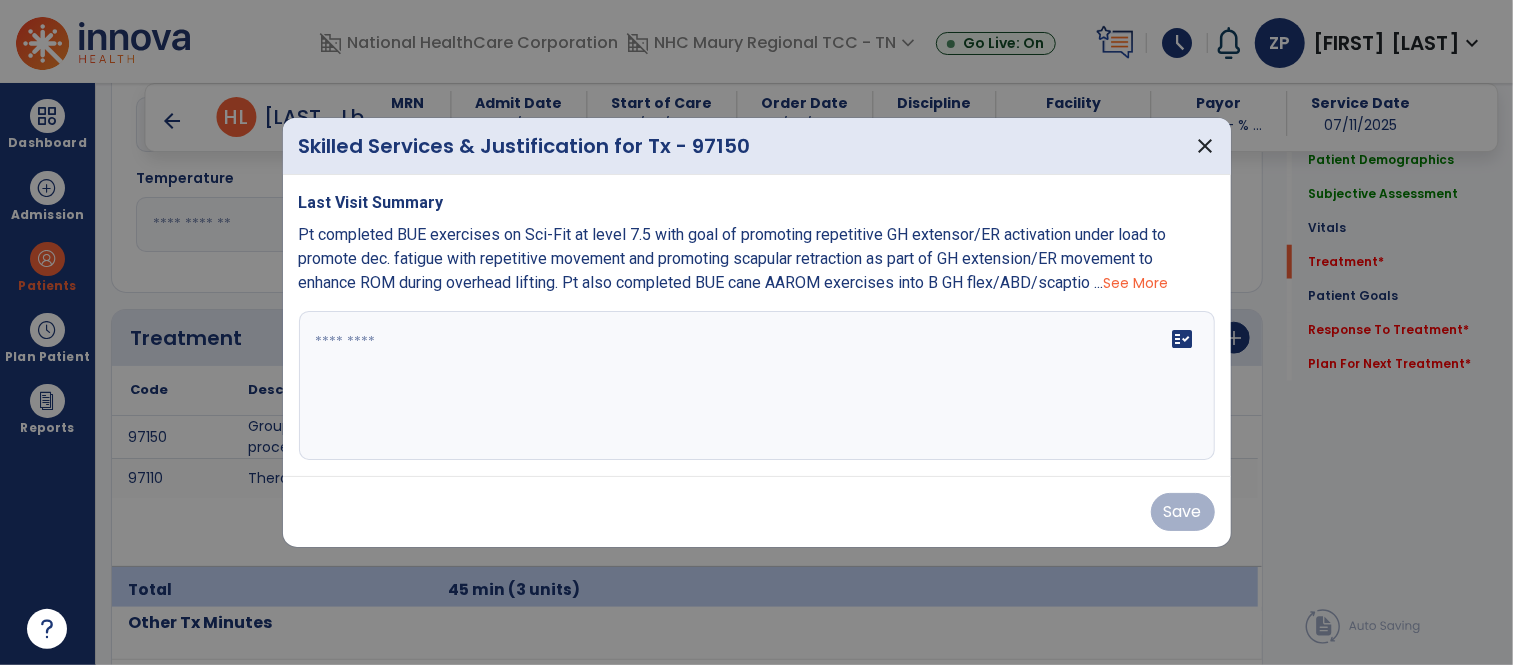 click on "See More" at bounding box center (1136, 283) 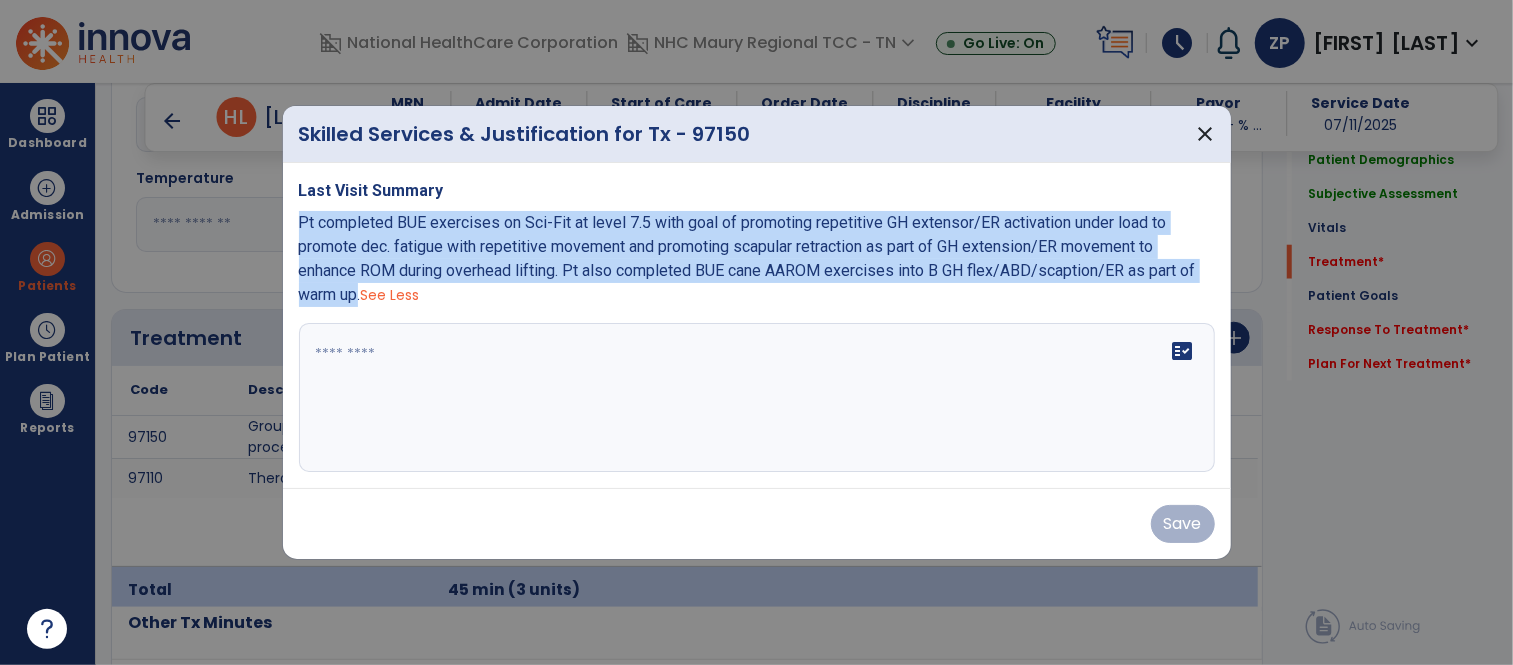 drag, startPoint x: 362, startPoint y: 298, endPoint x: 296, endPoint y: 222, distance: 100.65784 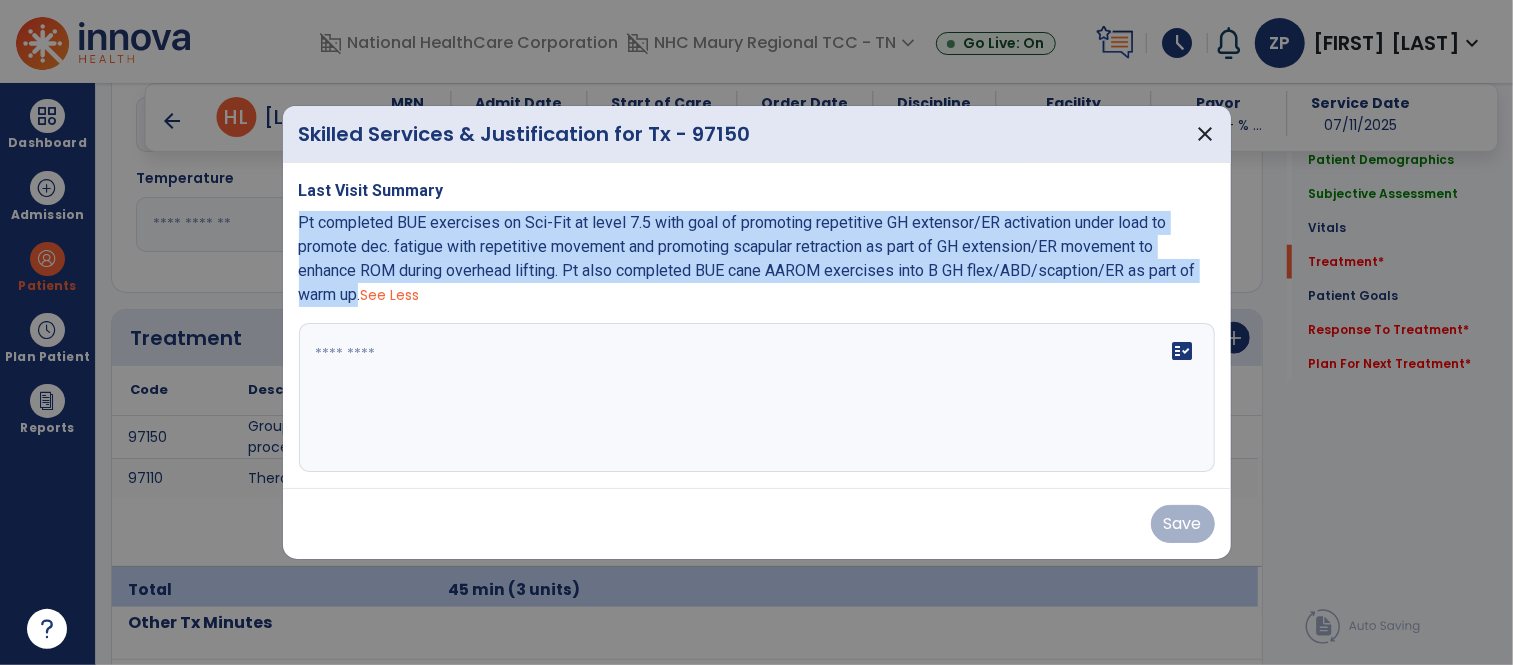 click on "Last Visit Summary Pt completed BUE exercises on Sci-Fit at level 7.5 with goal of promoting repetitive GH extensor/ER activation under load to promote dec. fatigue with repetitive movement and promoting scapular retraction as part of GH extension/ER movement to enhance ROM during overhead lifting. Pt also completed BUE cane AAROM exercises into B GH flex/ABD/scaption/ER as part of warm up.  See Less   fact_check" at bounding box center [757, 326] 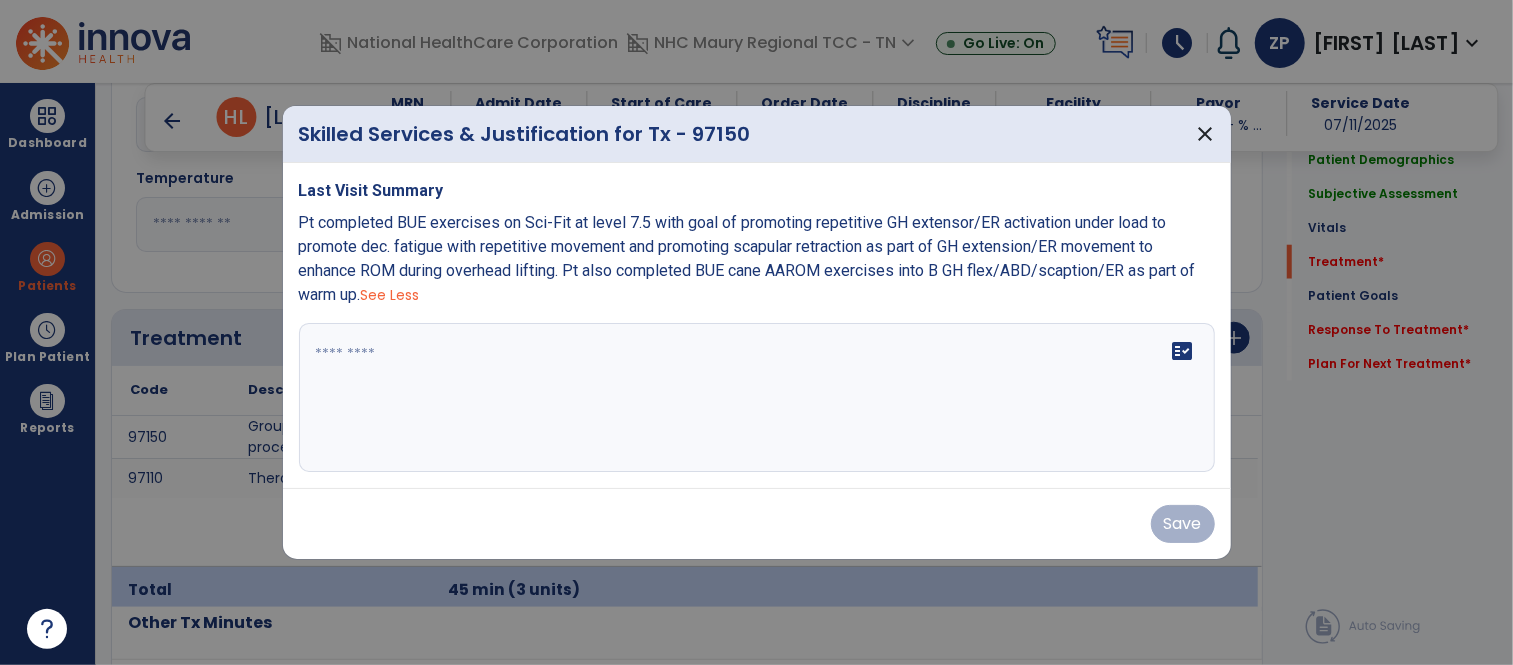 click on "fact_check" at bounding box center [757, 398] 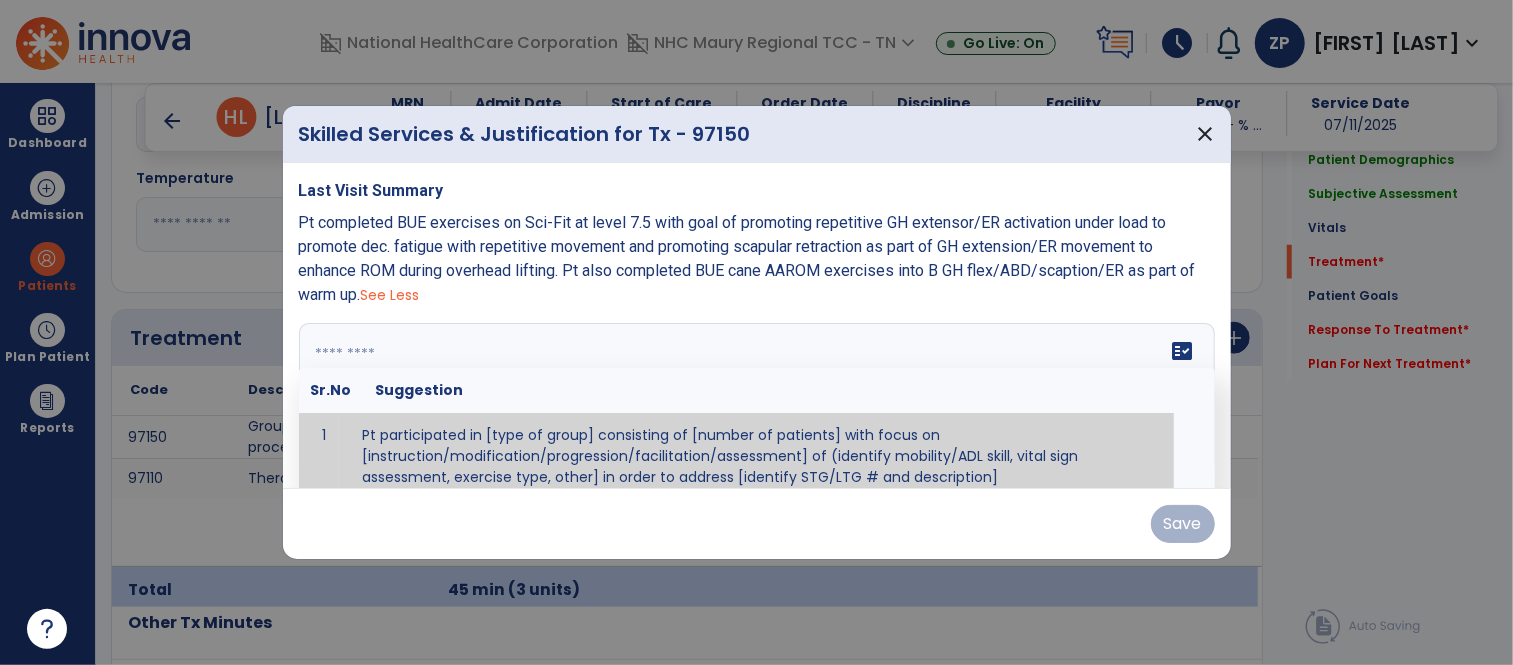 scroll, scrollTop: 11, scrollLeft: 0, axis: vertical 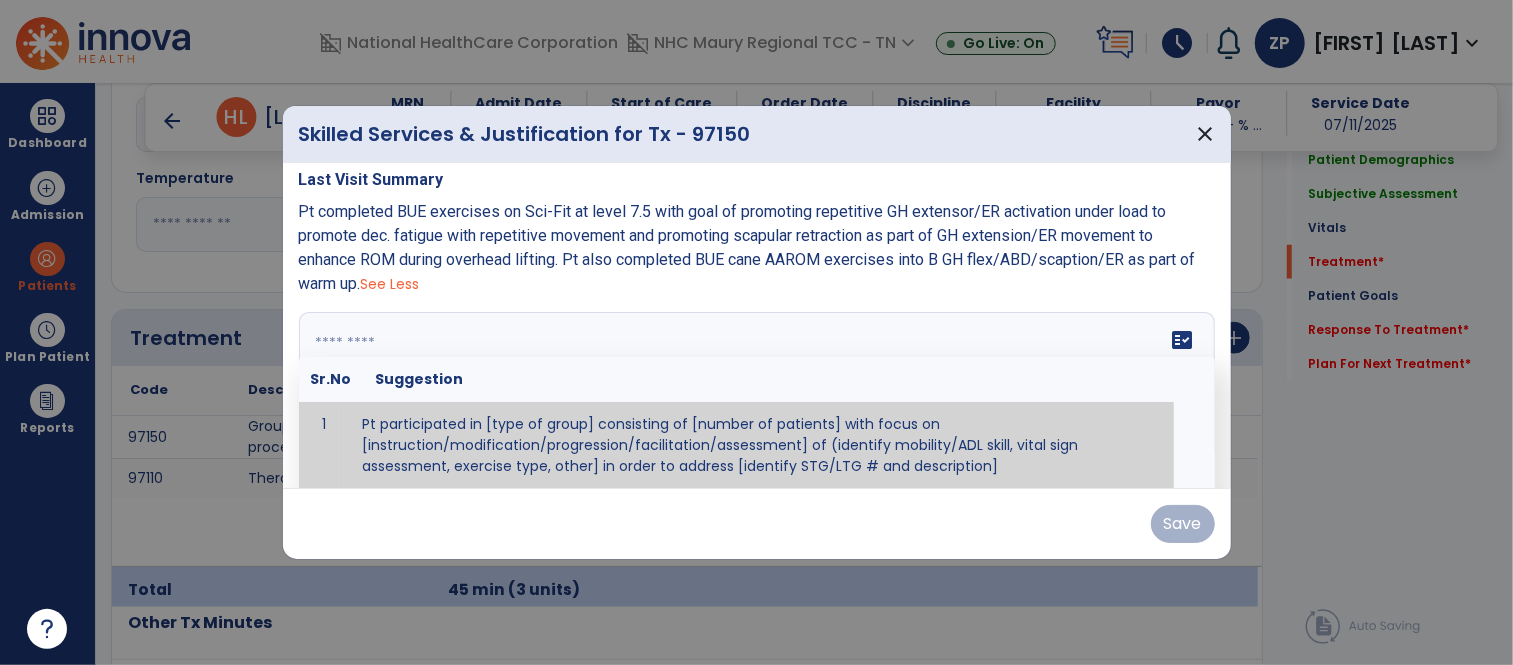 paste on "**********" 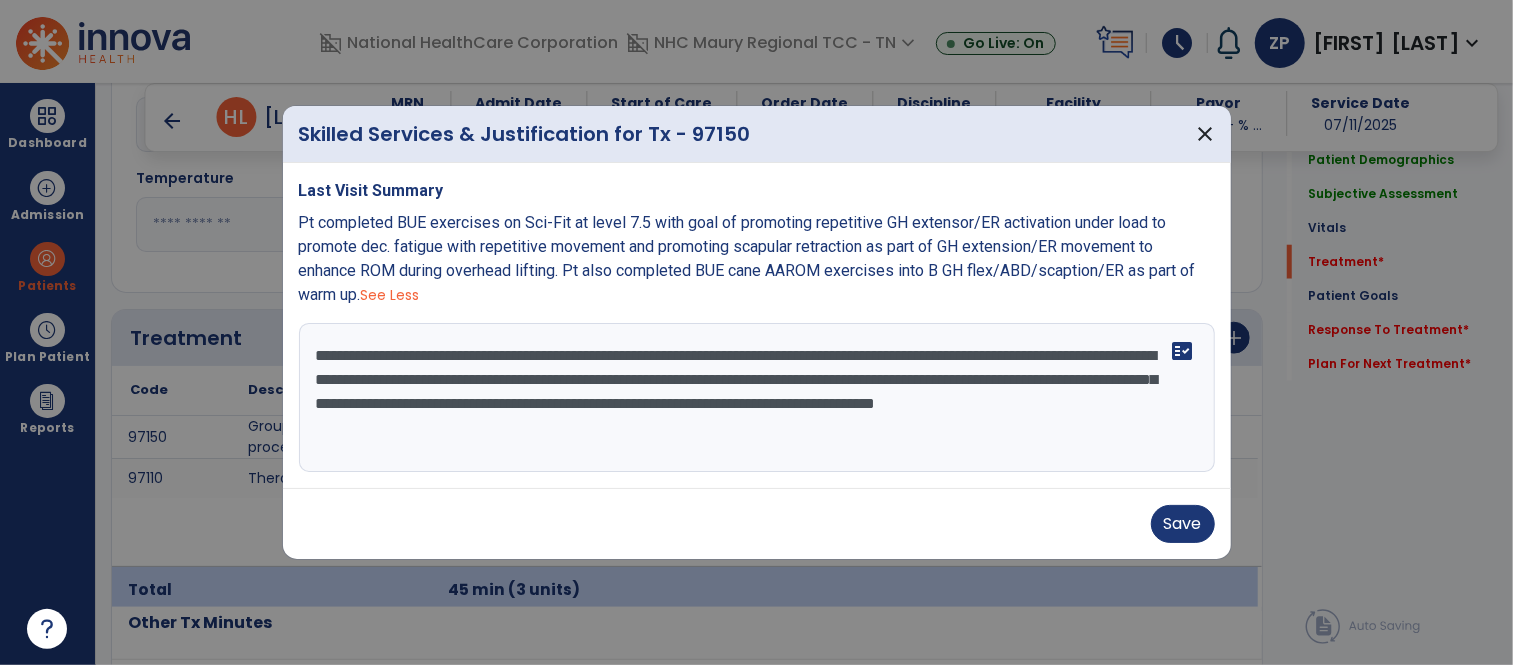 scroll, scrollTop: 0, scrollLeft: 0, axis: both 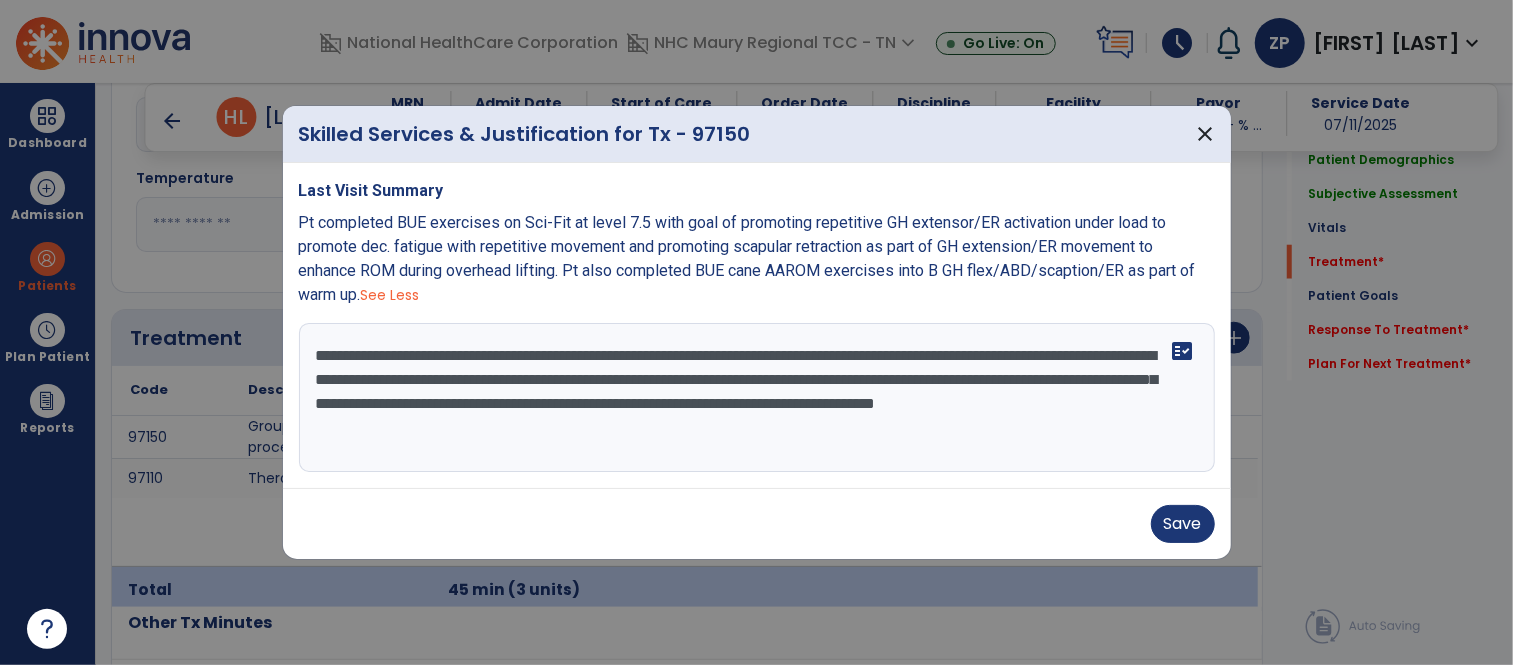 click on "**********" at bounding box center (757, 398) 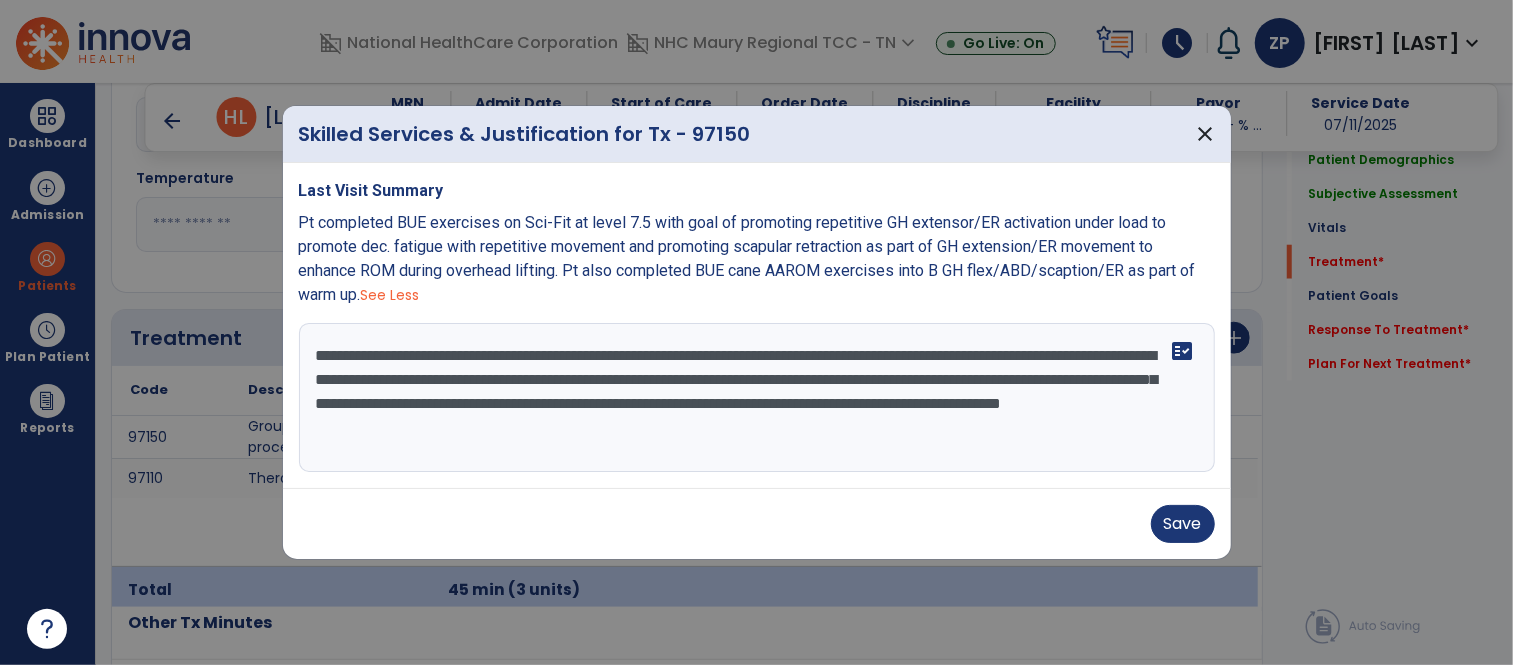 click on "**********" at bounding box center [757, 398] 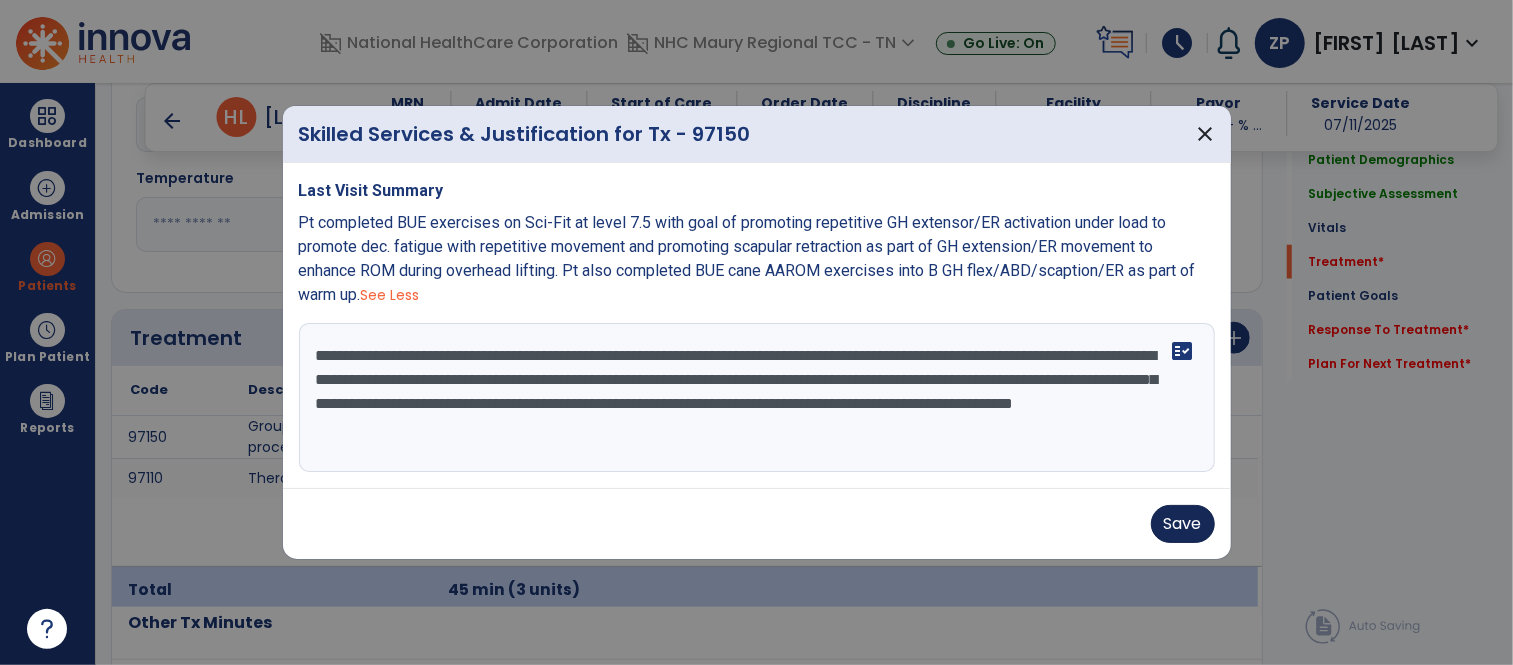 type on "**********" 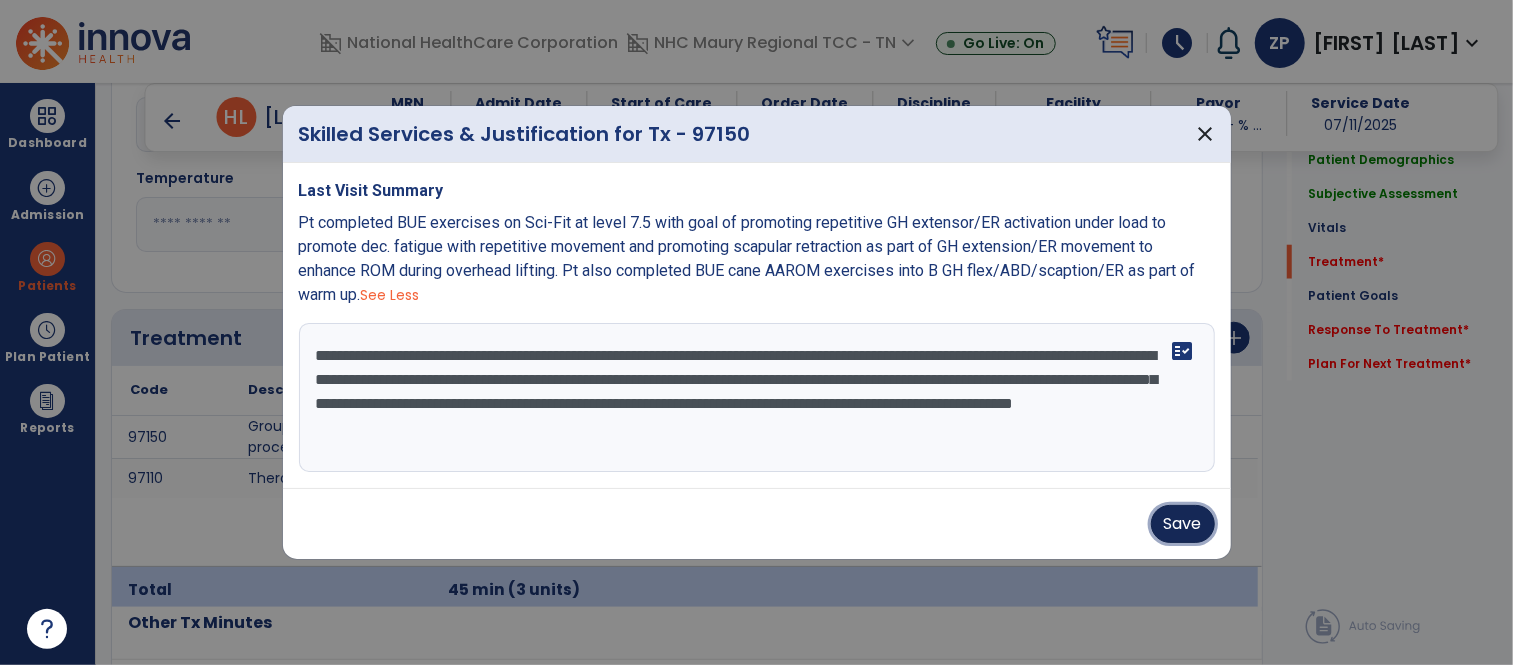 click on "Save" at bounding box center [1183, 524] 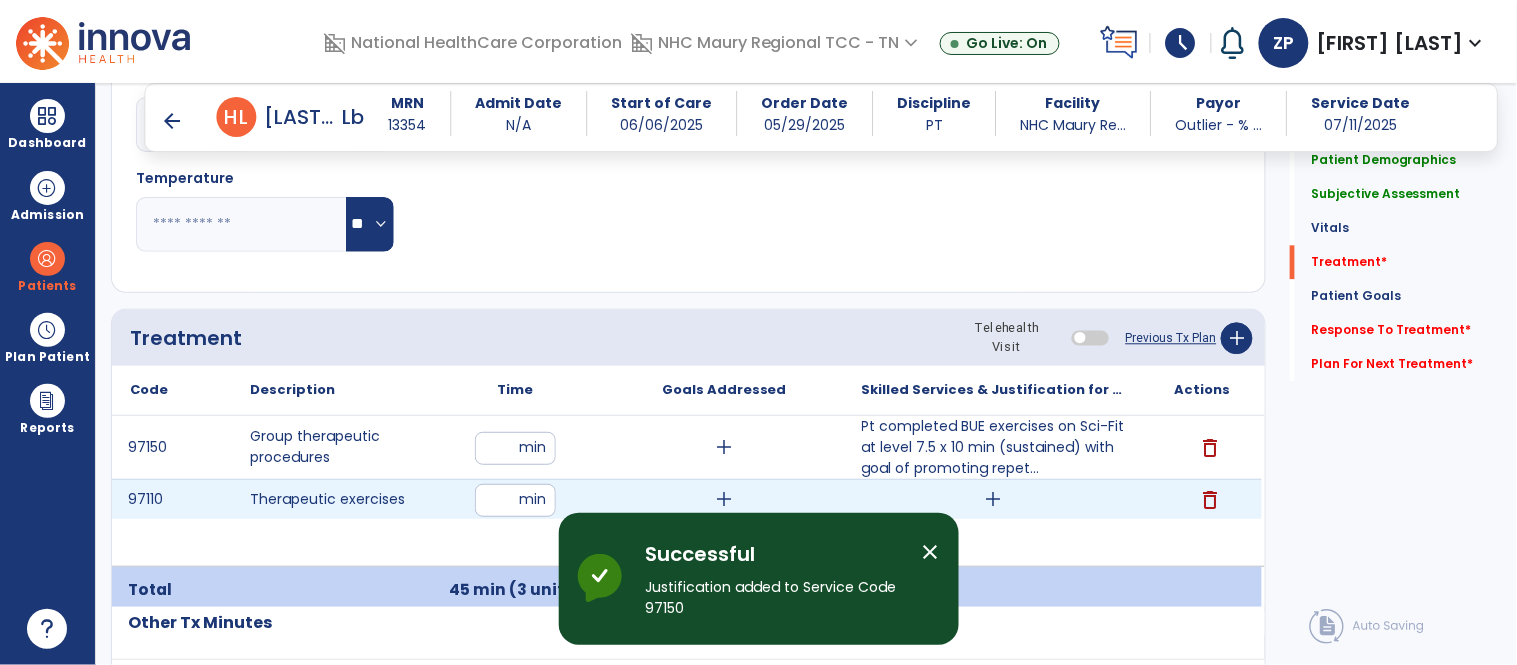 click on "add" at bounding box center (993, 499) 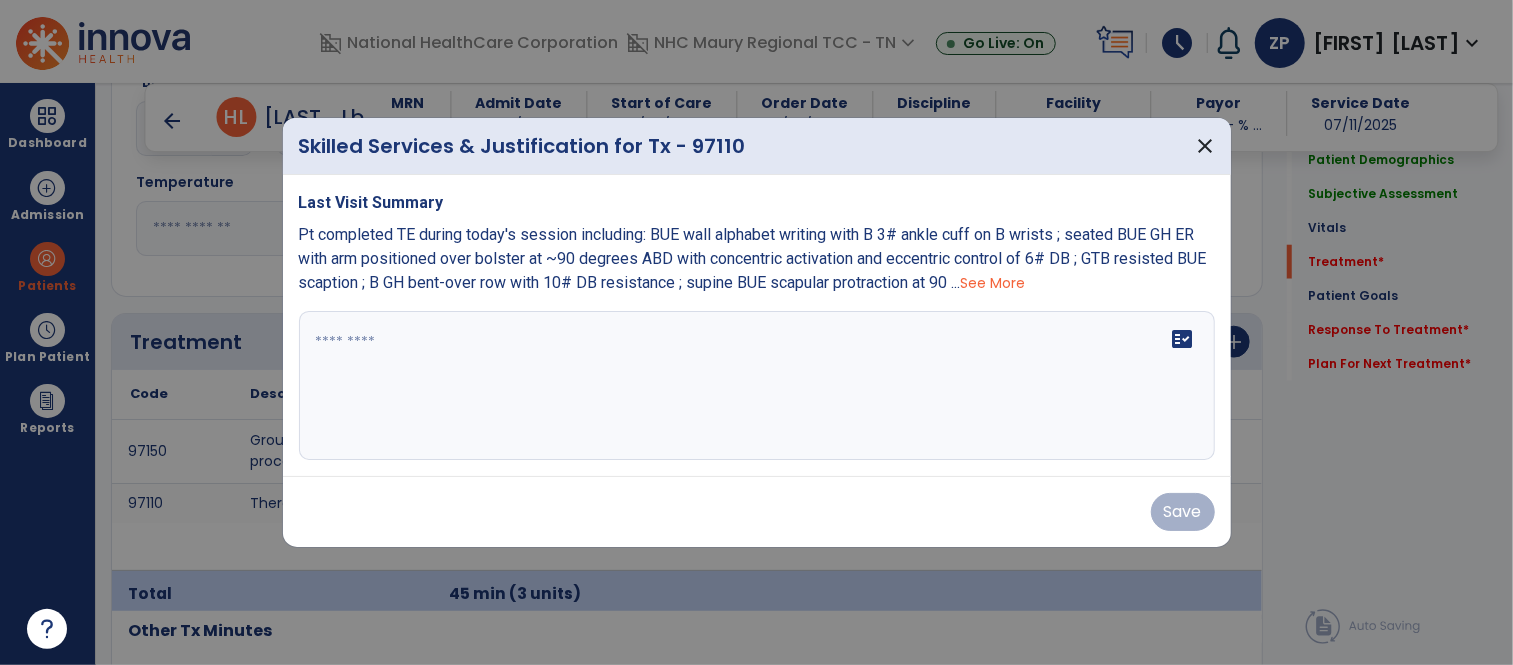 scroll, scrollTop: 1140, scrollLeft: 0, axis: vertical 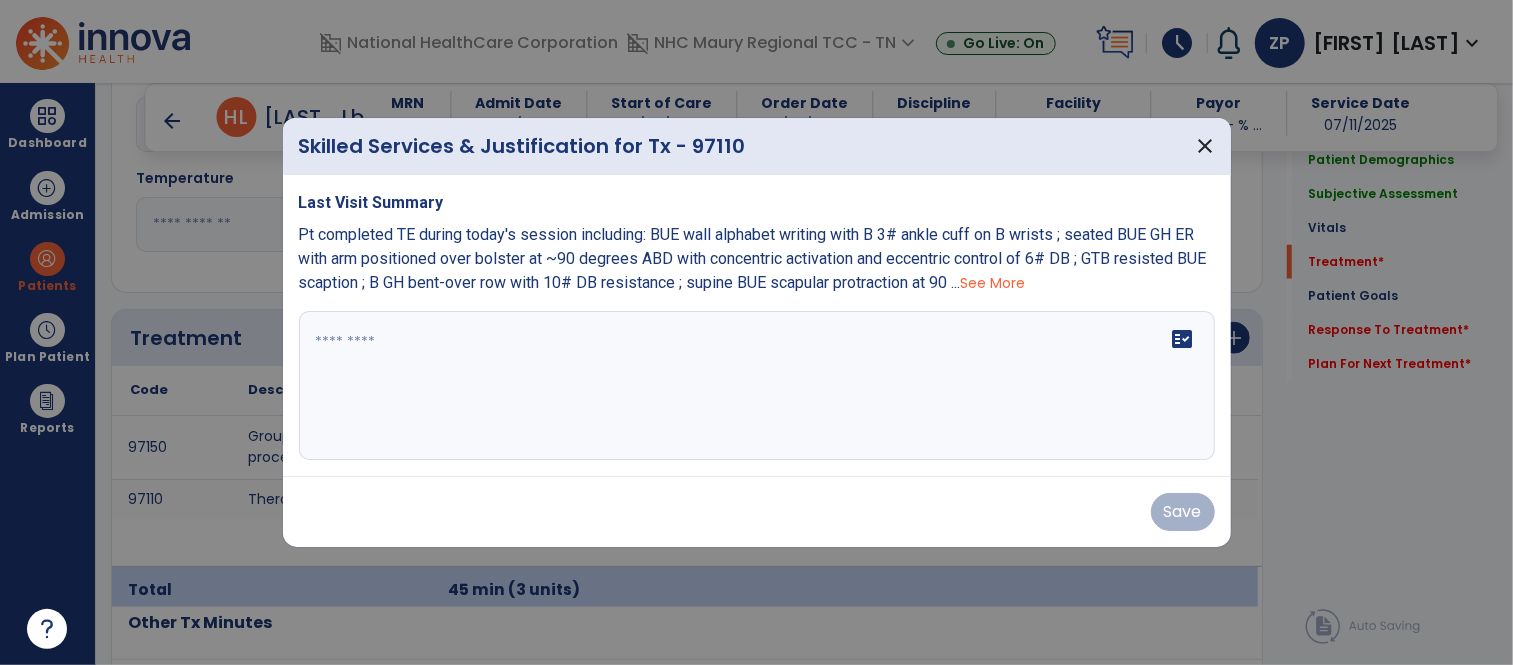 click on "Pt completed TE during today's session including: BUE wall alphabet writing with B 3# ankle cuff on B wrists ; seated BUE GH ER with arm positioned over bolster at ~90 degrees ABD with concentric activation and eccentric control of 6# DB ; GTB resisted BUE scaption ; B GH bent-over row with 10# DB resistance ; supine BUE scapular protraction at 90 ... See More" at bounding box center [757, 259] 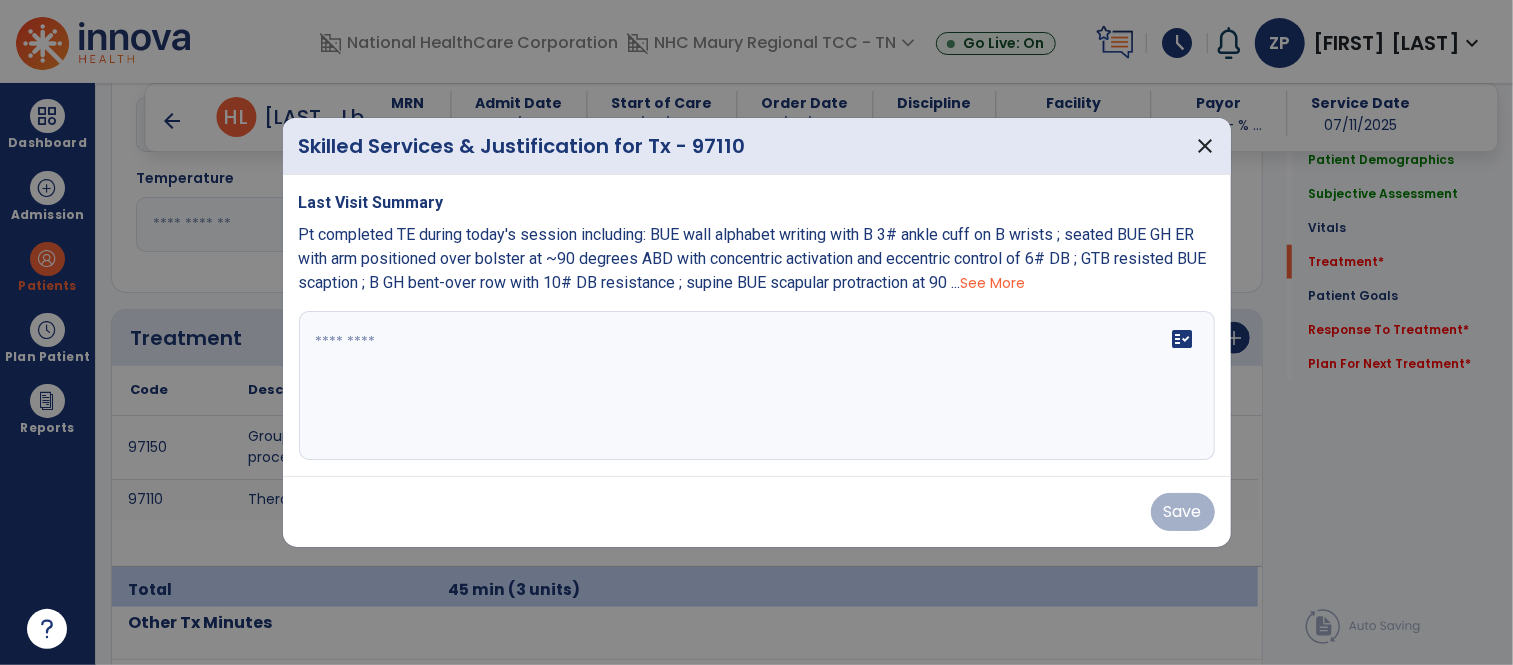 click on "See More" at bounding box center [993, 283] 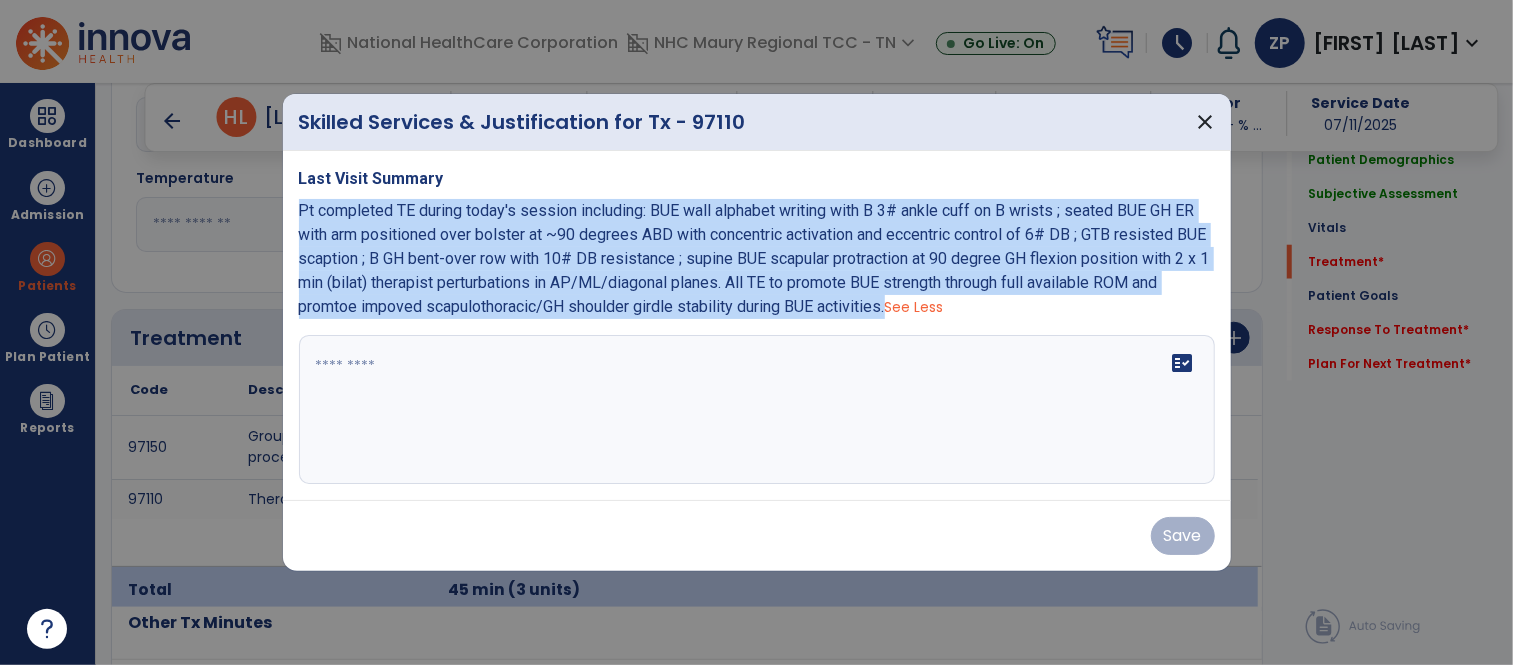 drag, startPoint x: 298, startPoint y: 205, endPoint x: 891, endPoint y: 313, distance: 602.7545 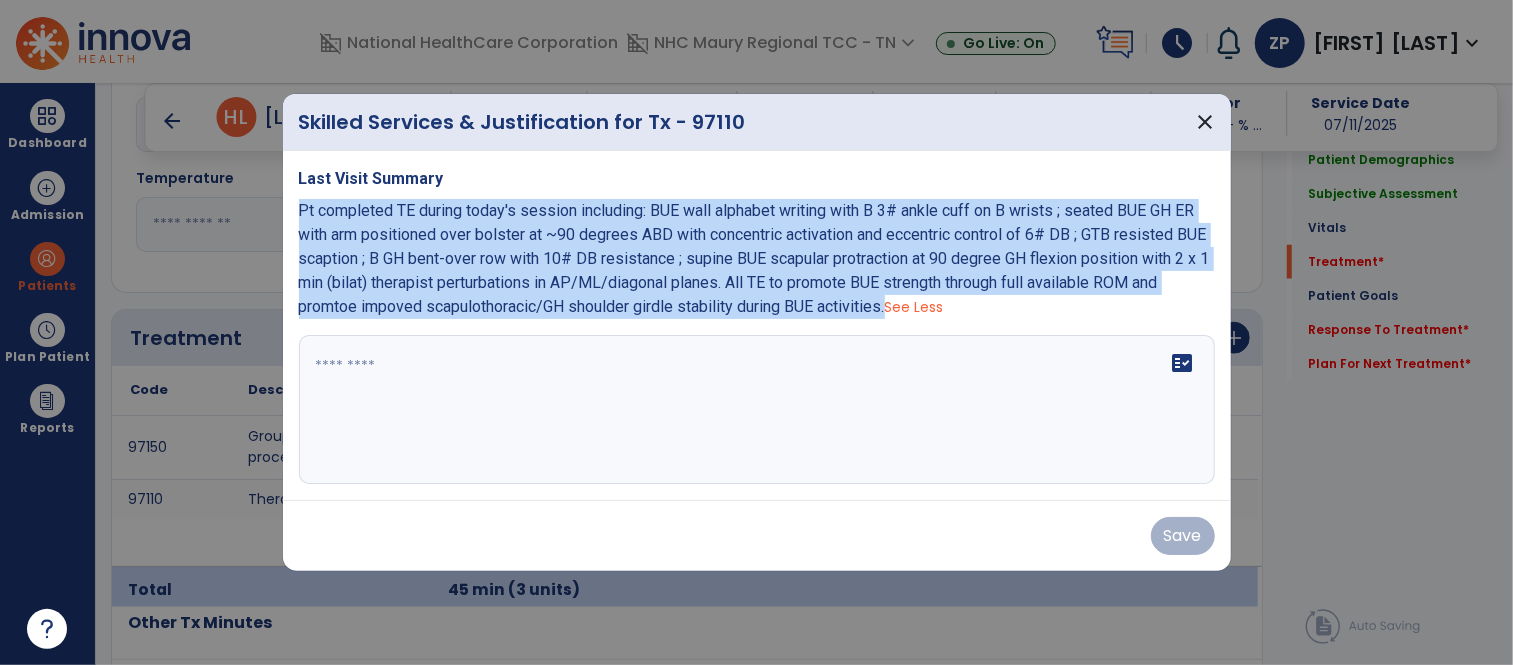 click on "Pt completed TE during today's session including: BUE wall alphabet writing with B 3# ankle cuff on B wrists ; seated BUE GH ER with arm positioned over bolster at ~90 degrees ABD with concentric activation and eccentric control of 6# DB ; GTB resisted BUE scaption ; B GH bent-over row with 10# DB resistance ; supine BUE scapular protraction at 90 degree GH flexion position with 2 x 1 min (bilat) therapist perturbations in AP/ML/diagonal planes. All TE to promote BUE strength through full available ROM and promtoe impoved scapulothoracic/GH shoulder girdle stability during BUE activities." at bounding box center (754, 258) 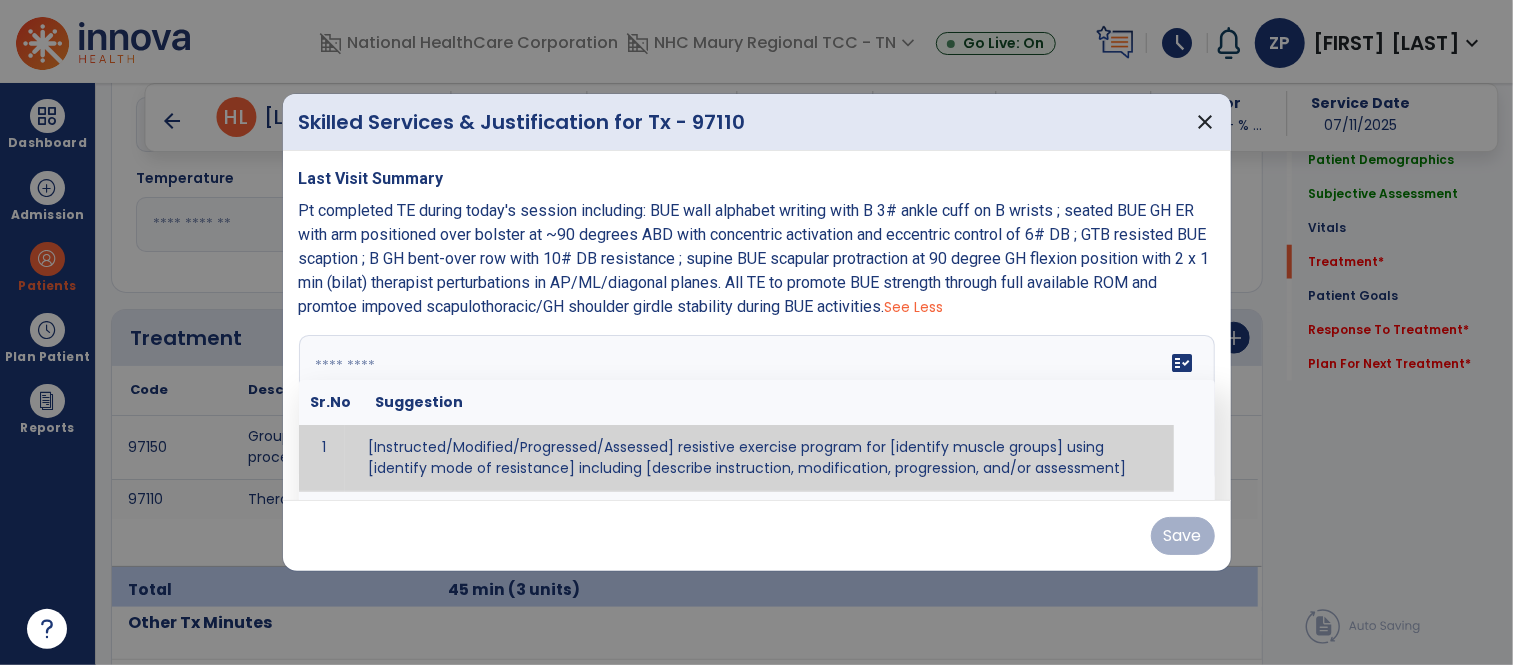 click at bounding box center (757, 410) 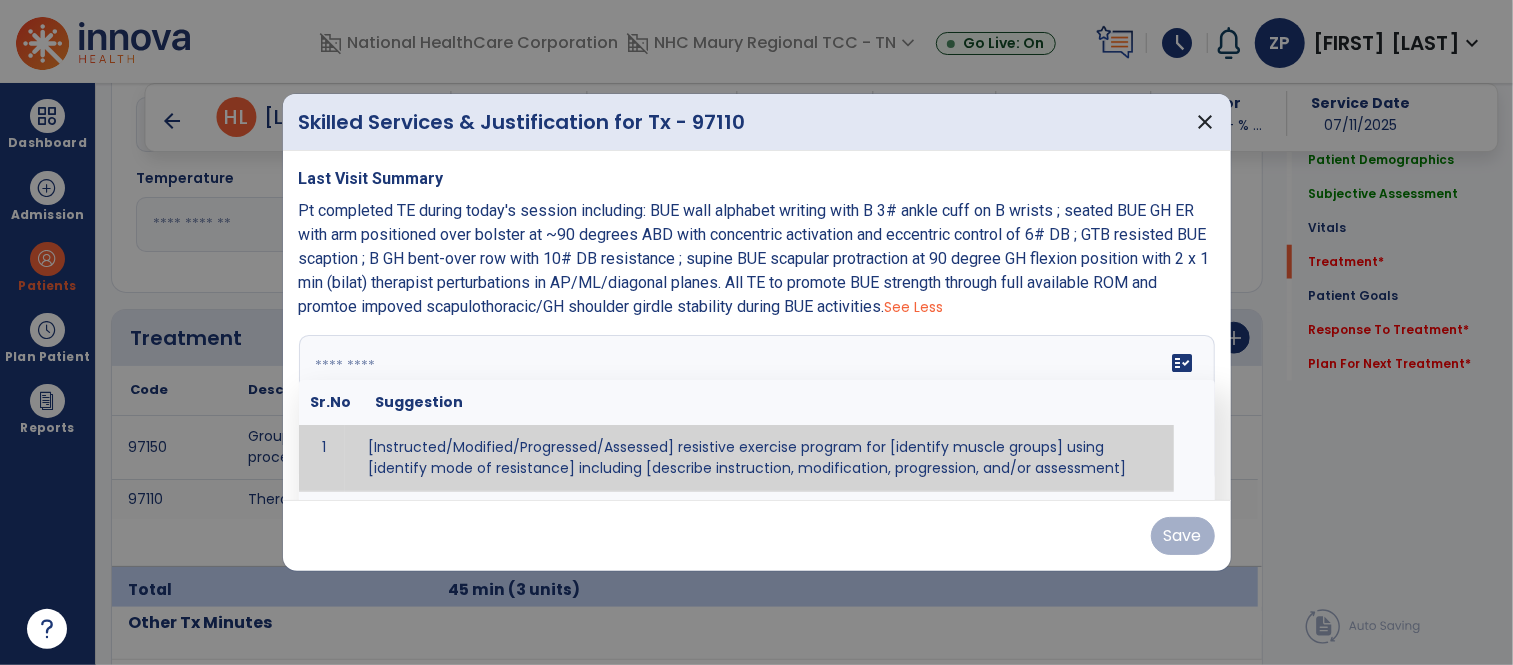 paste on "**********" 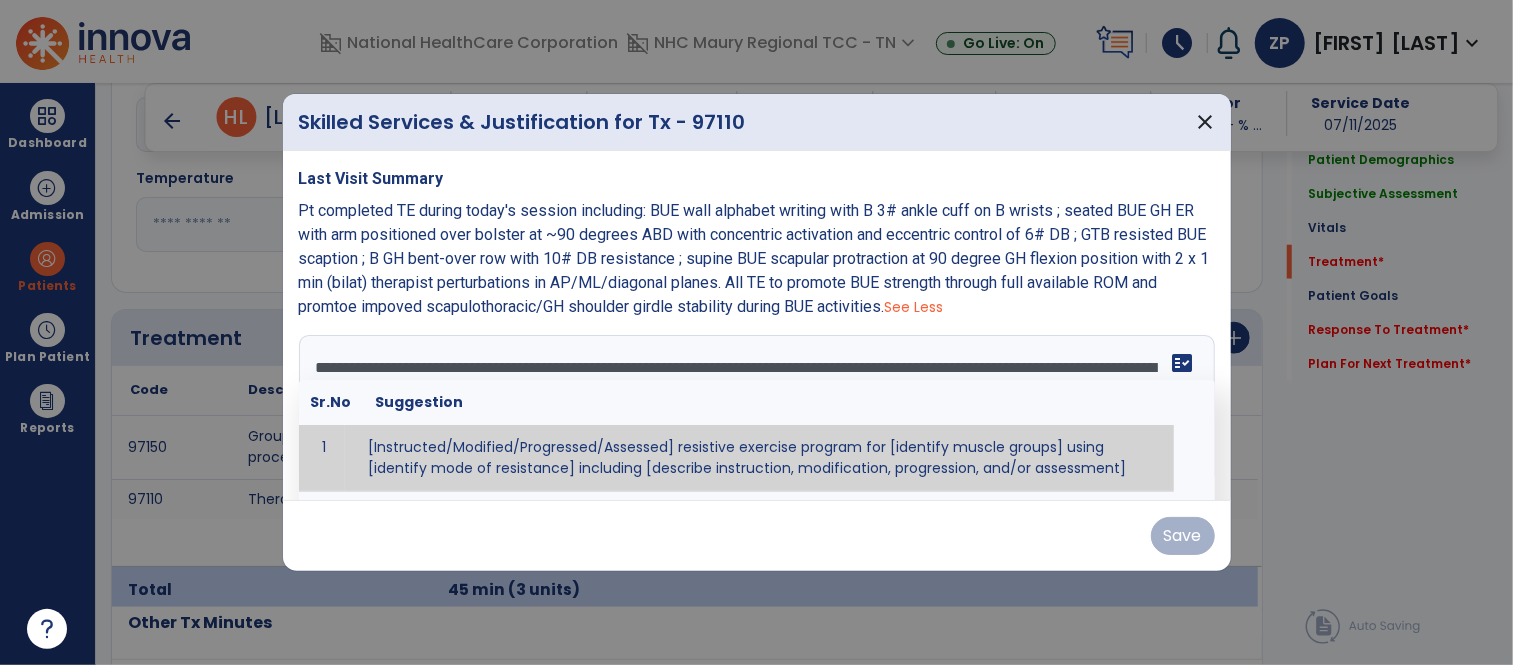 scroll, scrollTop: 15, scrollLeft: 0, axis: vertical 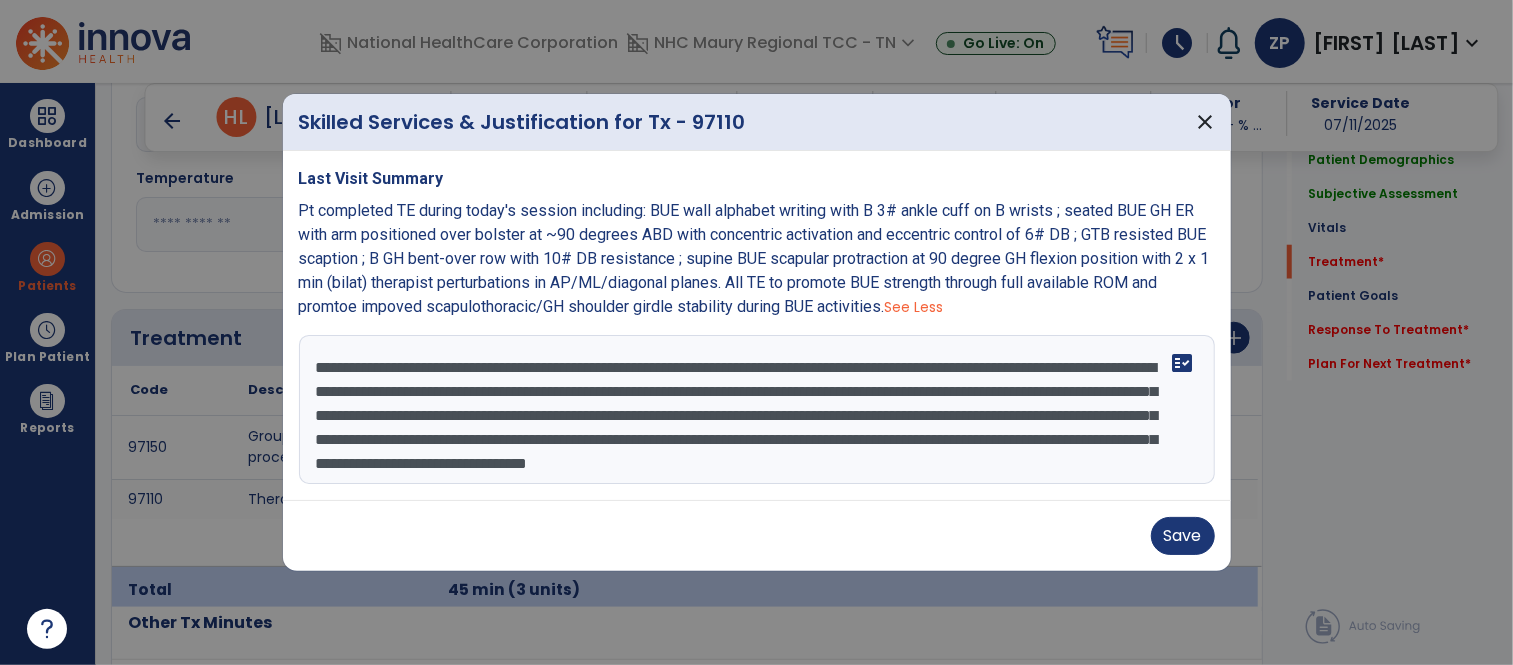 click on "**********" at bounding box center [757, 410] 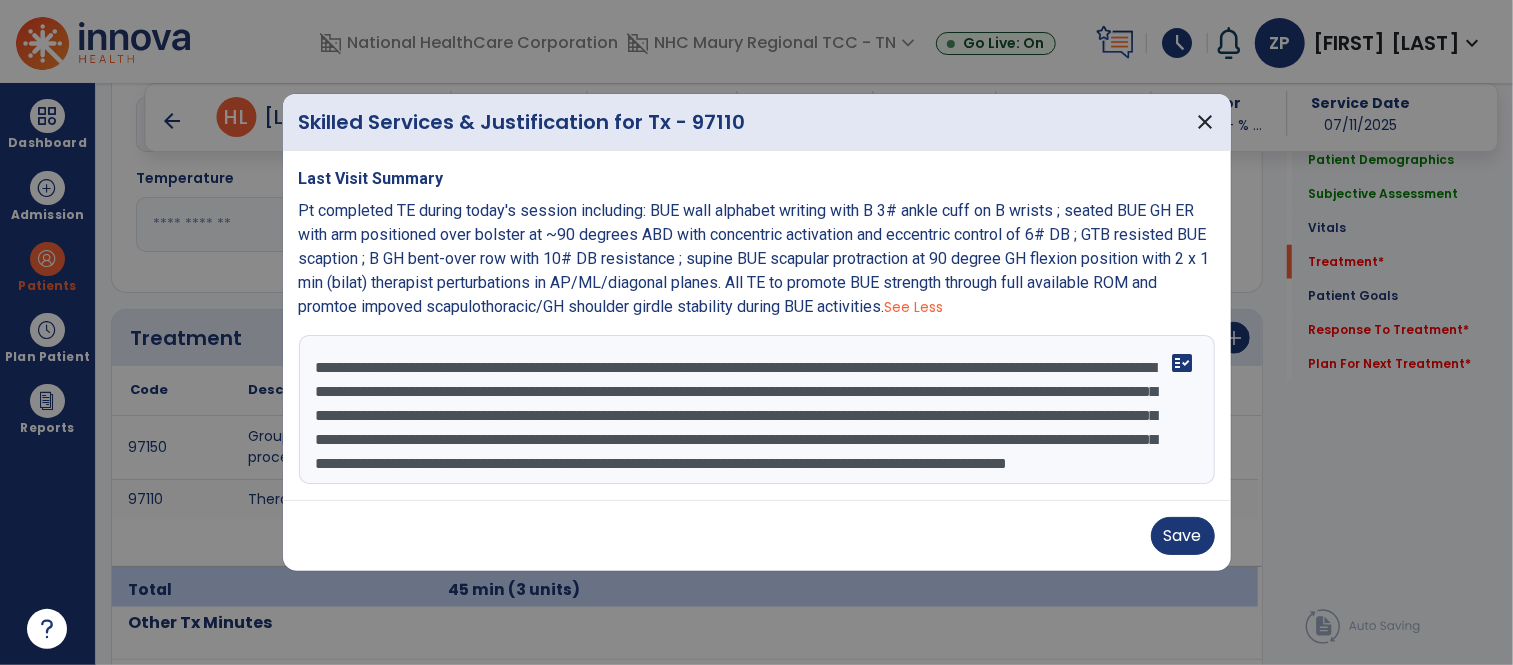 click on "**********" at bounding box center [757, 410] 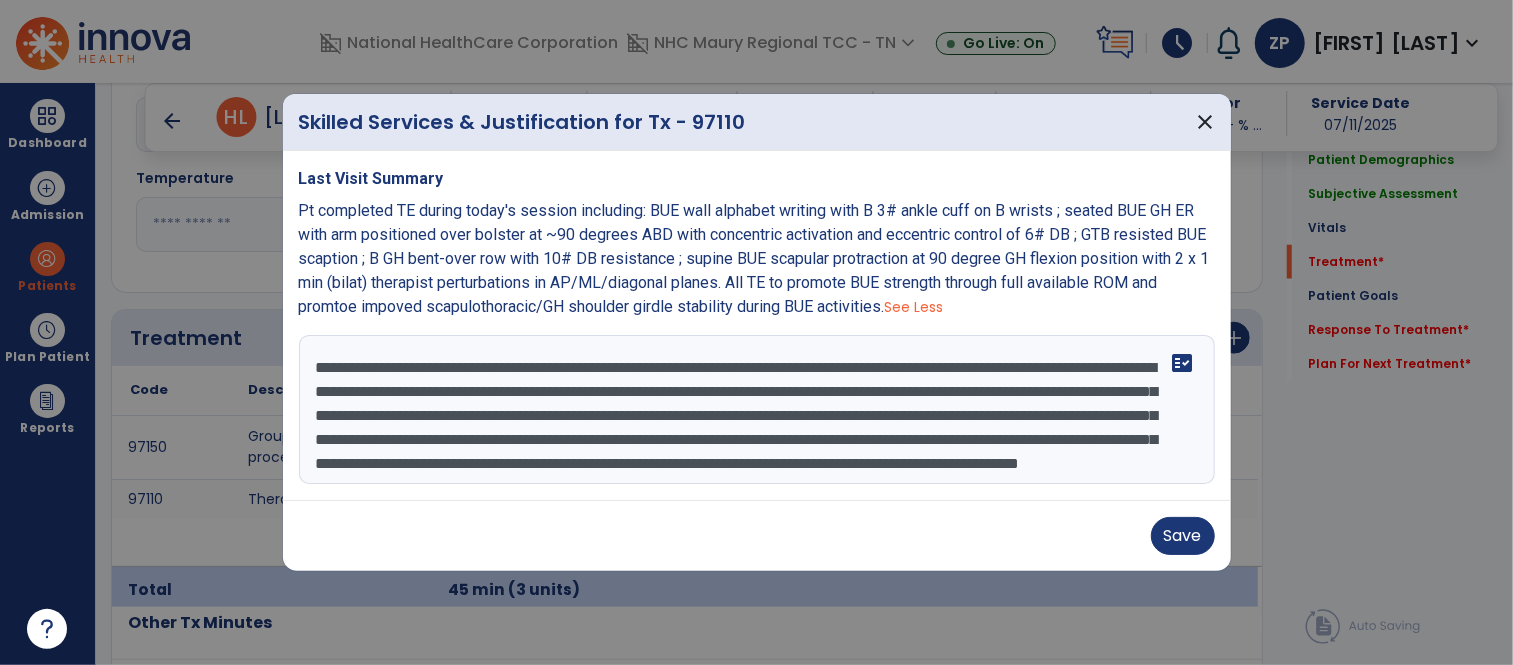 click on "**********" at bounding box center [757, 410] 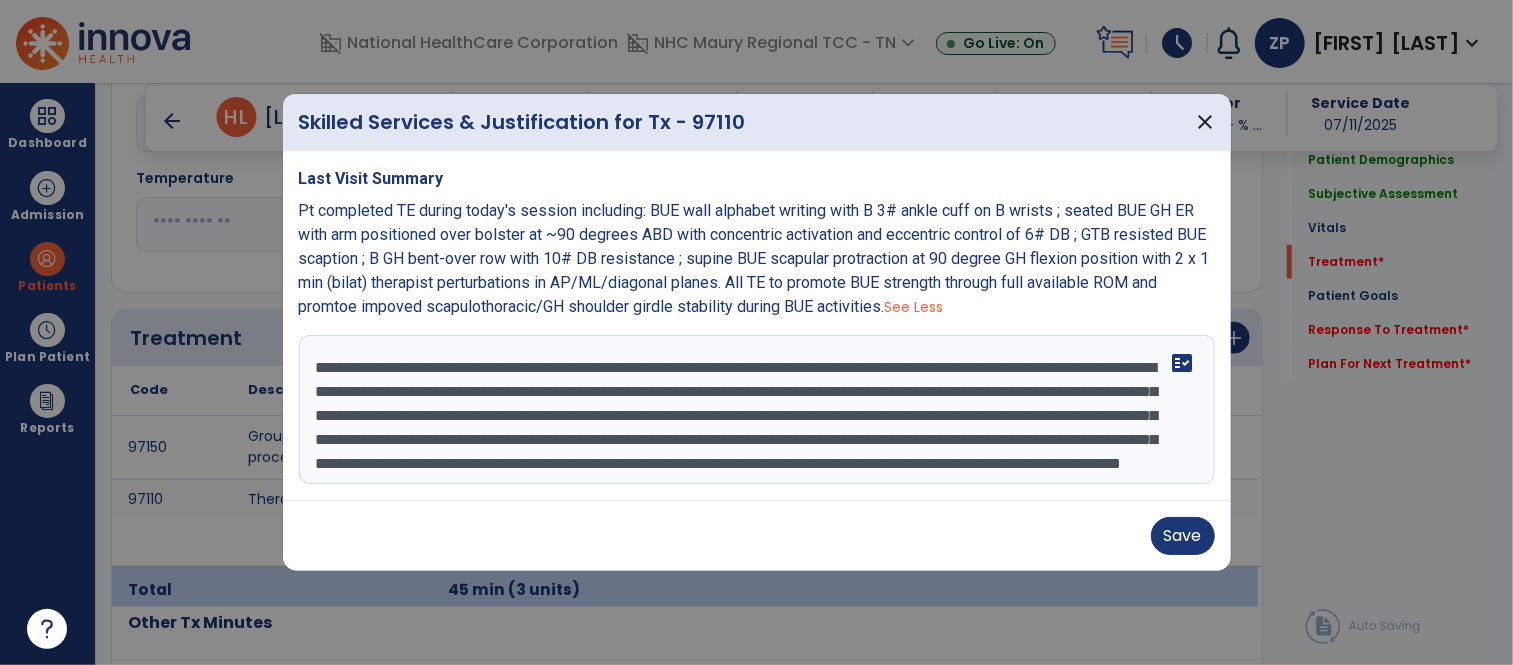 click on "**********" at bounding box center (757, 410) 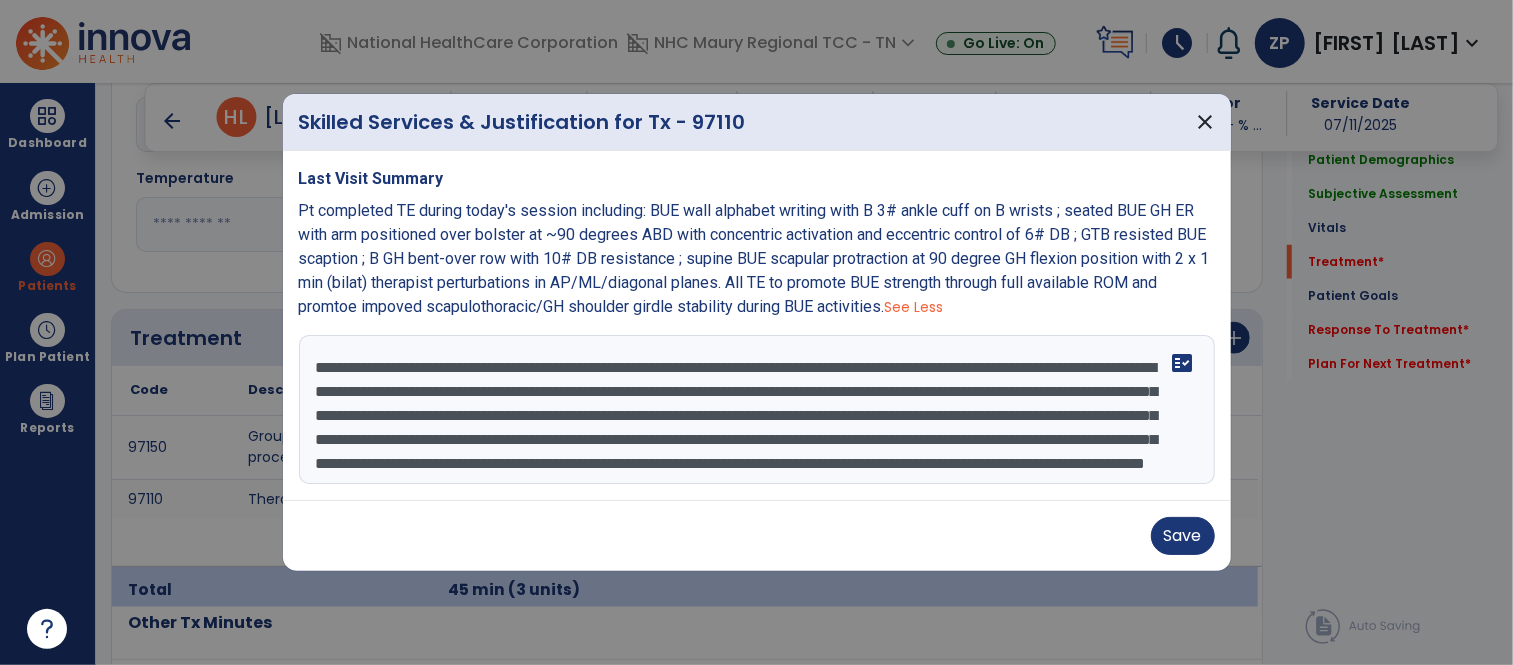 click on "**********" at bounding box center (757, 410) 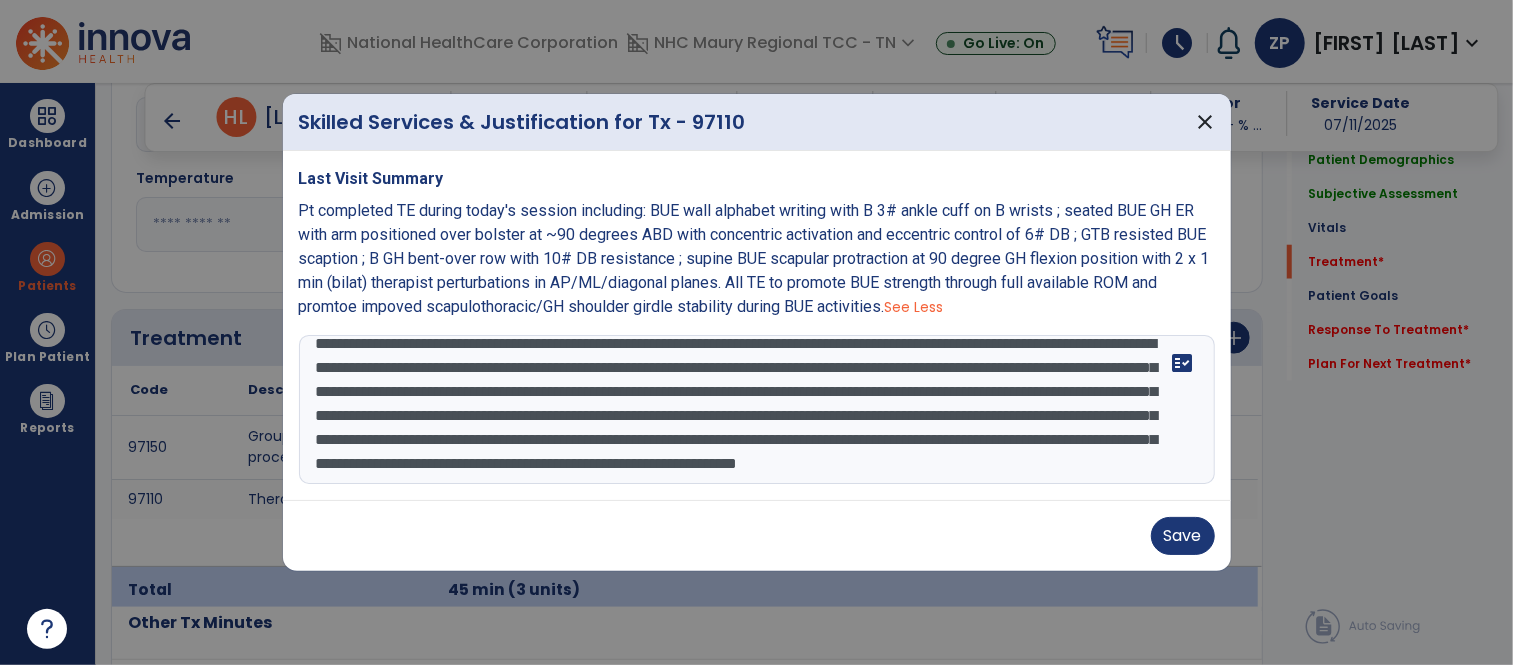 type on "**********" 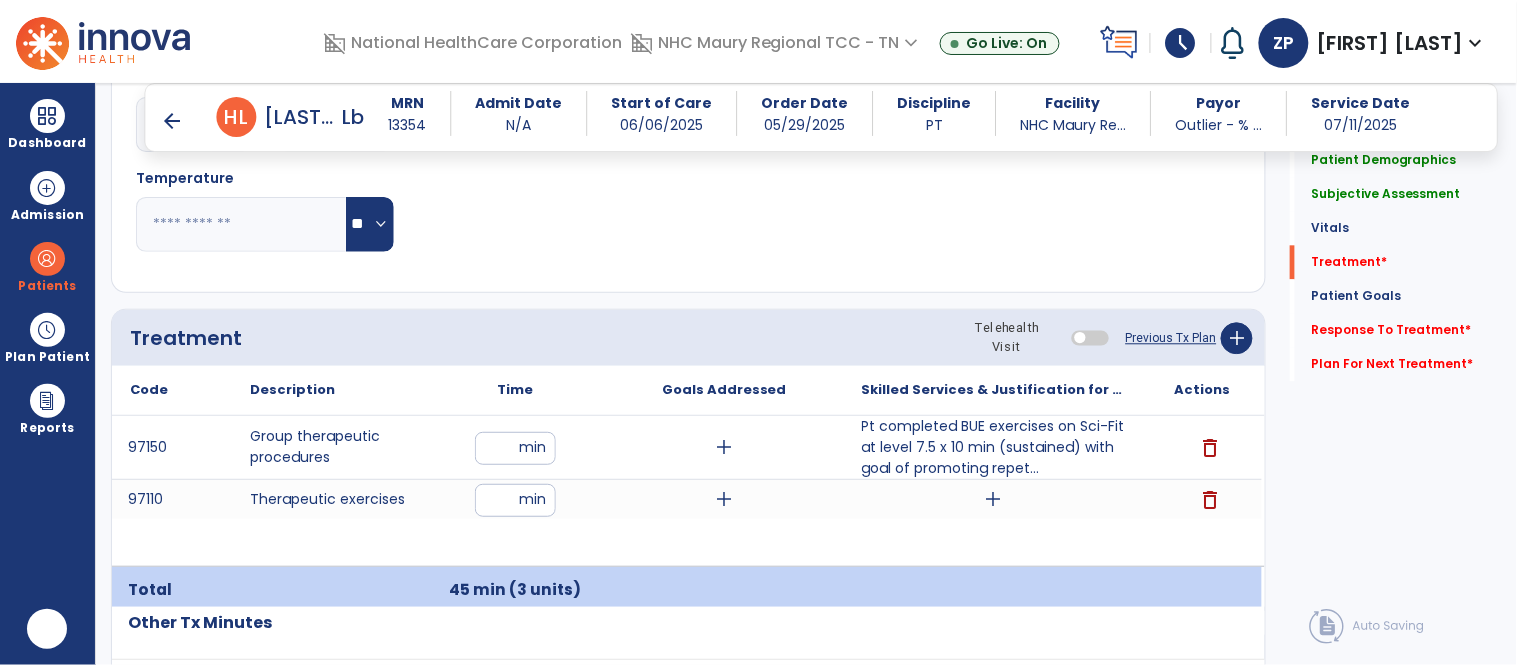 scroll, scrollTop: 0, scrollLeft: 0, axis: both 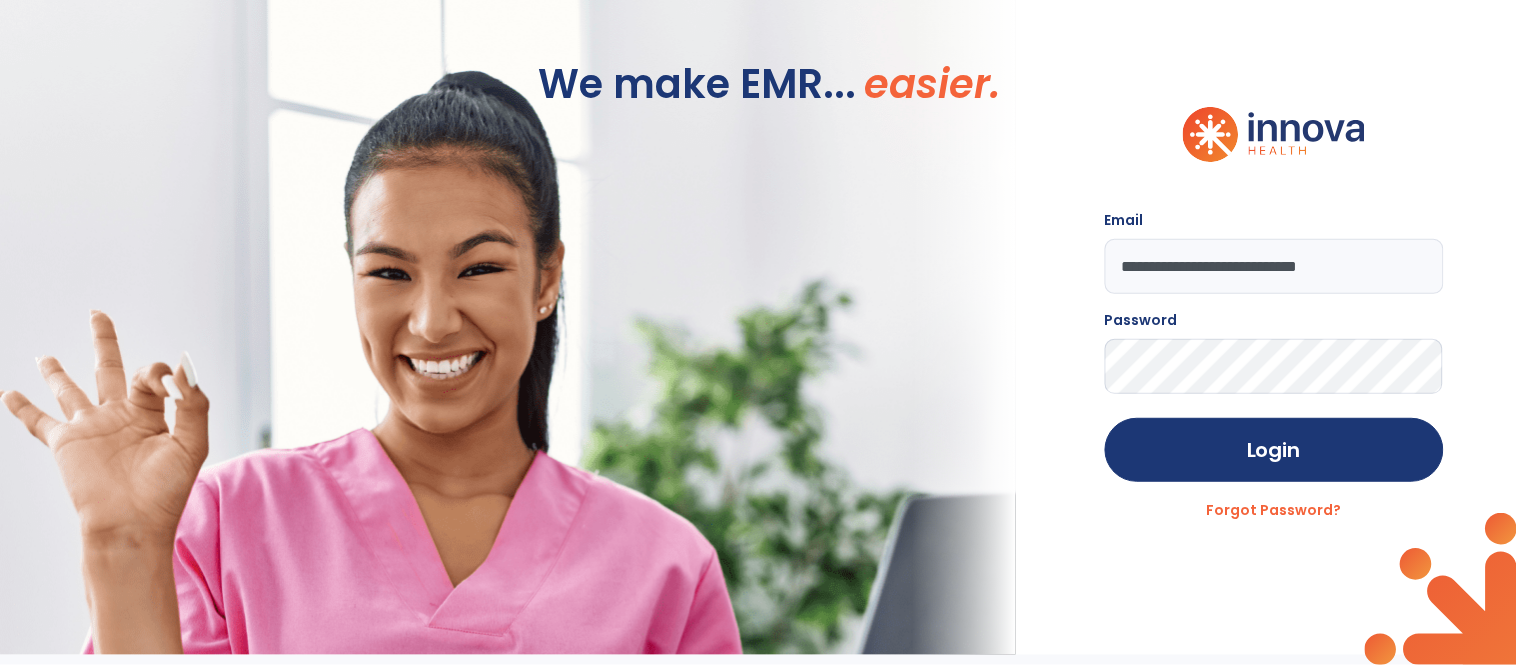 click on "**********" 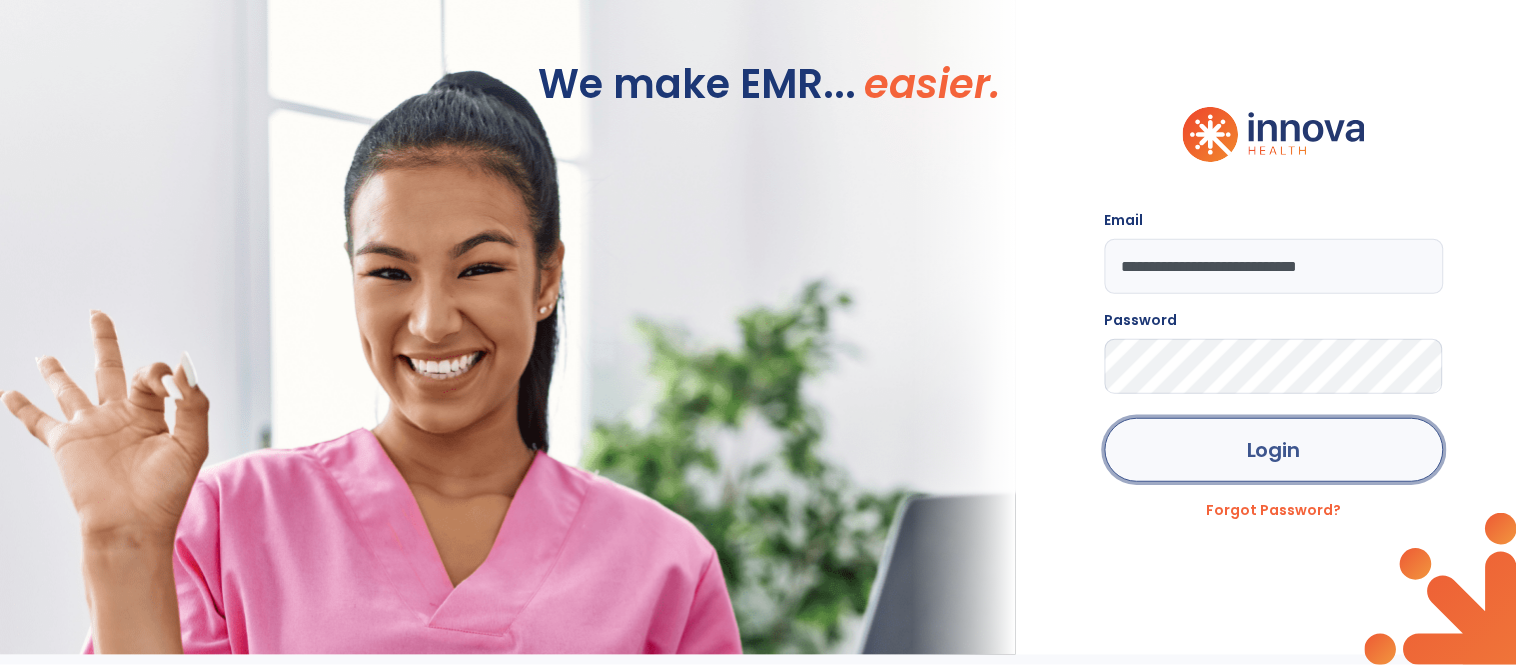 click on "Login" 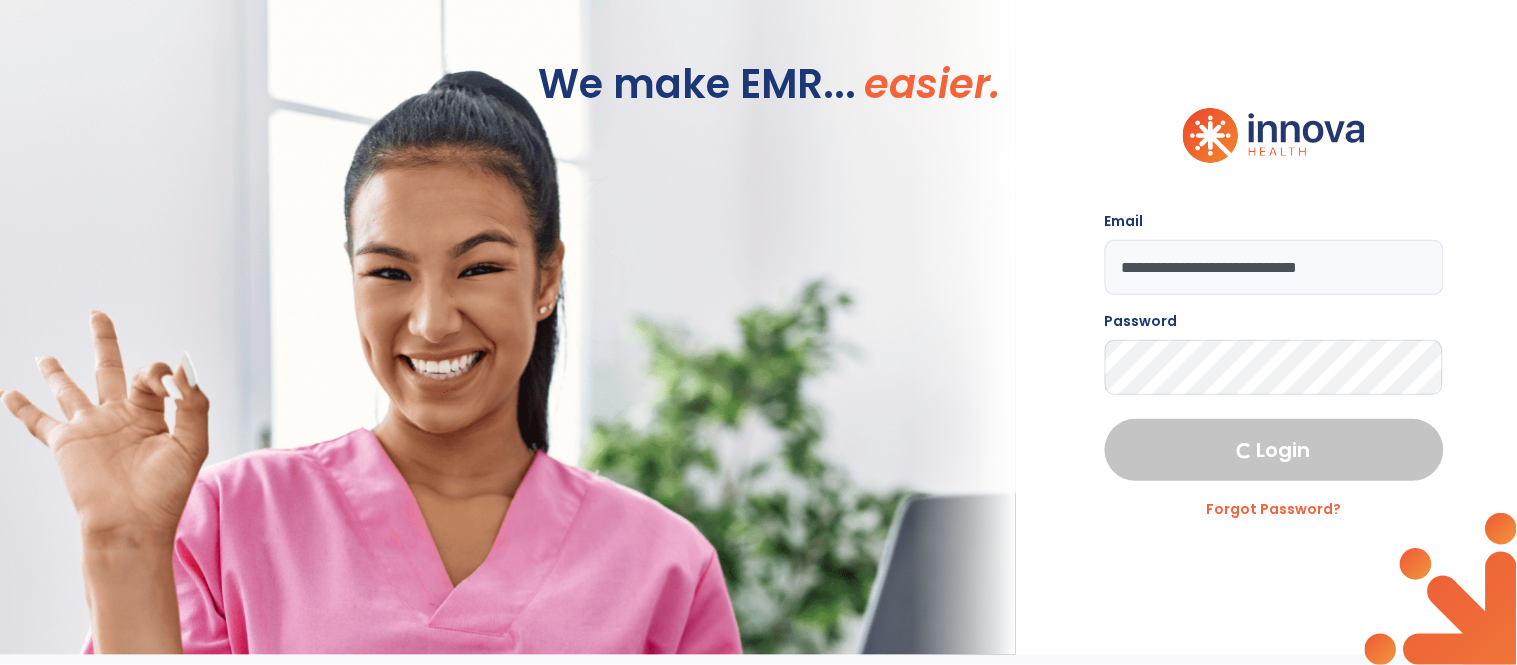 select on "****" 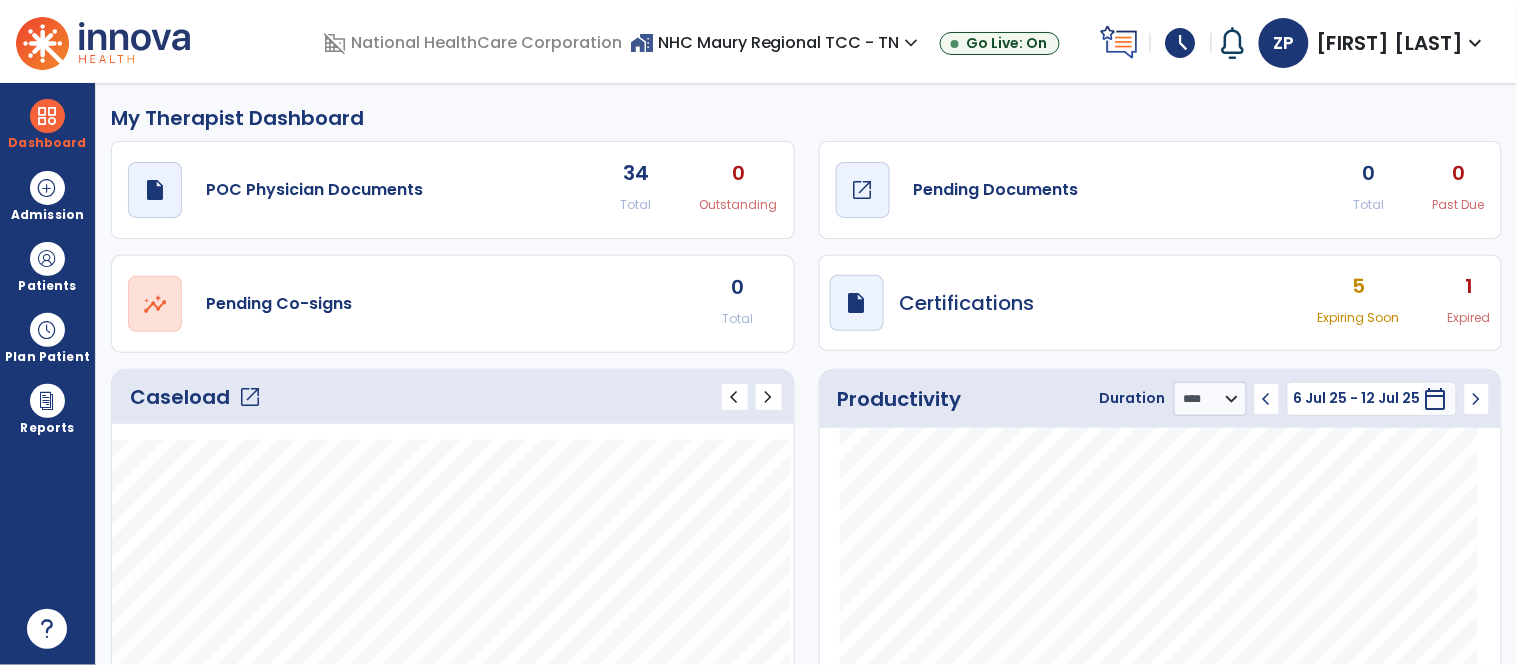click on "draft   open_in_new  Pending Documents" 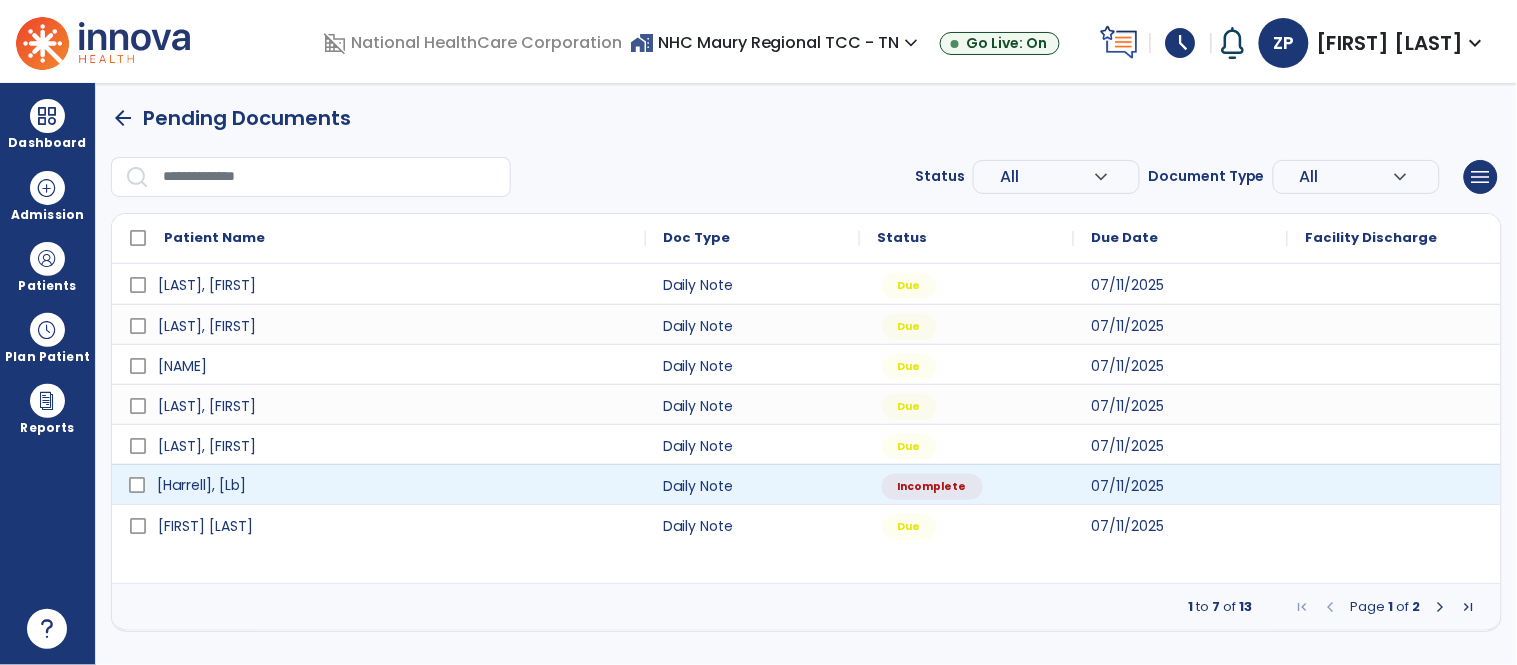 click on "[Harrell], [Lb]" at bounding box center (393, 485) 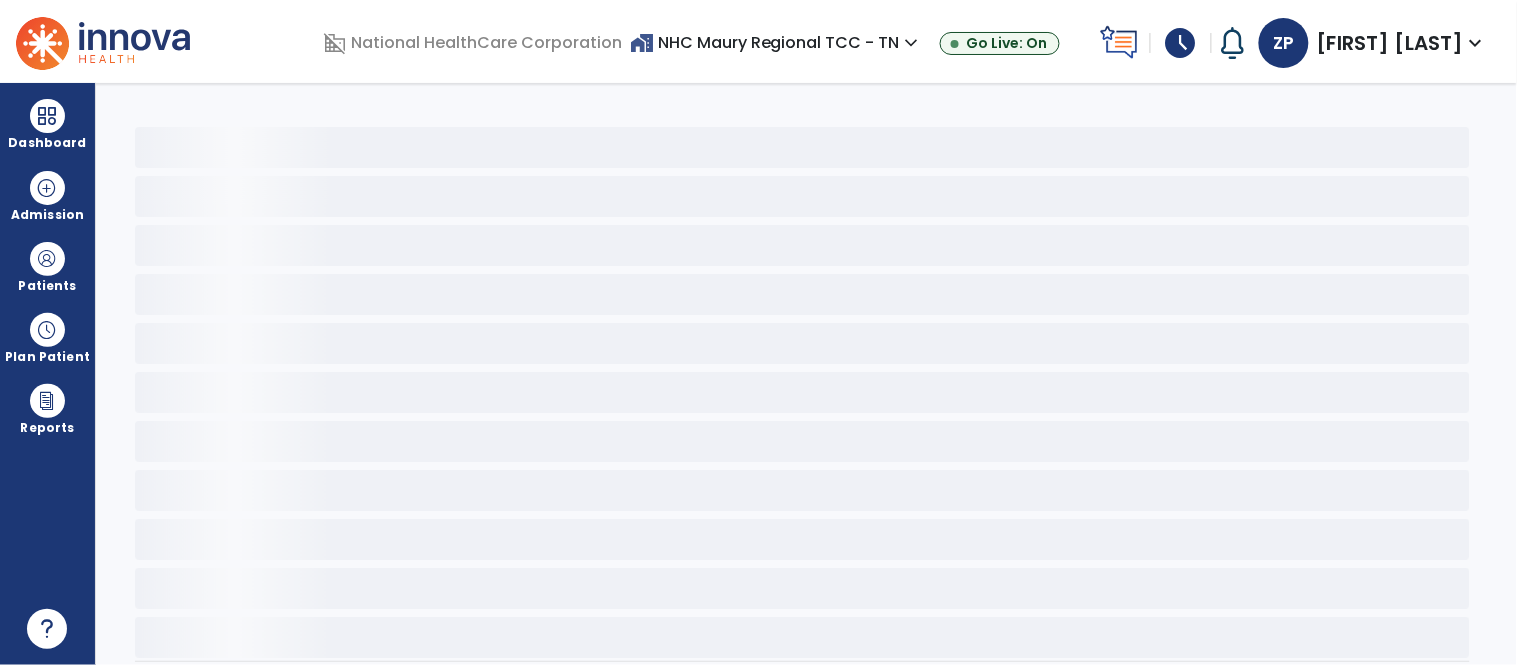 select on "*" 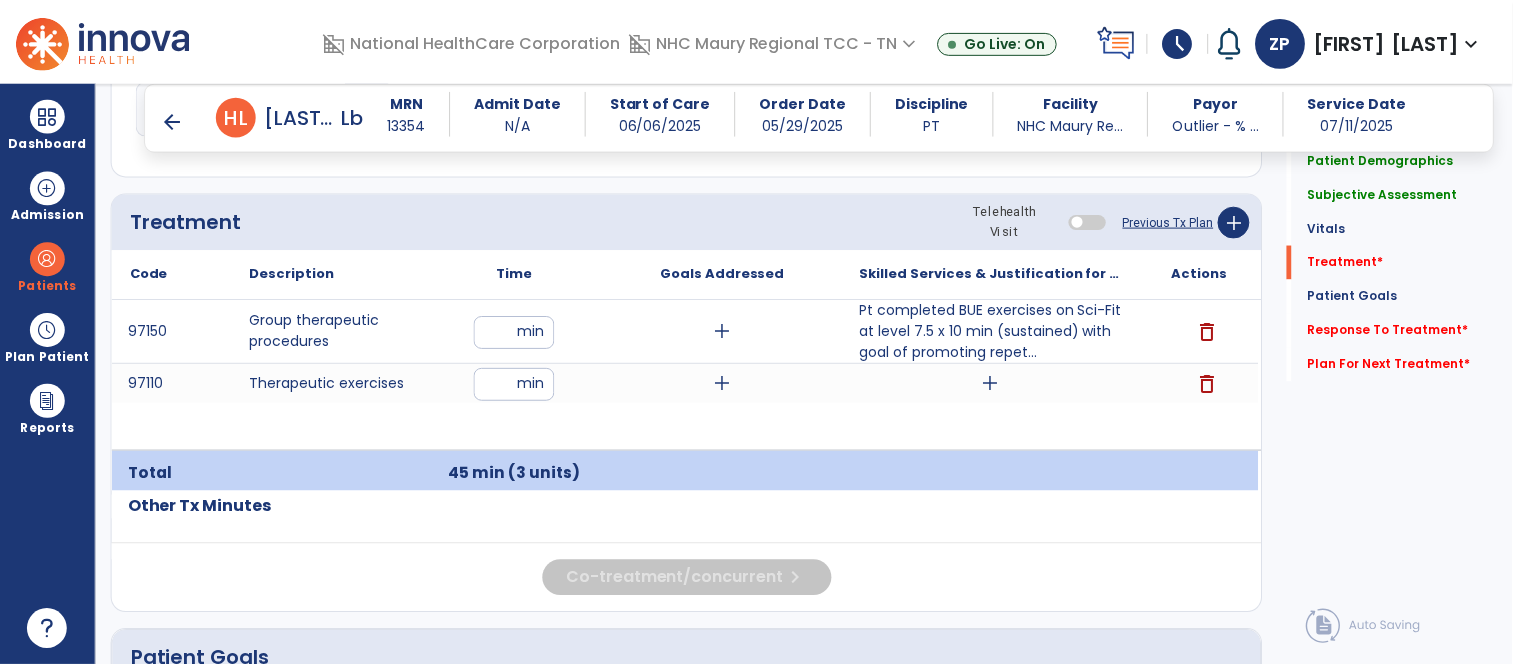 scroll, scrollTop: 1257, scrollLeft: 0, axis: vertical 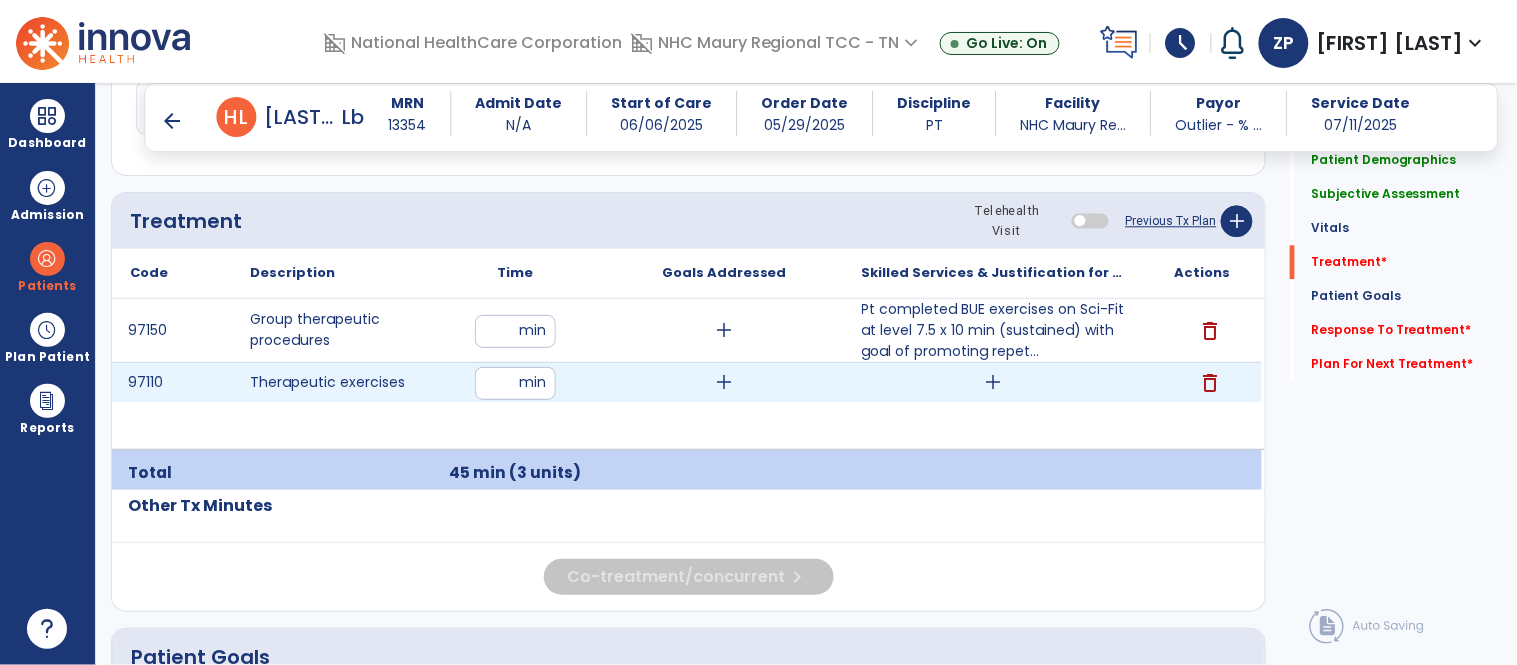 click on "add" at bounding box center (993, 382) 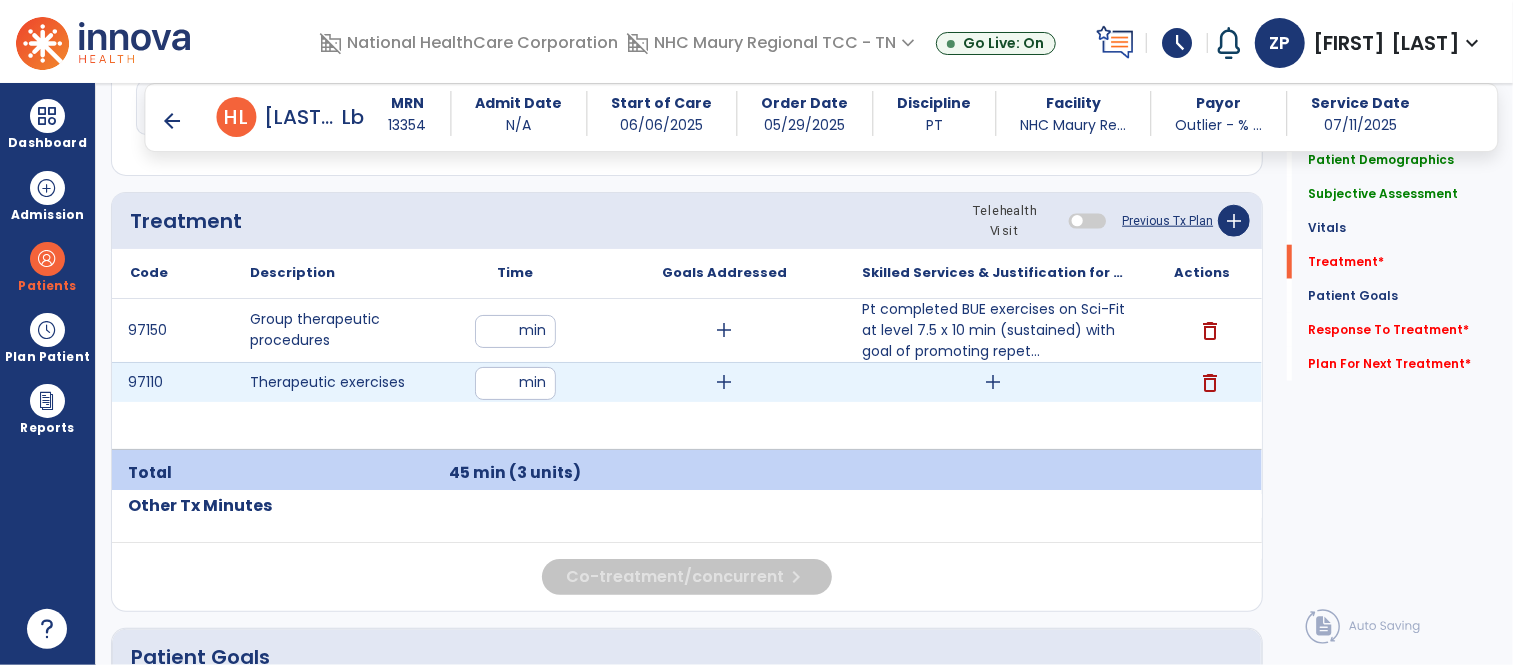 scroll, scrollTop: 1257, scrollLeft: 0, axis: vertical 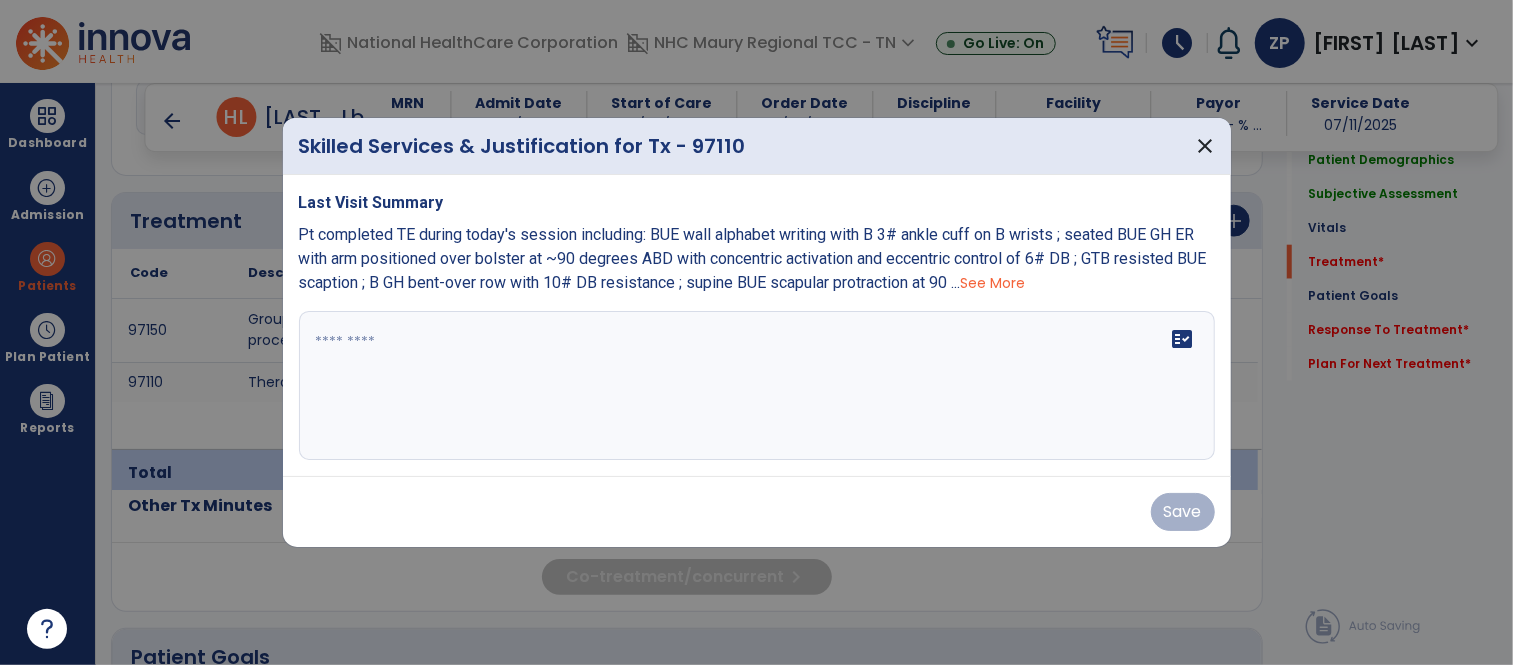 click on "See More" at bounding box center [993, 283] 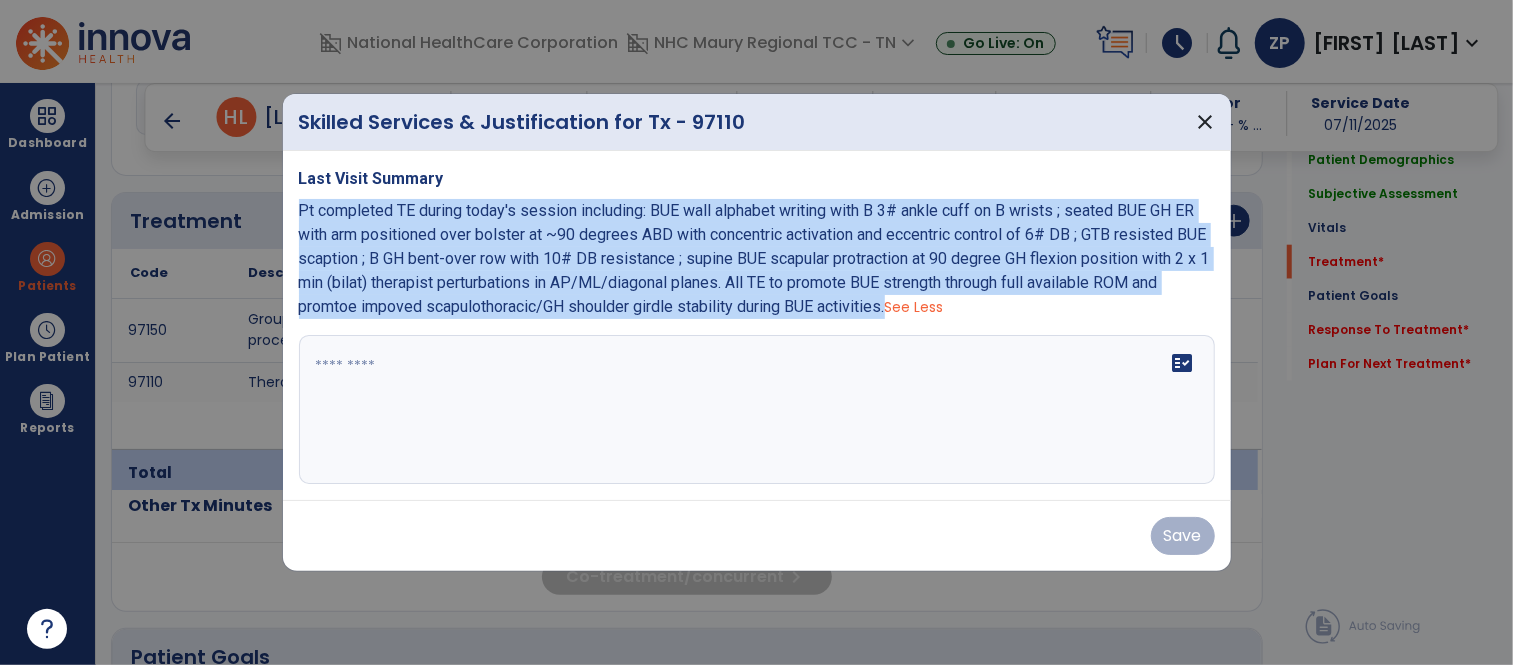 drag, startPoint x: 297, startPoint y: 208, endPoint x: 891, endPoint y: 306, distance: 602.0299 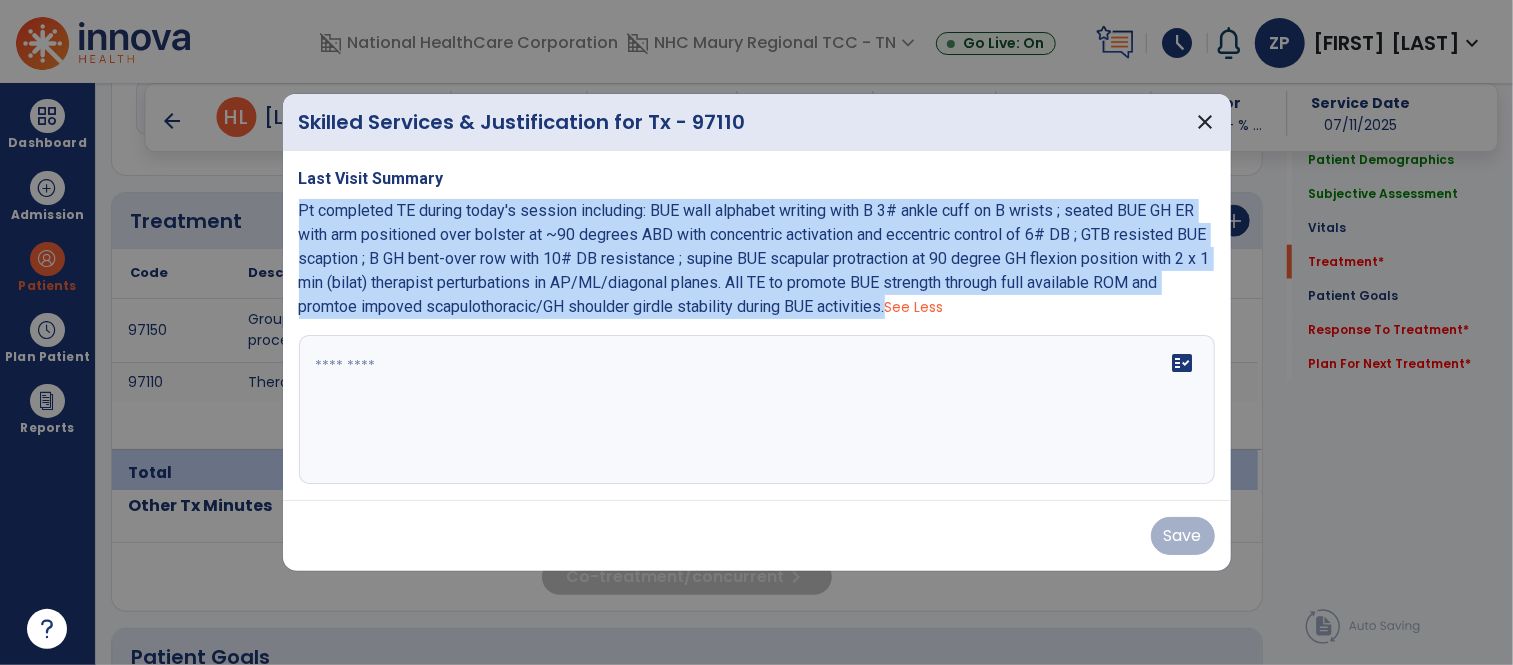 click on "Pt completed TE during today's session including: BUE wall alphabet writing with B 3# ankle cuff on B wrists ; seated BUE GH ER with arm positioned over bolster at ~90 degrees ABD with concentric activation and eccentric control of 6# DB ; GTB resisted BUE scaption ; B GH bent-over row with 10# DB resistance ; supine BUE scapular protraction at 90 degree GH flexion position with 2 x 1 min (bilat) therapist perturbations in AP/ML/diagonal planes. All TE to promote BUE strength through full available ROM and promtoe impoved scapulothoracic/GH shoulder girdle stability during BUE activities." at bounding box center (754, 258) 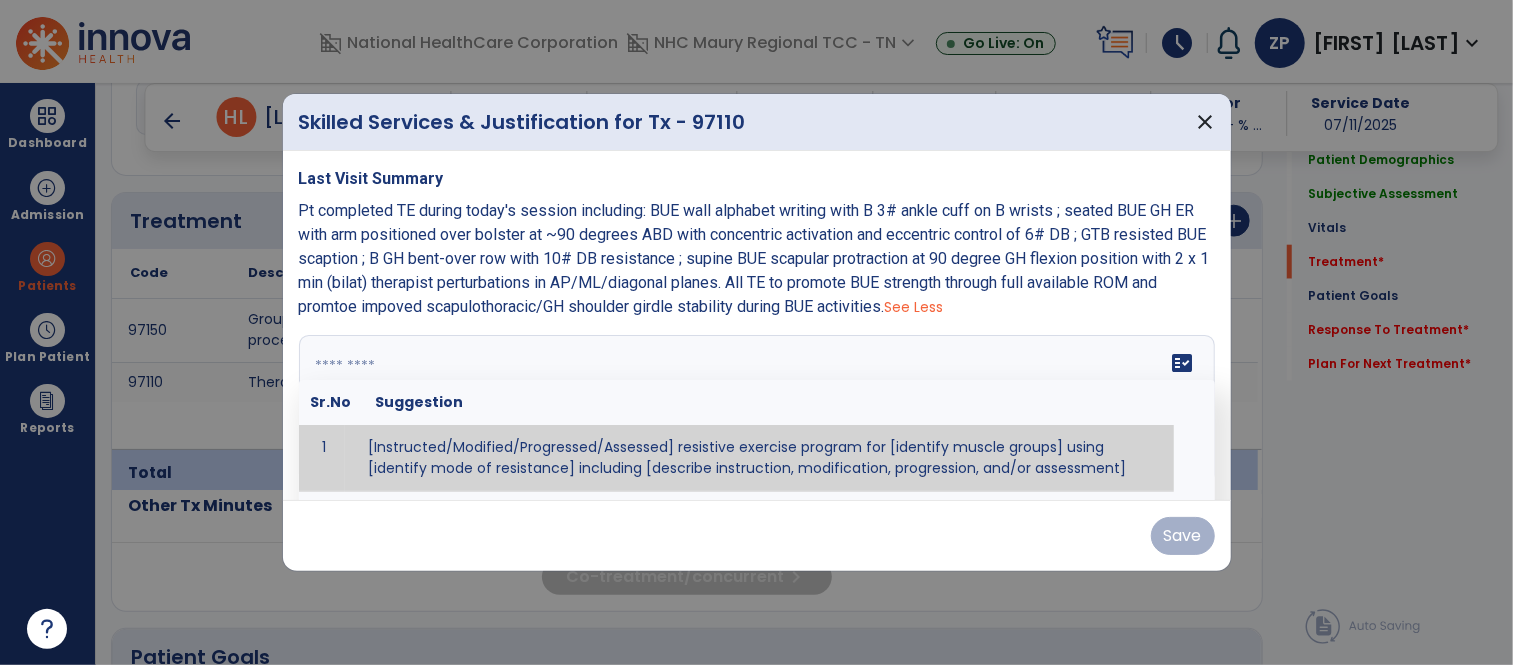 click at bounding box center (754, 410) 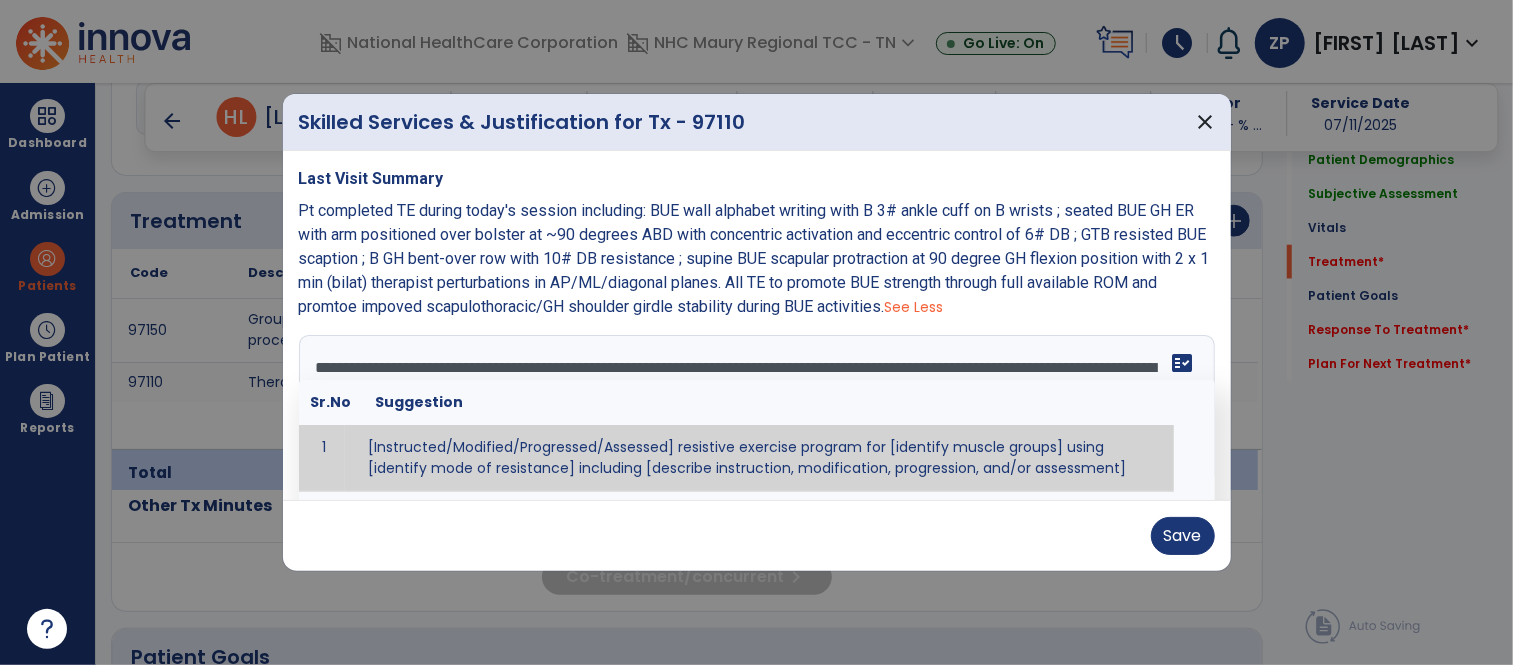 scroll, scrollTop: 15, scrollLeft: 0, axis: vertical 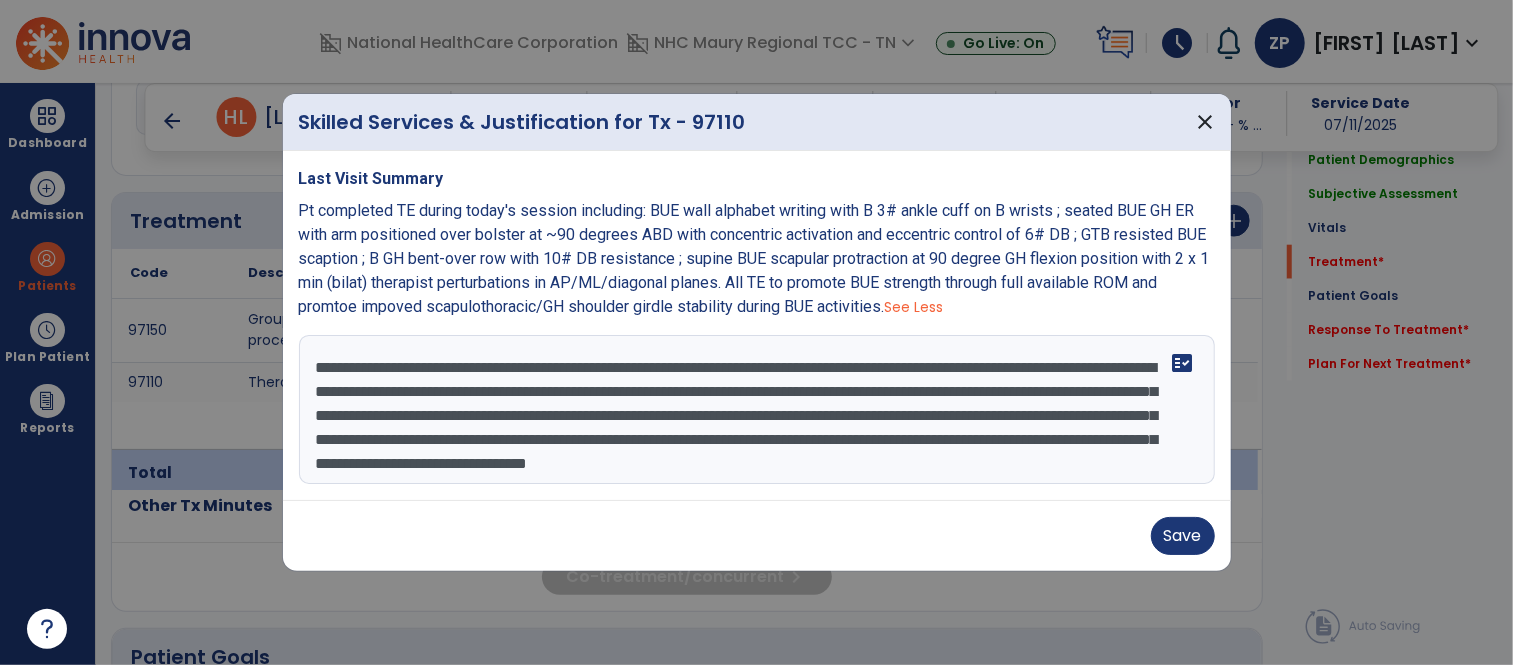 drag, startPoint x: 573, startPoint y: 391, endPoint x: 1130, endPoint y: 391, distance: 557 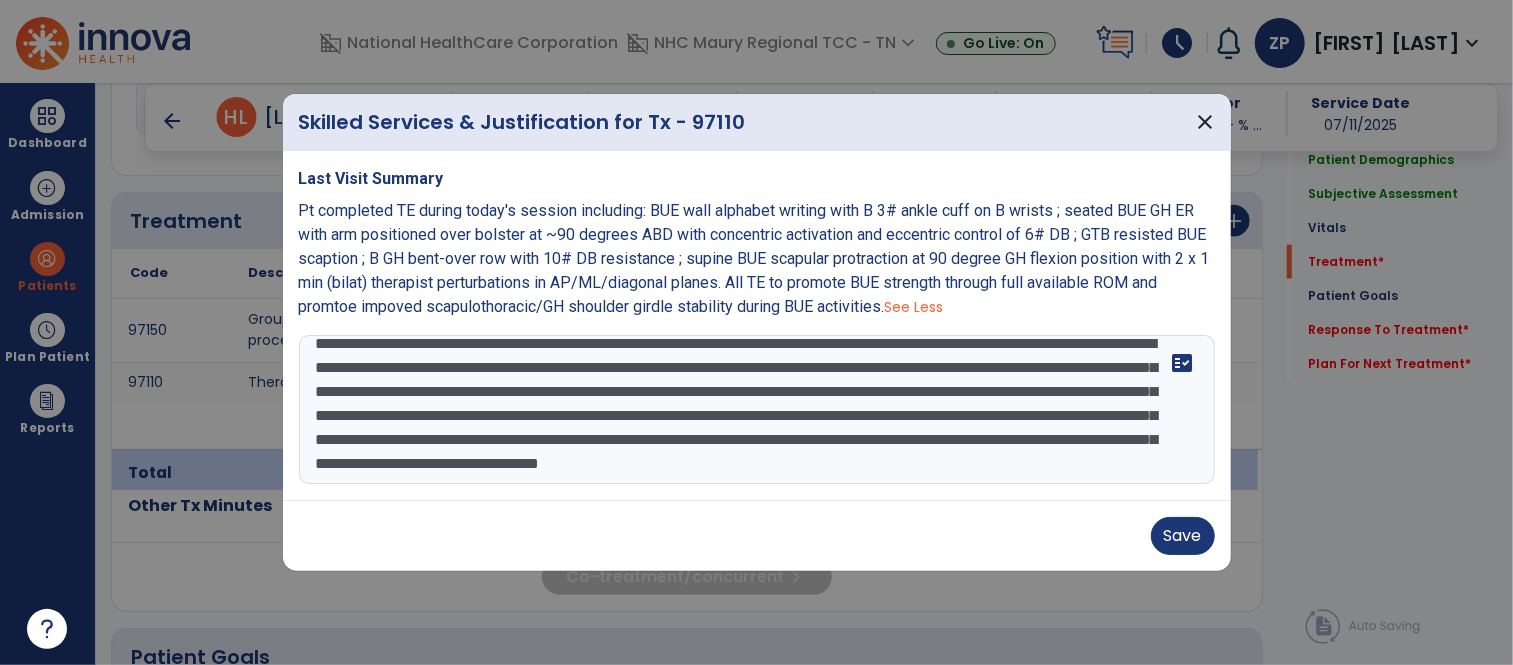 click on "**********" at bounding box center [757, 410] 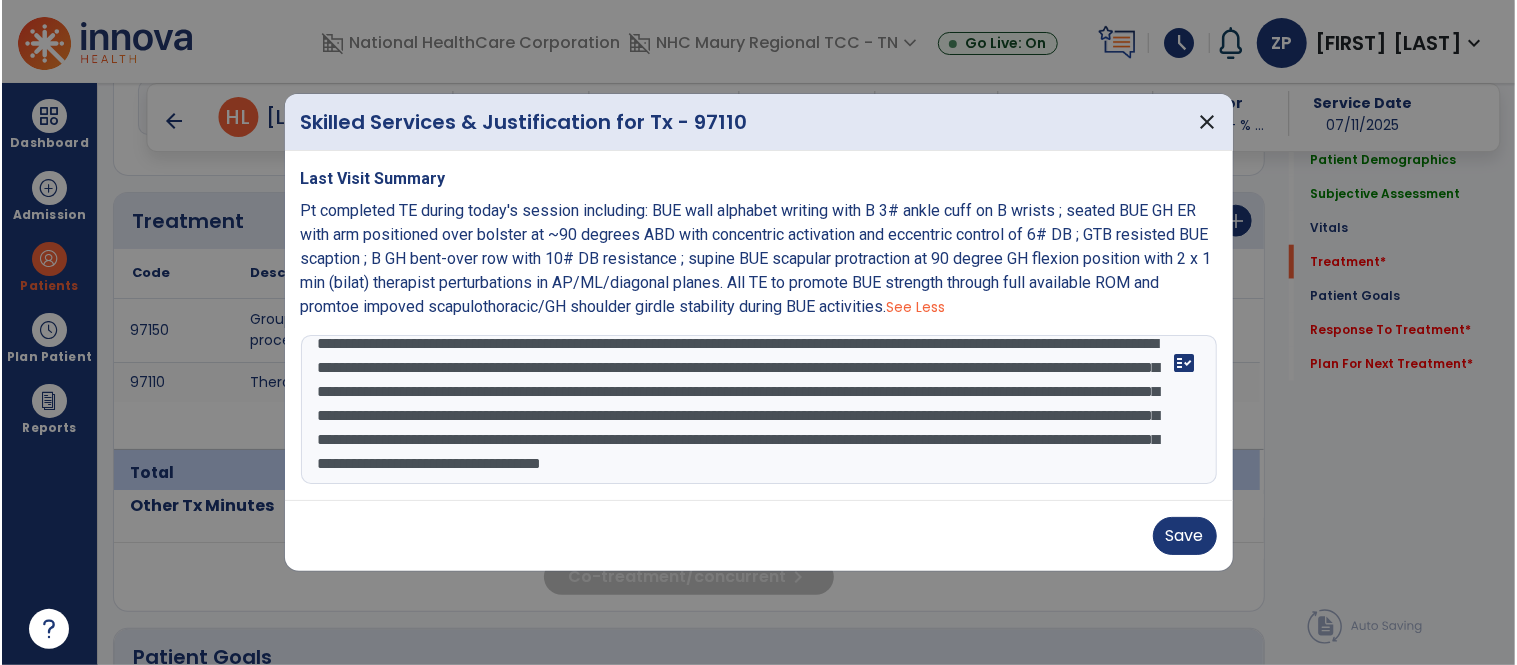 scroll, scrollTop: 47, scrollLeft: 0, axis: vertical 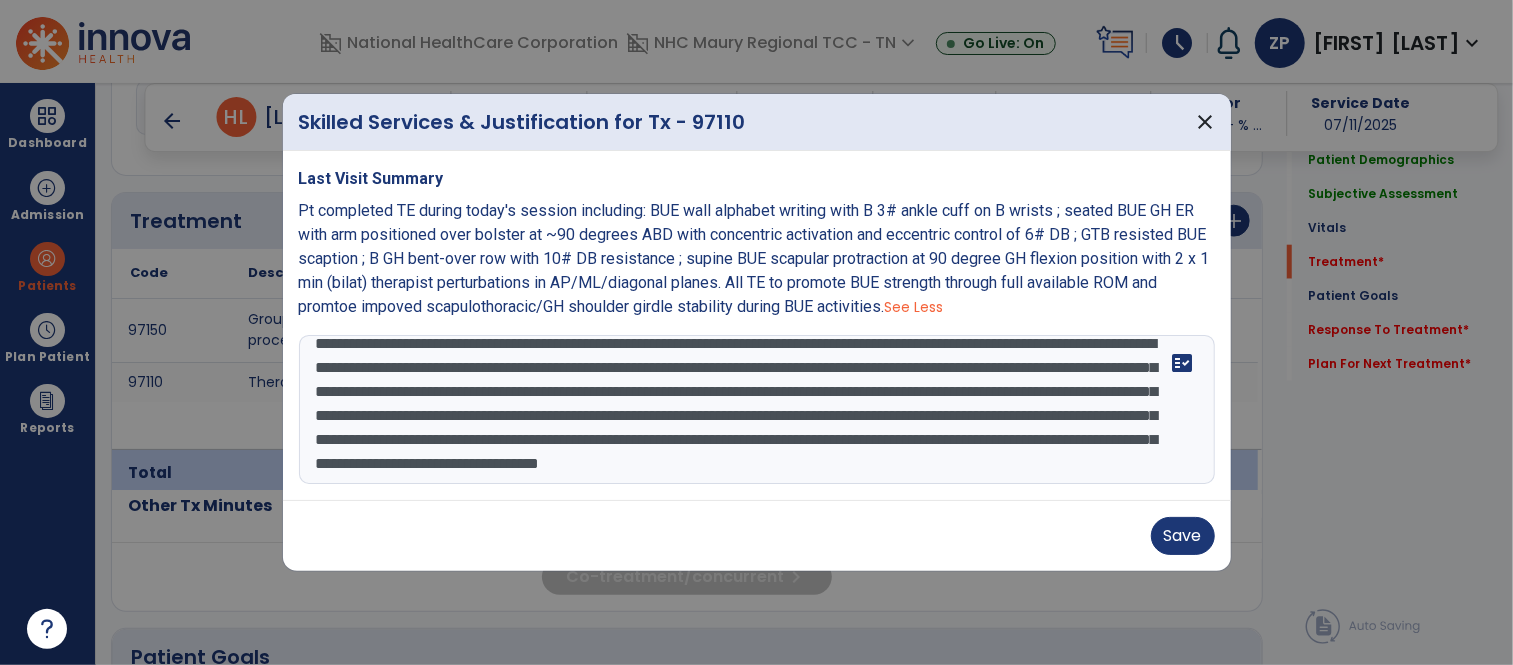 drag, startPoint x: 1031, startPoint y: 413, endPoint x: 1145, endPoint y: 418, distance: 114.1096 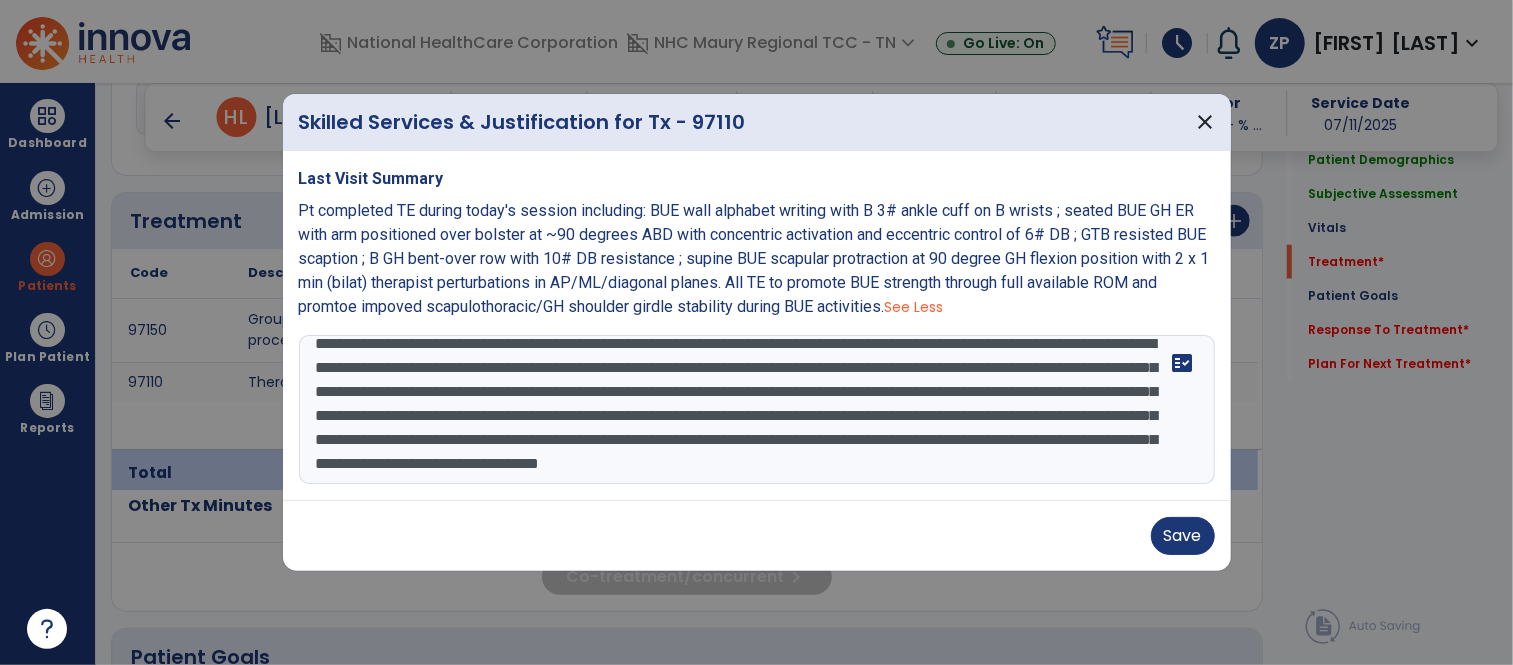 click on "**********" at bounding box center [757, 410] 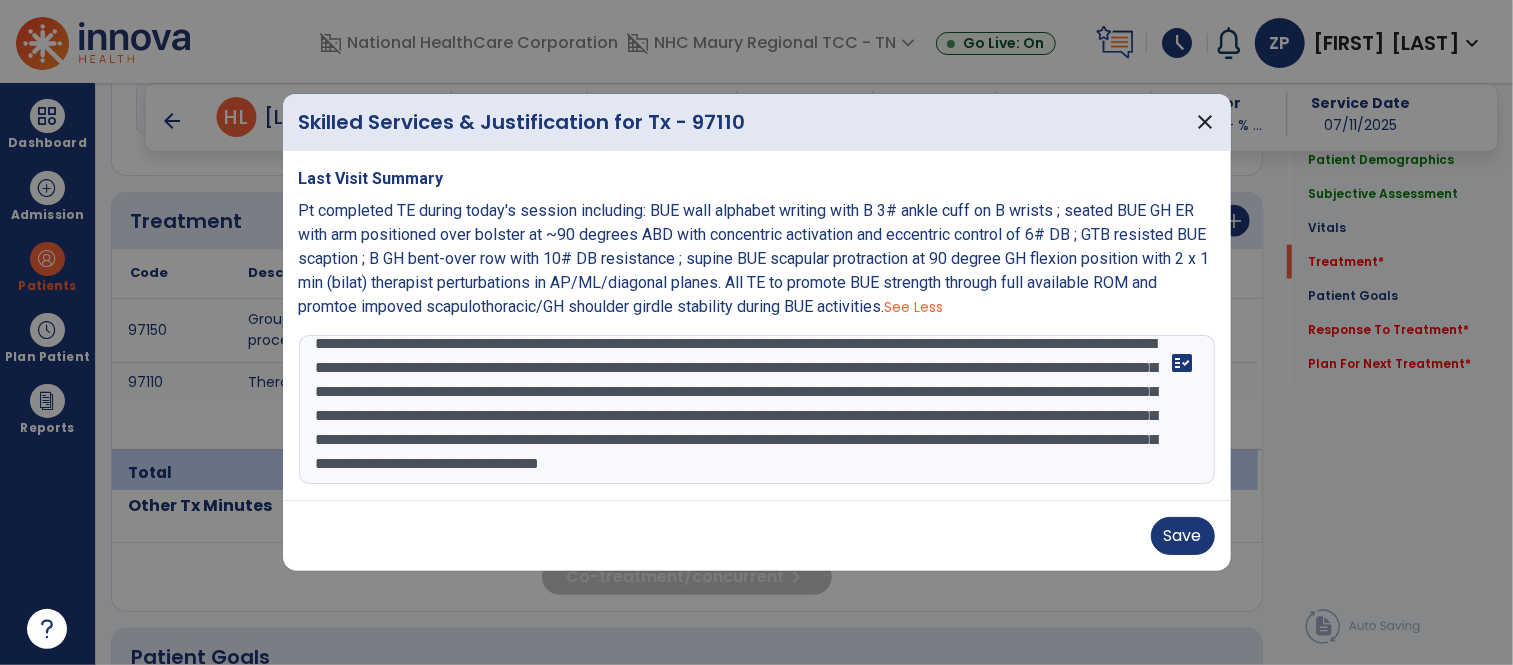 type on "**********" 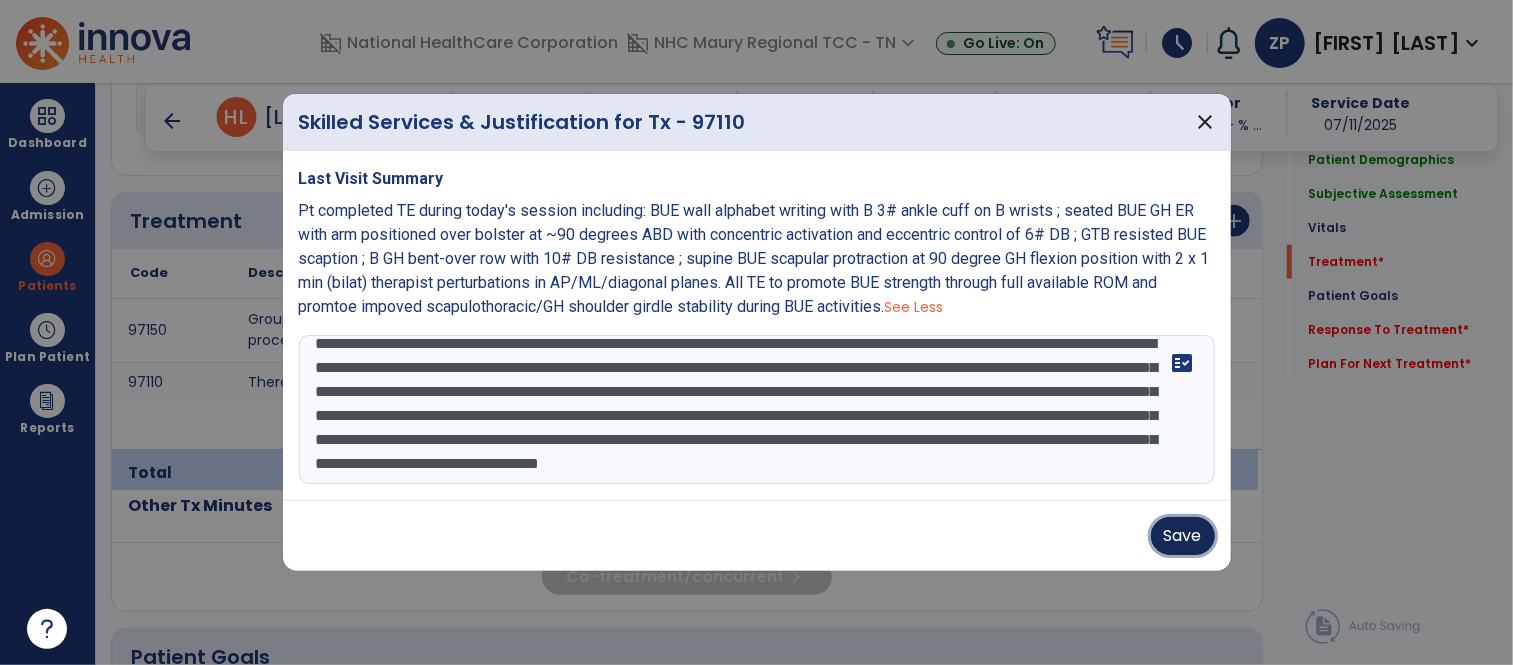 click on "Save" at bounding box center [1183, 536] 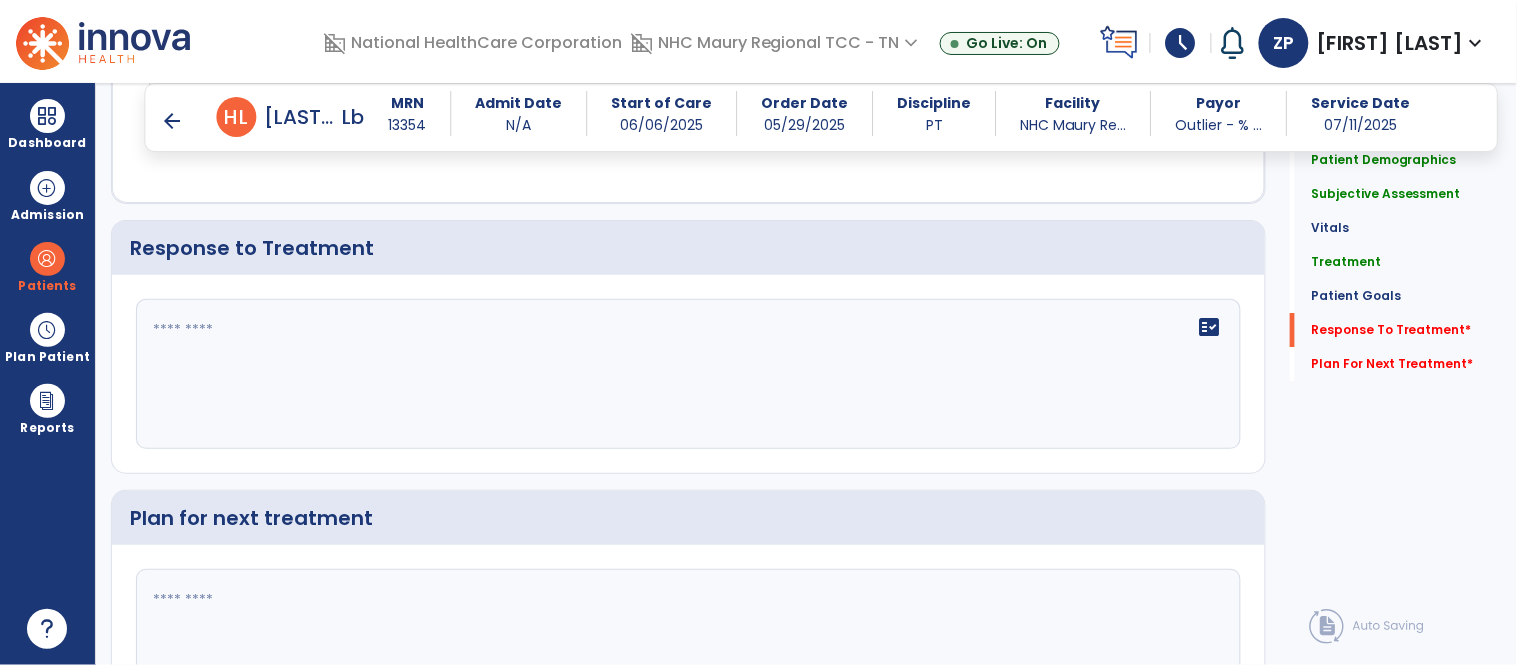 scroll, scrollTop: 3616, scrollLeft: 0, axis: vertical 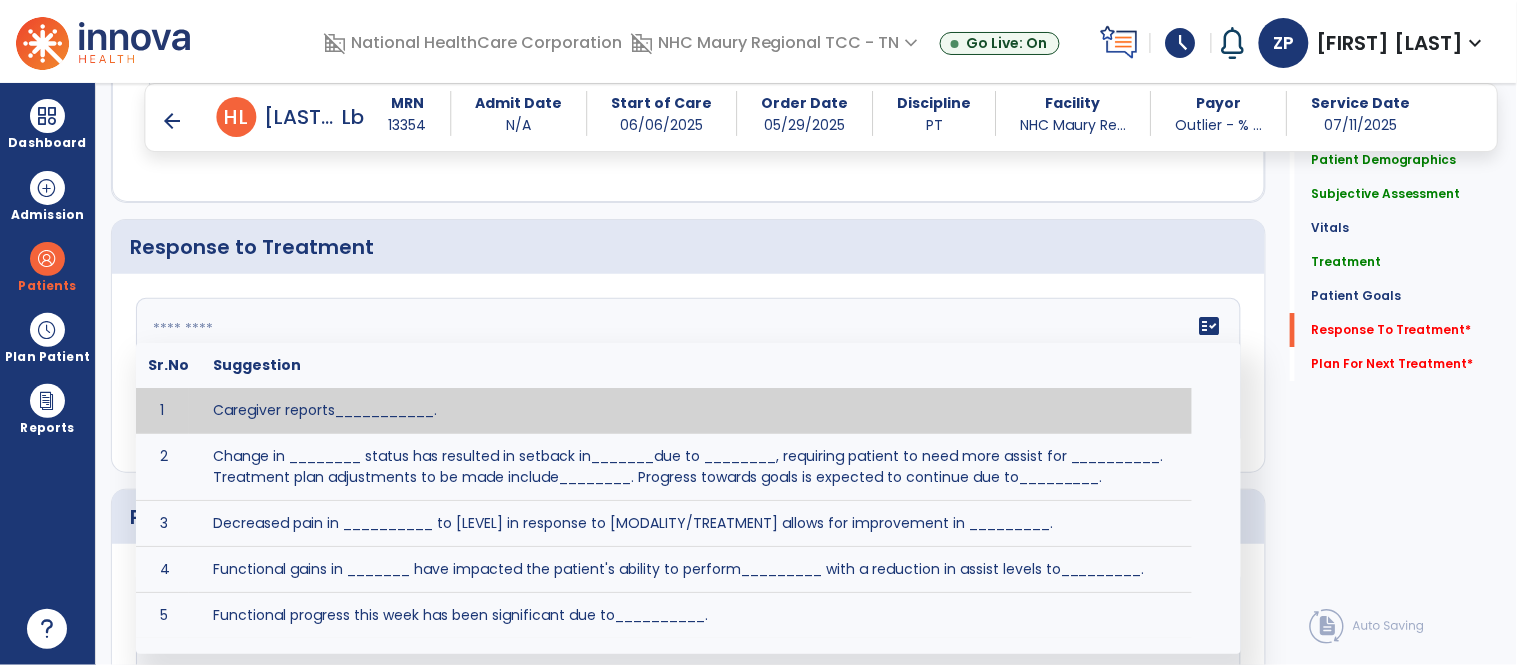 click on "fact_check  Sr.No Suggestion 1 Caregiver reports___________. 2 Change in ________ status has resulted in setback in_______due to ________, requiring patient to need more assist for __________.   Treatment plan adjustments to be made include________.  Progress towards goals is expected to continue due to_________. 3 Decreased pain in __________ to [LEVEL] in response to [MODALITY/TREATMENT] allows for improvement in _________. 4 Functional gains in _______ have impacted the patient's ability to perform_________ with a reduction in assist levels to_________. 5 Functional progress this week has been significant due to__________. 6 Gains in ________ have improved the patient's ability to perform ______with decreased levels of assist to___________. 7 Improvement in ________allows patient to tolerate higher levels of challenges in_________. 8 Pain in [AREA] has decreased to [LEVEL] in response to [TREATMENT/MODALITY], allowing fore ease in completing__________. 9 10 11 12 13 14 15 16 17 18 19 20 21" 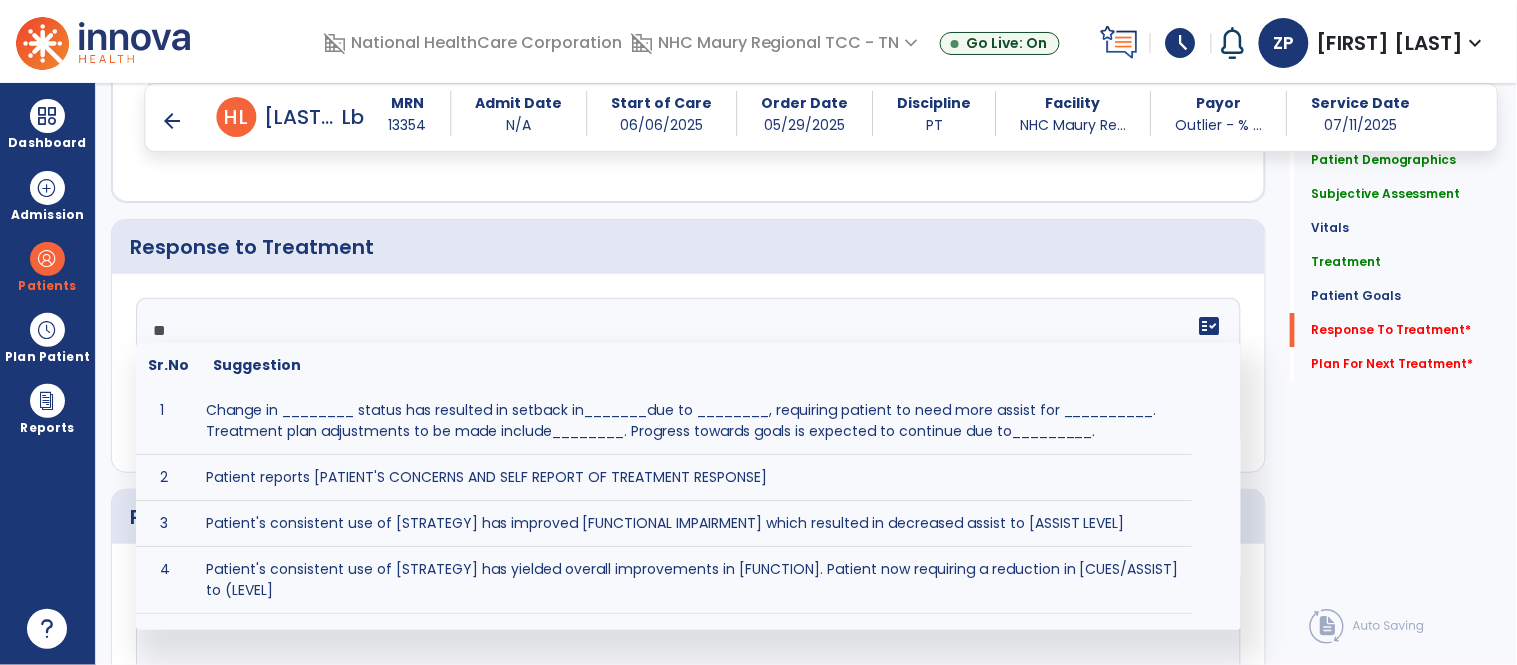 type on "*" 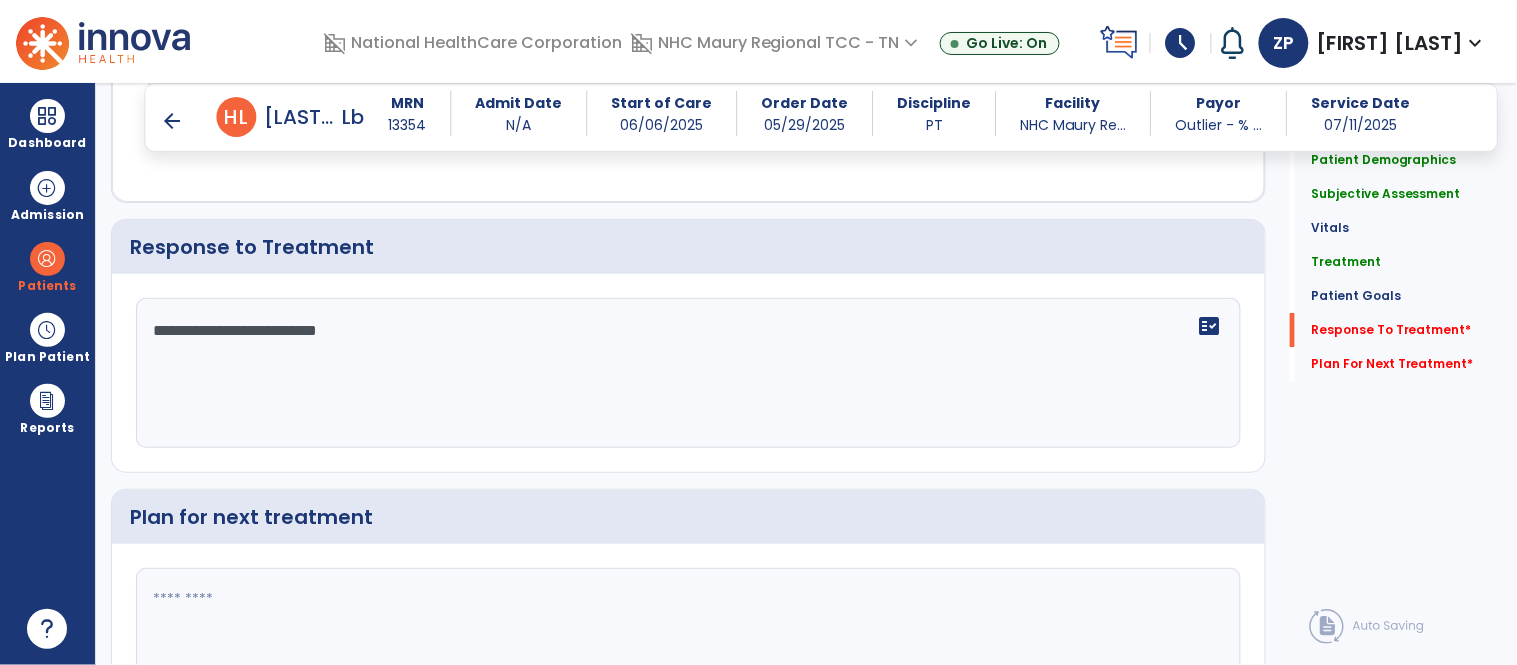 type on "**********" 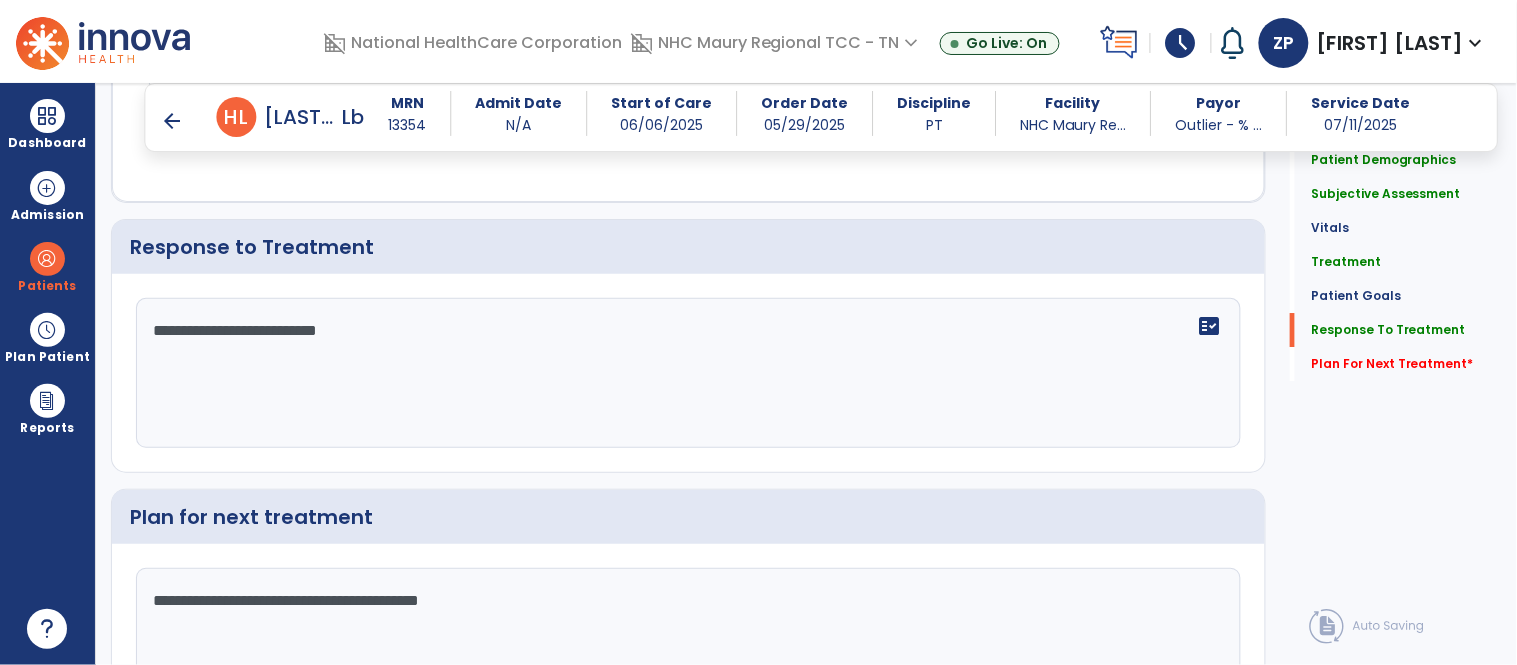 type on "**********" 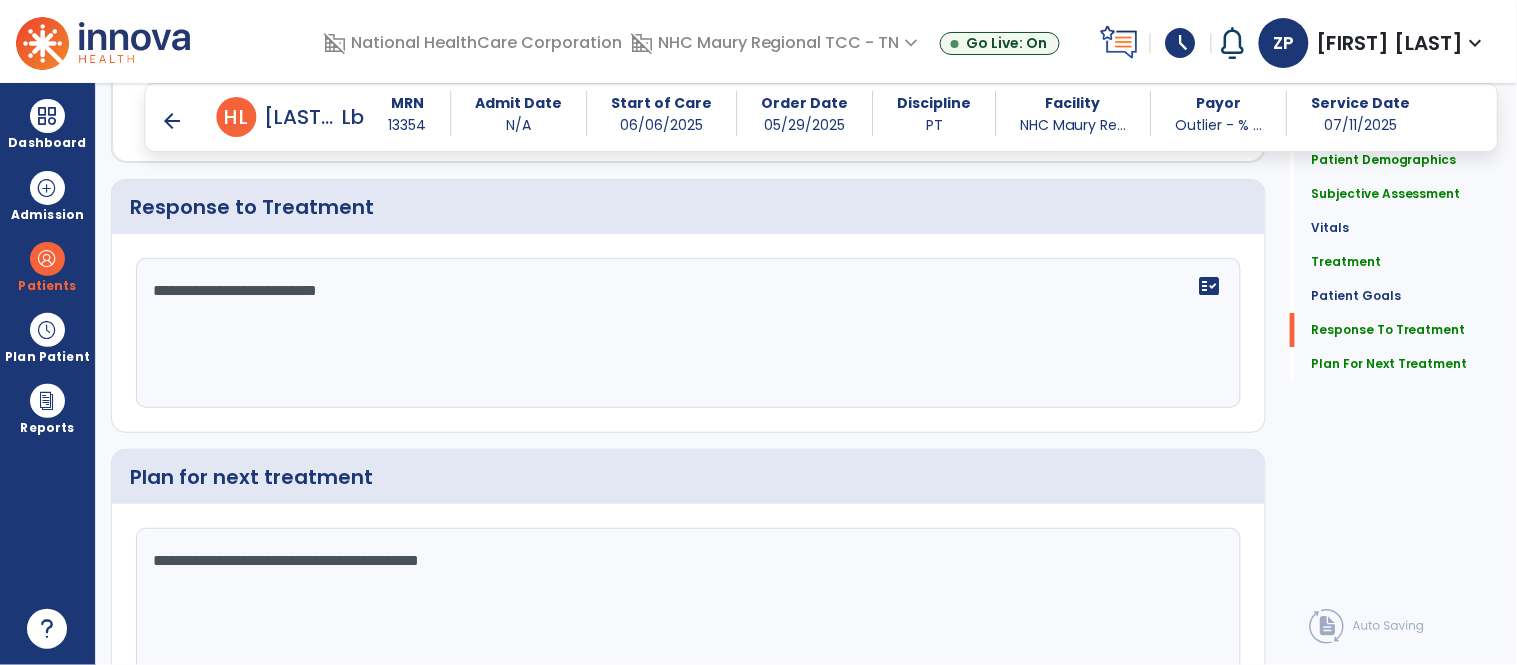 drag, startPoint x: 437, startPoint y: 290, endPoint x: 547, endPoint y: 346, distance: 123.4342 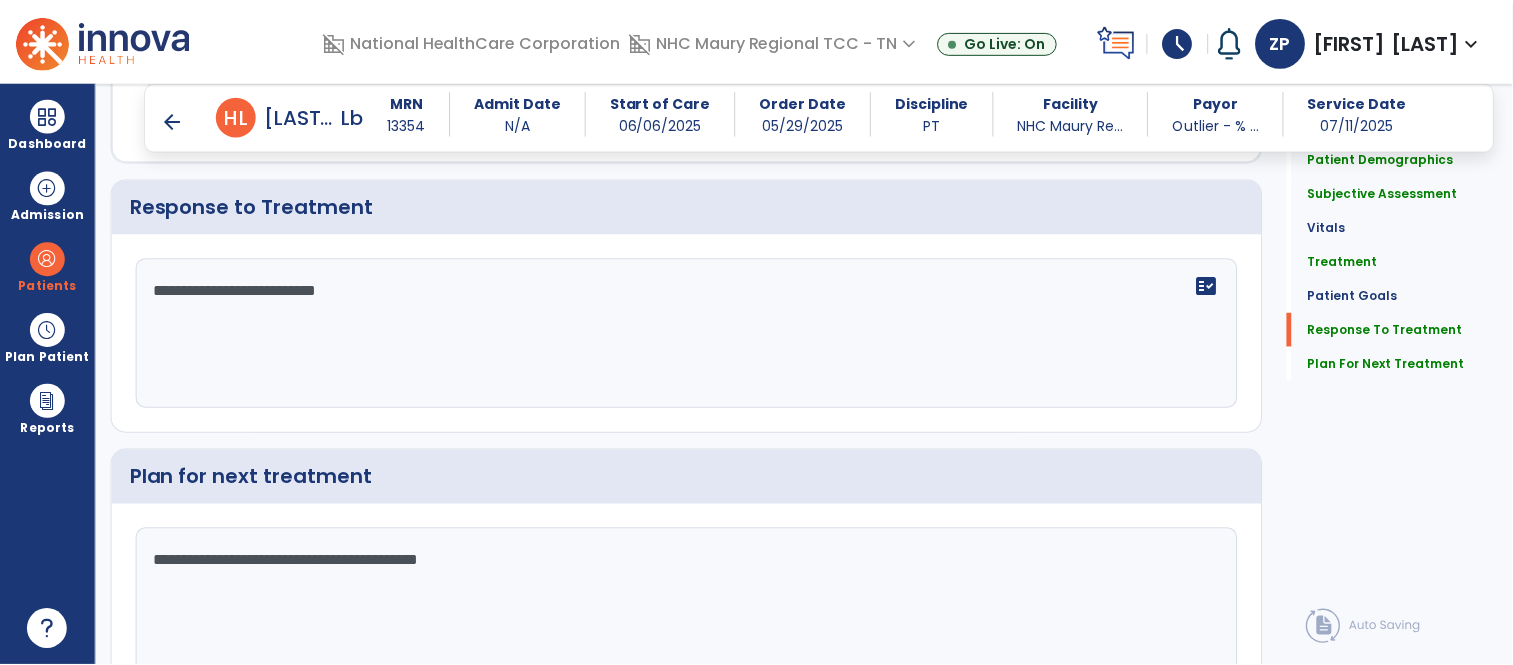 scroll, scrollTop: 3743, scrollLeft: 0, axis: vertical 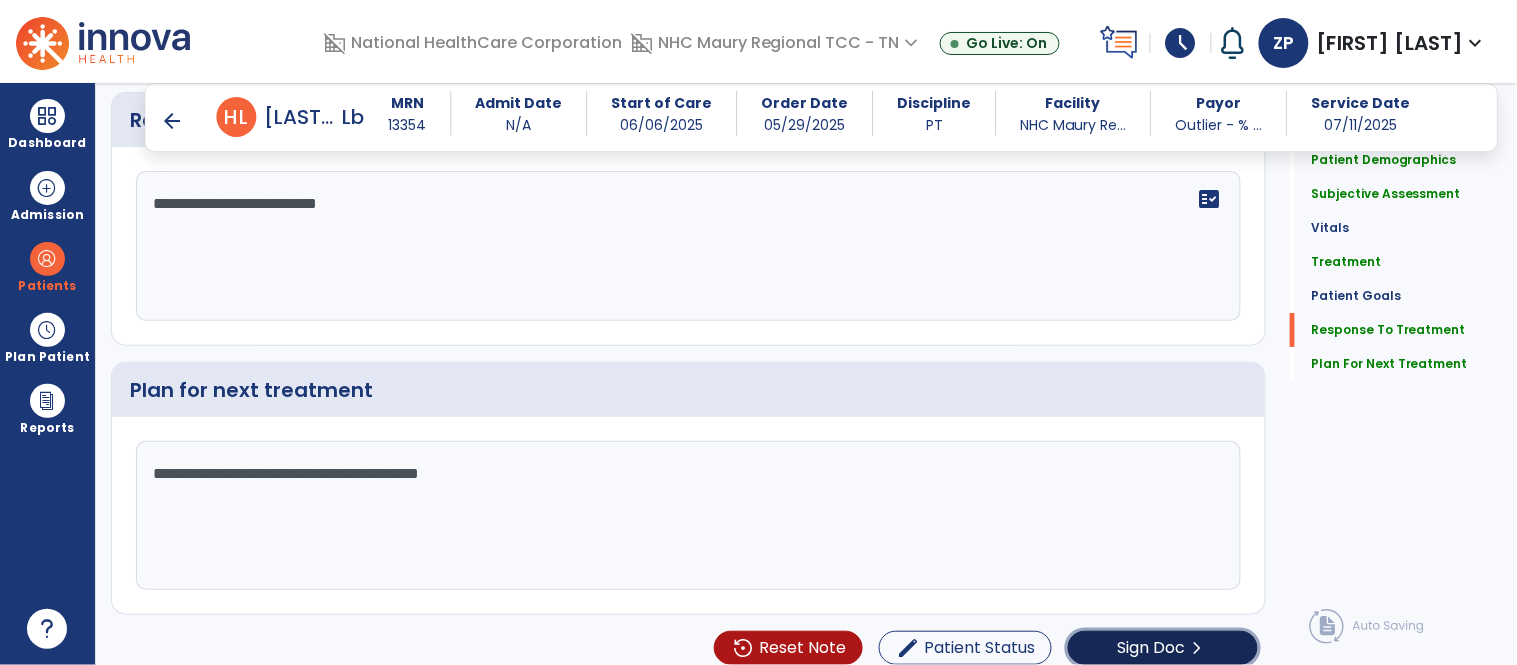 click on "Sign Doc" 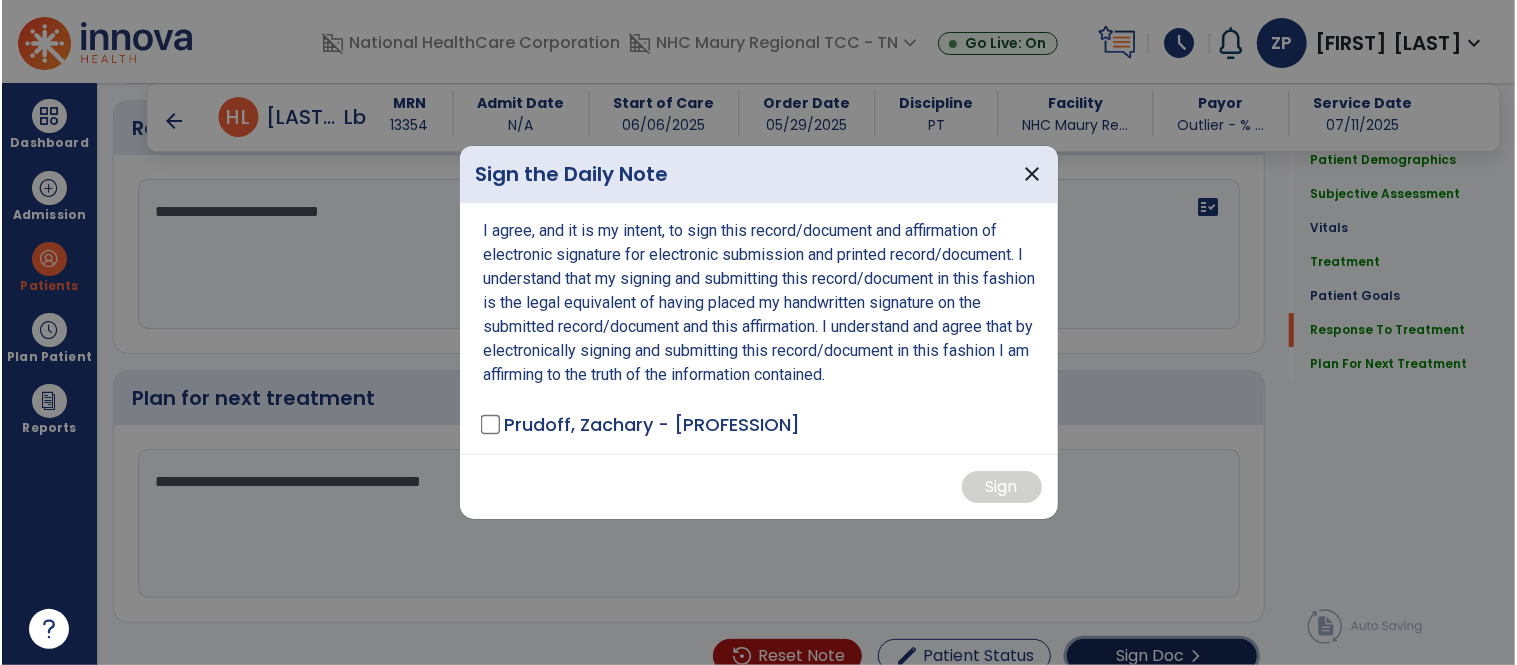 scroll, scrollTop: 3743, scrollLeft: 0, axis: vertical 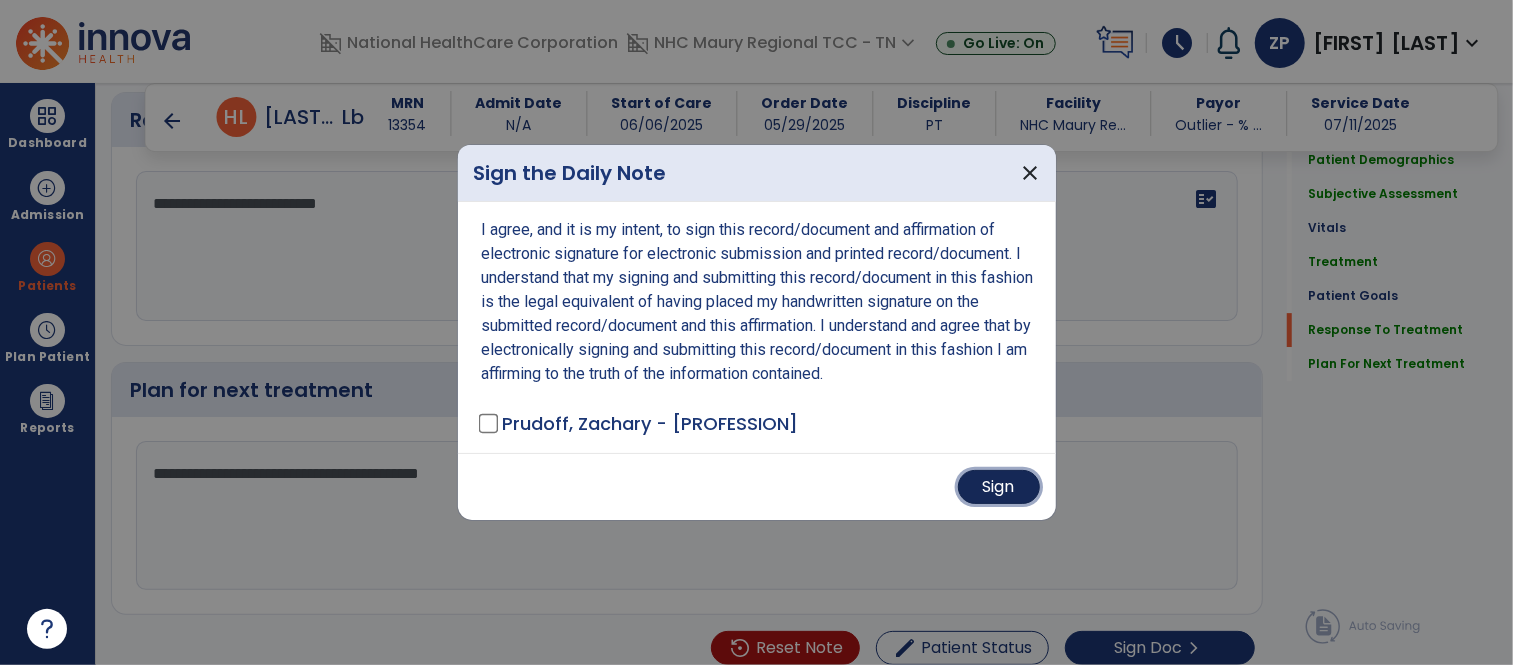 click on "Sign" at bounding box center (999, 487) 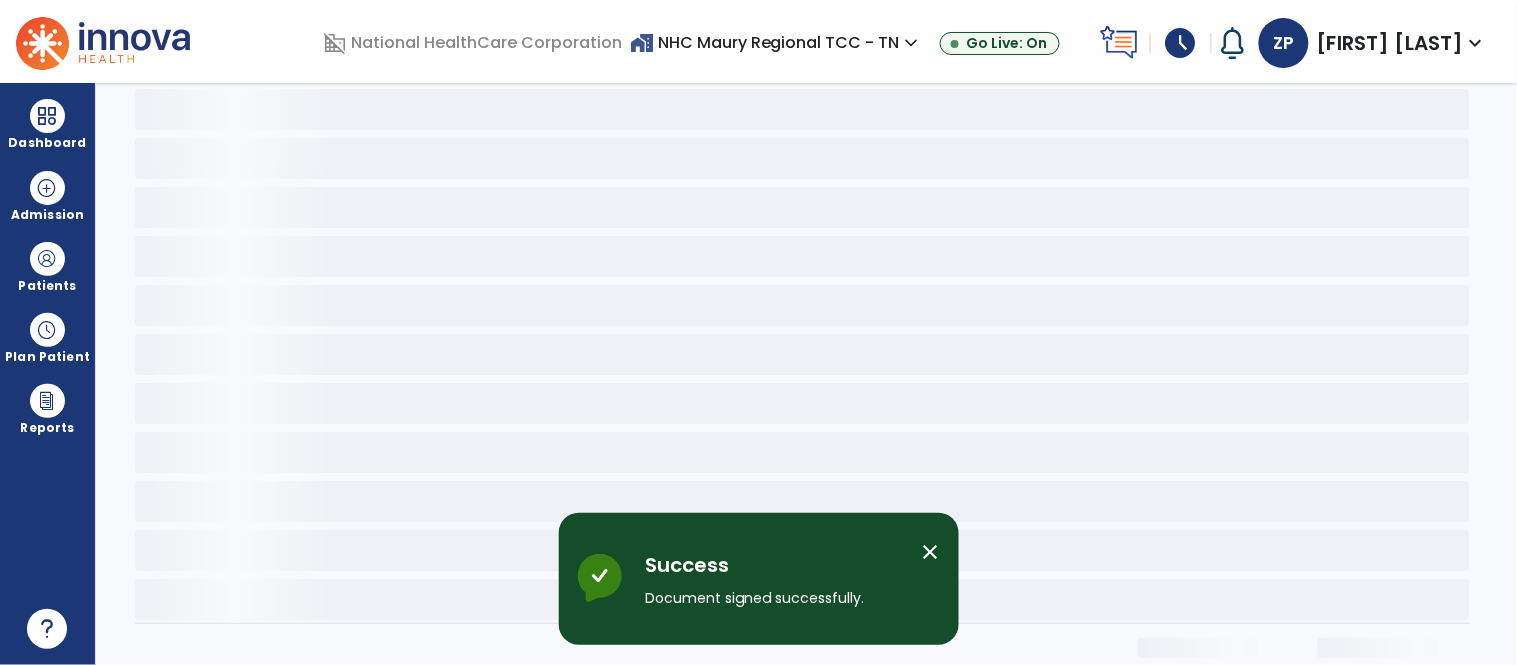 scroll, scrollTop: 0, scrollLeft: 0, axis: both 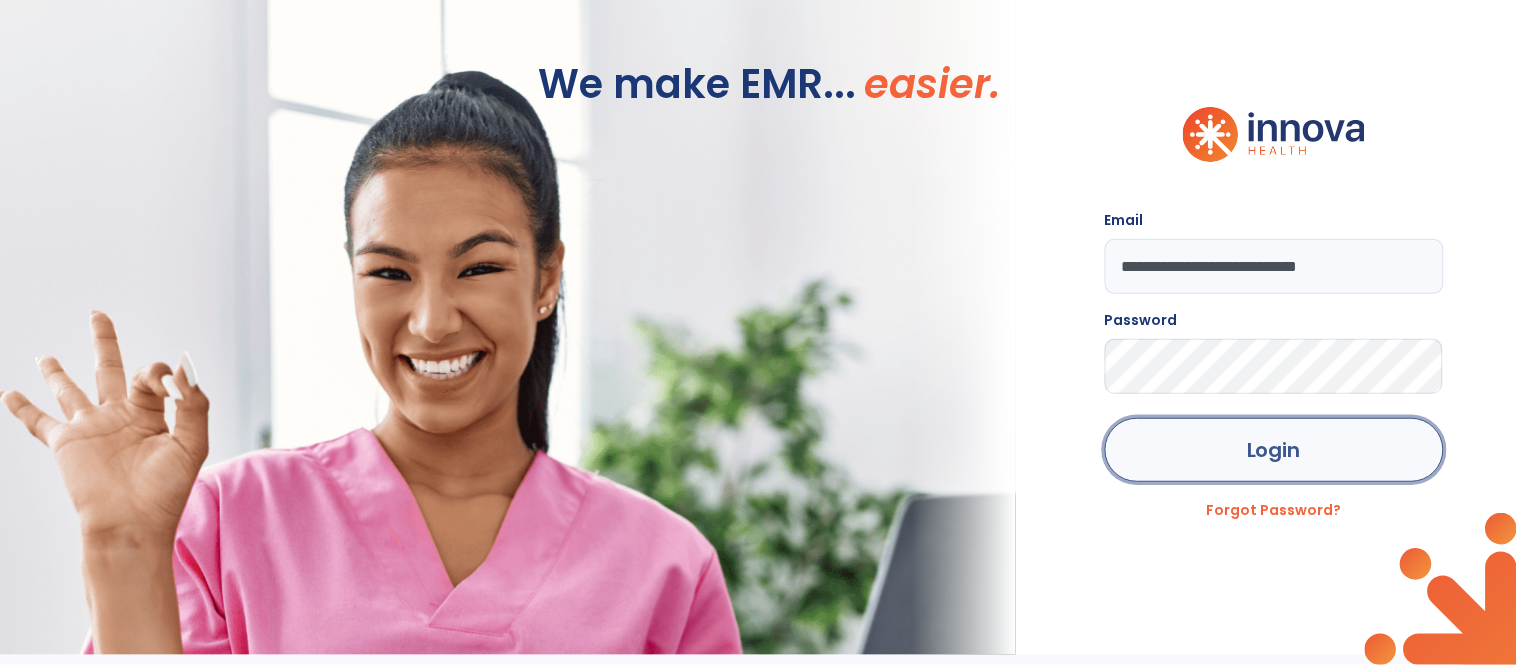 click on "Login" 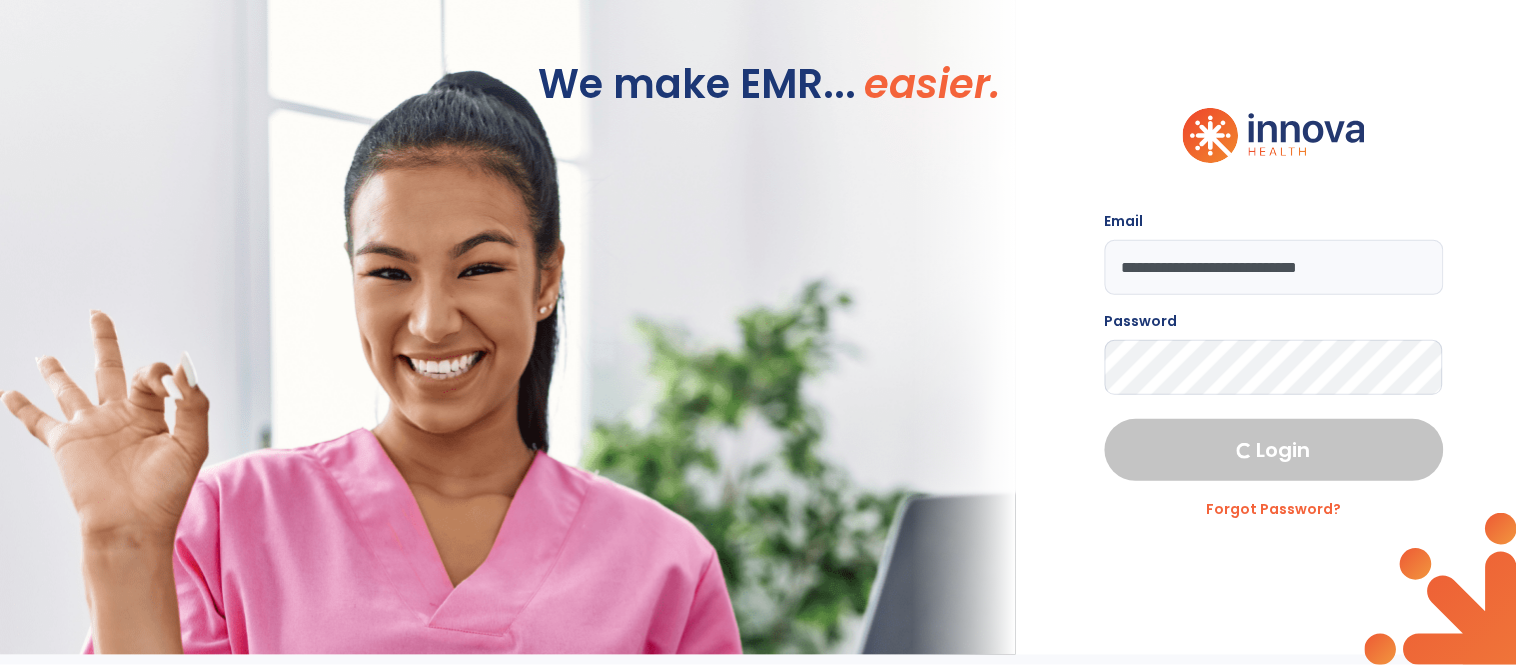 select on "****" 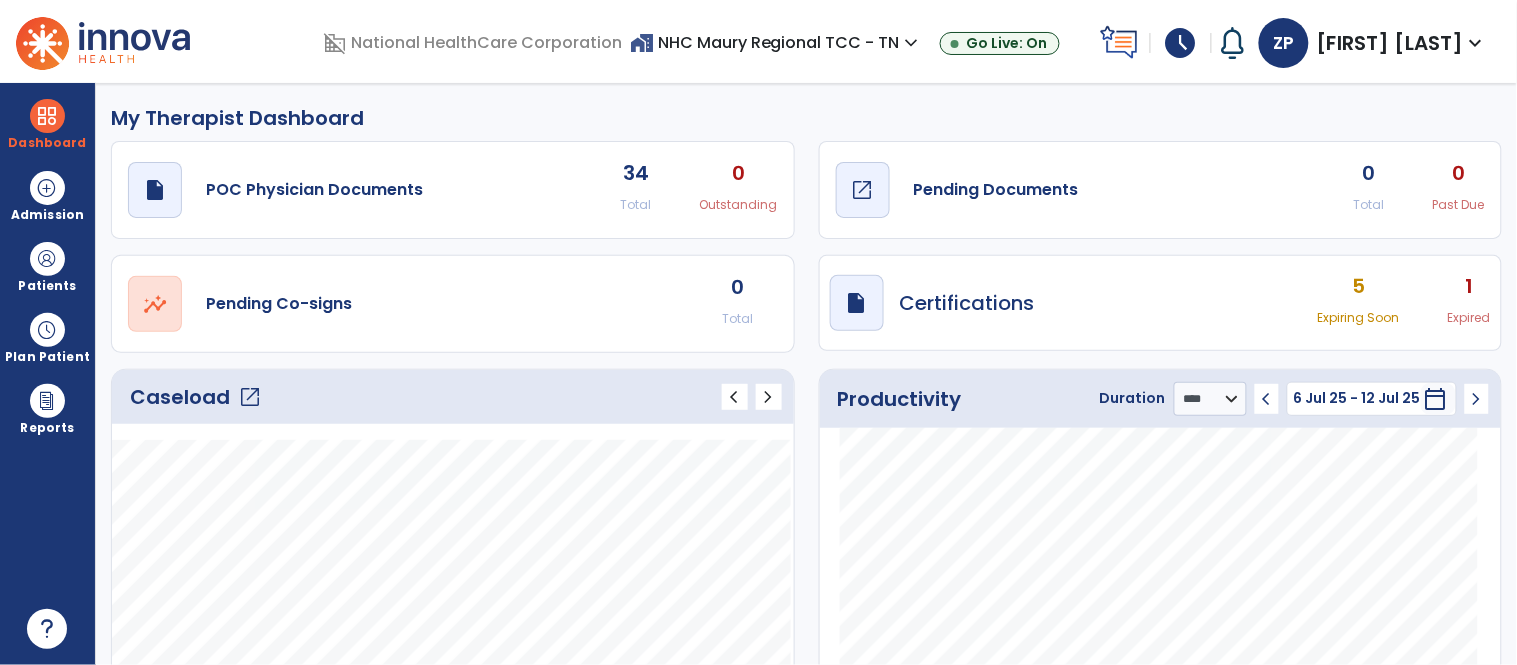 click on "Pending Documents" 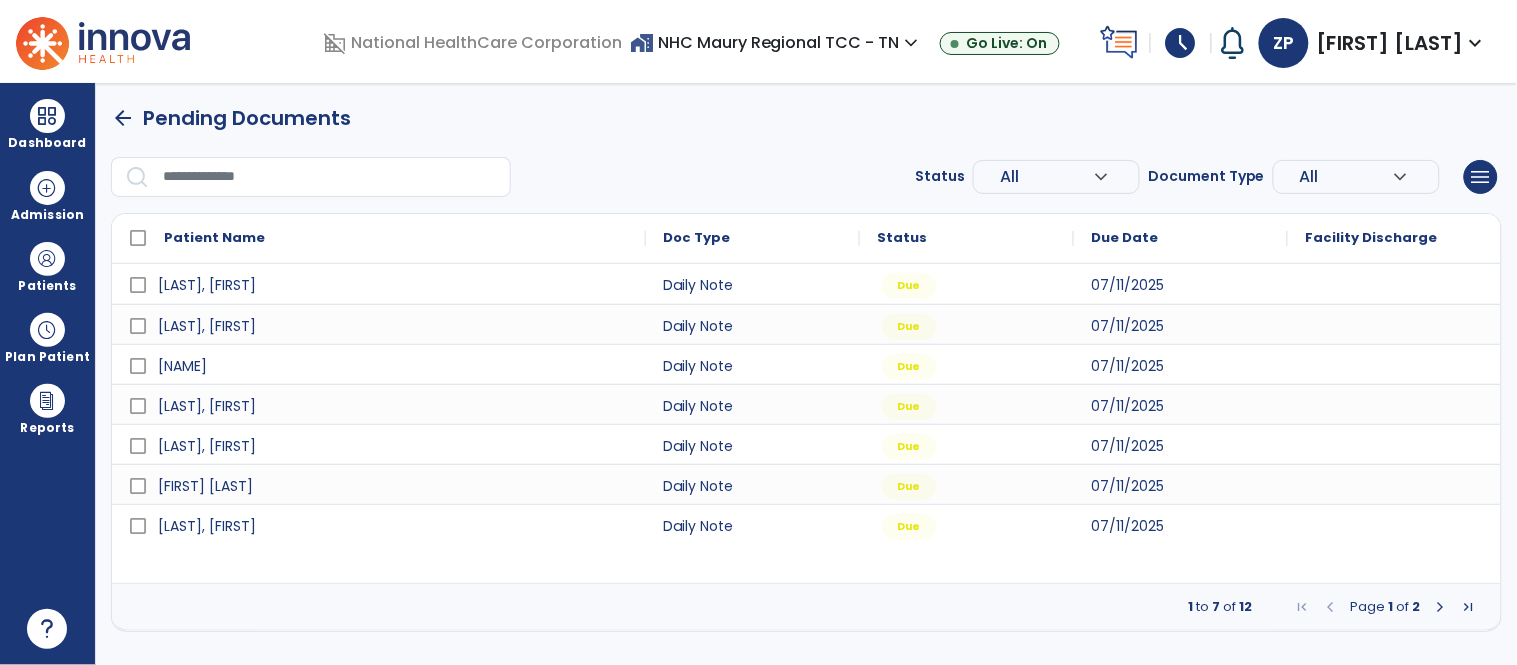 click at bounding box center [1441, 607] 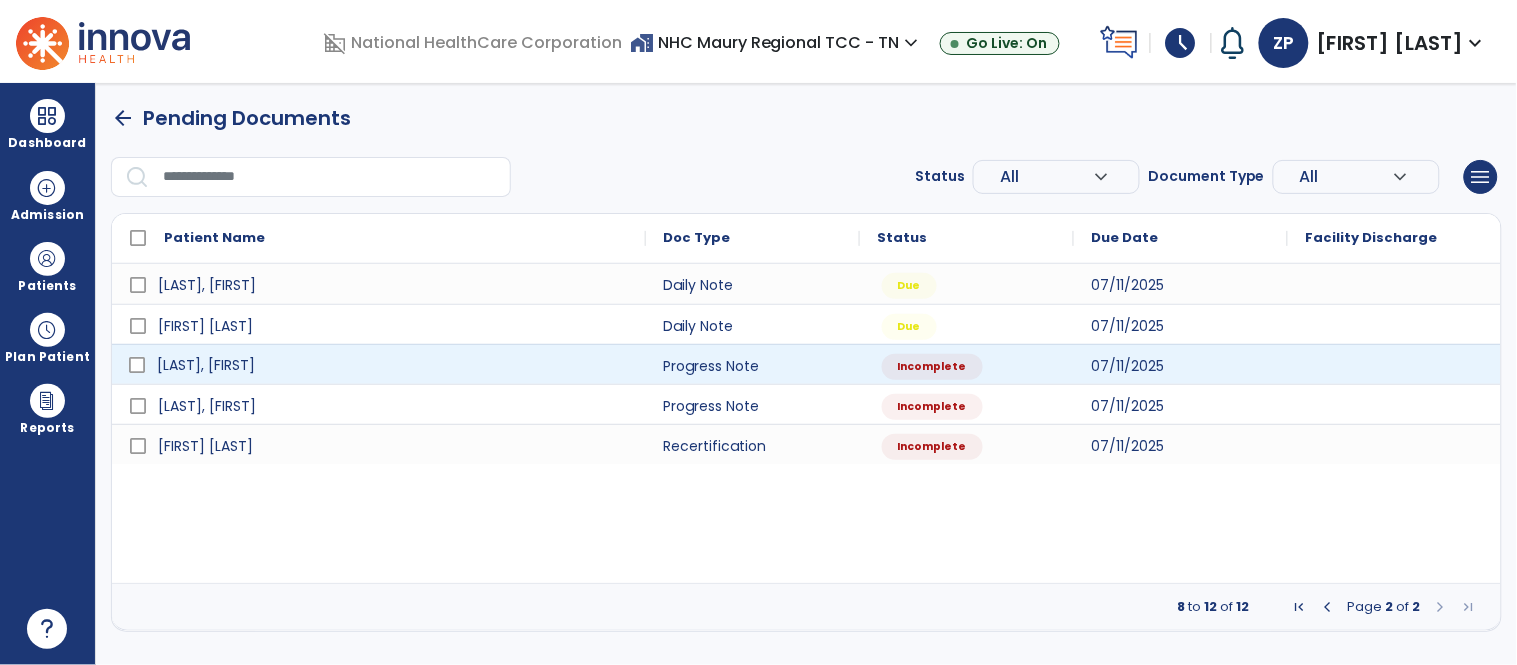 click on "[LAST], [FIRST]" at bounding box center [393, 365] 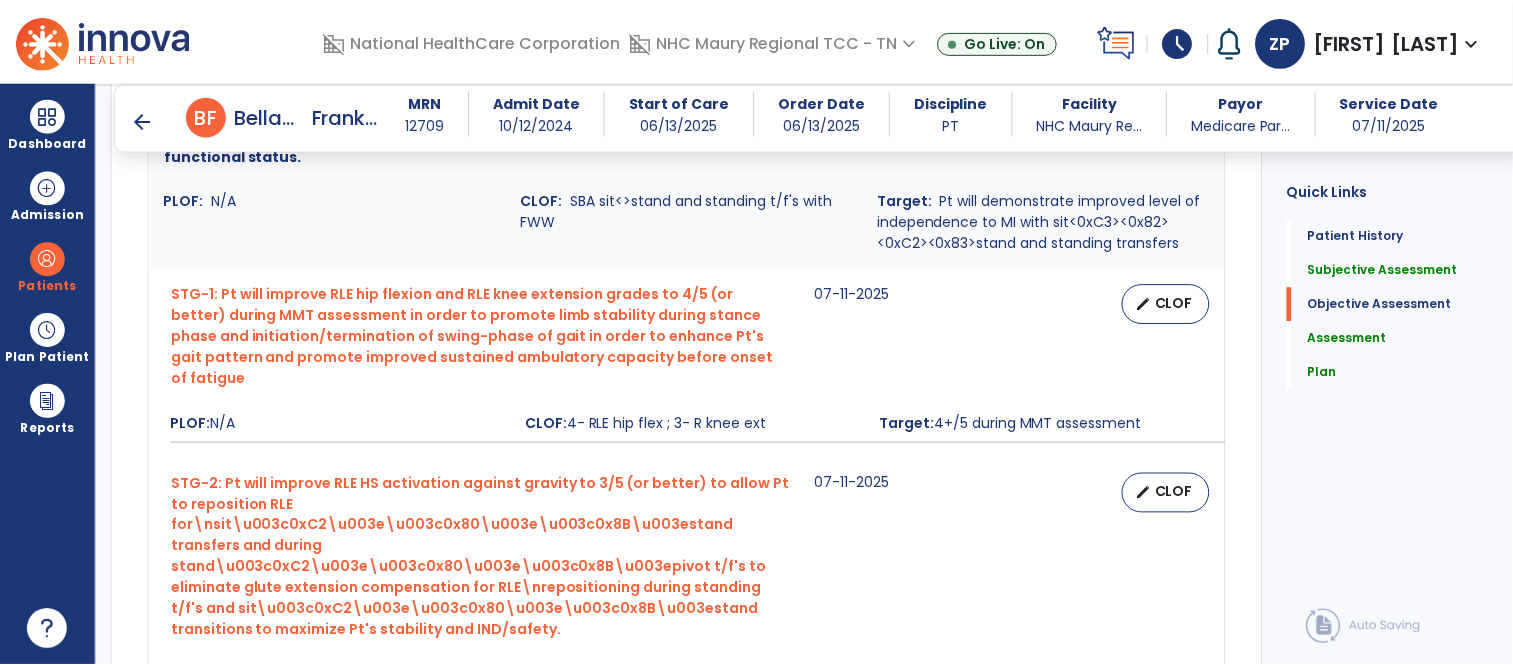 scroll, scrollTop: 995, scrollLeft: 0, axis: vertical 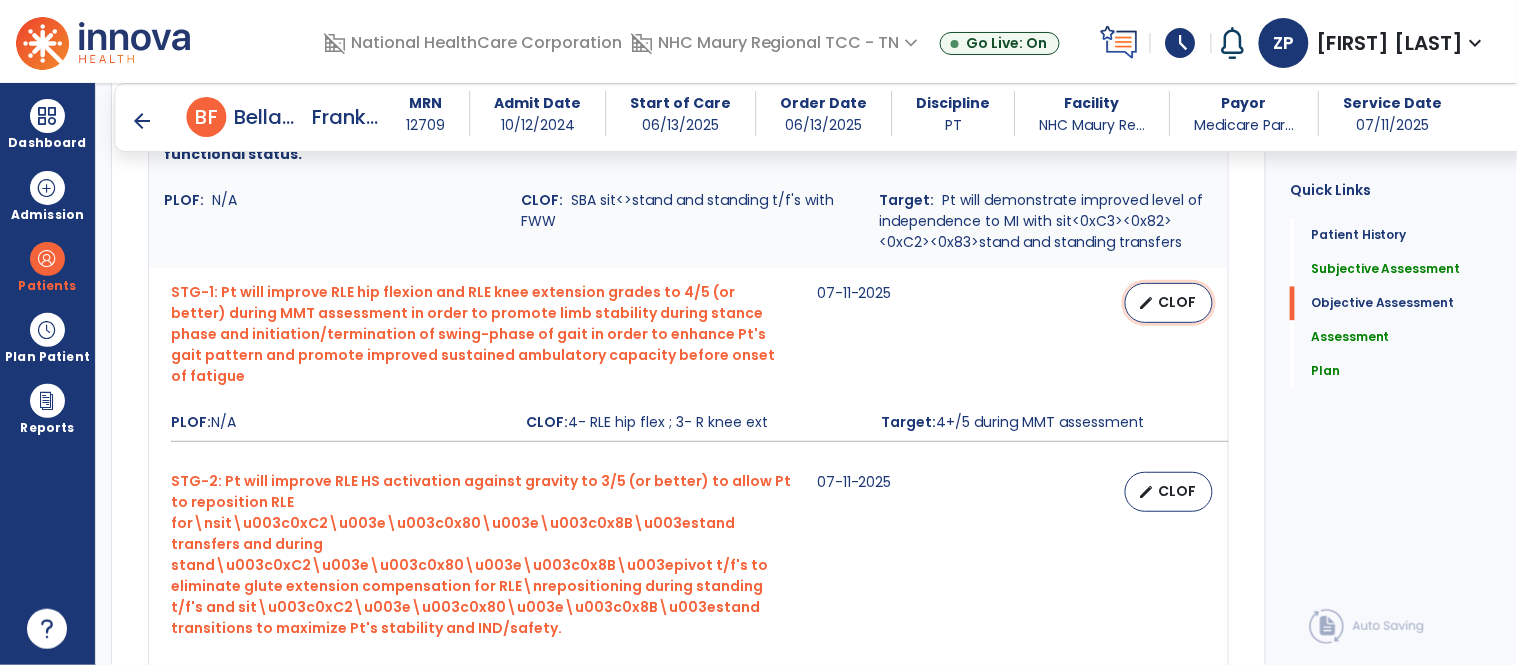 click on "CLOF" at bounding box center (1177, 302) 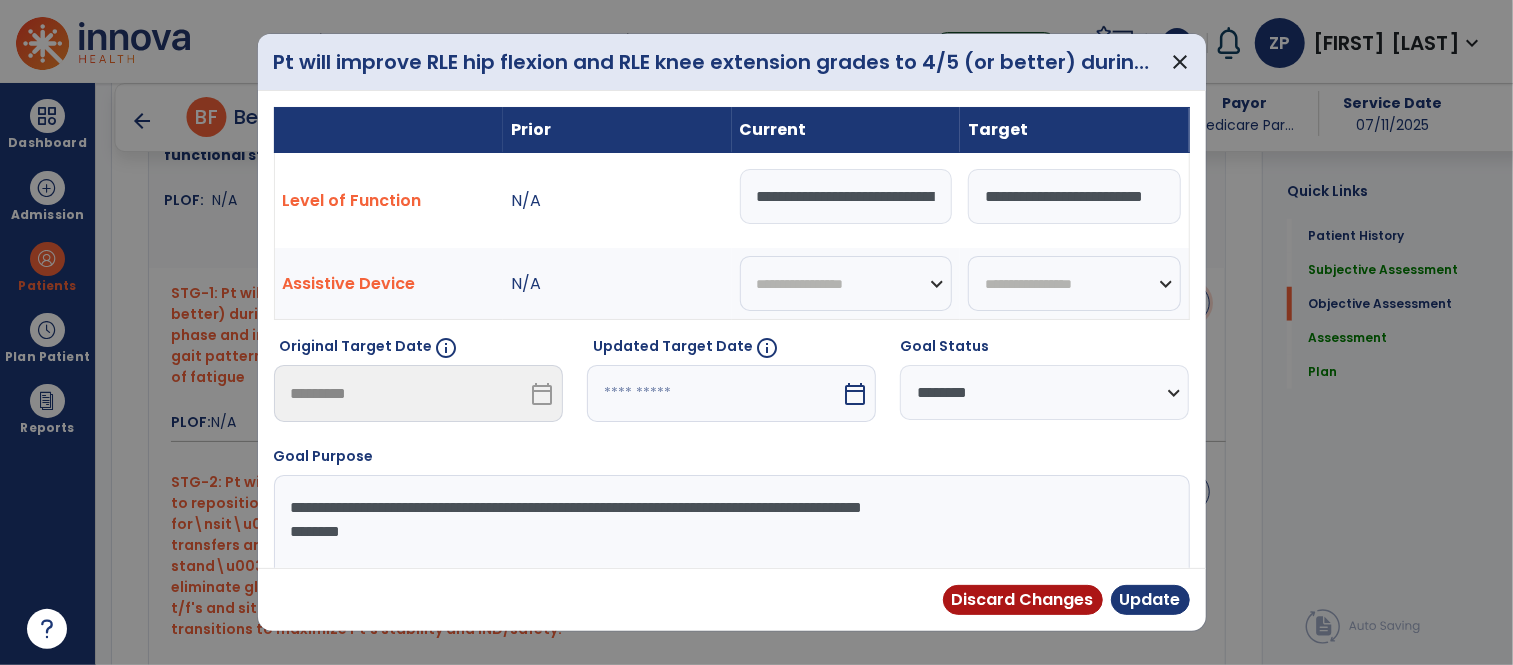 scroll, scrollTop: 995, scrollLeft: 0, axis: vertical 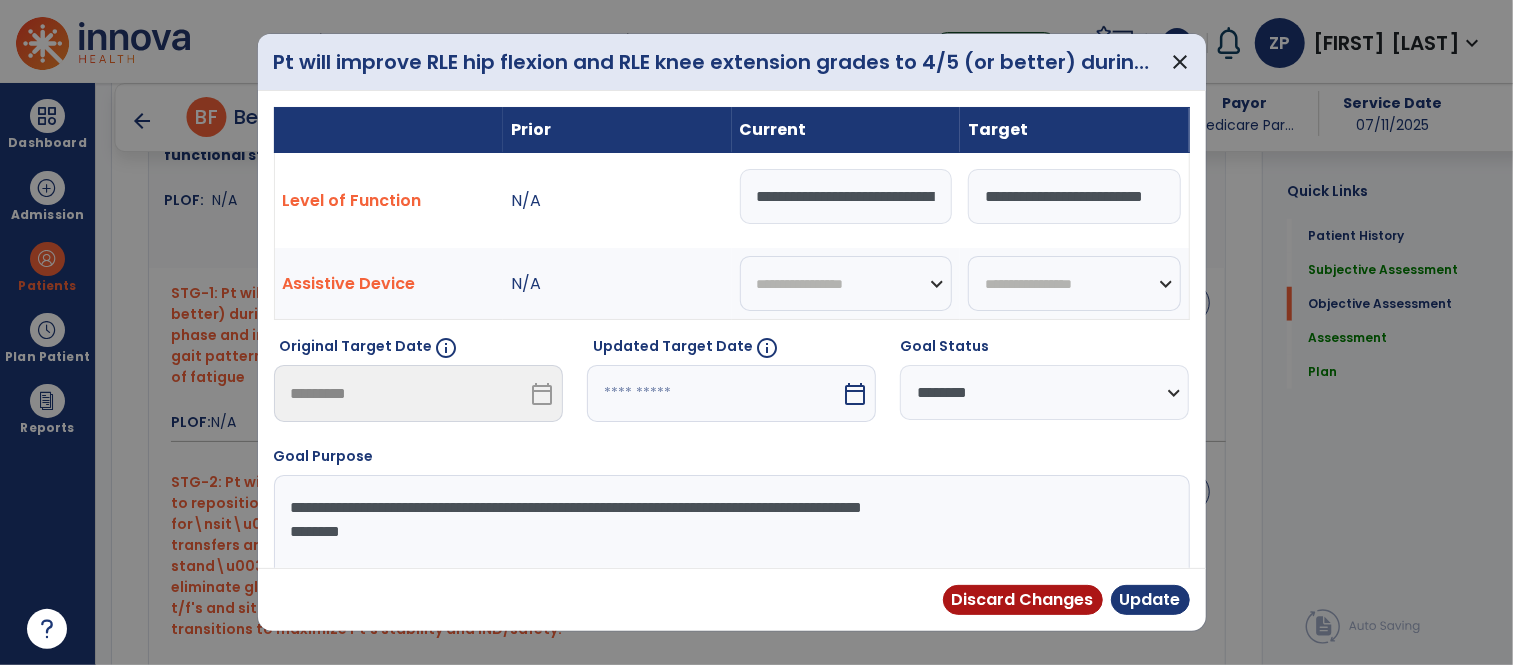 click at bounding box center [714, 393] 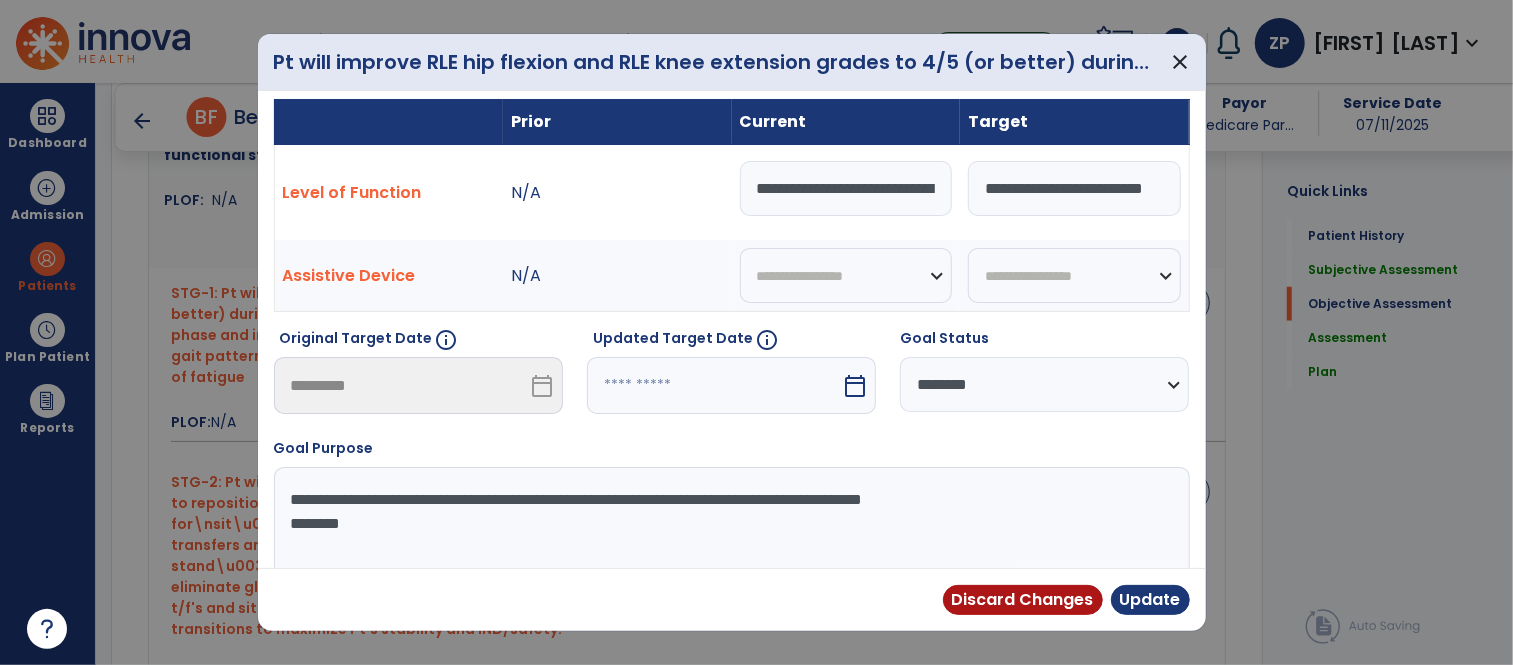 select on "*" 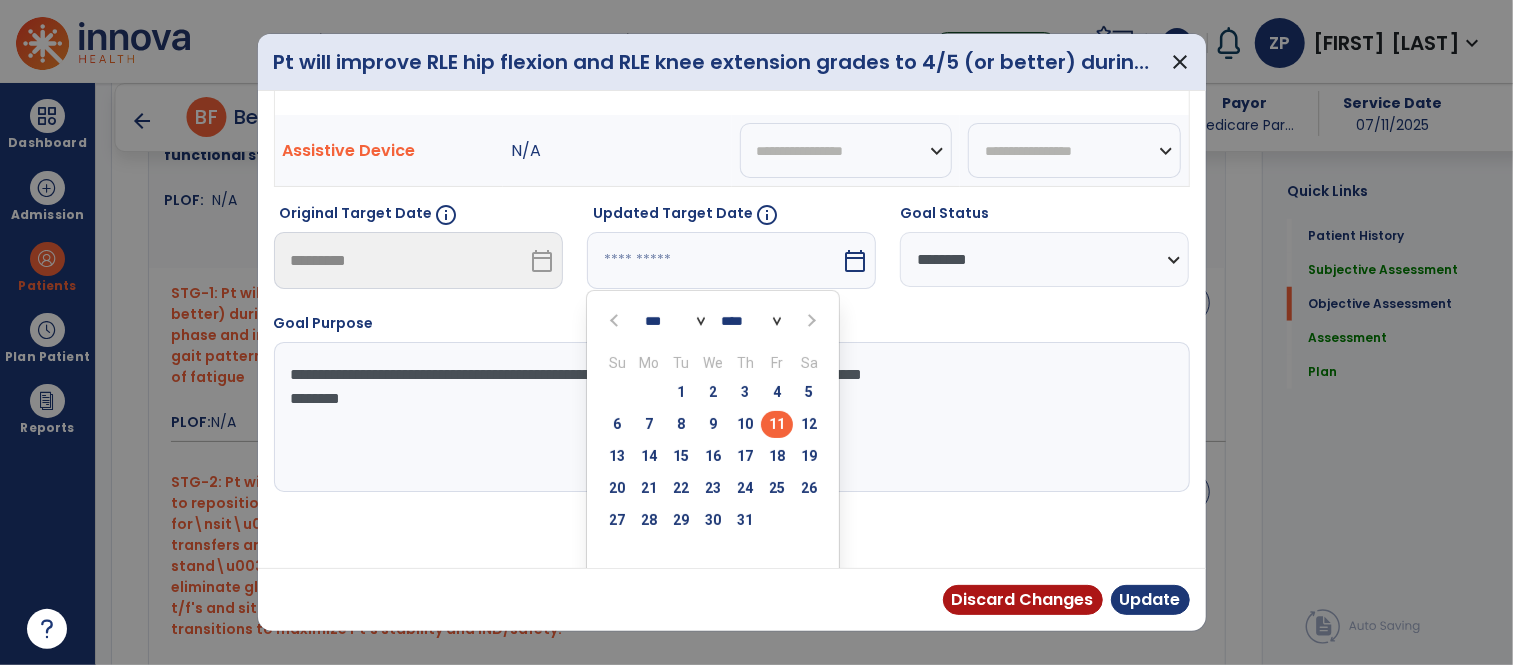 scroll, scrollTop: 134, scrollLeft: 0, axis: vertical 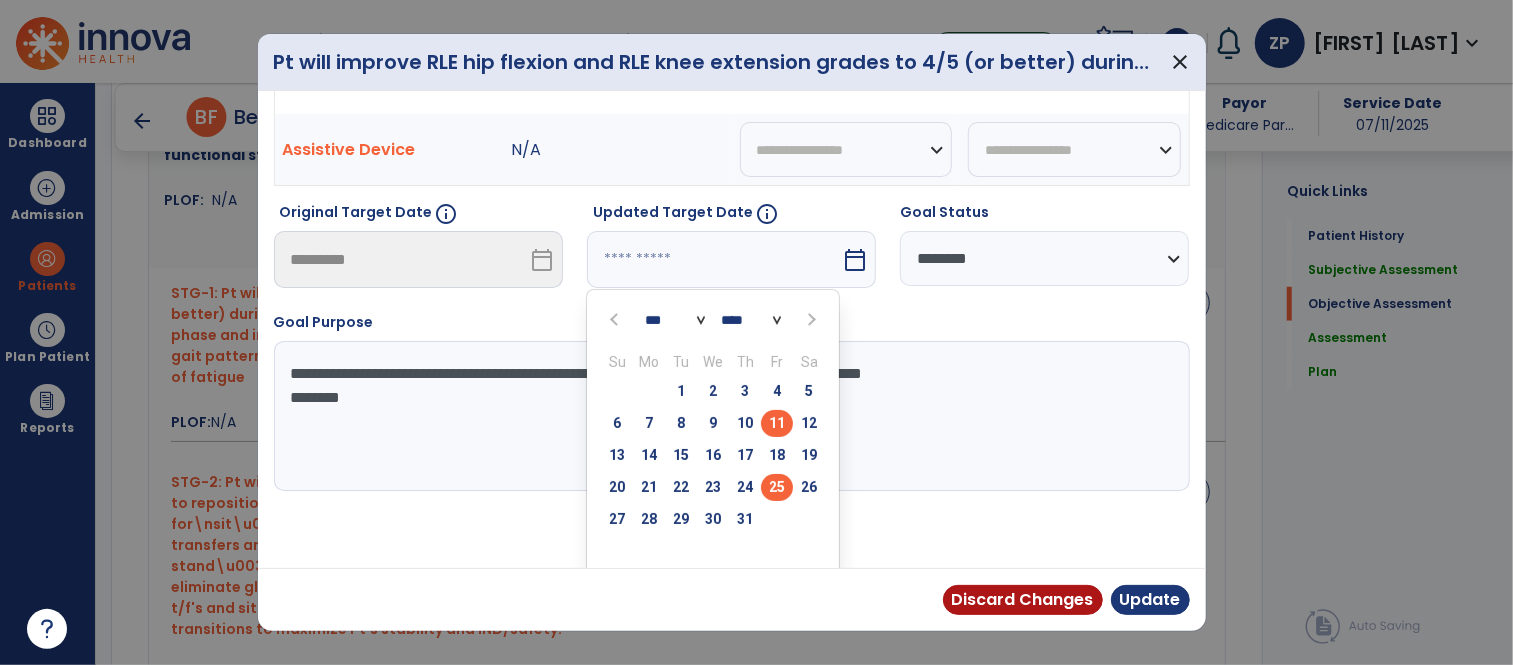 click on "25" at bounding box center [777, 487] 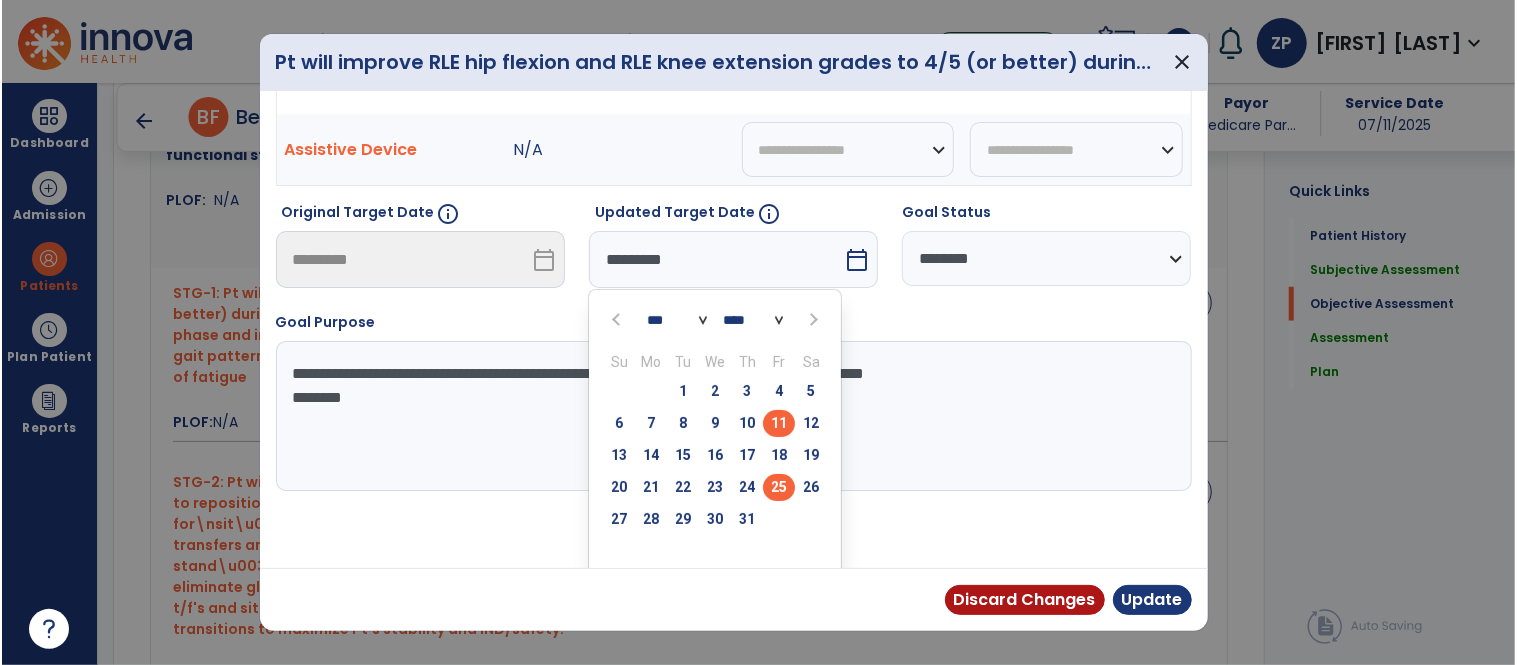 scroll, scrollTop: 73, scrollLeft: 0, axis: vertical 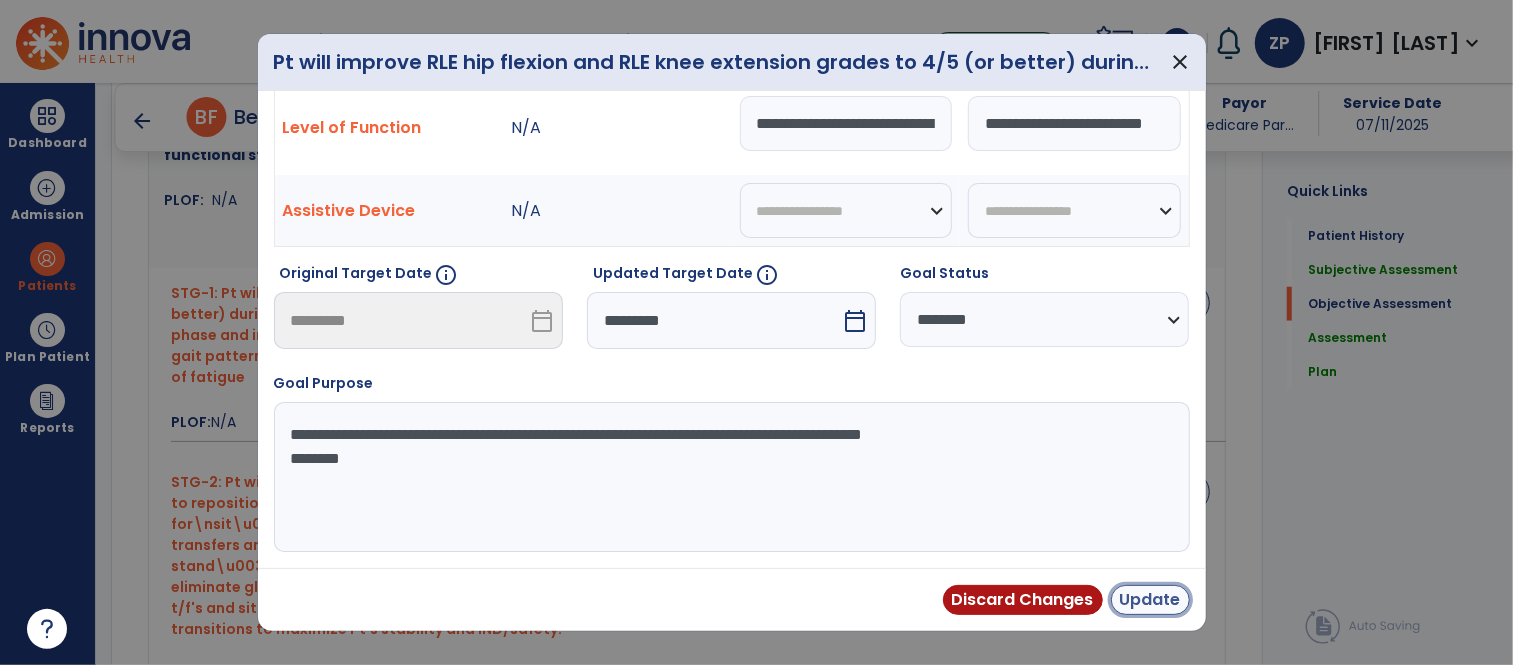 click on "Update" at bounding box center [1150, 600] 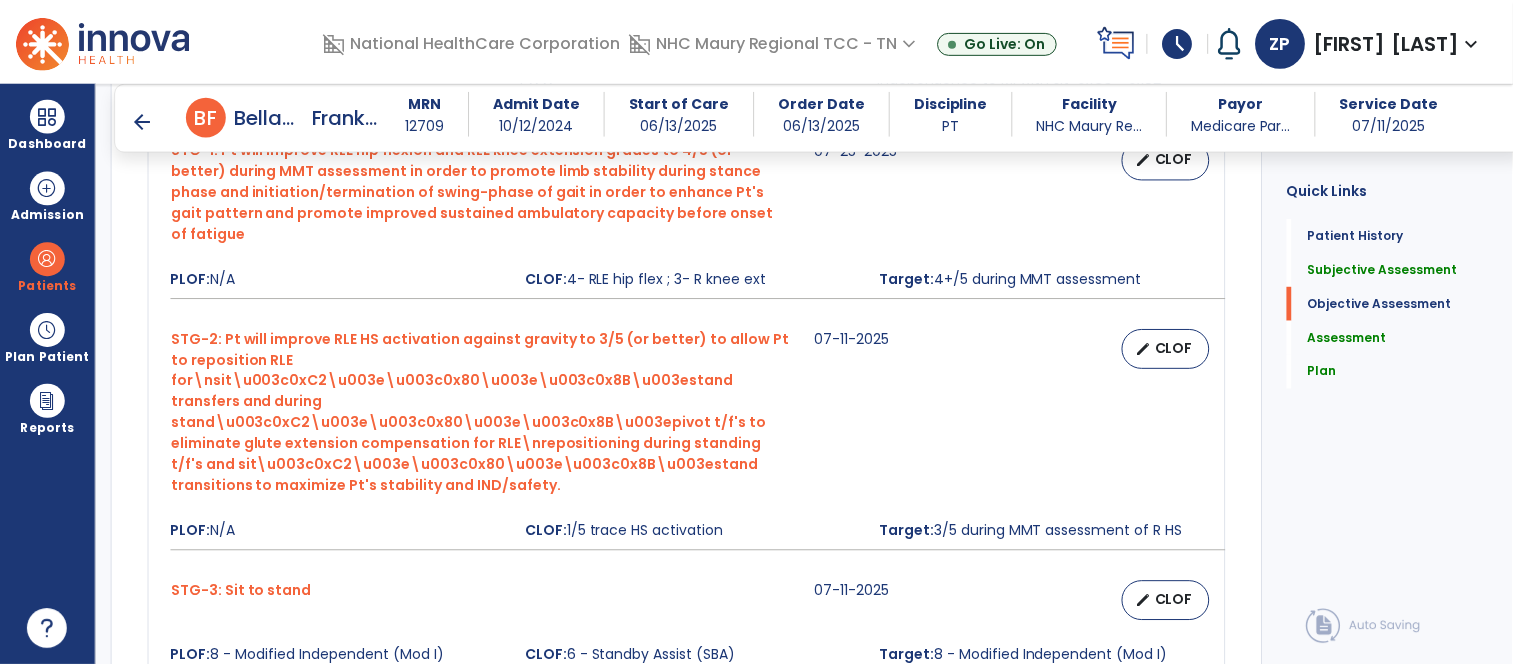 scroll, scrollTop: 1140, scrollLeft: 0, axis: vertical 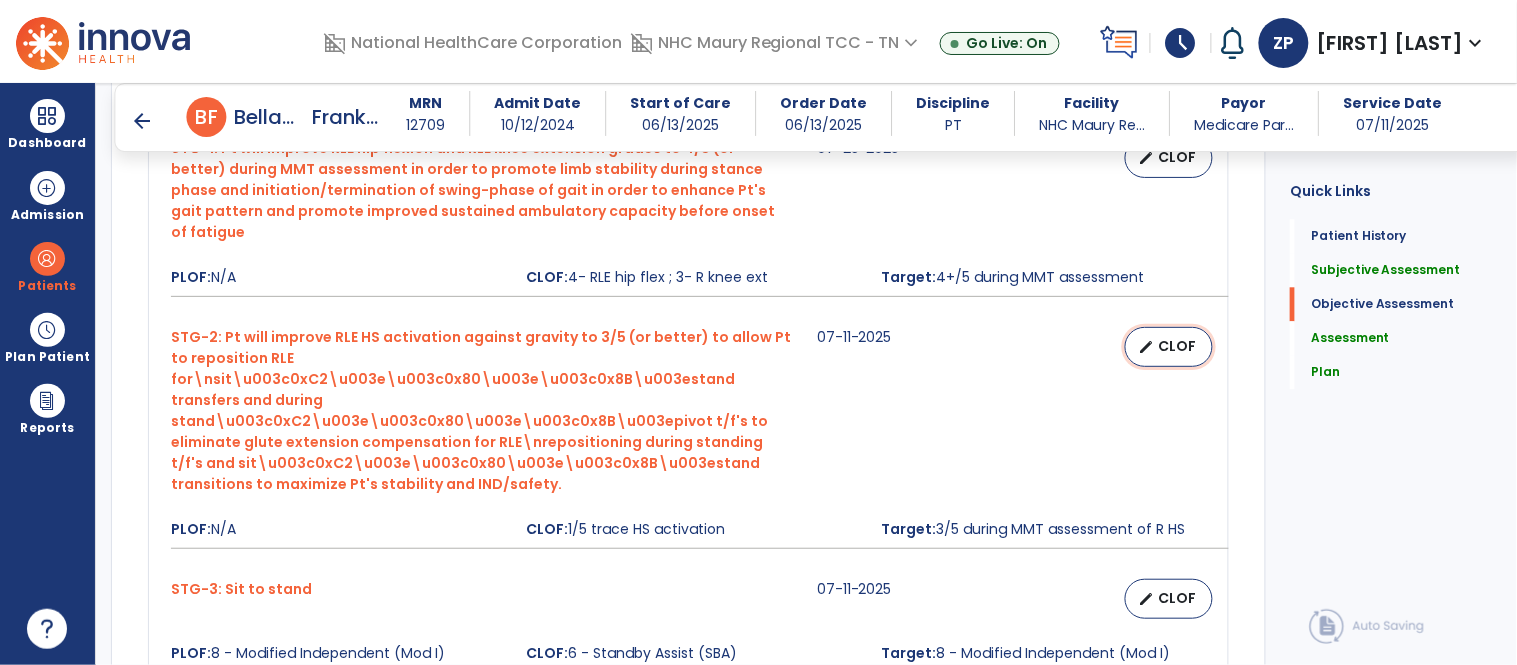 click on "edit   CLOF" at bounding box center (1169, 347) 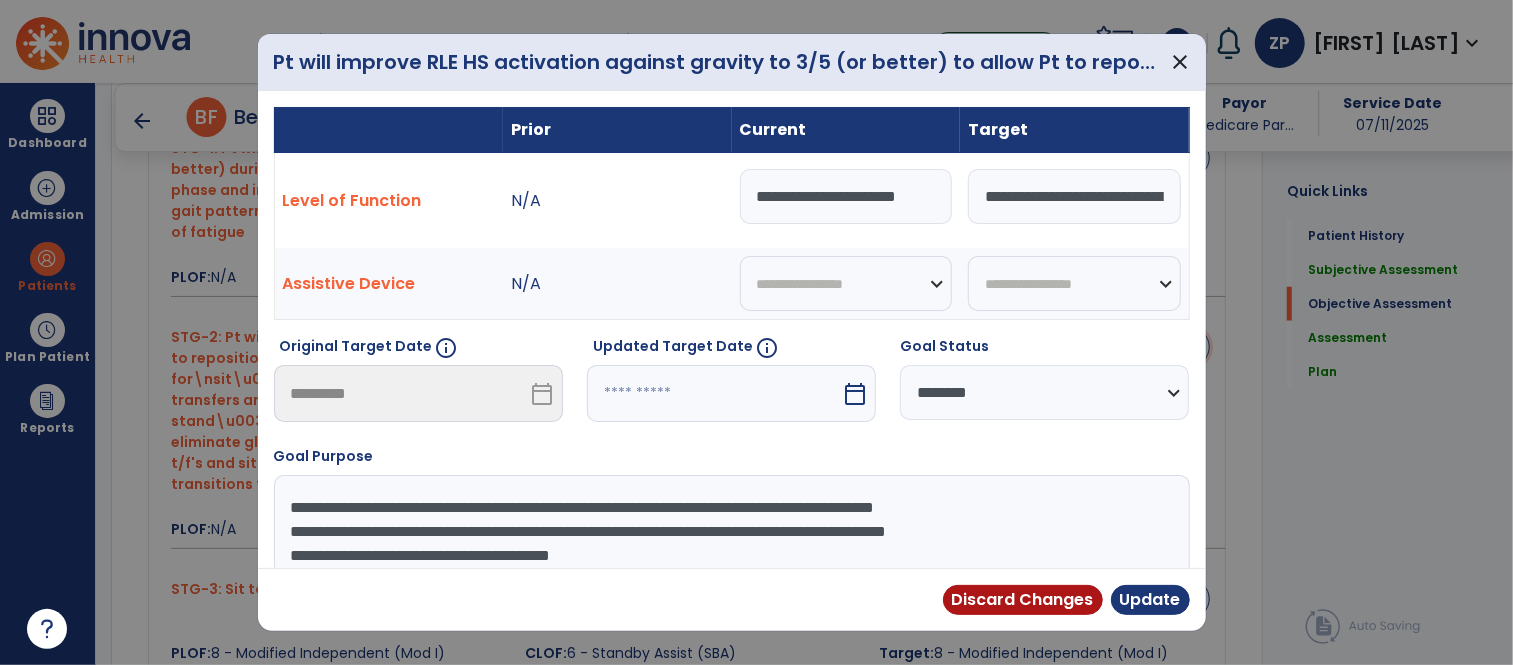 scroll, scrollTop: 1140, scrollLeft: 0, axis: vertical 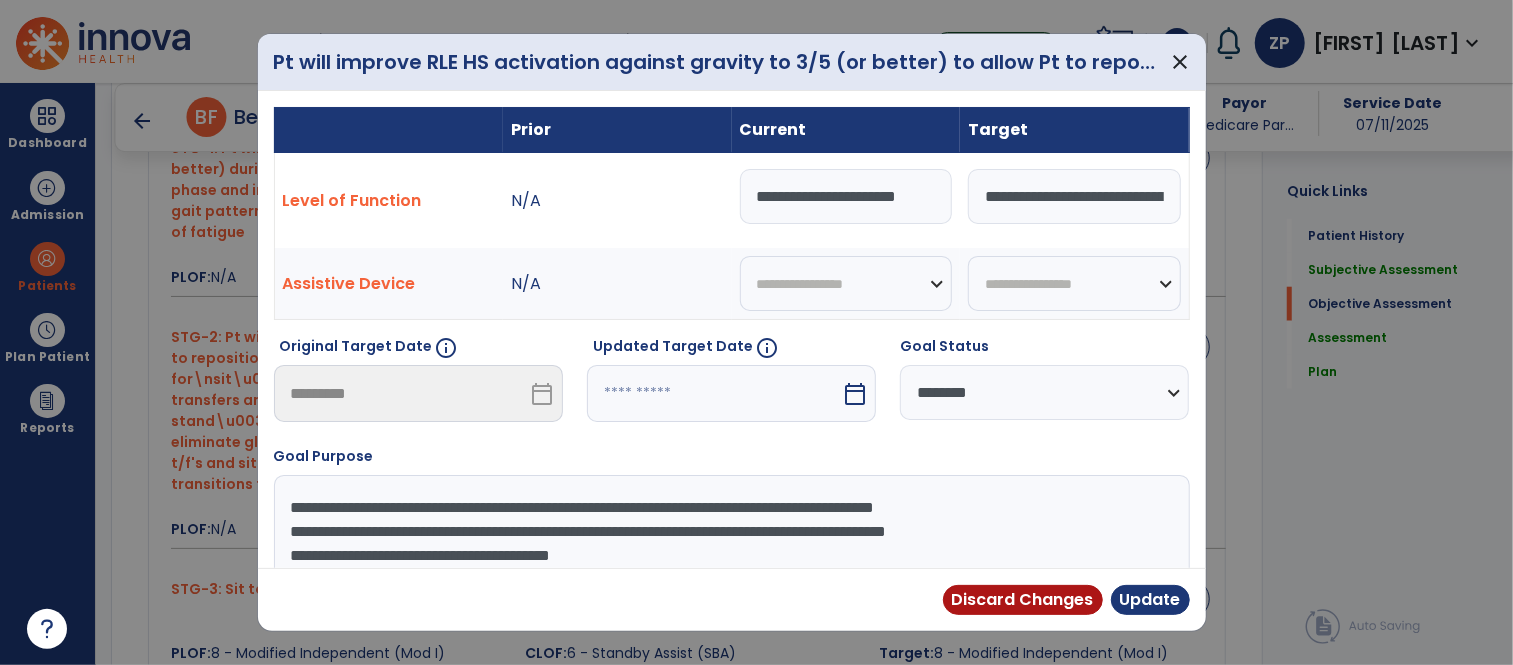 click at bounding box center (714, 393) 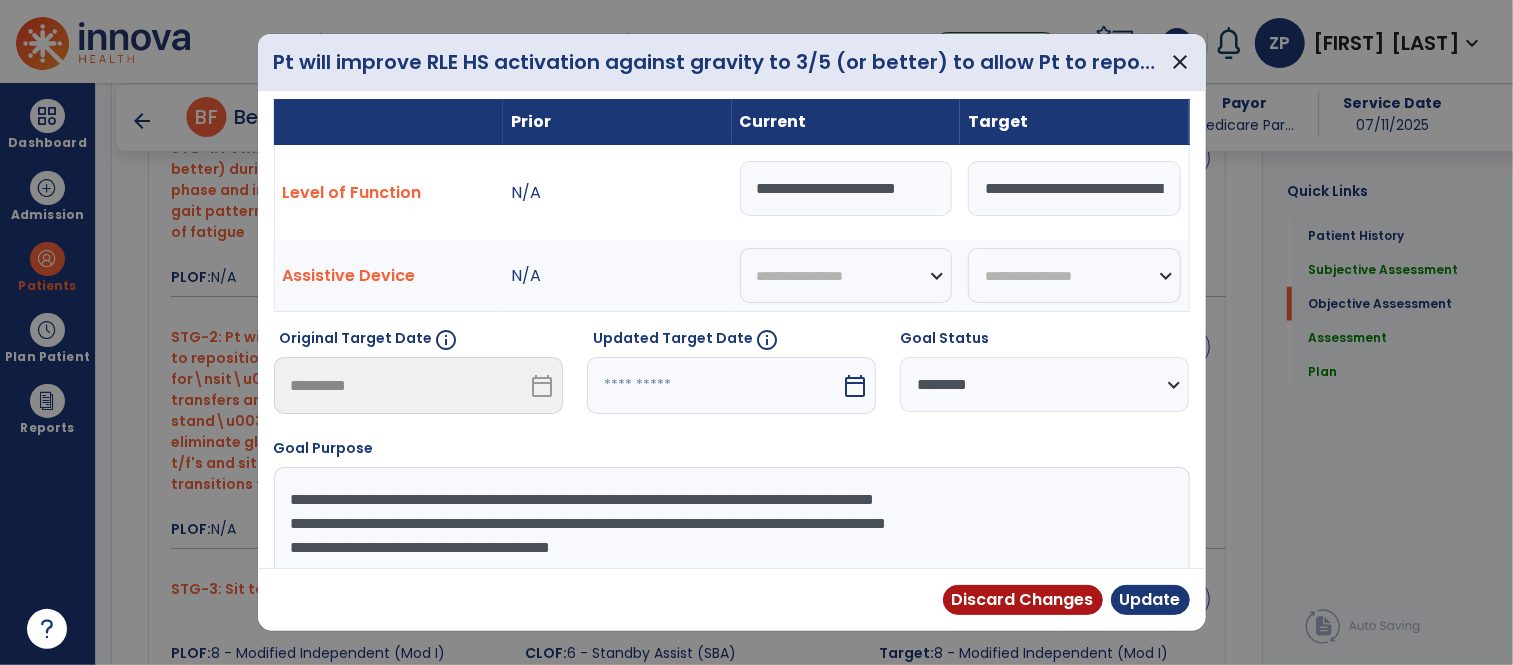 select on "*" 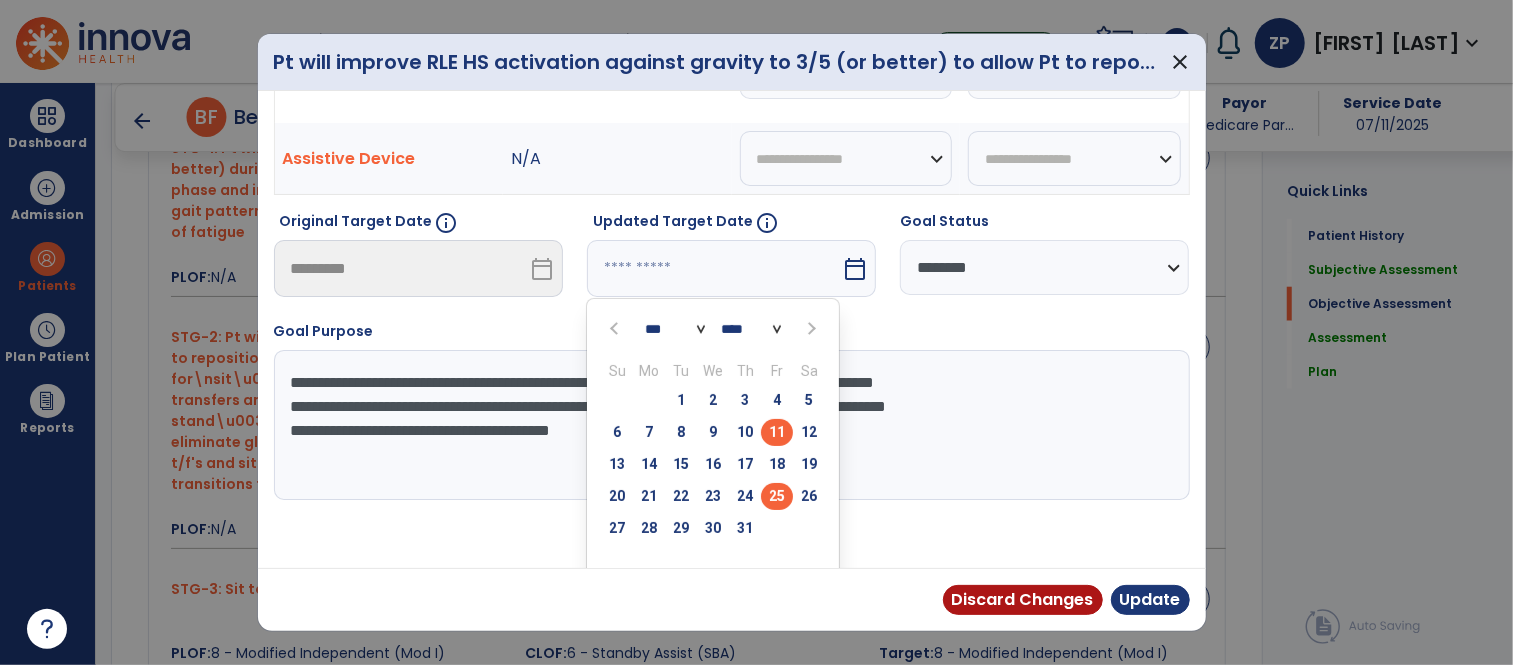 click on "25" at bounding box center (777, 496) 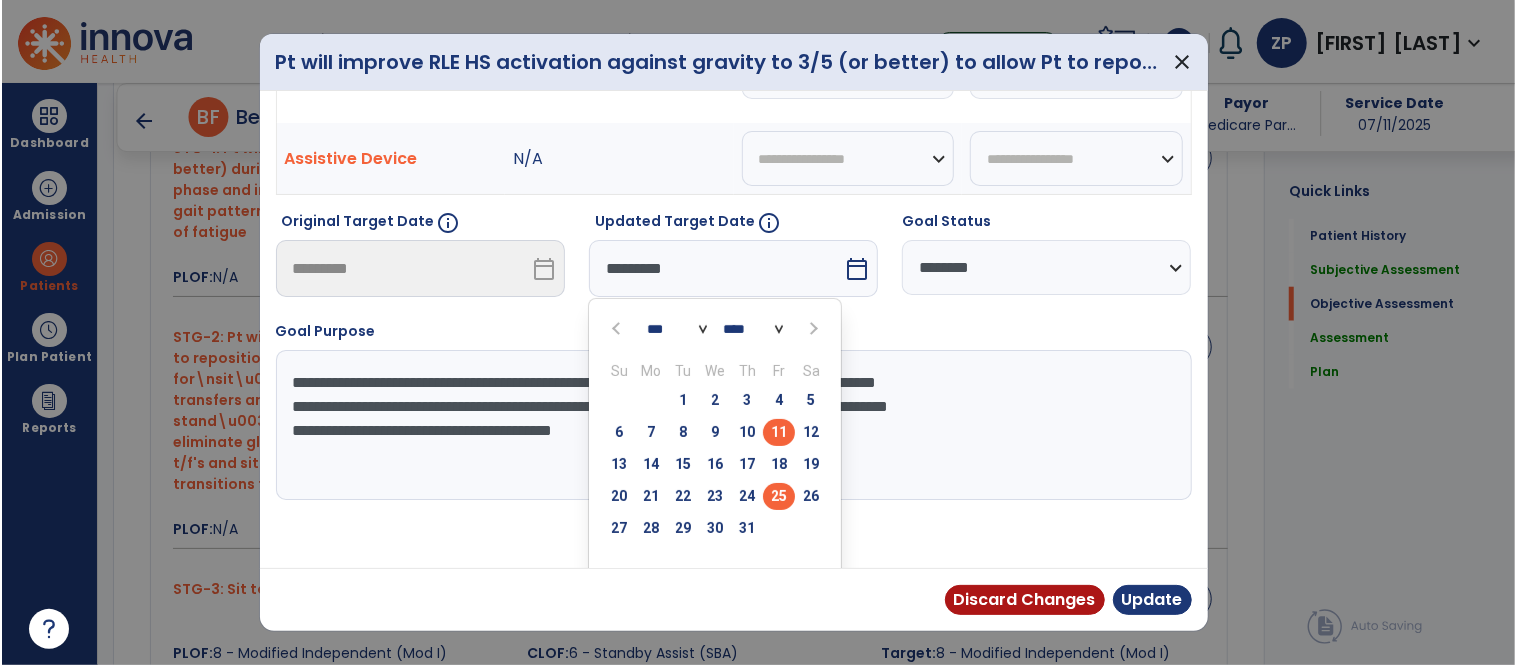 scroll, scrollTop: 73, scrollLeft: 0, axis: vertical 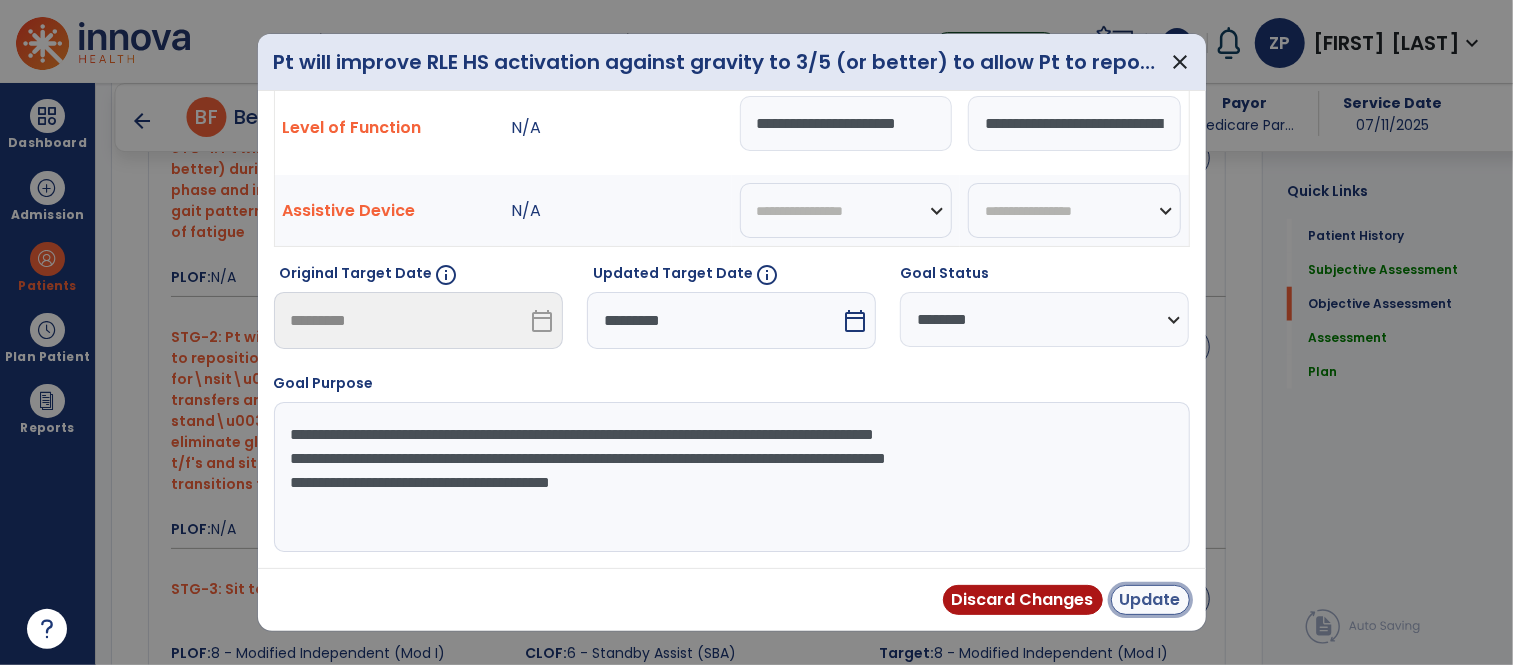 click on "Update" at bounding box center [1150, 600] 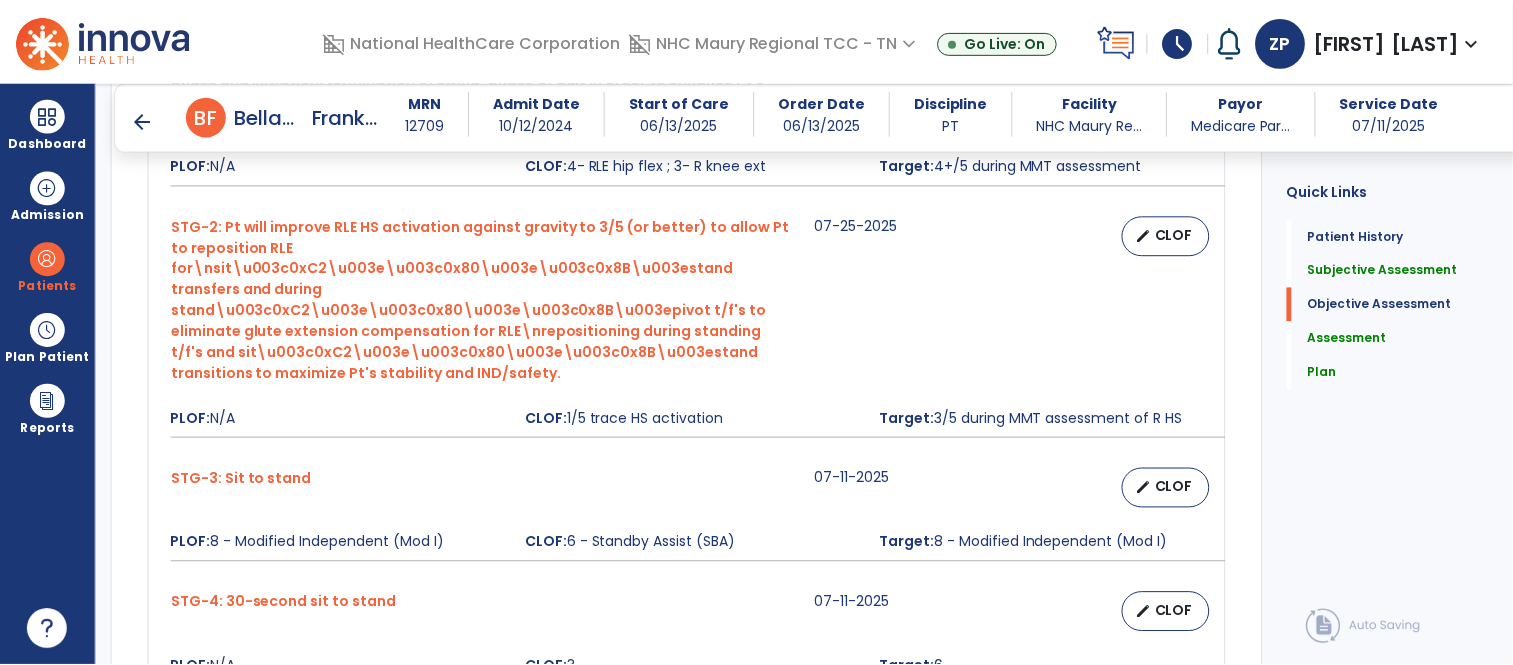 scroll, scrollTop: 1252, scrollLeft: 0, axis: vertical 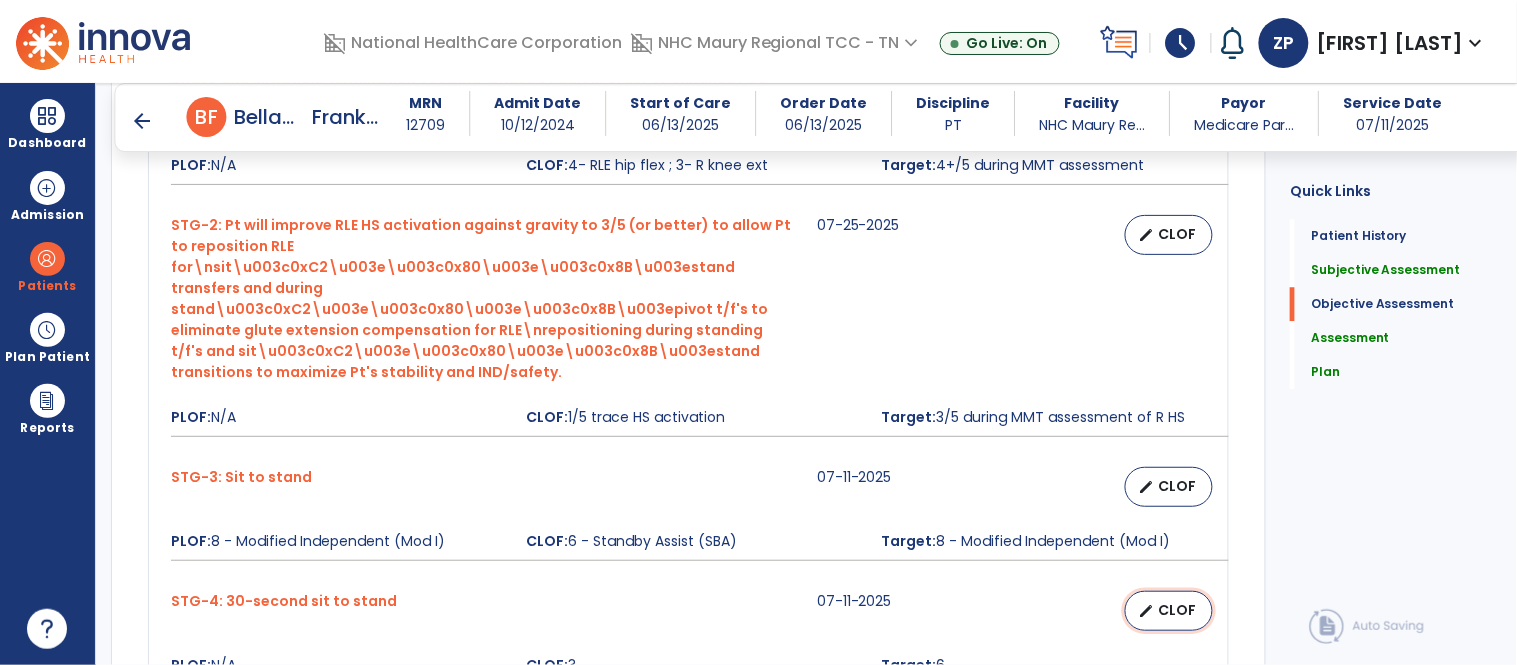 click on "CLOF" at bounding box center (1177, 610) 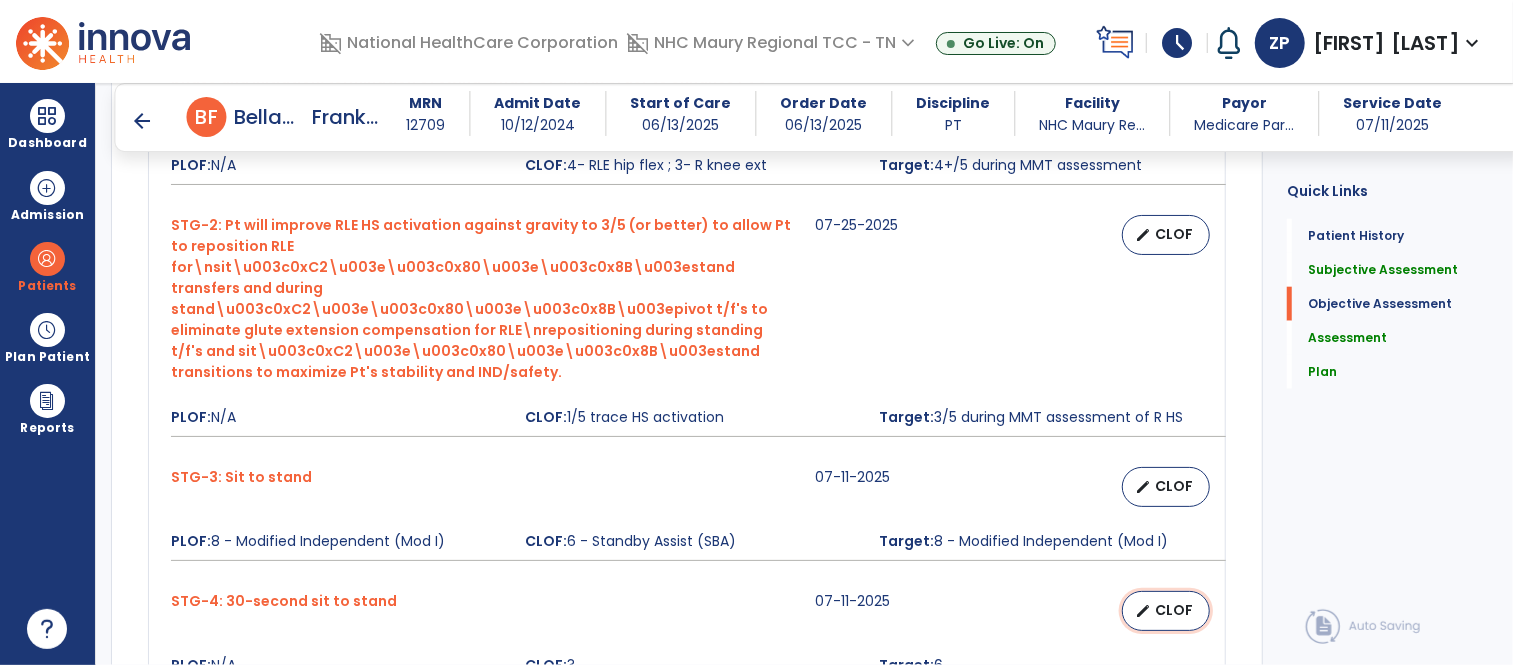 select on "**********" 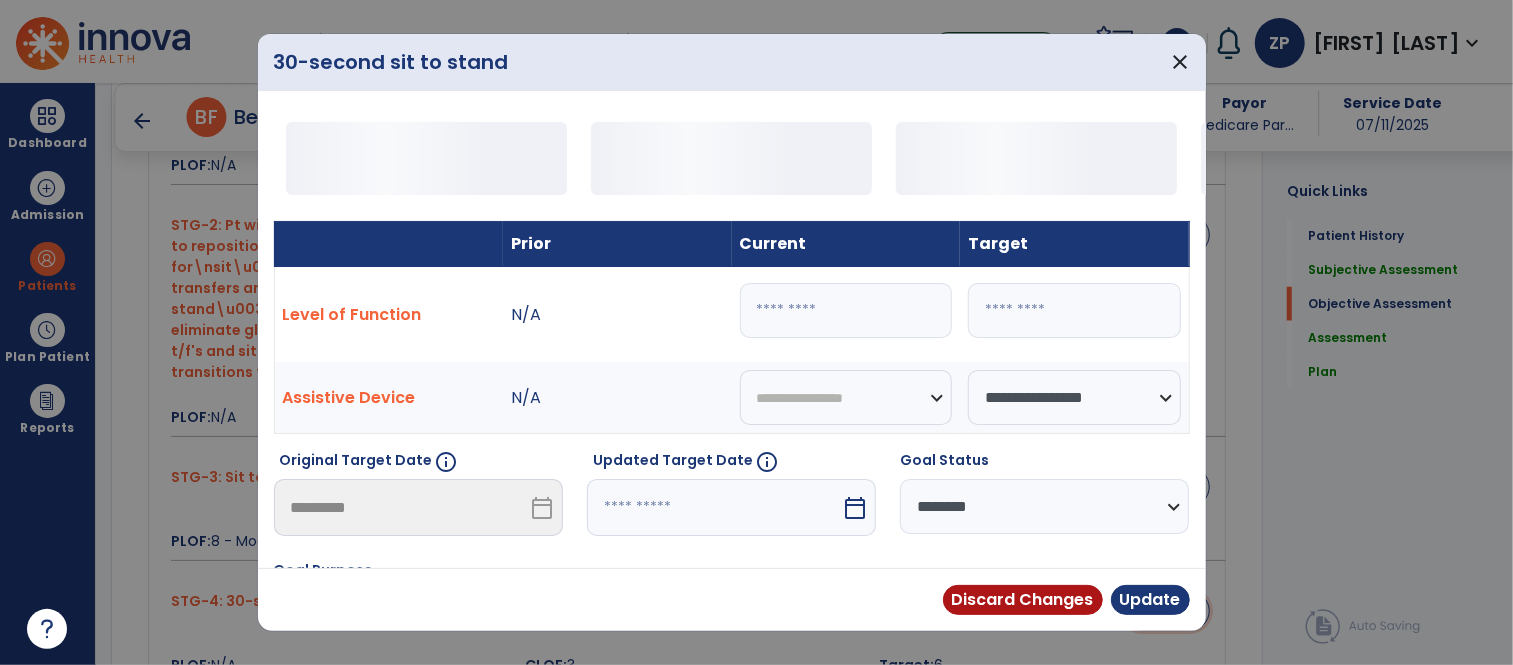 scroll, scrollTop: 1252, scrollLeft: 0, axis: vertical 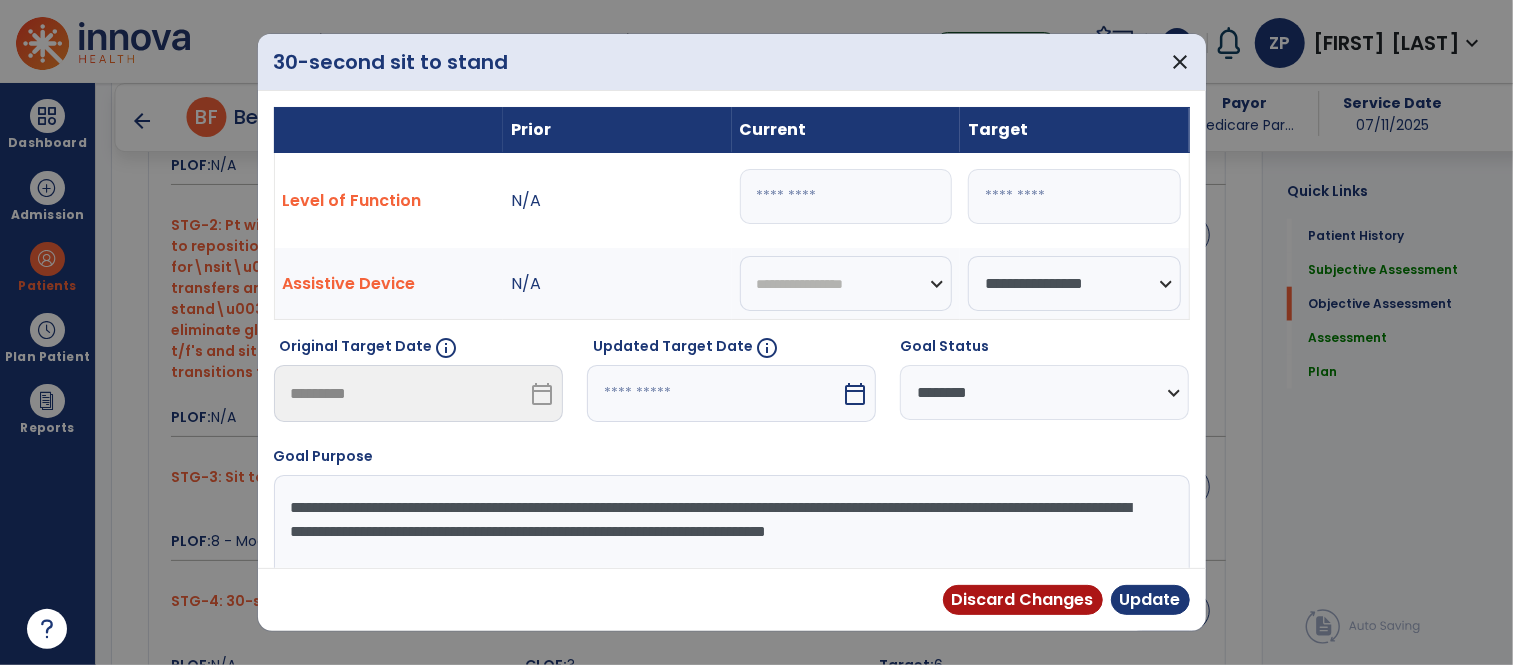 drag, startPoint x: 784, startPoint y: 197, endPoint x: 696, endPoint y: 195, distance: 88.02273 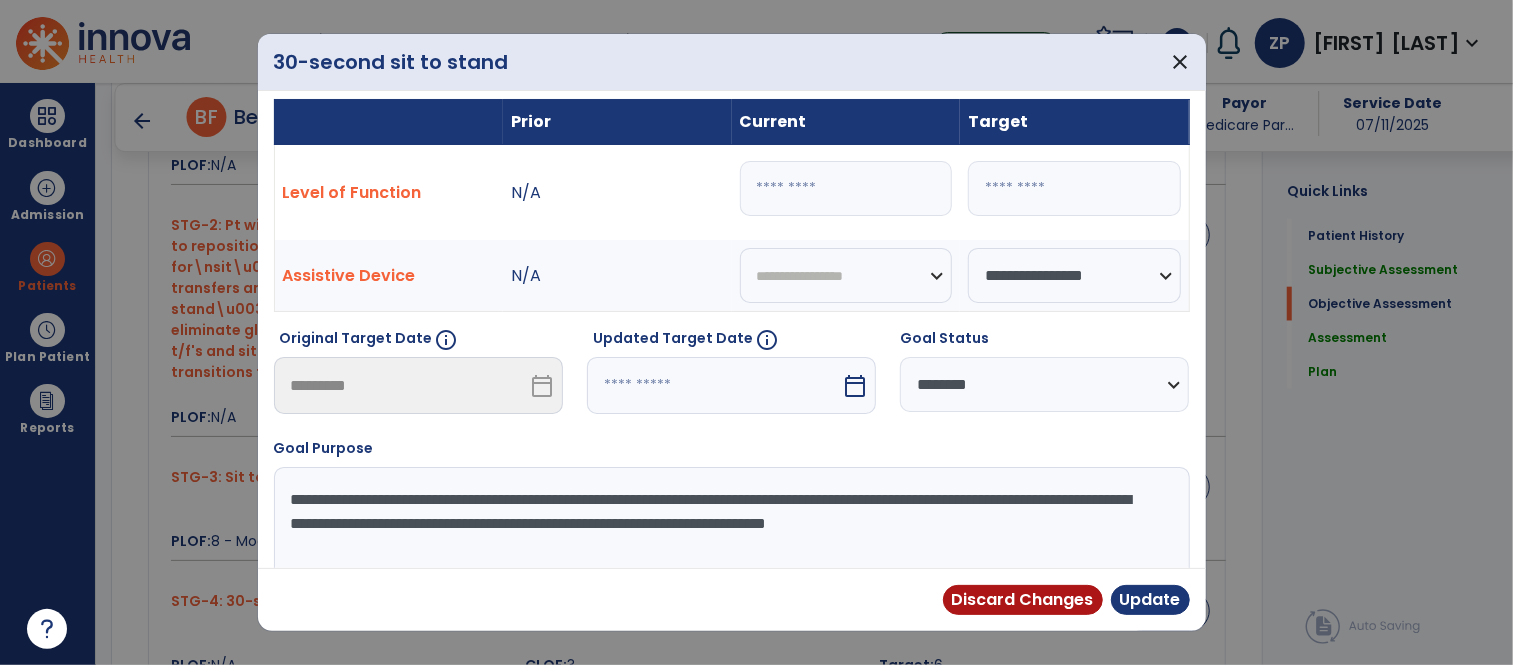 select on "*" 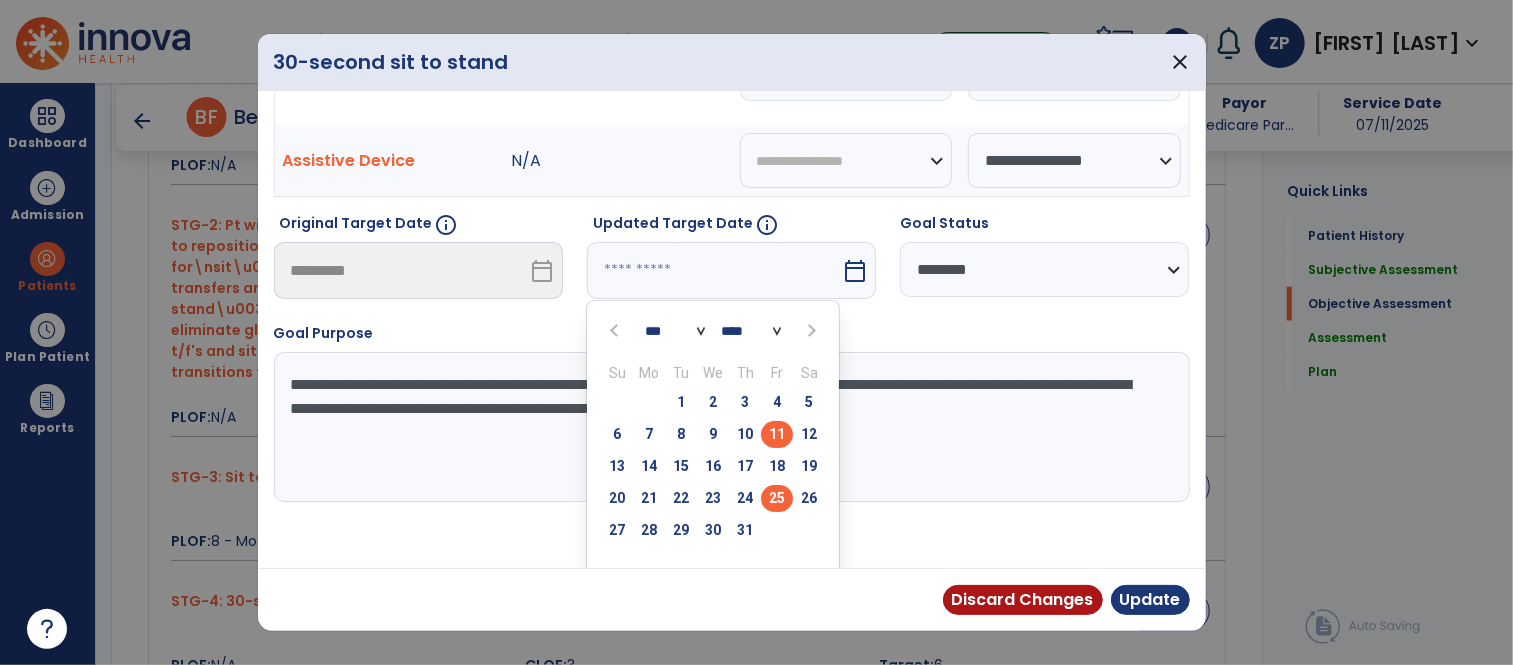 click on "25" at bounding box center (777, 498) 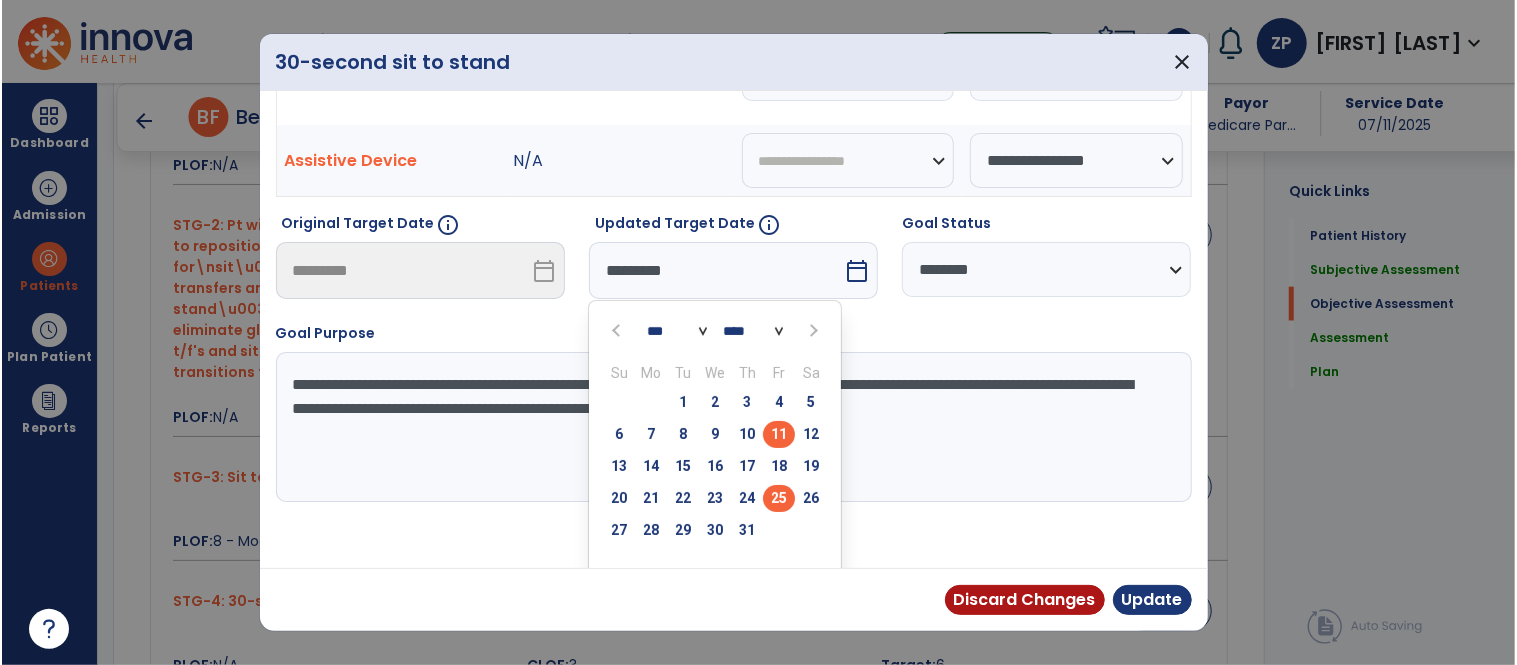 scroll, scrollTop: 73, scrollLeft: 0, axis: vertical 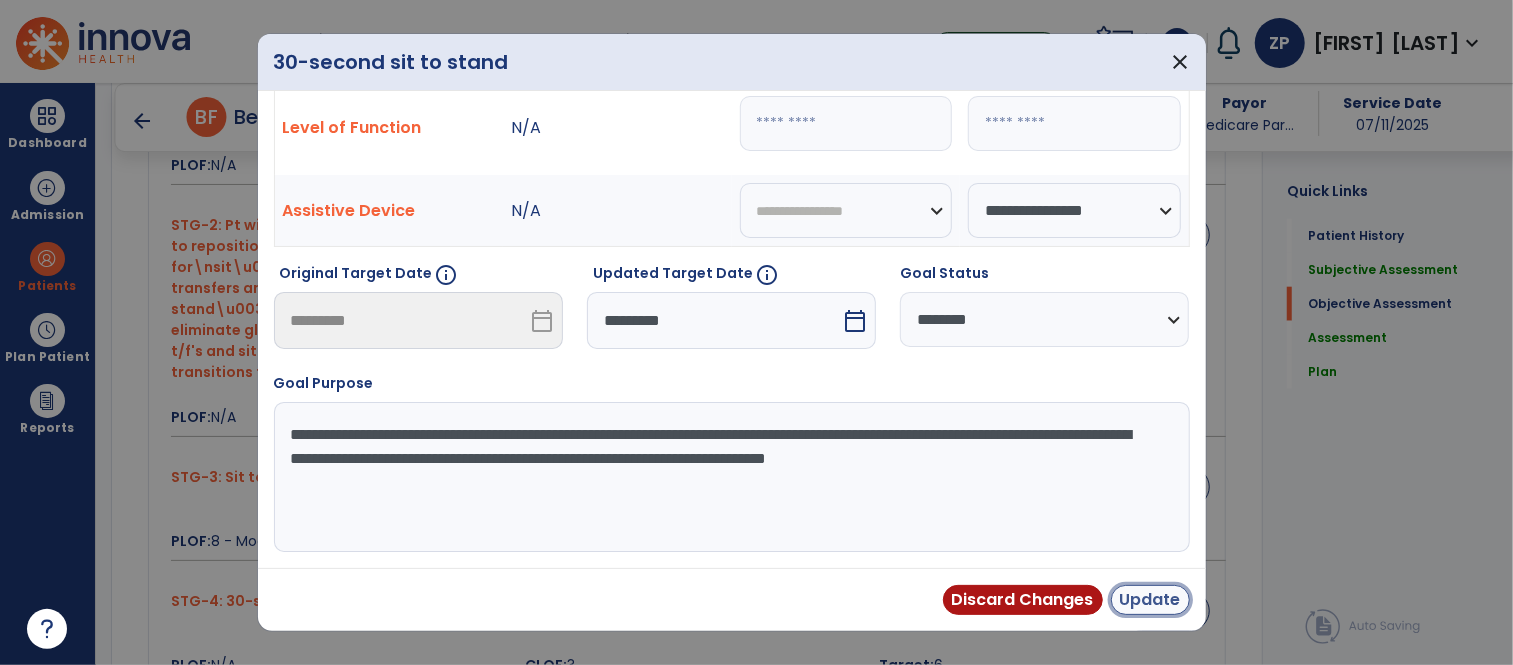 click on "Update" at bounding box center [1150, 600] 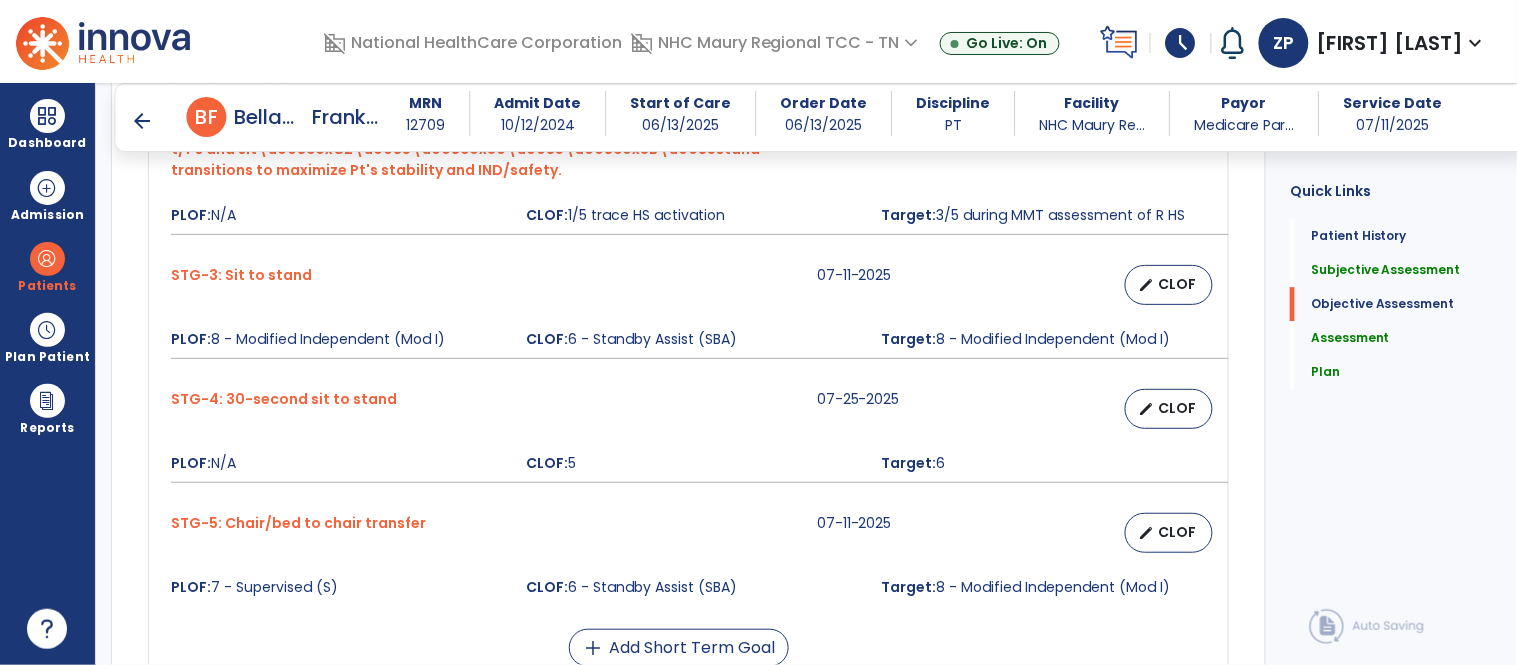 scroll, scrollTop: 1455, scrollLeft: 0, axis: vertical 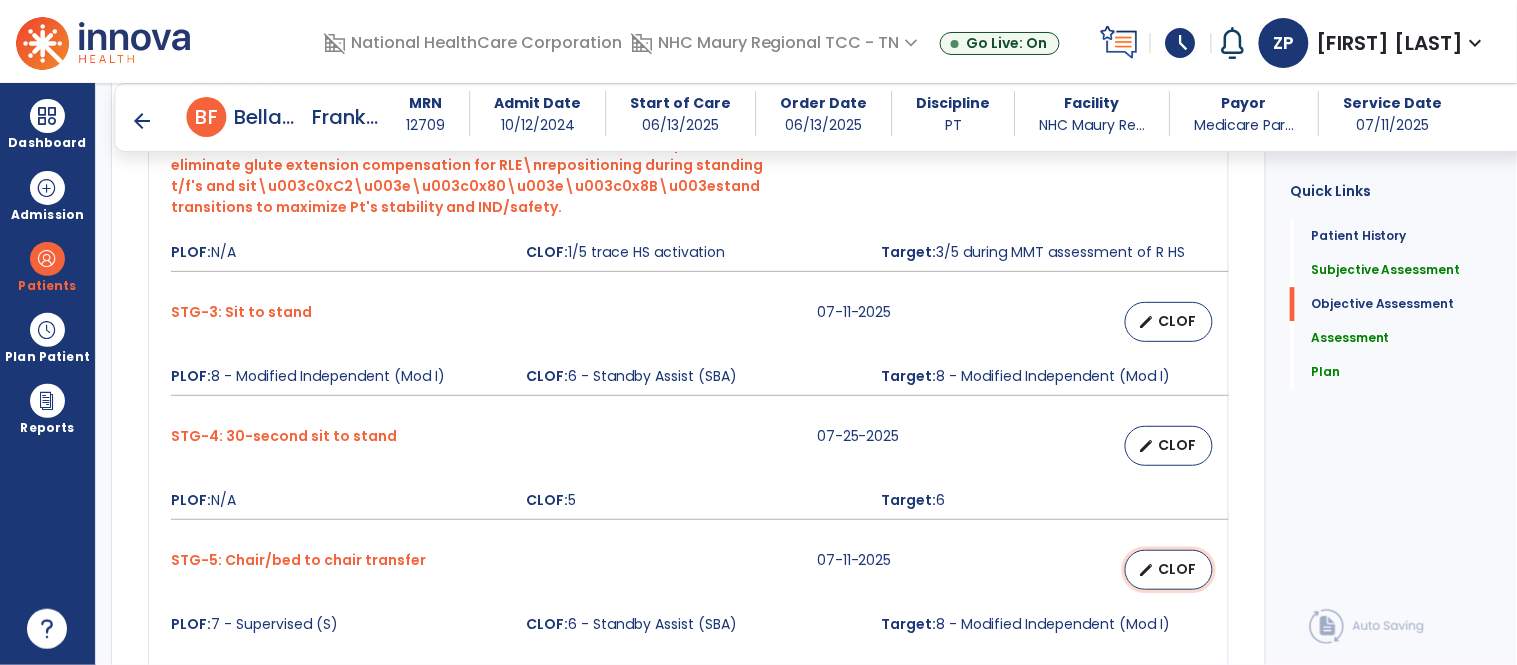 click on "CLOF" at bounding box center (1177, 569) 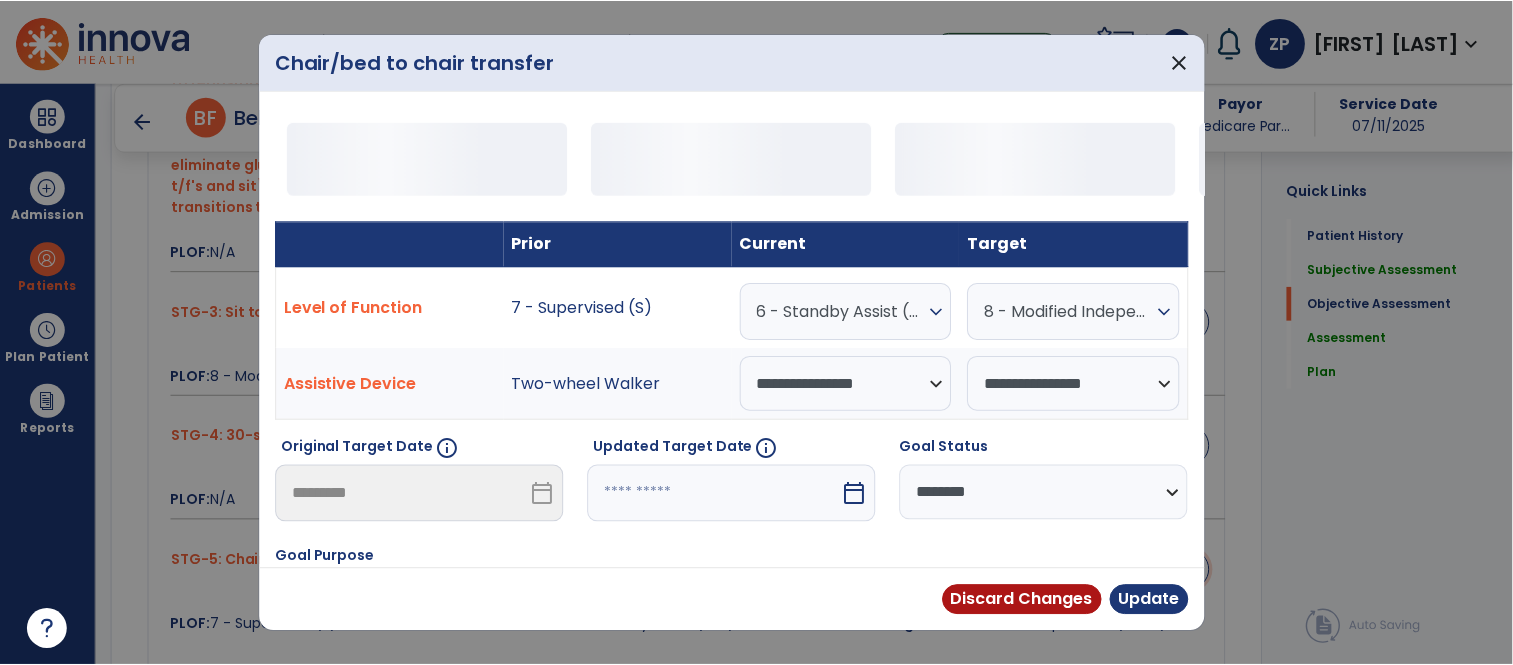 scroll, scrollTop: 1417, scrollLeft: 0, axis: vertical 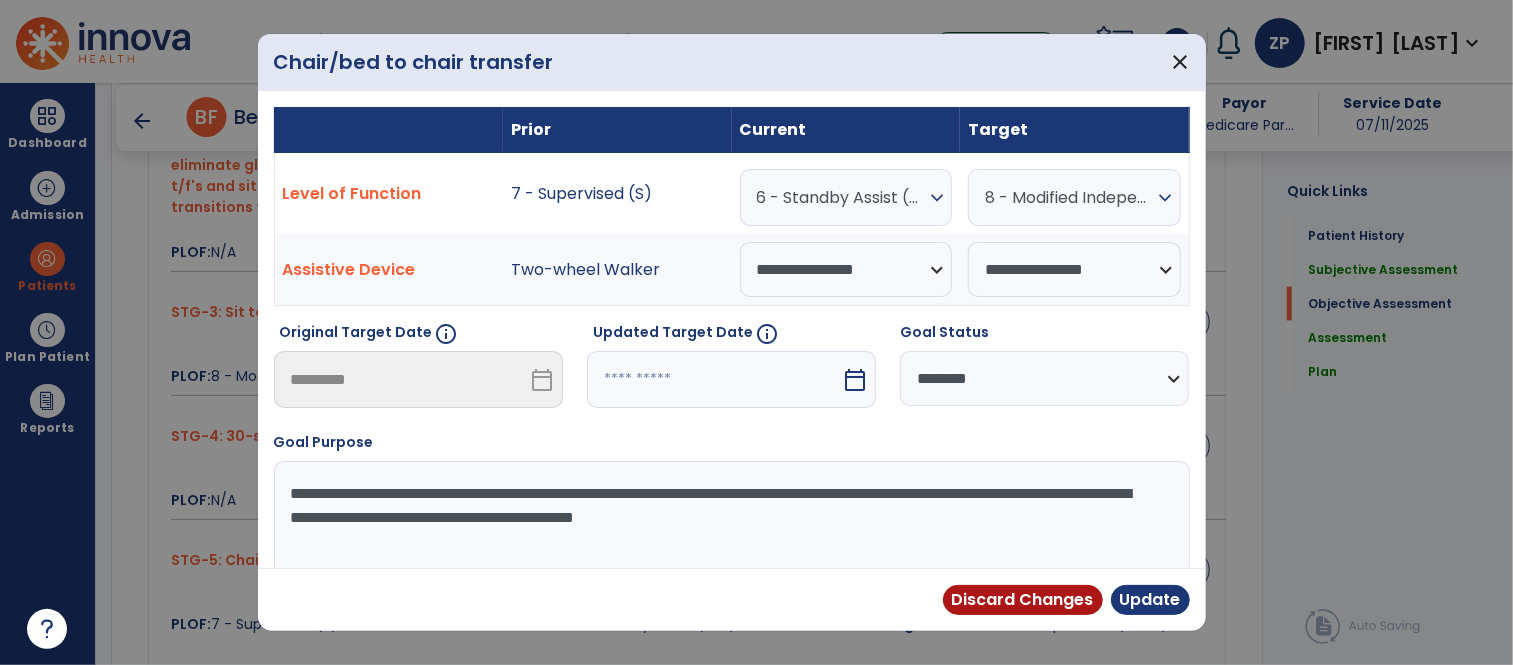 click at bounding box center [714, 379] 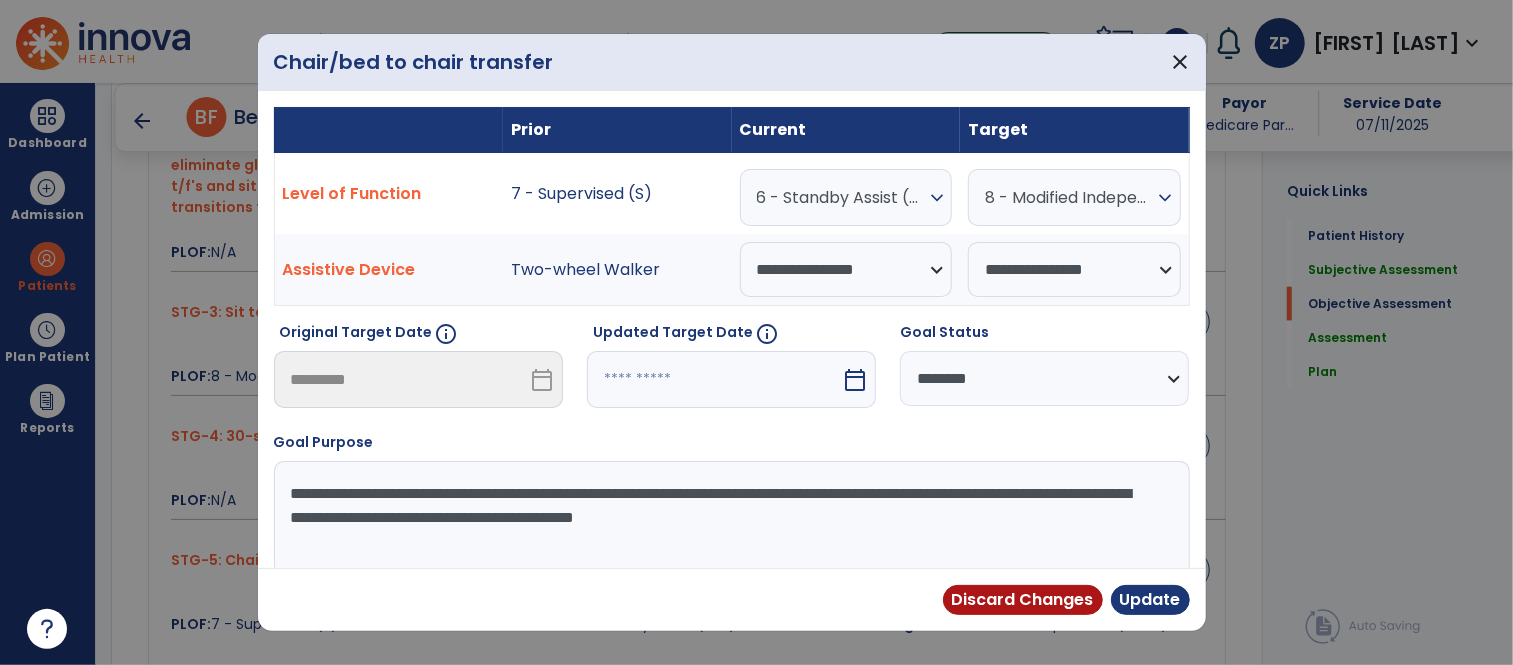 select on "*" 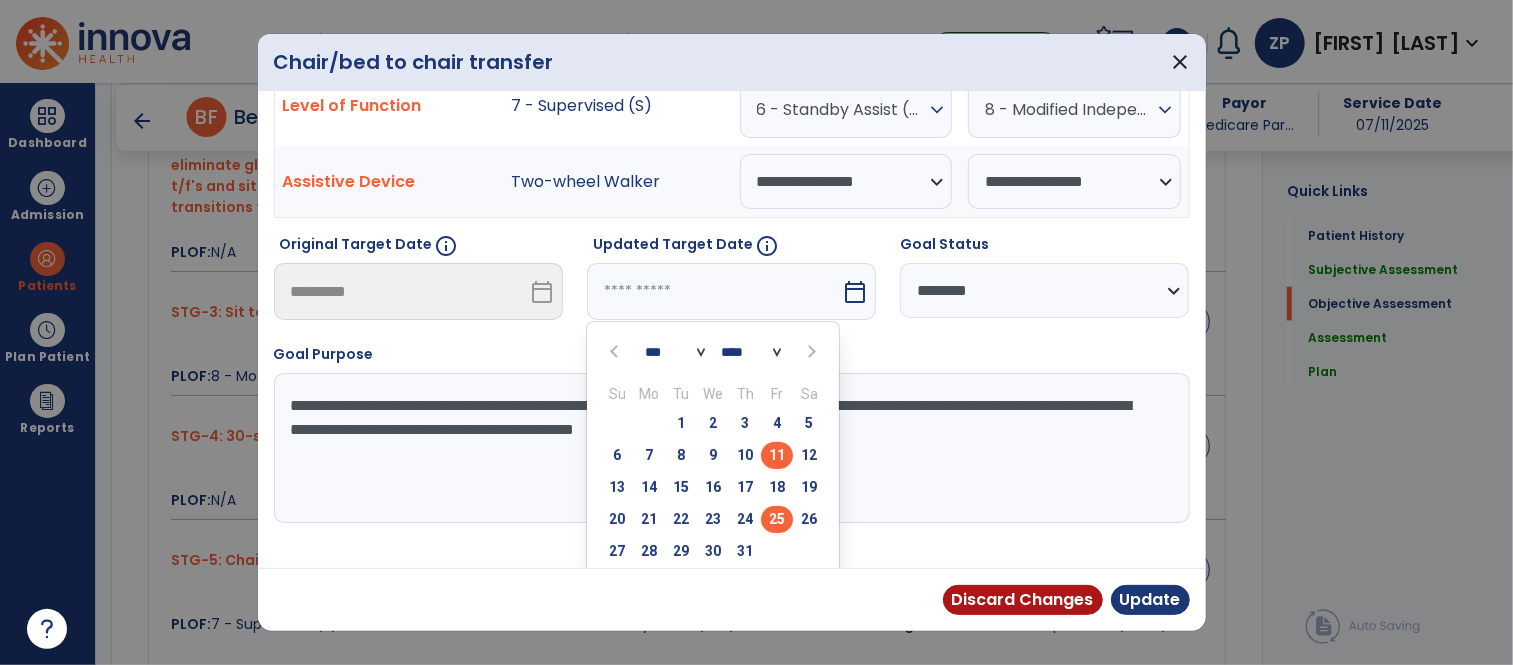 click on "25" at bounding box center [777, 519] 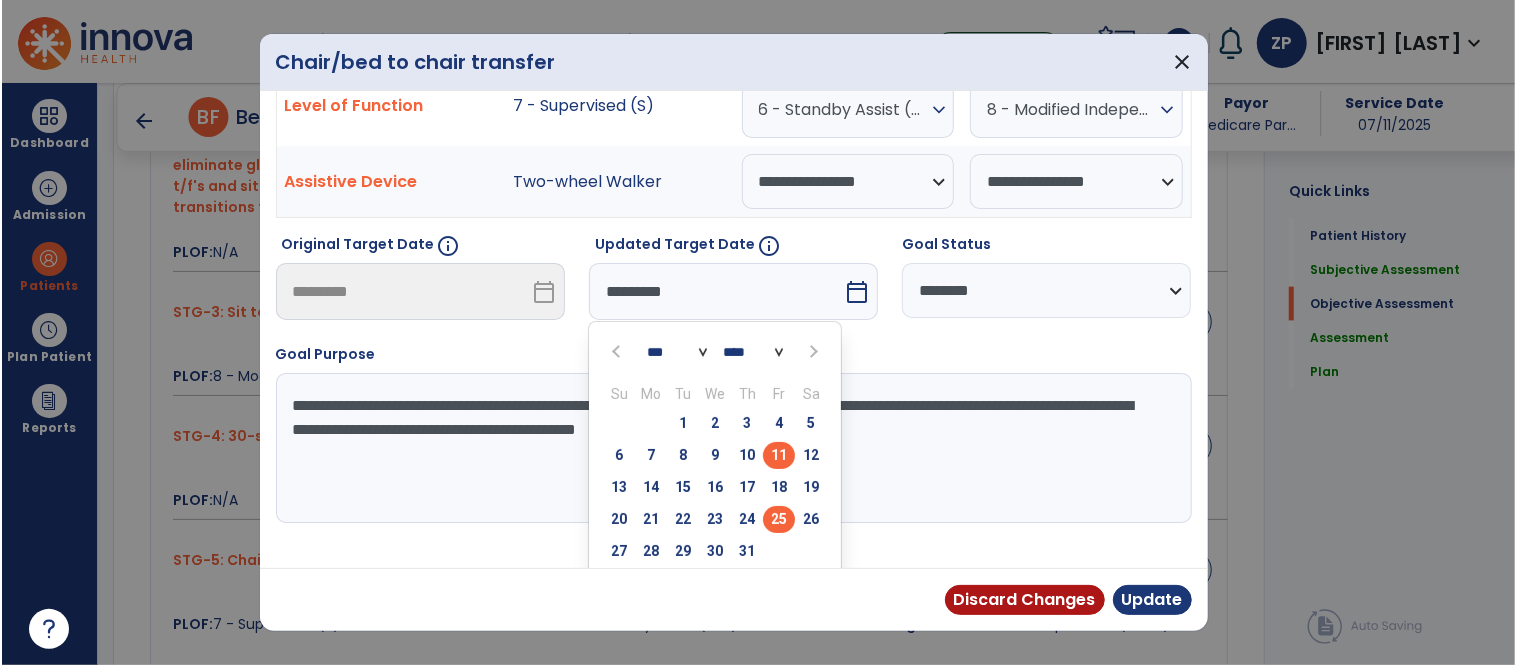 scroll, scrollTop: 60, scrollLeft: 0, axis: vertical 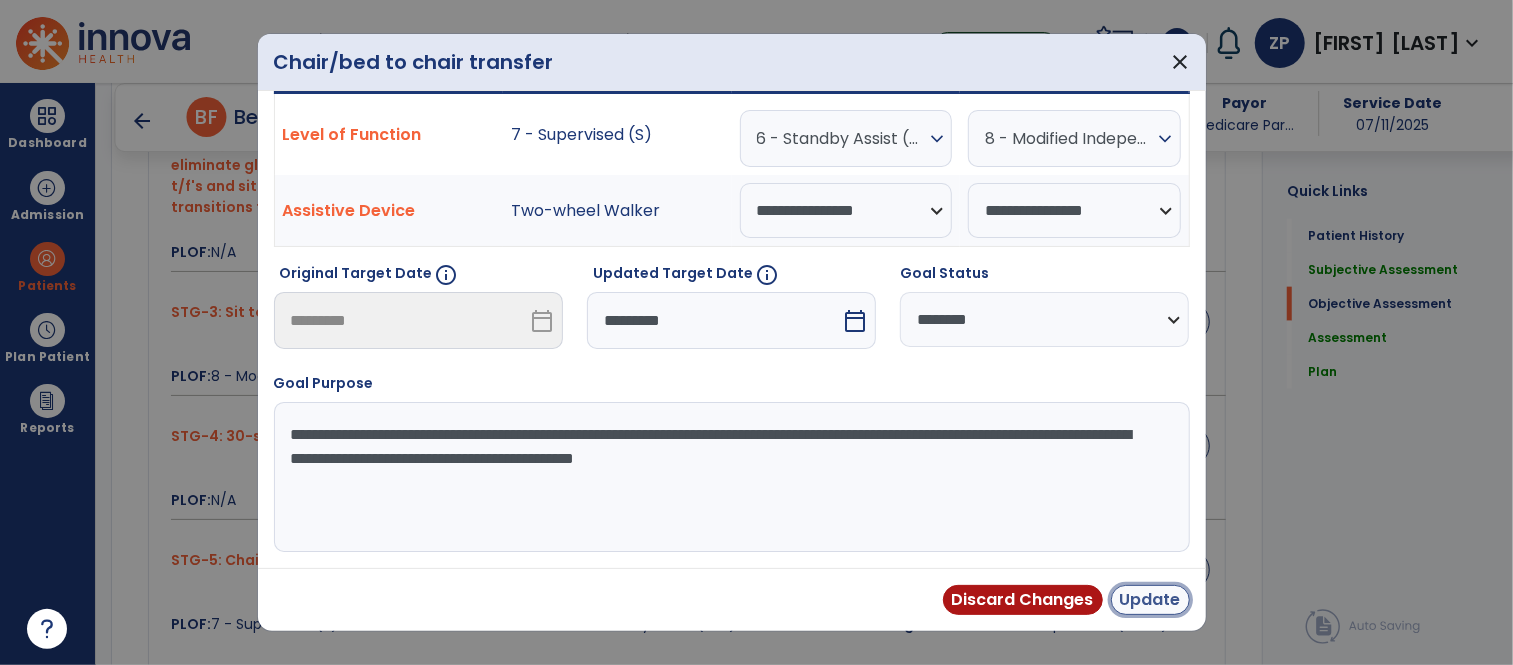 click on "Update" at bounding box center [1150, 600] 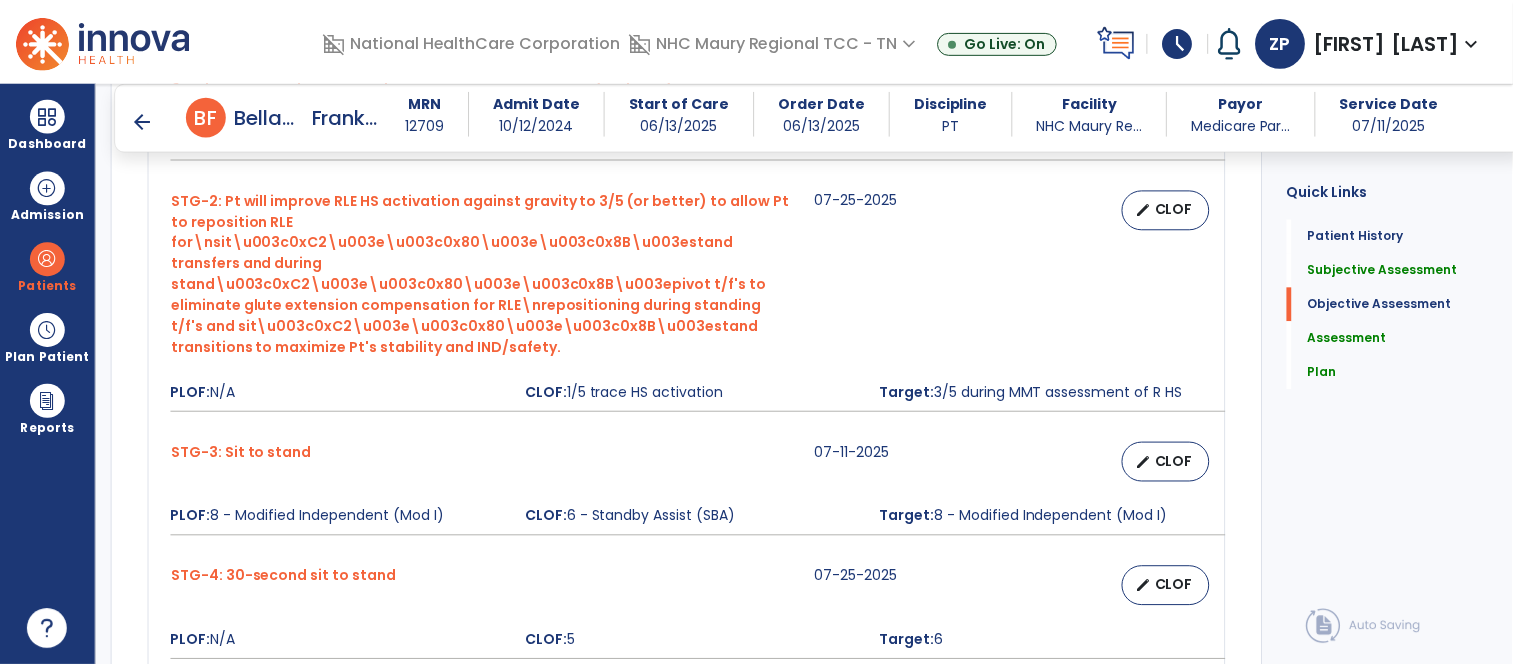 scroll, scrollTop: 1276, scrollLeft: 0, axis: vertical 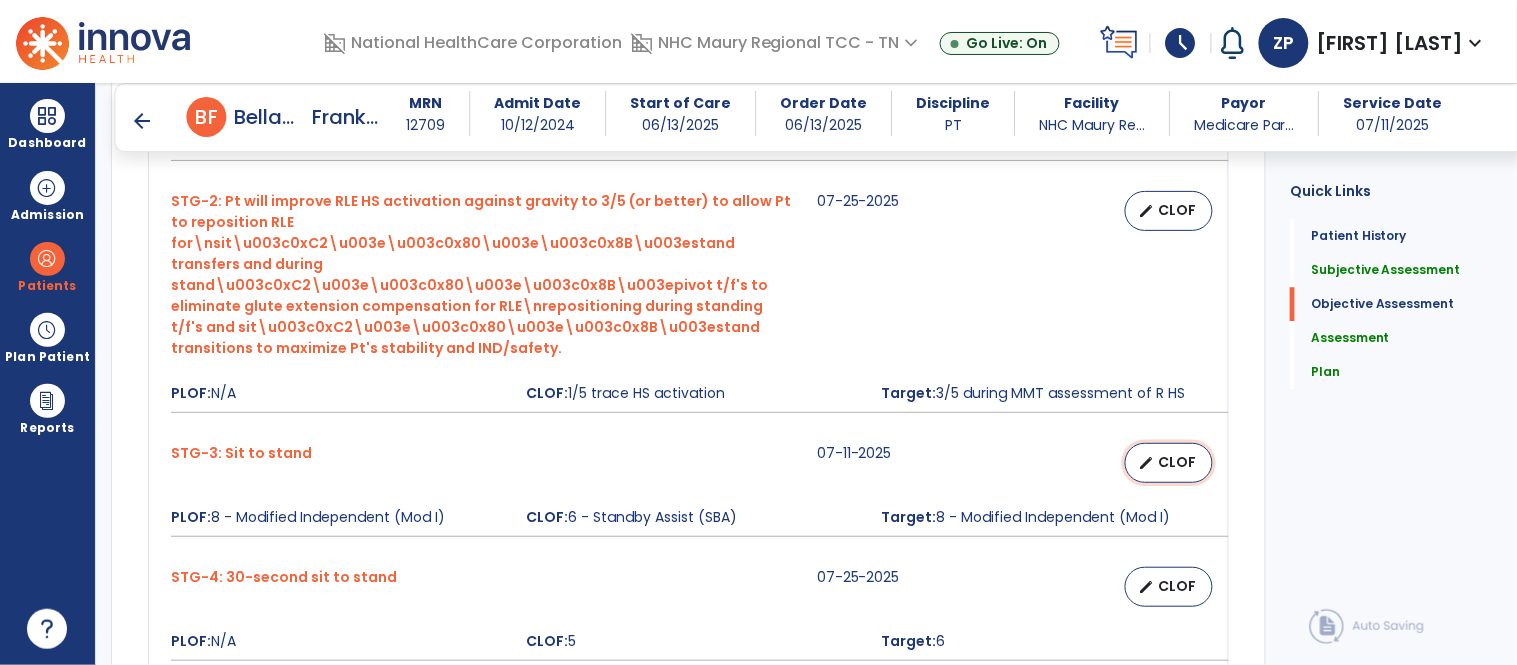 click on "CLOF" at bounding box center [1177, 462] 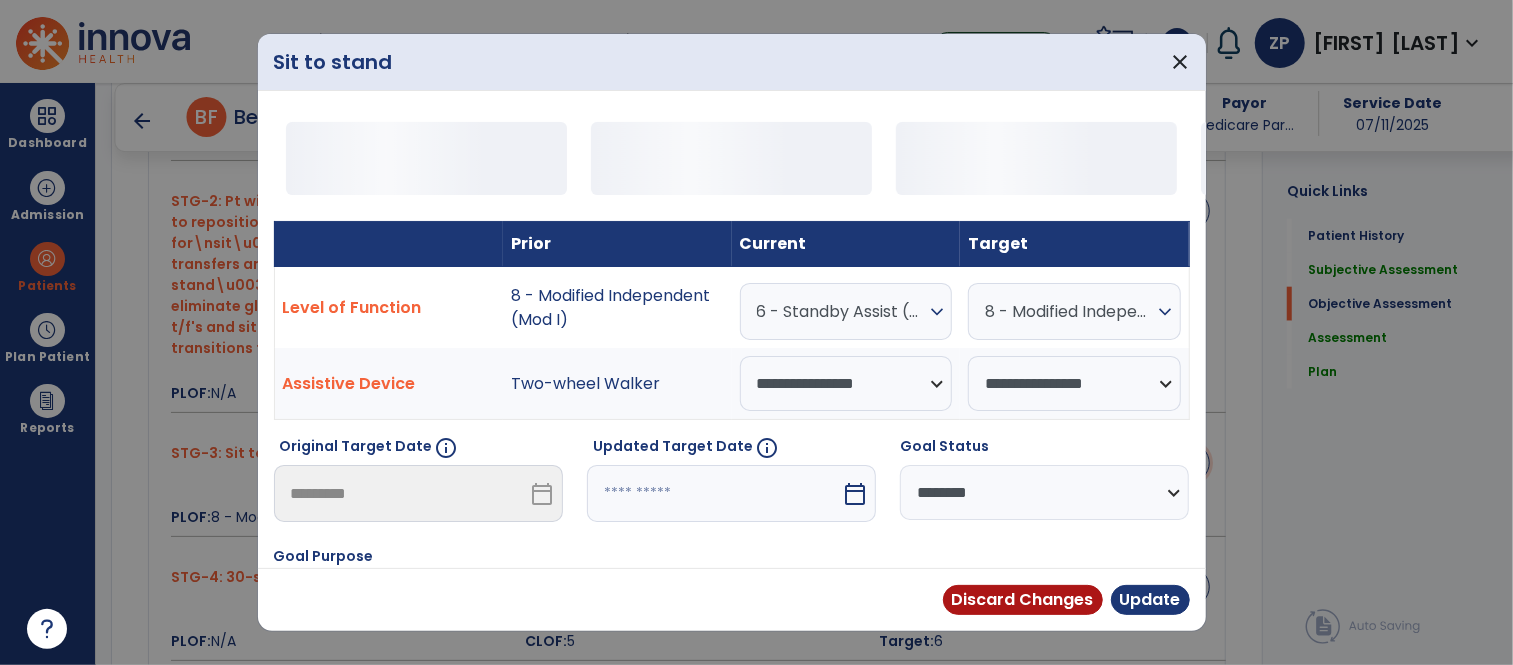 scroll, scrollTop: 1276, scrollLeft: 0, axis: vertical 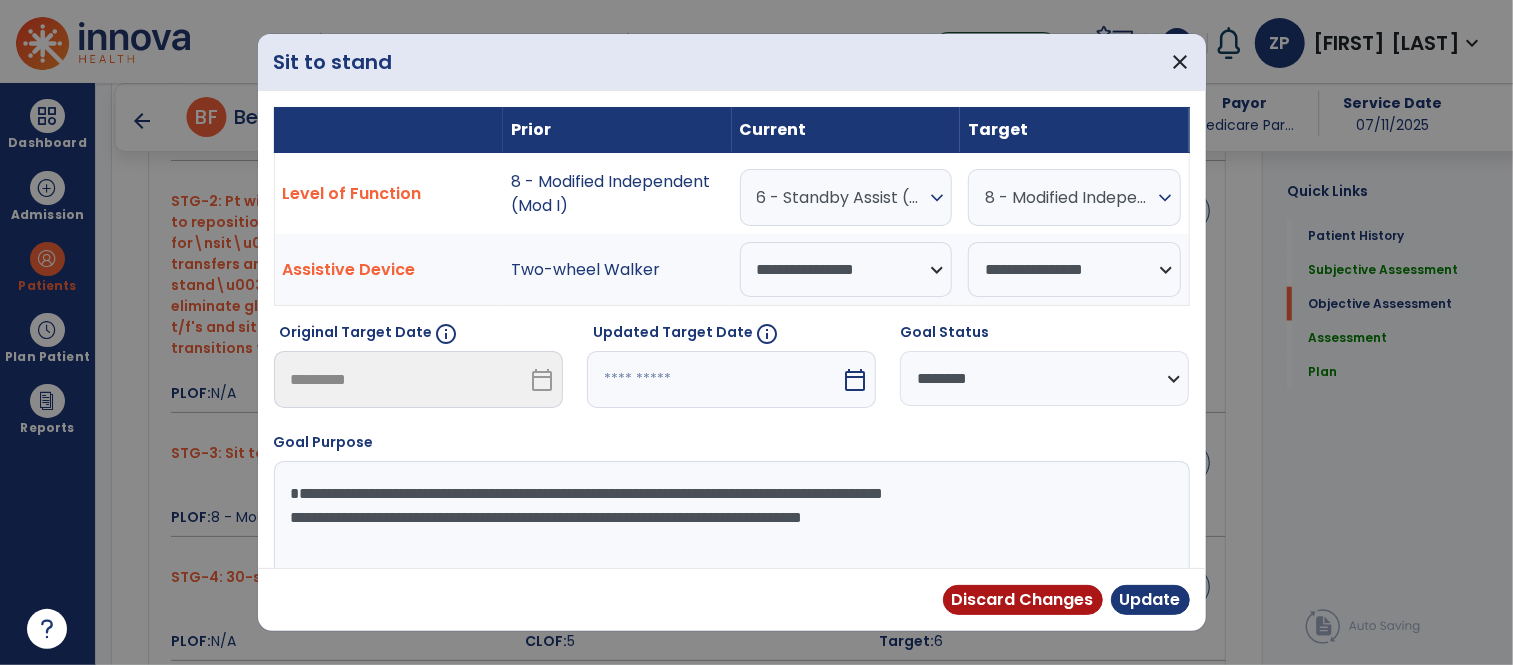 click at bounding box center [714, 379] 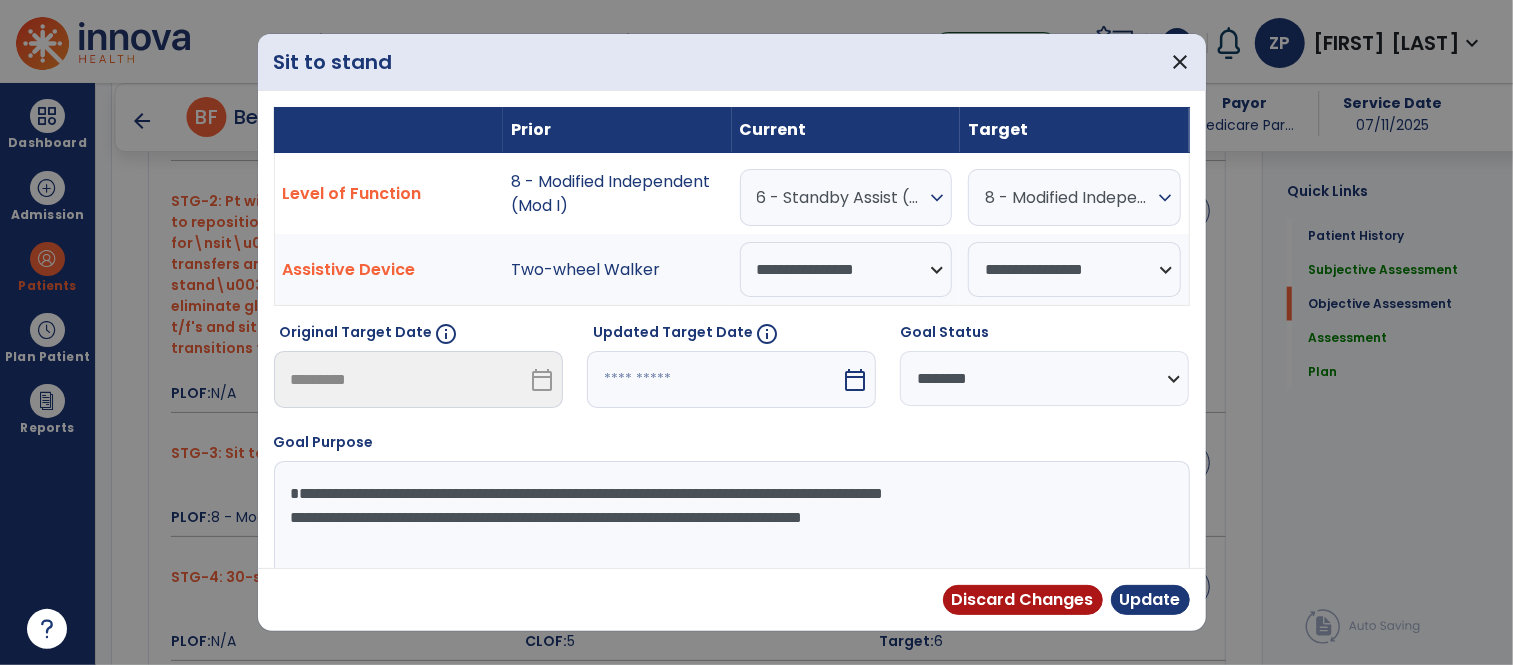 select on "*" 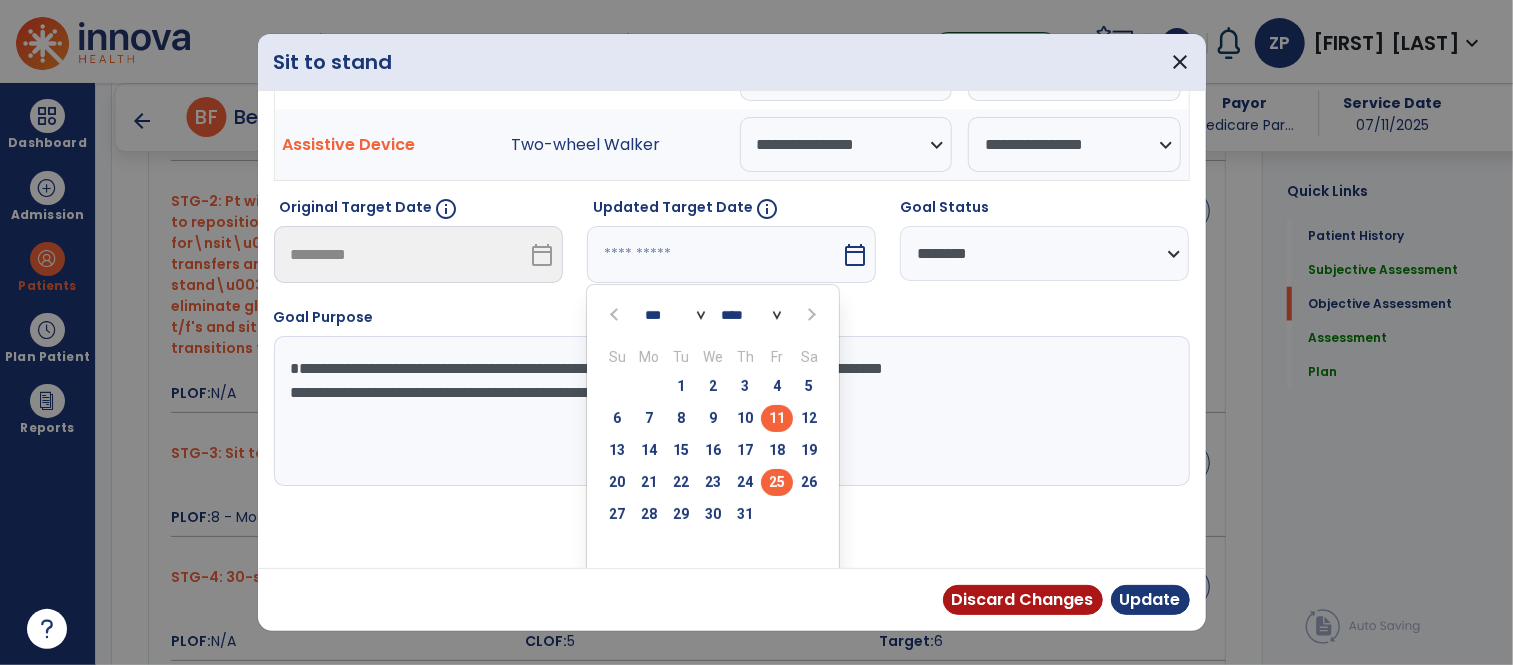 click on "25" at bounding box center [777, 482] 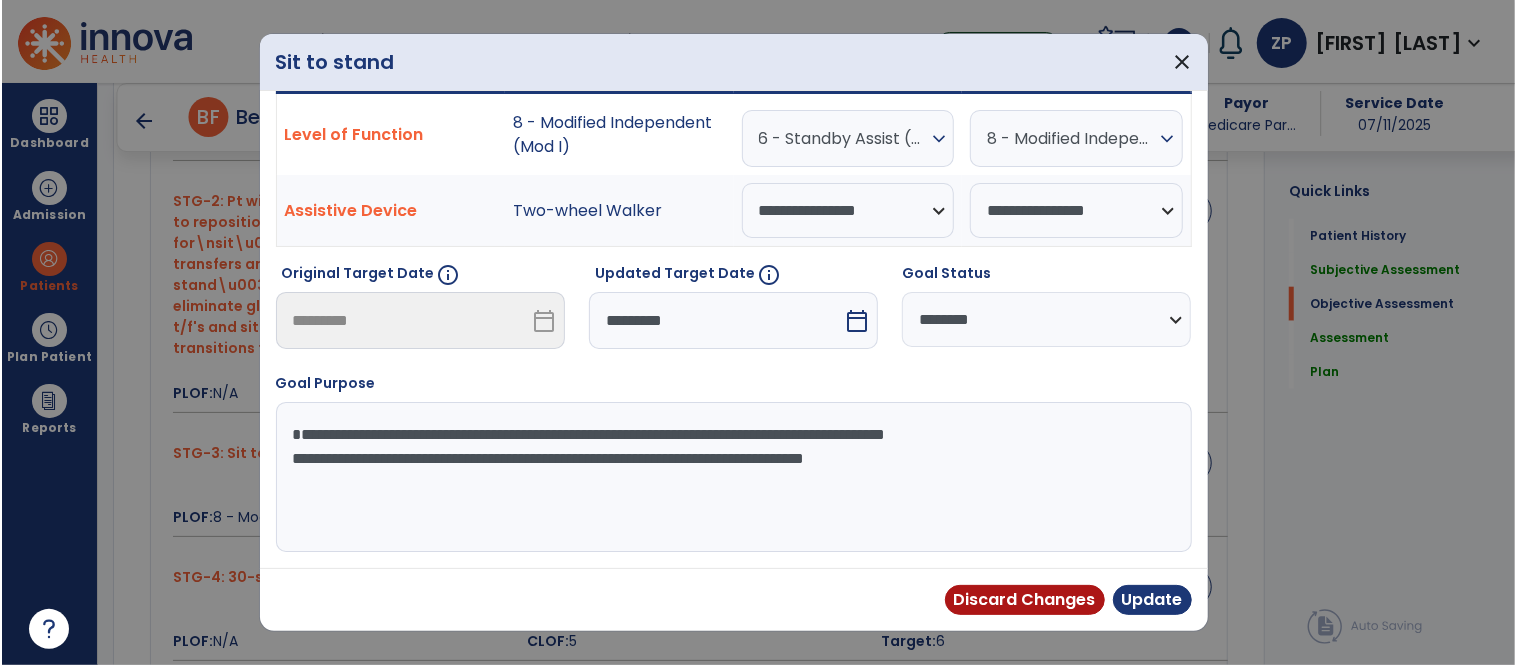 scroll, scrollTop: 60, scrollLeft: 0, axis: vertical 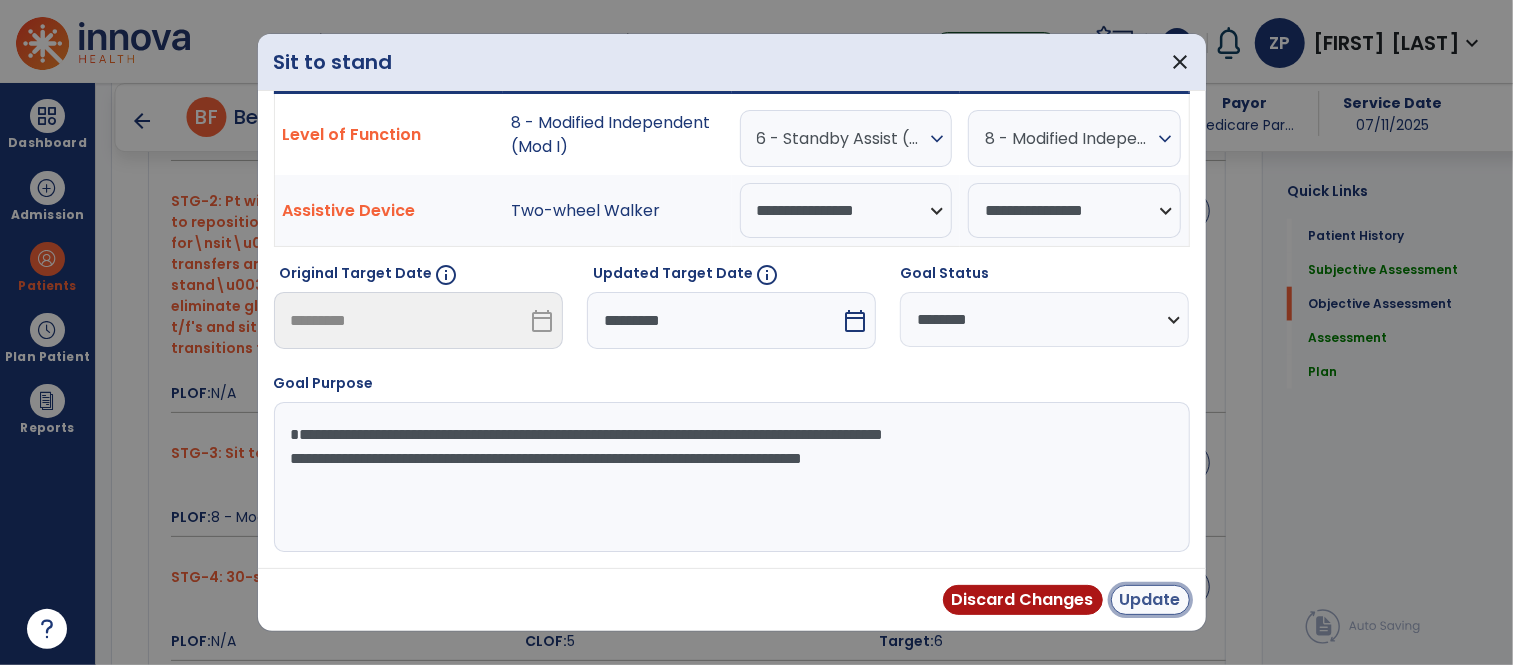 click on "Update" at bounding box center [1150, 600] 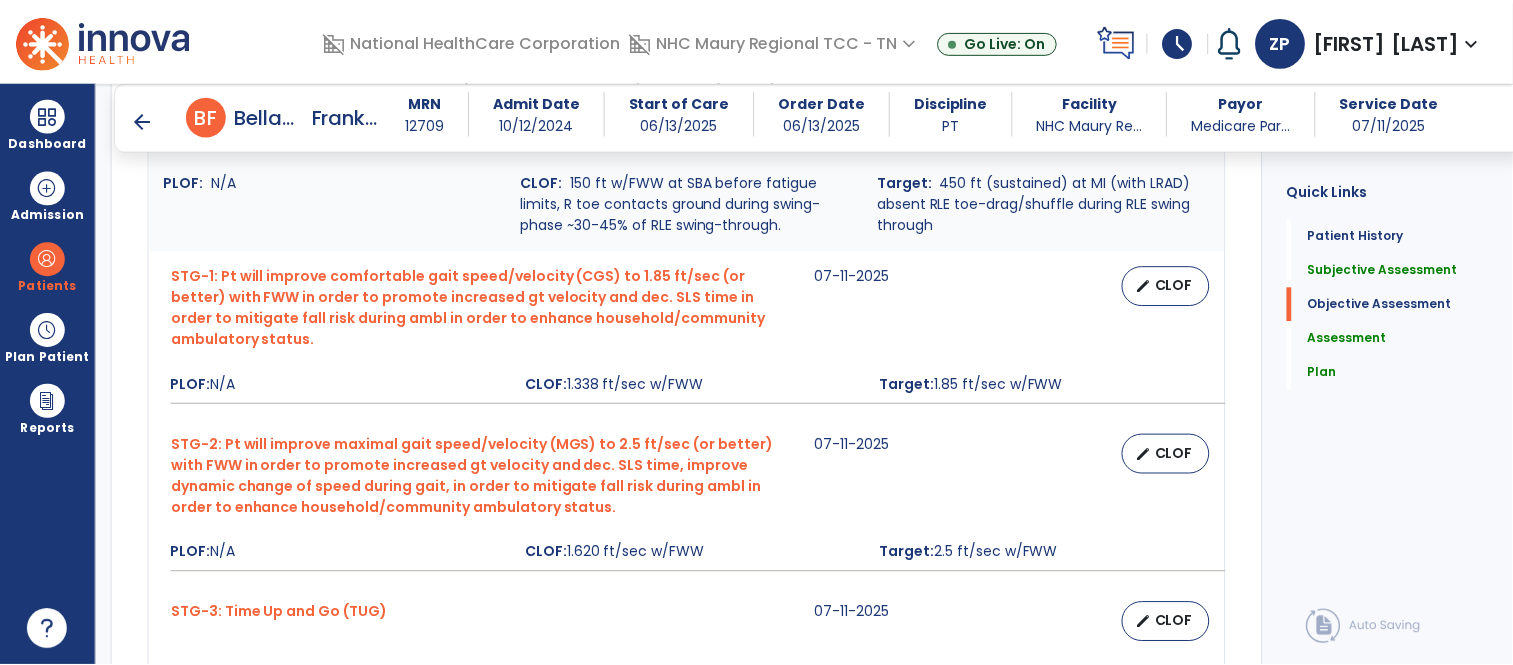 scroll, scrollTop: 2874, scrollLeft: 0, axis: vertical 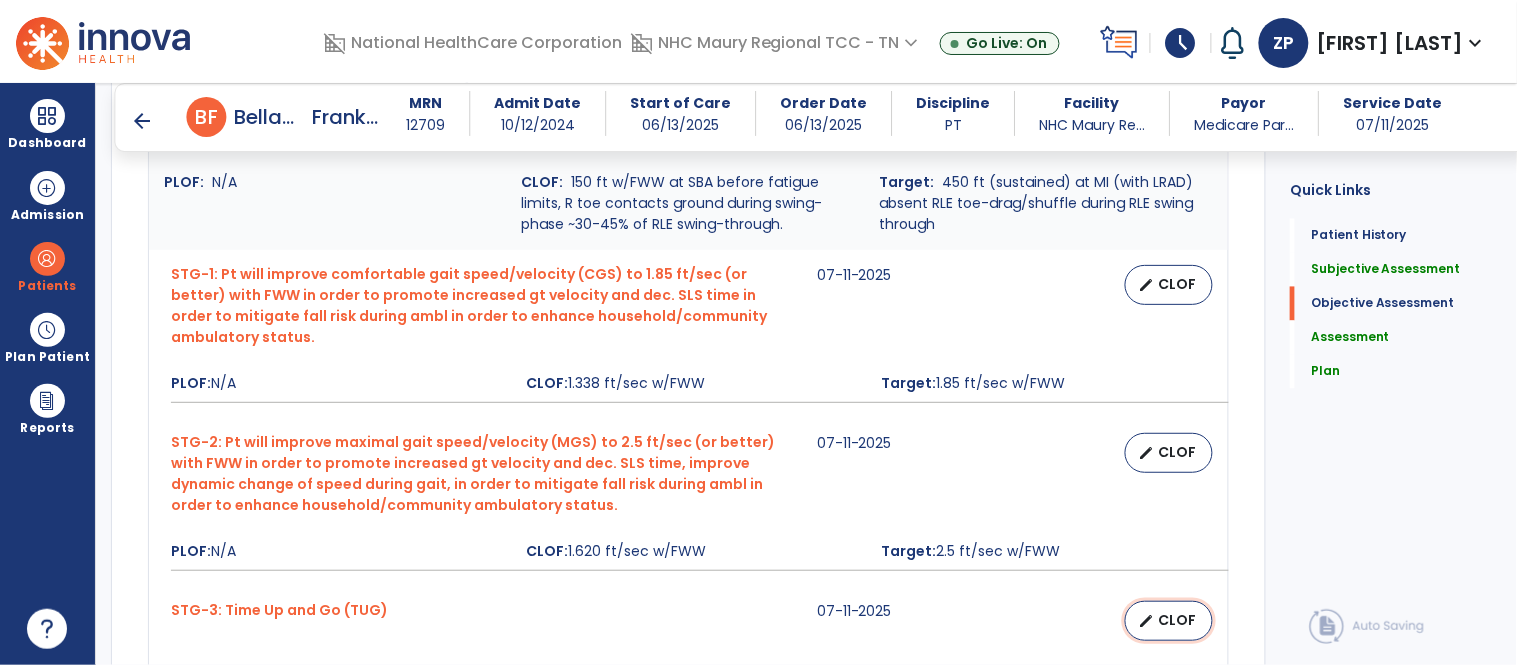 click on "CLOF" at bounding box center [1177, 620] 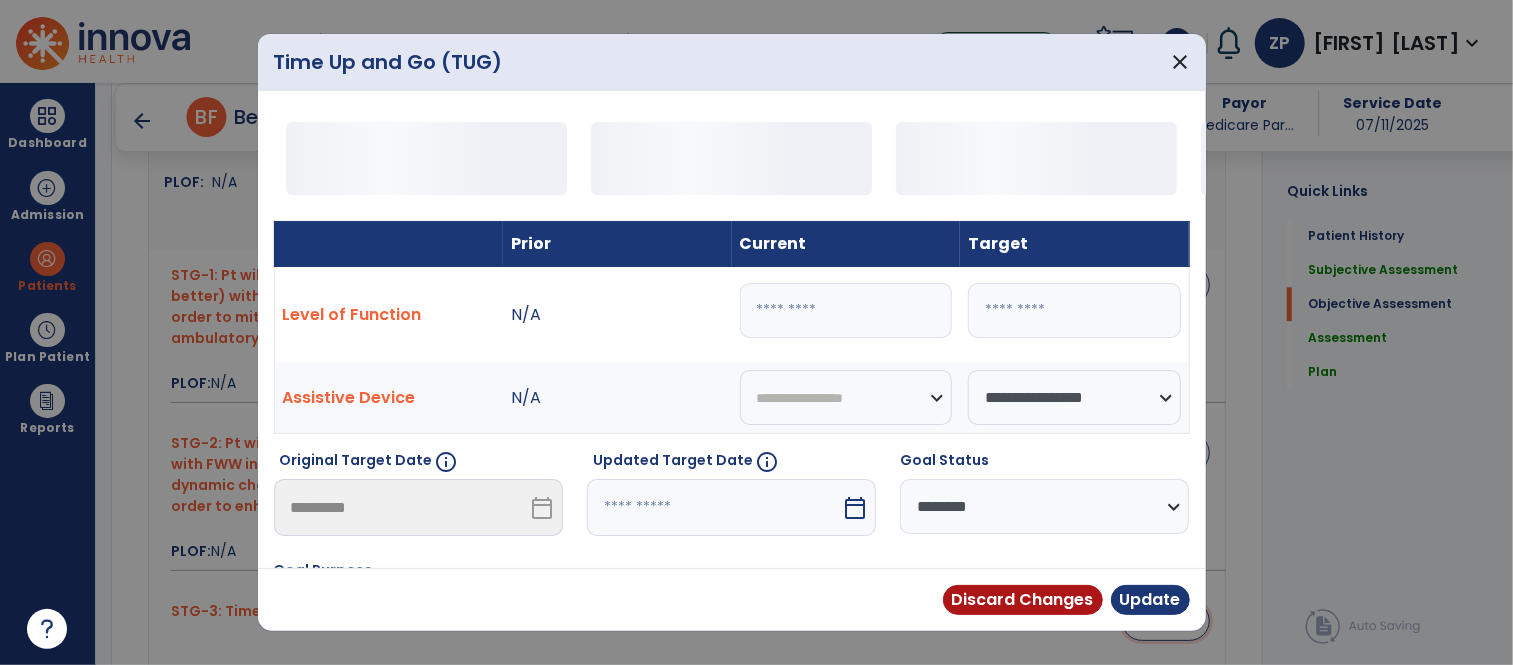 scroll, scrollTop: 2874, scrollLeft: 0, axis: vertical 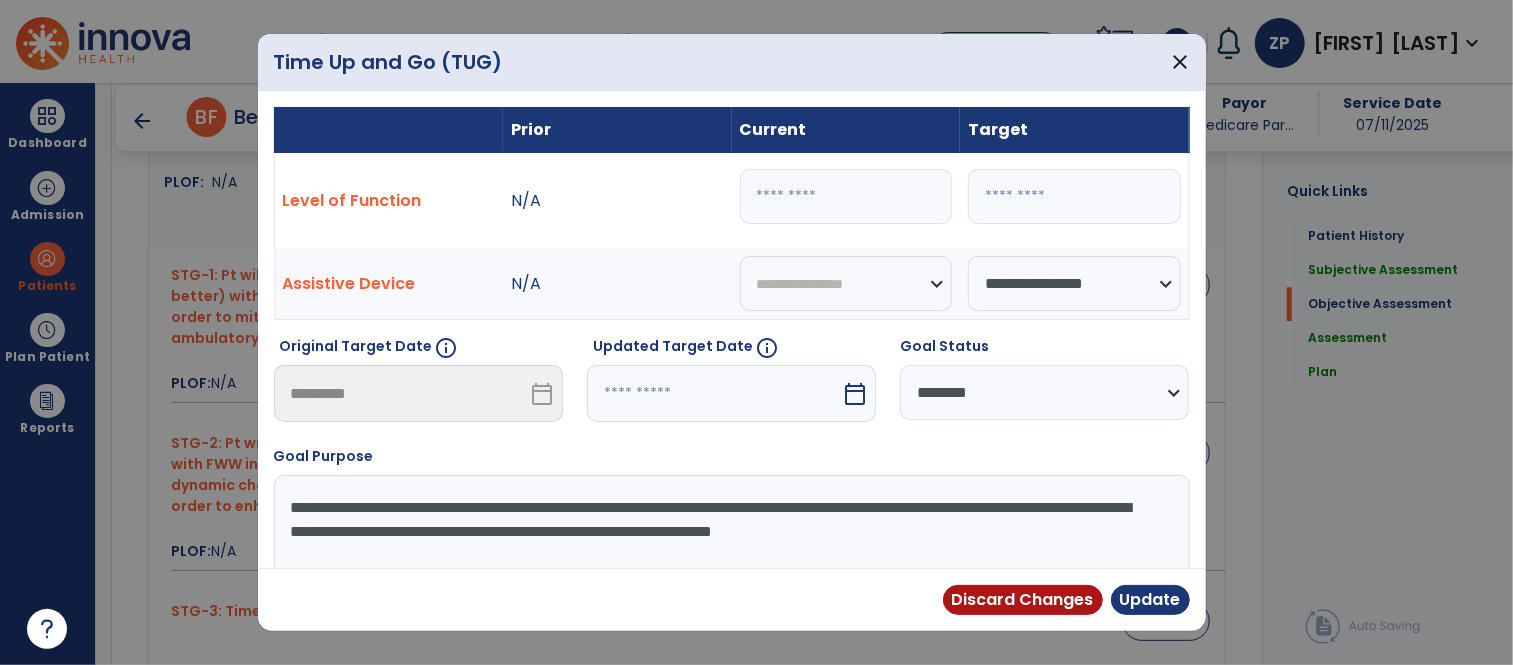 drag, startPoint x: 1031, startPoint y: 212, endPoint x: 970, endPoint y: 216, distance: 61.13101 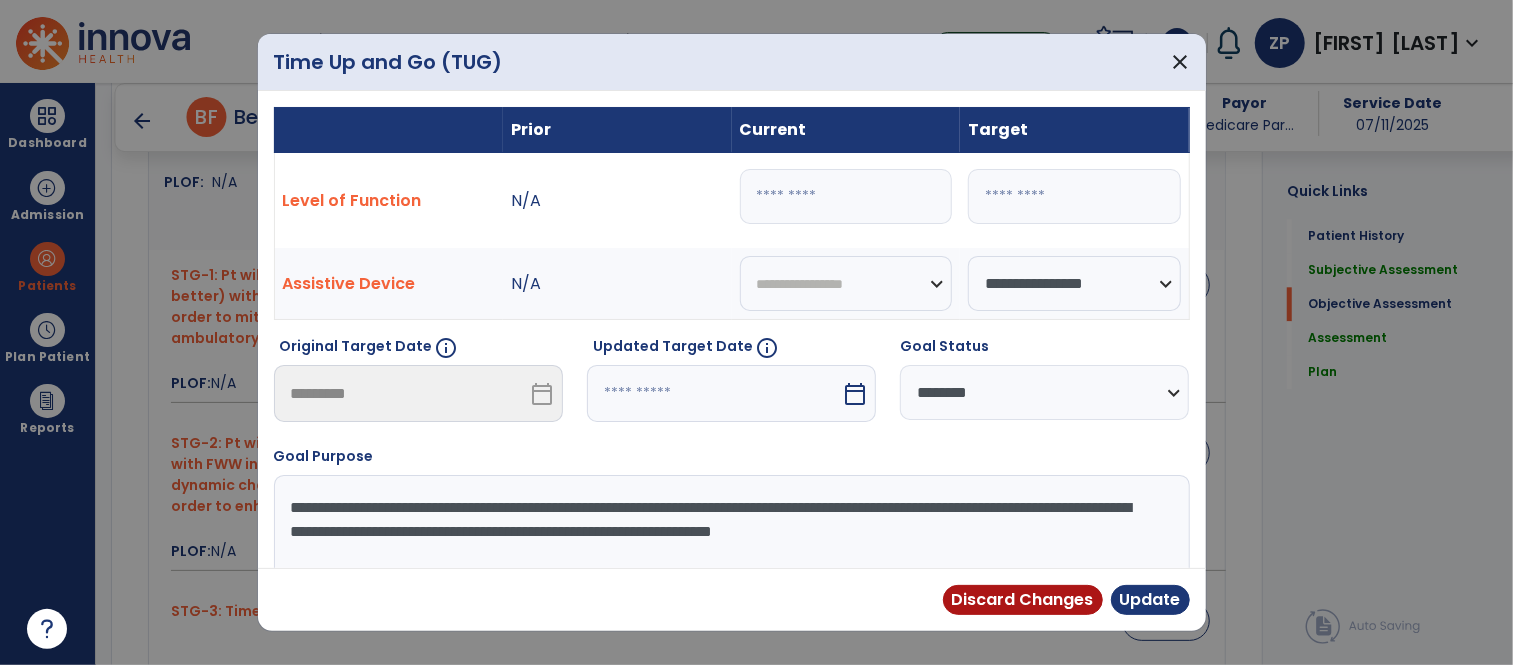 select on "*" 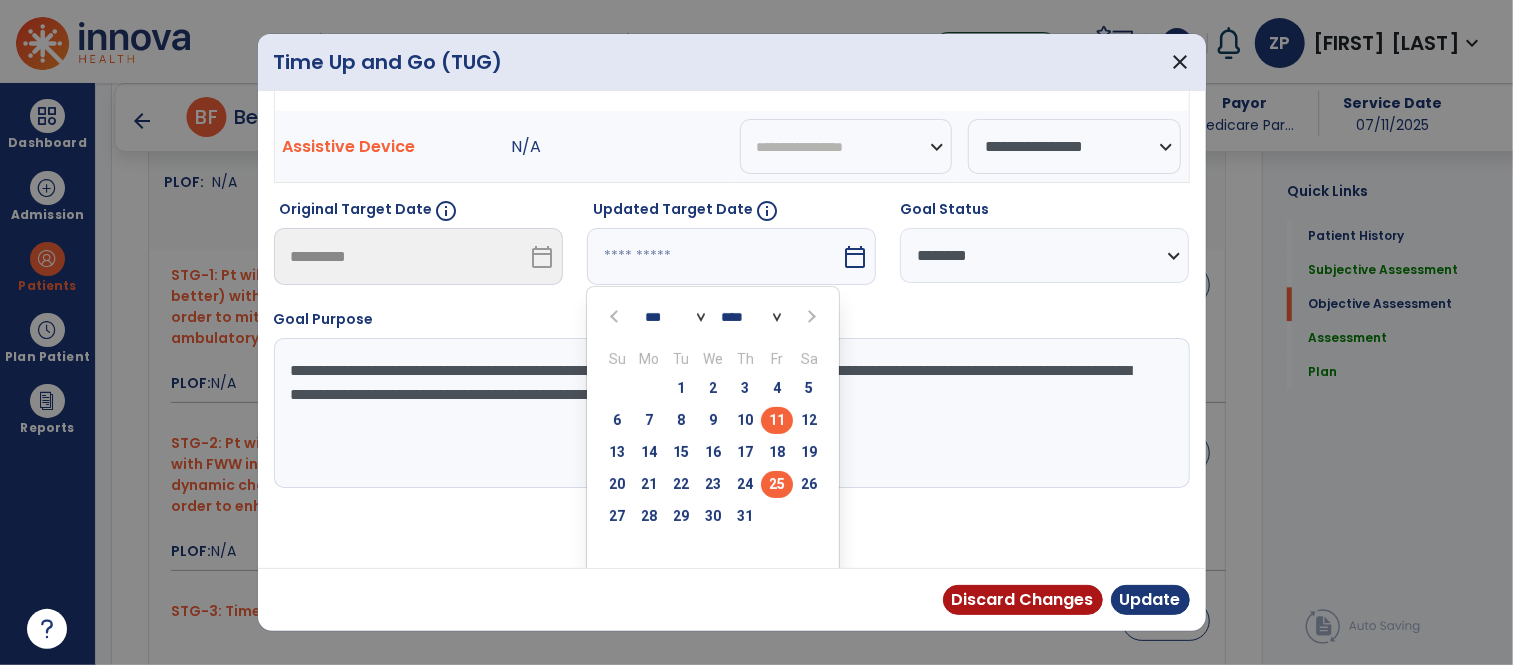 click on "25" at bounding box center [777, 484] 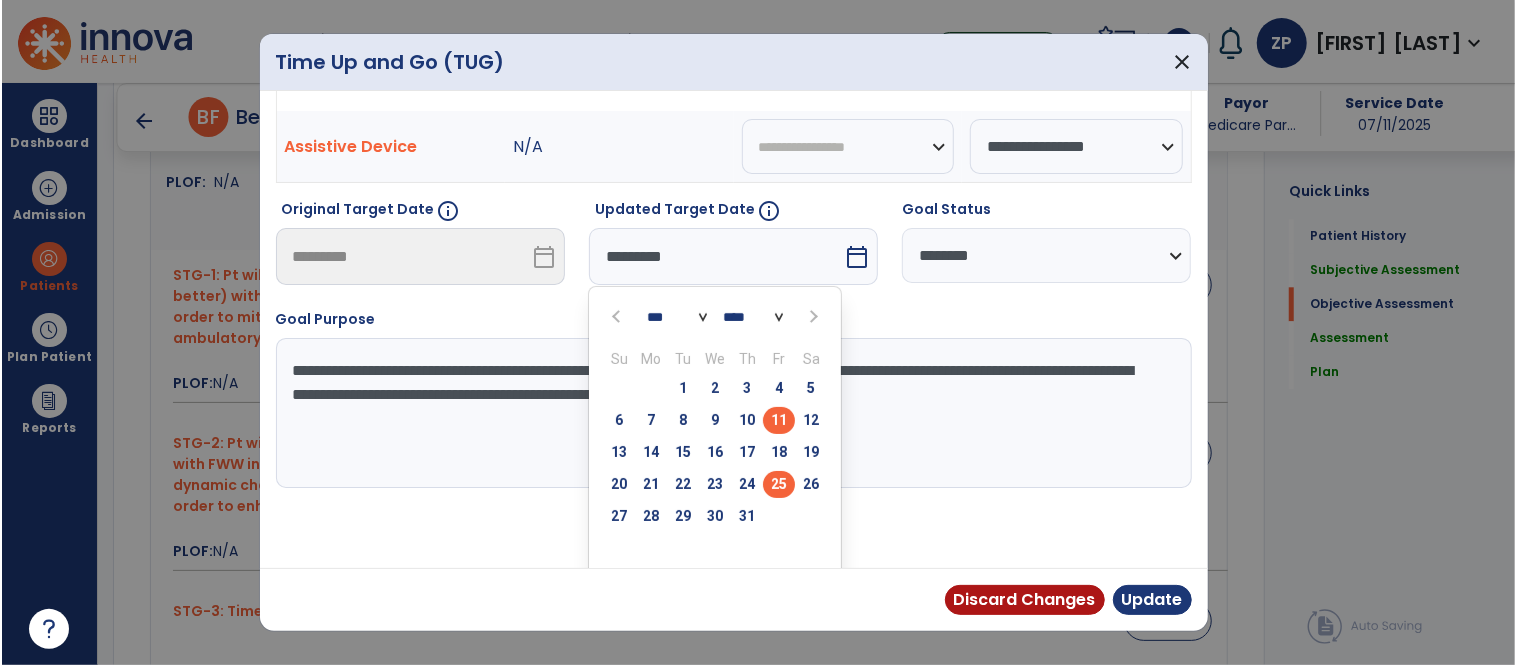scroll, scrollTop: 73, scrollLeft: 0, axis: vertical 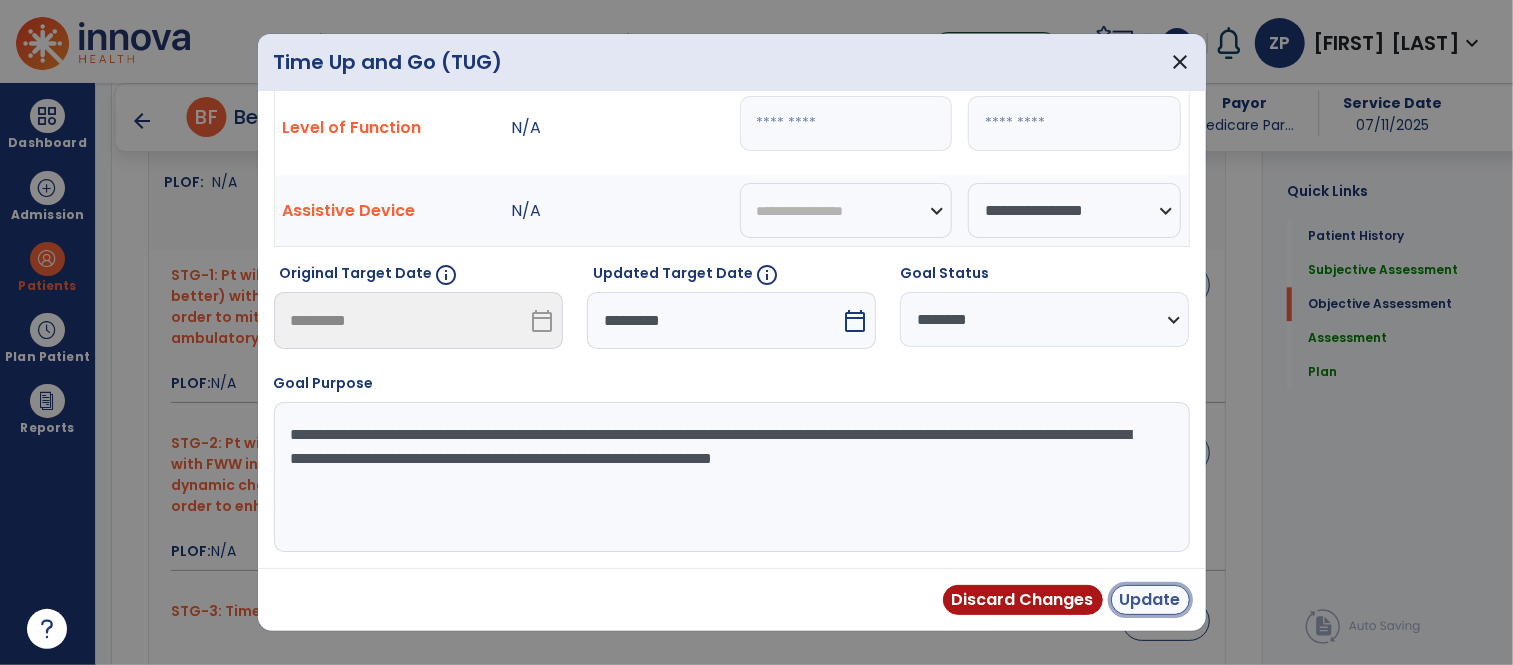 click on "Update" at bounding box center [1150, 600] 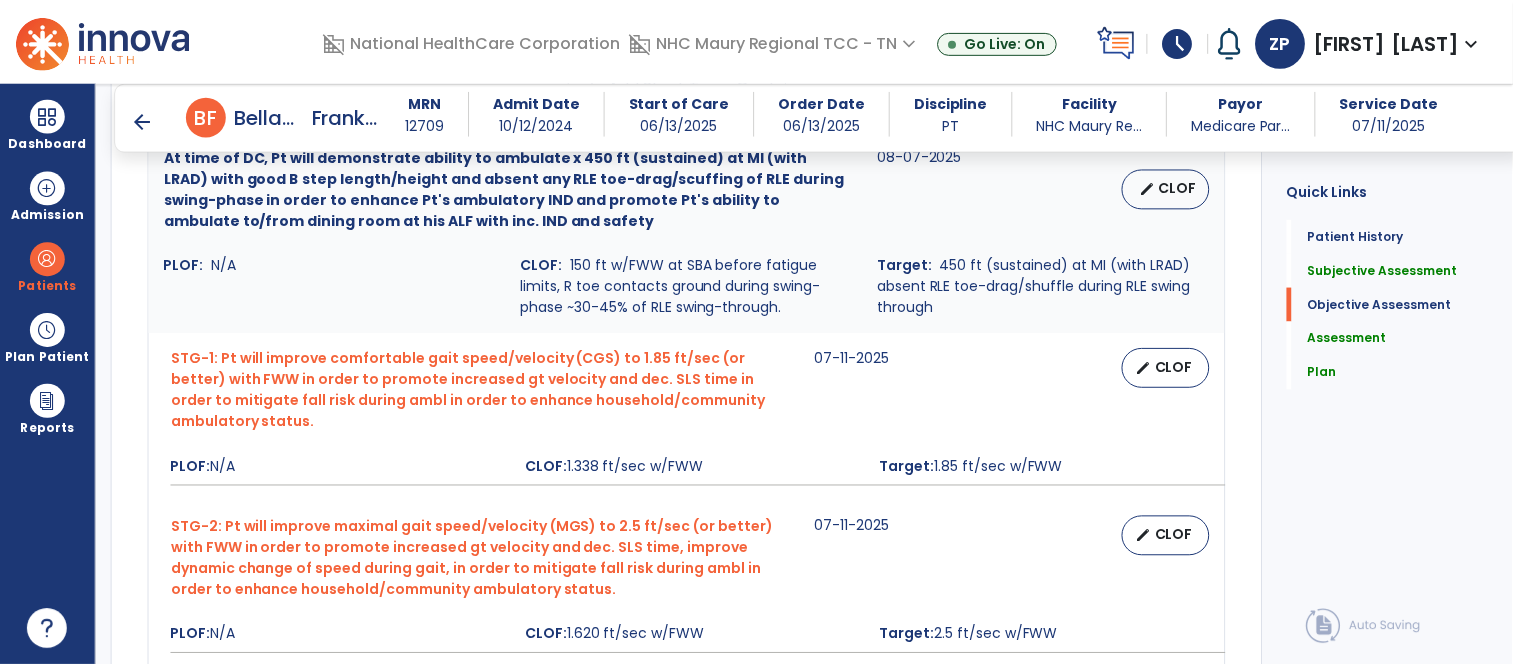 scroll, scrollTop: 2790, scrollLeft: 0, axis: vertical 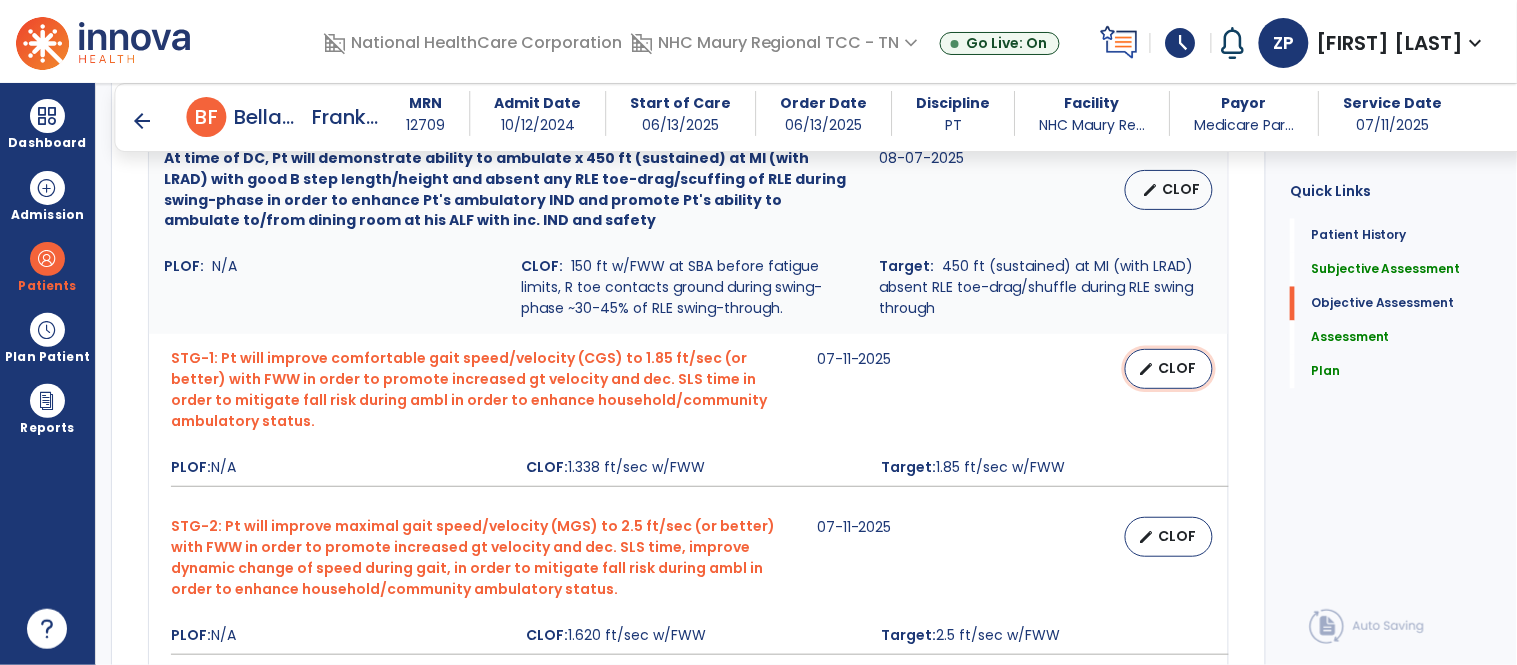 click on "edit   CLOF" at bounding box center [1169, 369] 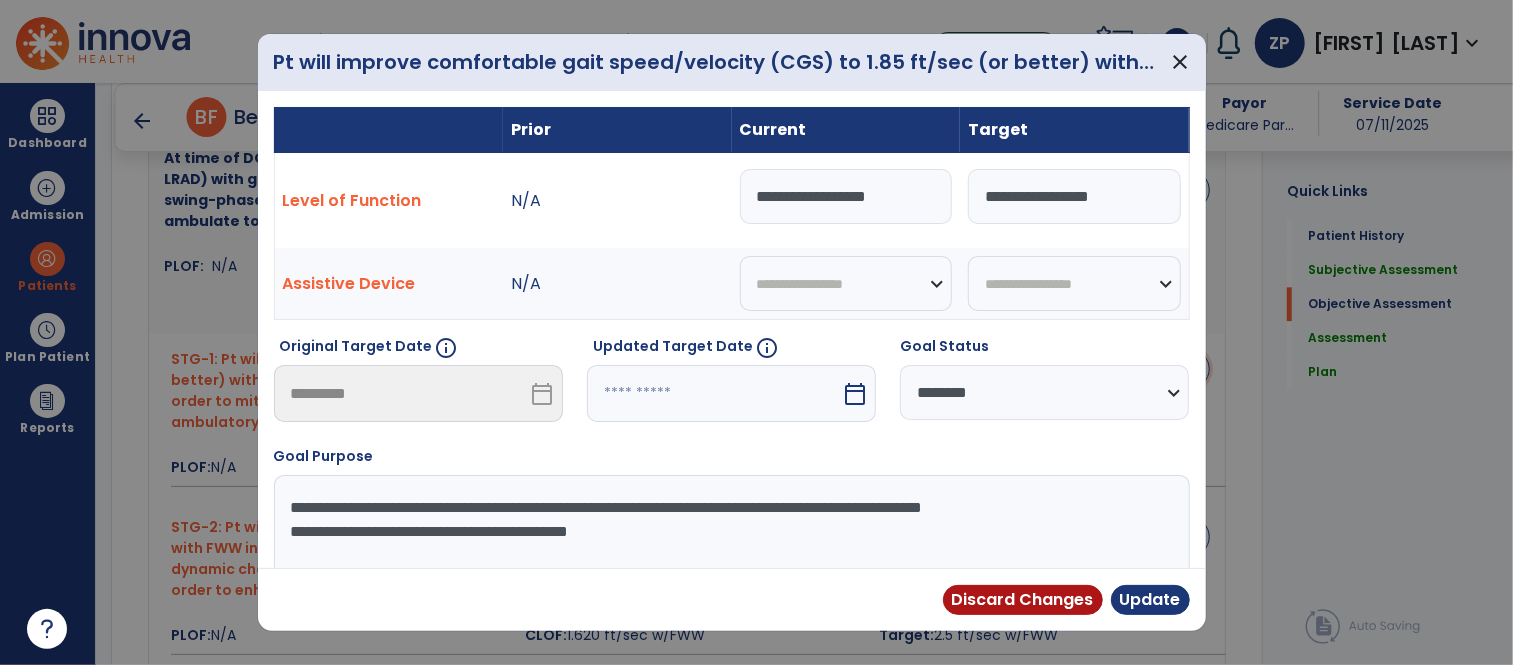 scroll, scrollTop: 2790, scrollLeft: 0, axis: vertical 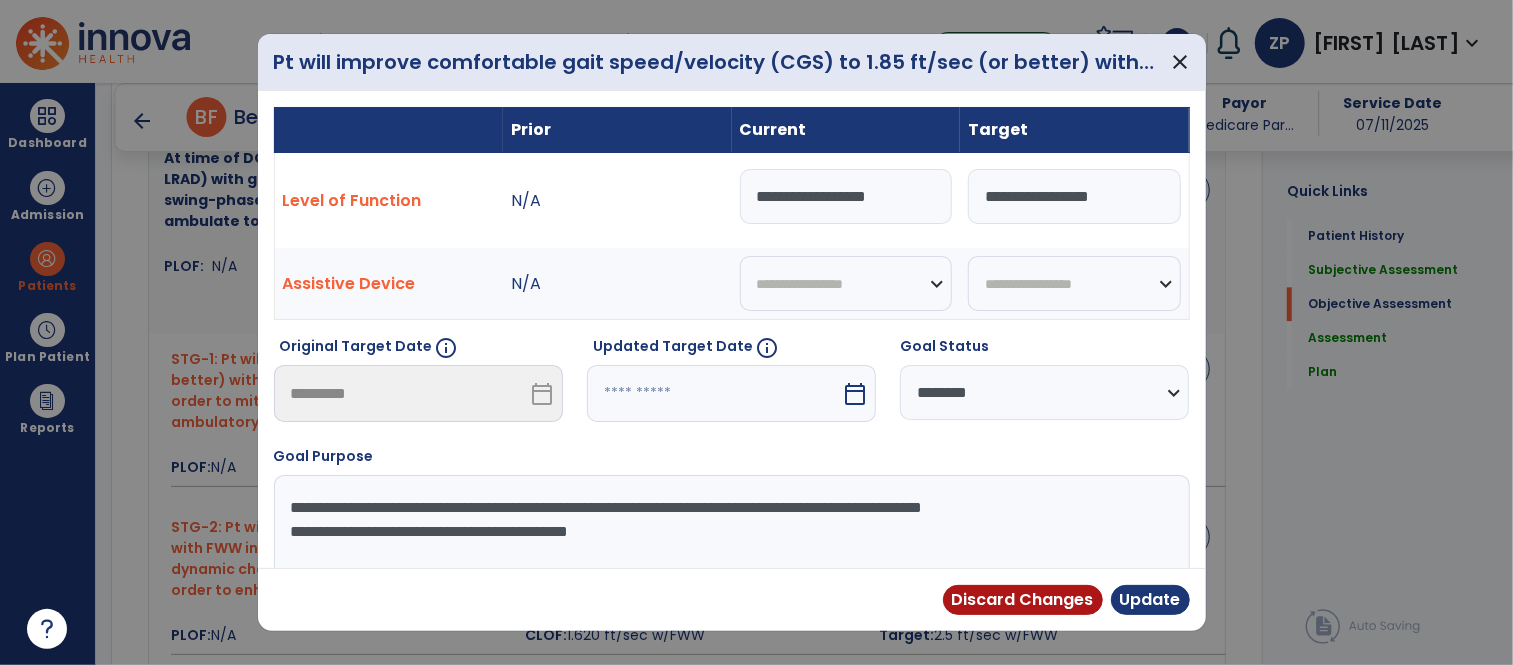 click on "**********" at bounding box center [846, 196] 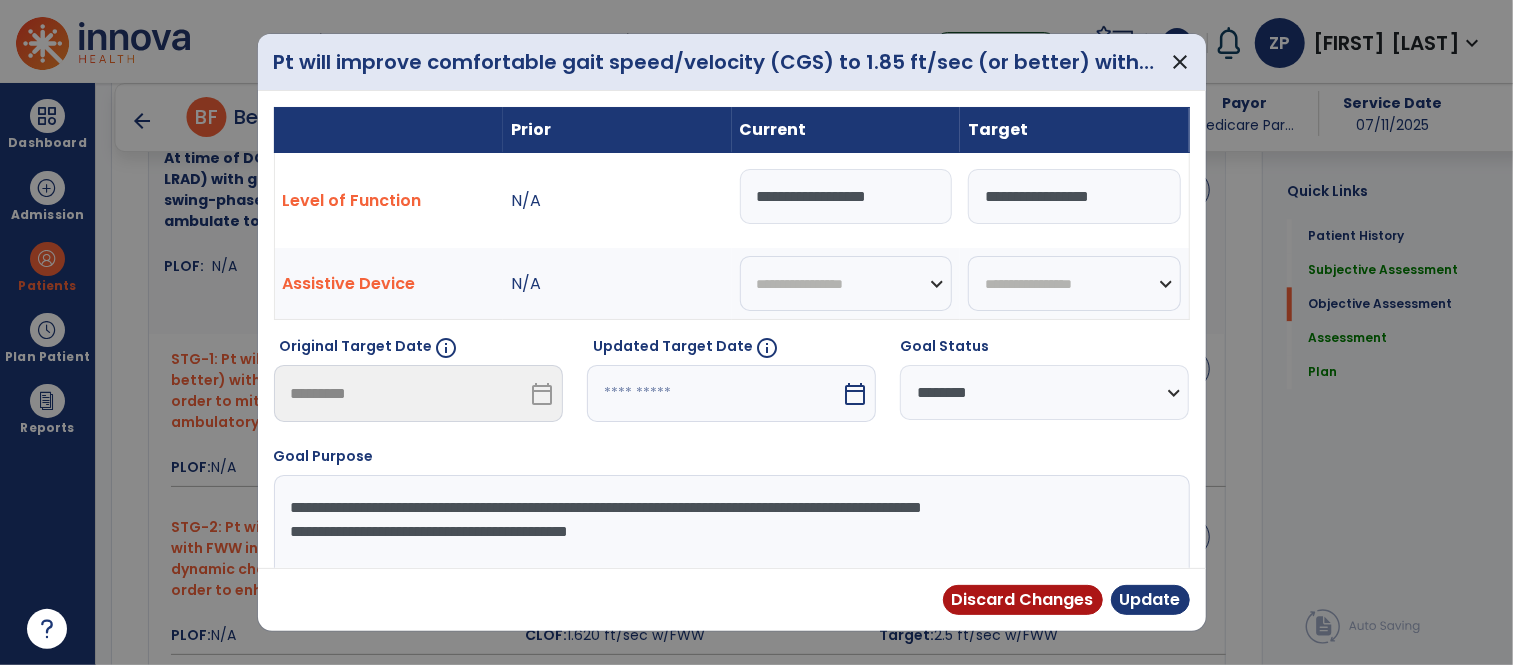 type on "**********" 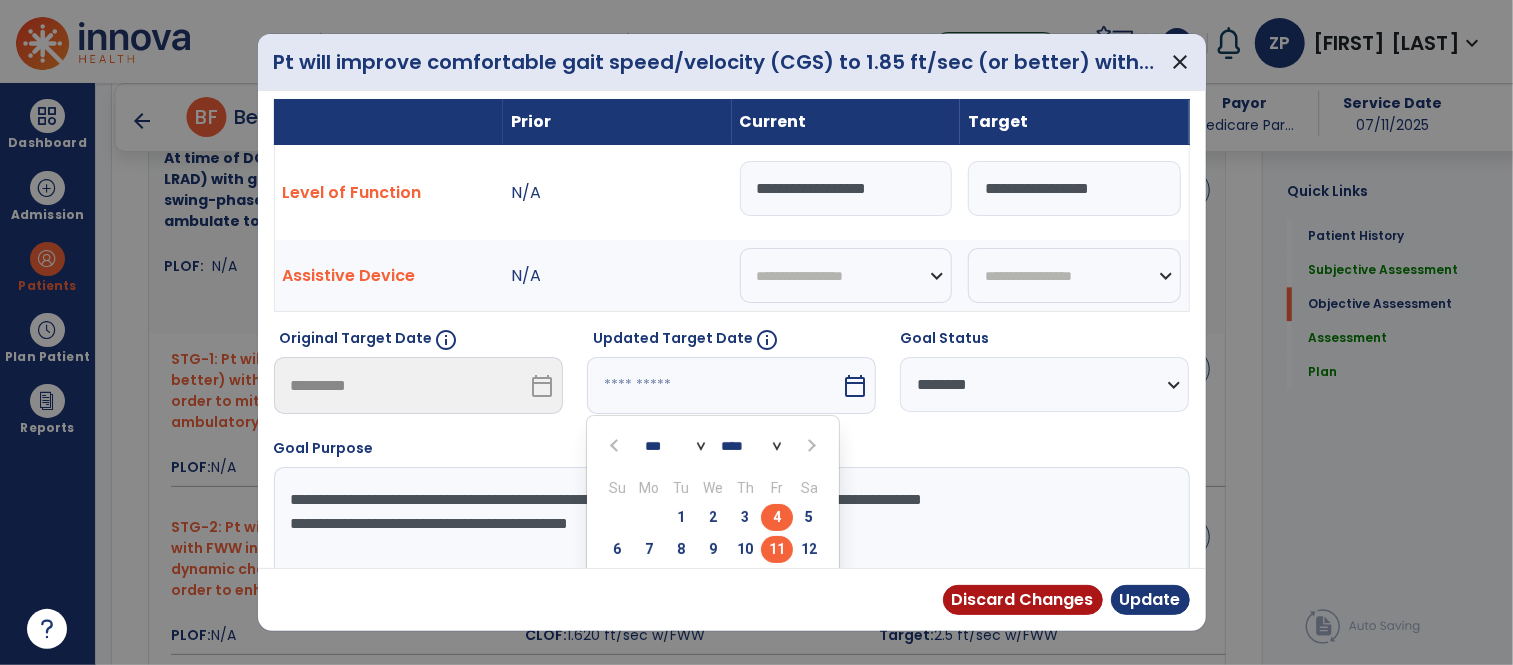 scroll, scrollTop: 152, scrollLeft: 0, axis: vertical 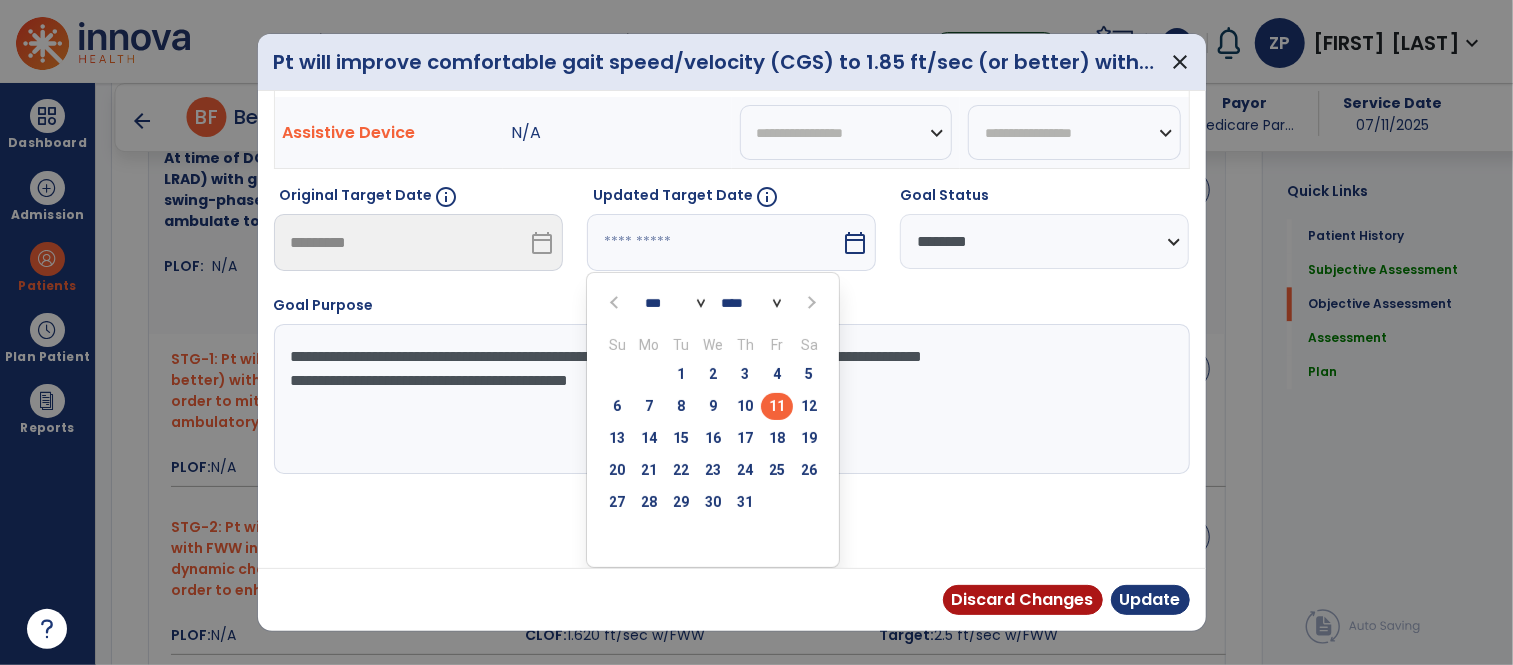 click at bounding box center [809, 302] 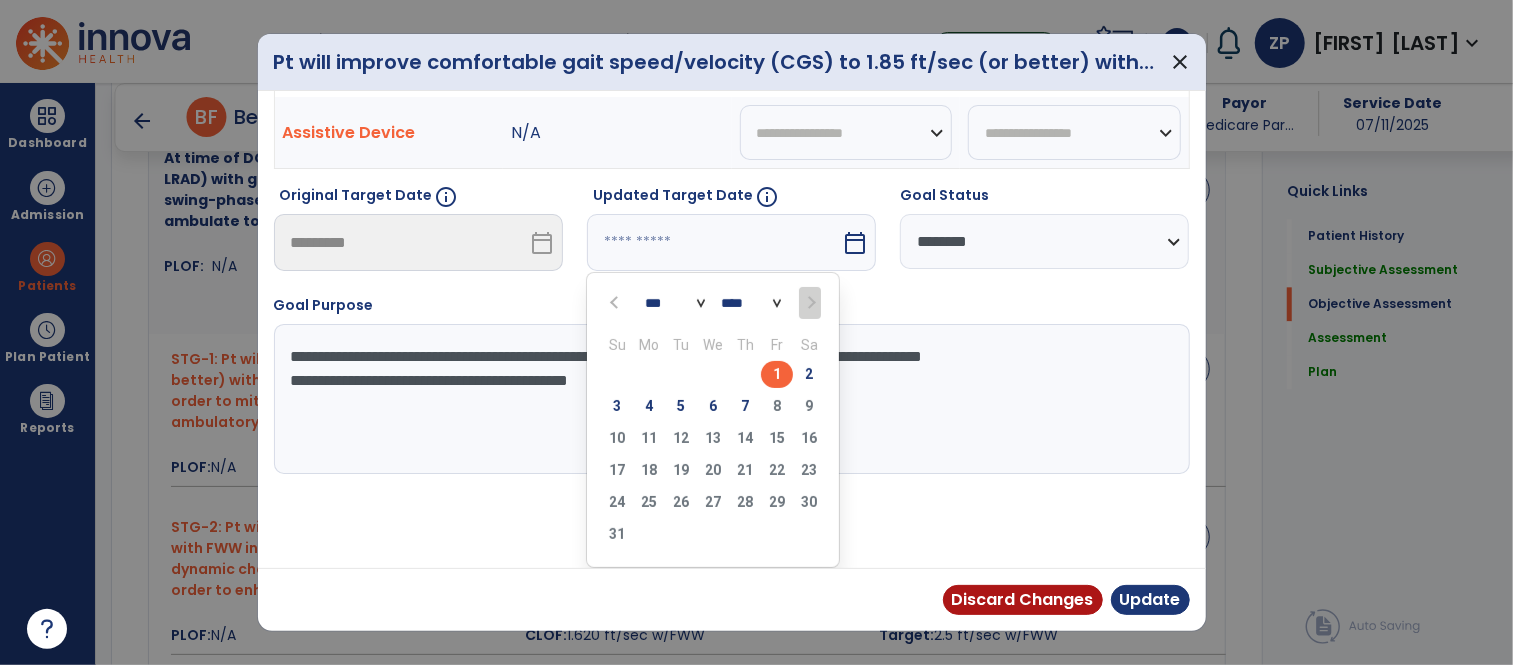 click on "1" at bounding box center [777, 374] 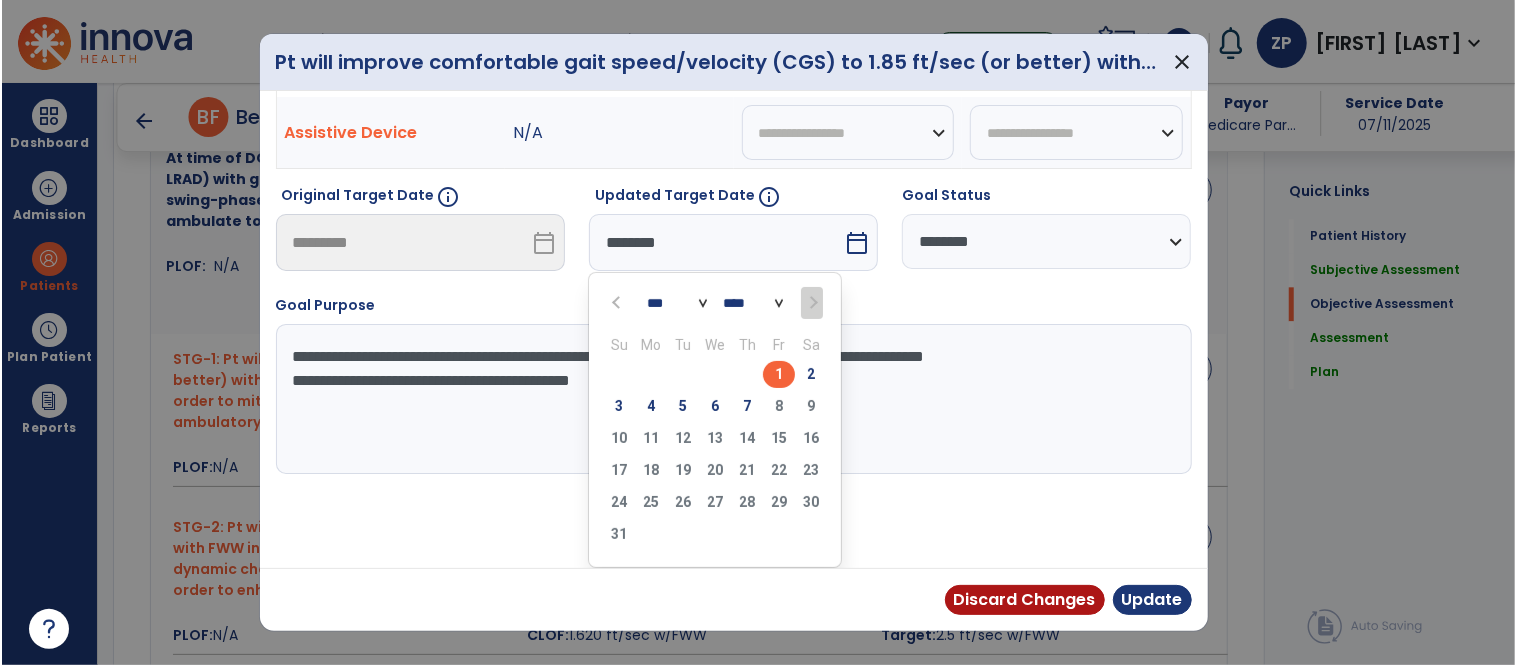 scroll, scrollTop: 73, scrollLeft: 0, axis: vertical 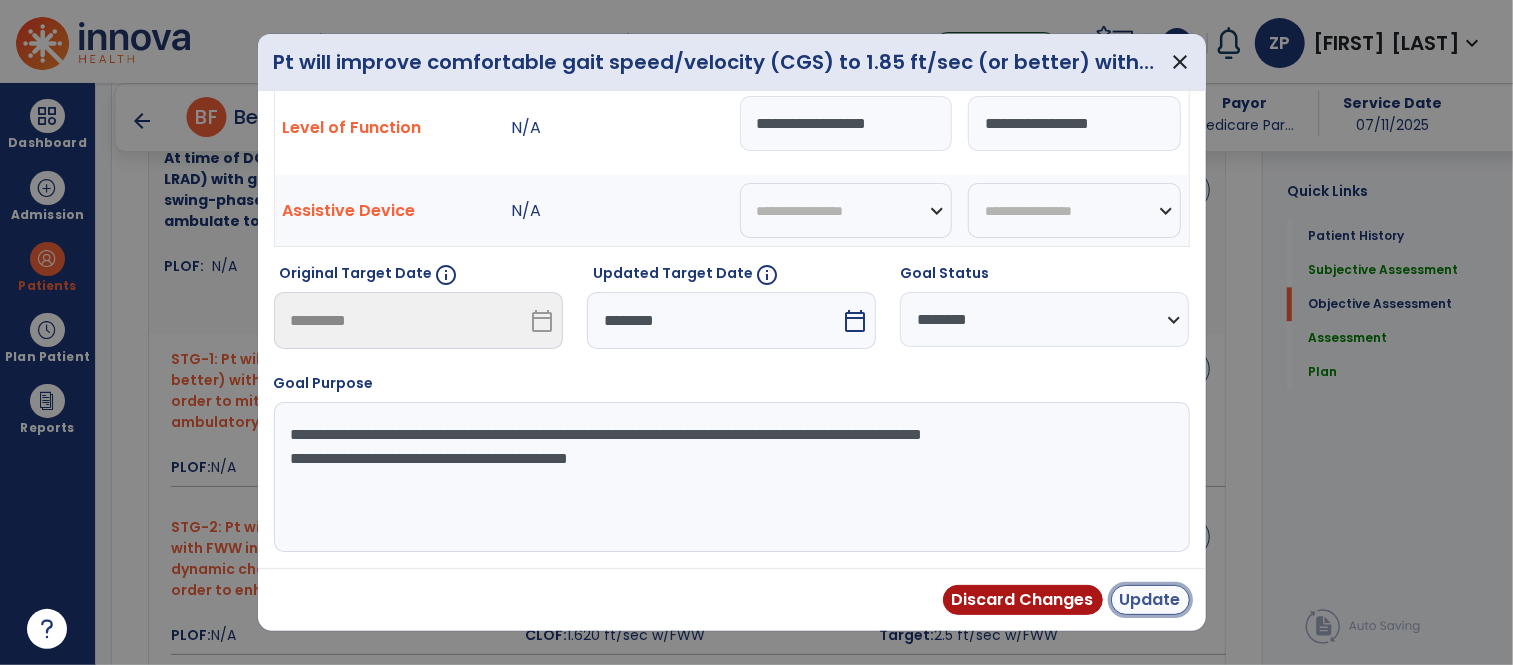 click on "Update" at bounding box center (1150, 600) 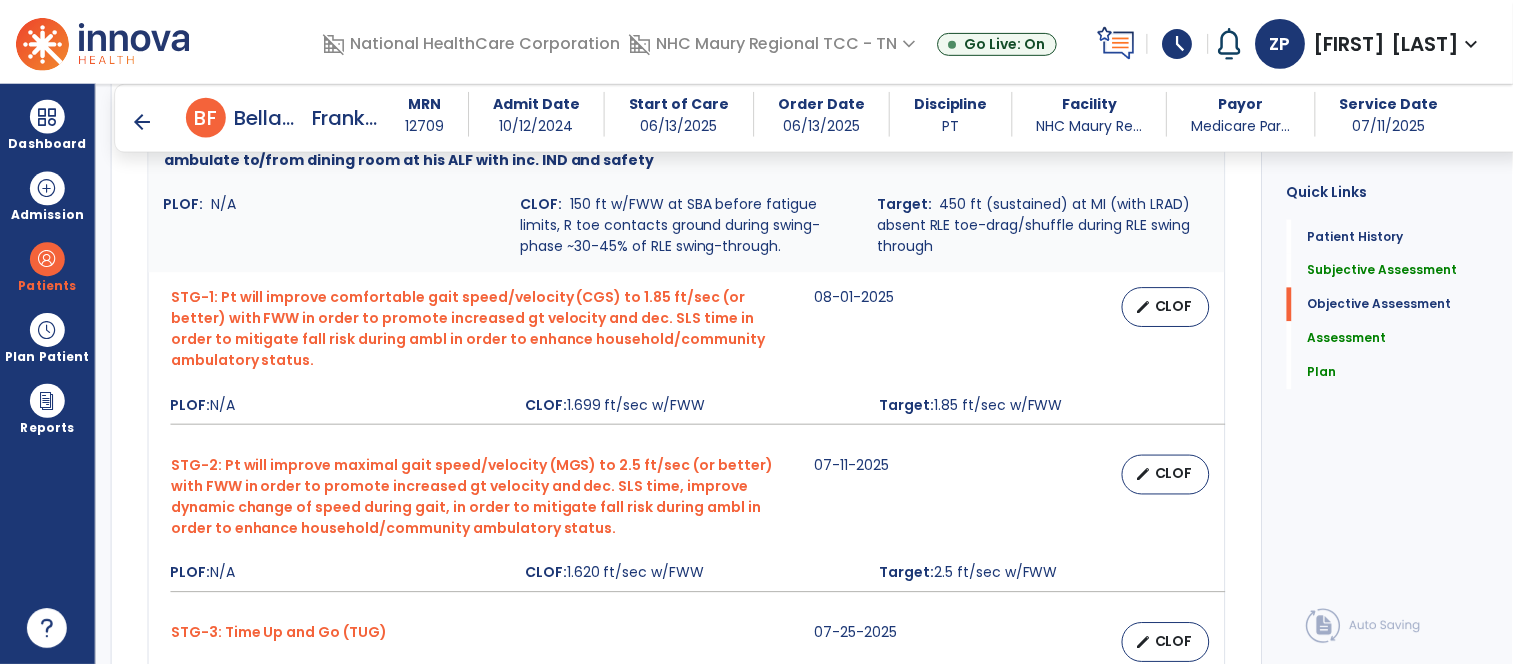 scroll, scrollTop: 2851, scrollLeft: 0, axis: vertical 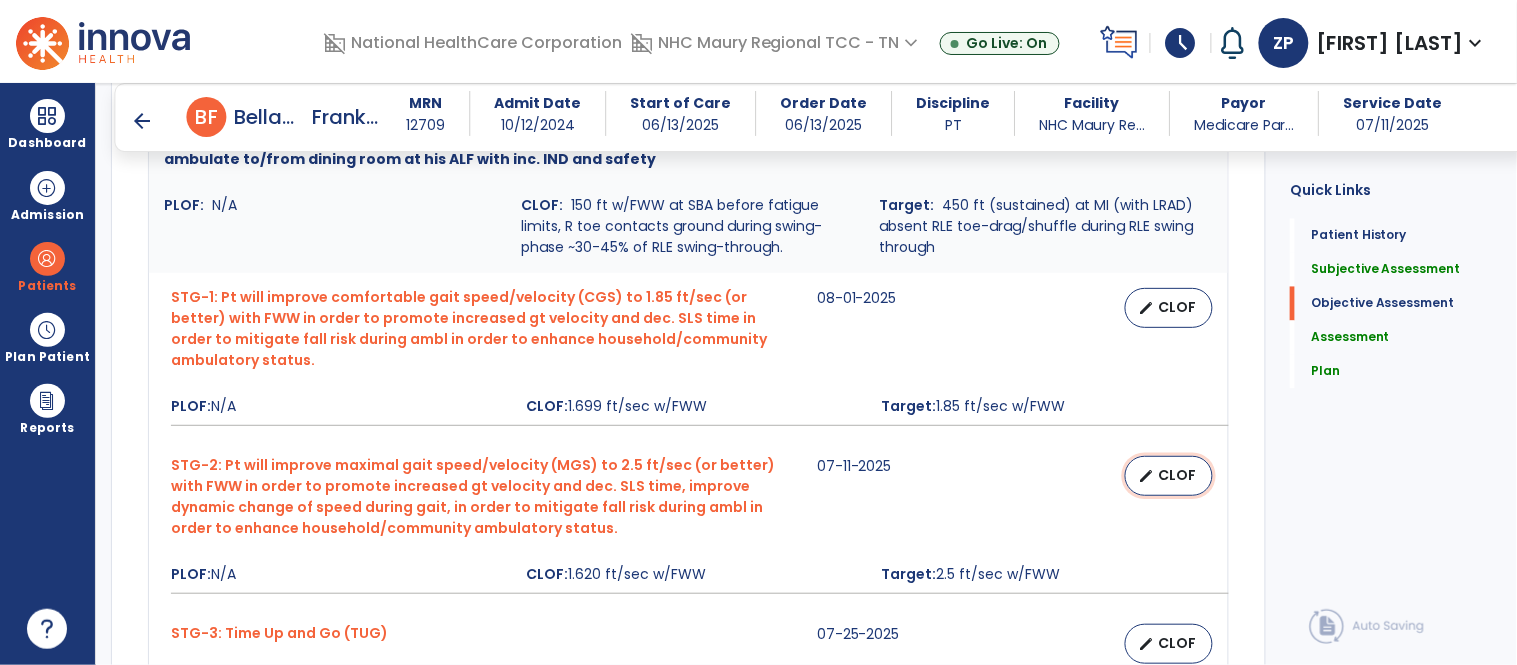 click on "CLOF" at bounding box center [1177, 475] 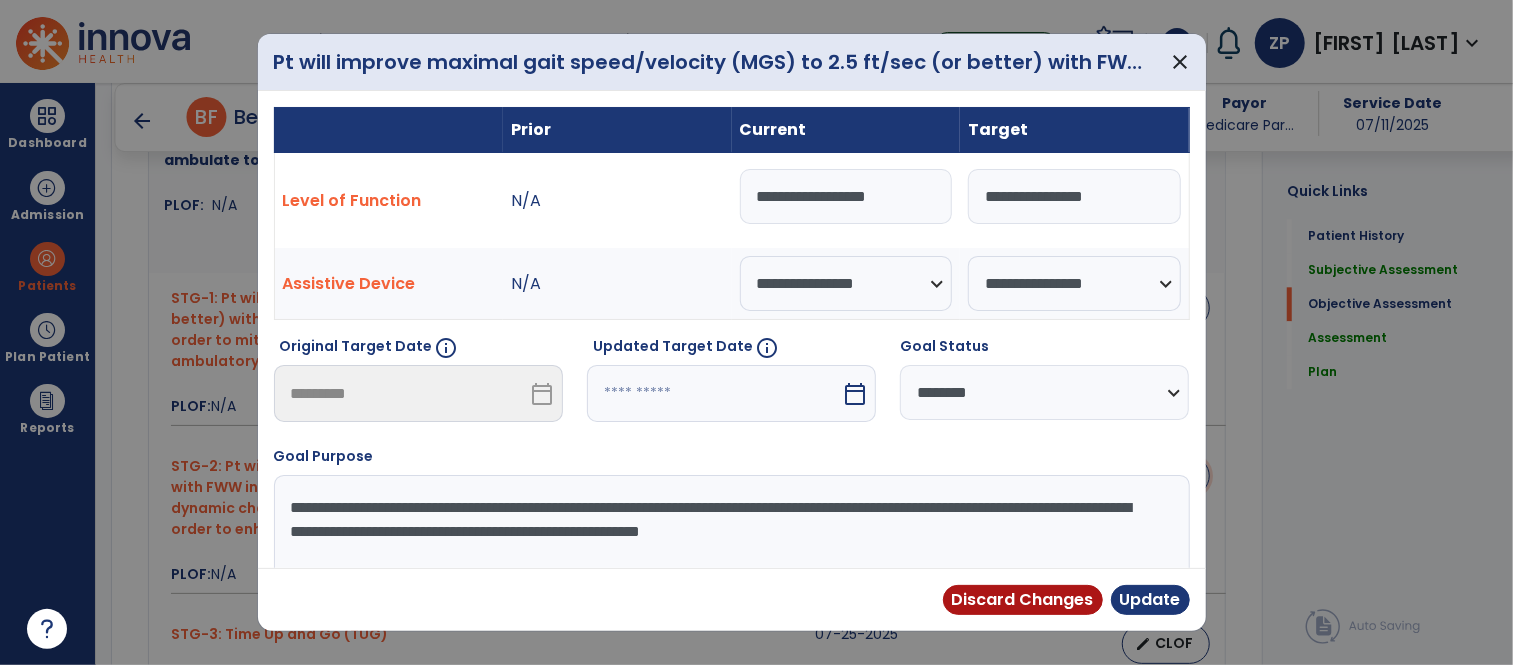 scroll, scrollTop: 2851, scrollLeft: 0, axis: vertical 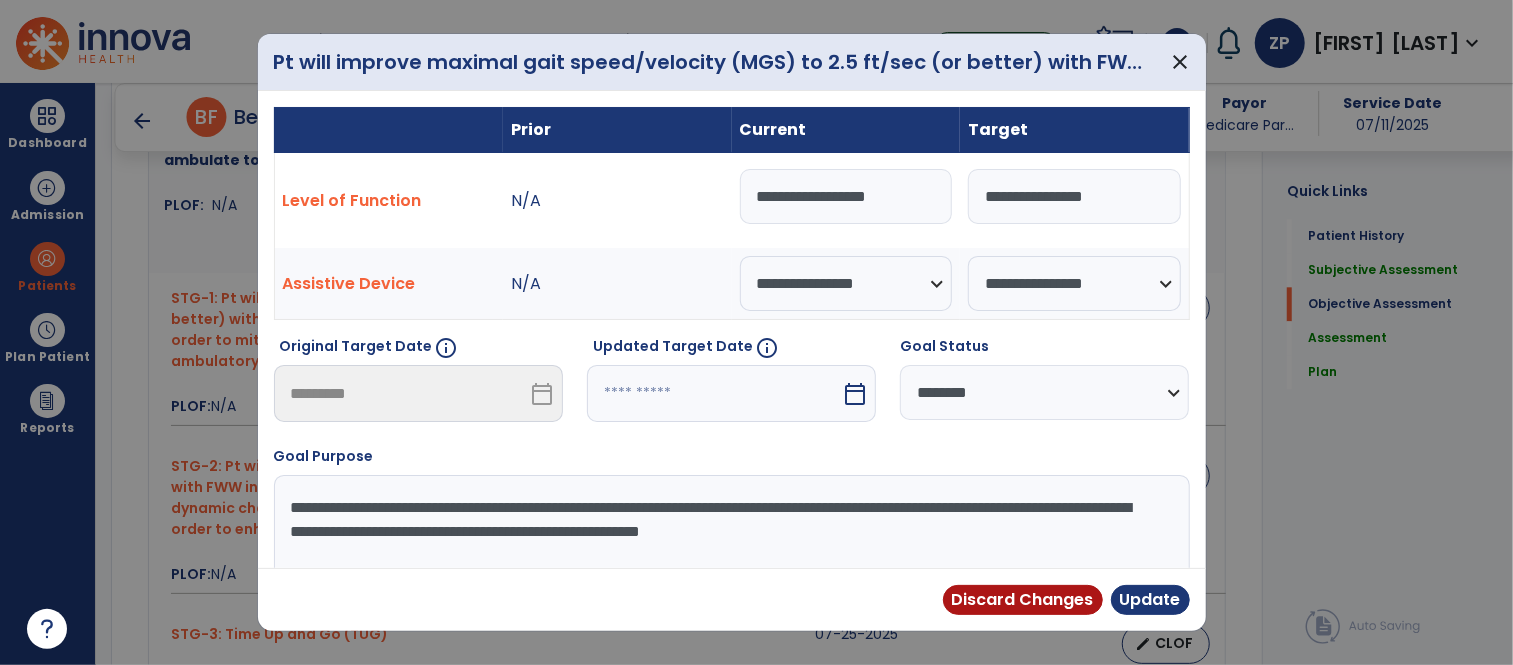 drag, startPoint x: 752, startPoint y: 192, endPoint x: 791, endPoint y: 204, distance: 40.804413 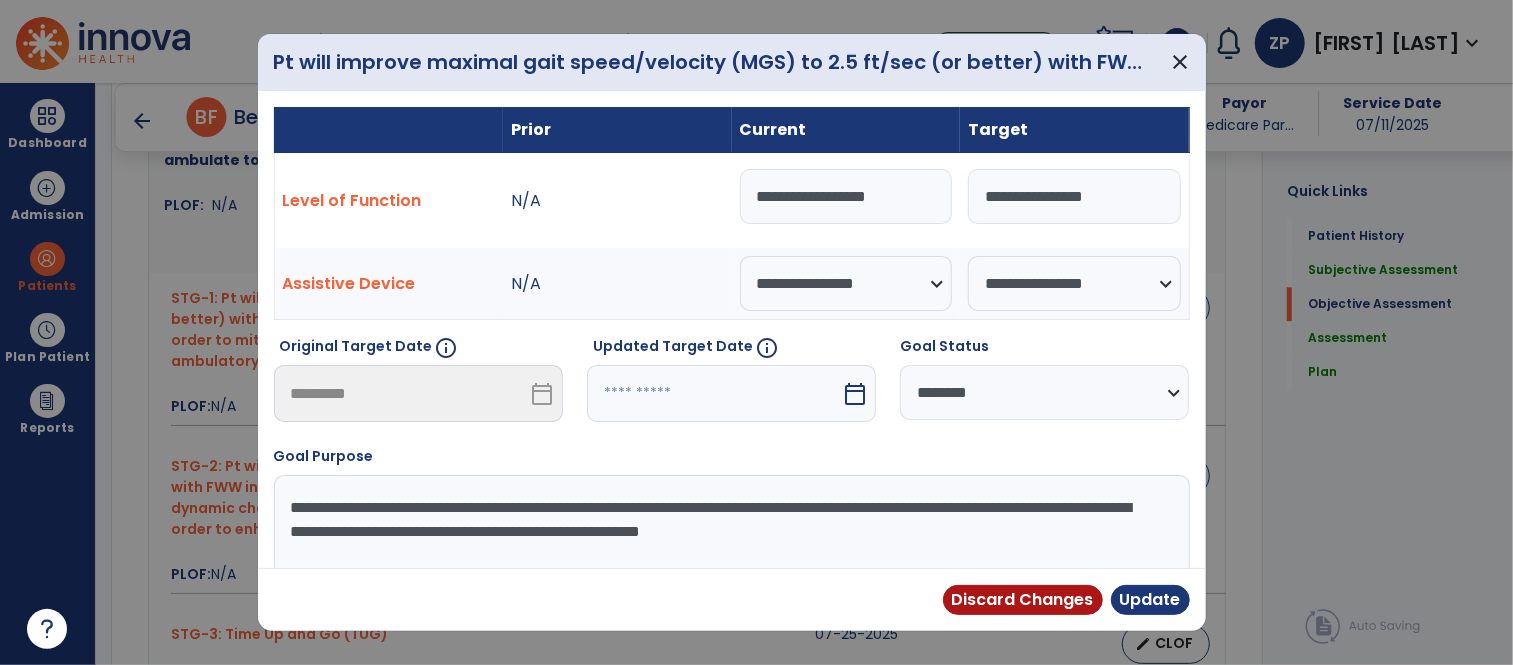 type on "**********" 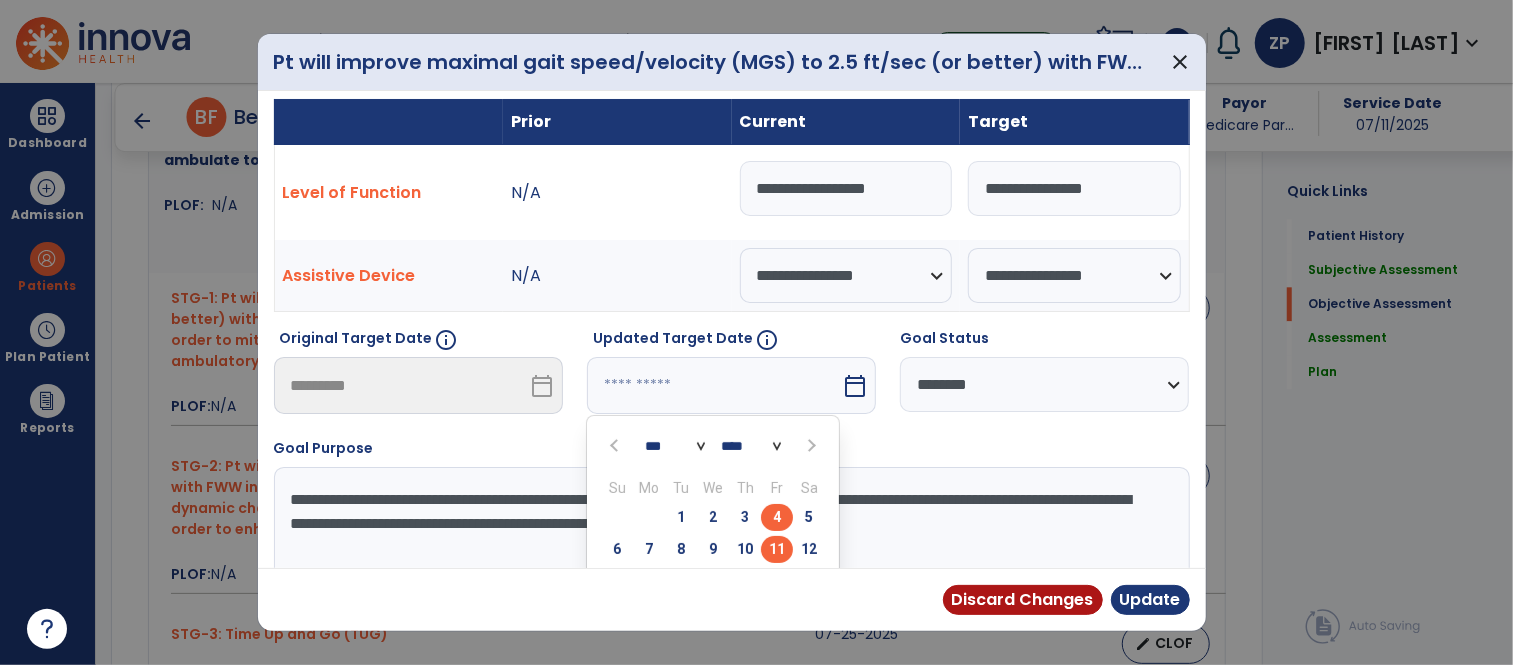 scroll, scrollTop: 152, scrollLeft: 0, axis: vertical 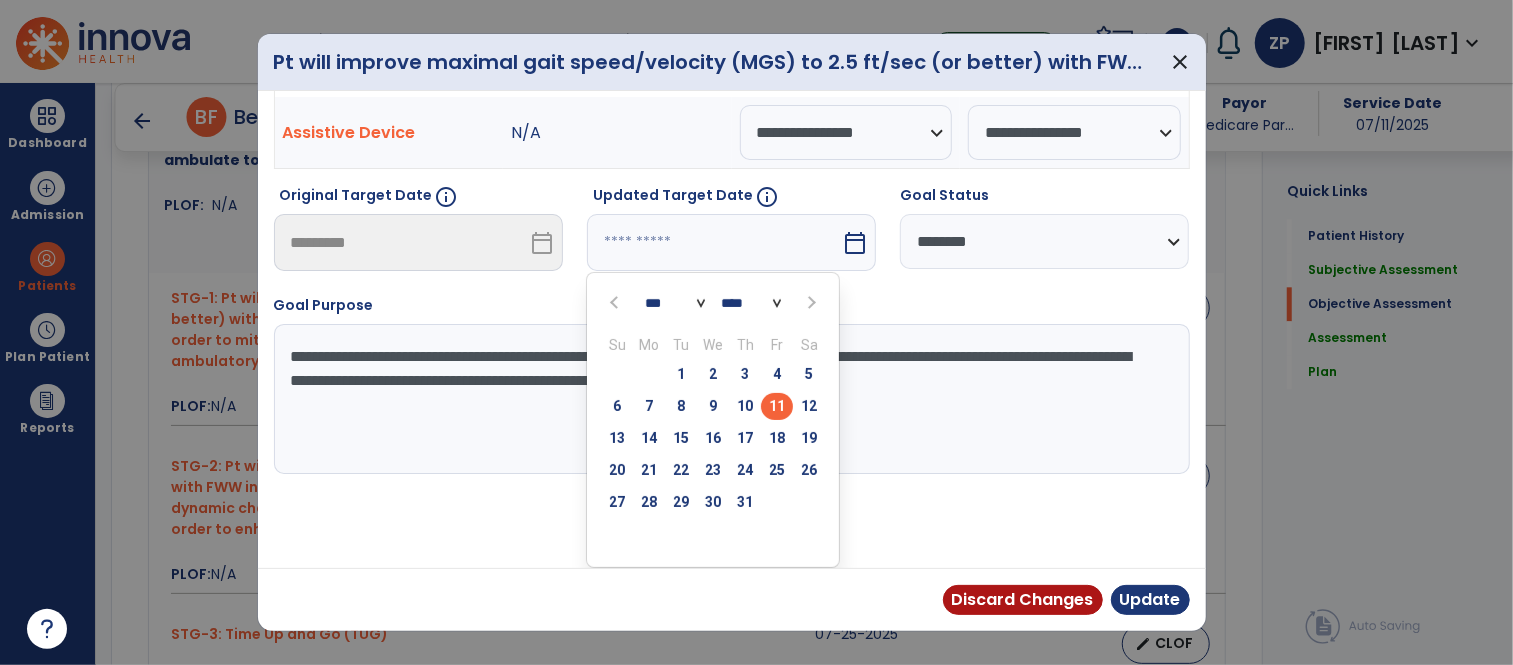 click at bounding box center (810, 303) 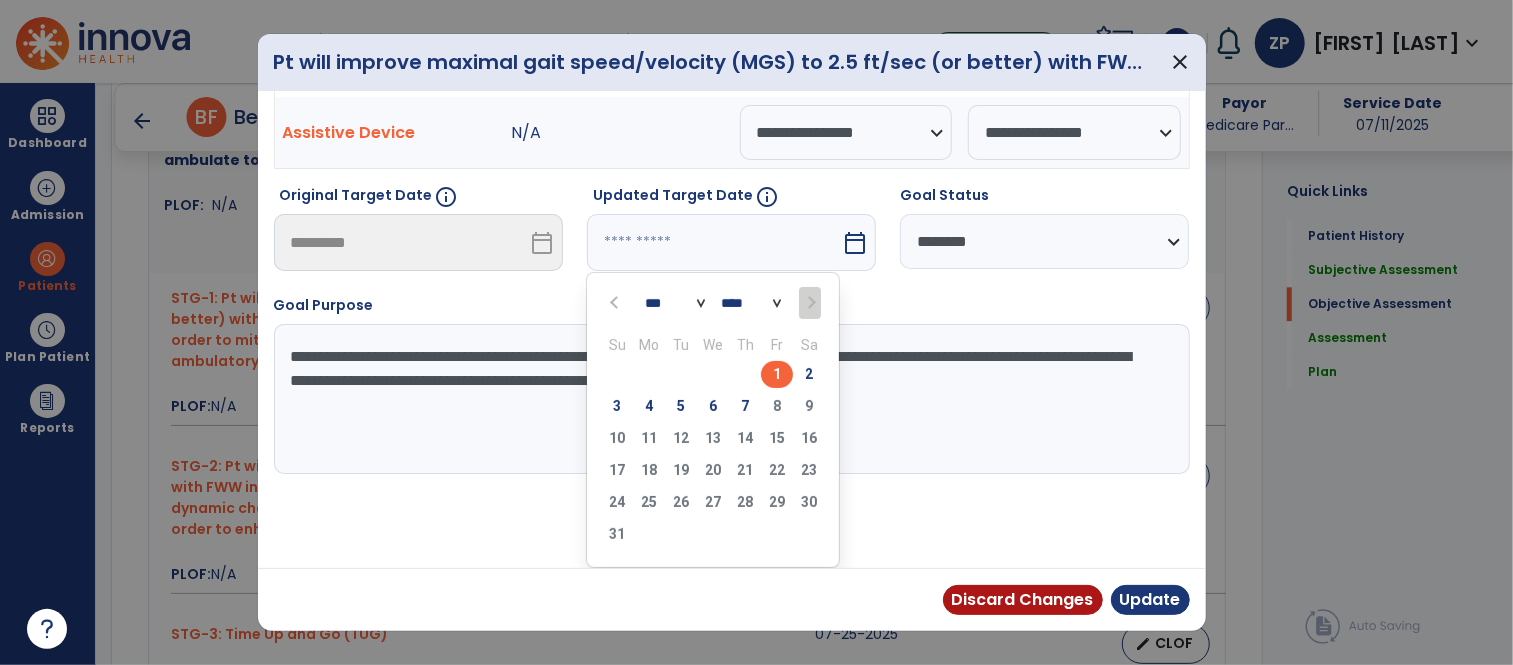 click on "1" at bounding box center (777, 374) 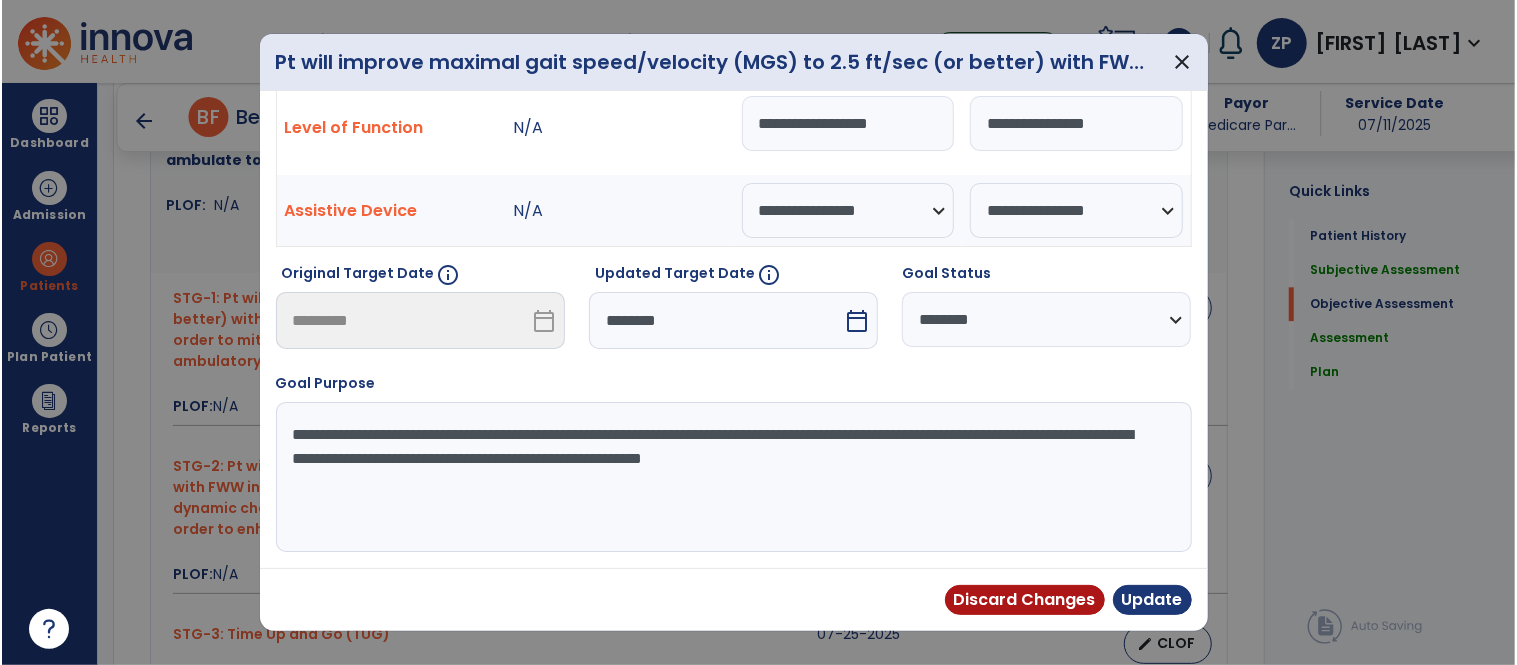 scroll, scrollTop: 73, scrollLeft: 0, axis: vertical 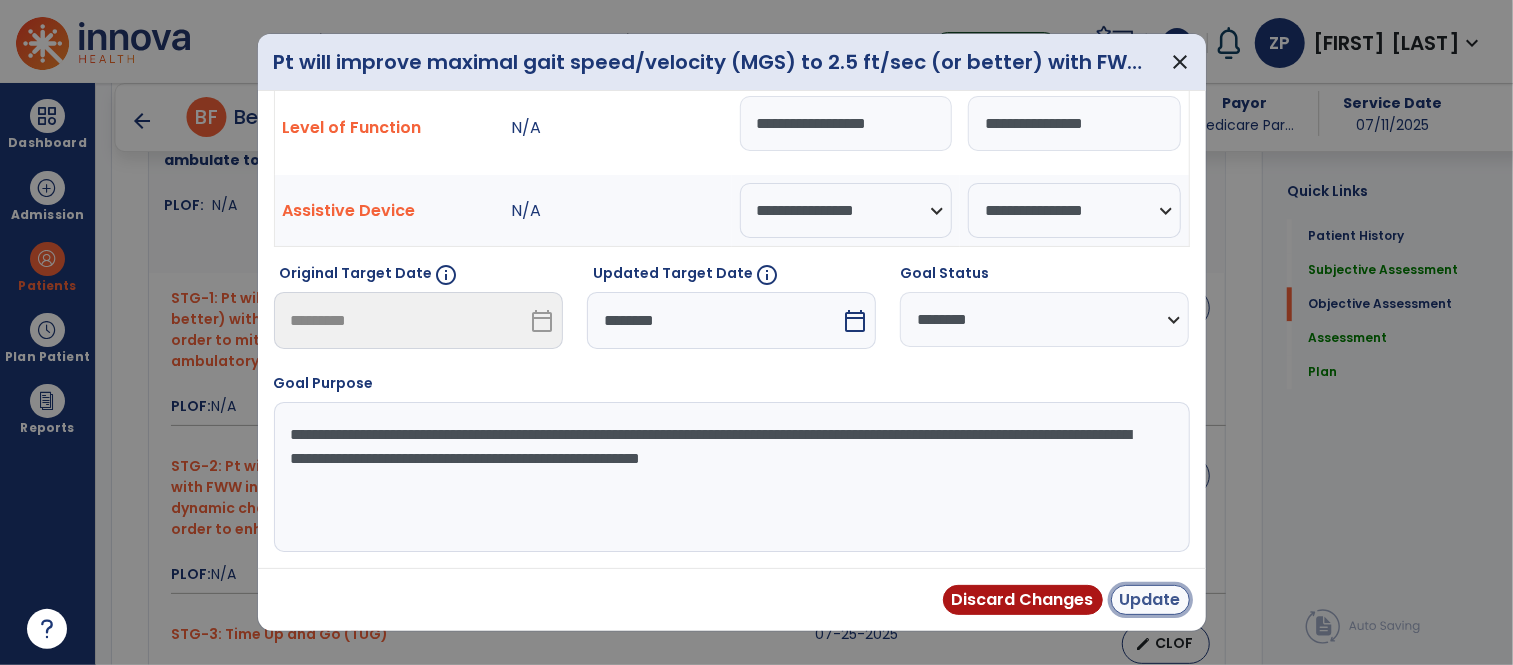 click on "Update" at bounding box center [1150, 600] 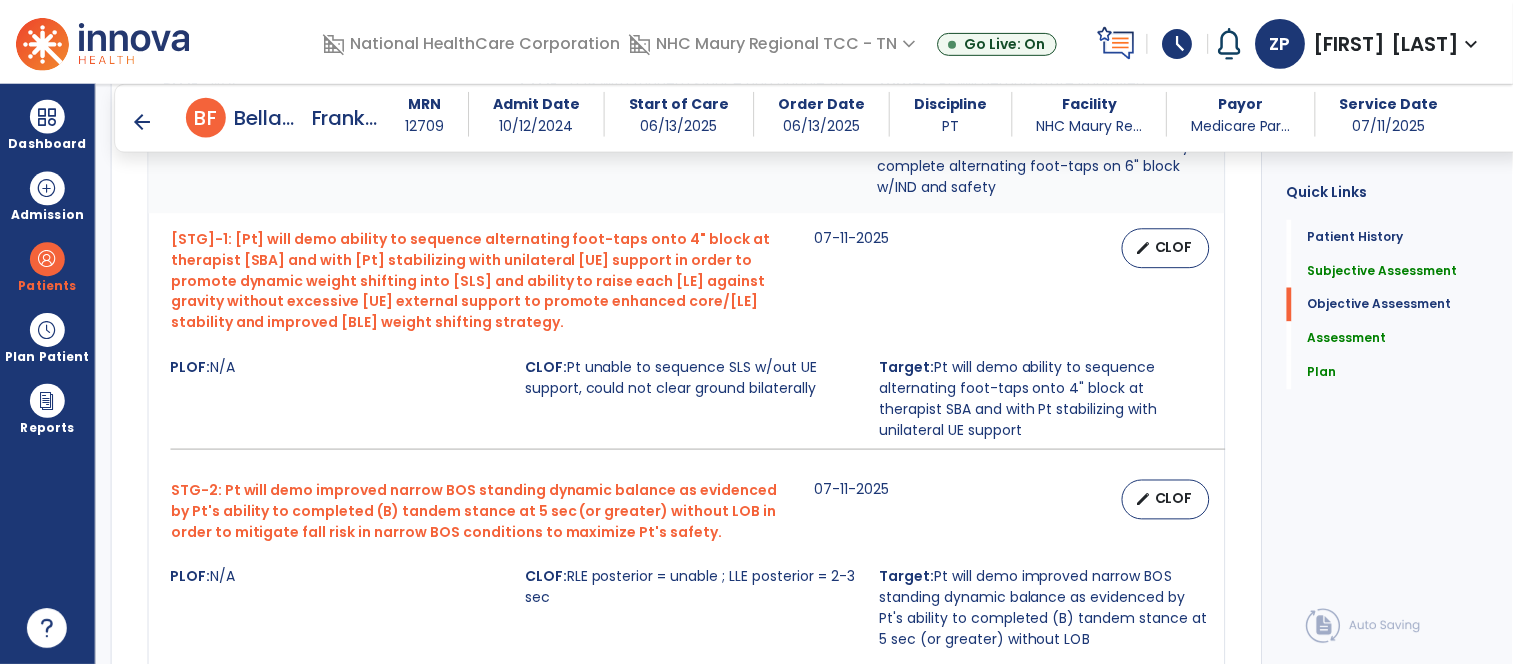 scroll, scrollTop: 2178, scrollLeft: 0, axis: vertical 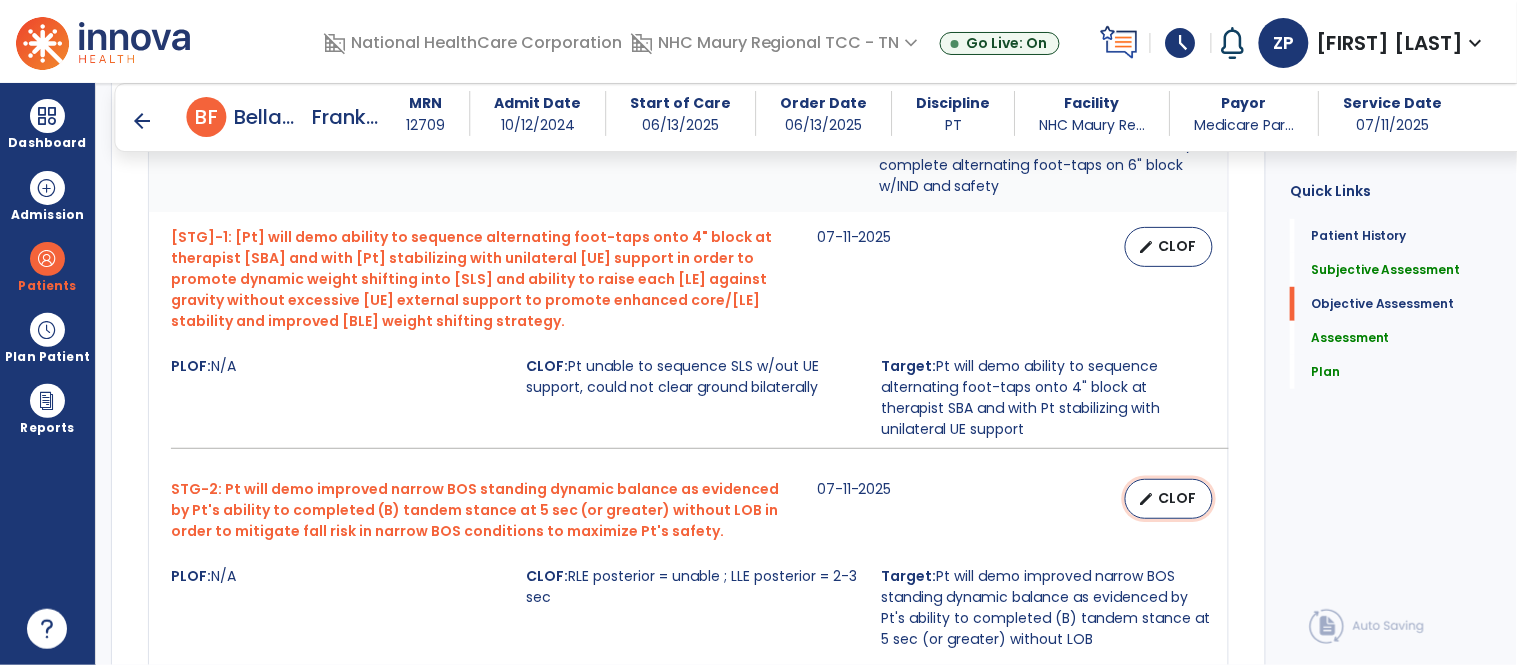 click on "edit   CLOF" at bounding box center (1169, 499) 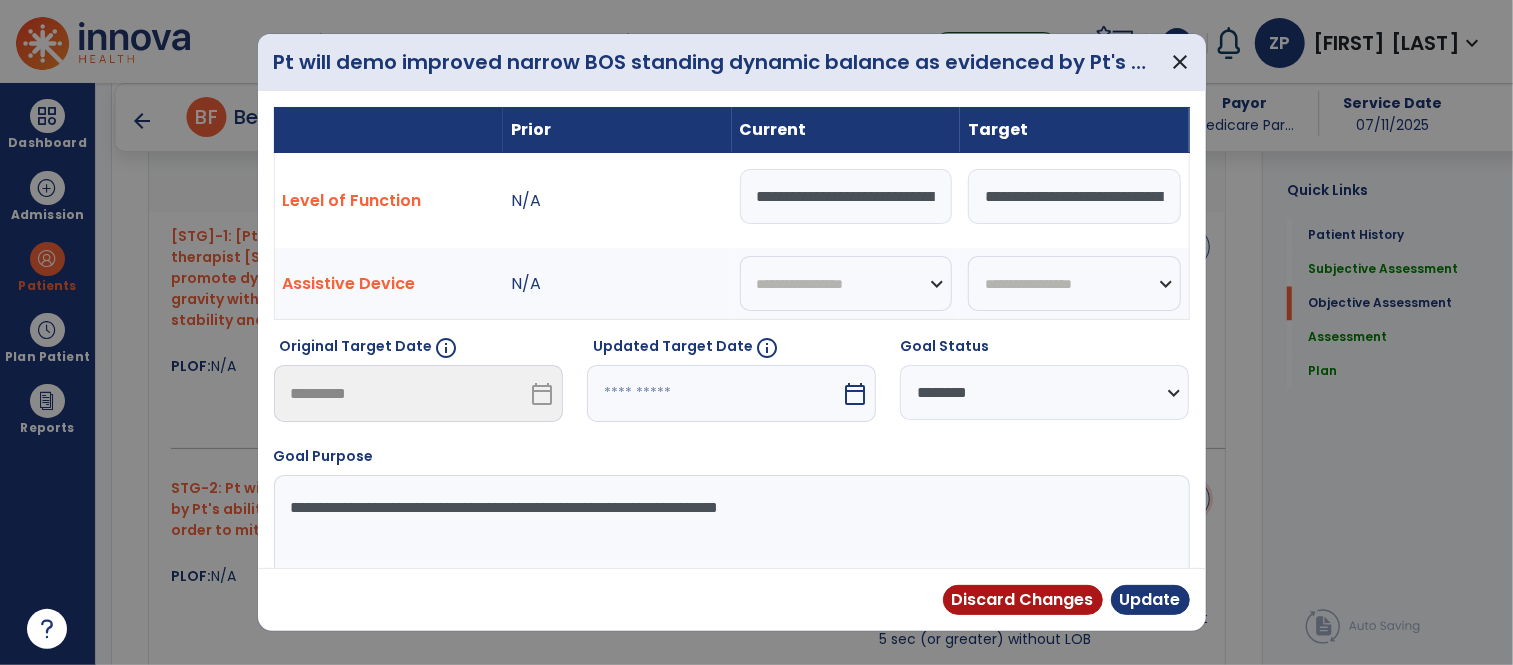 scroll, scrollTop: 2178, scrollLeft: 0, axis: vertical 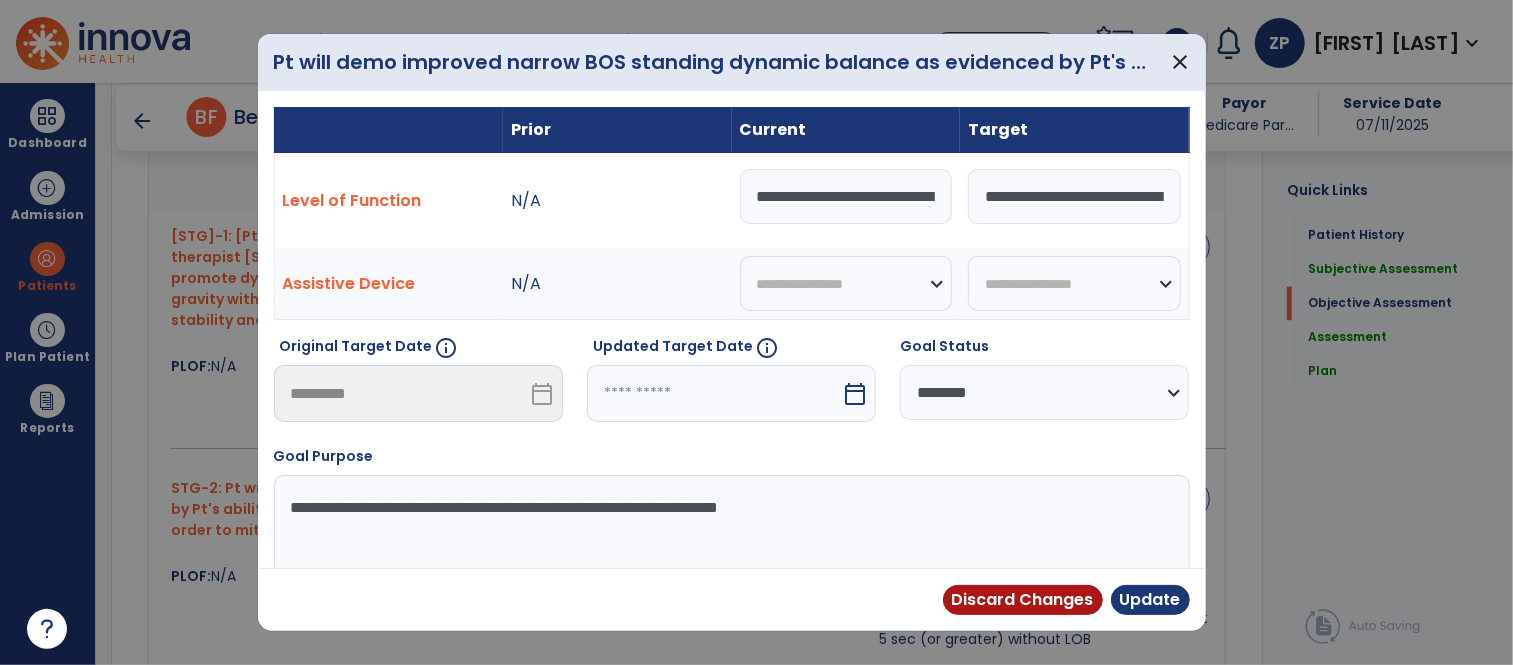click on "**********" at bounding box center [846, 196] 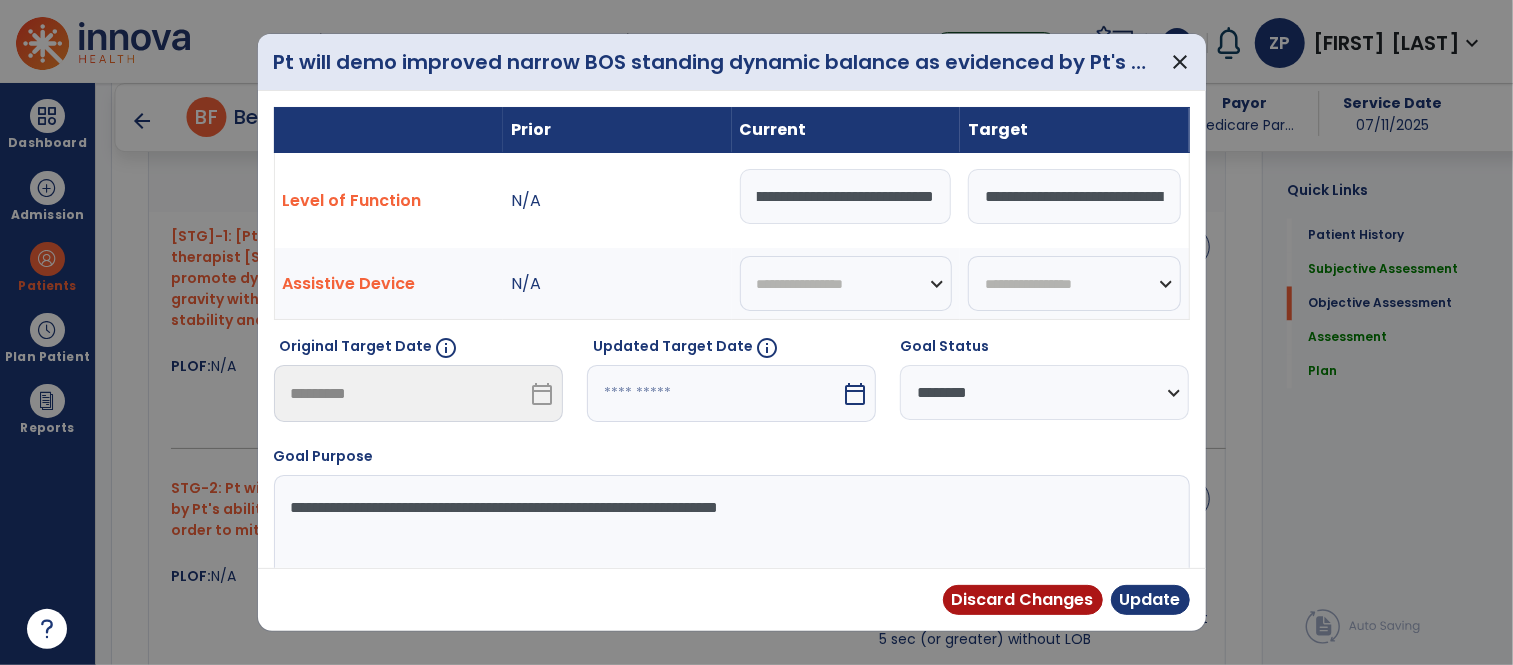 scroll, scrollTop: 0, scrollLeft: 170, axis: horizontal 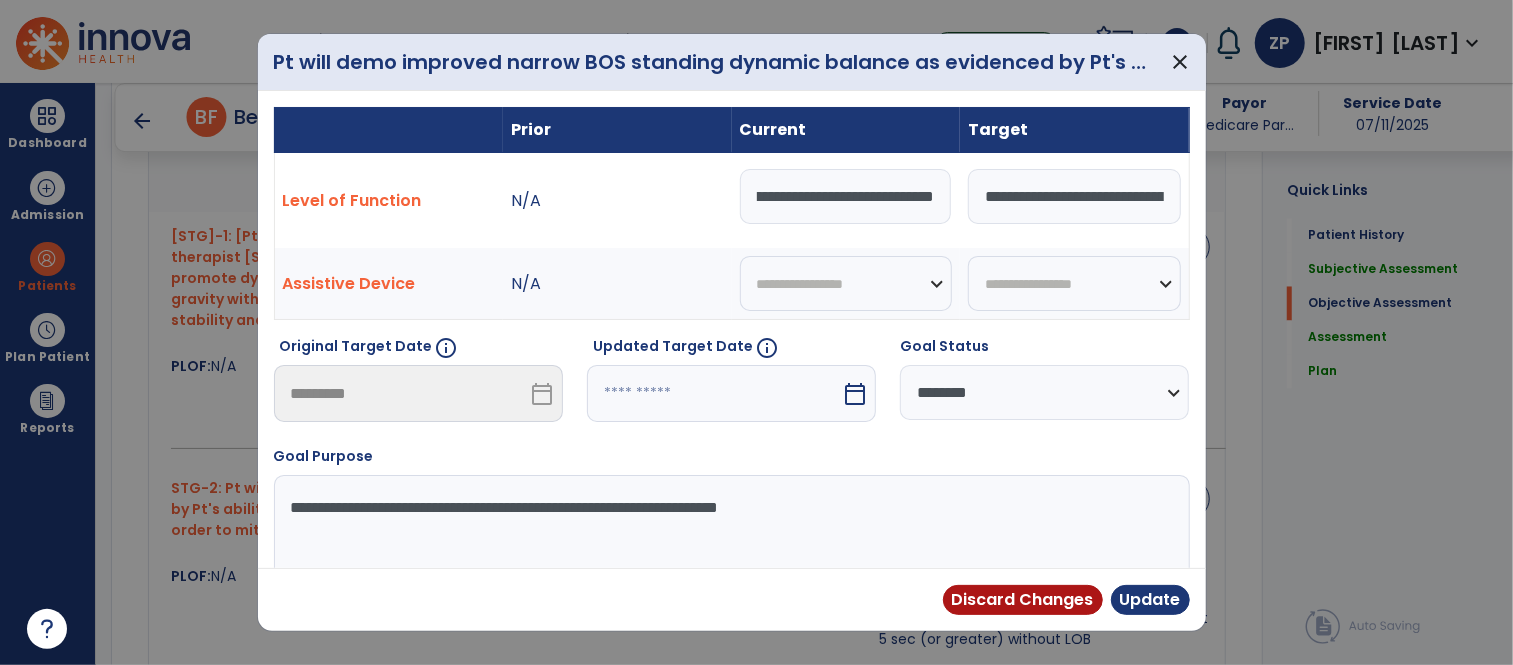 click on "**********" at bounding box center (846, 196) 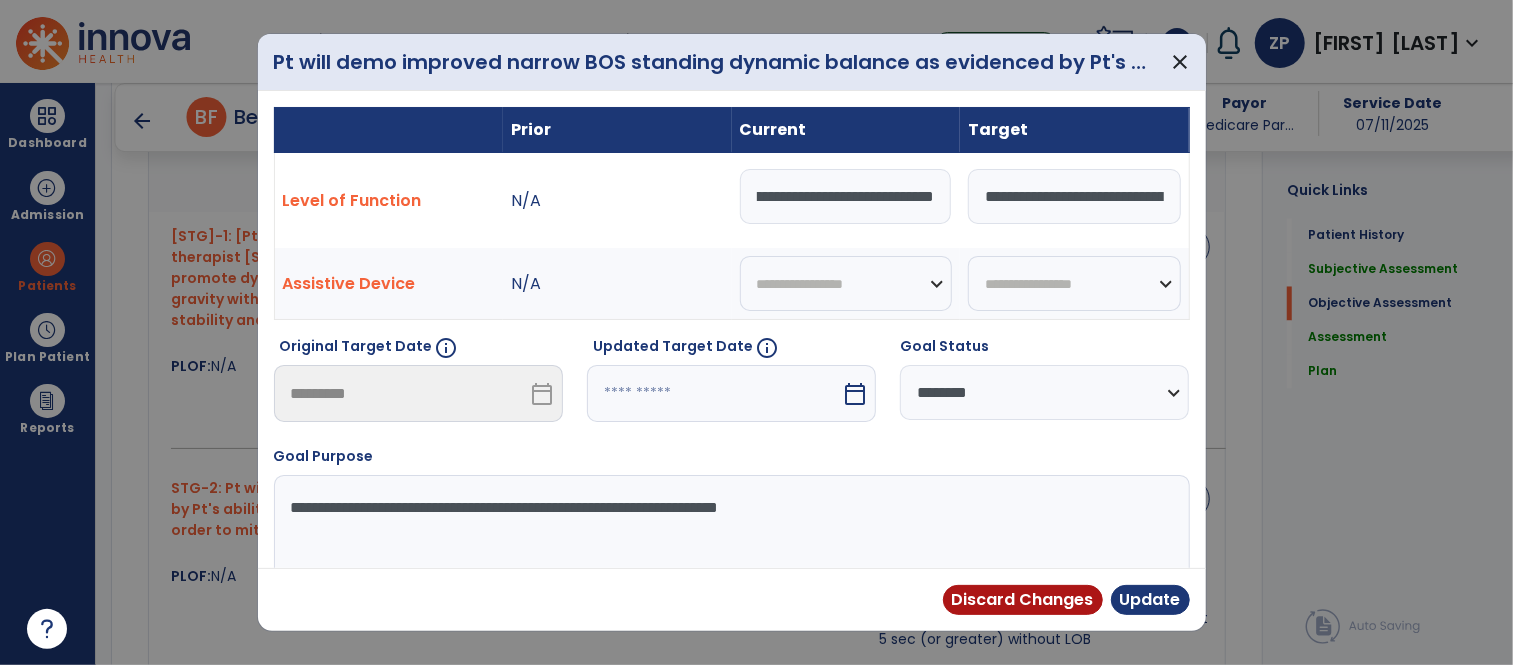 scroll, scrollTop: 0, scrollLeft: 162, axis: horizontal 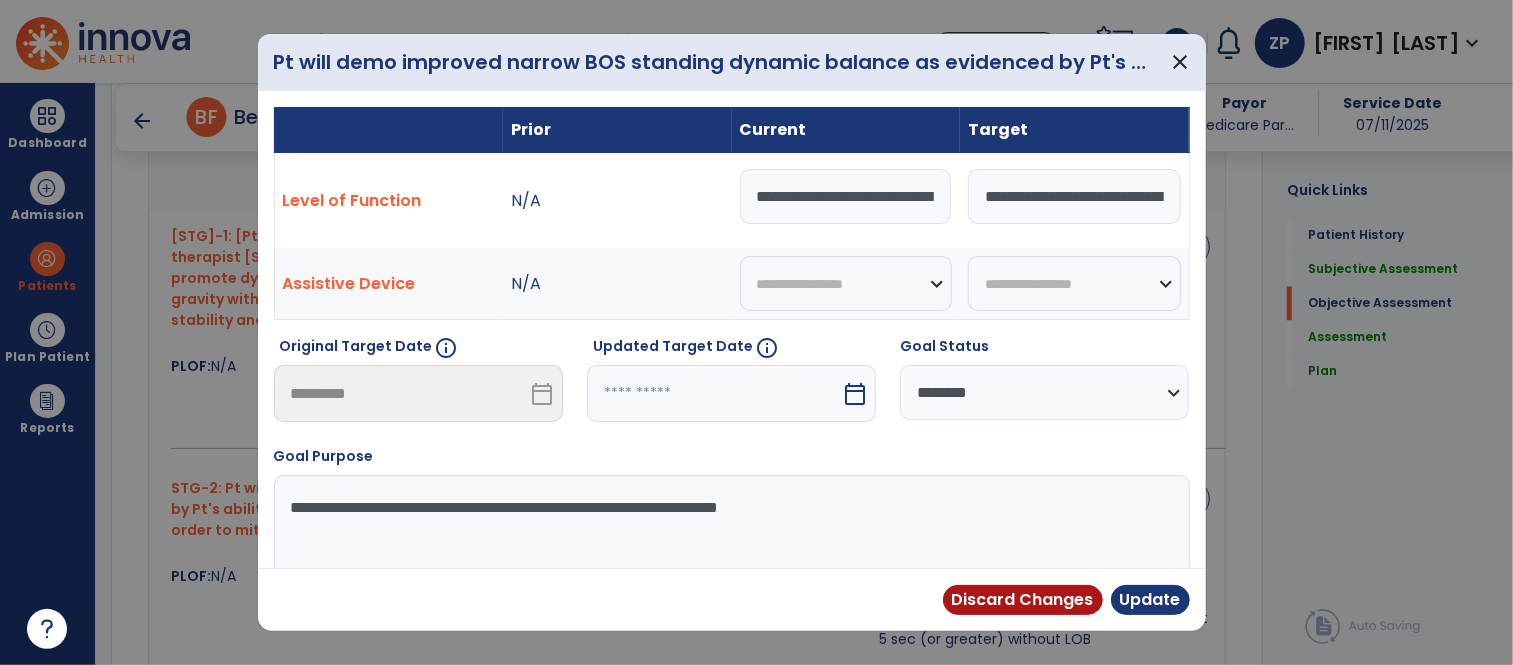 drag, startPoint x: 766, startPoint y: 200, endPoint x: 782, endPoint y: 204, distance: 16.492422 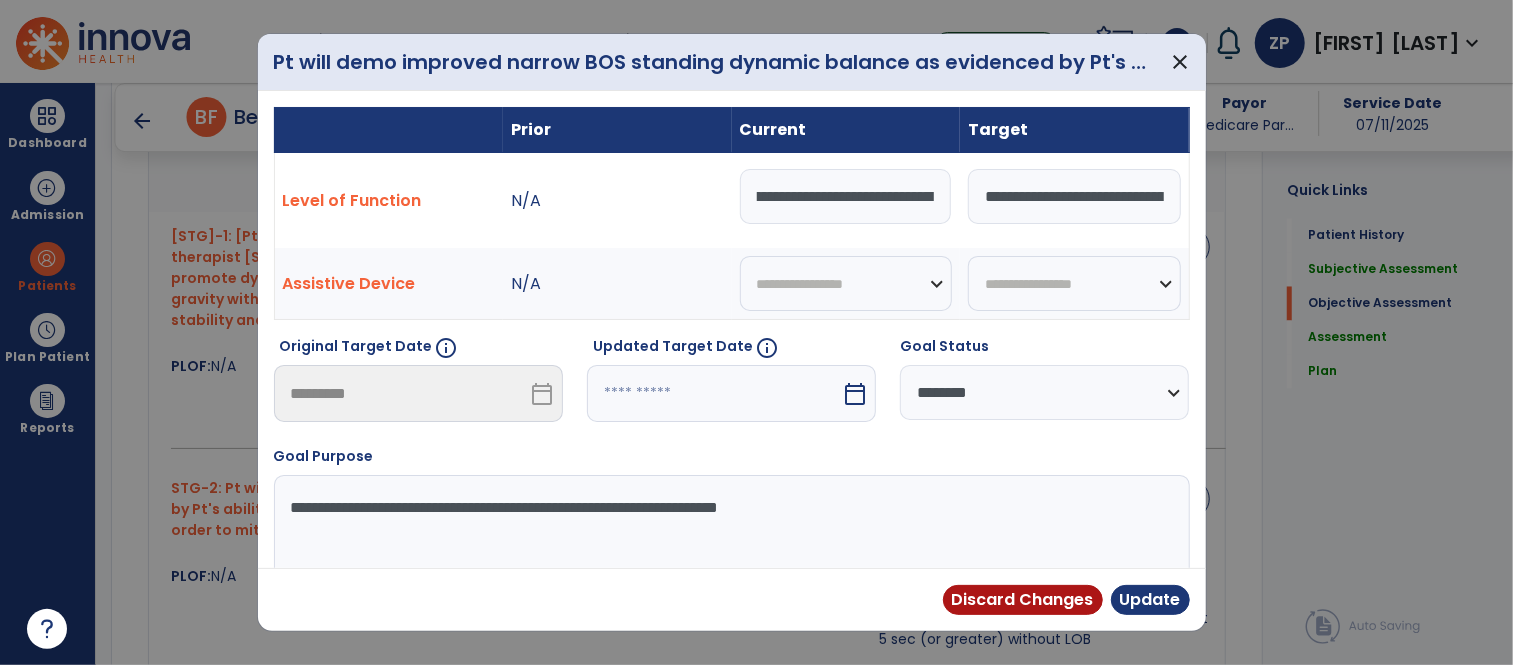 scroll, scrollTop: 0, scrollLeft: 56, axis: horizontal 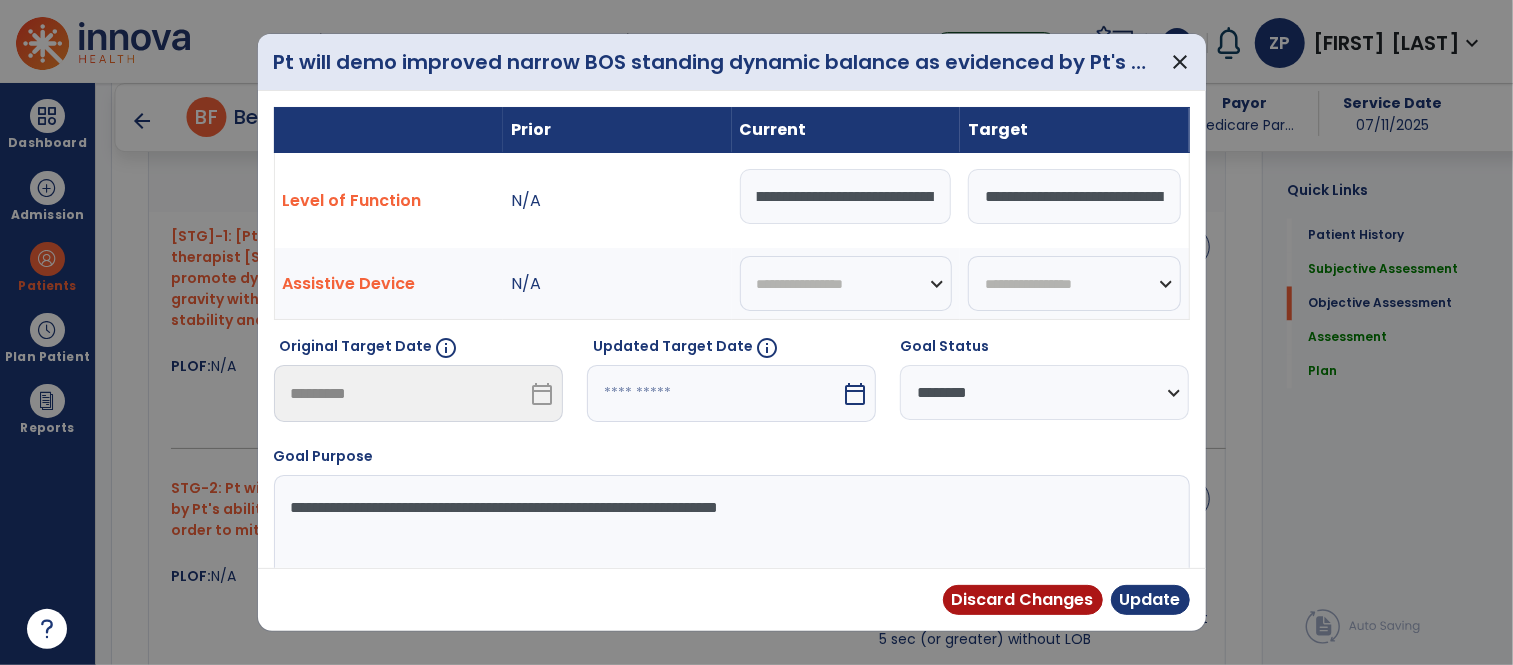 click on "**********" at bounding box center (846, 196) 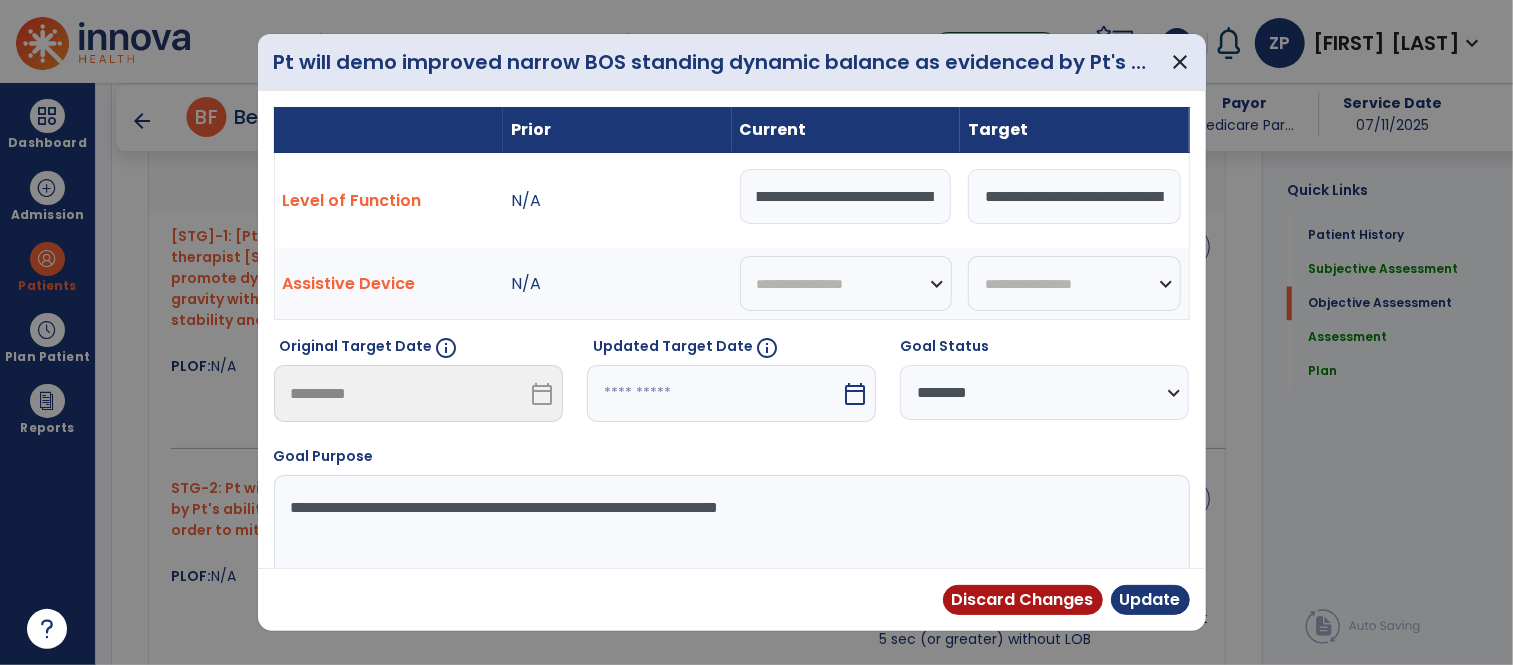type on "**********" 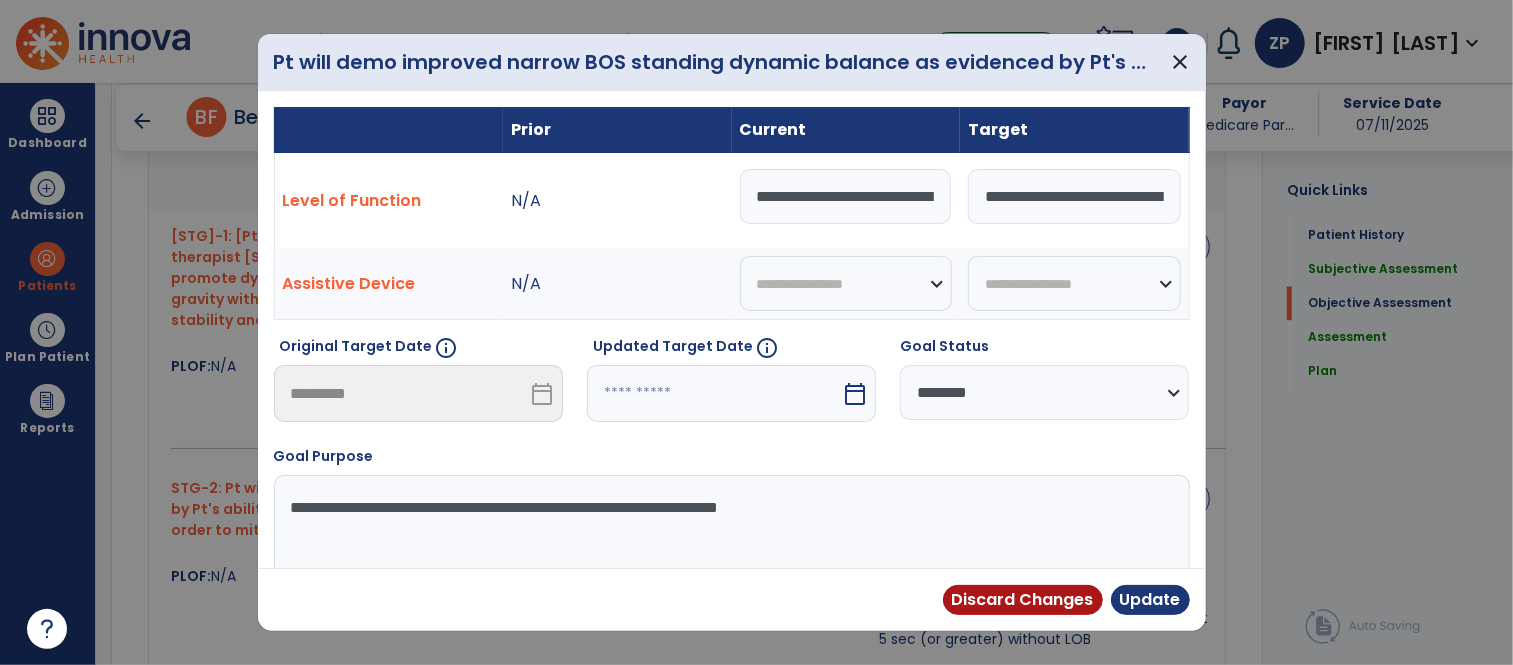 click on "calendar_today" at bounding box center (857, 393) 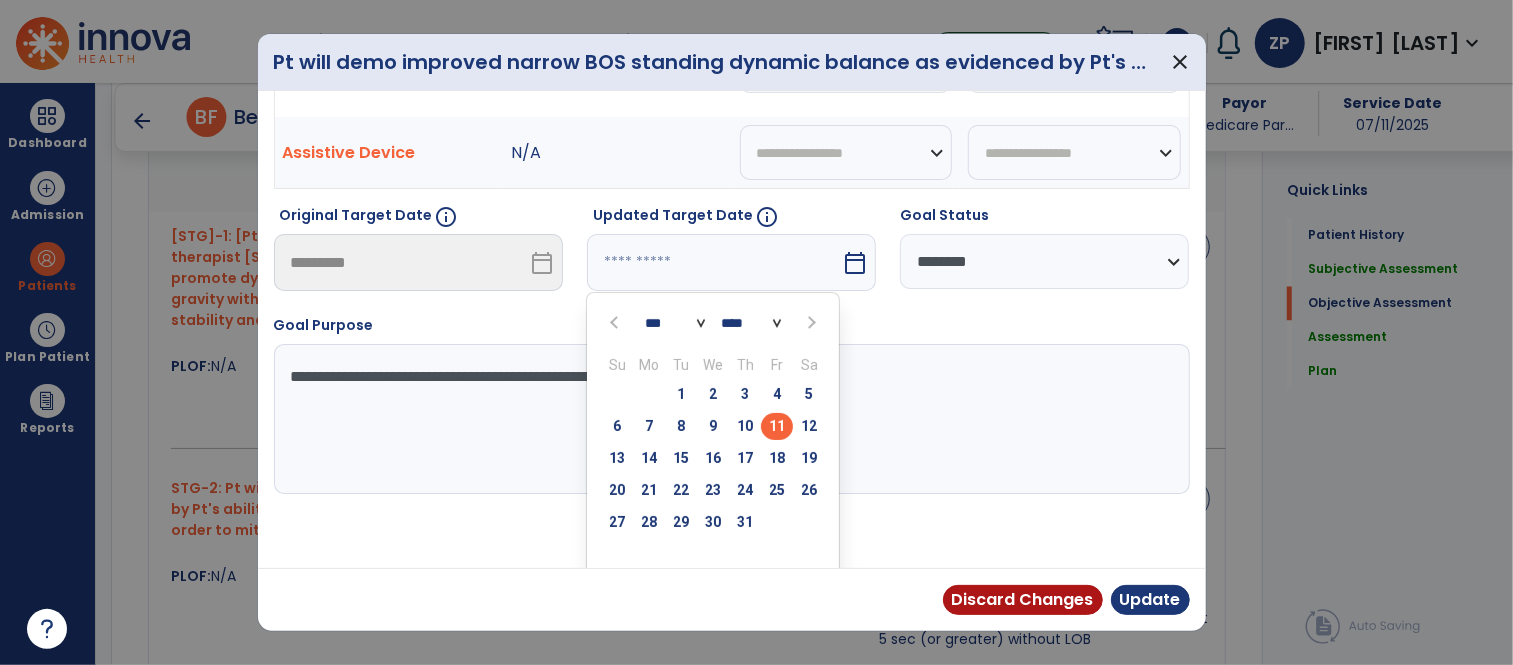 scroll, scrollTop: 136, scrollLeft: 0, axis: vertical 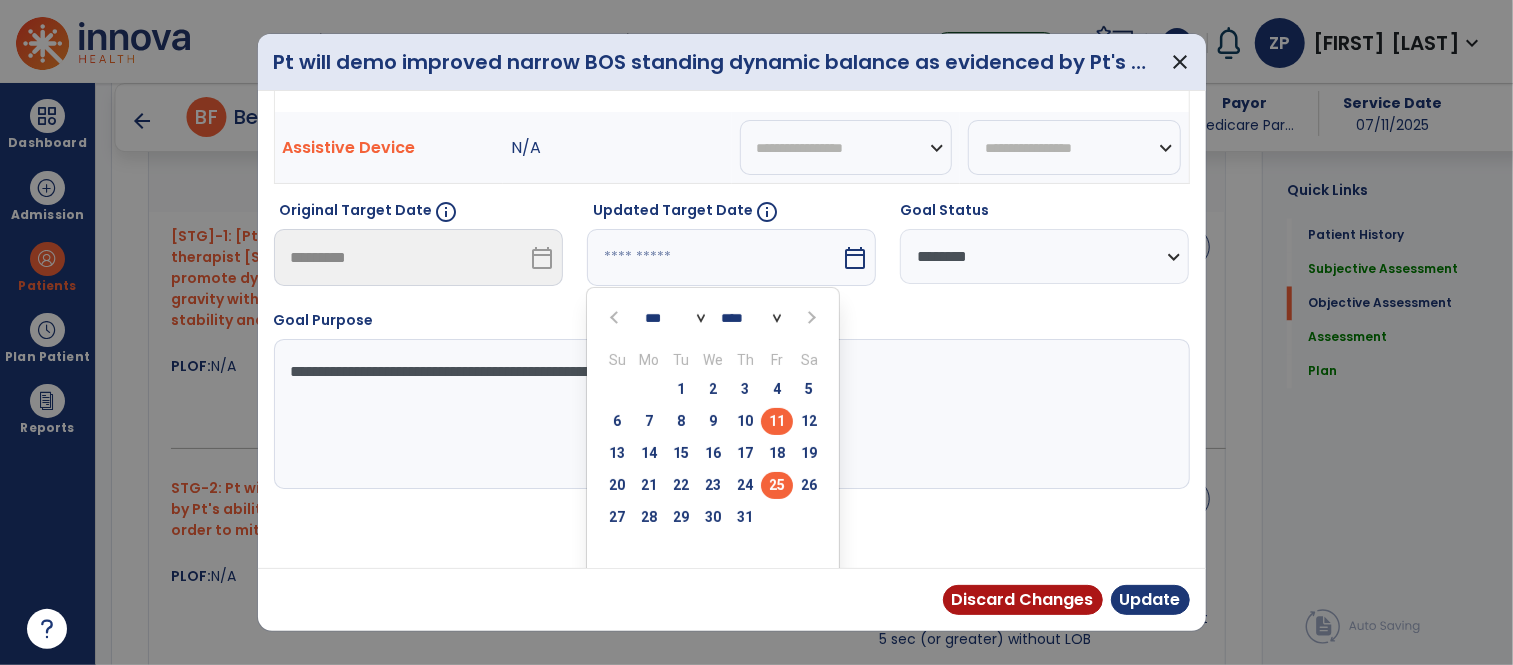 click on "25" at bounding box center [777, 485] 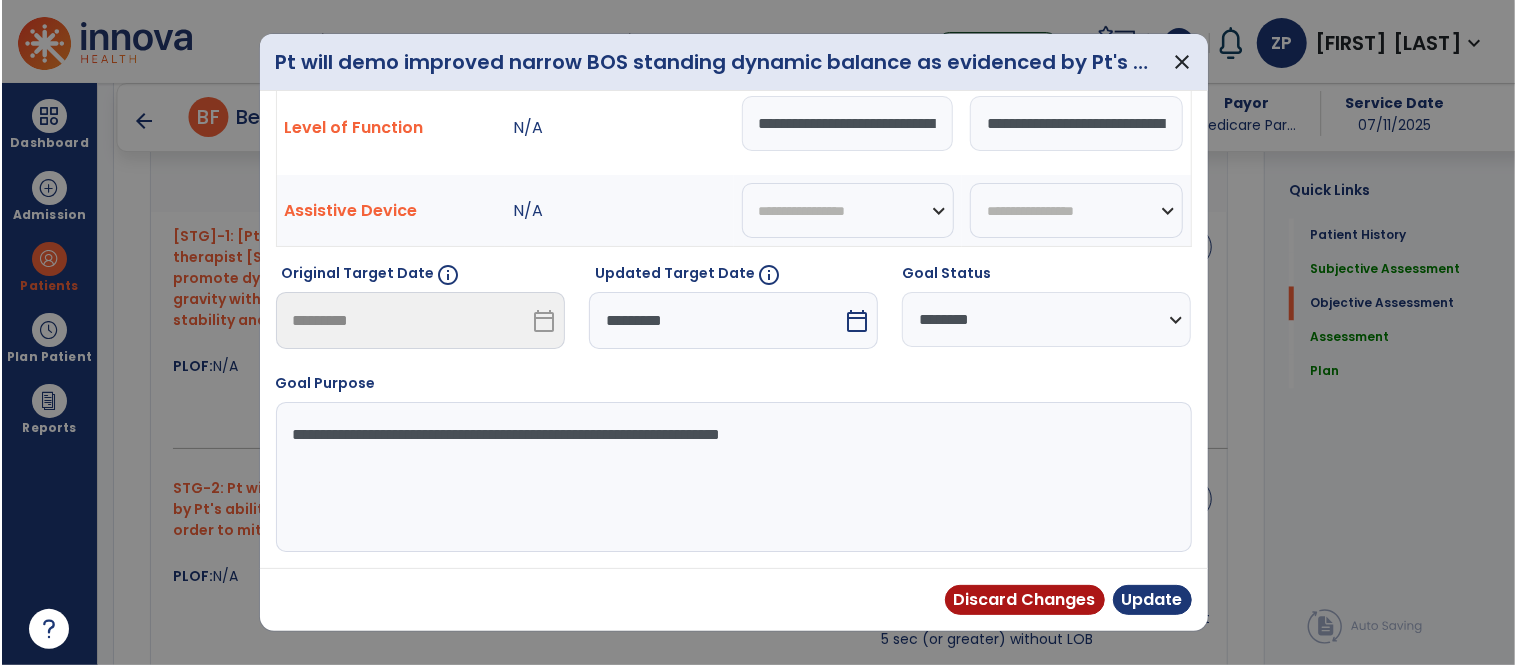 scroll, scrollTop: 73, scrollLeft: 0, axis: vertical 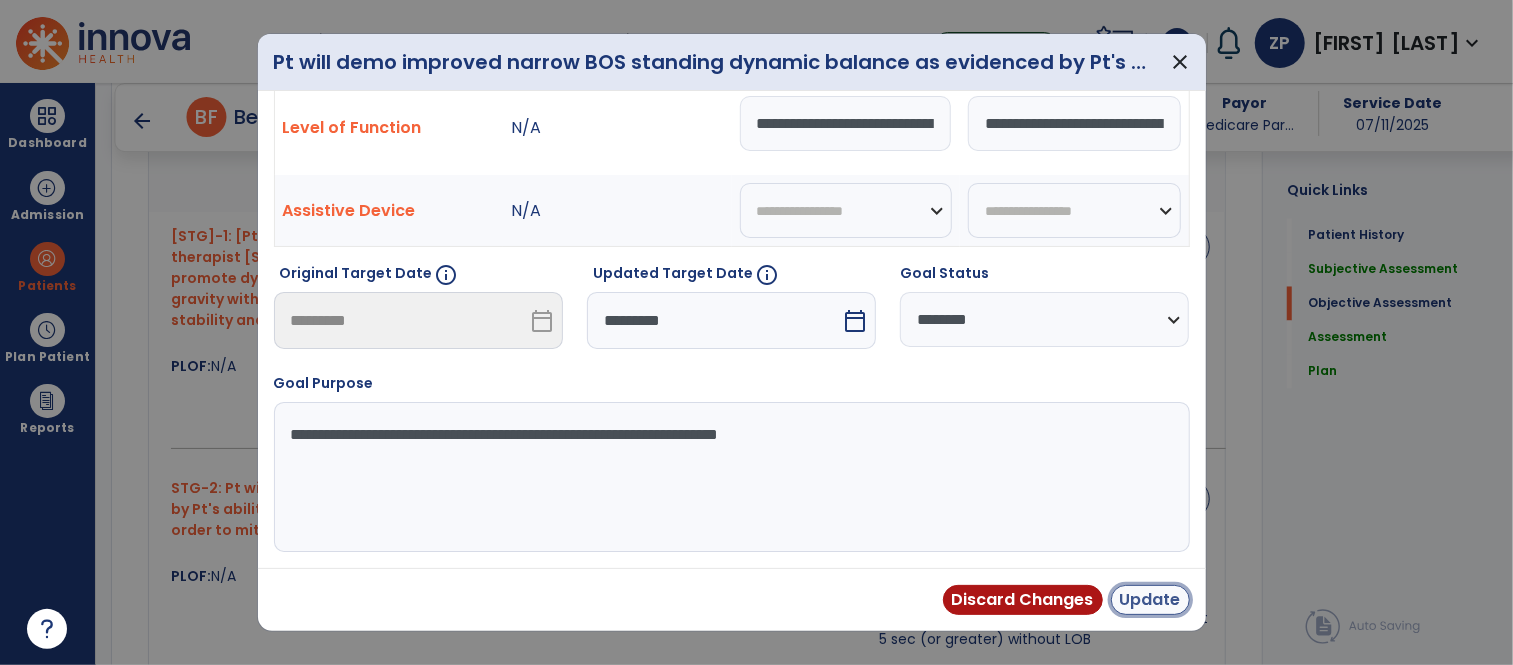 click on "Update" at bounding box center (1150, 600) 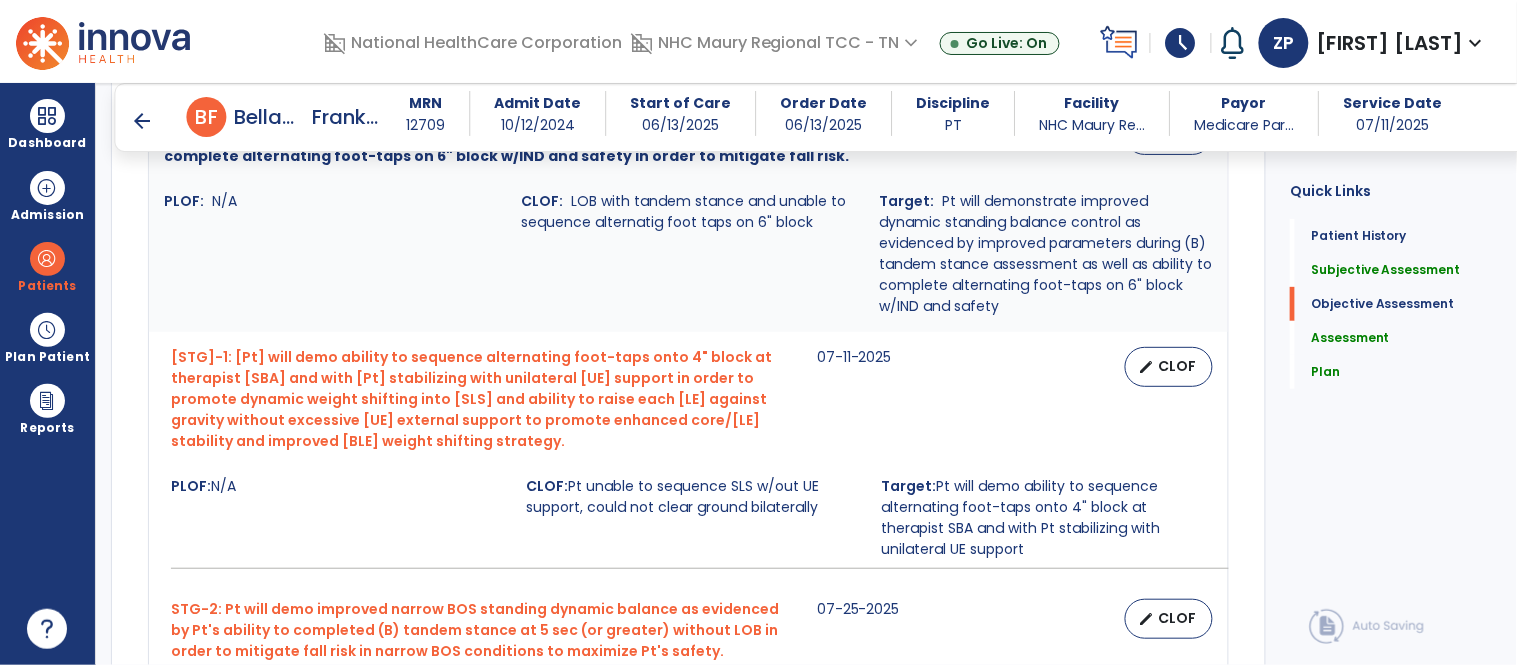 scroll, scrollTop: 2057, scrollLeft: 0, axis: vertical 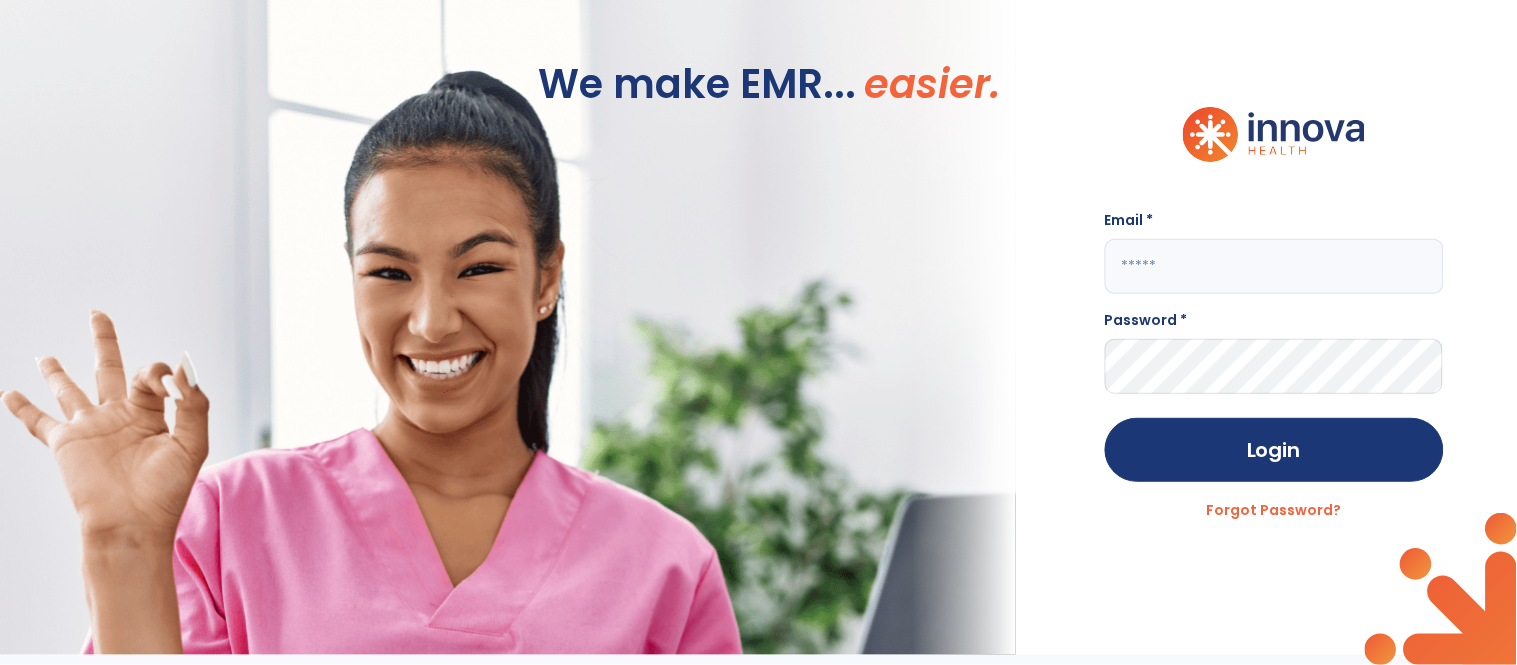 type on "**********" 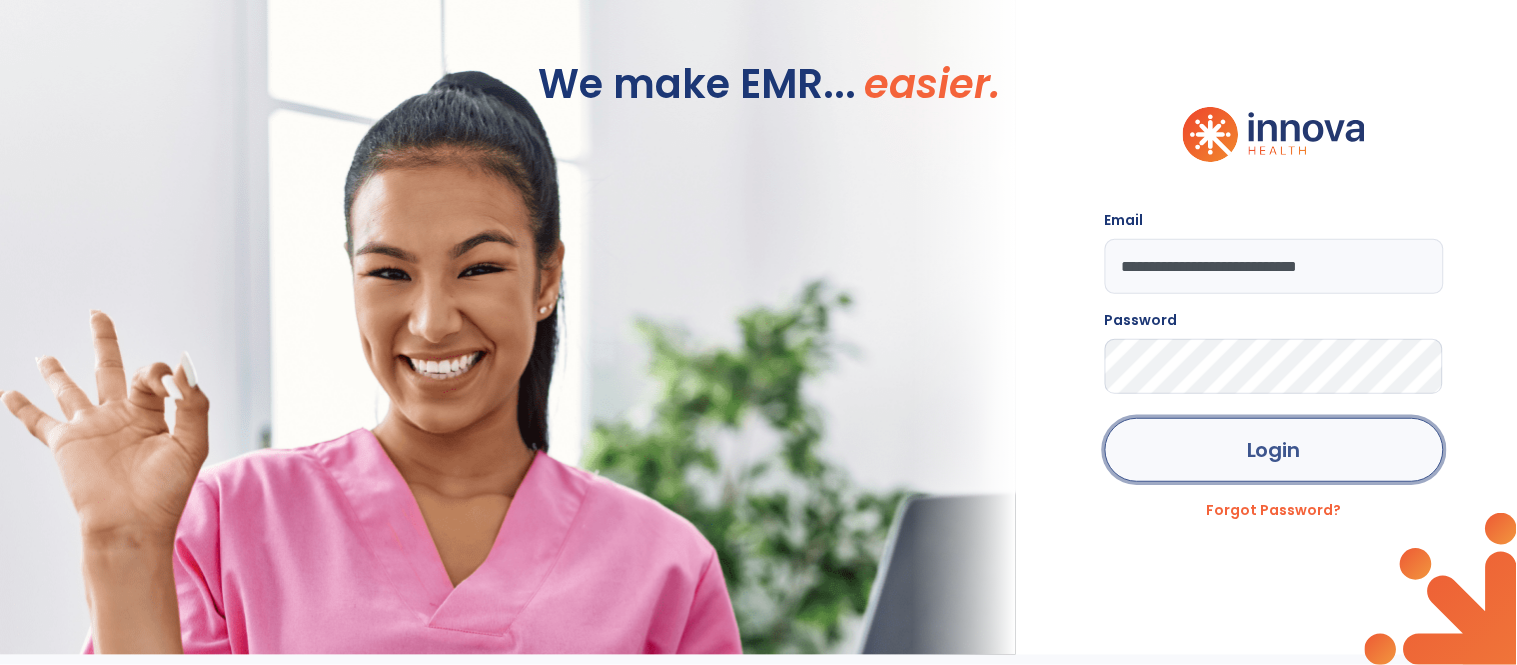 click on "Login" 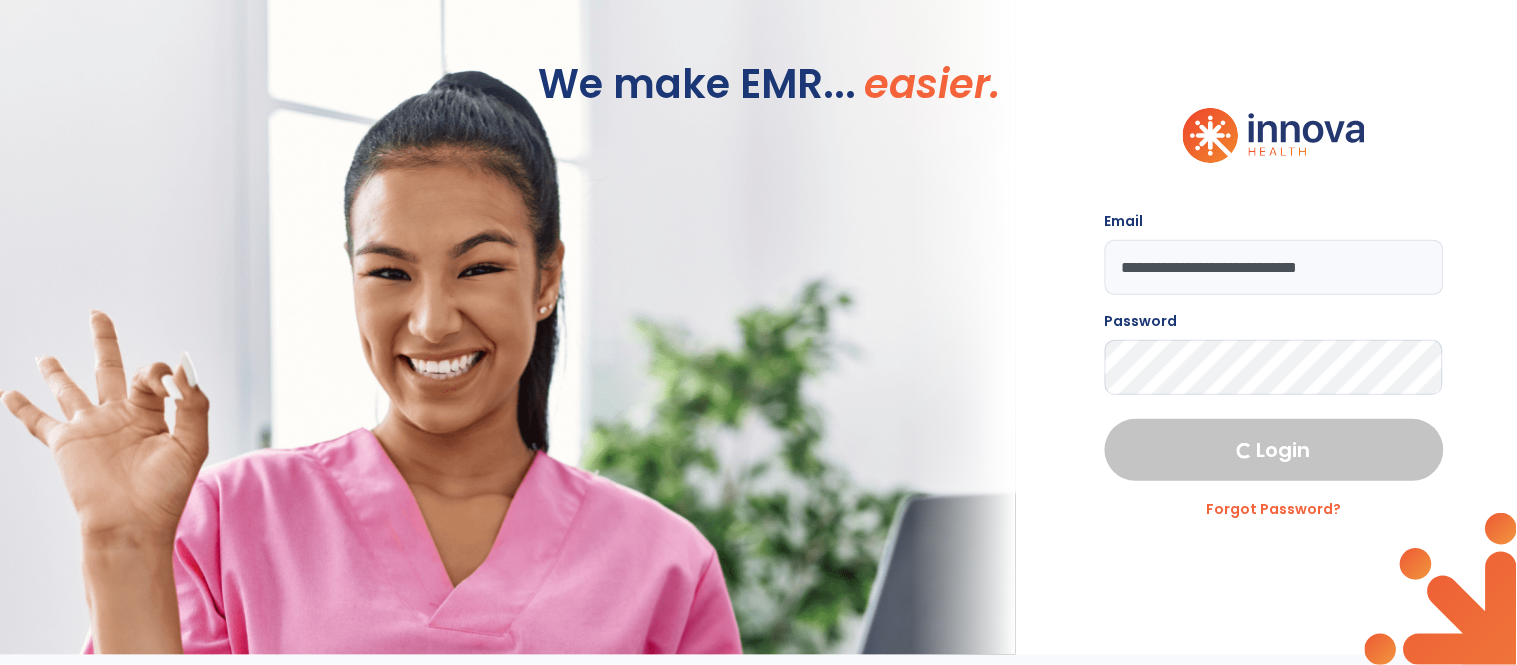 select on "****" 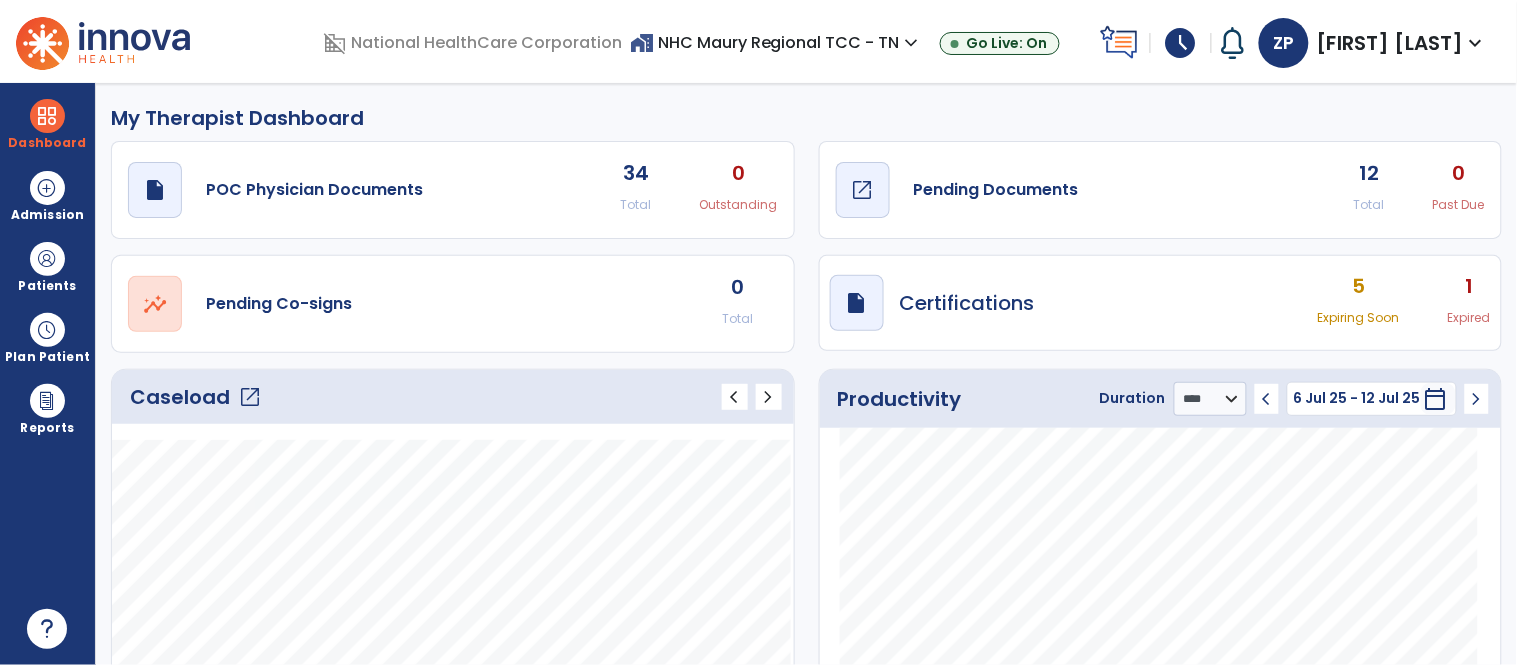 click on "draft   open_in_new  Pending Documents" 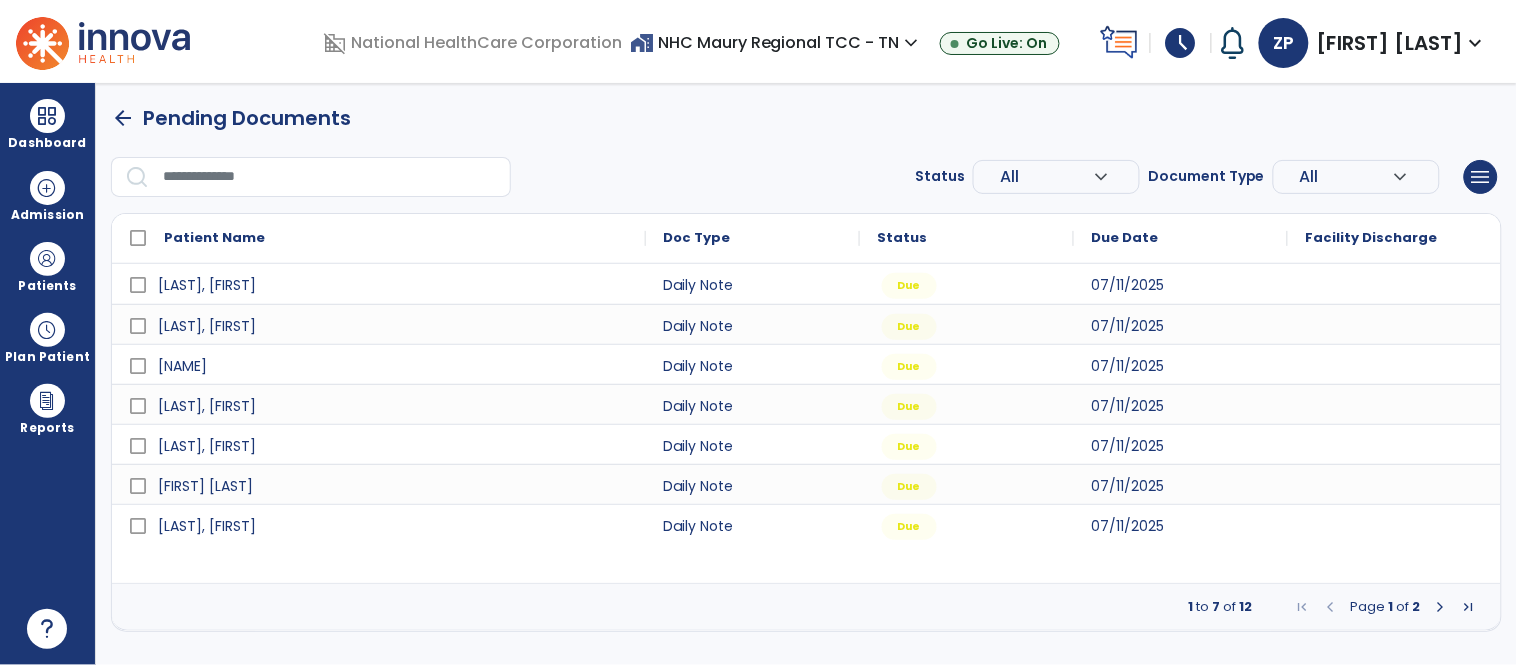 click at bounding box center (1441, 607) 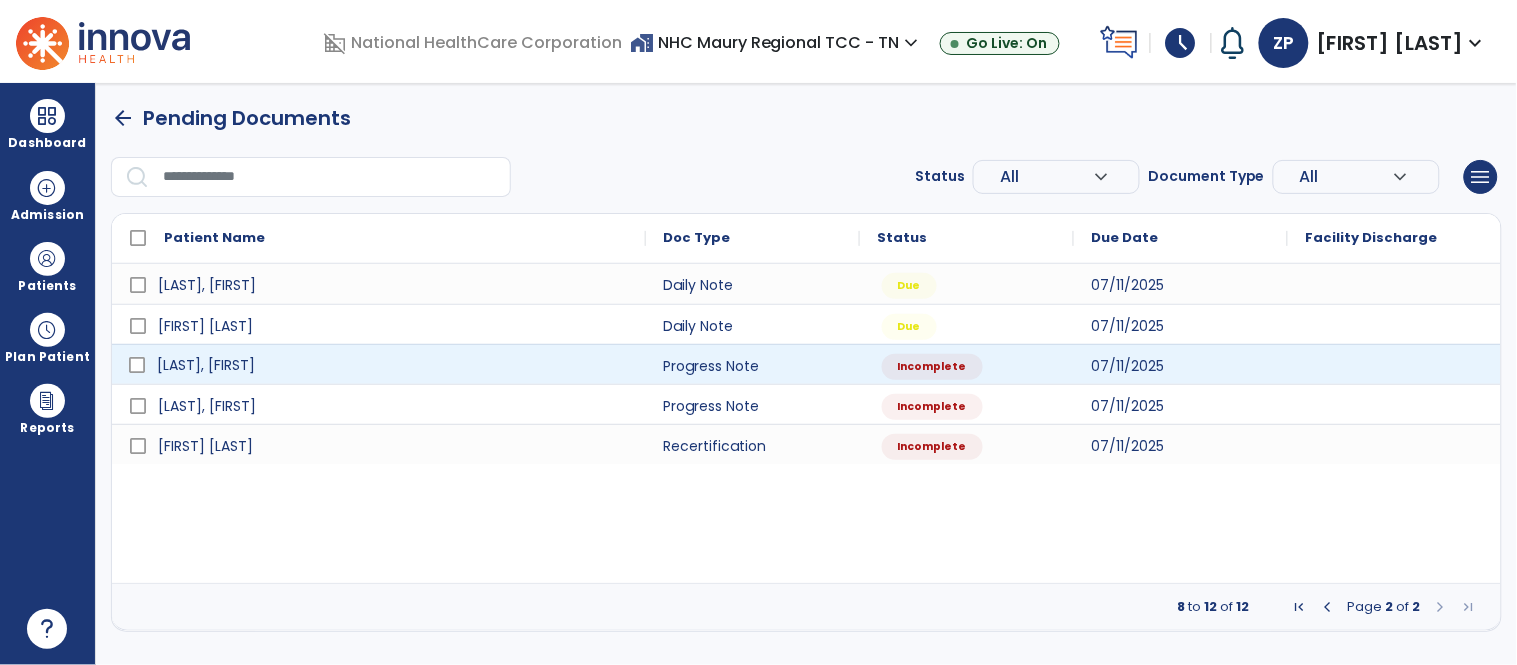 click on "[LAST], [FIRST]" at bounding box center [393, 365] 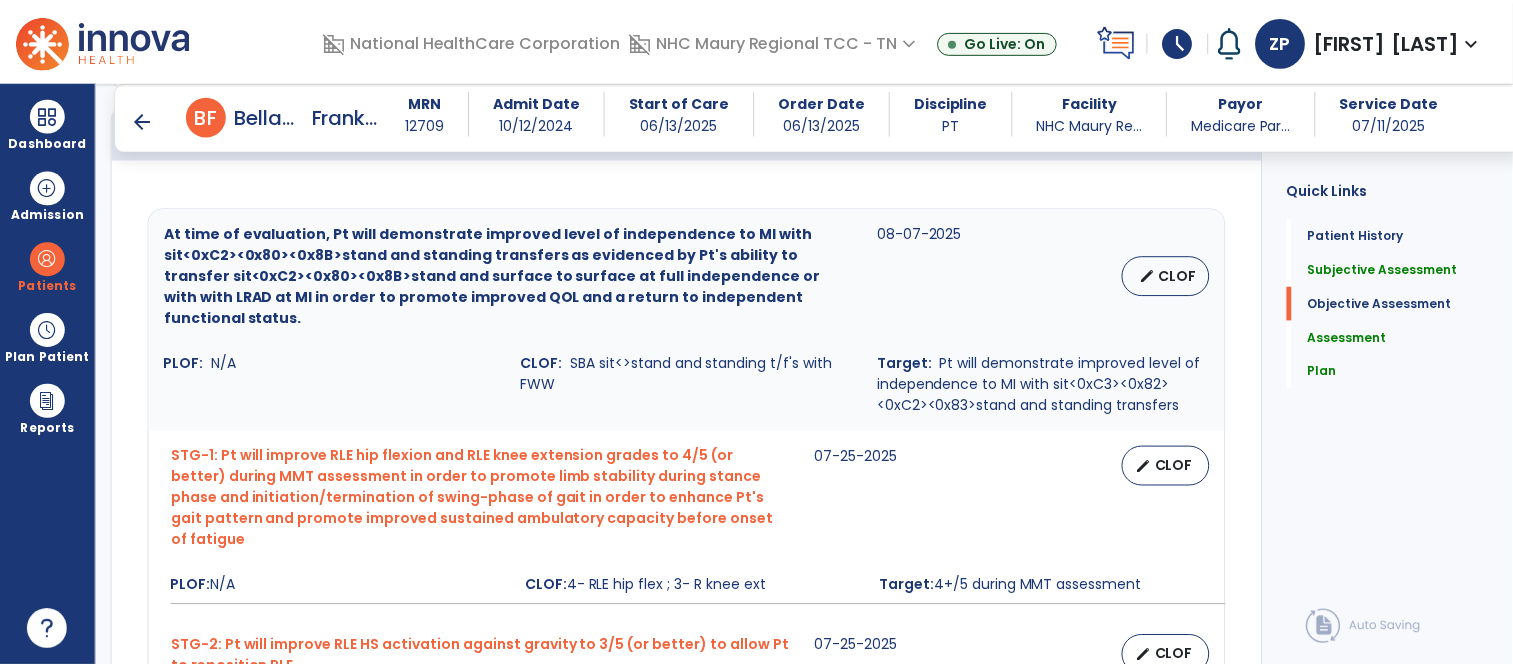 scroll, scrollTop: 832, scrollLeft: 0, axis: vertical 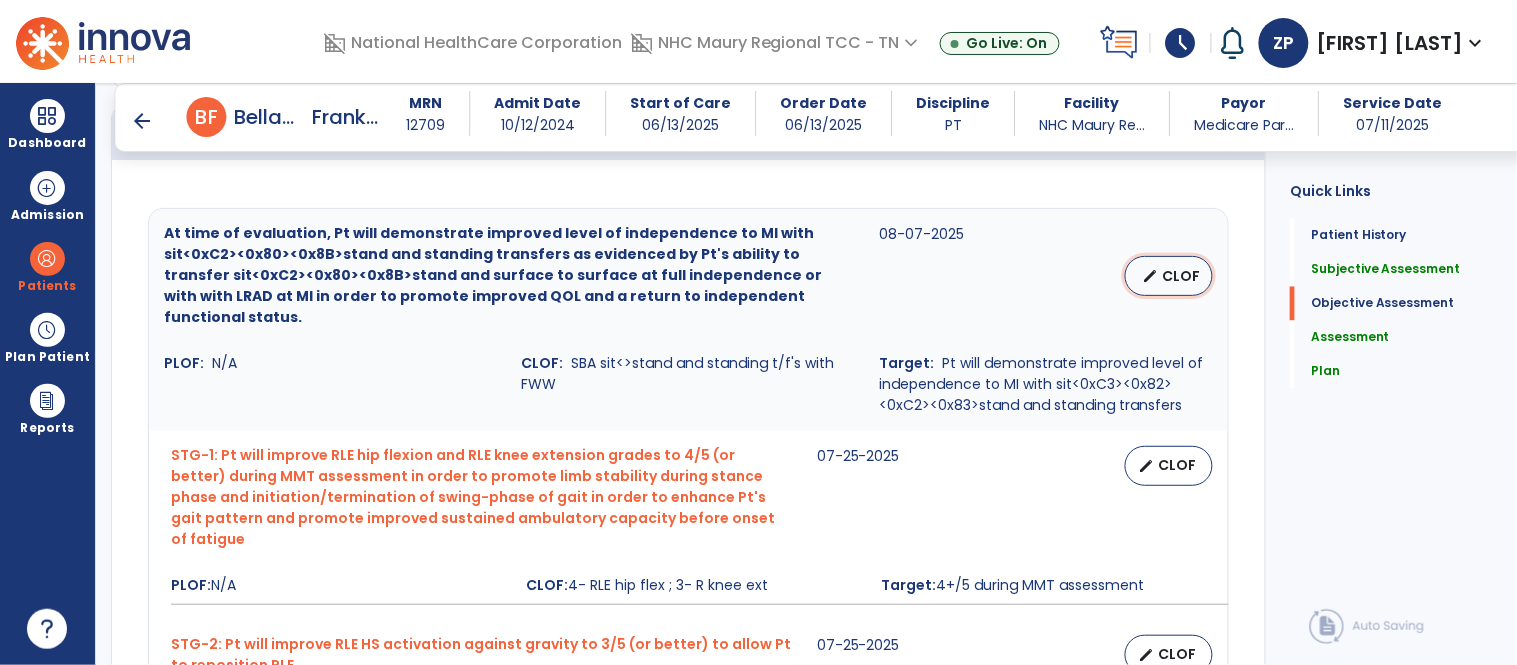 click on "edit" at bounding box center [1150, 276] 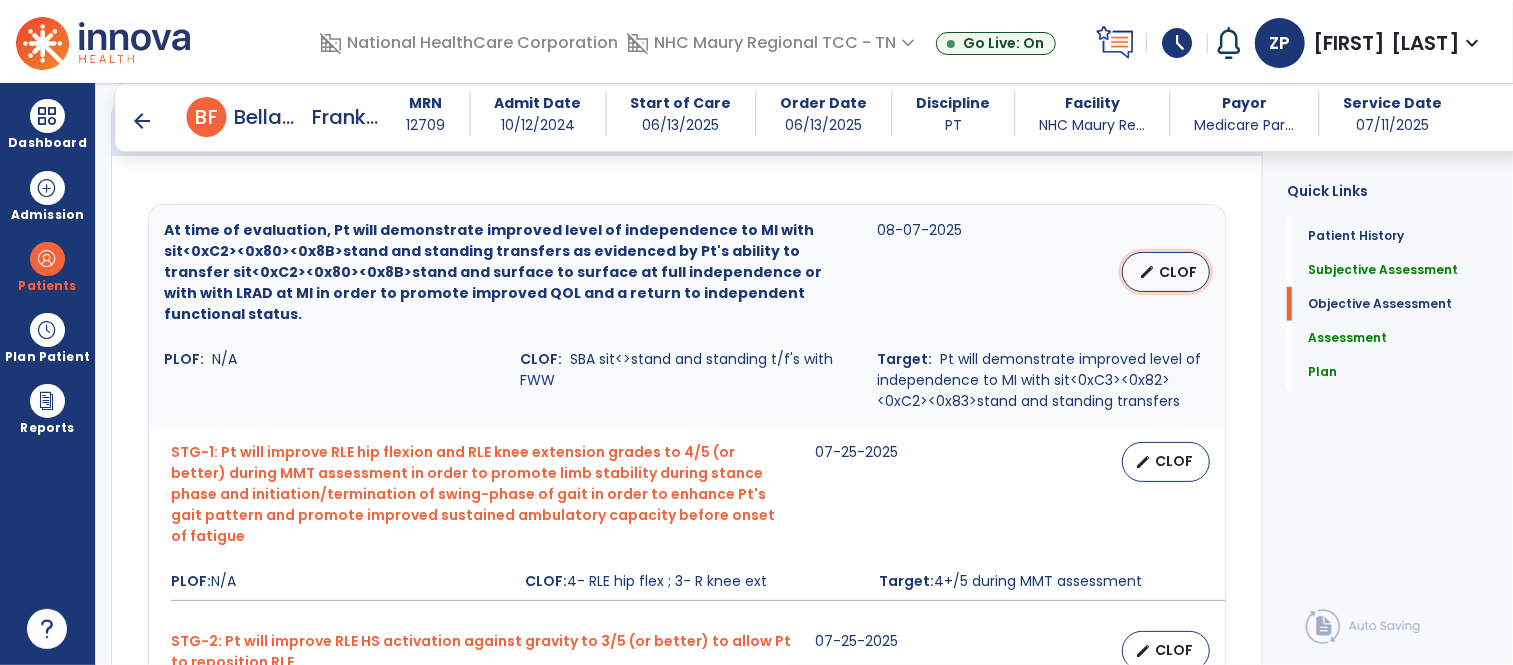 select on "**********" 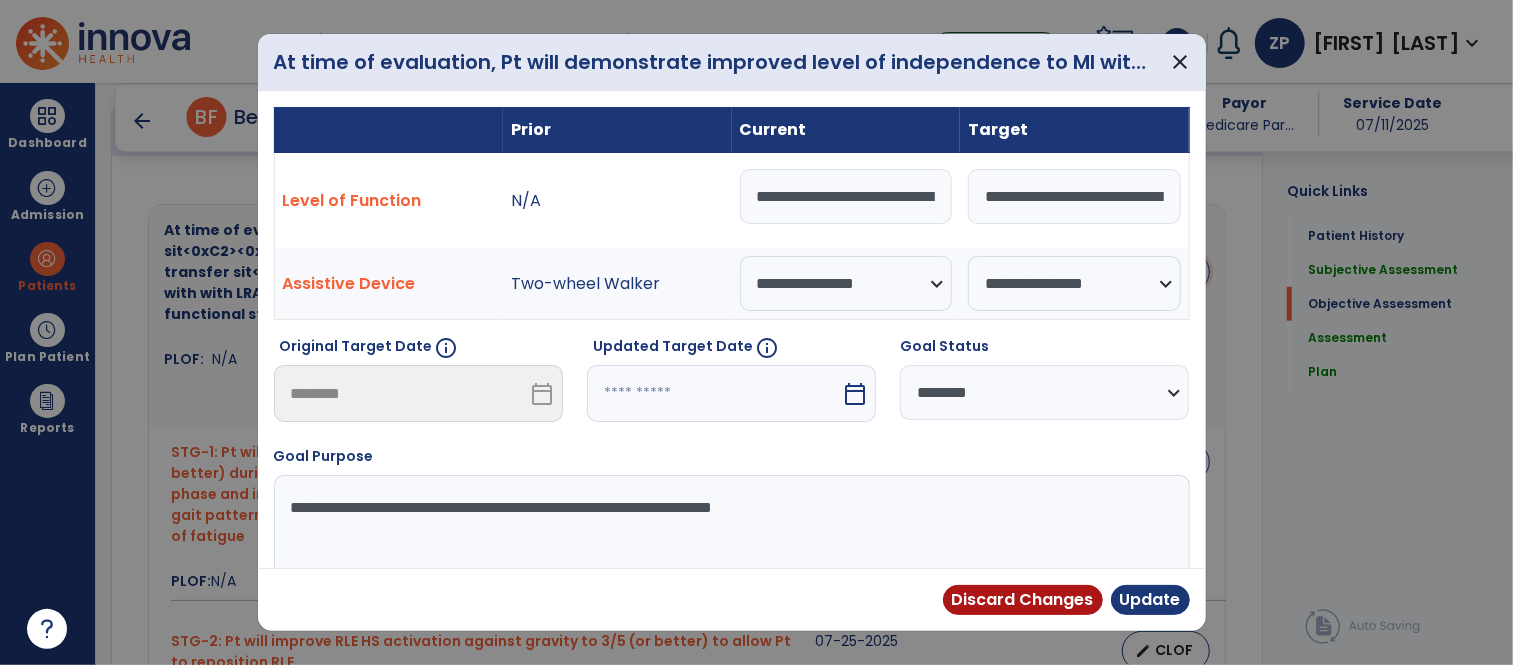 scroll, scrollTop: 832, scrollLeft: 0, axis: vertical 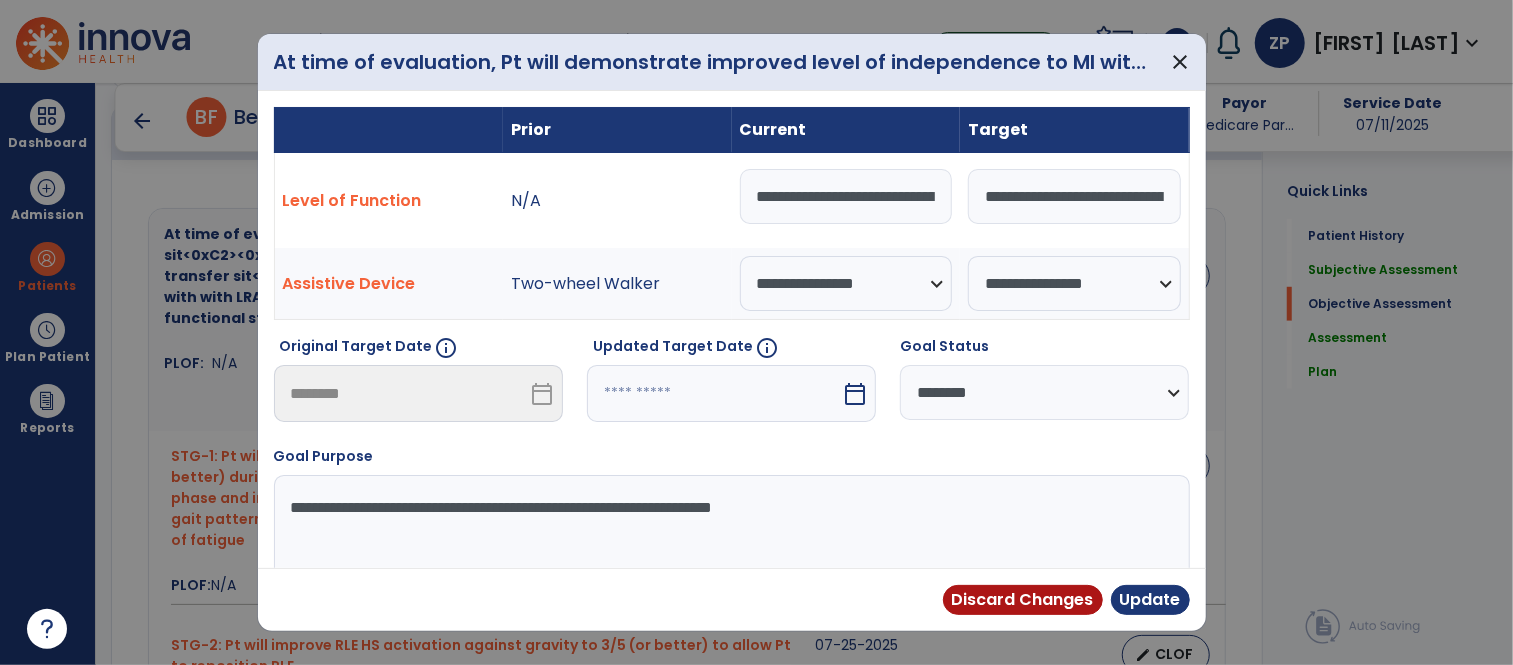 click on "**********" at bounding box center [846, 196] 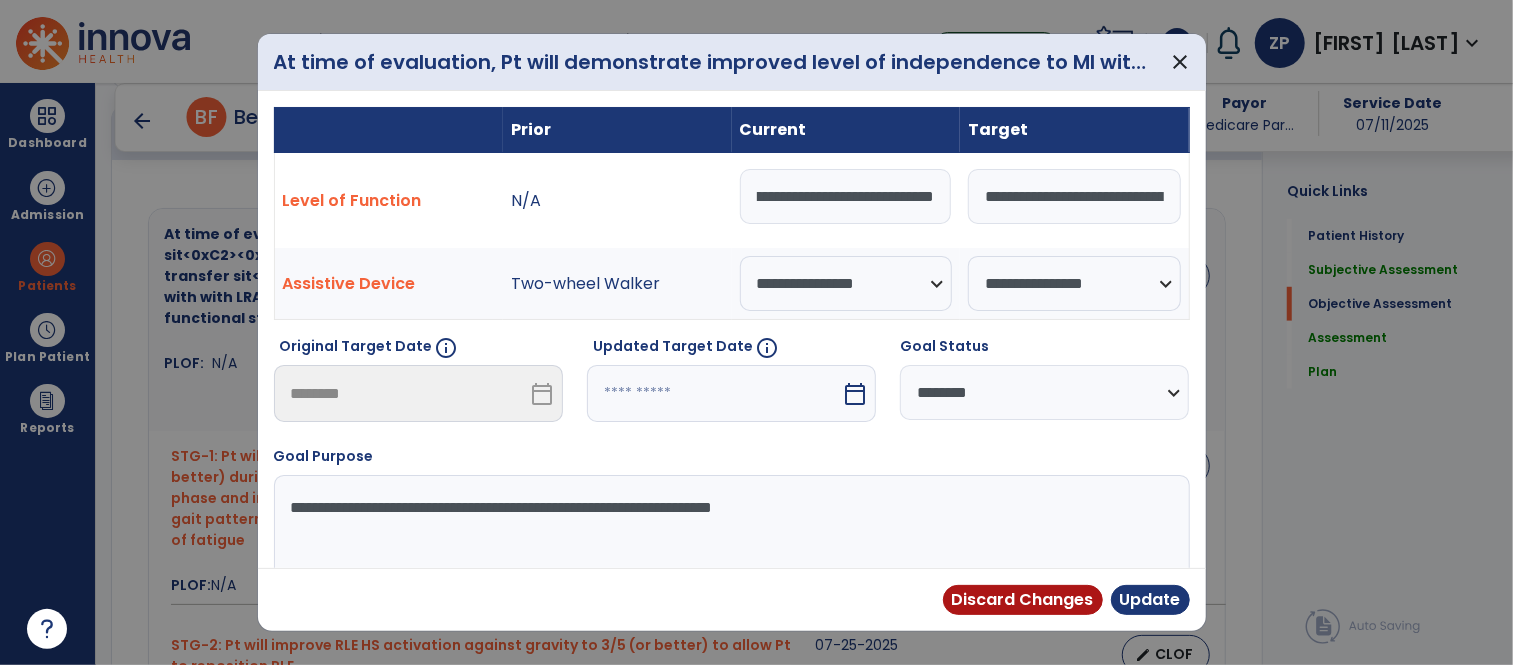 scroll, scrollTop: 0, scrollLeft: 163, axis: horizontal 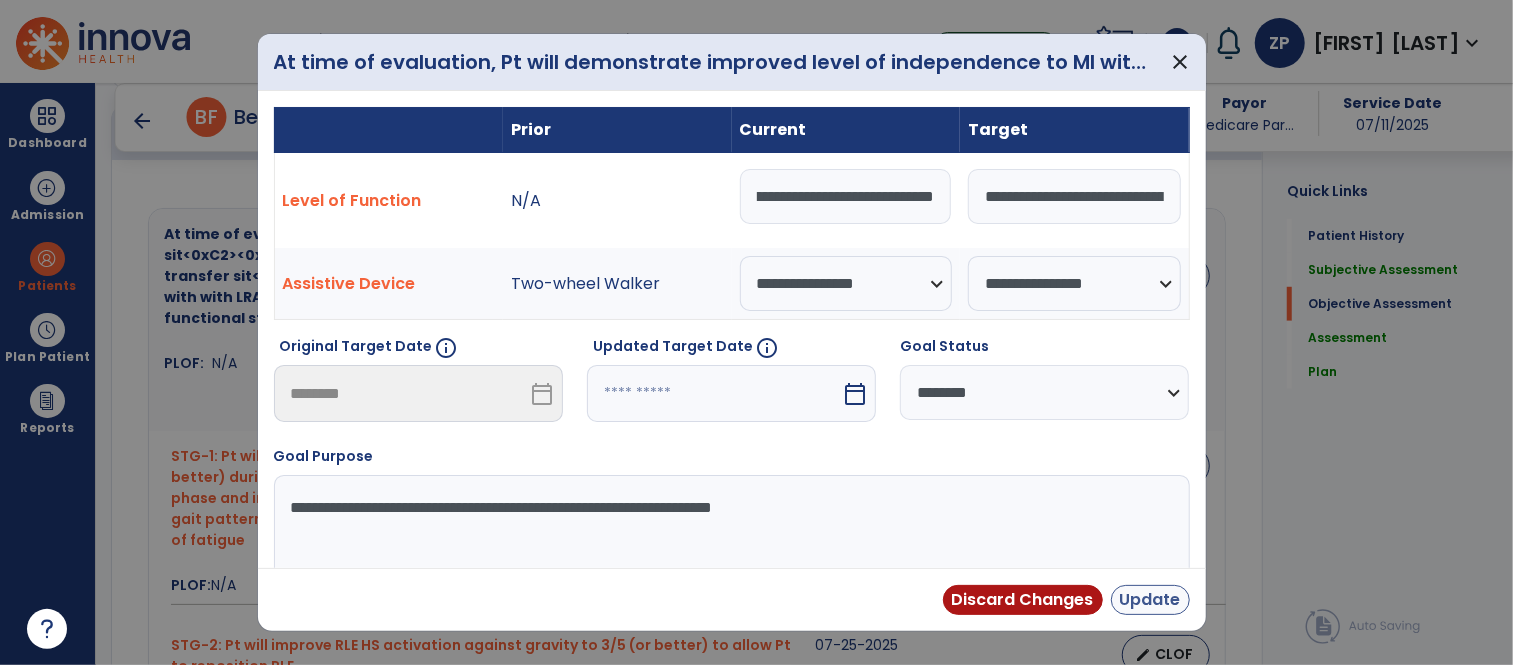 type on "**********" 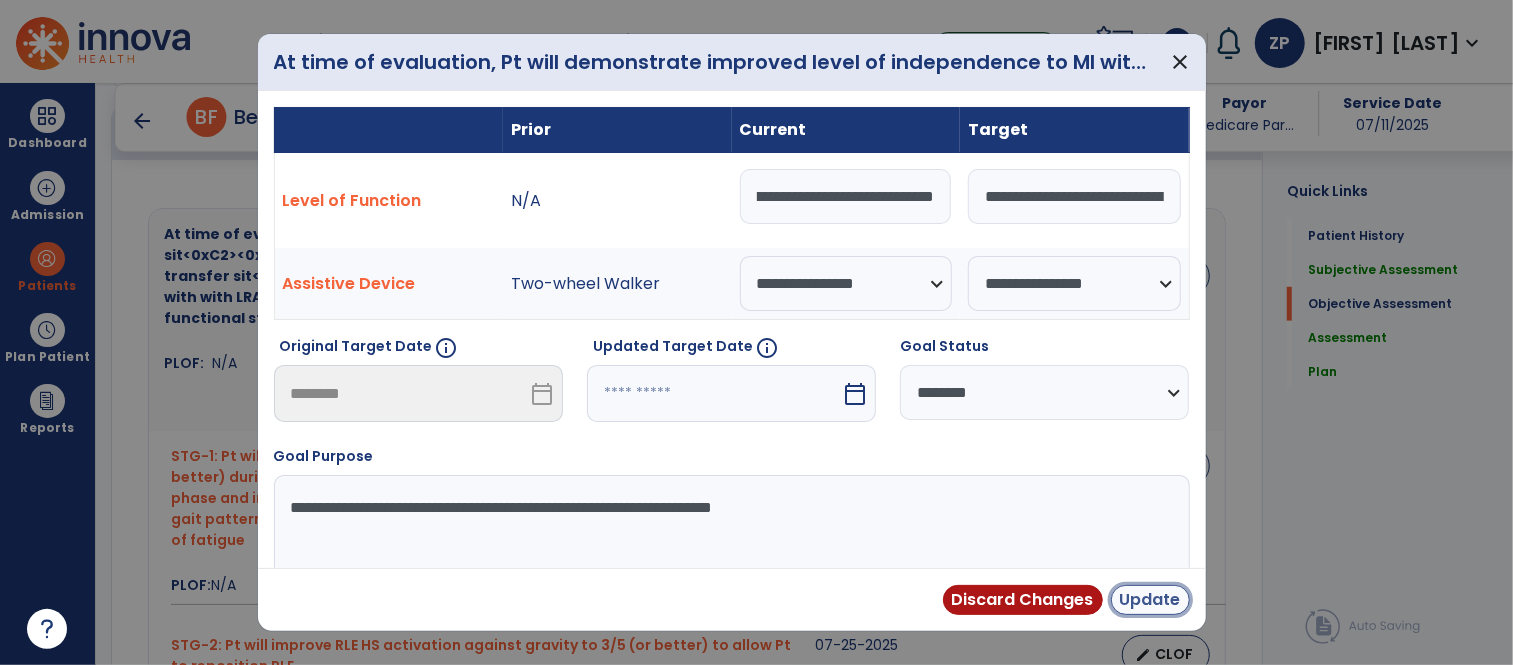 click on "Update" at bounding box center (1150, 600) 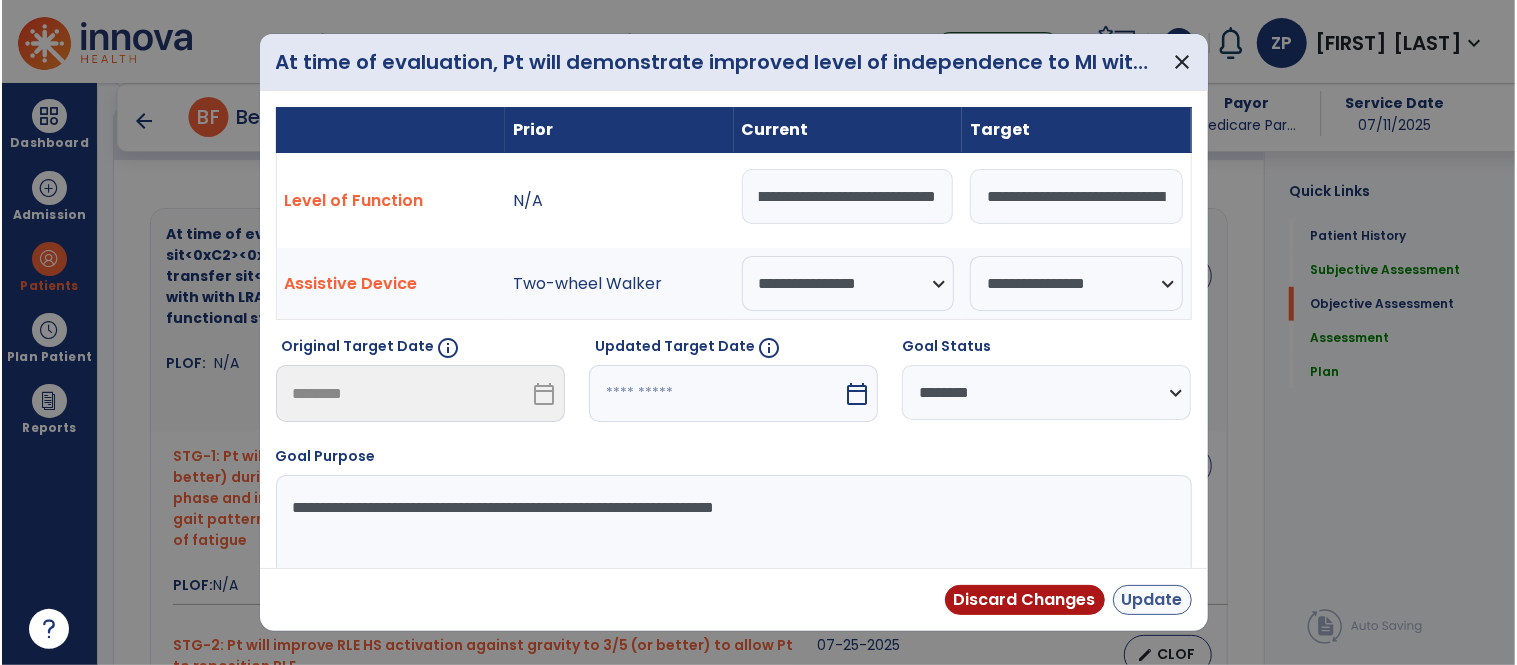 scroll, scrollTop: 0, scrollLeft: 0, axis: both 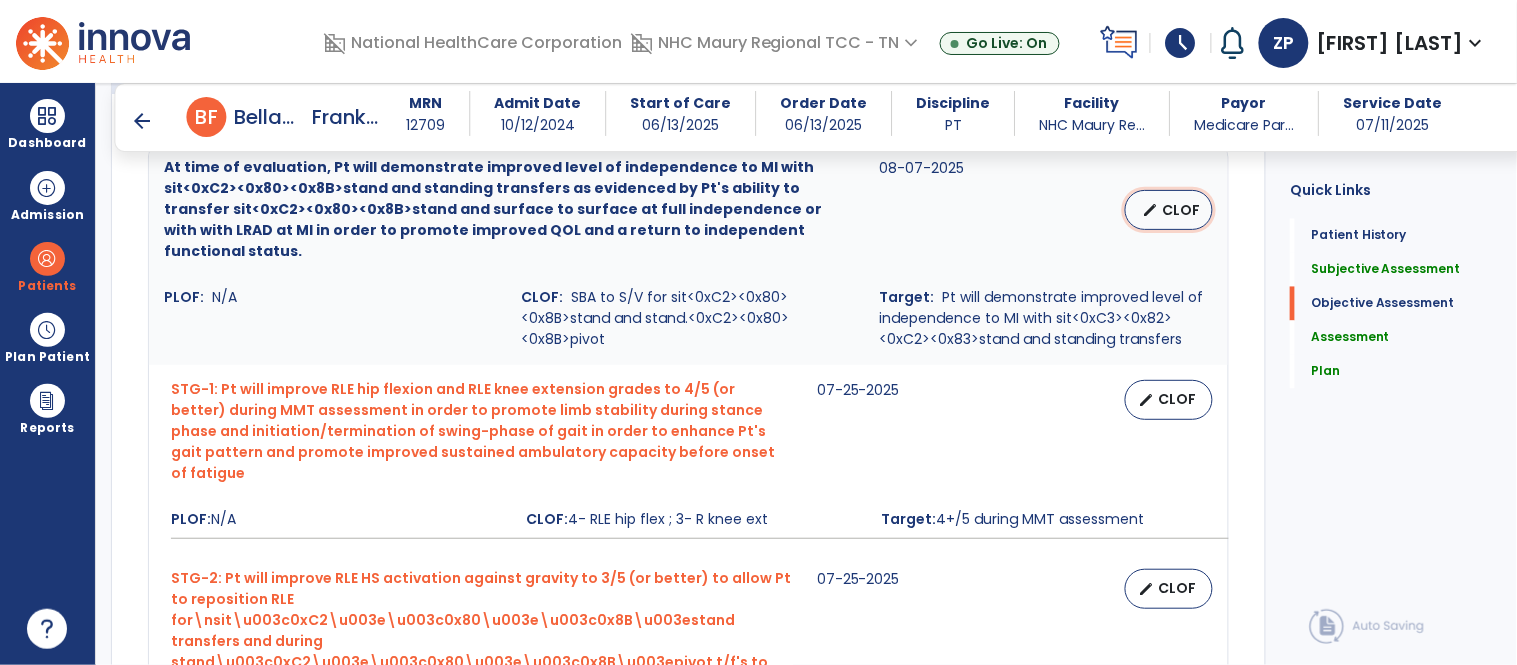 click on "edit" at bounding box center [1150, 210] 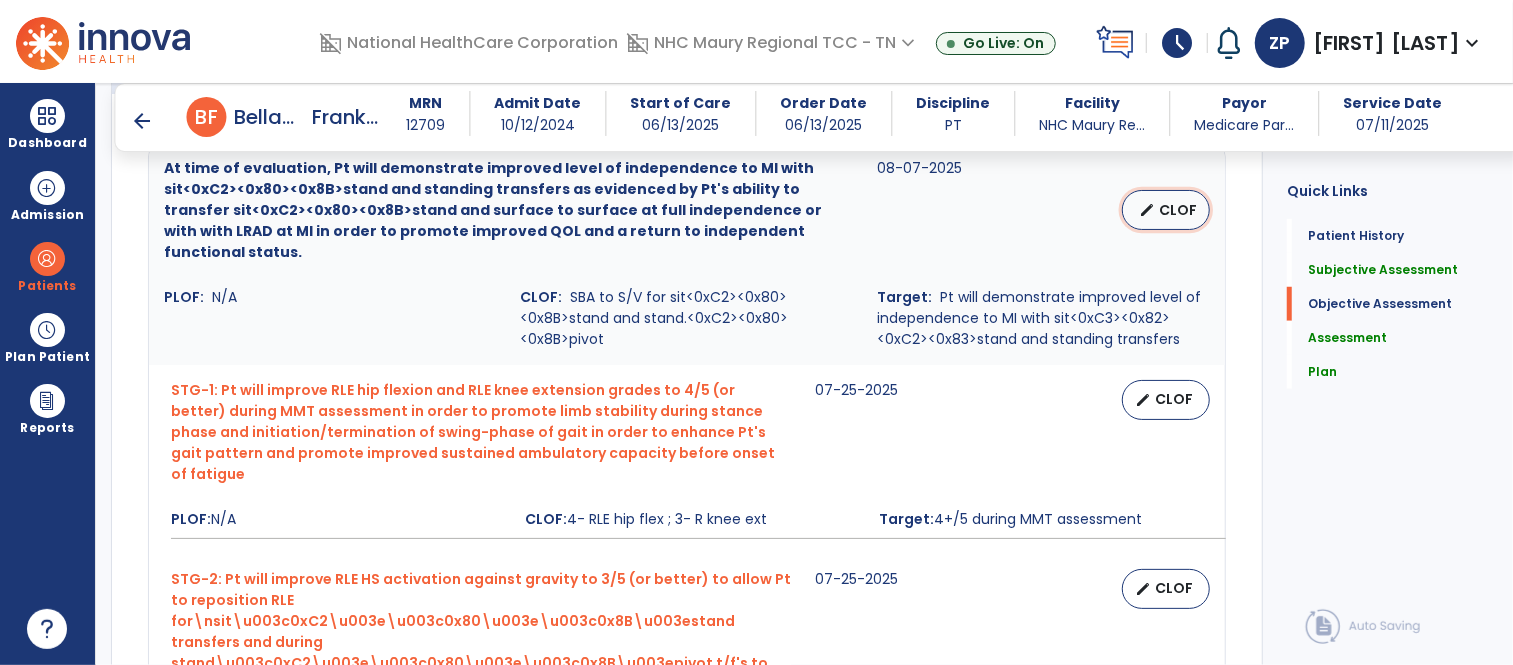 scroll, scrollTop: 898, scrollLeft: 0, axis: vertical 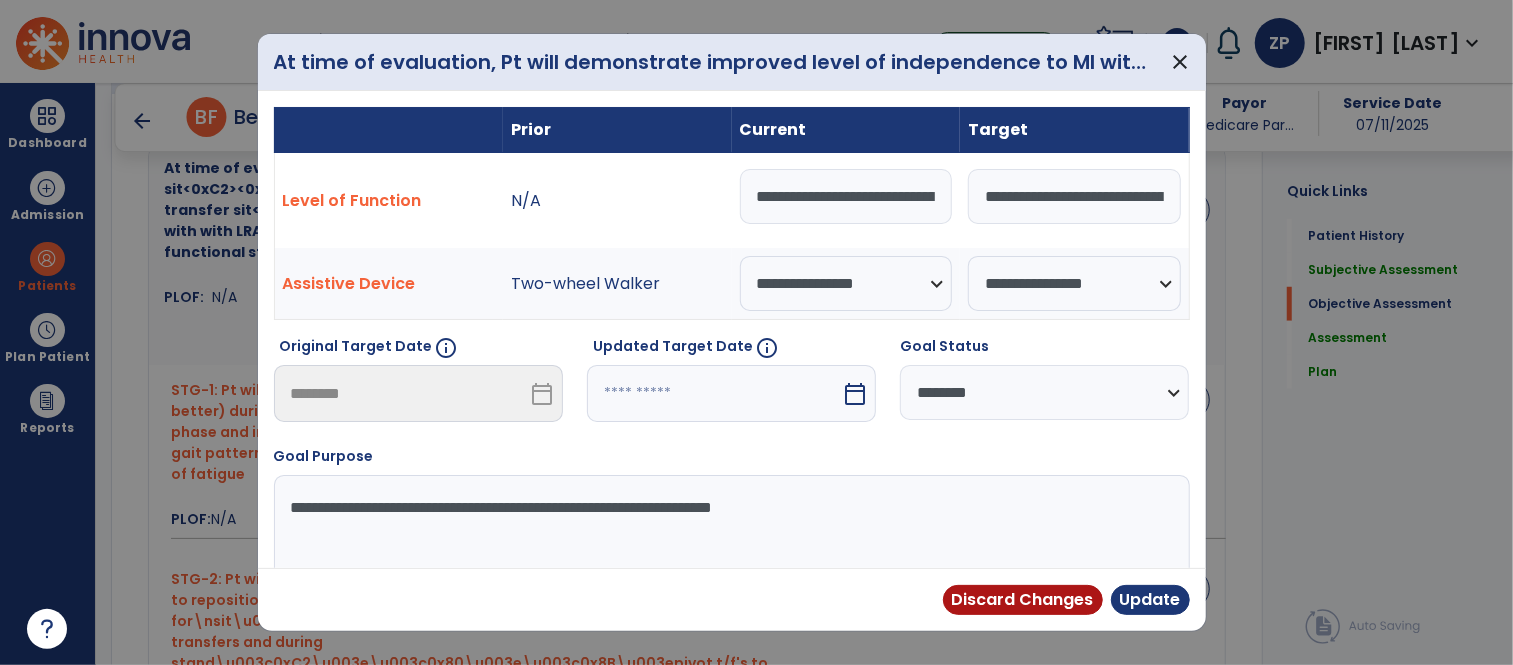 drag, startPoint x: 788, startPoint y: 196, endPoint x: 835, endPoint y: 198, distance: 47.042534 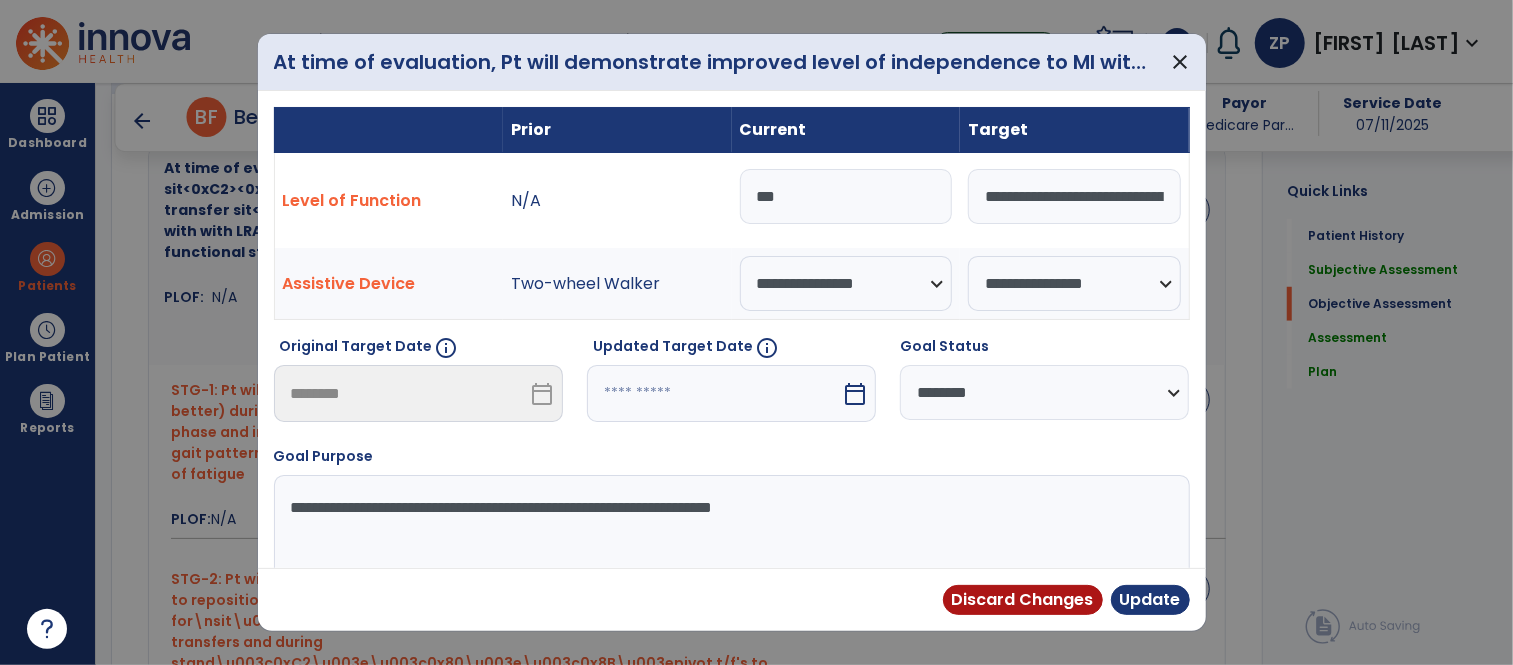 click on "***" at bounding box center [846, 196] 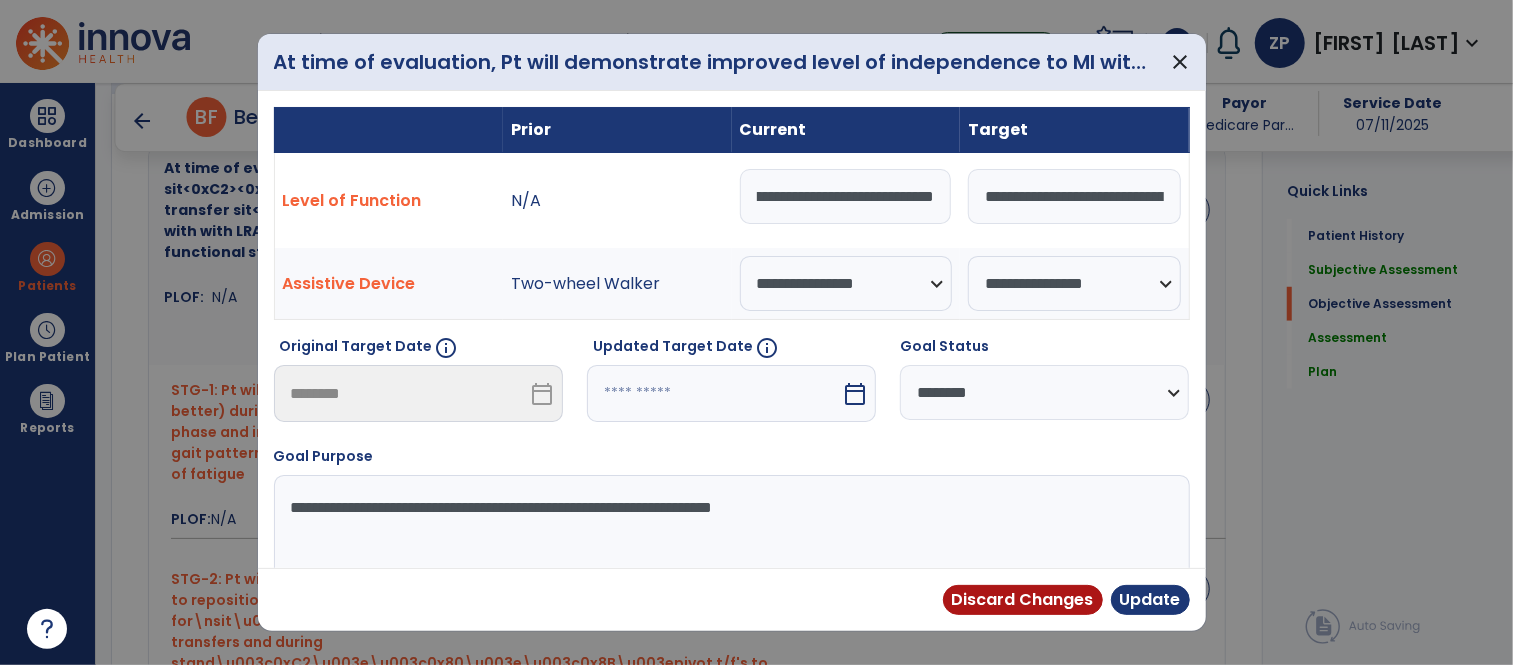 scroll, scrollTop: 0, scrollLeft: 305, axis: horizontal 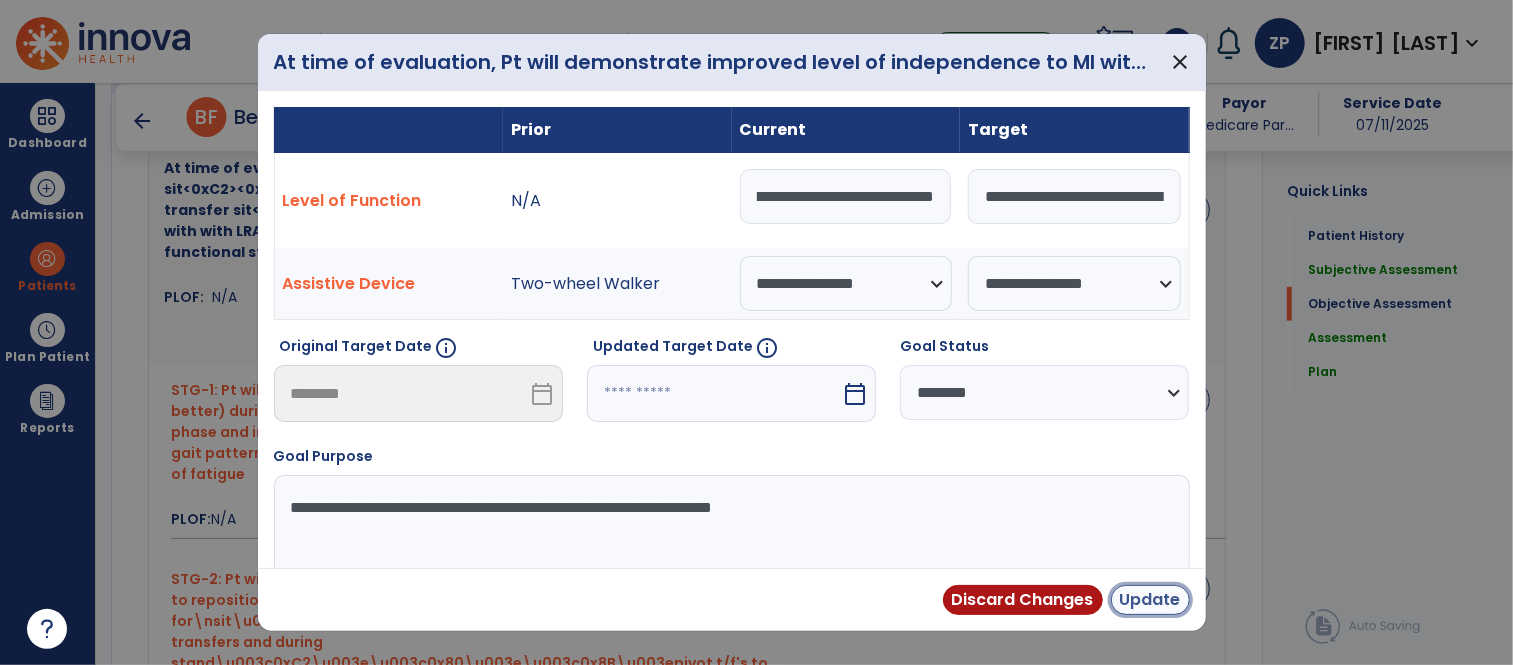 click on "Update" at bounding box center [1150, 600] 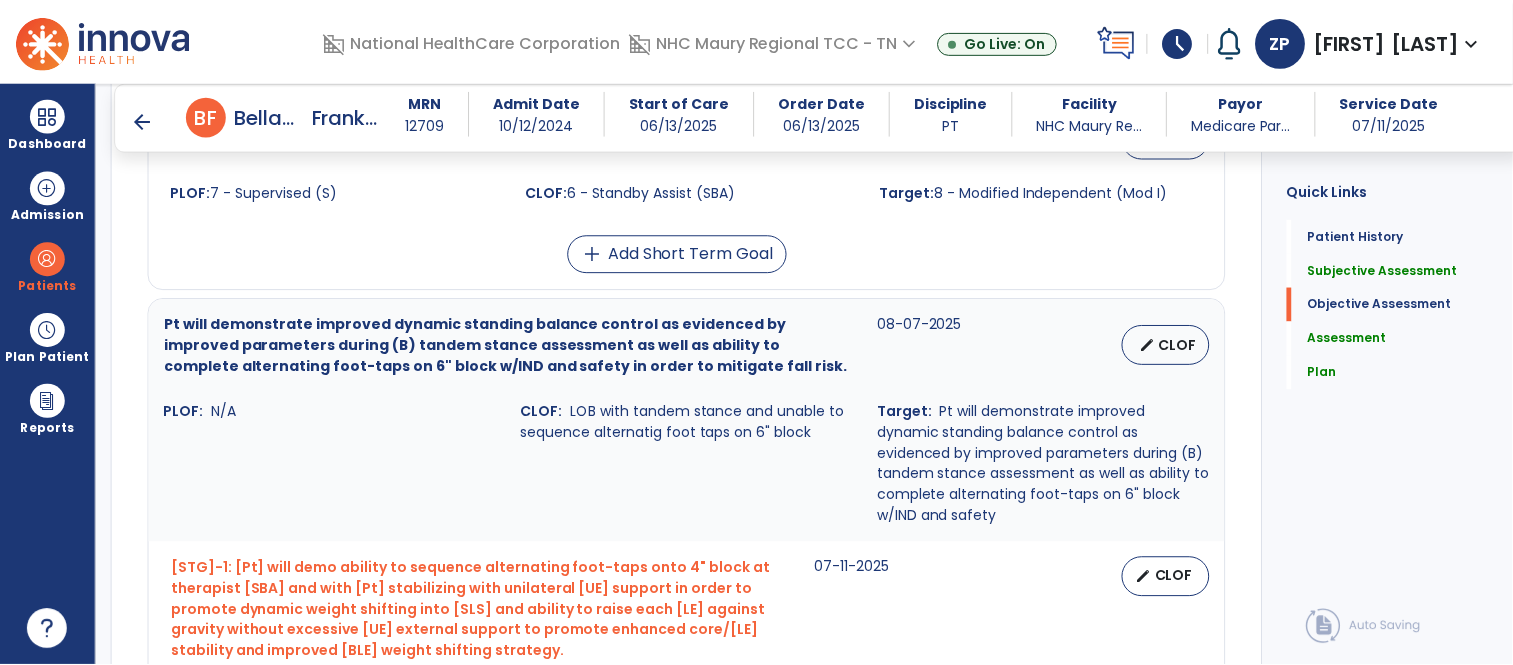 scroll, scrollTop: 1850, scrollLeft: 0, axis: vertical 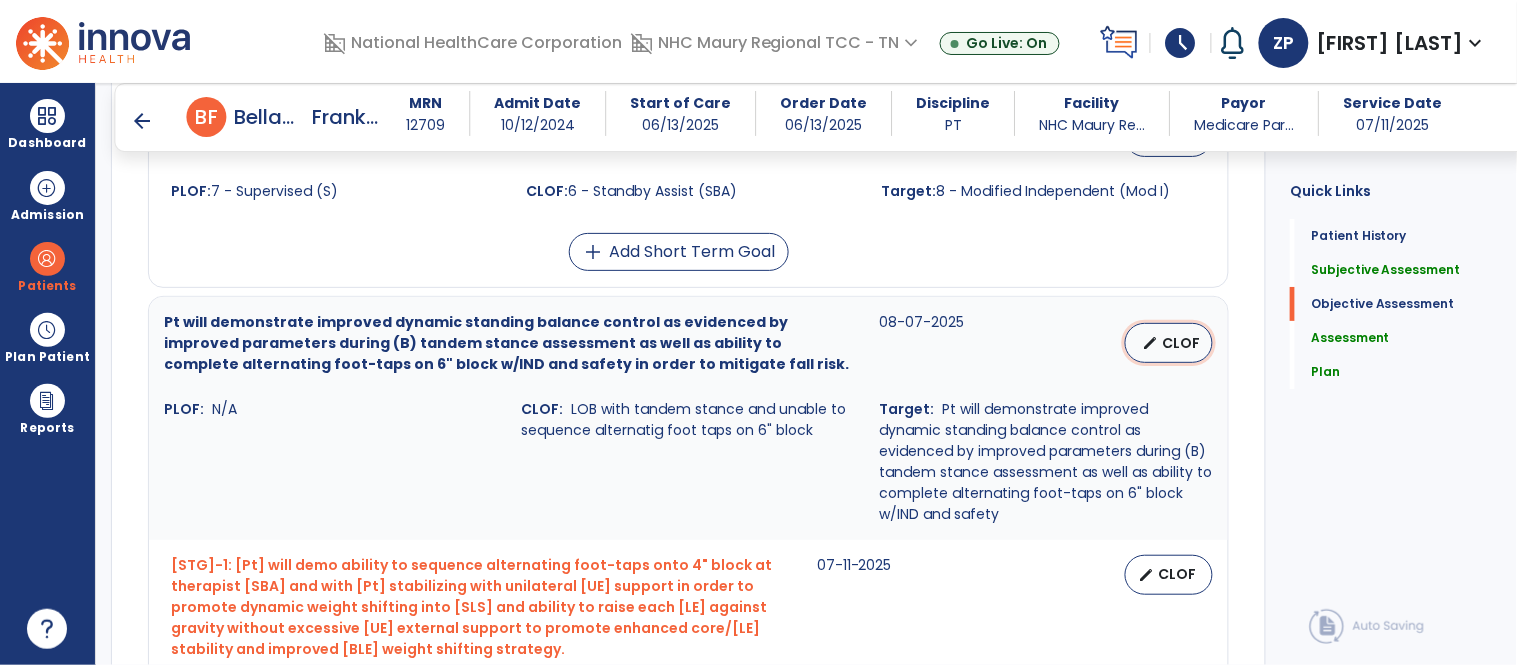 click on "CLOF" at bounding box center (1181, 343) 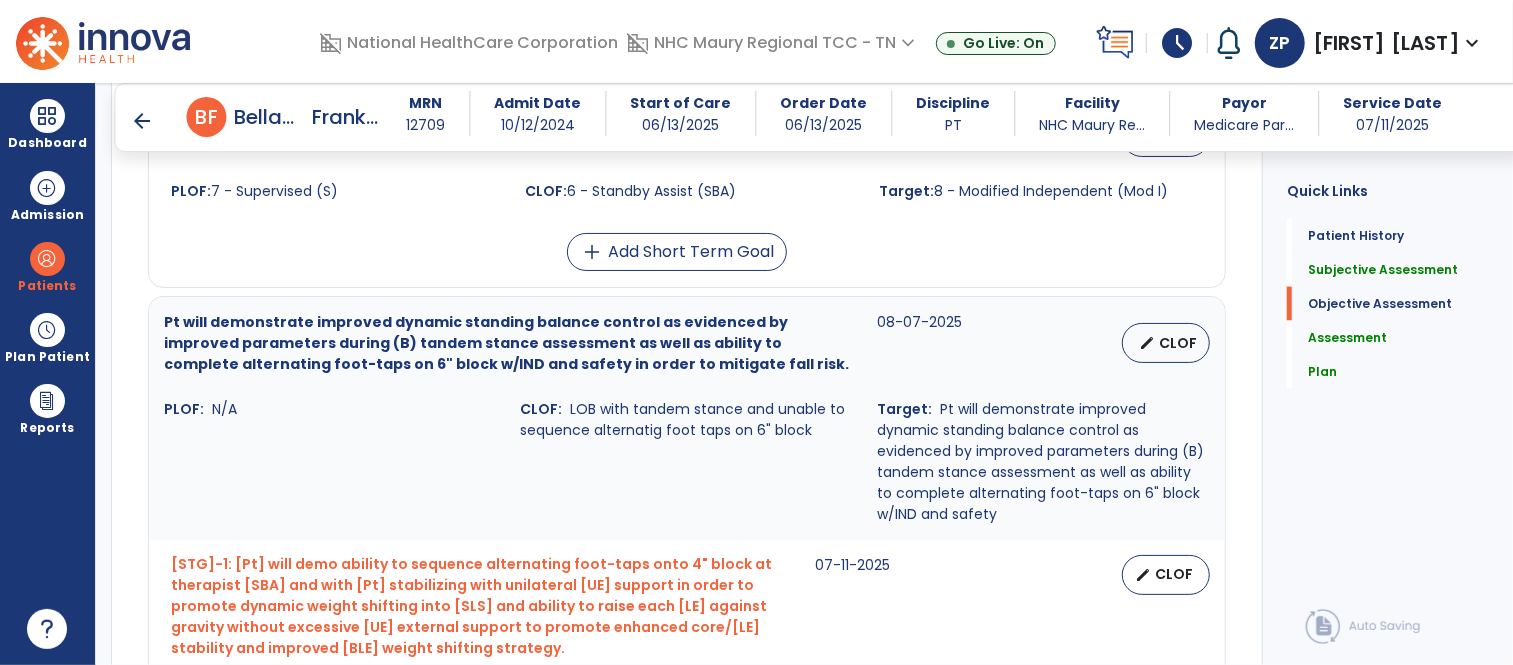 select on "********" 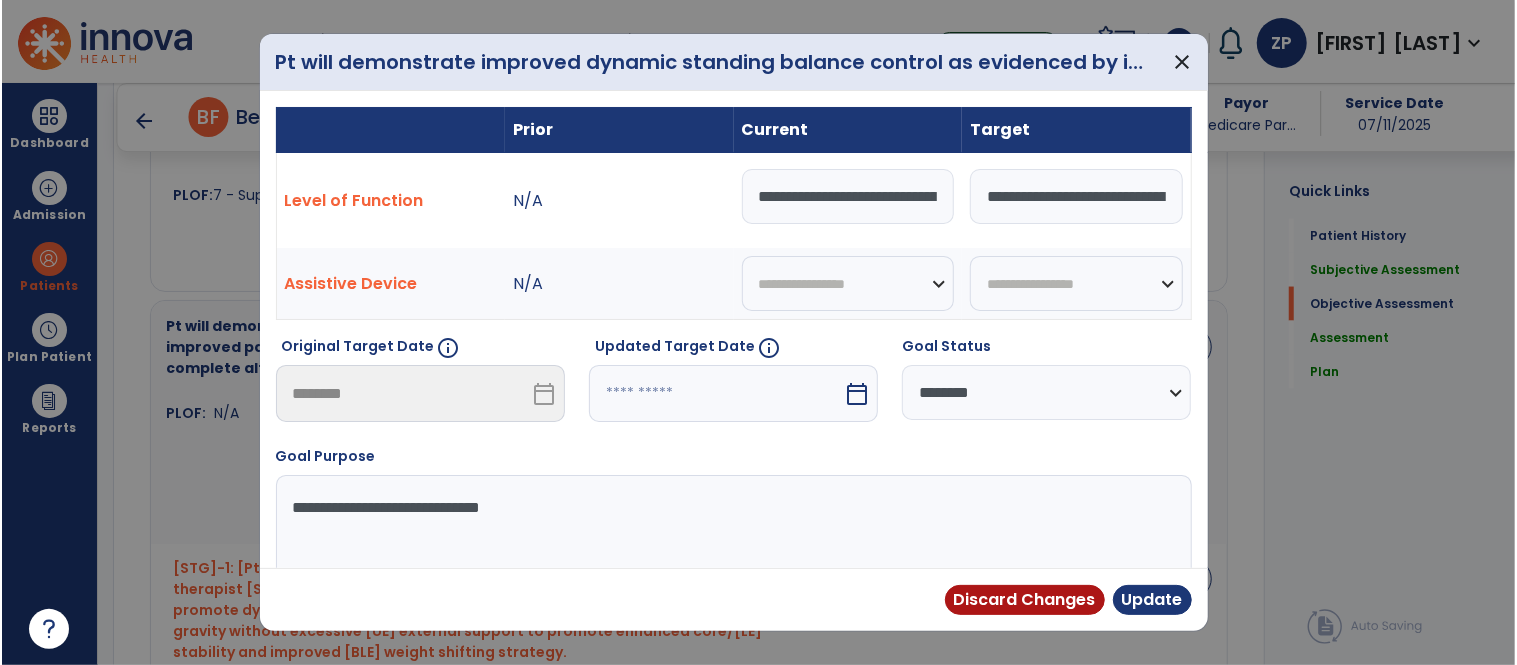 scroll, scrollTop: 1850, scrollLeft: 0, axis: vertical 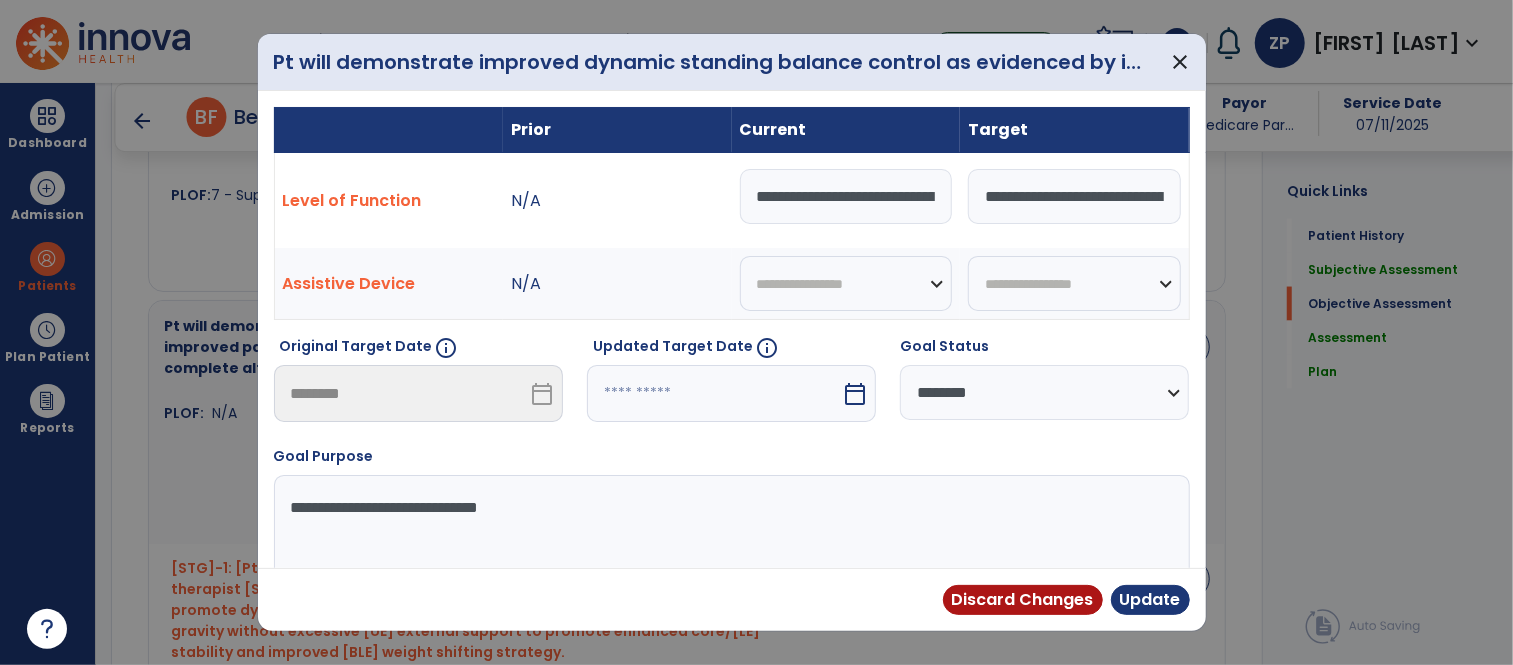 click on "**********" at bounding box center [1074, 192] 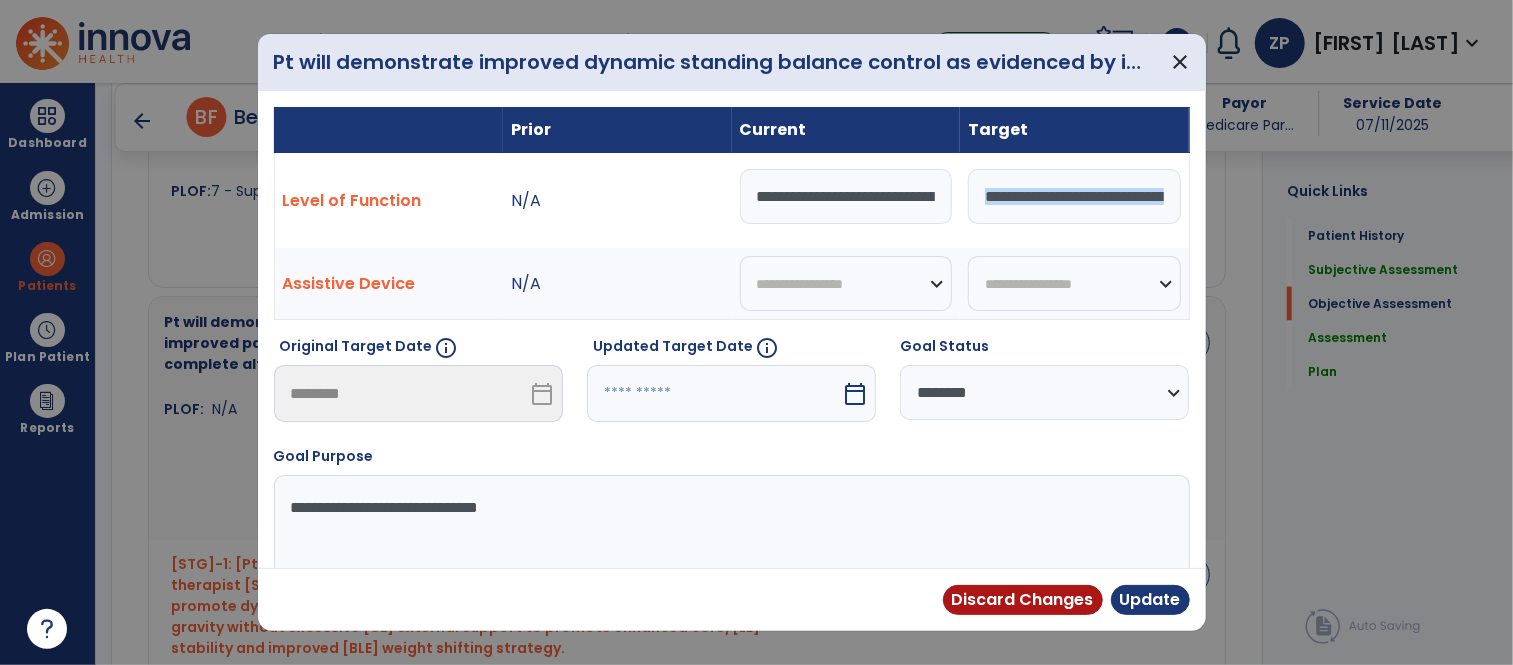 click on "**********" at bounding box center (1074, 192) 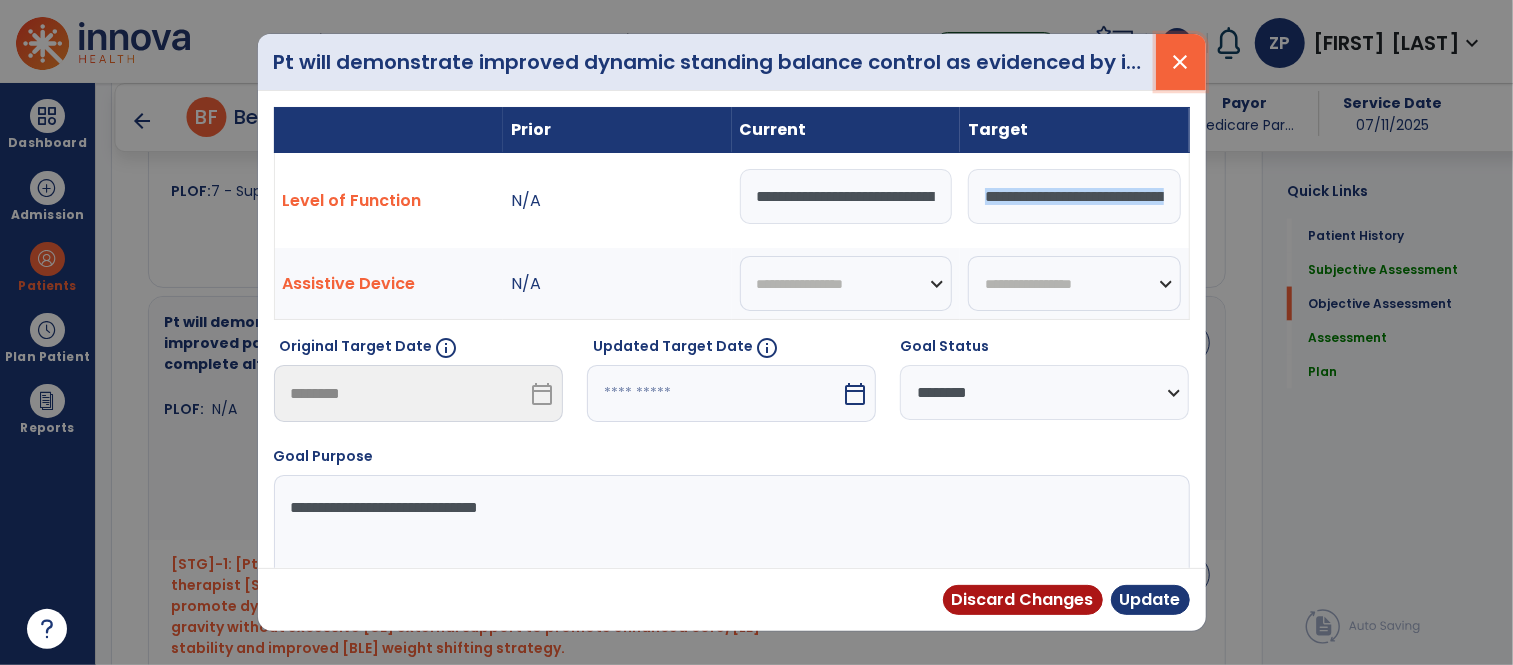 click on "close" at bounding box center [1181, 62] 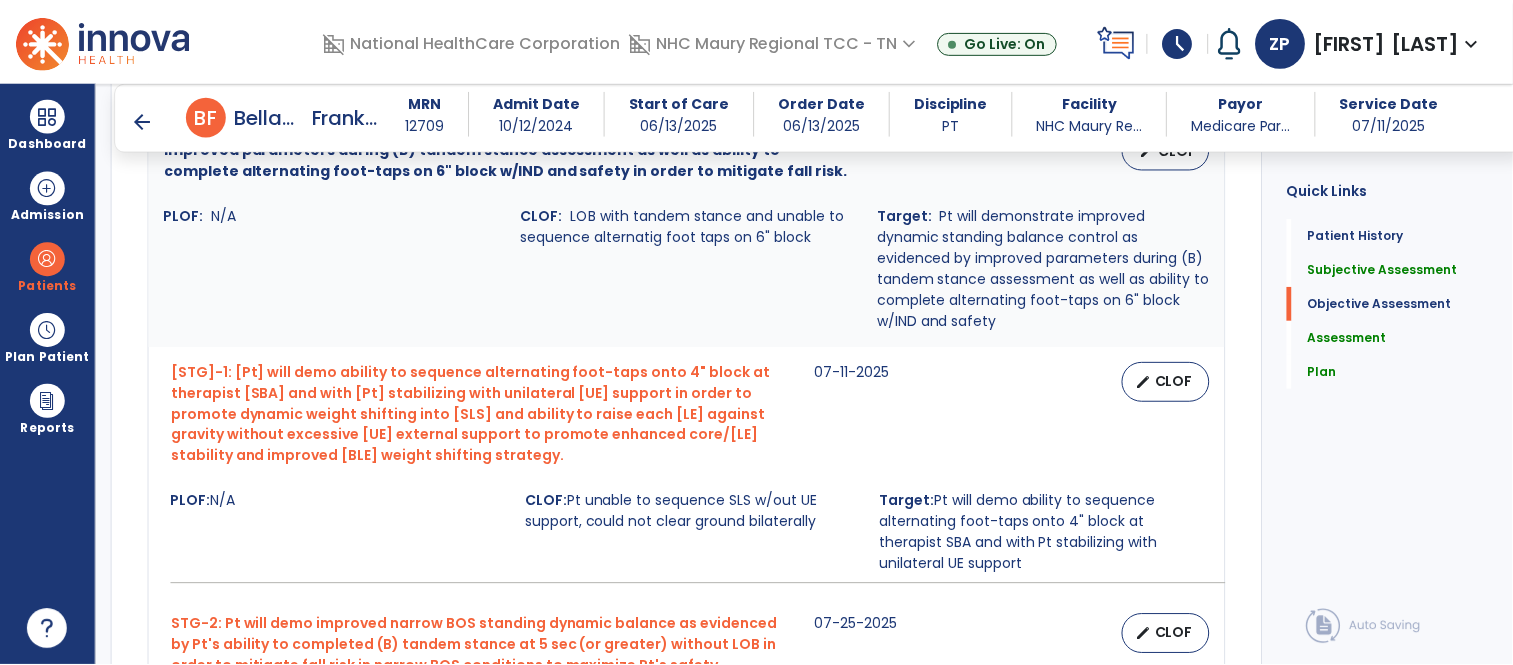 scroll, scrollTop: 2067, scrollLeft: 0, axis: vertical 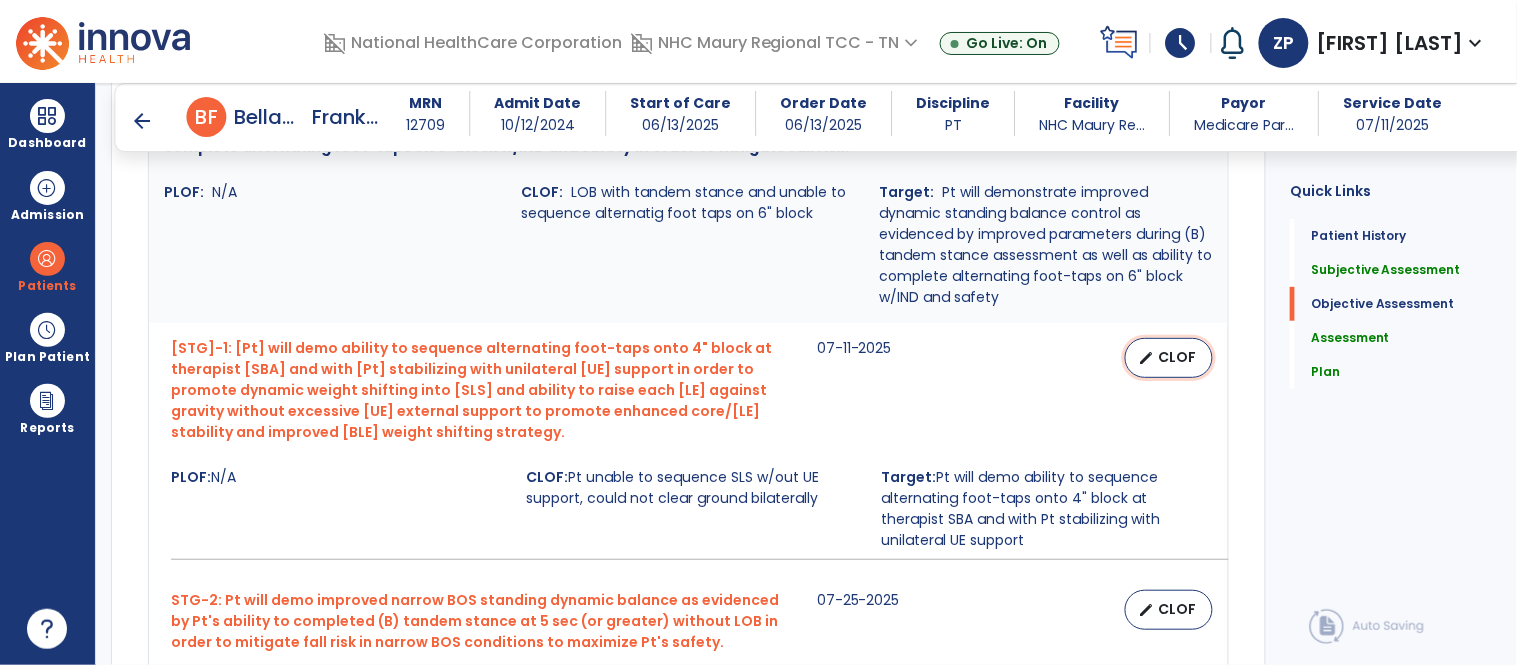 click on "CLOF" at bounding box center (1177, 357) 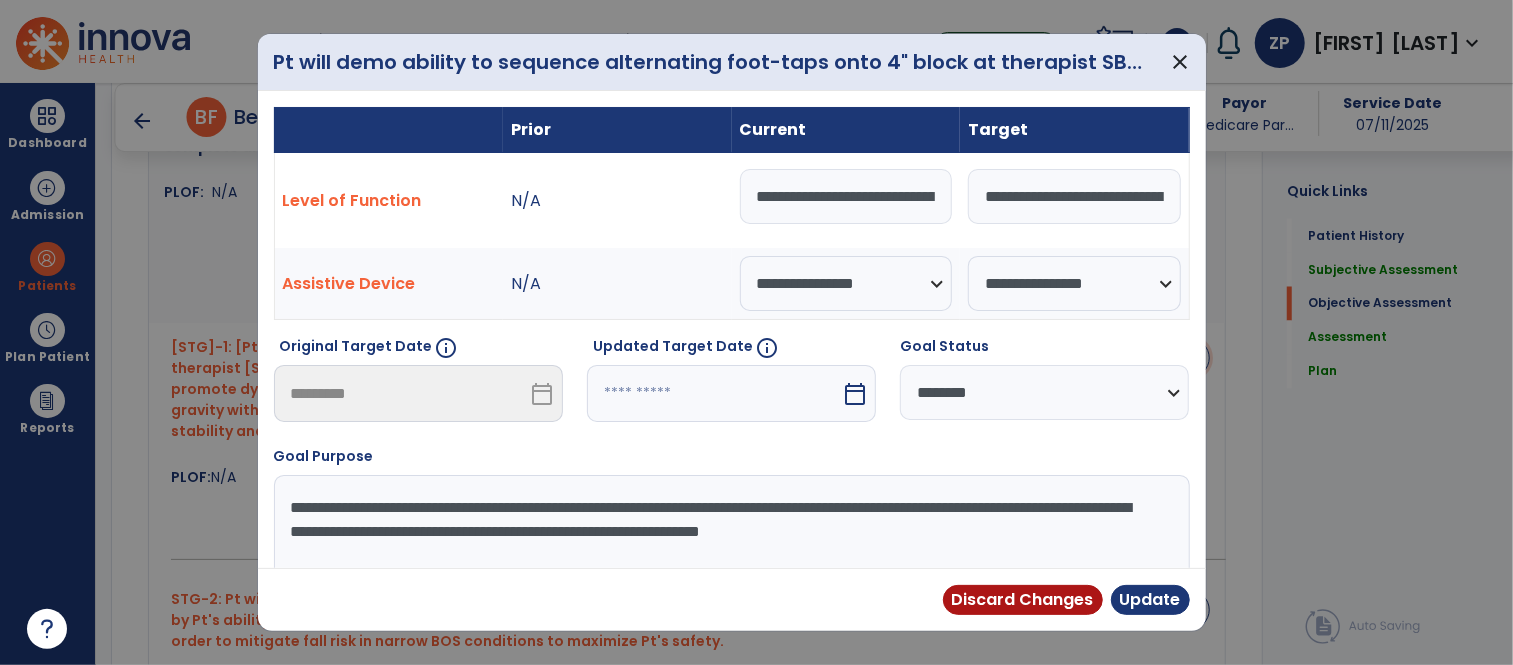 scroll, scrollTop: 2067, scrollLeft: 0, axis: vertical 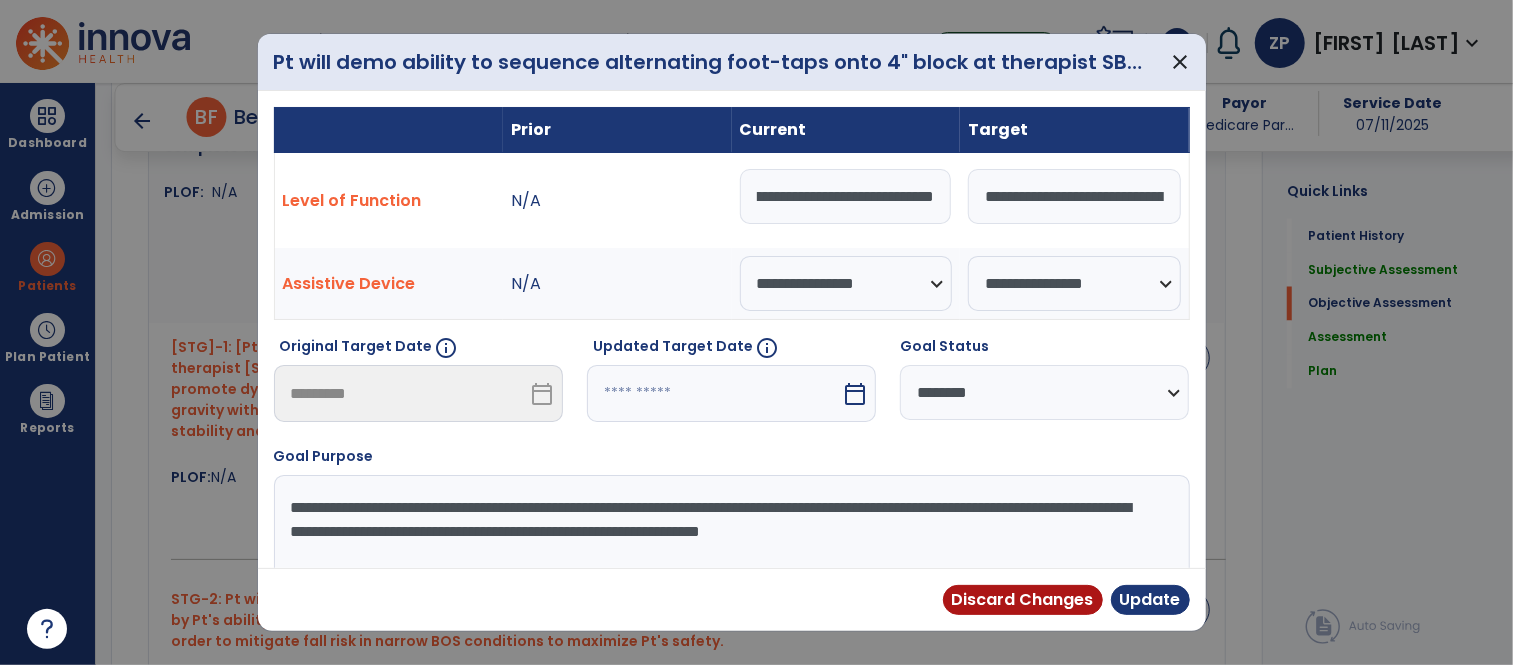 drag, startPoint x: 748, startPoint y: 192, endPoint x: 1156, endPoint y: 195, distance: 408.01102 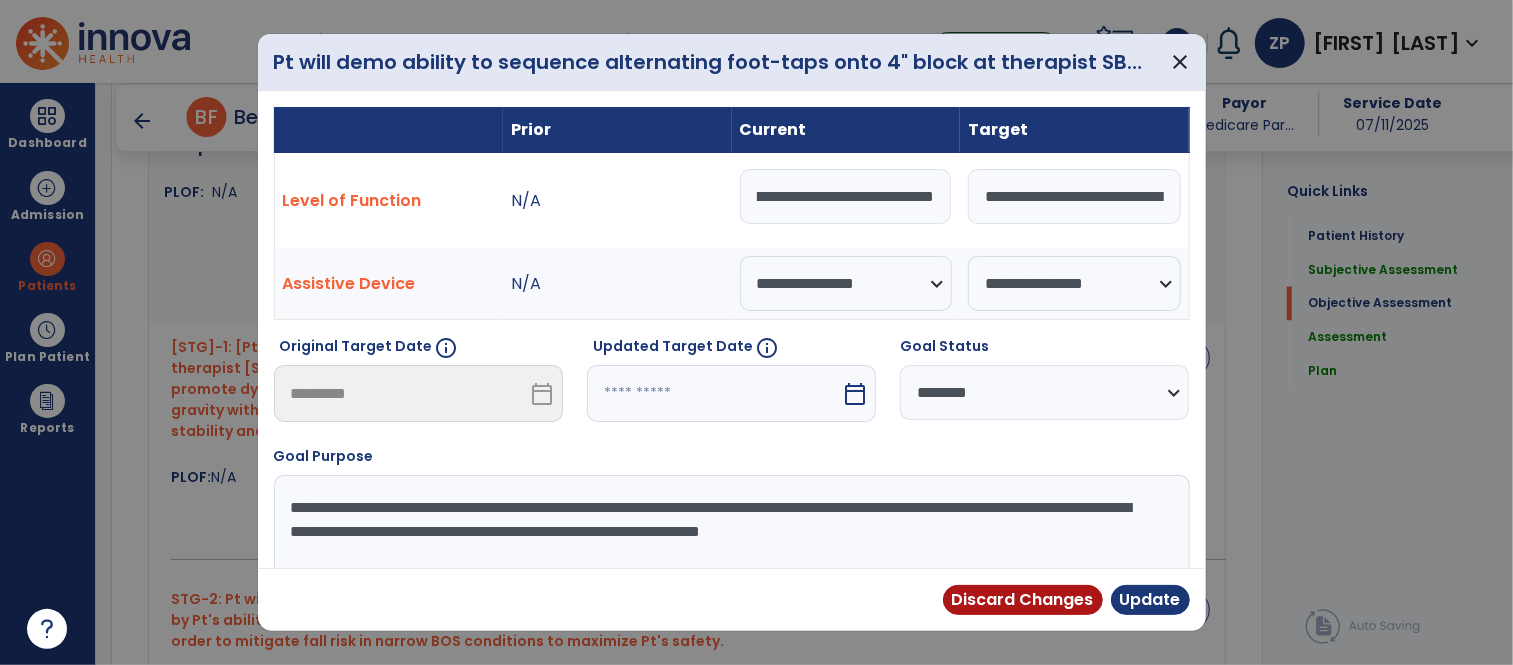 type on "**********" 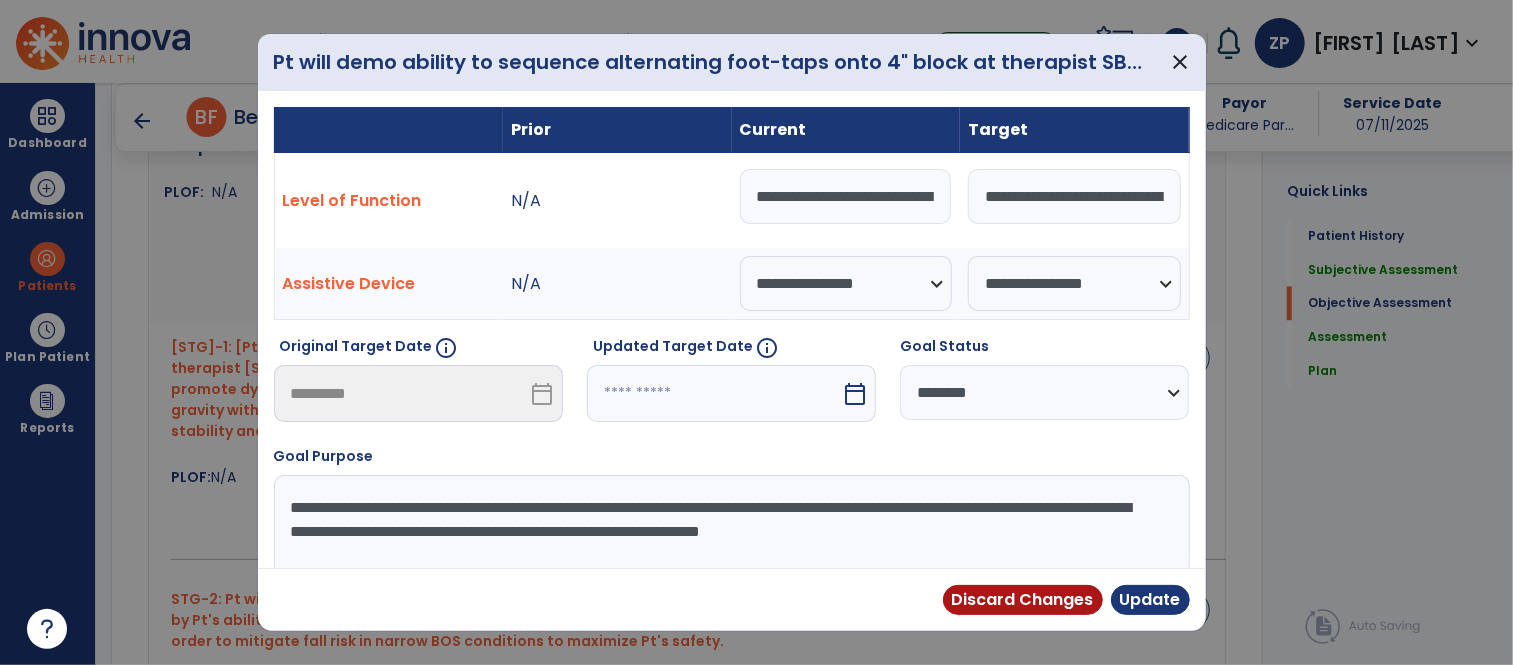 click at bounding box center [714, 393] 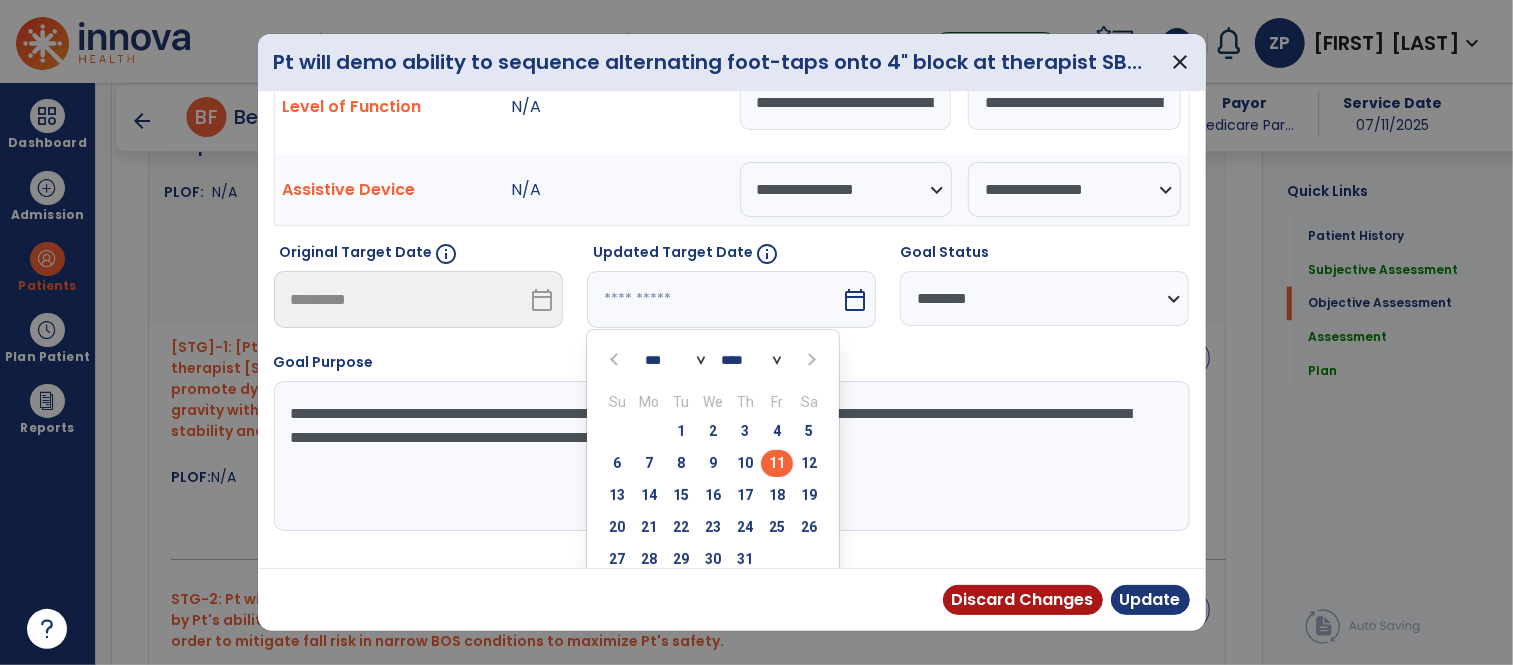 scroll, scrollTop: 95, scrollLeft: 0, axis: vertical 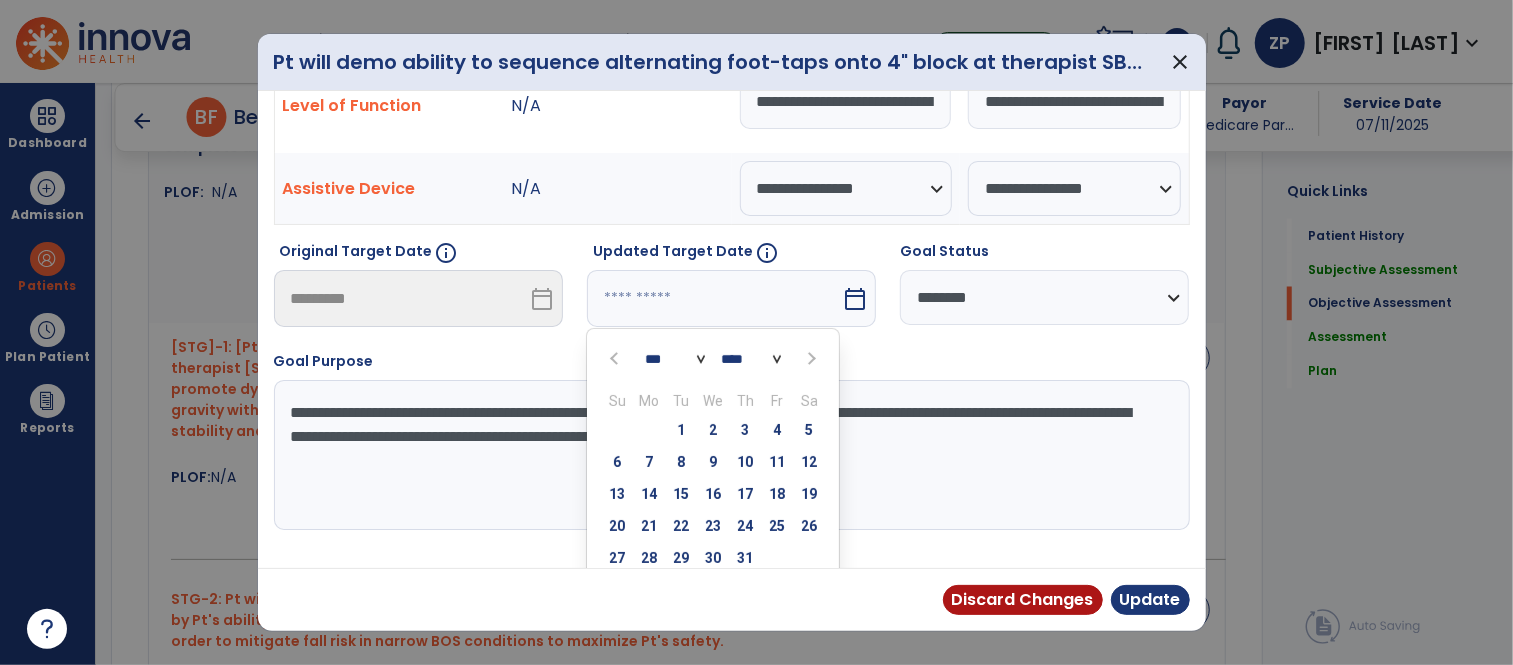click at bounding box center (810, 359) 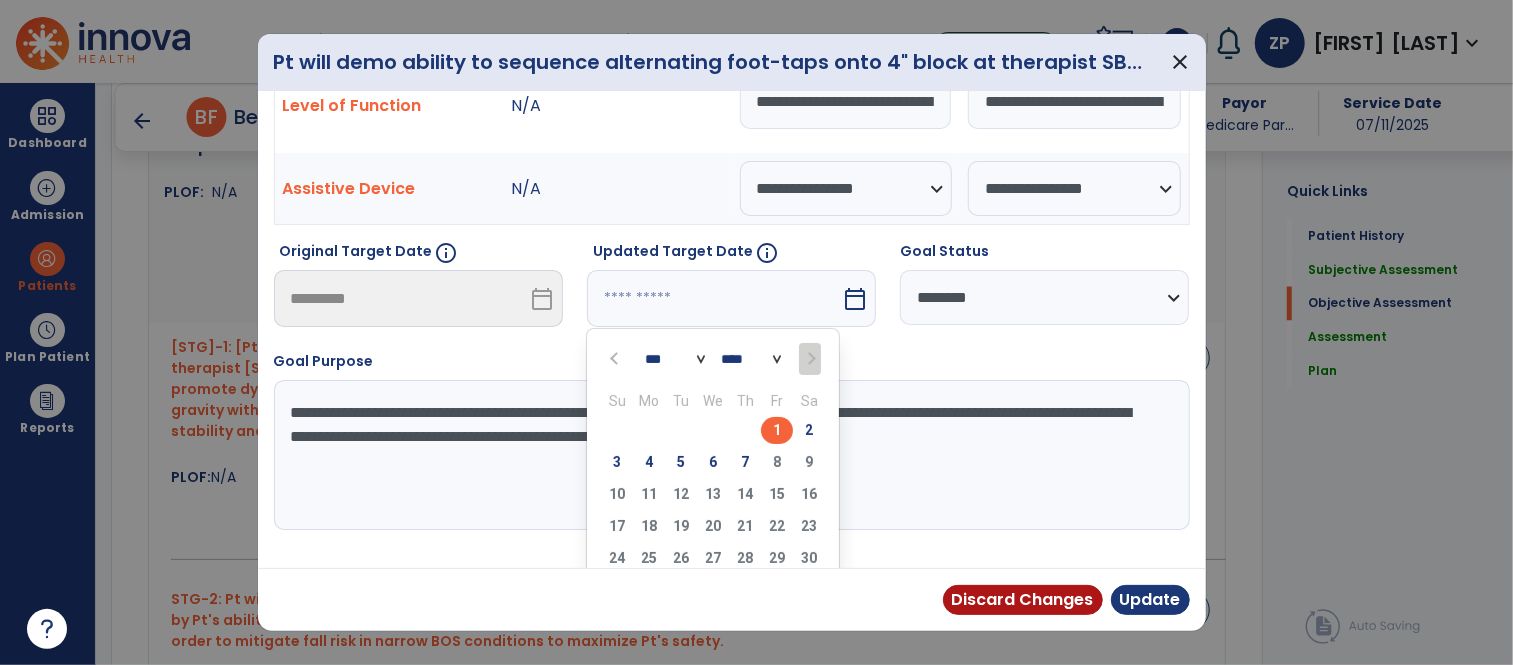 click on "1" at bounding box center (777, 430) 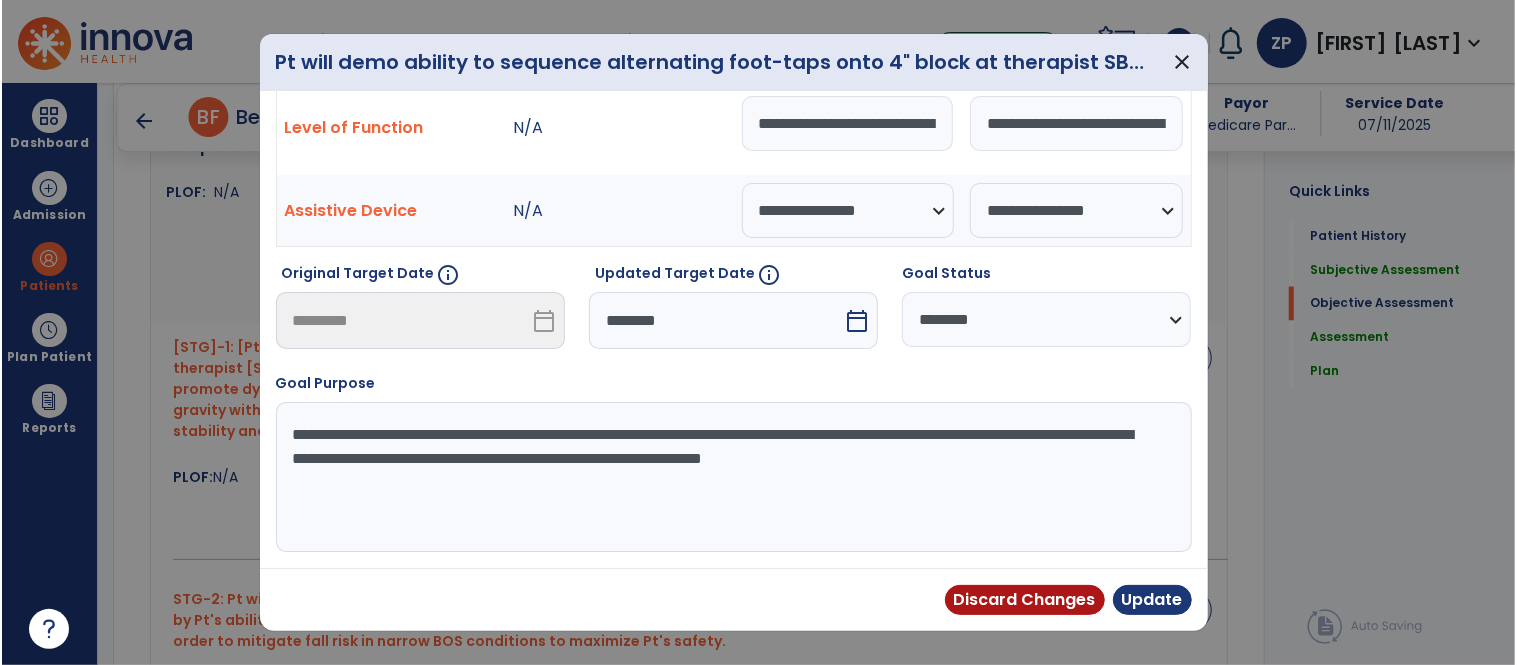 scroll, scrollTop: 73, scrollLeft: 0, axis: vertical 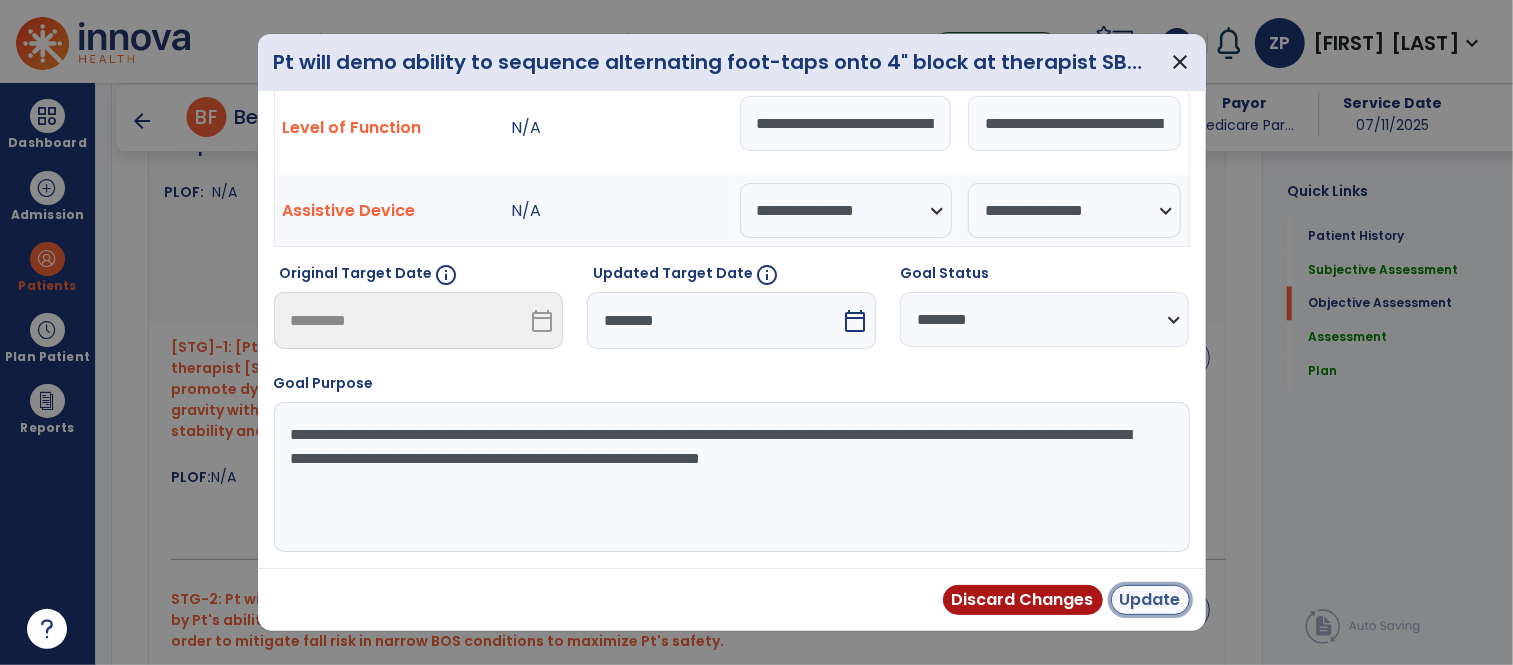 click on "Update" at bounding box center [1150, 600] 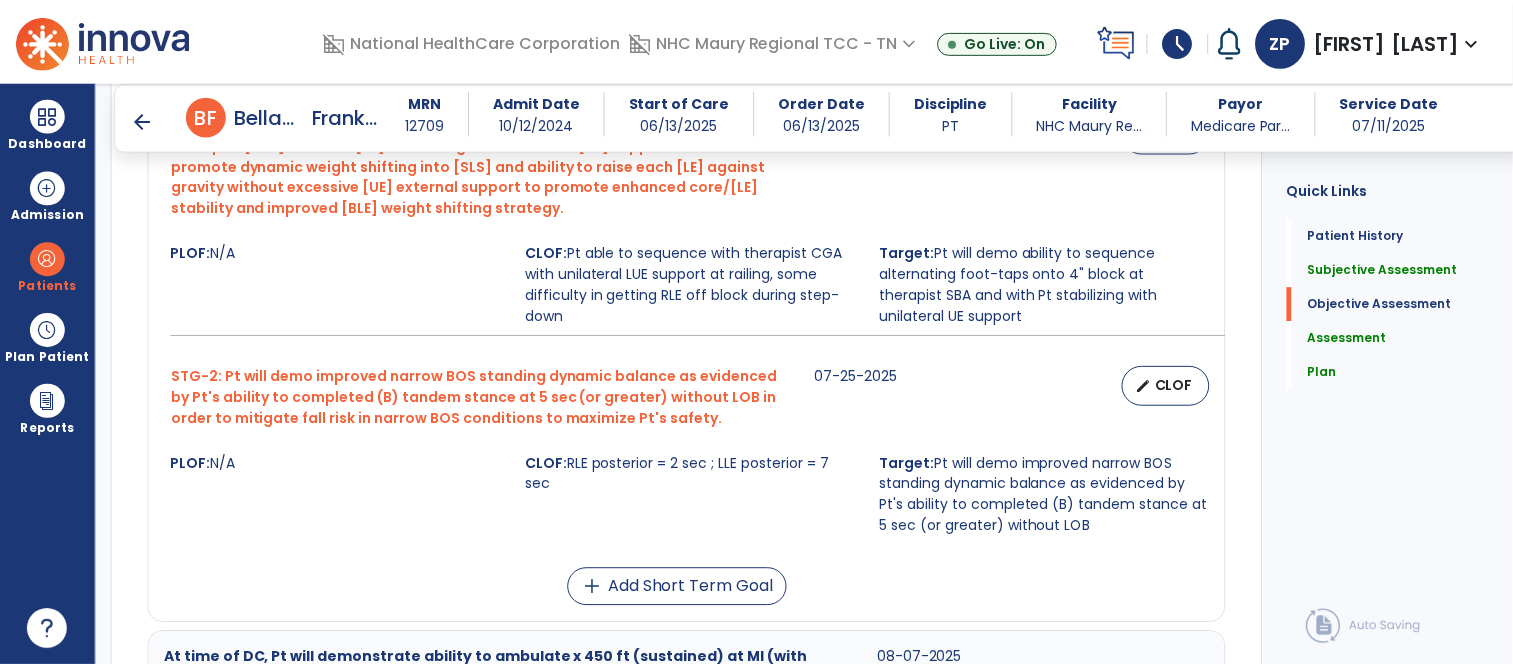 scroll, scrollTop: 2306, scrollLeft: 0, axis: vertical 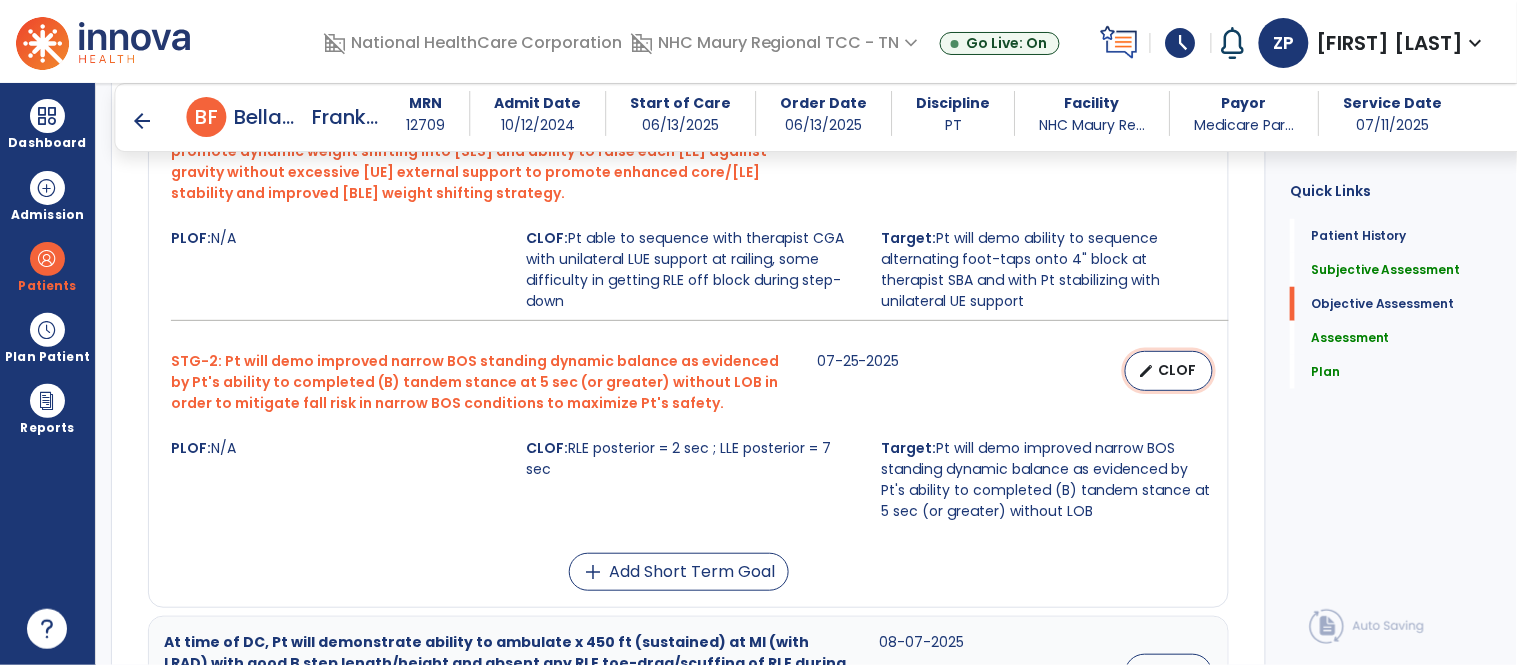 click on "CLOF" at bounding box center (1177, 370) 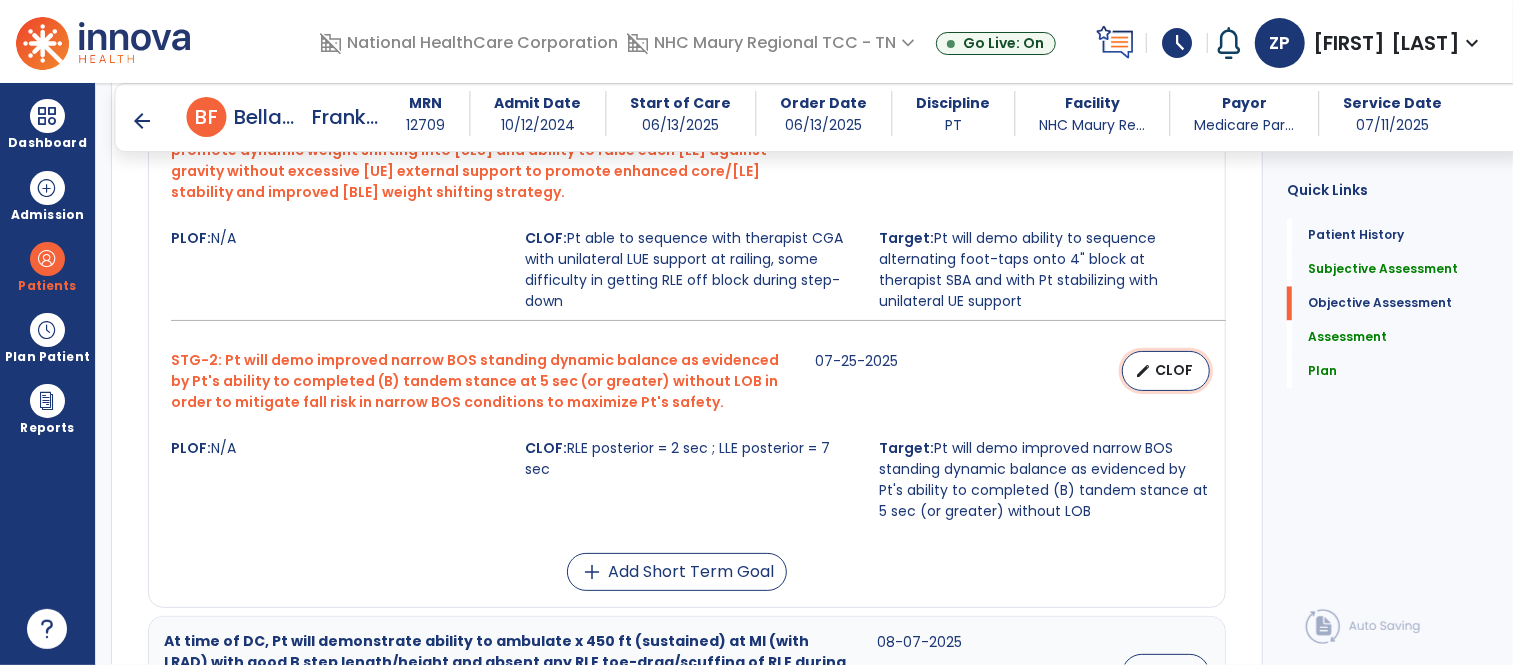 select on "********" 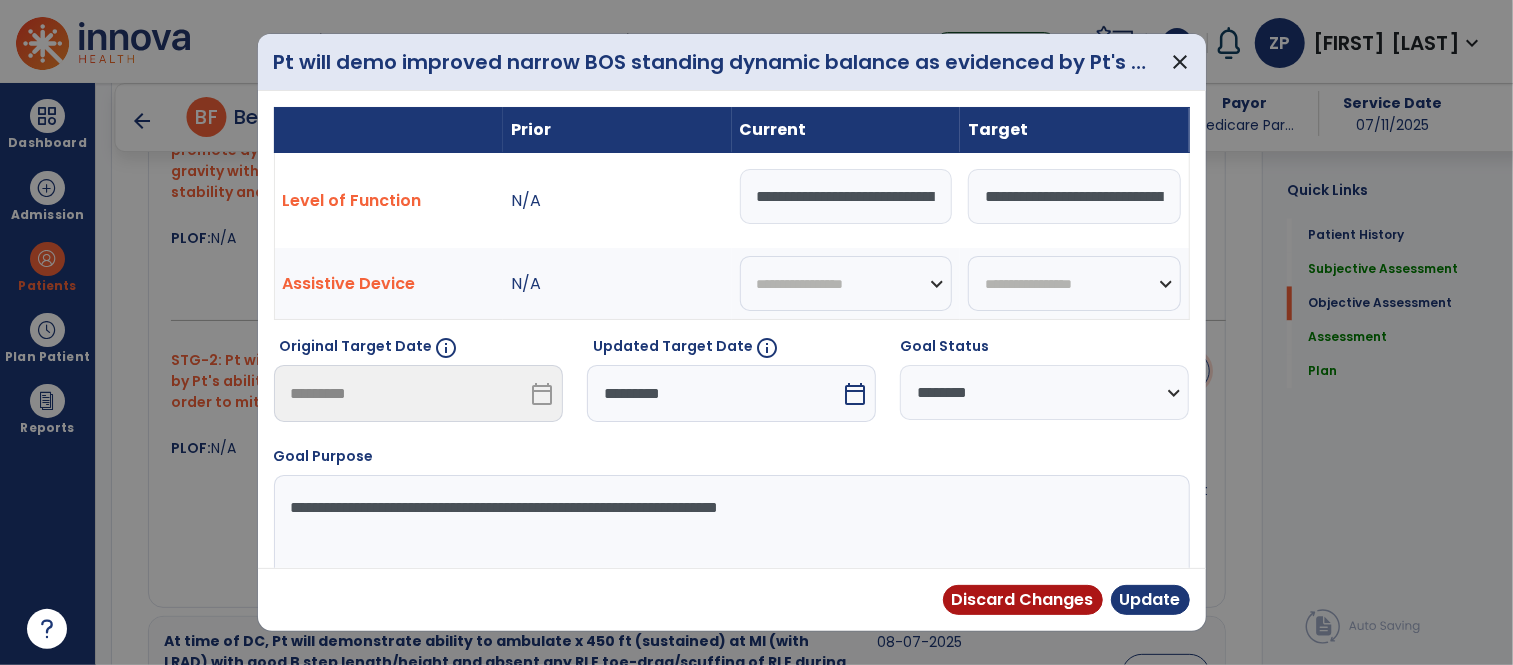 scroll, scrollTop: 2306, scrollLeft: 0, axis: vertical 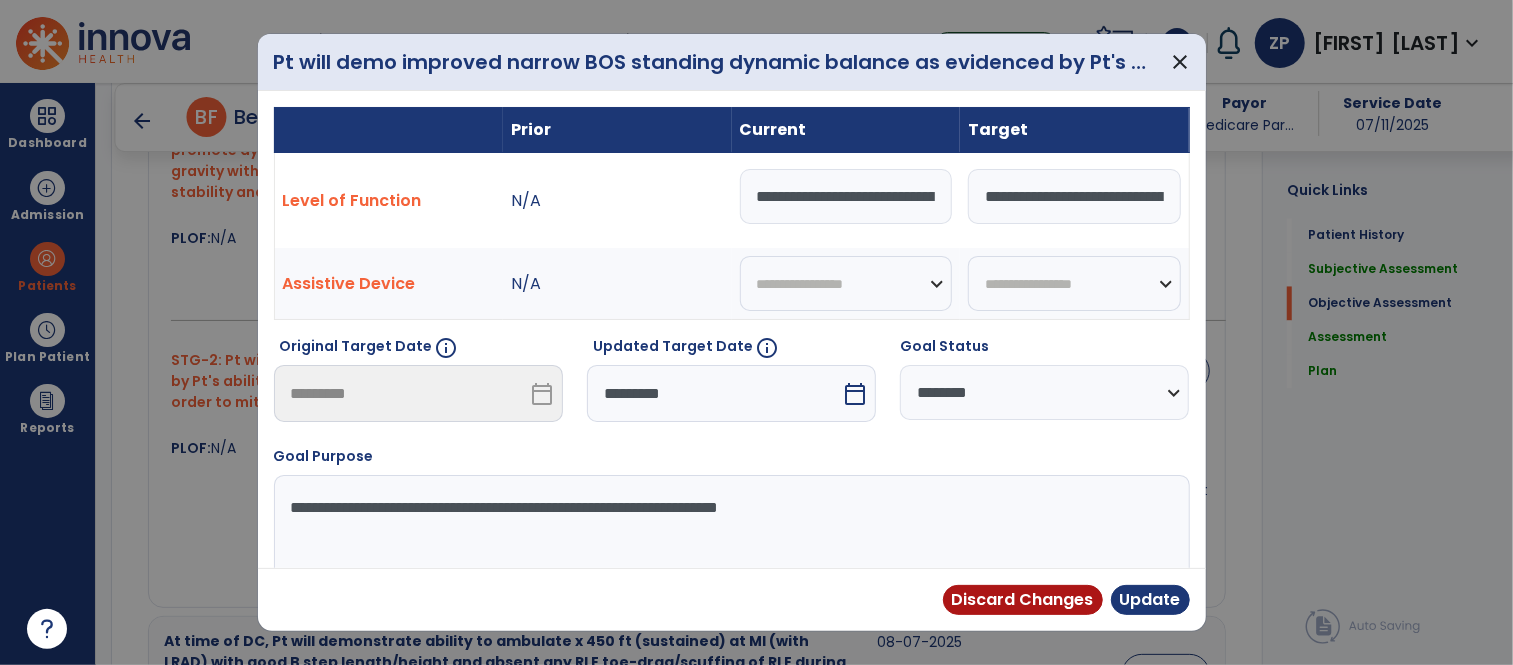 click on "*********" at bounding box center [714, 393] 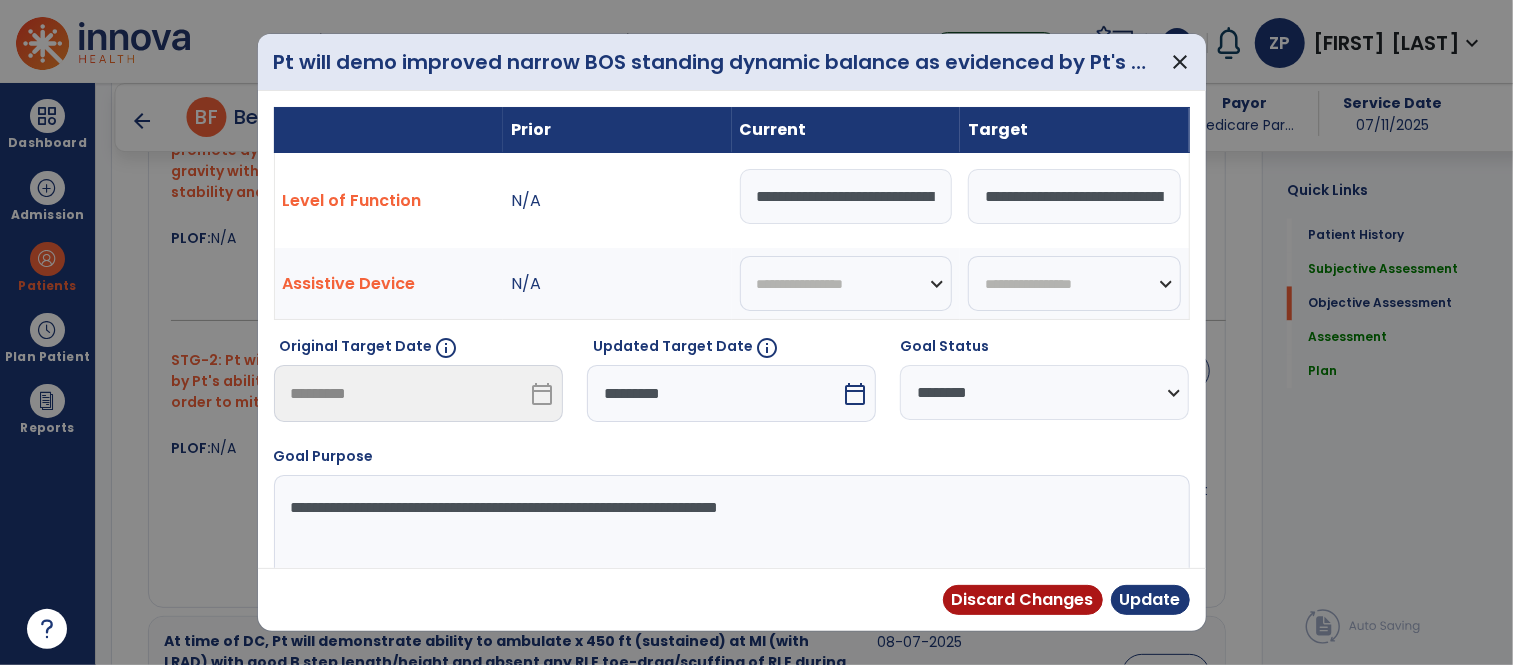 scroll, scrollTop: 152, scrollLeft: 0, axis: vertical 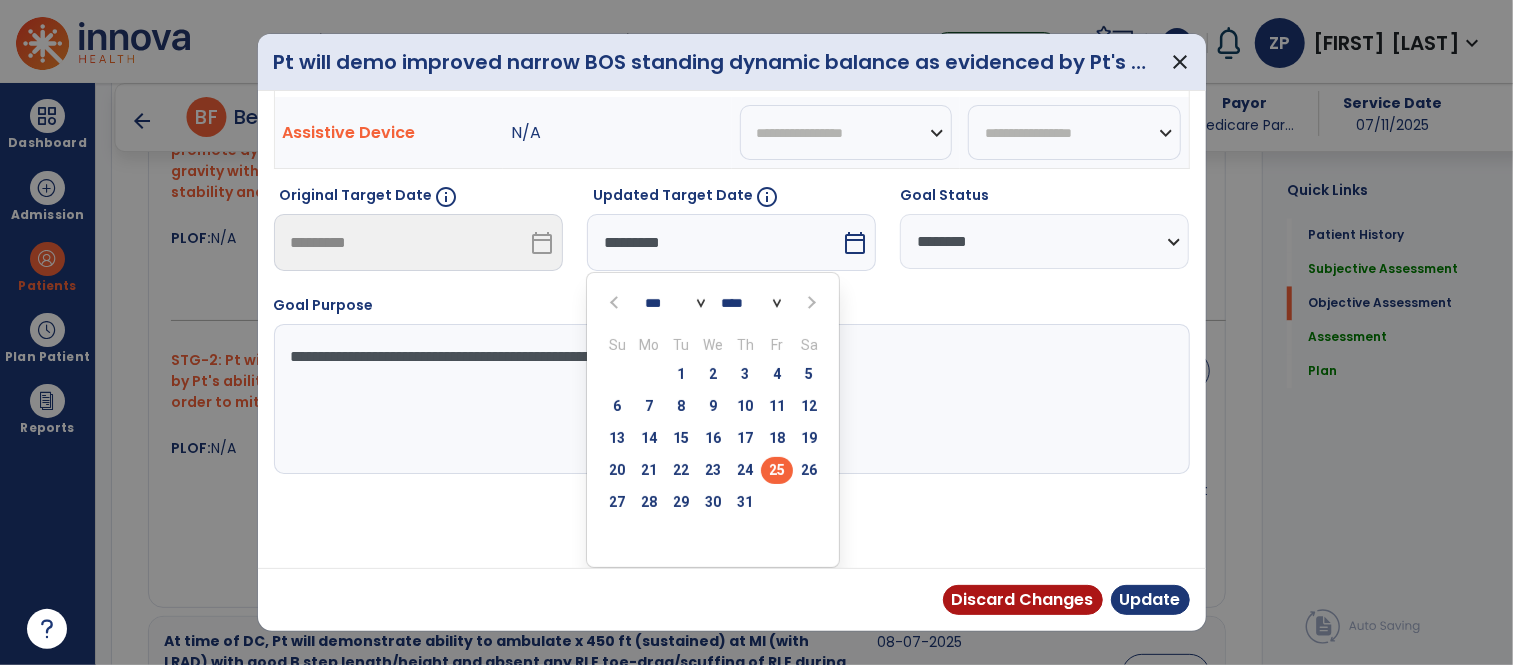click at bounding box center (810, 303) 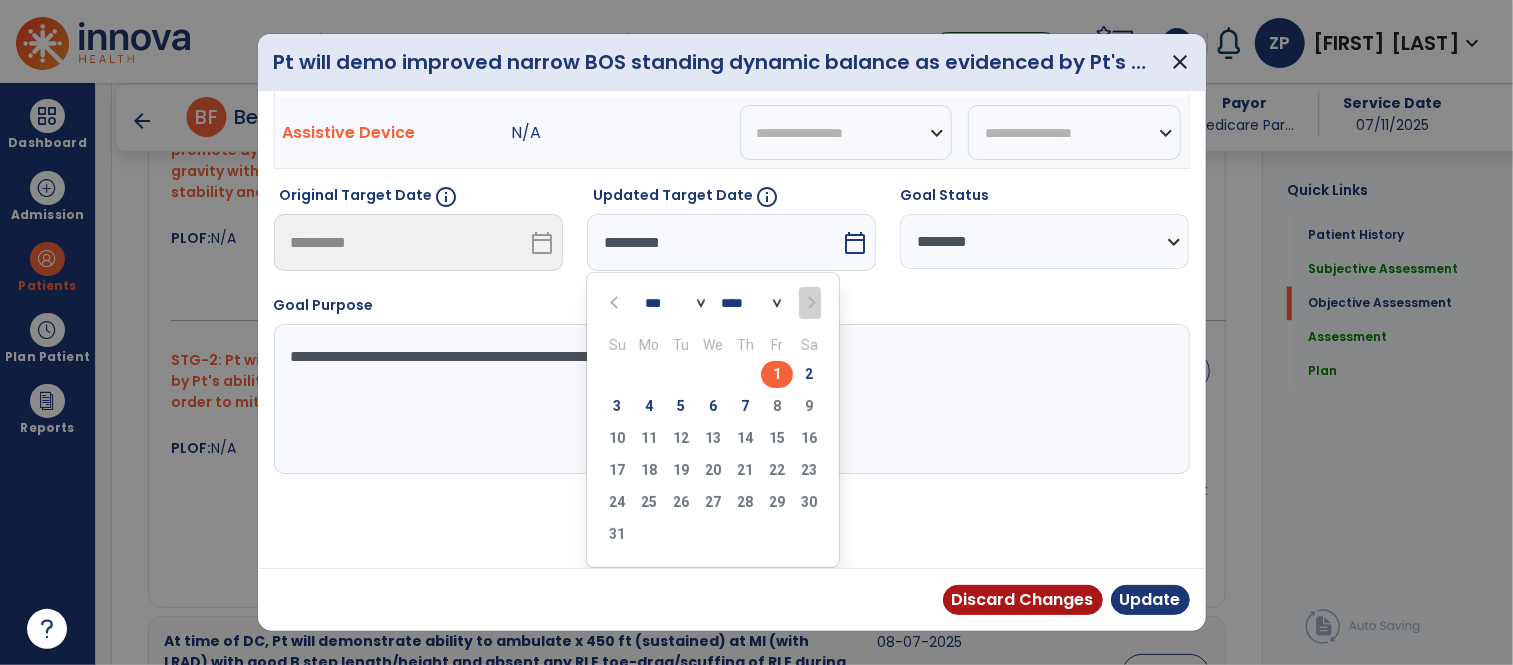 click on "1" at bounding box center [777, 374] 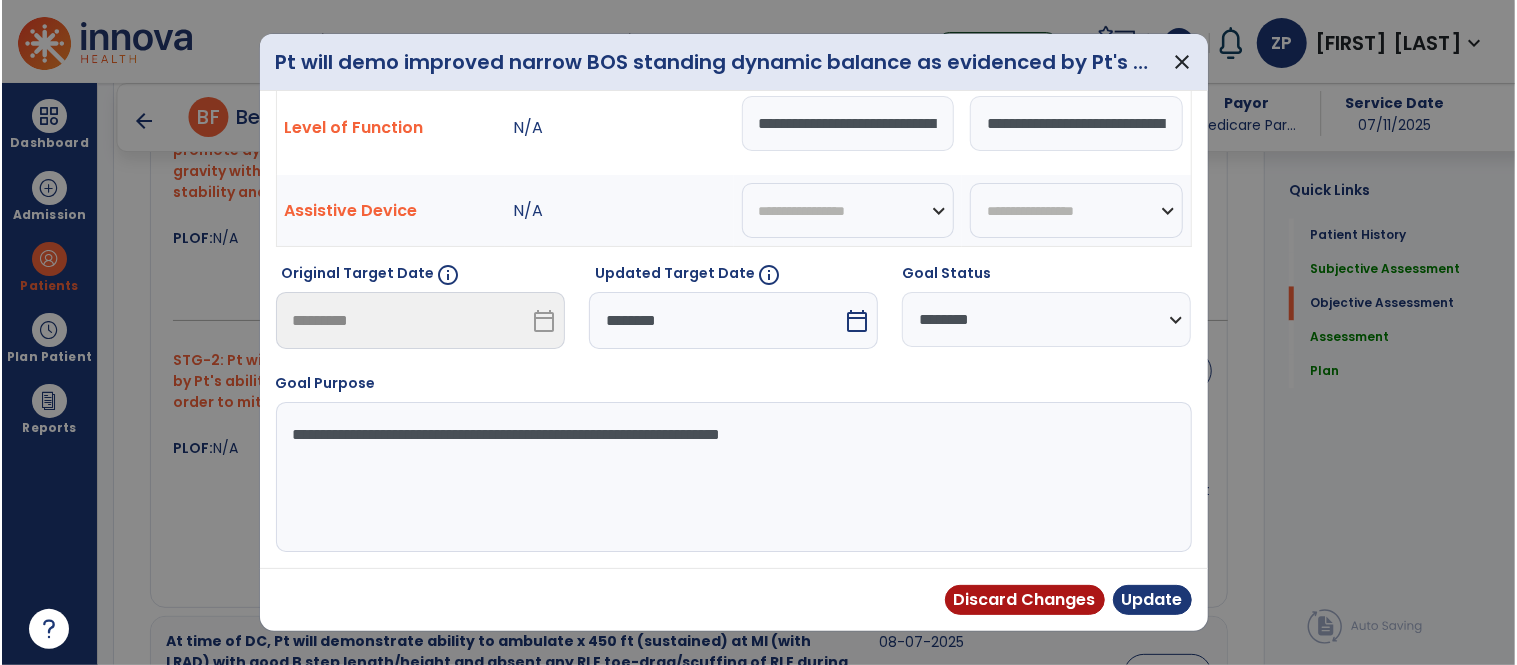 scroll, scrollTop: 73, scrollLeft: 0, axis: vertical 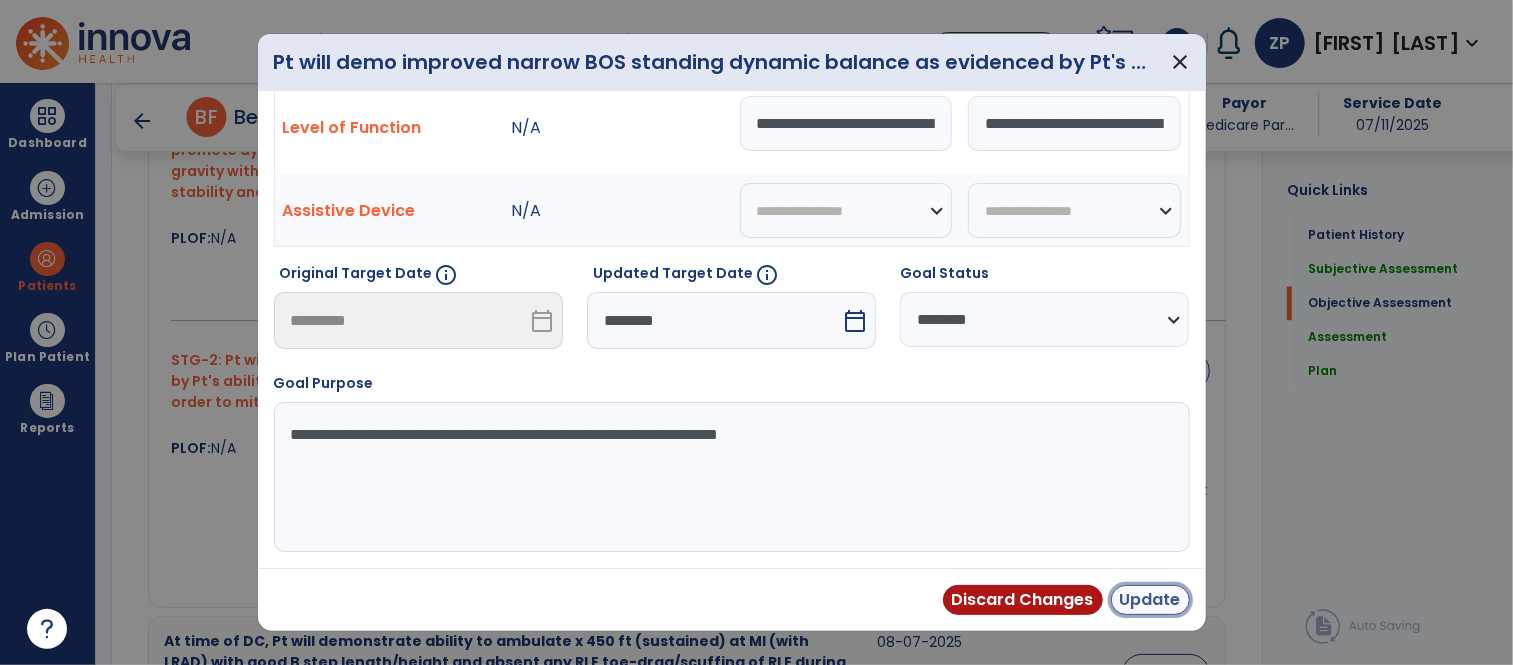 click on "Update" at bounding box center [1150, 600] 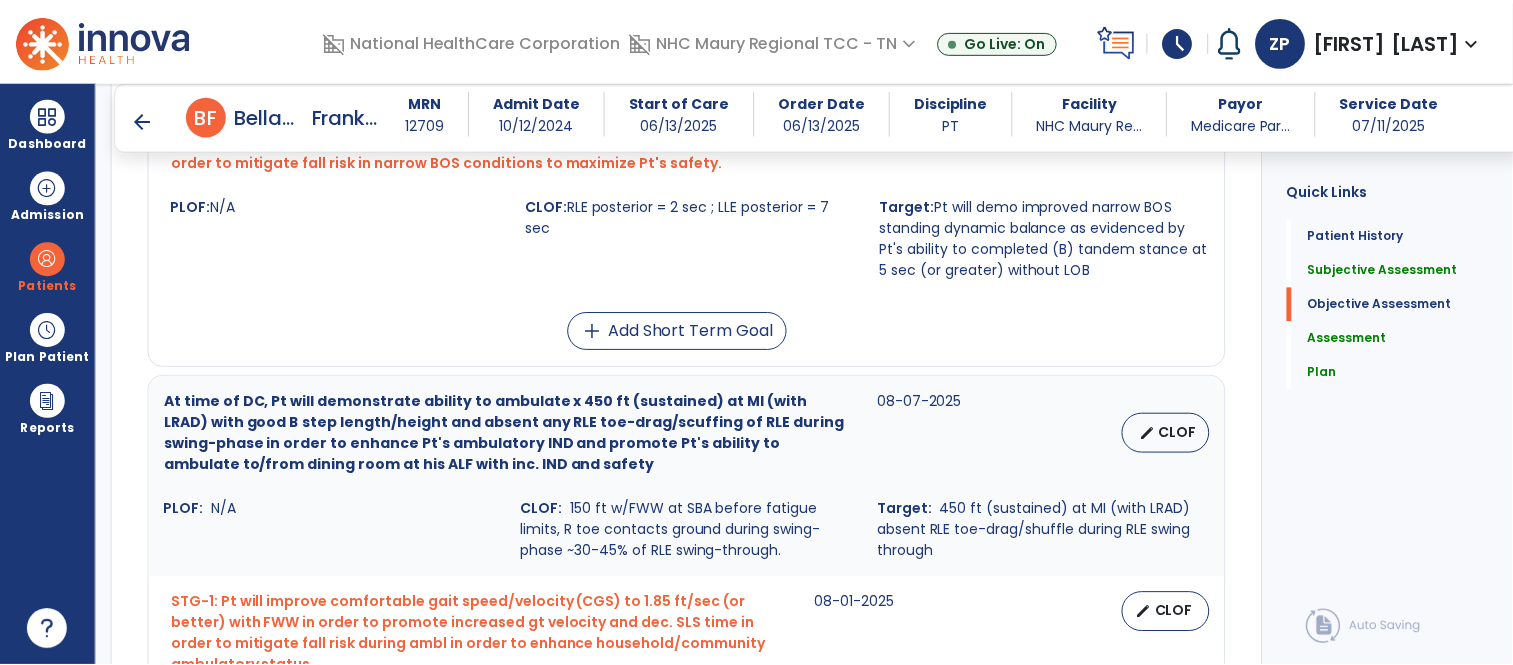 scroll, scrollTop: 2556, scrollLeft: 0, axis: vertical 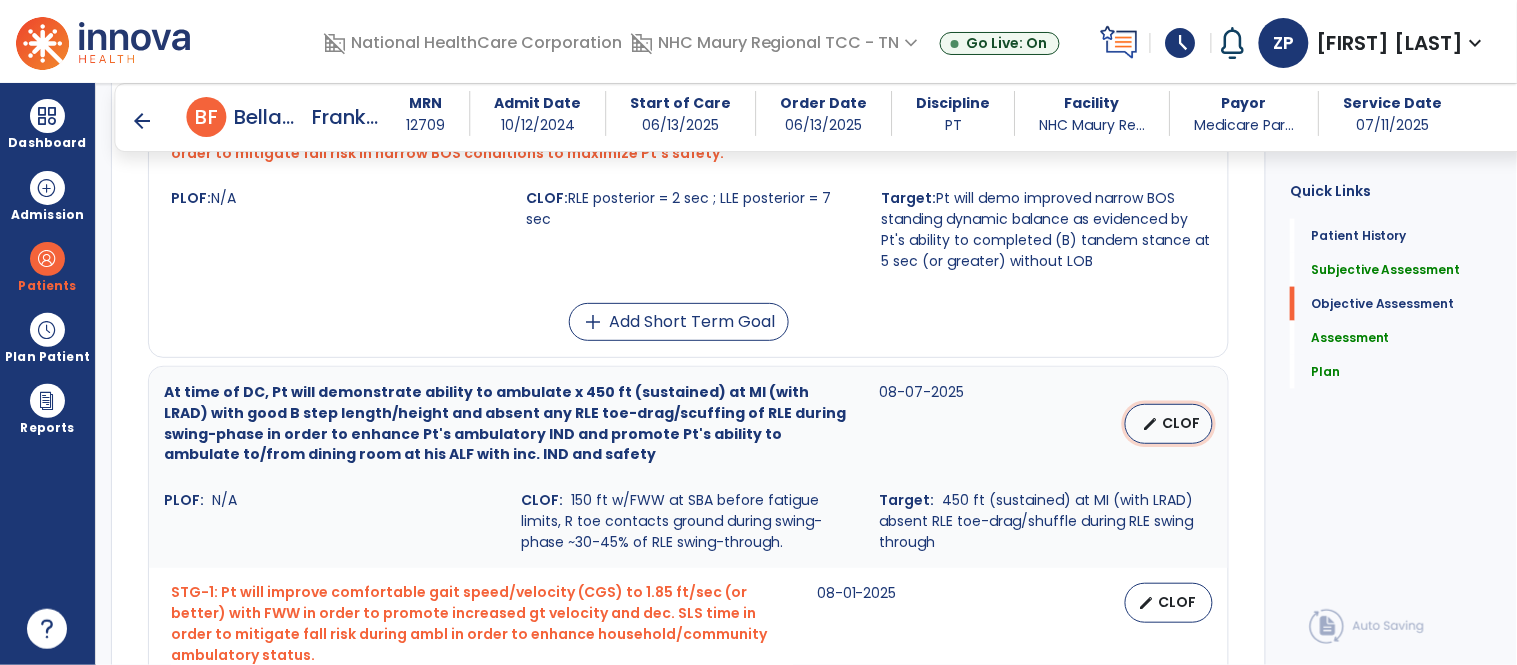 click on "edit" at bounding box center [1150, 424] 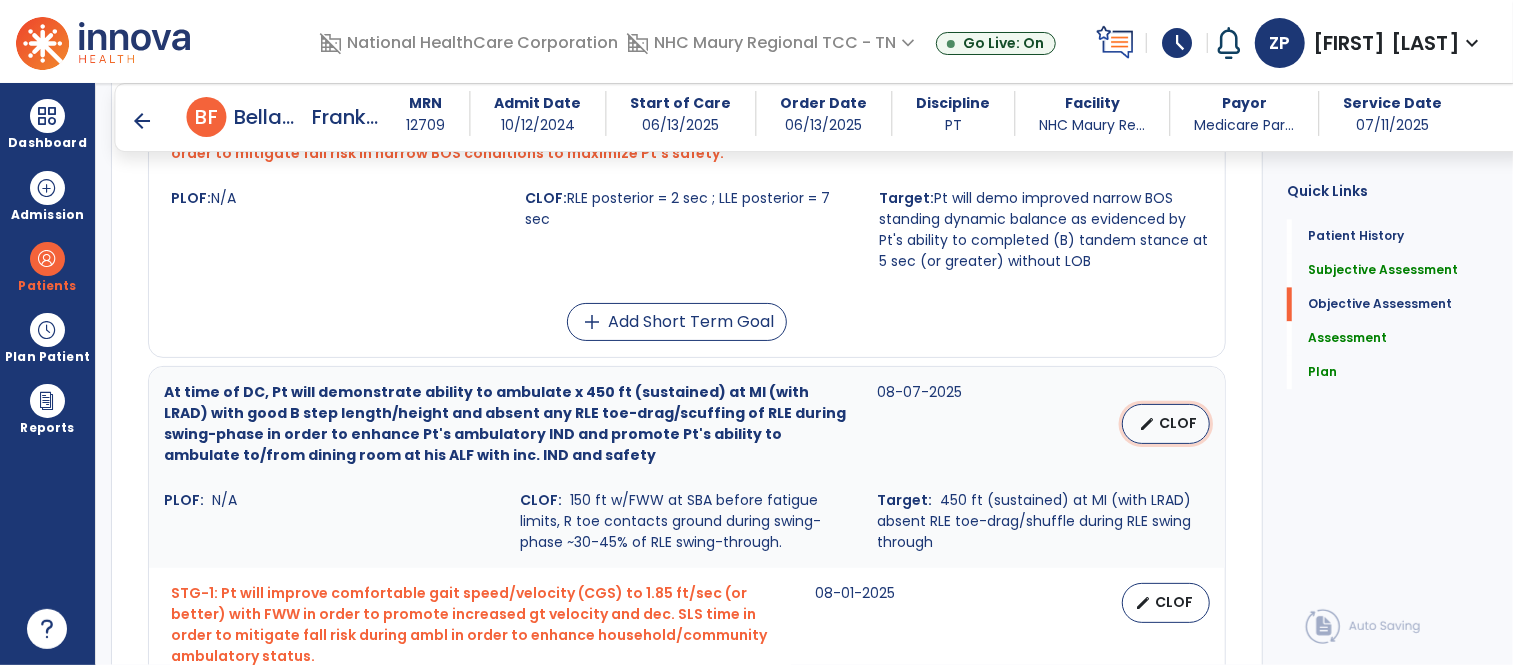 select on "**********" 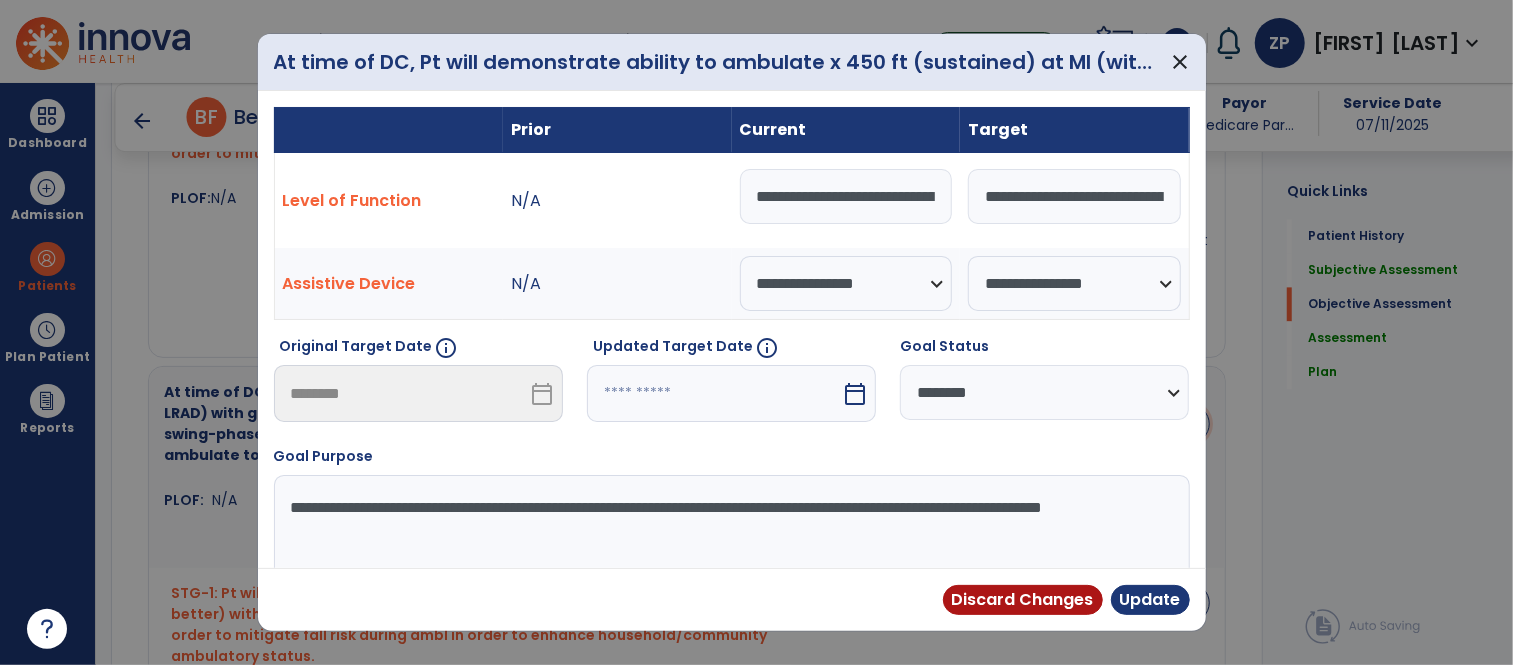 scroll, scrollTop: 2556, scrollLeft: 0, axis: vertical 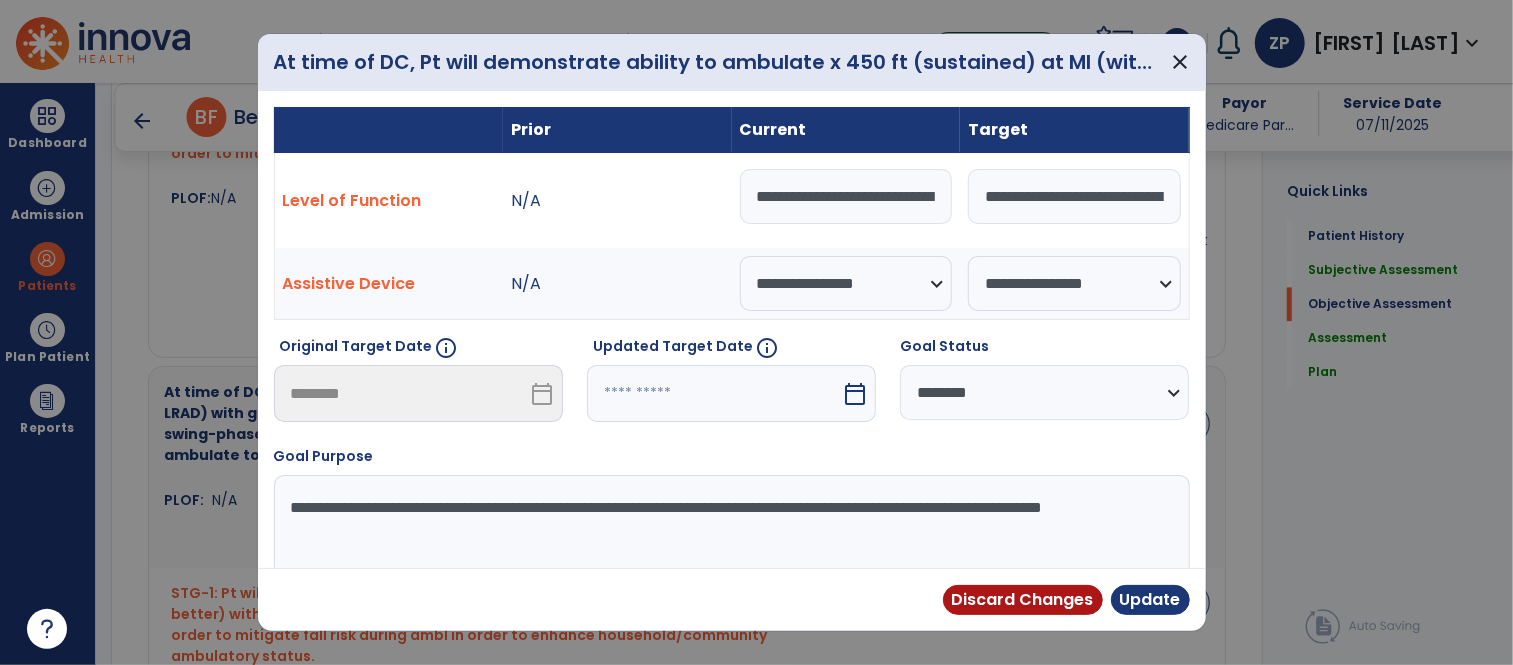 drag, startPoint x: 777, startPoint y: 188, endPoint x: 737, endPoint y: 201, distance: 42.059483 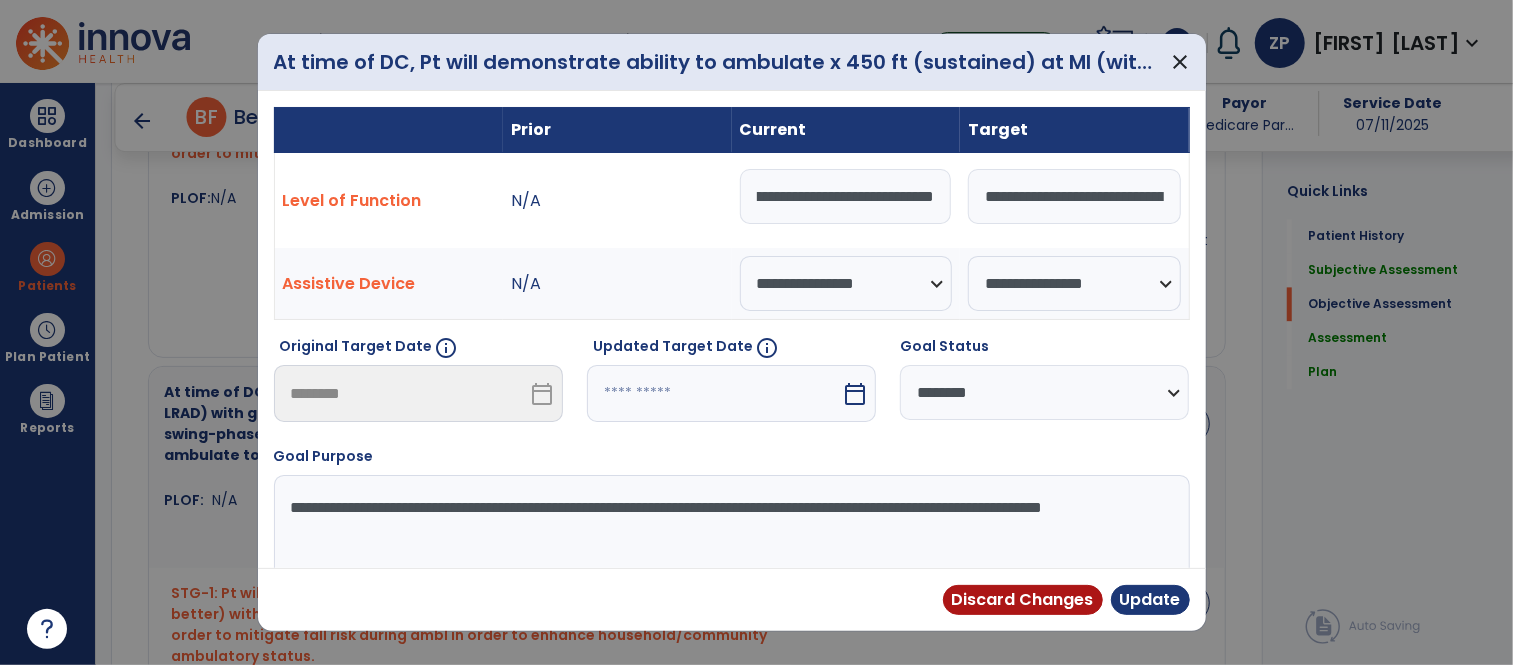 scroll, scrollTop: 0, scrollLeft: 224, axis: horizontal 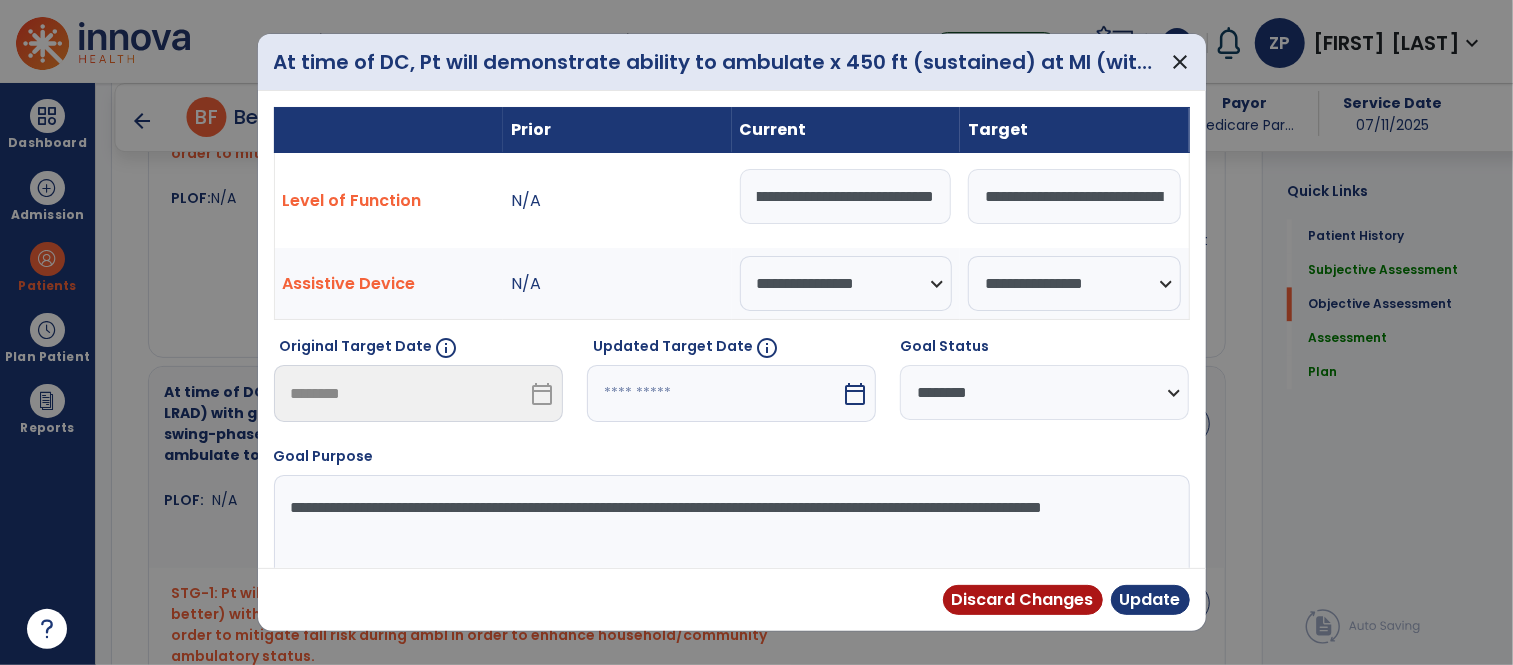 type on "**********" 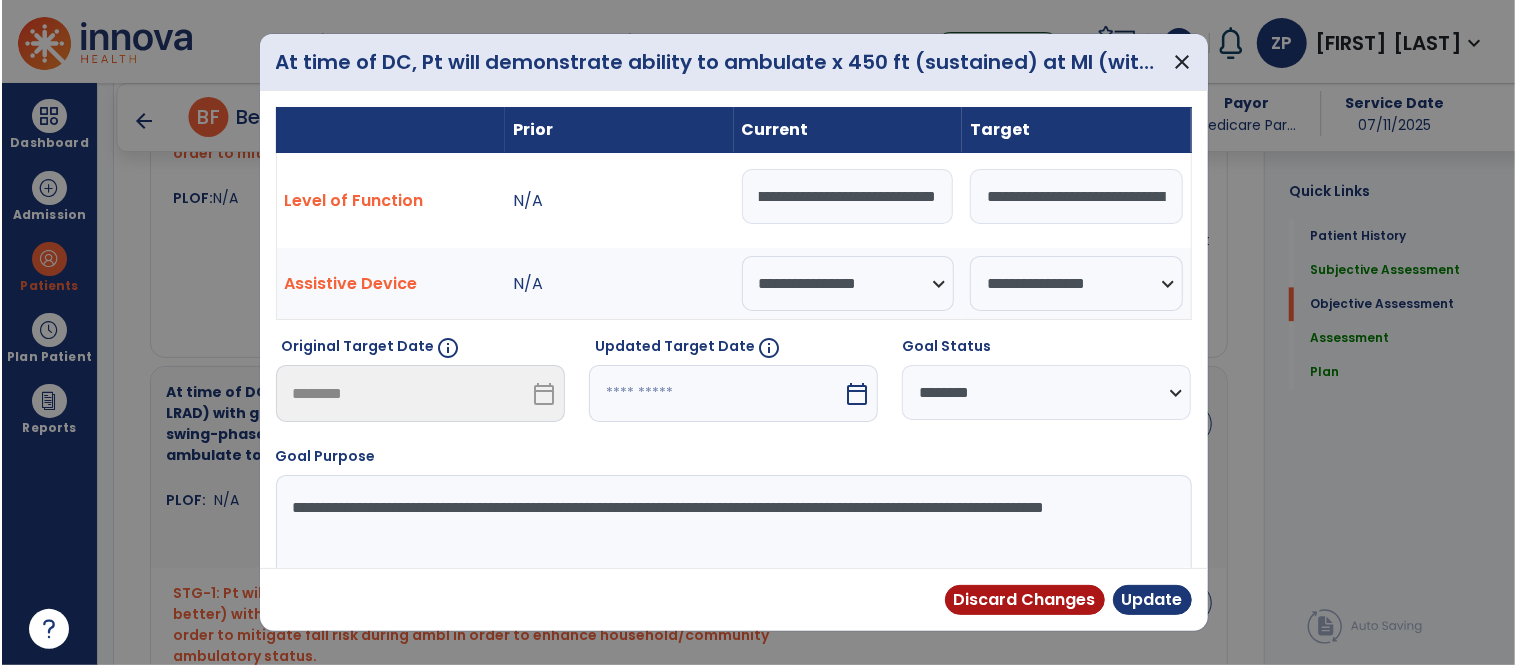scroll, scrollTop: 0, scrollLeft: 1098, axis: horizontal 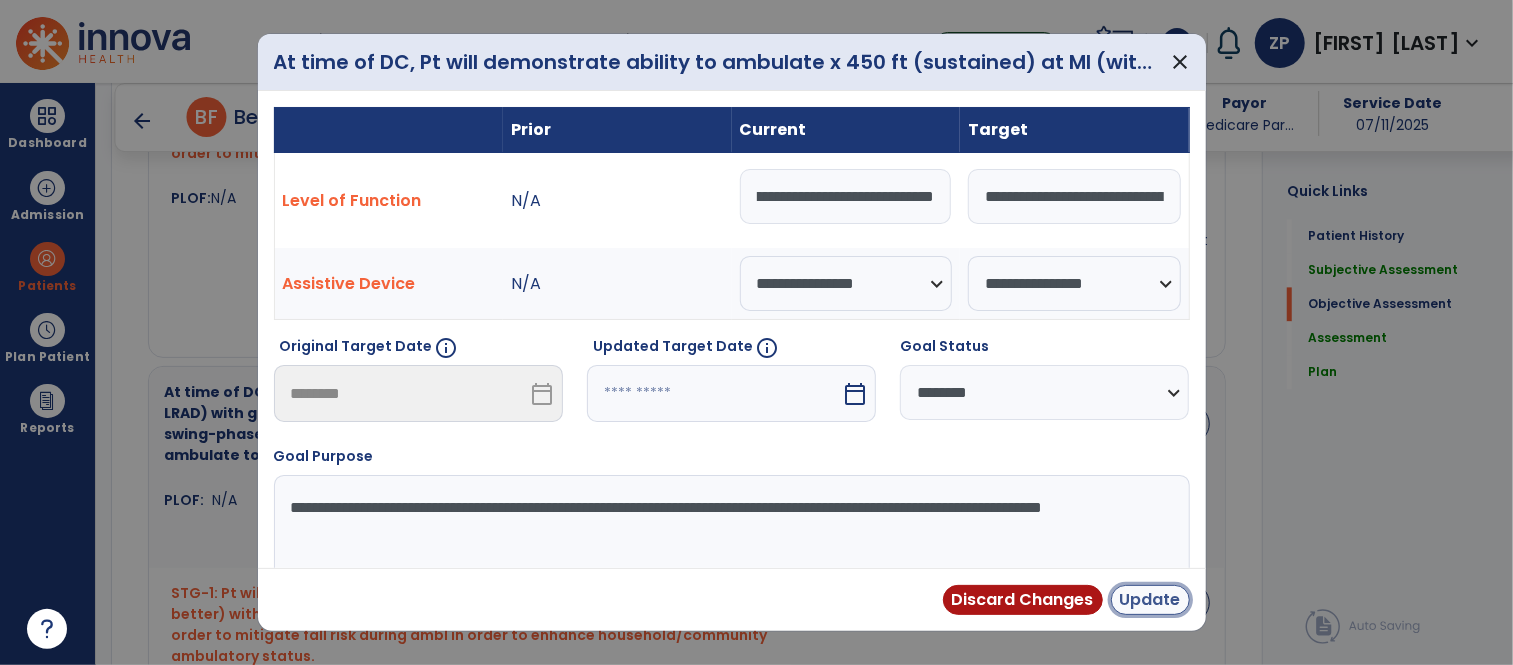 click on "Update" at bounding box center [1150, 600] 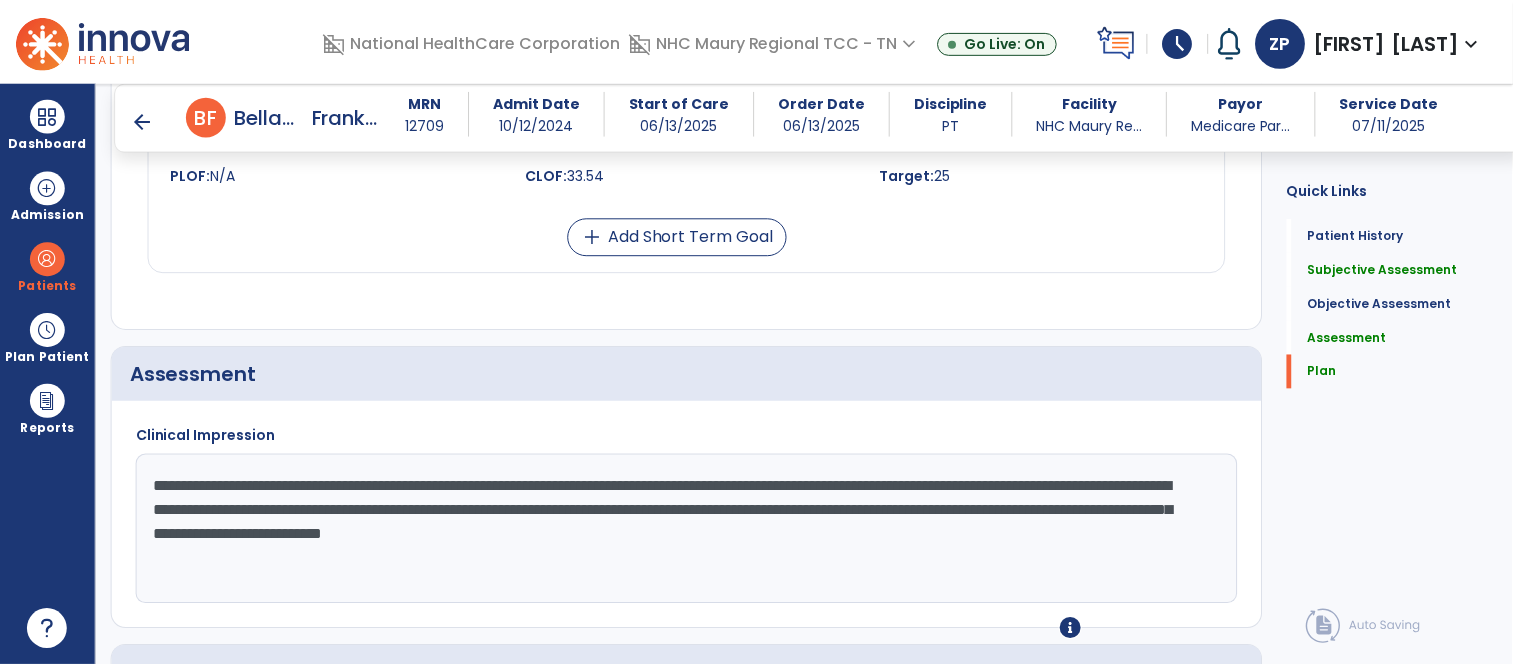 scroll, scrollTop: 3607, scrollLeft: 0, axis: vertical 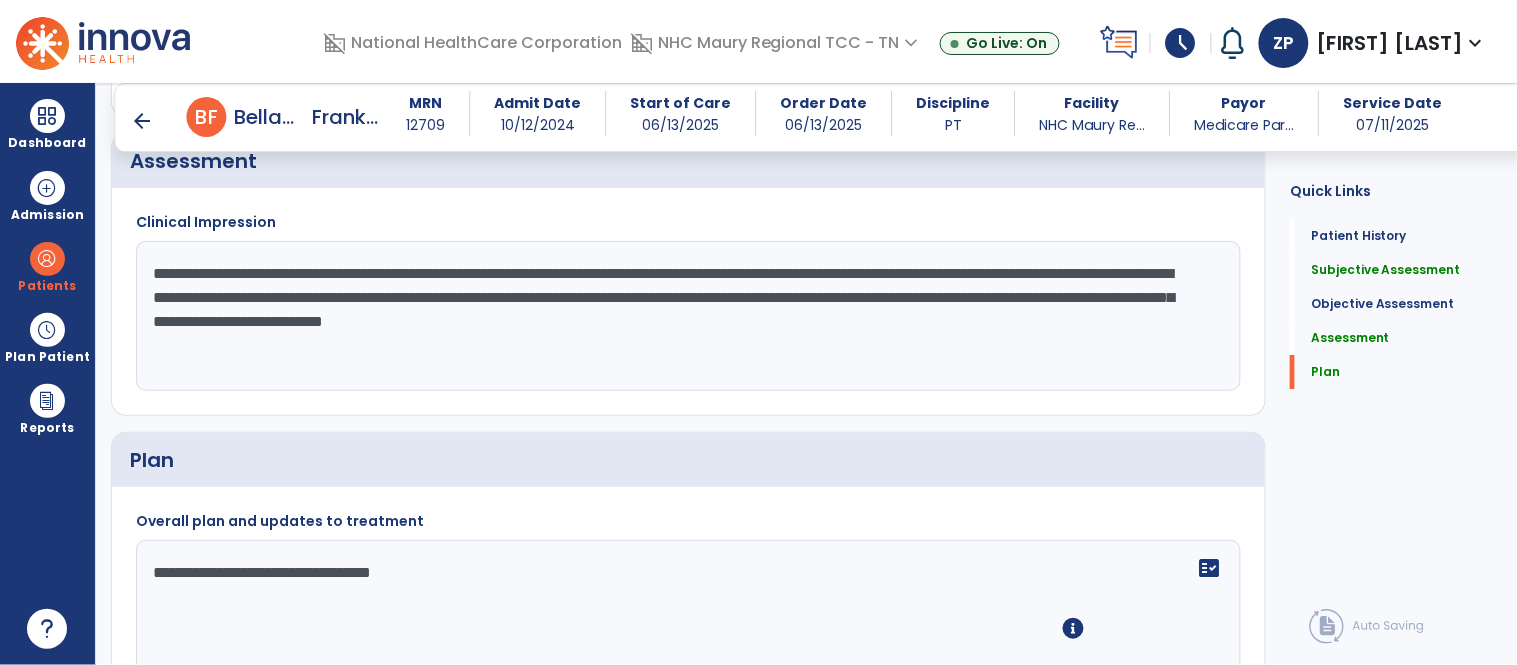 click on "Sign" 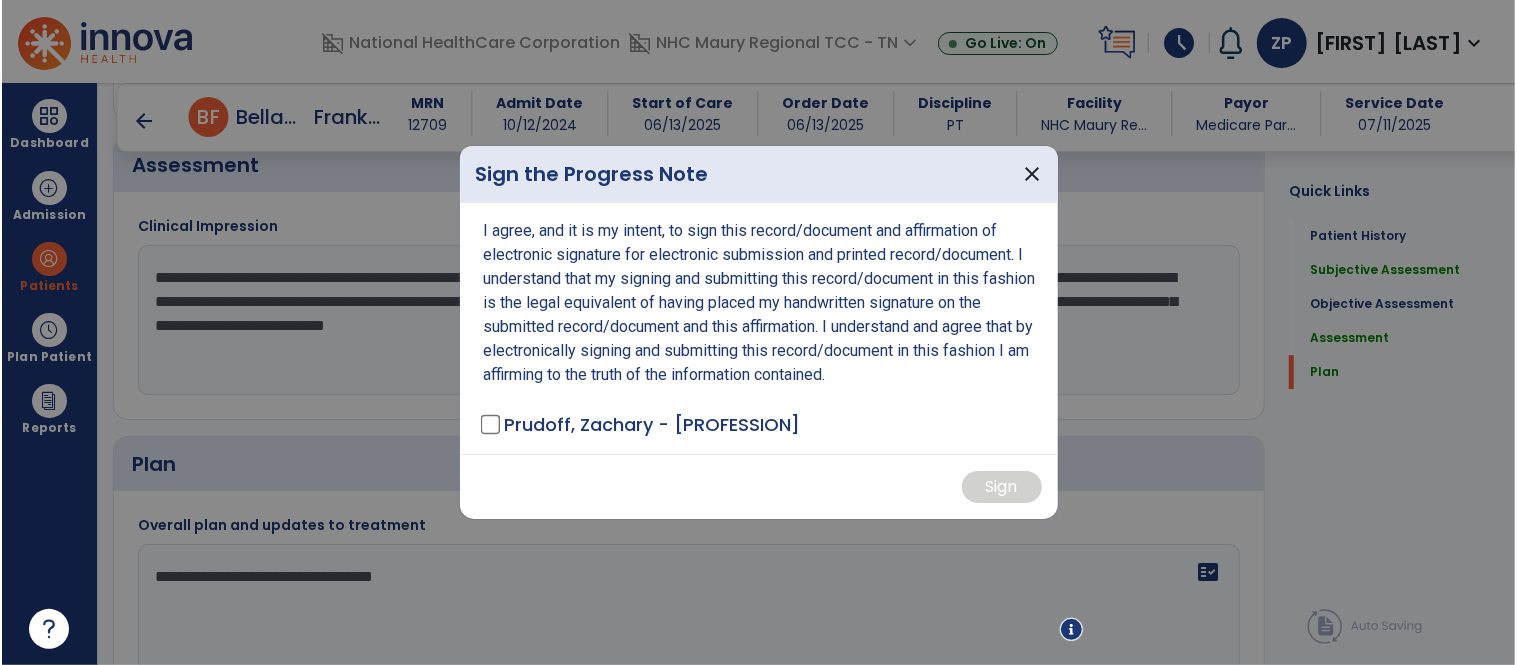 scroll, scrollTop: 3607, scrollLeft: 0, axis: vertical 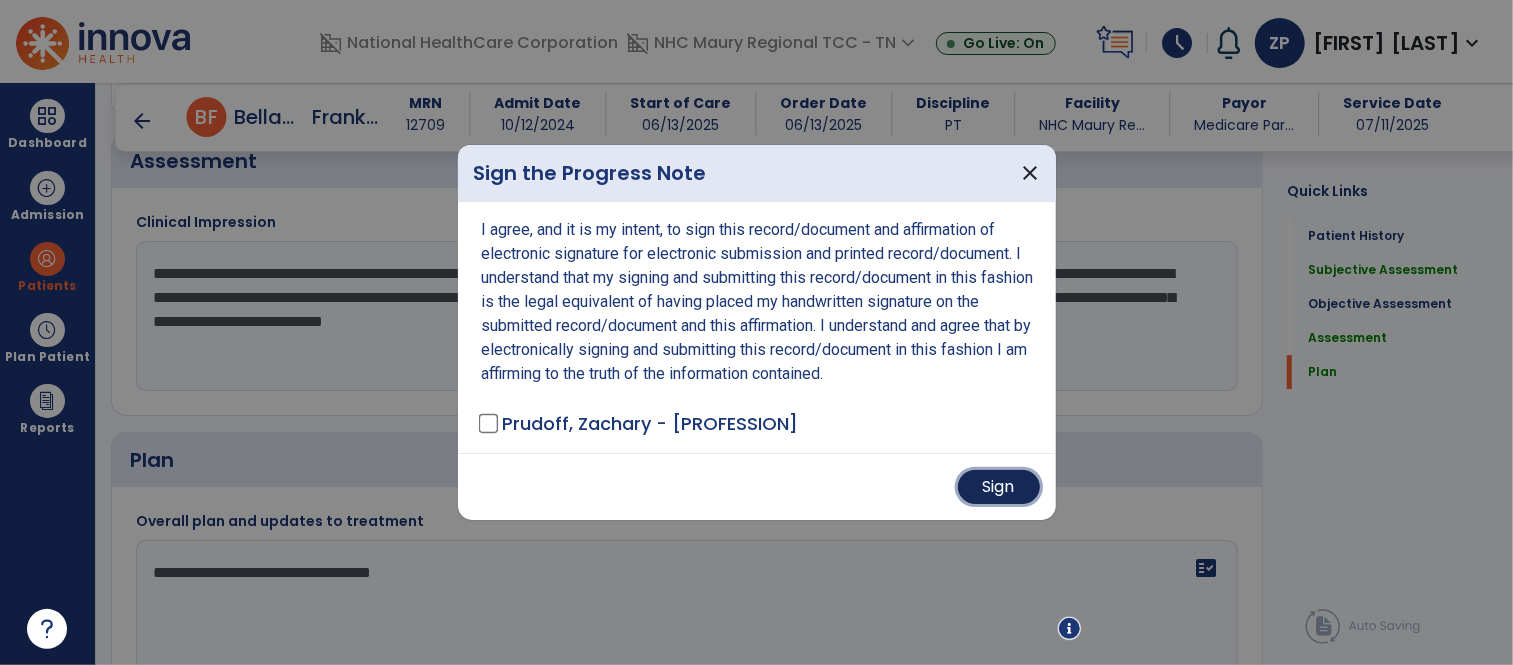 click on "Sign" at bounding box center (999, 487) 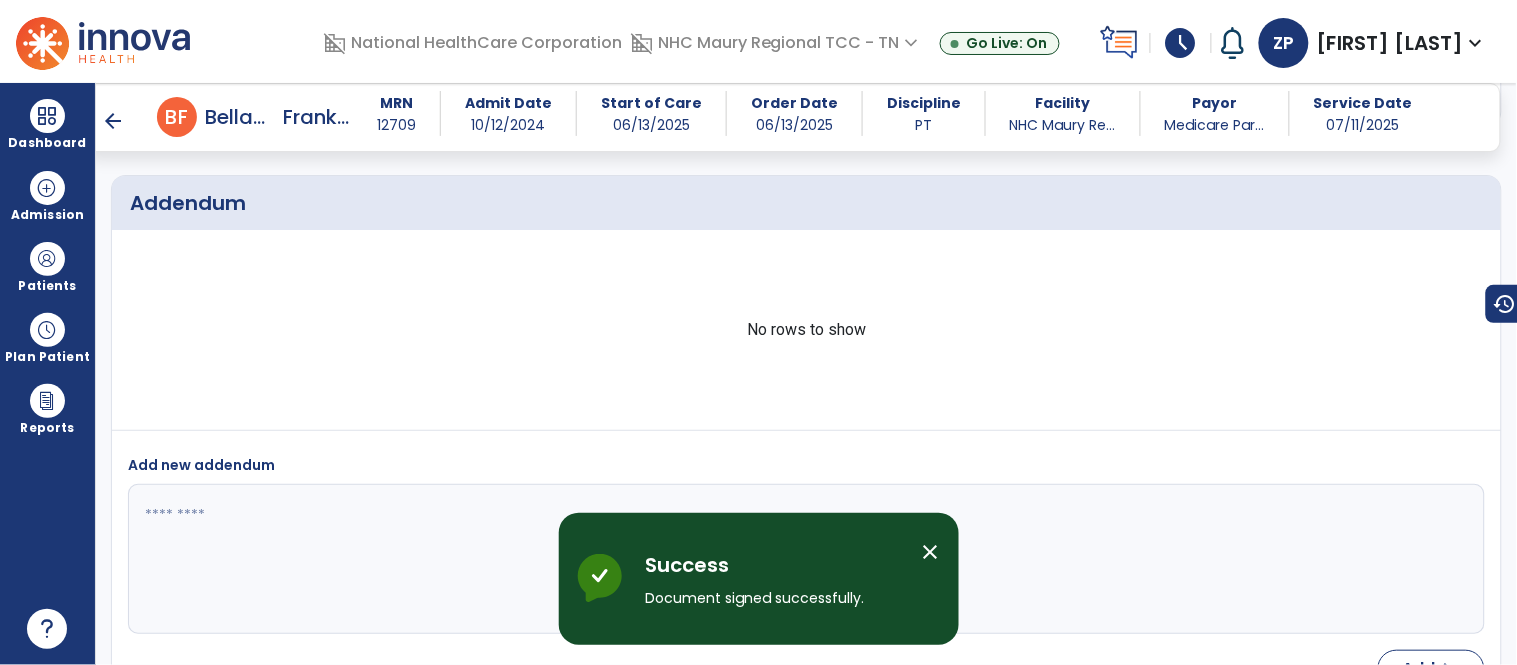 scroll, scrollTop: 5172, scrollLeft: 0, axis: vertical 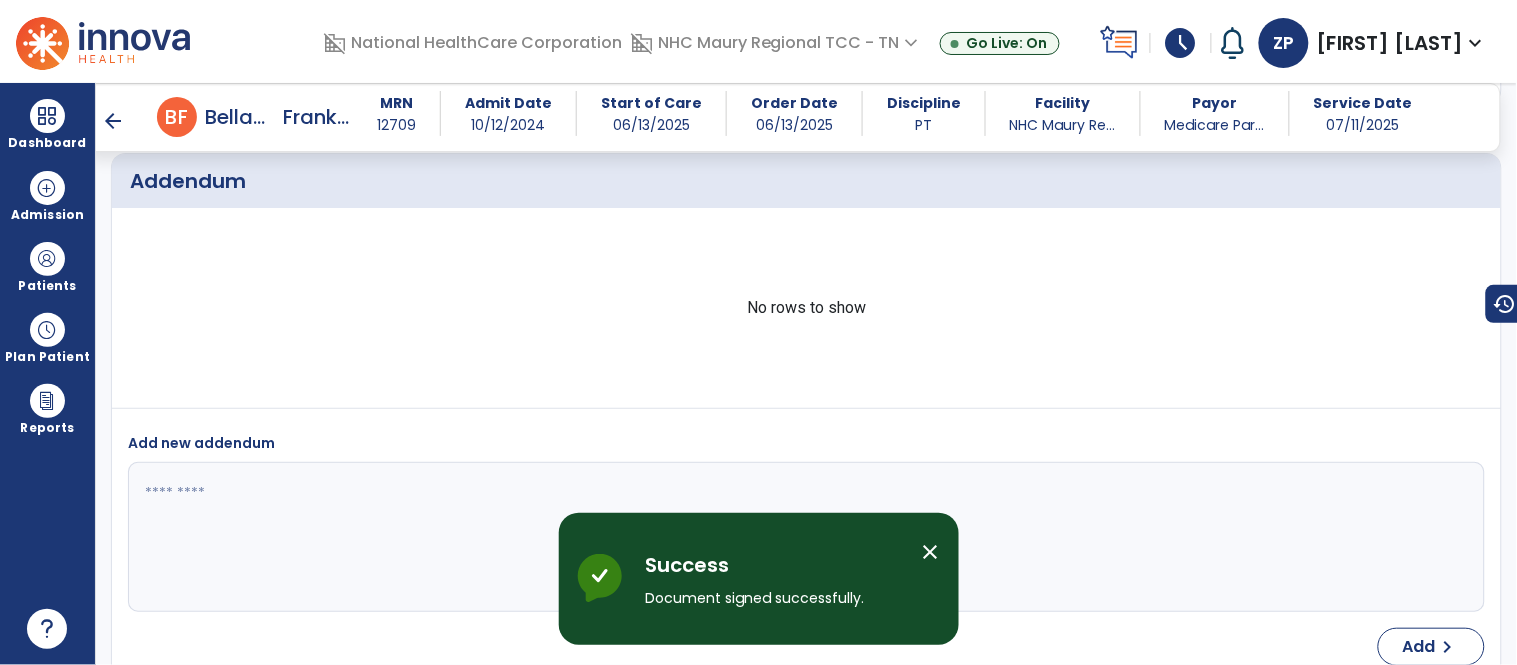 click on "arrow_back" at bounding box center [113, 121] 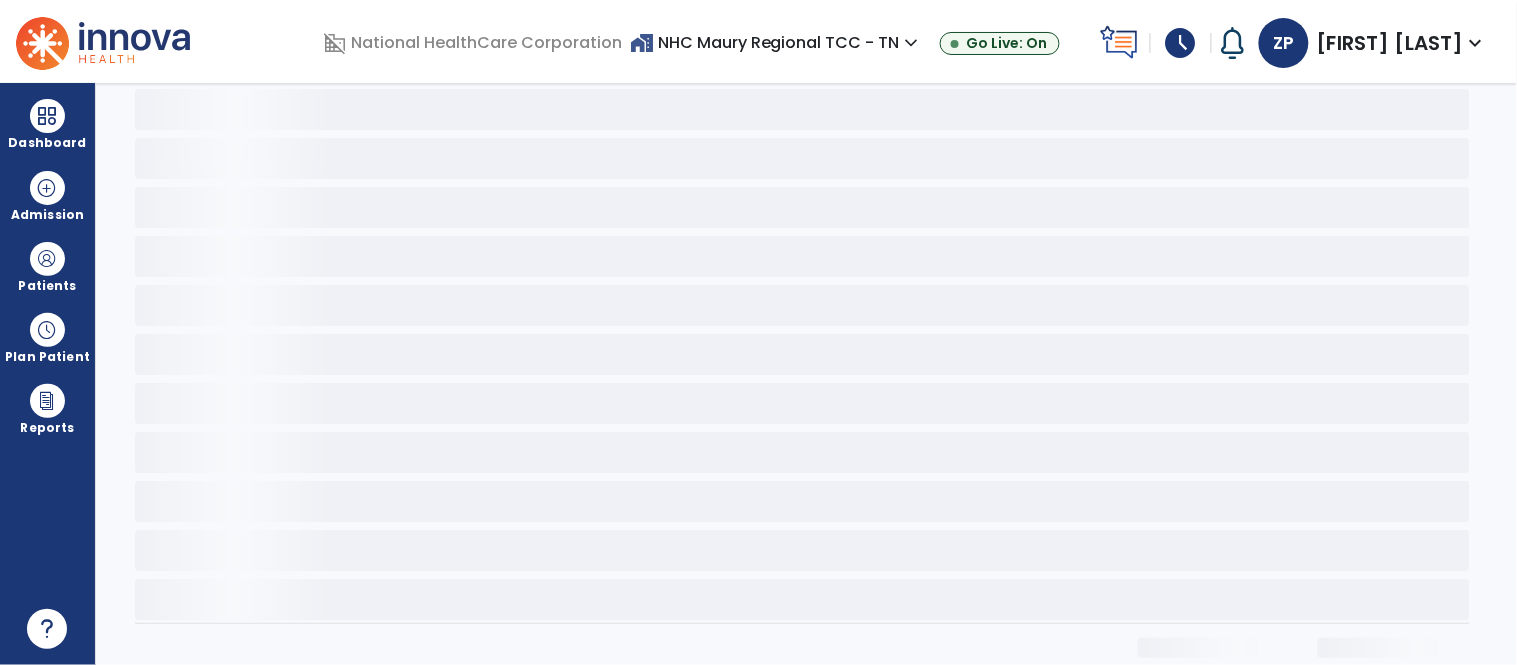 scroll, scrollTop: 0, scrollLeft: 0, axis: both 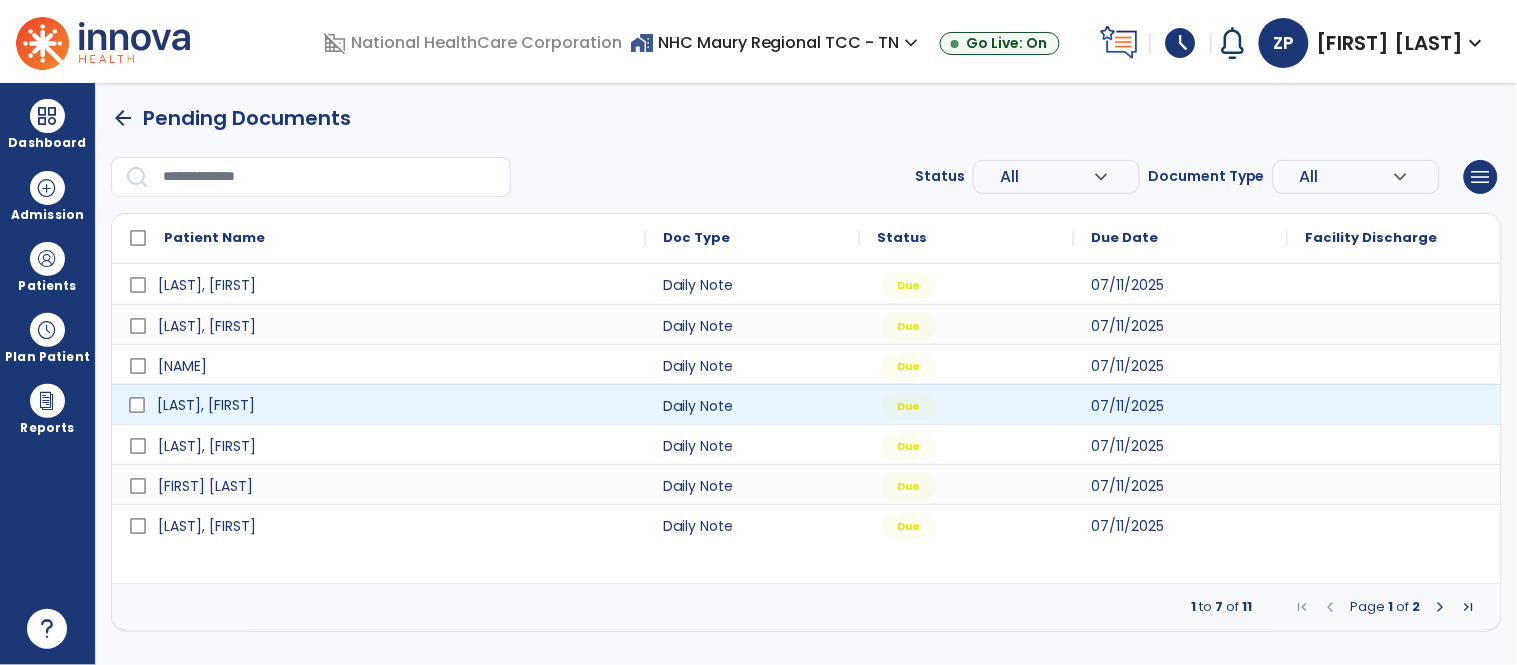 click on "[LAST], [FIRST]" at bounding box center (393, 405) 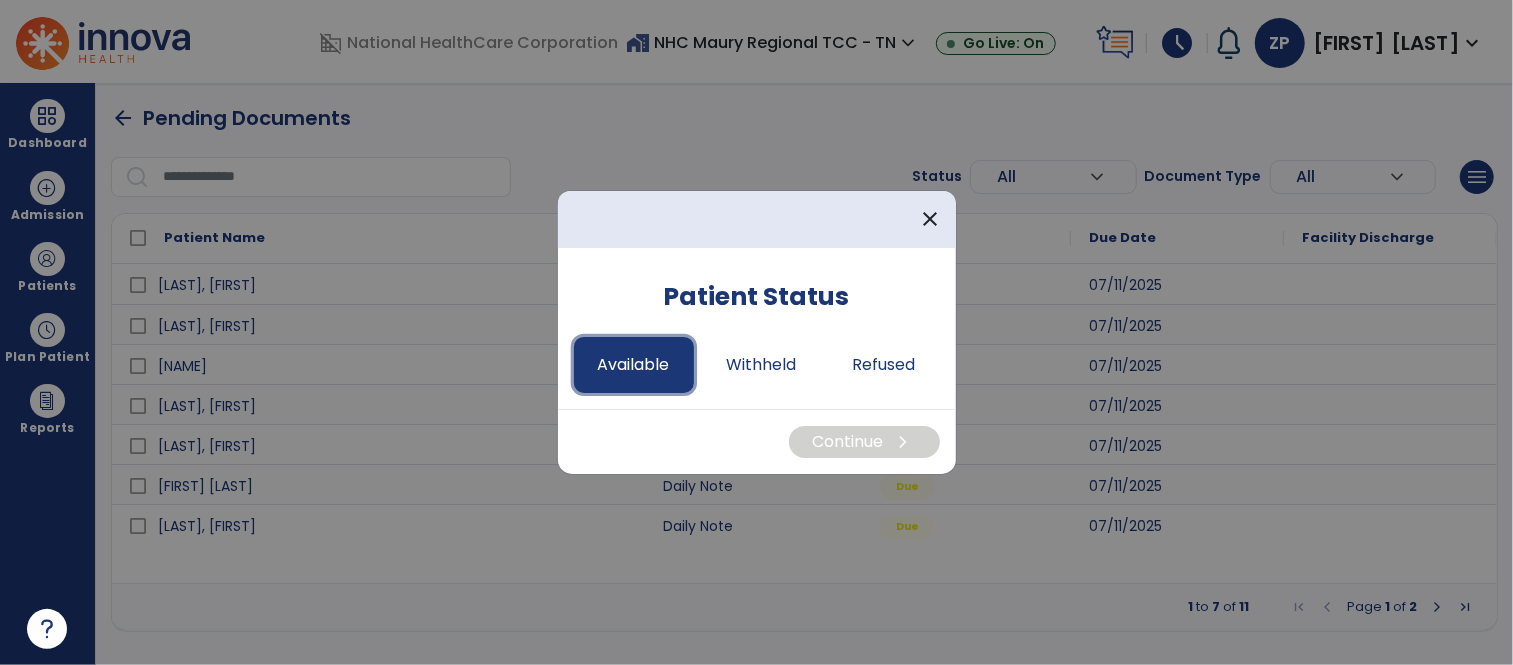 click on "Available" at bounding box center [634, 365] 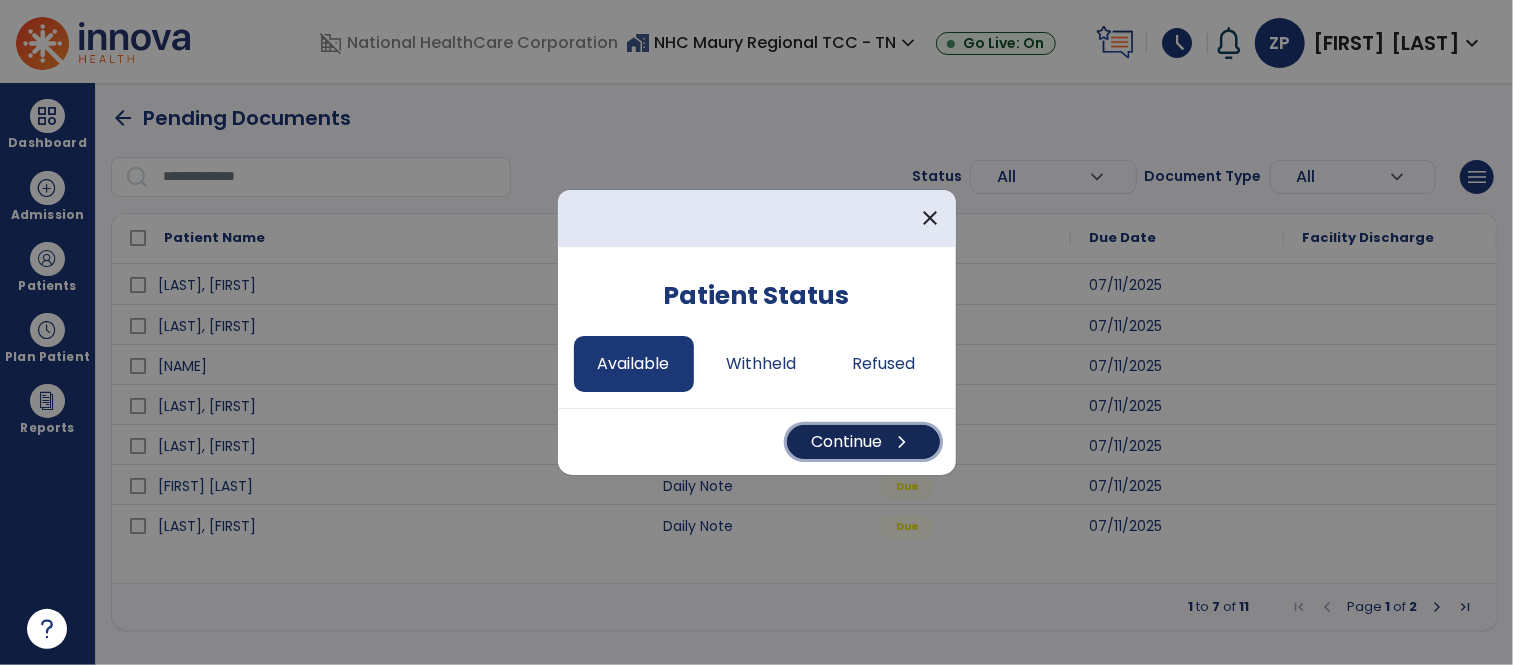 click on "Continue   chevron_right" at bounding box center (863, 442) 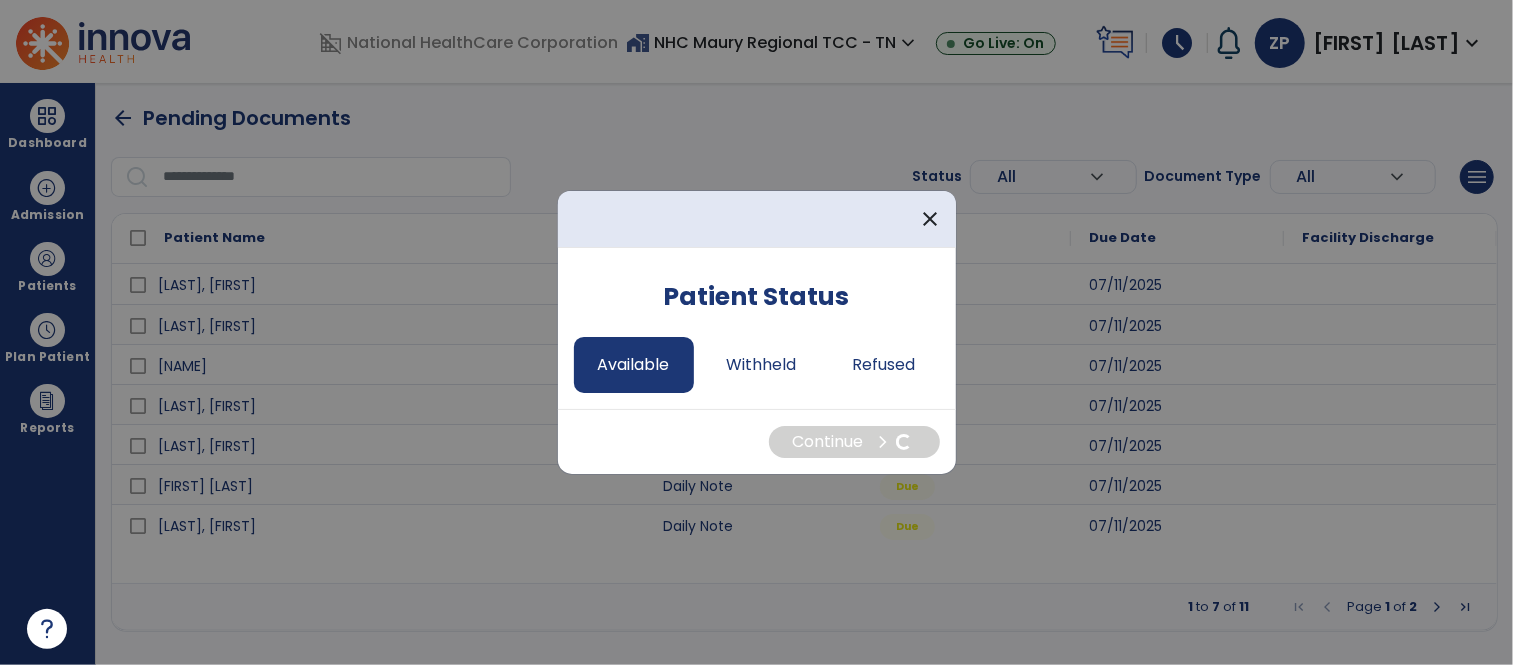 select on "*" 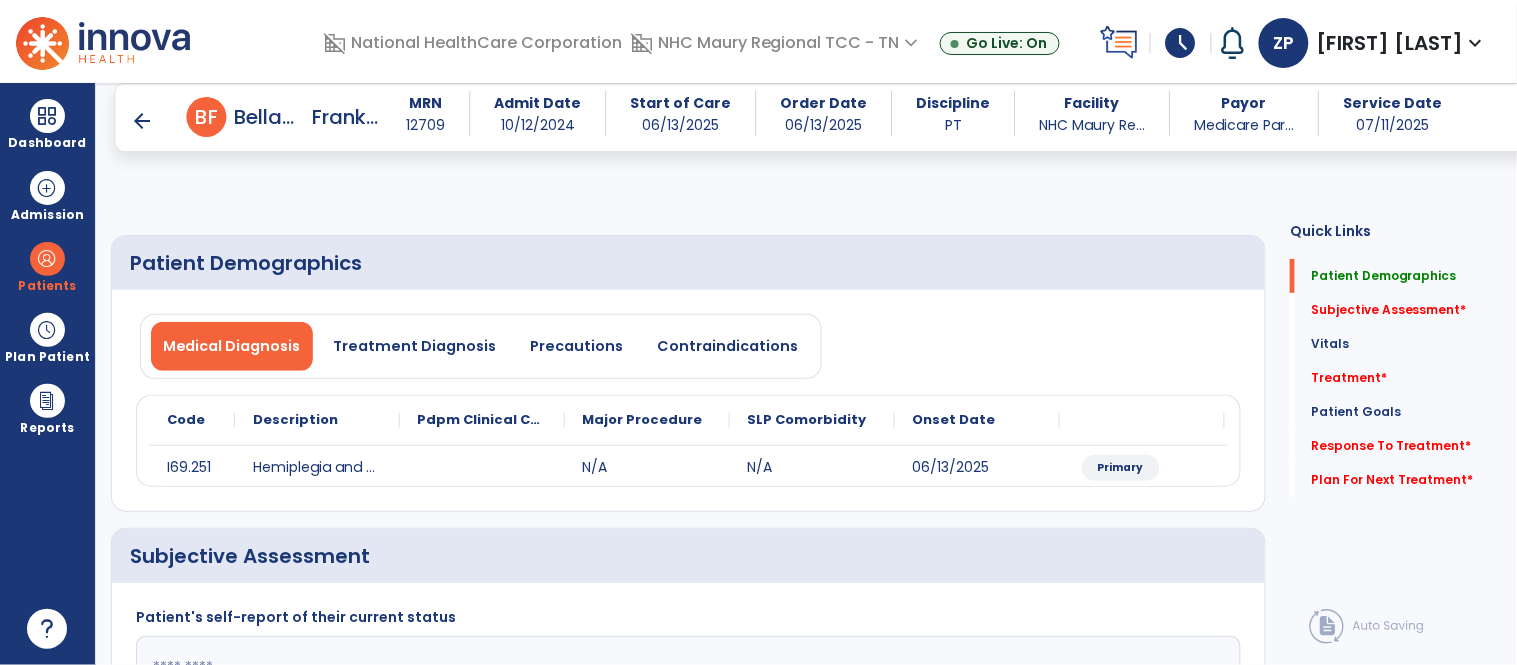 scroll, scrollTop: 135, scrollLeft: 0, axis: vertical 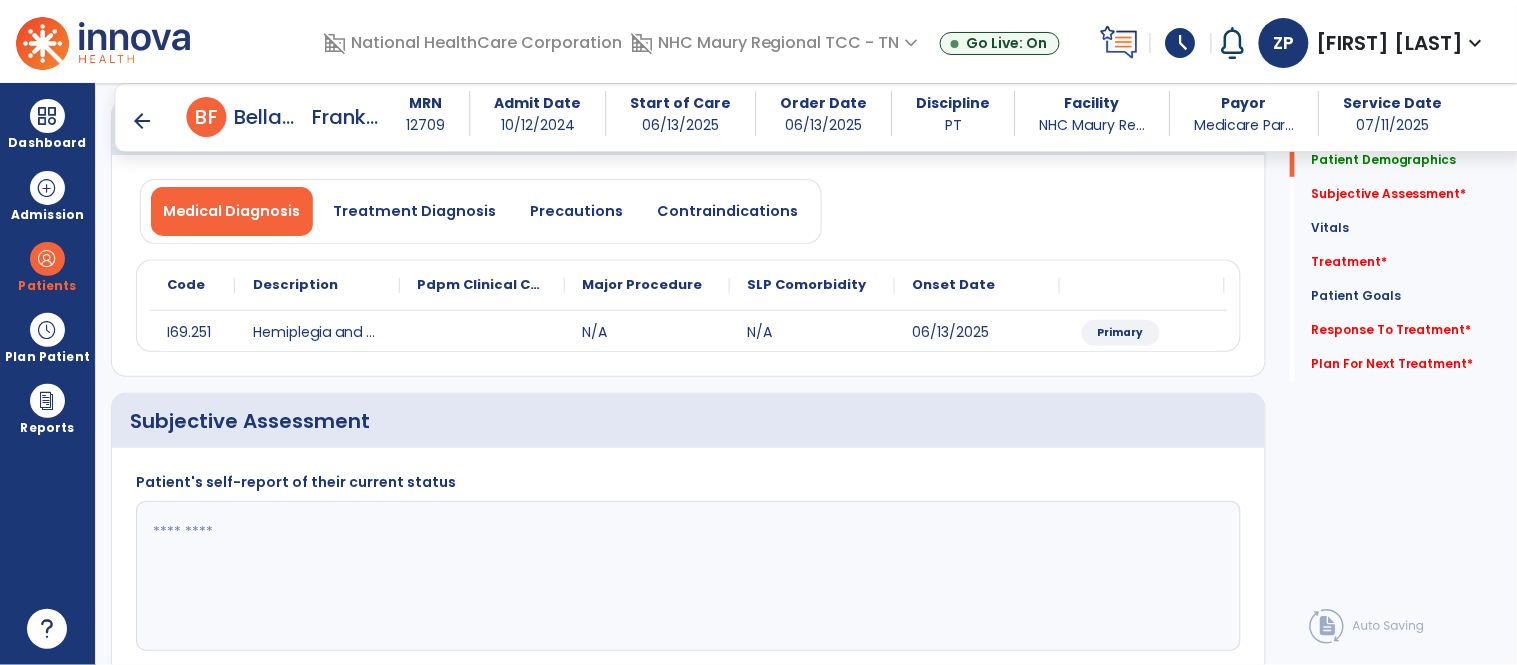 click 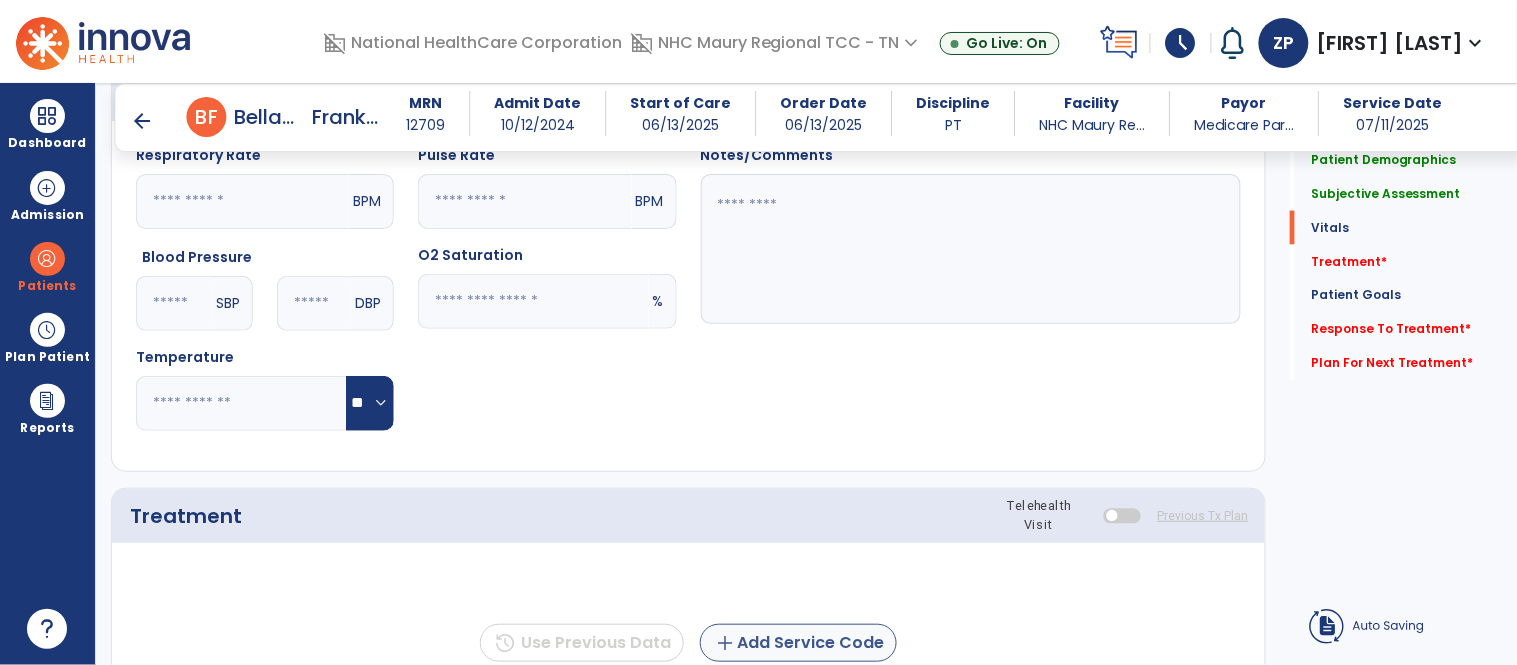type on "**********" 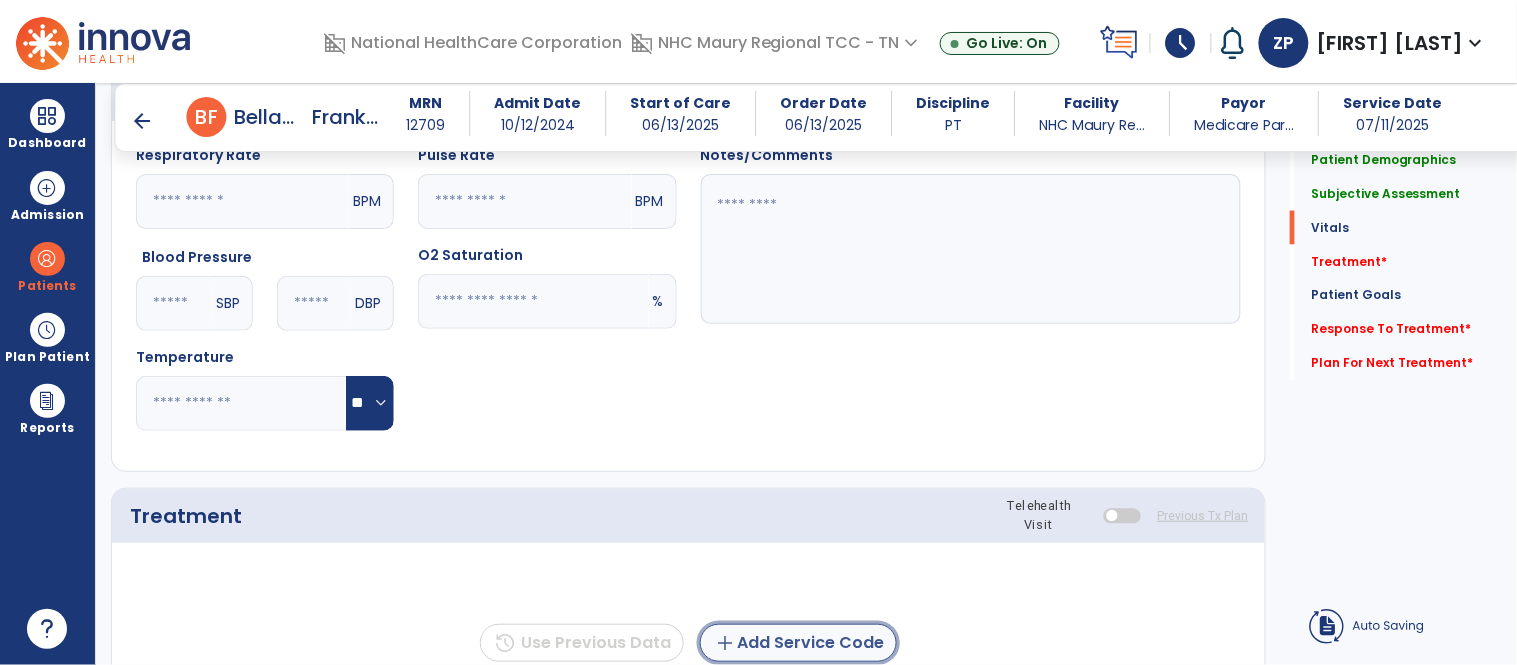 click on "add  Add Service Code" 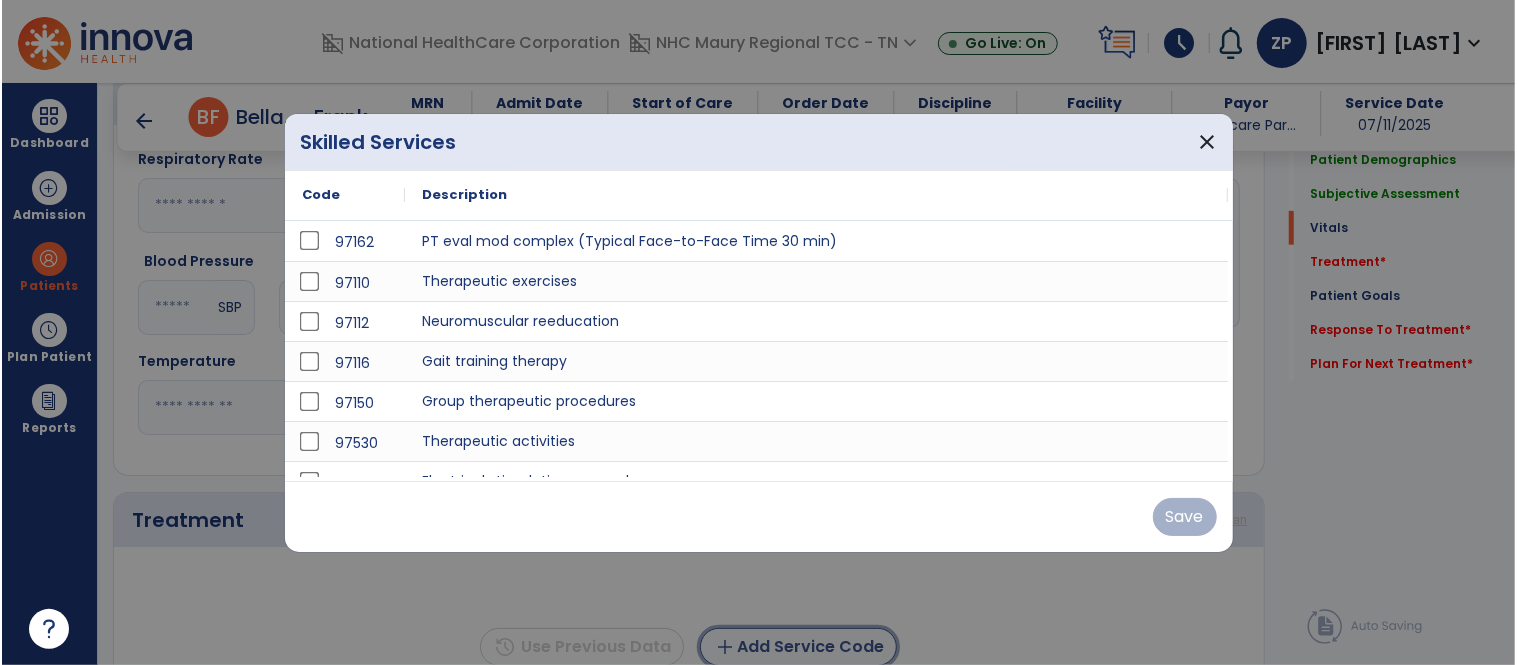 scroll, scrollTop: 761, scrollLeft: 0, axis: vertical 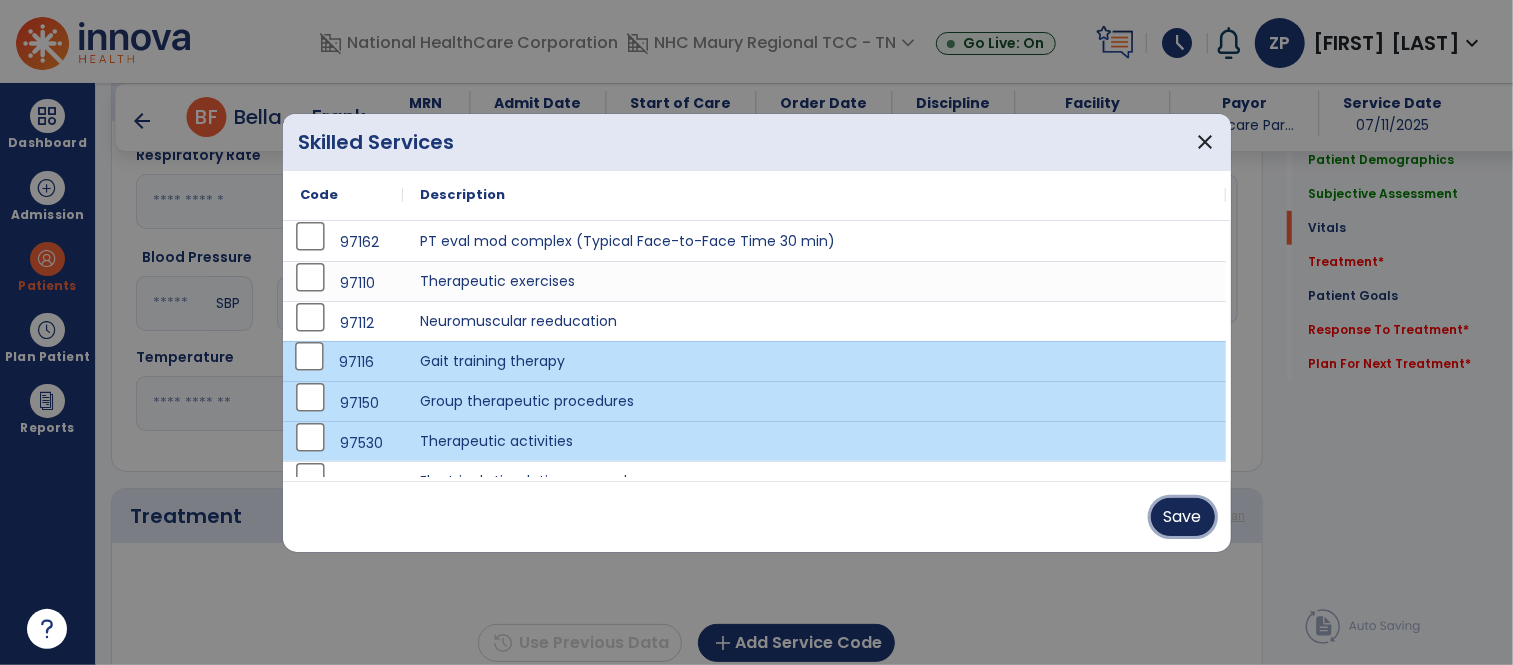 click on "Save" at bounding box center [1183, 517] 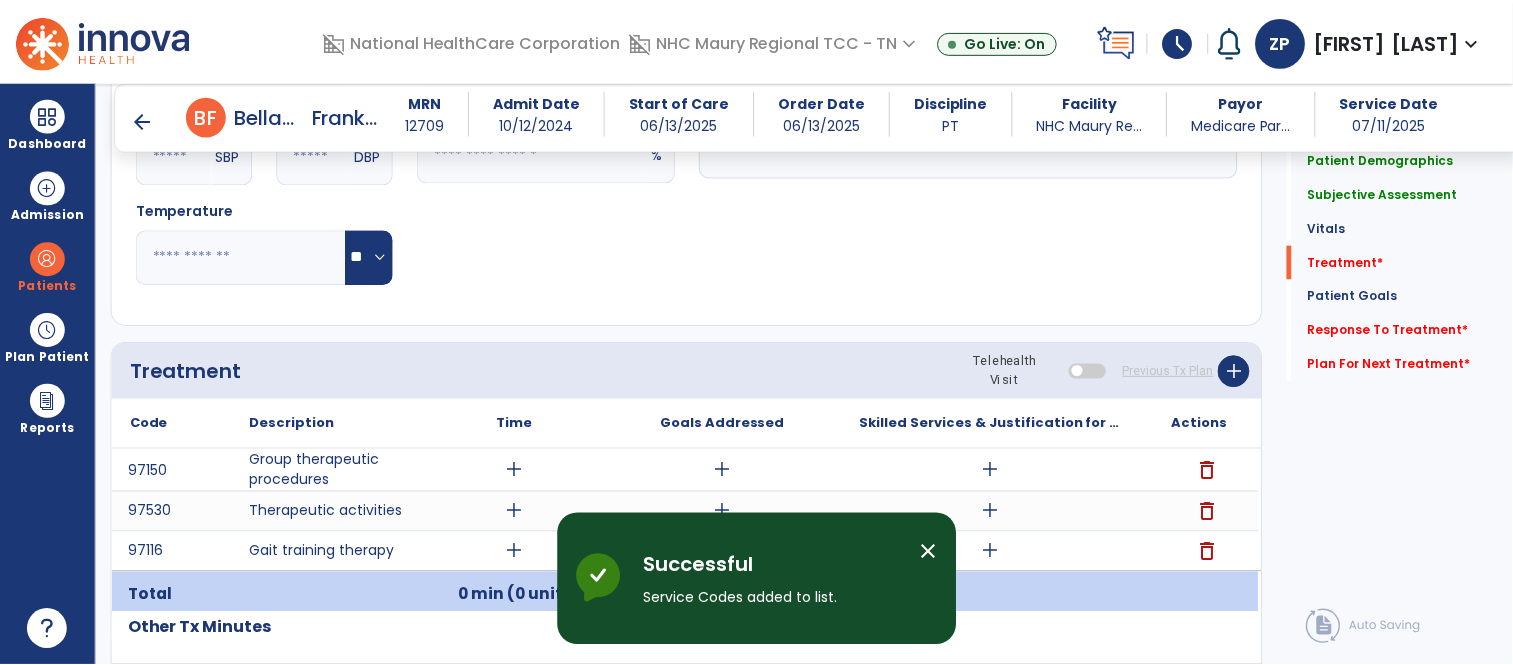 scroll, scrollTop: 925, scrollLeft: 0, axis: vertical 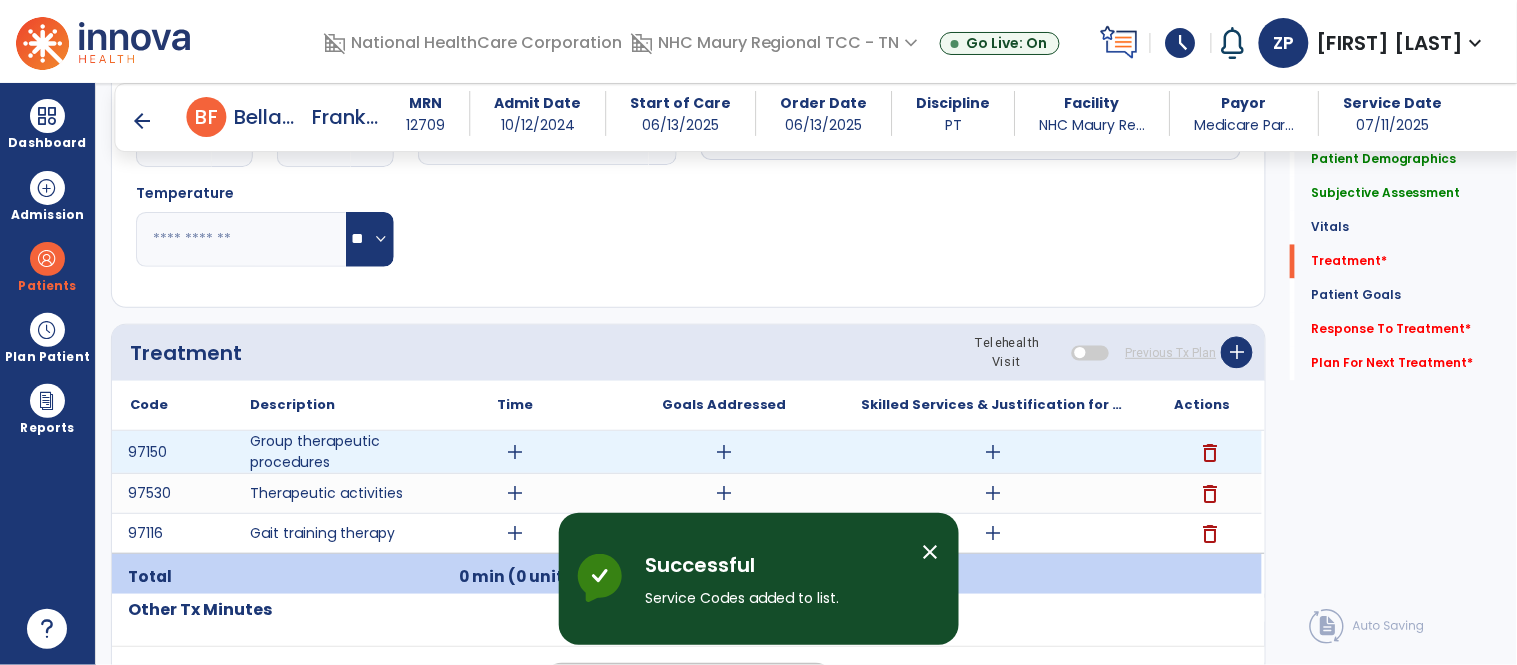 click on "add" at bounding box center (515, 452) 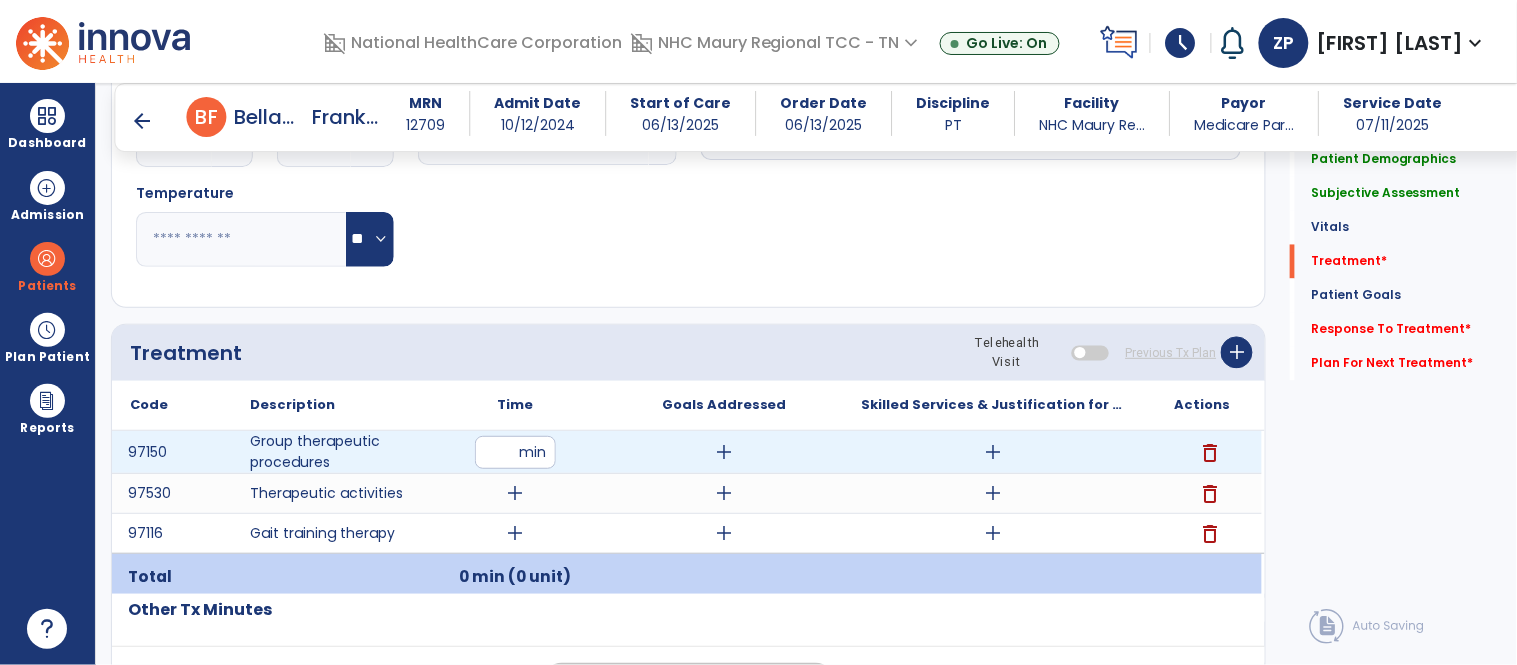 type on "**" 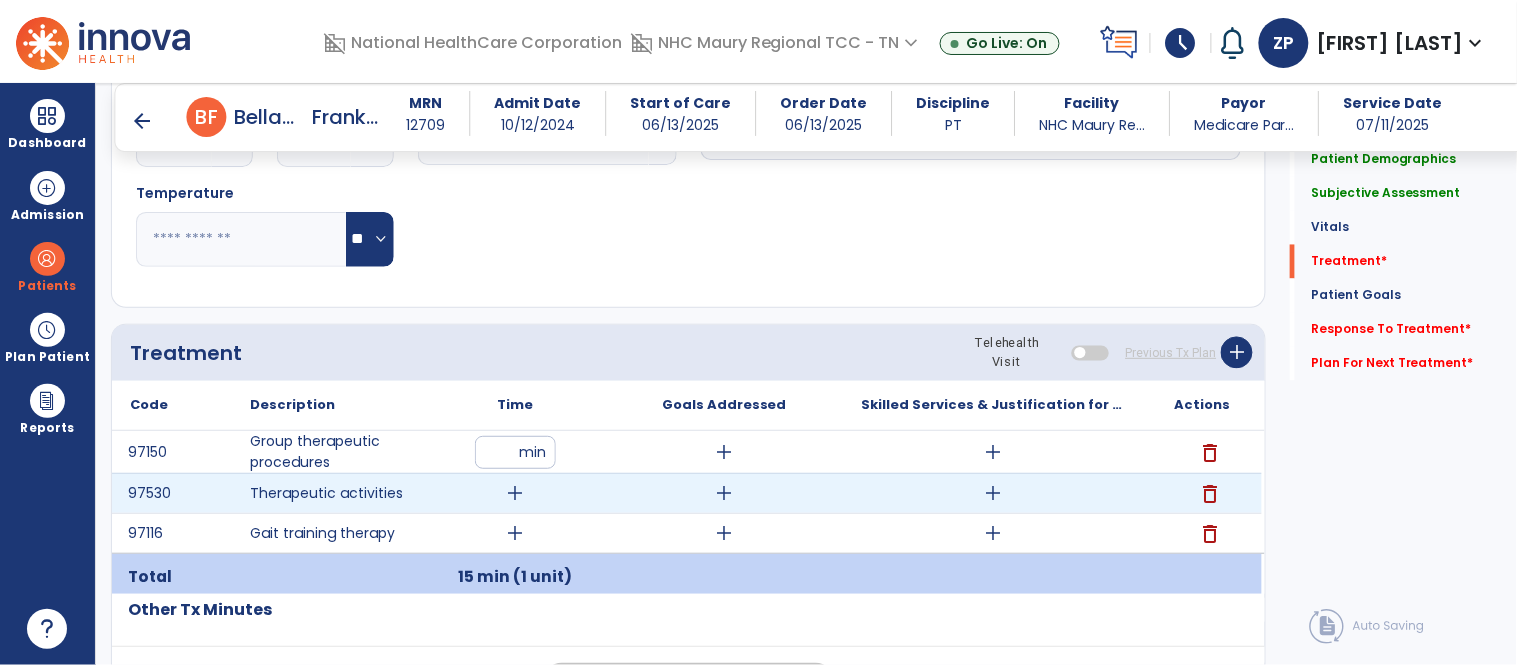 click on "add" at bounding box center (515, 493) 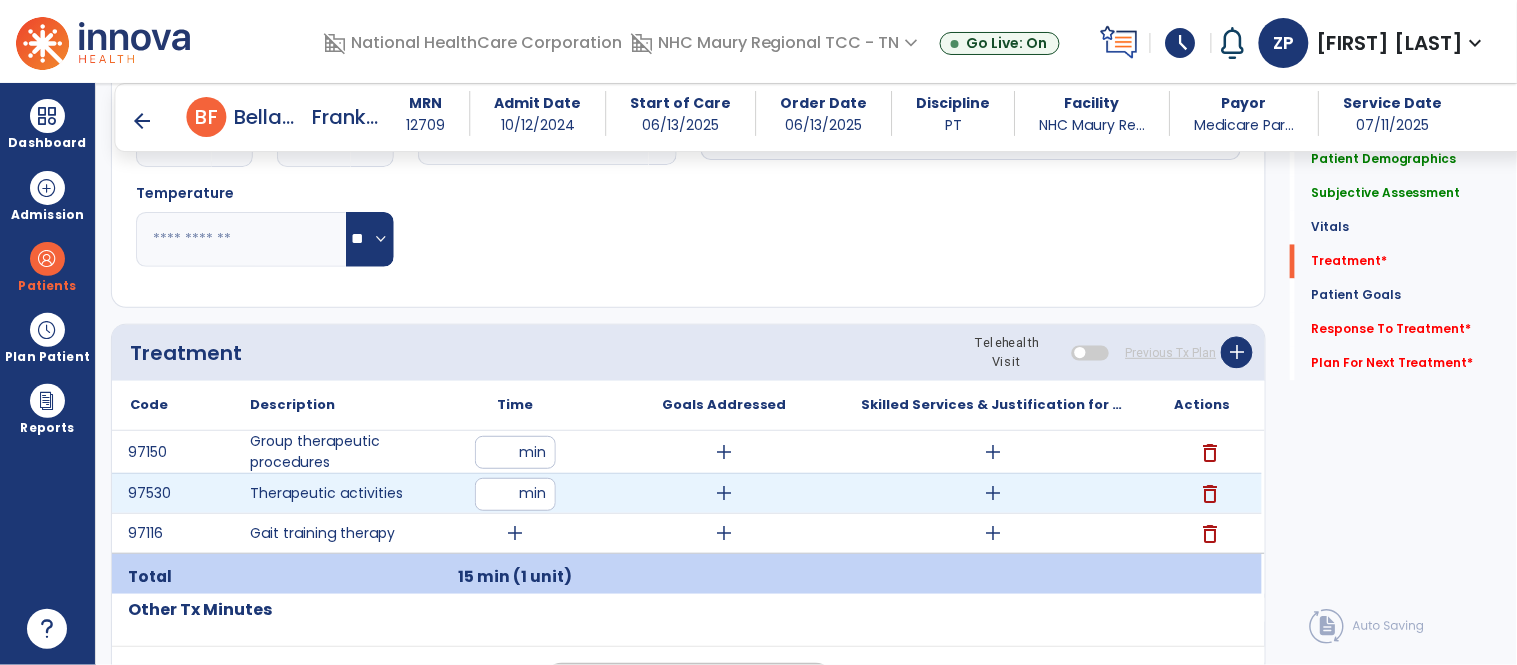 type on "**" 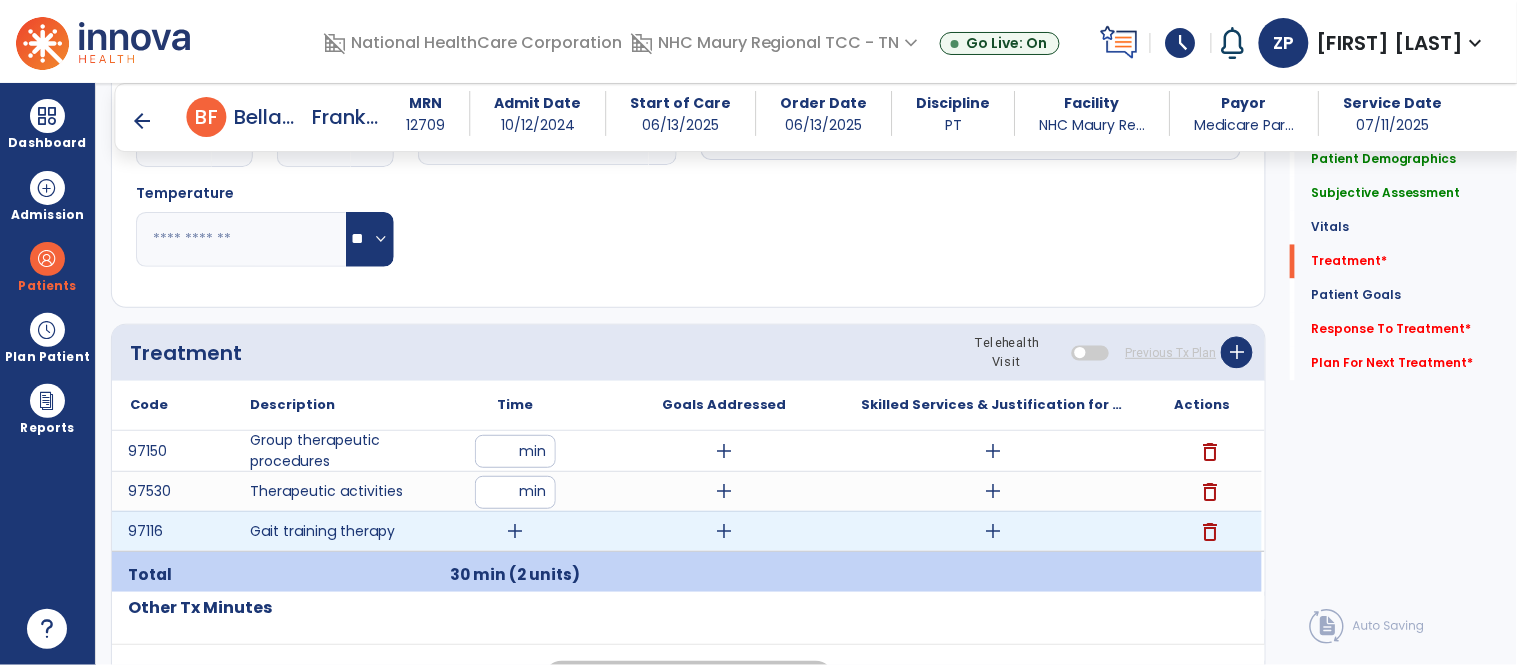 click on "add" at bounding box center (515, 531) 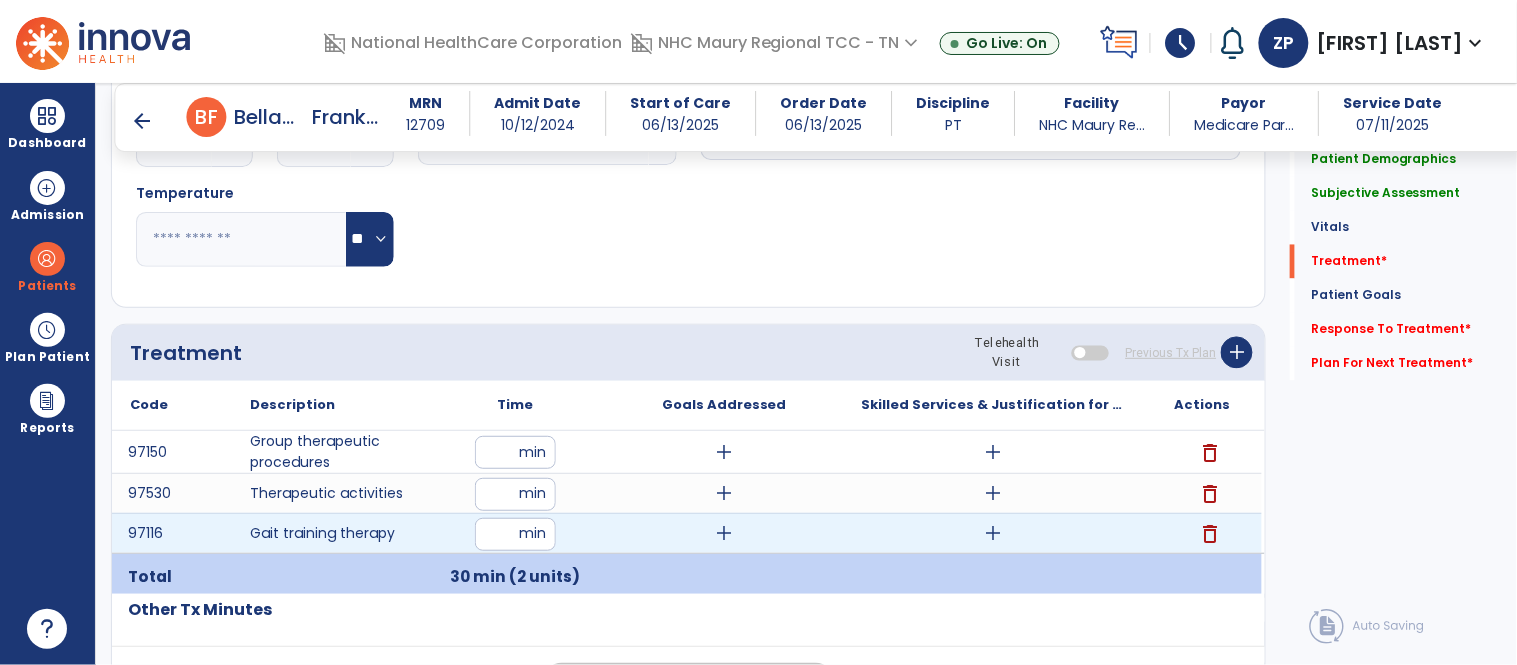 type on "**" 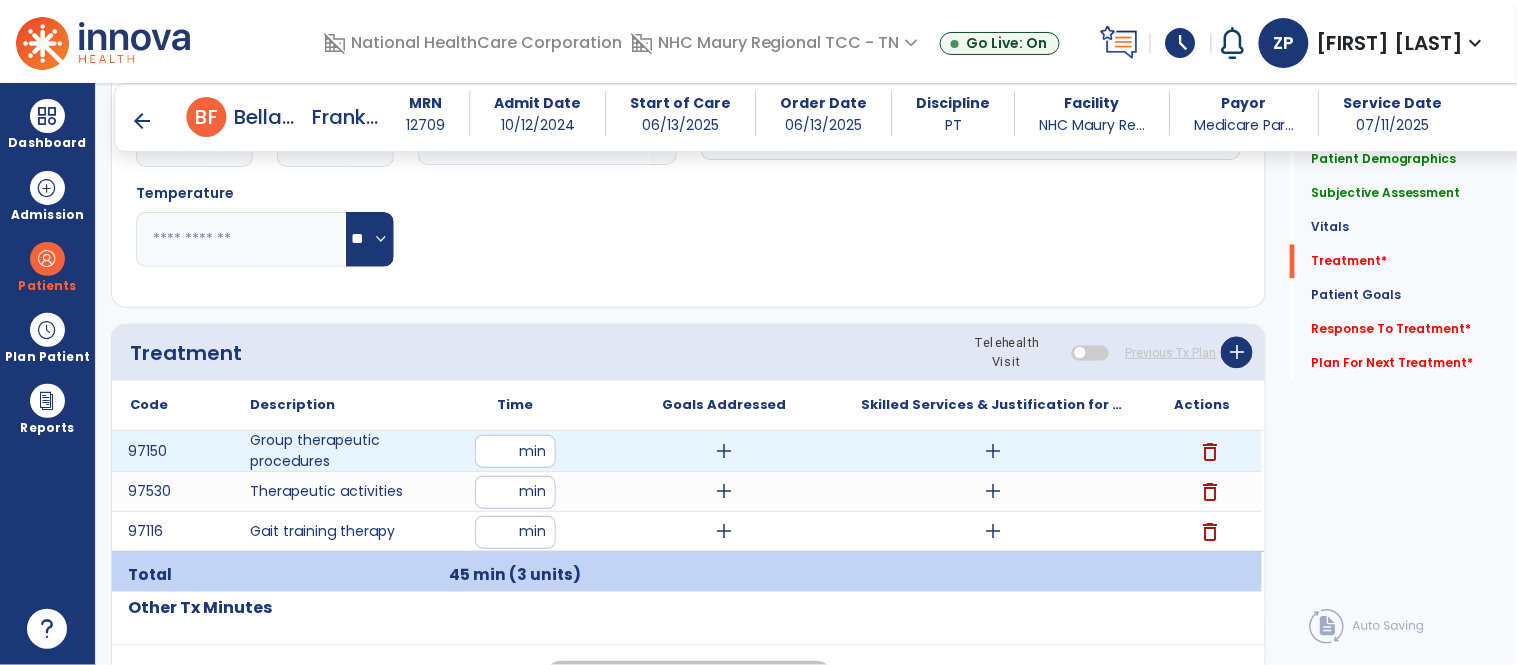 click on "add" at bounding box center [993, 451] 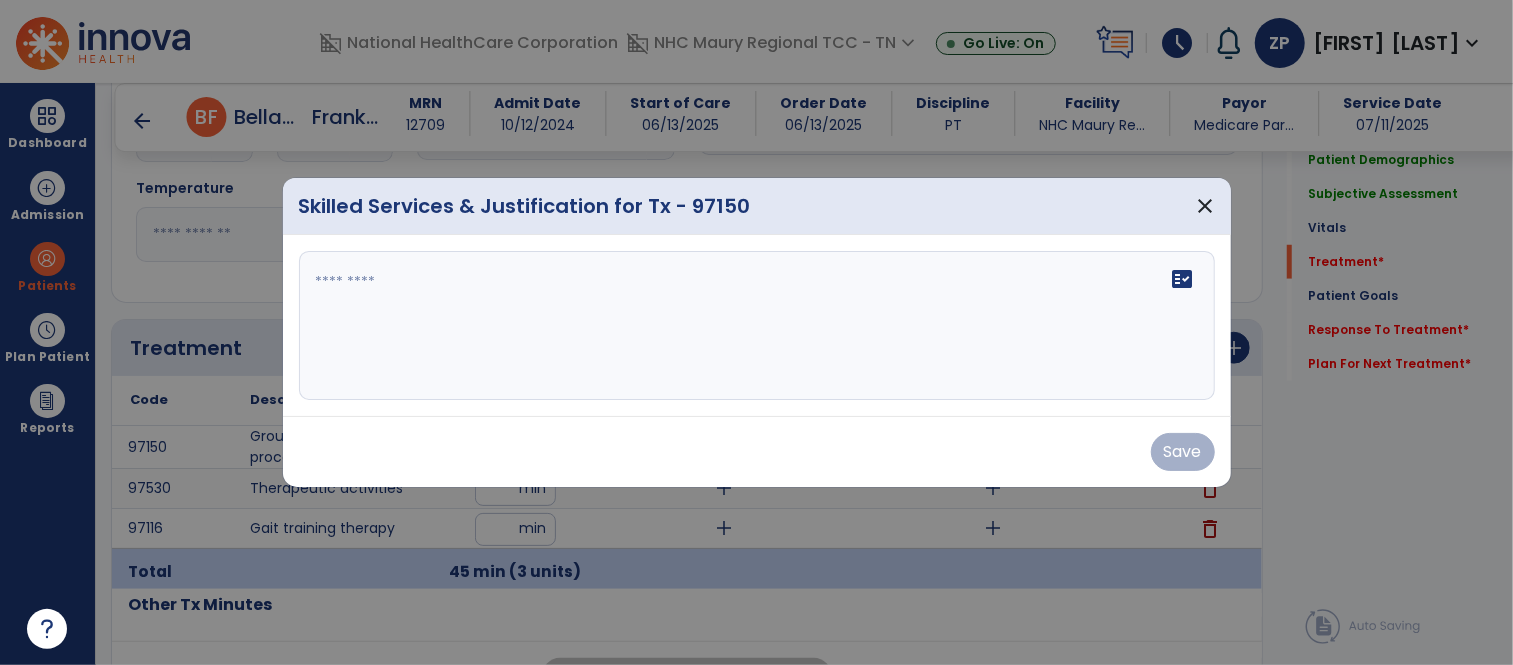 scroll, scrollTop: 925, scrollLeft: 0, axis: vertical 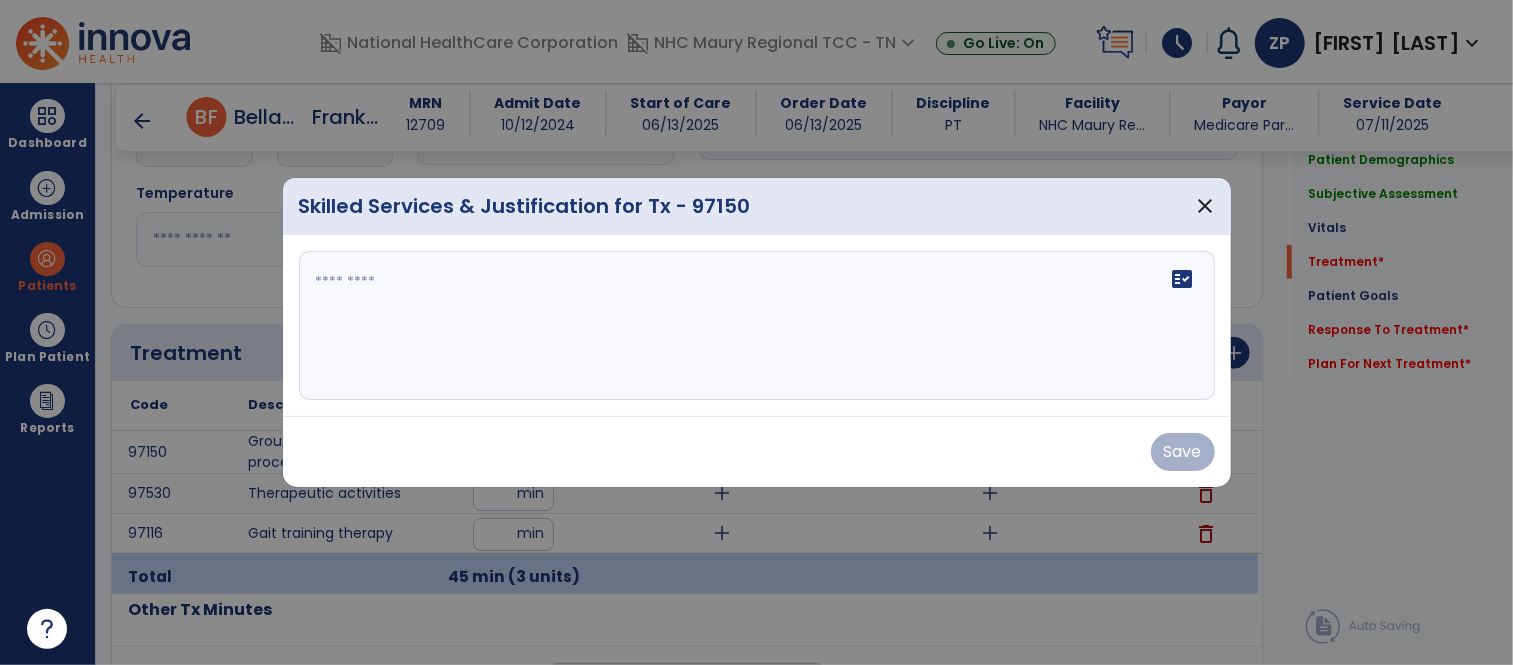 click on "fact_check" at bounding box center [757, 326] 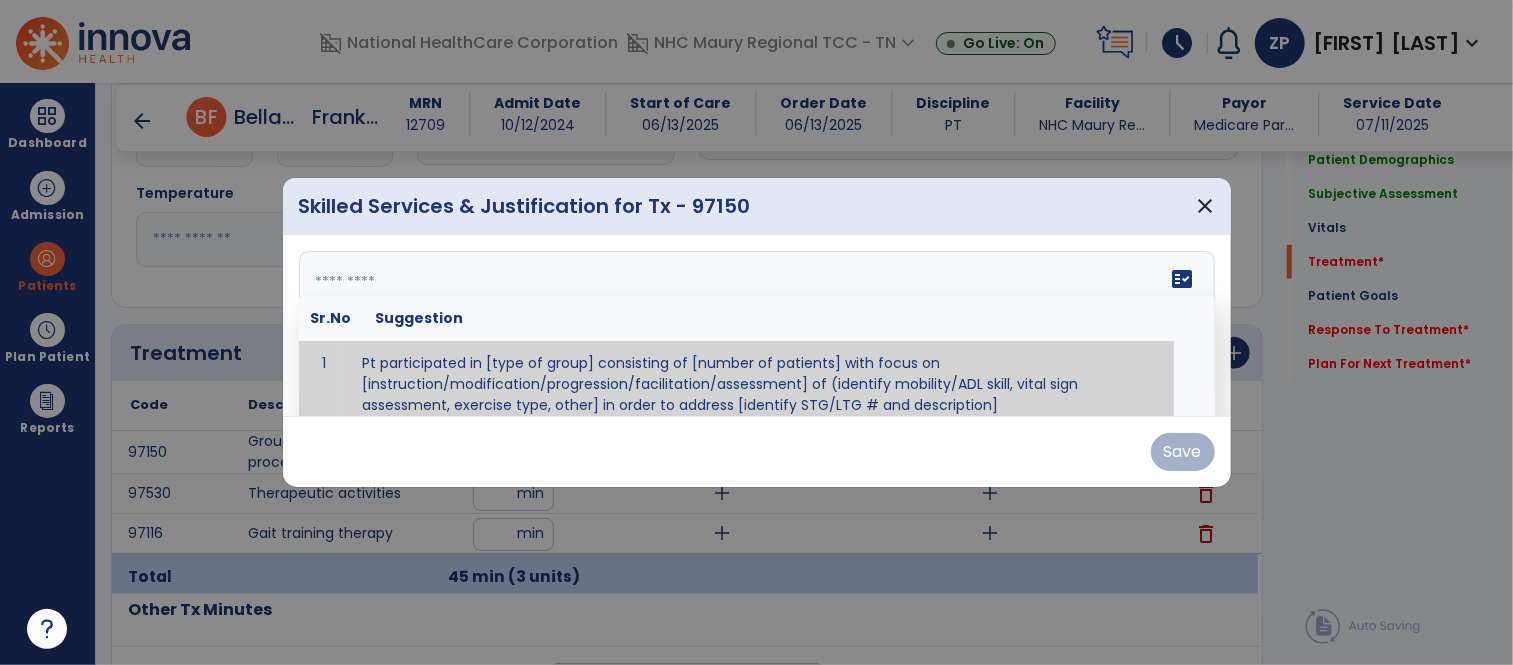 scroll, scrollTop: 11, scrollLeft: 0, axis: vertical 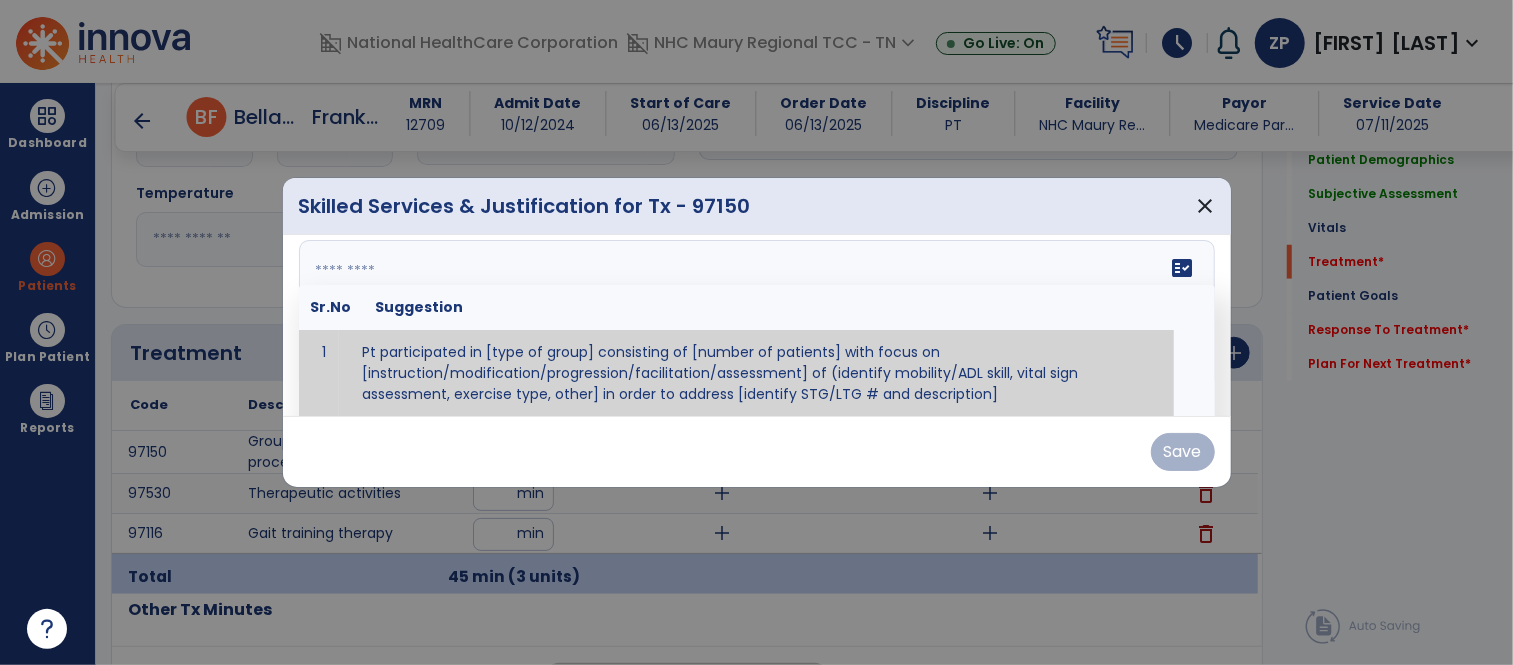 paste on "**********" 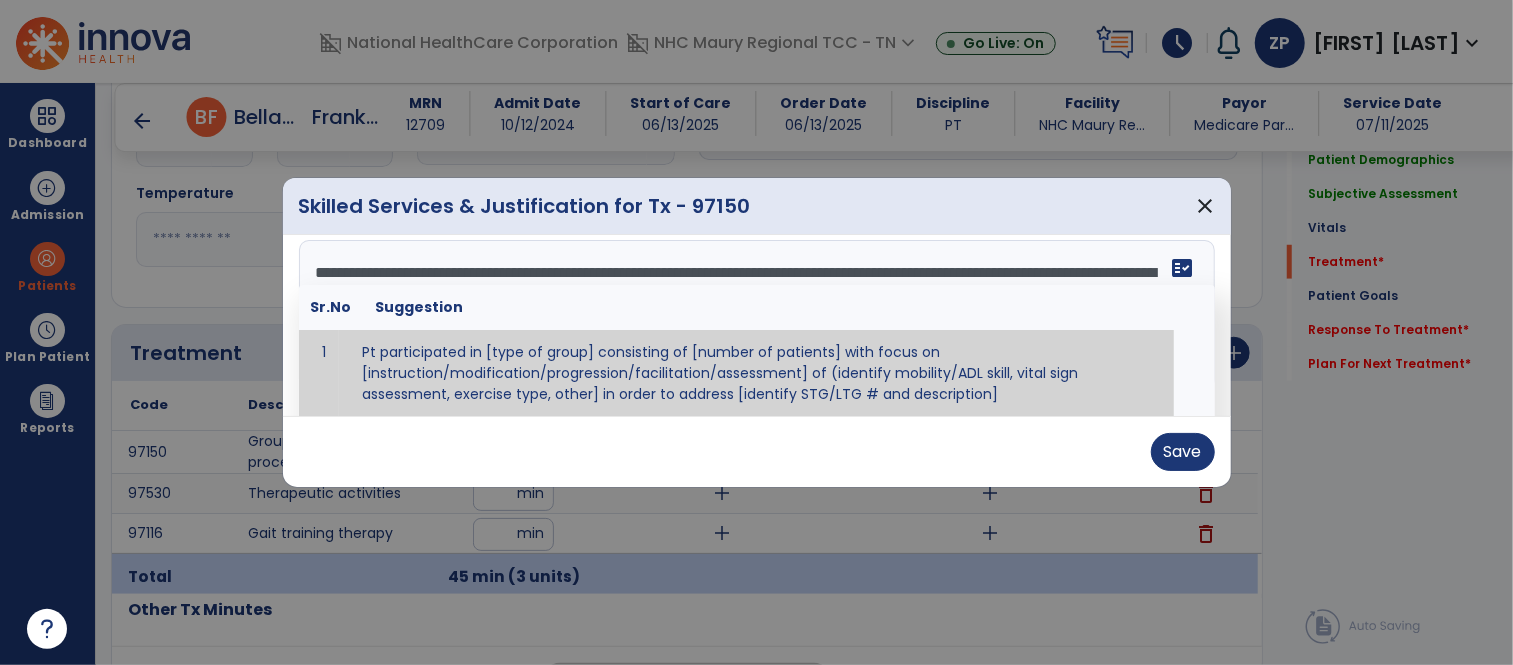 scroll, scrollTop: 14, scrollLeft: 0, axis: vertical 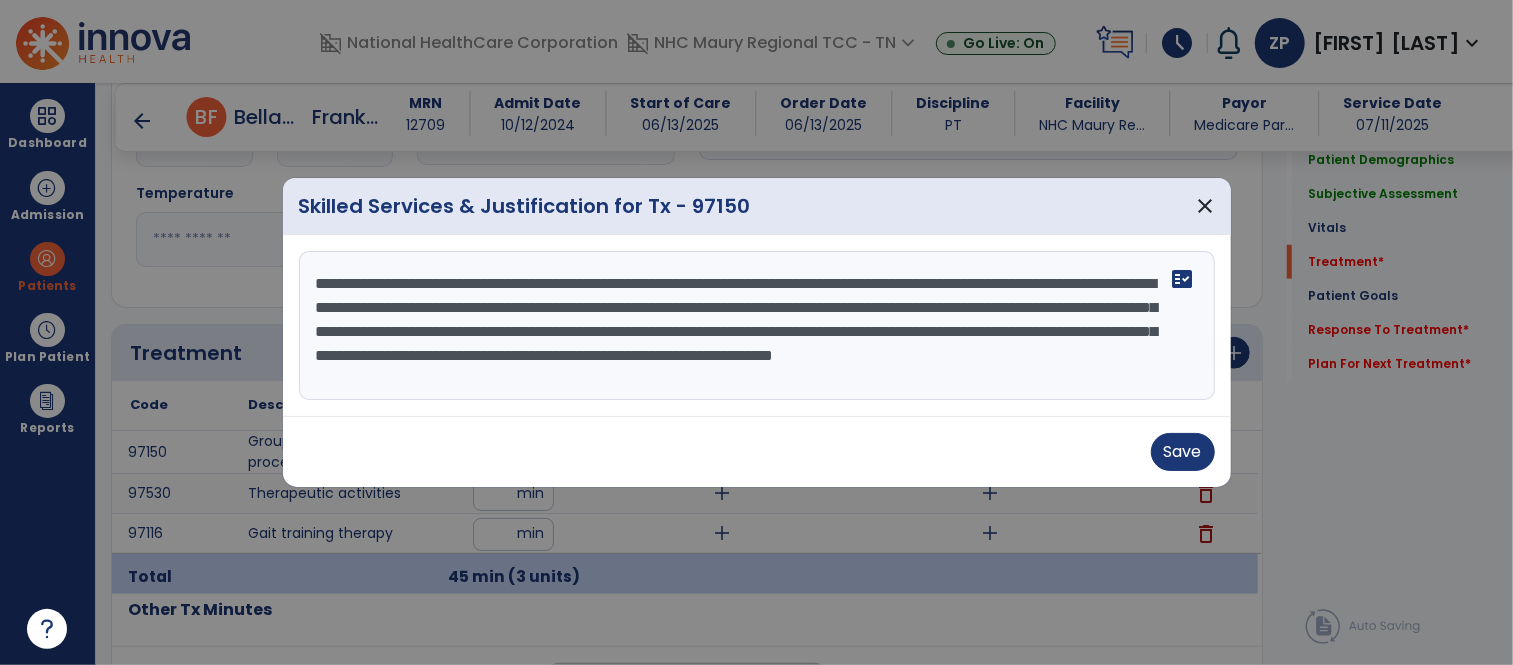 click on "**********" at bounding box center (757, 326) 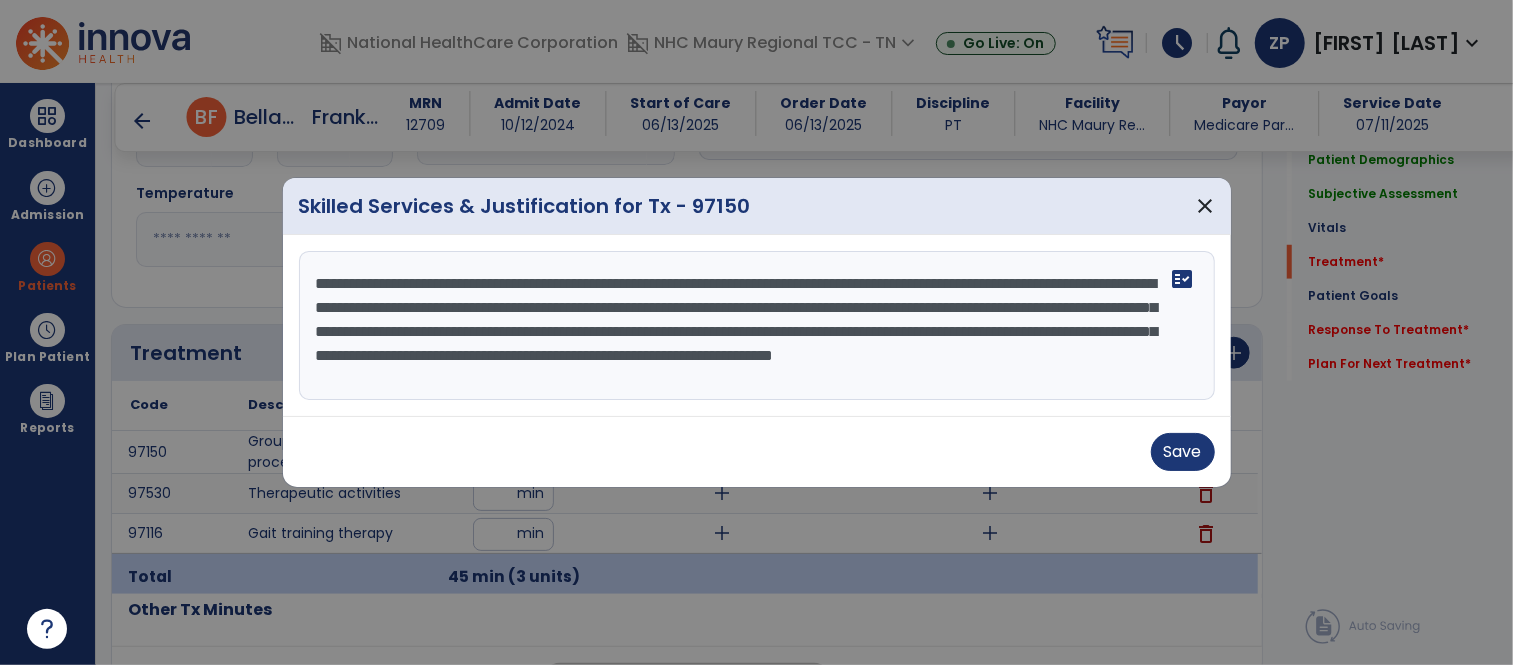 click on "**********" at bounding box center [757, 326] 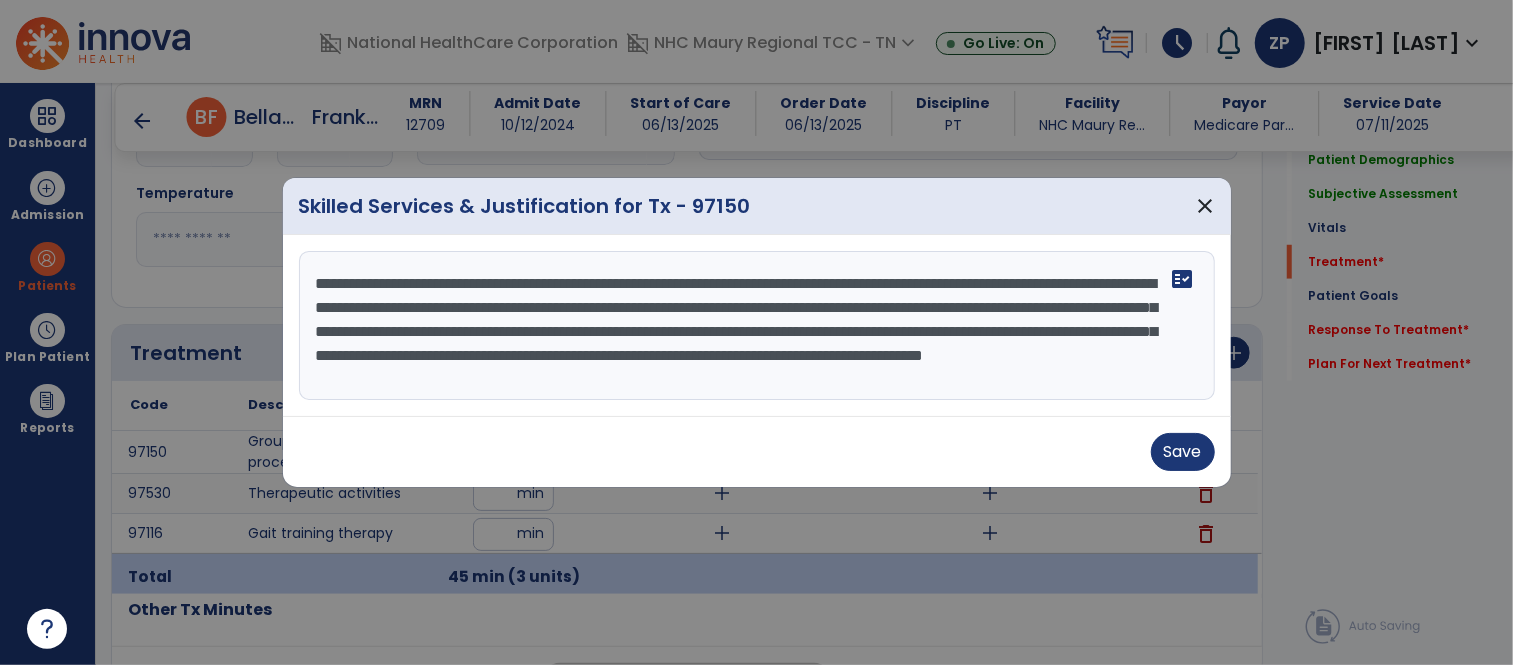 drag, startPoint x: 414, startPoint y: 291, endPoint x: 610, endPoint y: 291, distance: 196 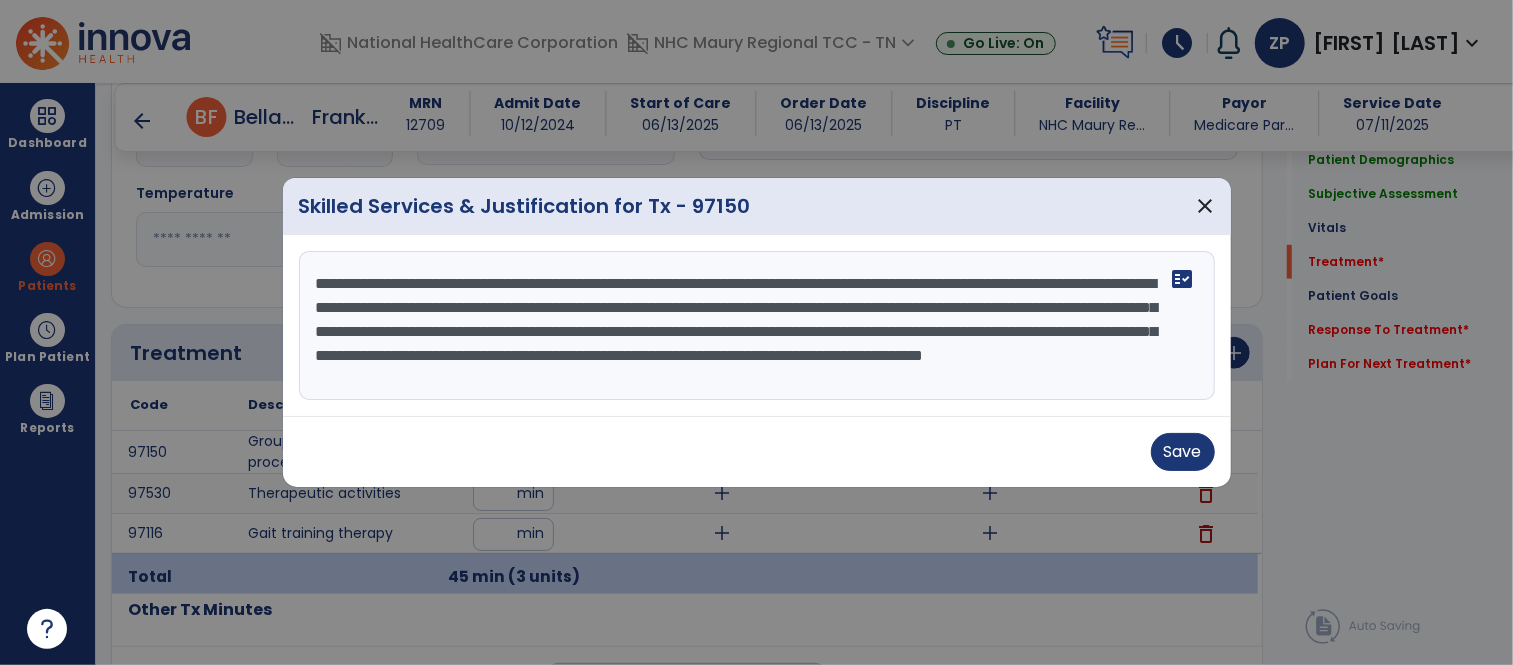 click on "**********" at bounding box center (757, 326) 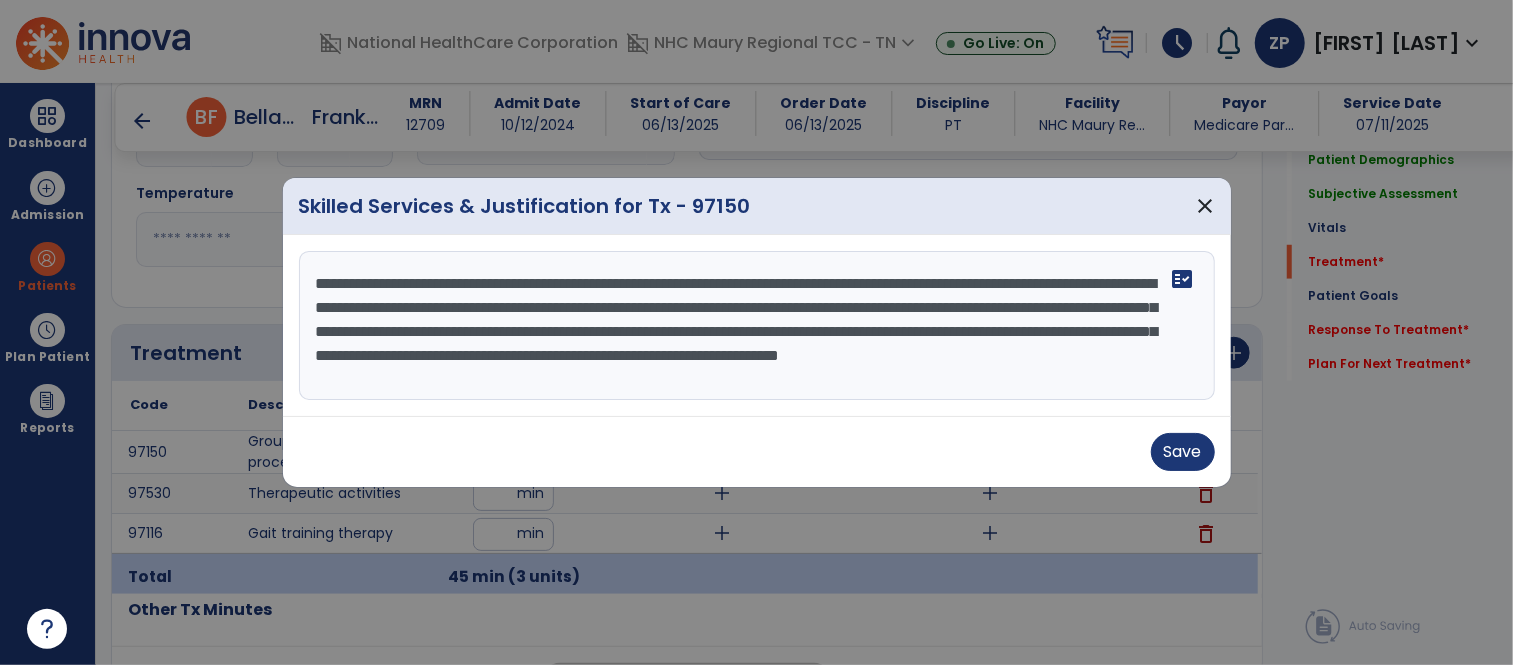 click on "**********" at bounding box center [757, 326] 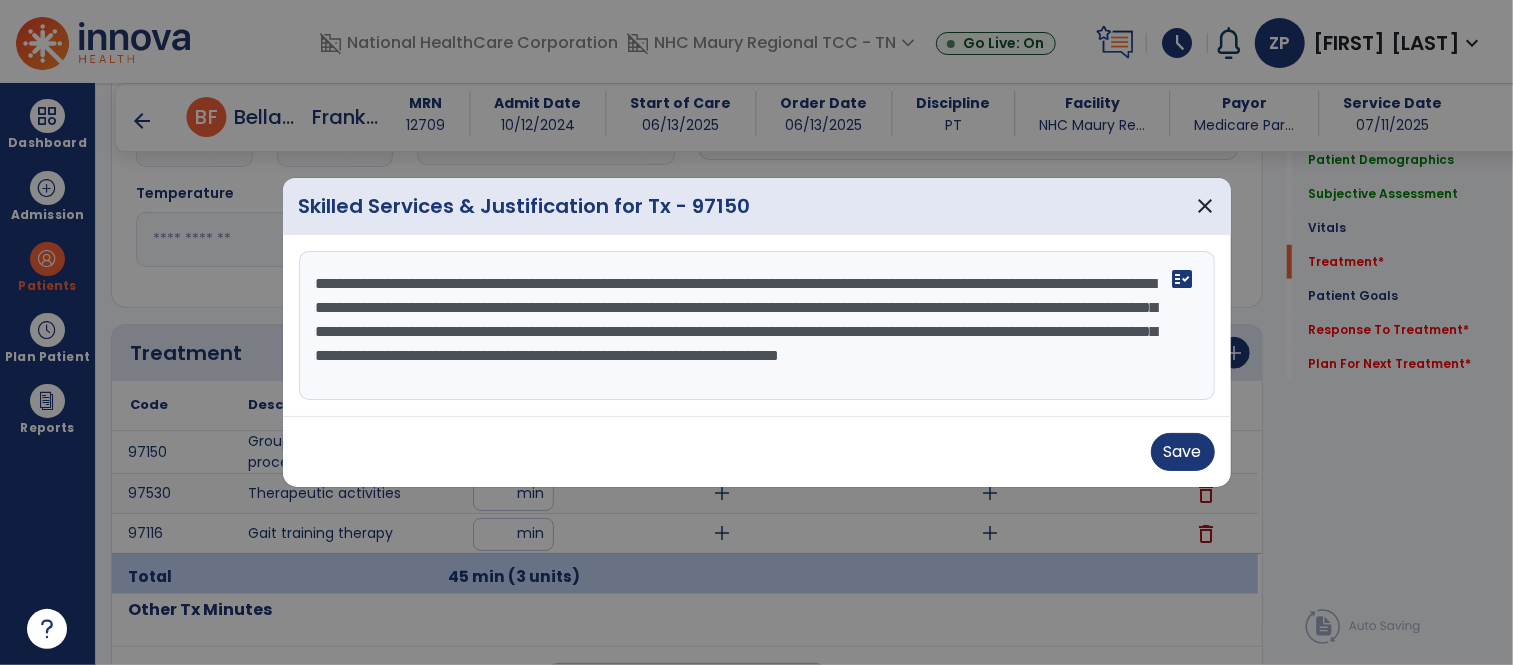 scroll, scrollTop: 24, scrollLeft: 0, axis: vertical 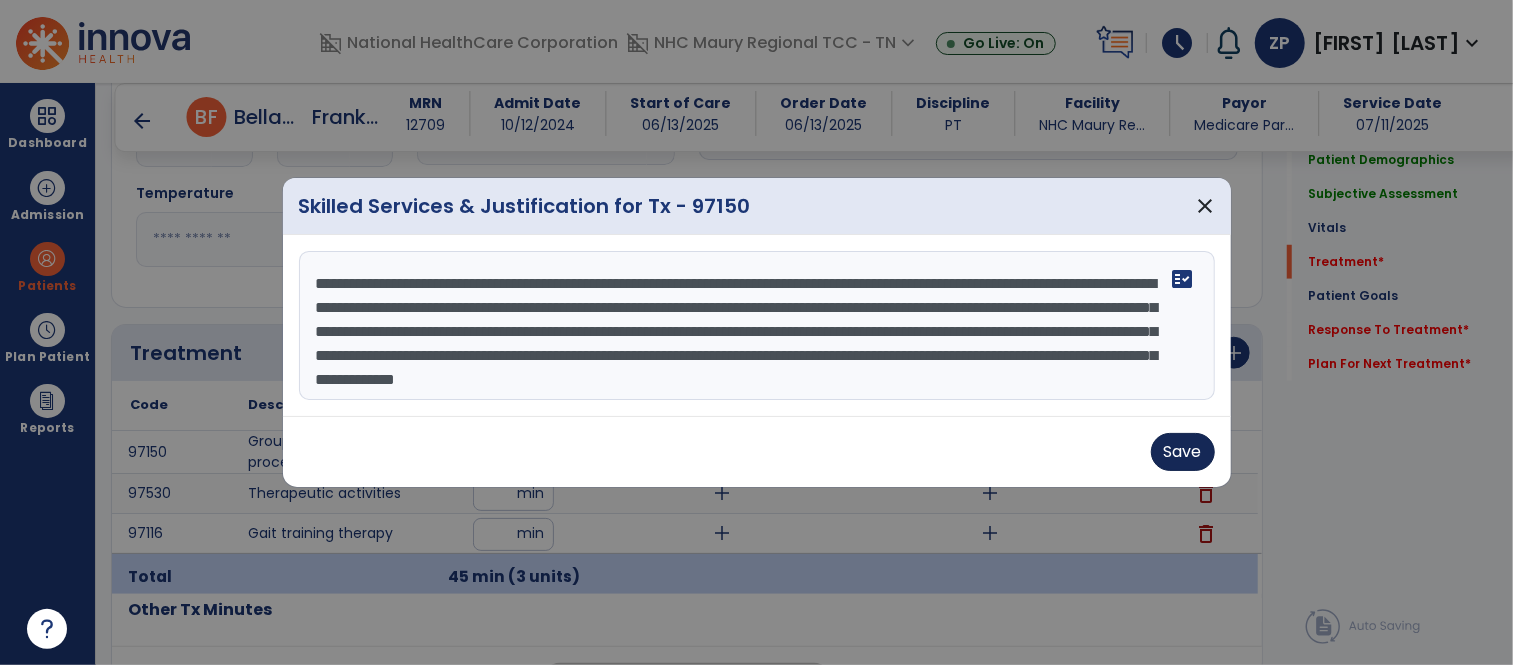 type on "**********" 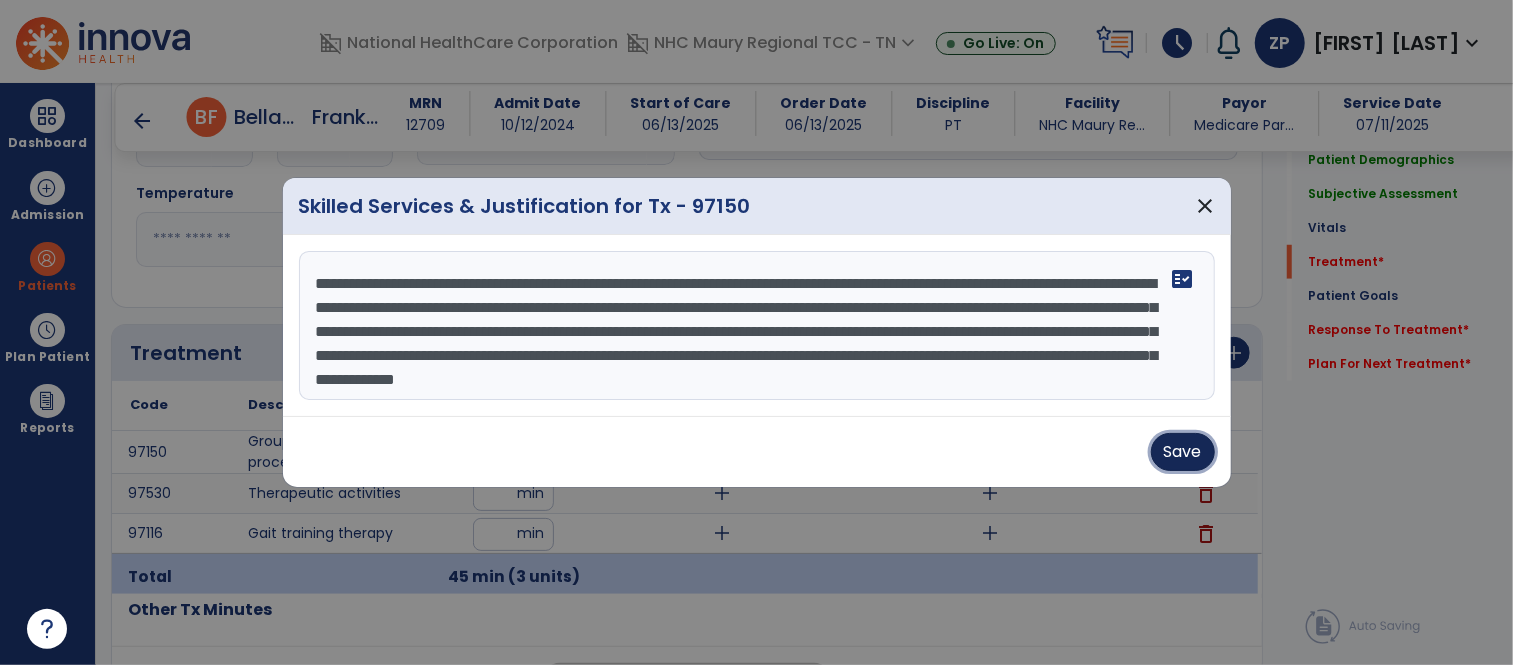 click on "Save" at bounding box center [1183, 452] 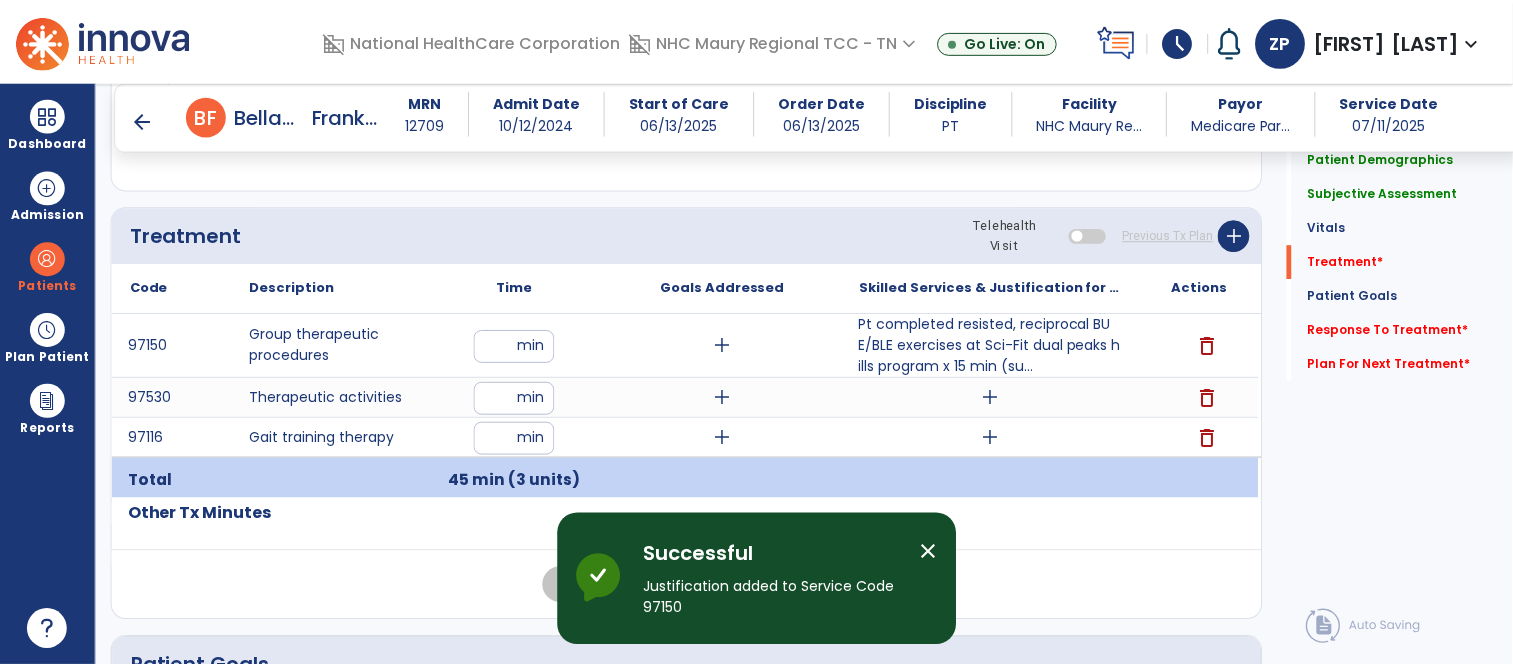 scroll, scrollTop: 1062, scrollLeft: 0, axis: vertical 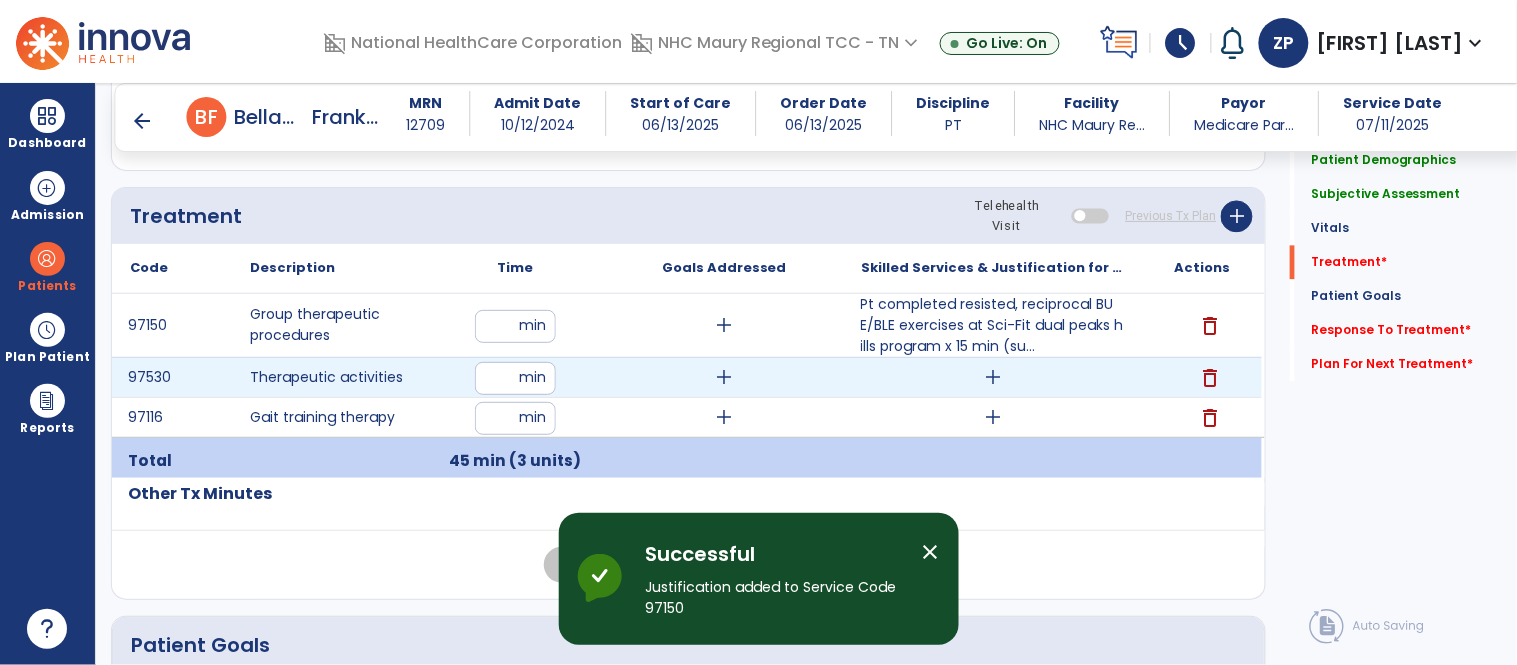 click on "add" at bounding box center [993, 377] 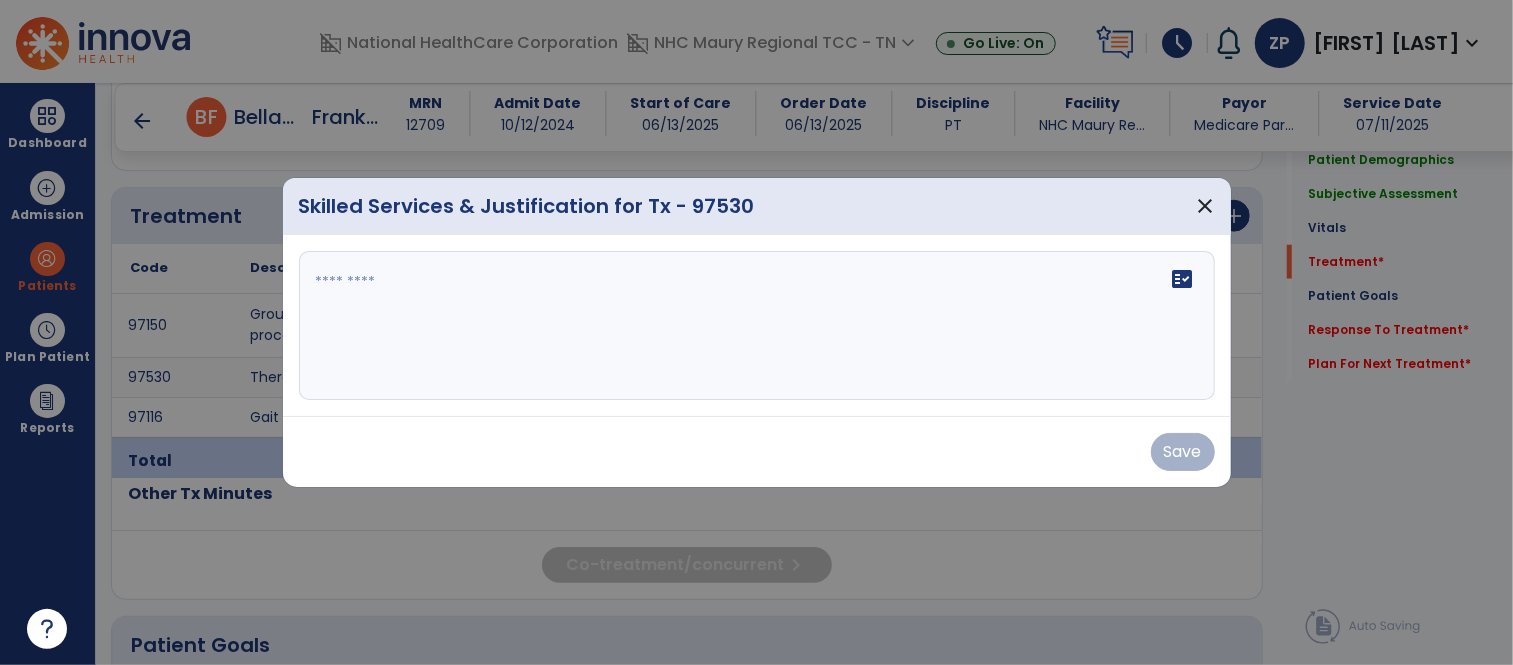scroll, scrollTop: 1062, scrollLeft: 0, axis: vertical 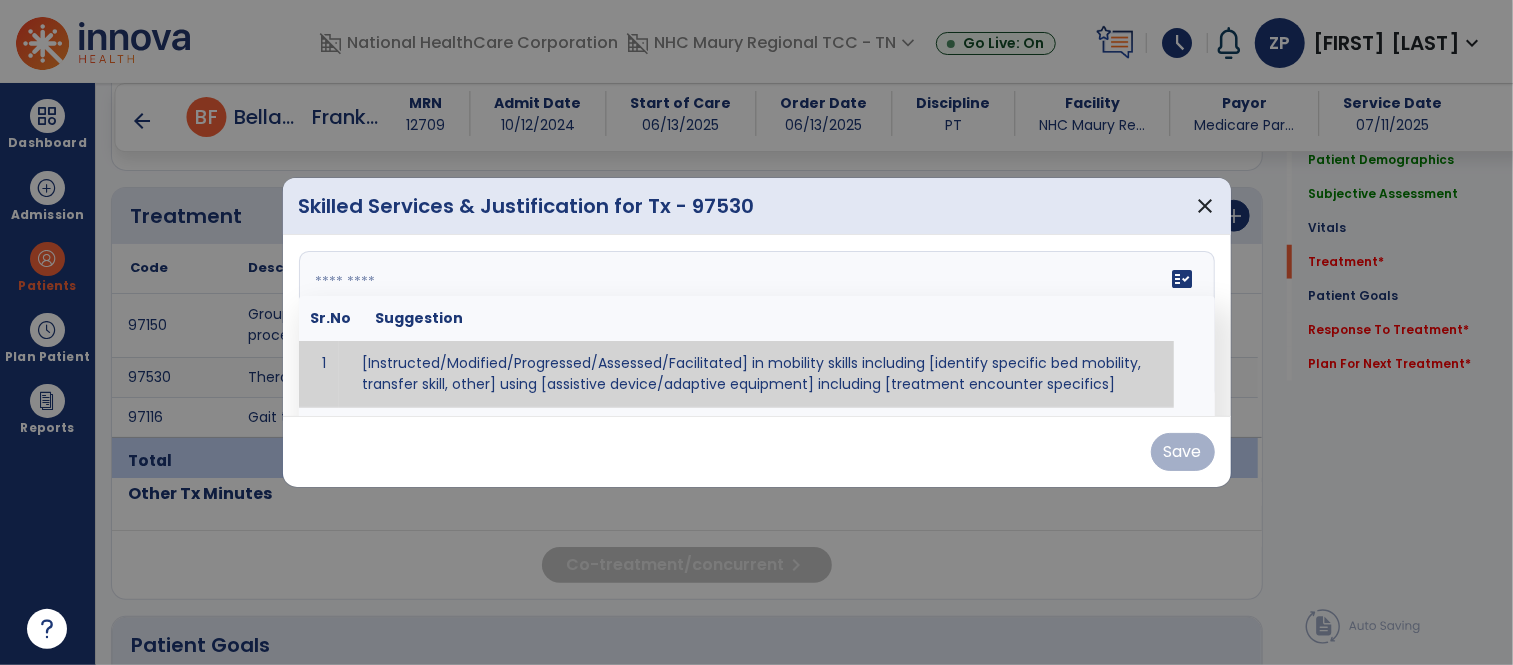click on "fact_check  Sr.No Suggestion 1 [Instructed/Modified/Progressed/Assessed/Facilitated] in mobility skills including [identify specific bed mobility, transfer skill, other] using [assistive device/adaptive equipment] including [treatment encounter specifics]" at bounding box center (757, 326) 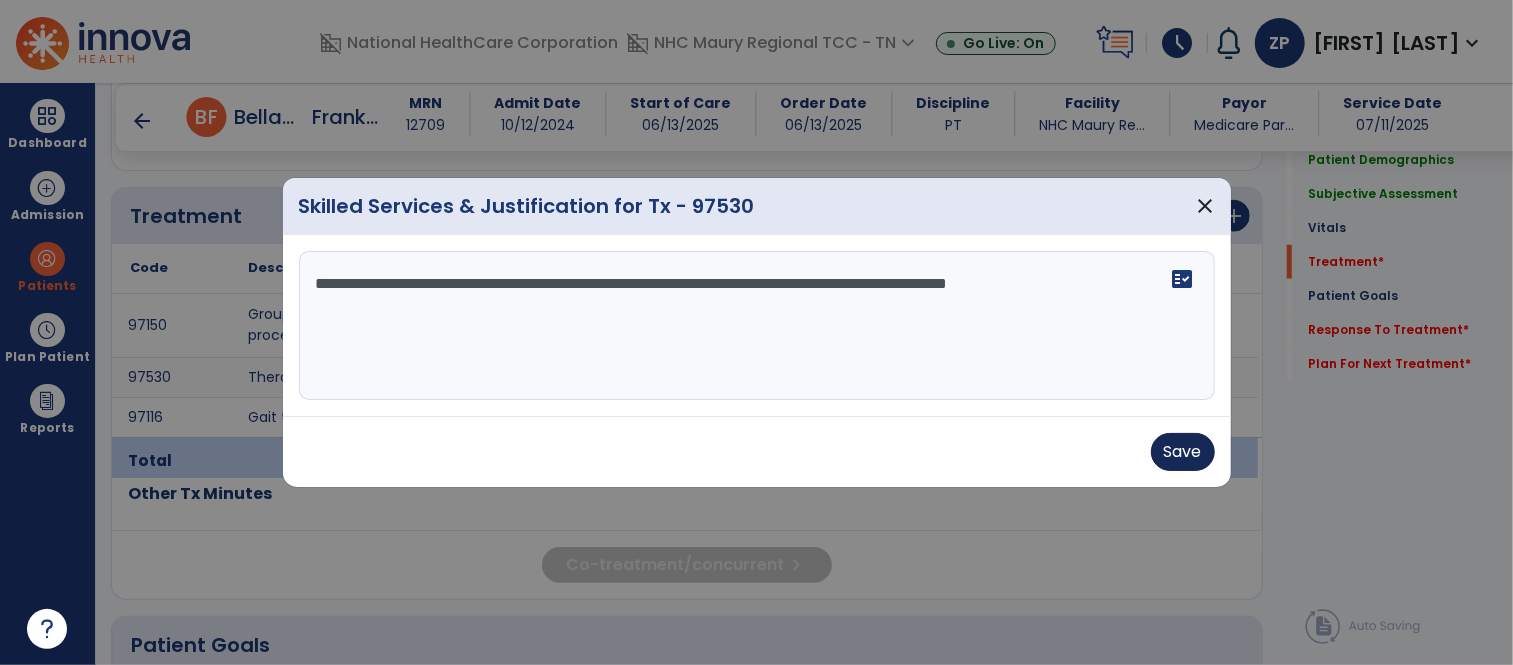 type on "**********" 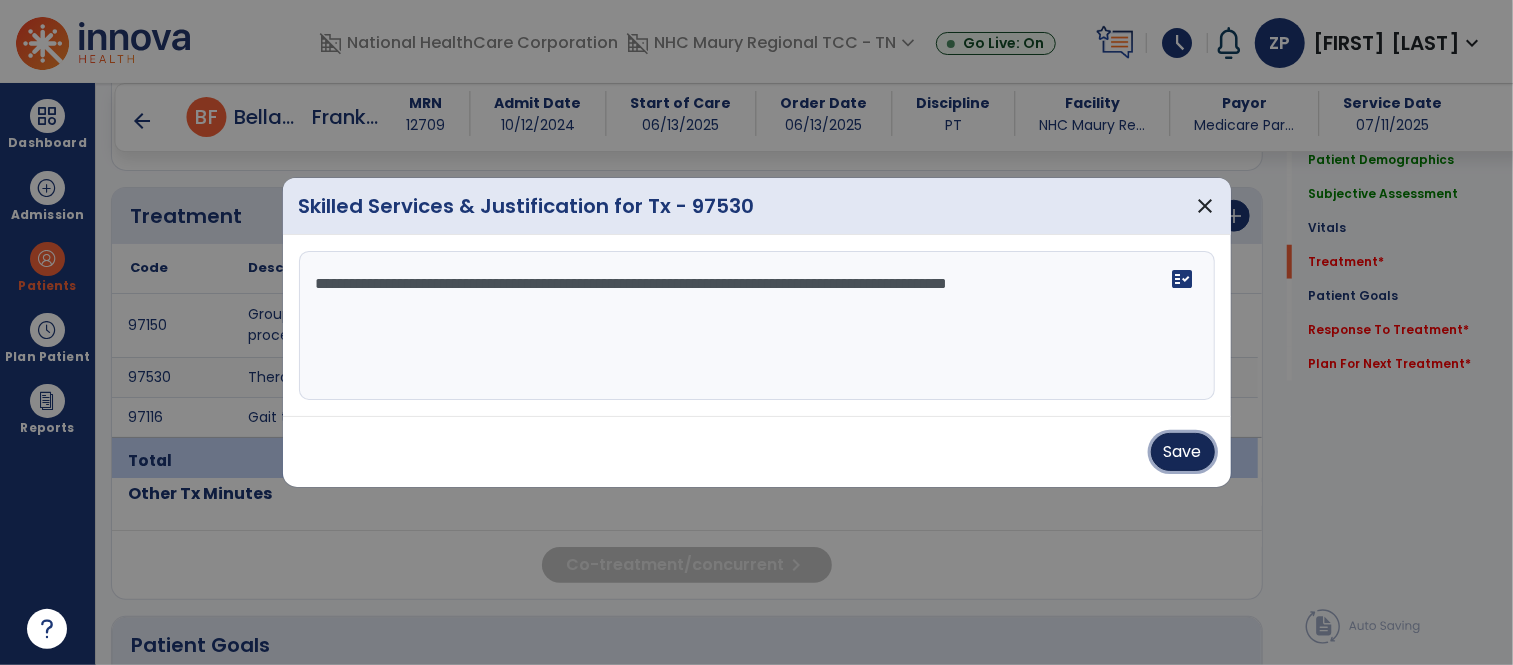 click on "Save" at bounding box center [1183, 452] 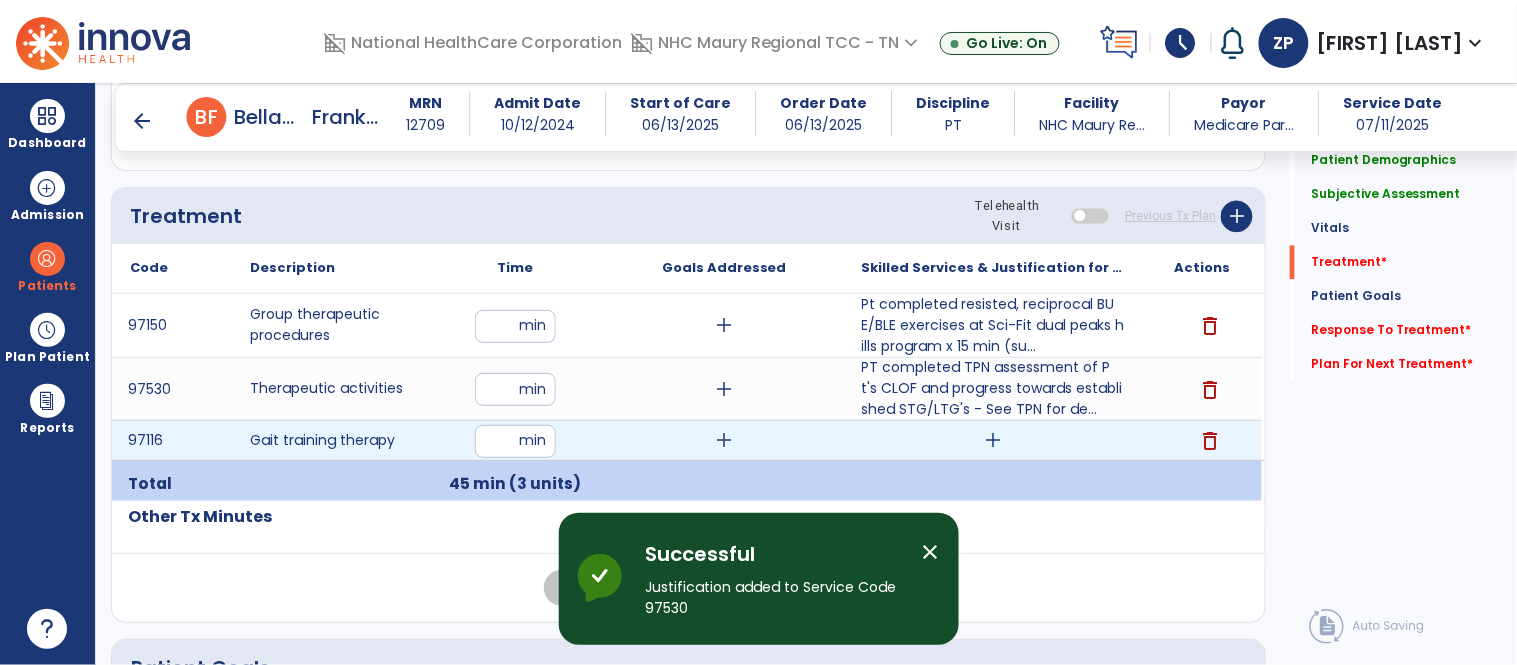 click on "add" at bounding box center [993, 440] 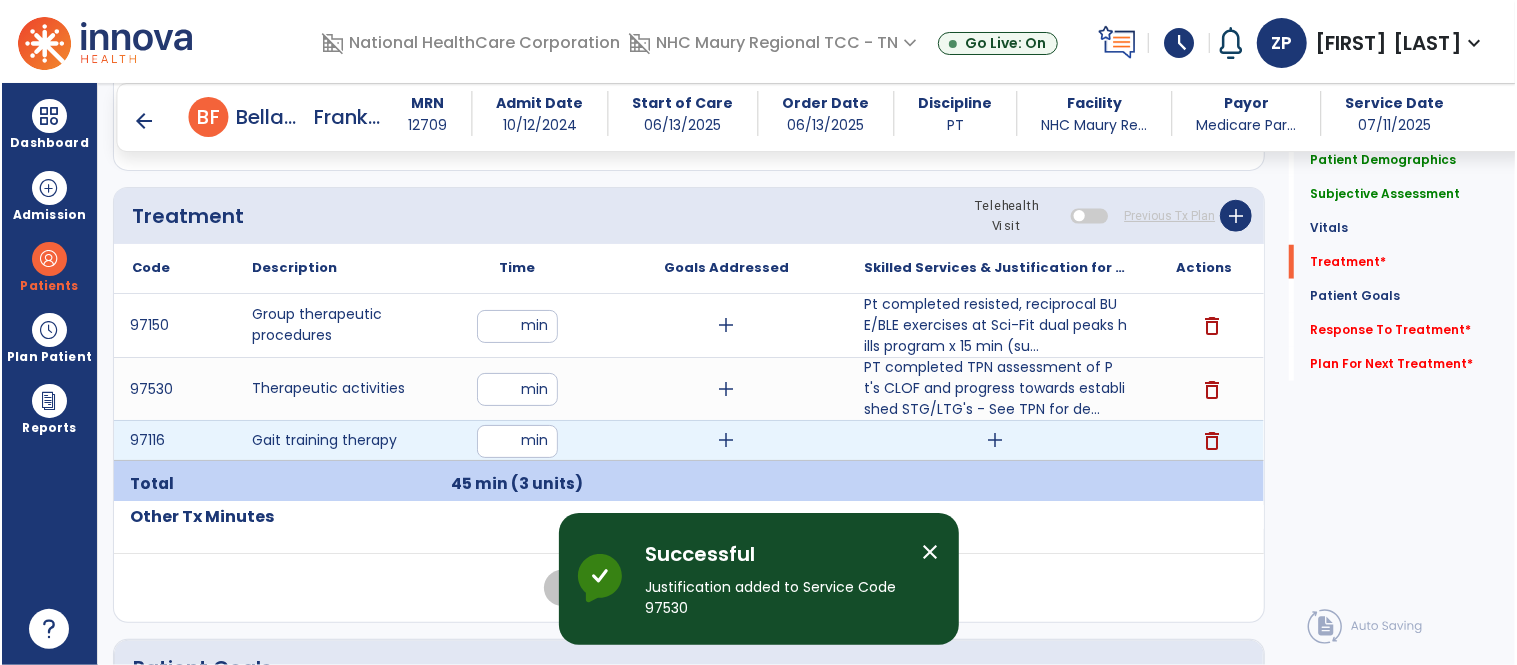 scroll, scrollTop: 1062, scrollLeft: 0, axis: vertical 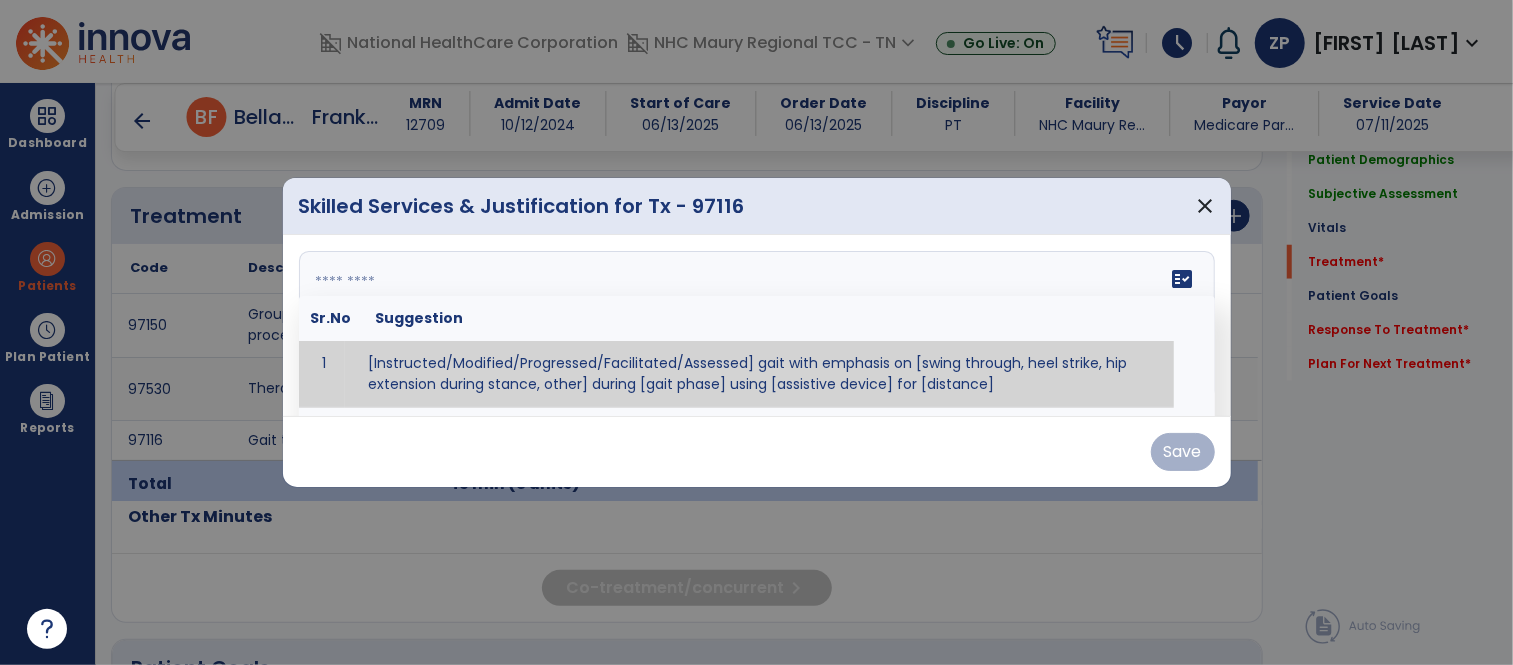 click on "fact_check  Sr.No Suggestion 1 [Instructed/Modified/Progressed/Facilitated/Assessed] gait with emphasis on [swing through, heel strike, hip extension during stance, other] during [gait phase] using [assistive device] for [distance] 2 [Instructed/Modified/Progressed/Facilitated/Assessed] use of [assistive device] and [NWB, PWB, step-to gait pattern, step through gait pattern] 3 [Instructed/Modified/Progressed/Facilitated/Assessed] patient's ability to [ascend/descend # of steps, perform directional changes, walk on even/uneven surfaces, pick-up objects off floor, velocity changes, other] using [assistive device]. 4 [Instructed/Modified/Progressed/Facilitated/Assessed] pre-gait activities including [identify exercise] in order to prepare for gait training. 5" at bounding box center [757, 326] 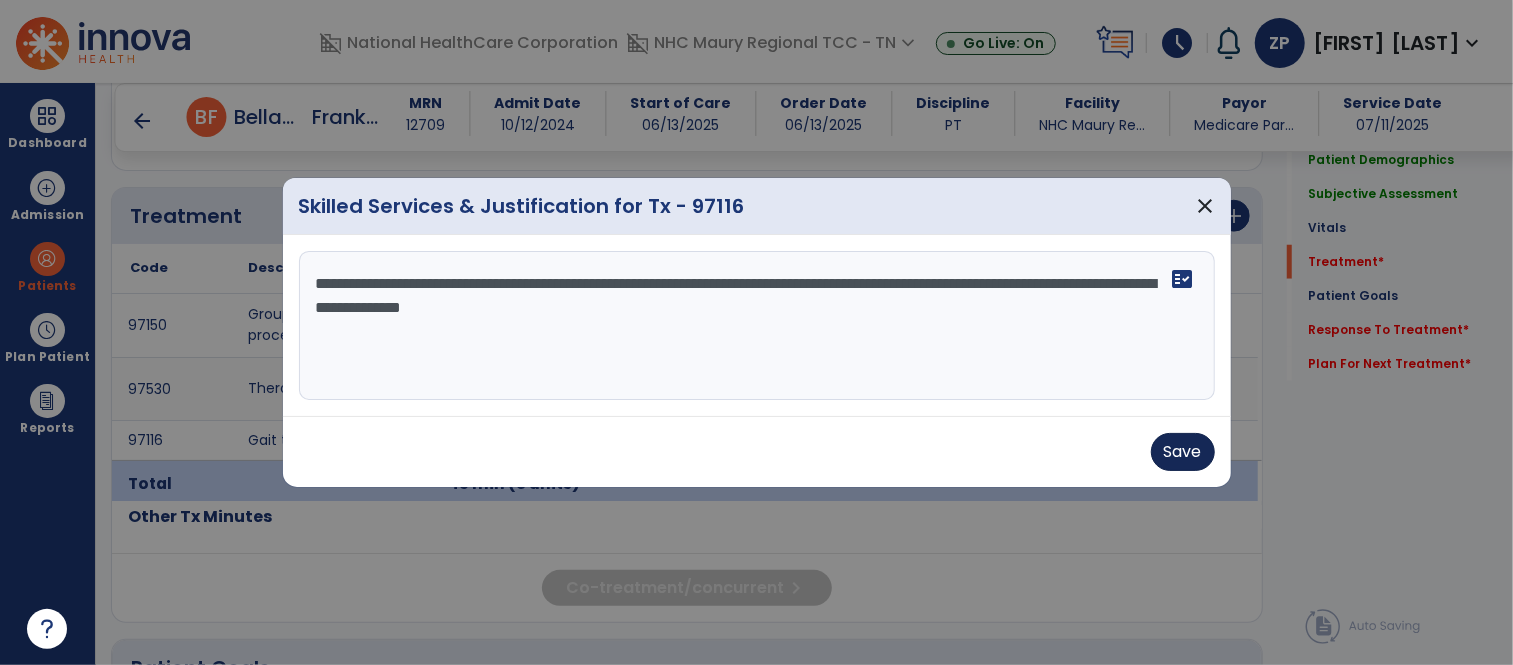 type on "**********" 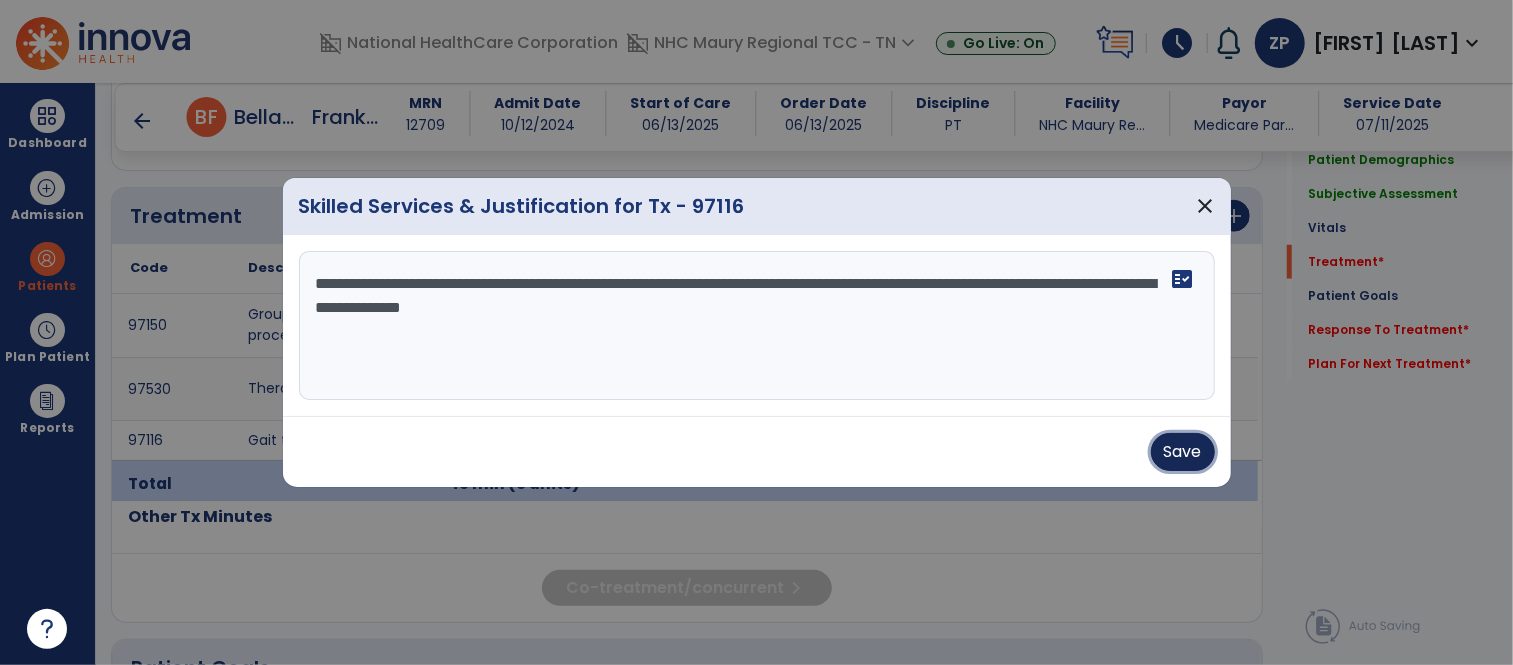 click on "Save" at bounding box center (1183, 452) 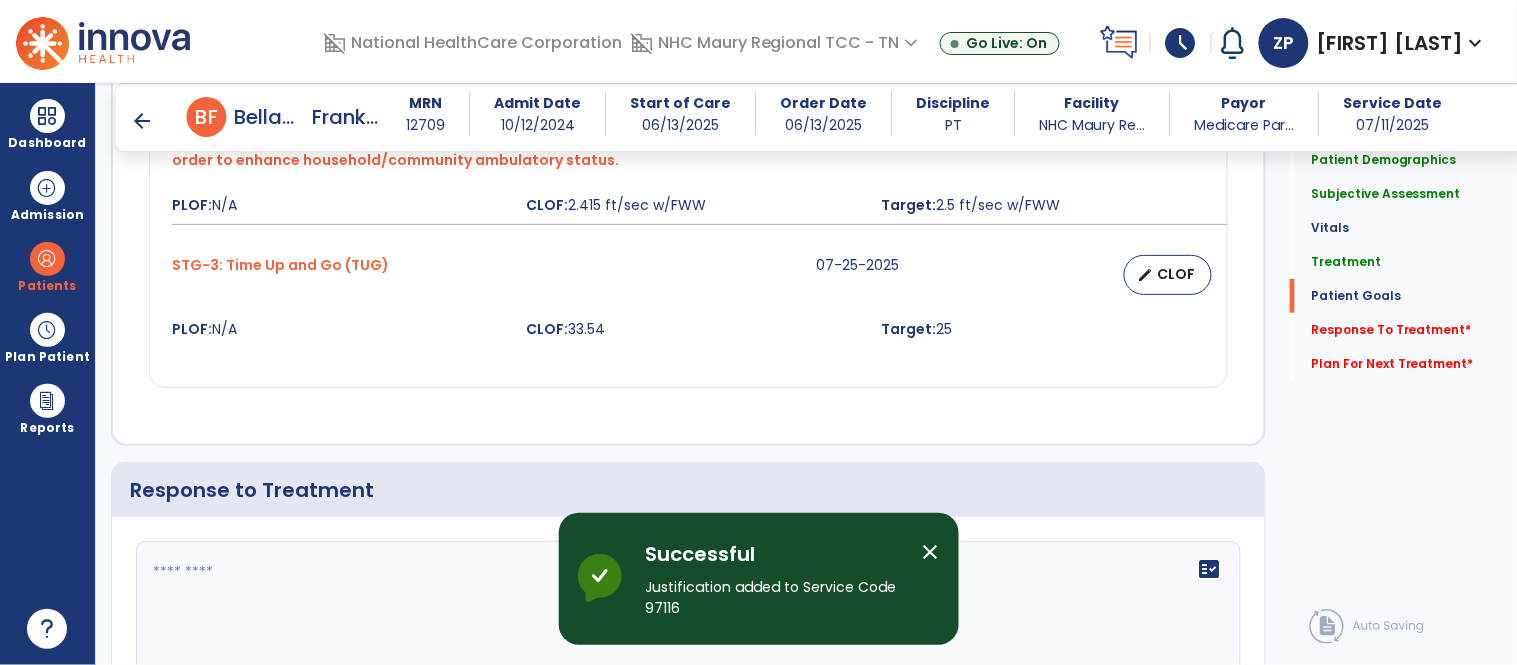 scroll, scrollTop: 3955, scrollLeft: 0, axis: vertical 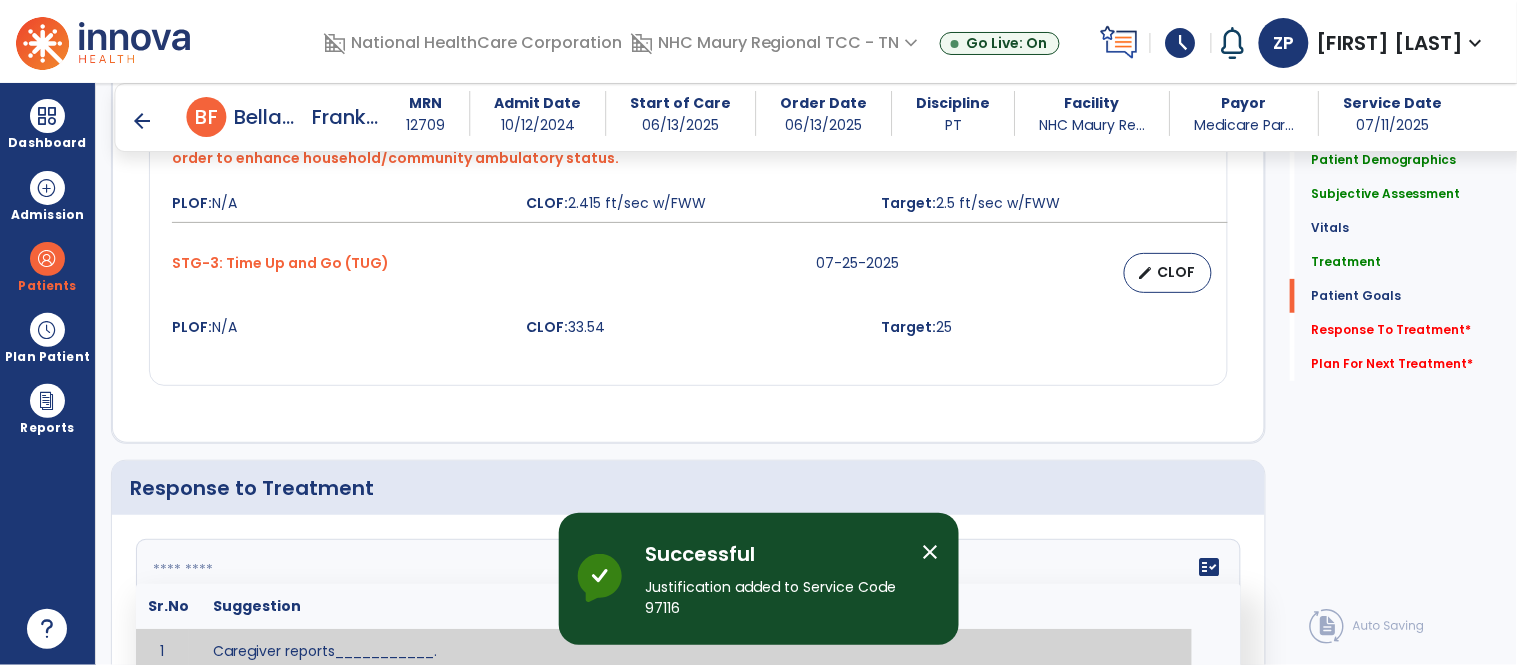 click on "fact_check  Sr.No Suggestion 1 Caregiver reports___________. 2 Change in ________ status has resulted in setback in_______due to ________, requiring patient to need more assist for __________.   Treatment plan adjustments to be made include________.  Progress towards goals is expected to continue due to_________. 3 Decreased pain in __________ to [LEVEL] in response to [MODALITY/TREATMENT] allows for improvement in _________. 4 Functional gains in _______ have impacted the patient's ability to perform_________ with a reduction in assist levels to_________. 5 Functional progress this week has been significant due to__________. 6 Gains in ________ have improved the patient's ability to perform ______with decreased levels of assist to___________. 7 Improvement in ________allows patient to tolerate higher levels of challenges in_________. 8 Pain in [AREA] has decreased to [LEVEL] in response to [TREATMENT/MODALITY], allowing fore ease in completing__________. 9 10 11 12 13 14 15 16 17 18 19 20 21" 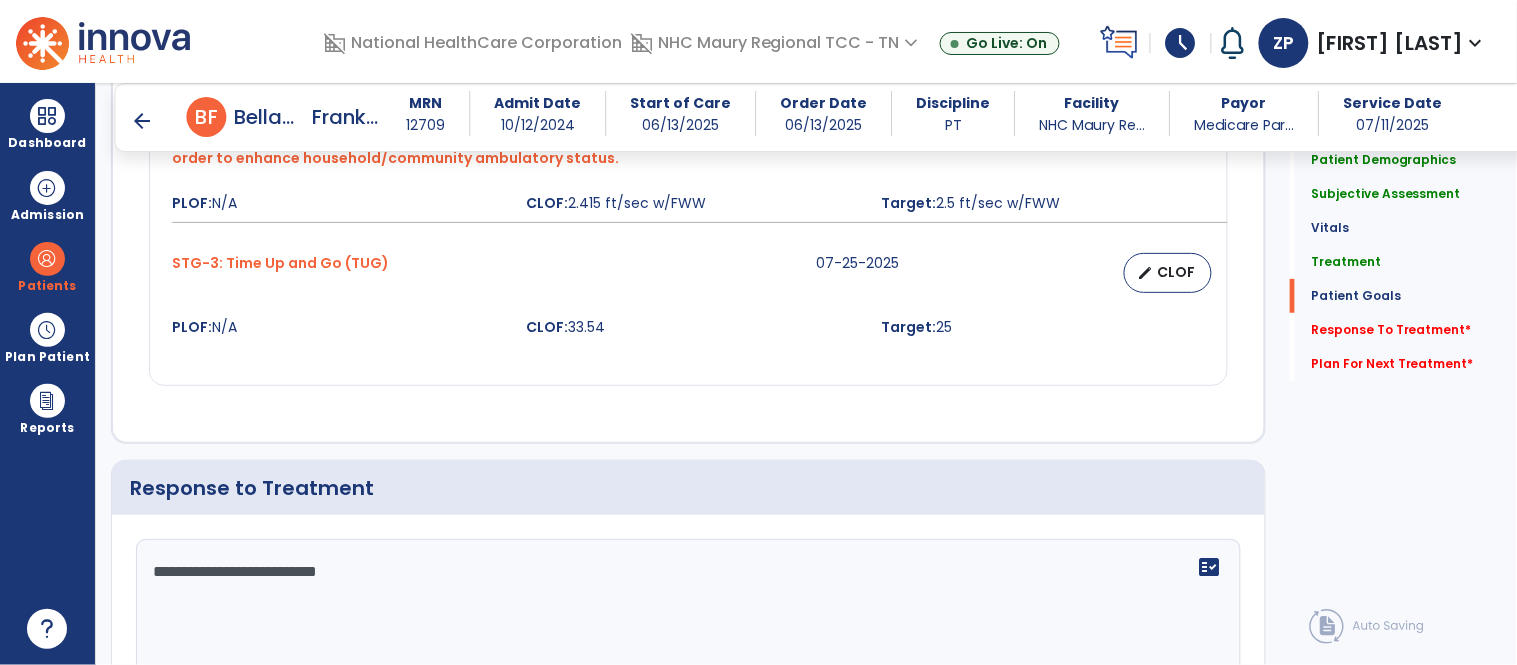 type on "**********" 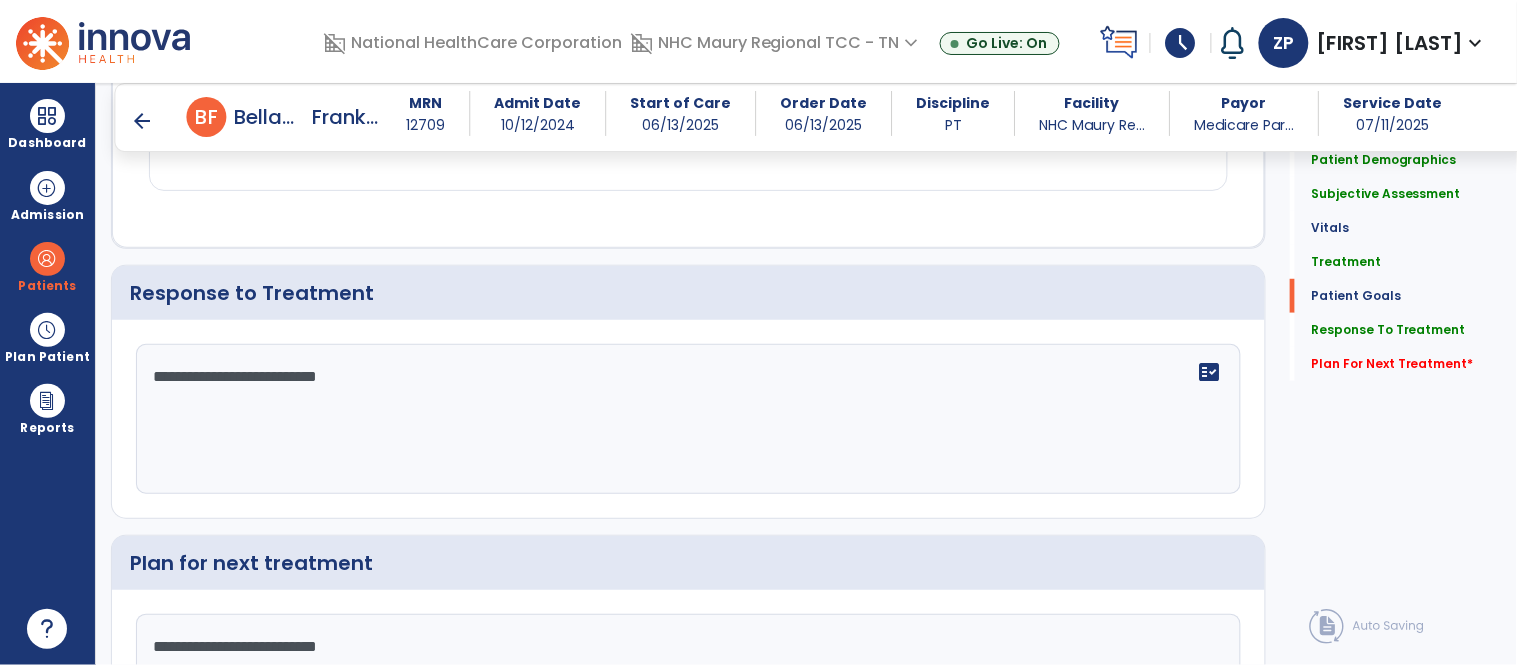 scroll, scrollTop: 4218, scrollLeft: 0, axis: vertical 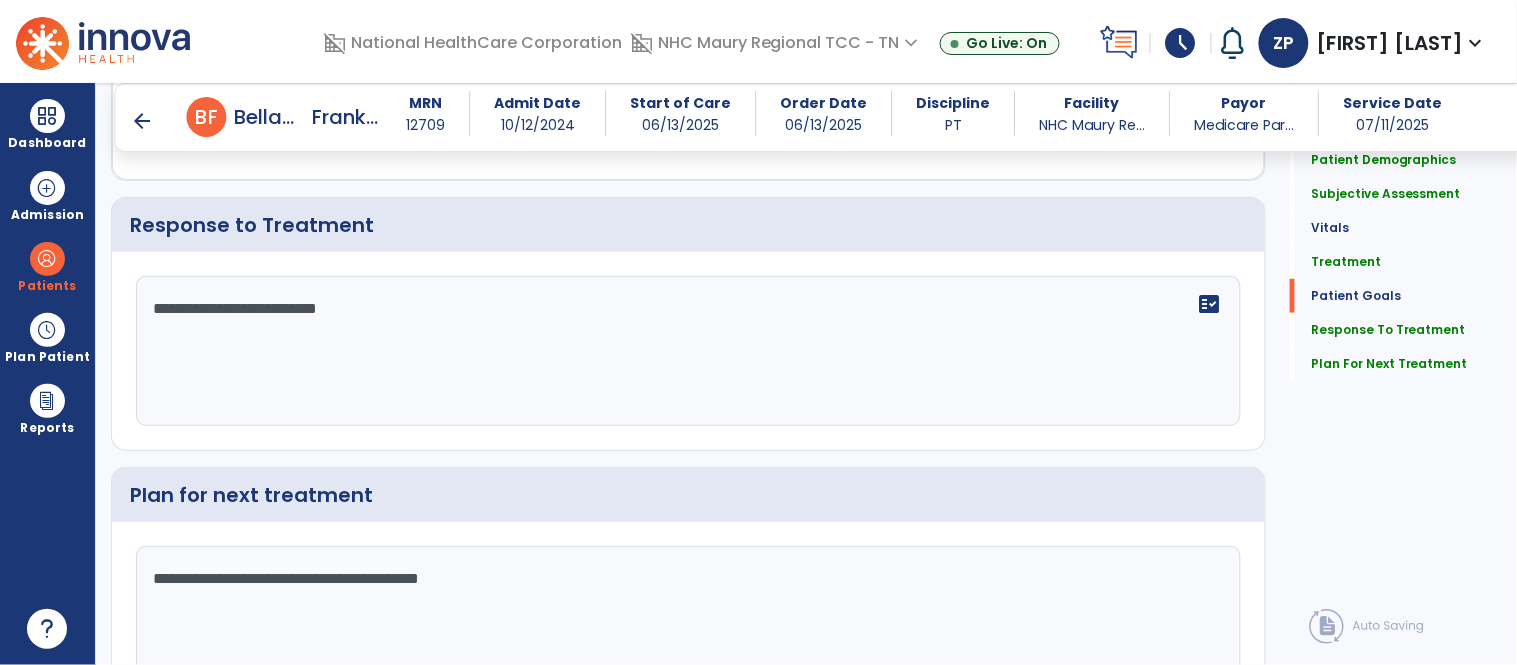 type on "**********" 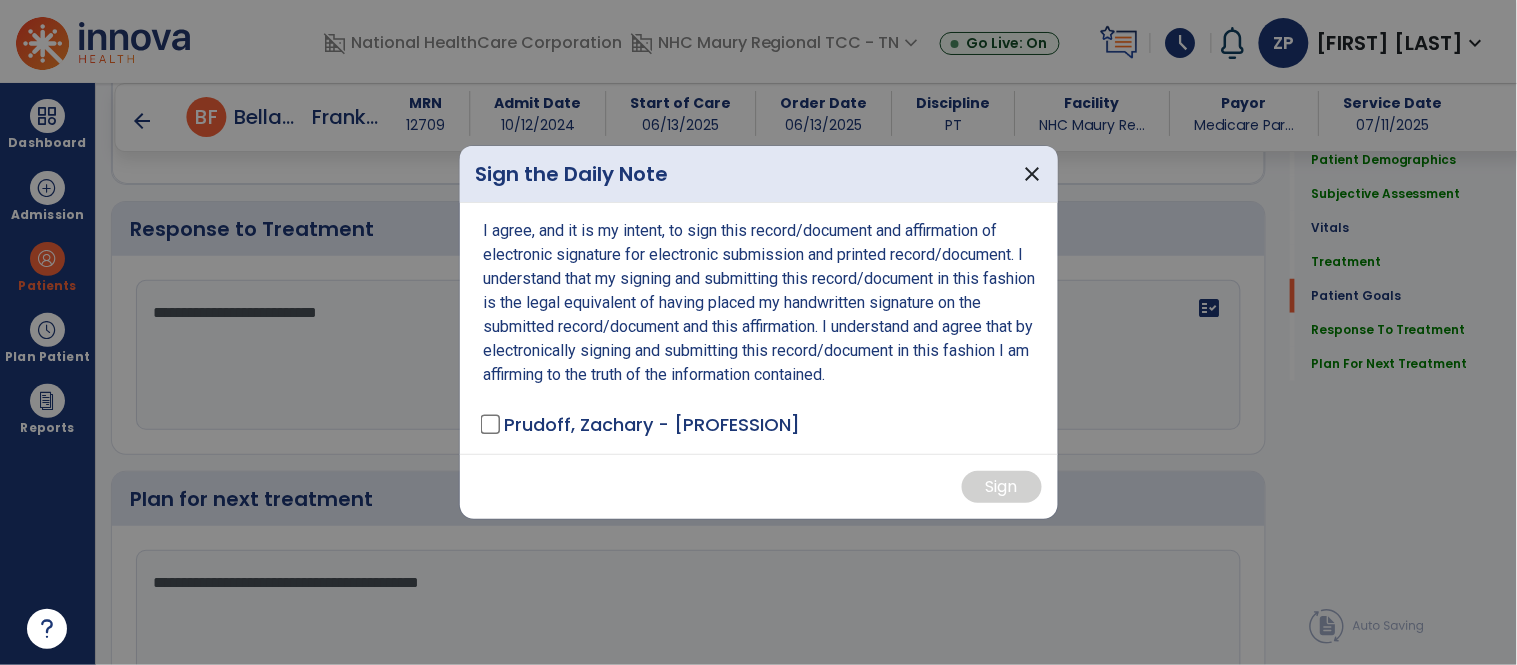 scroll, scrollTop: 4218, scrollLeft: 0, axis: vertical 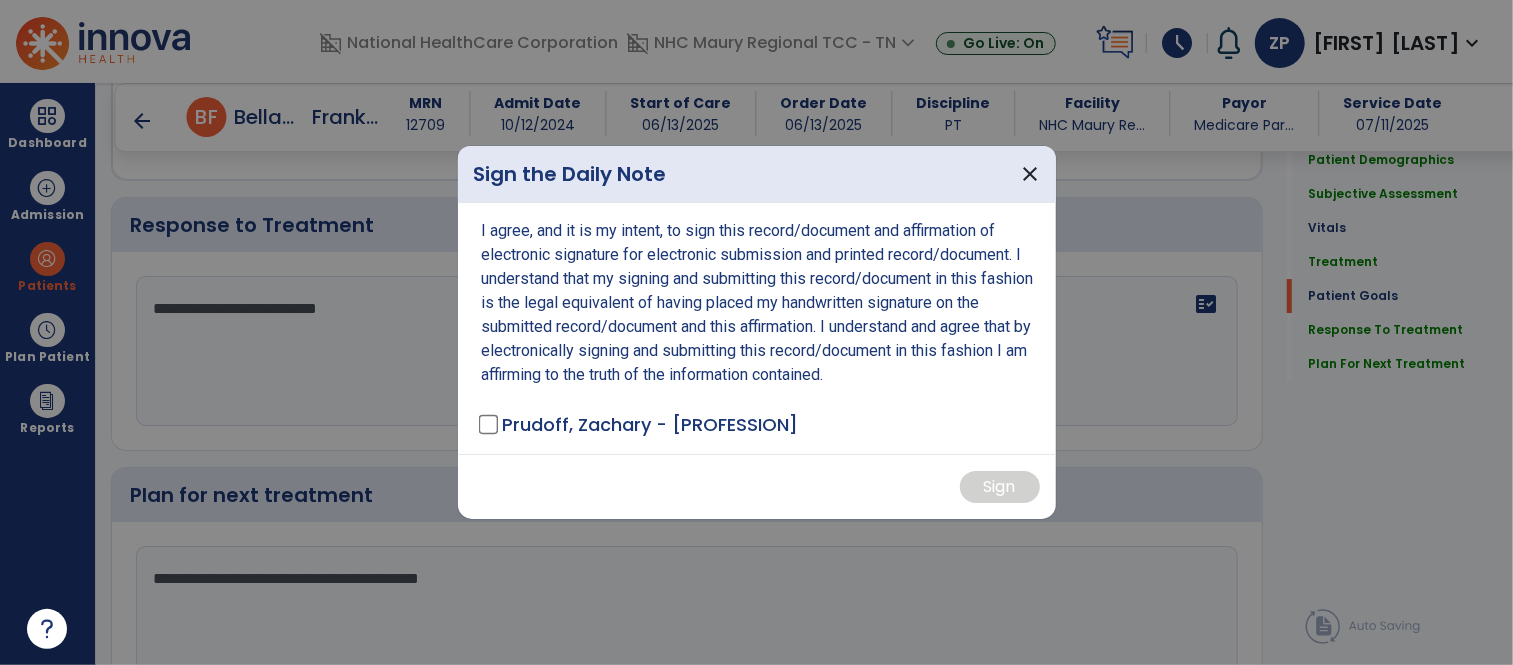 click on "I agree, and it is my intent, to sign this record/document and affirmation of electronic signature for electronic submission and printed record/document. I understand that my signing and submitting this record/document in this fashion is the legal equivalent of having placed my handwritten signature on the submitted record/document and this affirmation. I understand and agree that by electronically signing and submitting this record/document in this fashion I am affirming to the truth of the information contained. Prudoff, Zachary - PT" at bounding box center [757, 328] 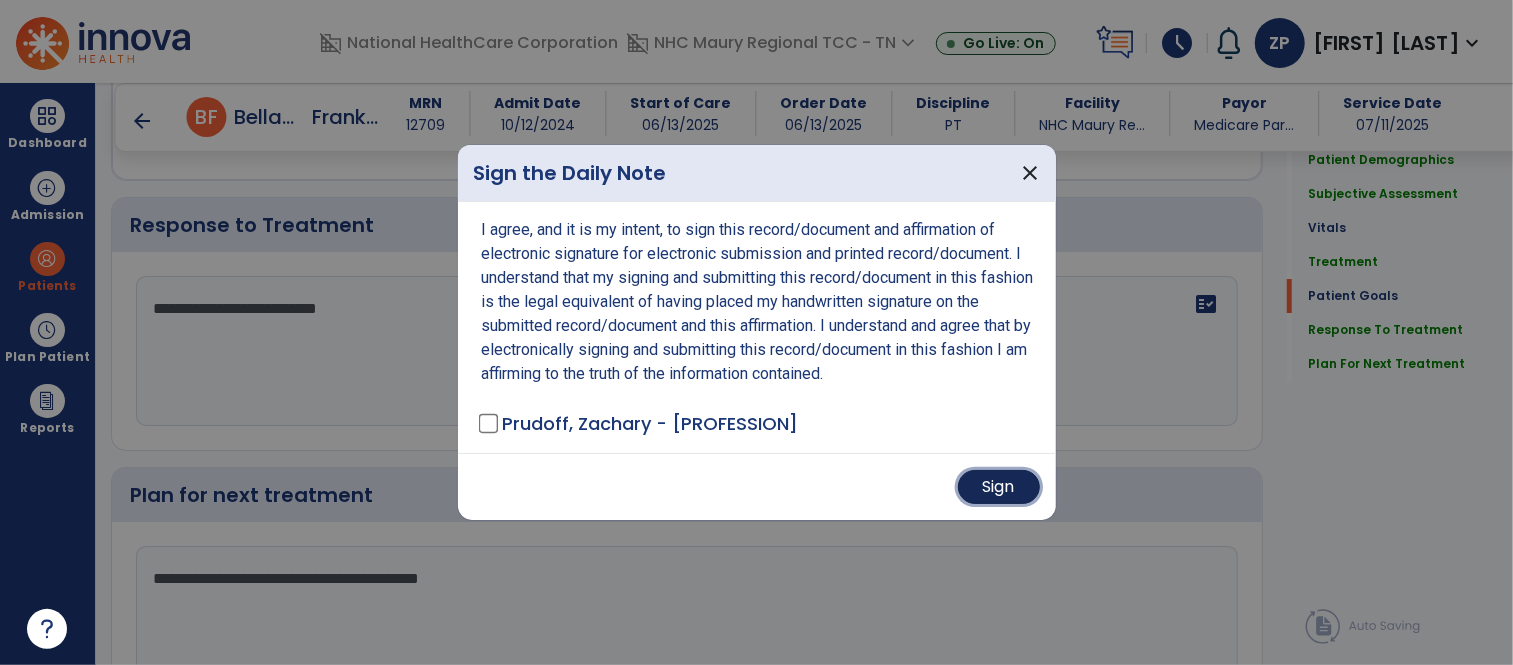 click on "Sign" at bounding box center (999, 487) 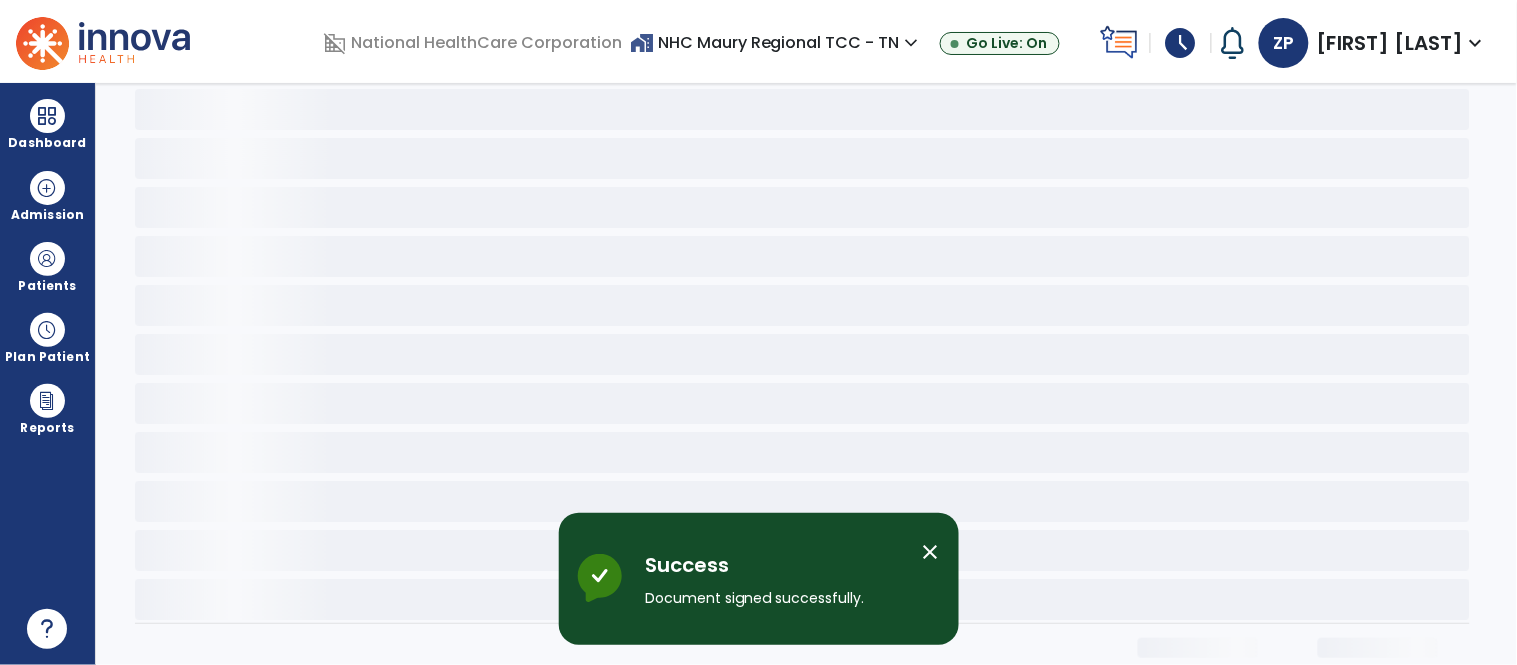 scroll, scrollTop: 0, scrollLeft: 0, axis: both 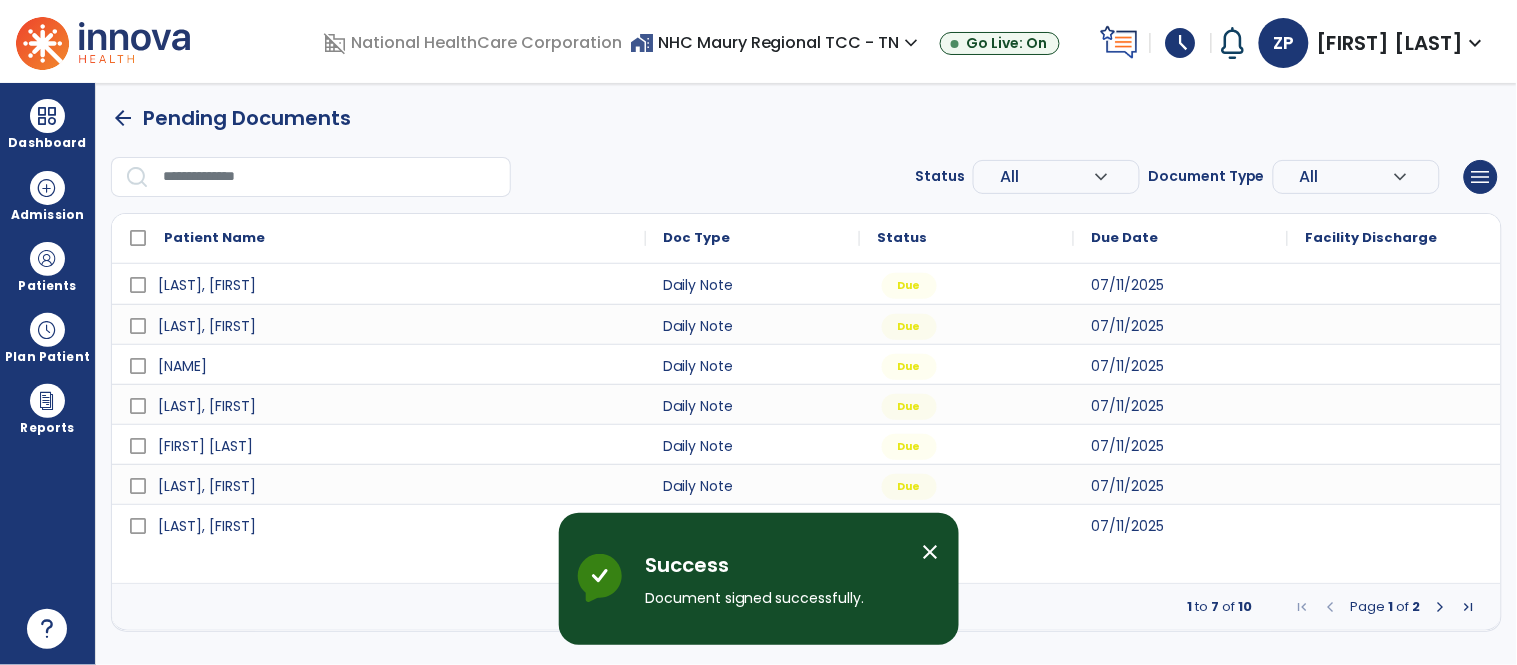 click on "close" at bounding box center (931, 552) 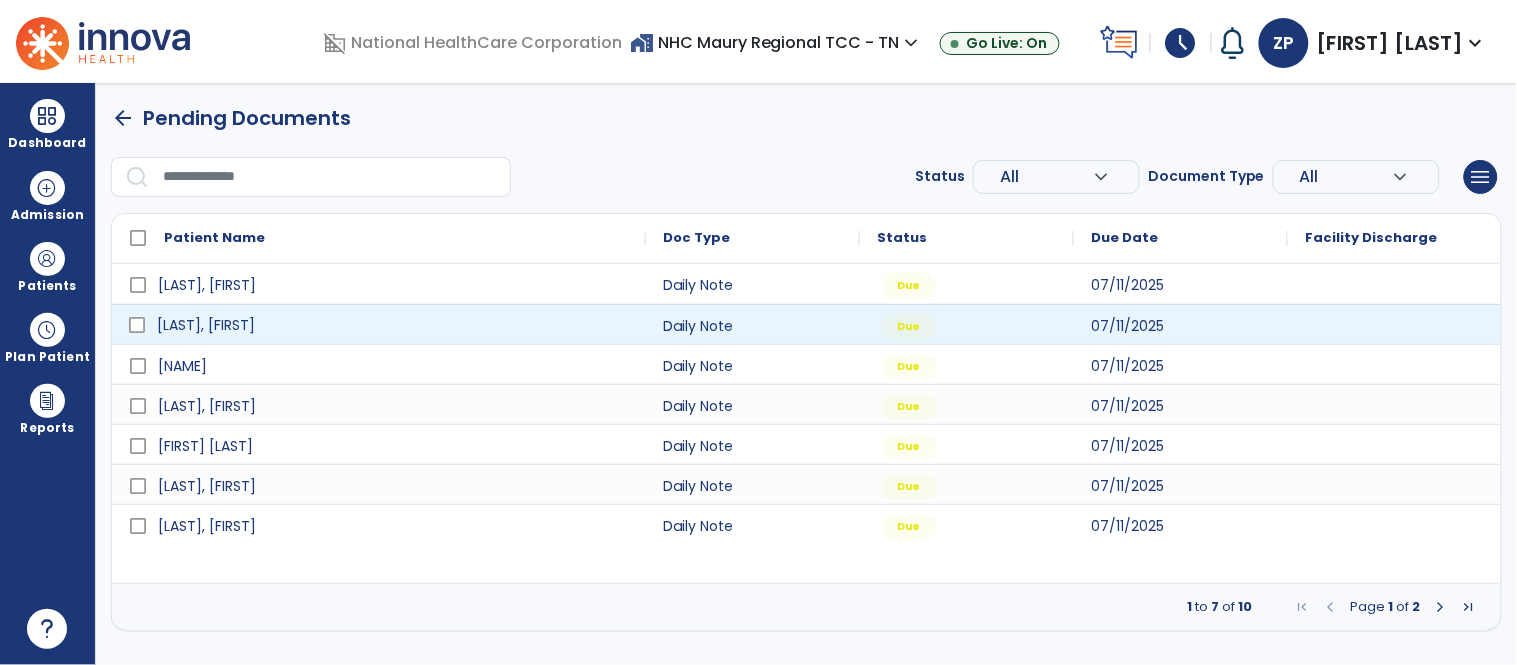 click on "[LAST], [FIRST]" at bounding box center [393, 325] 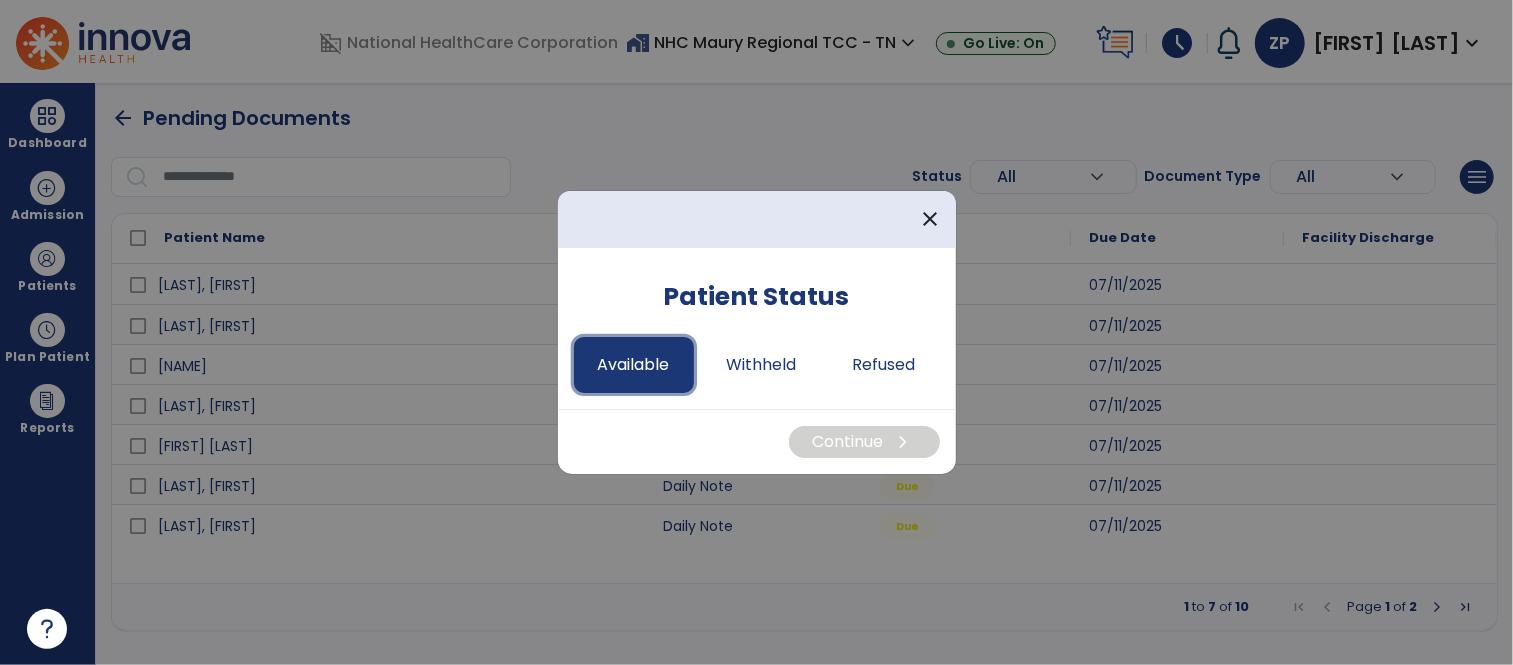 click on "Available" at bounding box center [634, 365] 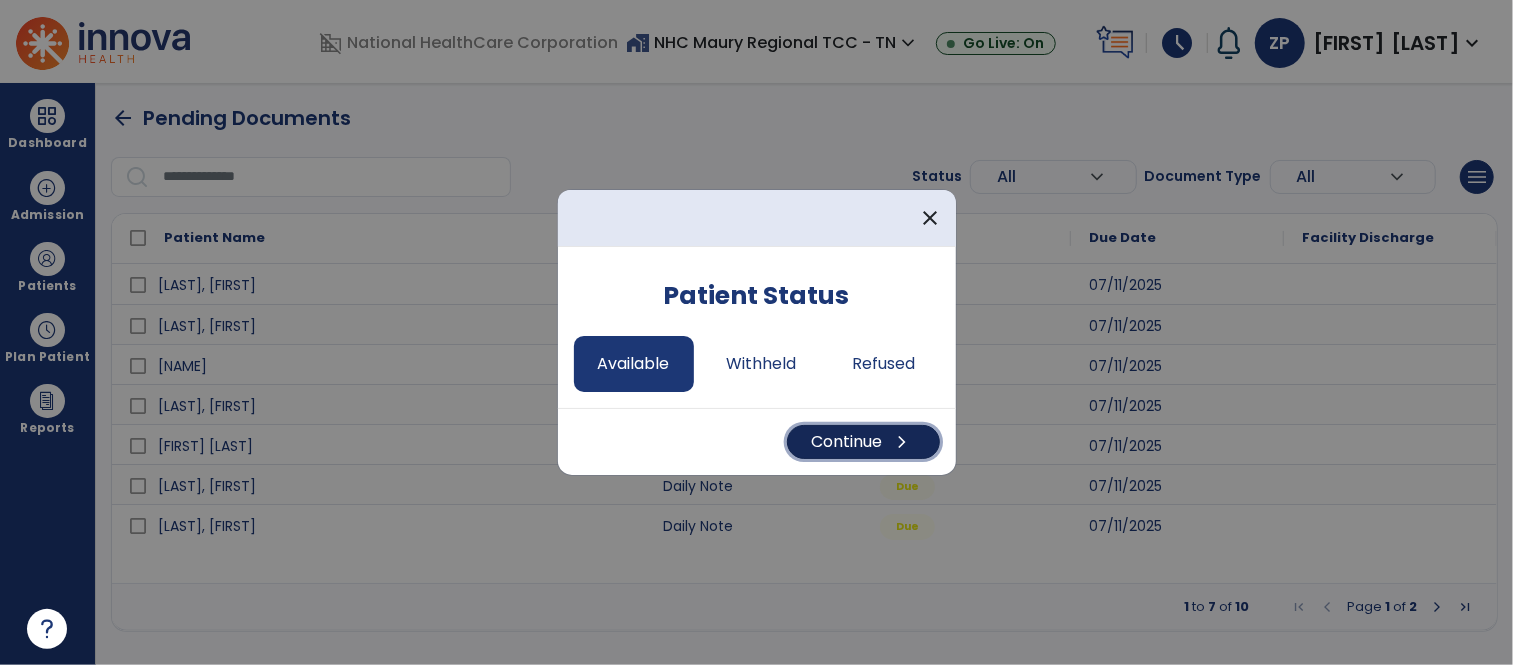 click on "Continue   chevron_right" at bounding box center (863, 442) 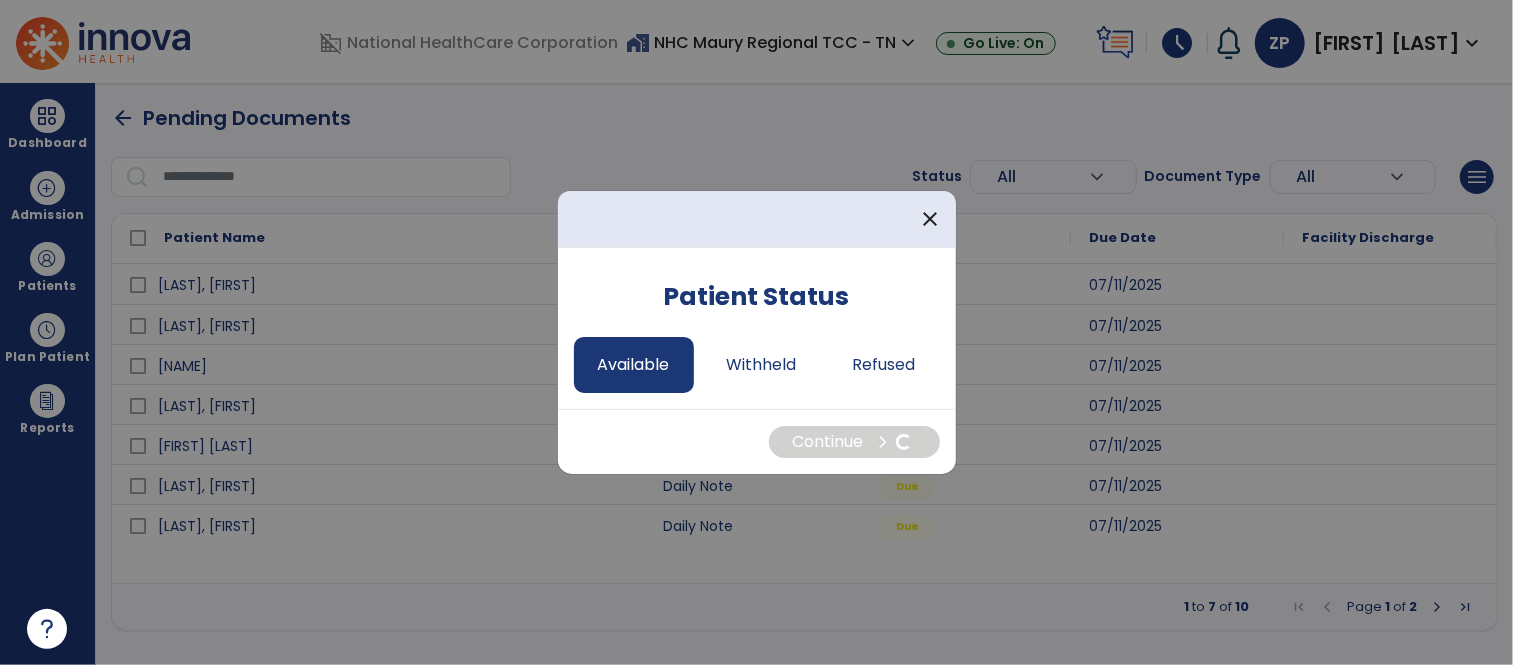 select on "*" 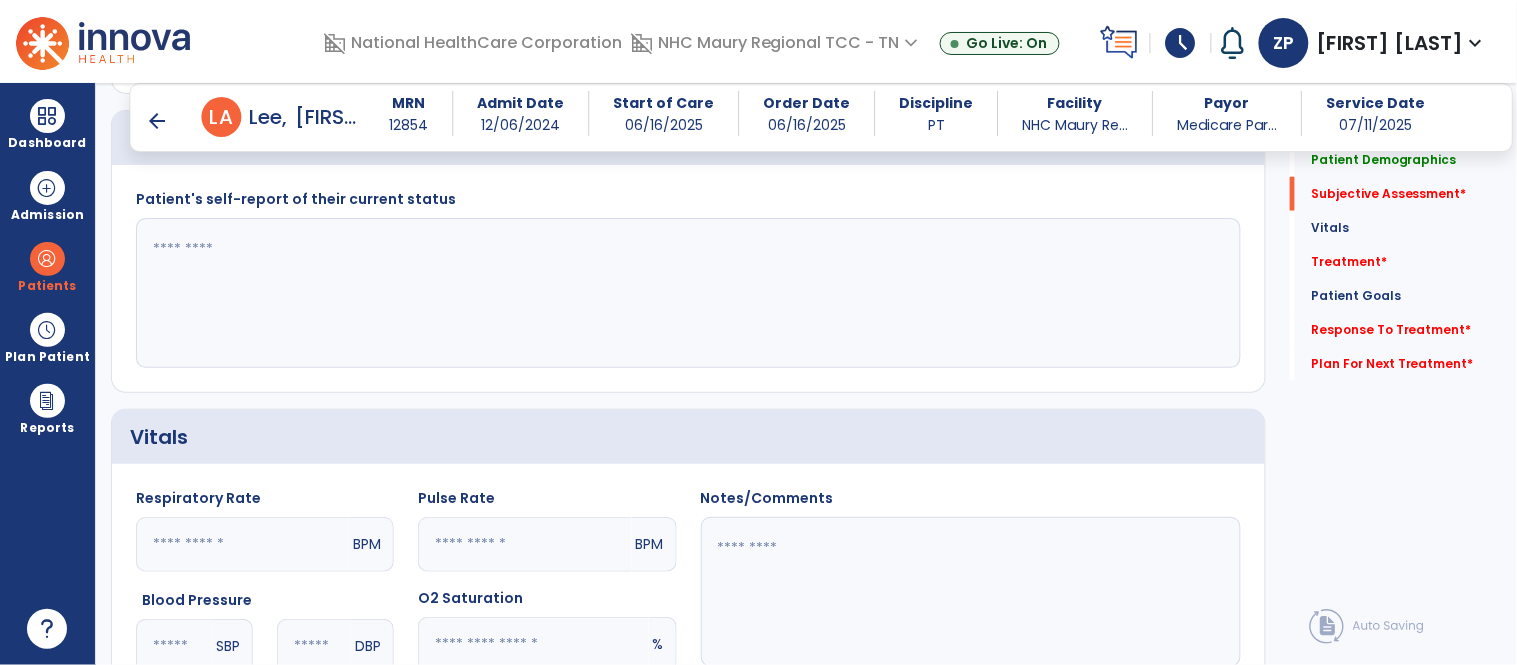 scroll, scrollTop: 438, scrollLeft: 0, axis: vertical 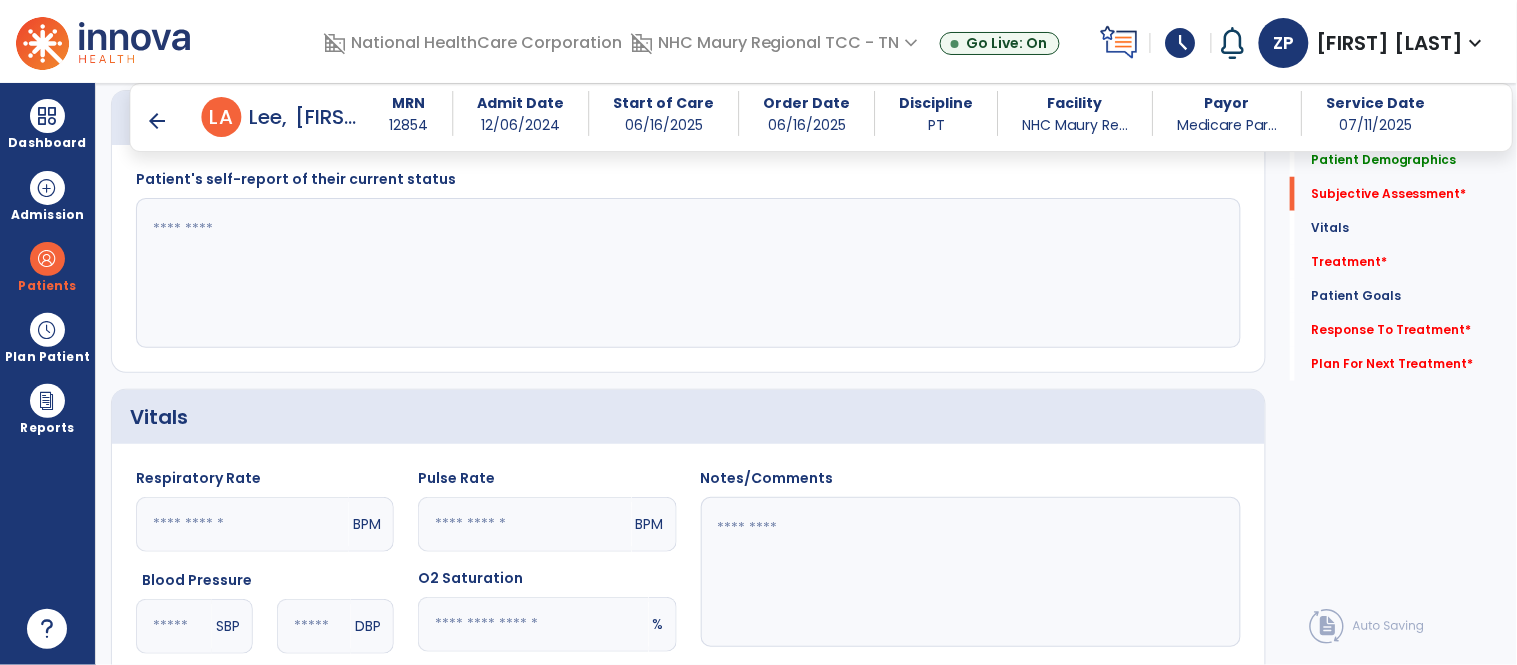 click 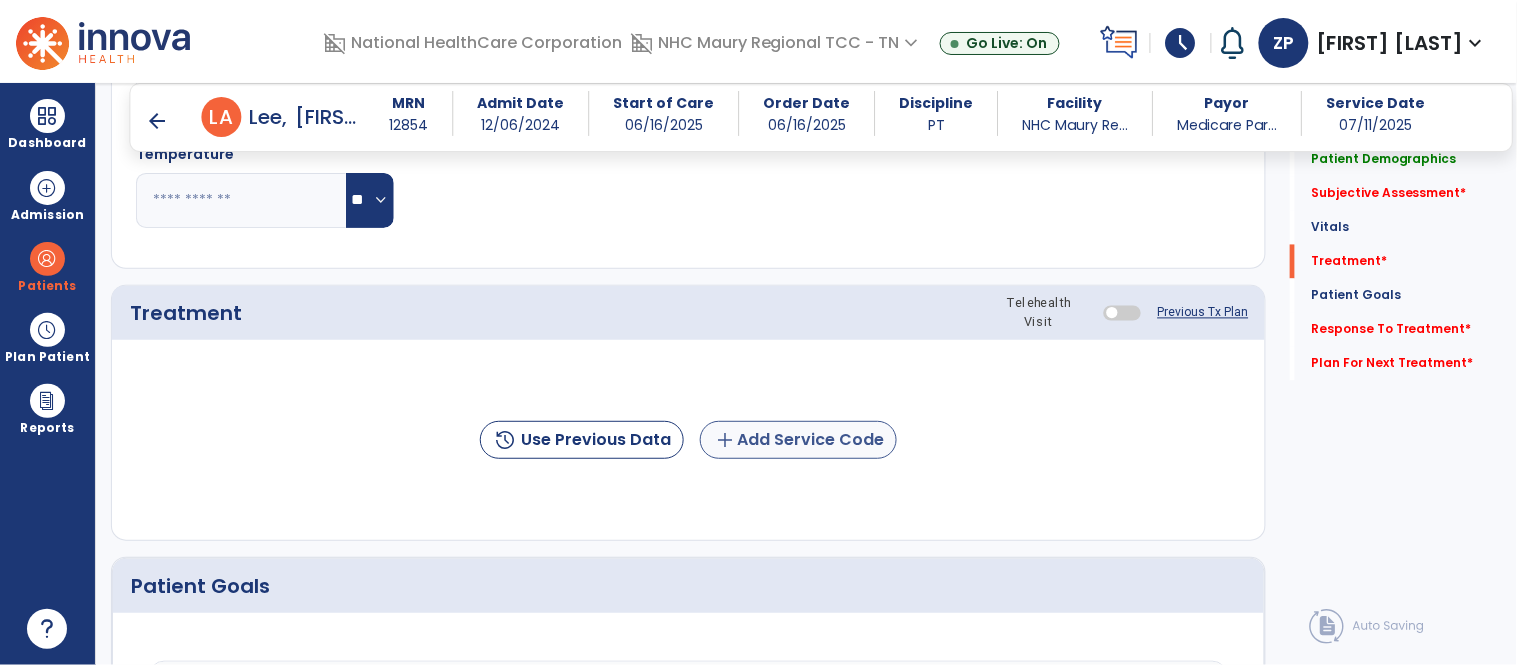 type on "**********" 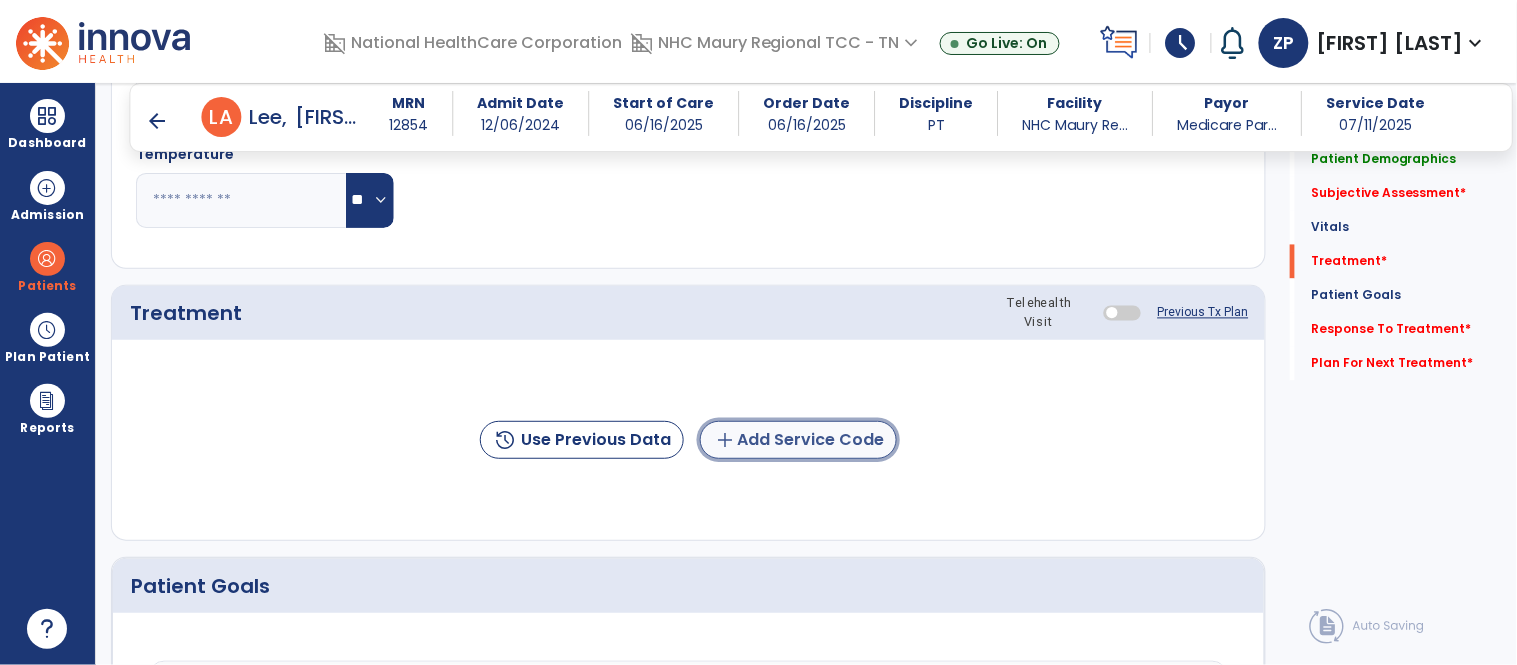 click on "add" 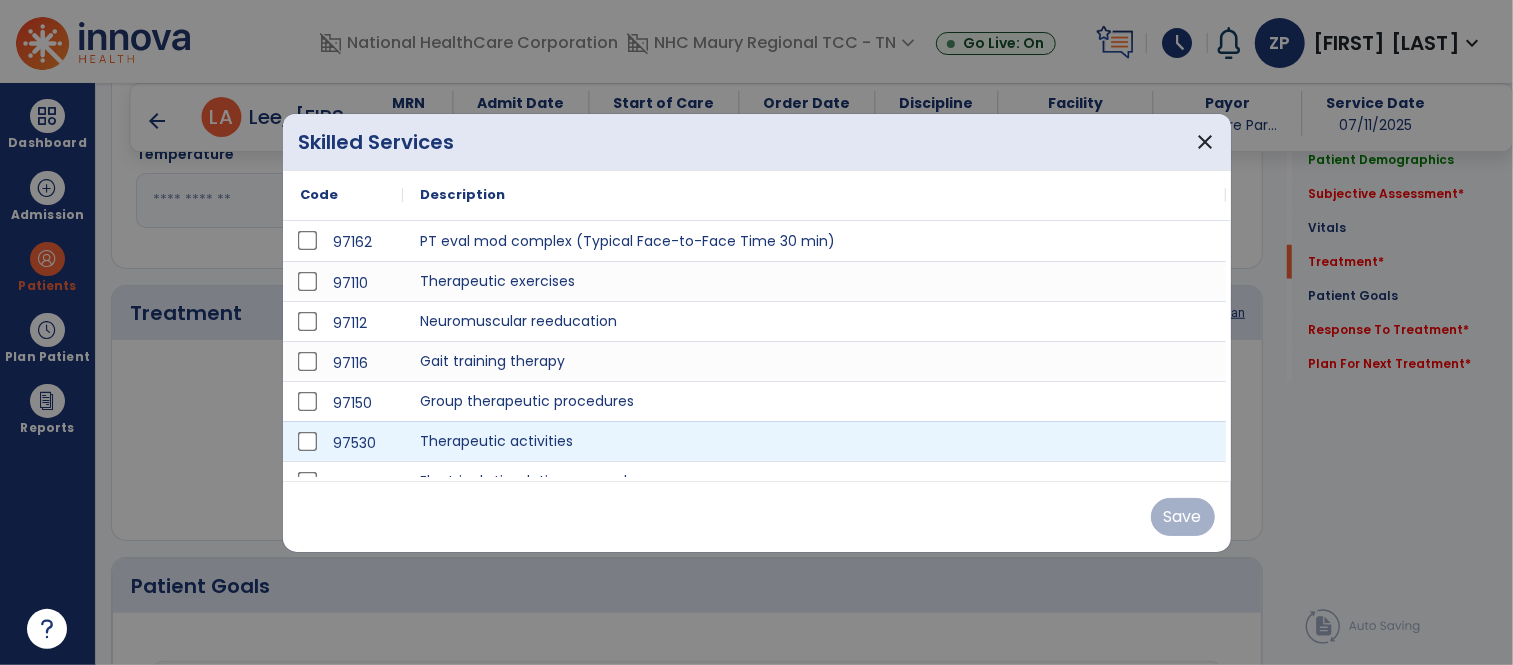 scroll, scrollTop: 964, scrollLeft: 0, axis: vertical 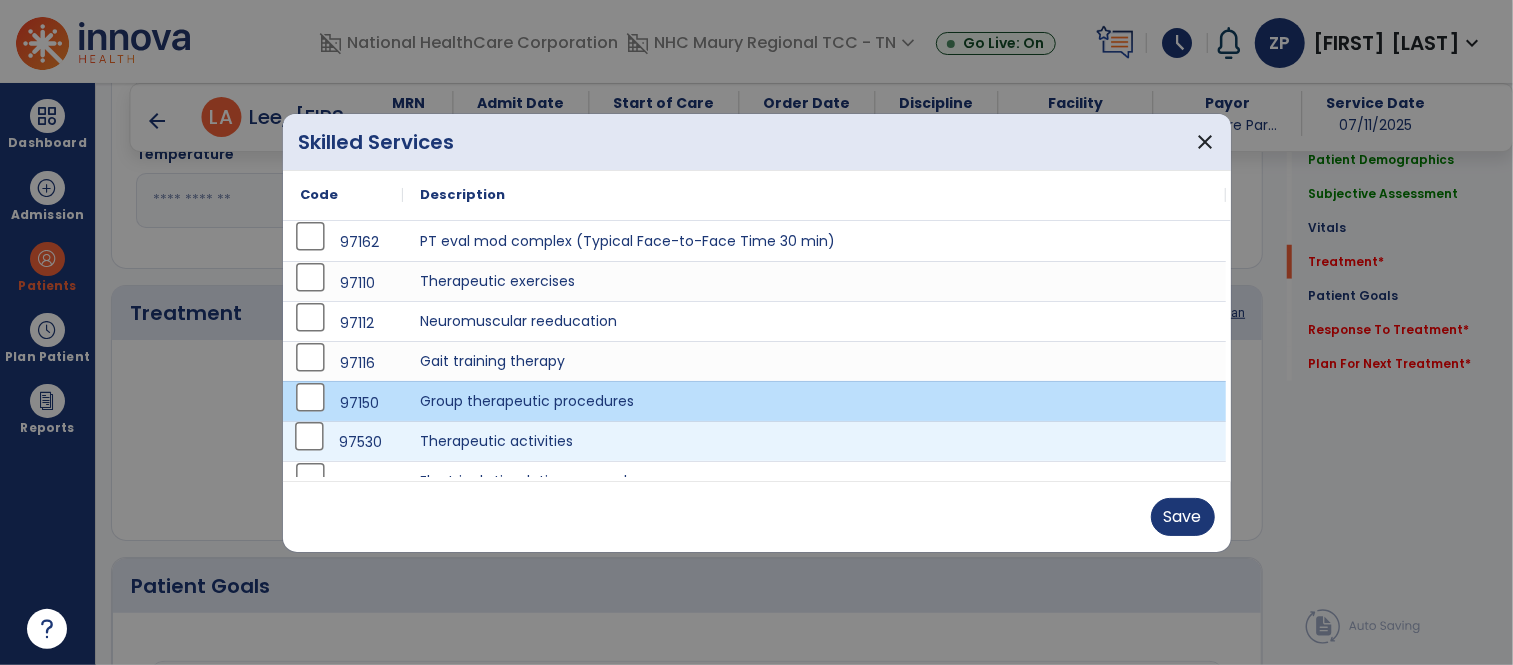 click on "97530" at bounding box center [343, 442] 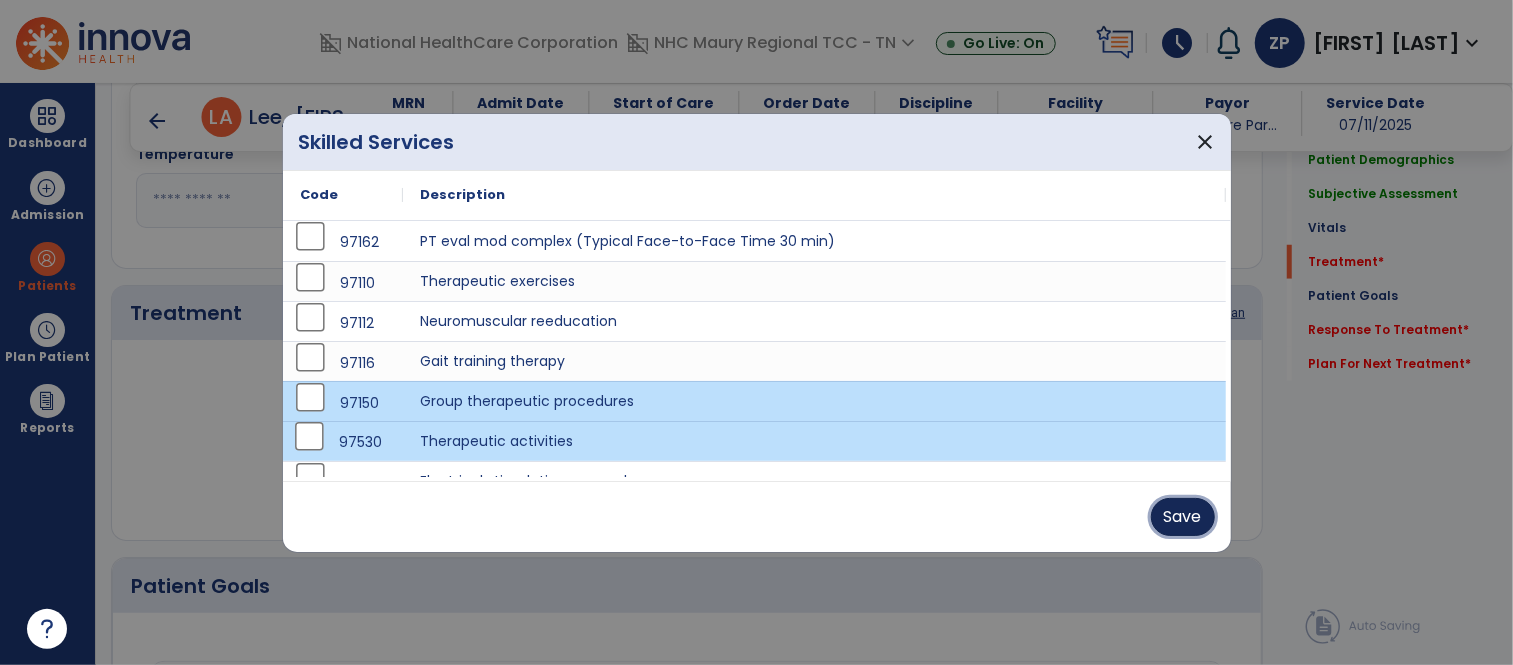 click on "Save" at bounding box center [1183, 517] 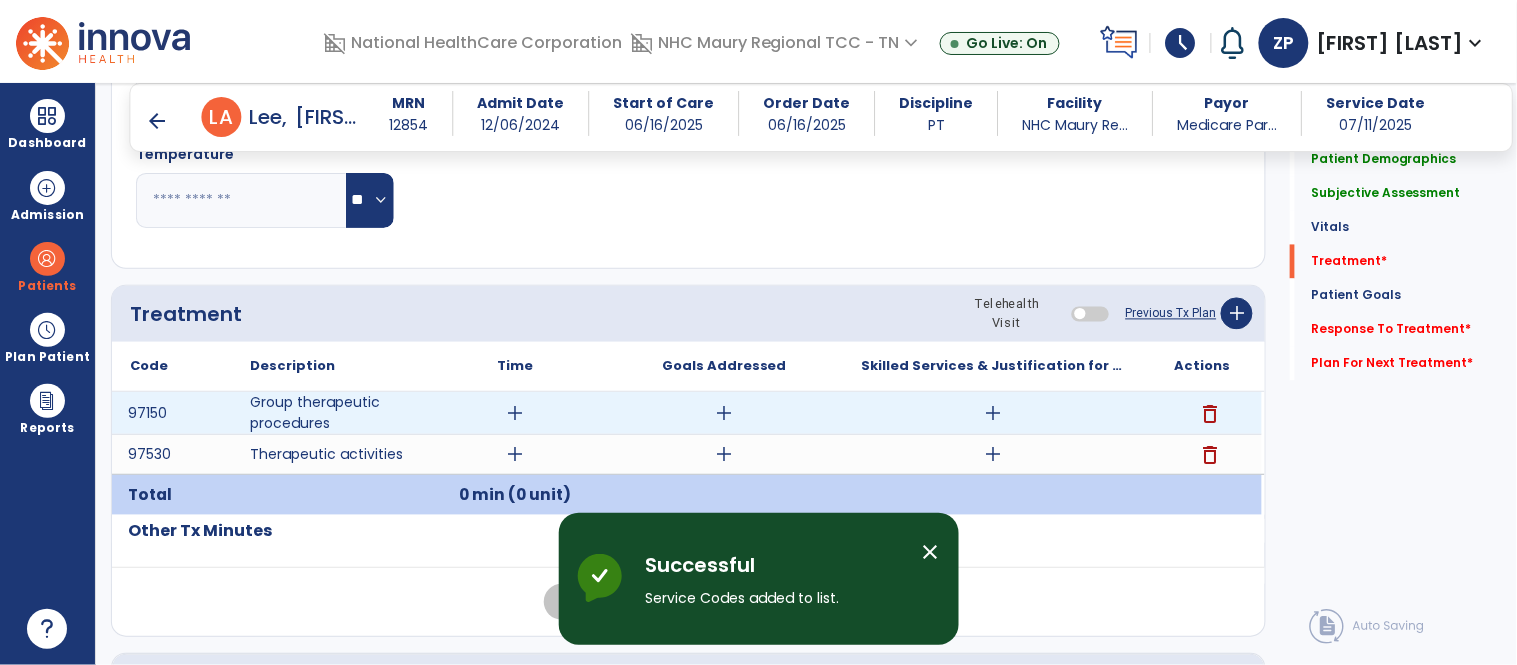 click on "add" at bounding box center [515, 413] 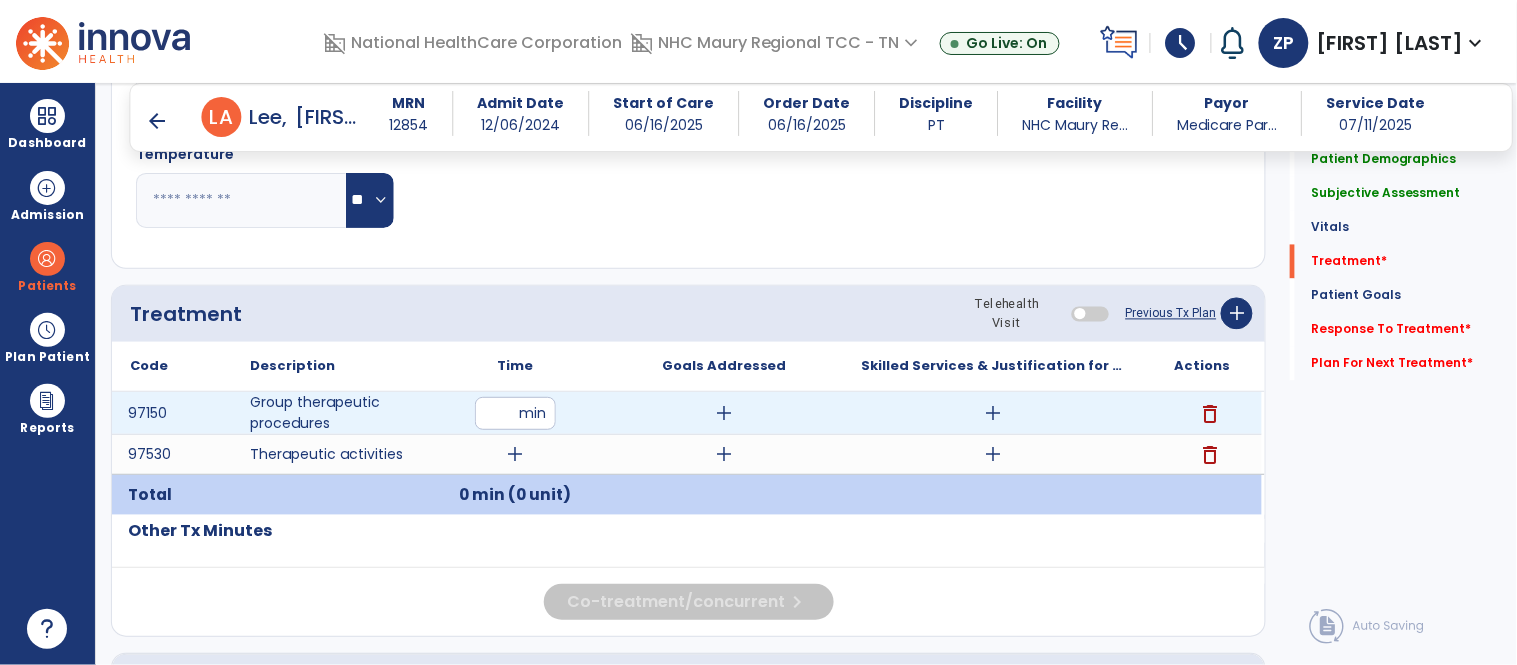 type on "**" 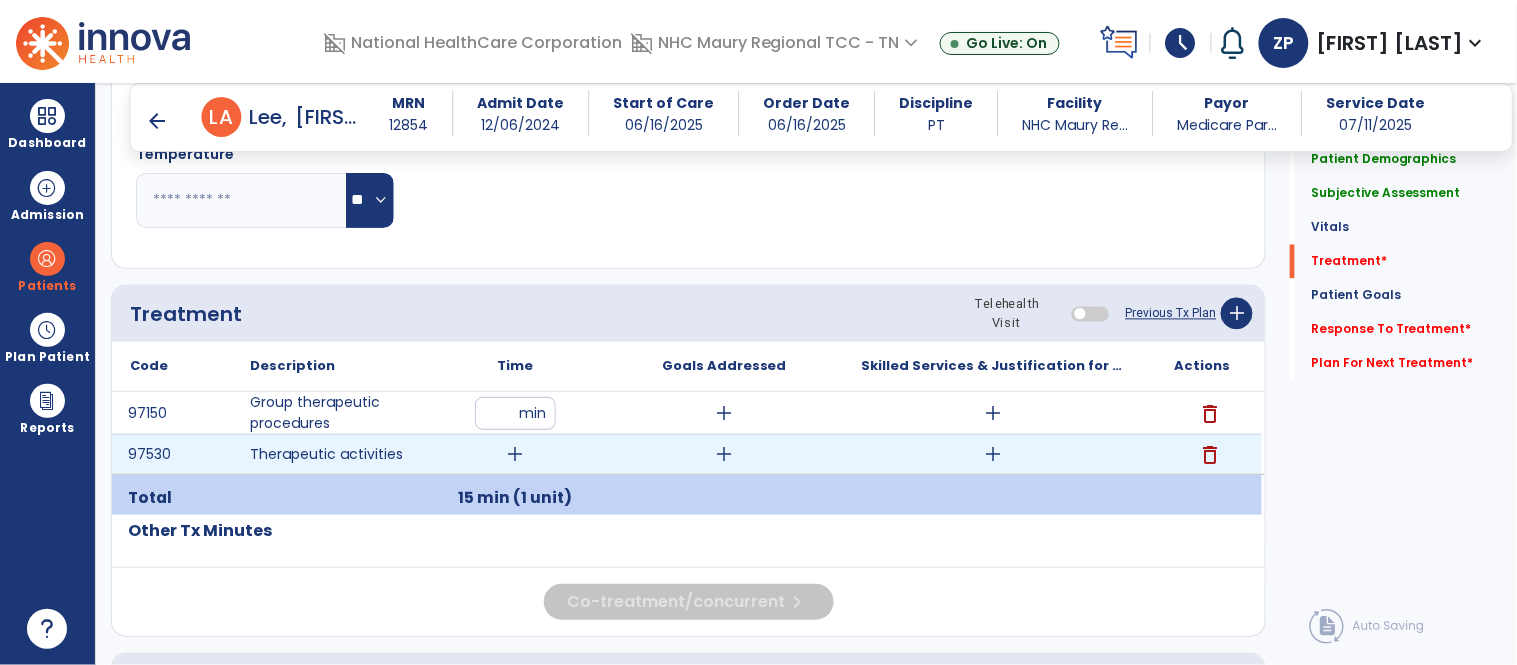 click on "add" at bounding box center [515, 454] 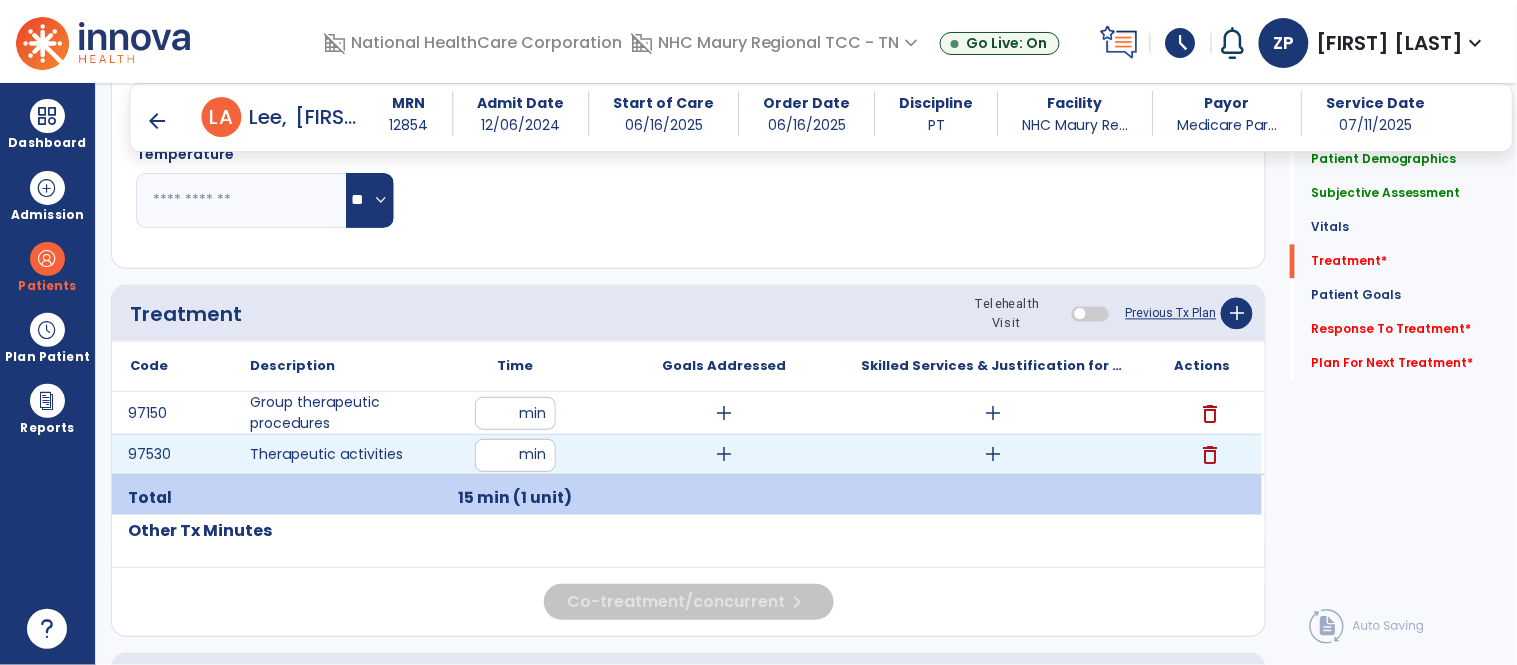 type on "*" 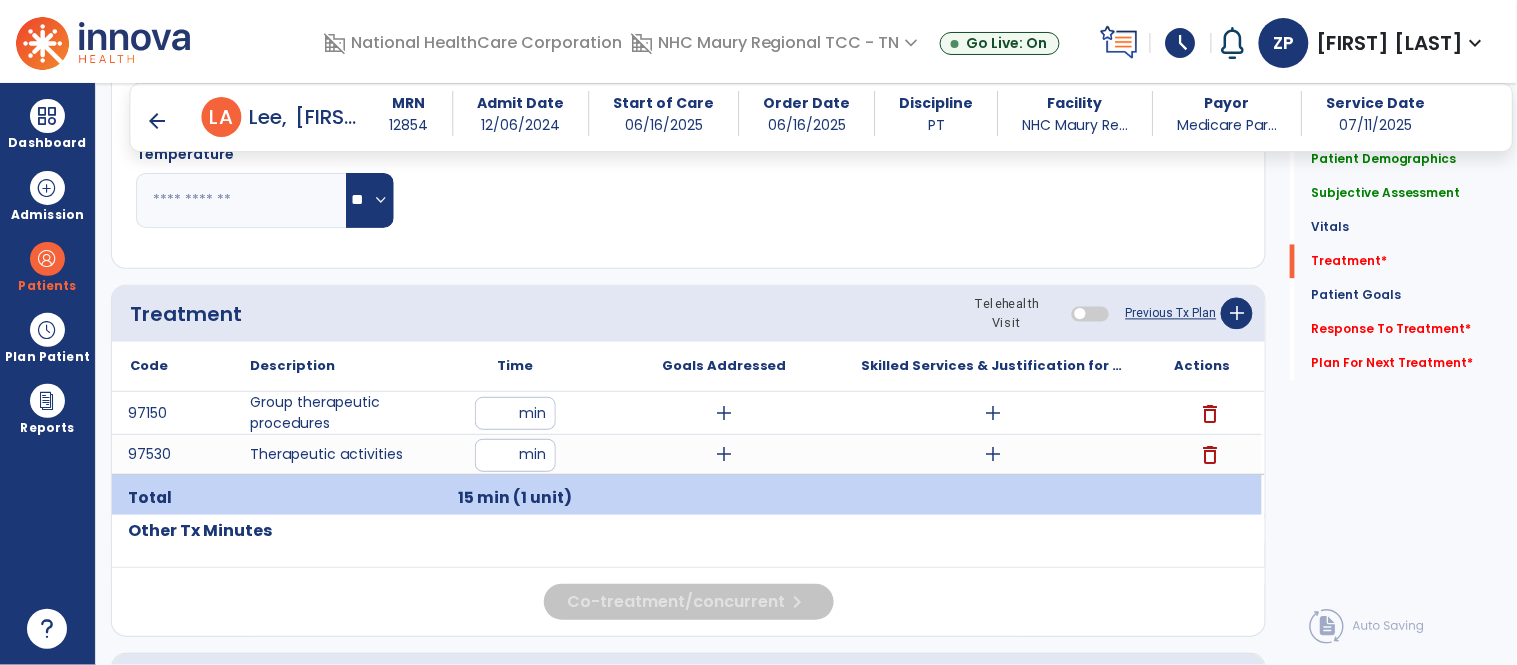 click on "Other Tx Minutes" 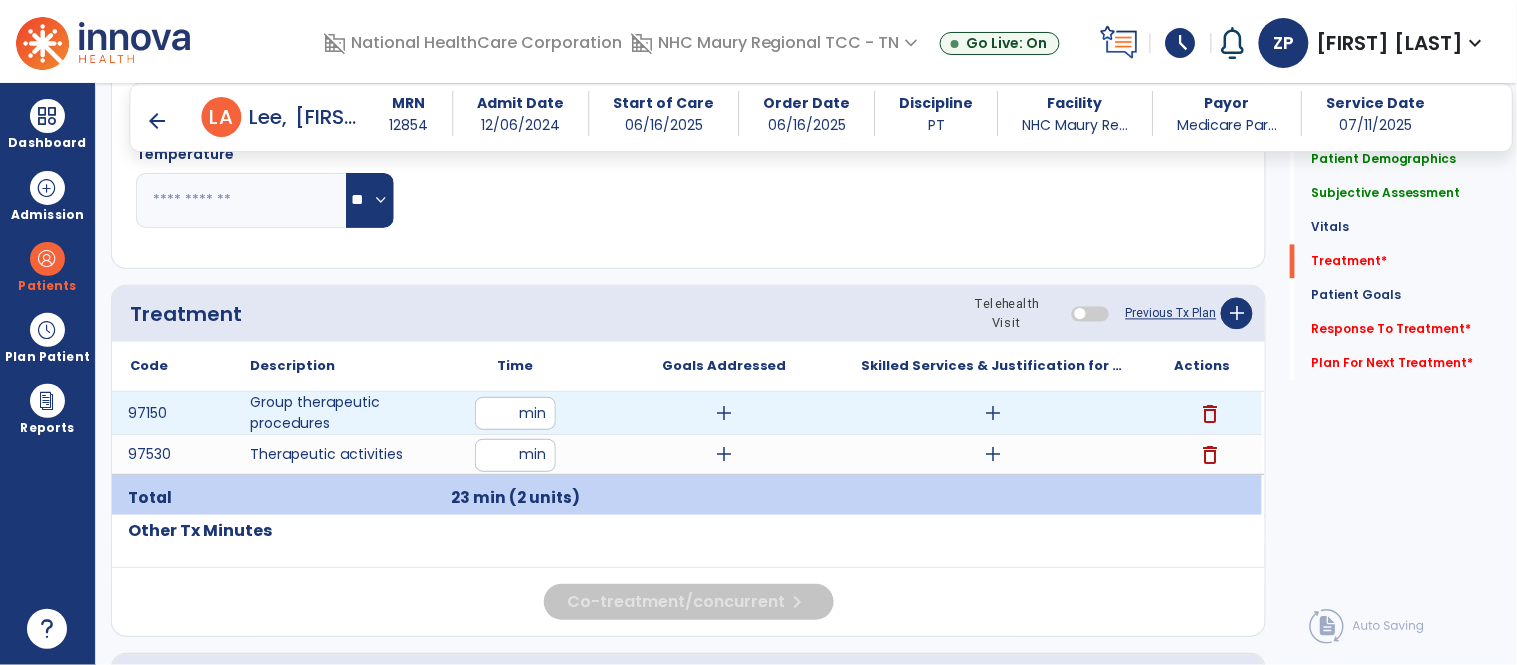 click on "add" at bounding box center (993, 413) 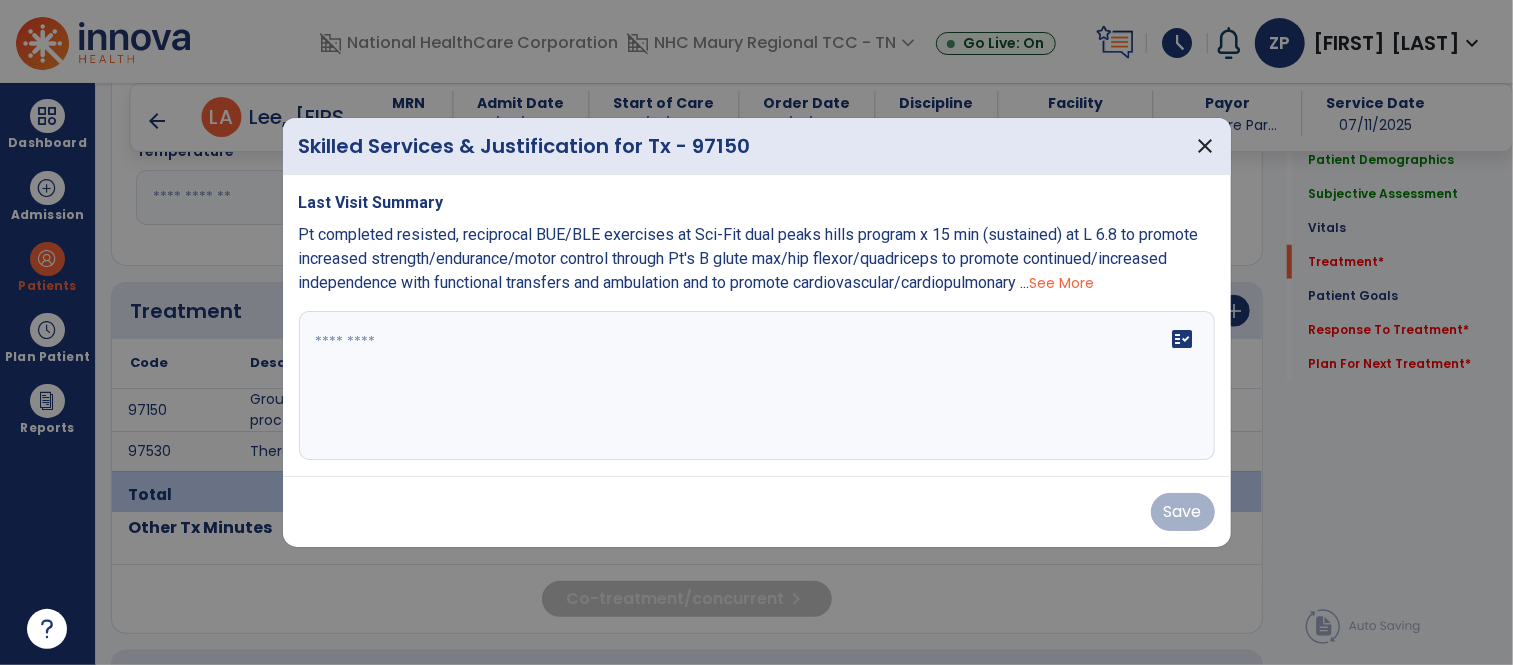 scroll, scrollTop: 964, scrollLeft: 0, axis: vertical 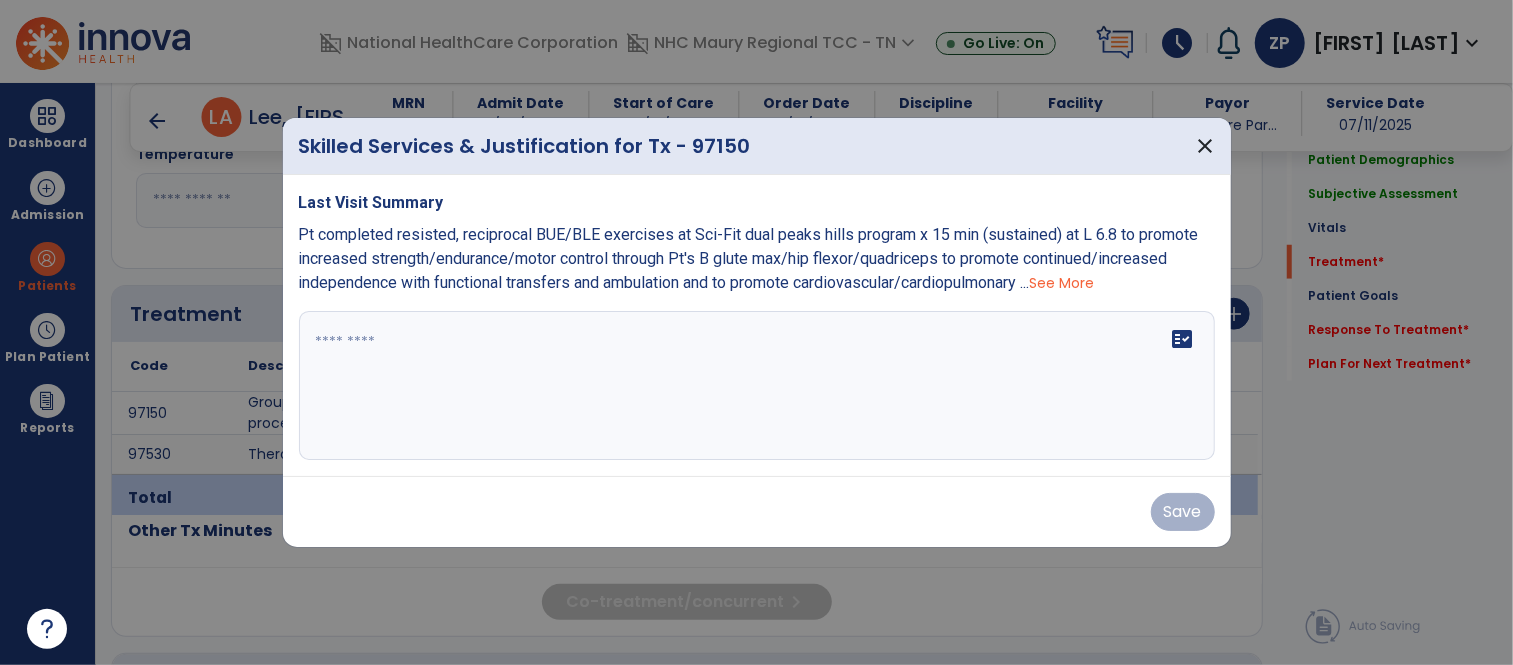 click on "See More" at bounding box center [1062, 283] 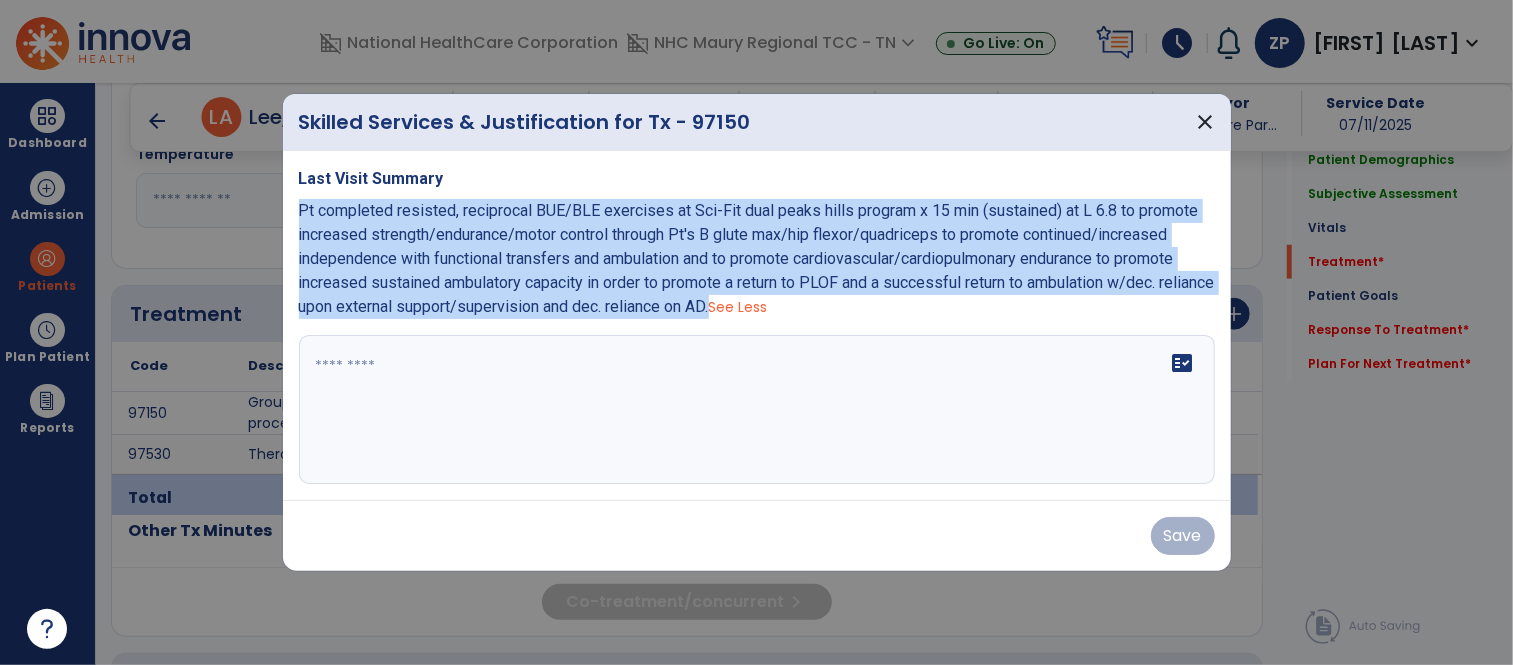 drag, startPoint x: 774, startPoint y: 304, endPoint x: 297, endPoint y: 214, distance: 485.41632 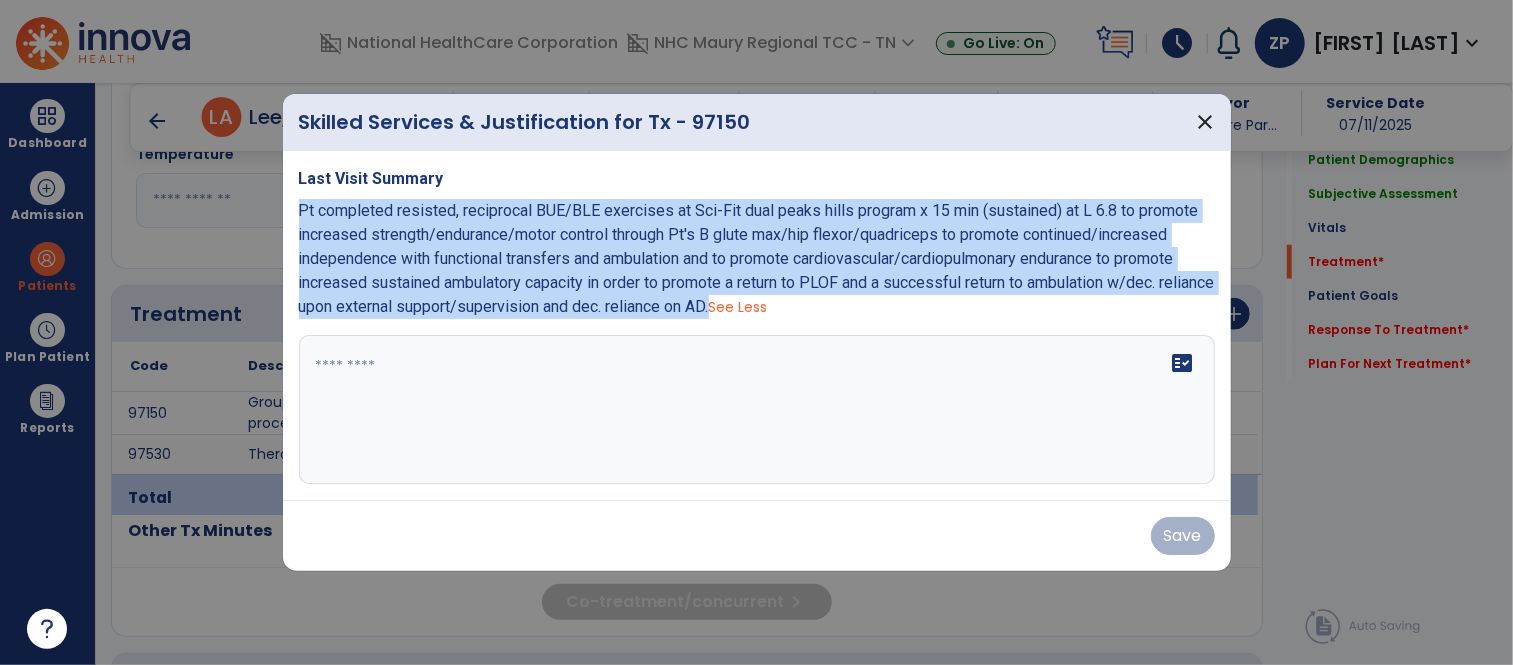 click on "Pt completed resisted, reciprocal BUE/BLE exercises at Sci-Fit dual peaks hills program x 15 min (sustained) at L 6.8 to promote increased strength/endurance/motor control through Pt's B glute max/hip flexor/quadriceps to promote continued/increased independence with functional transfers and ambulation and to promote cardiovascular/cardiopulmonary endurance to promote increased sustained ambulatory capacity in order to promote a return to PLOF and a successful return to ambulation w/dec. reliance upon external support/supervision and dec. reliance on AD." at bounding box center (757, 258) 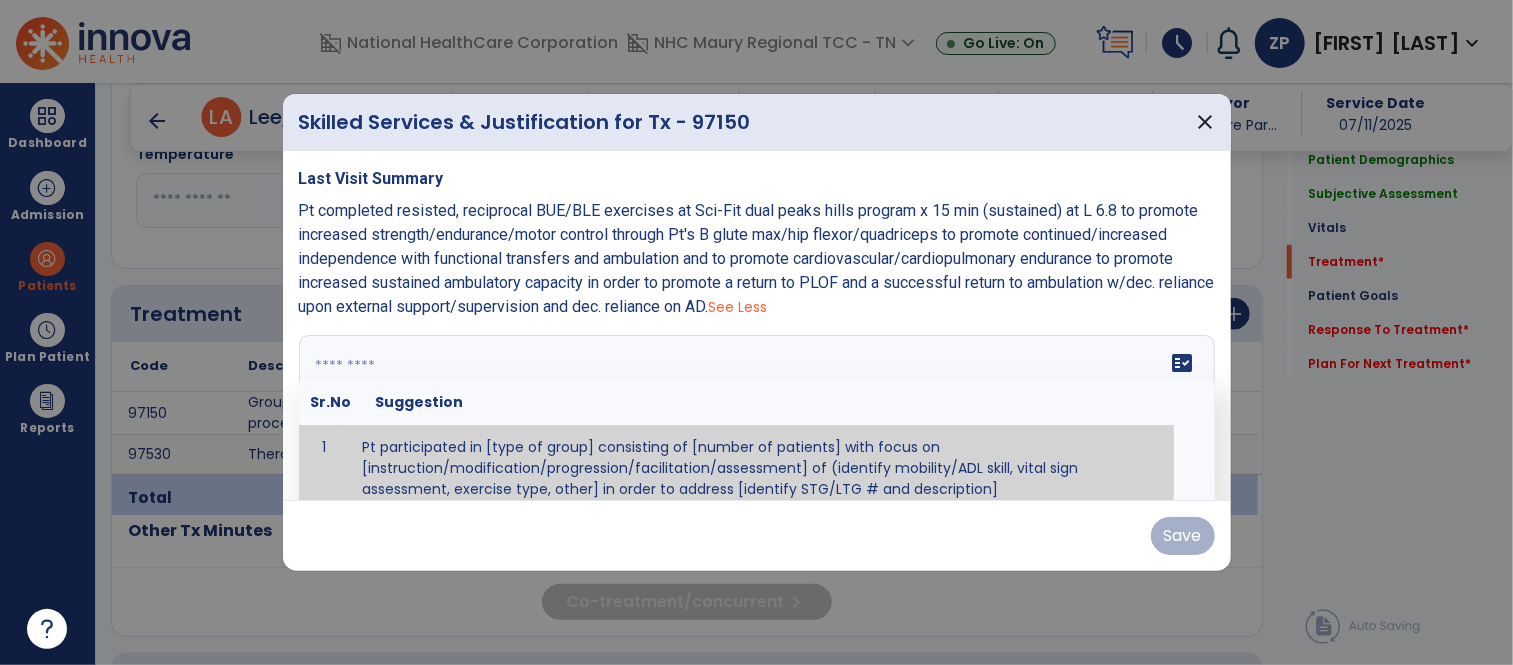 scroll, scrollTop: 11, scrollLeft: 0, axis: vertical 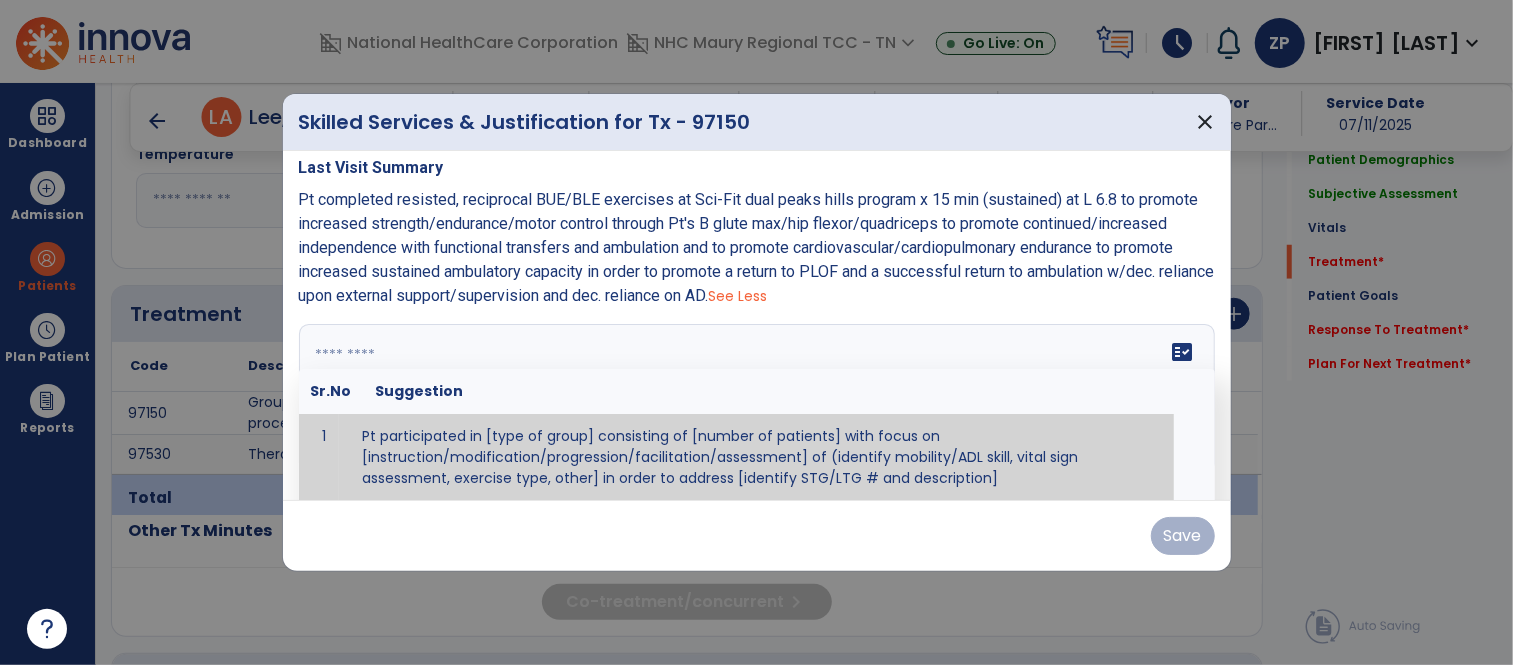 paste on "**********" 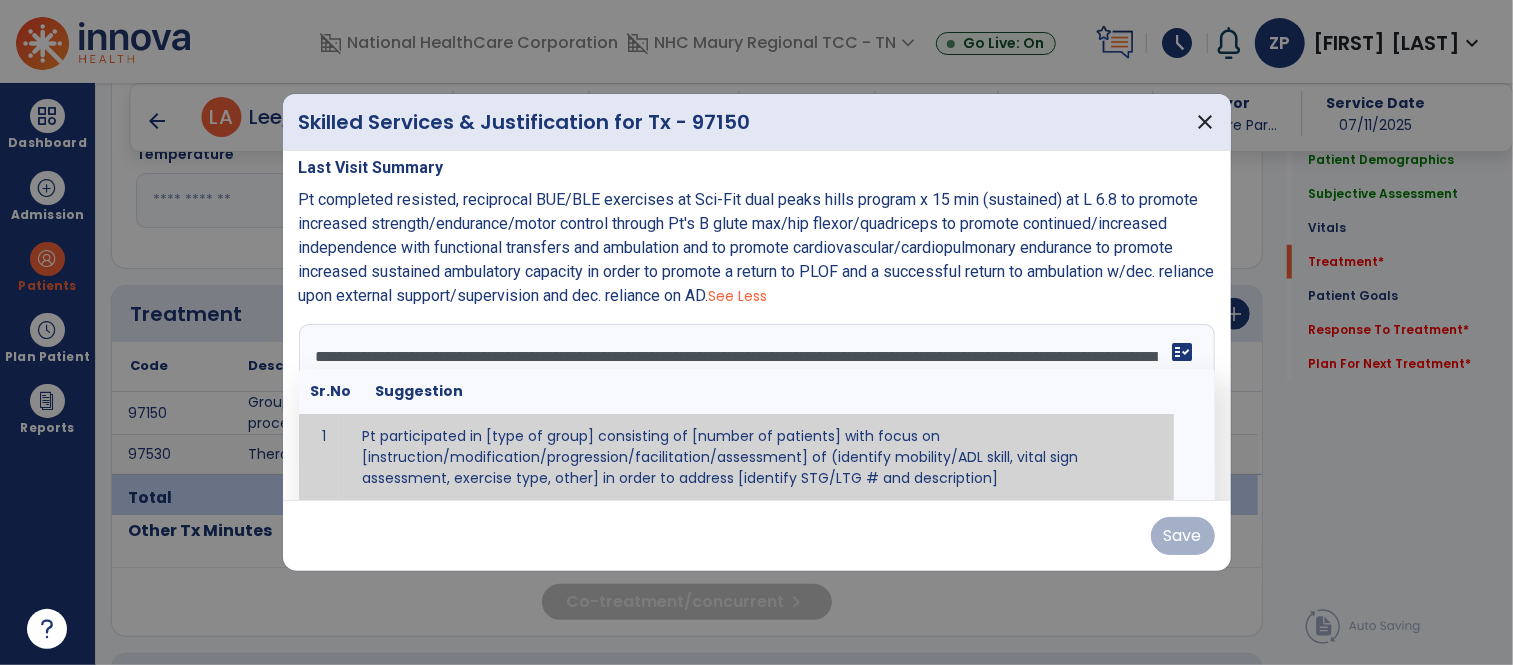 scroll, scrollTop: 15, scrollLeft: 0, axis: vertical 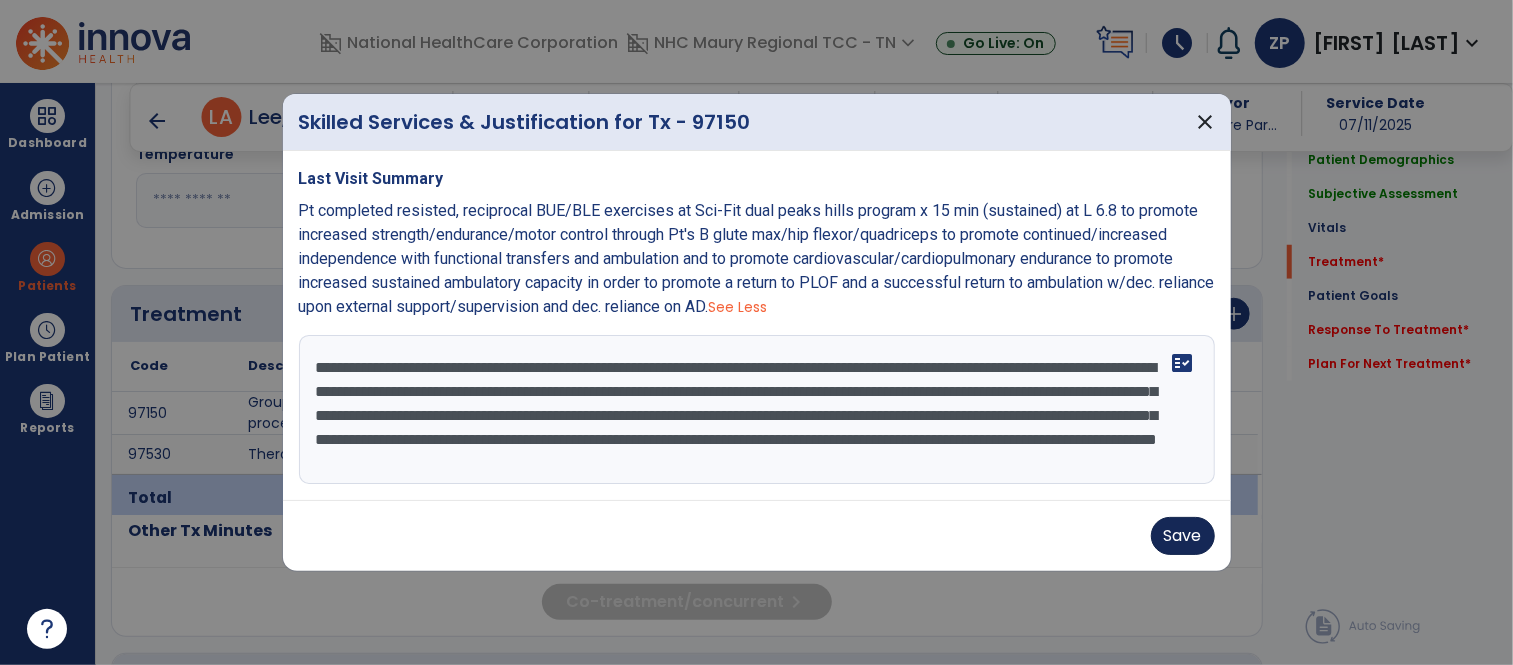 type on "**********" 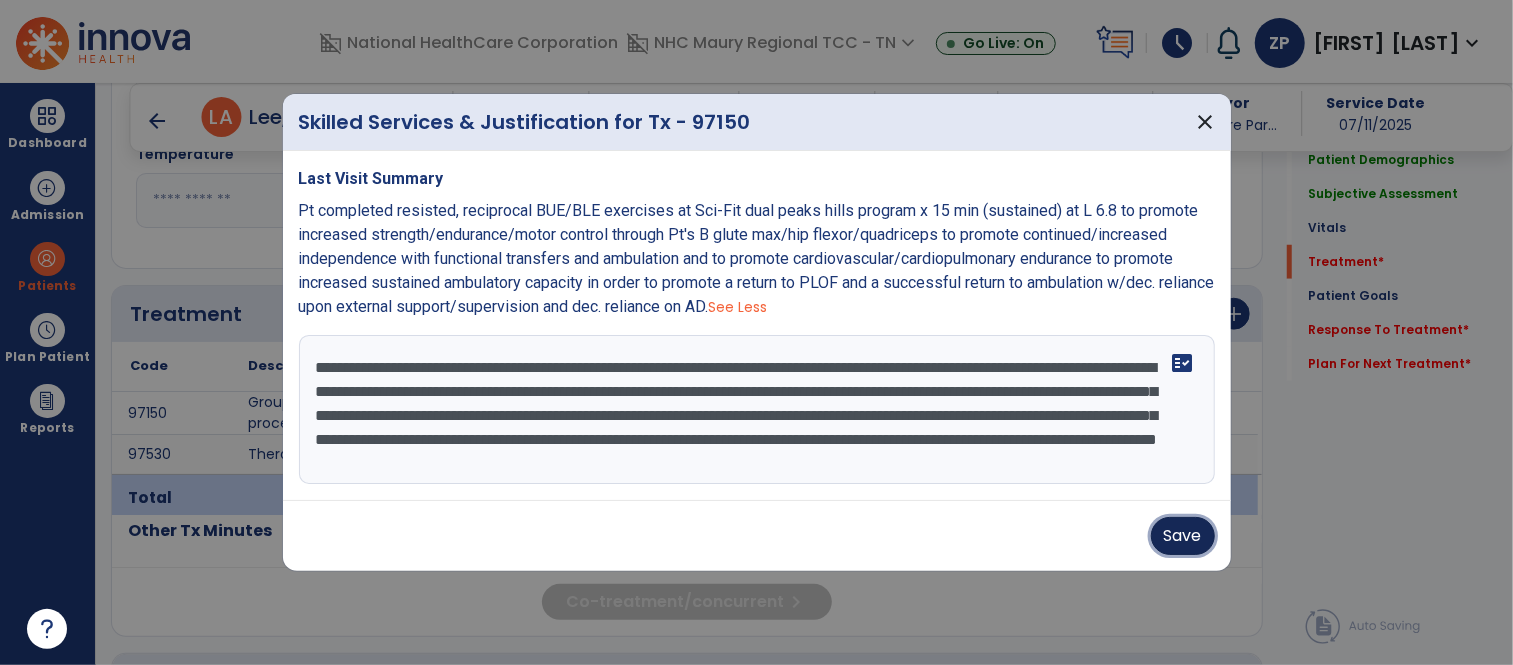 click on "Save" at bounding box center [1183, 536] 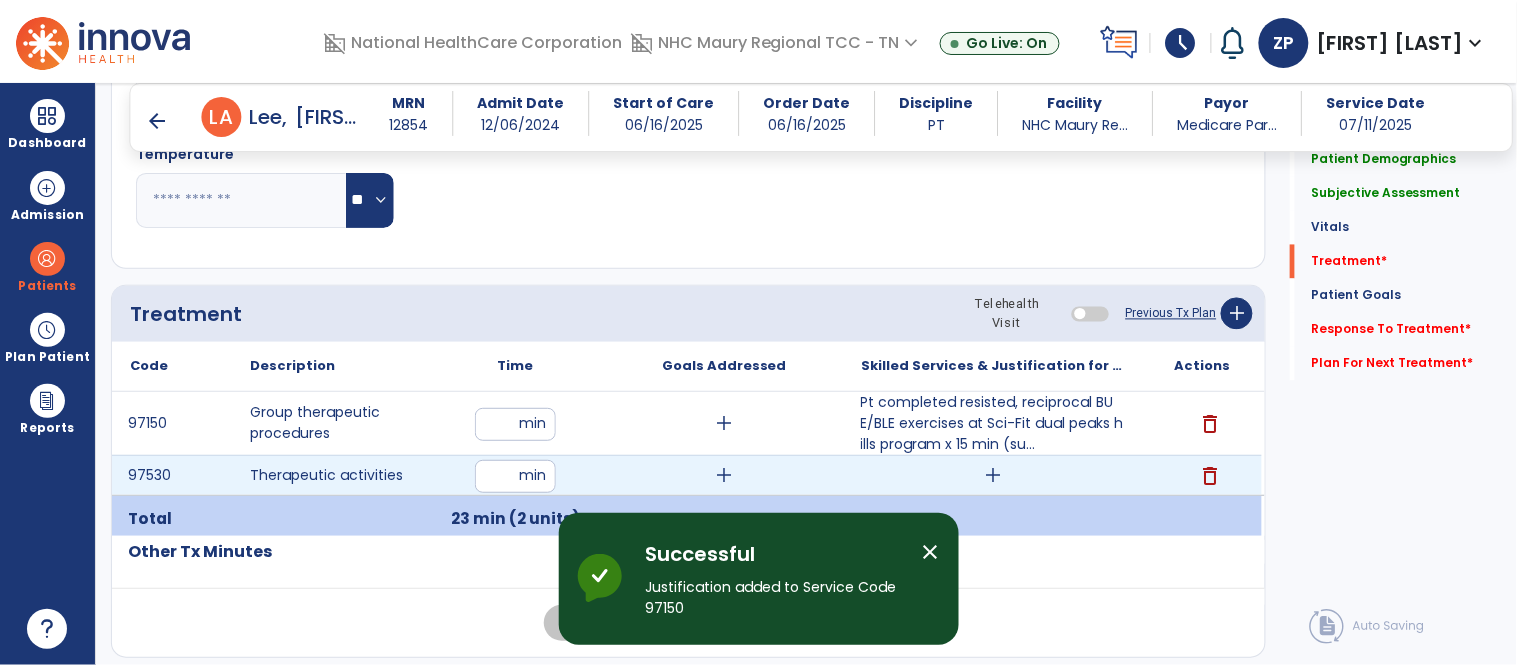 click on "add" at bounding box center (993, 475) 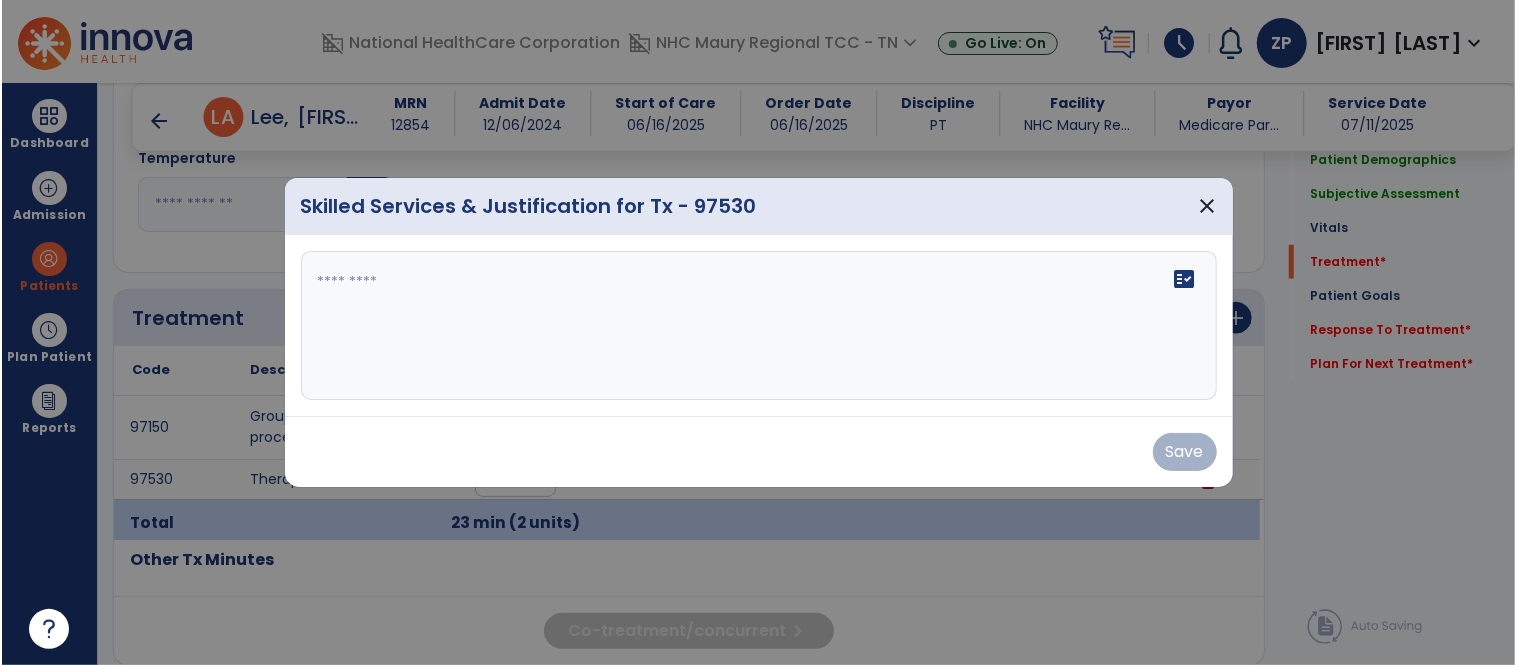 scroll, scrollTop: 964, scrollLeft: 0, axis: vertical 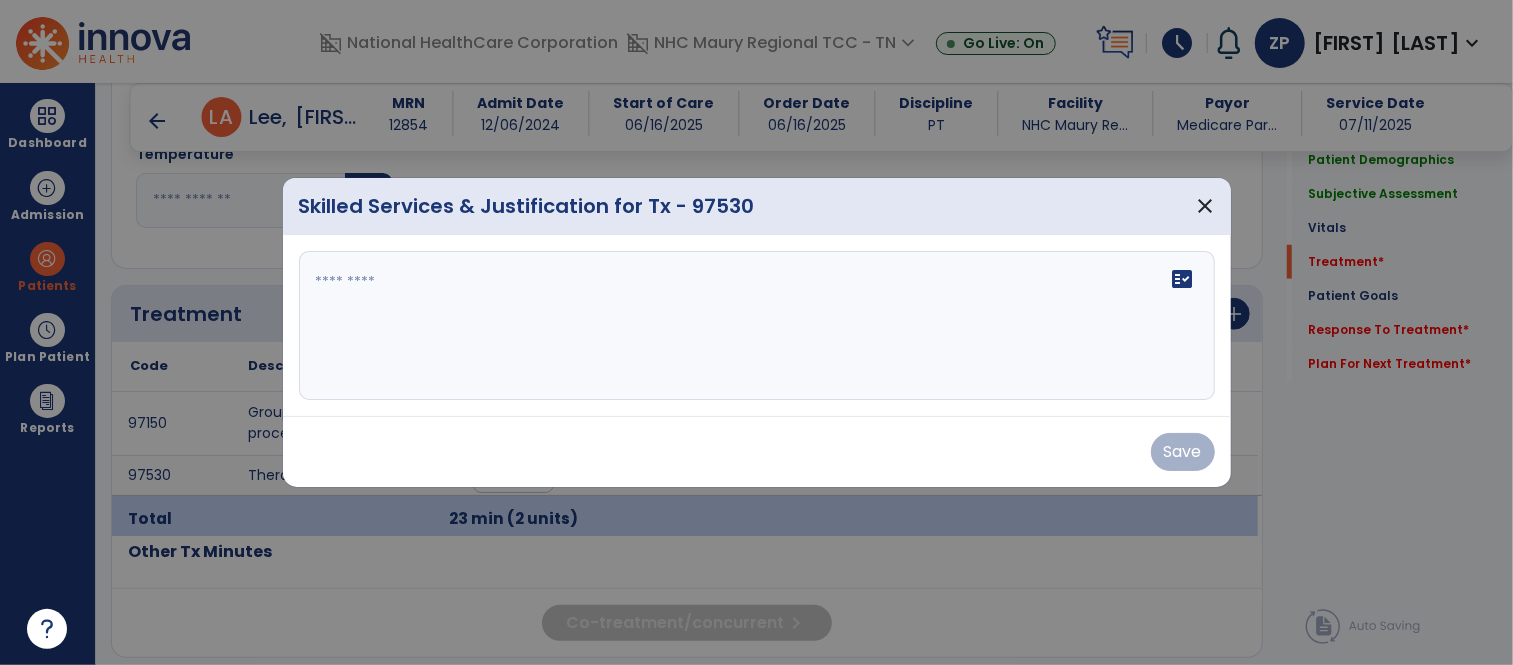 click on "fact_check" at bounding box center (757, 326) 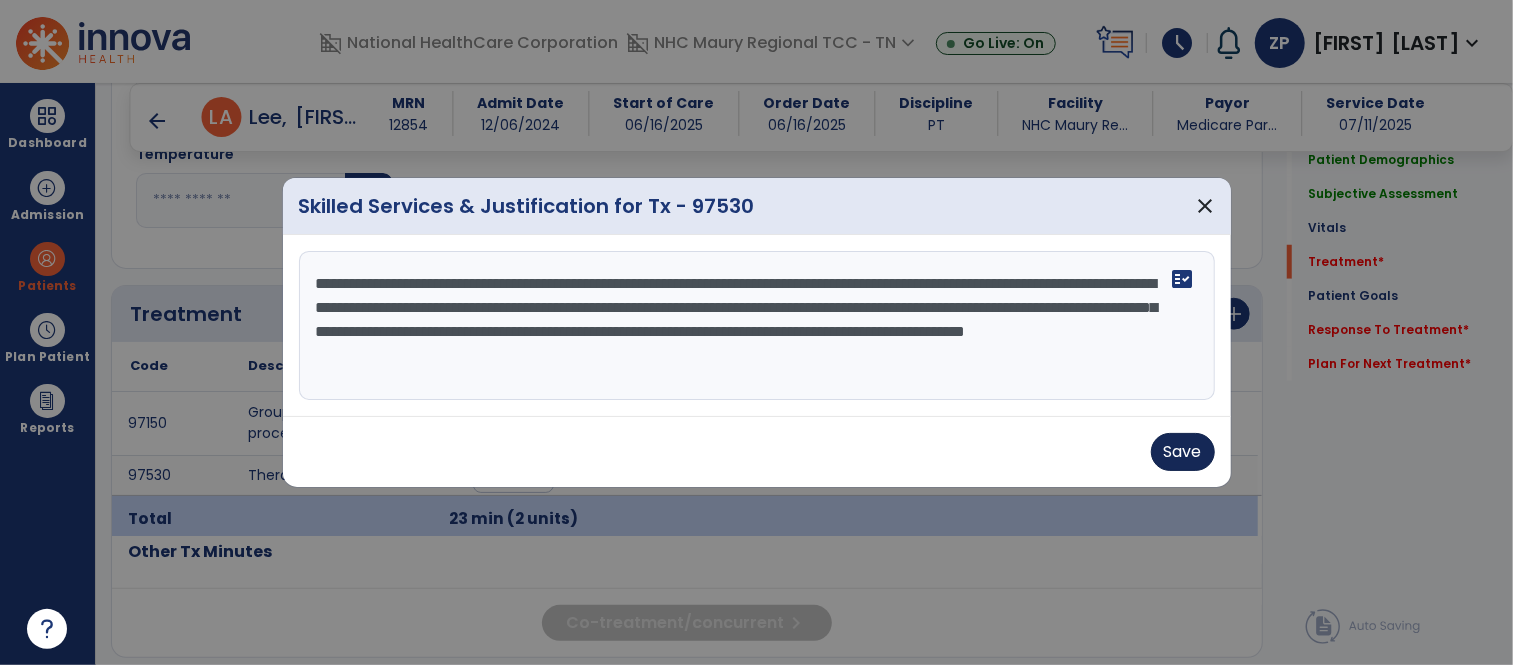 type on "**********" 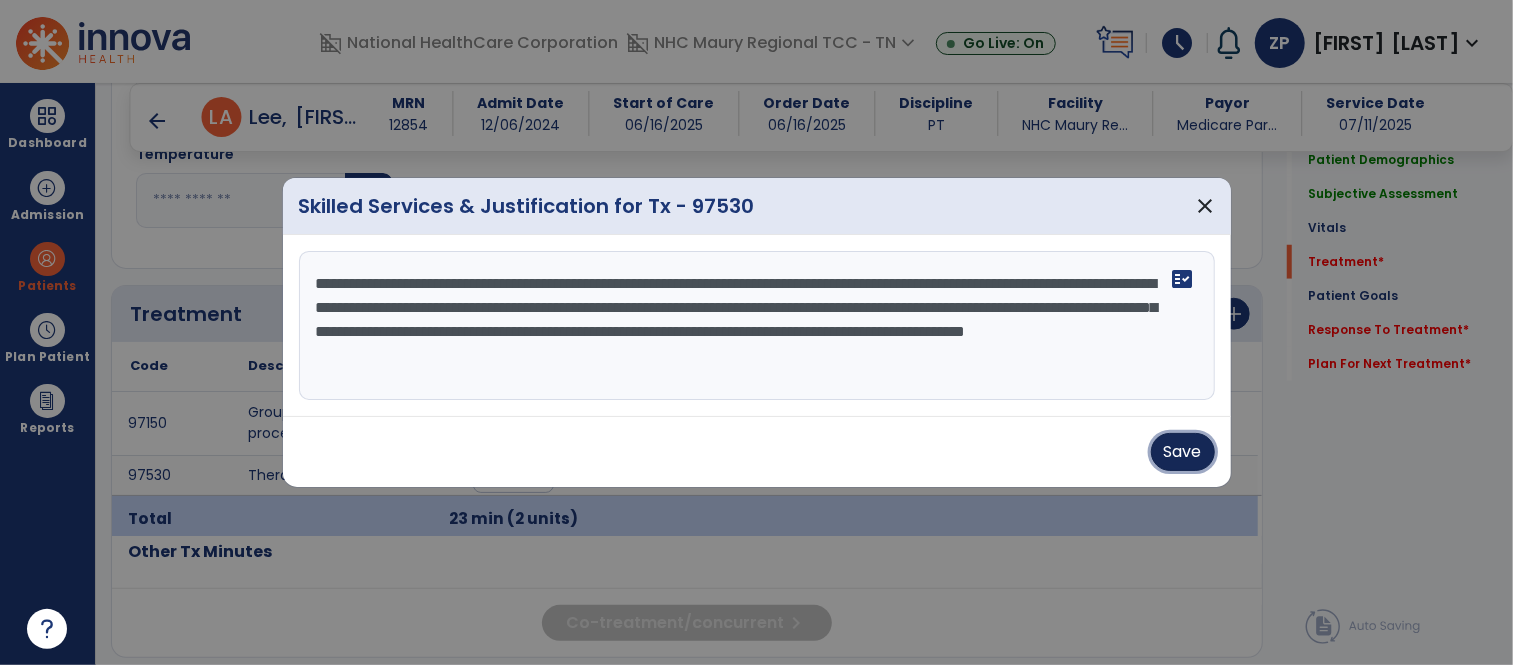 click on "Save" at bounding box center [1183, 452] 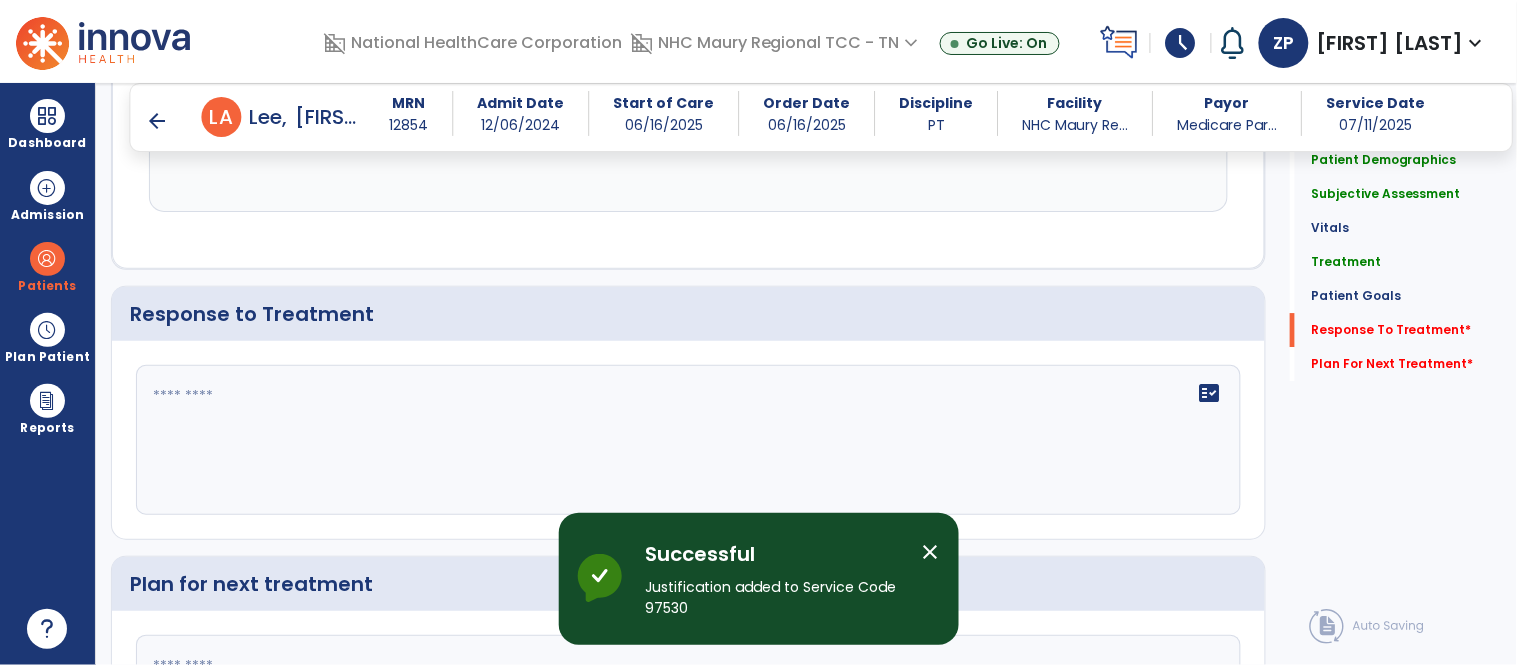 scroll, scrollTop: 3512, scrollLeft: 0, axis: vertical 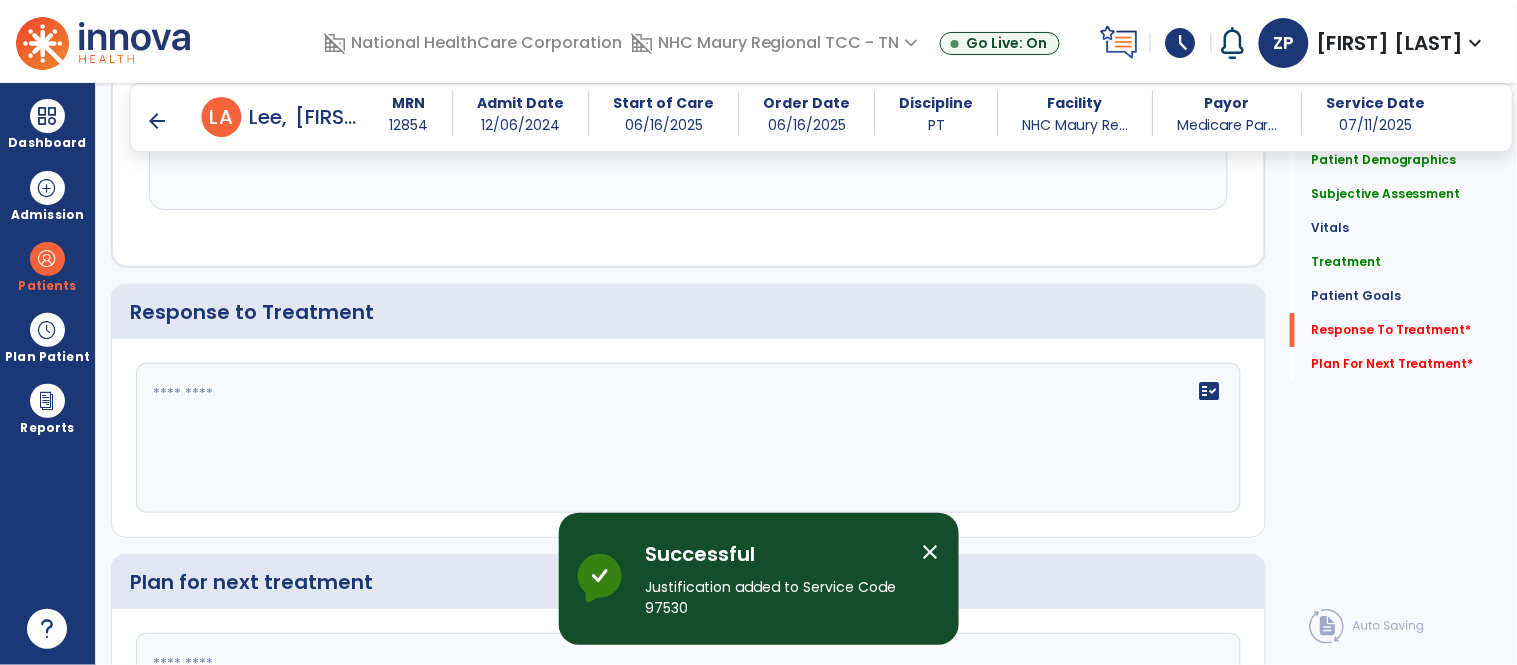 click on "fact_check" 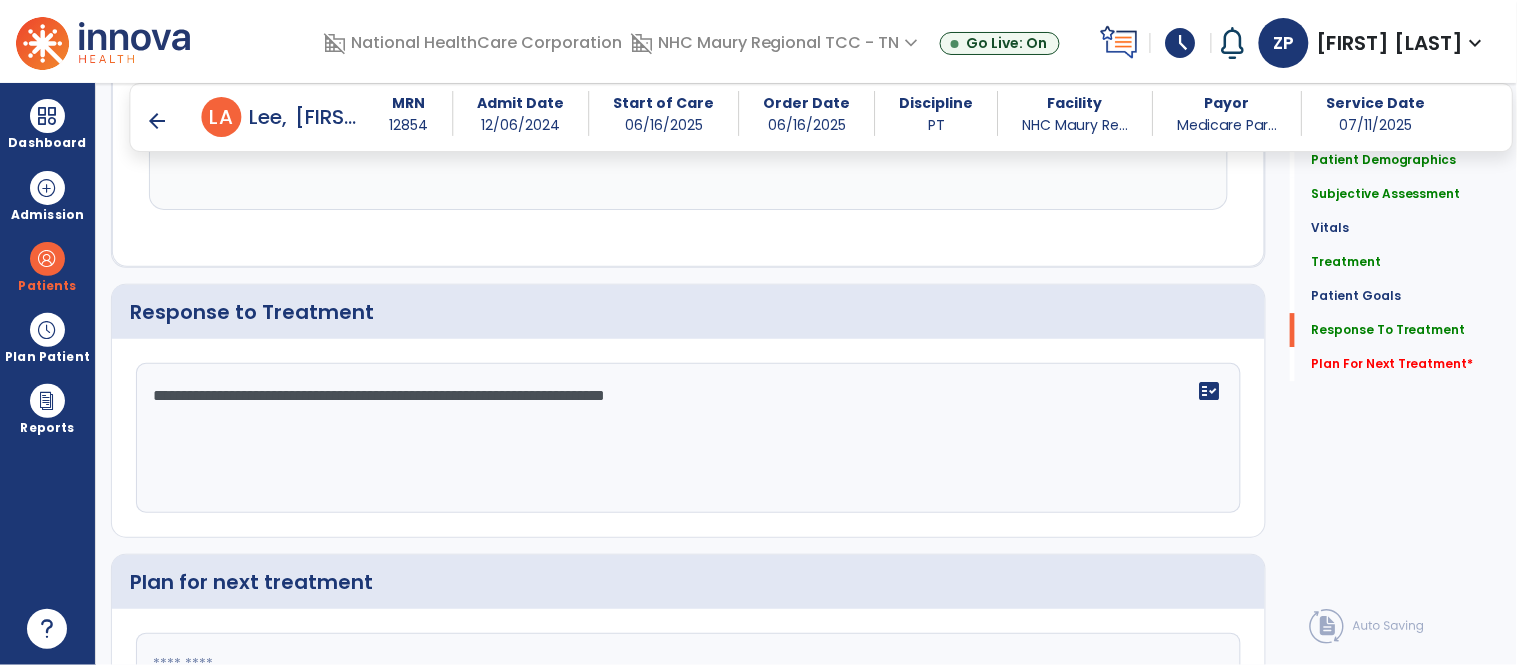 scroll, scrollTop: 3513, scrollLeft: 0, axis: vertical 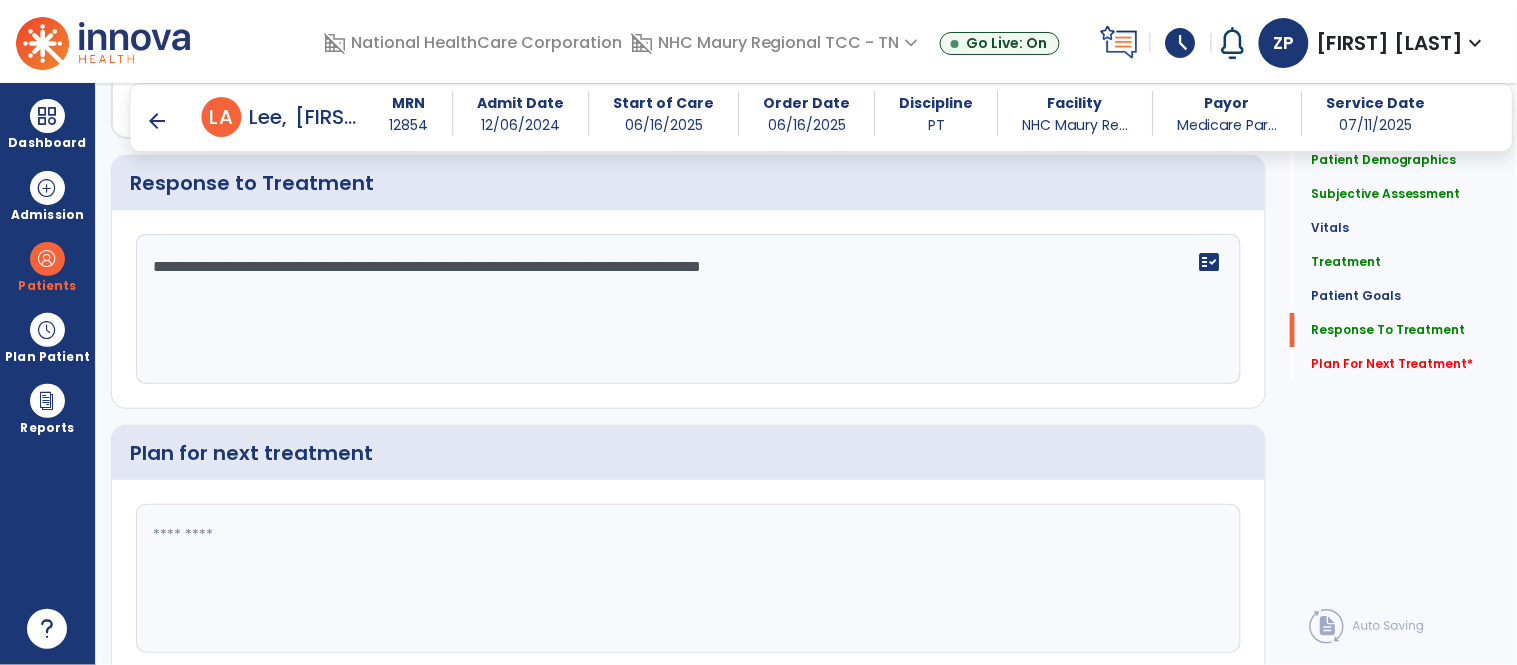 type on "**********" 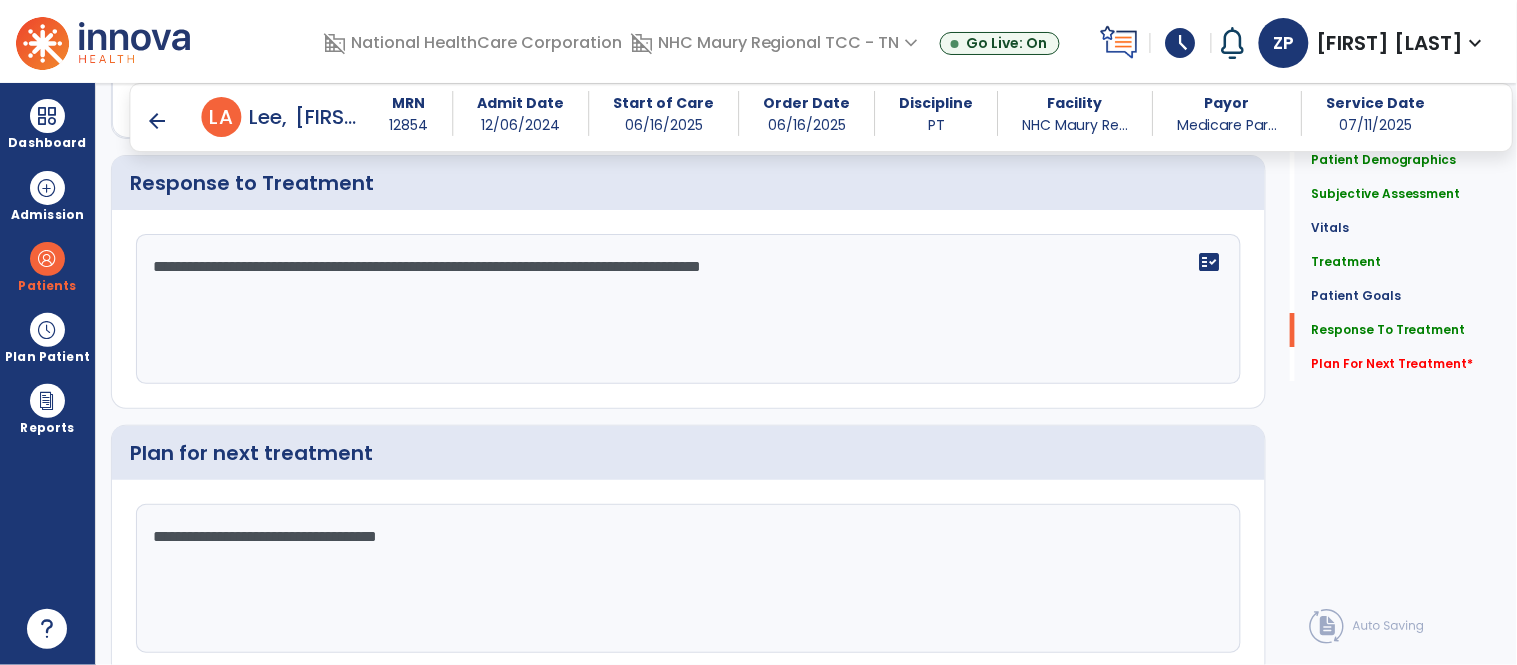 scroll, scrollTop: 3683, scrollLeft: 0, axis: vertical 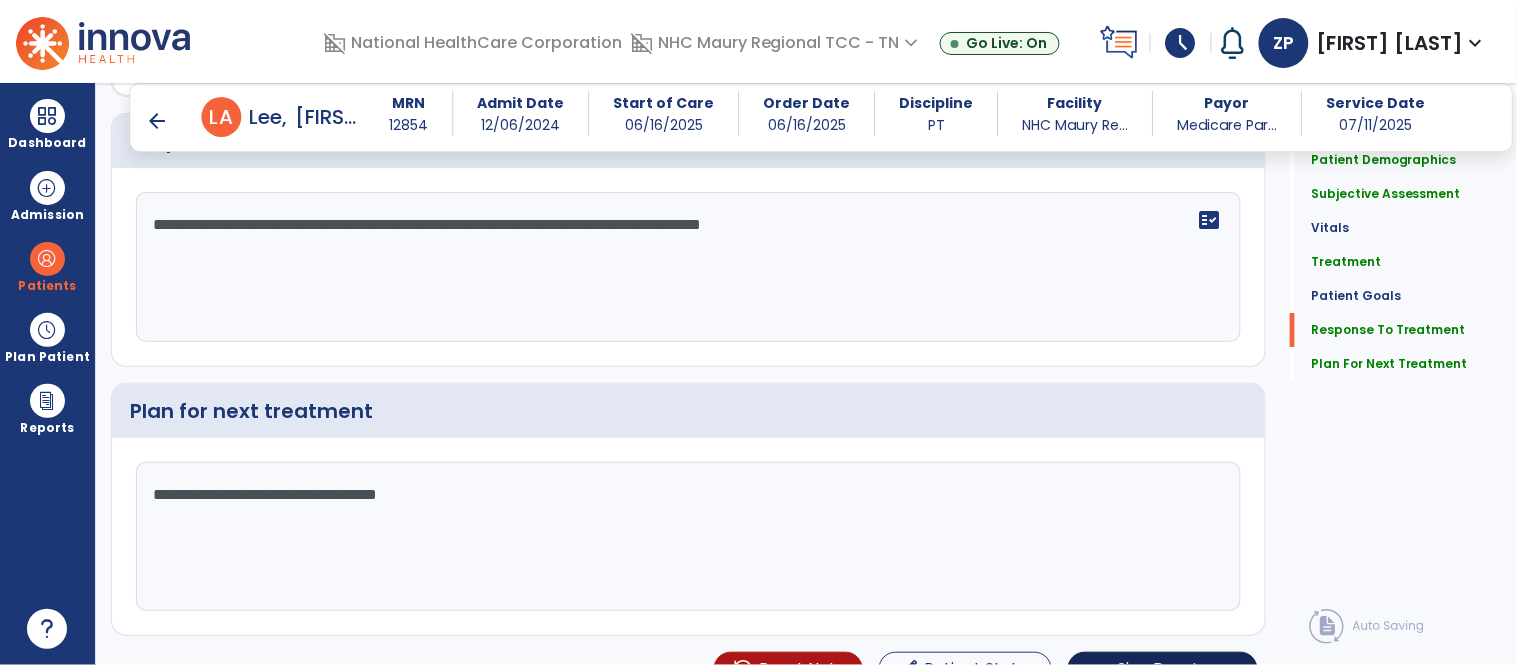 type on "**********" 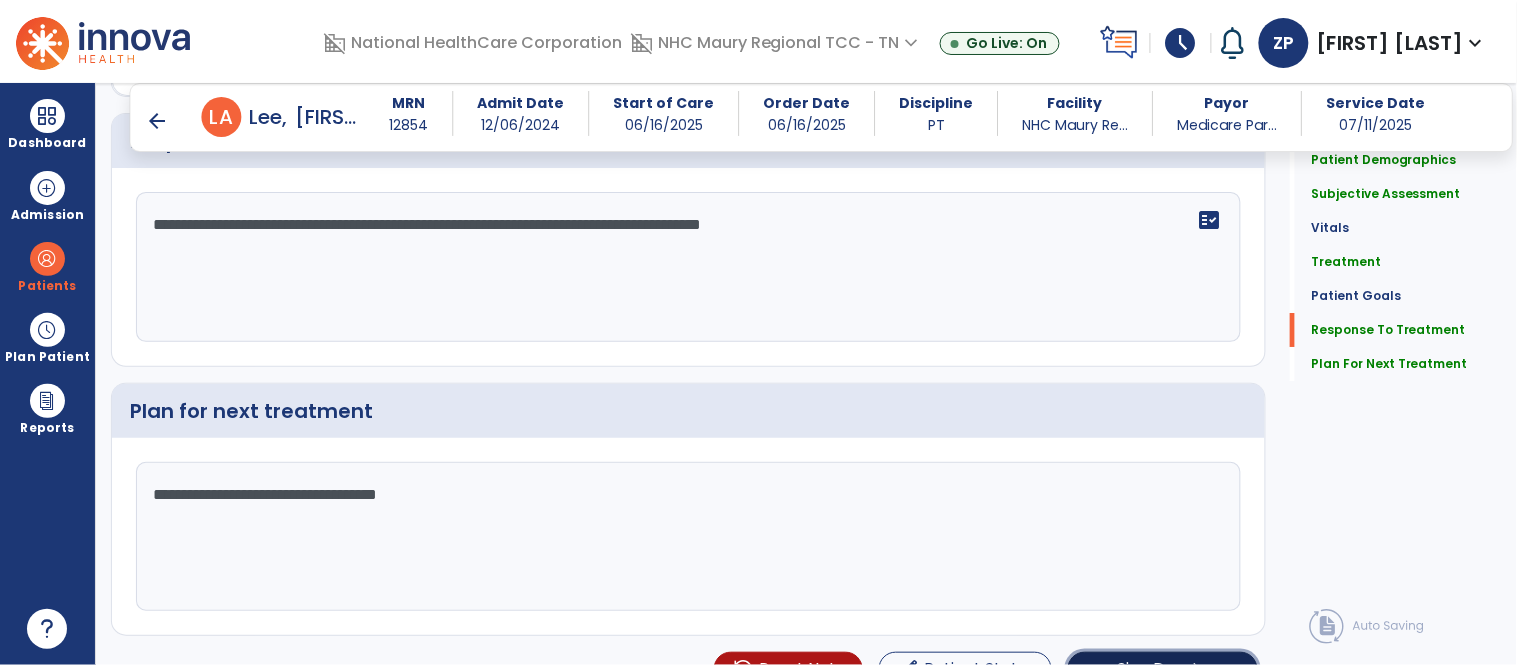 click on "Sign Doc" 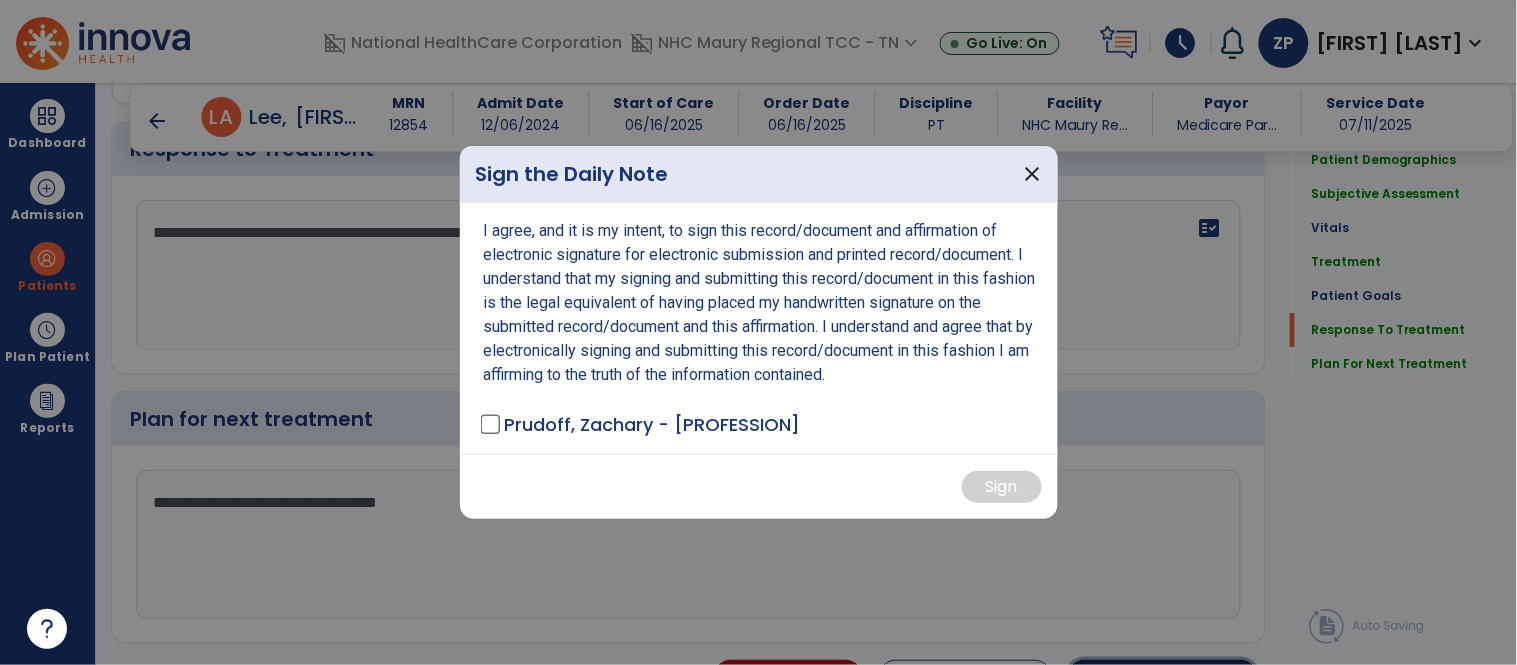 scroll, scrollTop: 3683, scrollLeft: 0, axis: vertical 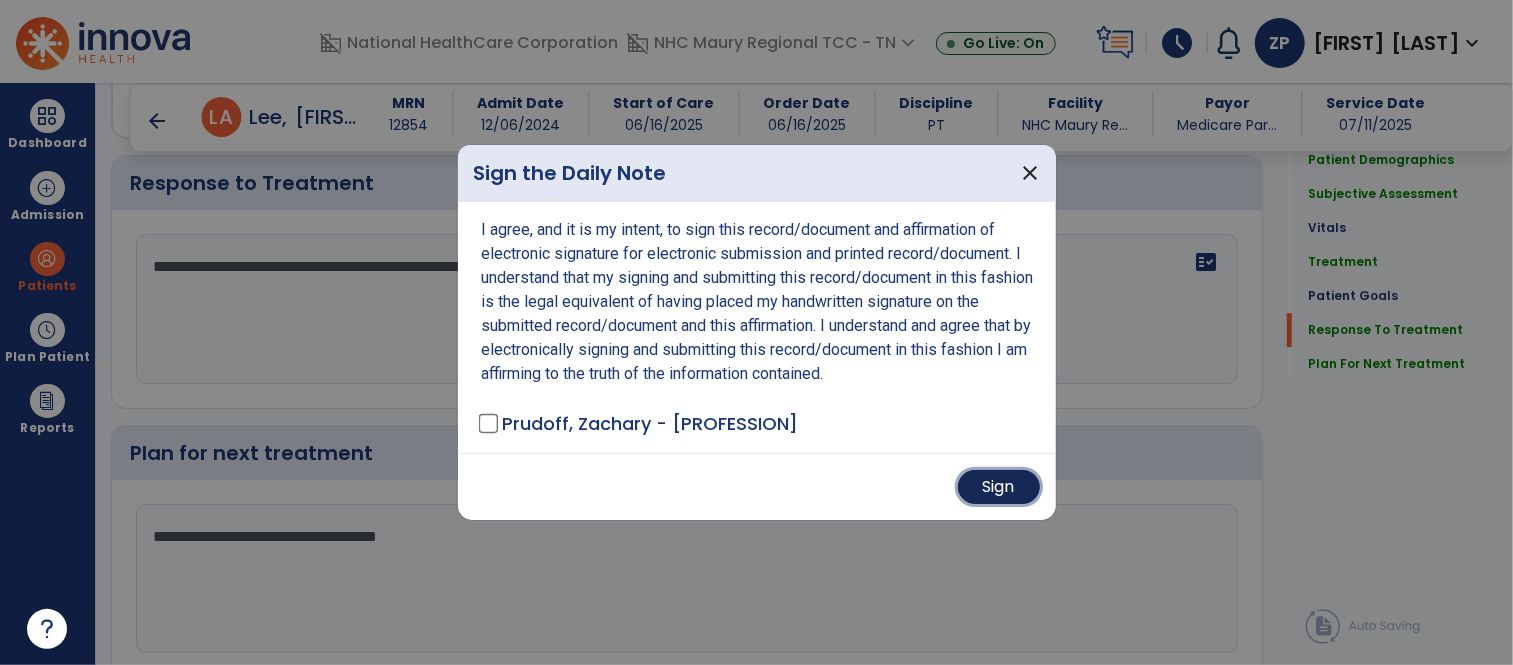 click on "Sign" at bounding box center (999, 487) 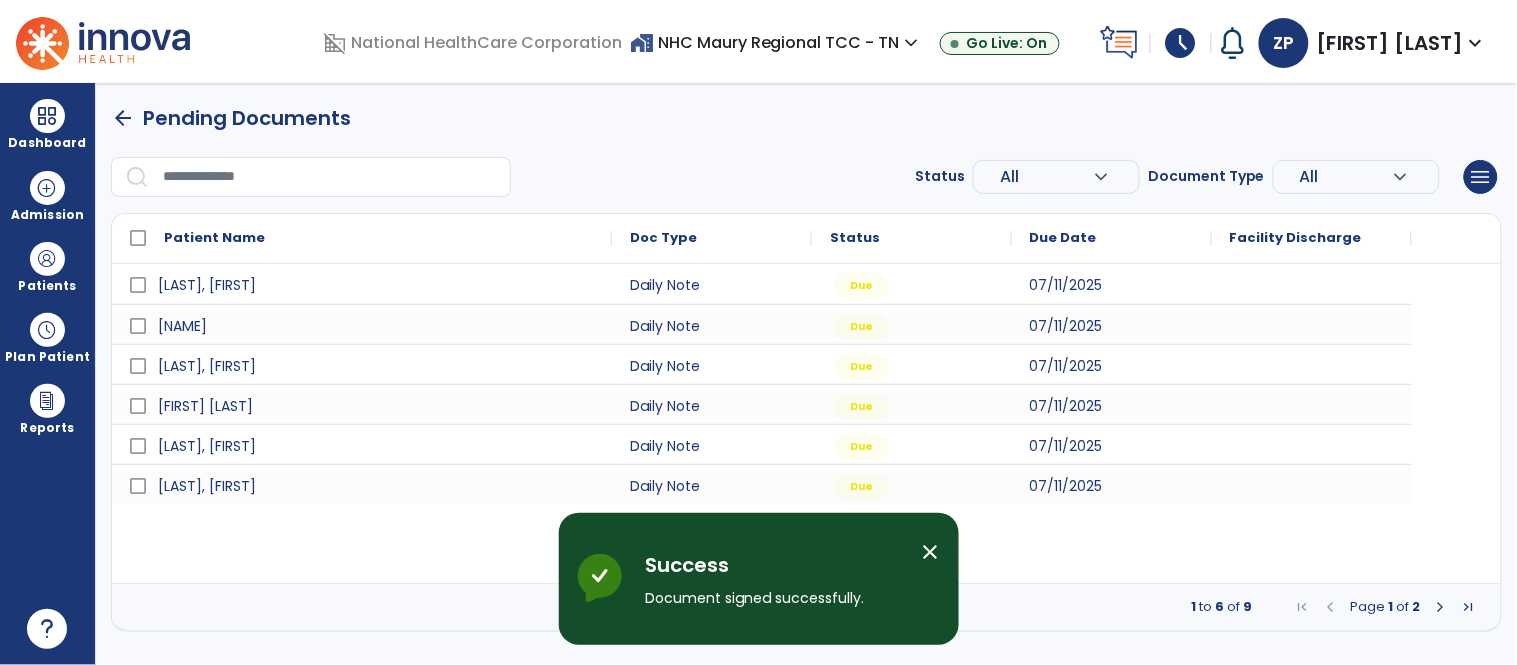 scroll, scrollTop: 0, scrollLeft: 0, axis: both 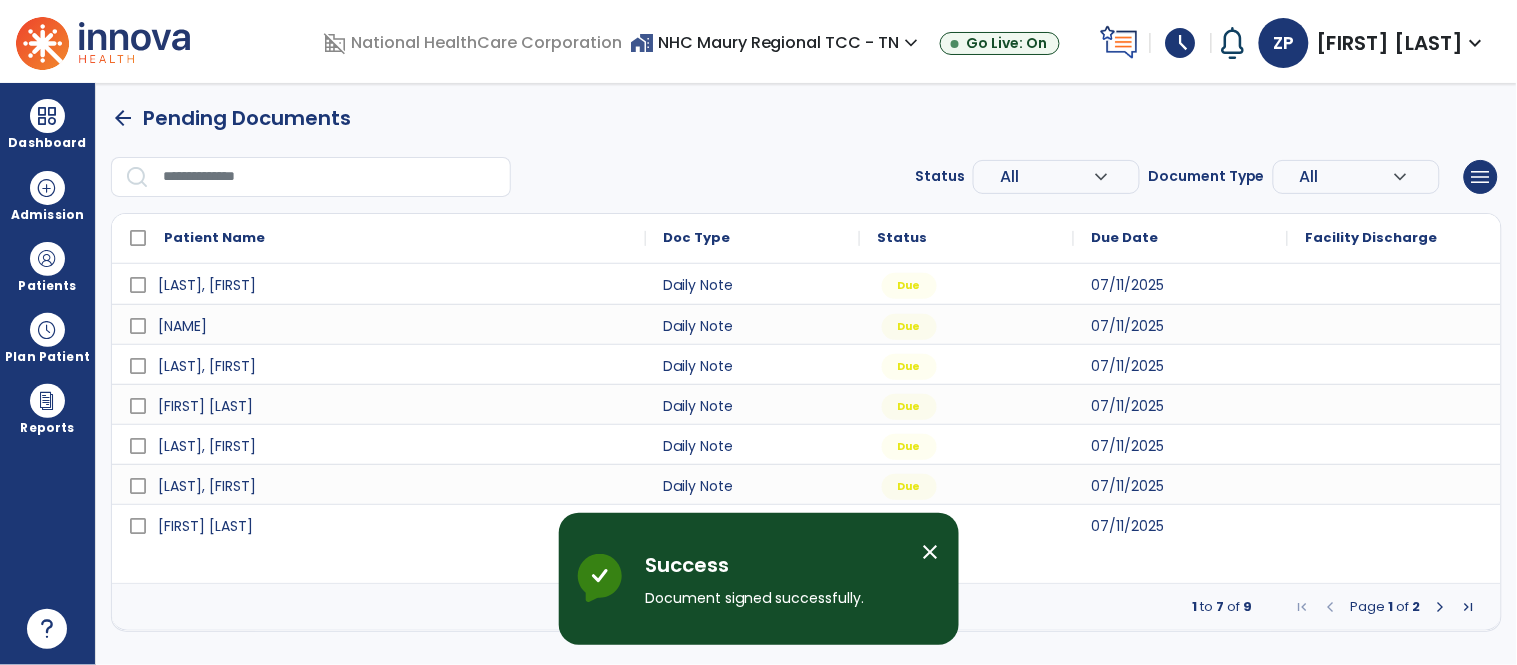 click on "close" at bounding box center [931, 552] 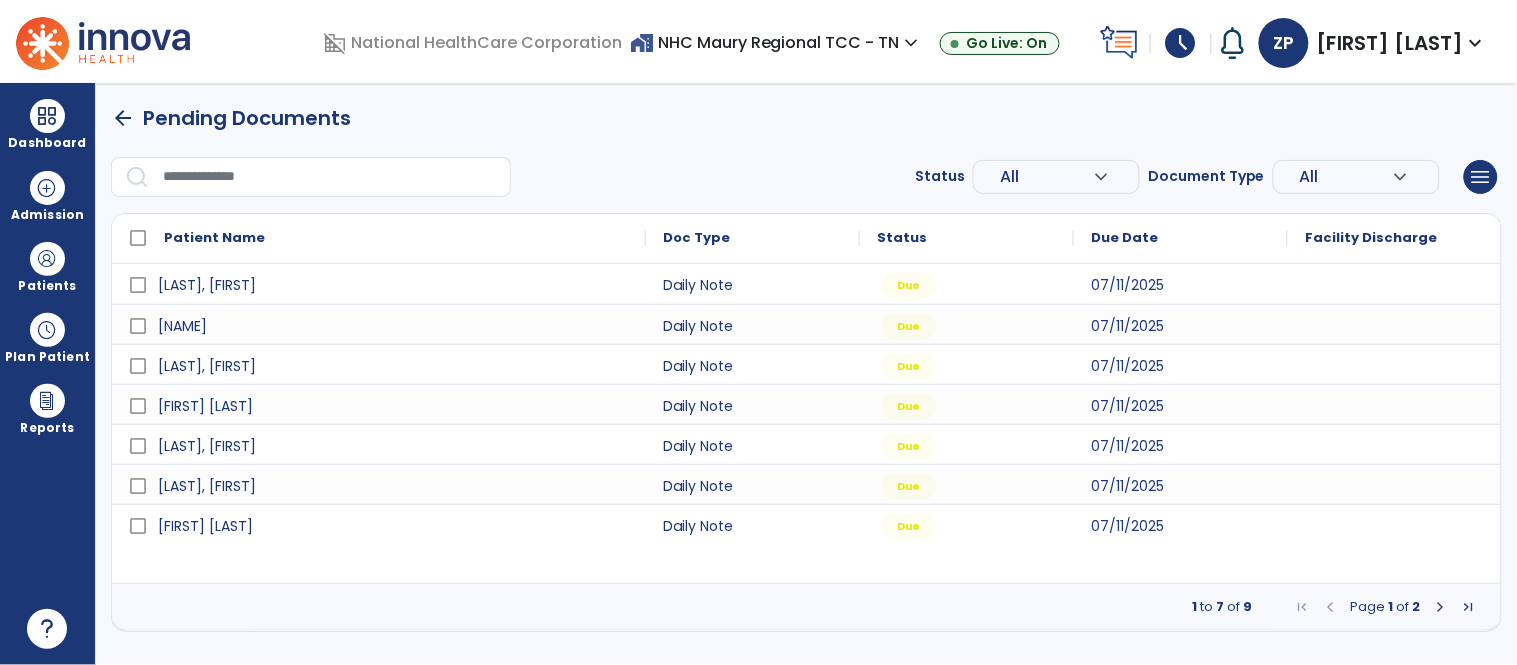 click on "arrow_back   Pending Documents" at bounding box center [806, 118] 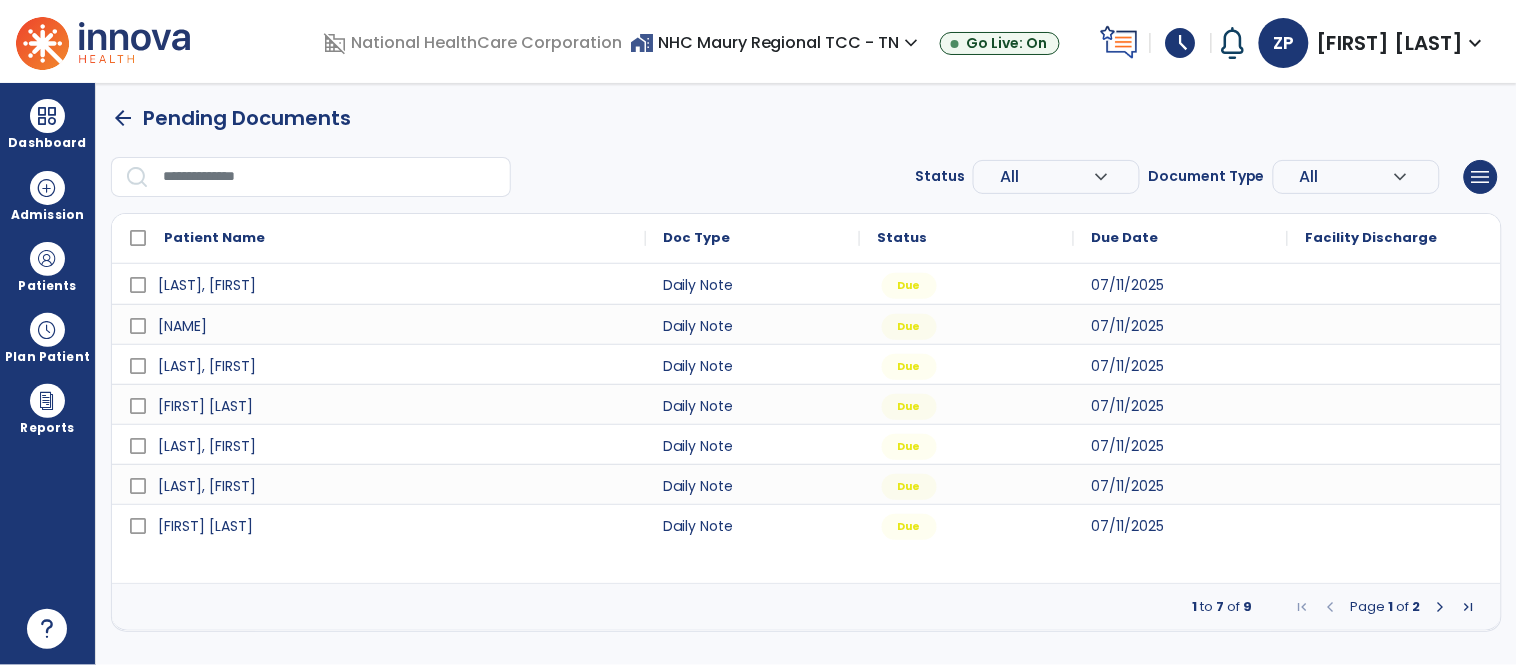 click on "arrow_back   Pending Documents  Status All  expand_more  ALL Due Past Due Incomplete Document Type All  expand_more  ALL Daily Note Progress Note Evaluation Discharge Note Recertification  menu   Export List   Print List
Patient Name
Doc Type
Status 1" at bounding box center (806, 367) 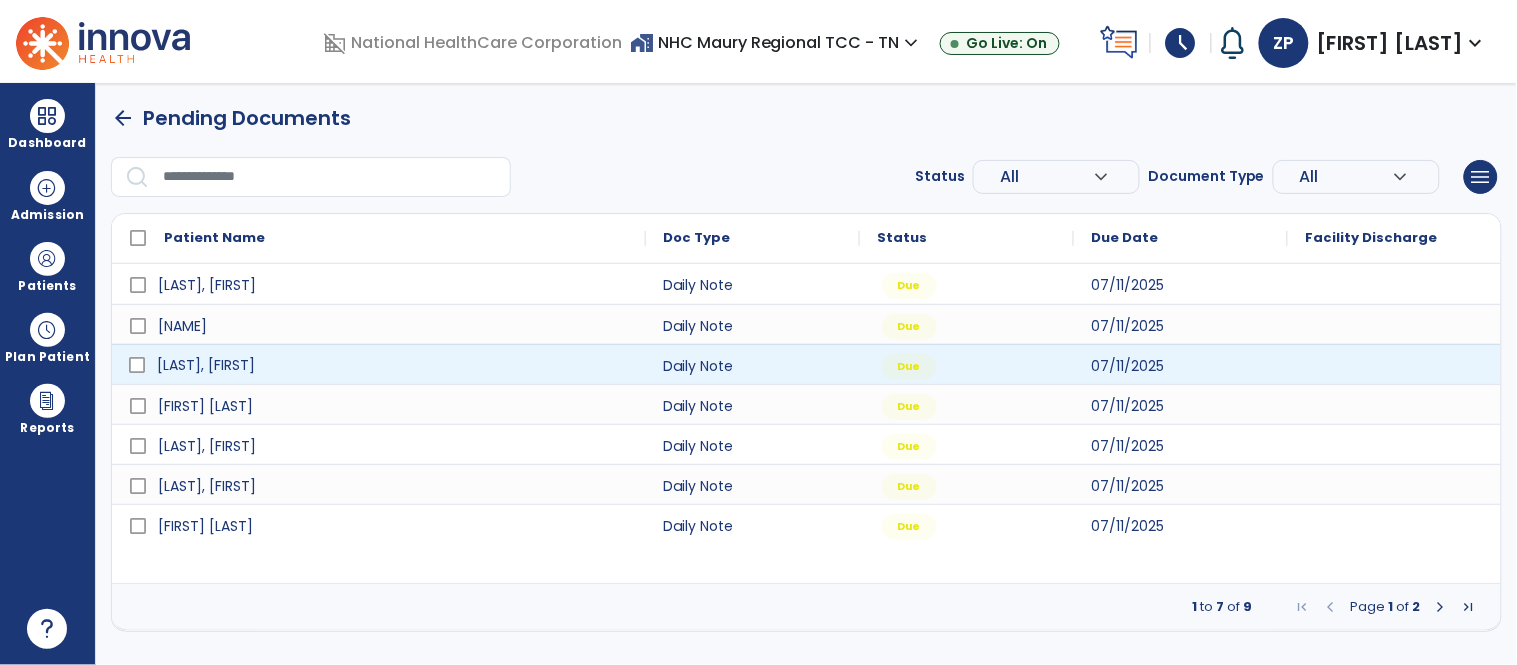 click on "[LAST], [FIRST]" at bounding box center (393, 365) 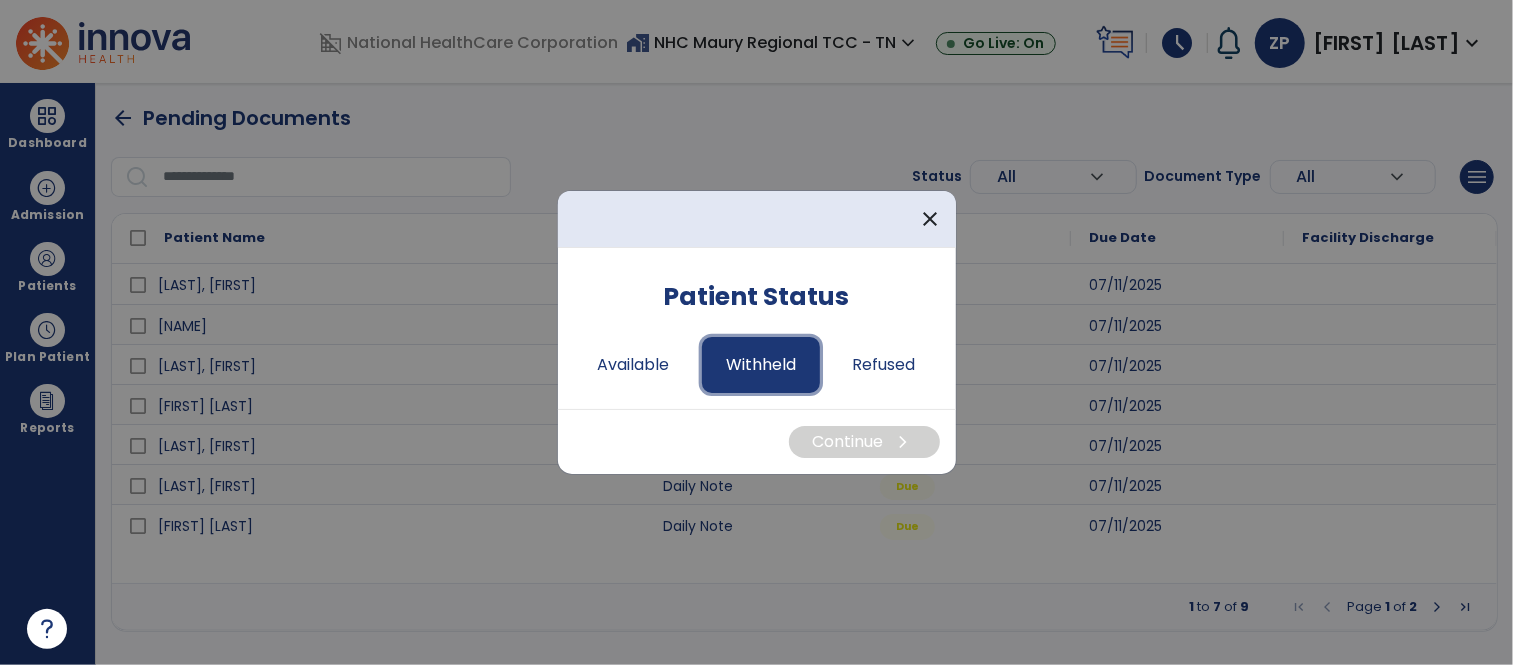 click on "Withheld" at bounding box center [761, 365] 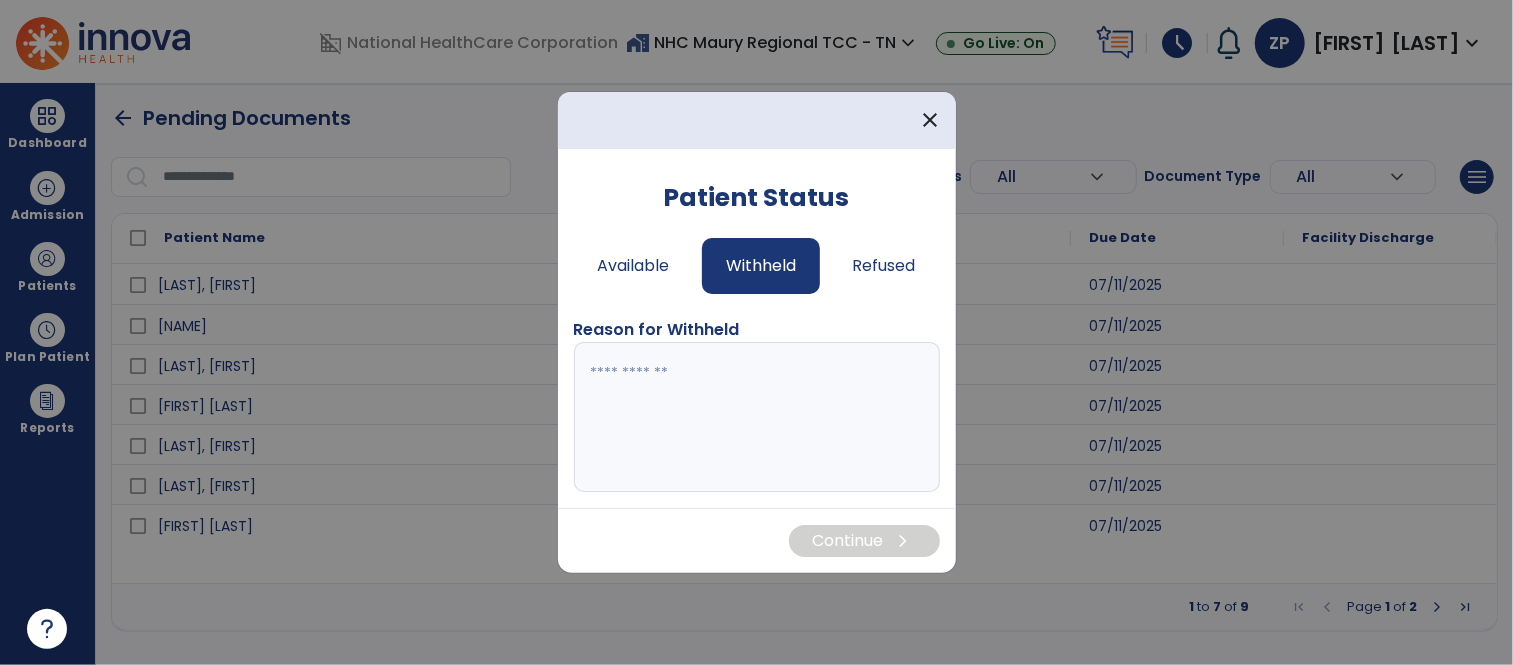 click at bounding box center [757, 417] 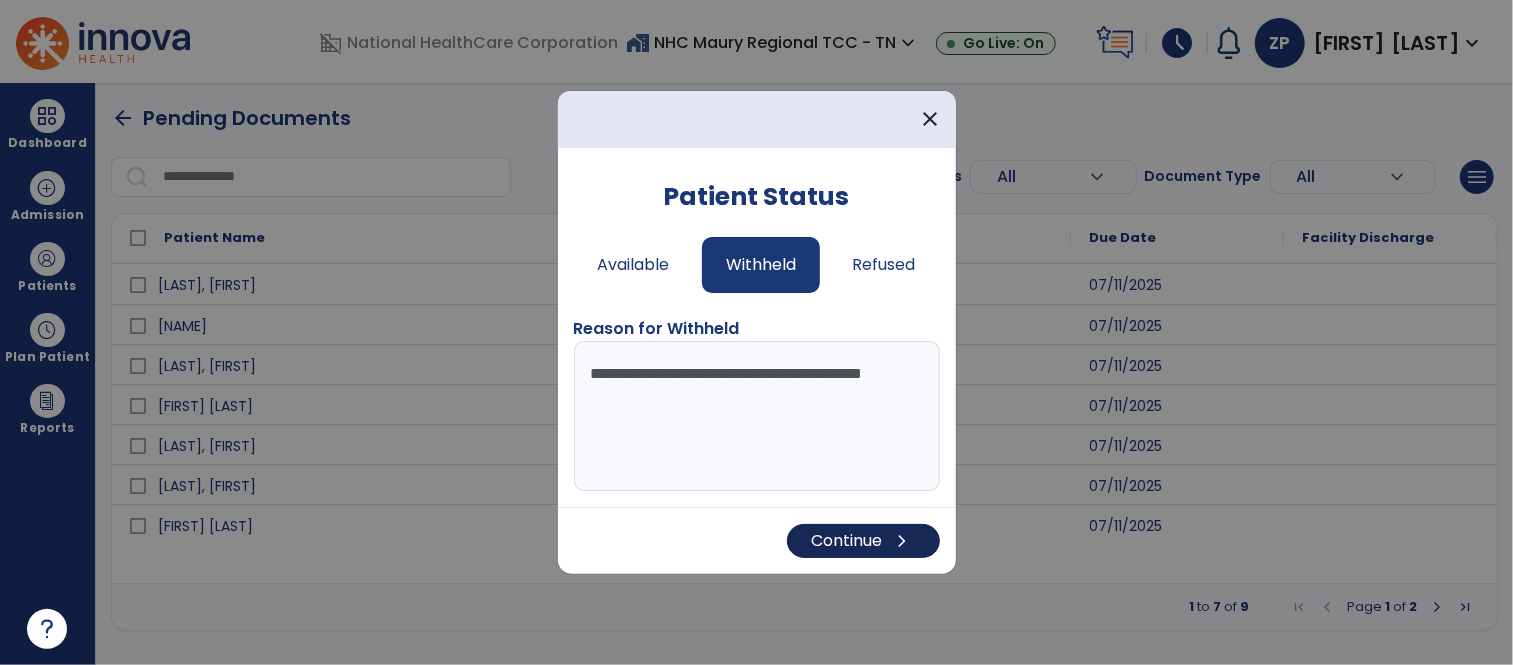 type on "**********" 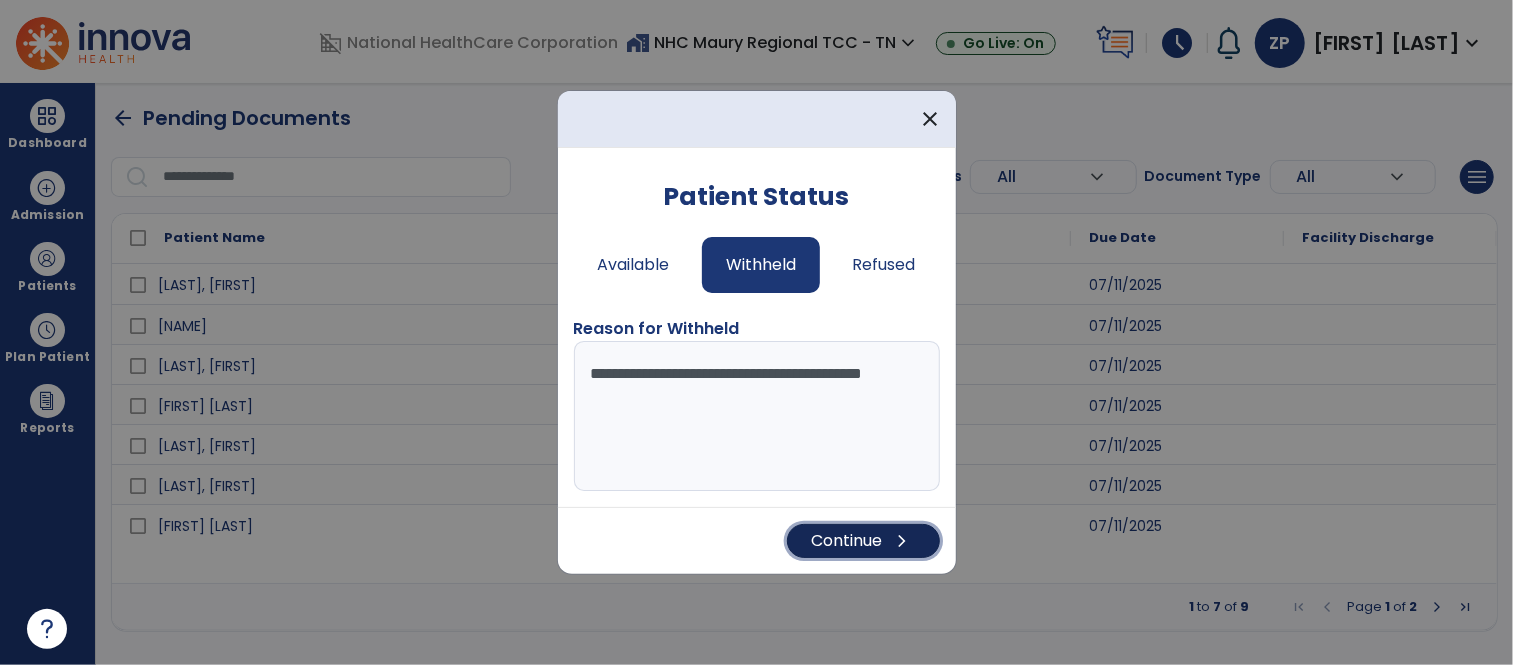 click on "Continue   chevron_right" at bounding box center (863, 541) 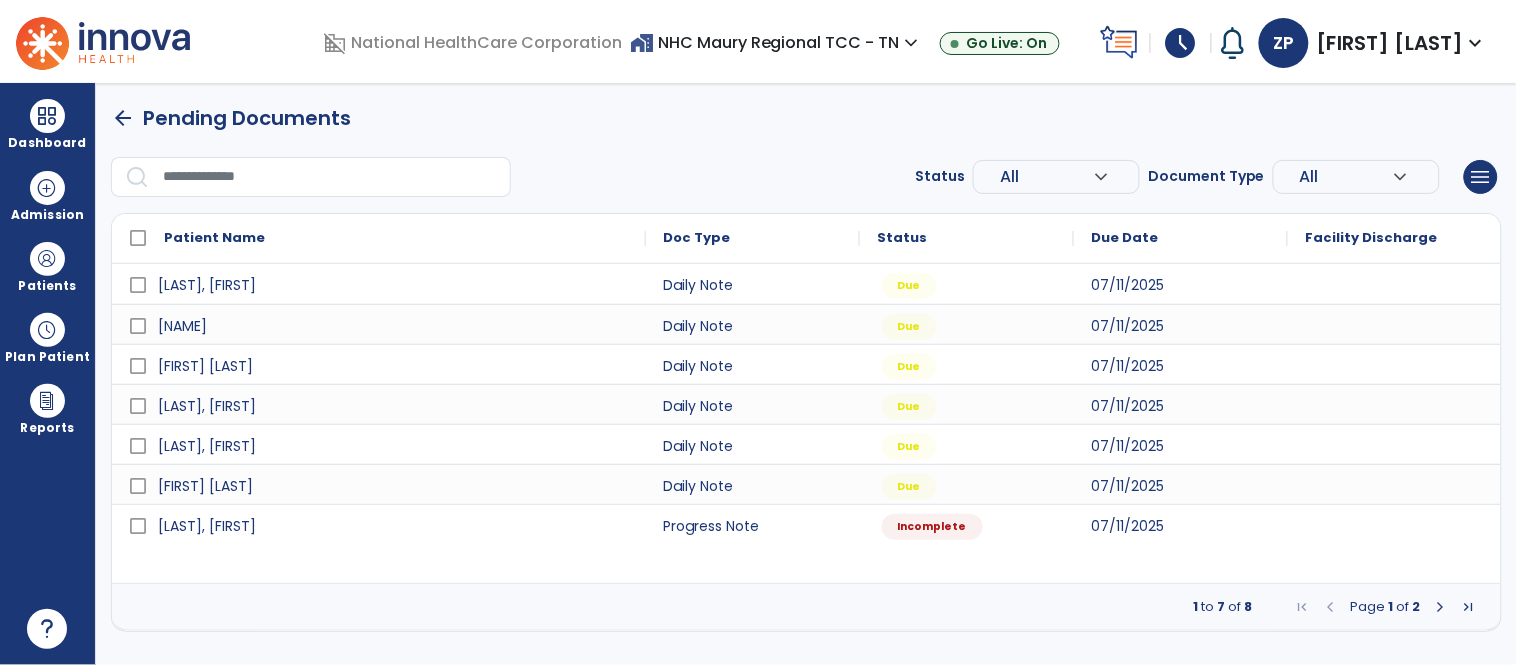 click at bounding box center (1441, 607) 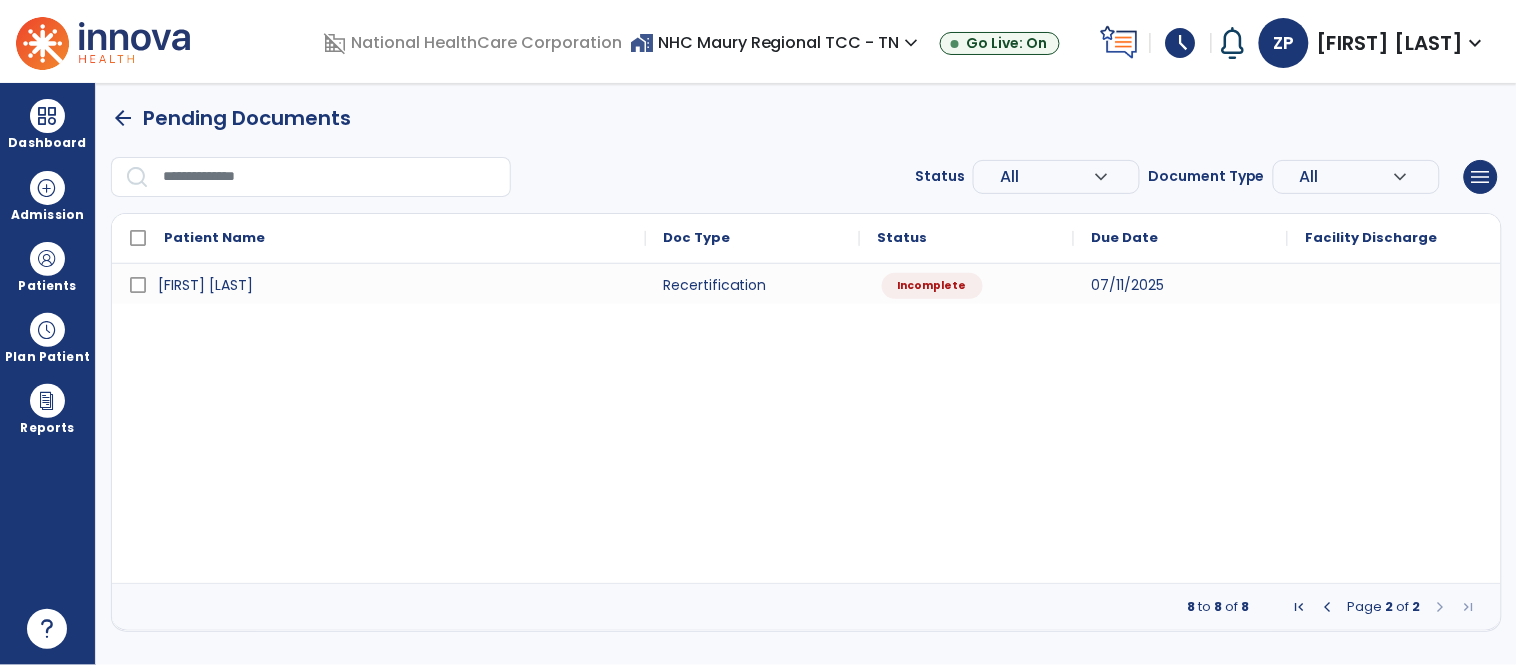 click at bounding box center [1328, 607] 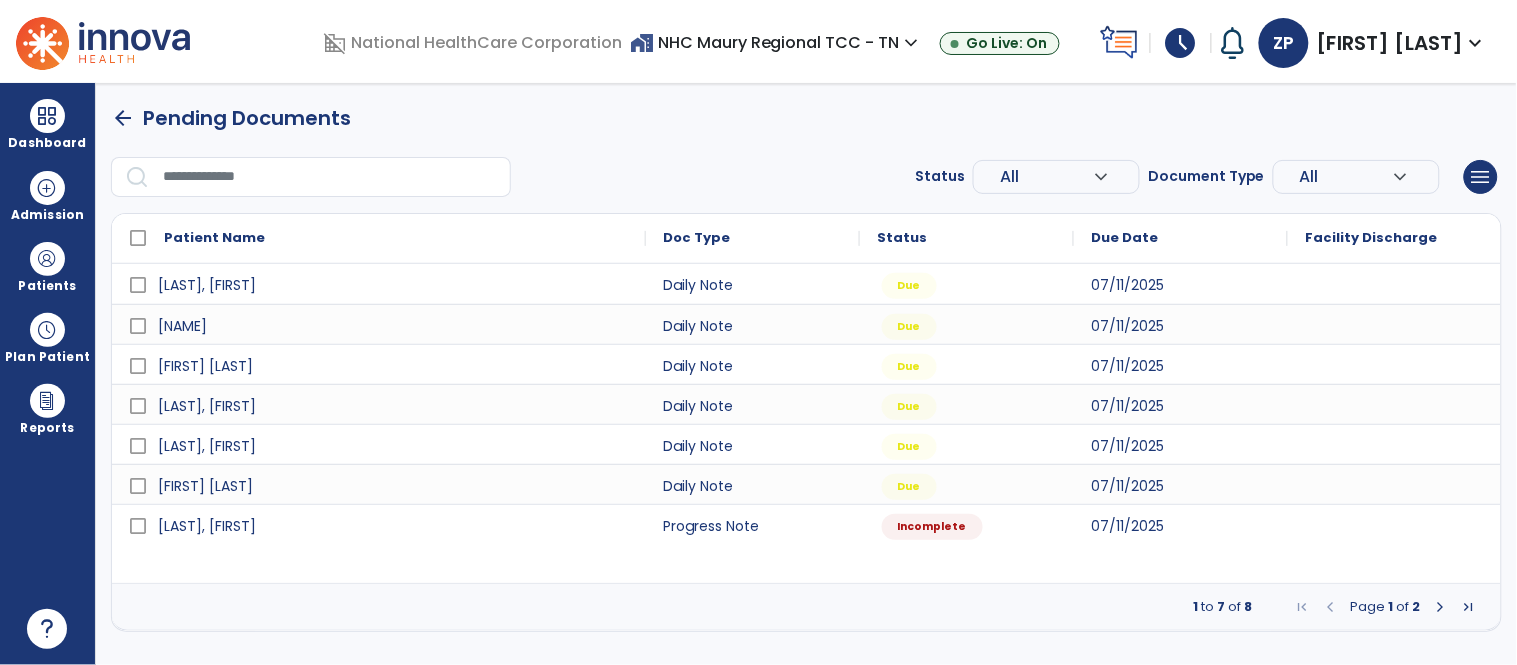 click on "arrow_back   Pending Documents  Status All  expand_more  ALL Due Past Due Incomplete Document Type All  expand_more  ALL Daily Note Progress Note Evaluation Discharge Note Recertification  menu   Export List   Print List
Patient Name
Doc Type
Status 1" at bounding box center [806, 367] 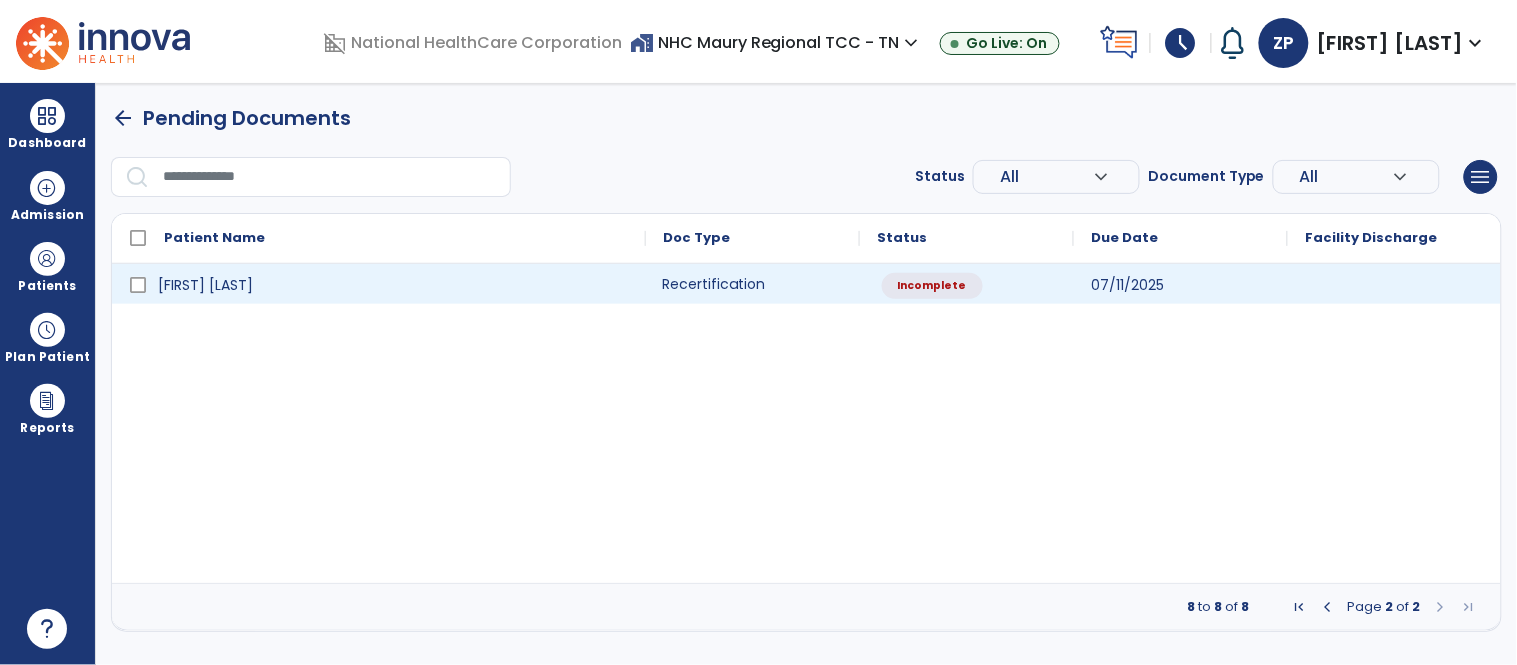 click on "Recertification" at bounding box center (753, 284) 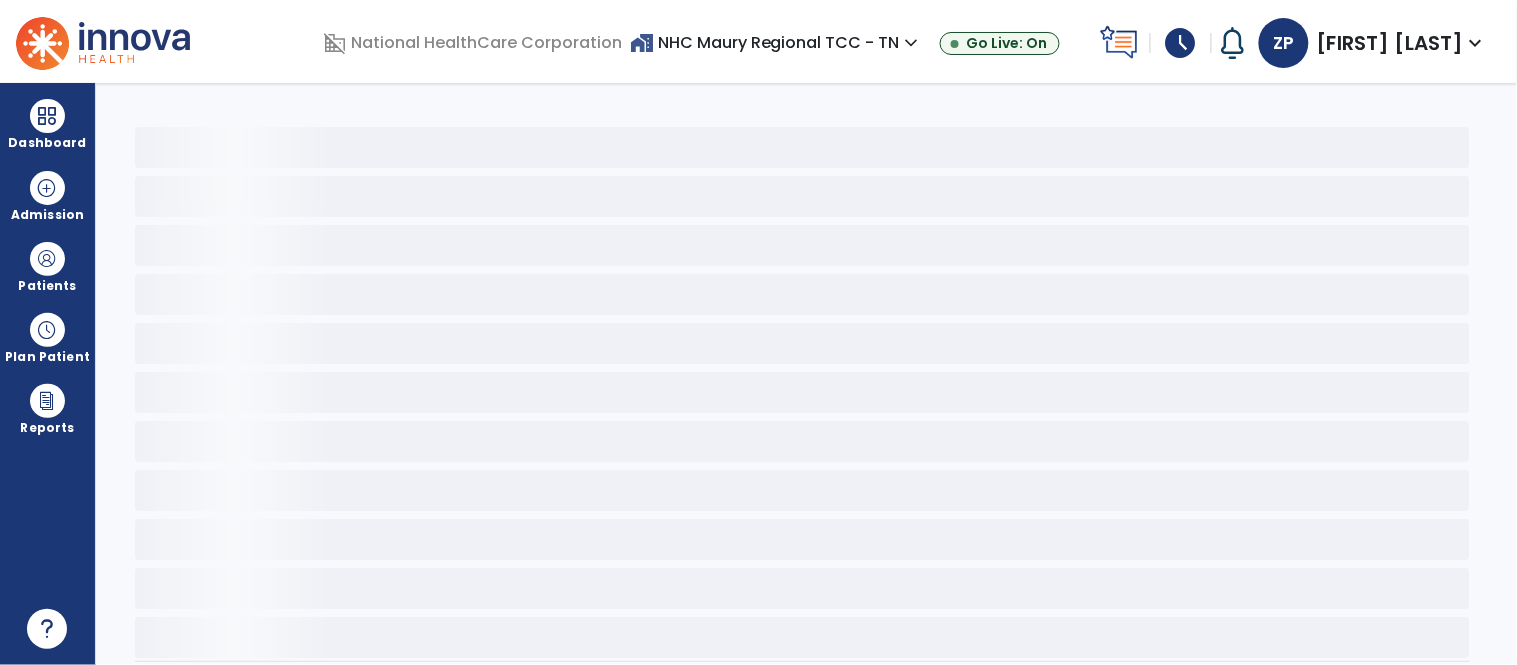 select on "****" 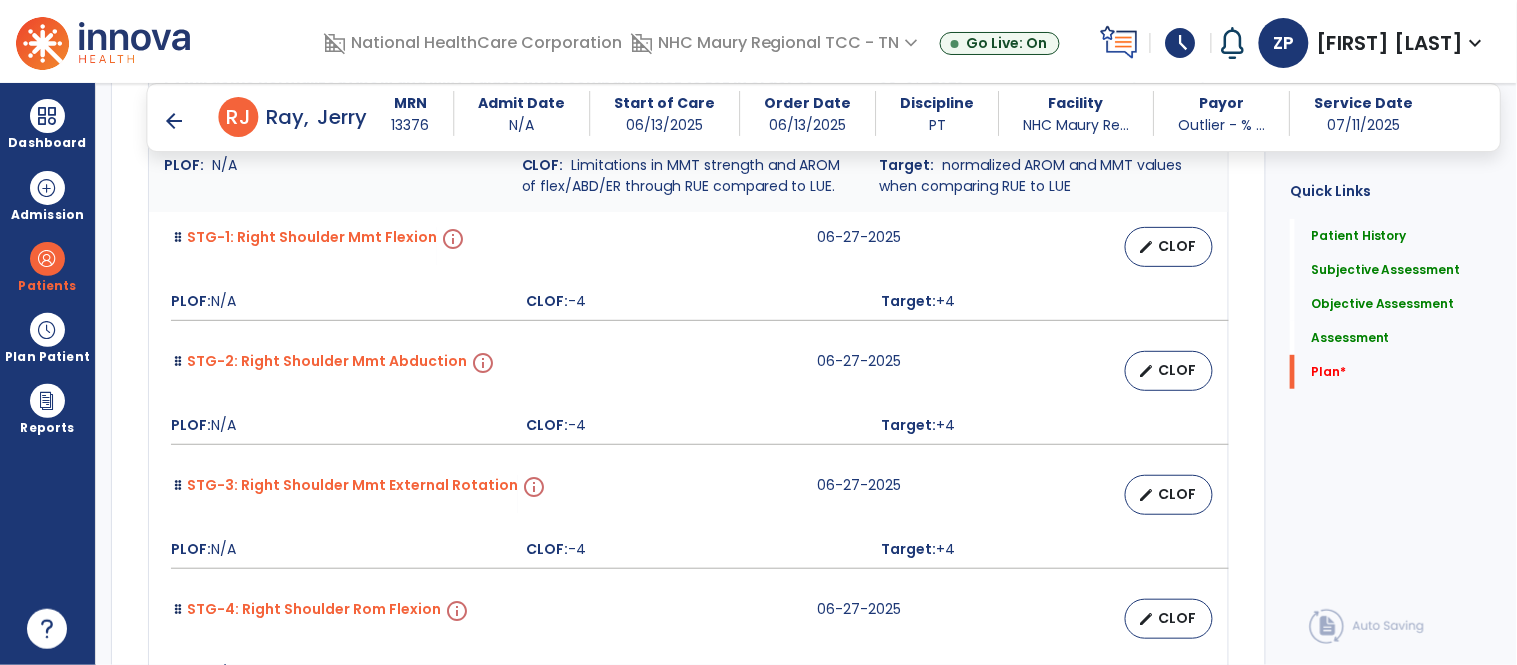 scroll, scrollTop: 3896, scrollLeft: 0, axis: vertical 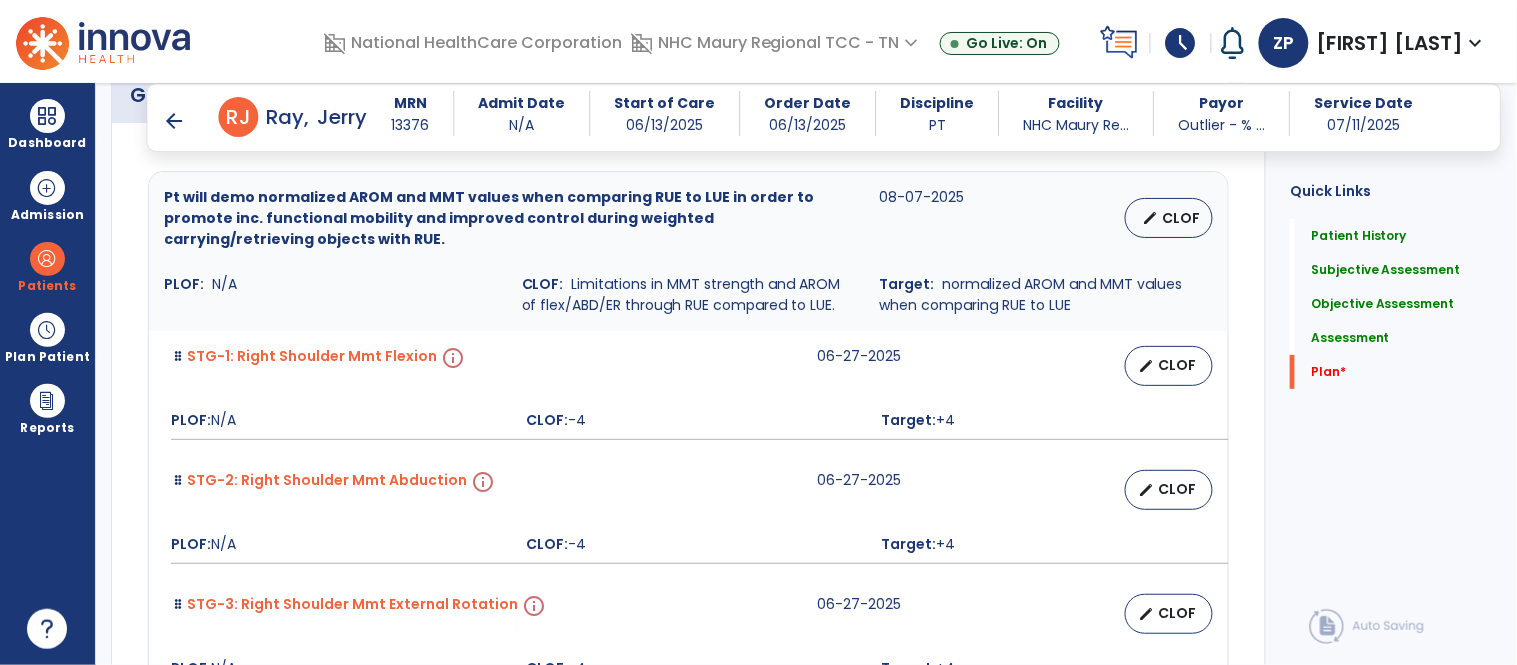 click on "STG-1: Right Shoulder Mmt Flexion info 06-[MM]/[DD]/2025 edit CLOF PLOF: N/A CLOF: -4 Target: +4" at bounding box center (688, 393) 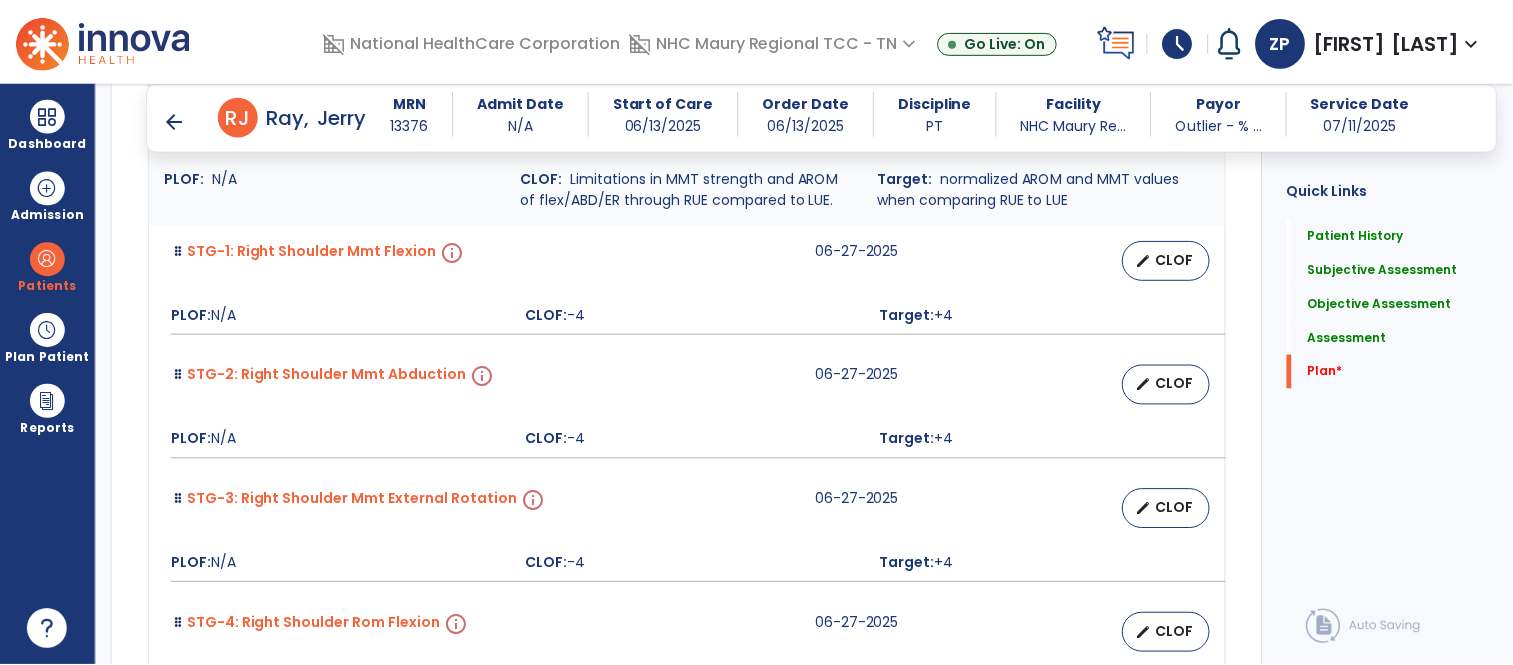 scroll, scrollTop: 4000, scrollLeft: 0, axis: vertical 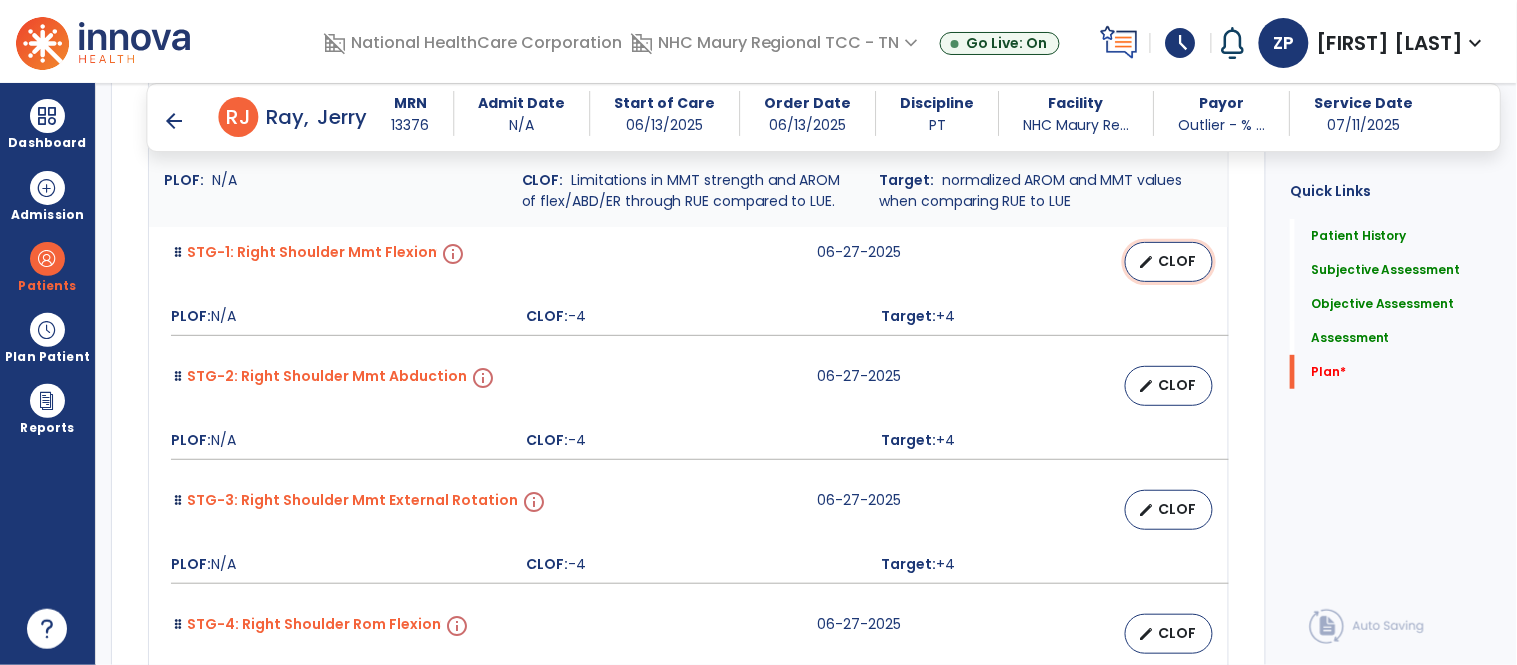 click on "CLOF" at bounding box center [1177, 261] 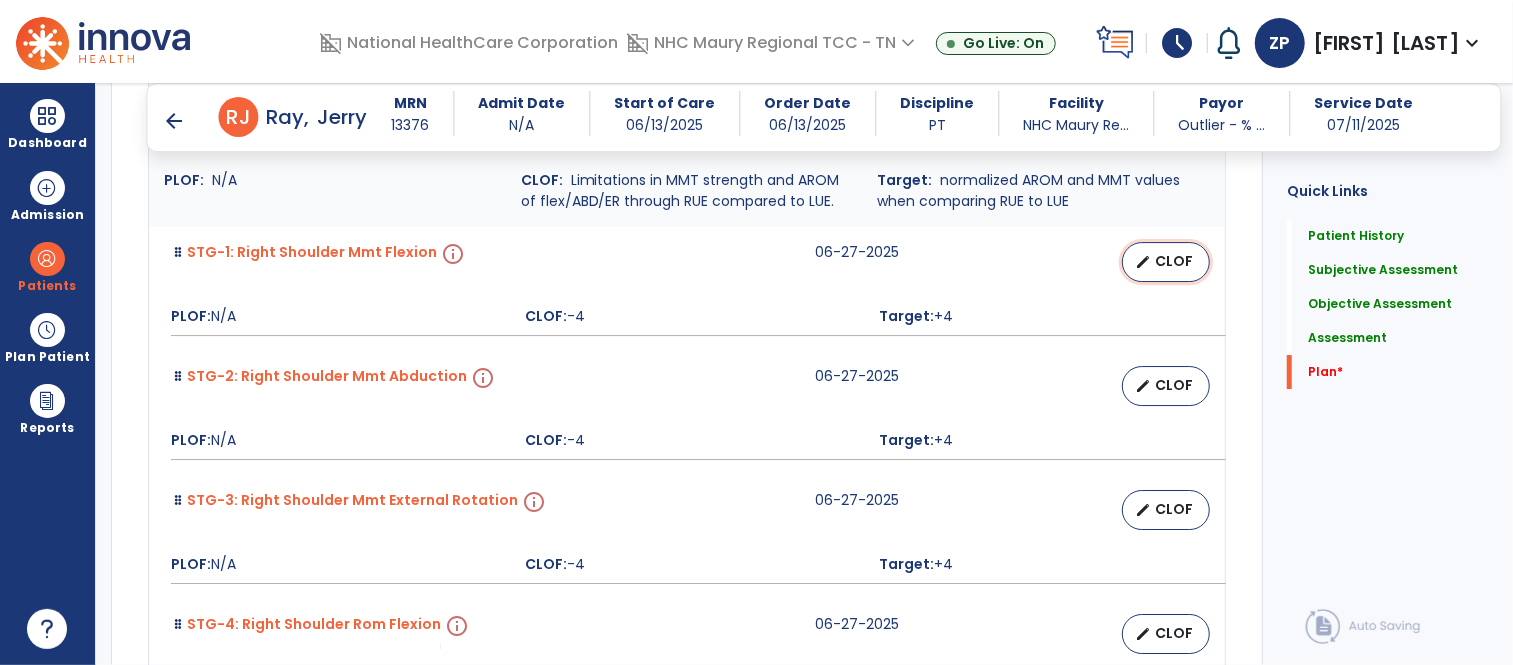 select on "********" 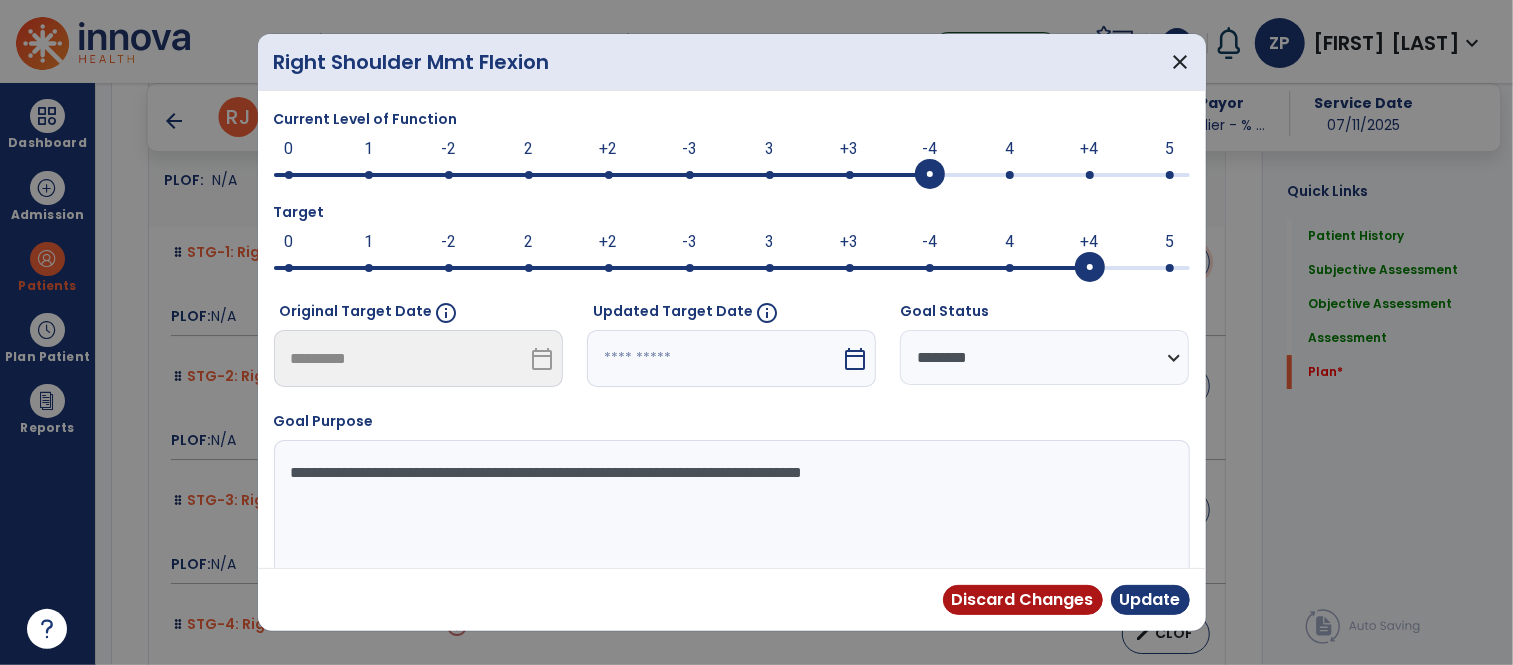 scroll, scrollTop: 4000, scrollLeft: 0, axis: vertical 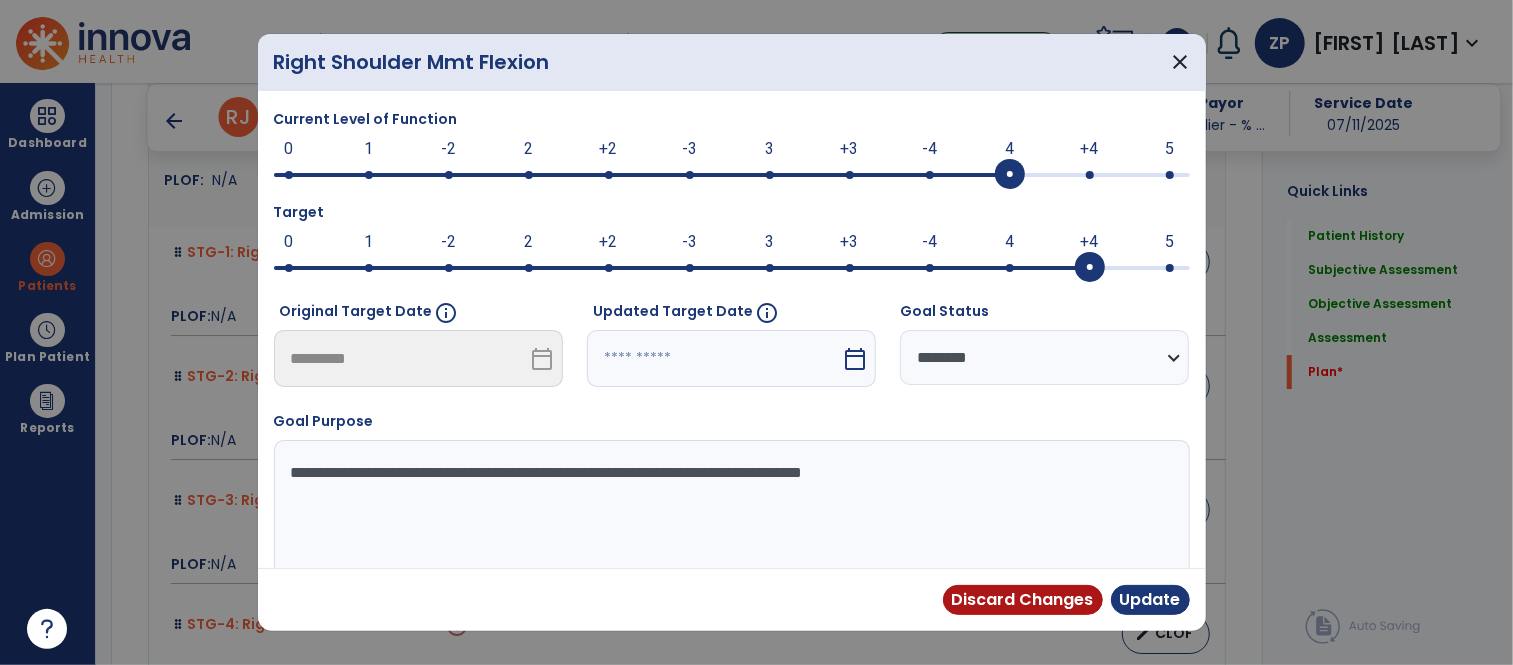 click at bounding box center [732, 173] 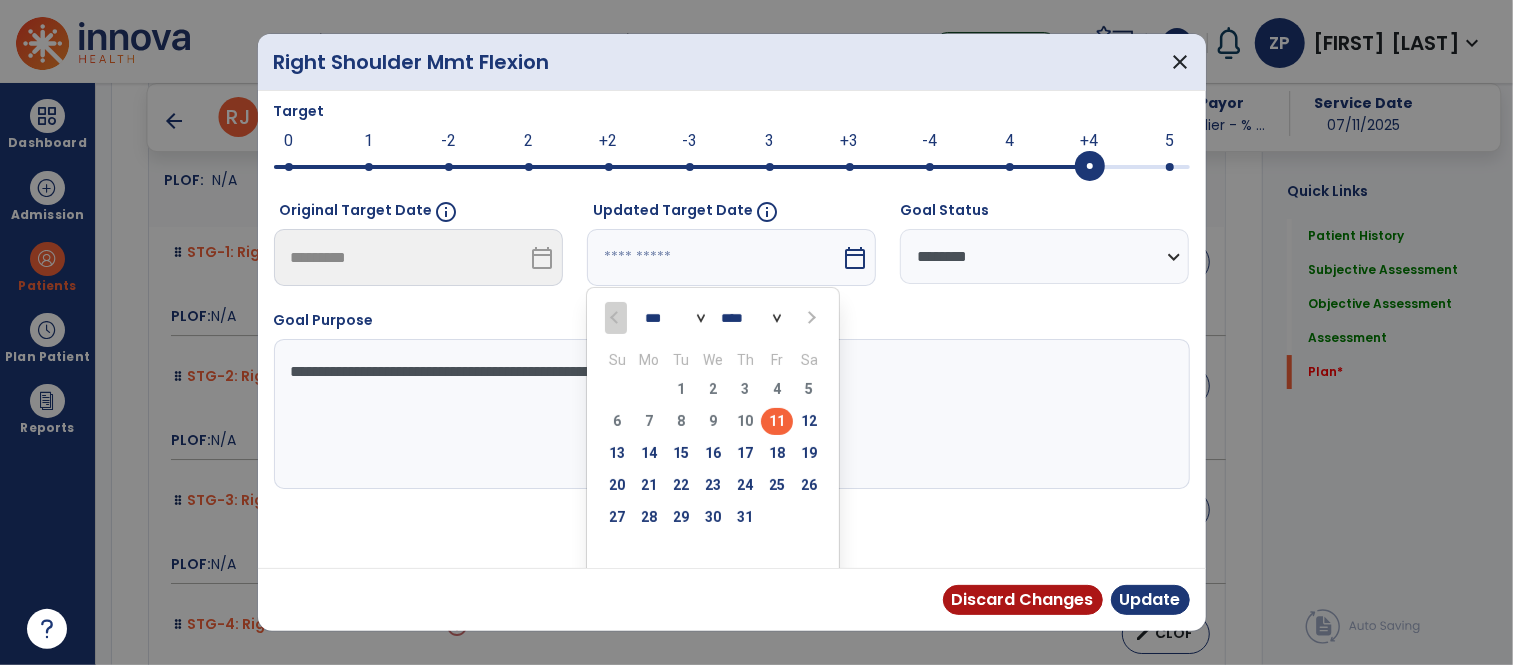 scroll, scrollTop: 118, scrollLeft: 0, axis: vertical 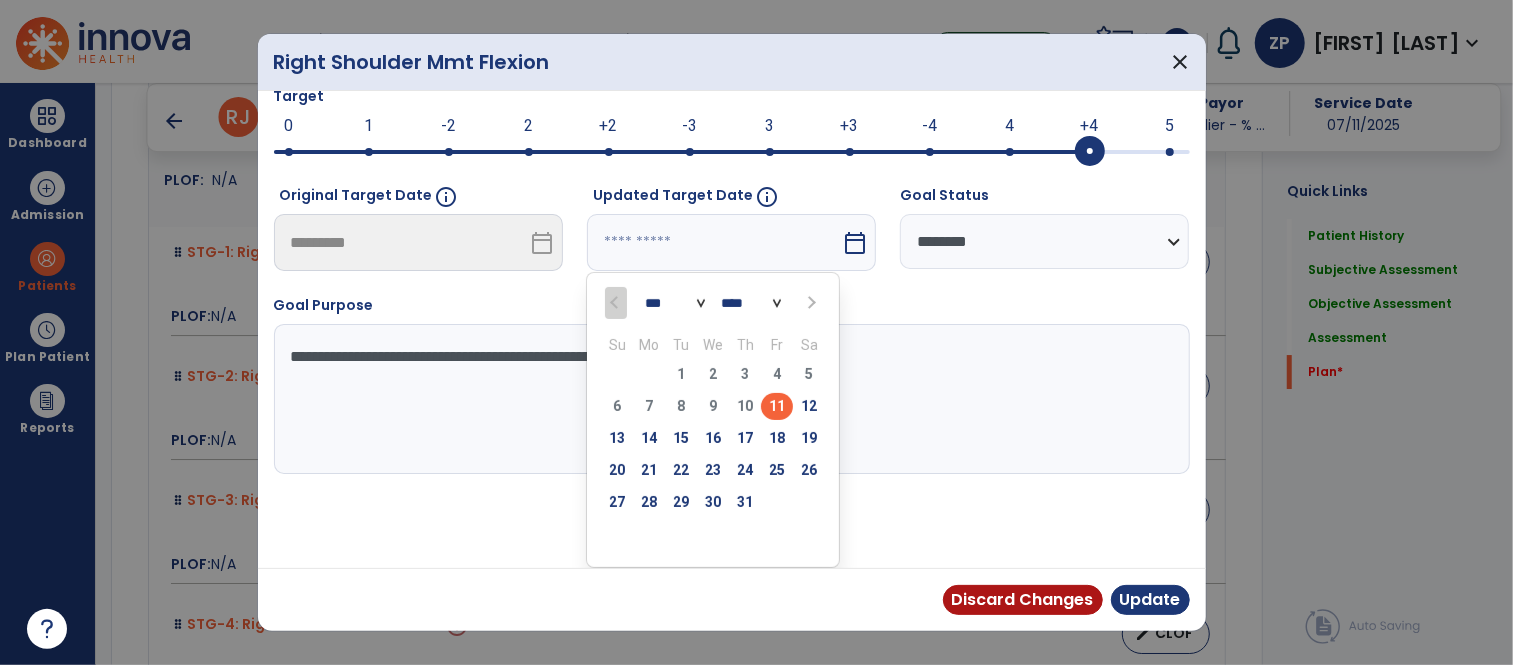 click at bounding box center (809, 302) 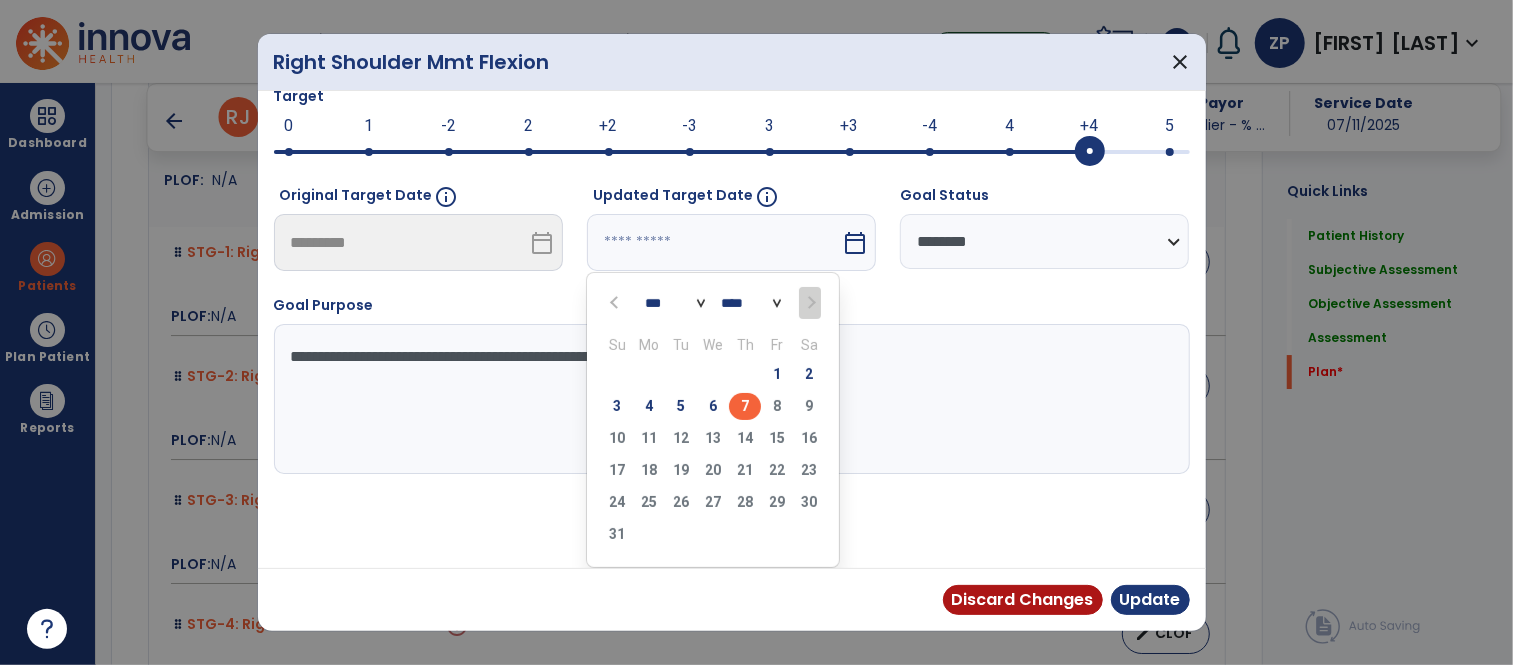 click on "7" at bounding box center [745, 406] 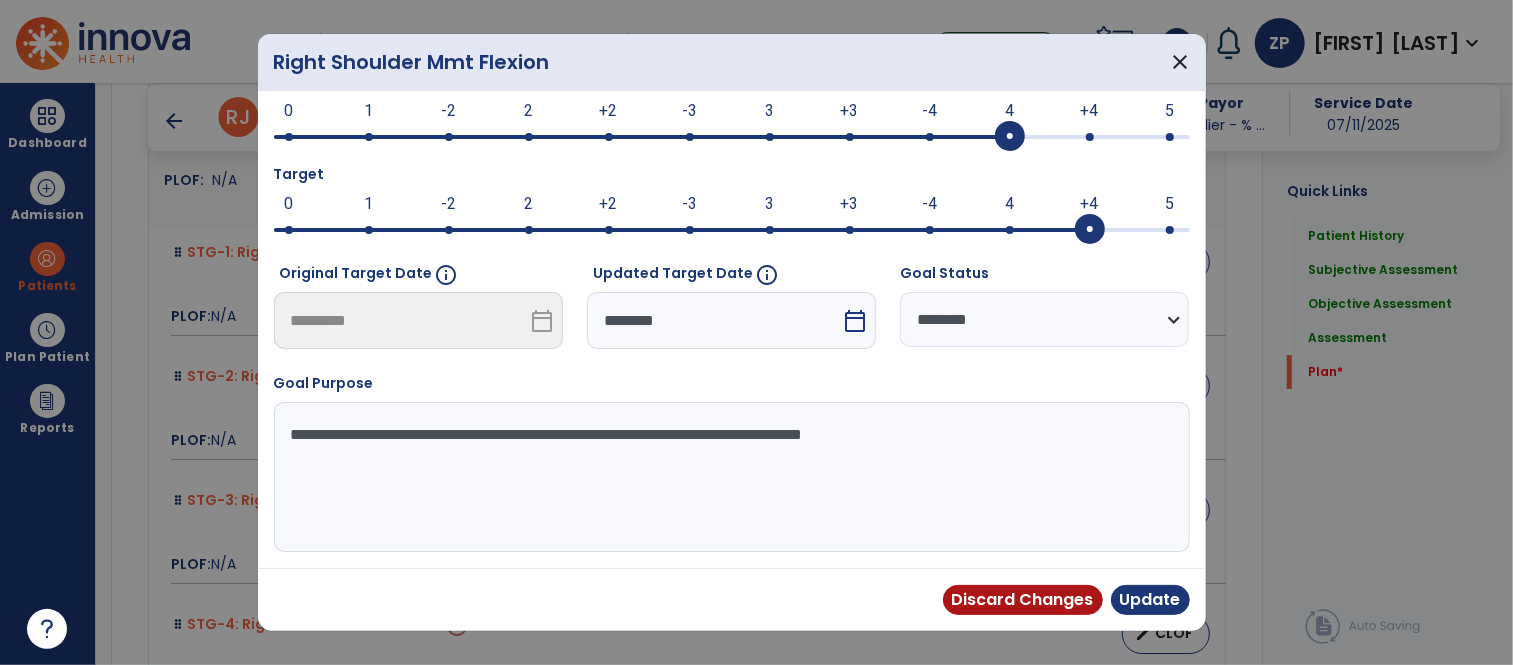 scroll, scrollTop: 41, scrollLeft: 0, axis: vertical 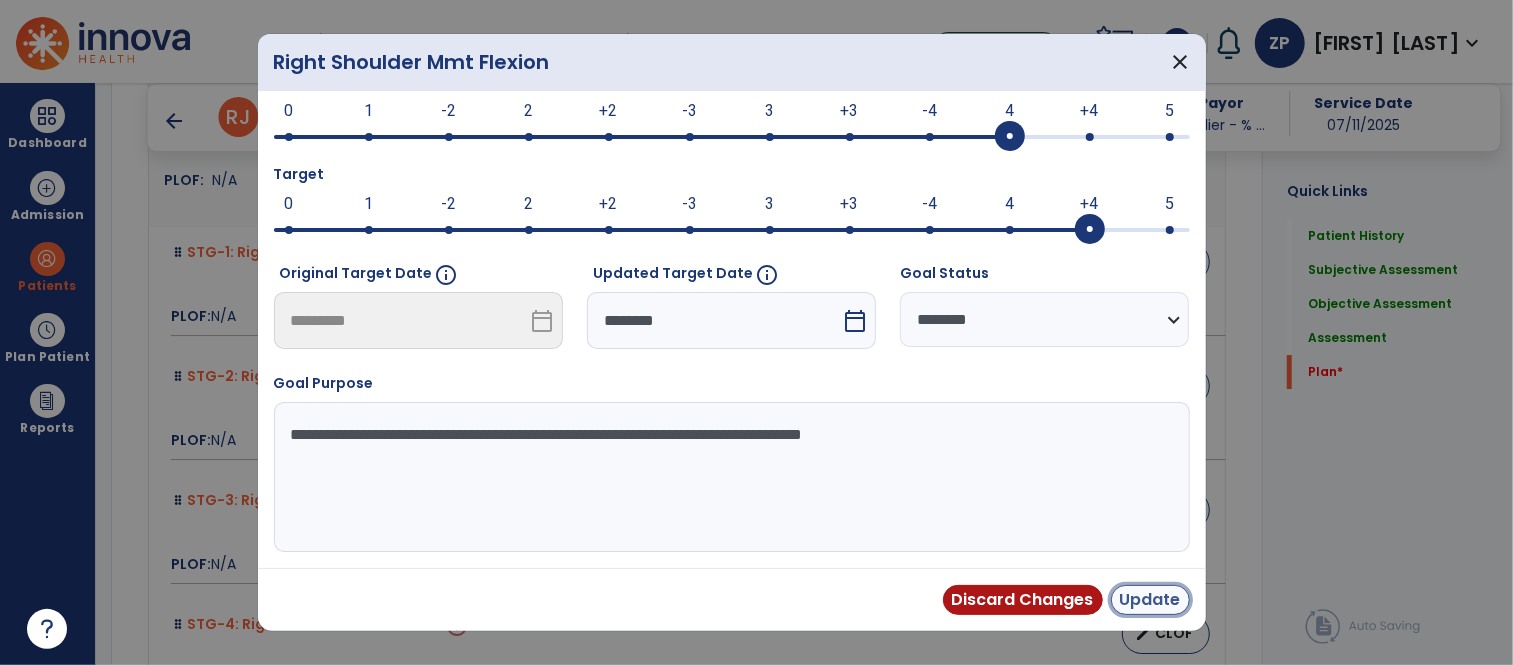 click on "Update" at bounding box center (1150, 600) 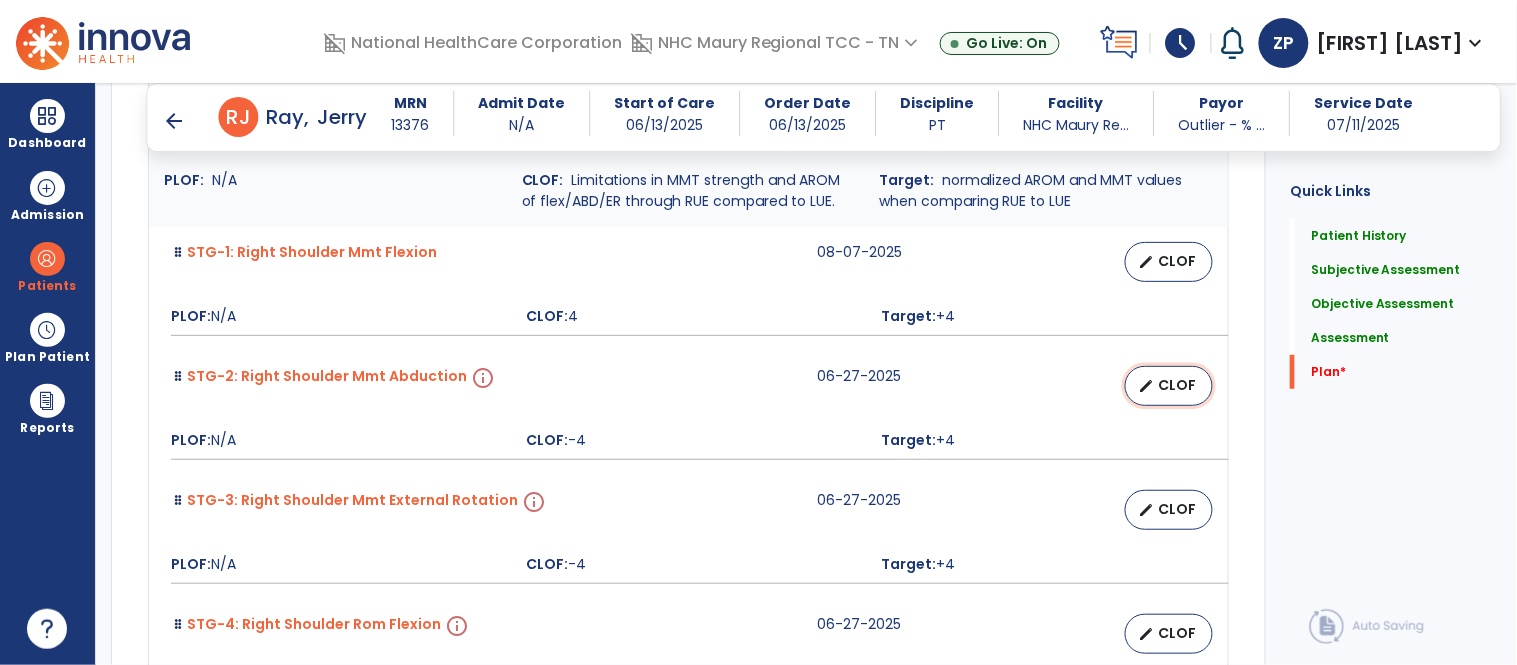 click on "CLOF" at bounding box center [1177, 385] 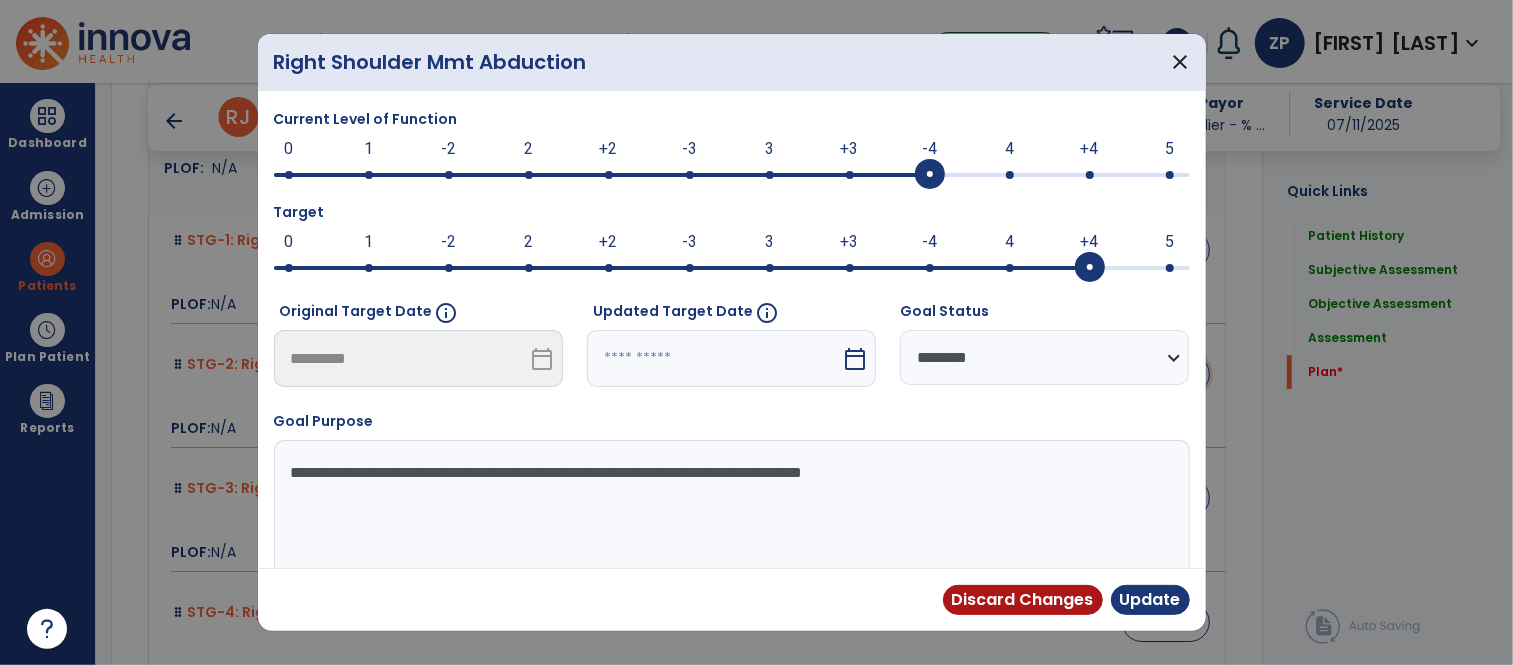 scroll, scrollTop: 4000, scrollLeft: 0, axis: vertical 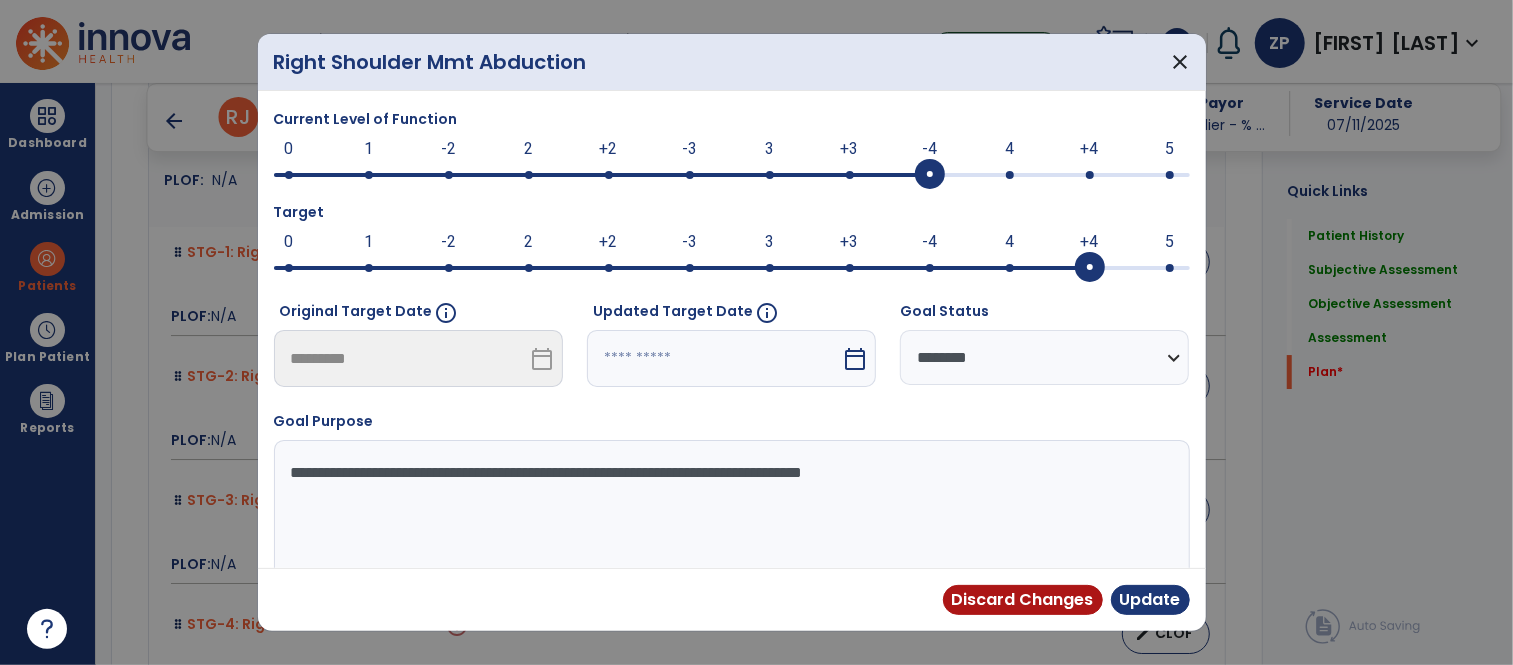 click at bounding box center [714, 358] 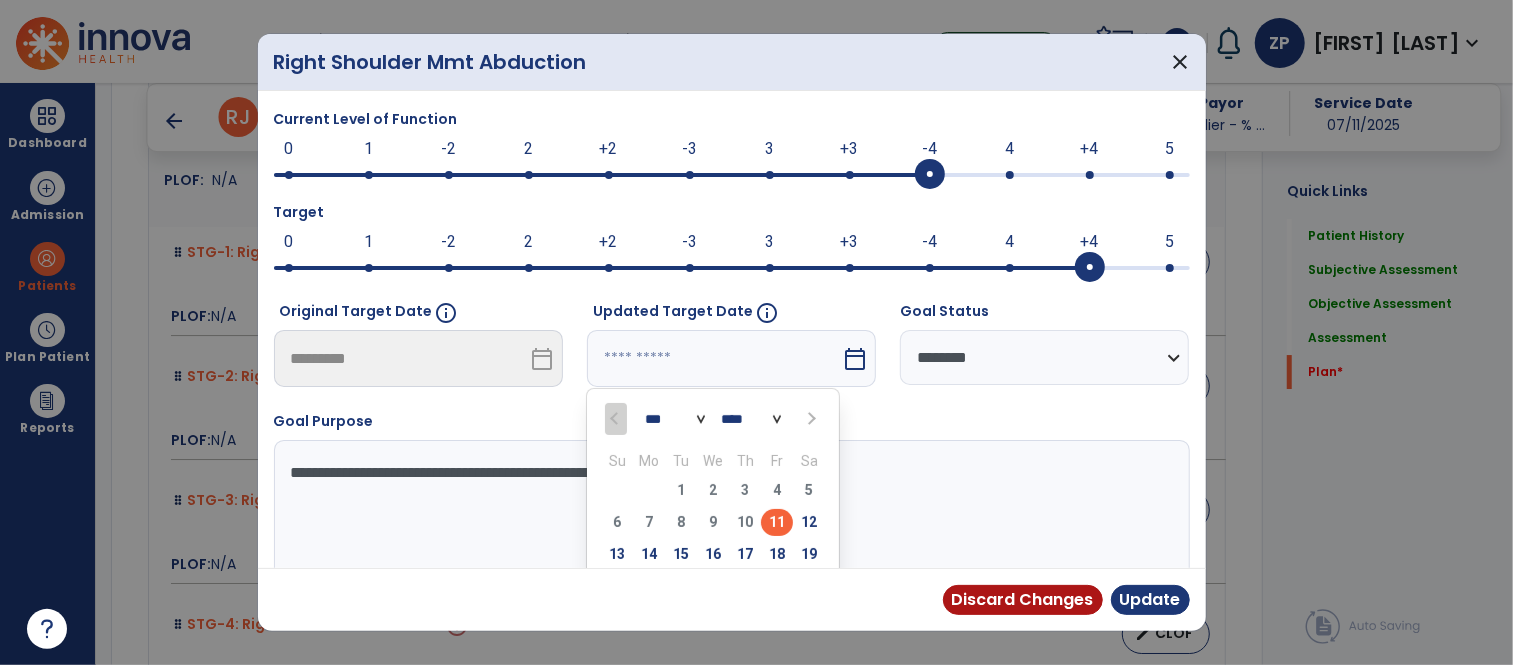scroll, scrollTop: 118, scrollLeft: 0, axis: vertical 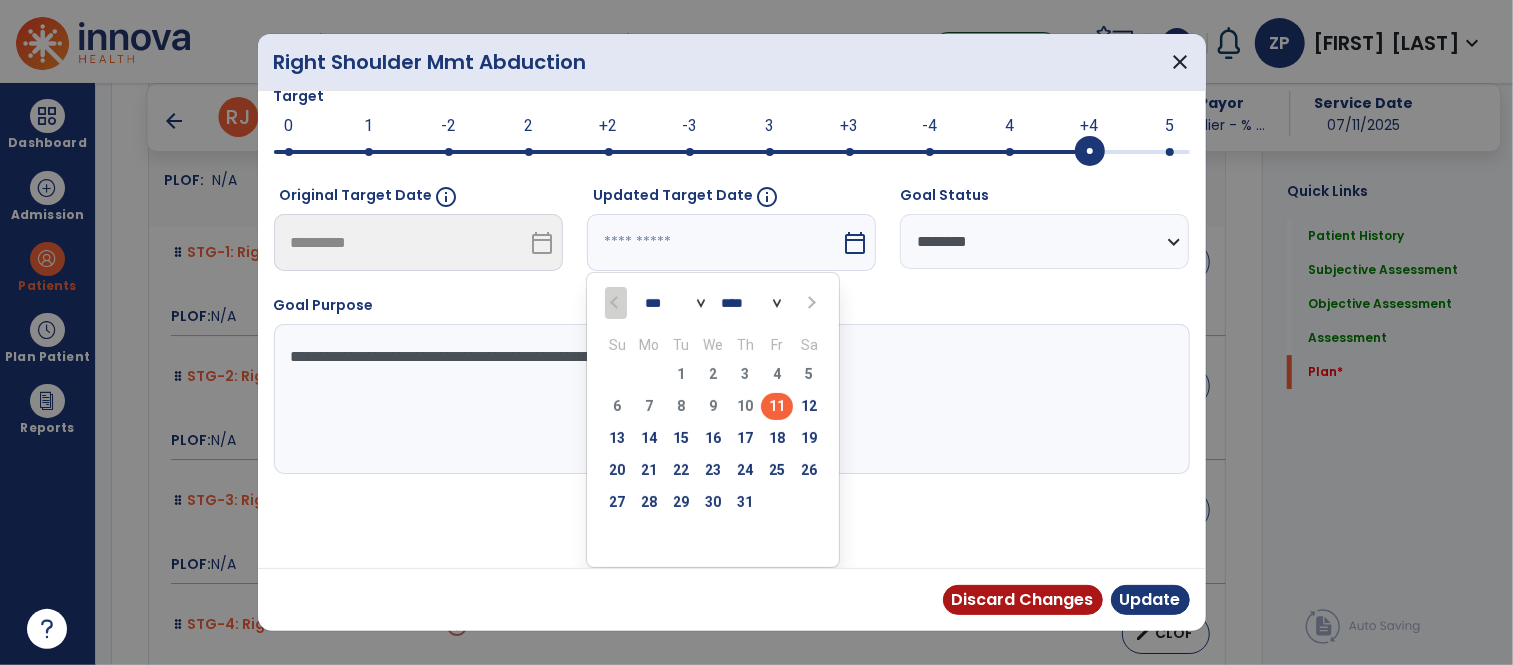 click at bounding box center (809, 302) 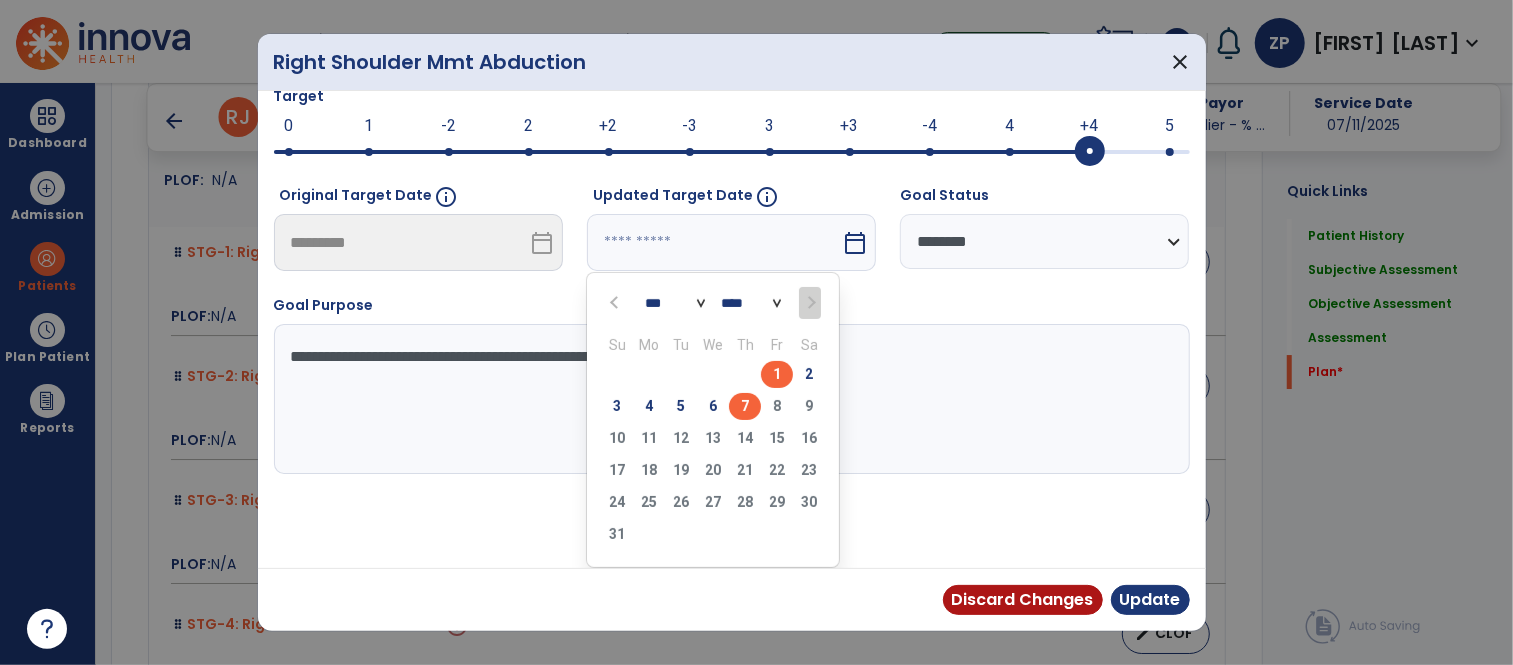 click on "7" at bounding box center (745, 406) 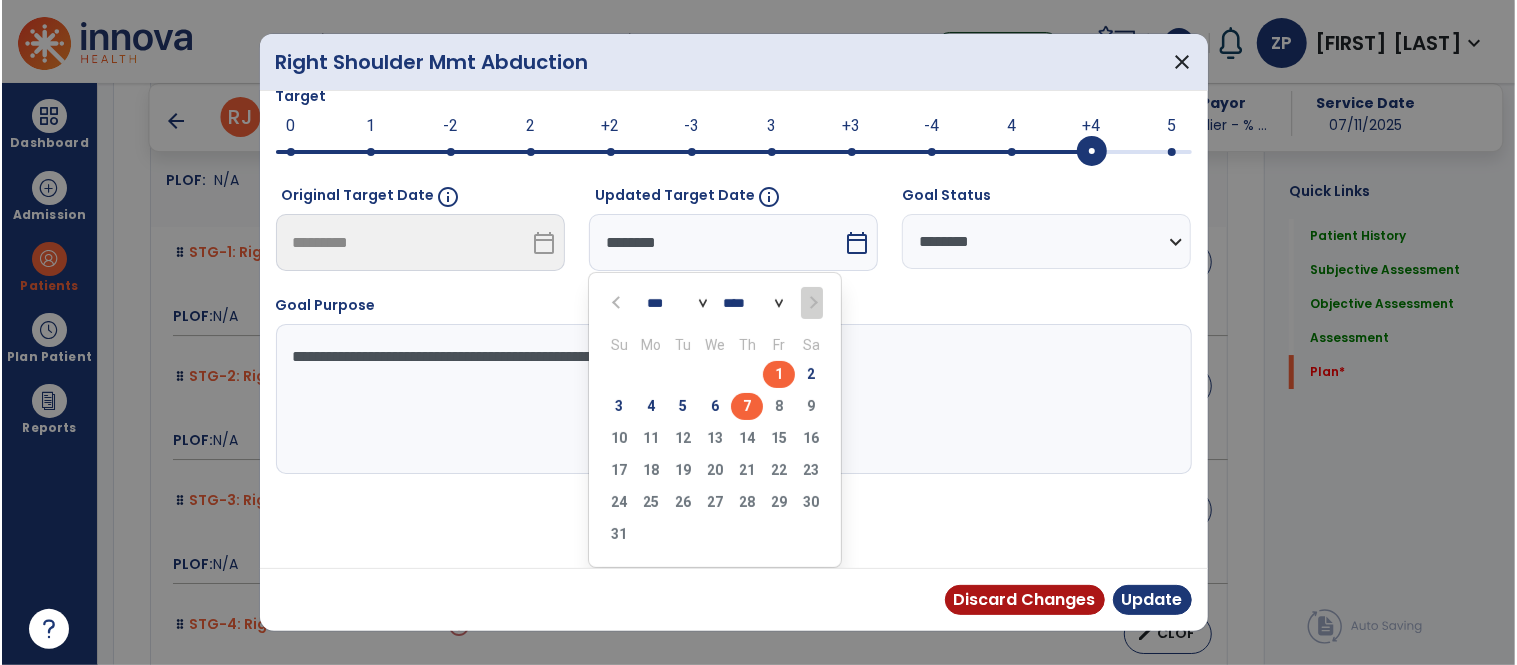 scroll, scrollTop: 41, scrollLeft: 0, axis: vertical 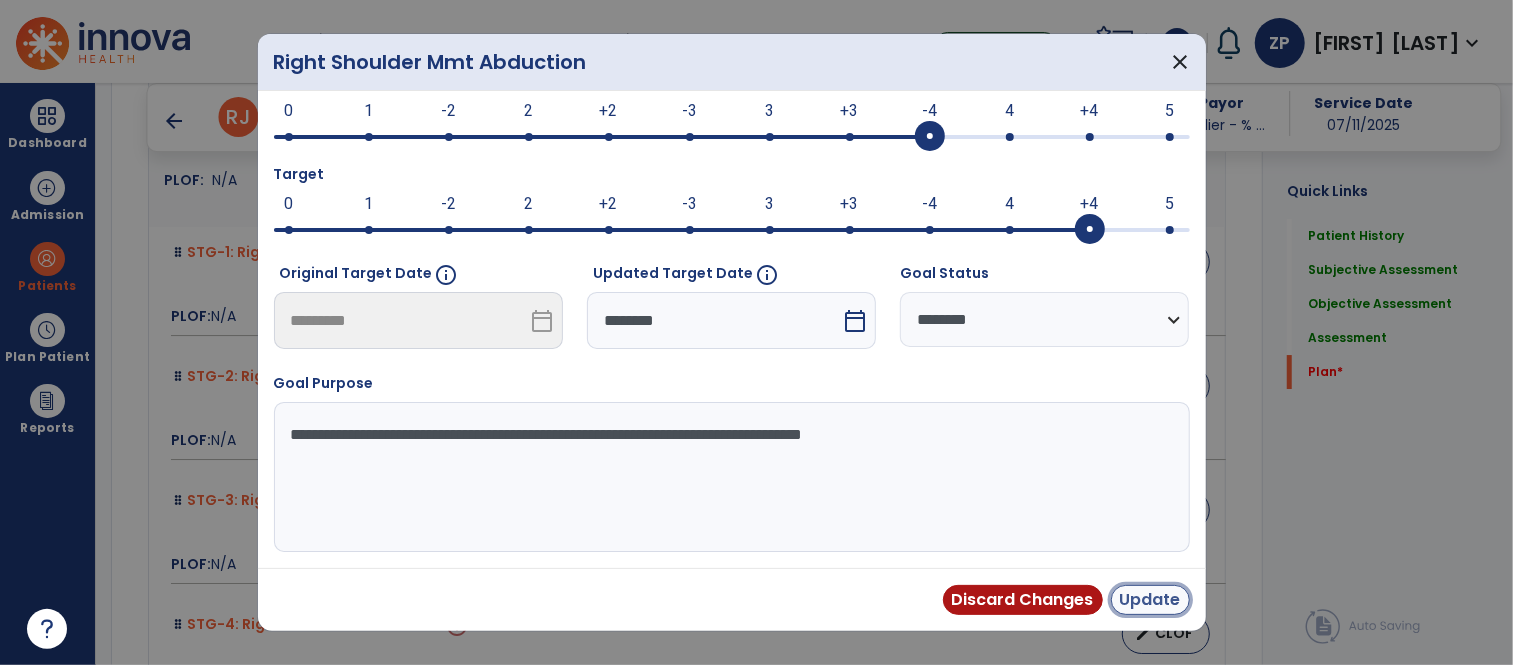 click on "Update" at bounding box center (1150, 600) 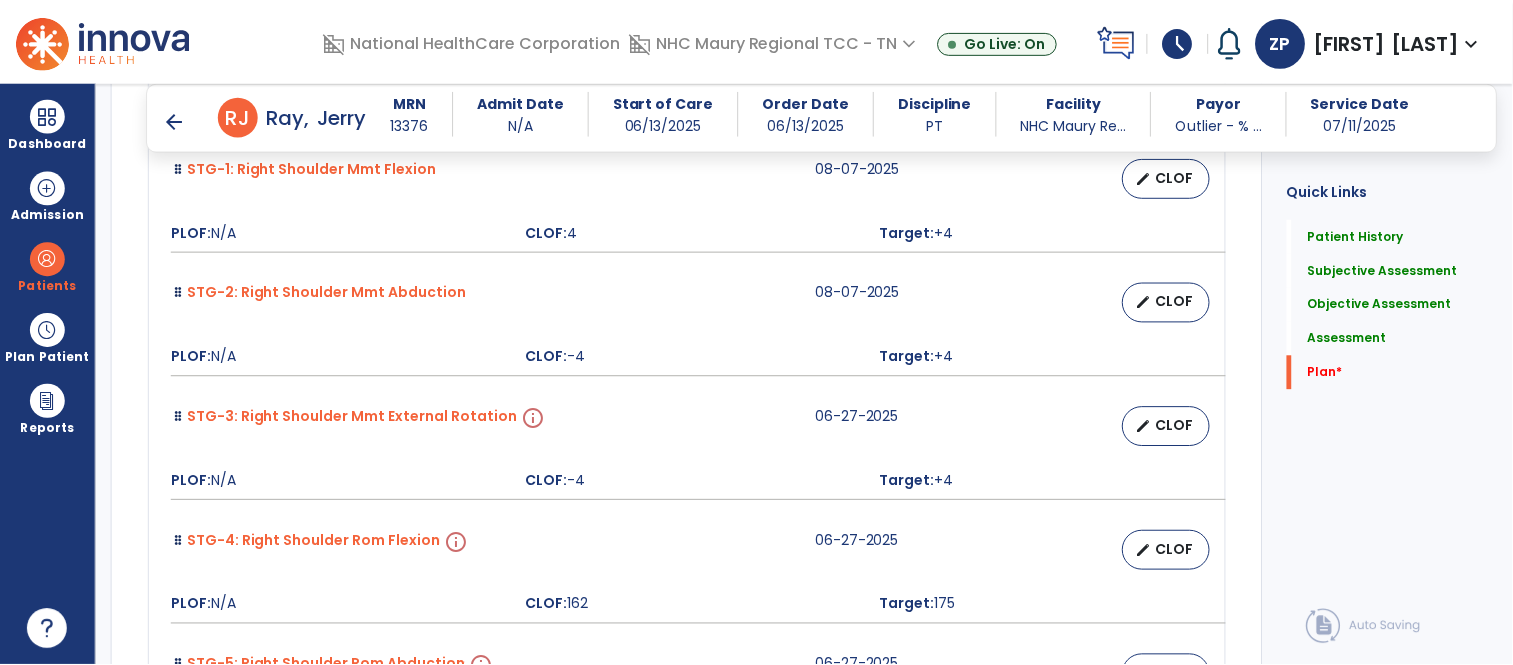 scroll, scrollTop: 4085, scrollLeft: 0, axis: vertical 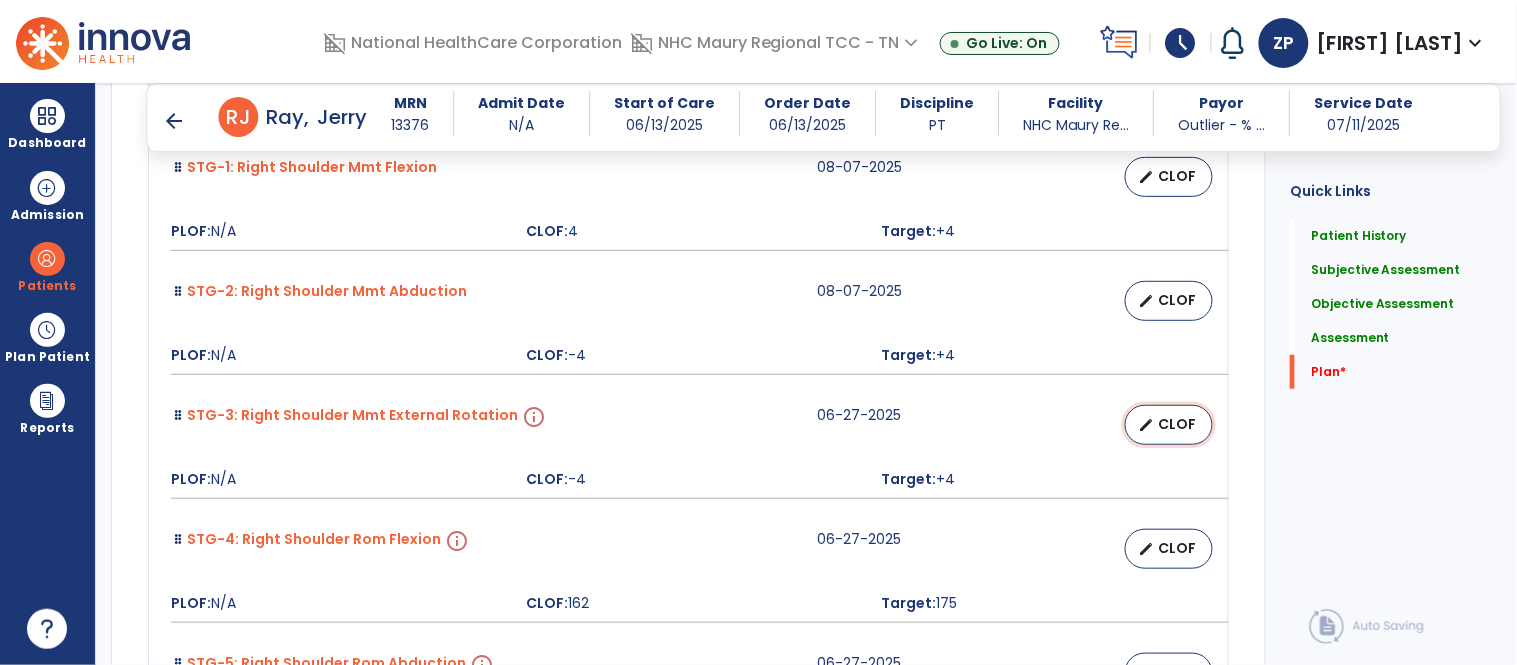 click on "edit   CLOF" at bounding box center [1169, 425] 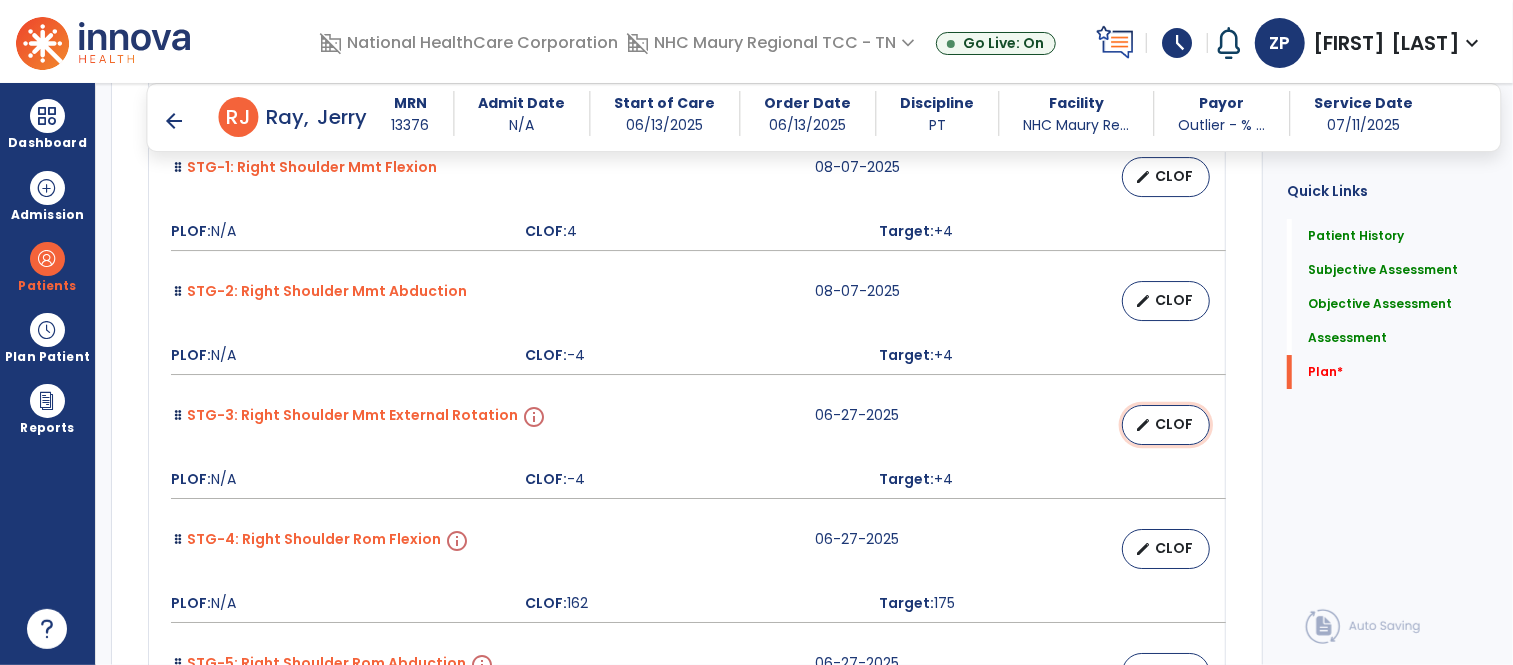 select on "********" 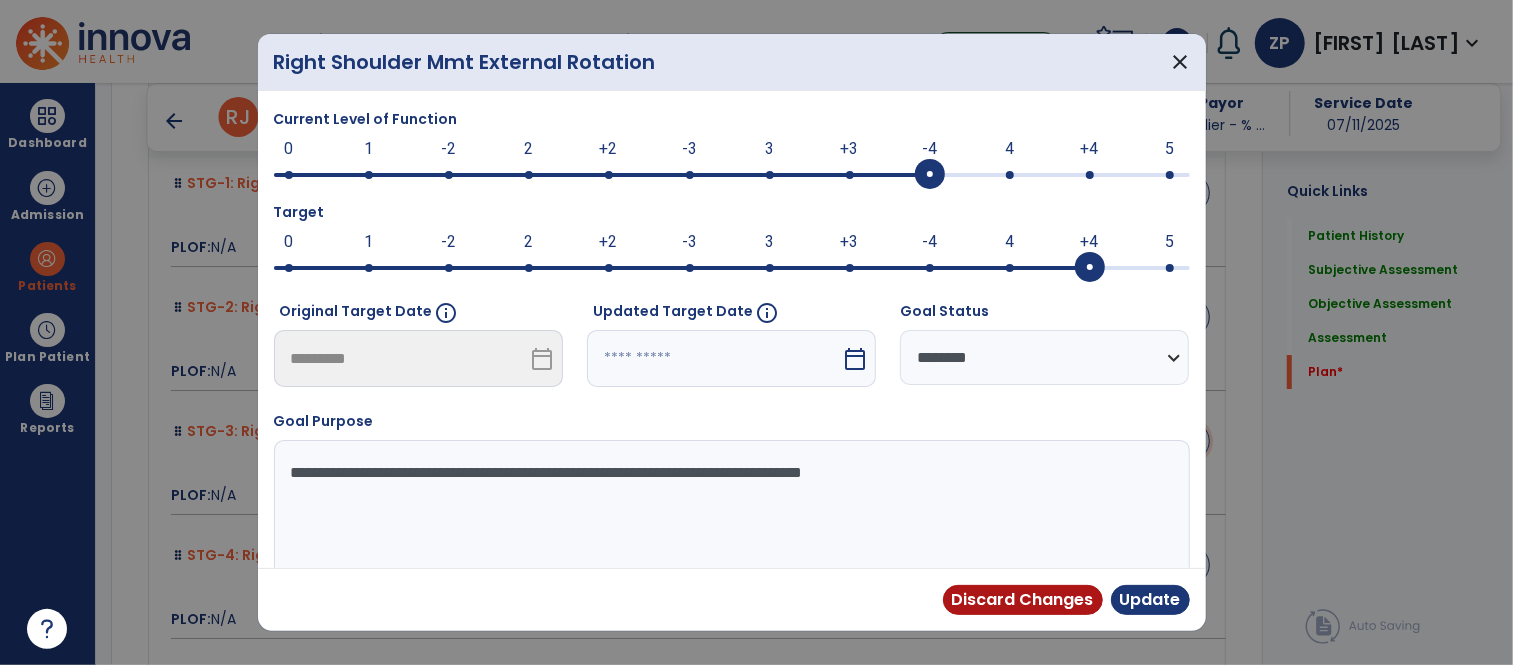 scroll, scrollTop: 4085, scrollLeft: 0, axis: vertical 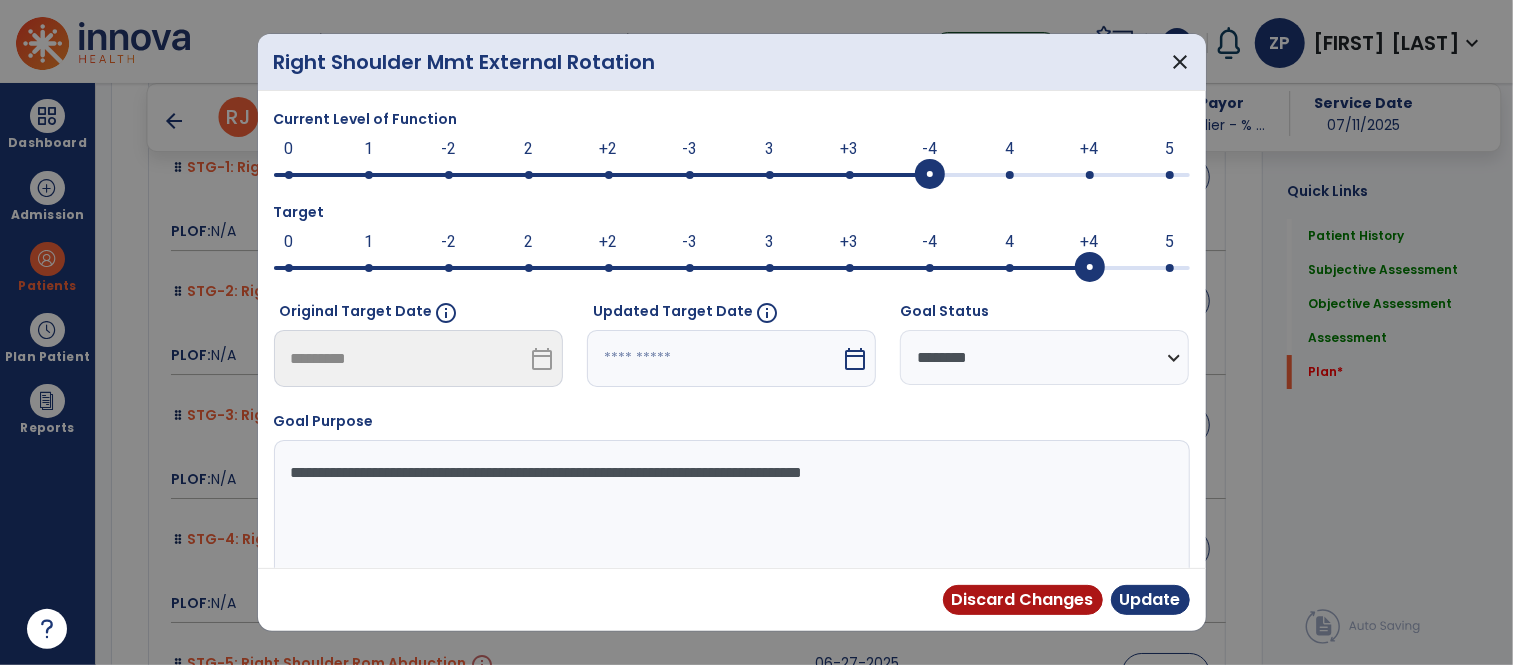 click at bounding box center [714, 358] 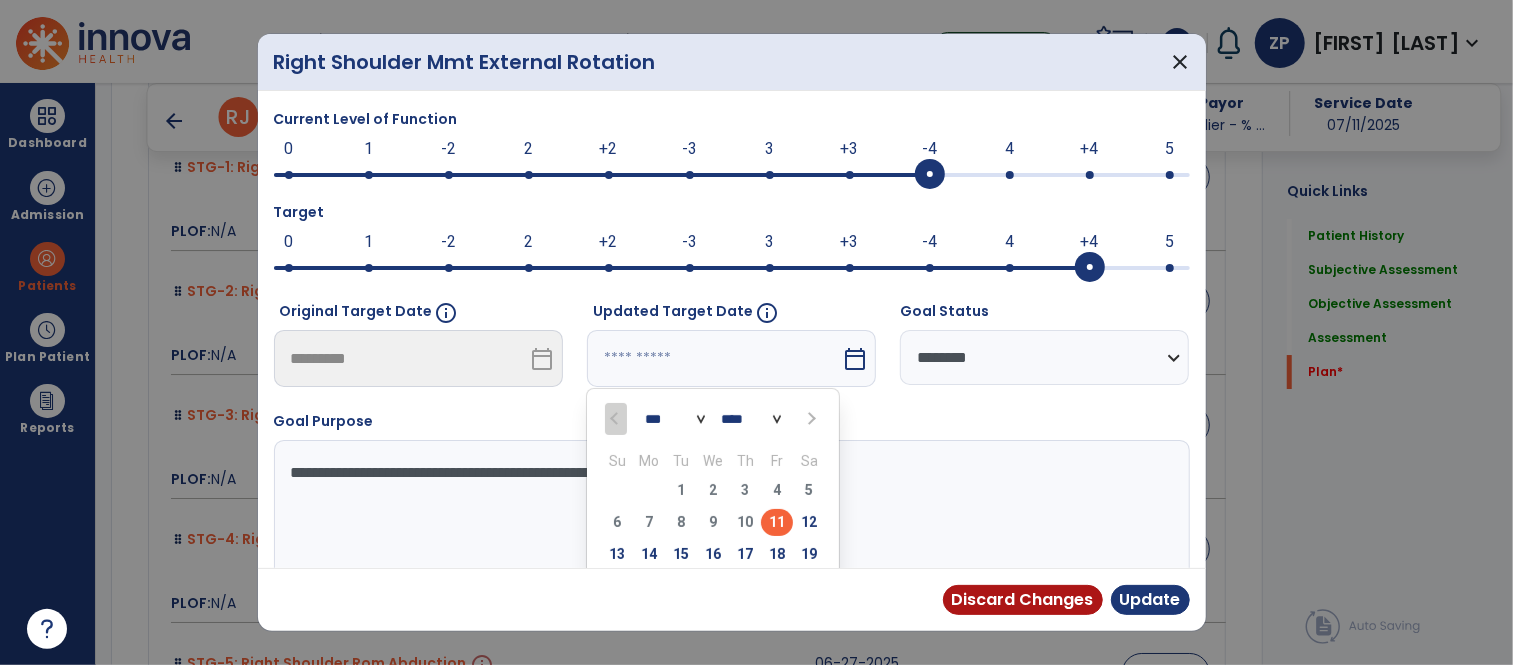 scroll, scrollTop: 118, scrollLeft: 0, axis: vertical 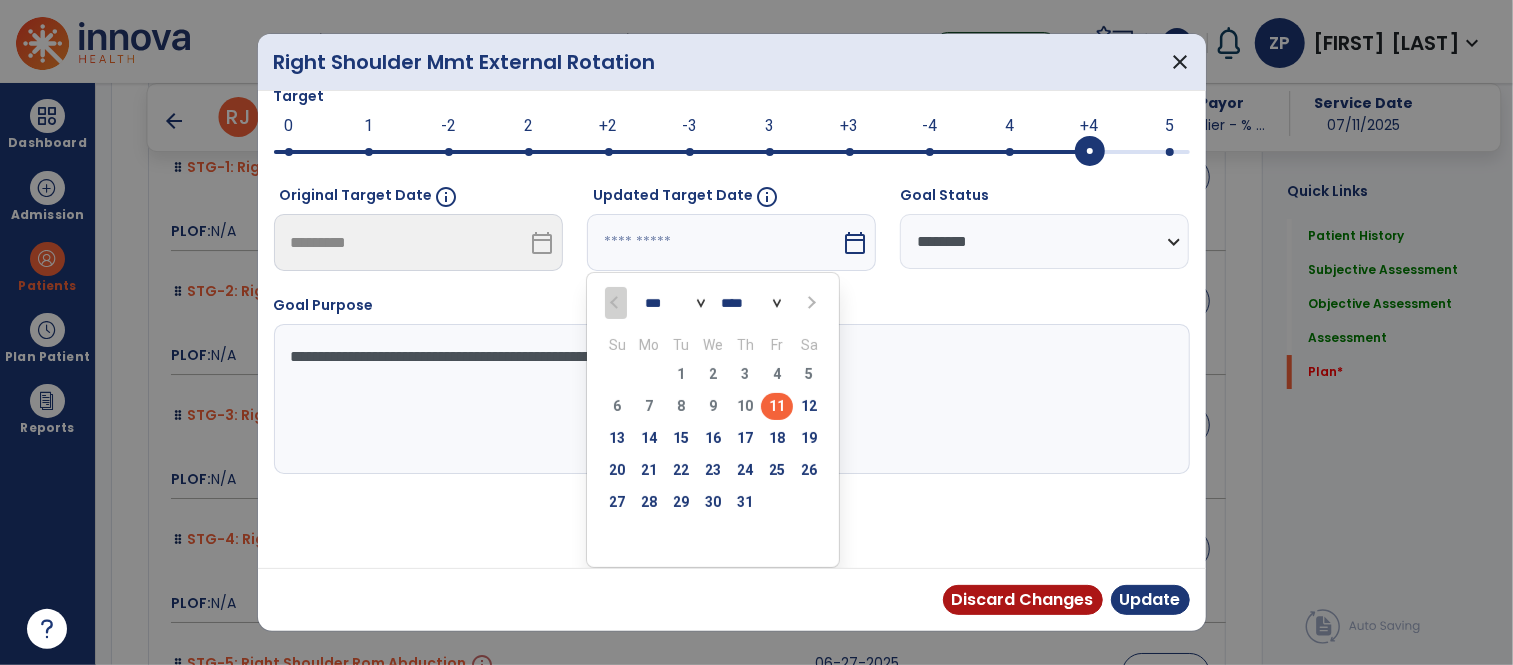 click at bounding box center (810, 303) 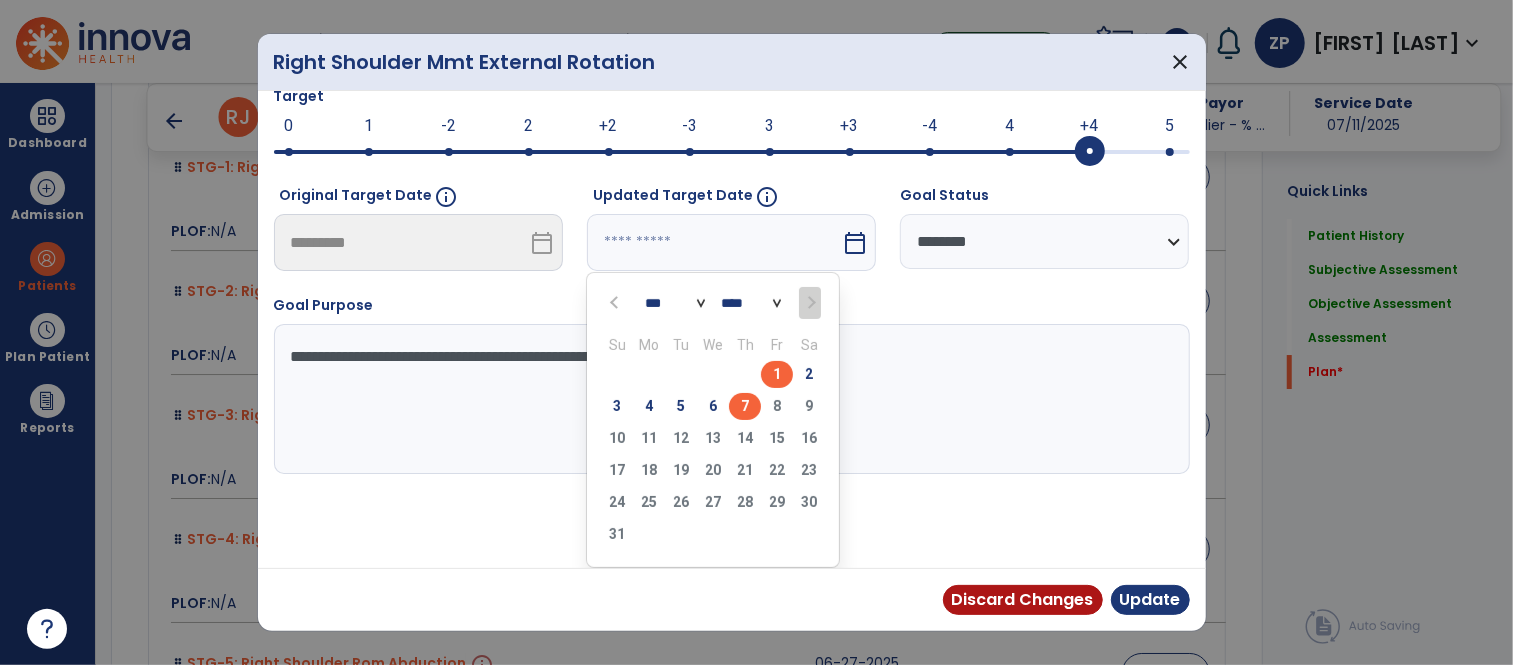 click on "7" at bounding box center [745, 406] 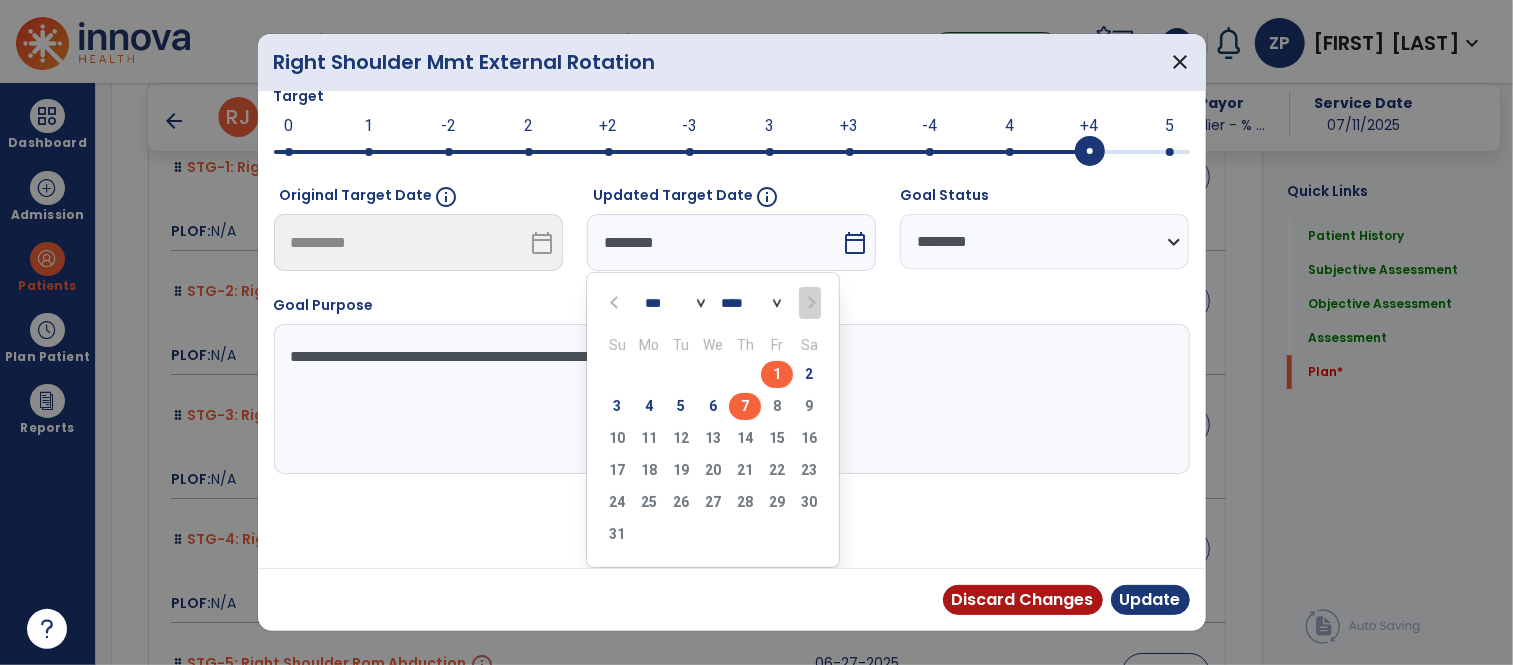 scroll, scrollTop: 41, scrollLeft: 0, axis: vertical 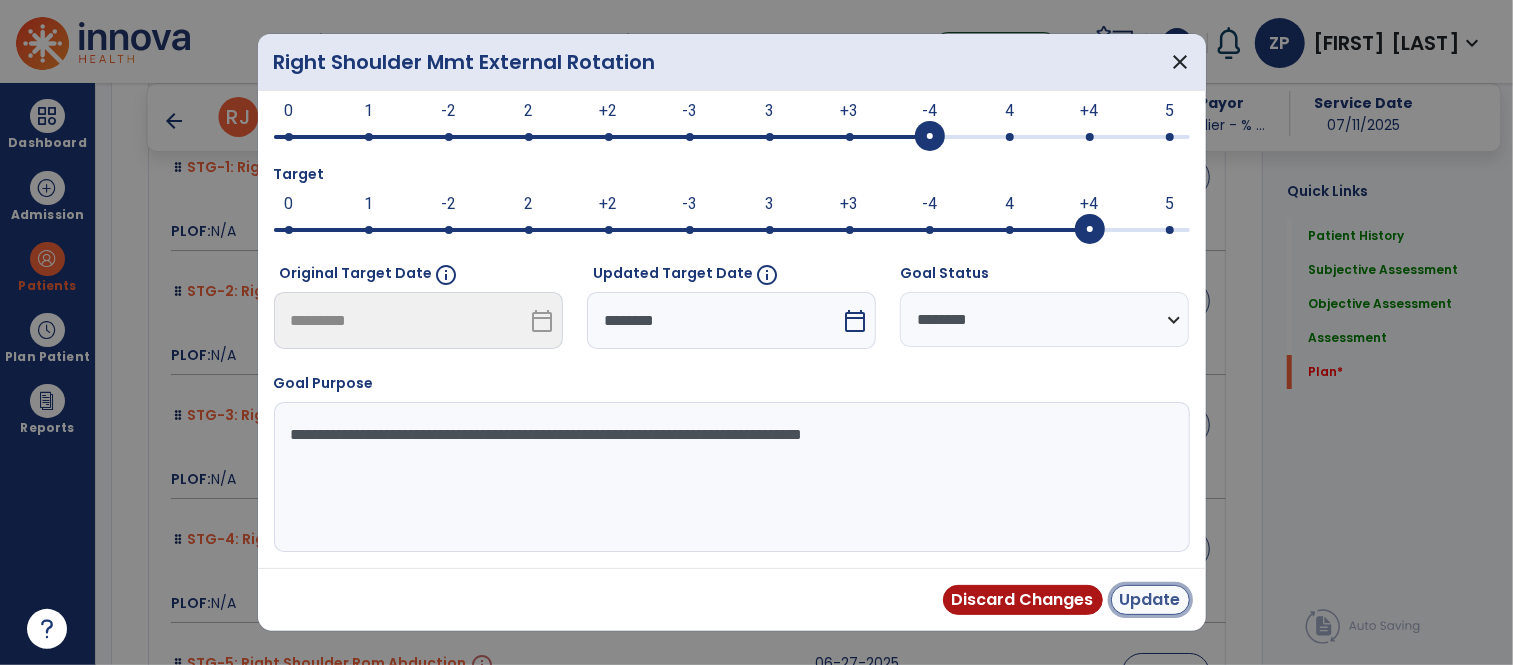 click on "Update" at bounding box center (1150, 600) 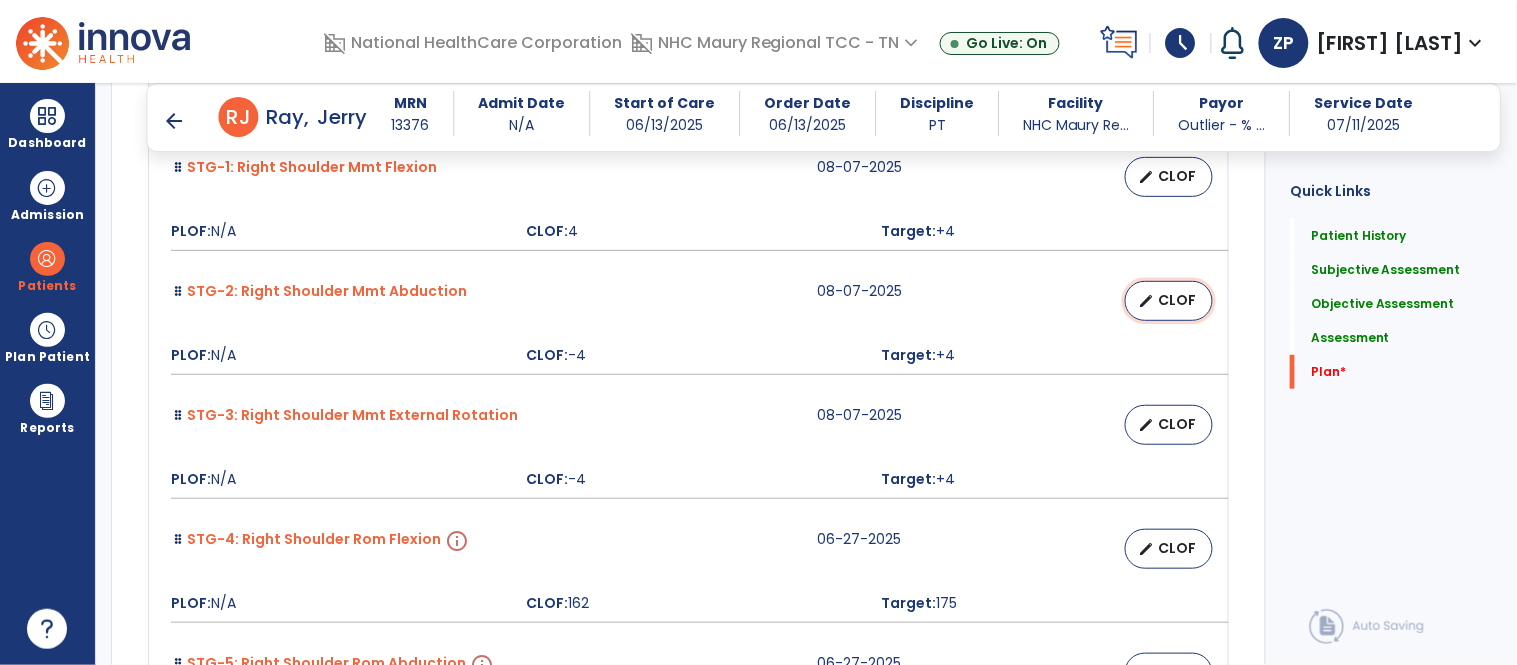 click on "CLOF" at bounding box center (1177, 300) 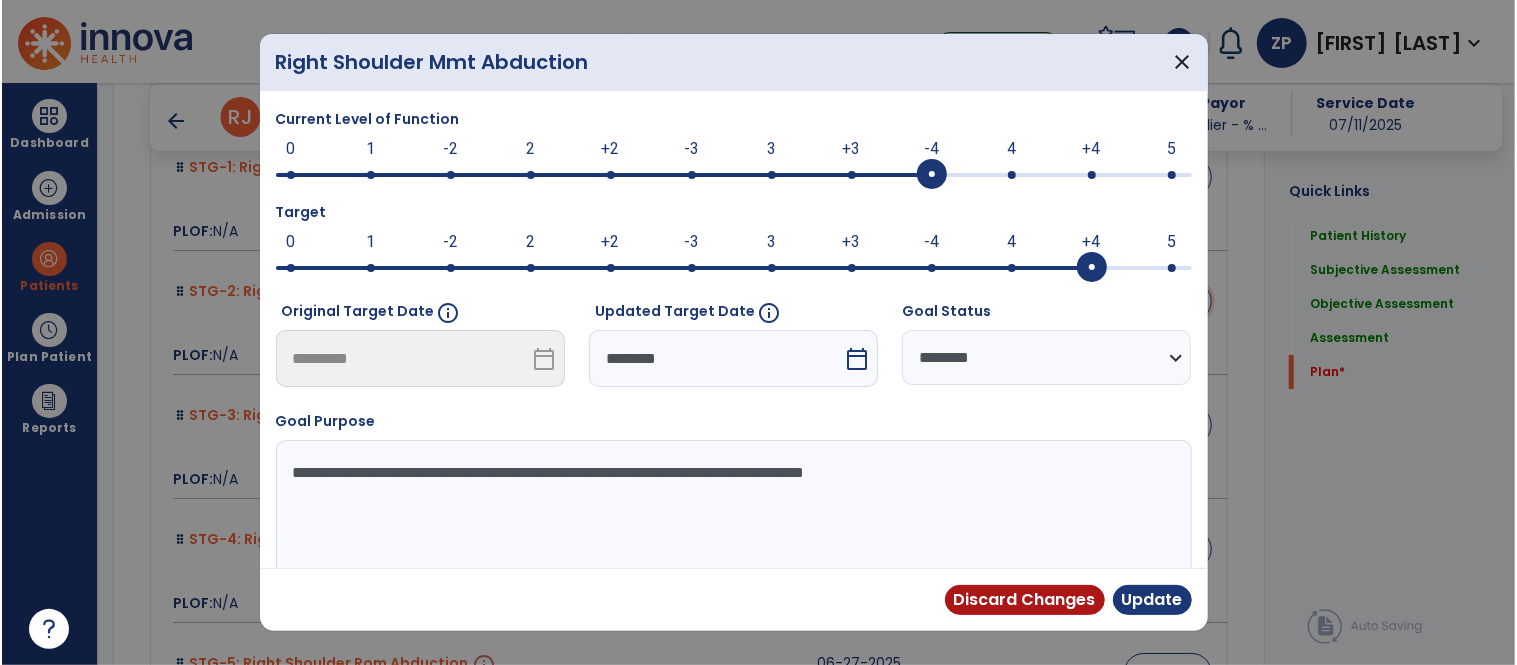 scroll, scrollTop: 4085, scrollLeft: 0, axis: vertical 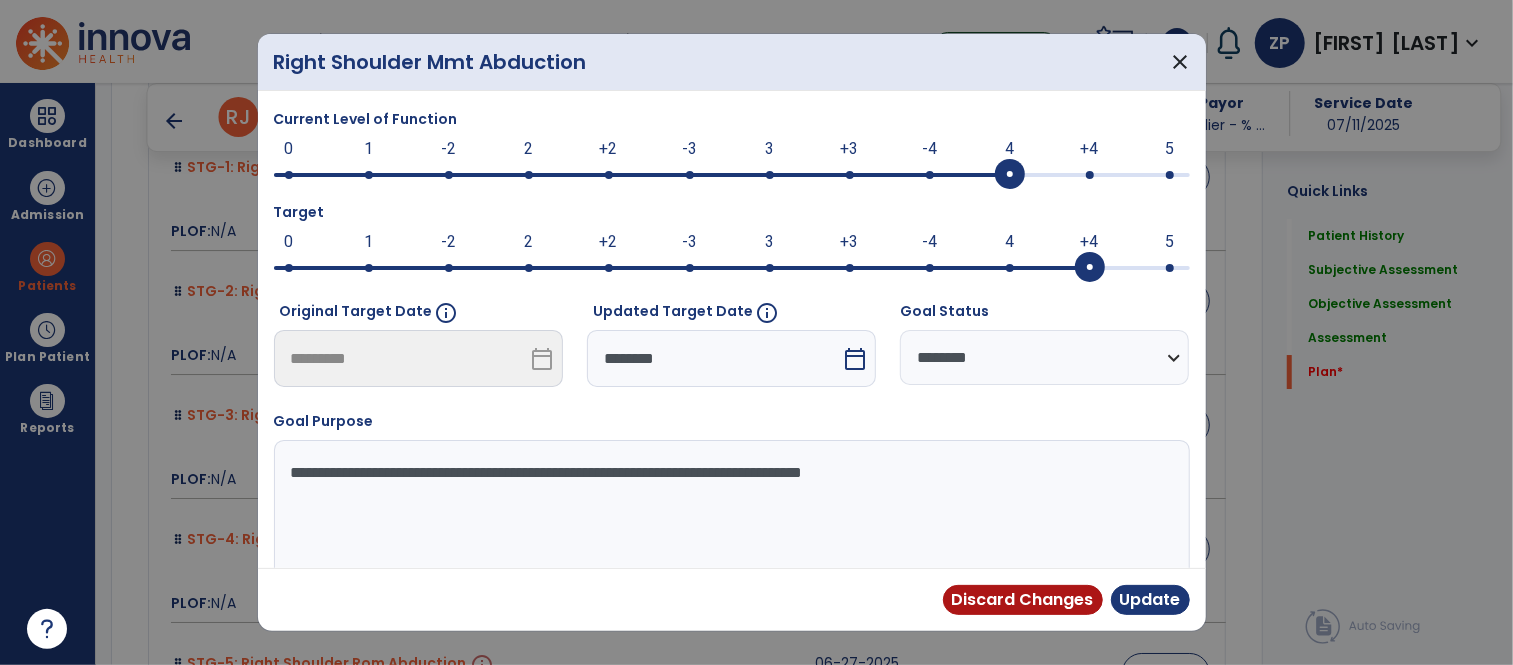 click at bounding box center [1010, 175] 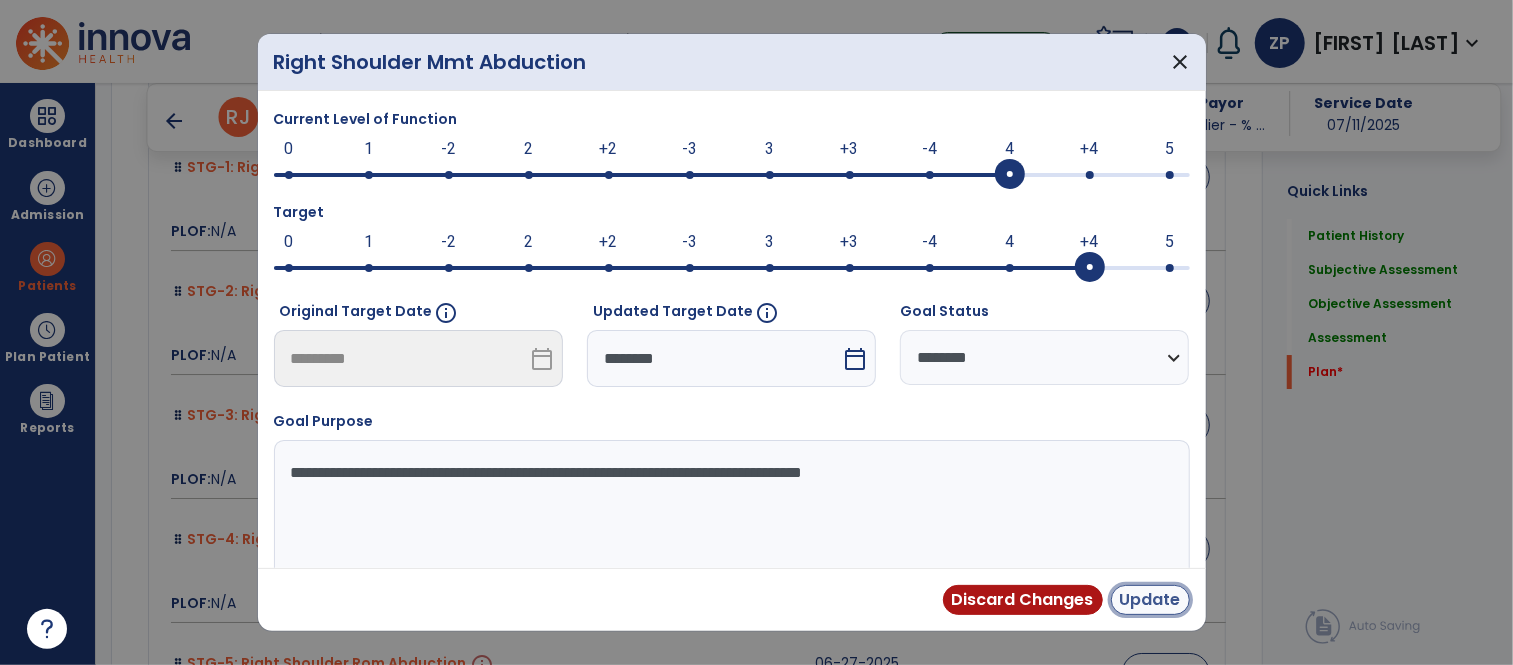 click on "Update" at bounding box center [1150, 600] 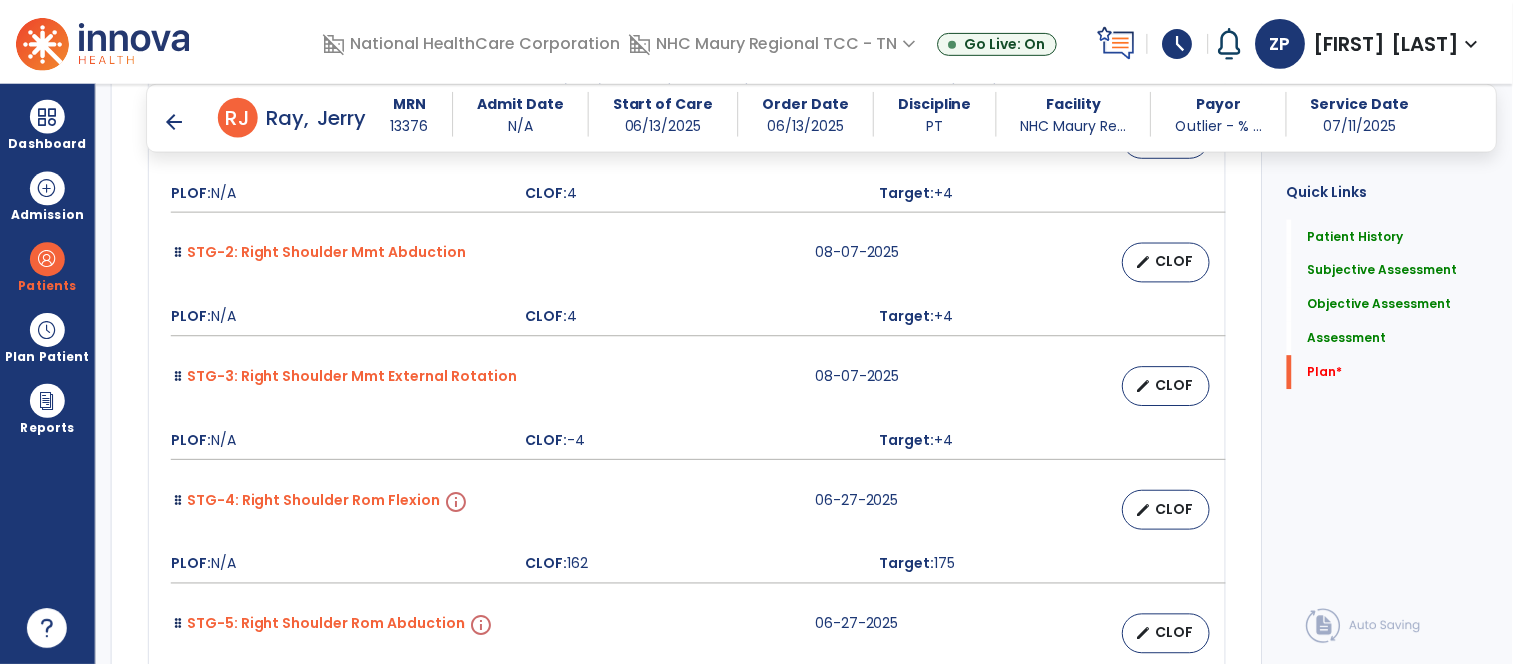 scroll, scrollTop: 4128, scrollLeft: 0, axis: vertical 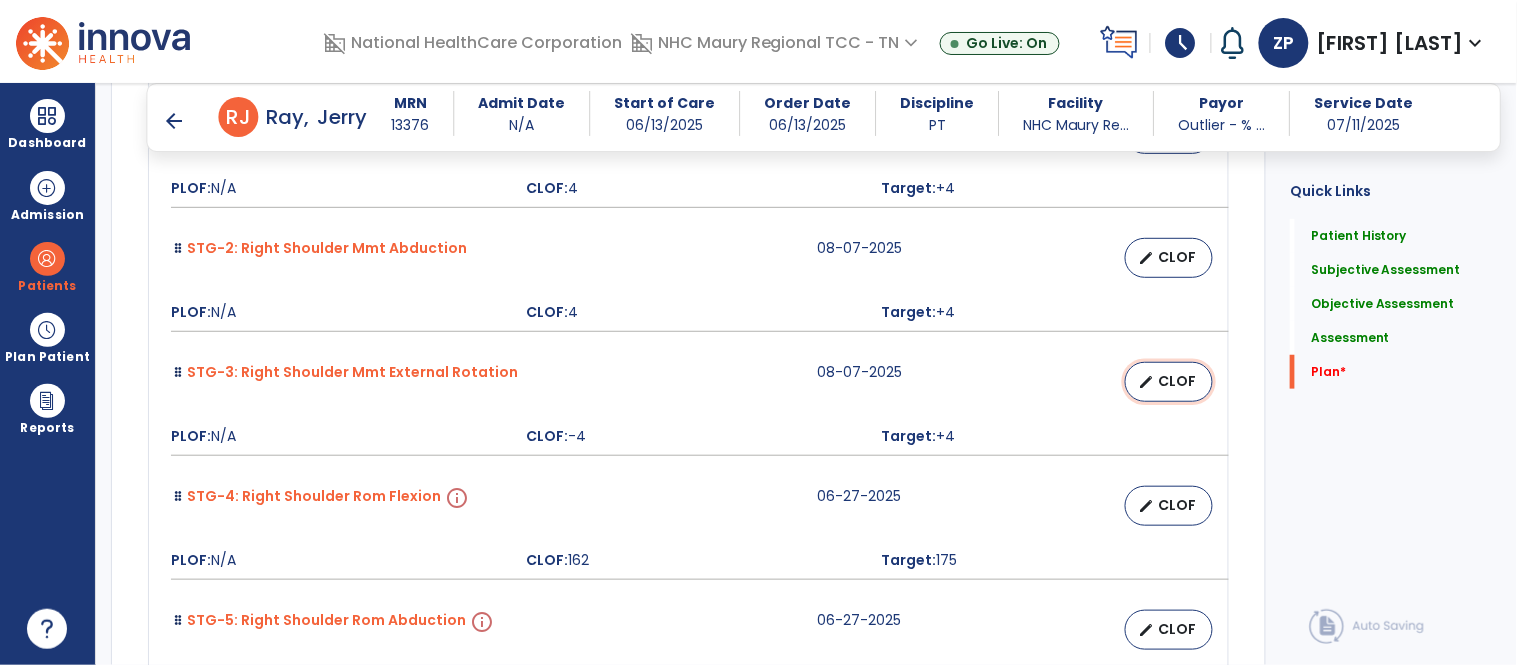 click on "CLOF" at bounding box center (1177, 381) 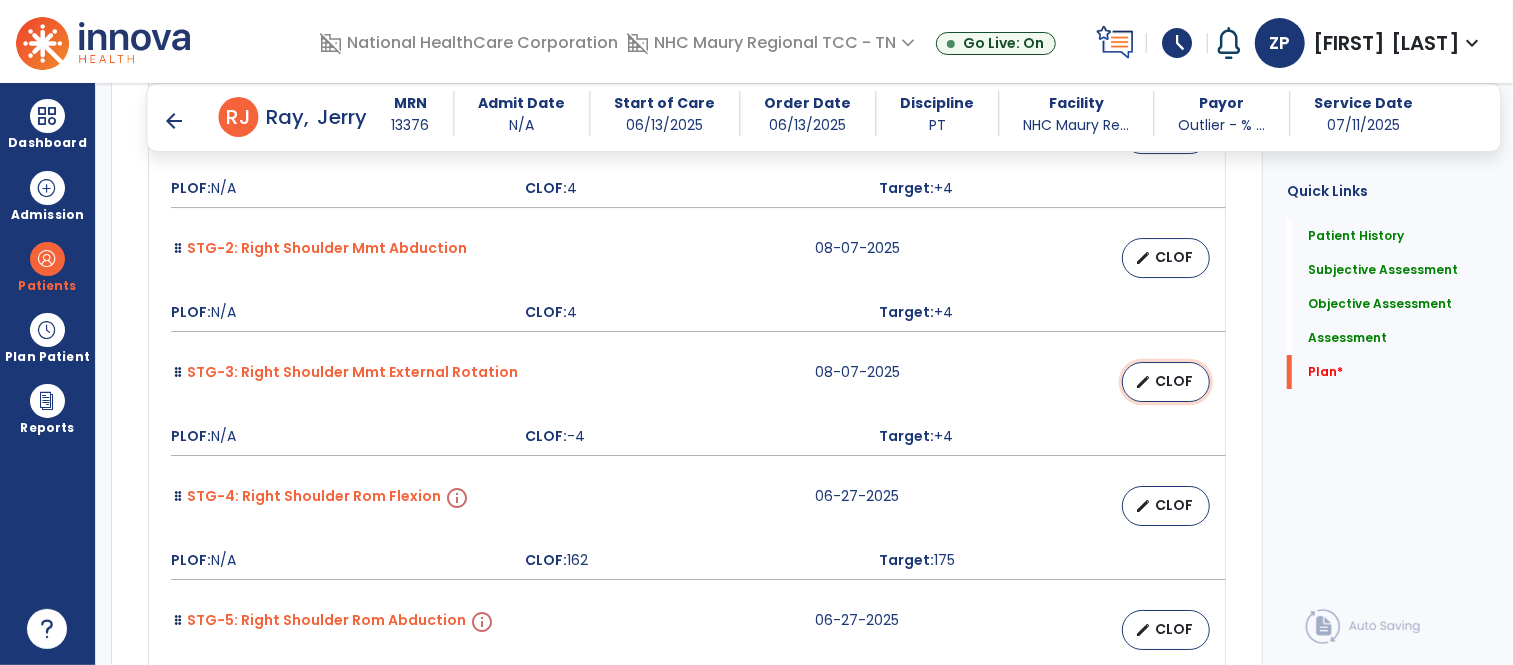 select on "********" 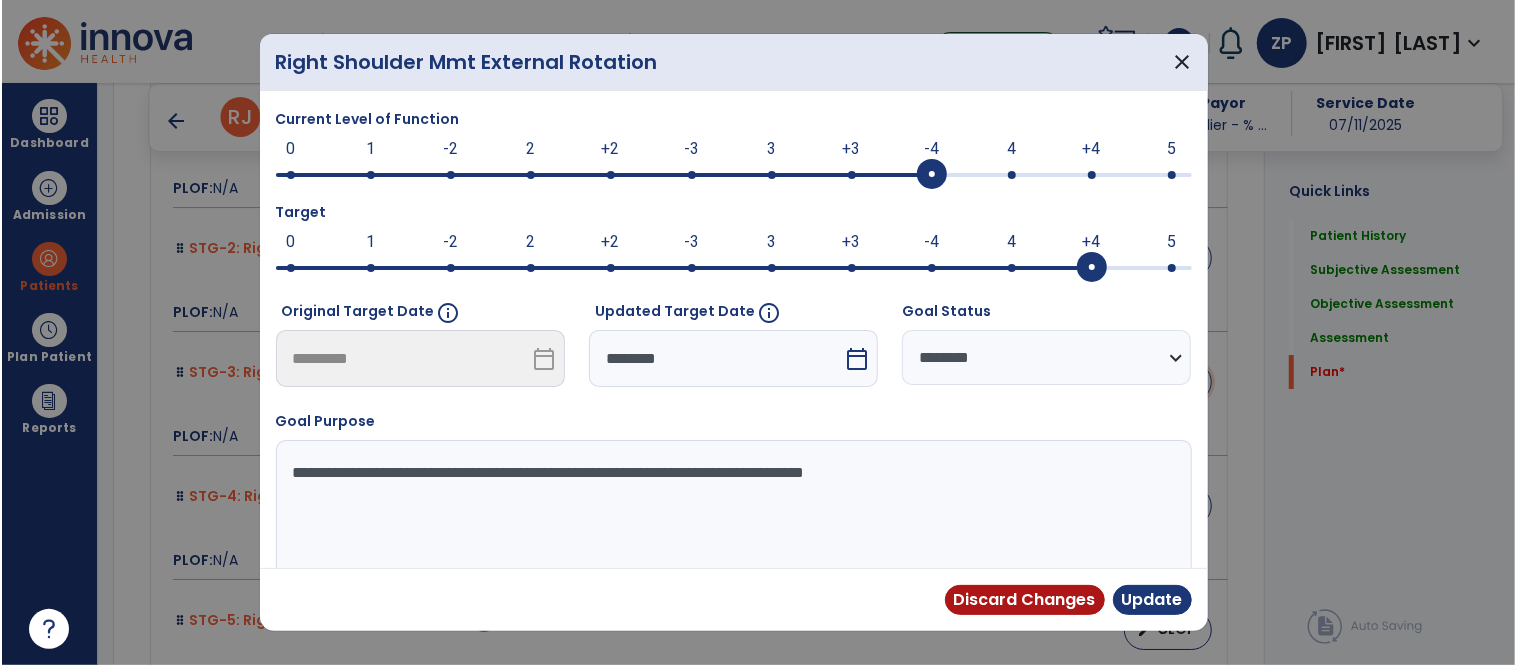 scroll, scrollTop: 4128, scrollLeft: 0, axis: vertical 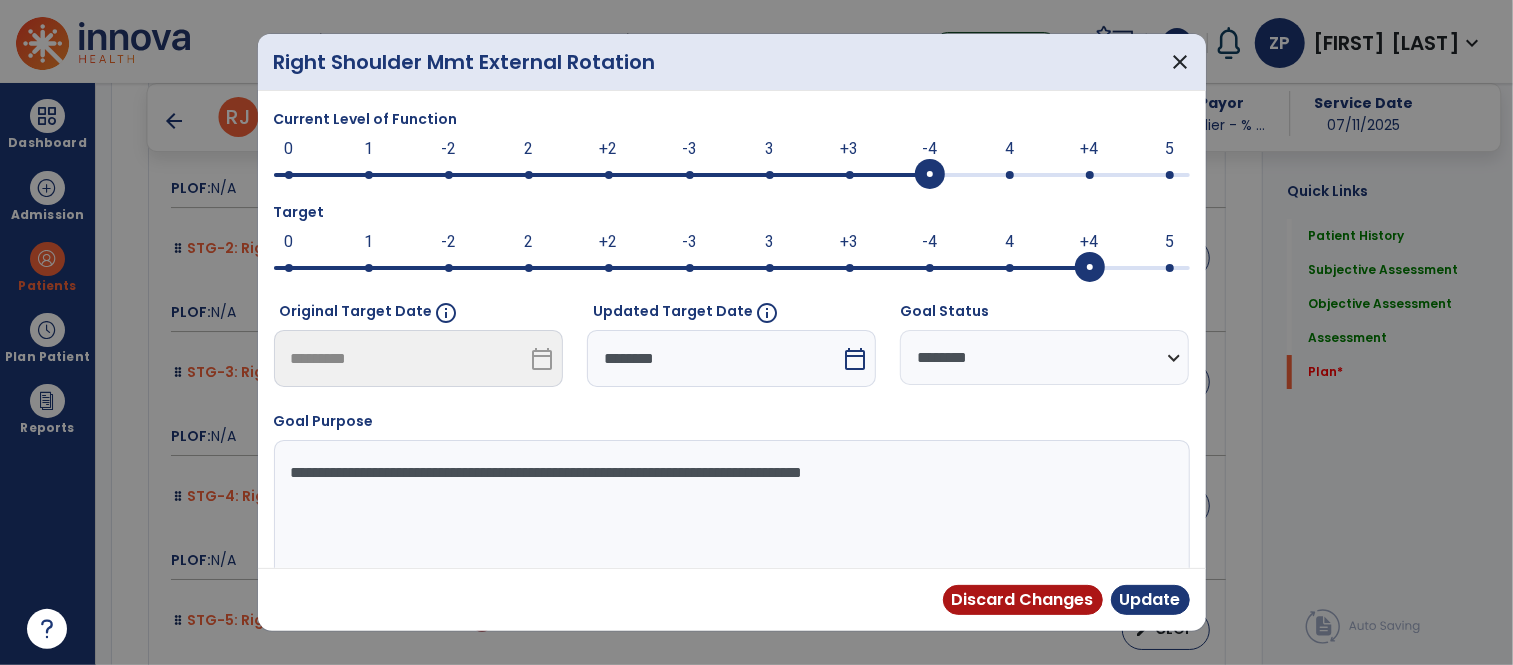 click at bounding box center [732, 173] 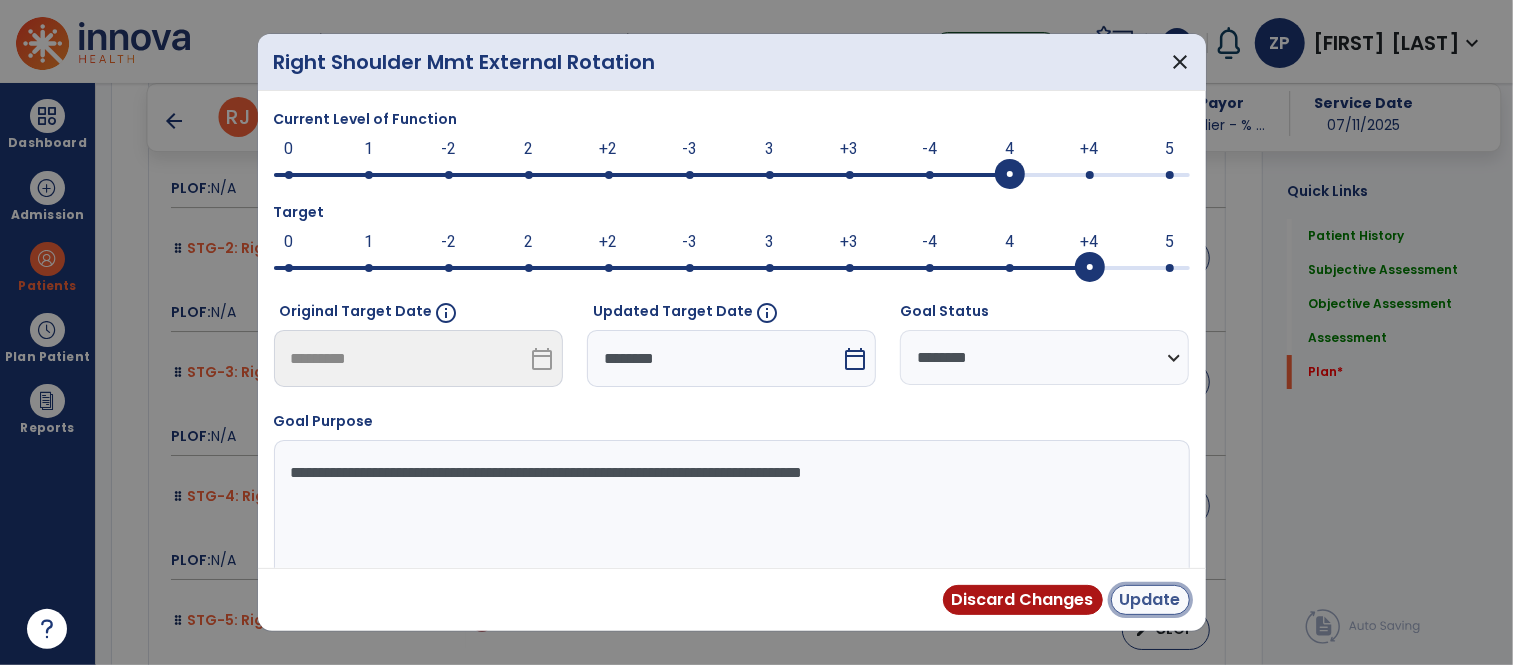 click on "Update" at bounding box center (1150, 600) 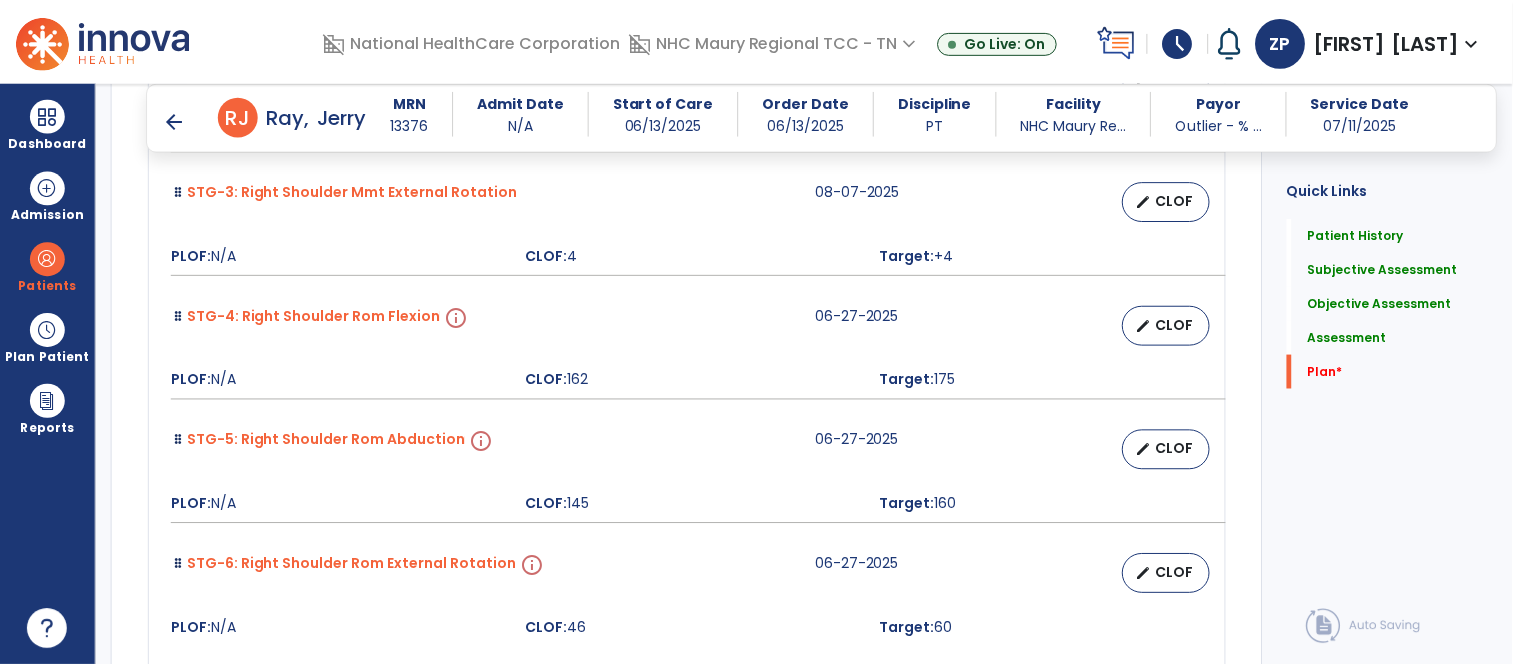 scroll, scrollTop: 4371, scrollLeft: 0, axis: vertical 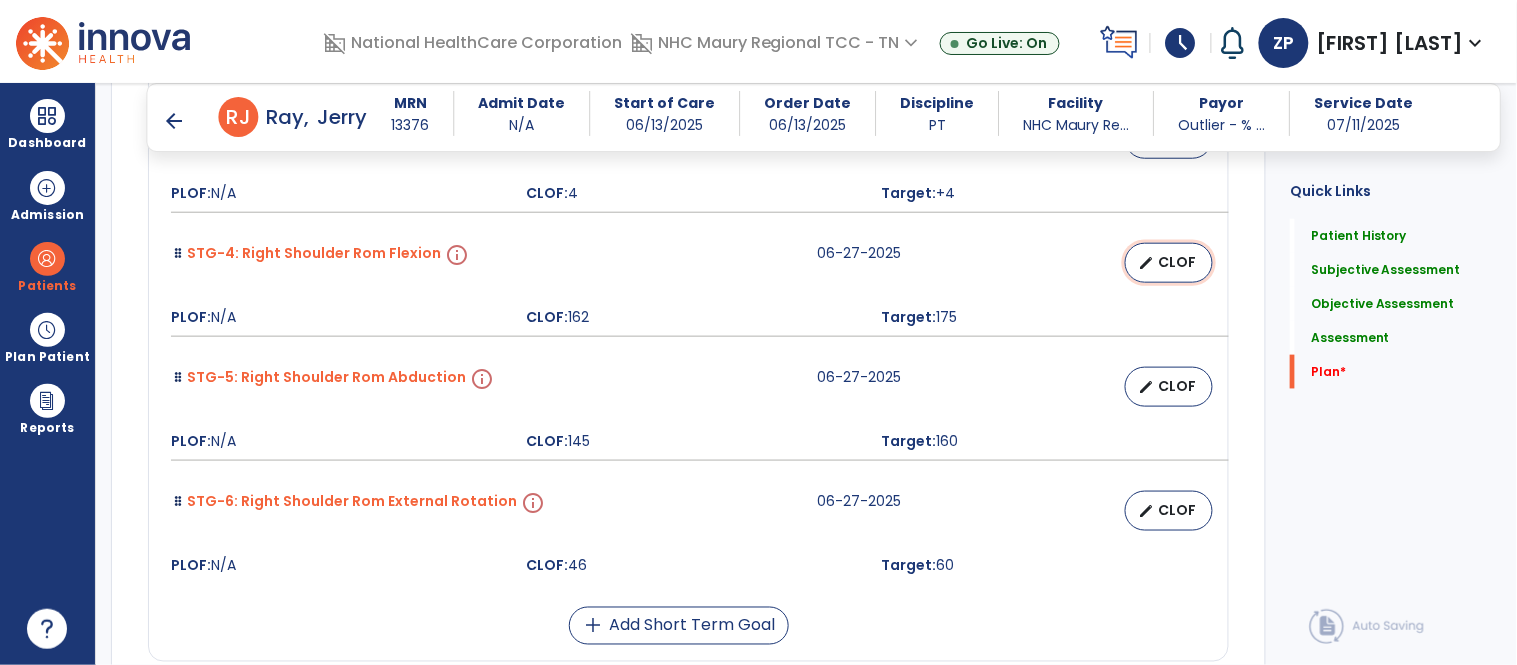 click on "CLOF" at bounding box center [1177, 262] 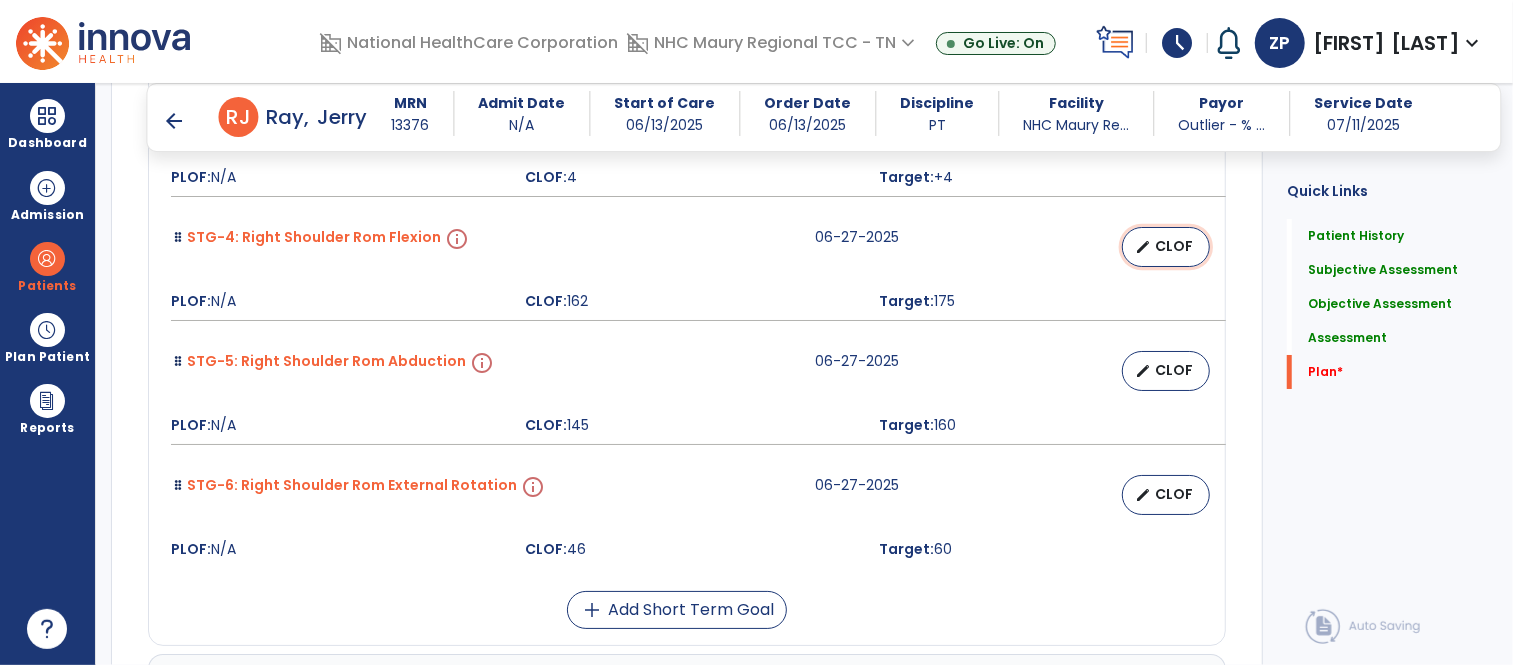 select on "********" 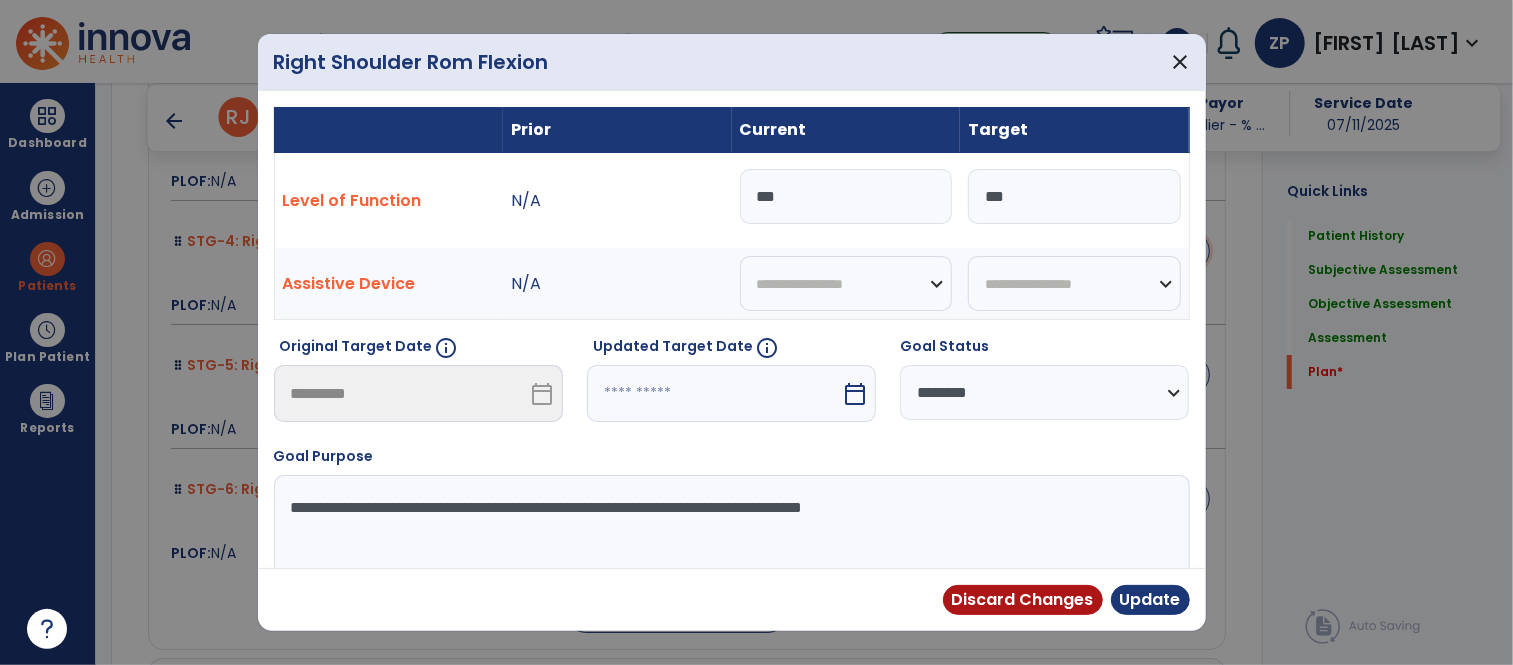 scroll, scrollTop: 4371, scrollLeft: 0, axis: vertical 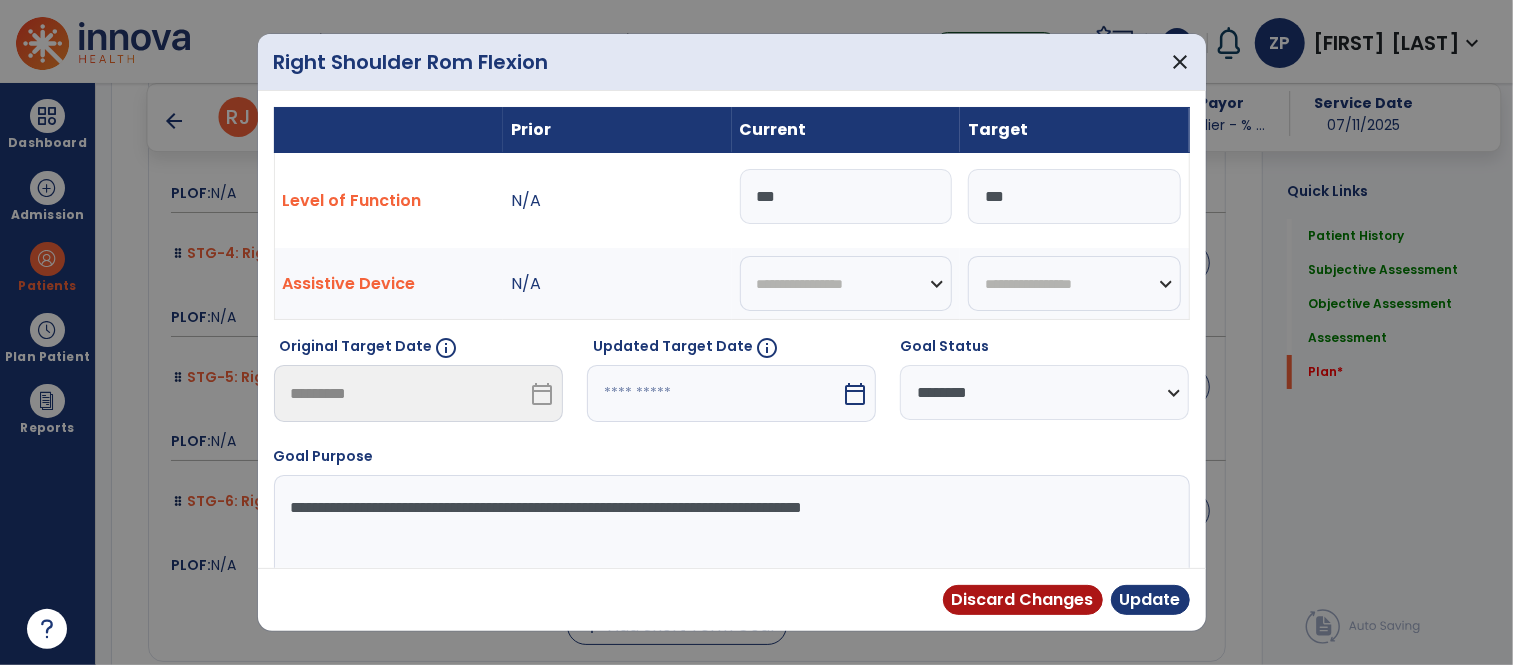 drag, startPoint x: 811, startPoint y: 196, endPoint x: 772, endPoint y: 197, distance: 39.012817 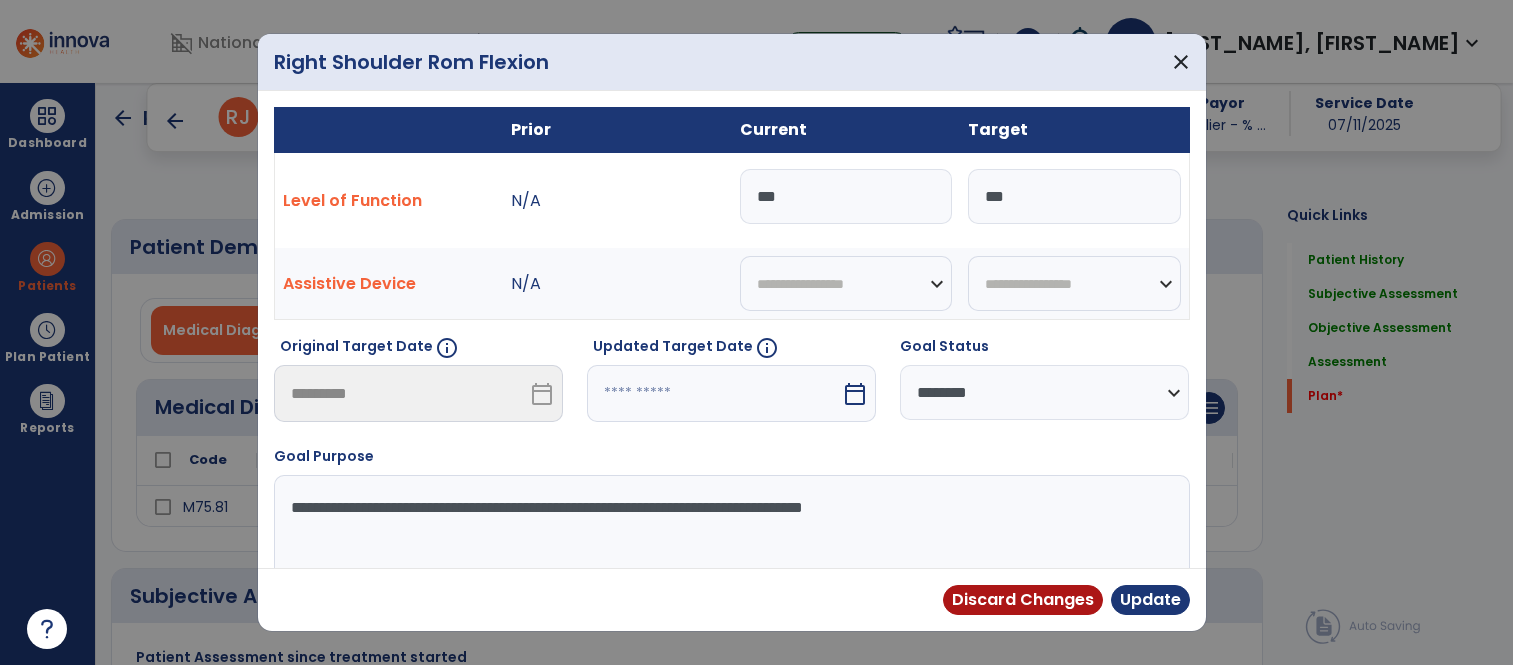 select on "****" 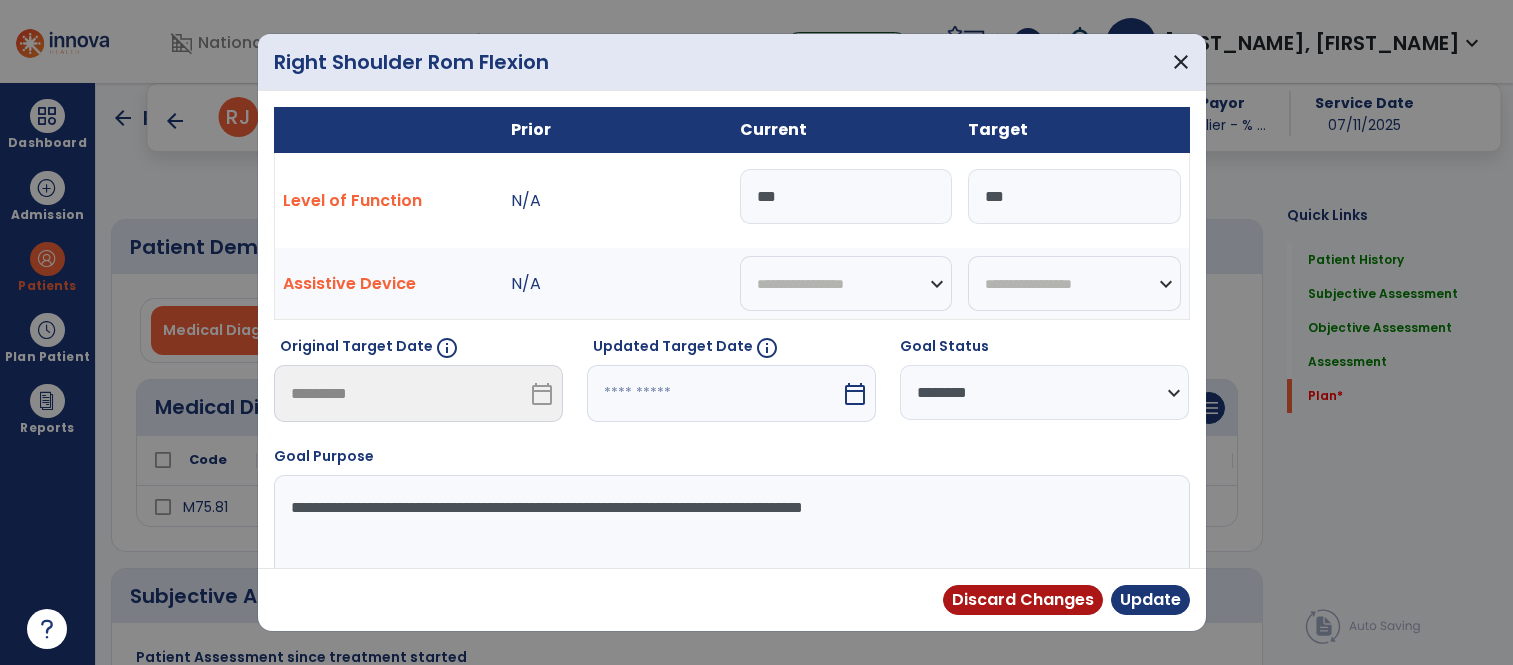 select on "**" 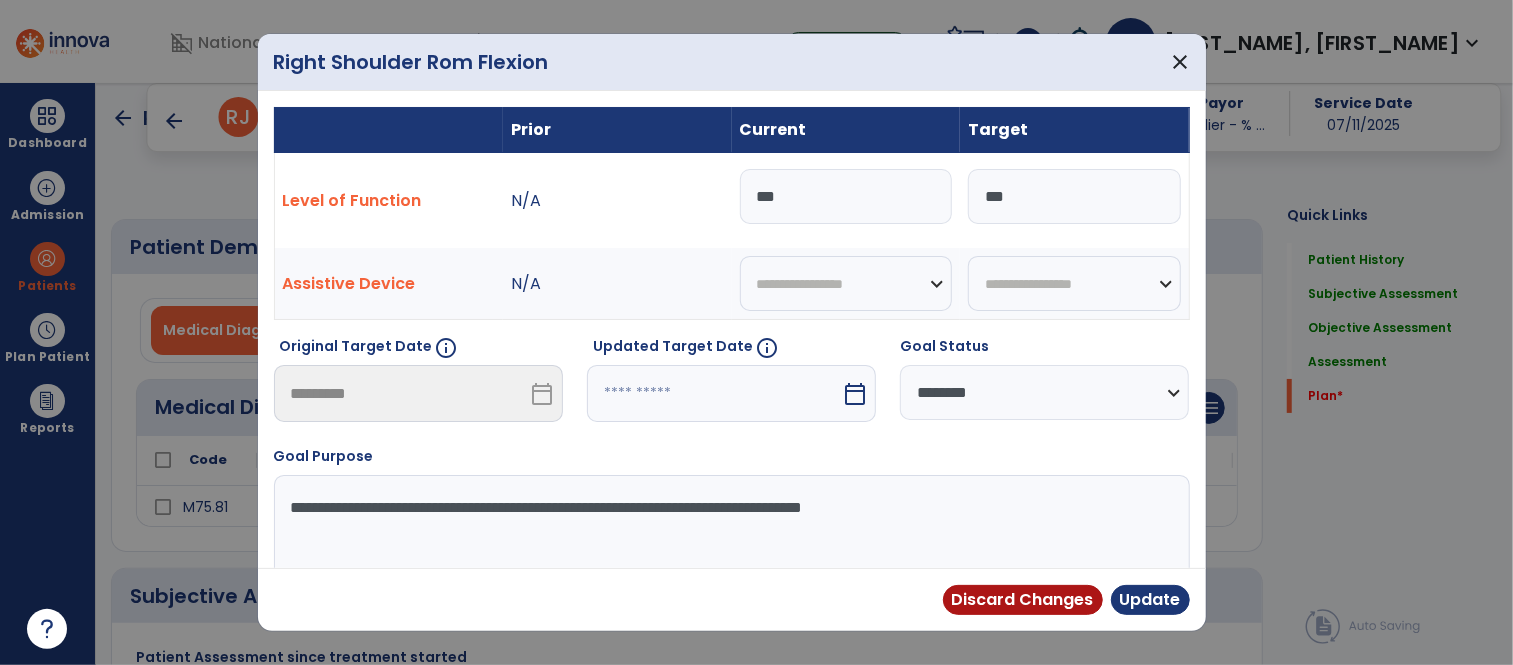scroll, scrollTop: 4371, scrollLeft: 0, axis: vertical 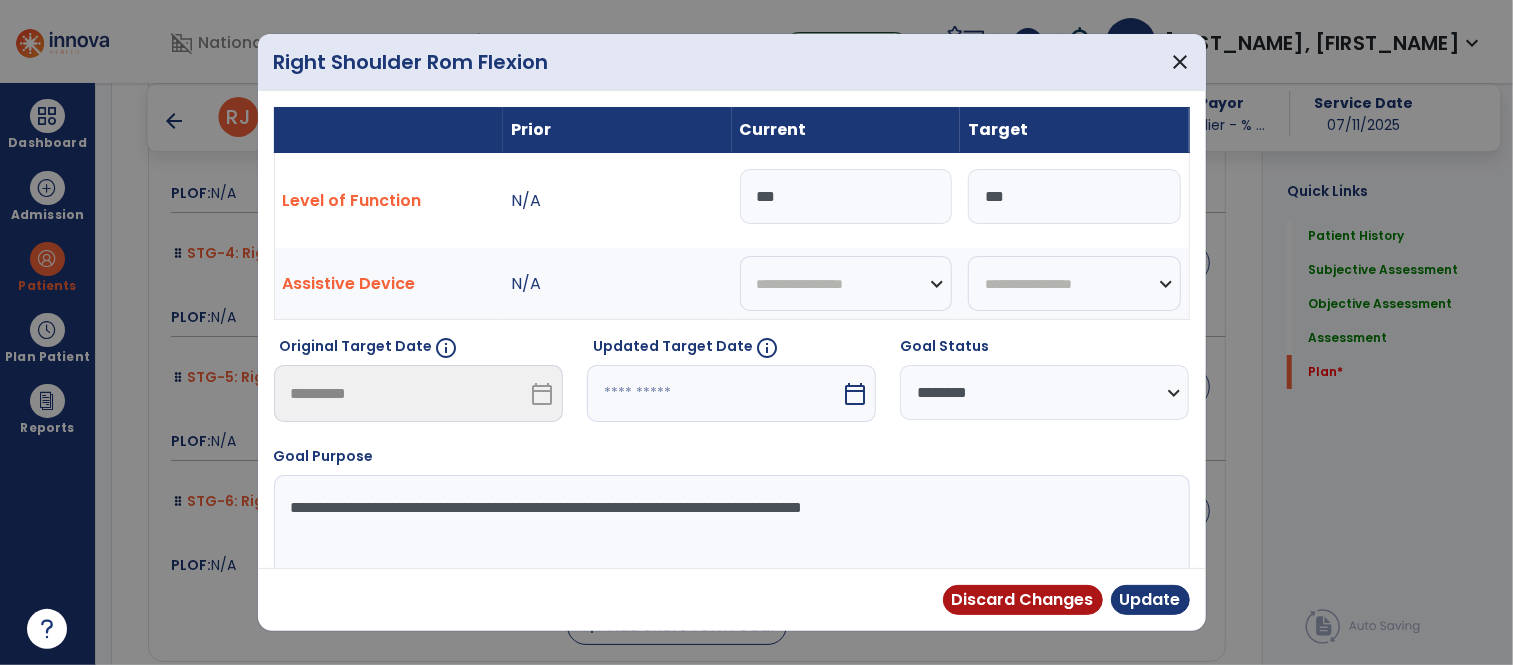 type on "***" 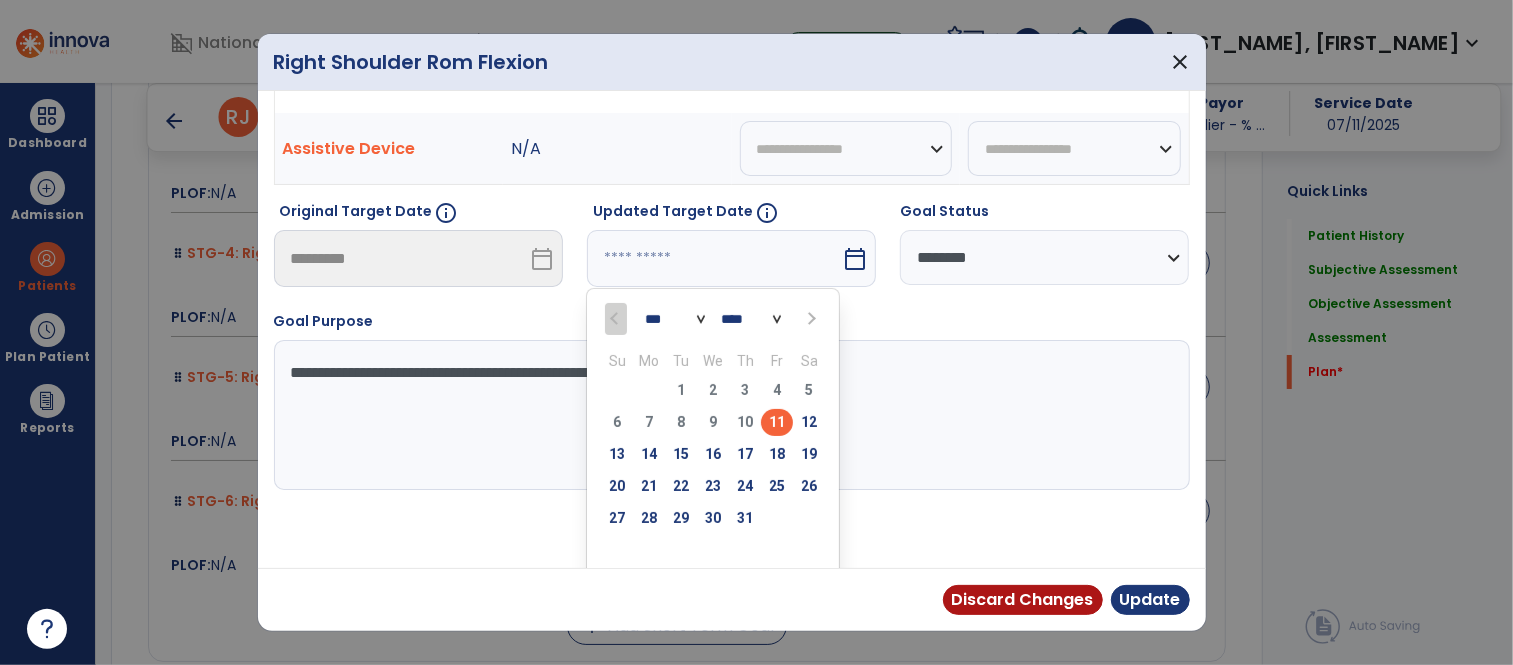 scroll, scrollTop: 152, scrollLeft: 0, axis: vertical 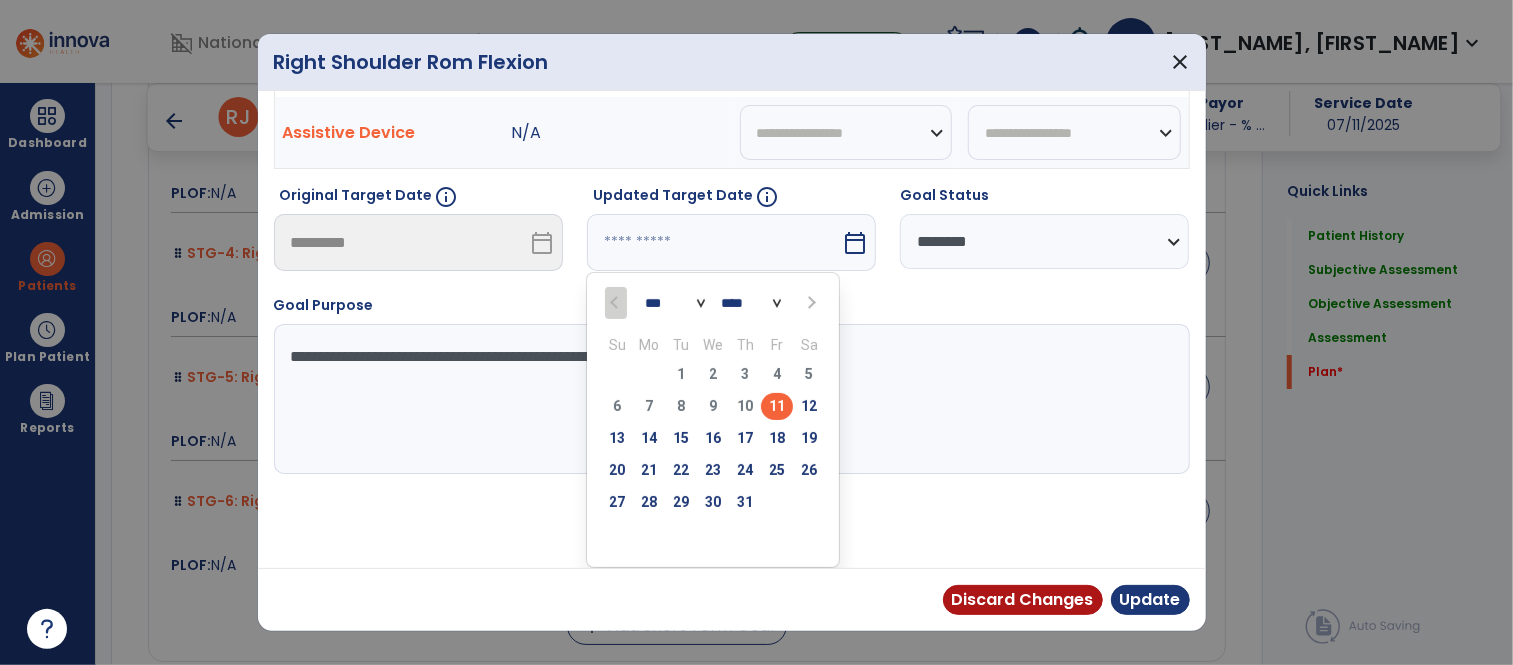 click at bounding box center (810, 303) 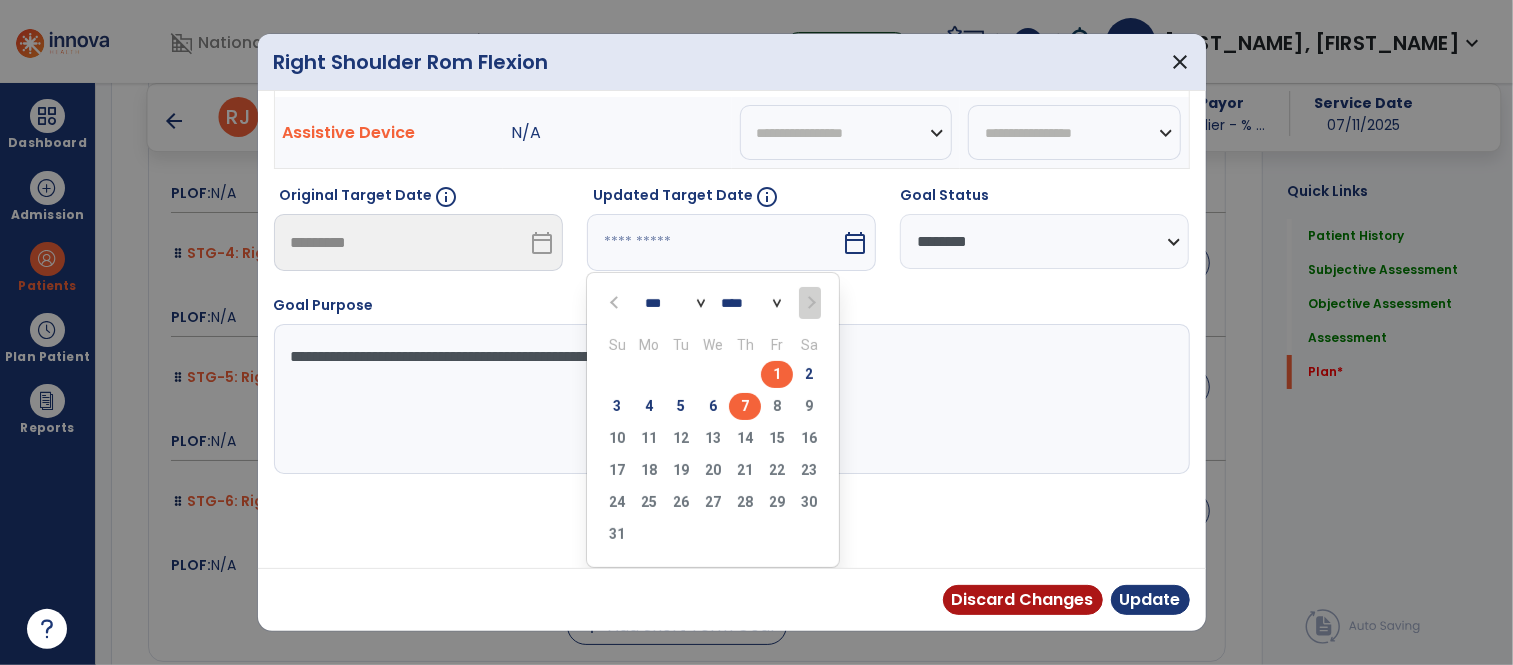 click on "7" at bounding box center (745, 406) 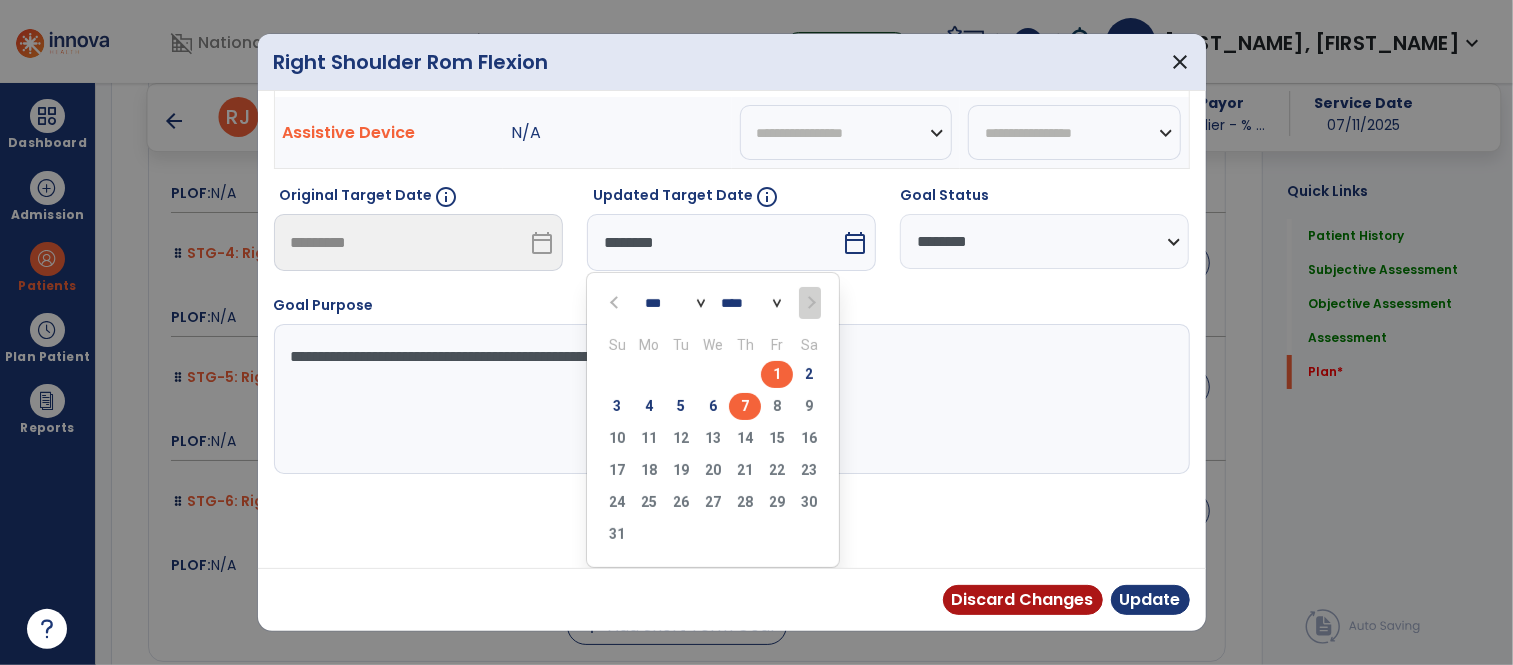 scroll, scrollTop: 73, scrollLeft: 0, axis: vertical 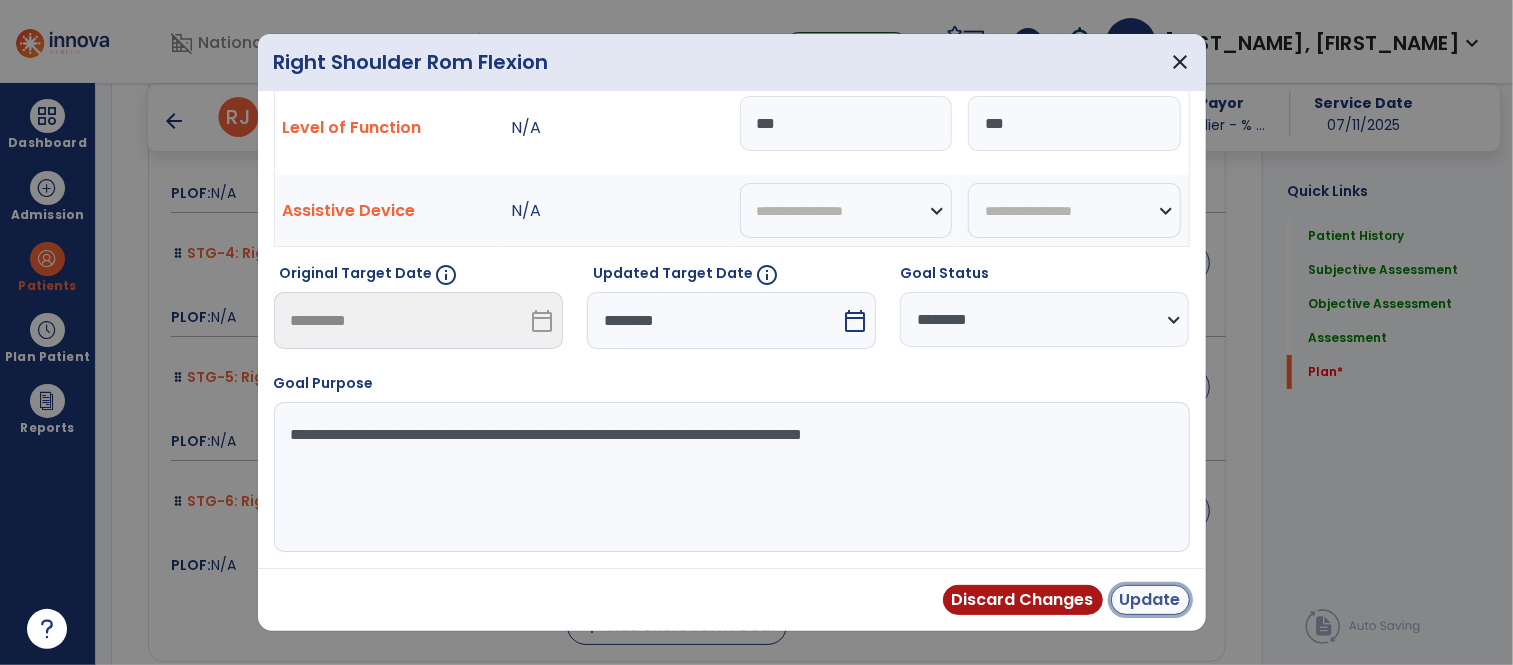 click on "Update" at bounding box center (1150, 600) 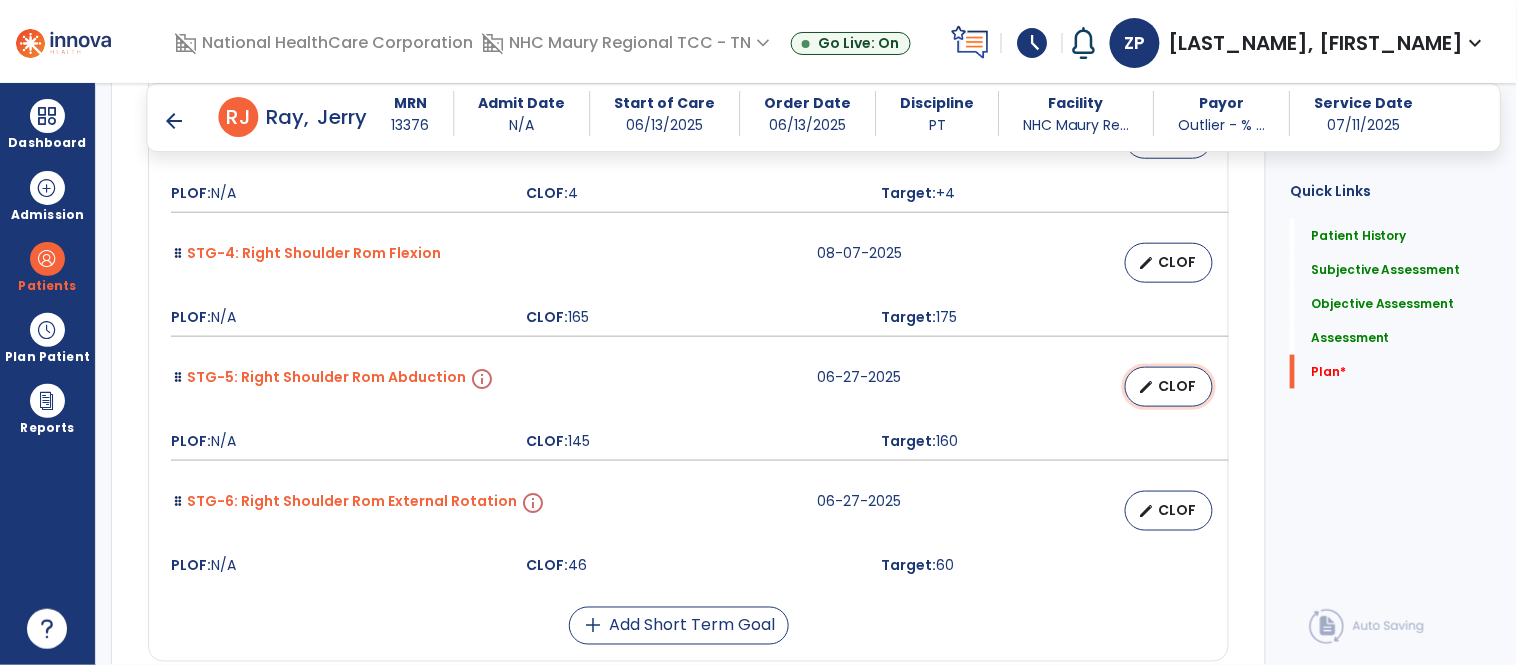 click on "edit   CLOF" at bounding box center (1169, 387) 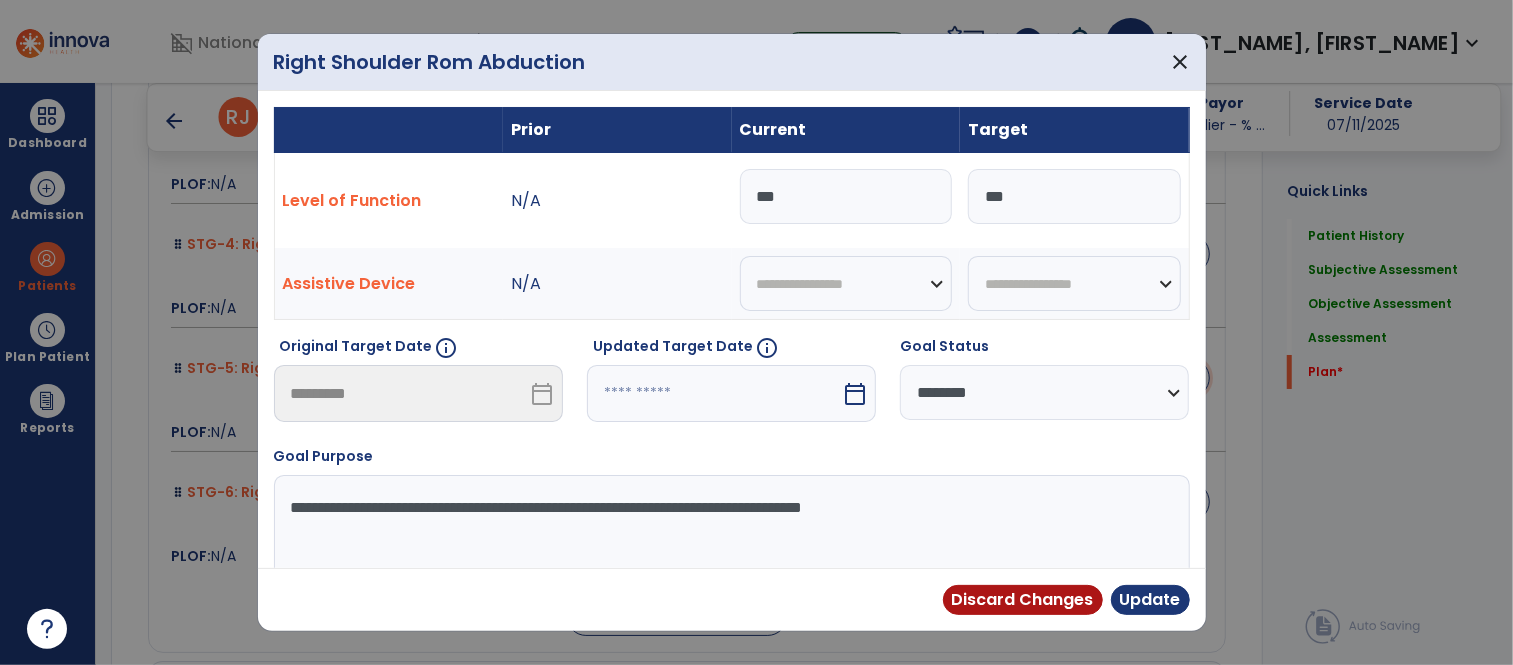scroll, scrollTop: 4371, scrollLeft: 0, axis: vertical 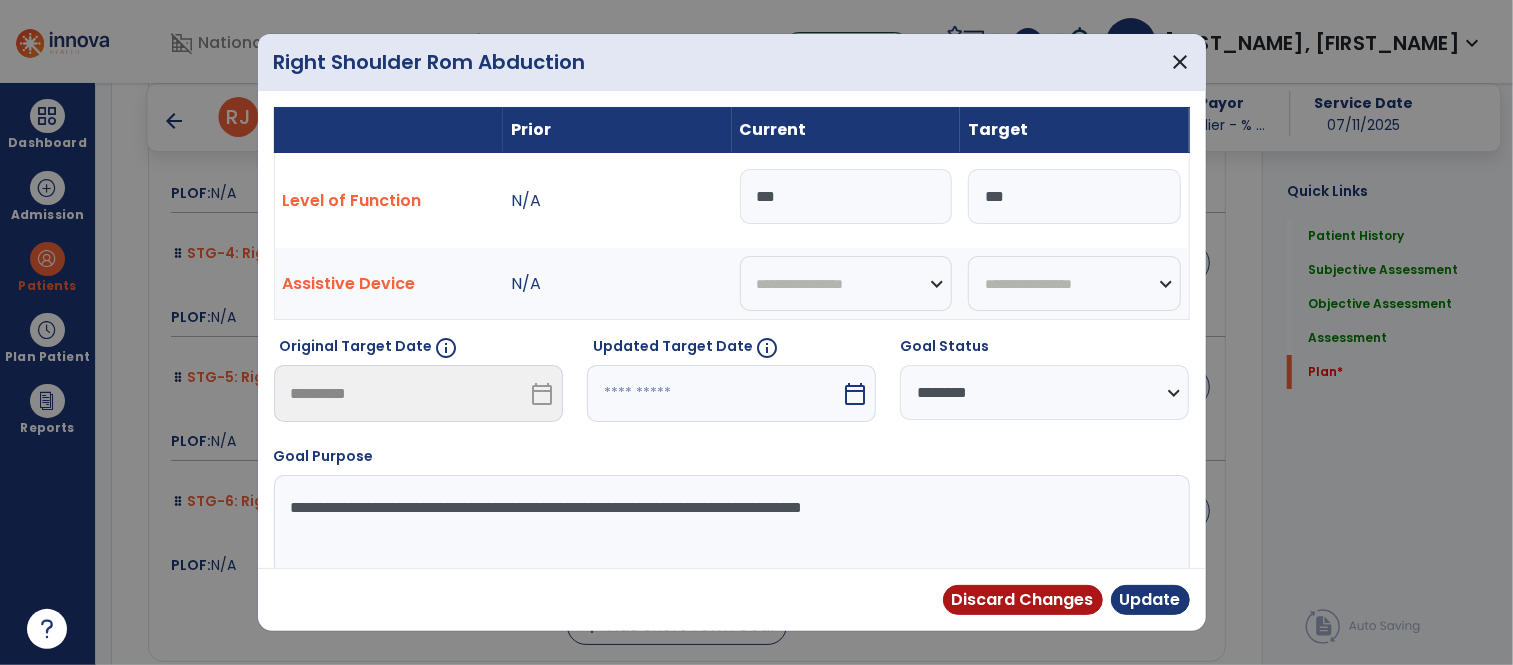 drag, startPoint x: 1028, startPoint y: 204, endPoint x: 988, endPoint y: 218, distance: 42.379242 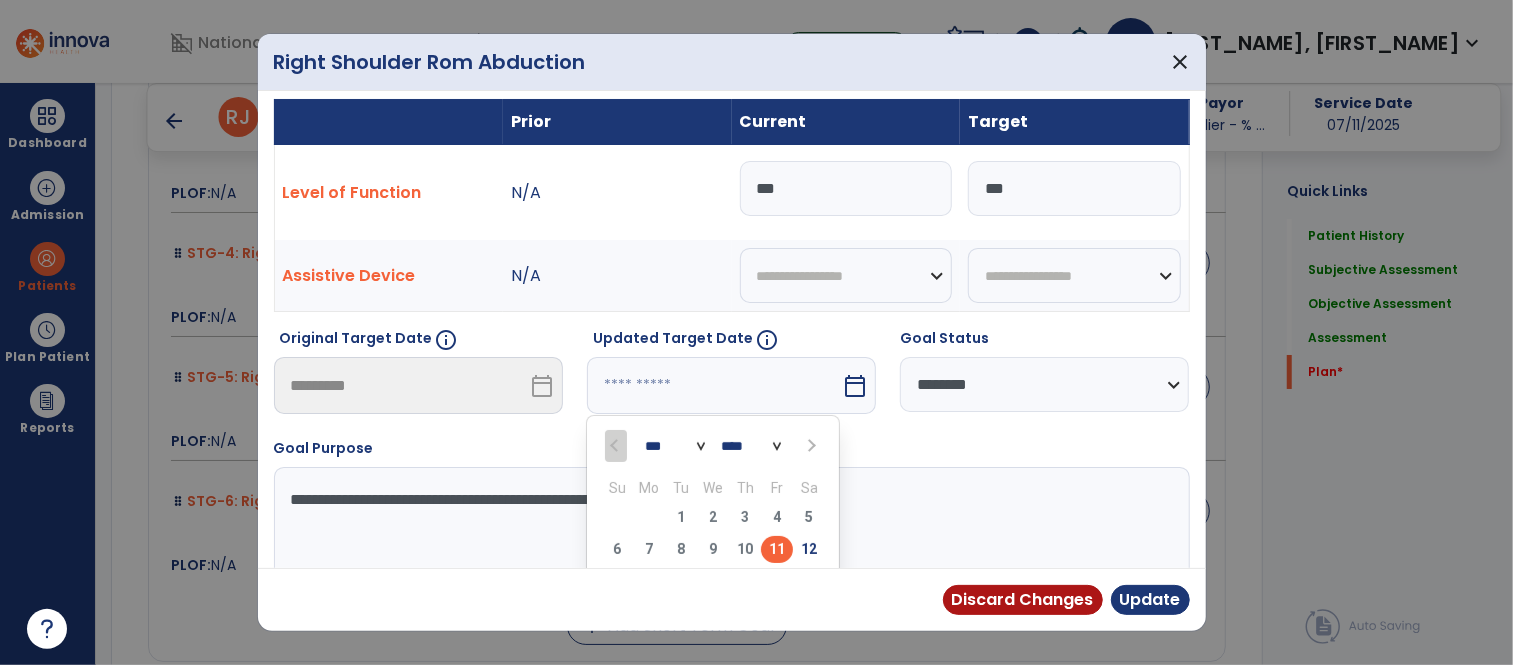 scroll, scrollTop: 152, scrollLeft: 0, axis: vertical 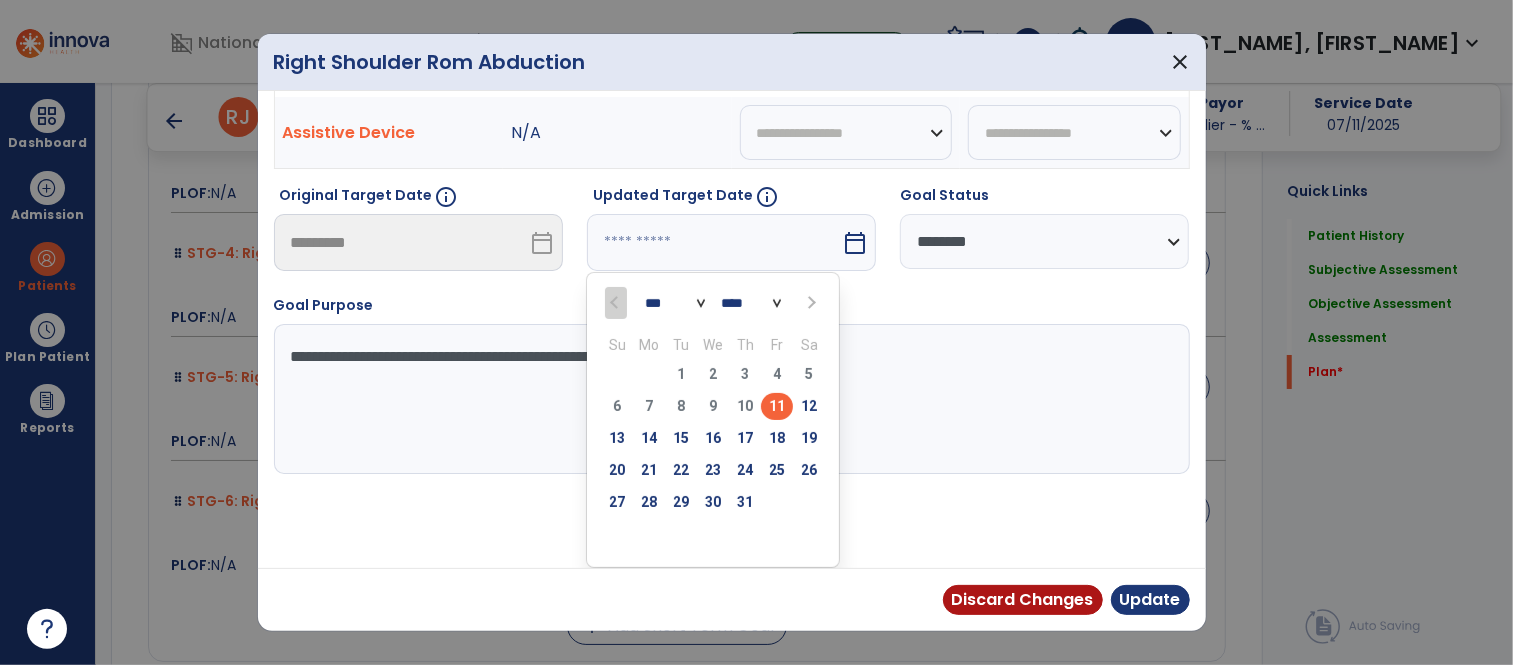 click at bounding box center (809, 302) 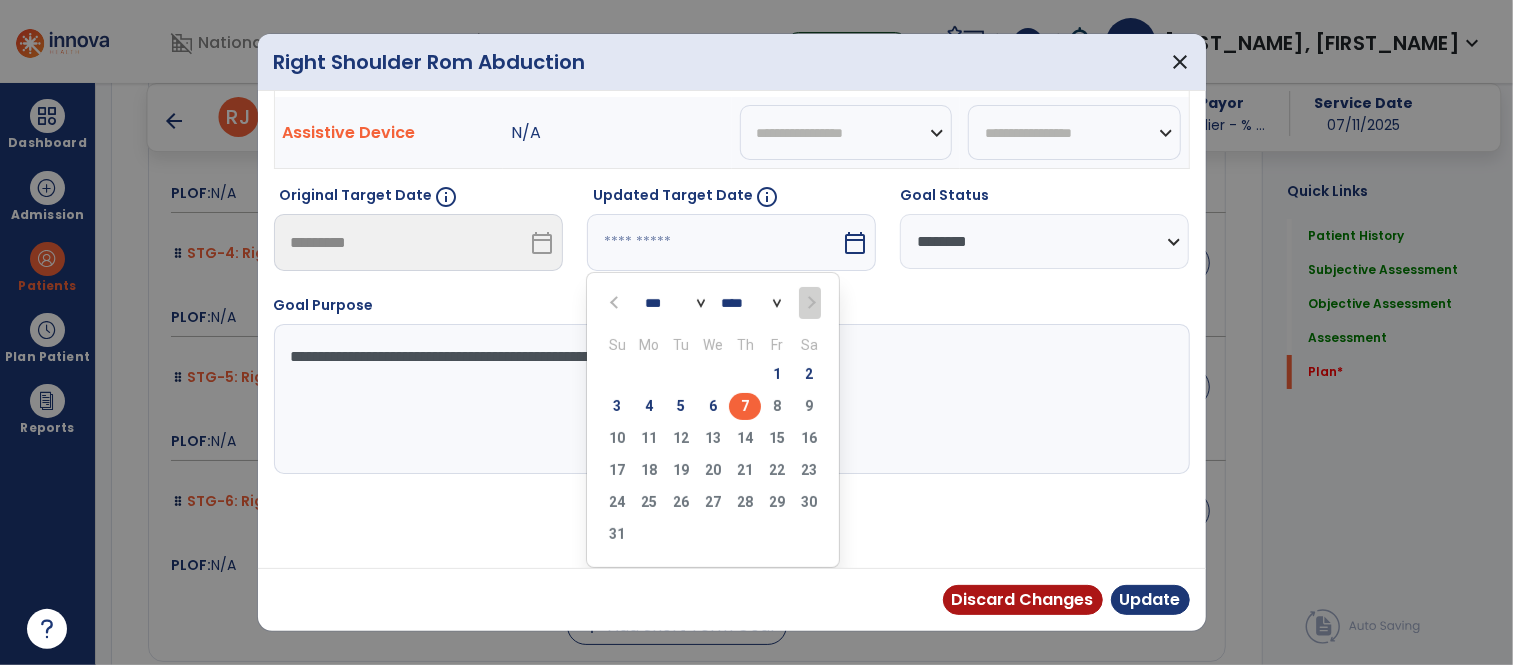 click on "7" at bounding box center [745, 406] 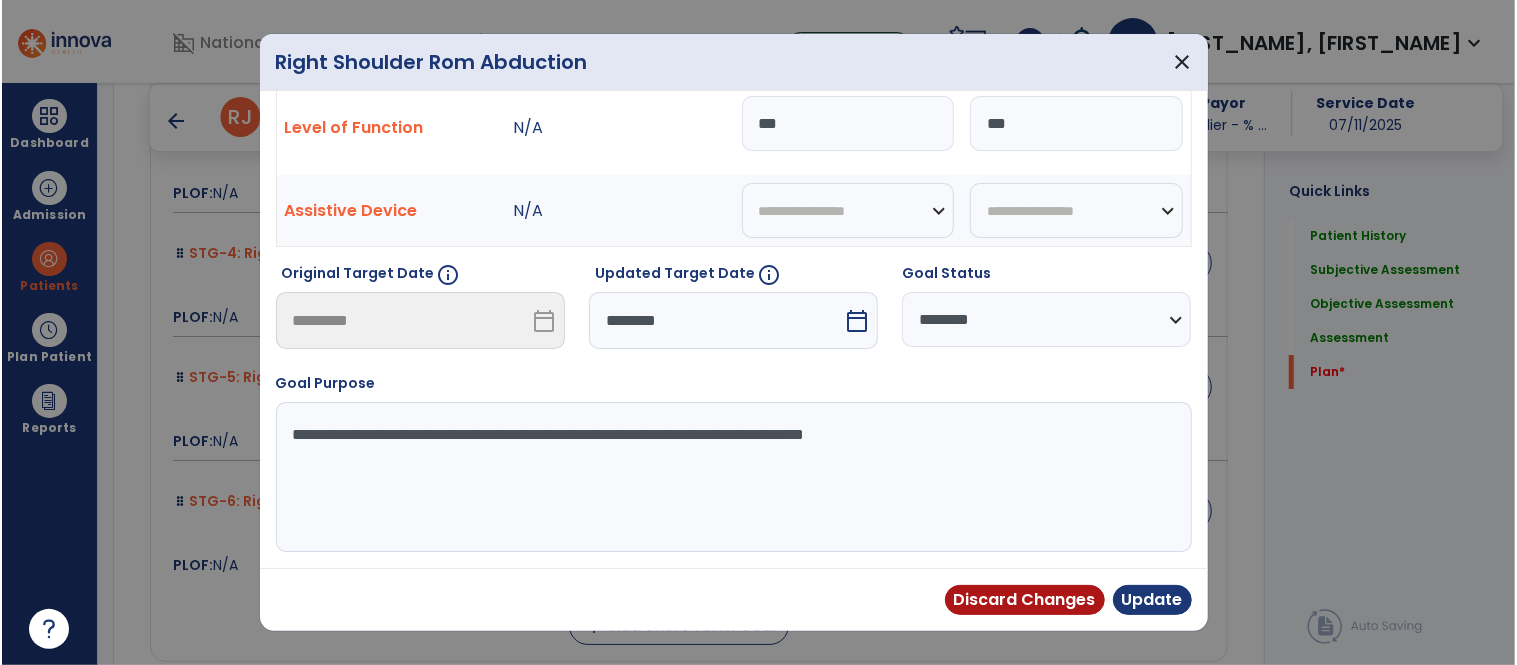 scroll, scrollTop: 73, scrollLeft: 0, axis: vertical 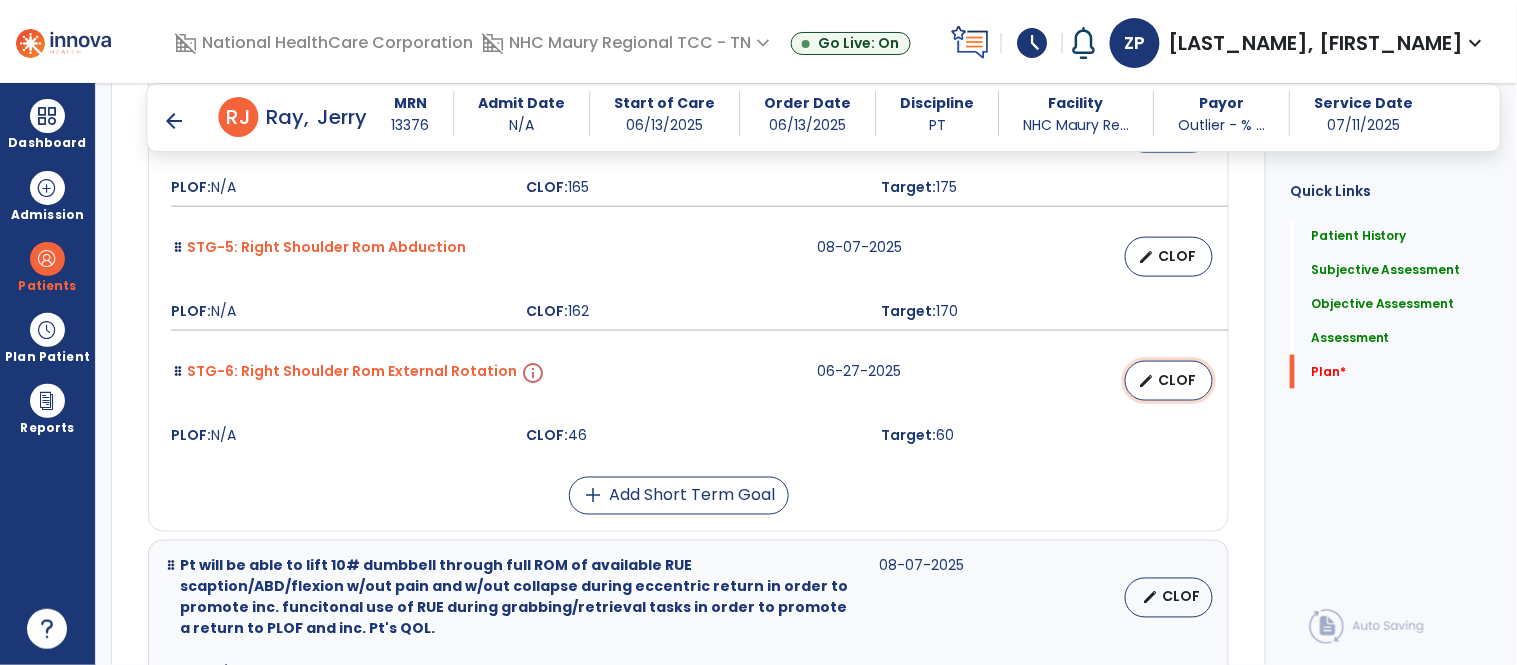 click on "edit   CLOF" at bounding box center [1169, 381] 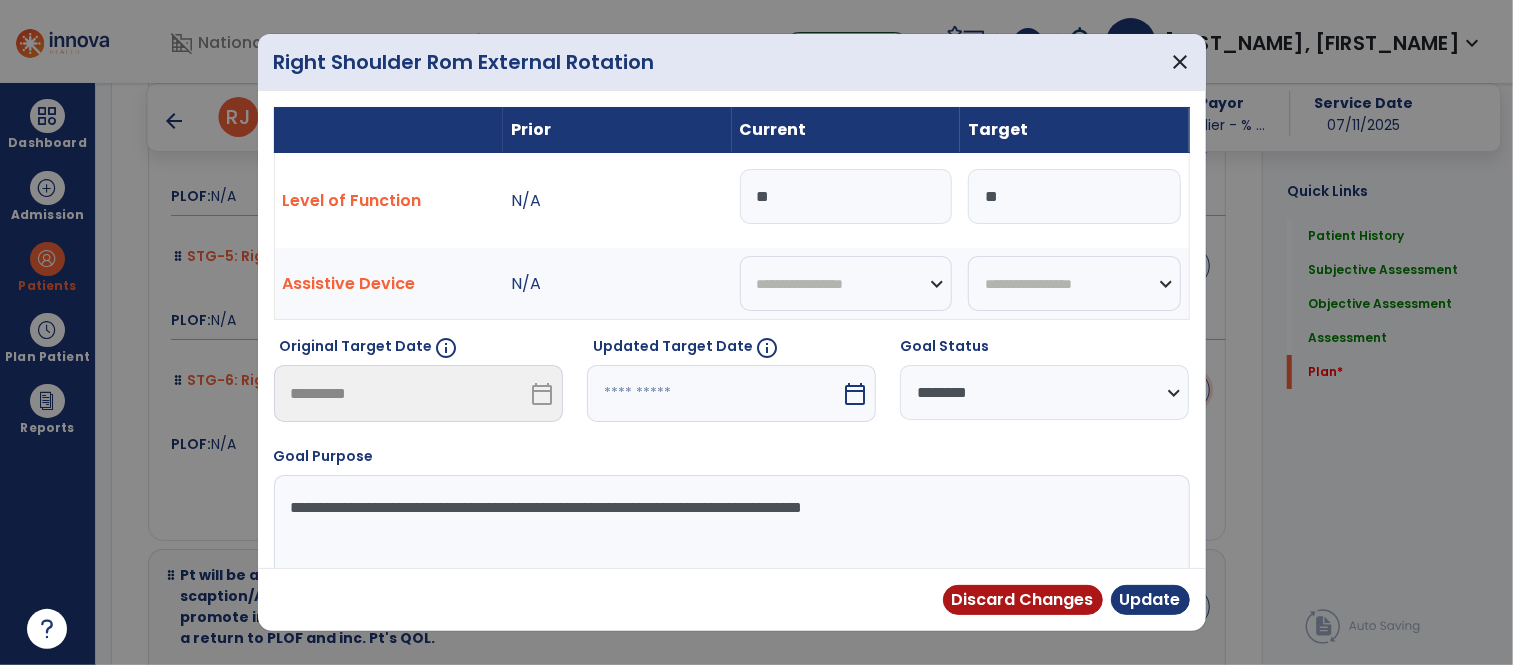 scroll, scrollTop: 4501, scrollLeft: 0, axis: vertical 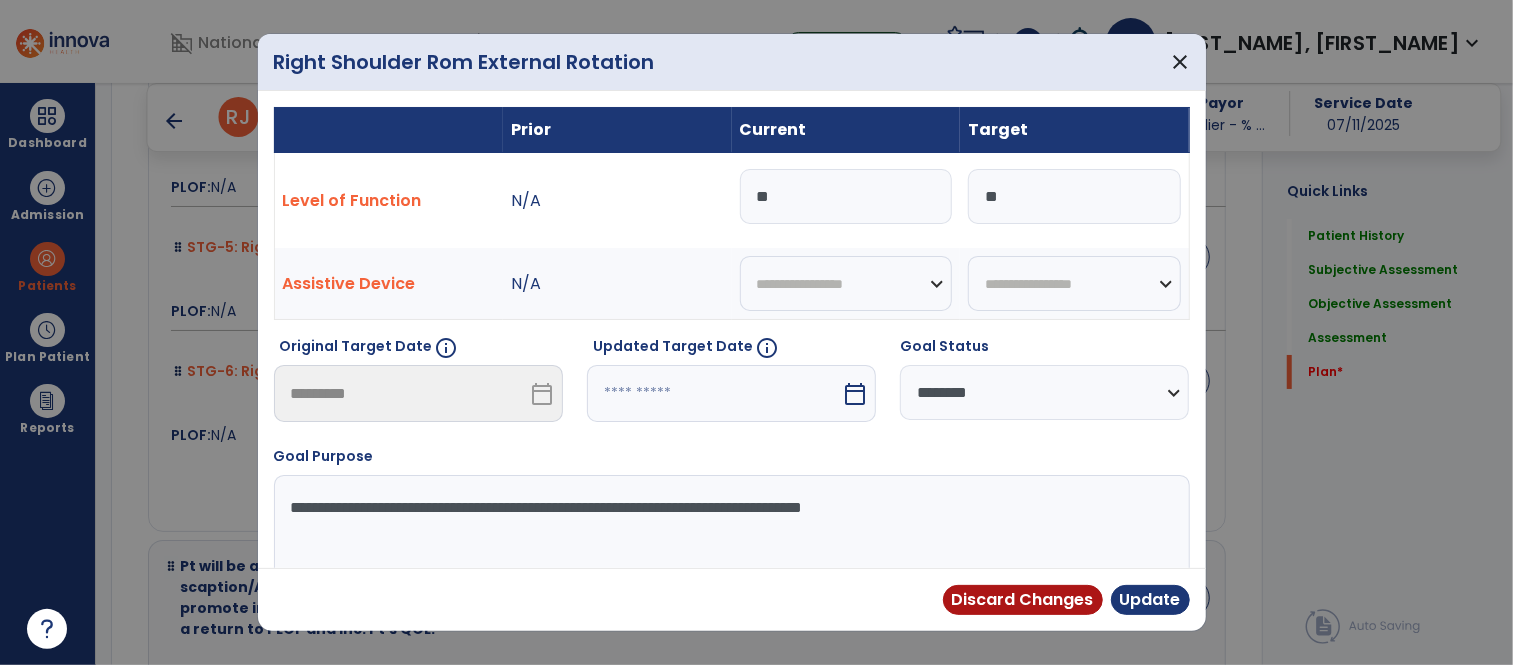 drag, startPoint x: 791, startPoint y: 210, endPoint x: 704, endPoint y: 206, distance: 87.0919 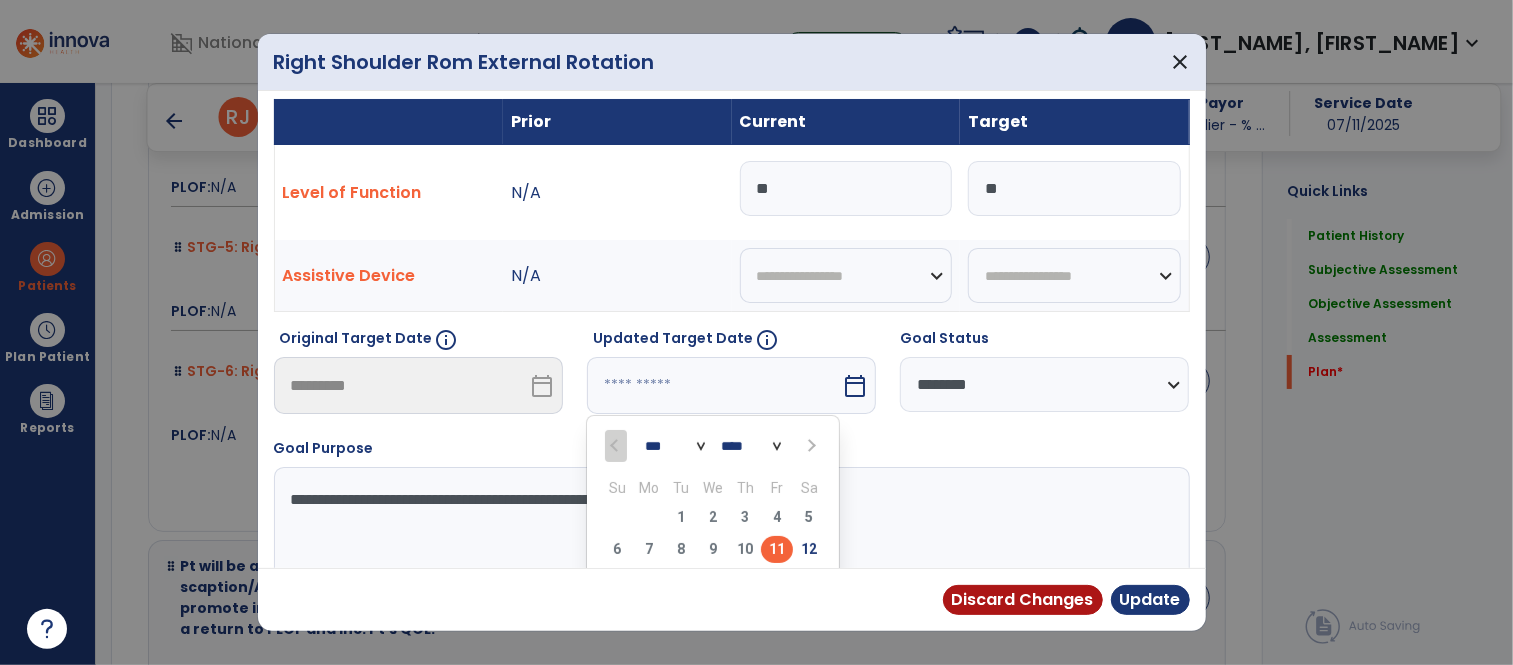 scroll, scrollTop: 152, scrollLeft: 0, axis: vertical 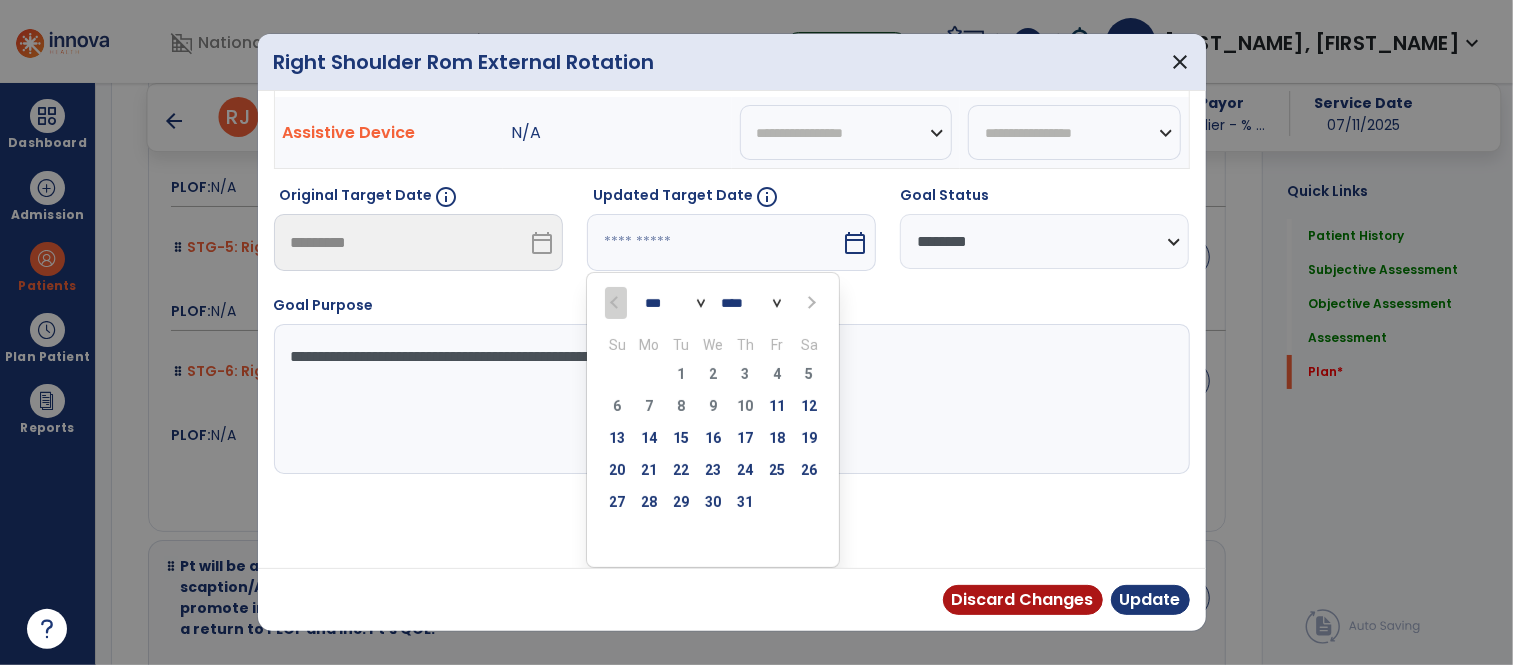 click at bounding box center [810, 303] 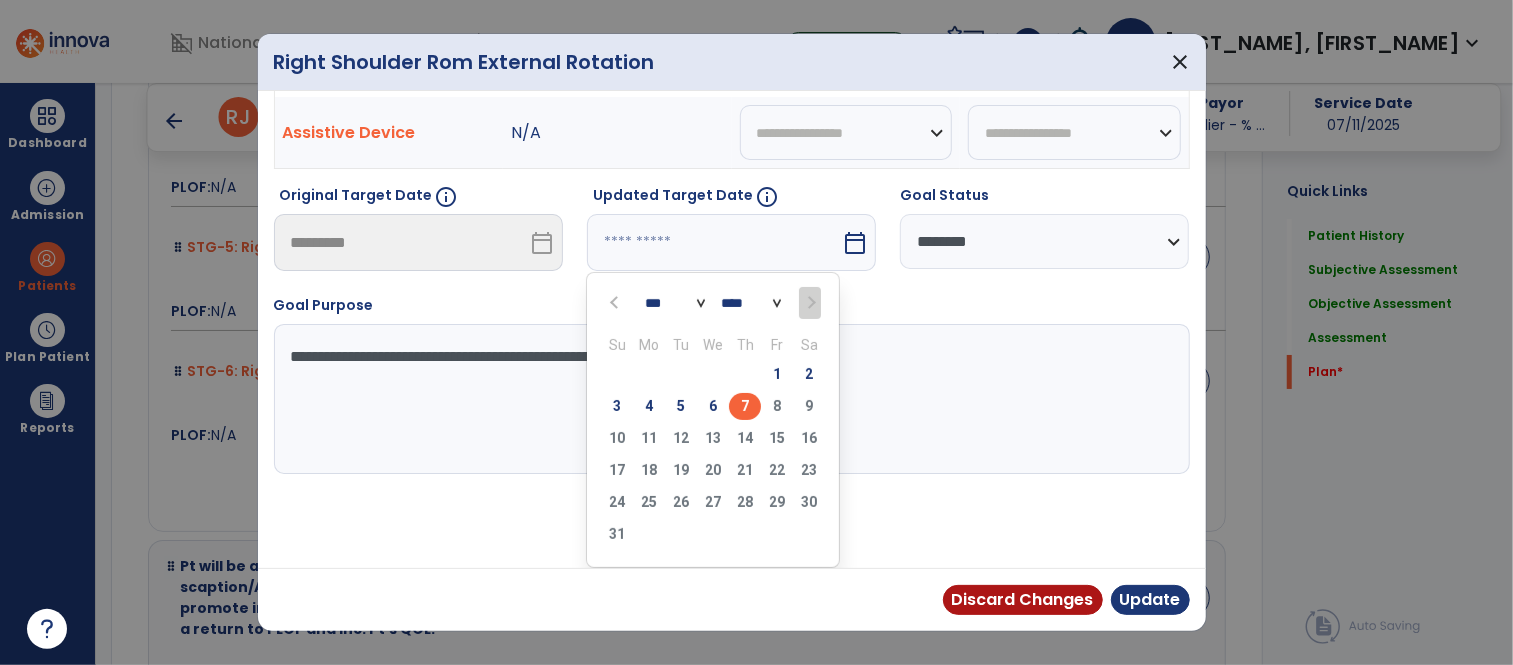 click on "7" at bounding box center (745, 406) 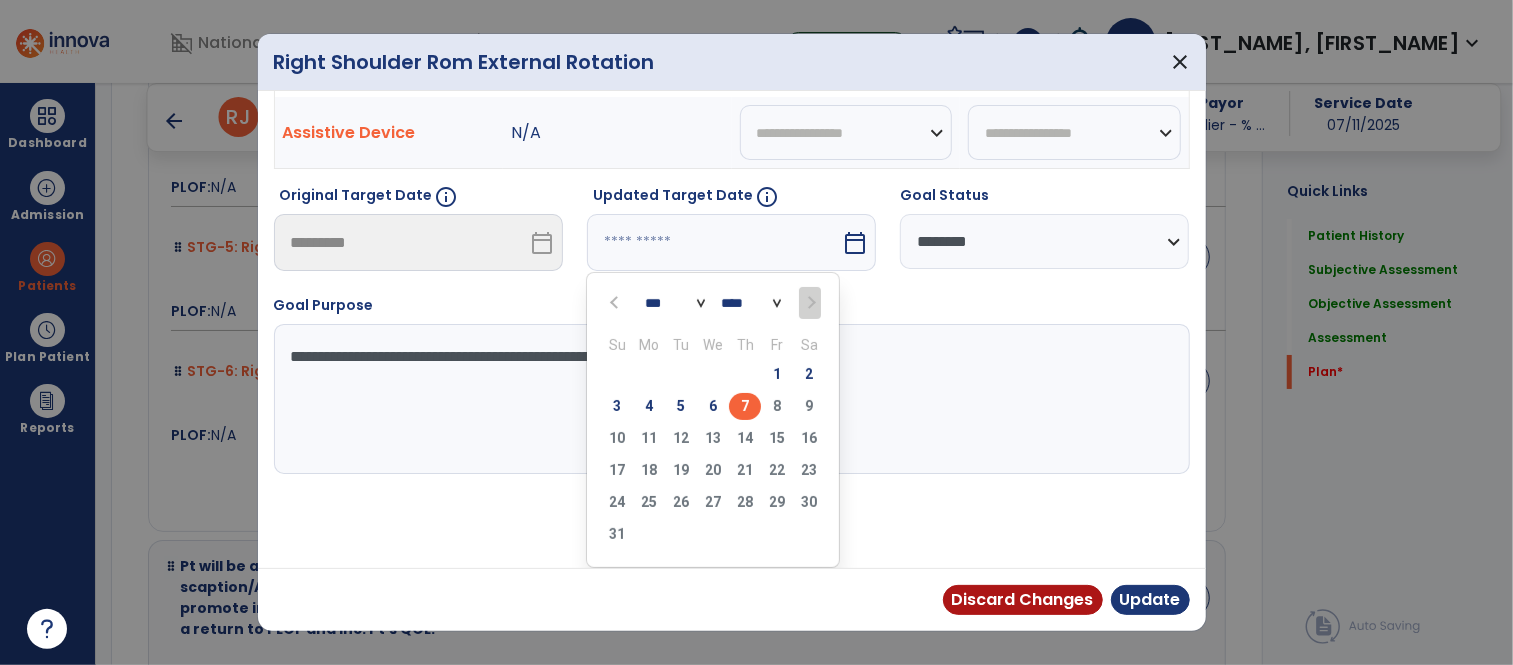 type on "********" 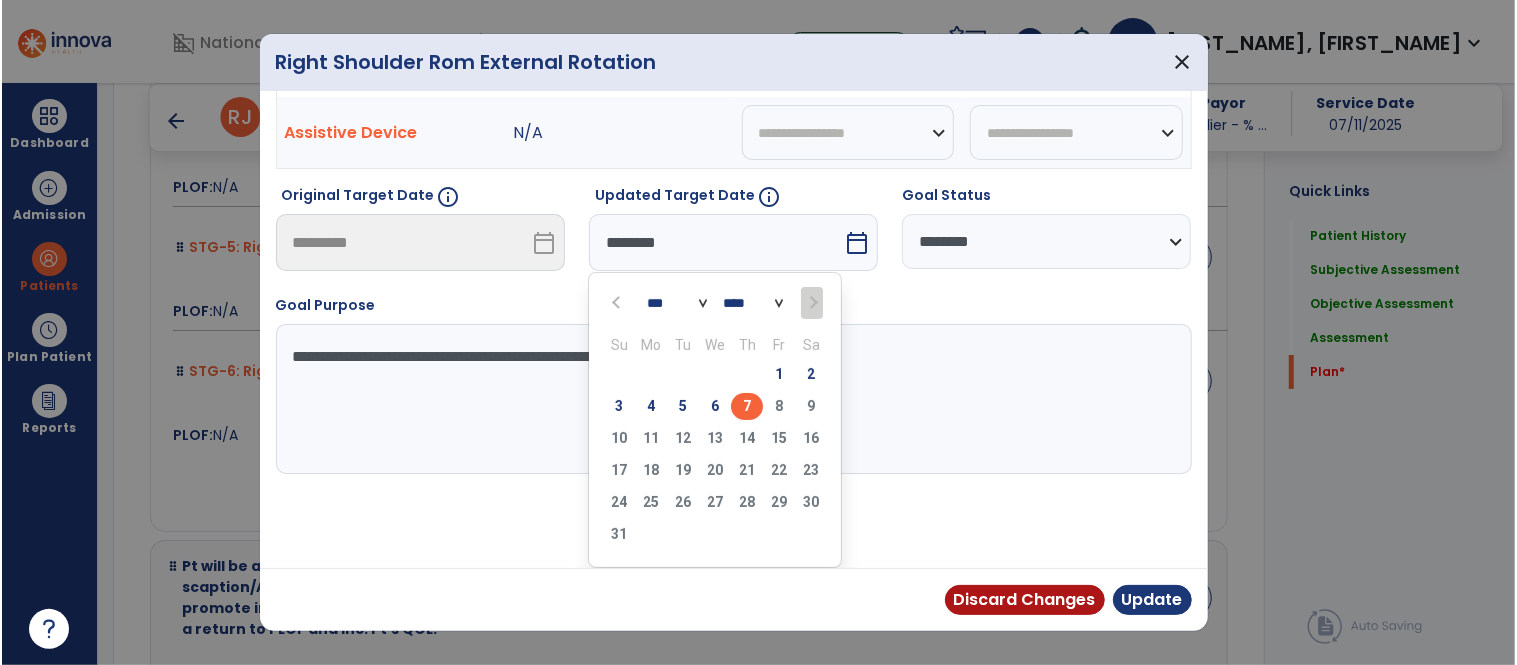 scroll, scrollTop: 73, scrollLeft: 0, axis: vertical 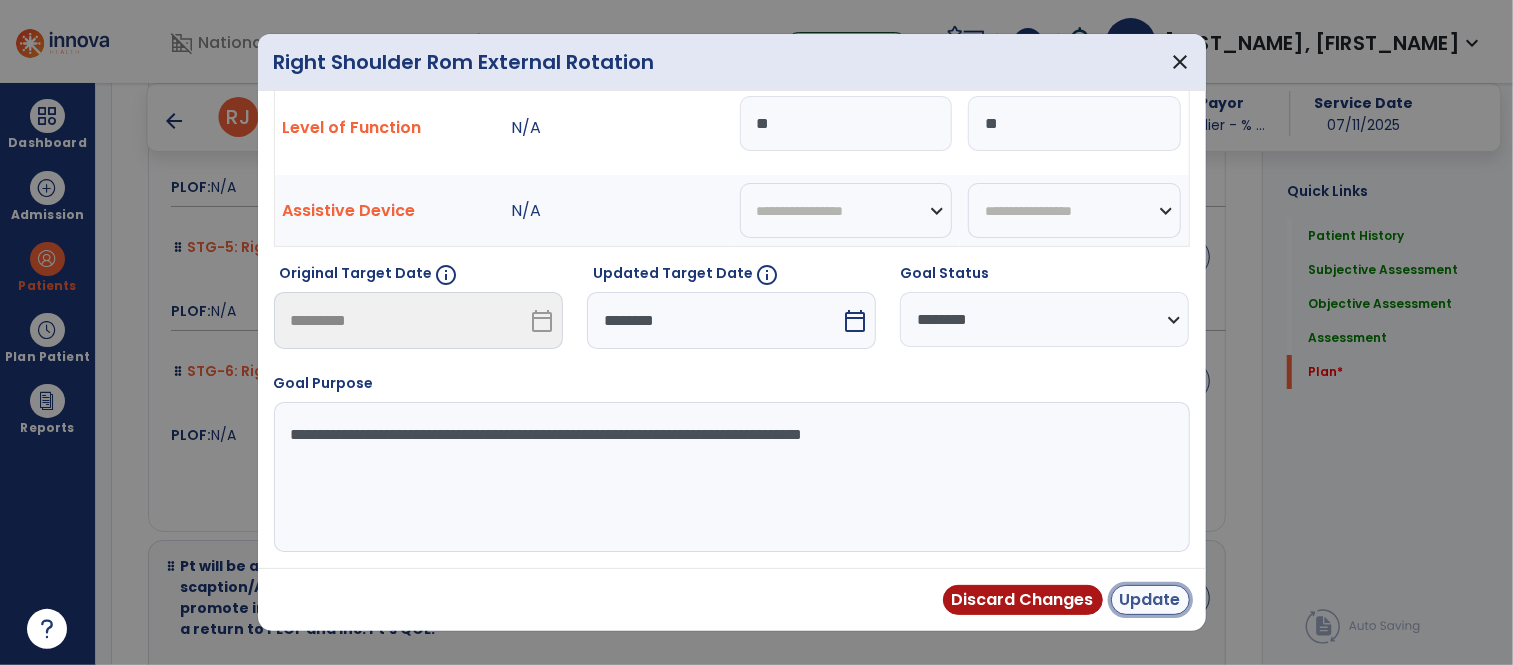 click on "Update" at bounding box center [1150, 600] 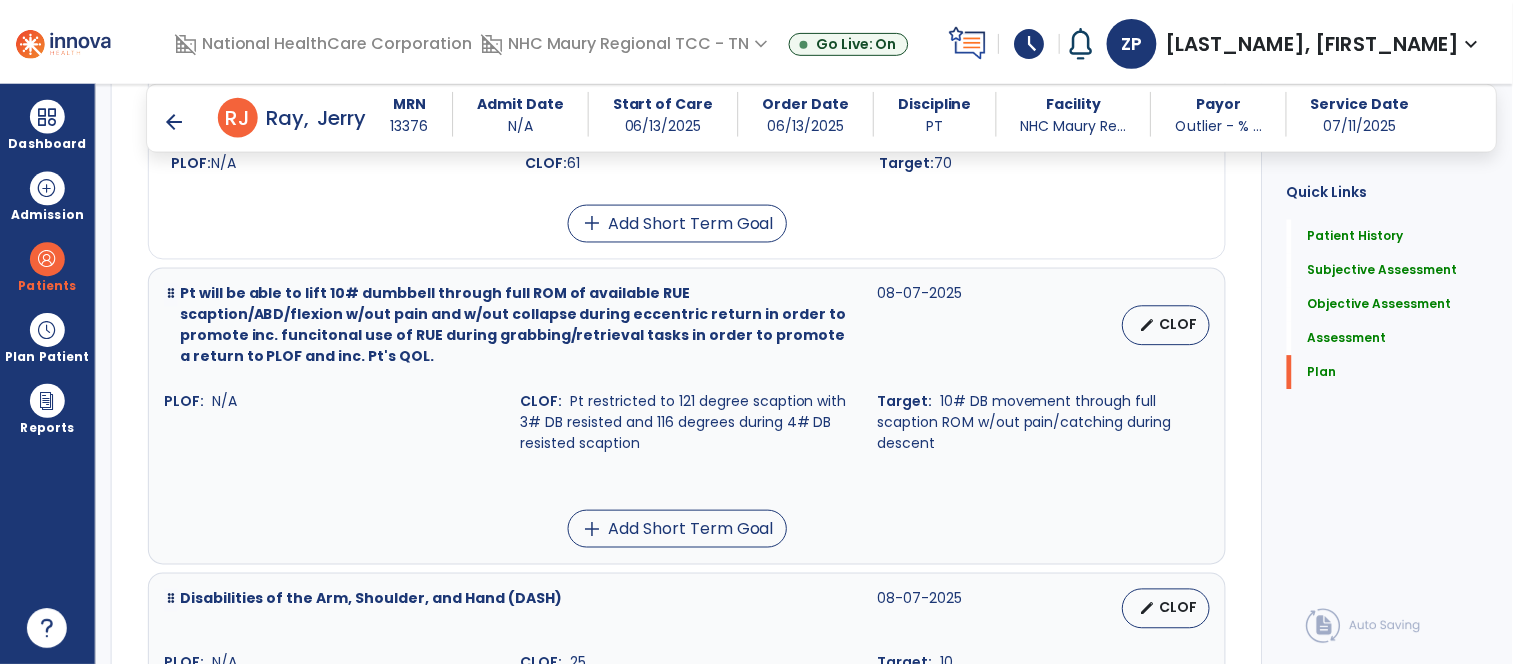 scroll, scrollTop: 4774, scrollLeft: 0, axis: vertical 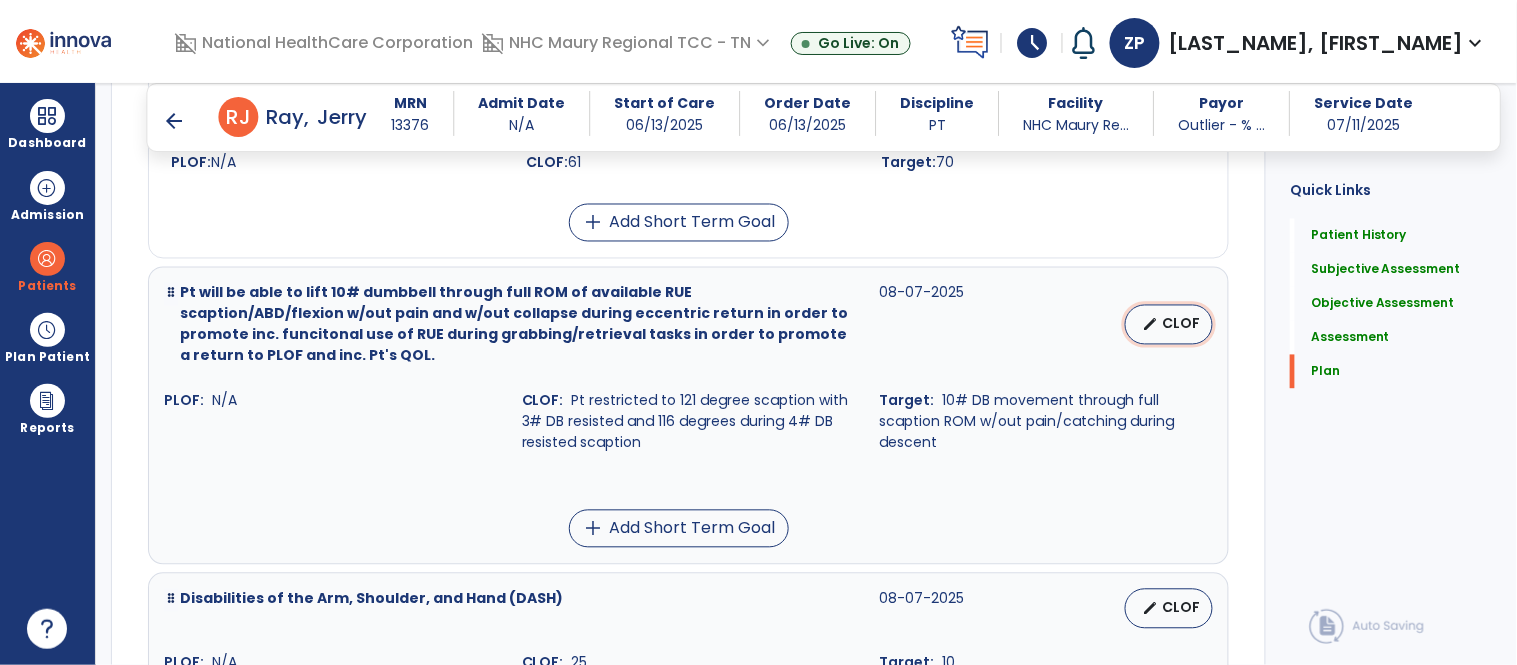 click on "CLOF" at bounding box center [1181, 324] 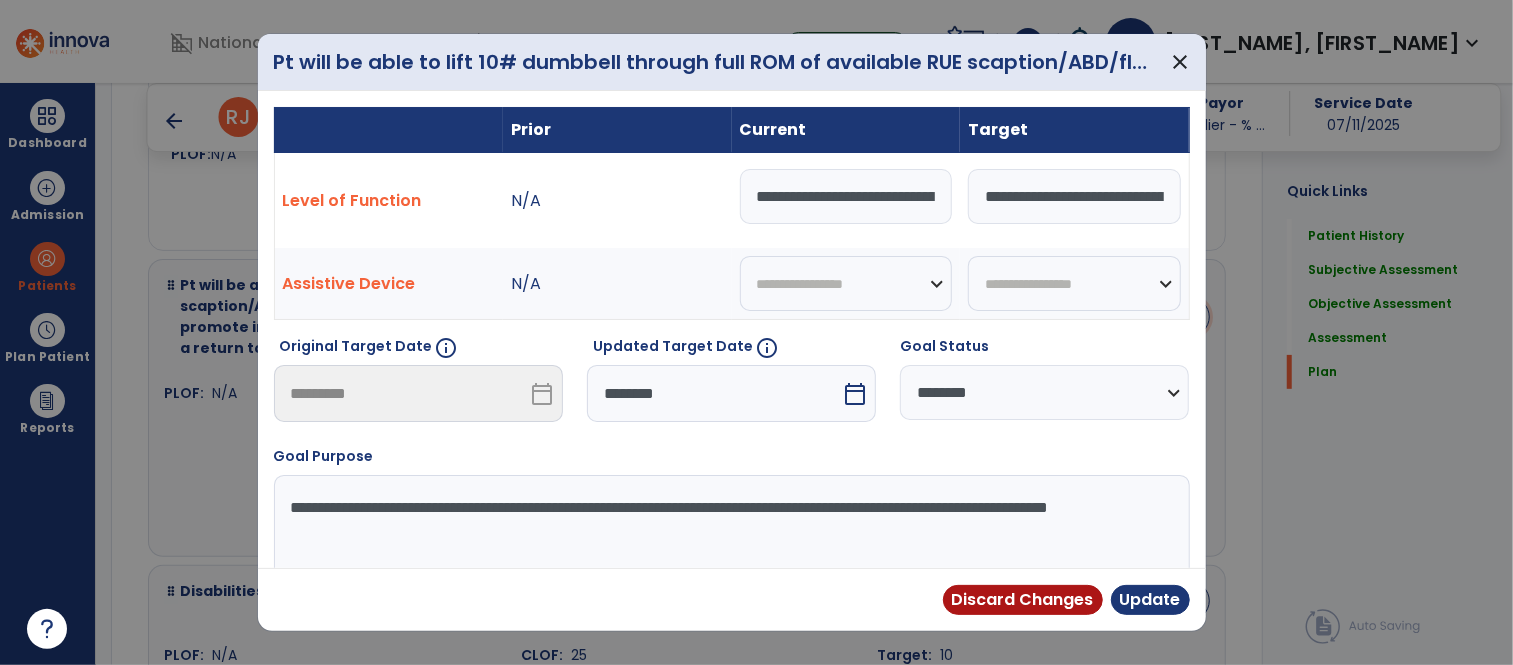 scroll, scrollTop: 4774, scrollLeft: 0, axis: vertical 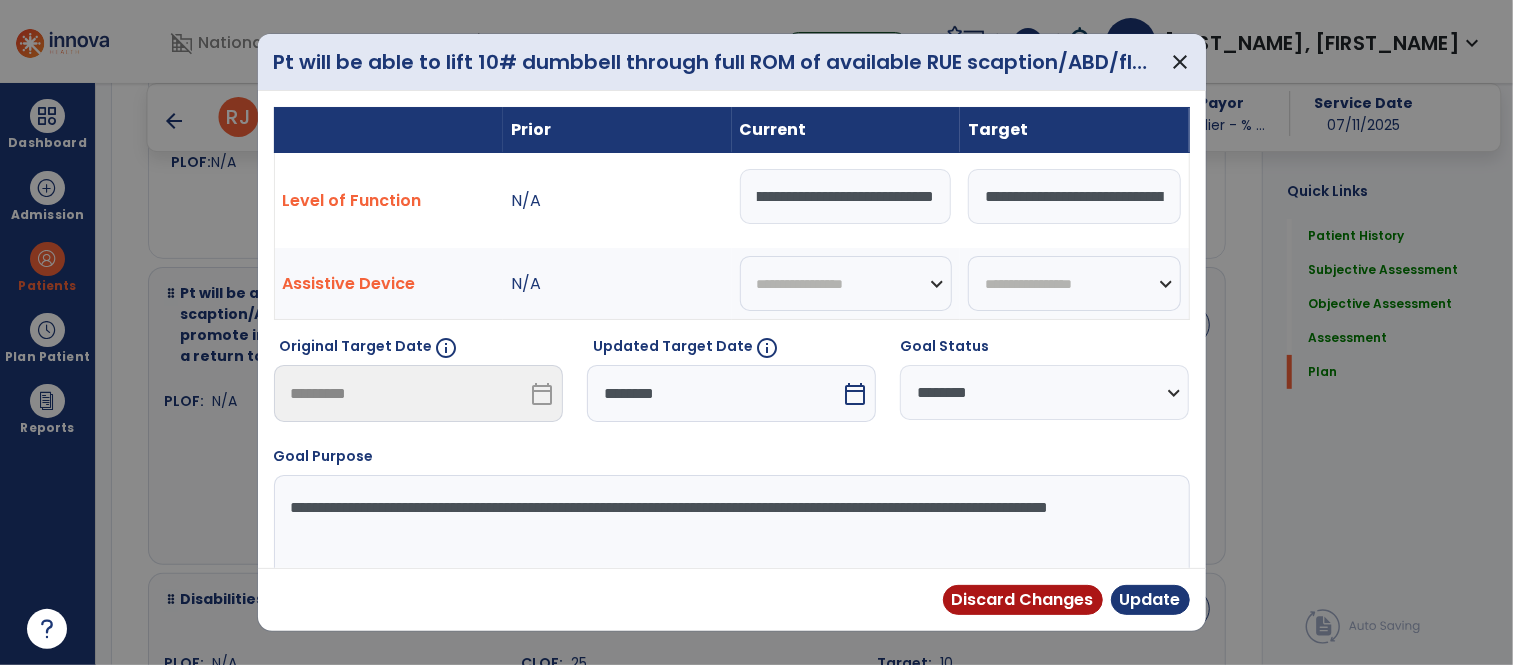 drag, startPoint x: 755, startPoint y: 196, endPoint x: 1084, endPoint y: 214, distance: 329.49203 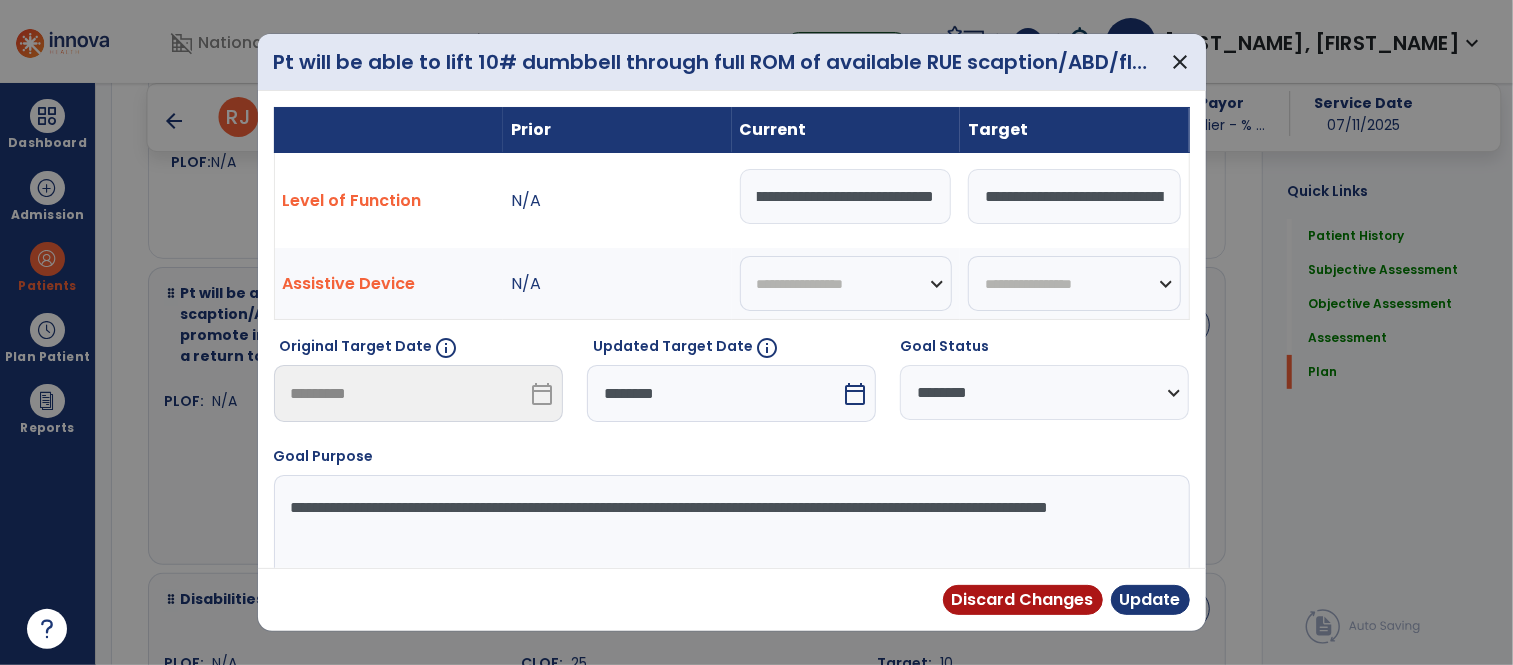 type on "**********" 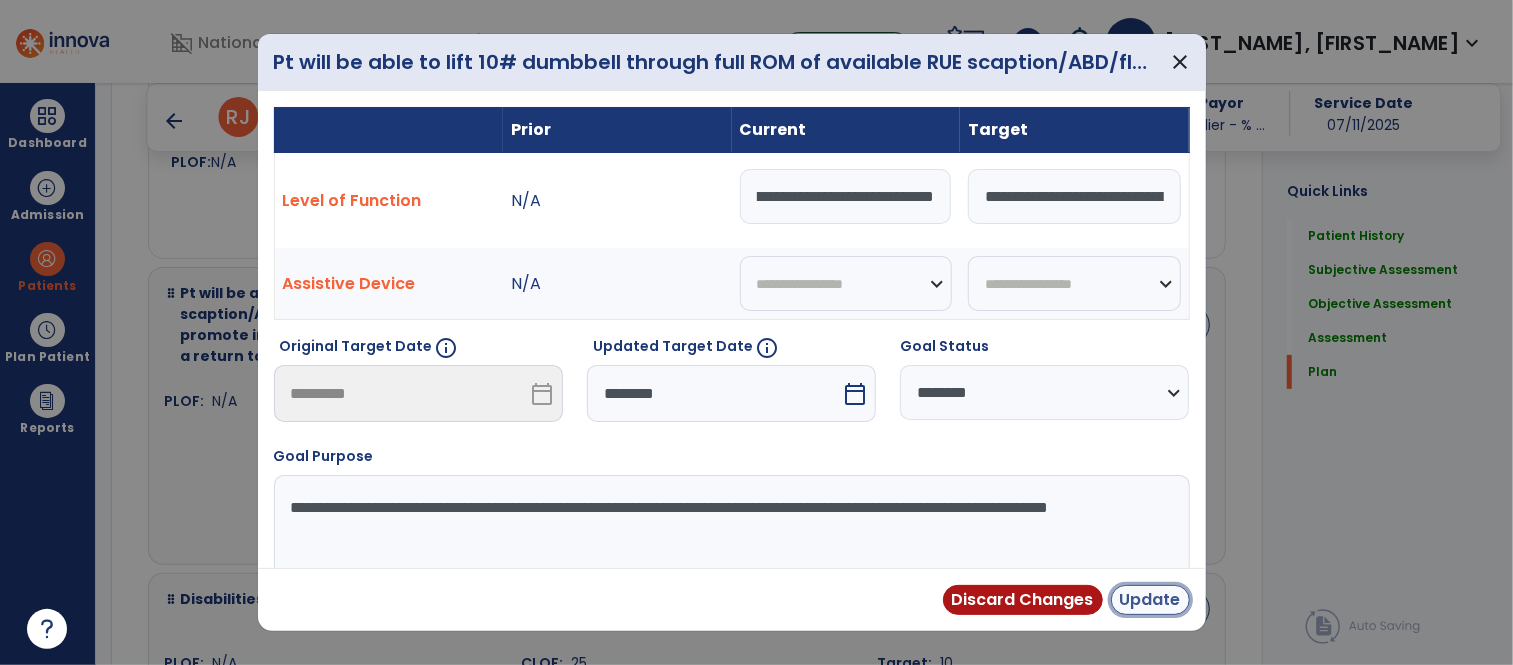 click on "Update" at bounding box center [1150, 600] 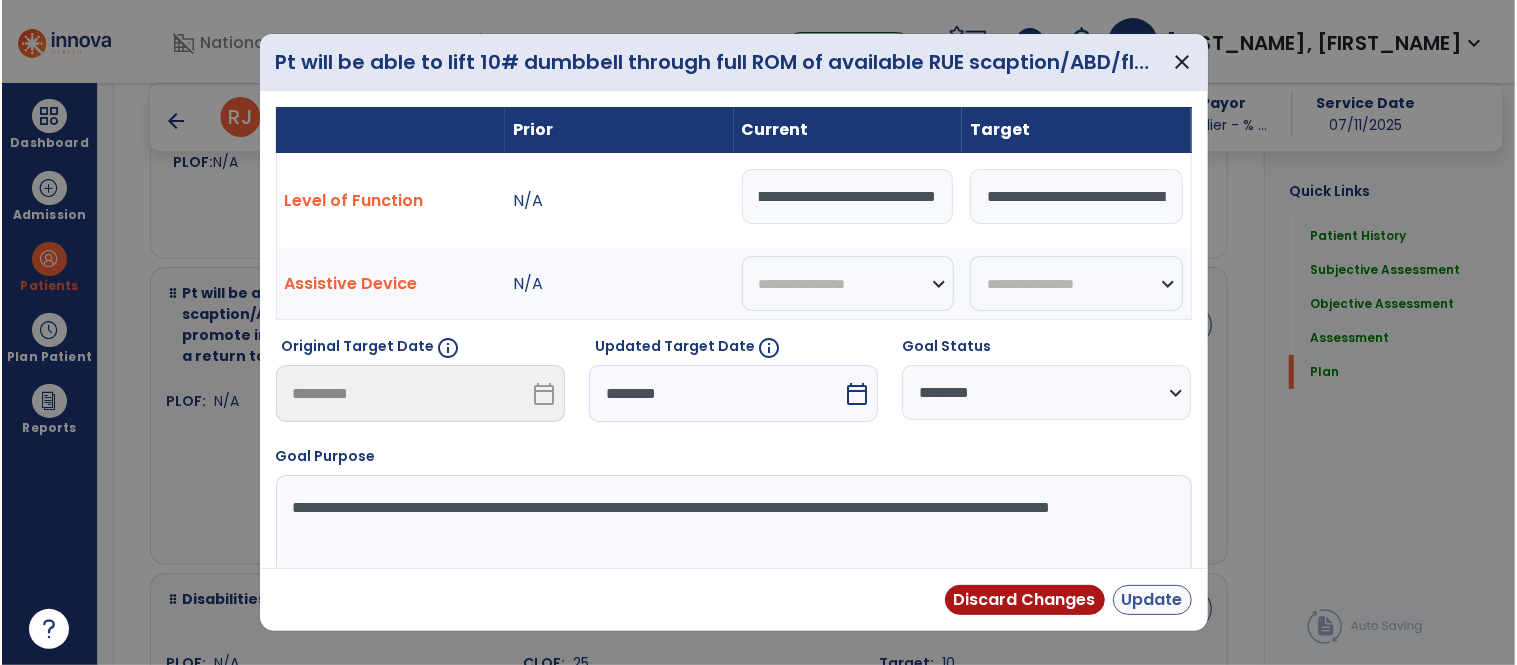 scroll, scrollTop: 0, scrollLeft: 0, axis: both 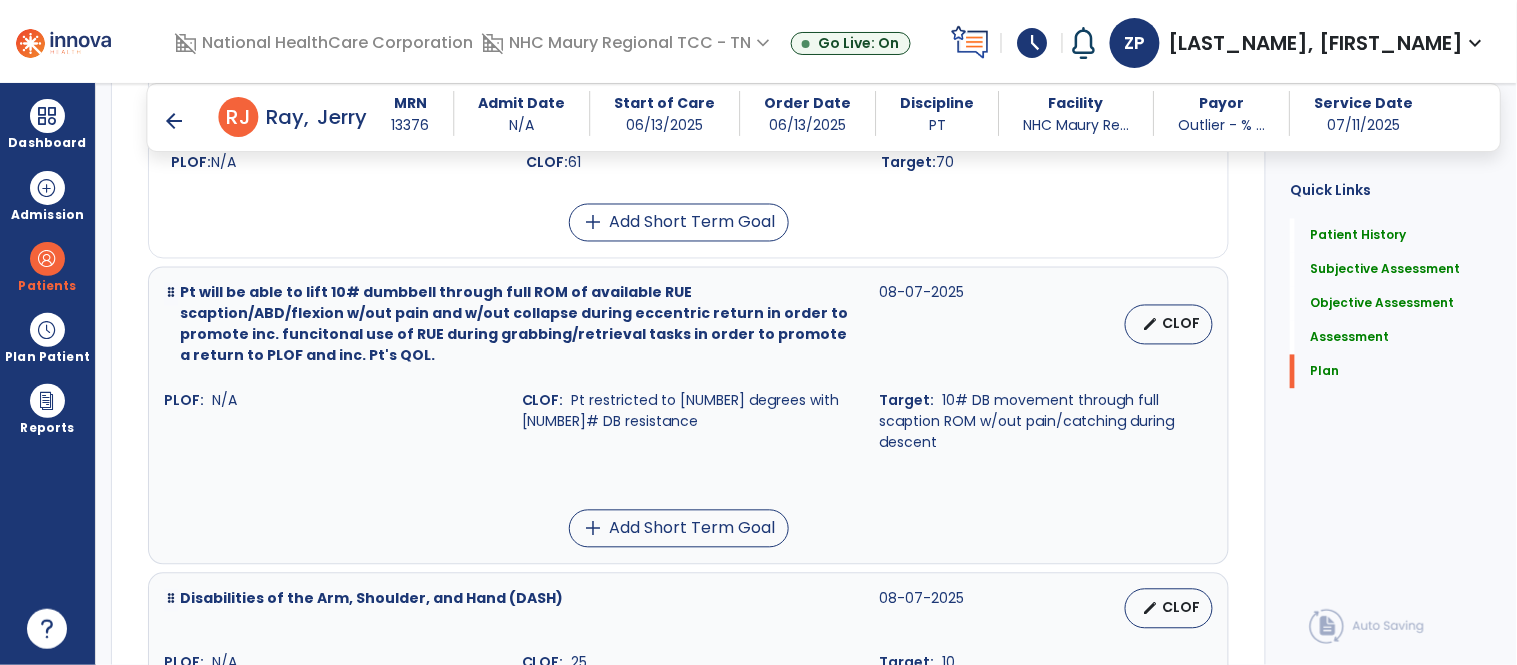 click on "add  Add Short Term Goal" at bounding box center (678, 223) 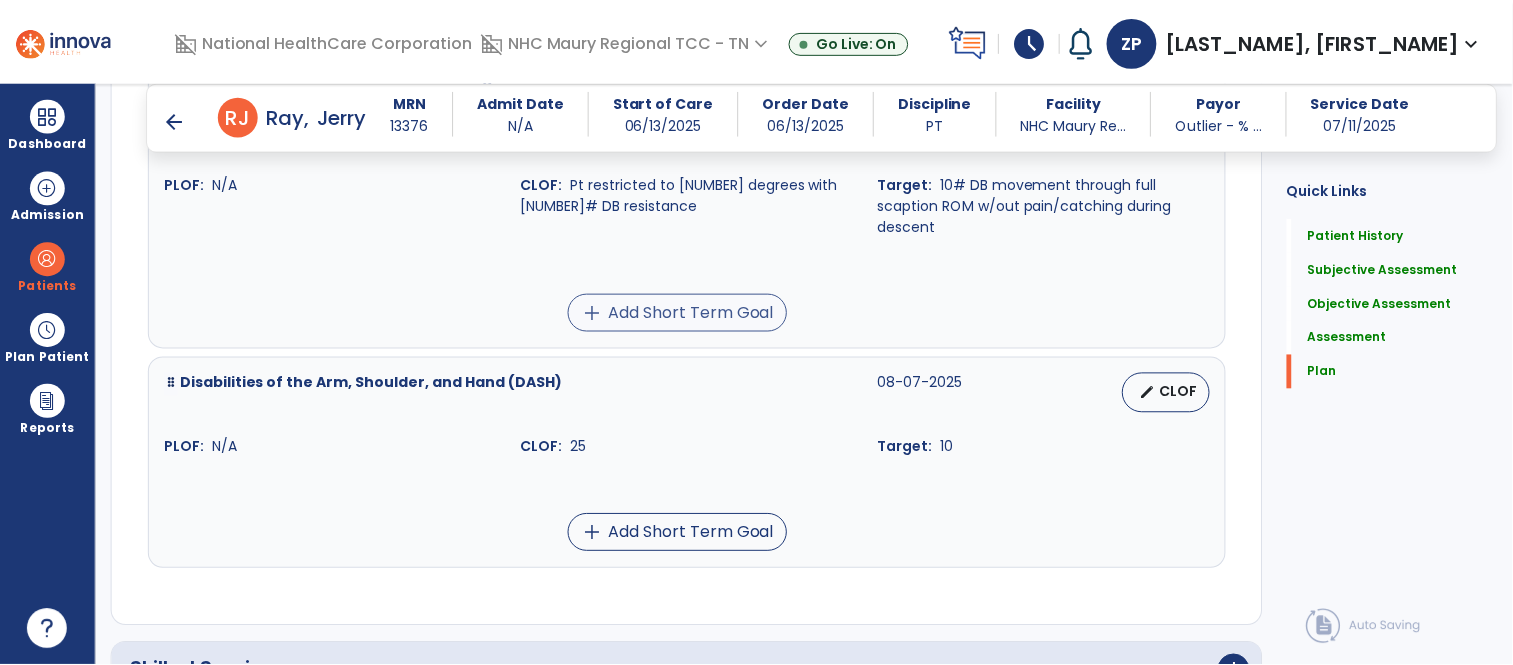 scroll, scrollTop: 4991, scrollLeft: 0, axis: vertical 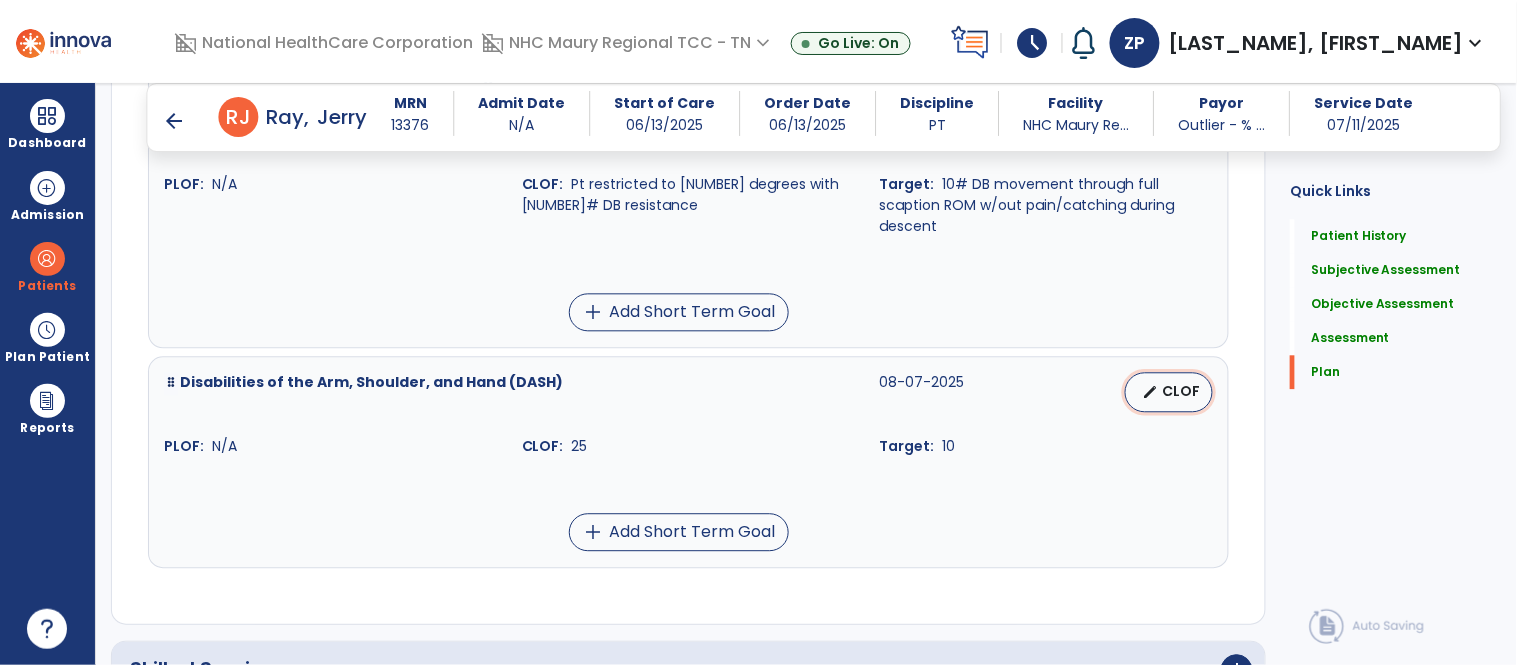 click on "edit   CLOF" at bounding box center (1169, 392) 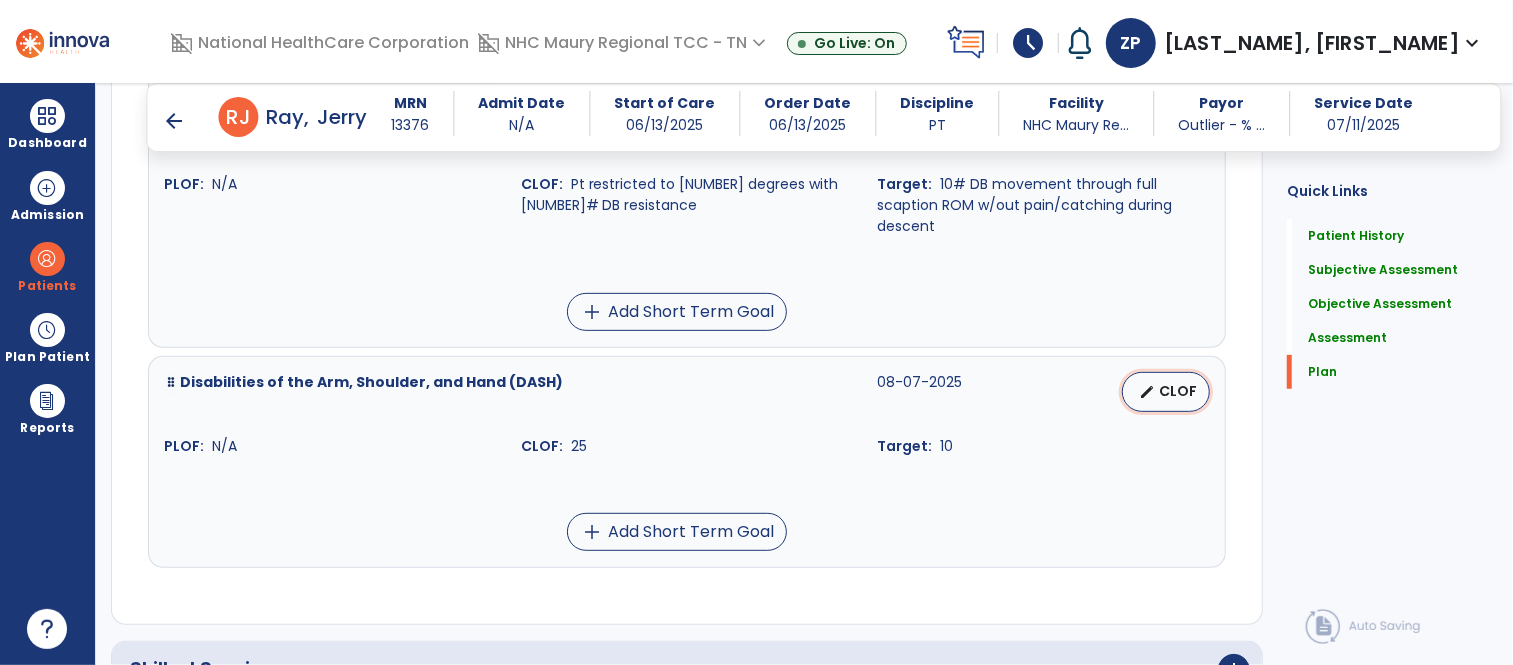 select on "****" 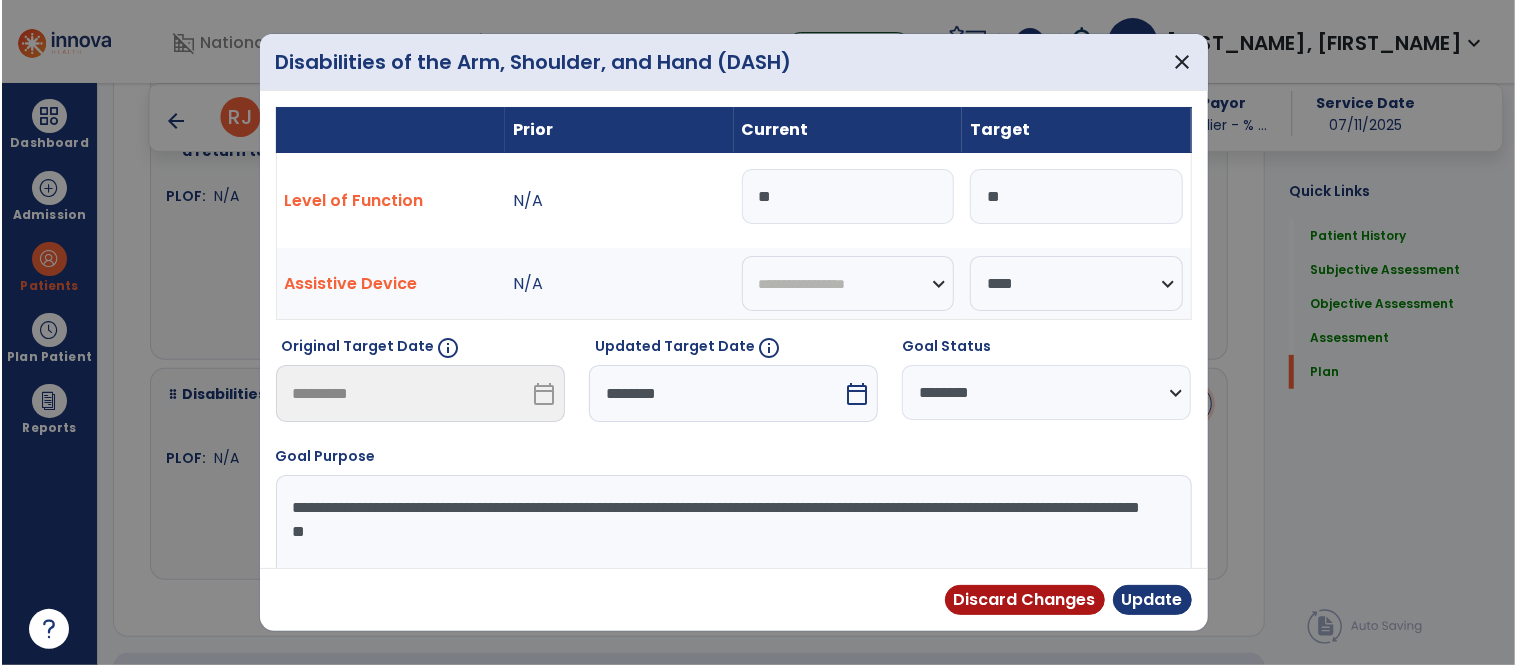 scroll, scrollTop: 4991, scrollLeft: 0, axis: vertical 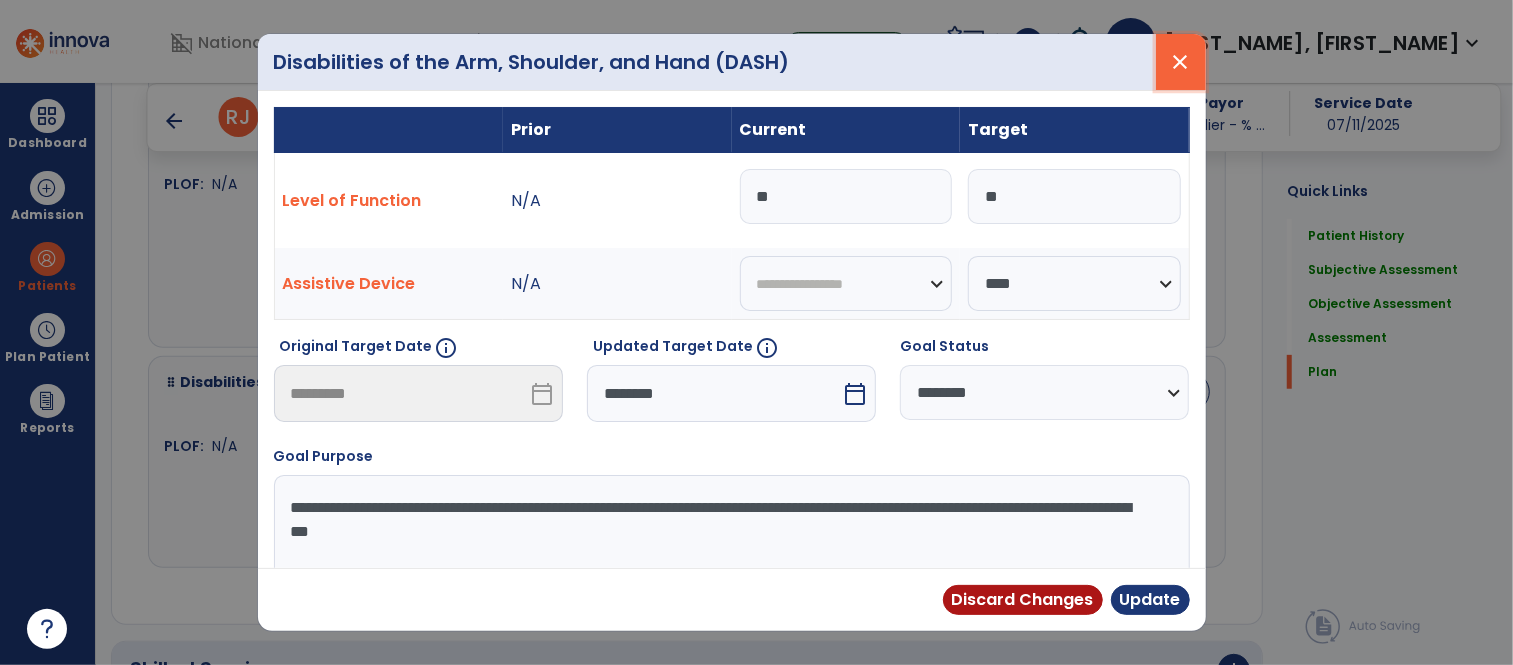 click on "close" at bounding box center (1181, 62) 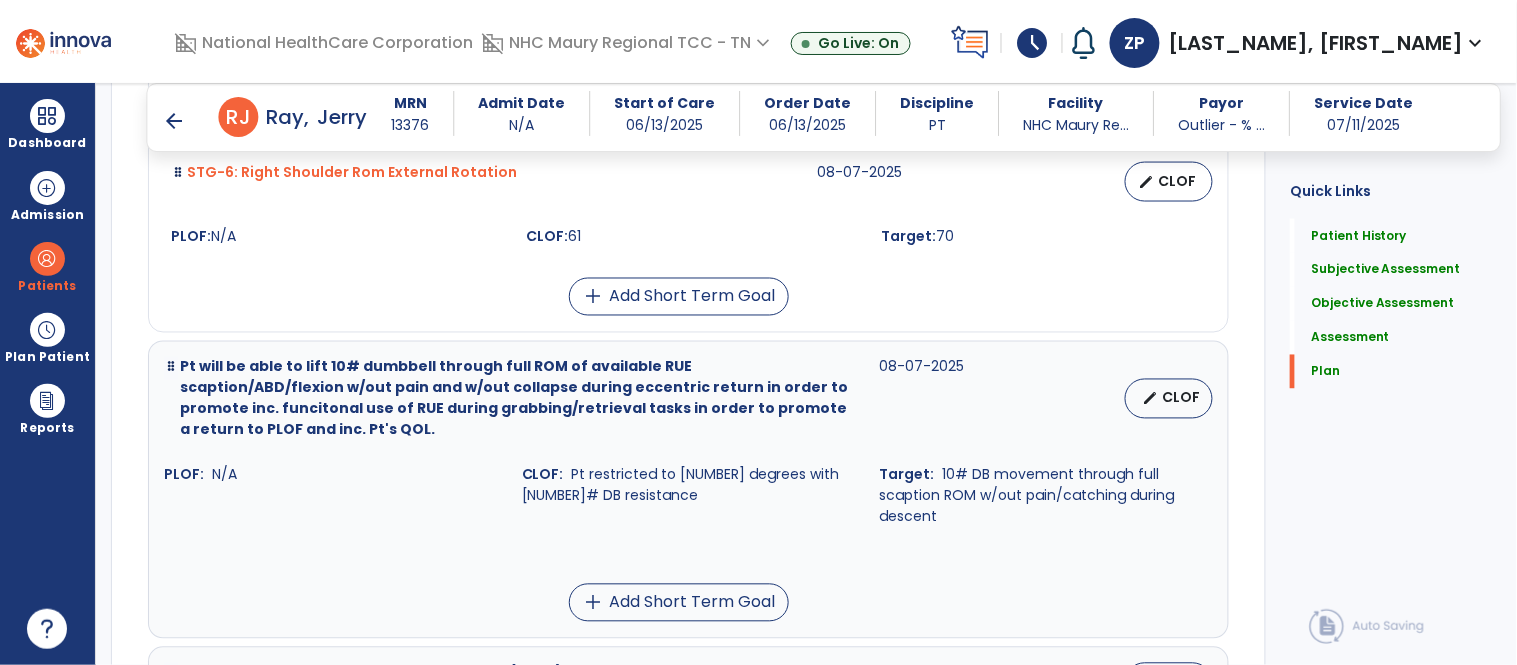 scroll, scrollTop: 4698, scrollLeft: 0, axis: vertical 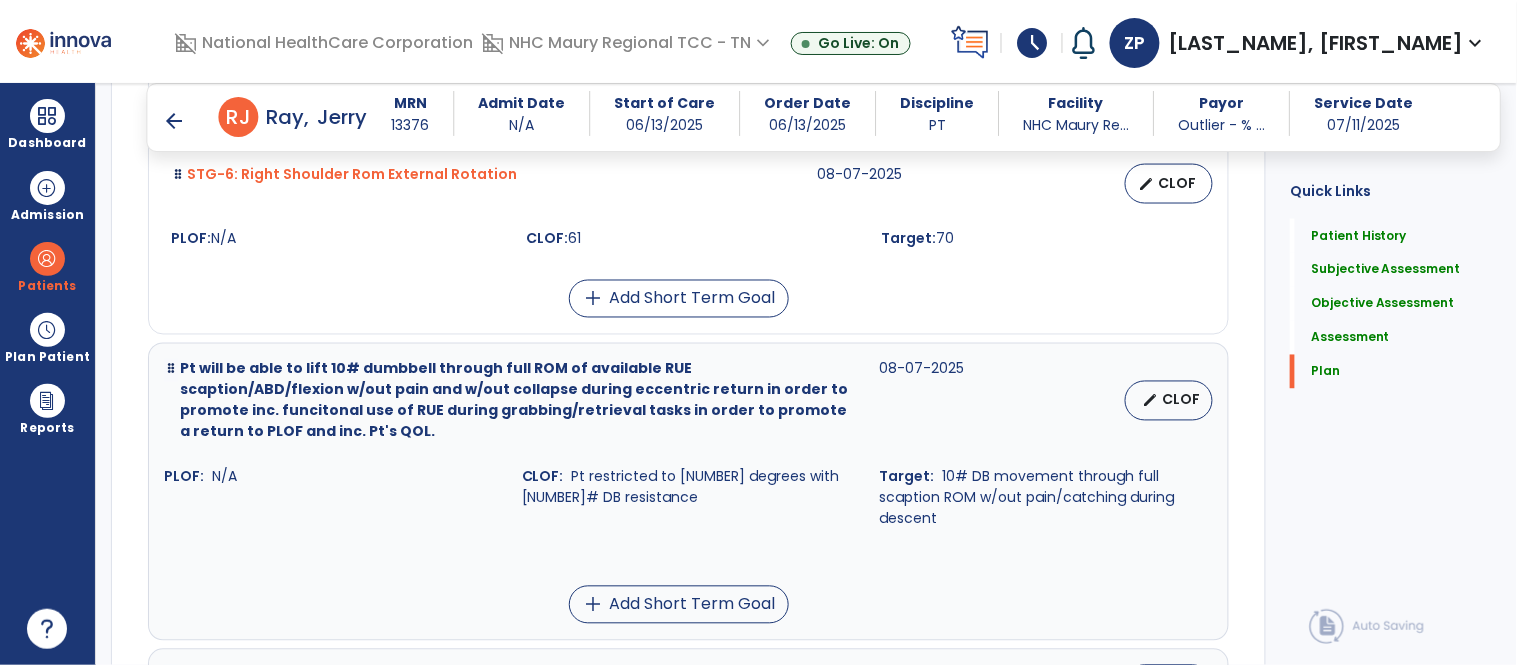 click on "Pt will demo normalized AROM and MMT values when comparing RUE to LUE in order to promote inc. functional mobility and improved control during weighted carrying/retrieving objects with RUE.   08-07-2025   edit   CLOF PLOF:    N/A CLOF:    Limitations in MMT strength and AROM of flex/ABD/ER through RUE compared to LUE. Target:    normalized AROM and MMT values when comparing RUE to LUE STG-1: Right Shoulder Mmt Flexion  08-07-2025   edit   CLOF PLOF:  N/A  CLOF:  4  Target:  +4  STG-2: Right Shoulder Mmt Abduction  08-07-2025   edit   CLOF PLOF:  N/A  CLOF:  4  Target:  +4  STG-3: Right Shoulder Mmt External Rotation  08-07-2025   edit   CLOF PLOF:  N/A  CLOF:  4  Target:  +4  STG-4: Right Shoulder Rom Flexion  08-07-2025   edit   CLOF PLOF:  N/A  CLOF:  165  Target:  175  STG-5: Right Shoulder Rom Abduction  08-07-2025   edit   CLOF PLOF:  N/A  CLOF:  162  Target:  170  STG-6: Right Shoulder Rom External Rotation  08-07-2025   edit   CLOF PLOF:  N/A  CLOF:  61  Target:  70  add" 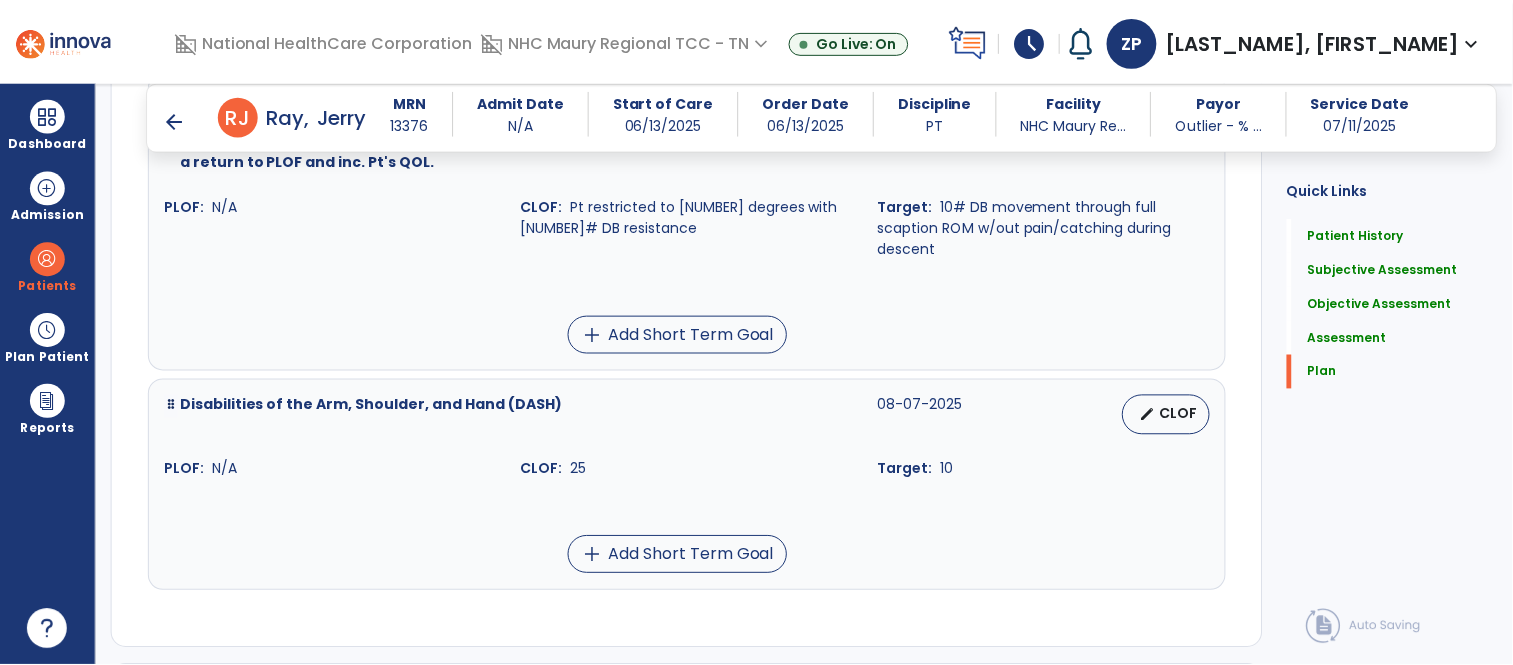 scroll, scrollTop: 4971, scrollLeft: 0, axis: vertical 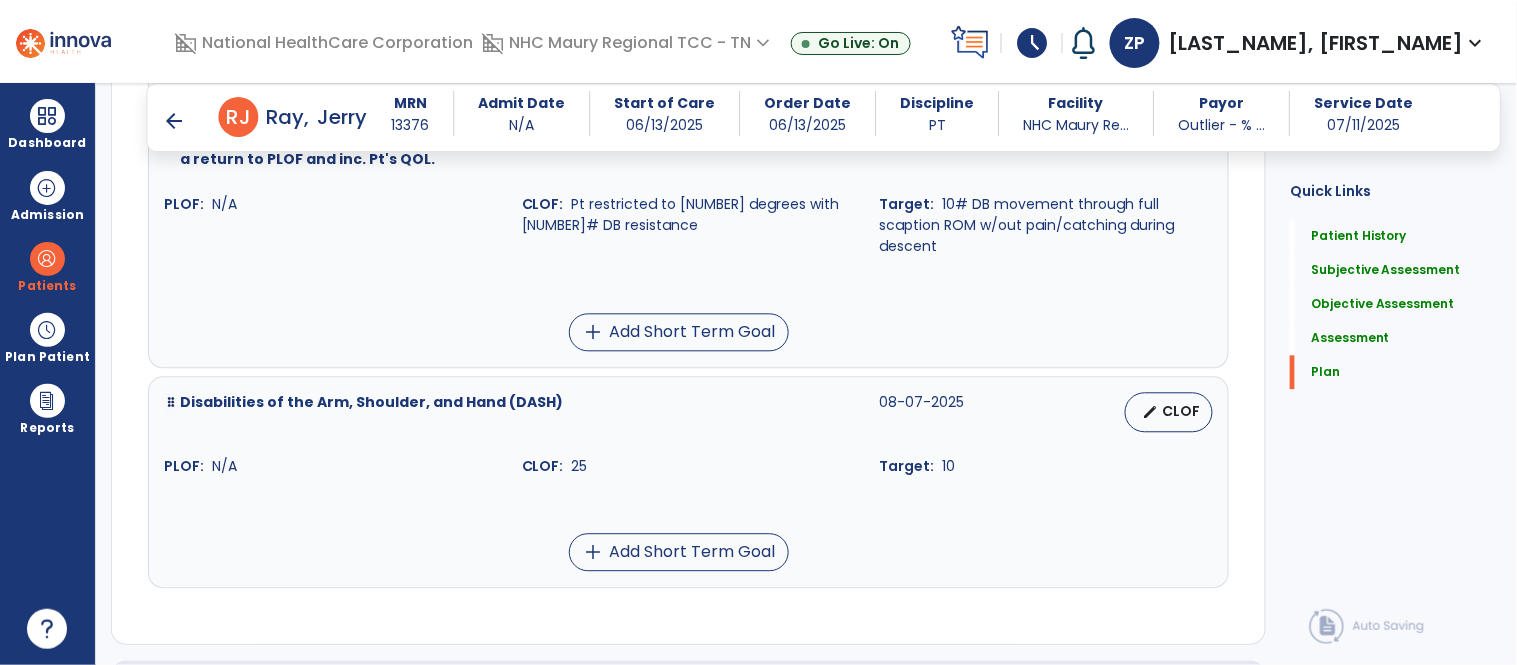 click on "Pt will demo normalized AROM and MMT values when comparing RUE to LUE in order to promote inc. functional mobility and improved control during weighted carrying/retrieving objects with RUE.   08-07-2025   edit   CLOF PLOF:    N/A CLOF:    Limitations in MMT strength and AROM of flex/ABD/ER through RUE compared to LUE. Target:    normalized AROM and MMT values when comparing RUE to LUE STG-1: Right Shoulder Mmt Flexion  08-07-2025   edit   CLOF PLOF:  N/A  CLOF:  4  Target:  +4  STG-2: Right Shoulder Mmt Abduction  08-07-2025   edit   CLOF PLOF:  N/A  CLOF:  4  Target:  +4  STG-3: Right Shoulder Mmt External Rotation  08-07-2025   edit   CLOF PLOF:  N/A  CLOF:  4  Target:  +4  STG-4: Right Shoulder Rom Flexion  08-07-2025   edit   CLOF PLOF:  N/A  CLOF:  165  Target:  175  STG-5: Right Shoulder Rom Abduction  08-07-2025   edit   CLOF PLOF:  N/A  CLOF:  162  Target:  170  STG-6: Right Shoulder Rom External Rotation  08-07-2025   edit   CLOF PLOF:  N/A  CLOF:  61  Target:  70  add" 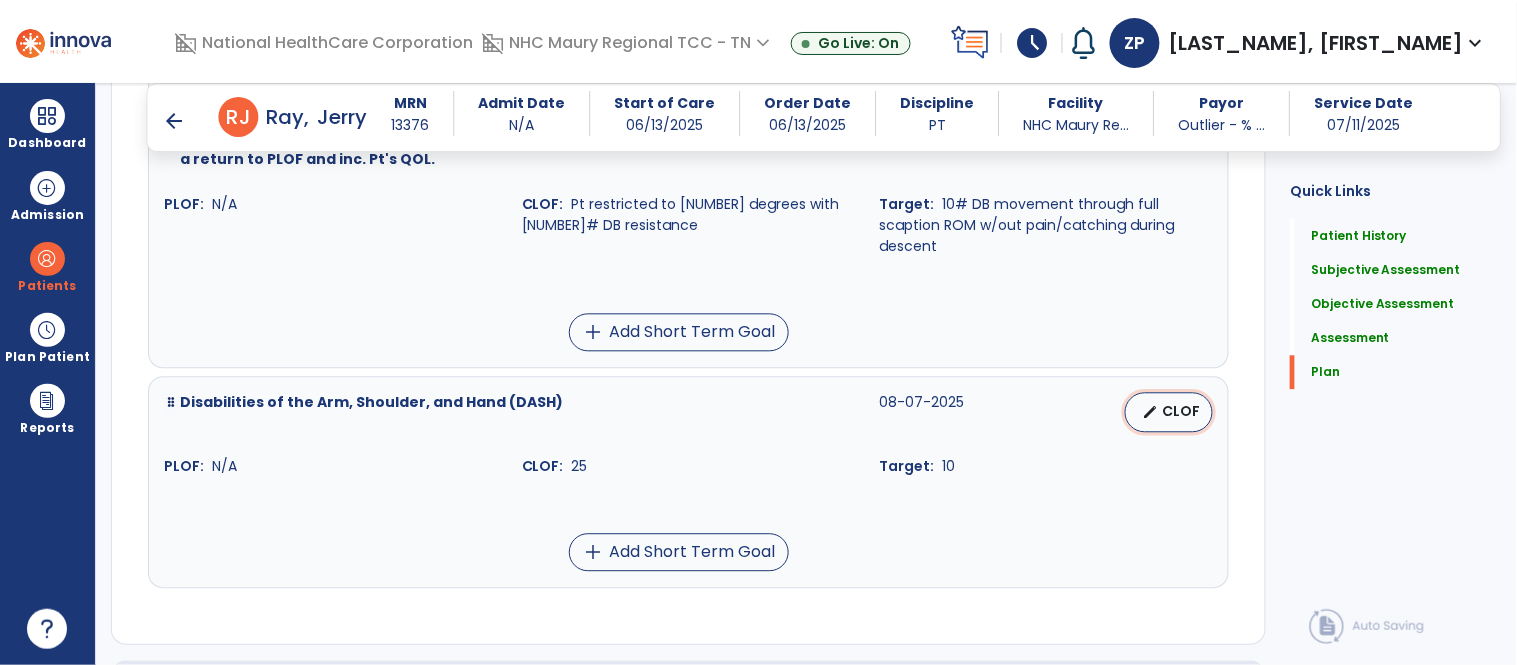 click on "edit" at bounding box center (1150, 412) 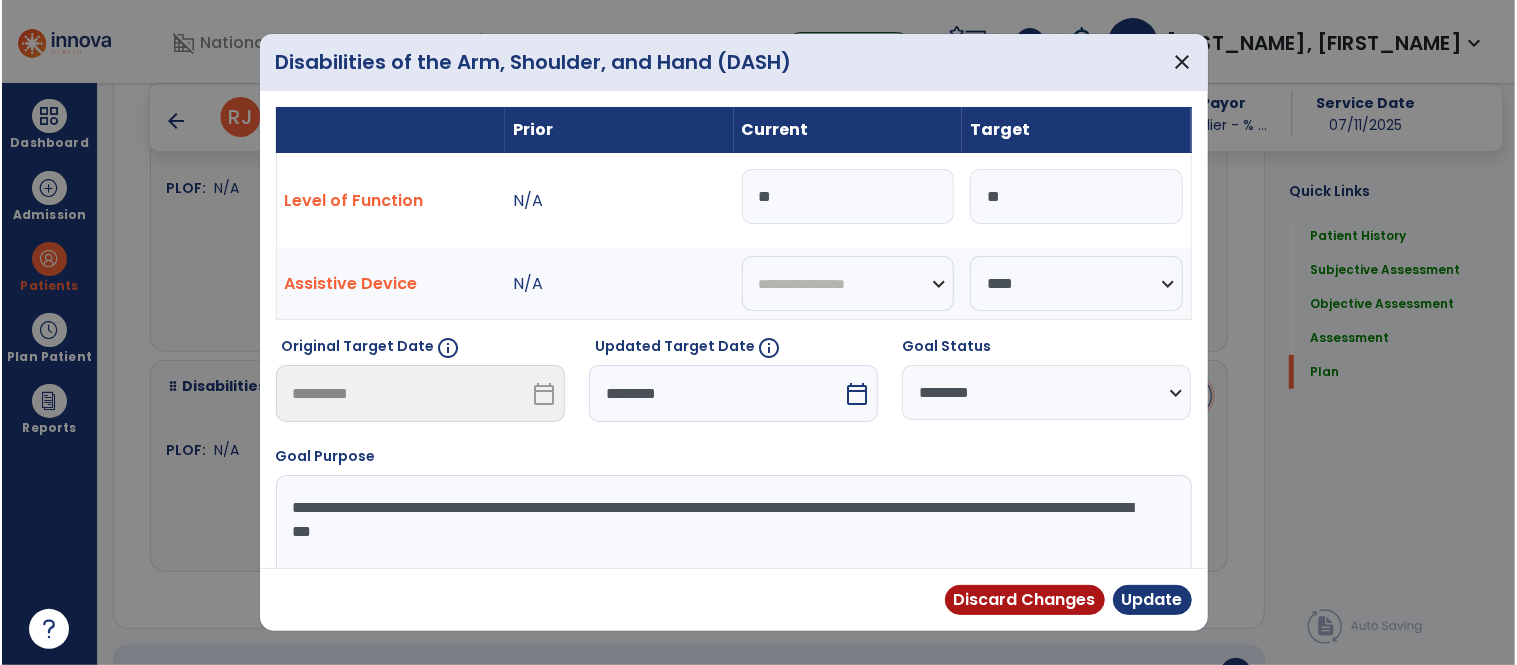 scroll, scrollTop: 4971, scrollLeft: 0, axis: vertical 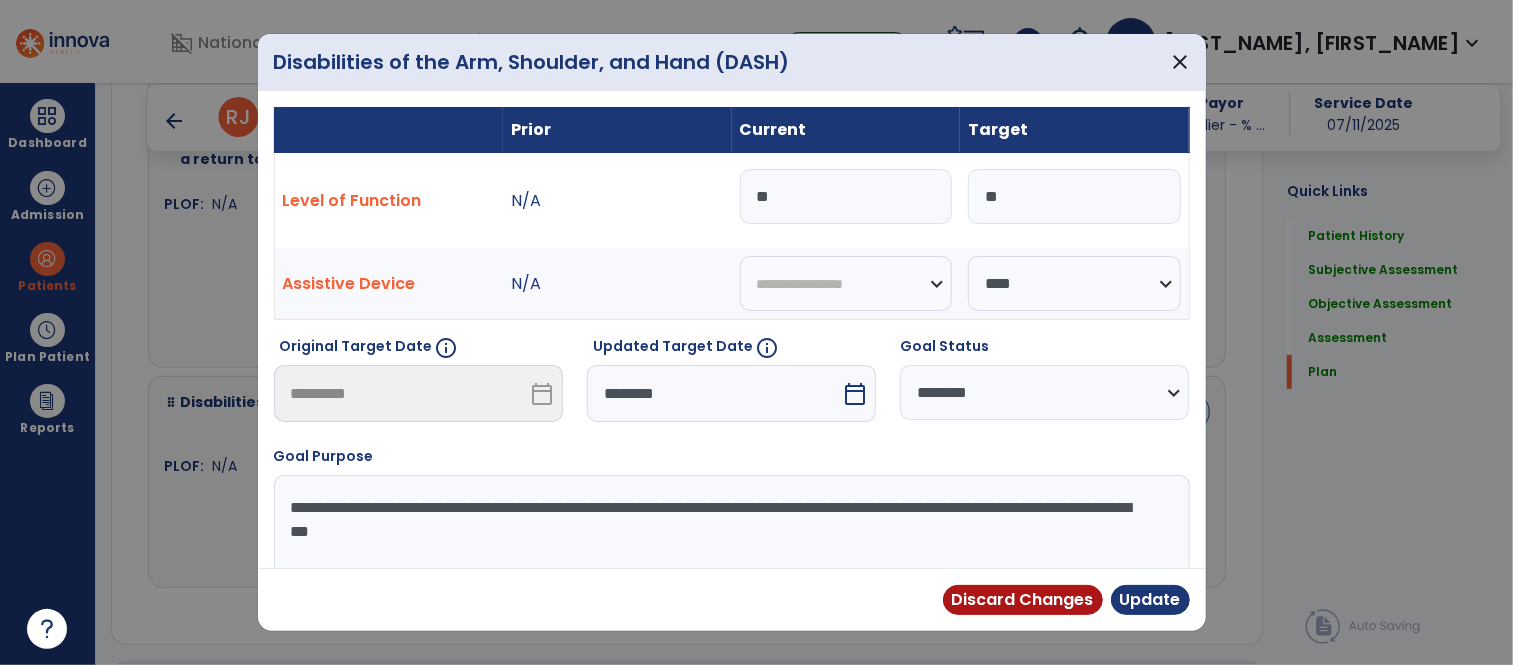 drag, startPoint x: 800, startPoint y: 192, endPoint x: 702, endPoint y: 223, distance: 102.78619 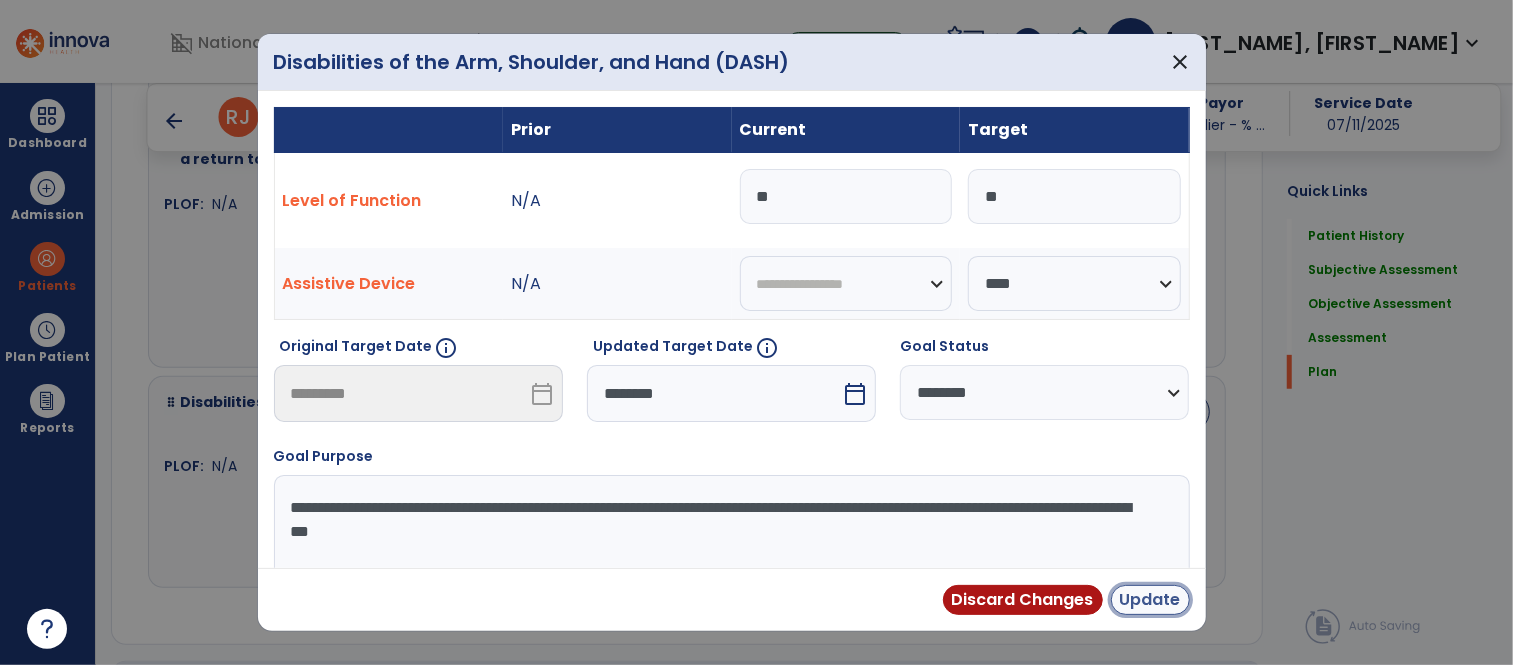 click on "Update" at bounding box center [1150, 600] 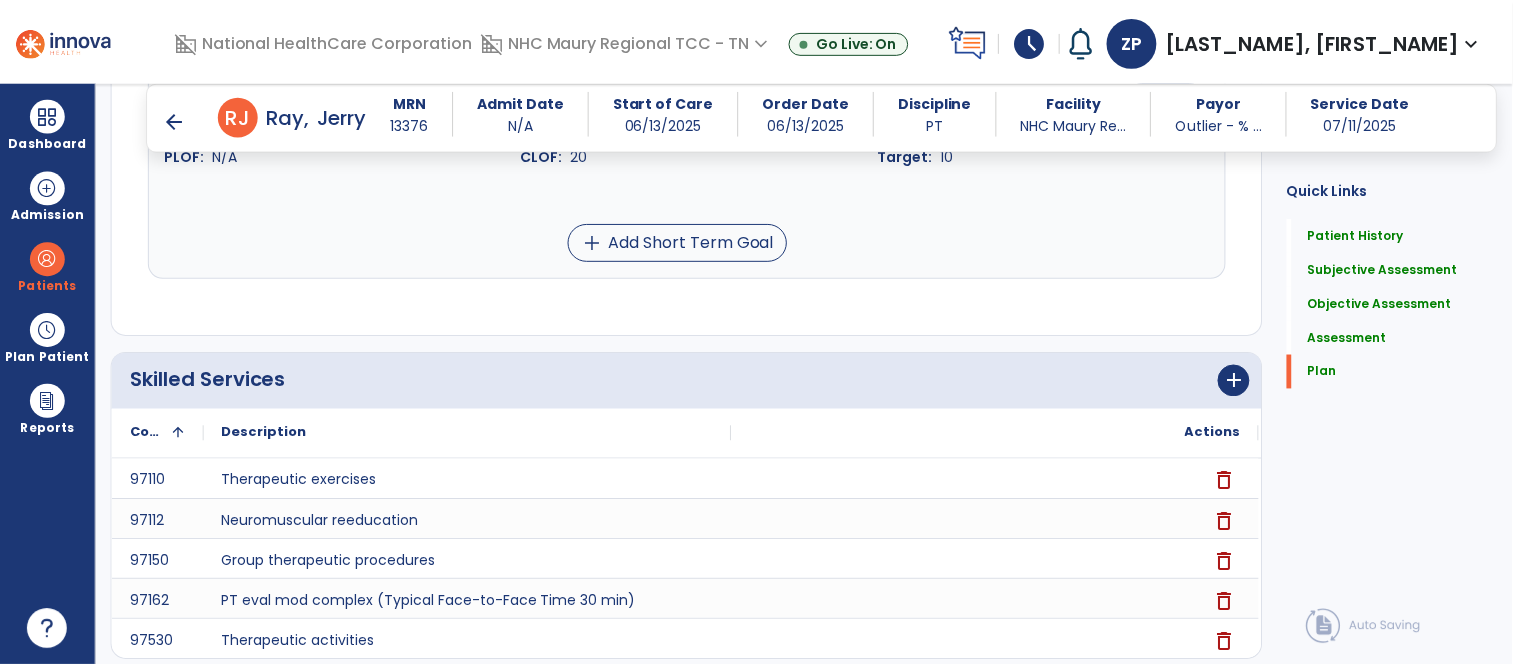 scroll, scrollTop: 5333, scrollLeft: 0, axis: vertical 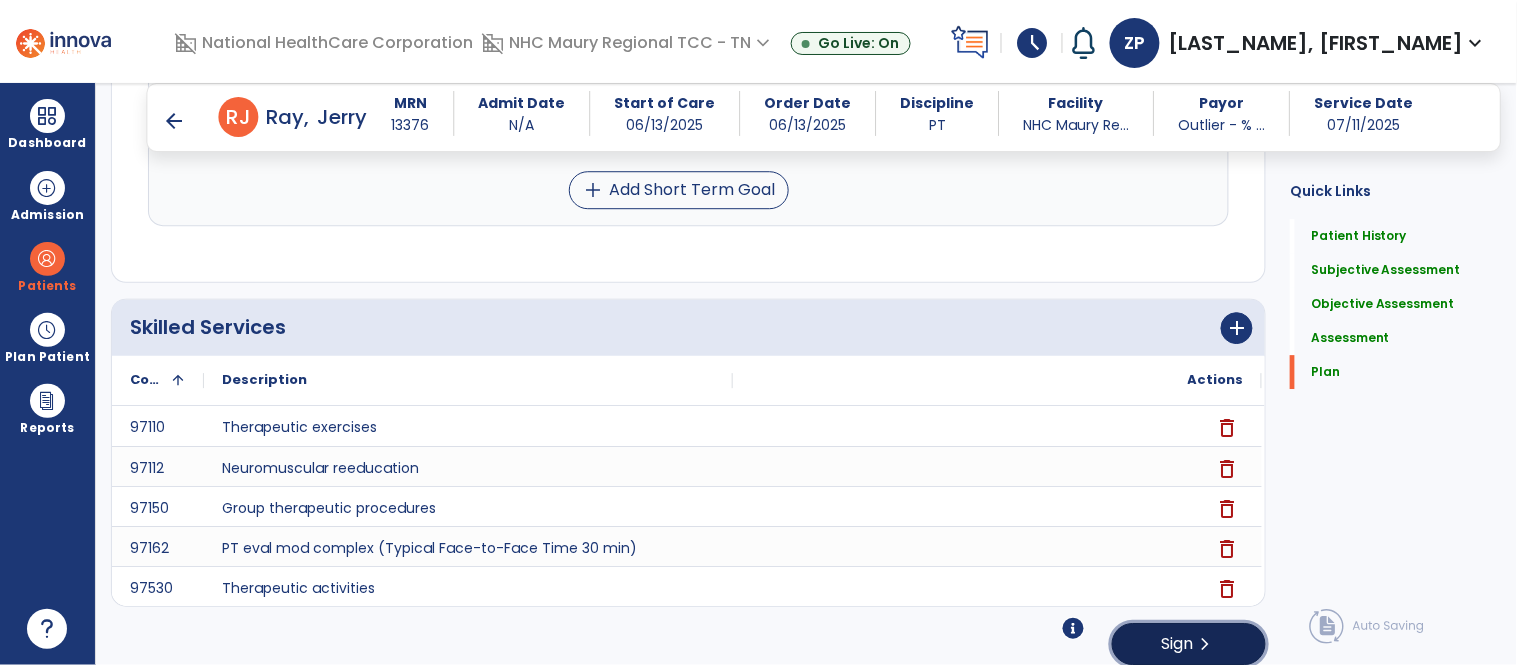 click on "chevron_right" 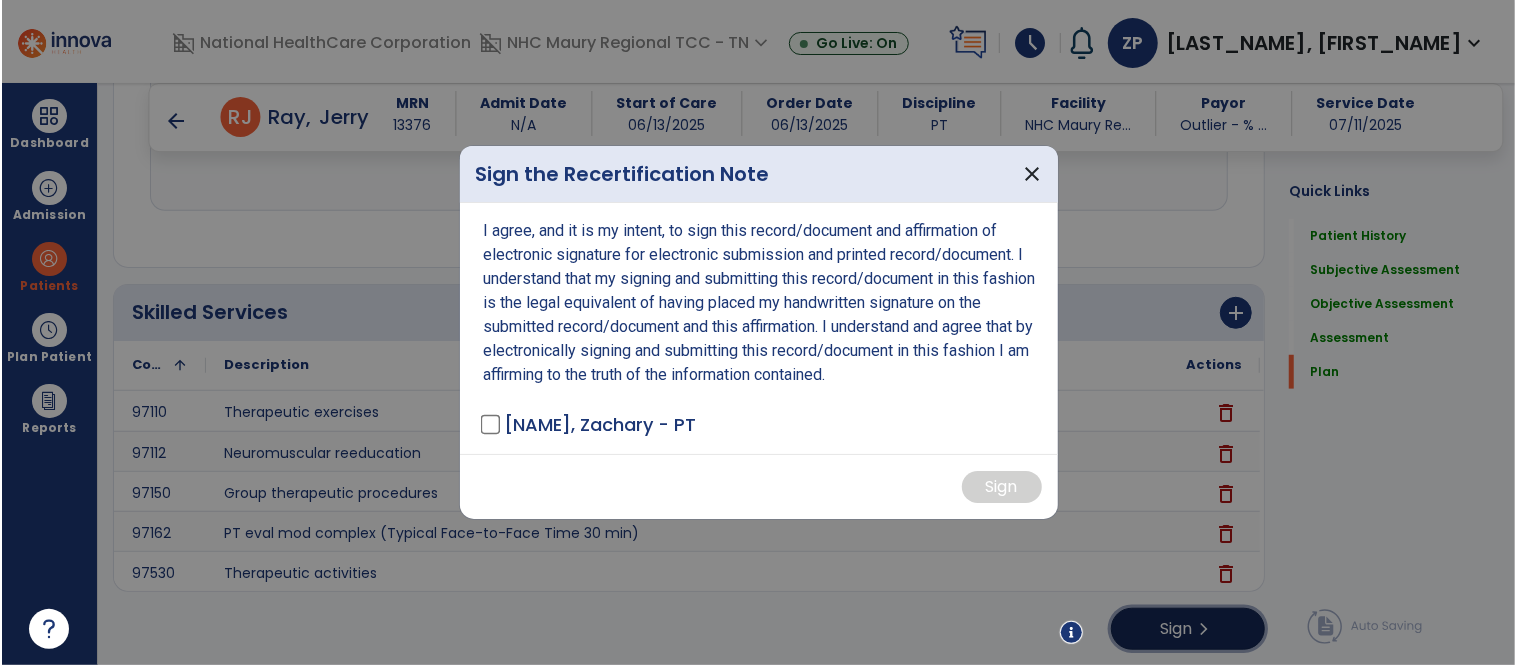 scroll, scrollTop: 5333, scrollLeft: 0, axis: vertical 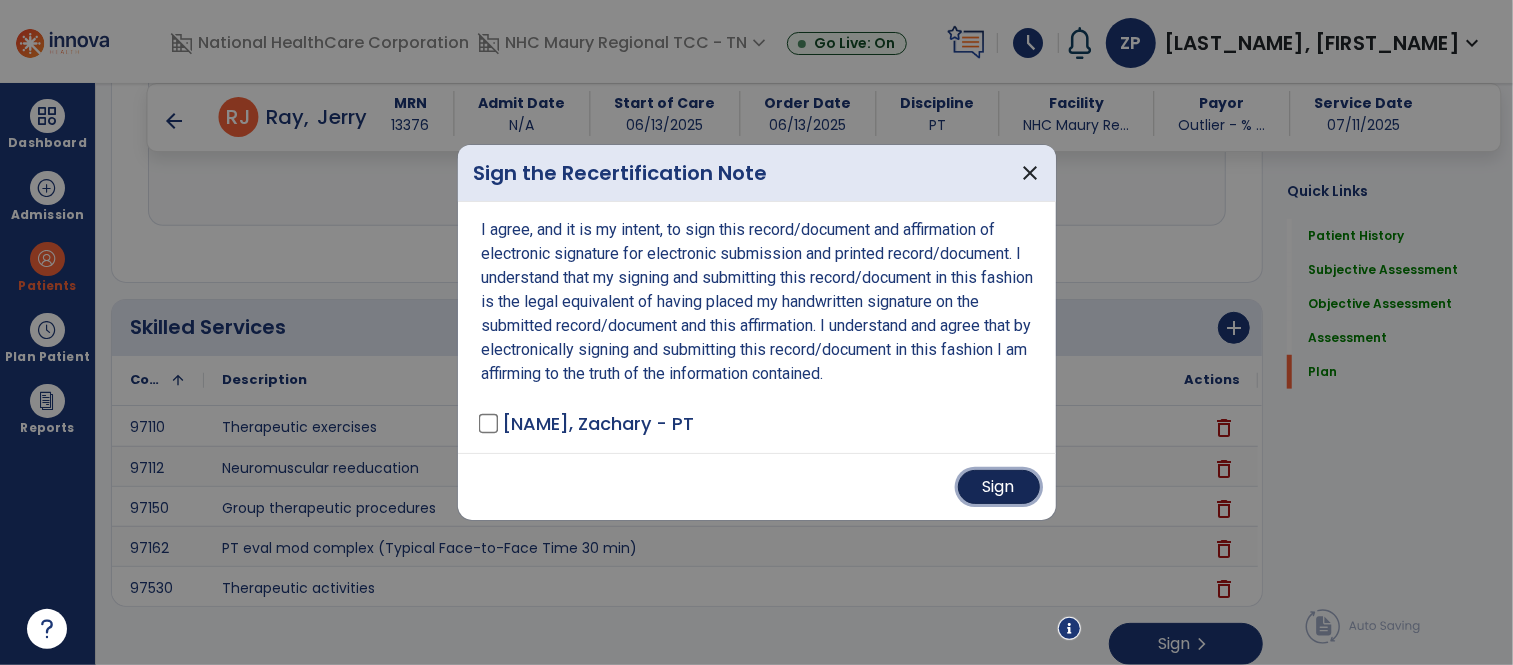 click on "Sign" at bounding box center (999, 487) 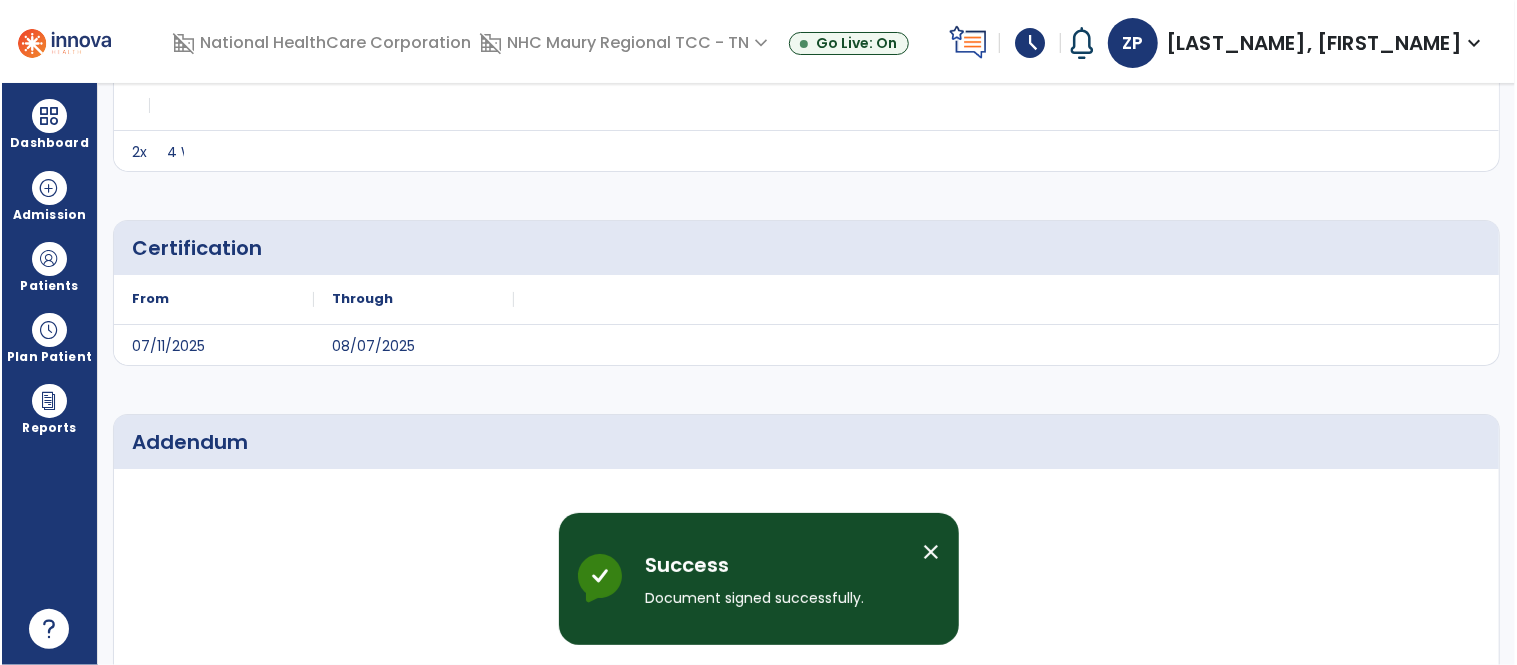 scroll, scrollTop: 0, scrollLeft: 0, axis: both 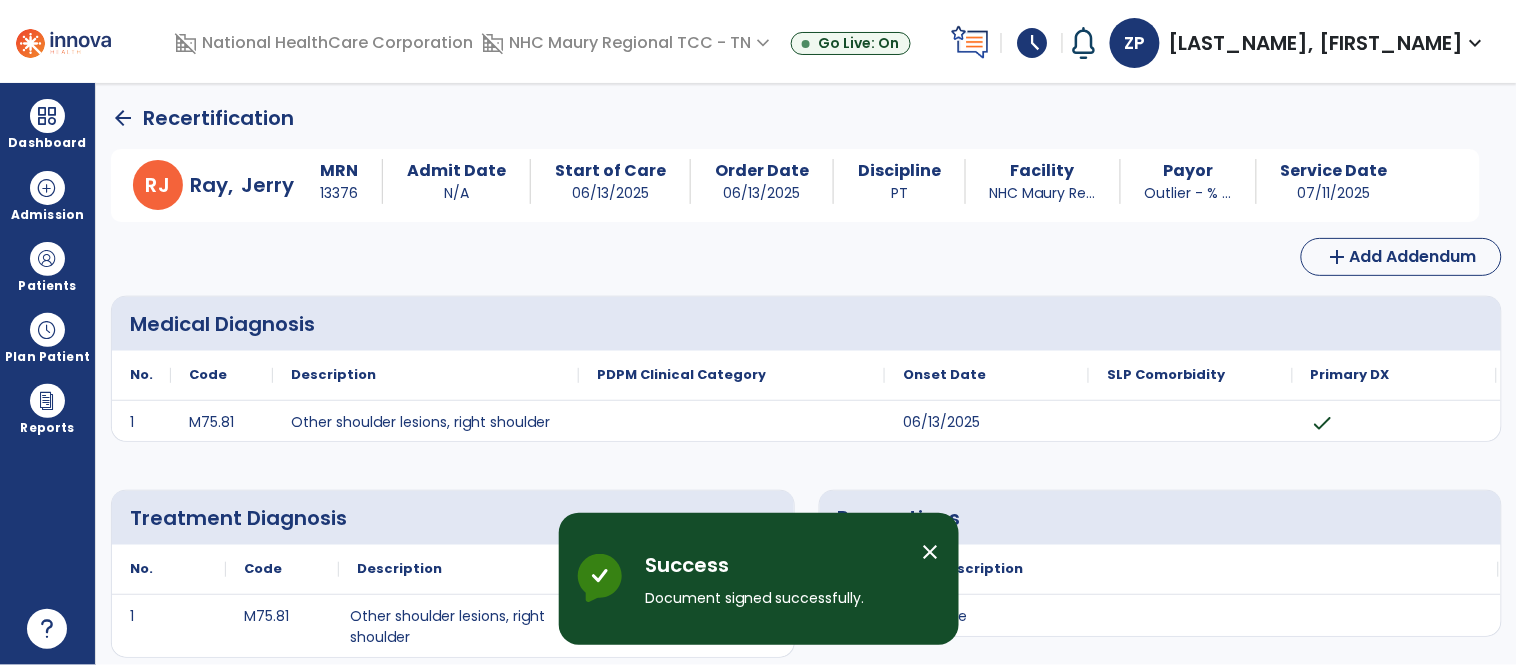 click on "close" at bounding box center [931, 552] 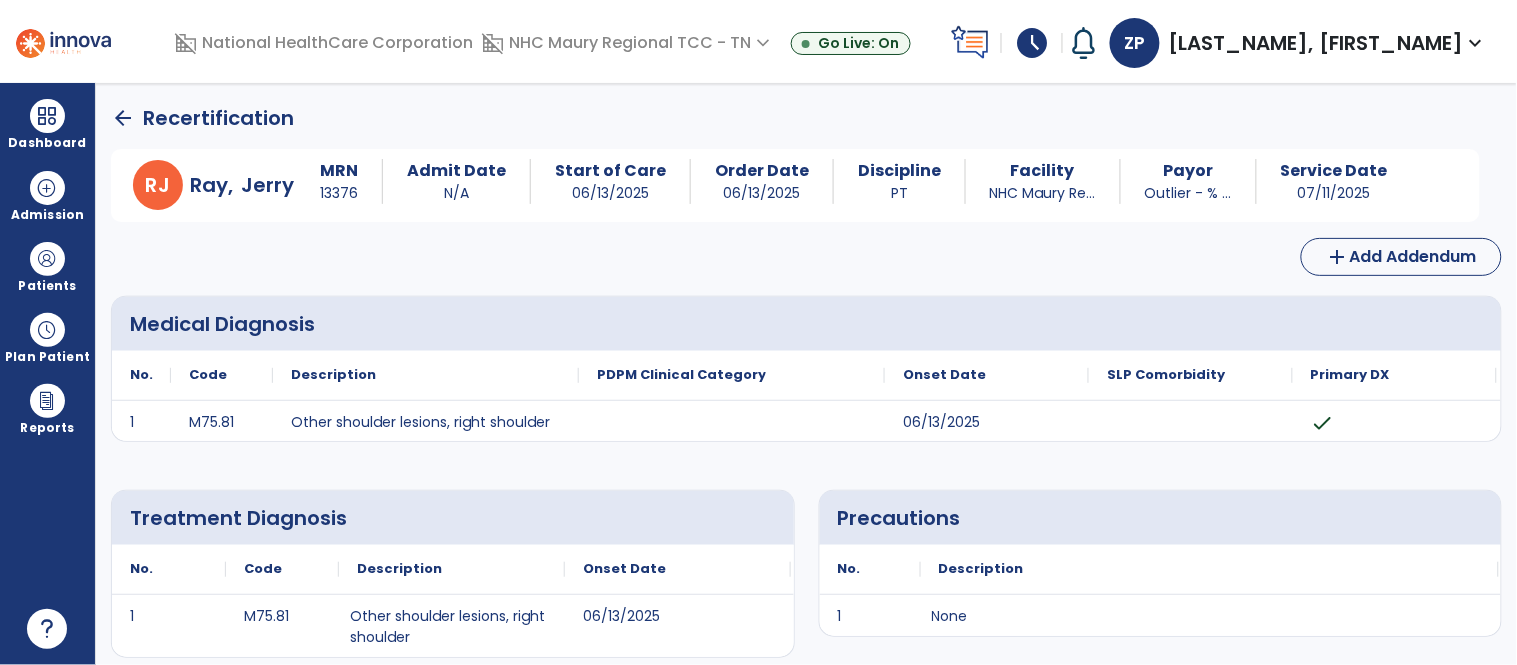 click on "arrow_back" 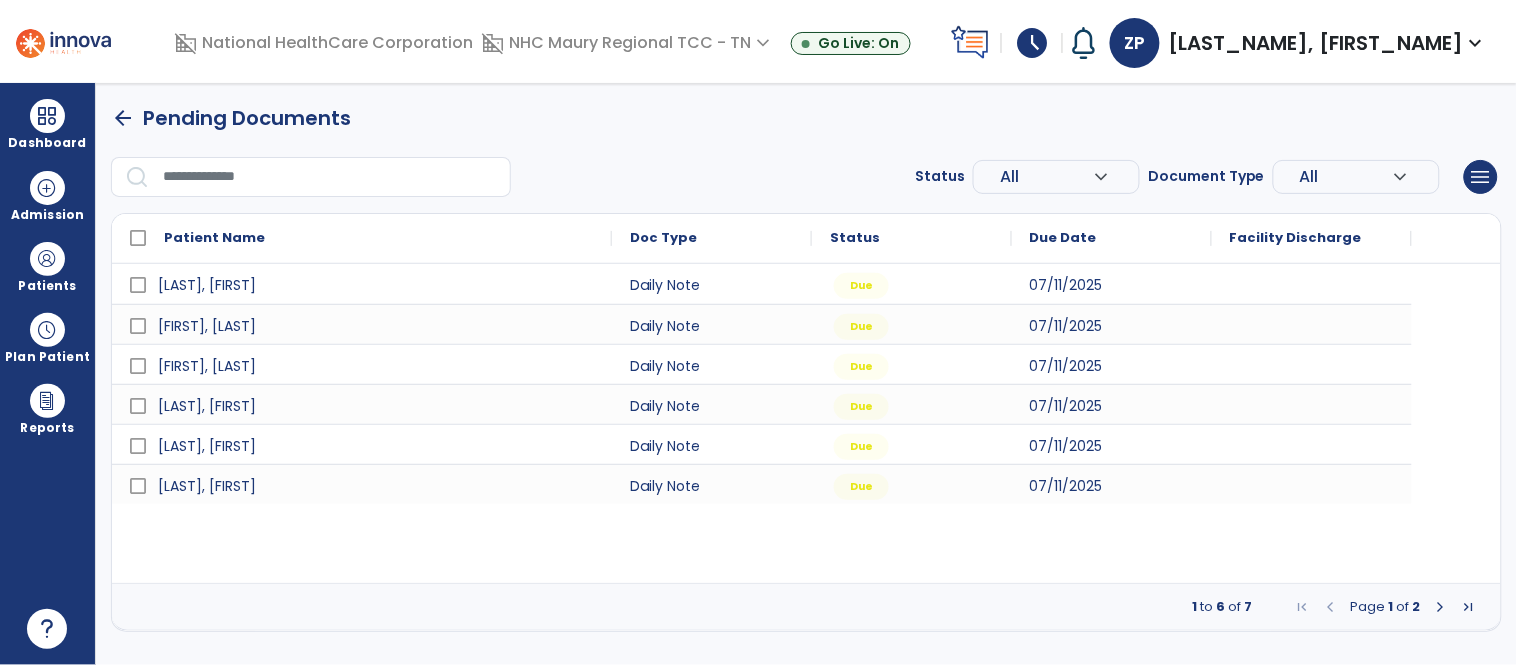 click on "arrow_back   Pending Documents" at bounding box center (806, 118) 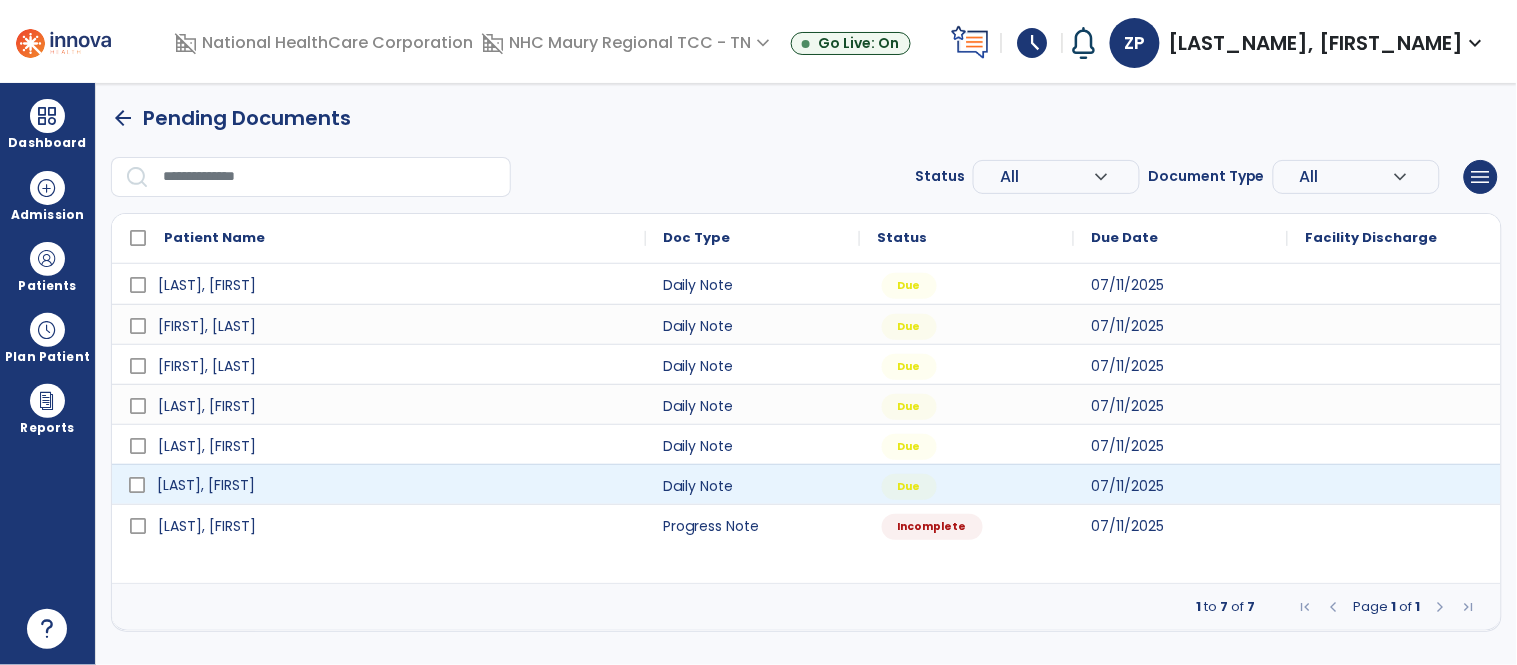 click on "[FIRST] [LAST]" at bounding box center (393, 485) 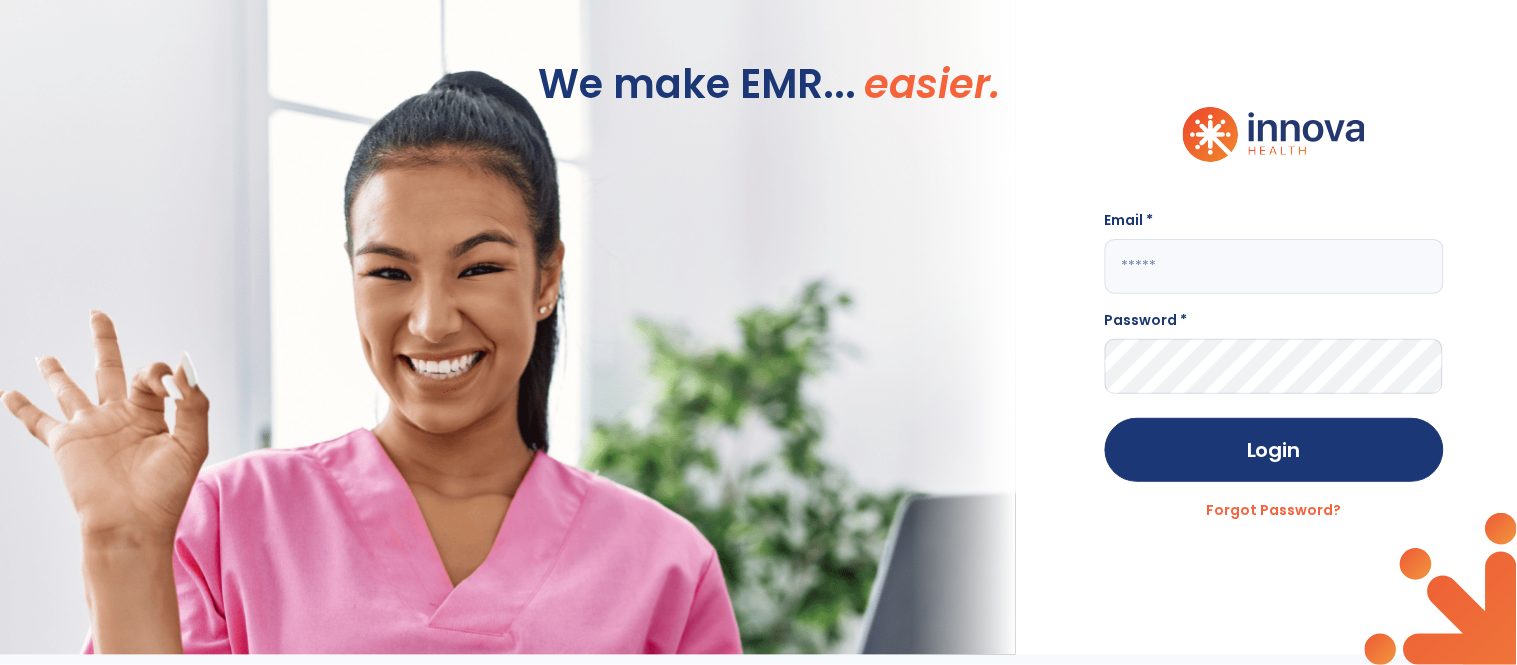 type on "**********" 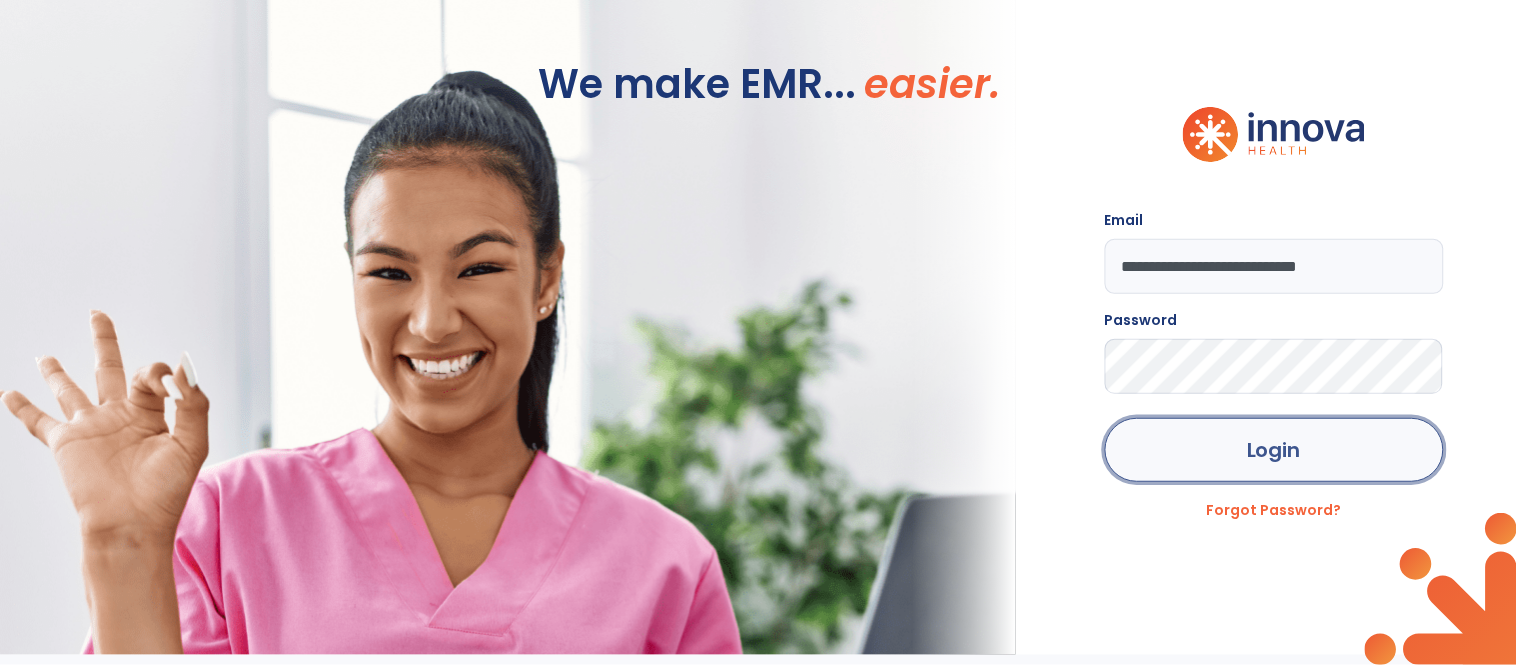 click on "Login" 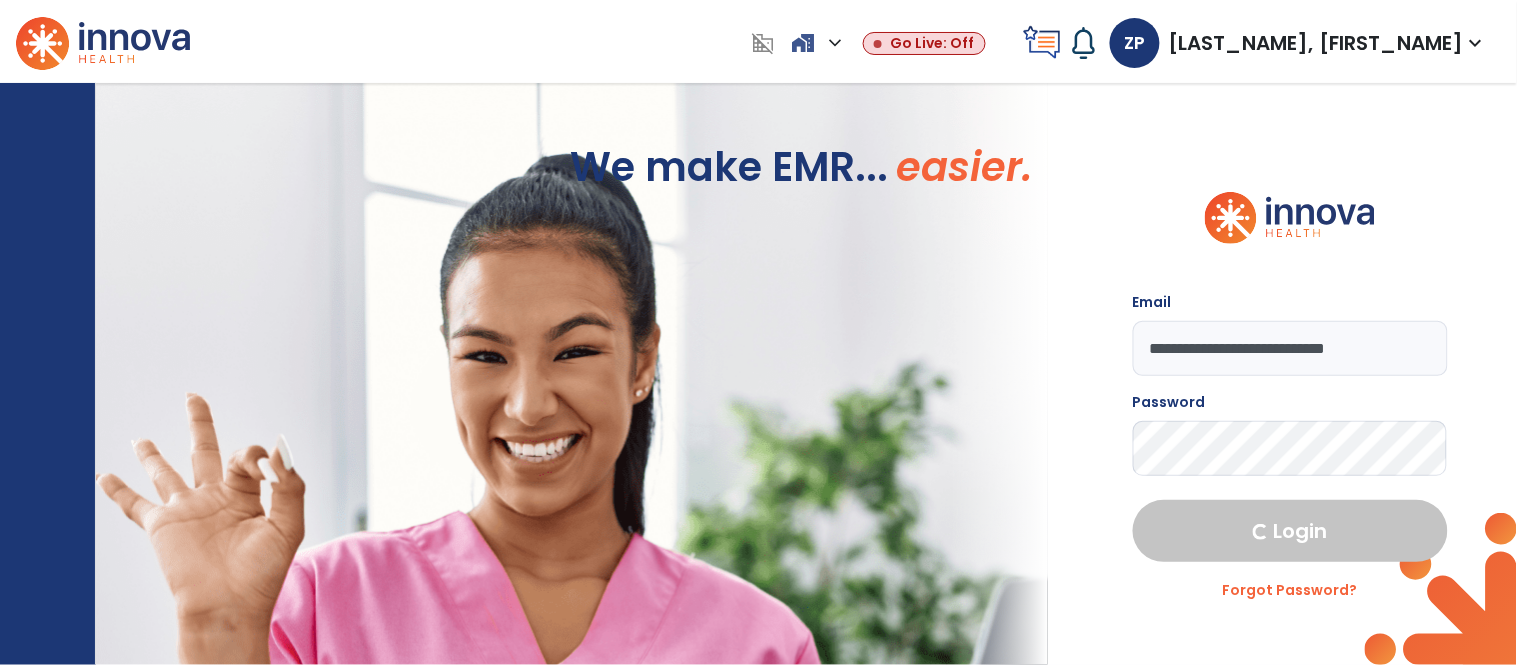 select on "****" 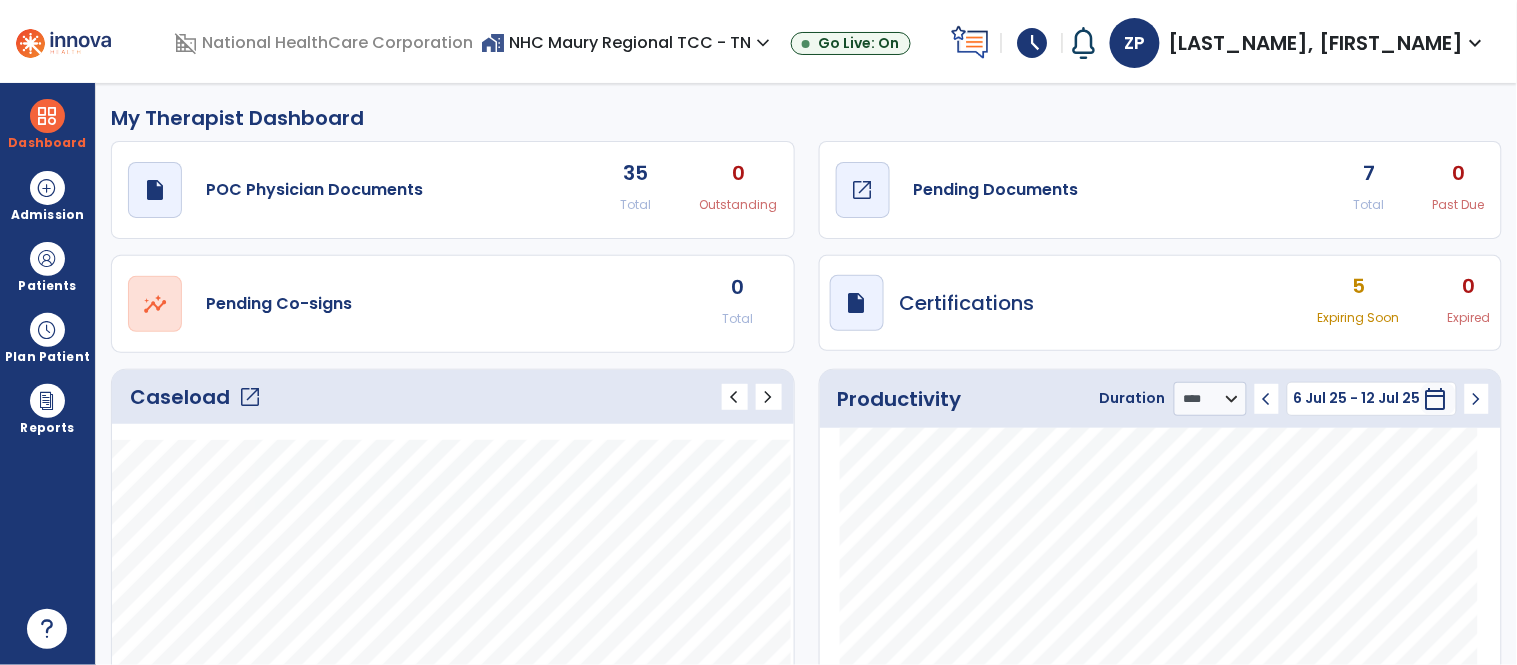 click on "draft   open_in_new  Pending Documents" 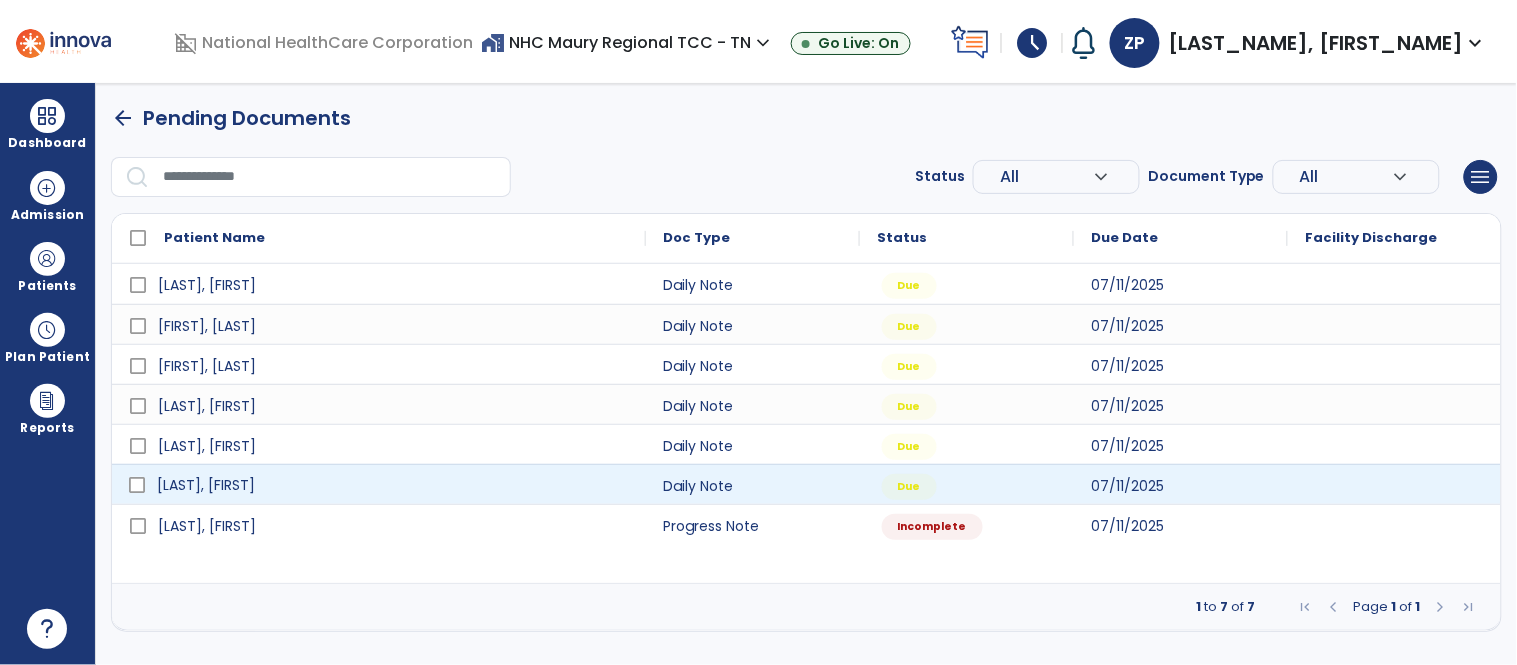 click on "[FIRST] [LAST]" at bounding box center (393, 485) 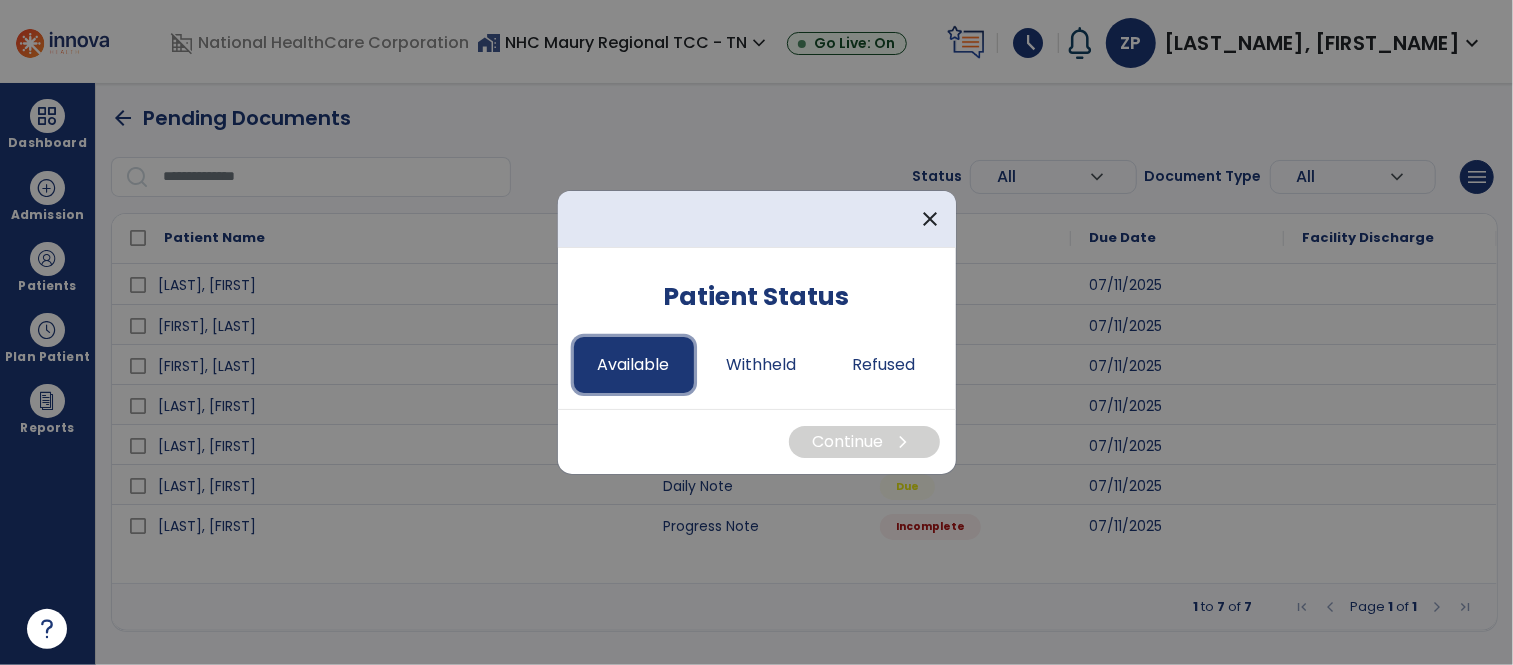 click on "Available" at bounding box center [634, 365] 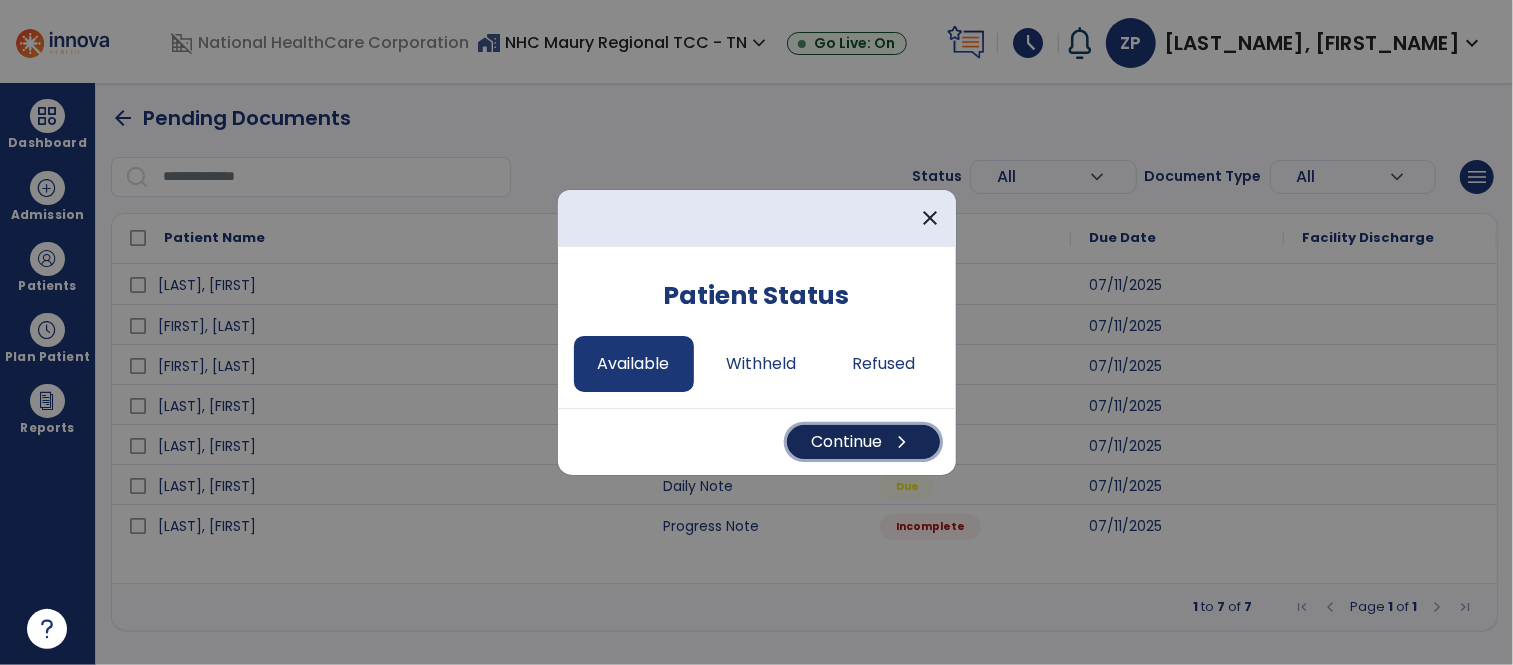 click on "Continue   chevron_right" at bounding box center [863, 442] 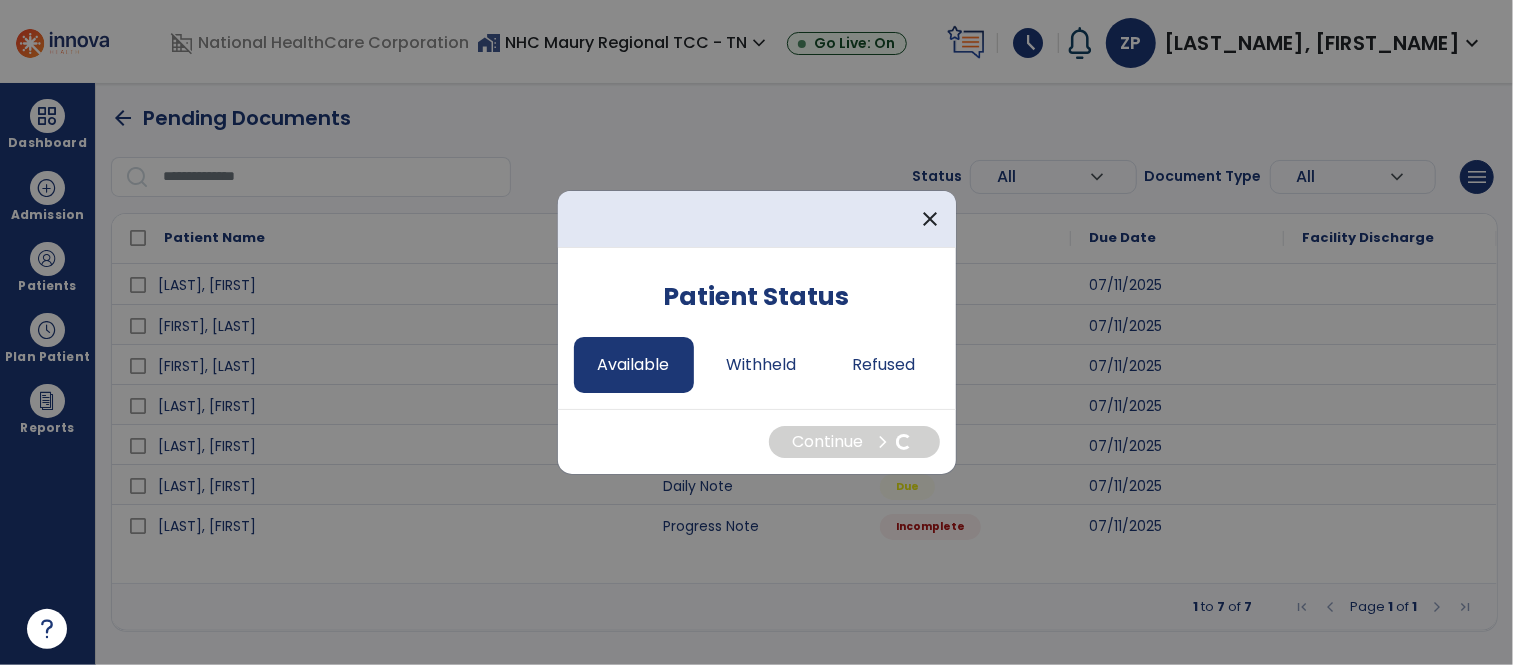 select on "*" 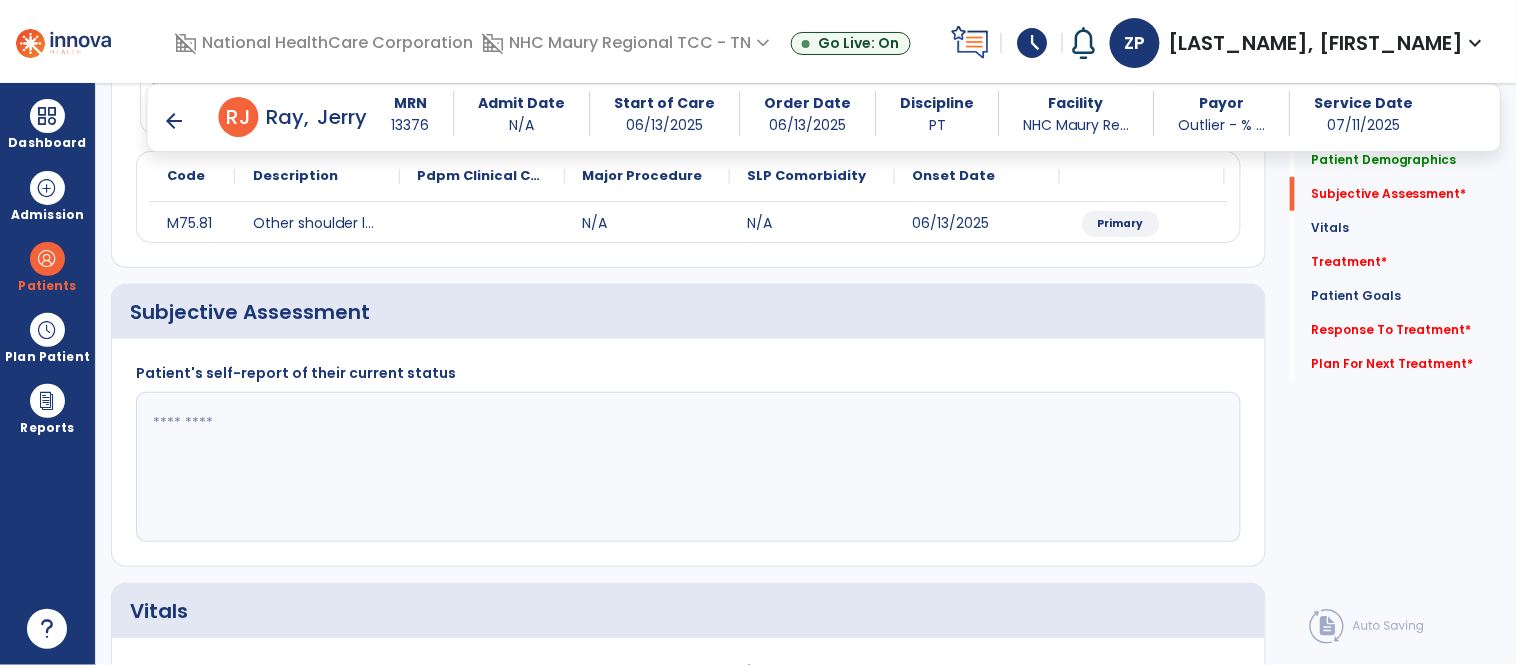 scroll, scrollTop: 253, scrollLeft: 0, axis: vertical 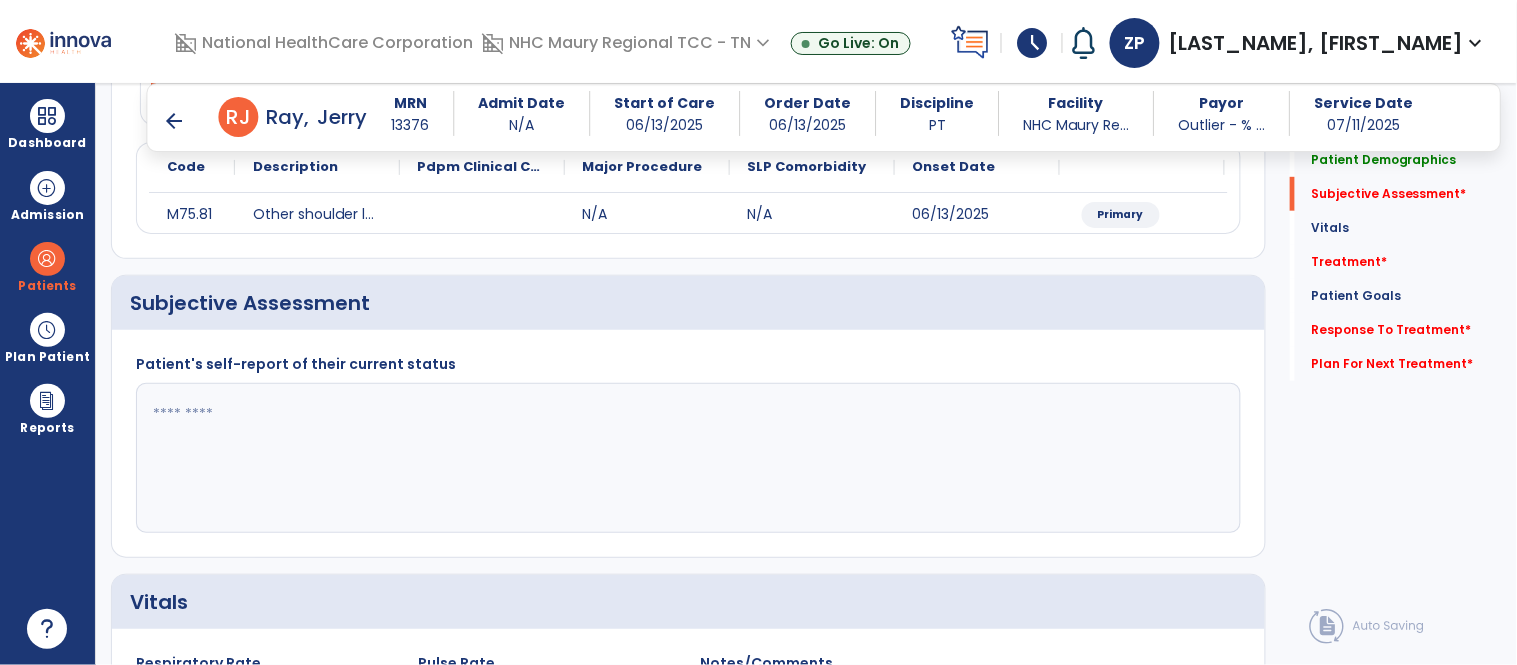 click 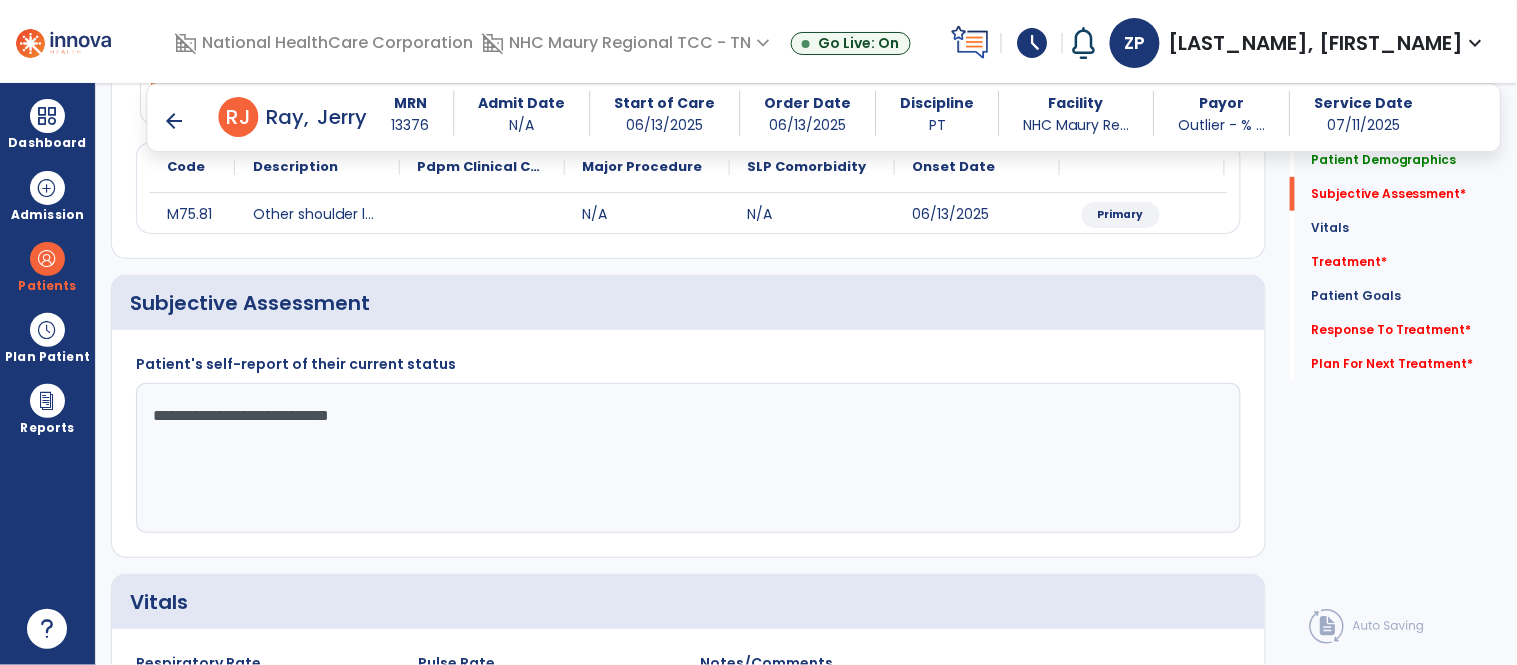 scroll, scrollTop: 356, scrollLeft: 0, axis: vertical 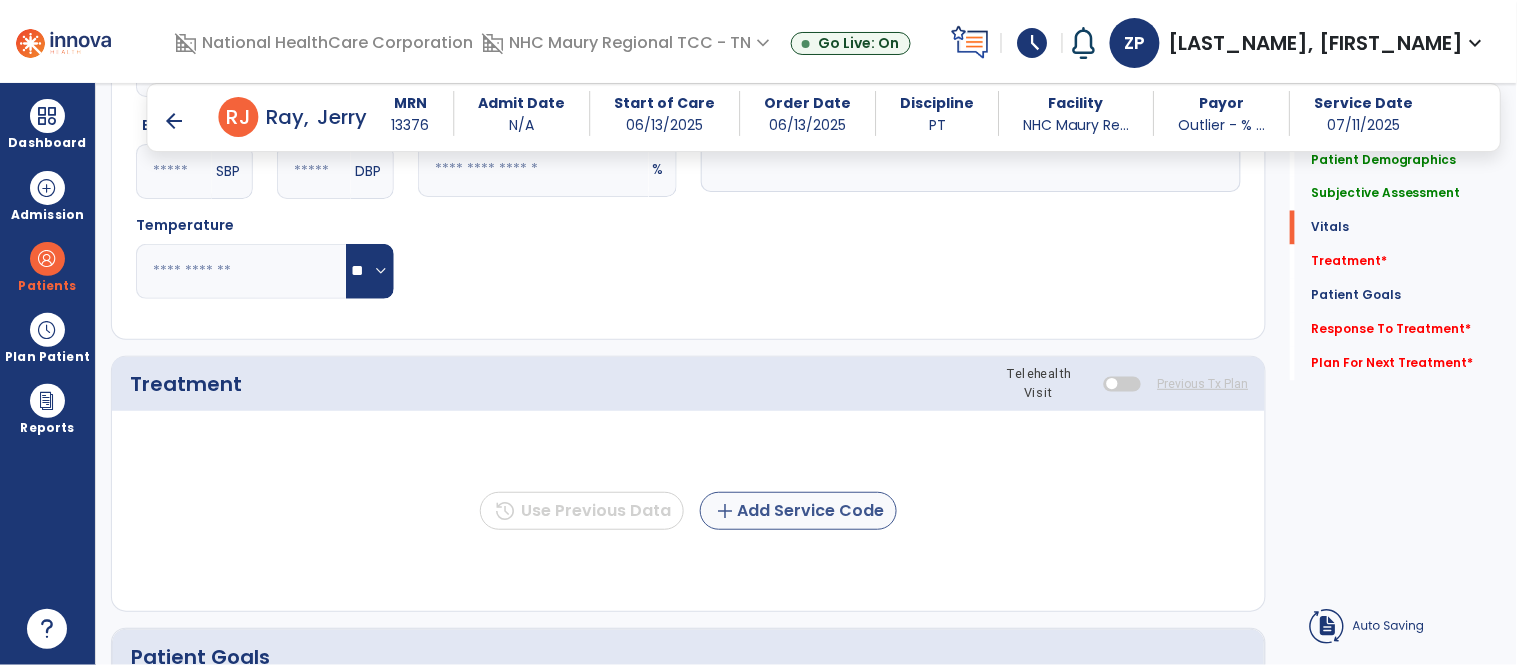type on "**********" 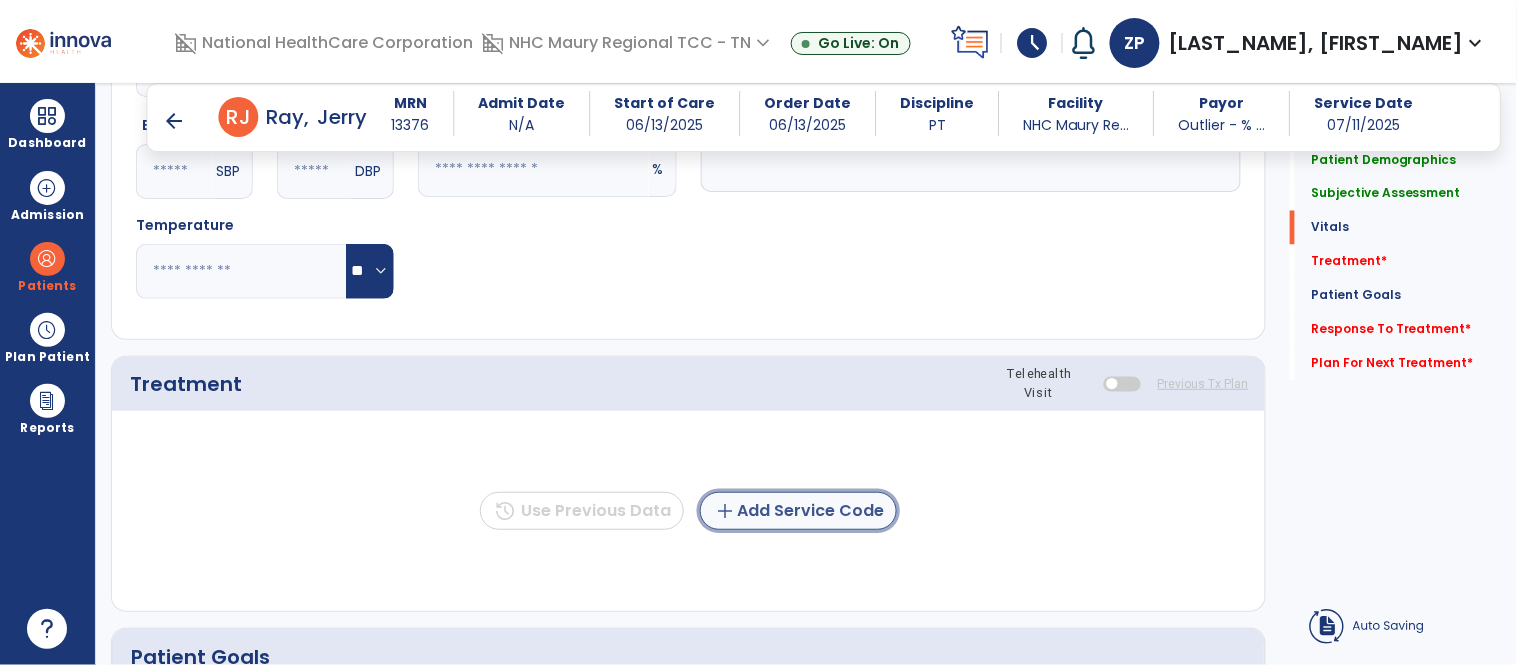 click on "add  Add Service Code" 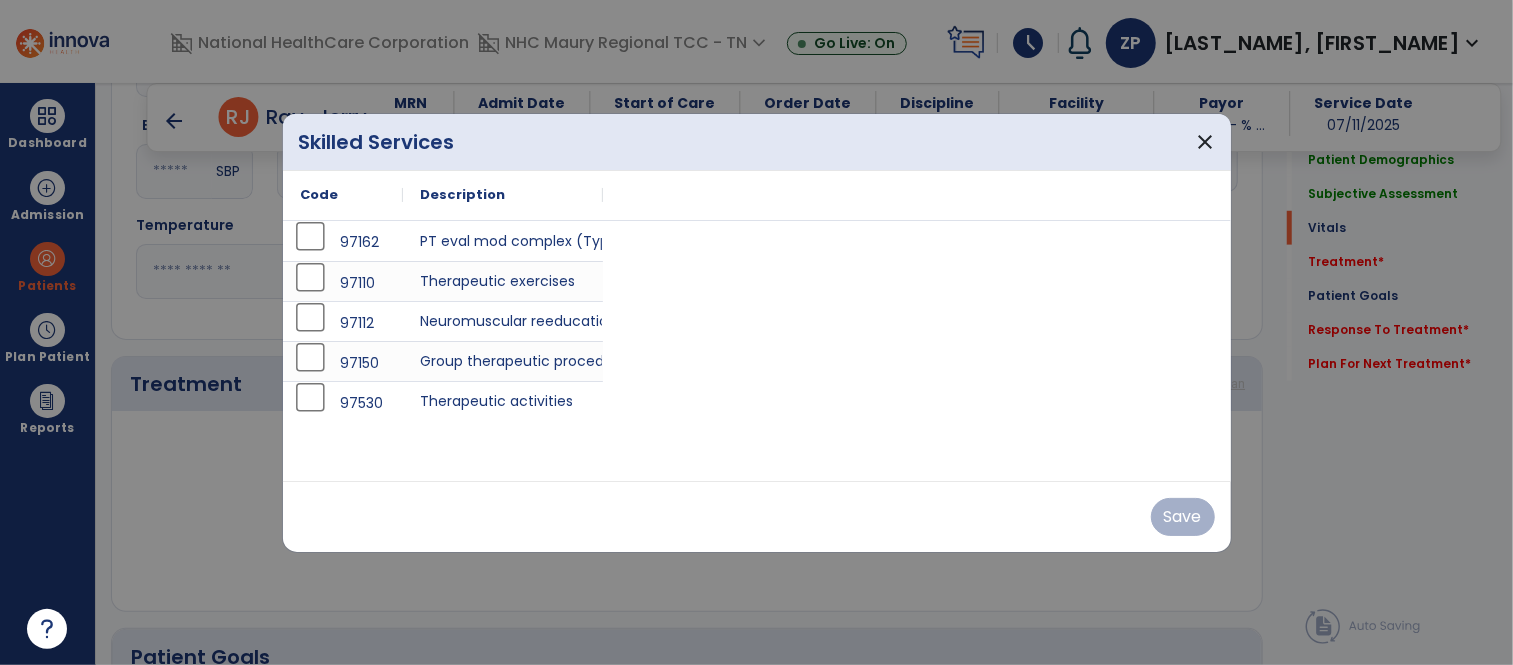 scroll, scrollTop: 893, scrollLeft: 0, axis: vertical 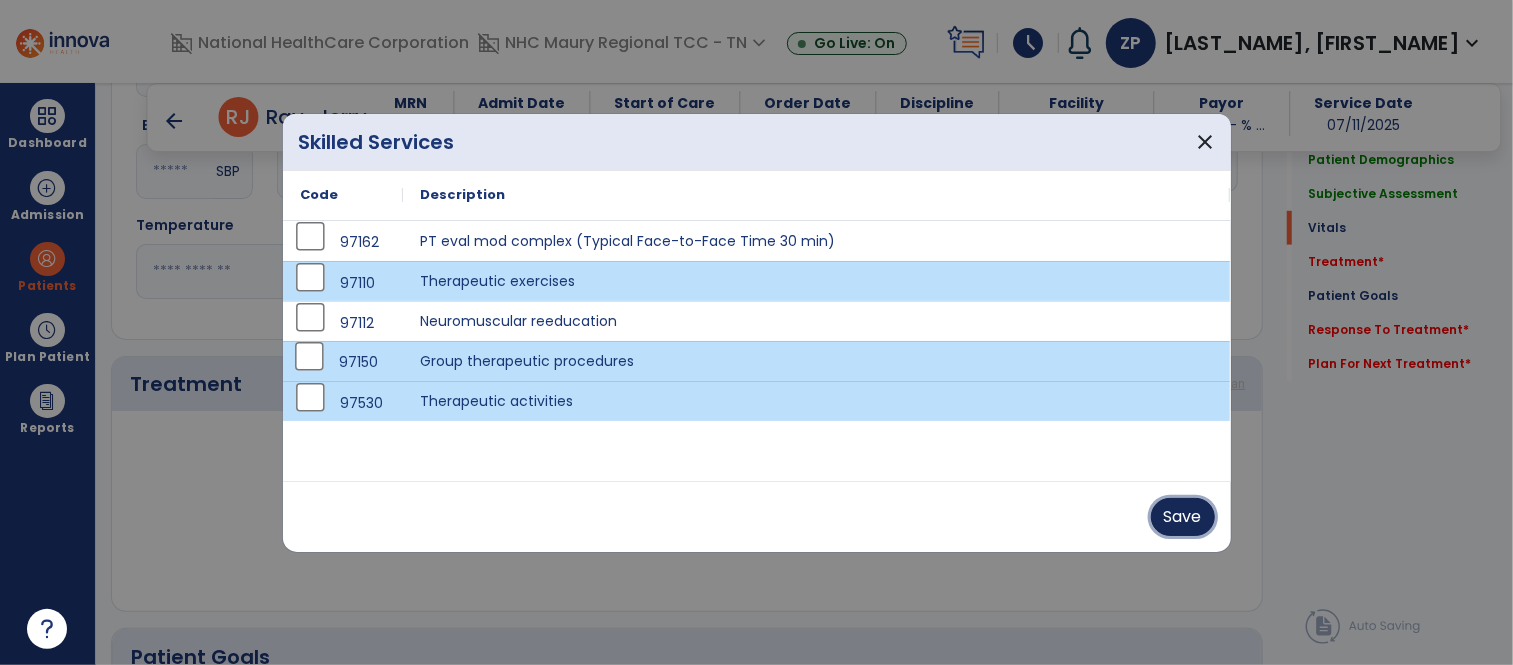 click on "Save" at bounding box center [1183, 517] 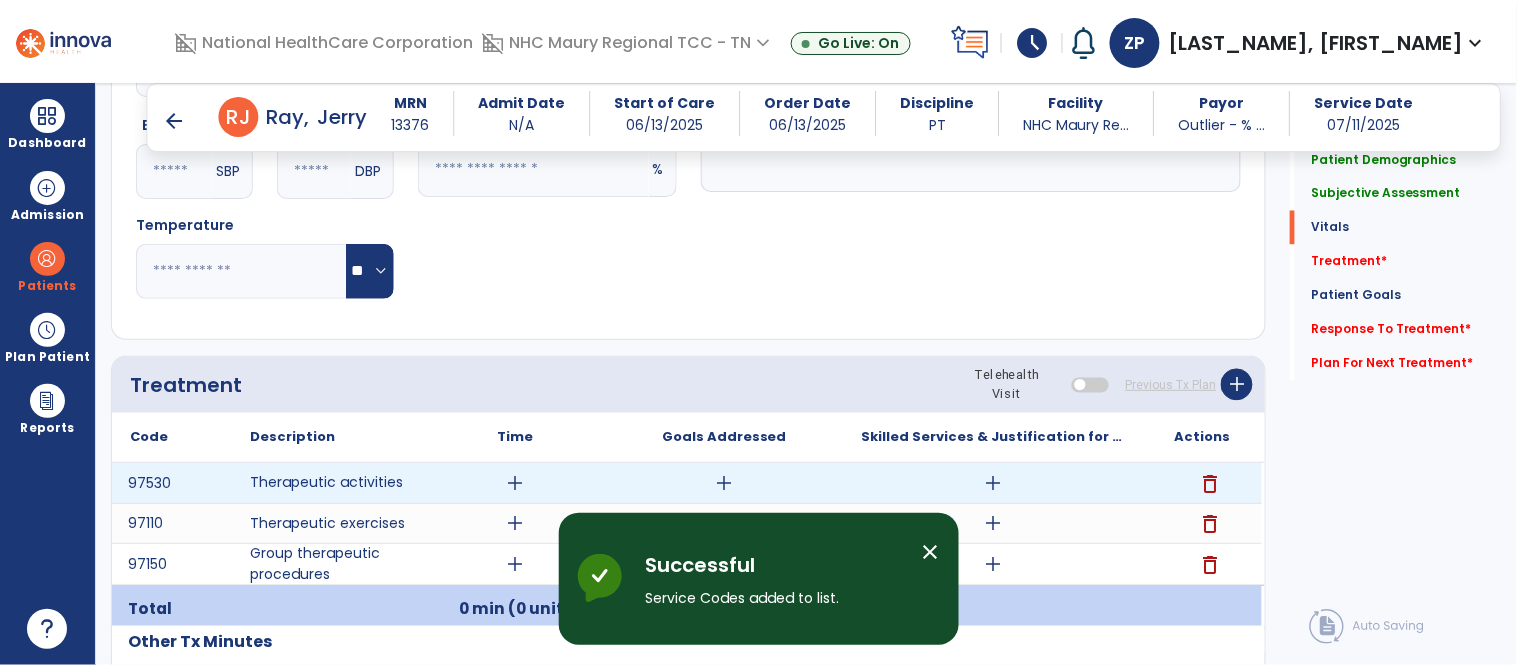 click on "add" at bounding box center (515, 483) 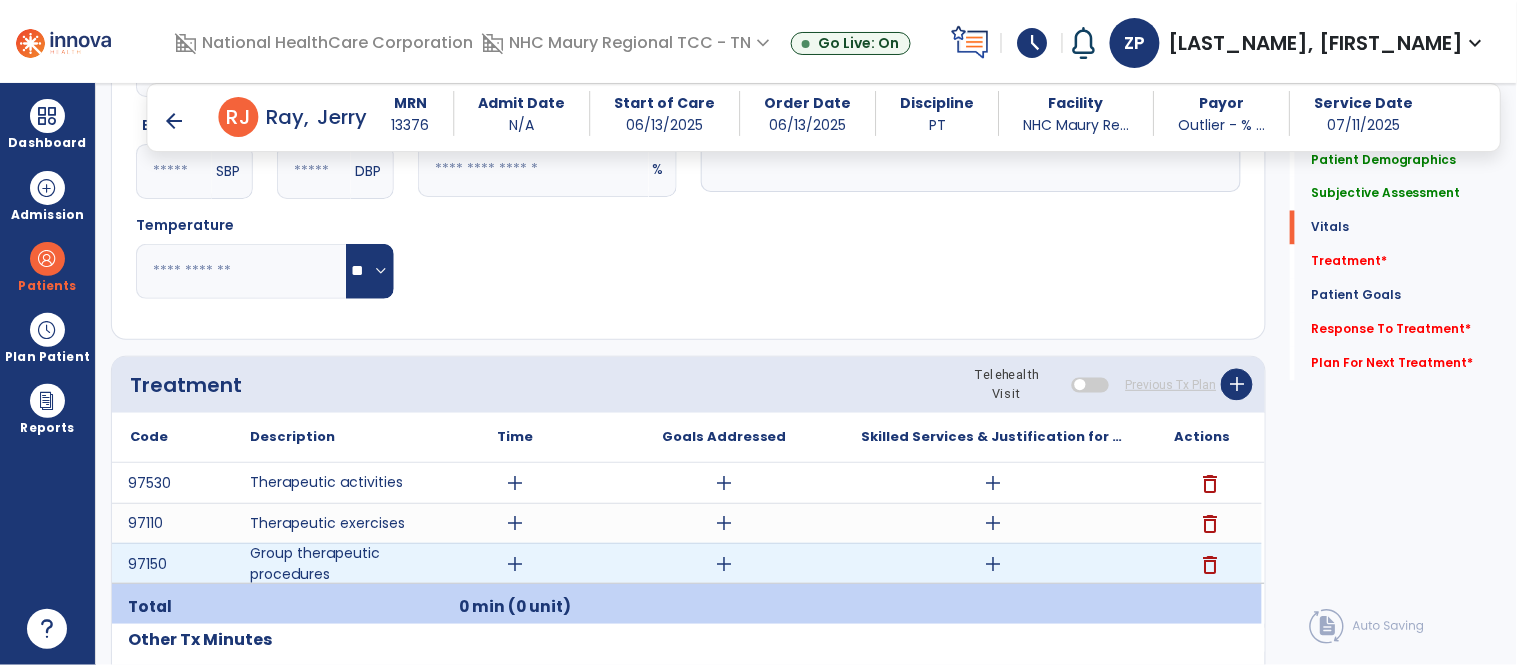 click on "add" at bounding box center [515, 564] 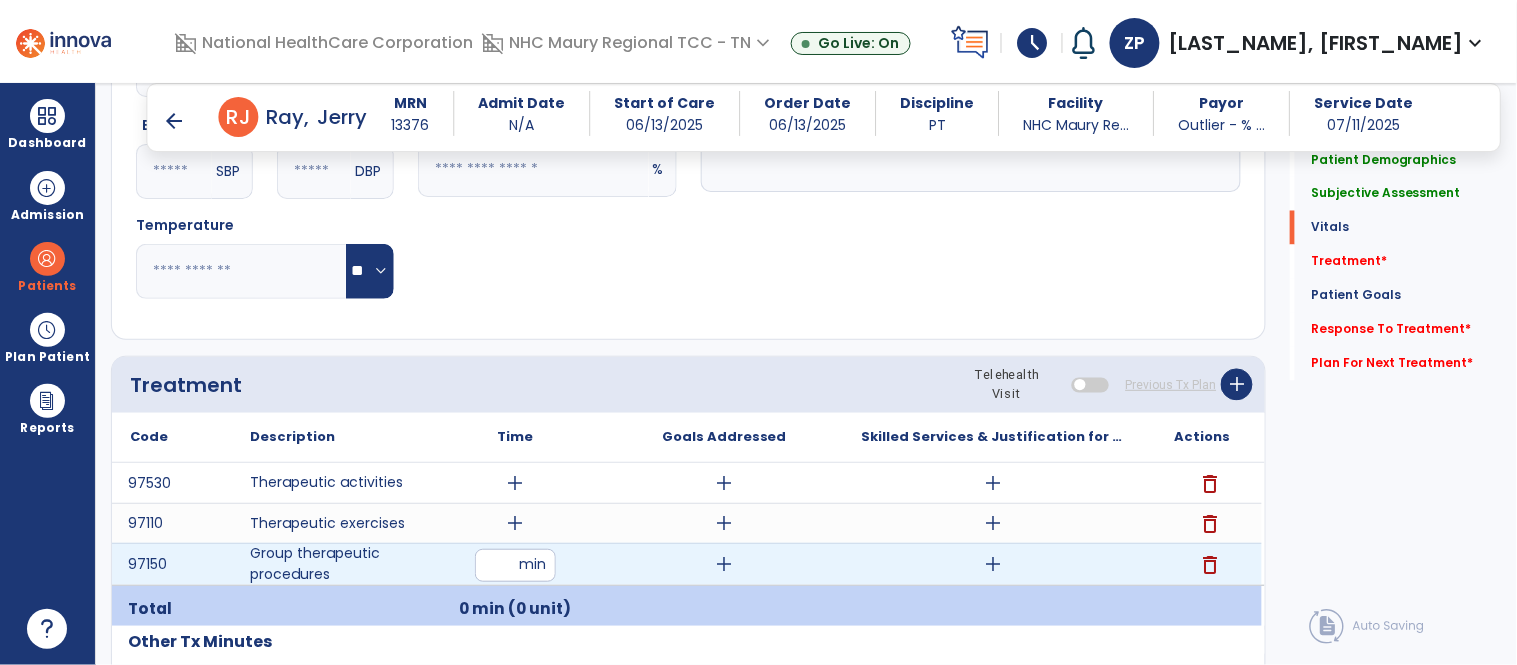 type on "**" 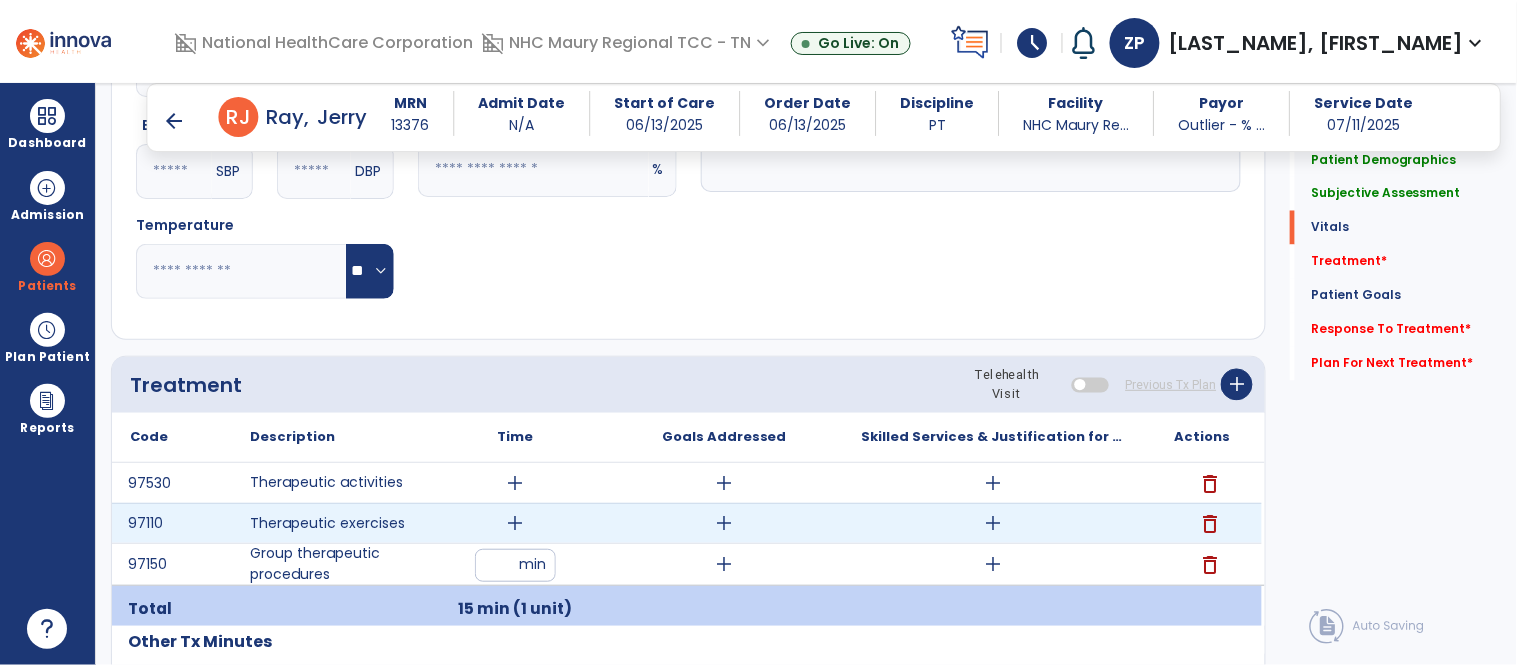 click on "add" at bounding box center [515, 523] 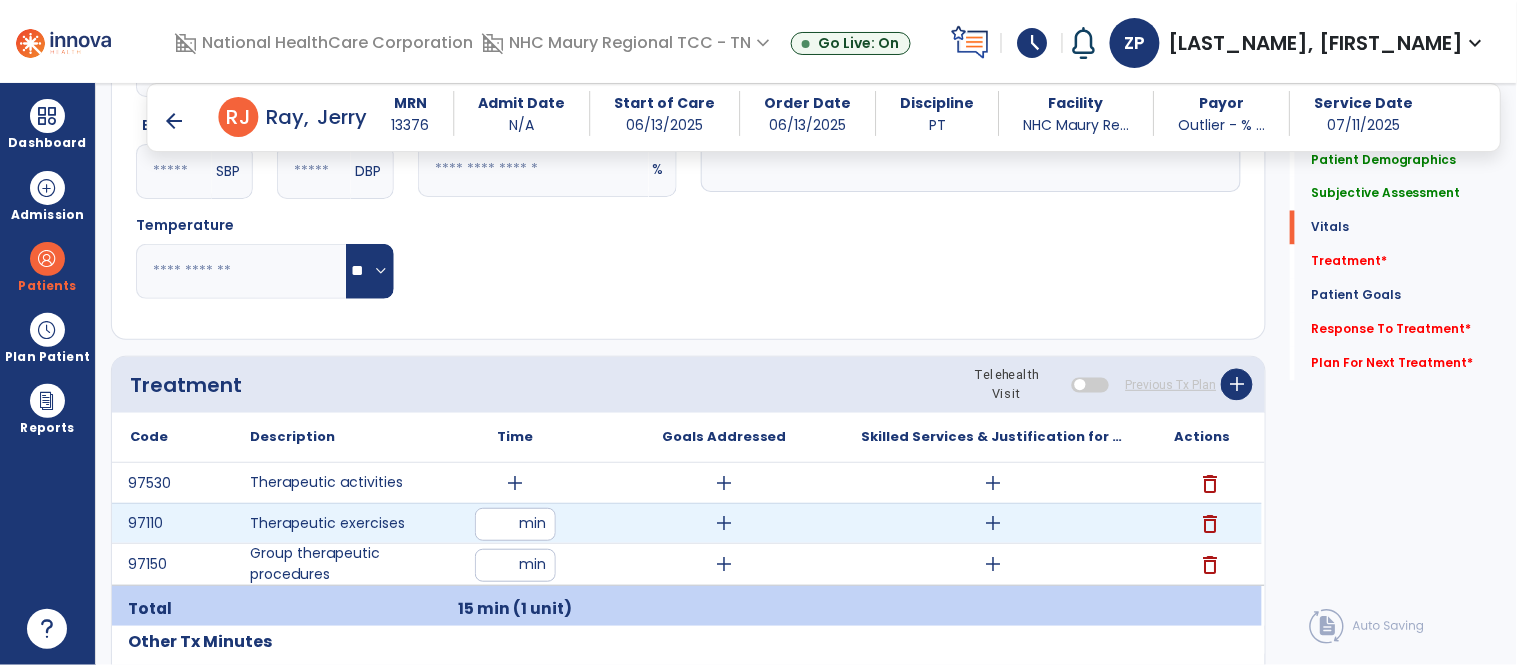 type on "**" 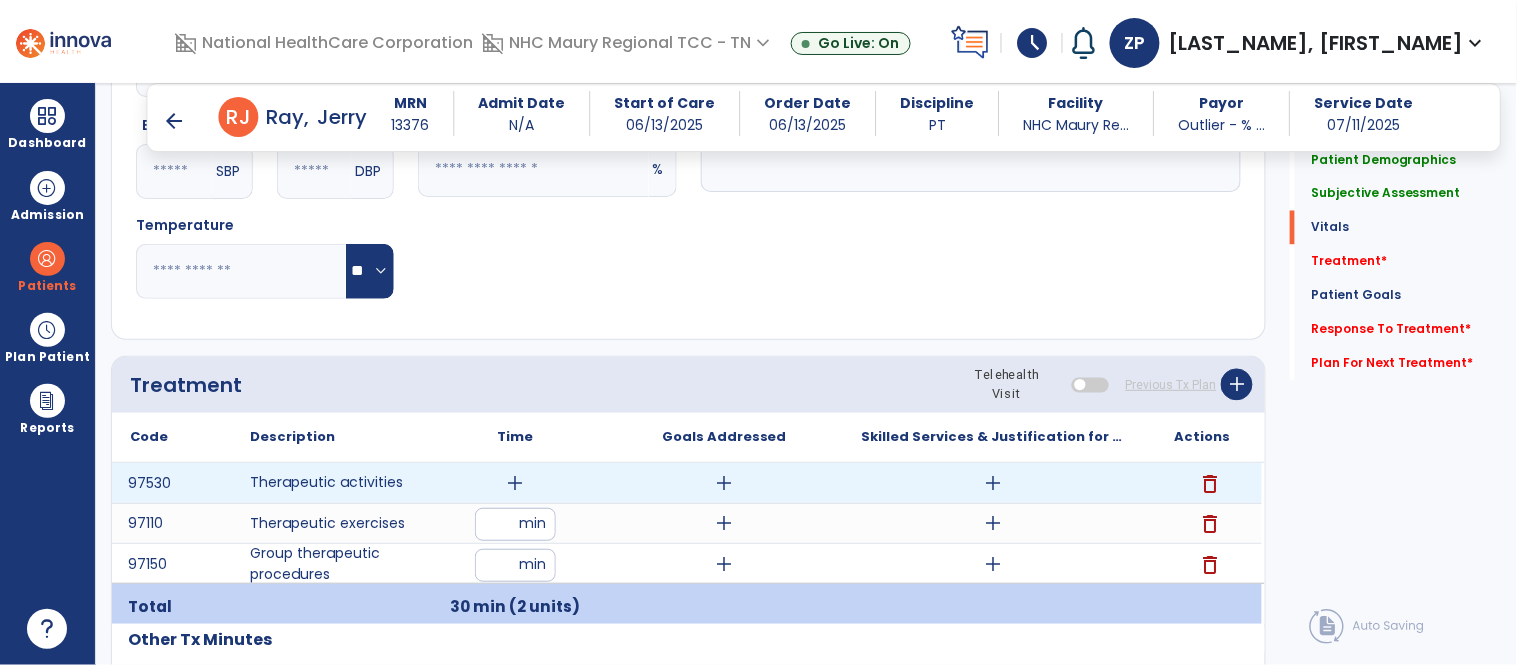 click on "add" at bounding box center (515, 483) 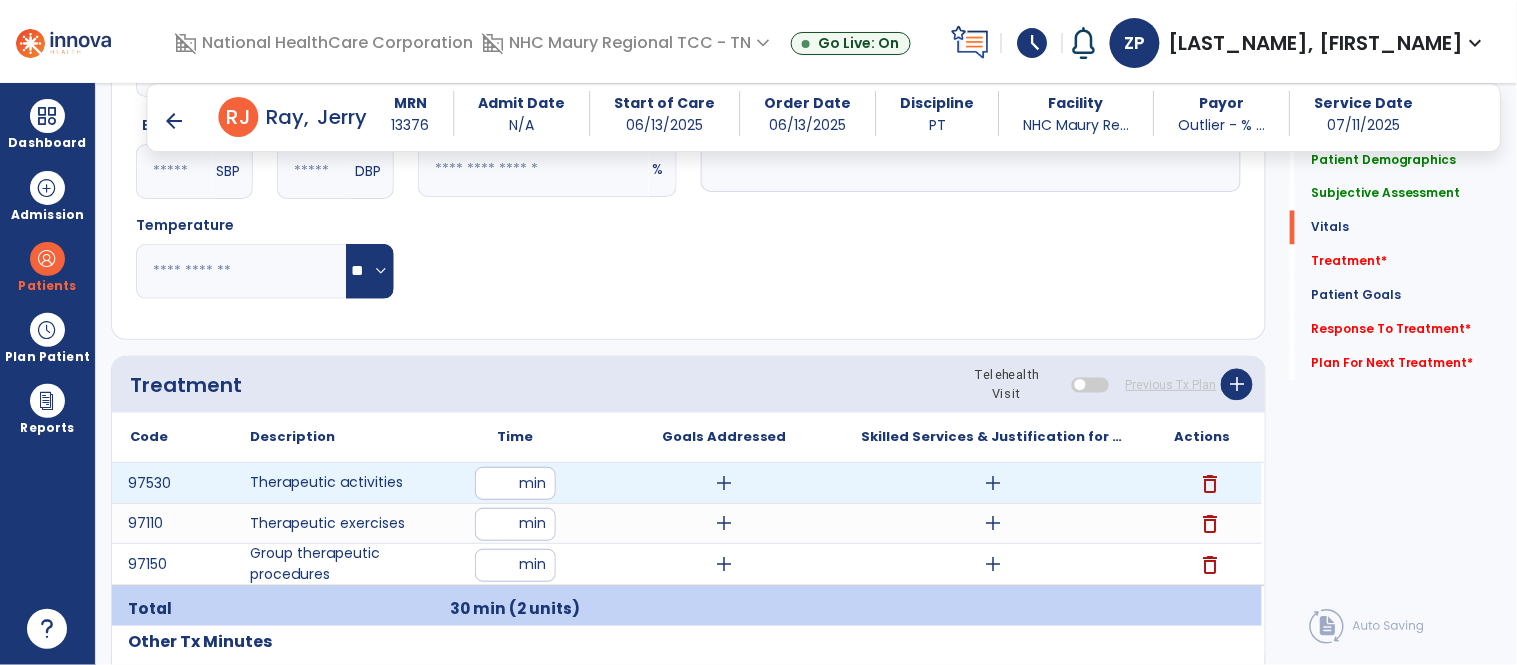 type on "**" 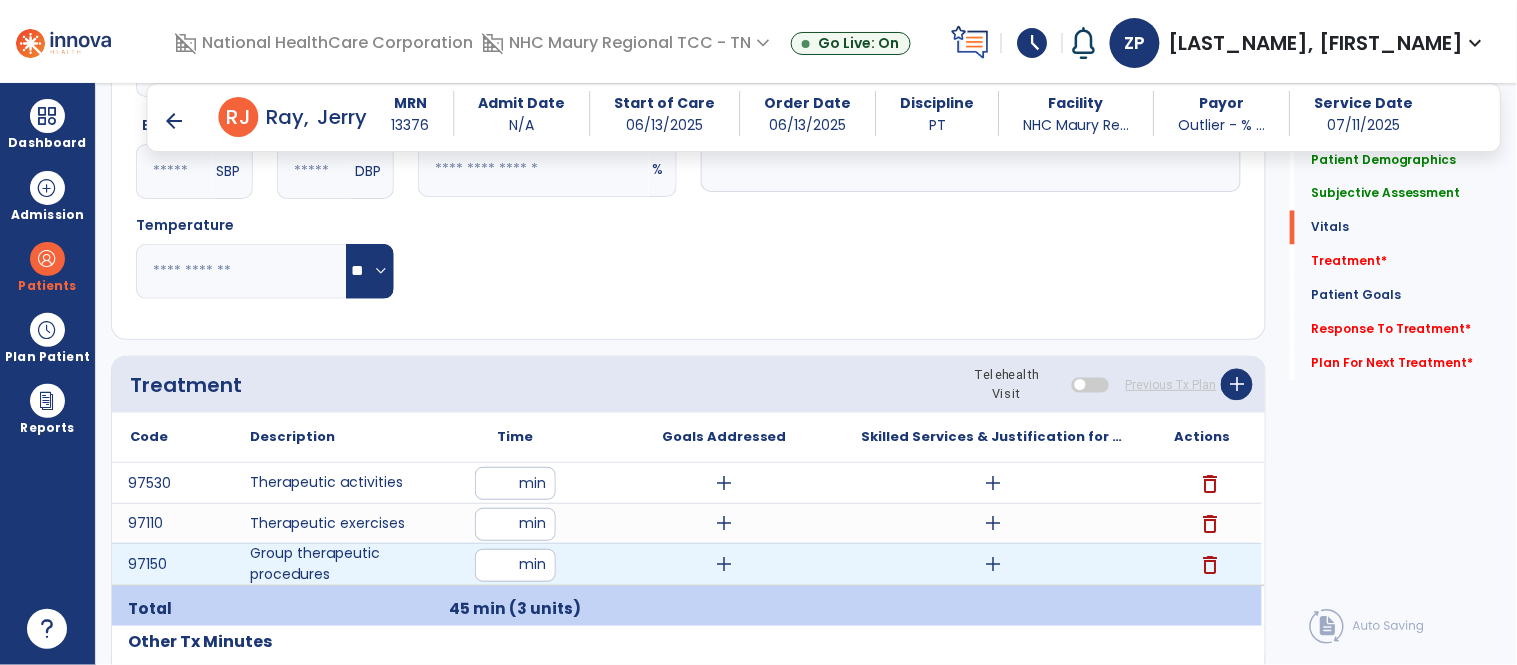 click on "add" at bounding box center (993, 564) 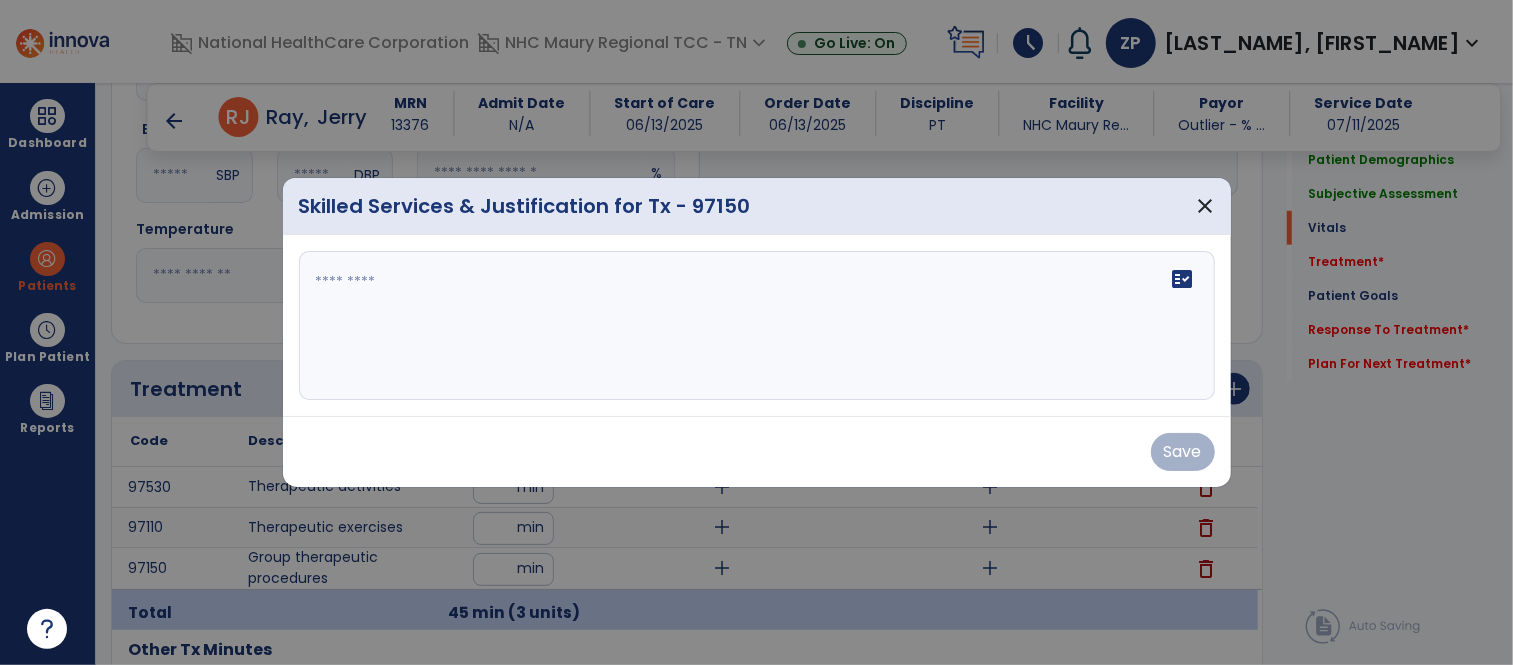 scroll, scrollTop: 893, scrollLeft: 0, axis: vertical 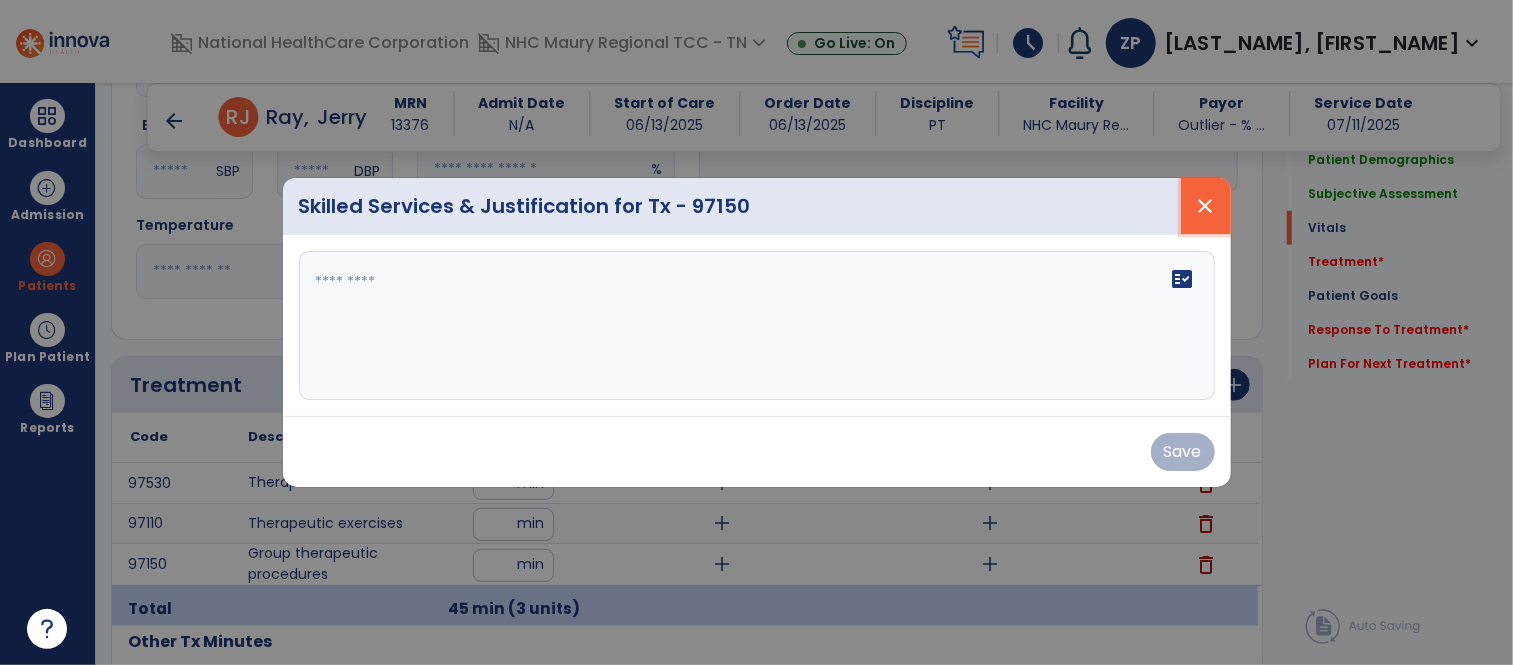 click on "close" at bounding box center (1206, 206) 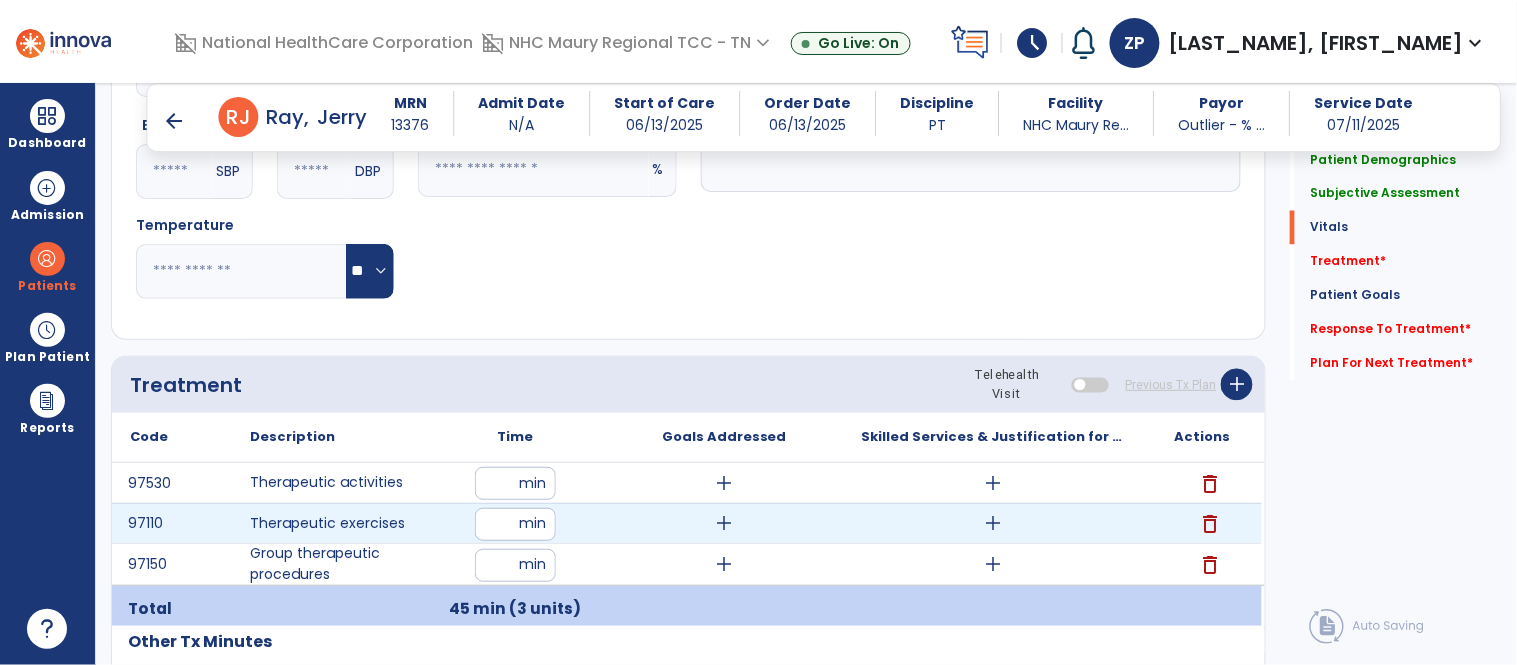 click on "add" at bounding box center [993, 523] 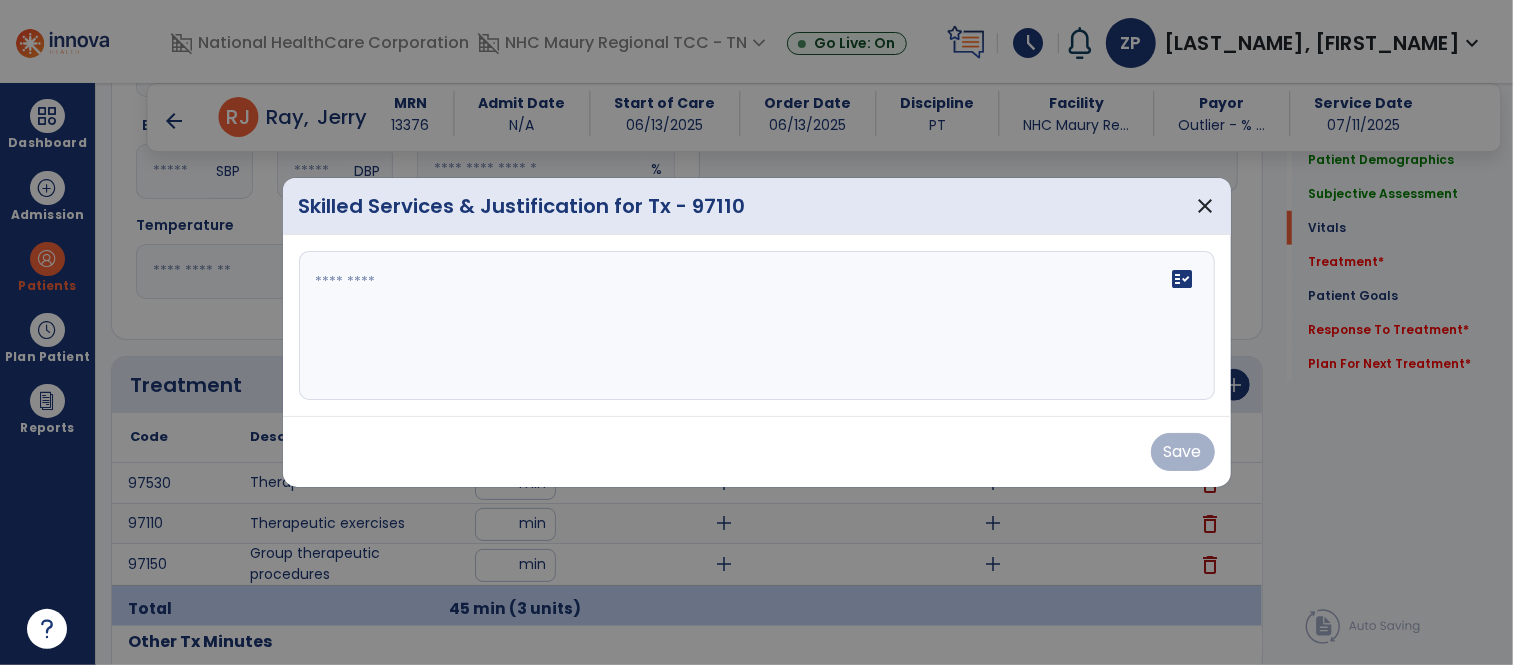 scroll, scrollTop: 893, scrollLeft: 0, axis: vertical 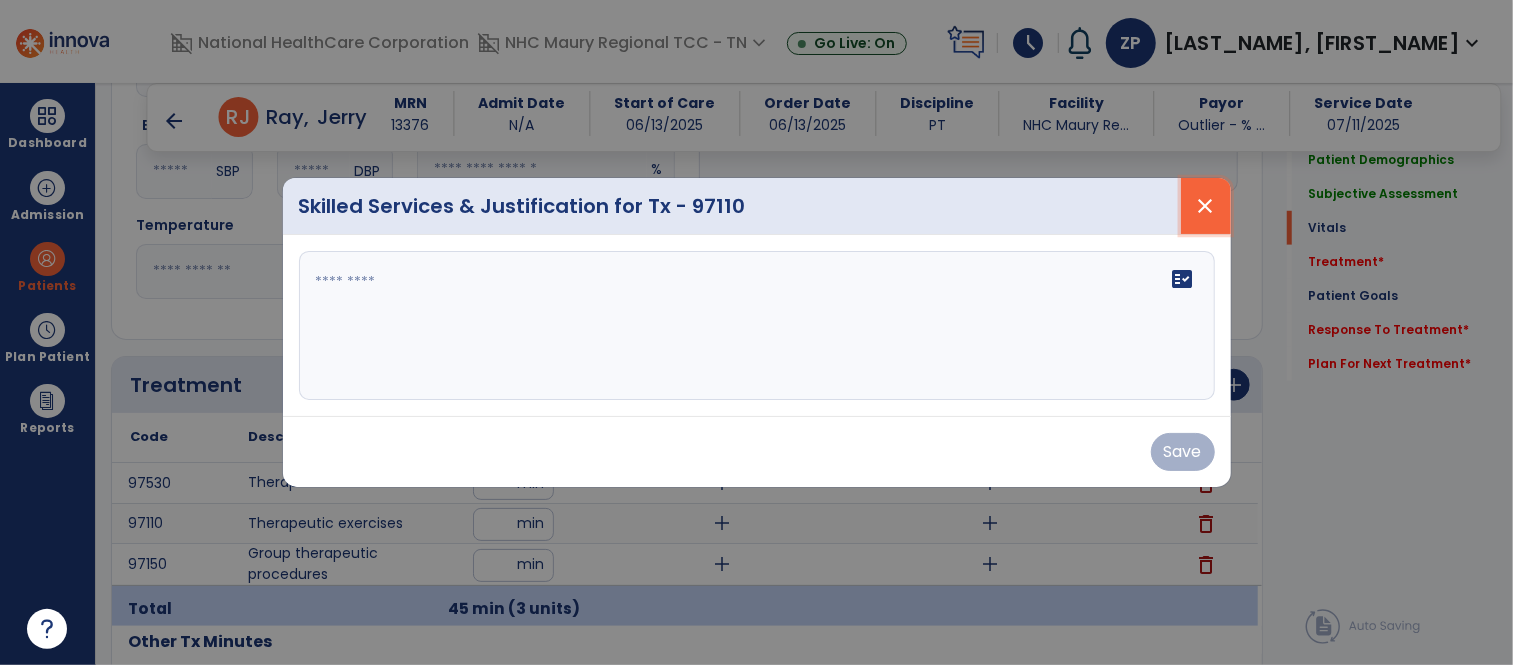 click on "close" at bounding box center [1206, 206] 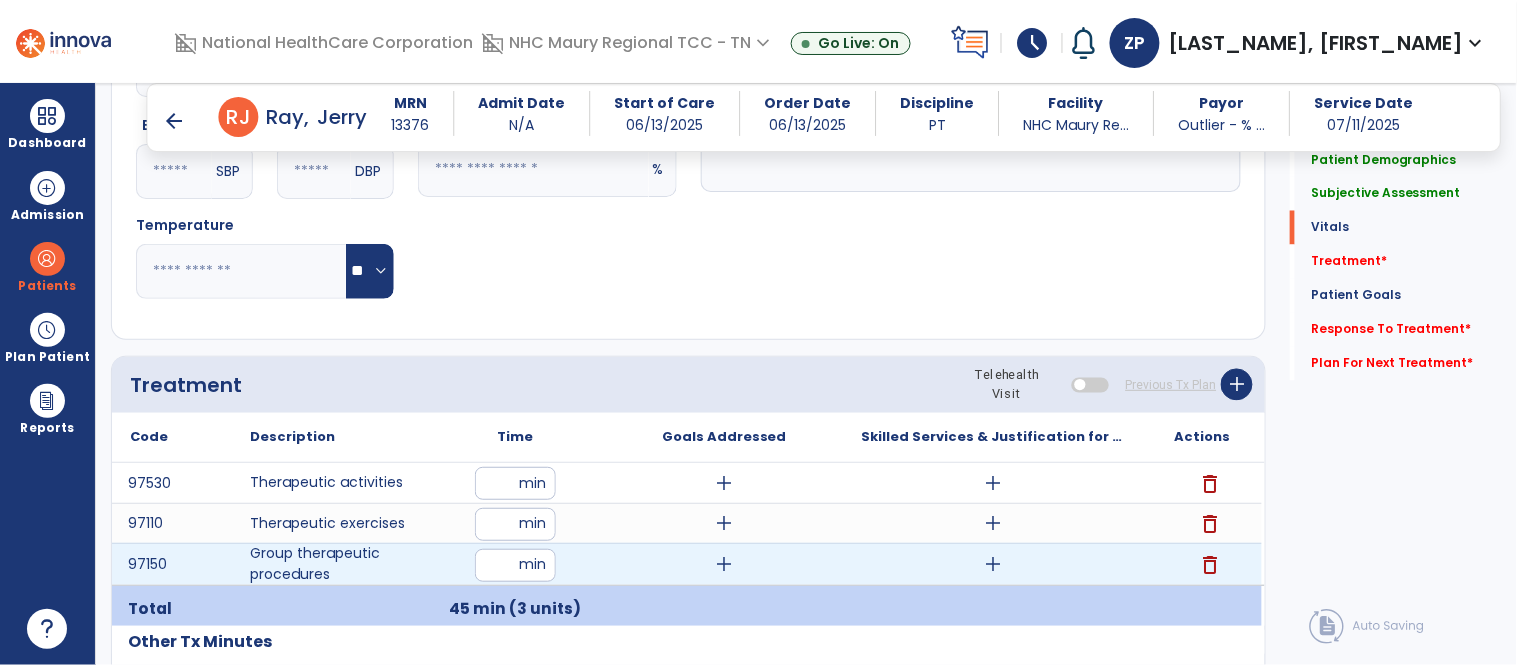 click on "add" at bounding box center [993, 564] 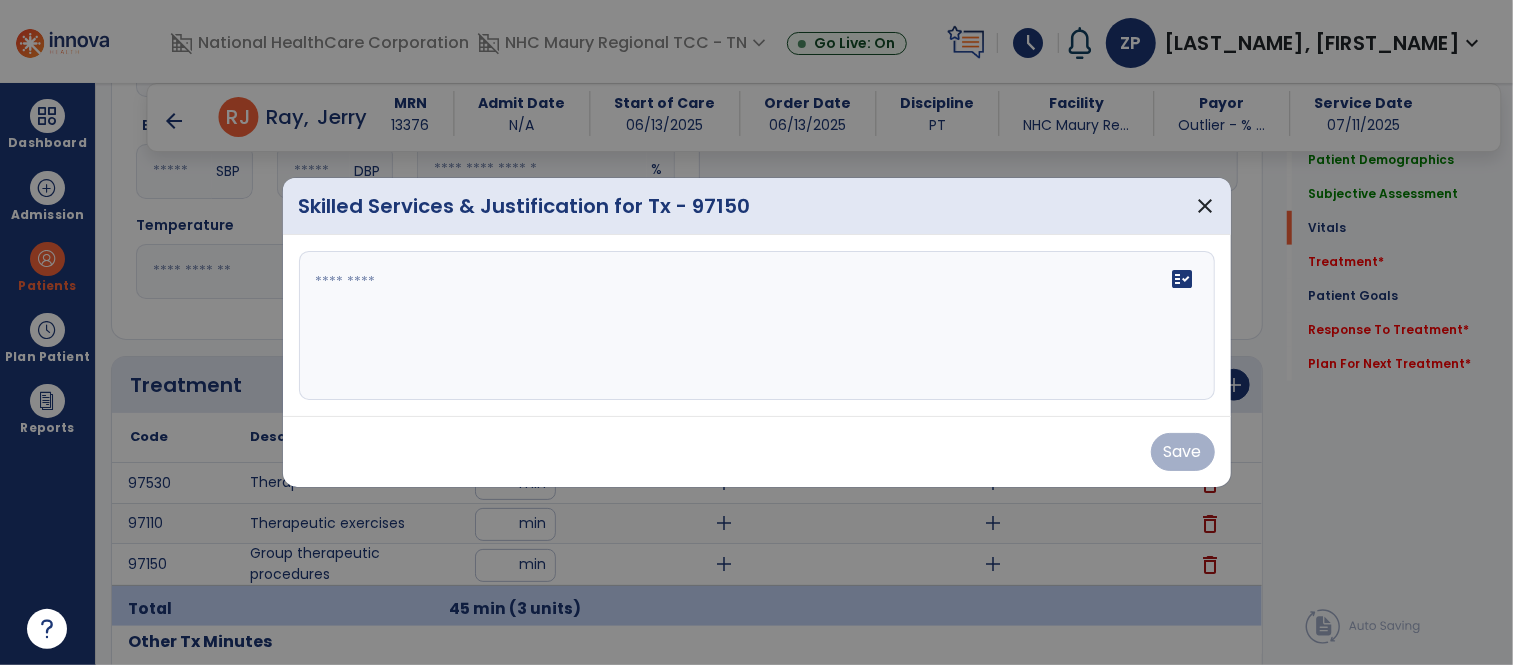 scroll, scrollTop: 893, scrollLeft: 0, axis: vertical 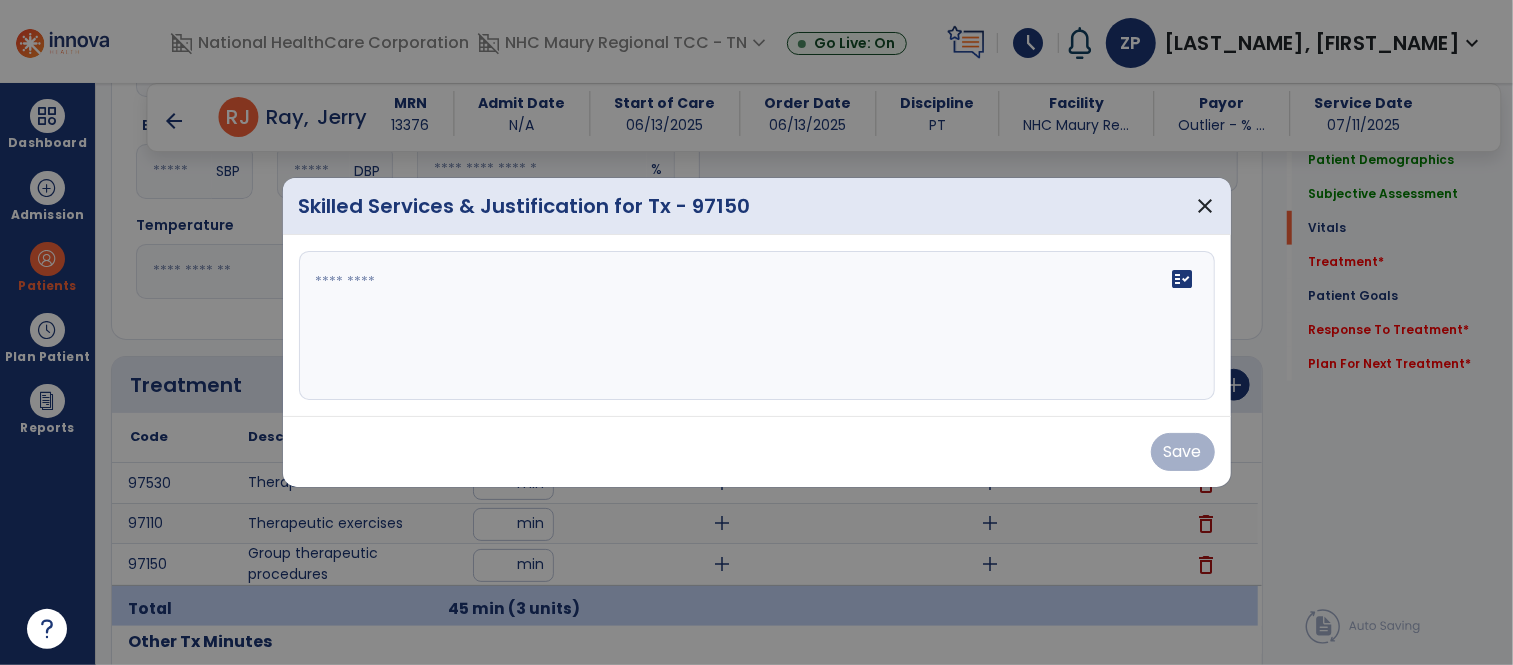 click on "fact_check" at bounding box center [757, 326] 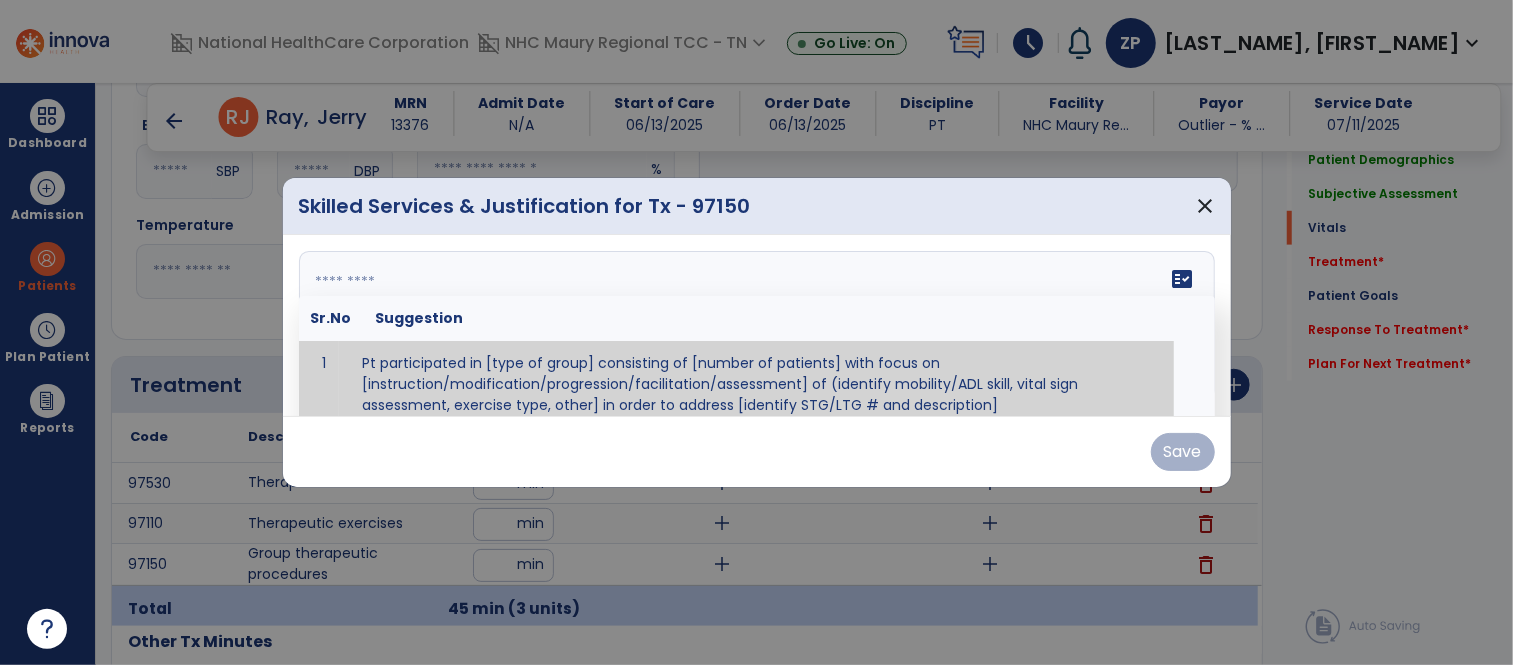 scroll, scrollTop: 11, scrollLeft: 0, axis: vertical 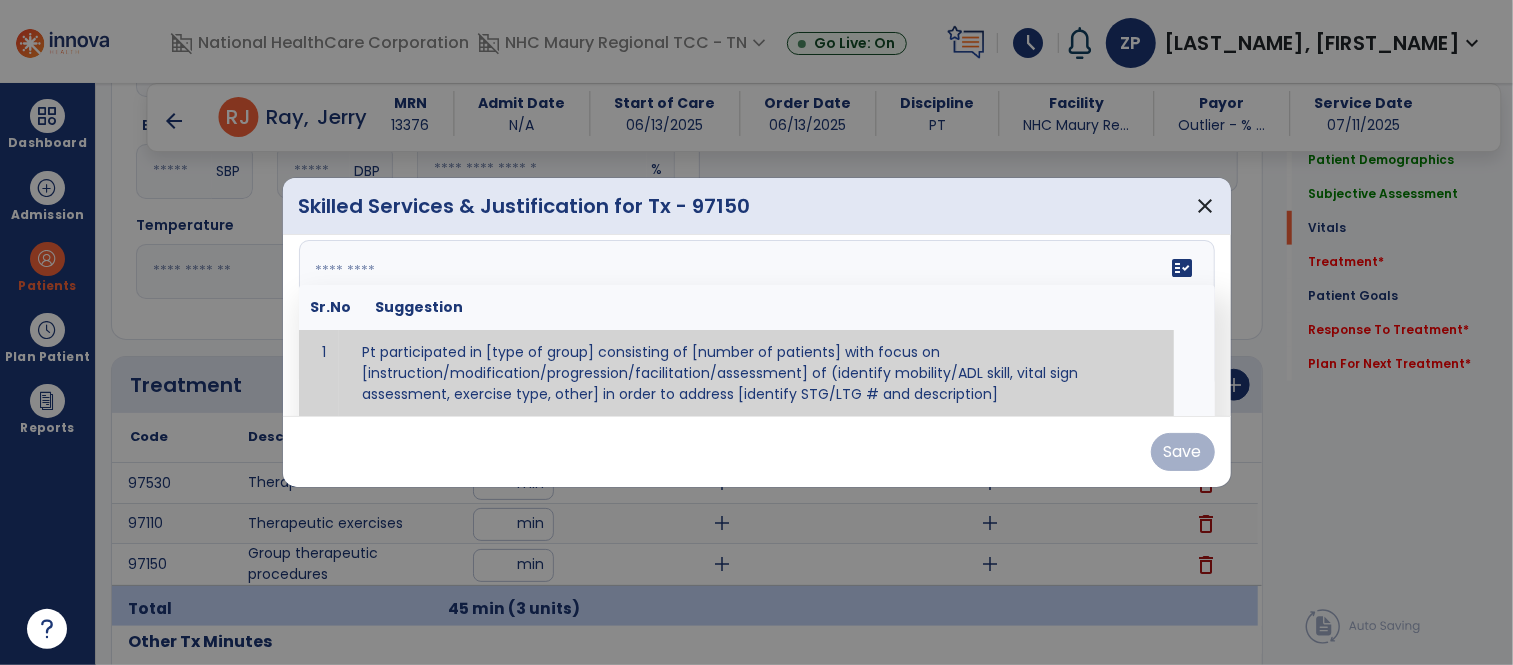paste on "**********" 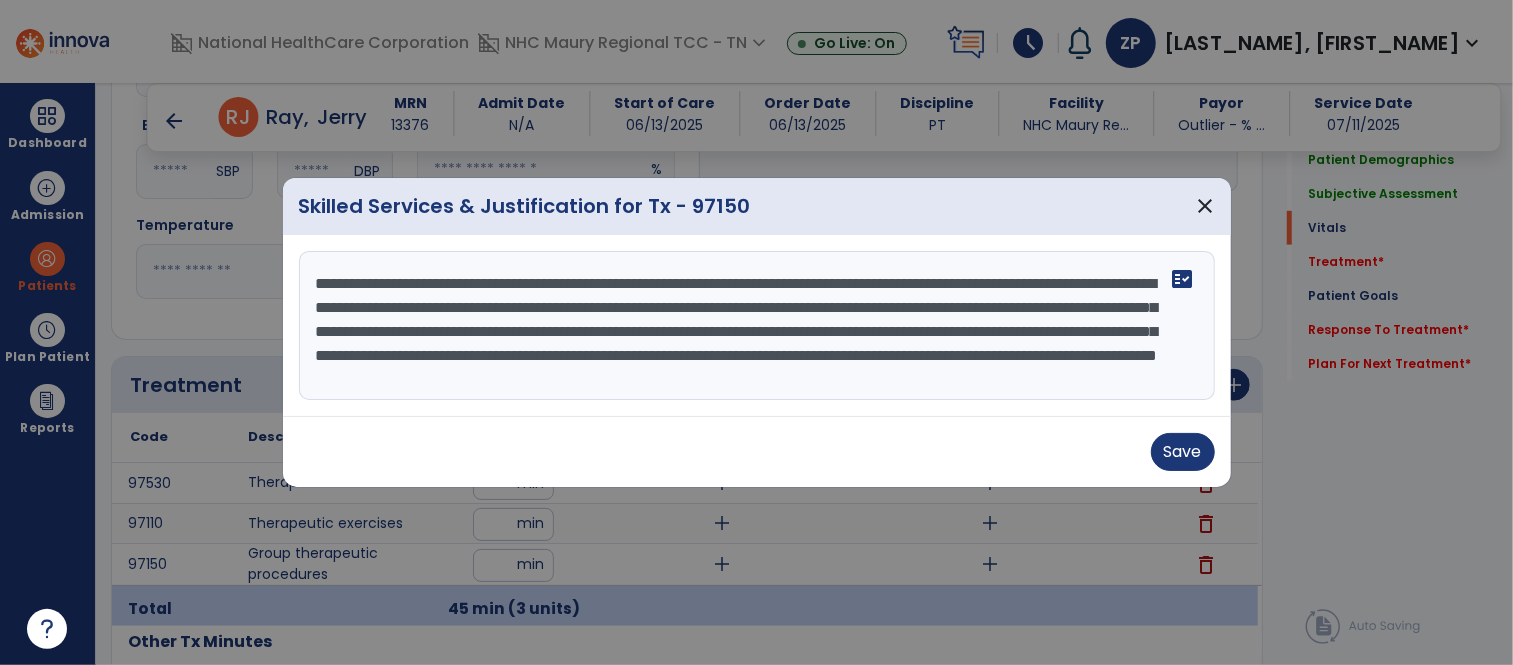 scroll, scrollTop: 14, scrollLeft: 0, axis: vertical 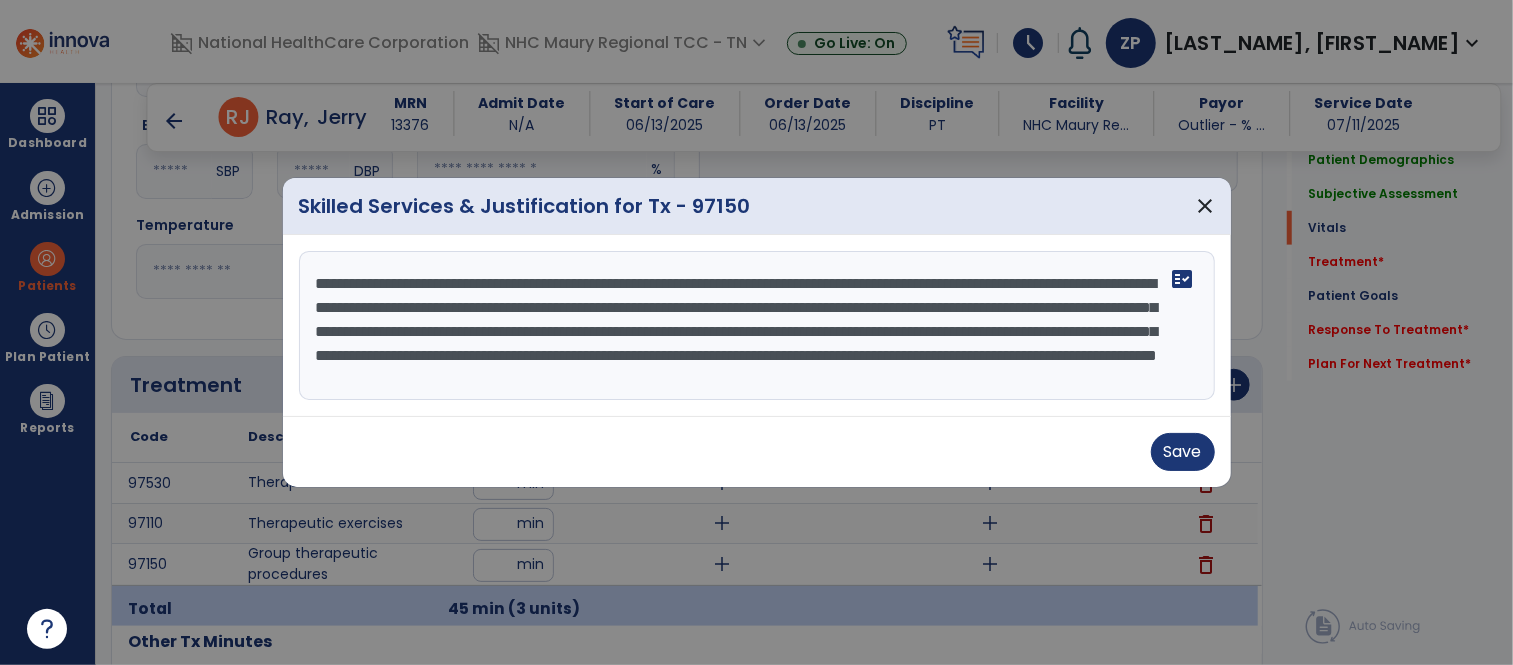 click on "**********" at bounding box center (757, 326) 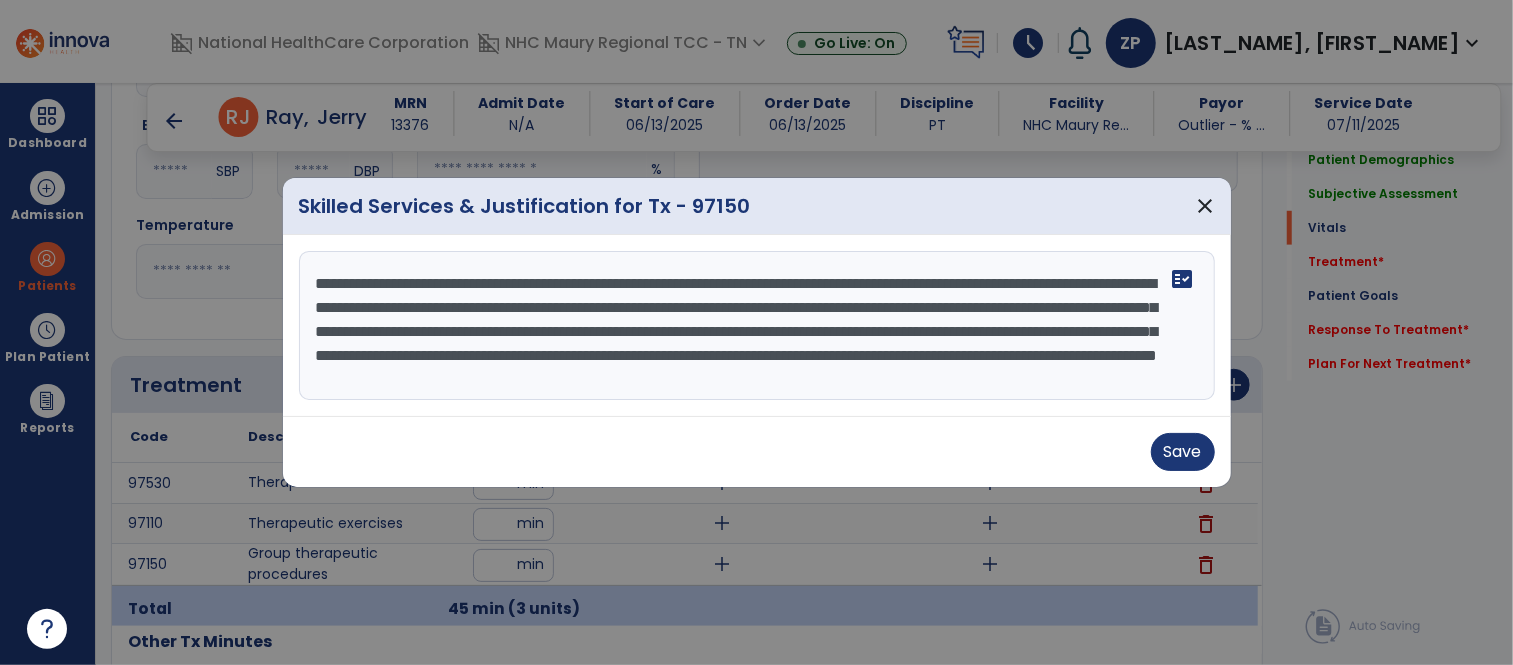 scroll, scrollTop: 23, scrollLeft: 0, axis: vertical 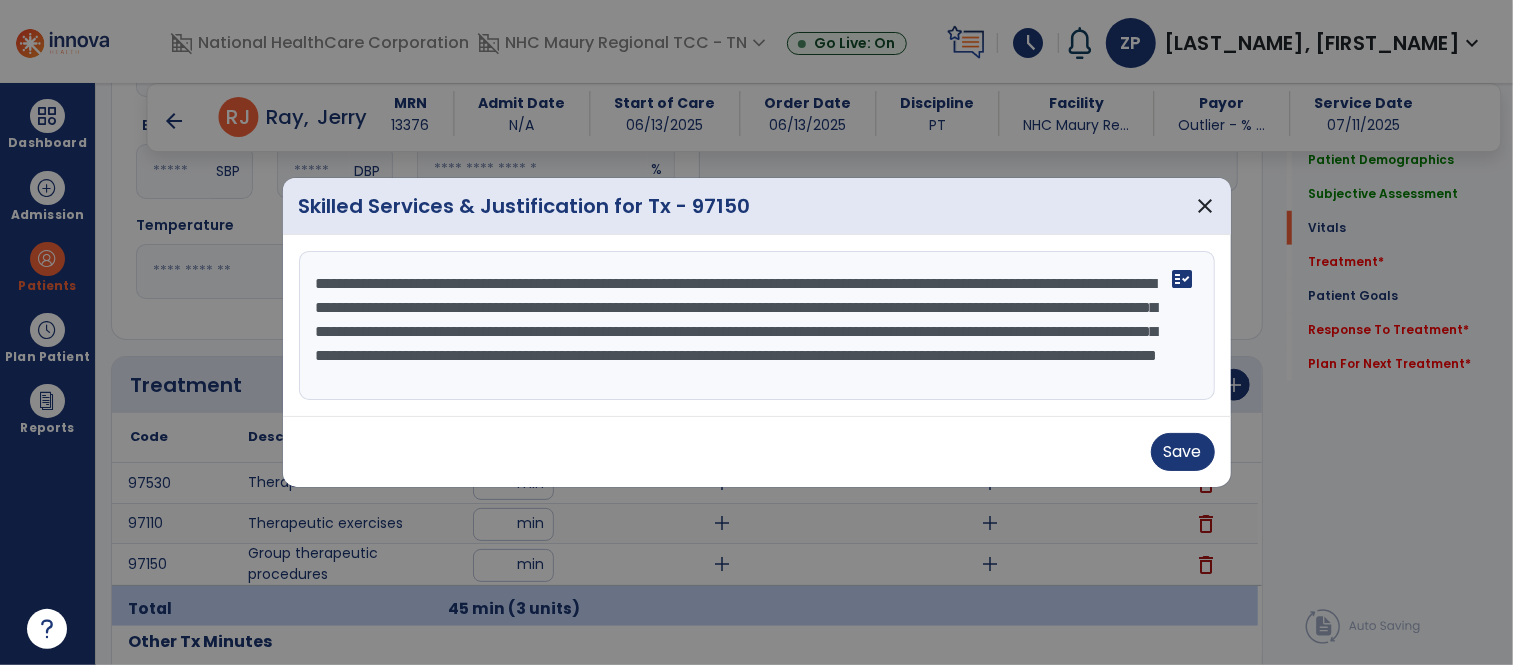 click on "**********" at bounding box center (757, 326) 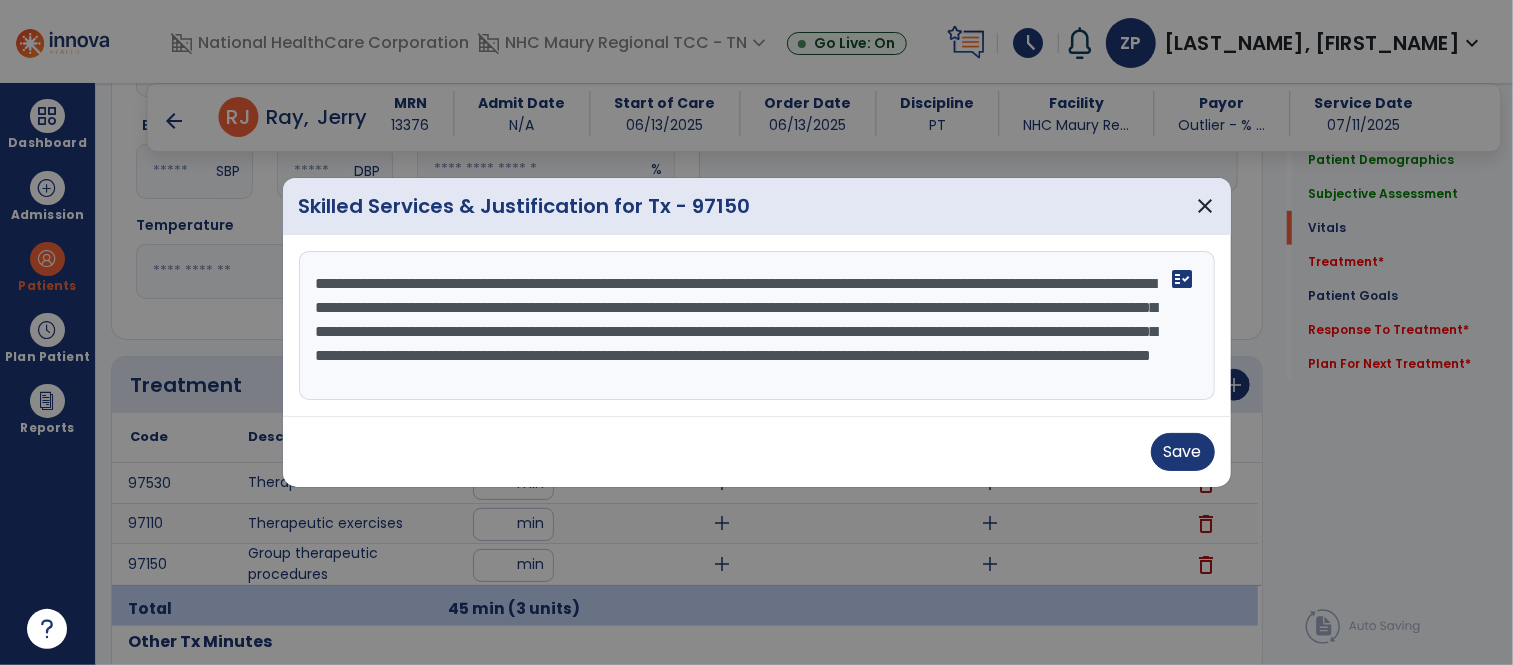 scroll, scrollTop: 18, scrollLeft: 0, axis: vertical 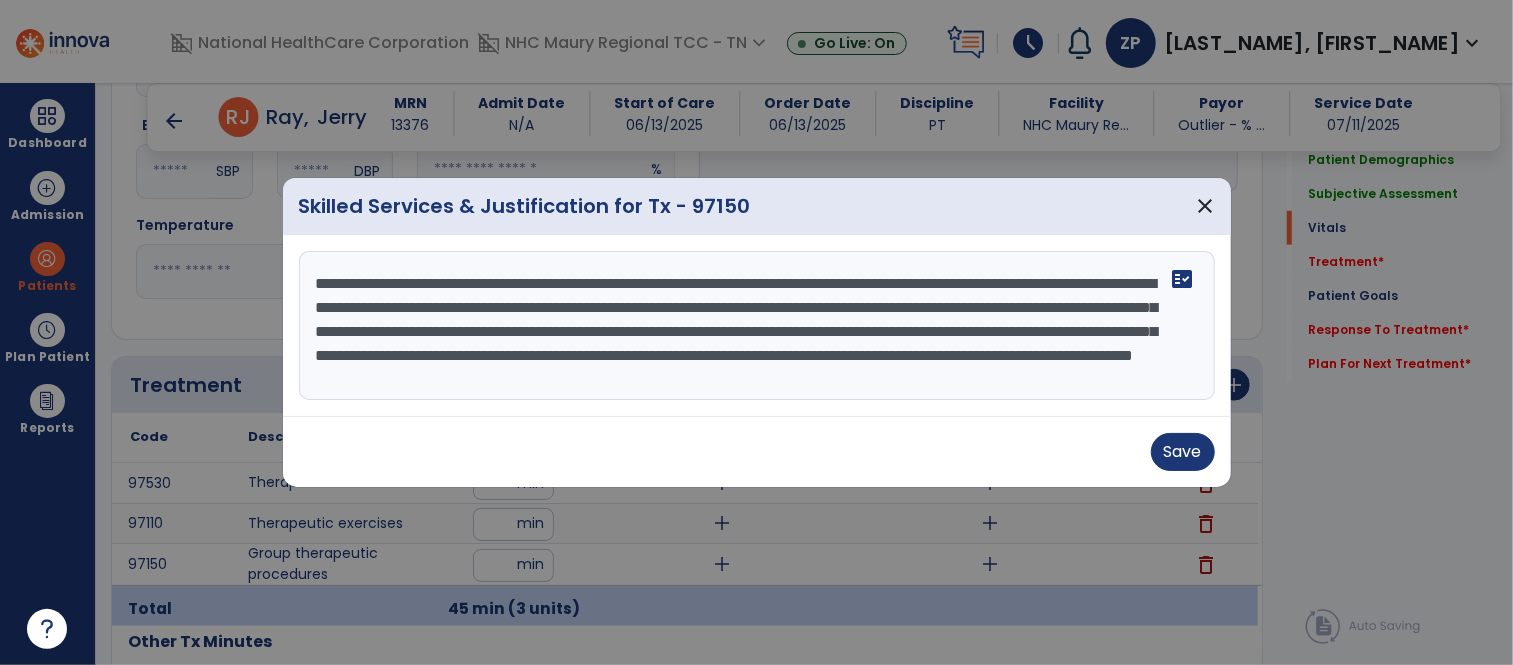 click on "**********" at bounding box center [757, 326] 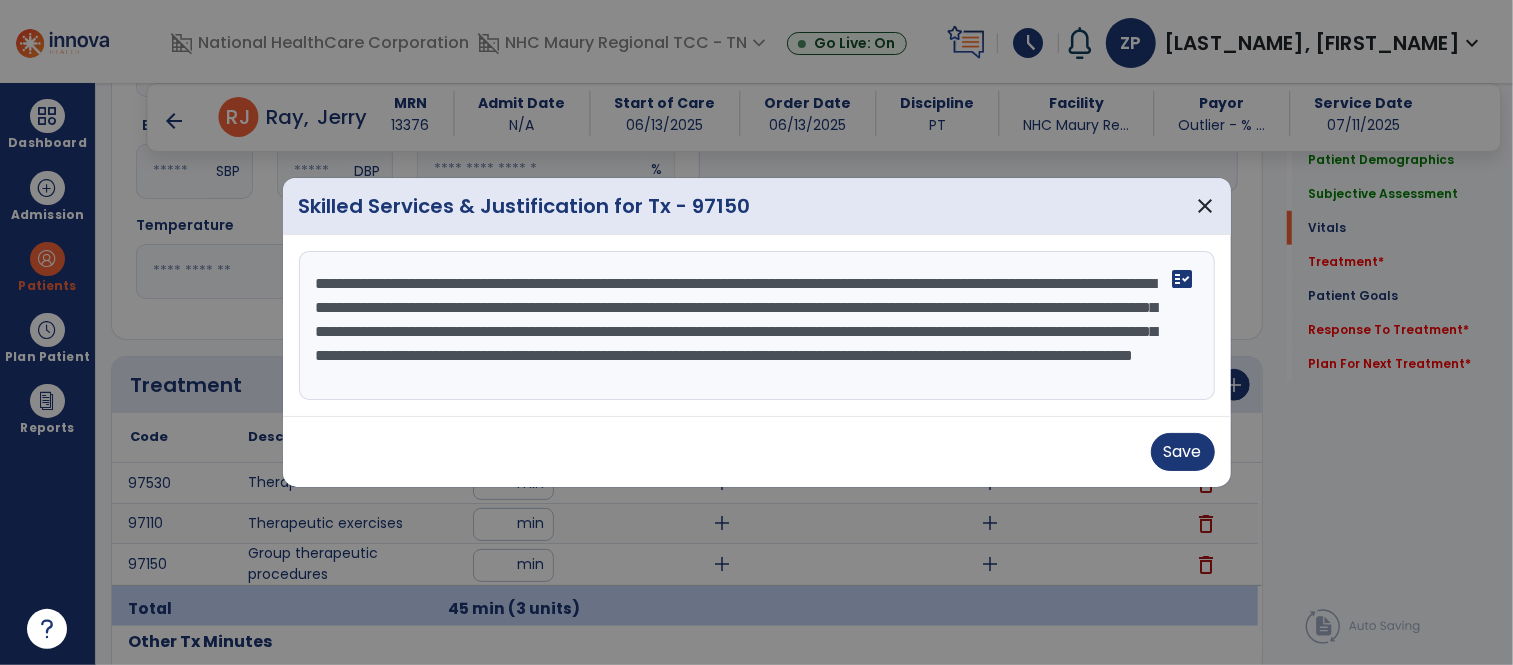 scroll, scrollTop: 24, scrollLeft: 0, axis: vertical 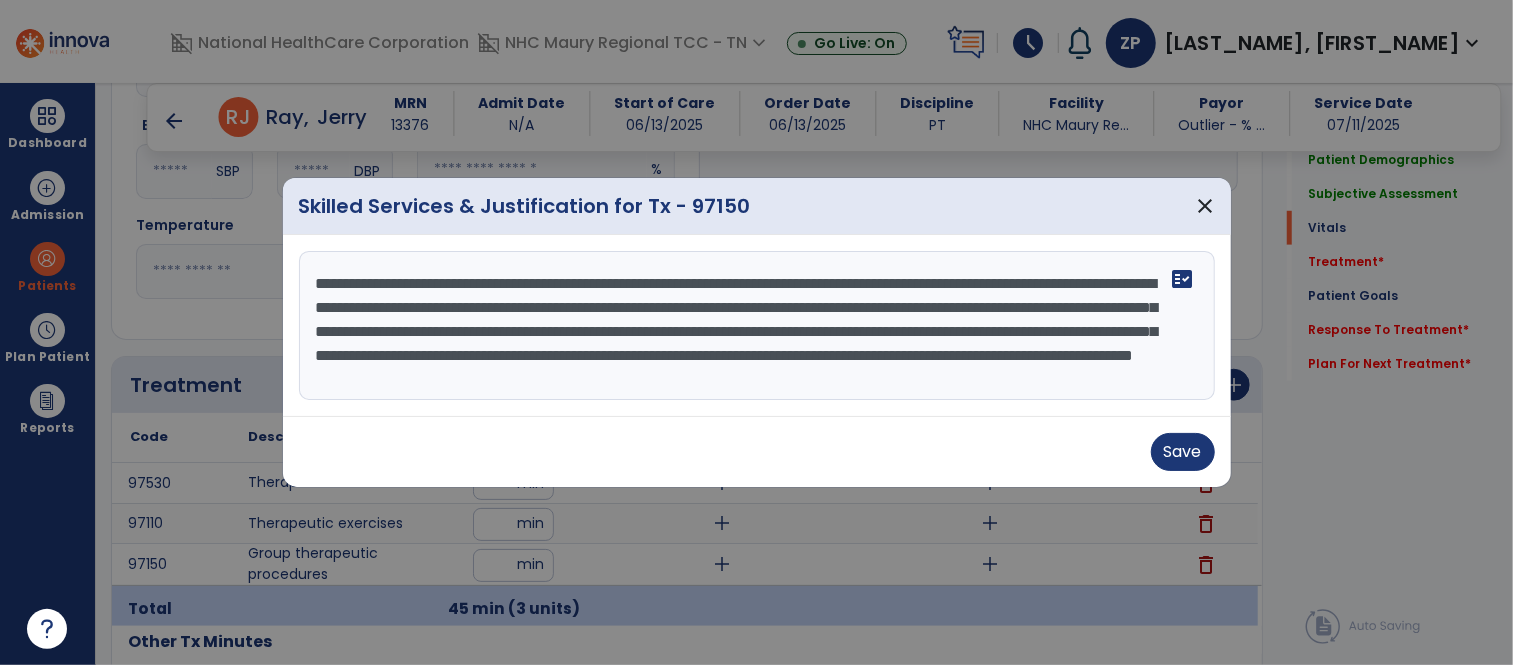 drag, startPoint x: 914, startPoint y: 287, endPoint x: 1050, endPoint y: 386, distance: 168.21712 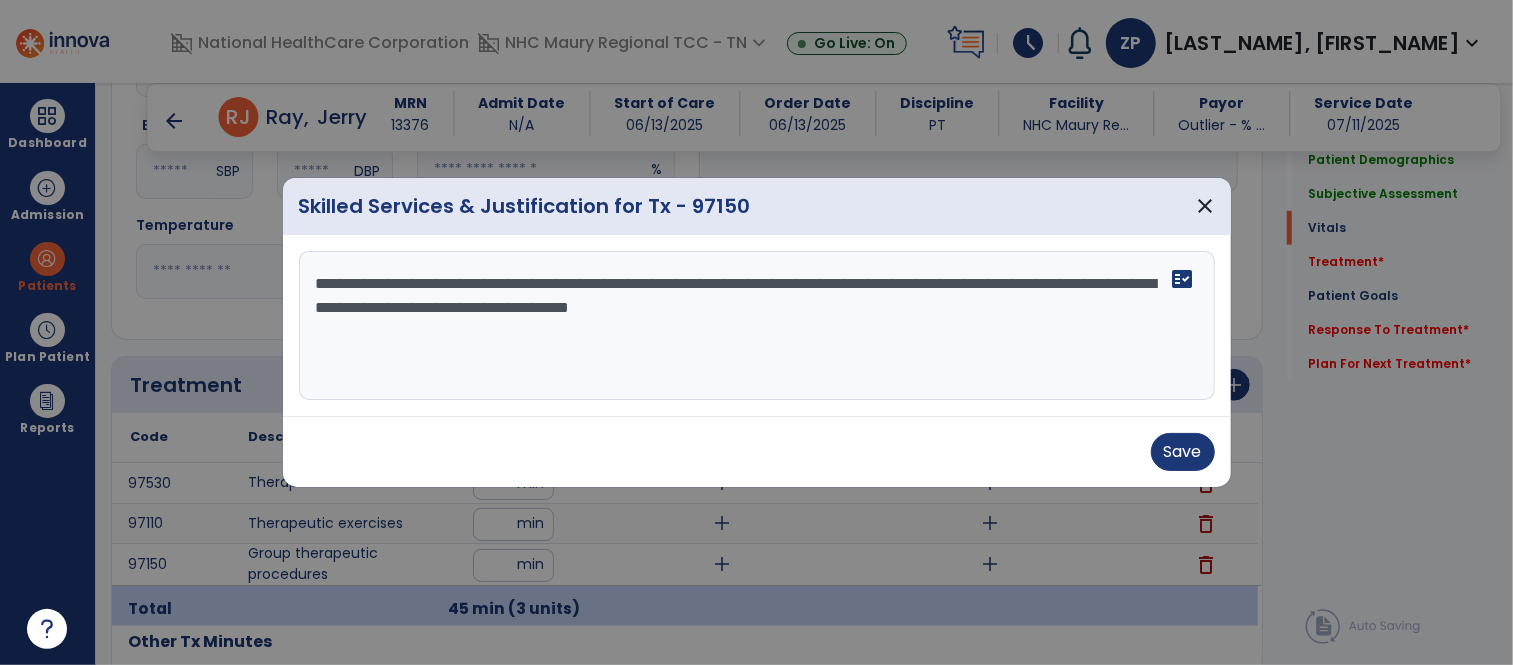 scroll, scrollTop: 0, scrollLeft: 0, axis: both 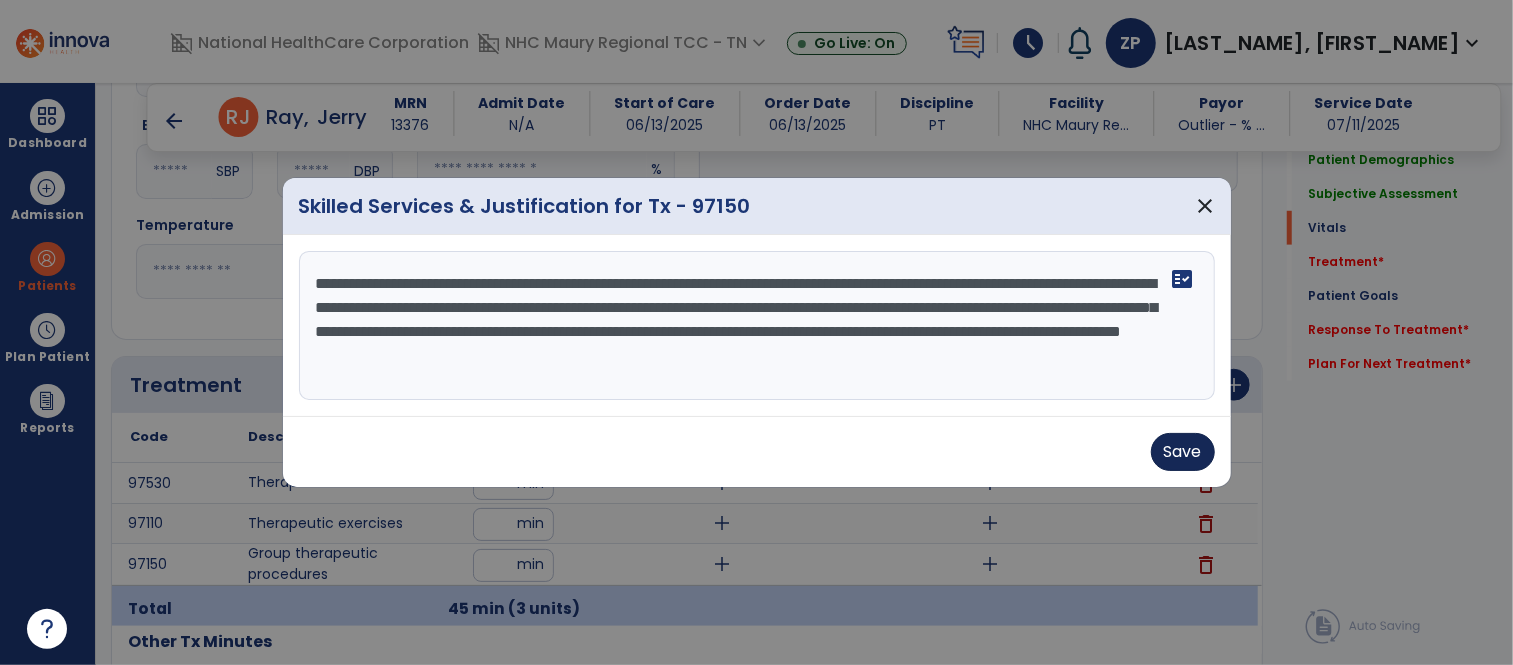 type on "**********" 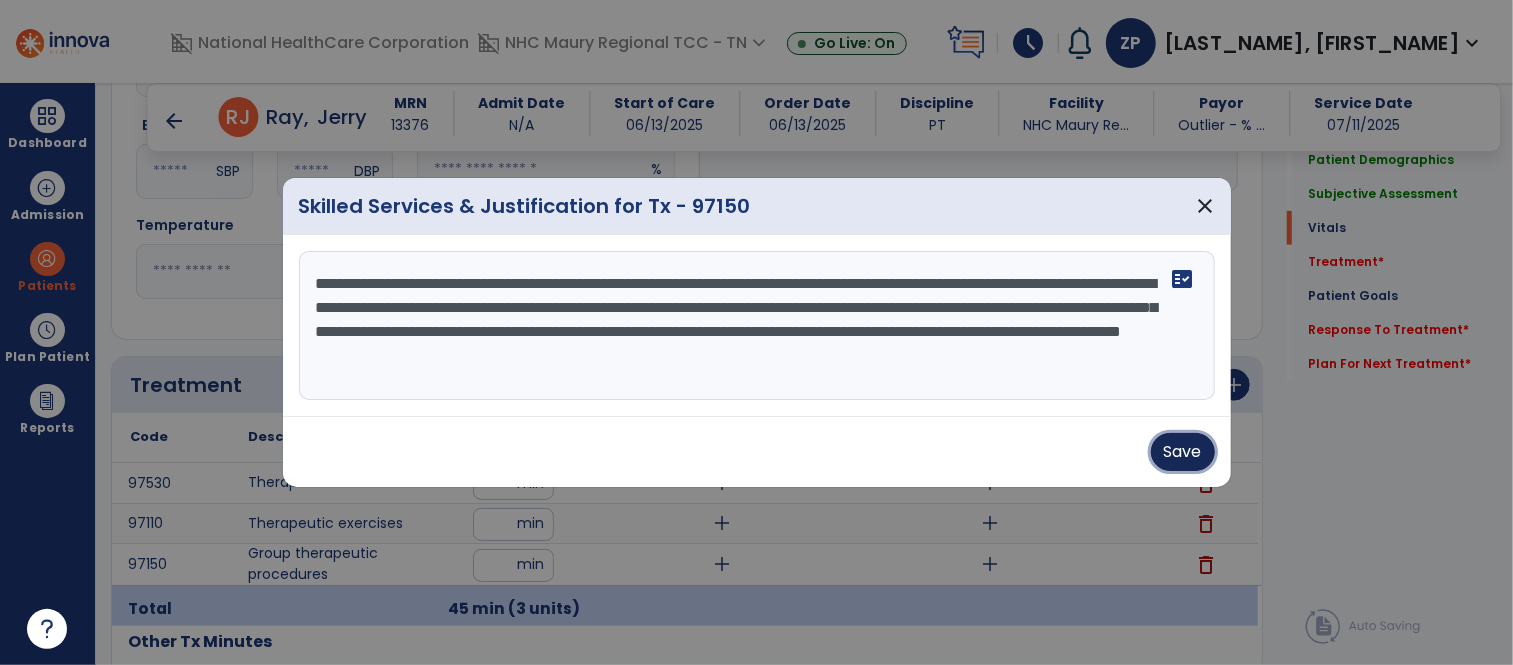 click on "Save" at bounding box center [1183, 452] 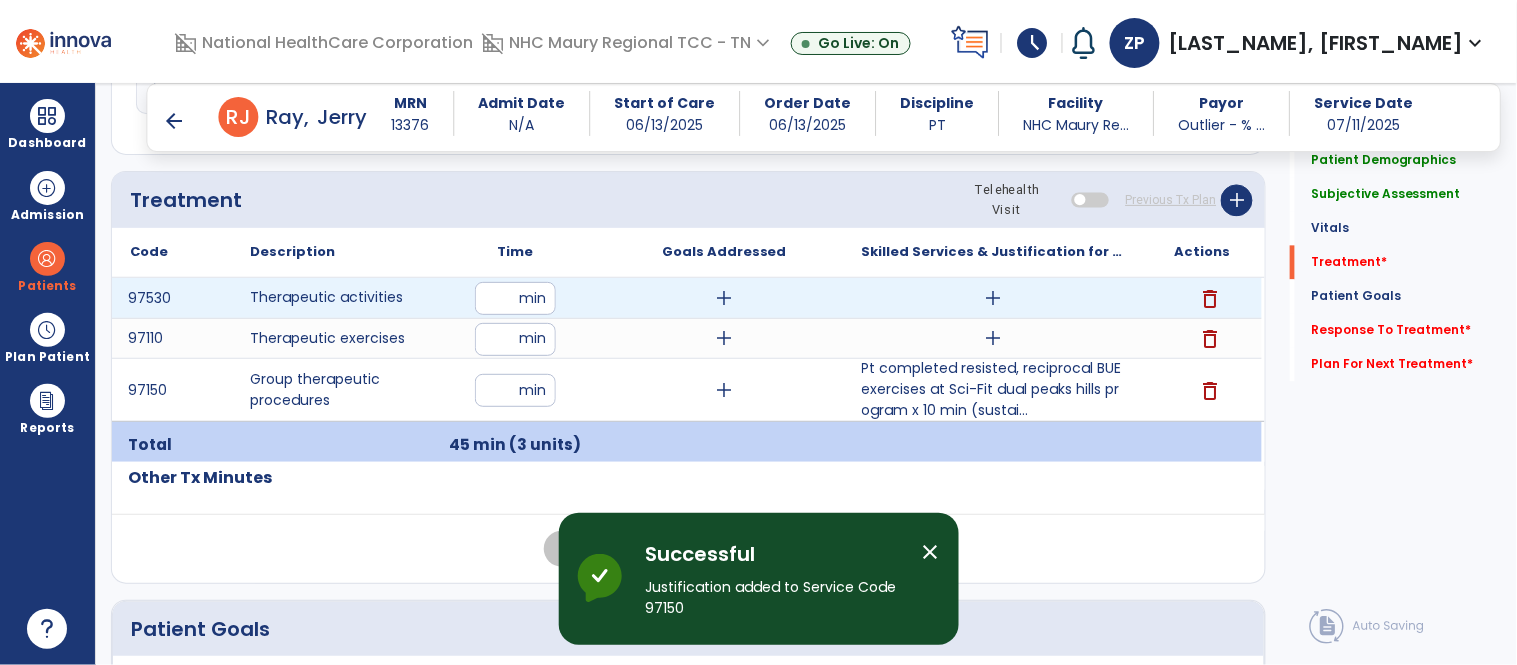 click on "add" at bounding box center [993, 298] 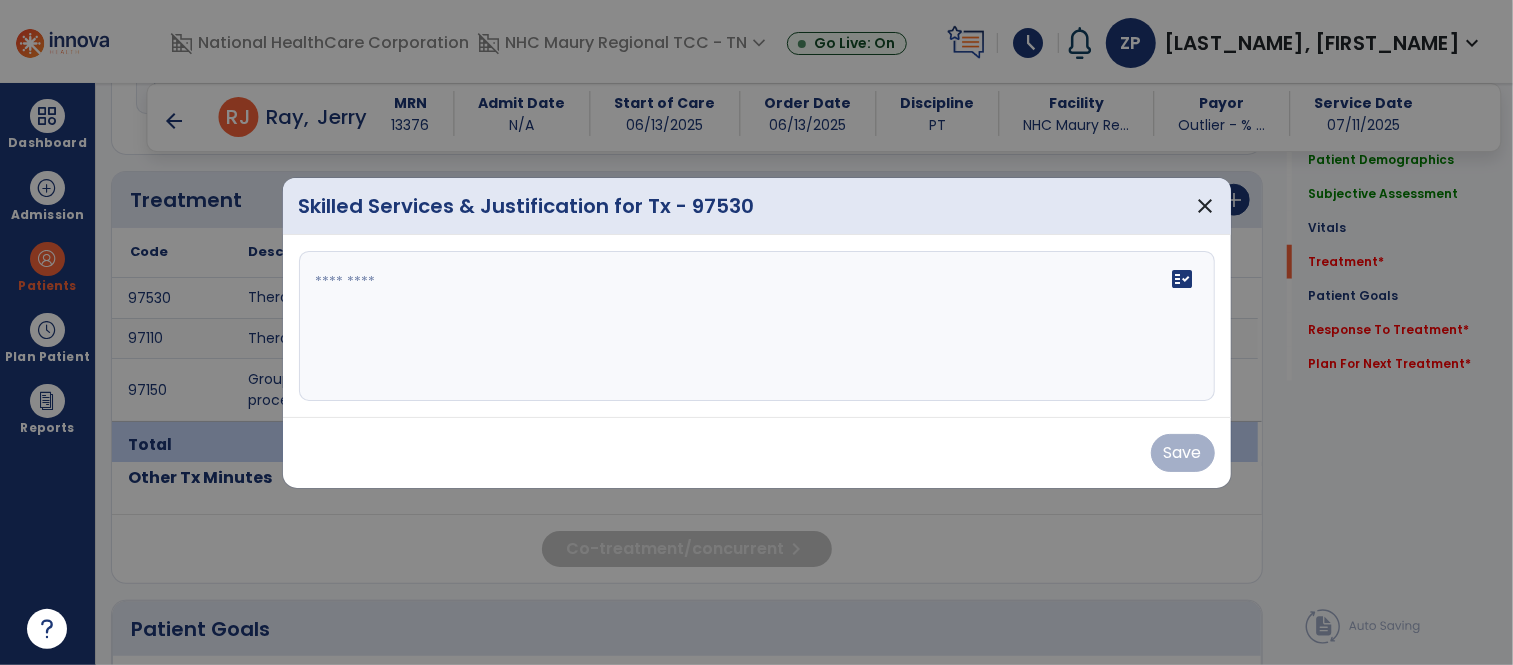 scroll, scrollTop: 1078, scrollLeft: 0, axis: vertical 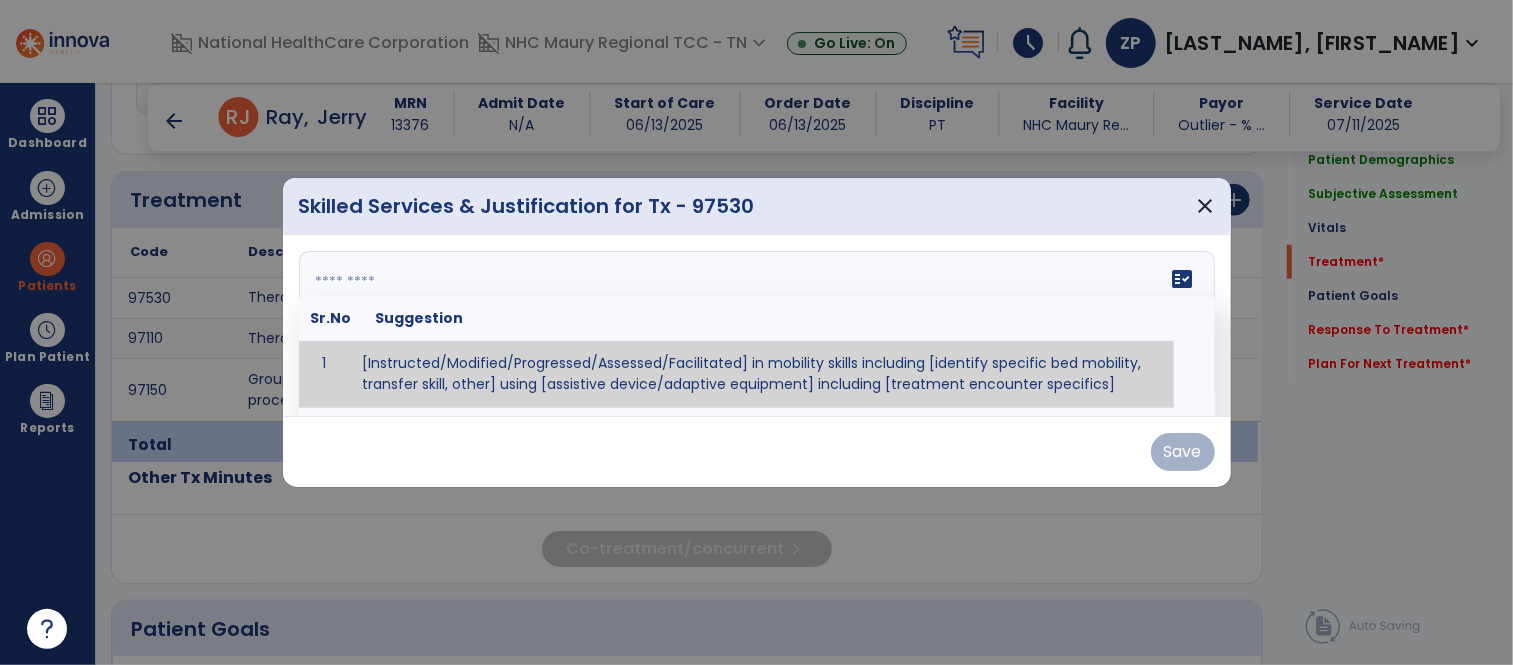 click at bounding box center (754, 326) 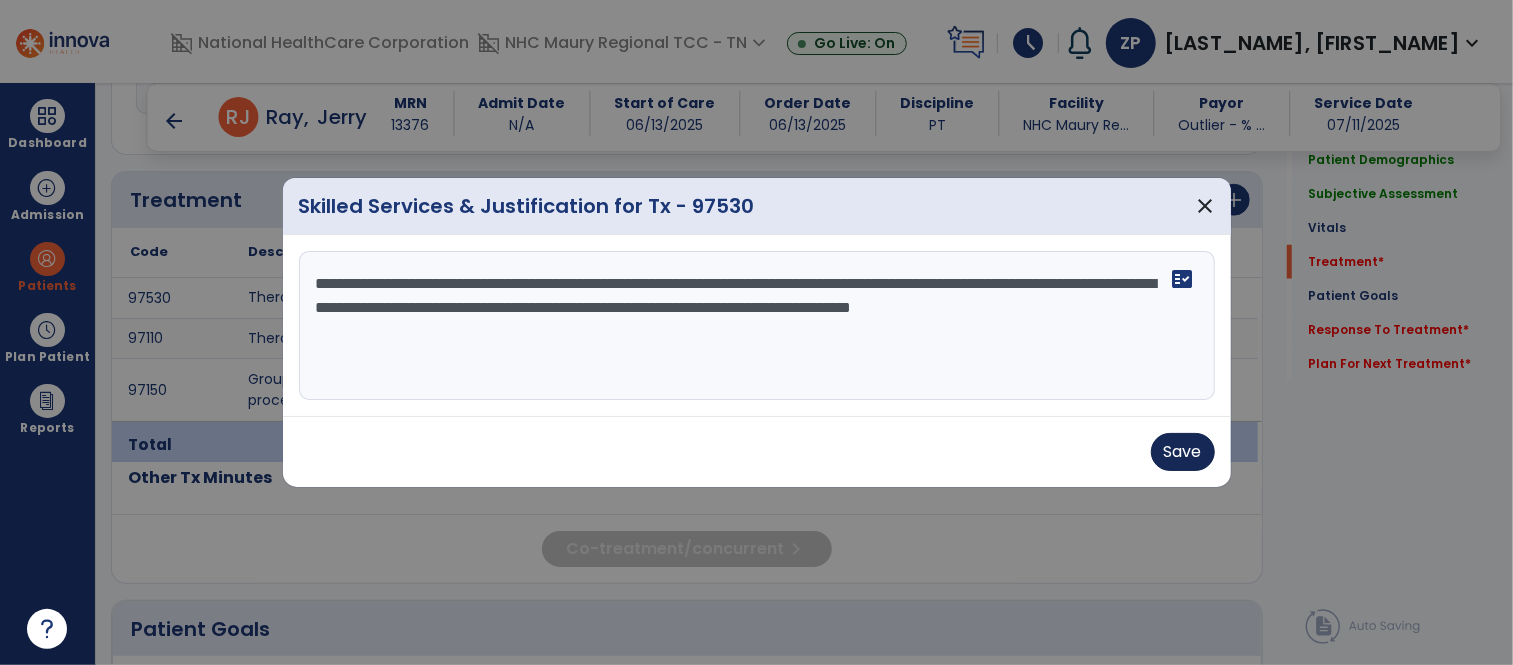 type on "**********" 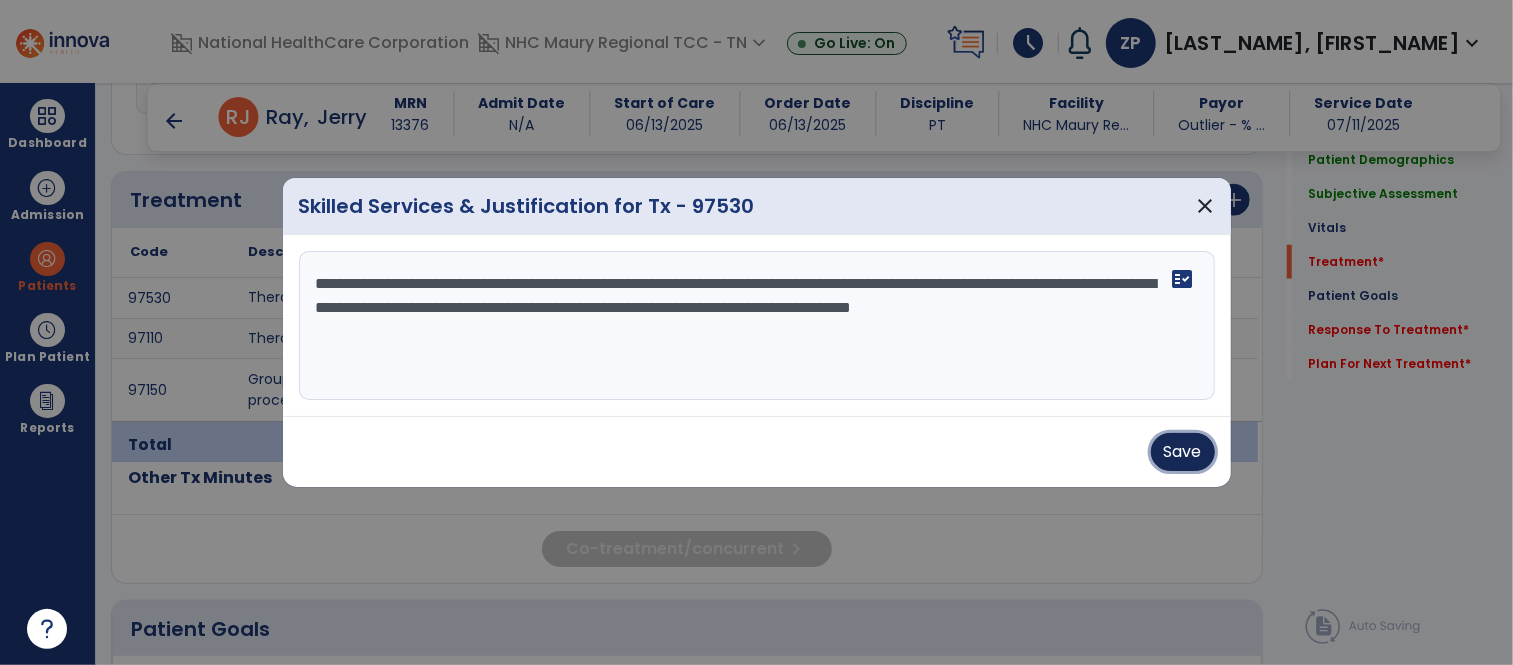 click on "Save" at bounding box center [1183, 452] 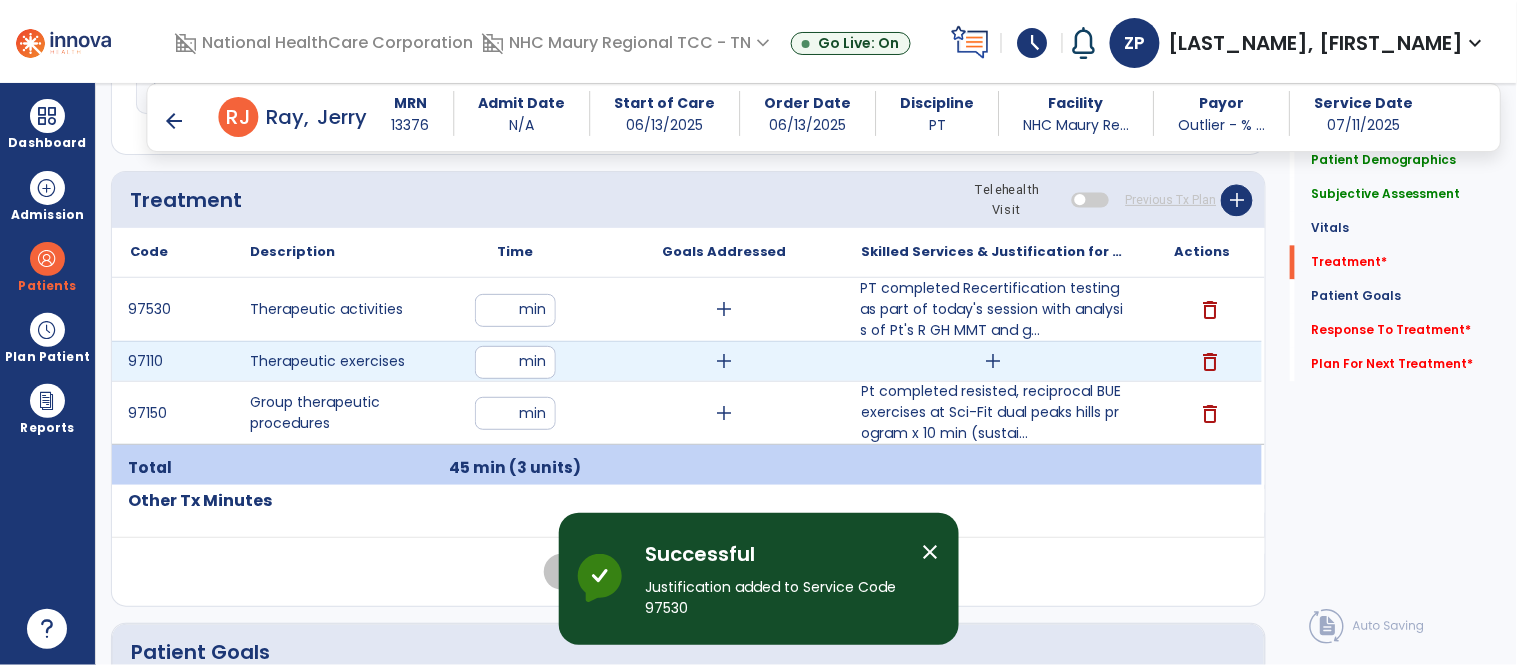 click on "add" at bounding box center [993, 361] 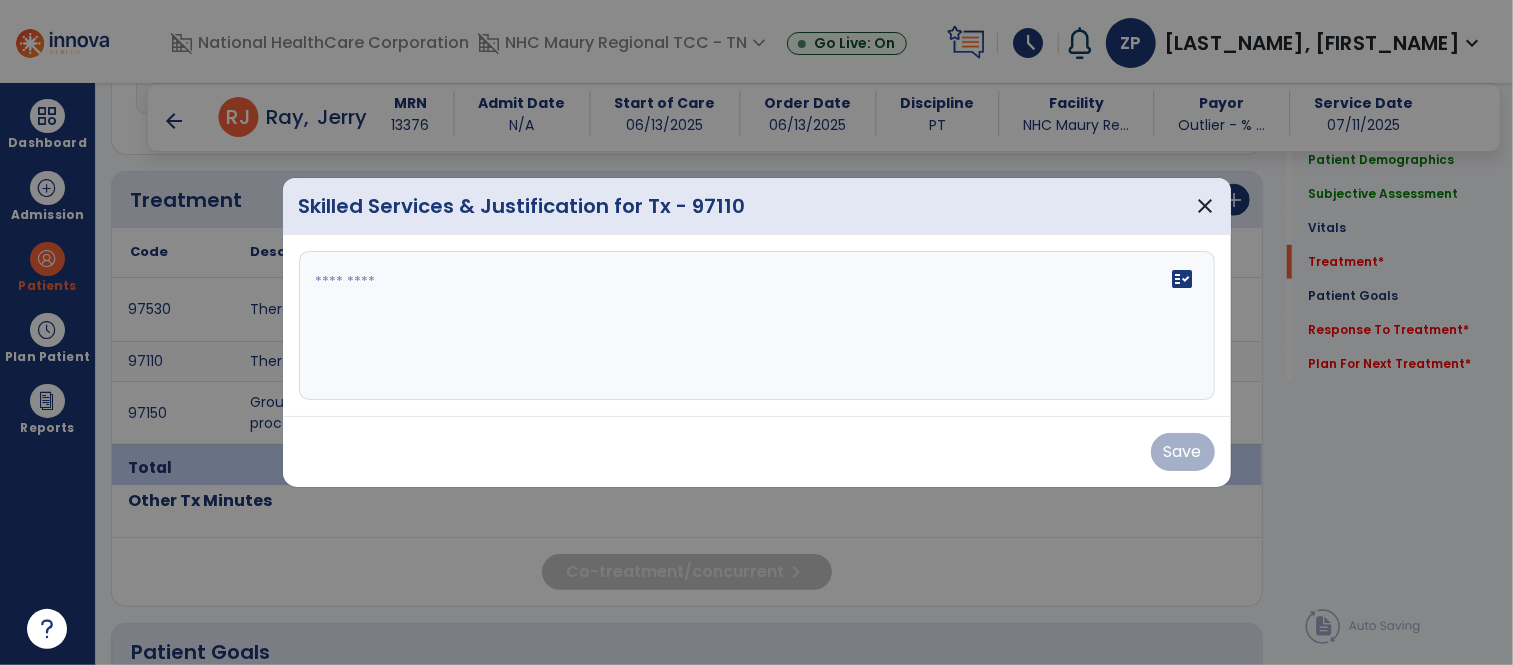 scroll, scrollTop: 1078, scrollLeft: 0, axis: vertical 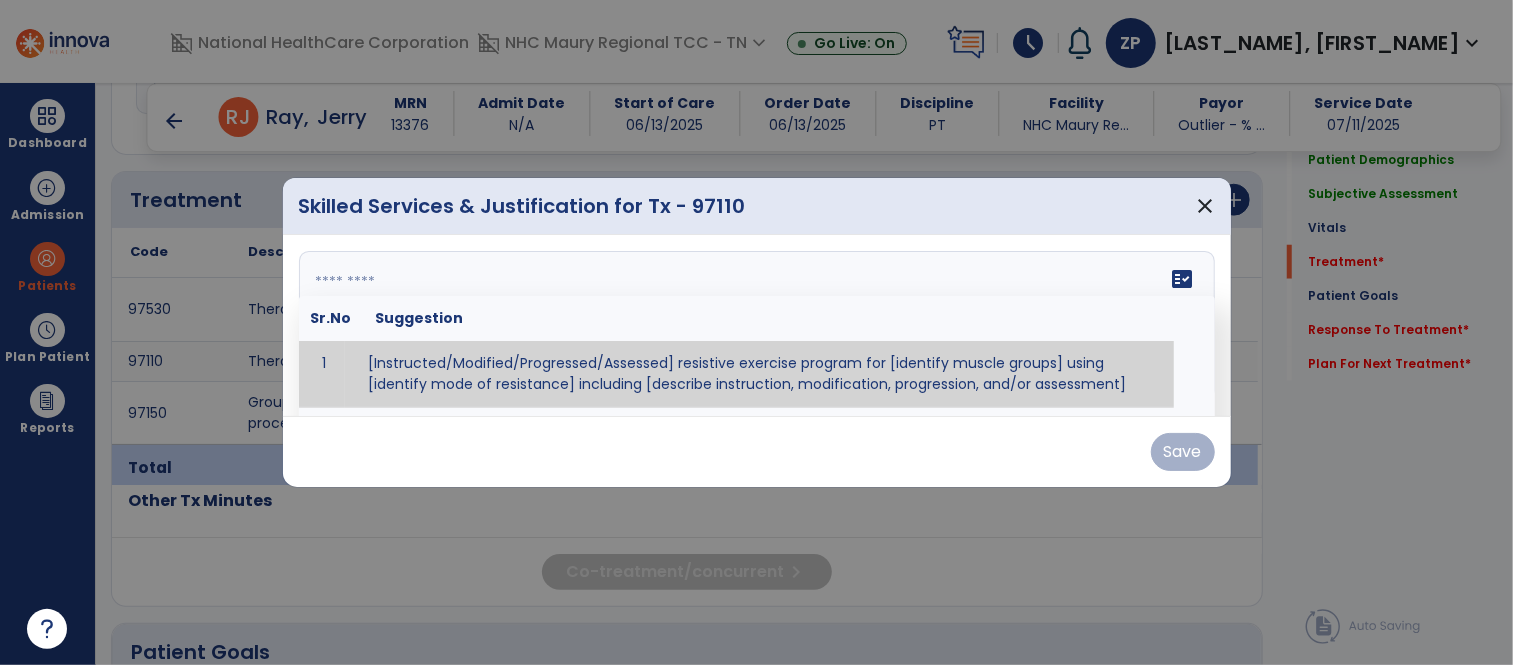 click on "fact_check  Sr.No Suggestion 1 [Instructed/Modified/Progressed/Assessed] resistive exercise program for [identify muscle groups] using [identify mode of resistance] including [describe instruction, modification, progression, and/or assessment] 2 [Instructed/Modified/Progressed/Assessed] aerobic exercise program using [identify equipment/mode] including [describe instruction, modification,progression, and/or assessment] 3 [Instructed/Modified/Progressed/Assessed] [PROM/A/AROM/AROM] program for [identify joint movements] using [contract-relax, over-pressure, inhibitory techniques, other] 4 [Assessed/Tested] aerobic capacity with administration of [aerobic capacity test]" at bounding box center (757, 326) 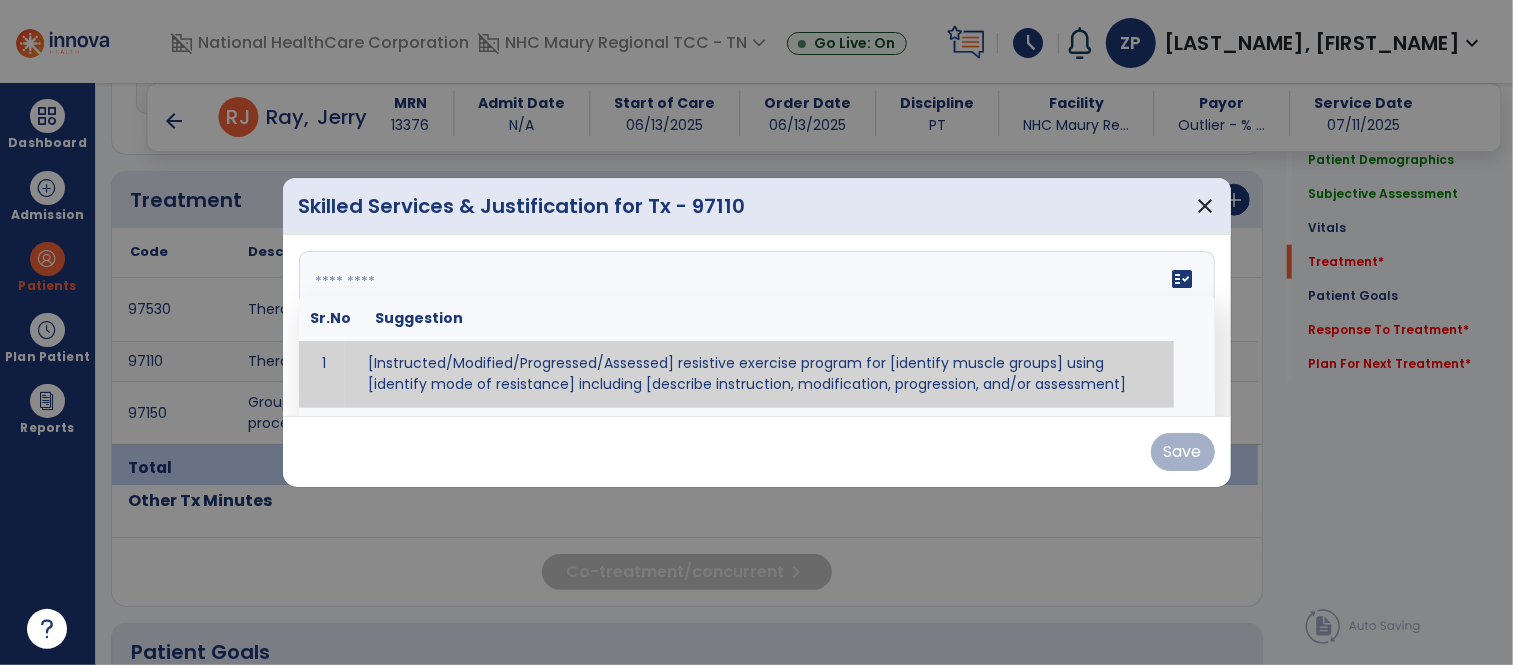 click at bounding box center [754, 326] 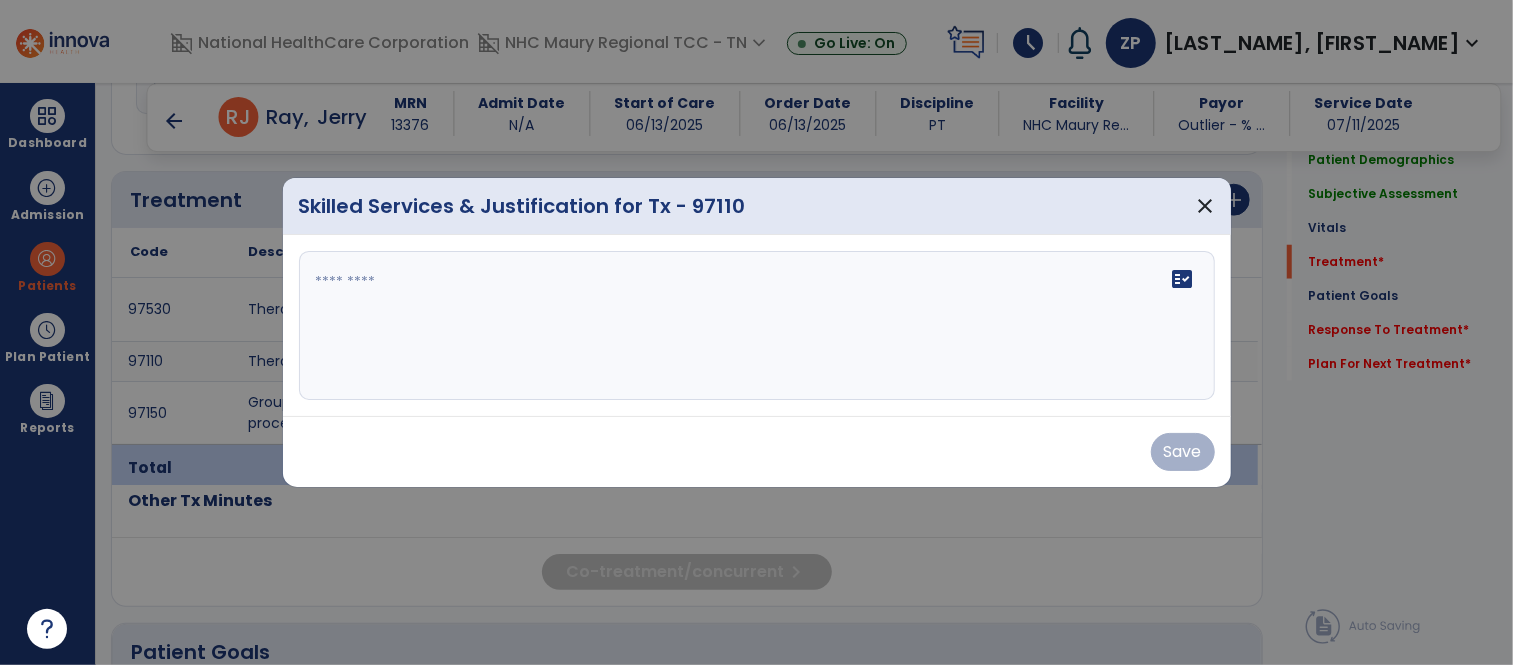 type on "**********" 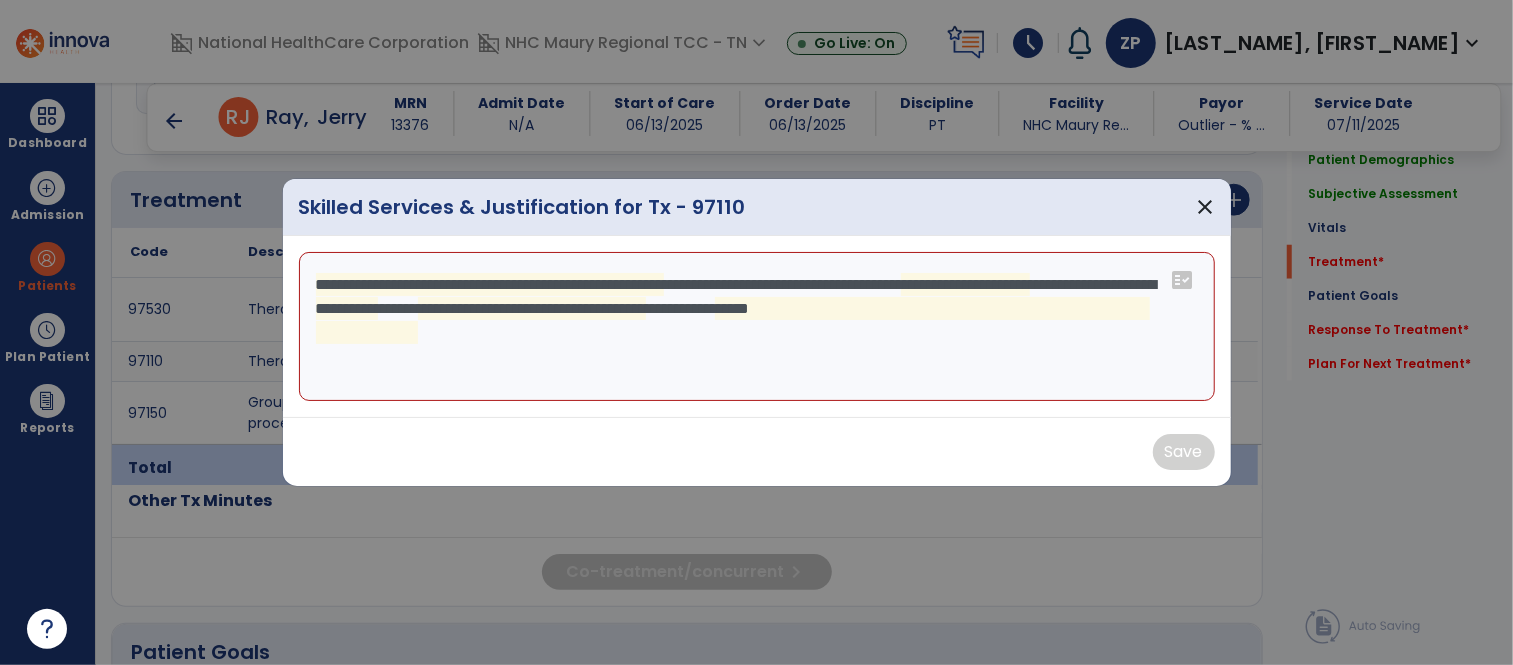 click on "**********" at bounding box center [757, 327] 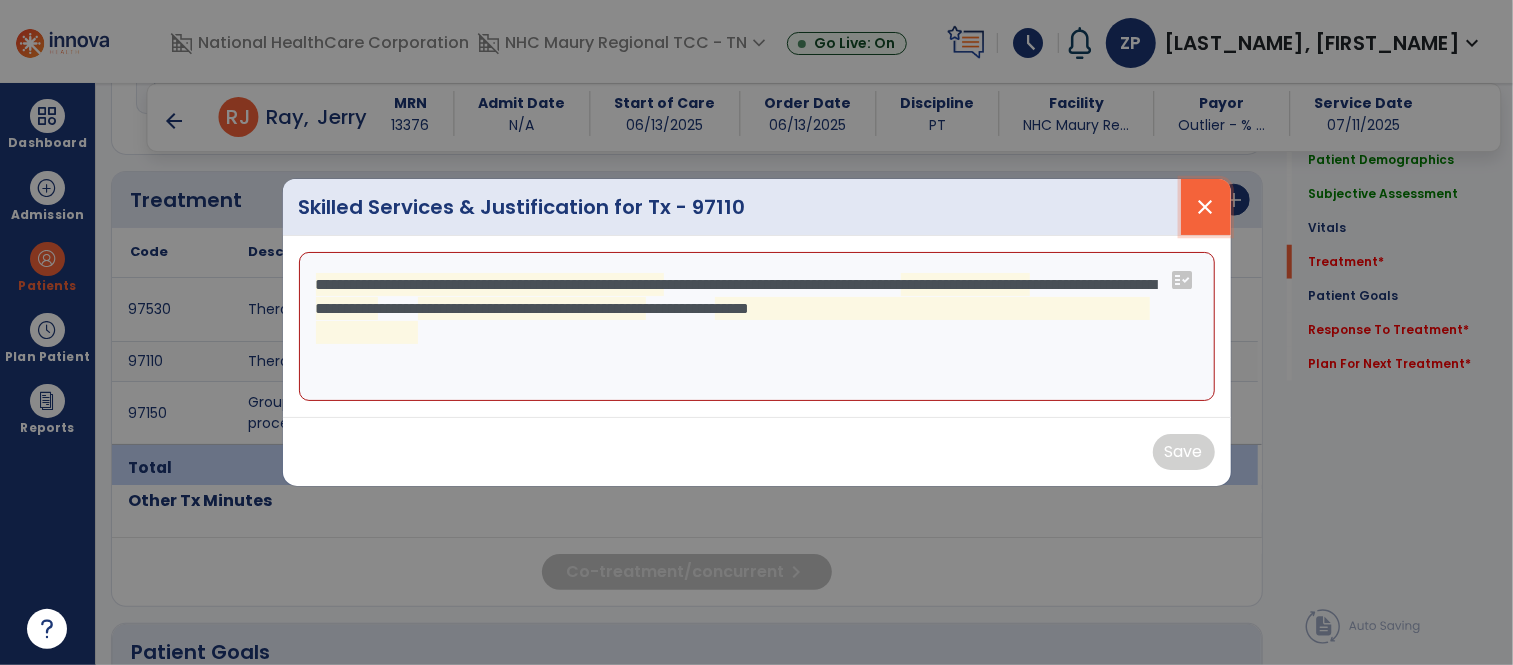click on "close" at bounding box center [1206, 207] 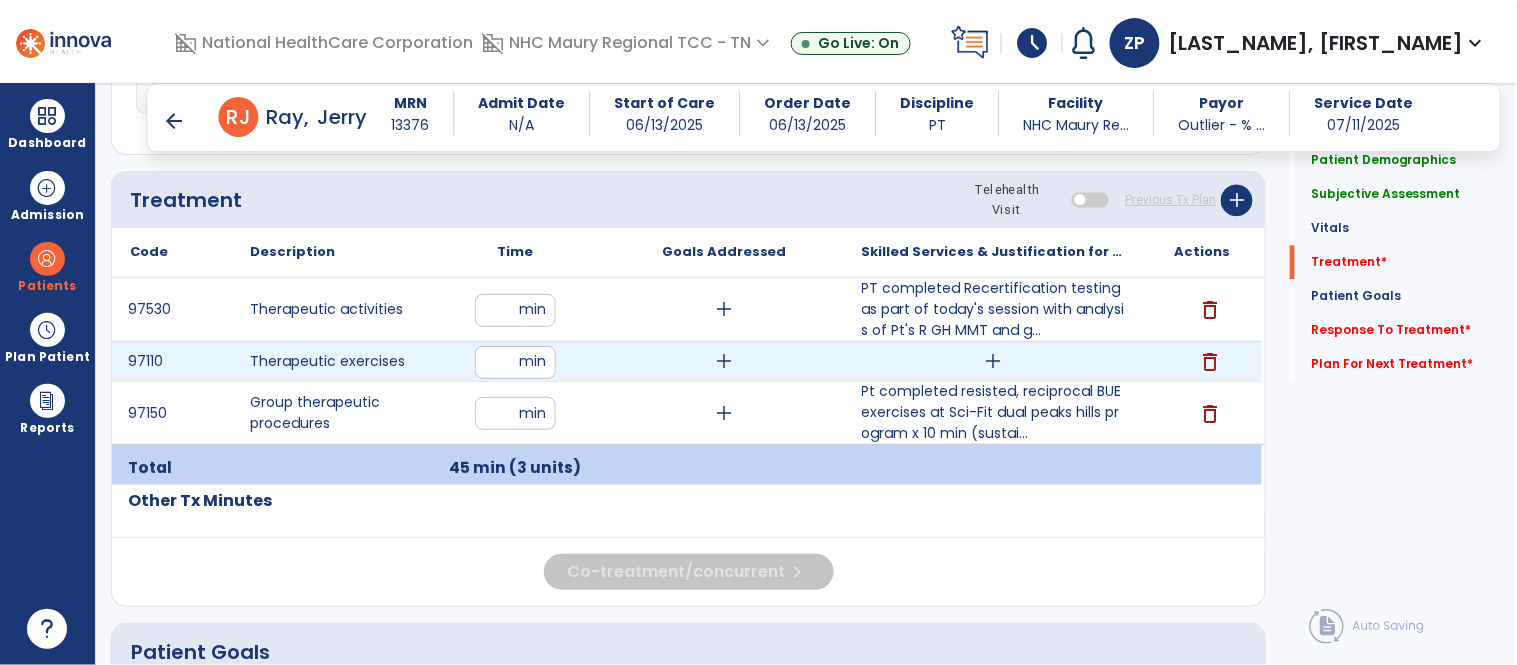 click on "add" at bounding box center (993, 361) 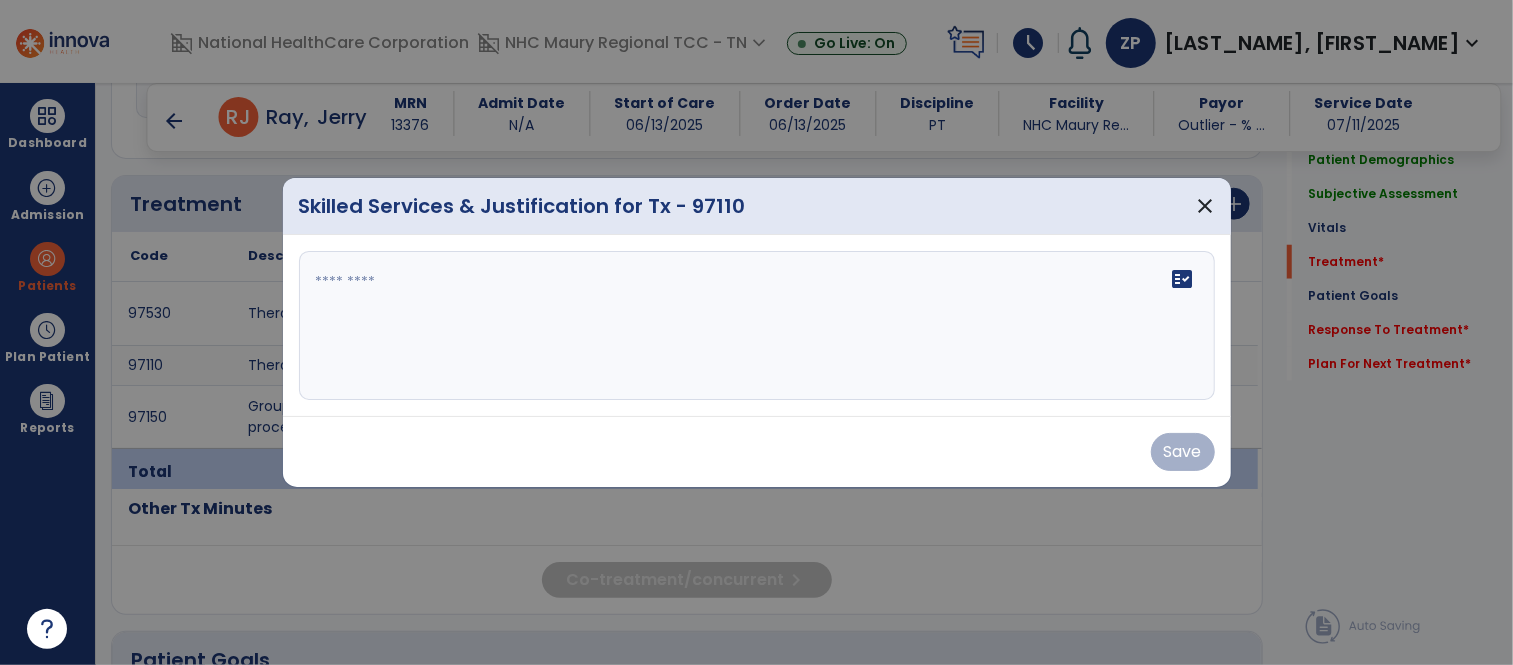 scroll, scrollTop: 1078, scrollLeft: 0, axis: vertical 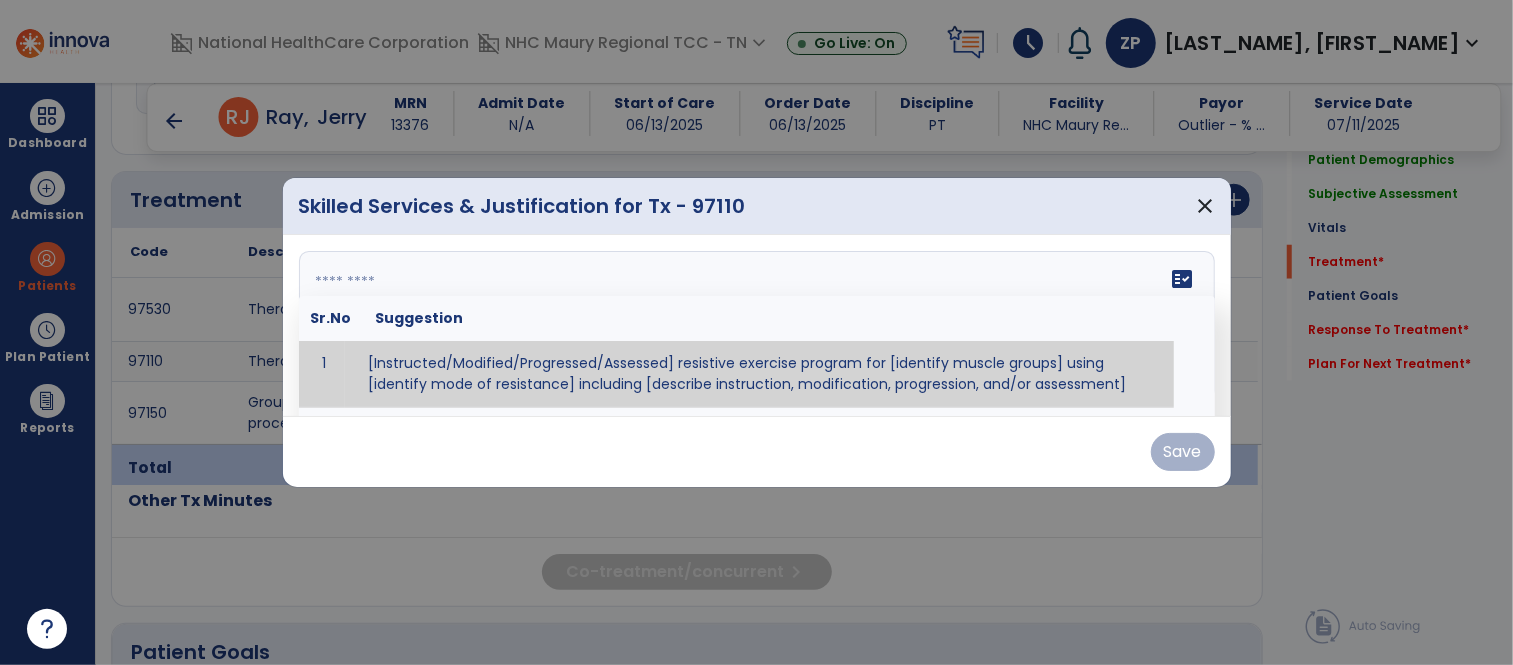 click on "fact_check  Sr.No Suggestion 1 [Instructed/Modified/Progressed/Assessed] resistive exercise program for [identify muscle groups] using [identify mode of resistance] including [describe instruction, modification, progression, and/or assessment] 2 [Instructed/Modified/Progressed/Assessed] aerobic exercise program using [identify equipment/mode] including [describe instruction, modification,progression, and/or assessment] 3 [Instructed/Modified/Progressed/Assessed] [PROM/A/AROM/AROM] program for [identify joint movements] using [contract-relax, over-pressure, inhibitory techniques, other] 4 [Assessed/Tested] aerobic capacity with administration of [aerobic capacity test]" at bounding box center [757, 326] 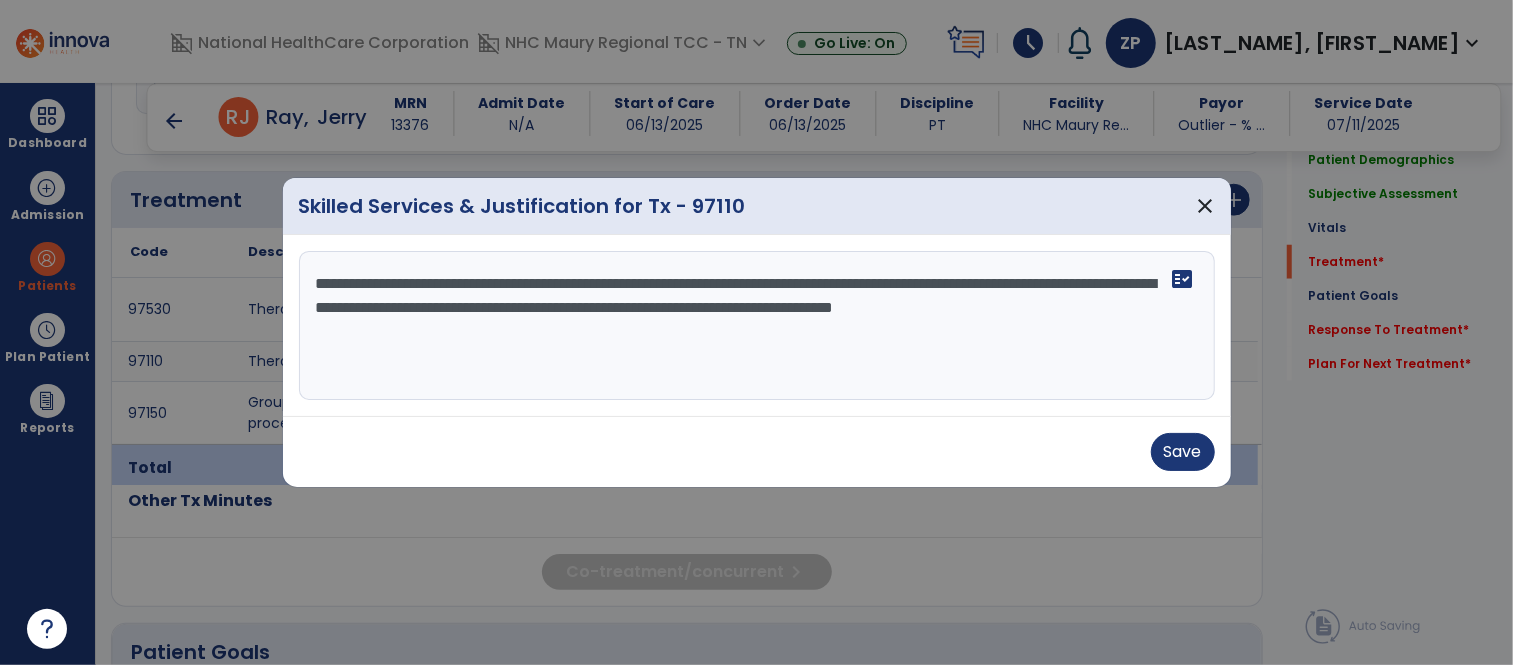 click on "**********" at bounding box center [757, 326] 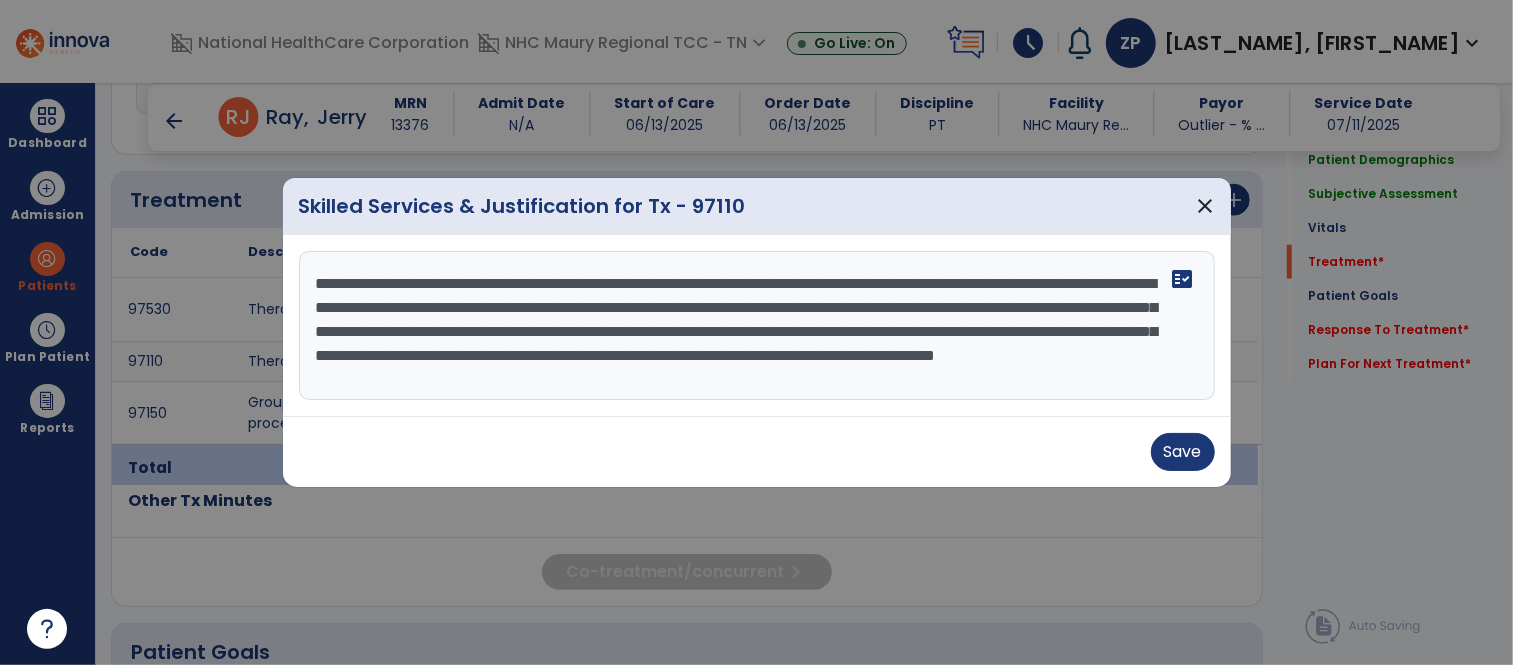 scroll, scrollTop: 14, scrollLeft: 0, axis: vertical 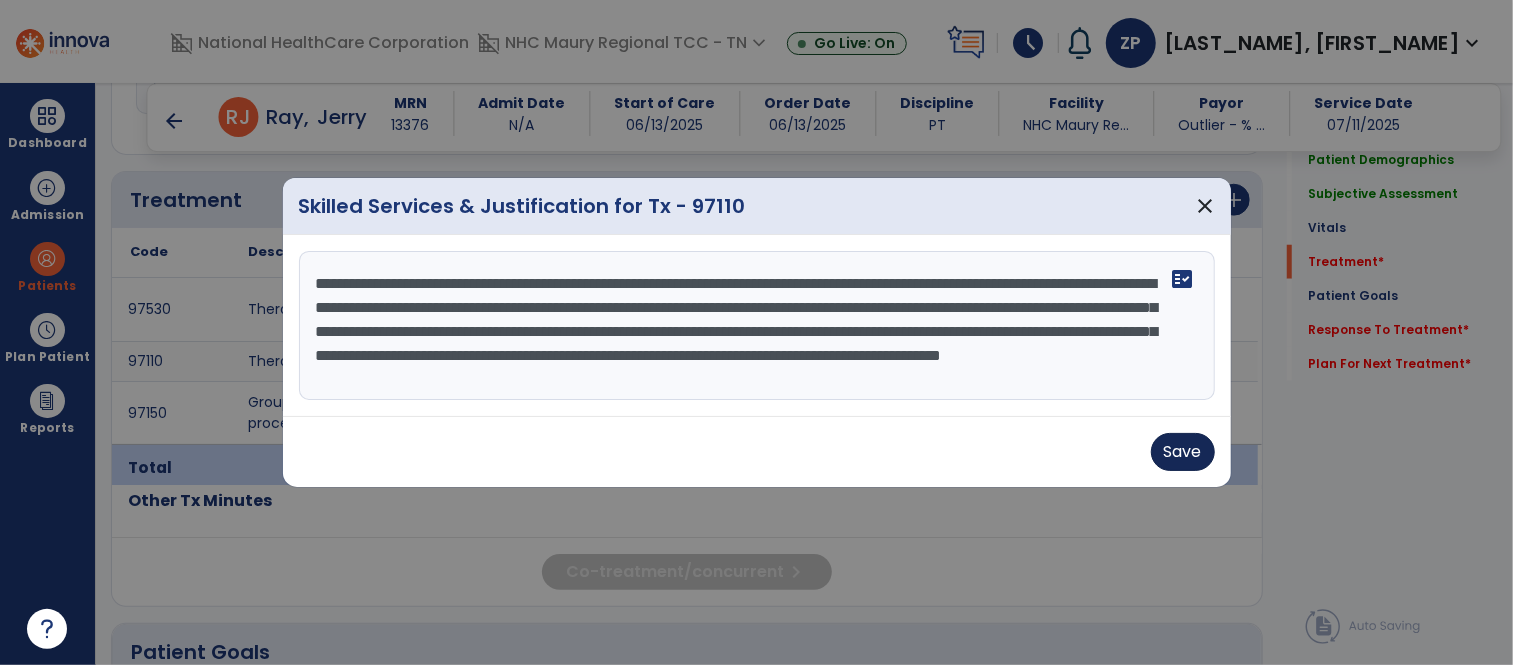 type on "**********" 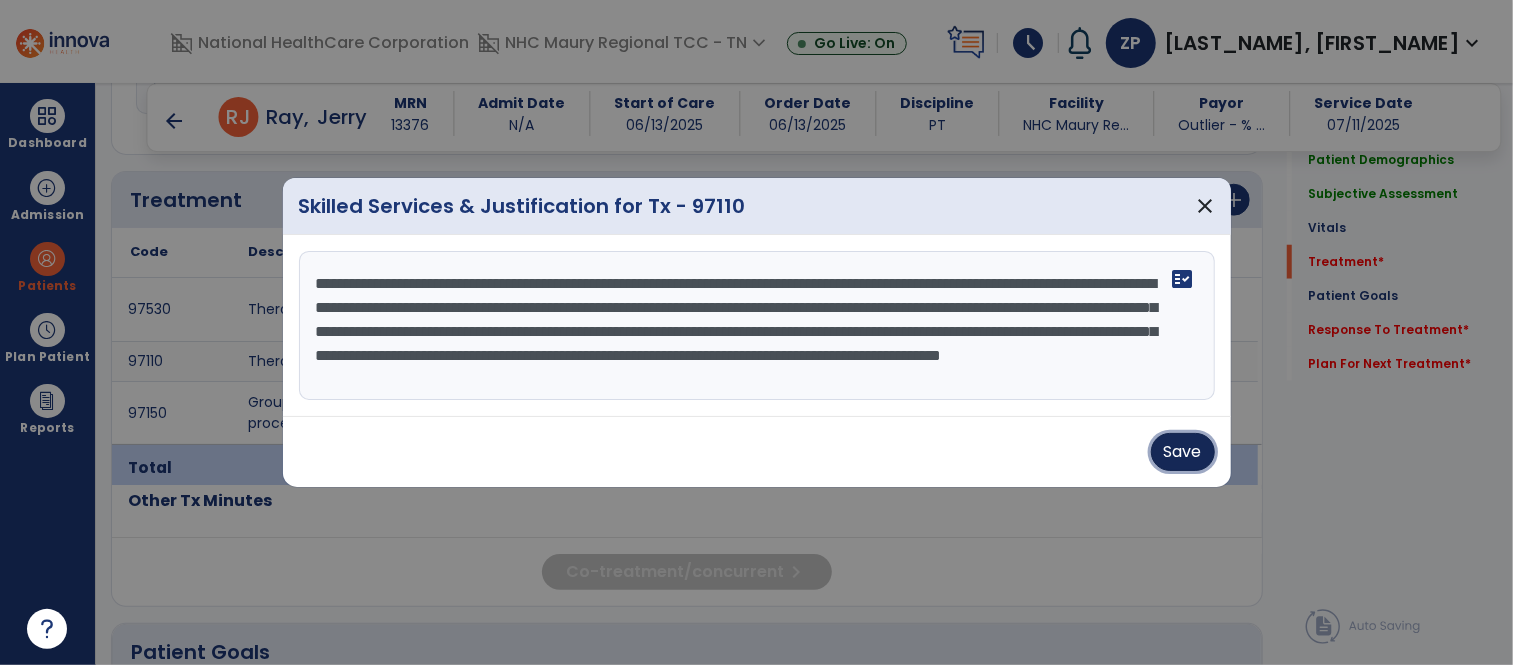 click on "Save" at bounding box center (1183, 452) 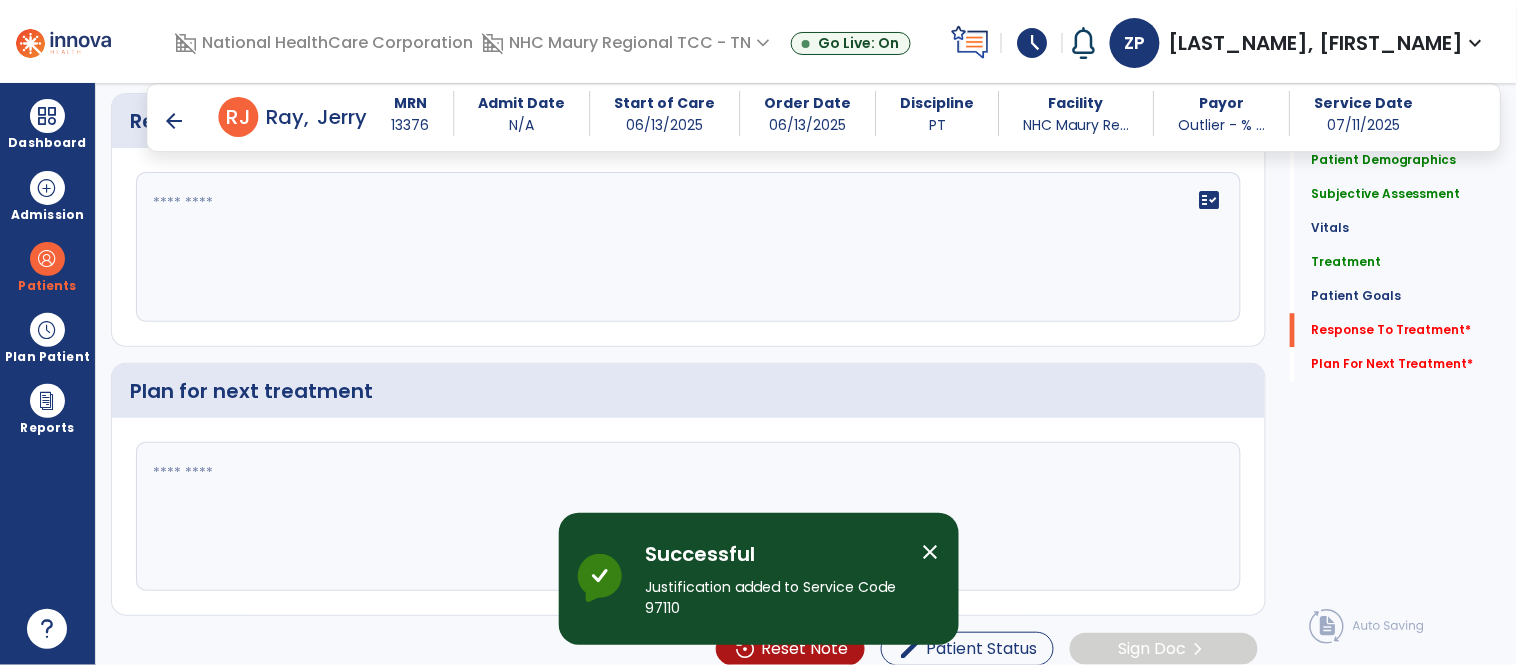 scroll, scrollTop: 2968, scrollLeft: 0, axis: vertical 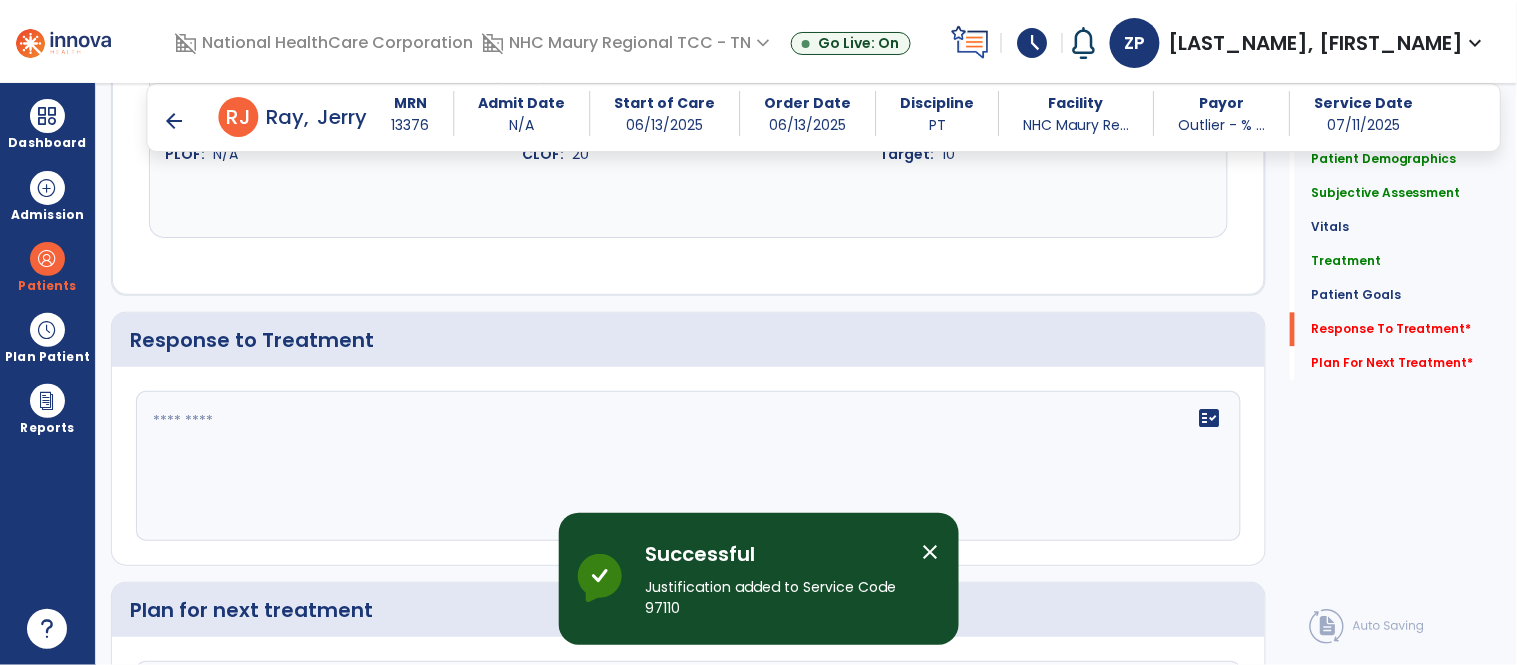click on "fact_check" 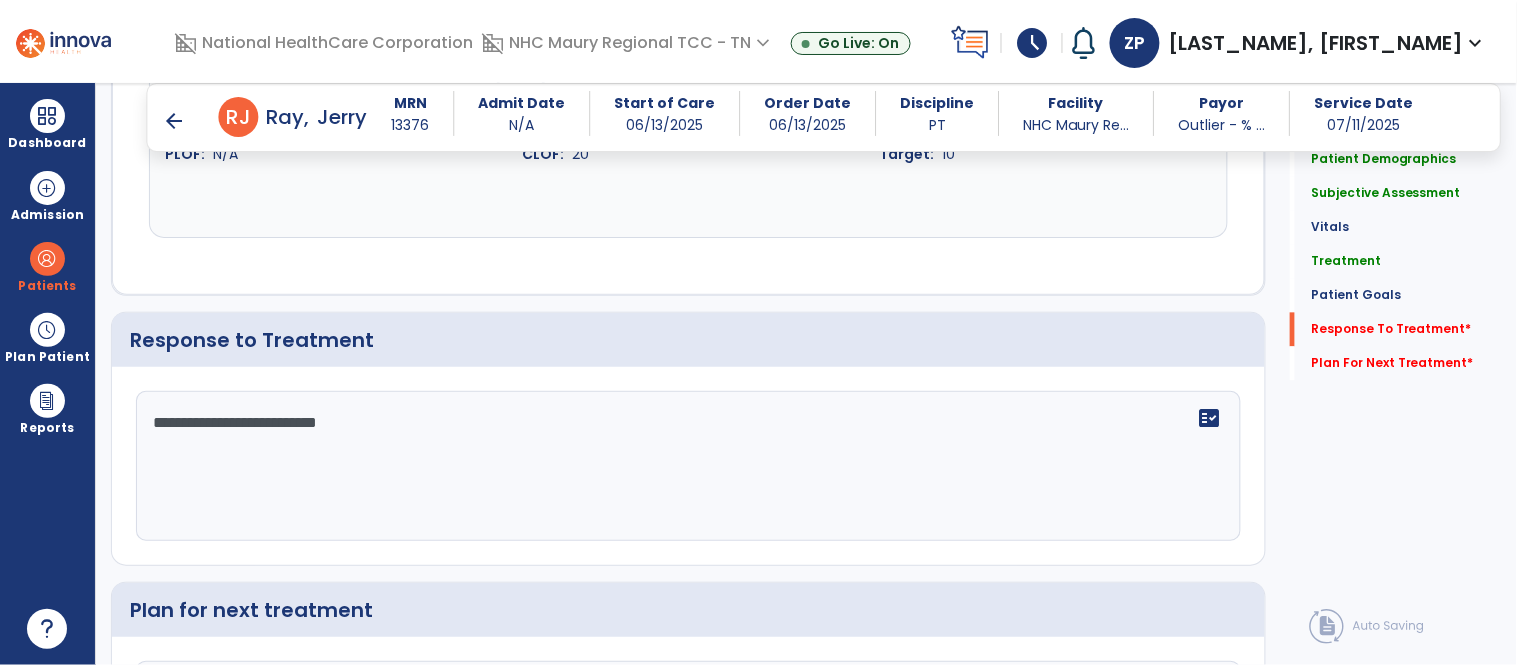 scroll, scrollTop: 2991, scrollLeft: 0, axis: vertical 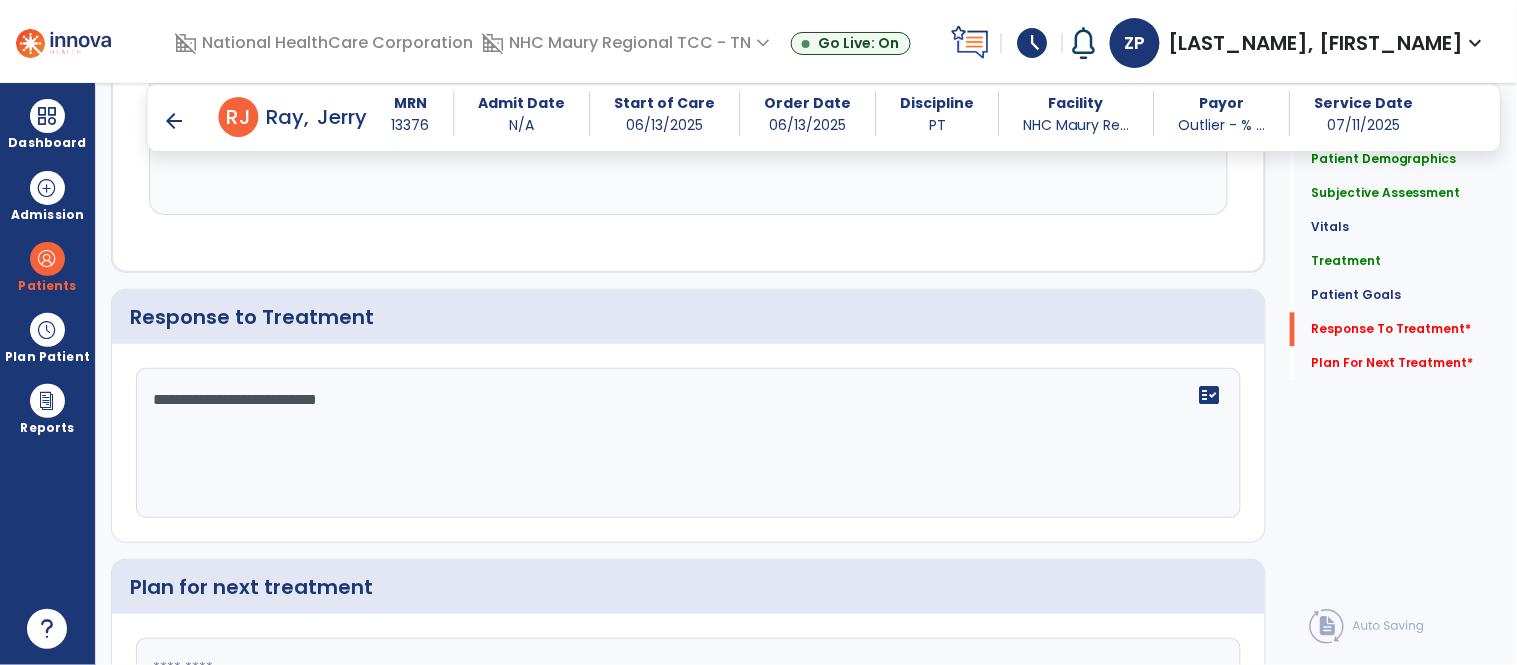 click on "**********" 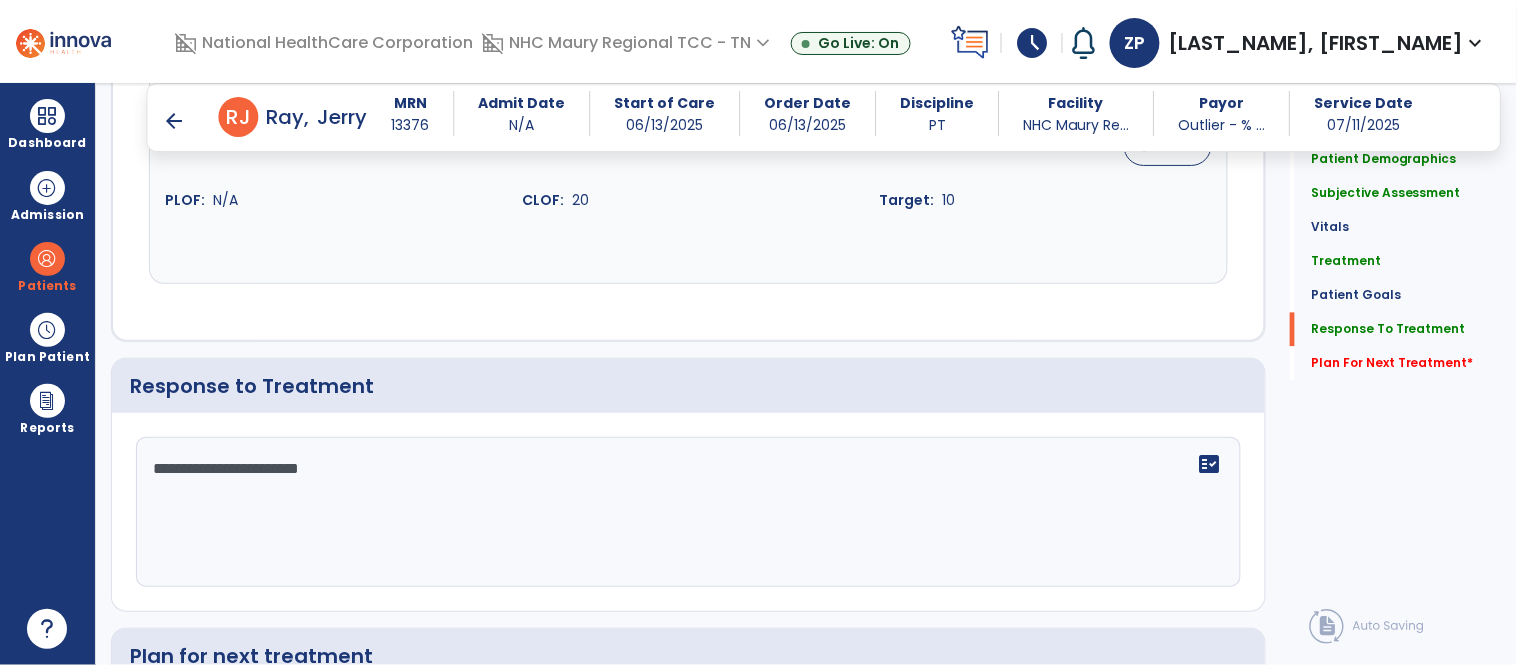 scroll, scrollTop: 2991, scrollLeft: 0, axis: vertical 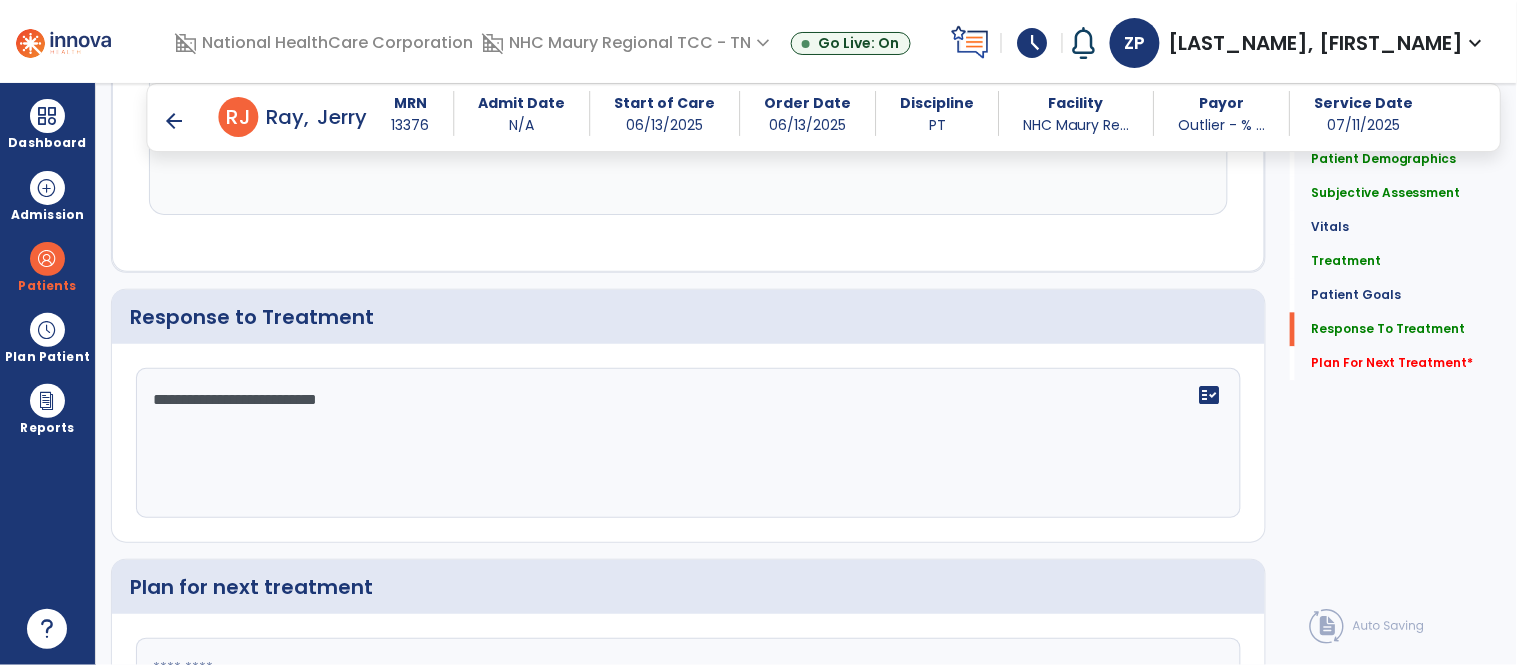 type on "**********" 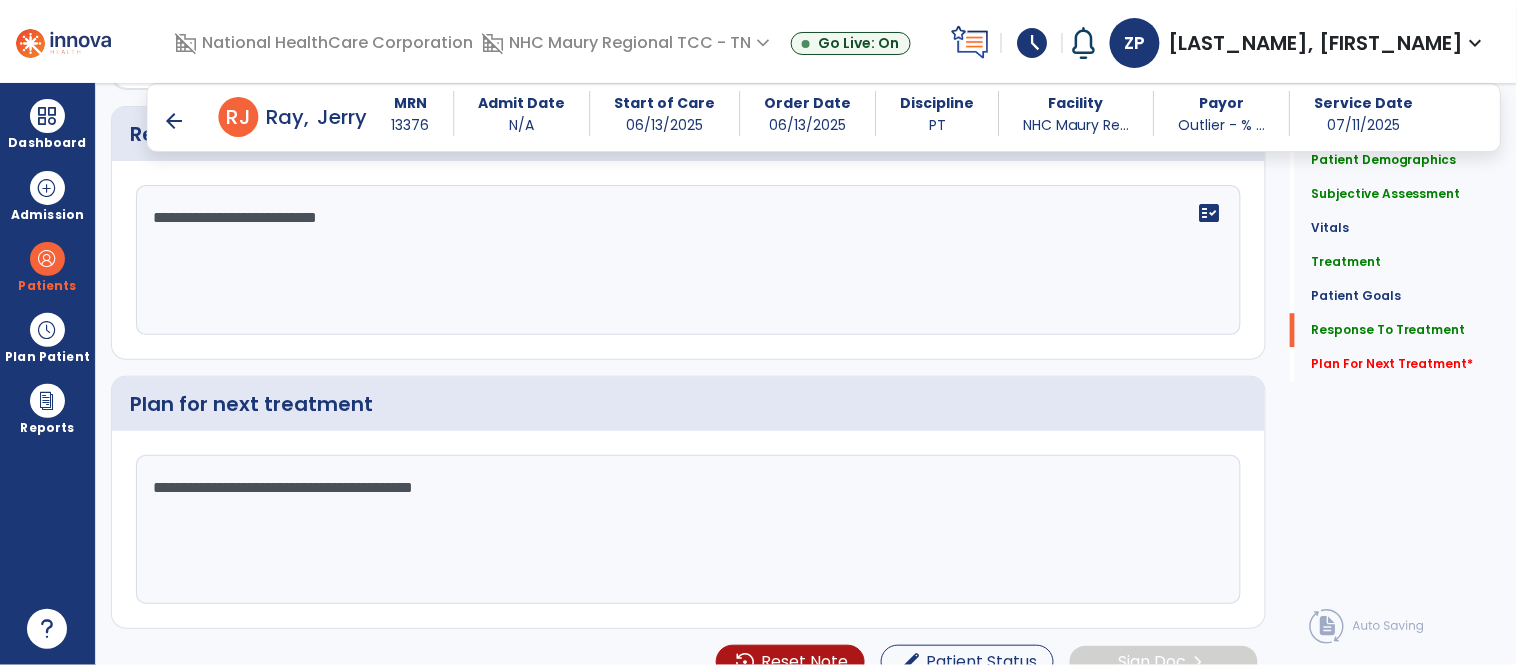 scroll, scrollTop: 3187, scrollLeft: 0, axis: vertical 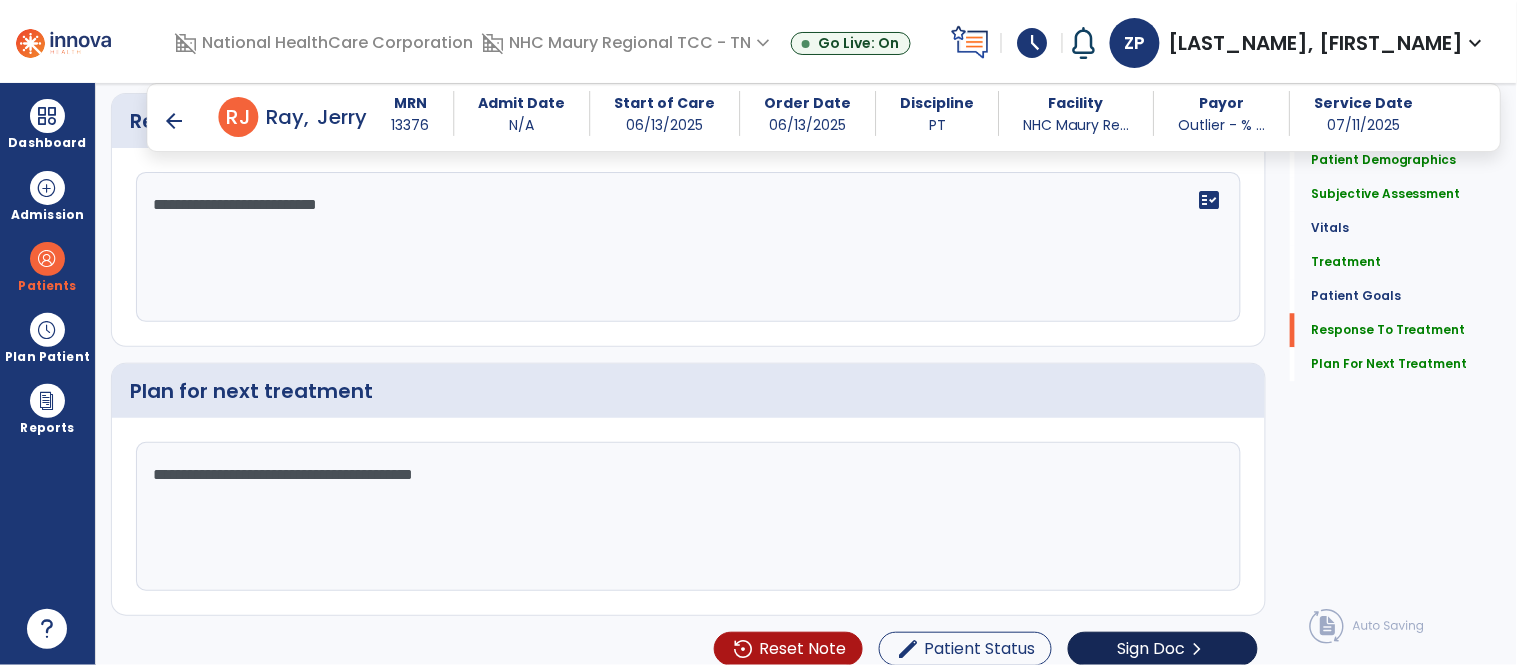 type on "**********" 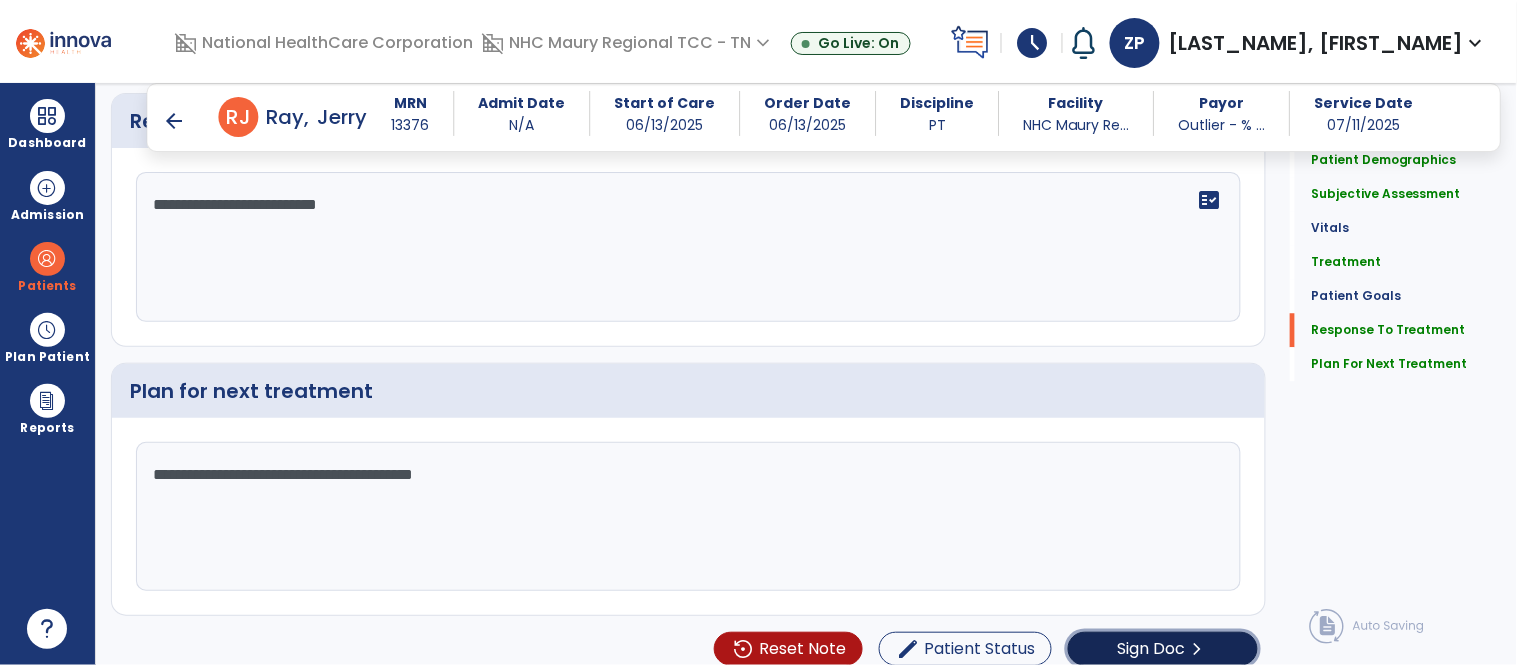 click on "Sign Doc" 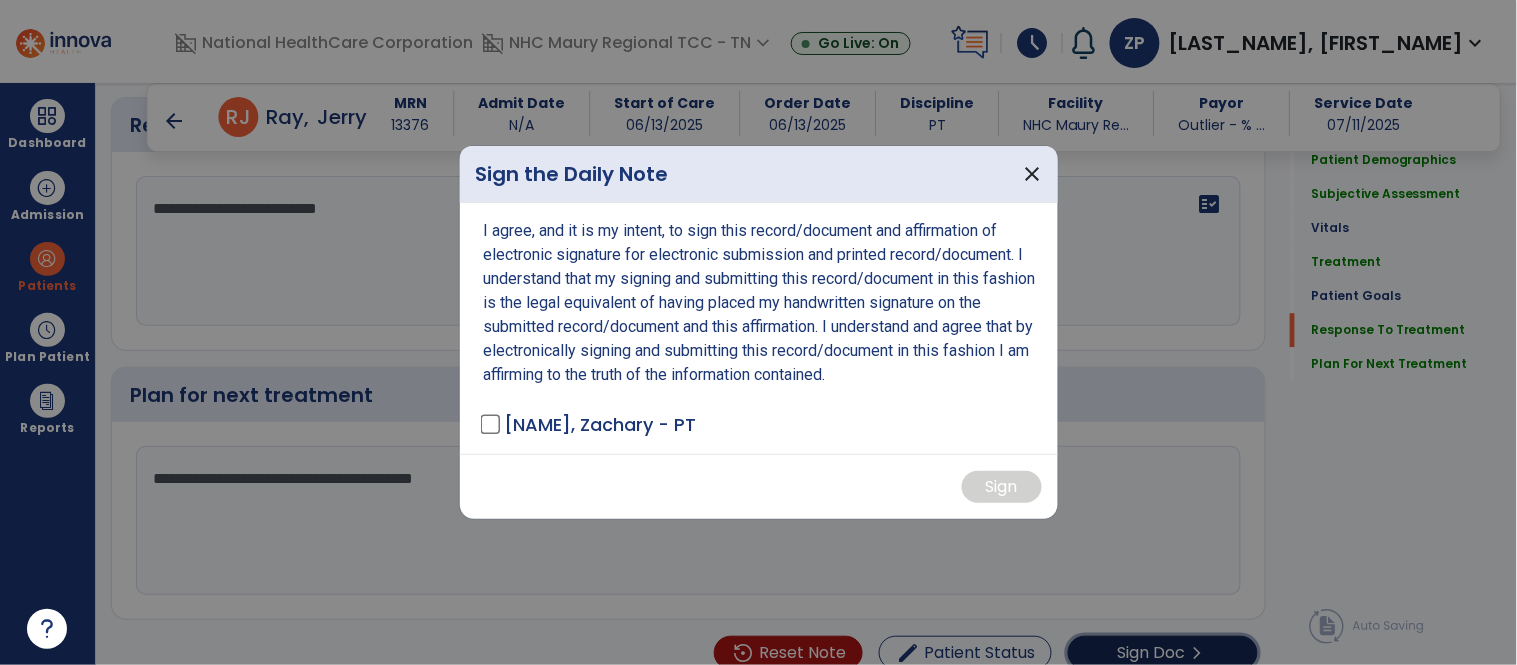 scroll, scrollTop: 3187, scrollLeft: 0, axis: vertical 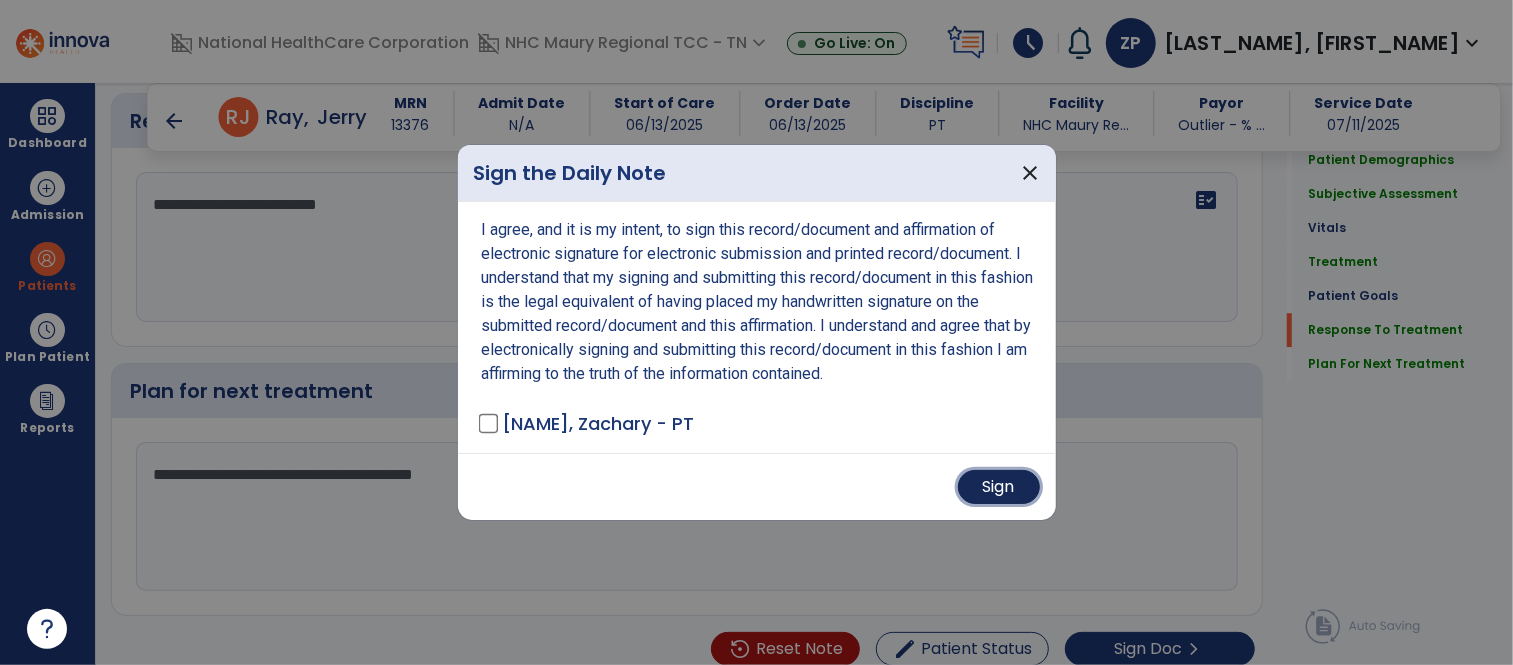 click on "Sign" at bounding box center [999, 487] 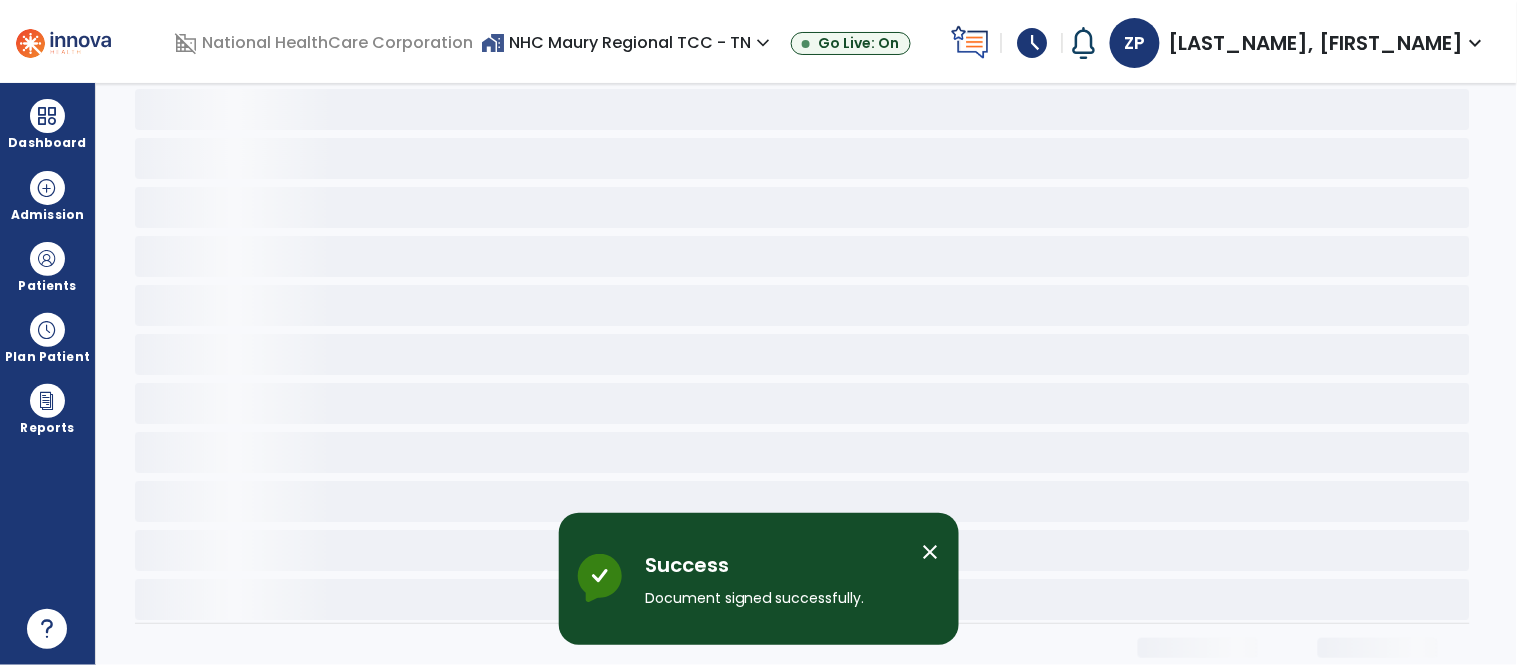 scroll, scrollTop: 0, scrollLeft: 0, axis: both 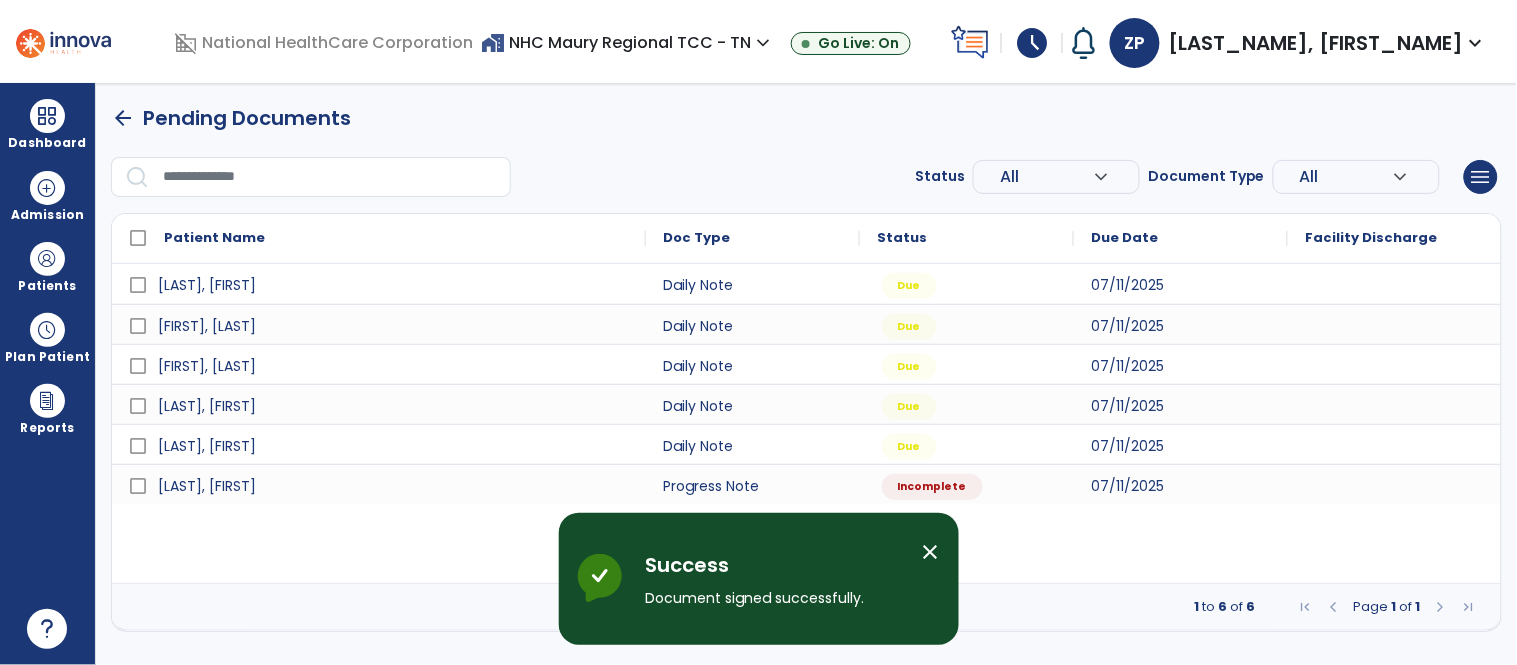 click on "close" at bounding box center (931, 552) 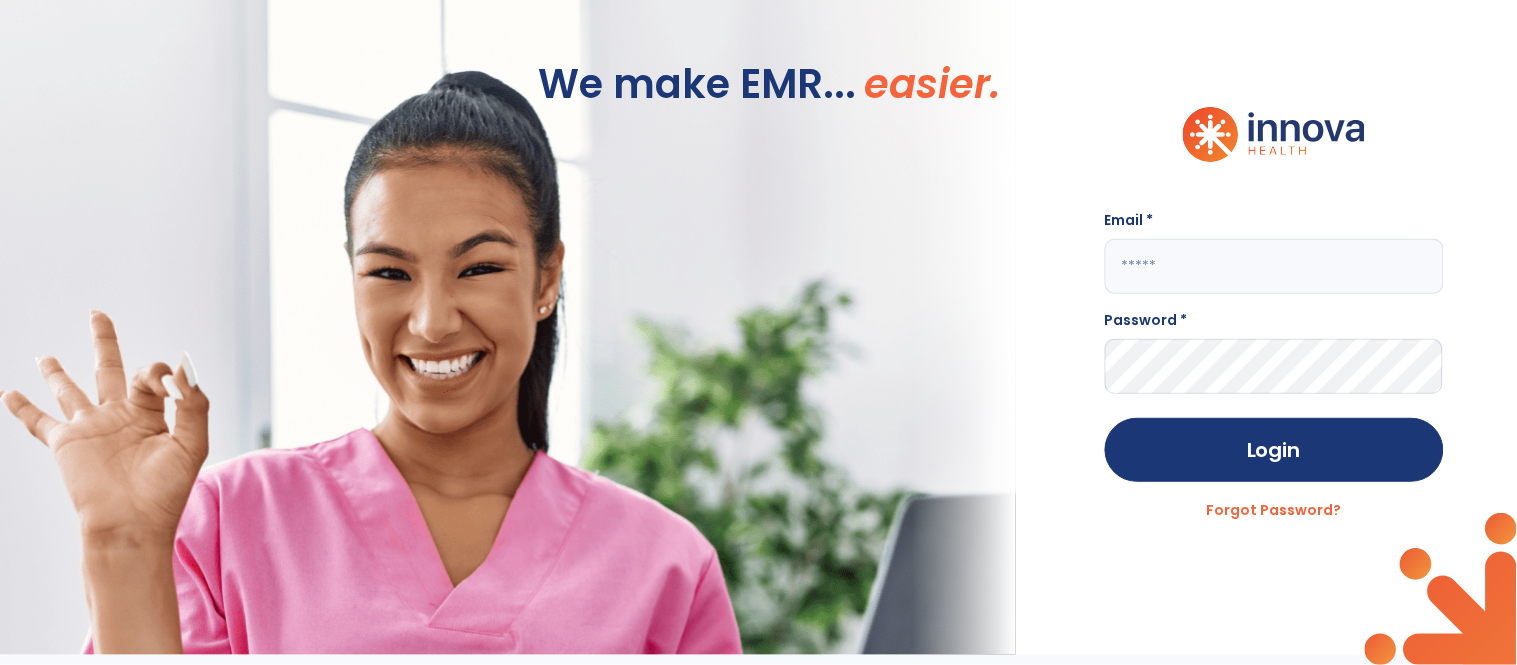 type on "**********" 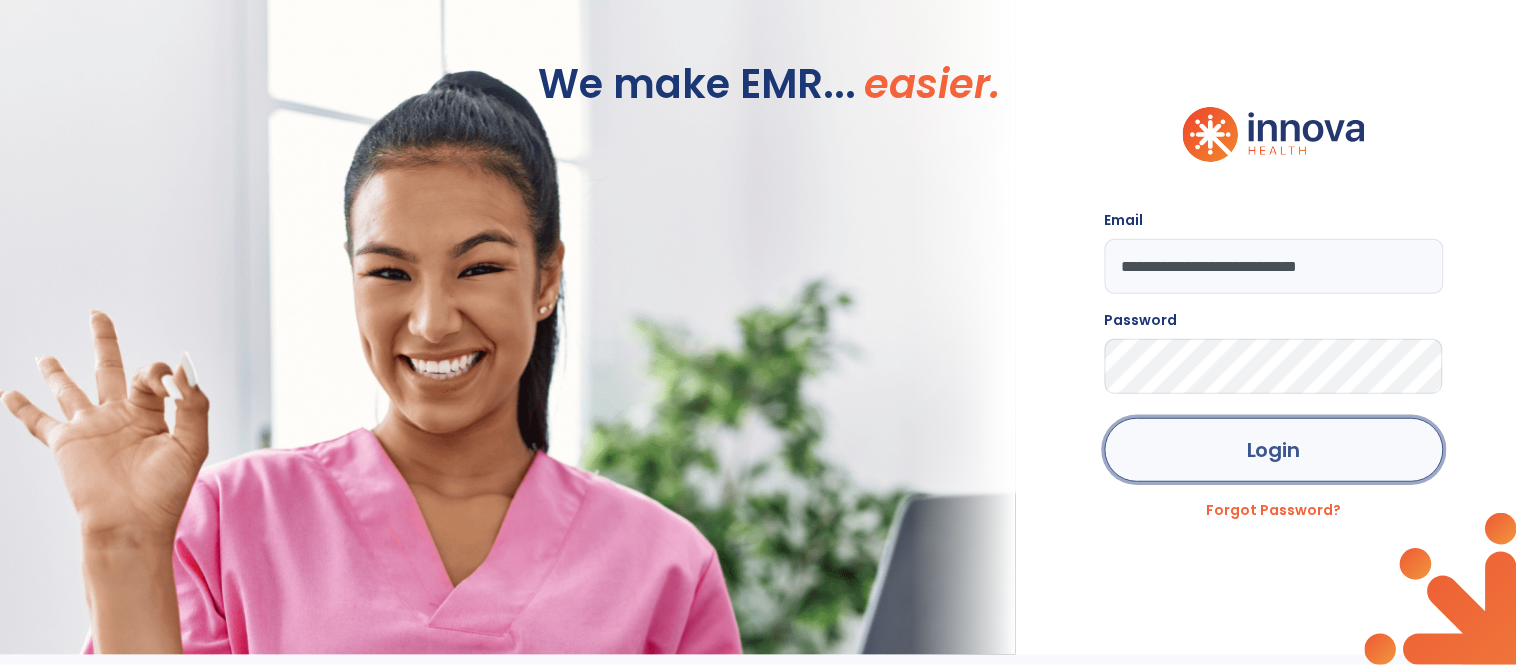 click on "Login" 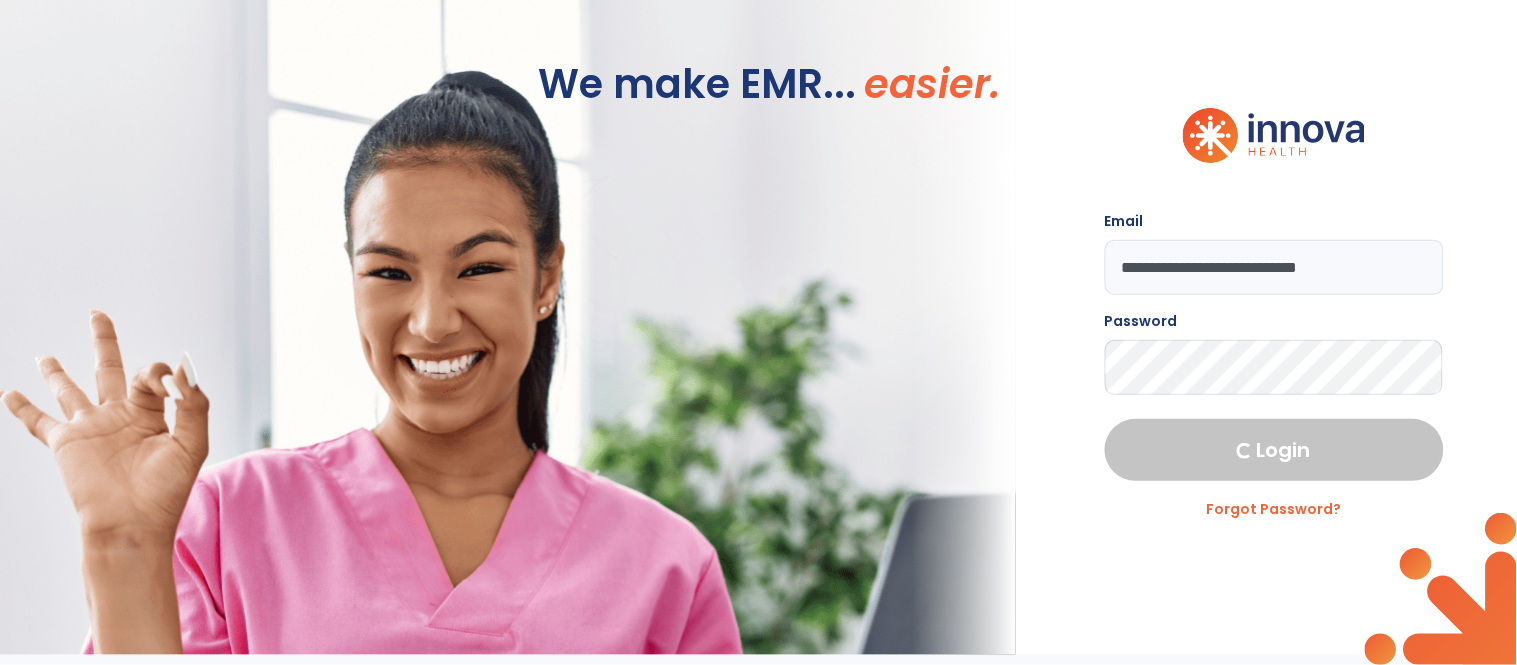 select on "****" 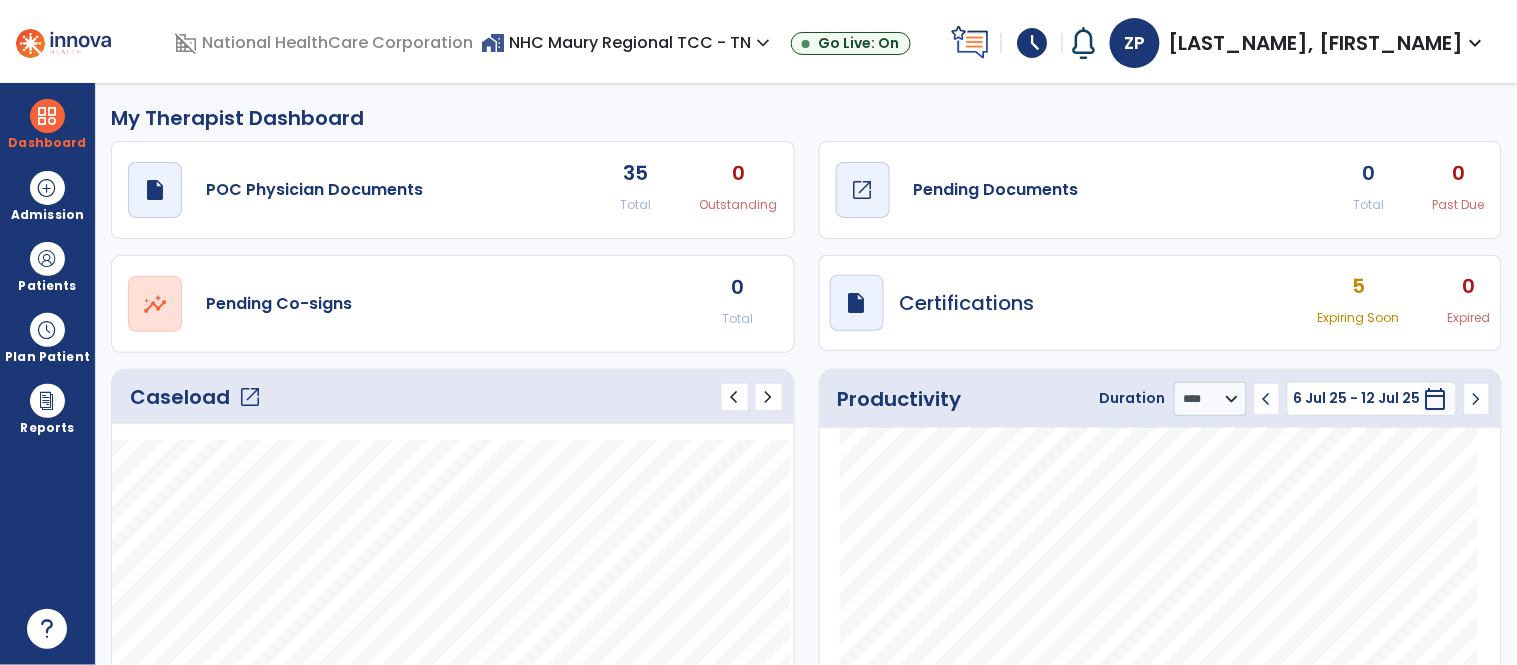 click on "Pending Documents" 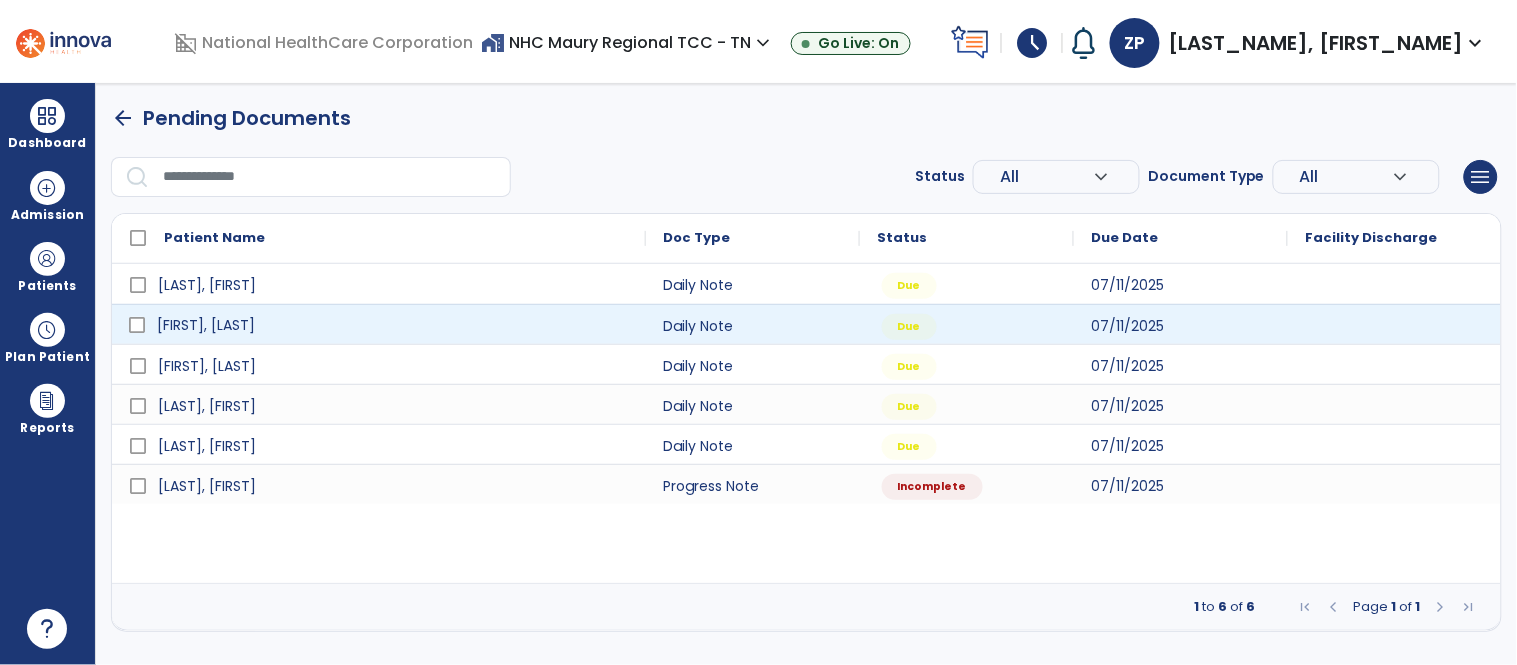 click on "[NAME]" at bounding box center (206, 325) 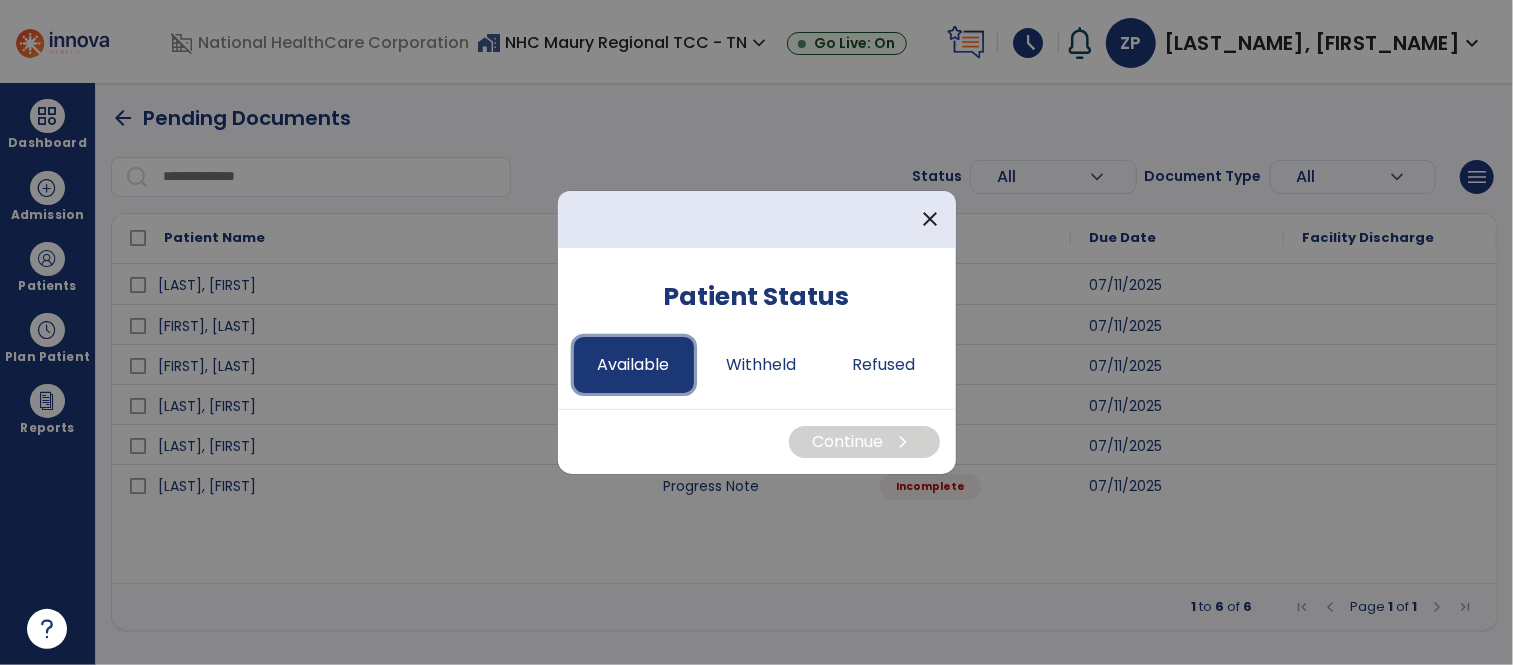 click on "Available" at bounding box center (634, 365) 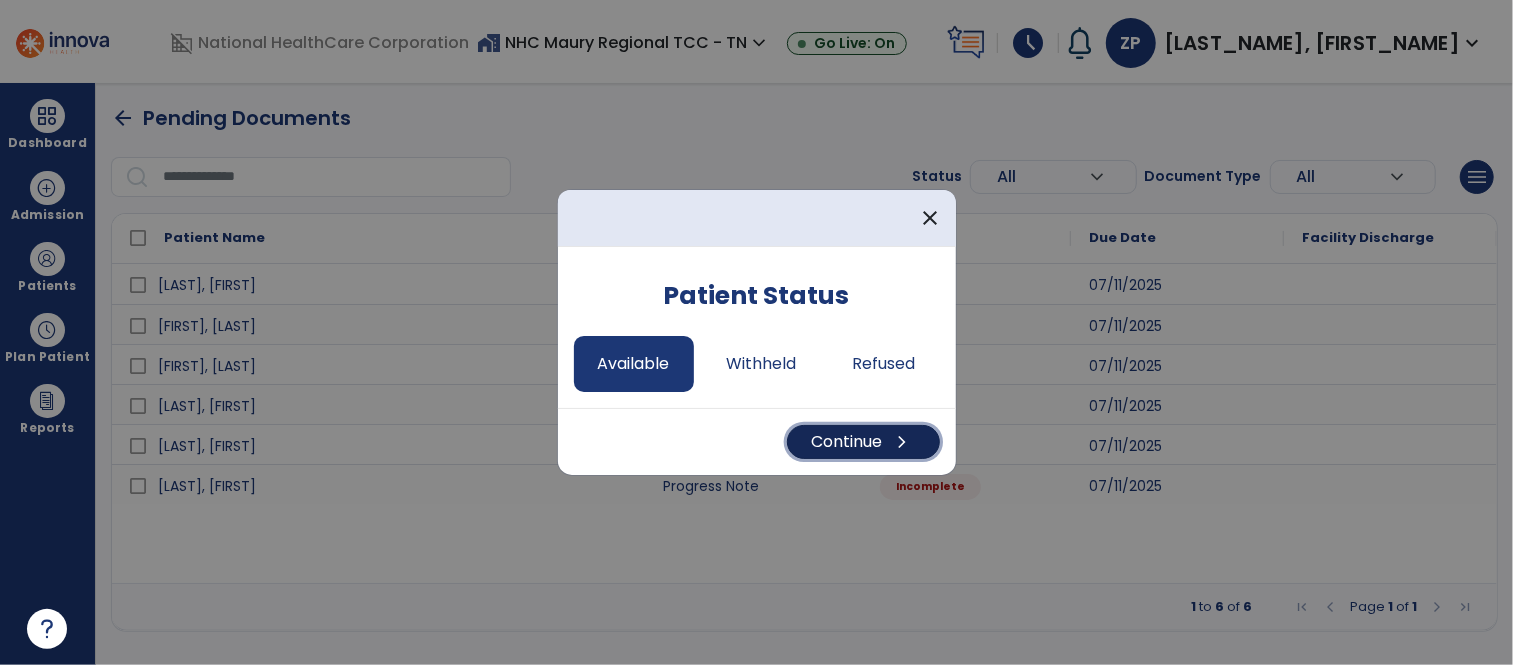 click on "Continue   chevron_right" at bounding box center (863, 442) 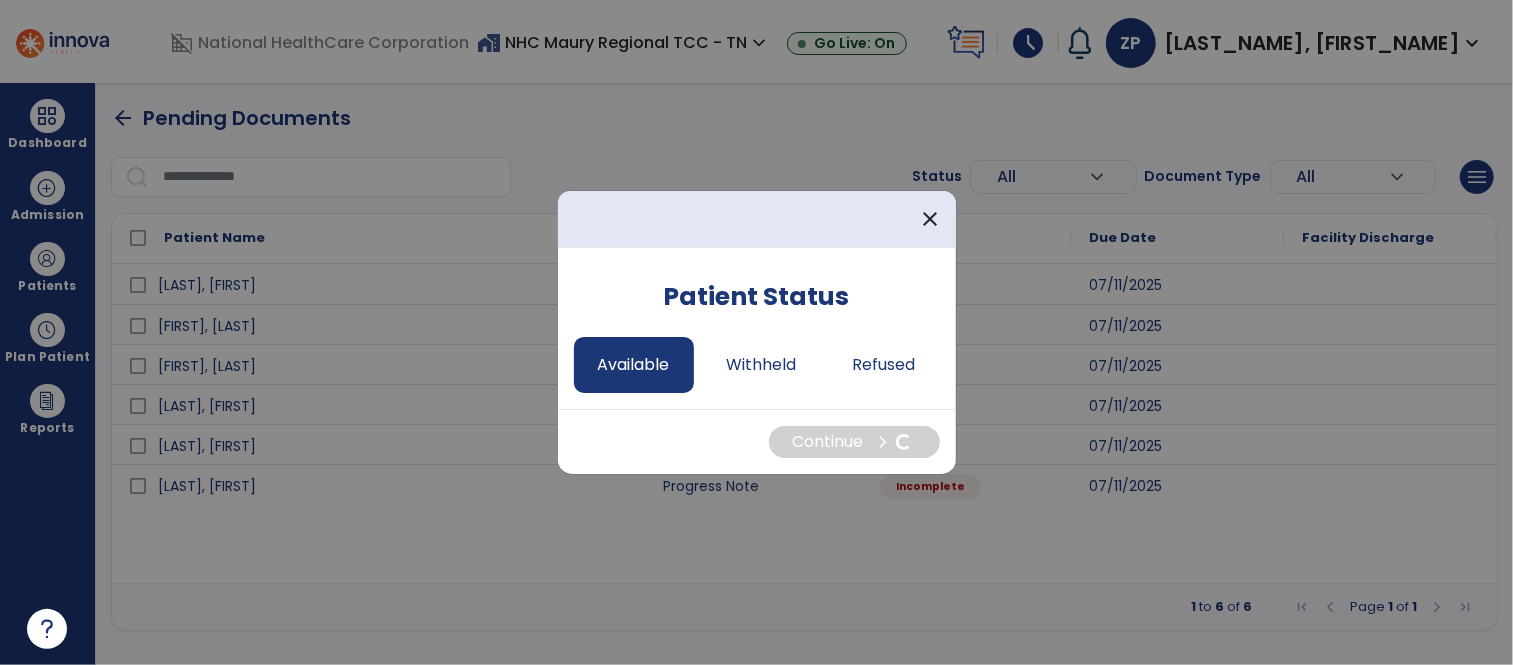 select on "*" 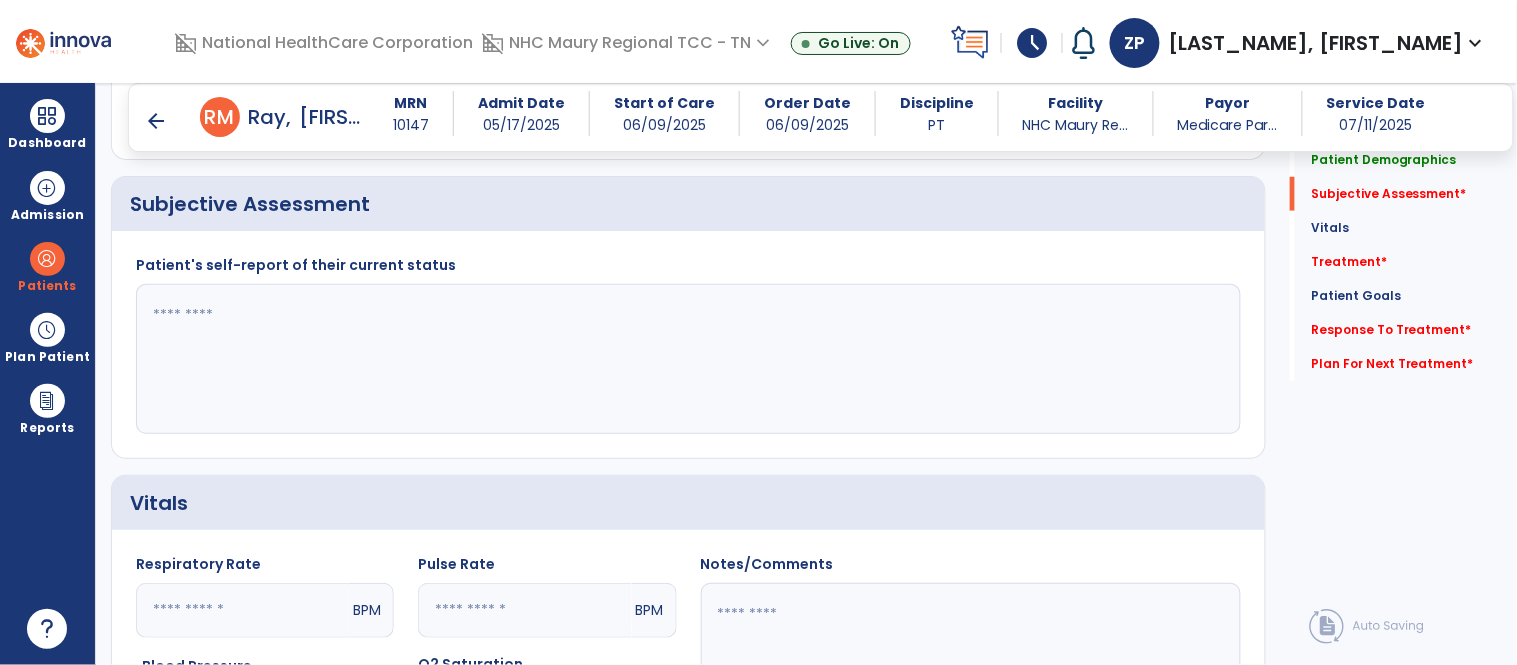 scroll, scrollTop: 383, scrollLeft: 0, axis: vertical 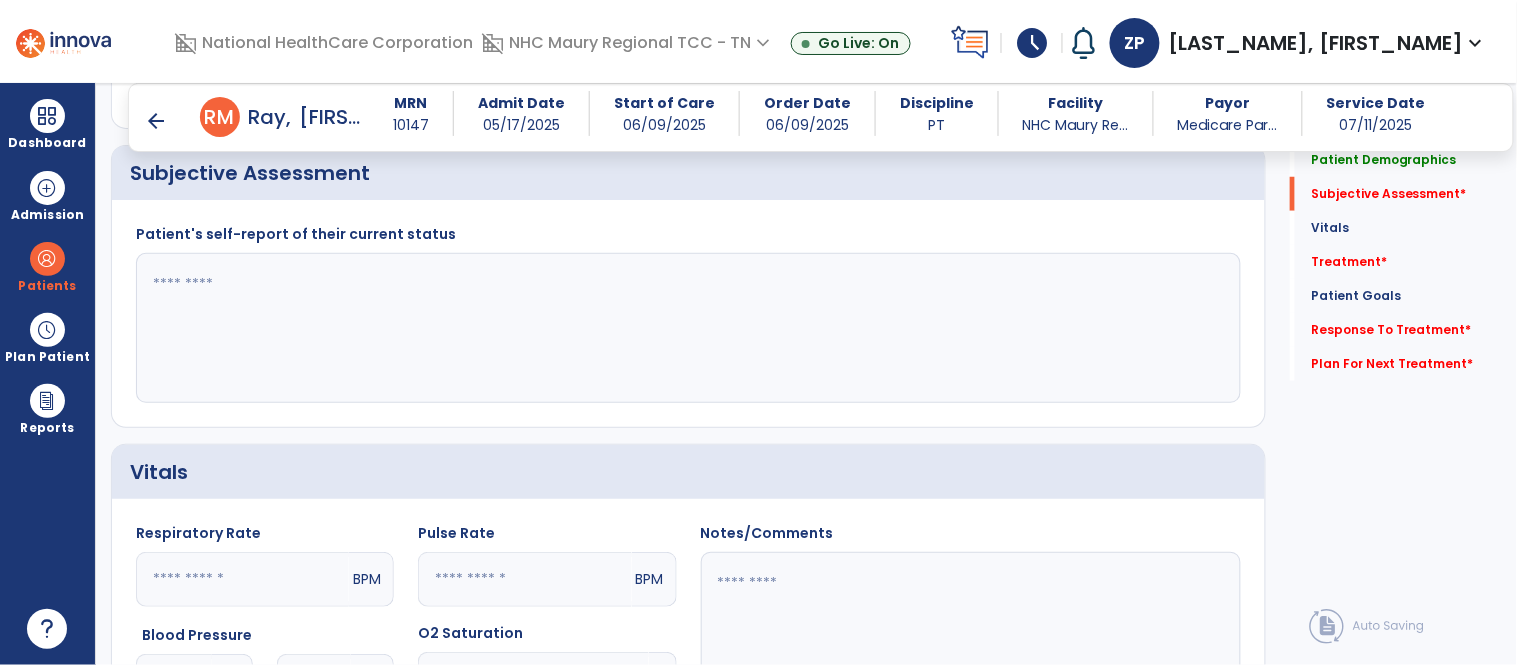 click 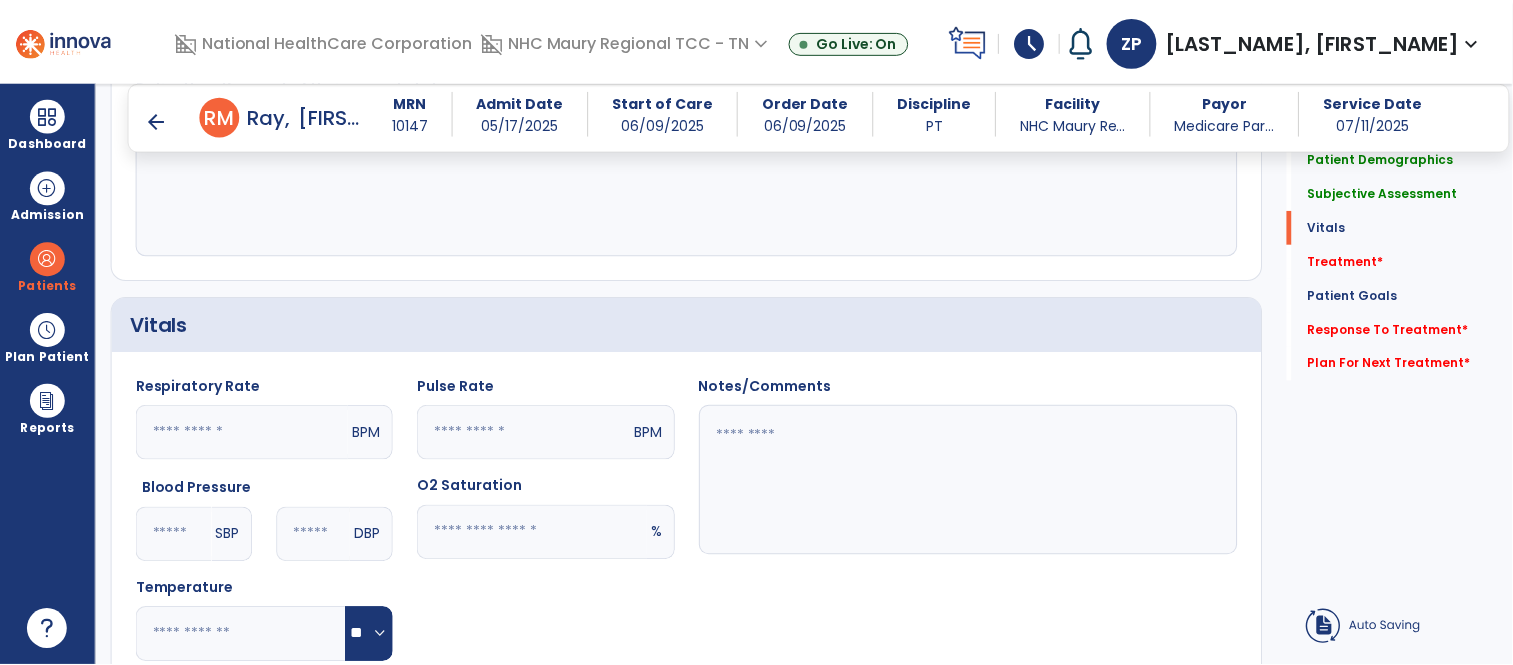 scroll, scrollTop: 882, scrollLeft: 0, axis: vertical 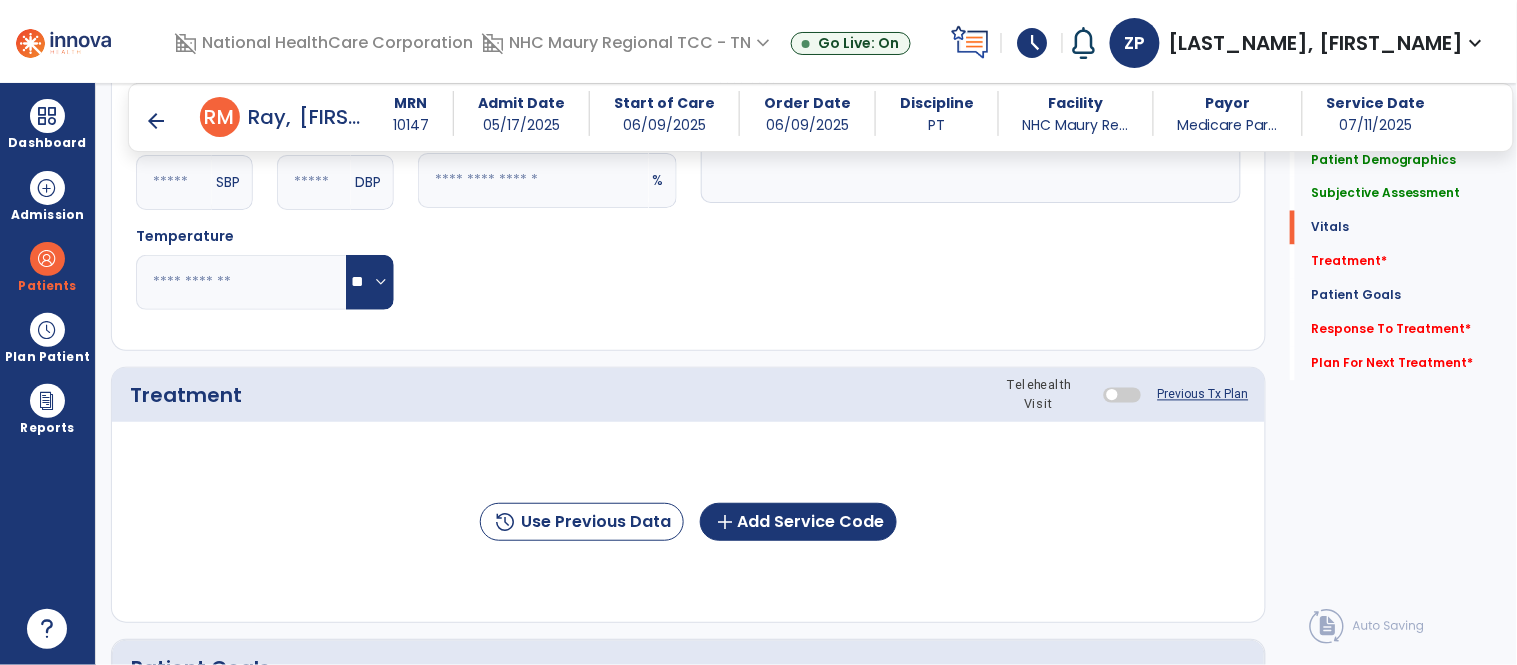 type on "**********" 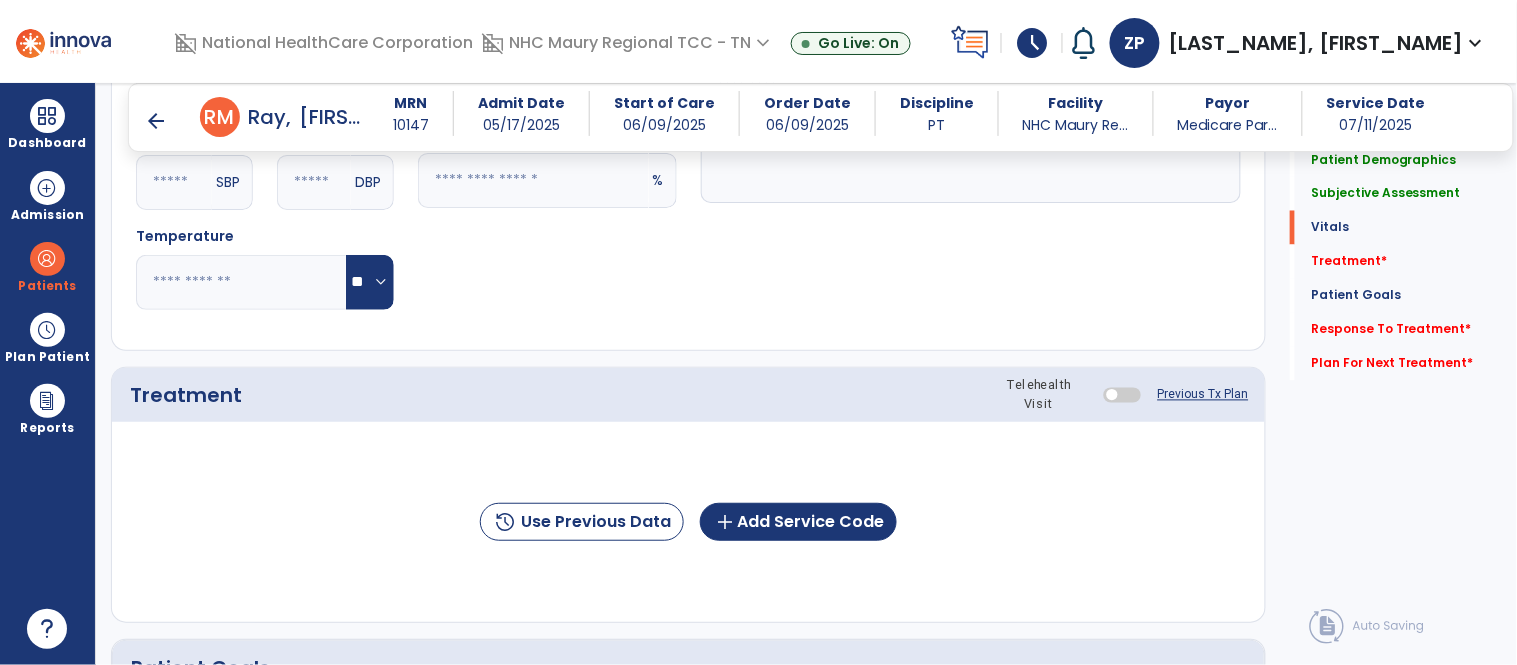 click on "history  Use Previous Data  add  Add Service Code" 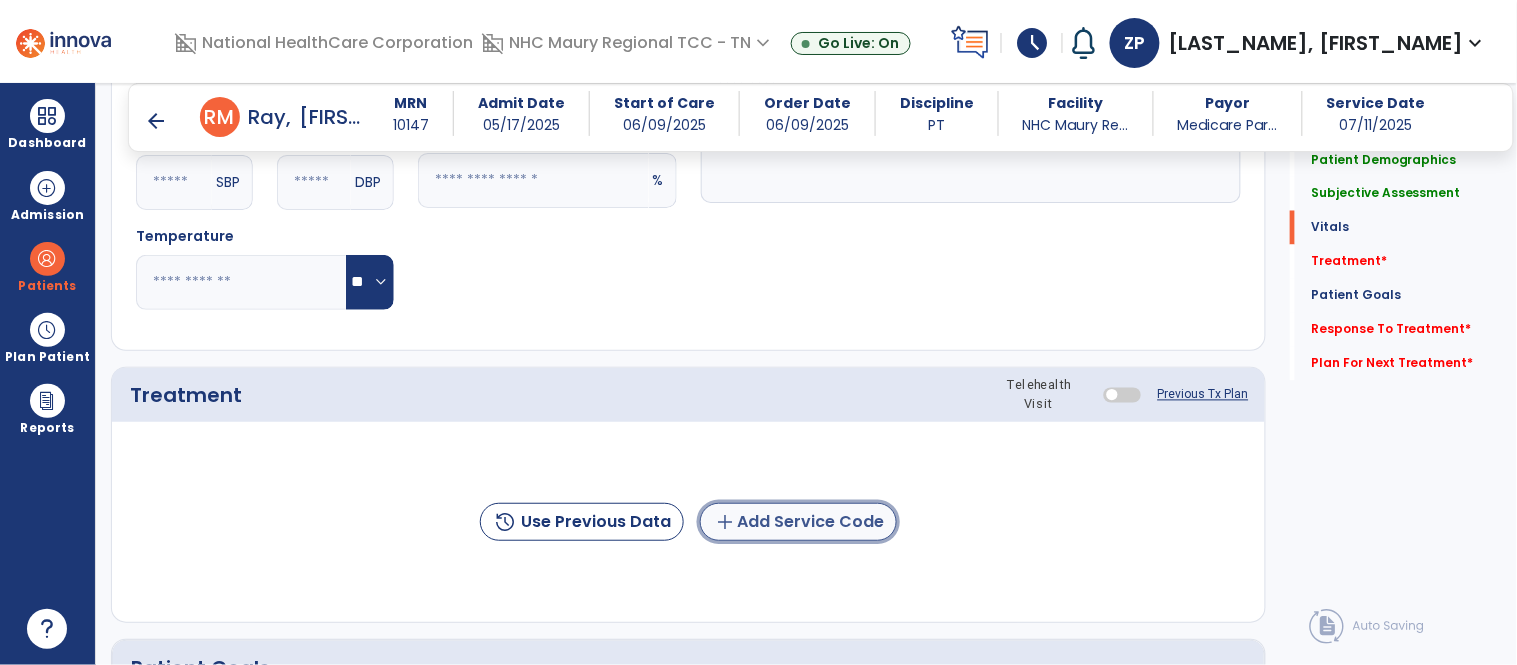 click on "add  Add Service Code" 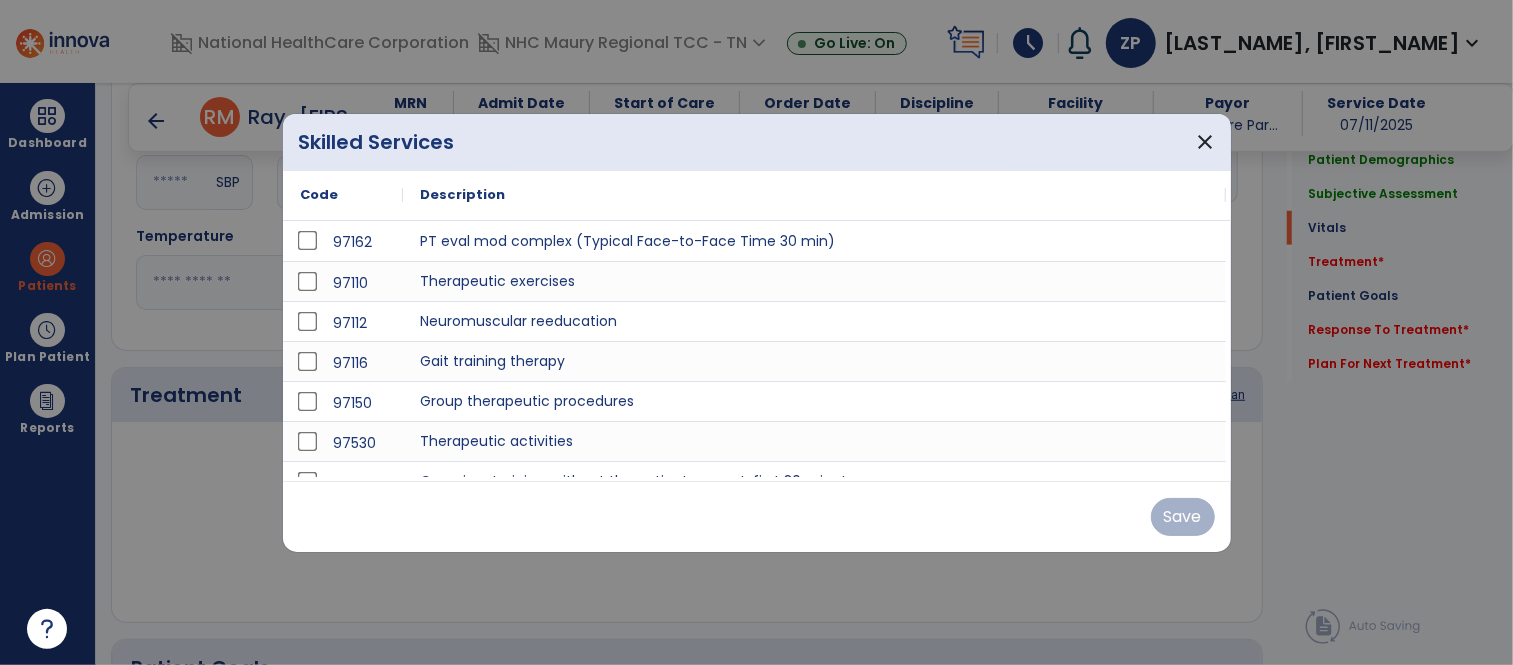 scroll, scrollTop: 882, scrollLeft: 0, axis: vertical 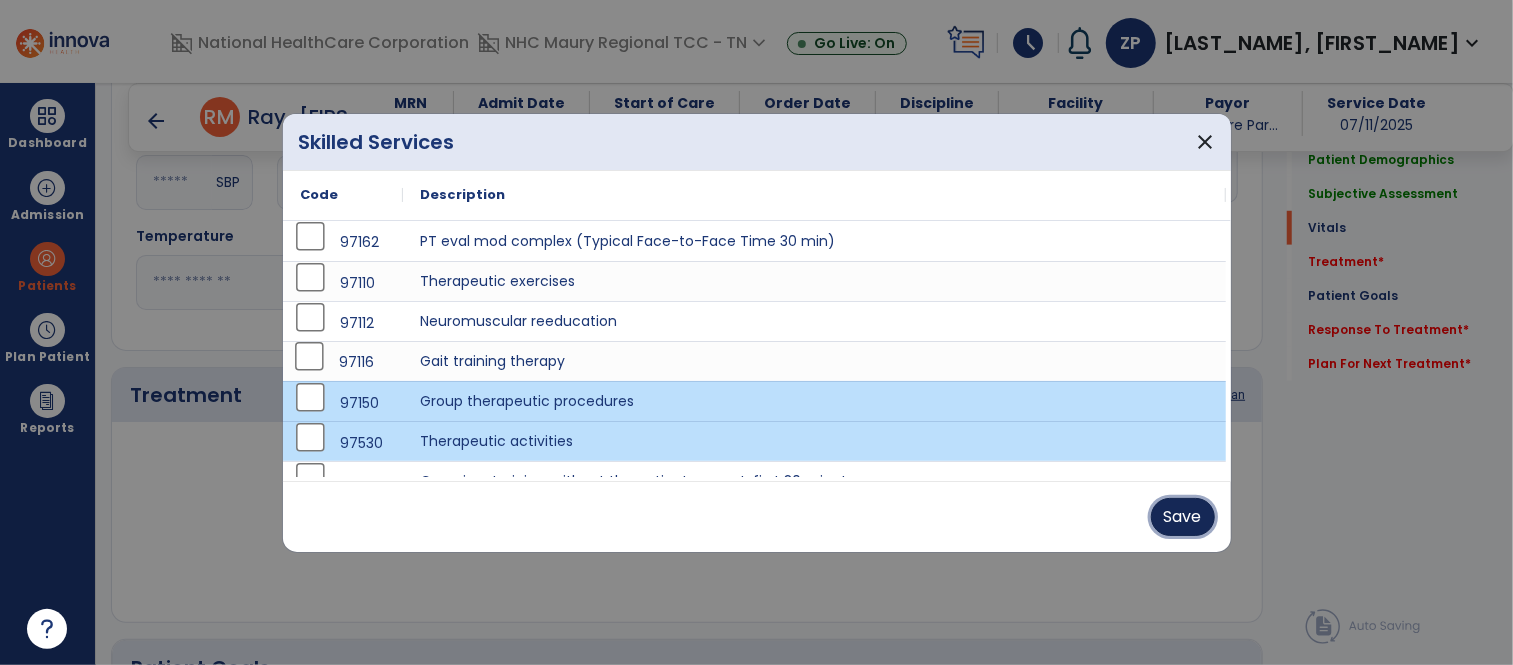 click on "Save" at bounding box center (1183, 517) 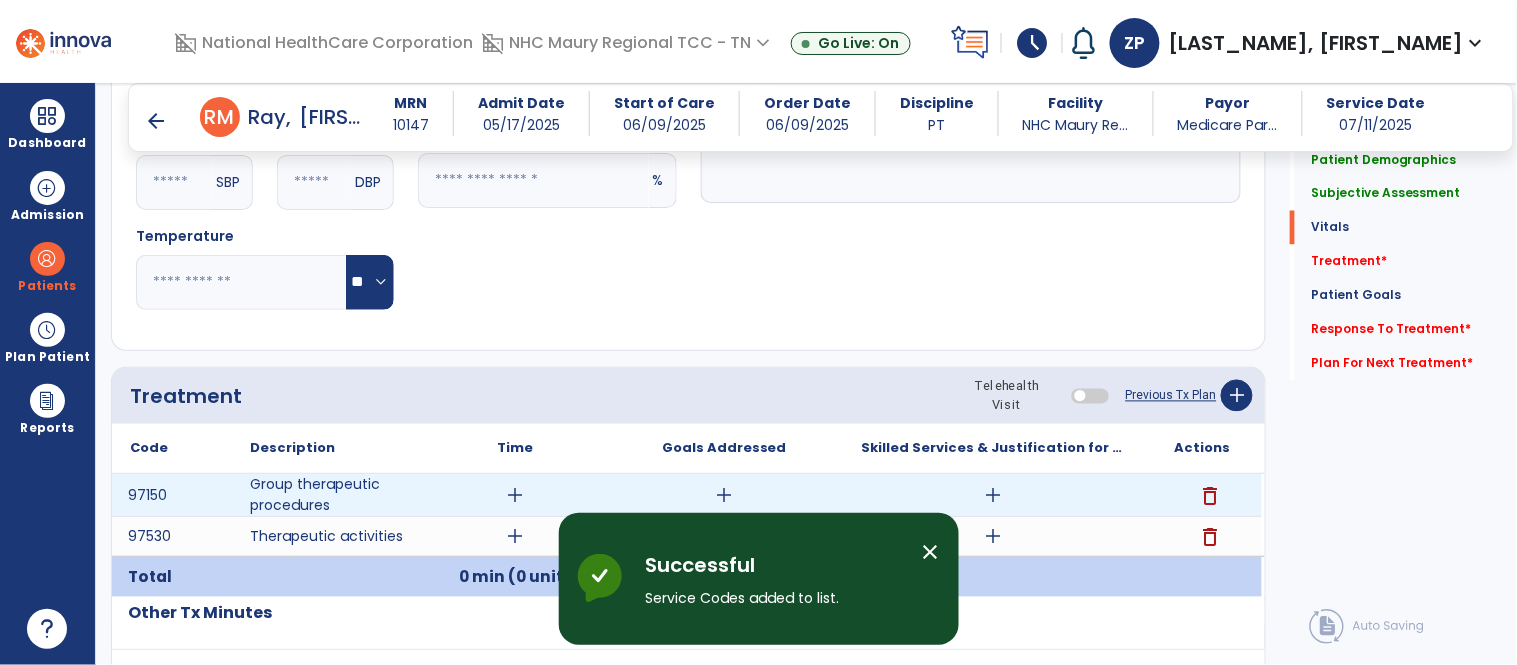 click on "add" at bounding box center [515, 495] 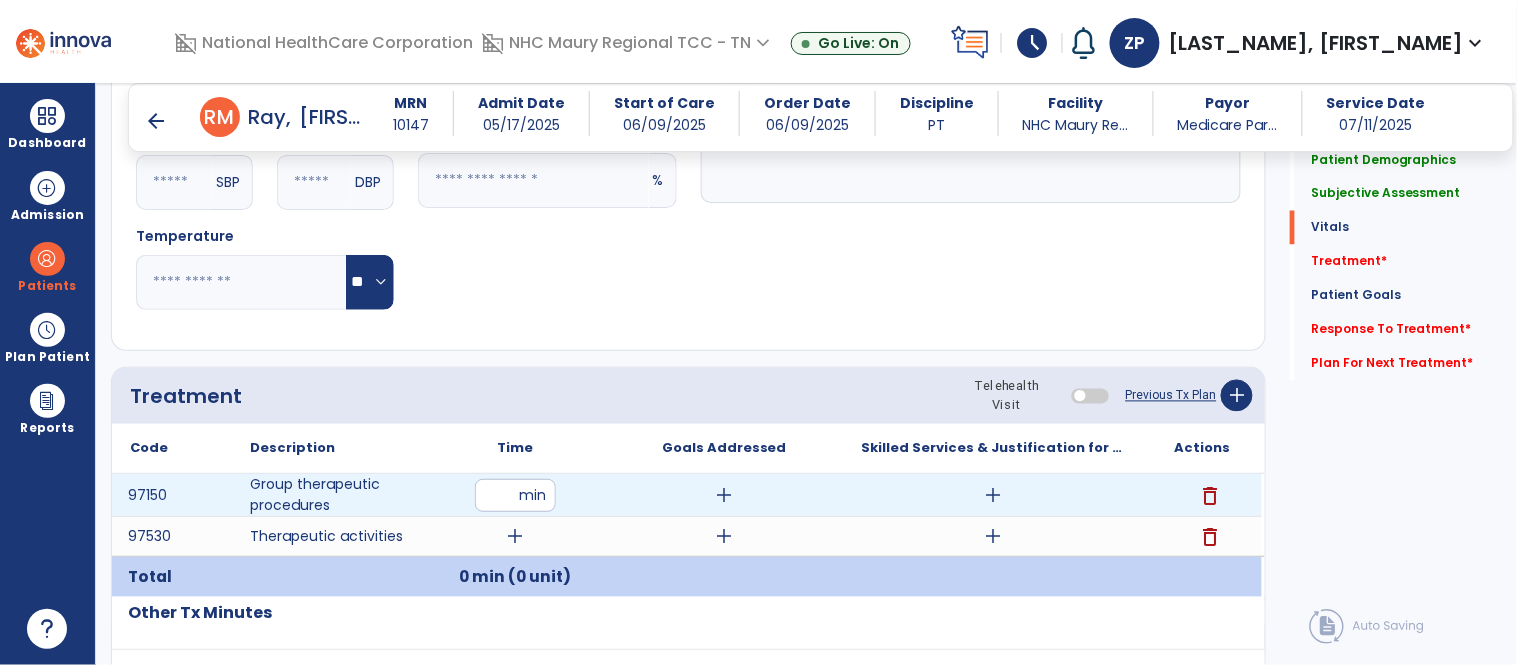 type on "**" 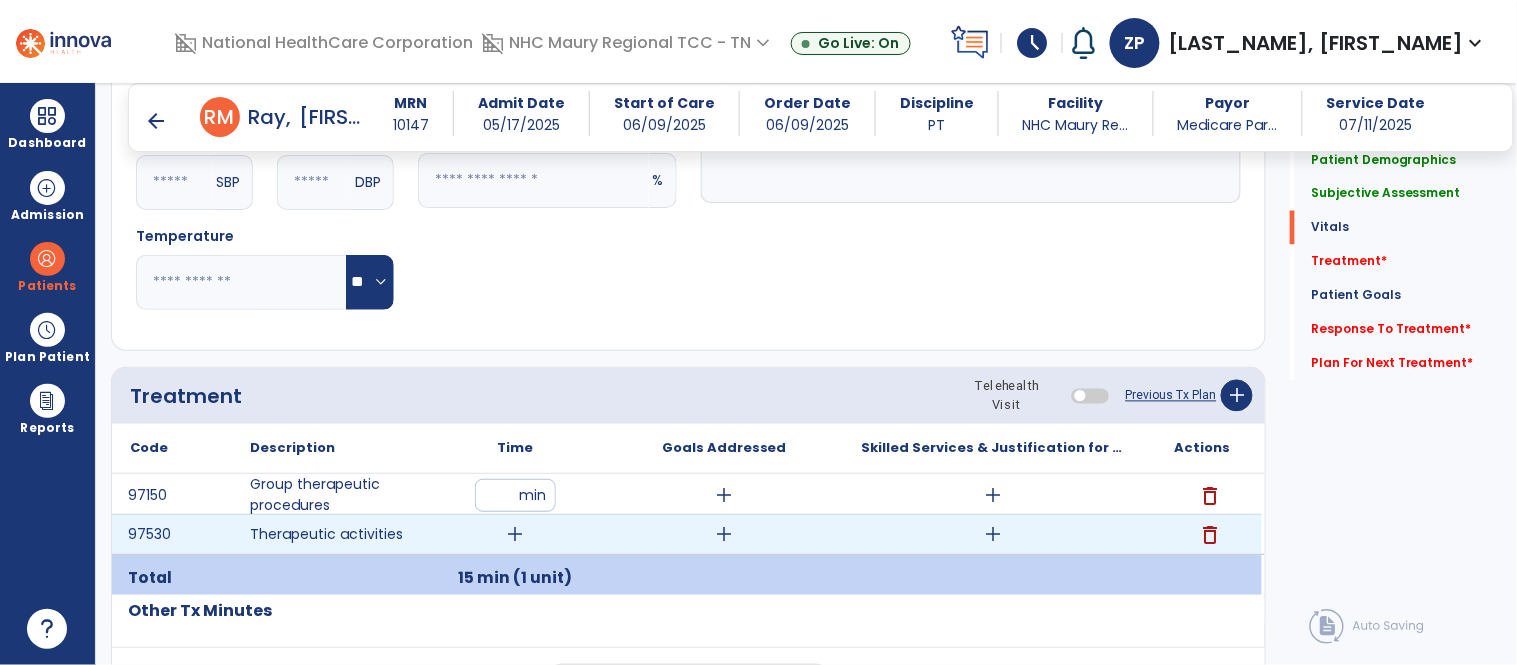 click on "add" at bounding box center [515, 534] 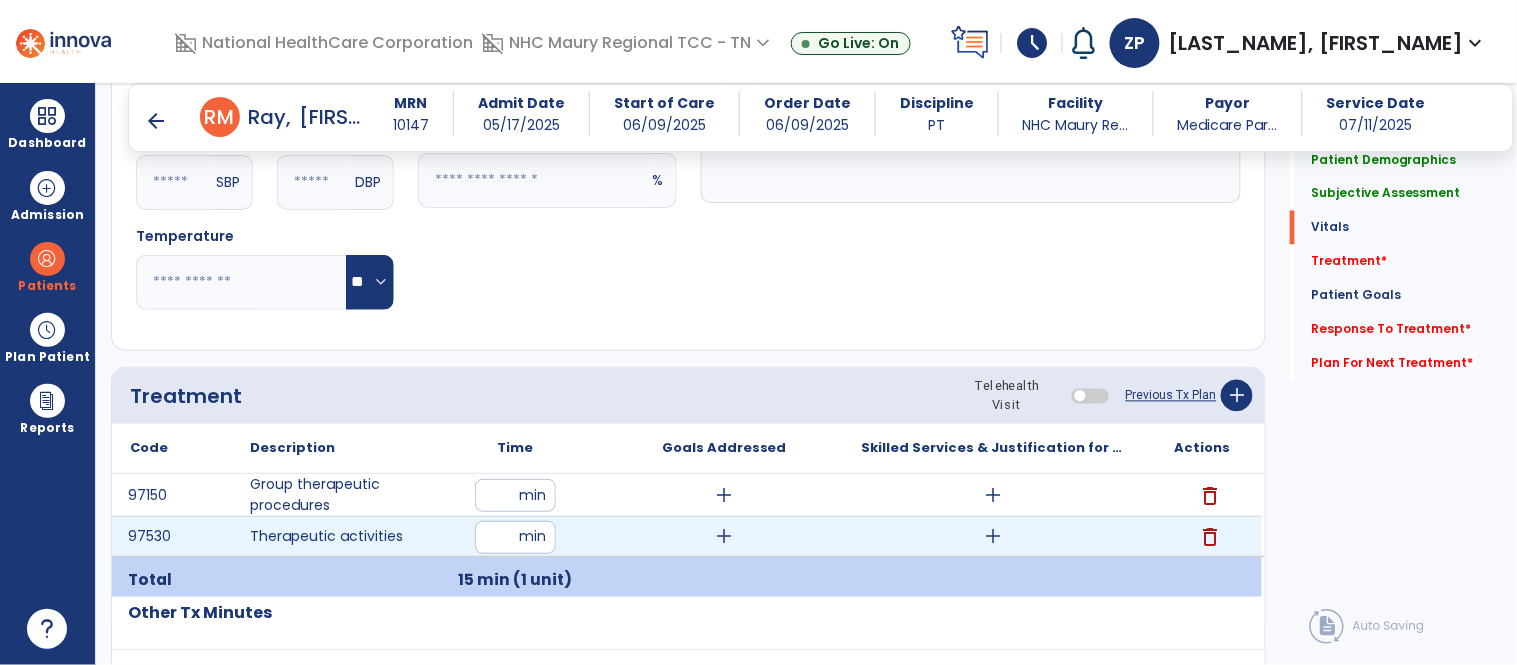 type on "**" 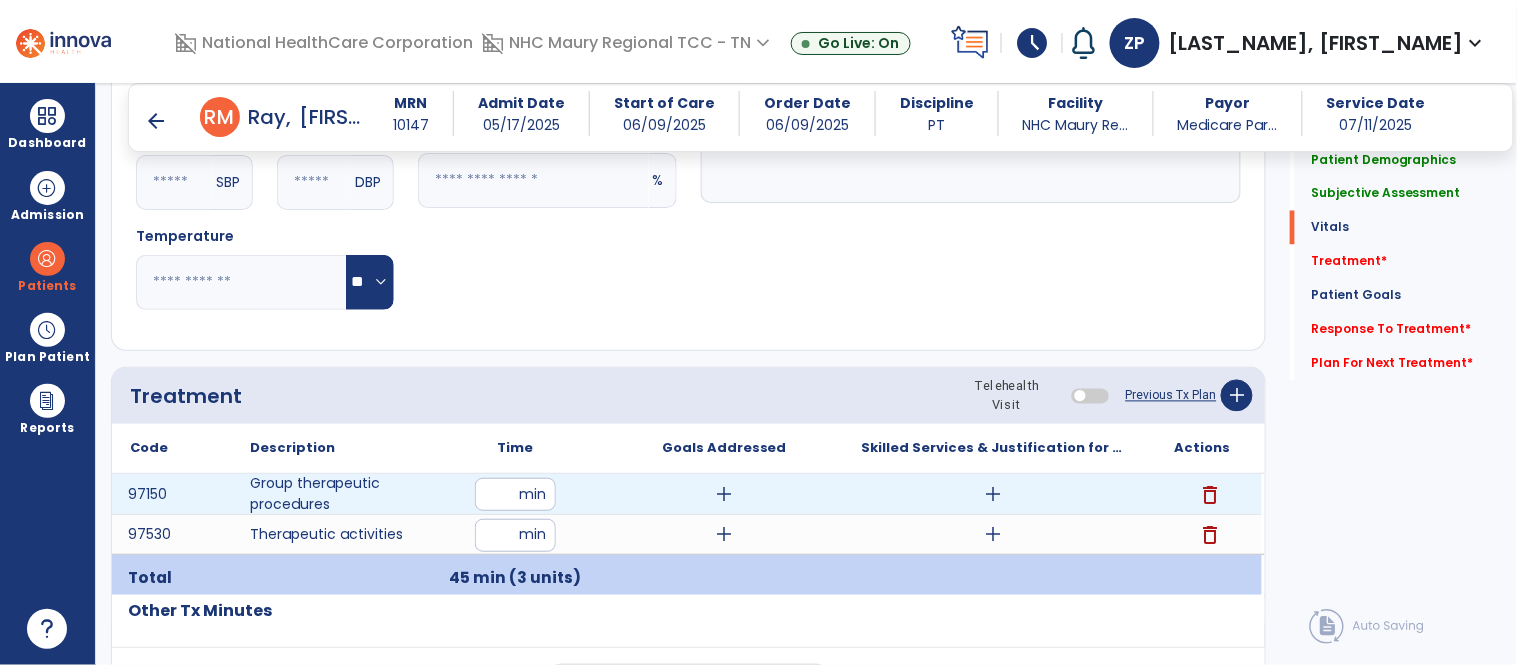 click on "add" at bounding box center [993, 494] 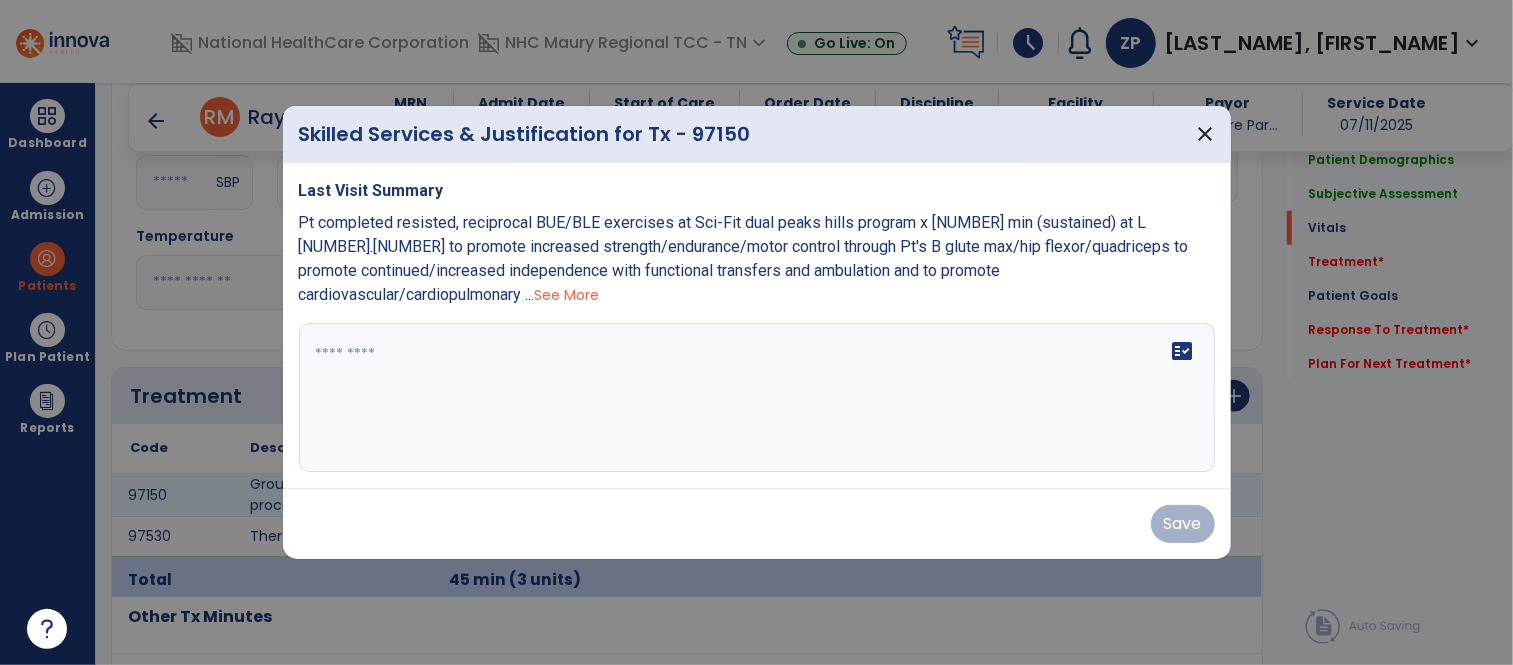 scroll, scrollTop: 882, scrollLeft: 0, axis: vertical 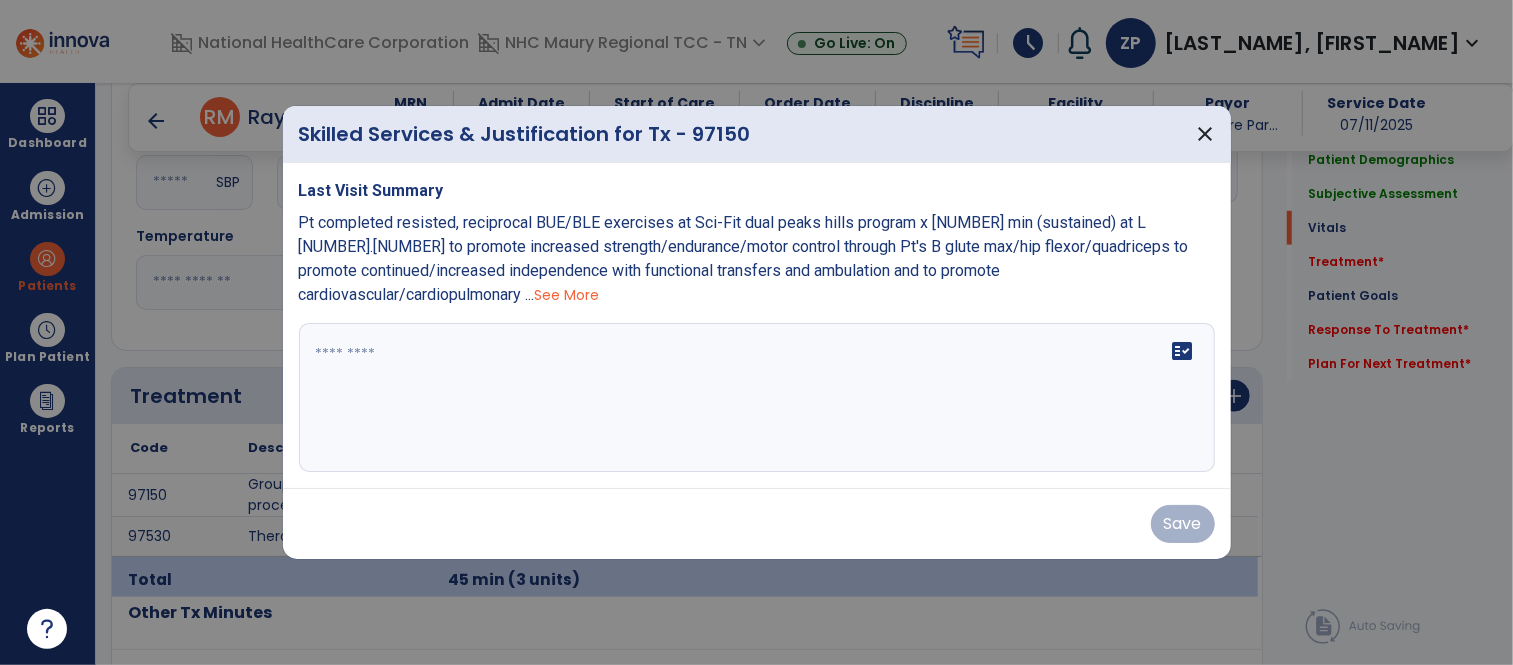click on "See More" at bounding box center (567, 295) 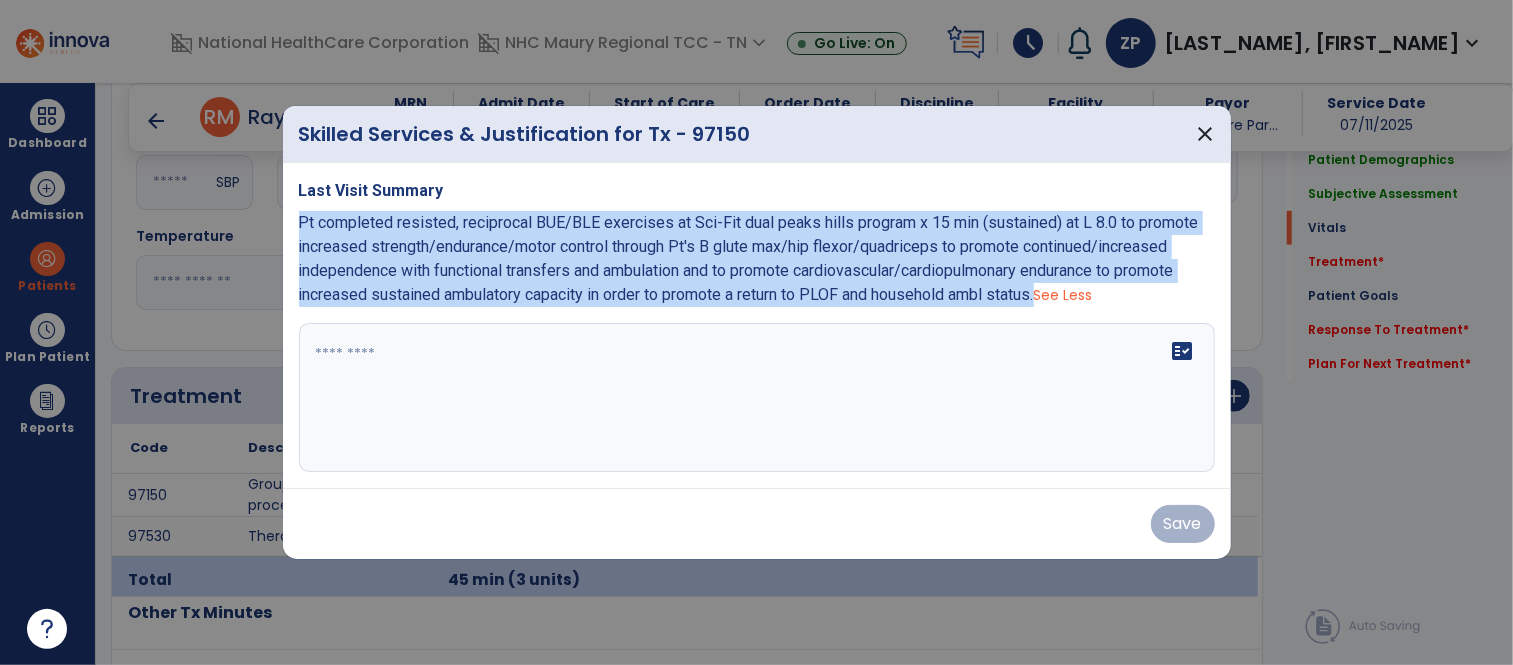 drag, startPoint x: 1046, startPoint y: 298, endPoint x: 292, endPoint y: 222, distance: 757.82056 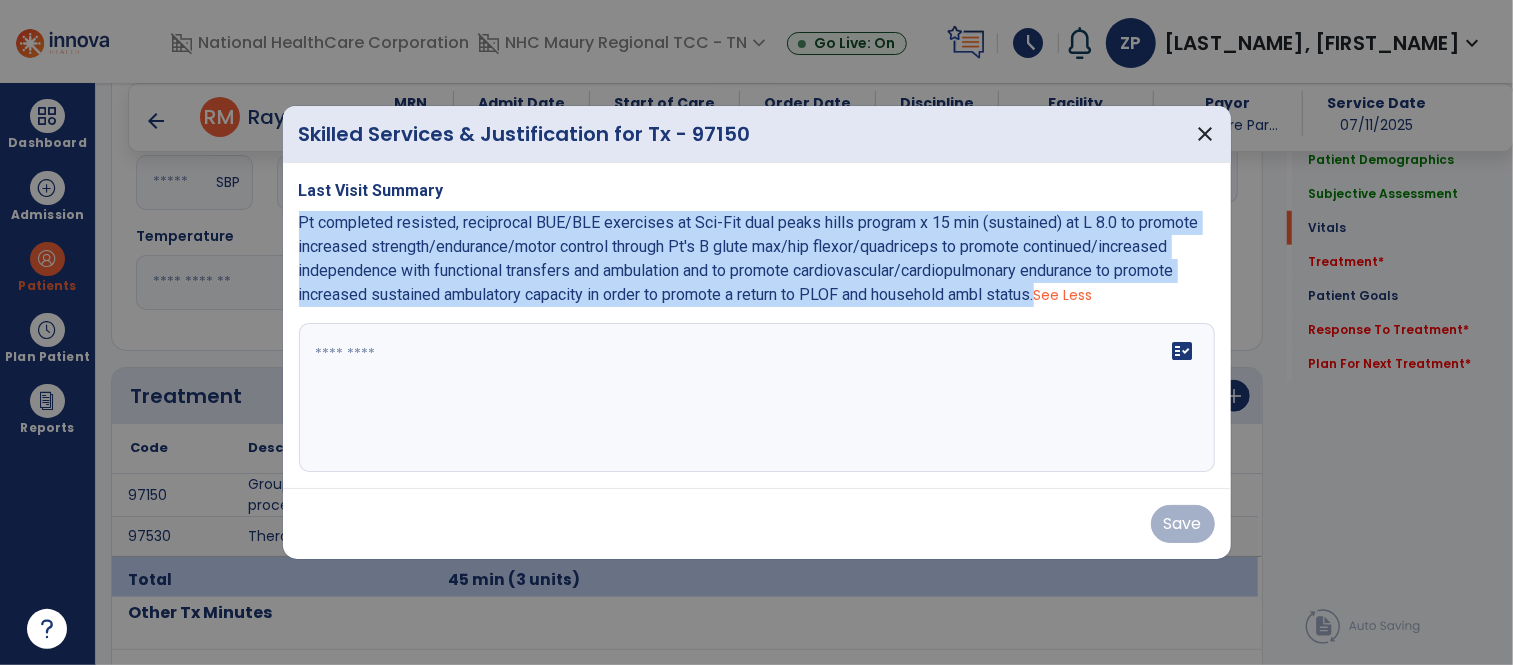 click on "Last Visit Summary Pt completed resisted, reciprocal BUE/BLE exercises at Sci-Fit dual peaks hills program x 15 min (sustained) at L 8.0 to promote increased strength/endurance/motor control through Pt's B glute max/hip flexor/quadriceps to promote continued/increased independence with functional transfers and ambulation and to promote cardiovascular/cardiopulmonary endurance to promote increased sustained ambulatory capacity in order to promote a return to PLOF and household ambl status.  See Less   fact_check" at bounding box center [757, 326] 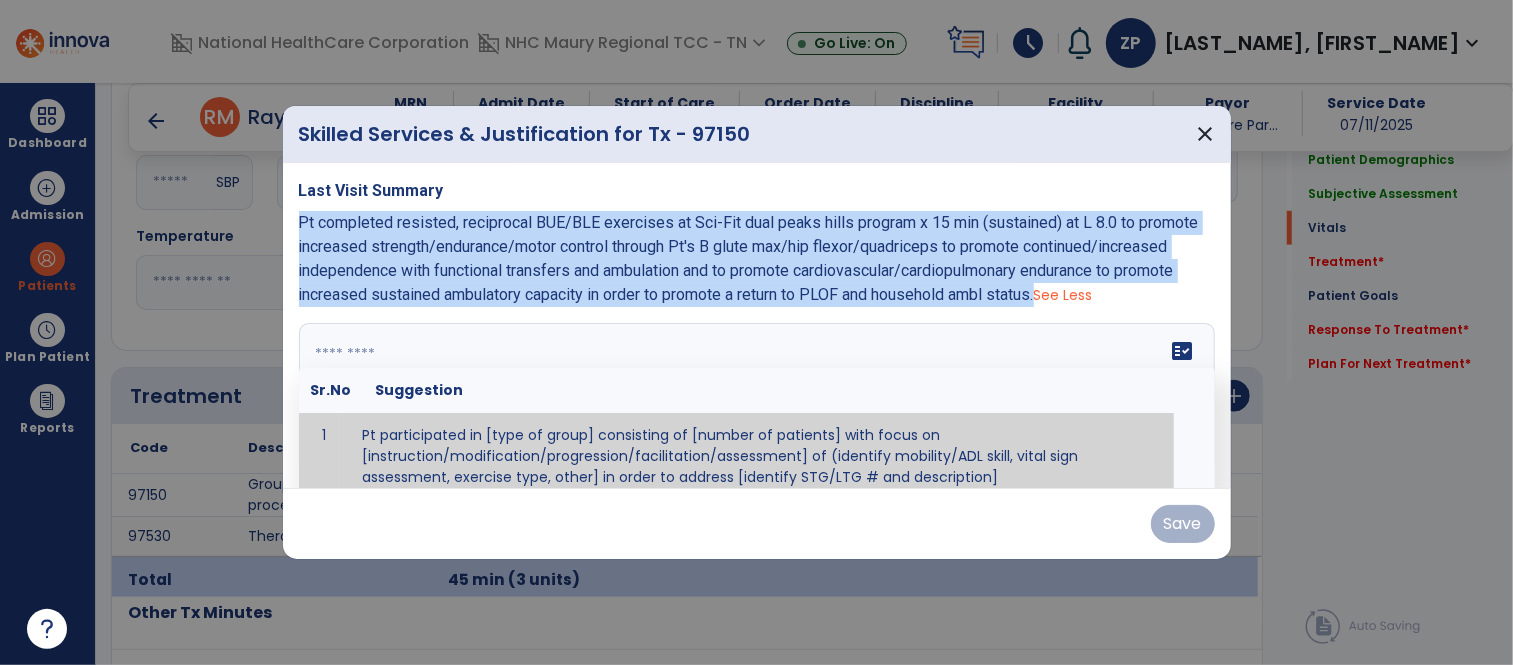 click on "fact_check  Sr.No Suggestion 1 Pt participated in [type of group] consisting of [number of patients] with focus on [instruction/modification/progression/facilitation/assessment] of (identify mobility/ADL skill, vital sign assessment, exercise type, other] in order to address [identify STG/LTG # and description]" at bounding box center (757, 398) 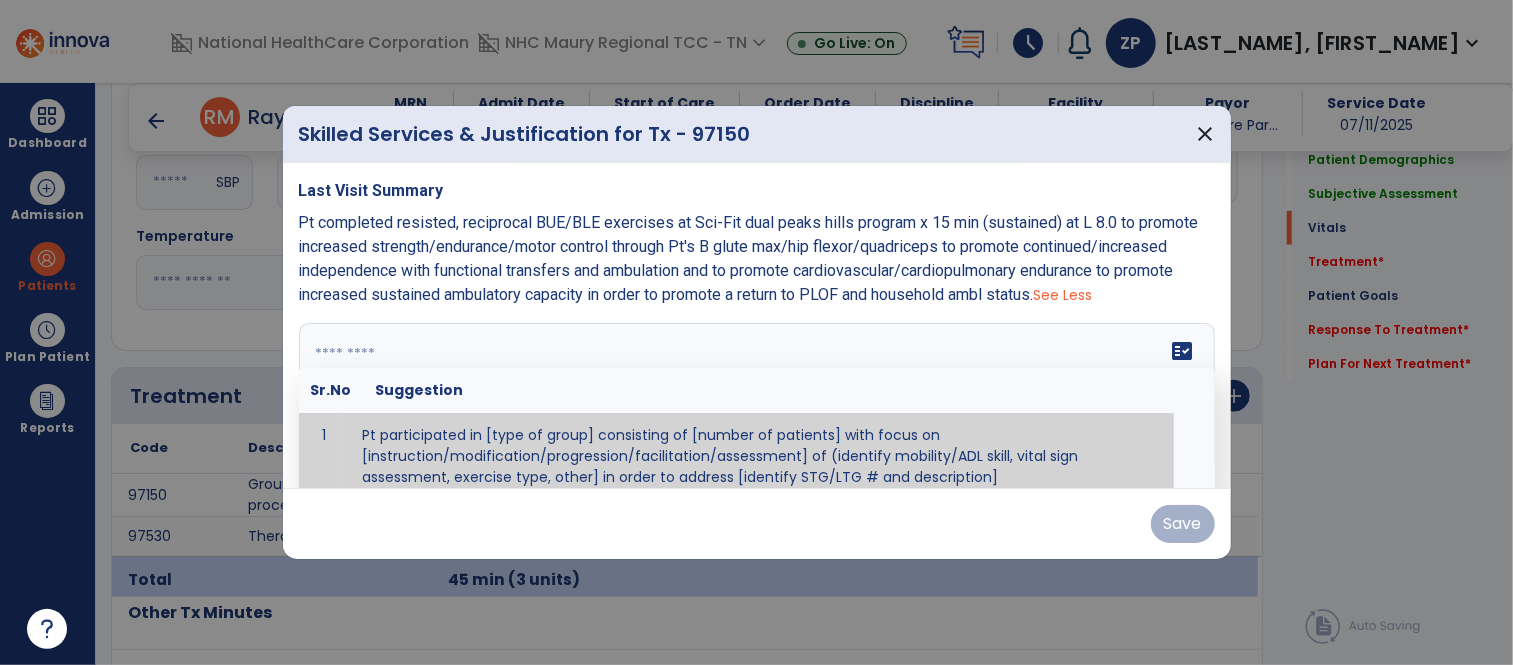 scroll, scrollTop: 11, scrollLeft: 0, axis: vertical 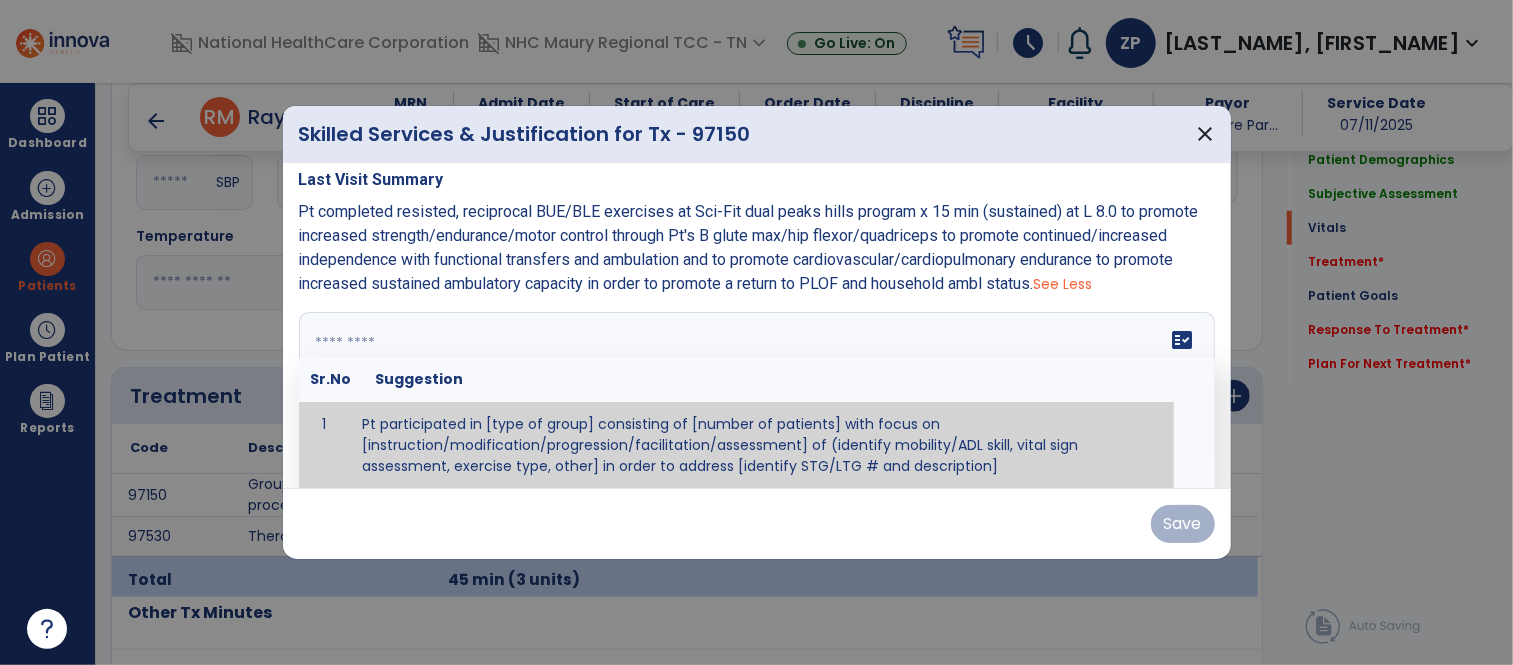 paste on "**********" 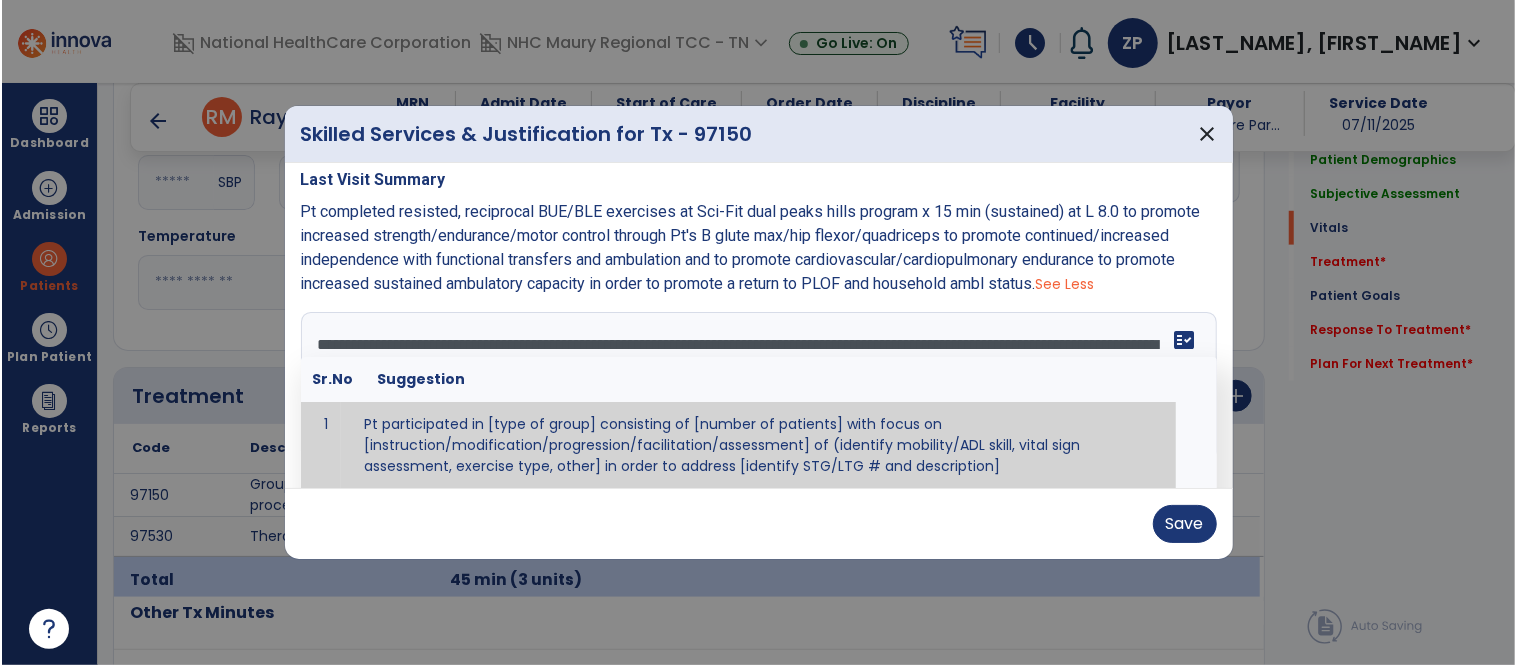 scroll, scrollTop: 0, scrollLeft: 0, axis: both 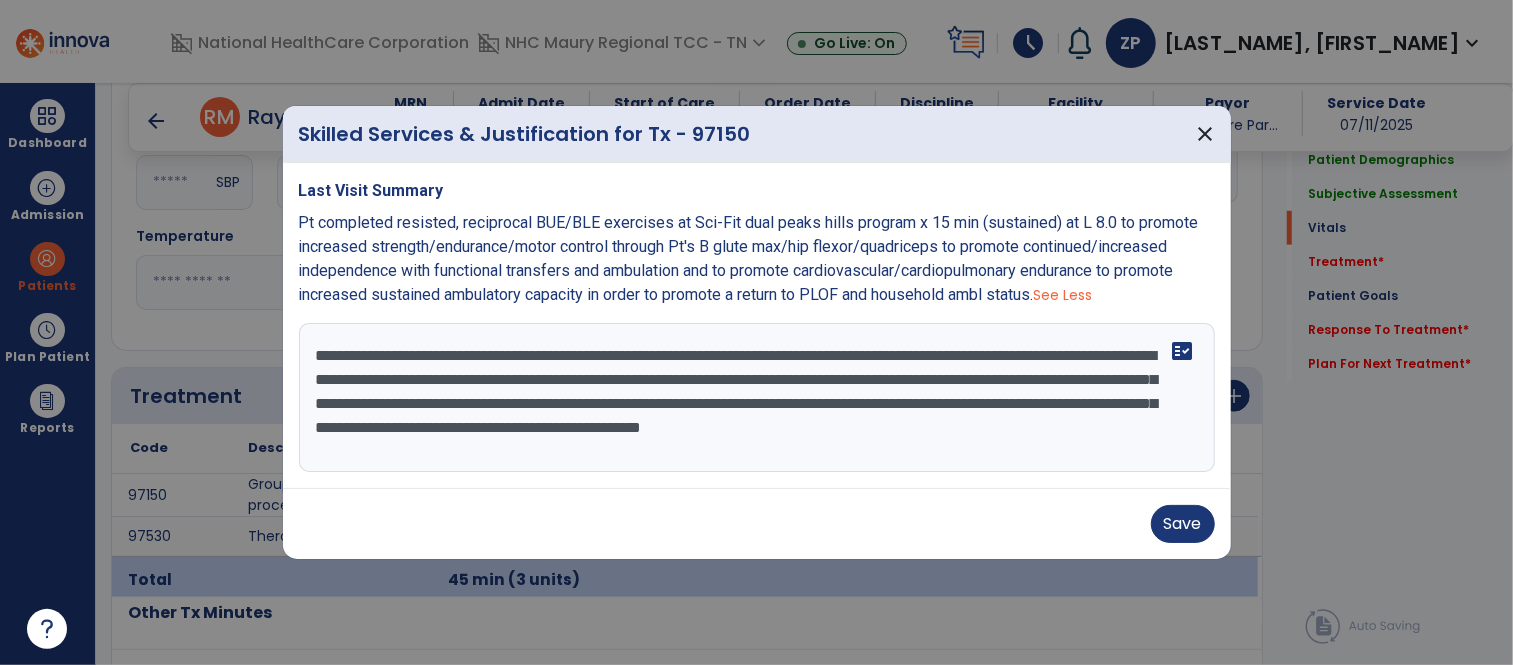 type on "**********" 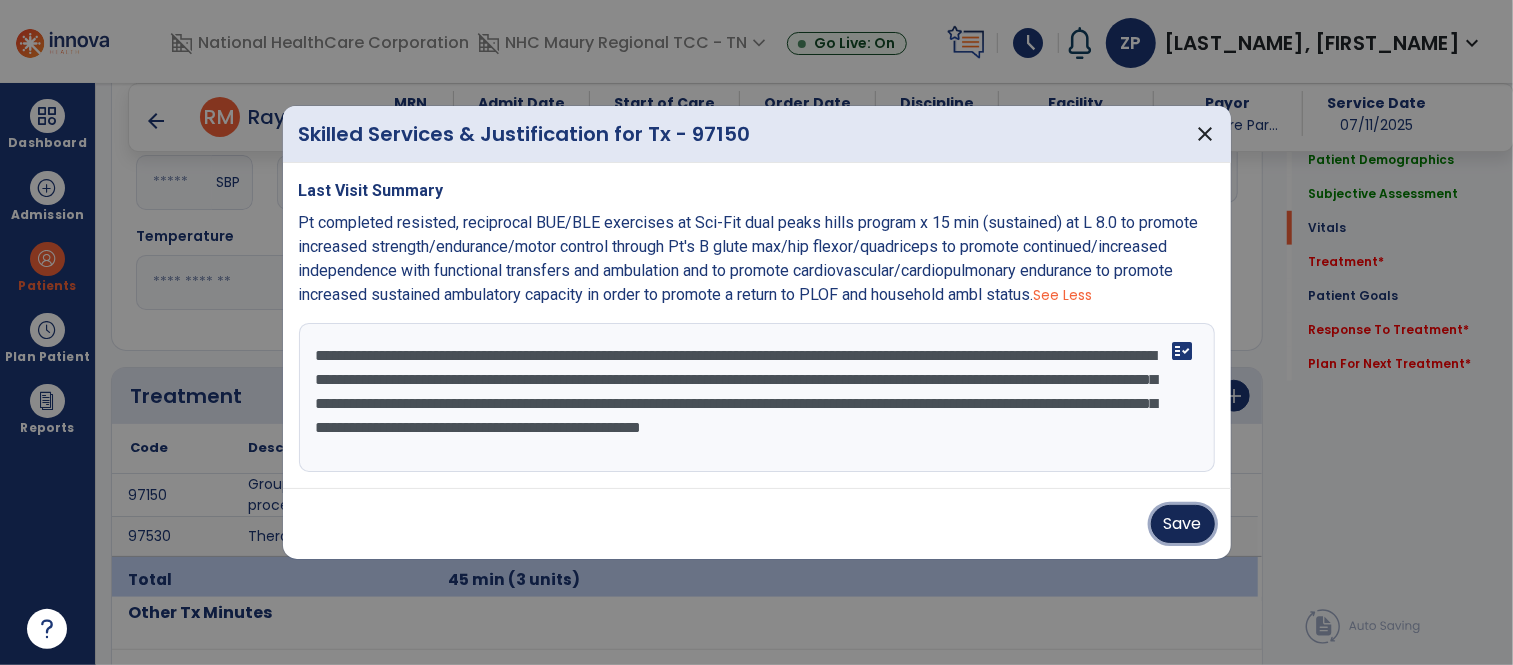 click on "Save" at bounding box center [1183, 524] 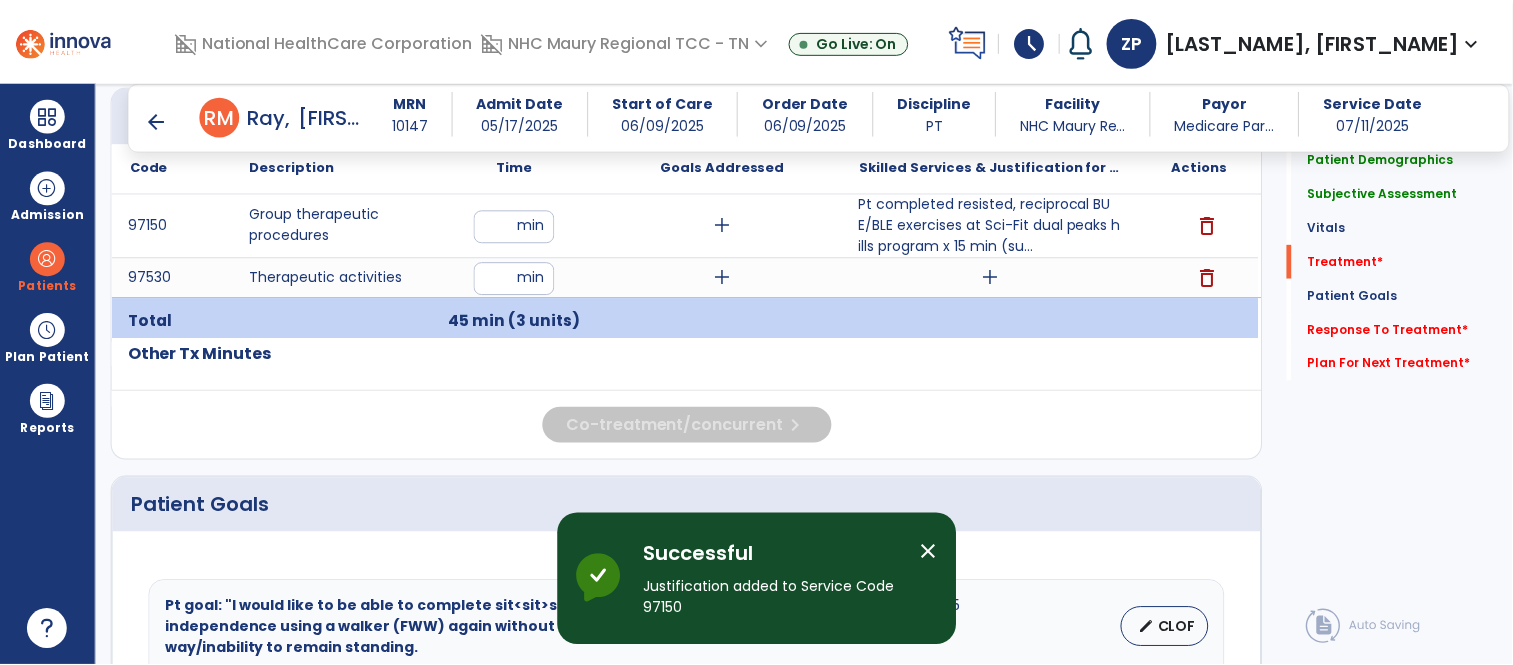scroll, scrollTop: 1163, scrollLeft: 0, axis: vertical 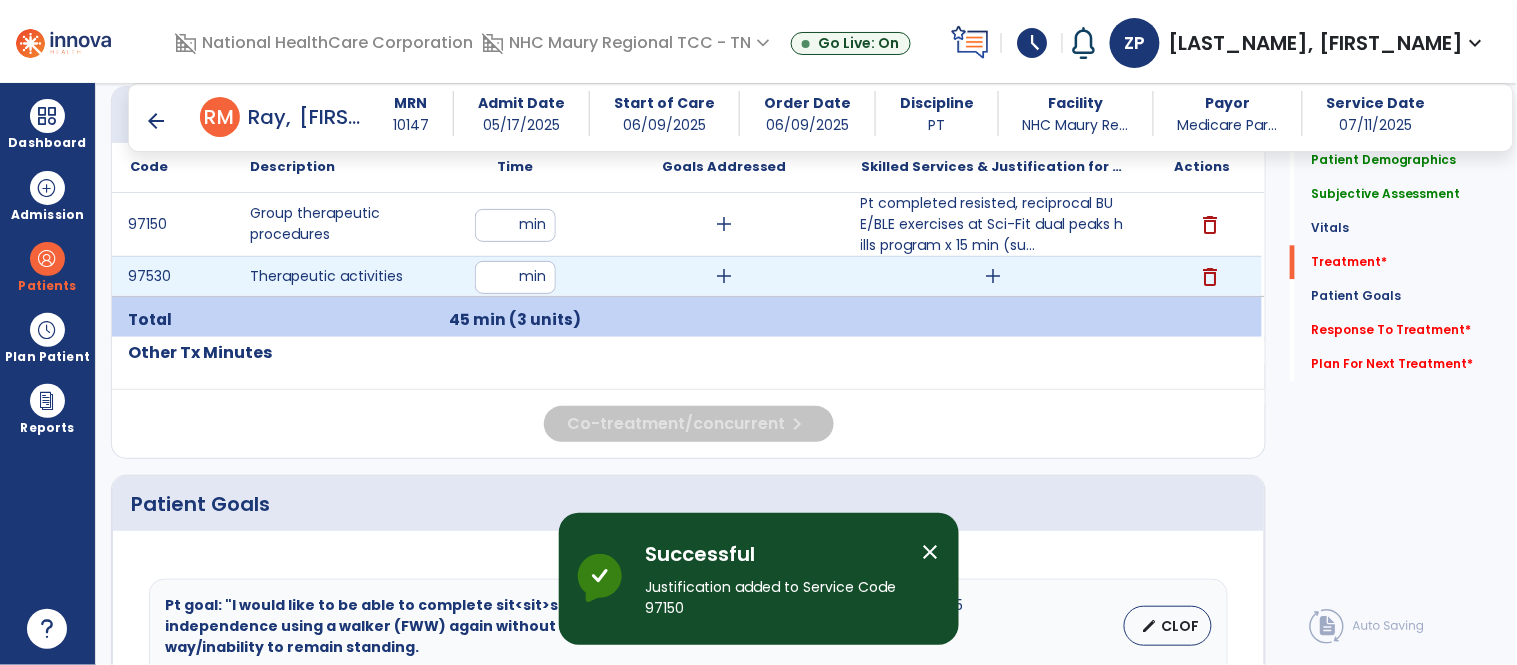 click on "add" at bounding box center [993, 276] 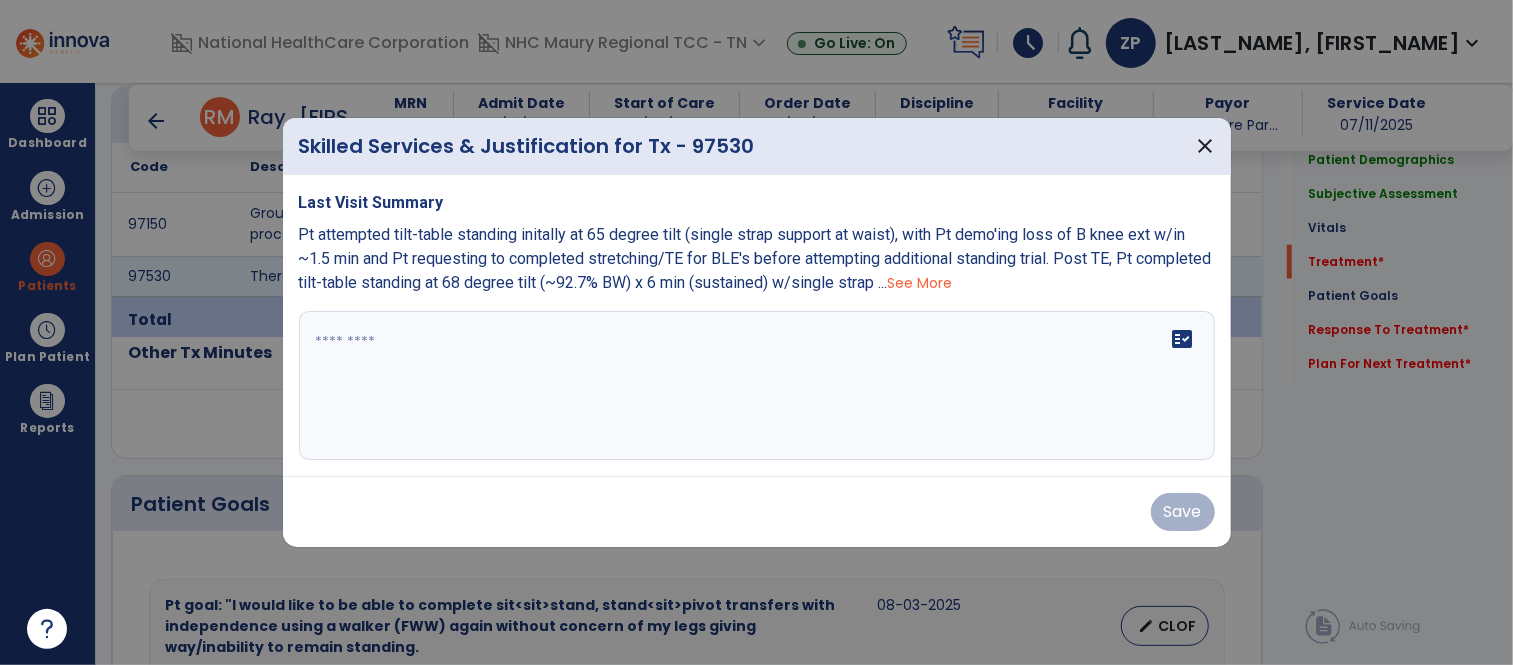 scroll, scrollTop: 1163, scrollLeft: 0, axis: vertical 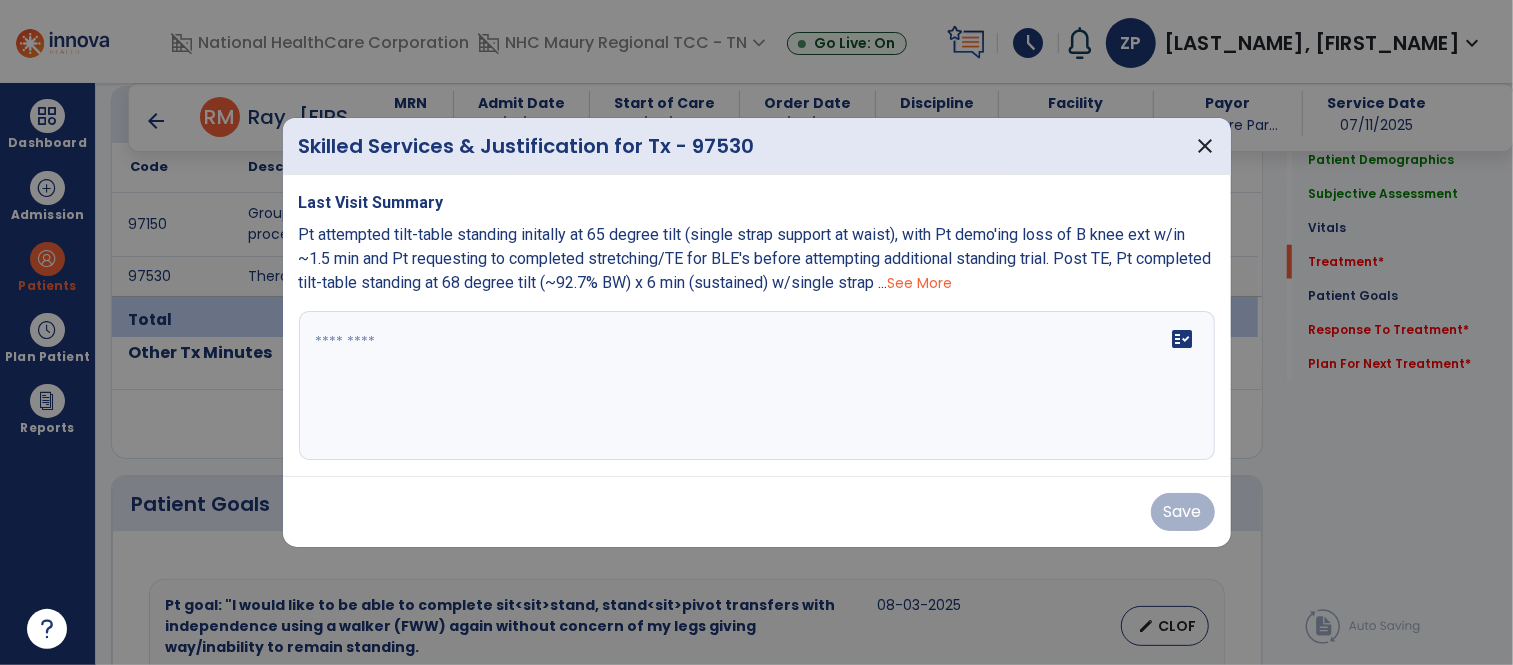 click on "See More" at bounding box center [920, 283] 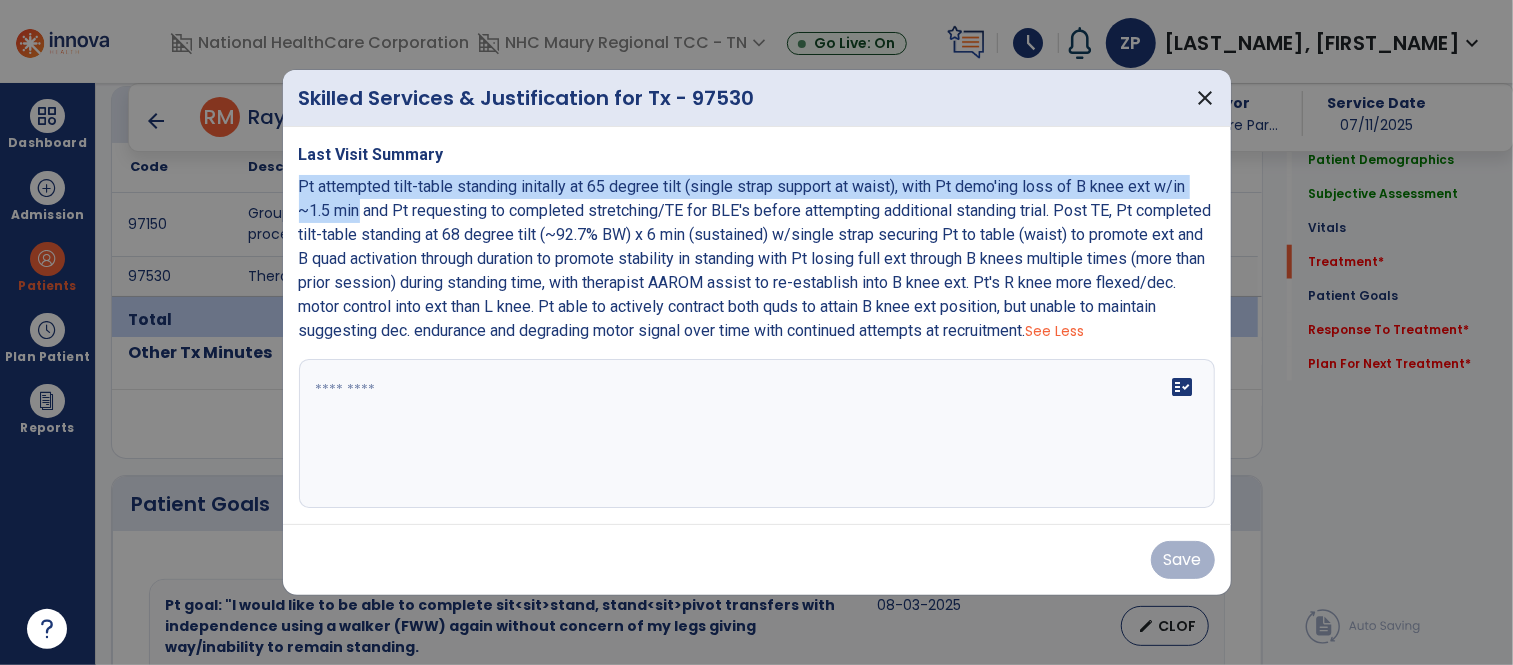 drag, startPoint x: 300, startPoint y: 172, endPoint x: 363, endPoint y: 198, distance: 68.154236 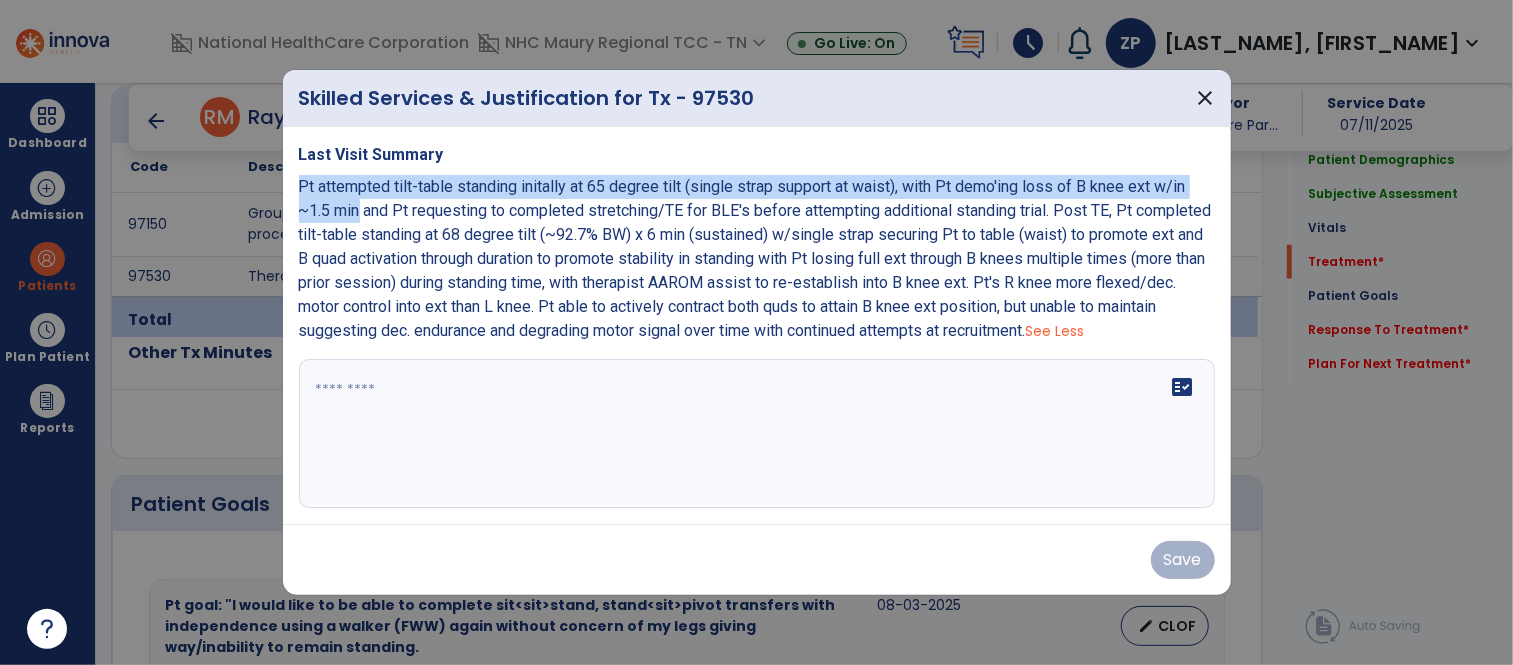 click on "Pt attempted tilt-table standing initally at 65 degree tilt (single strap support at waist), with Pt demo'ing loss of B knee ext w/in ~1.5 min and Pt requesting to completed stretching/TE for BLE's before attempting additional standing trial. Post TE, Pt completed tilt-table standing at 68 degree tilt (~92.7% BW) x 6 min (sustained) w/single strap securing Pt to table (waist) to promote ext and B quad activation through duration to promote stability in standing with Pt losing full ext through B knees multiple times (more than prior session) during standing time, with therapist AAROM assist to re-establish into B knee ext. Pt's R knee more flexed/dec. motor control into ext than L knee. Pt able to actively contract both quds to attain B knee ext position, but unable to maintain suggesting dec. endurance and degrading motor signal over time with continued attempts at recruitment." at bounding box center (755, 258) 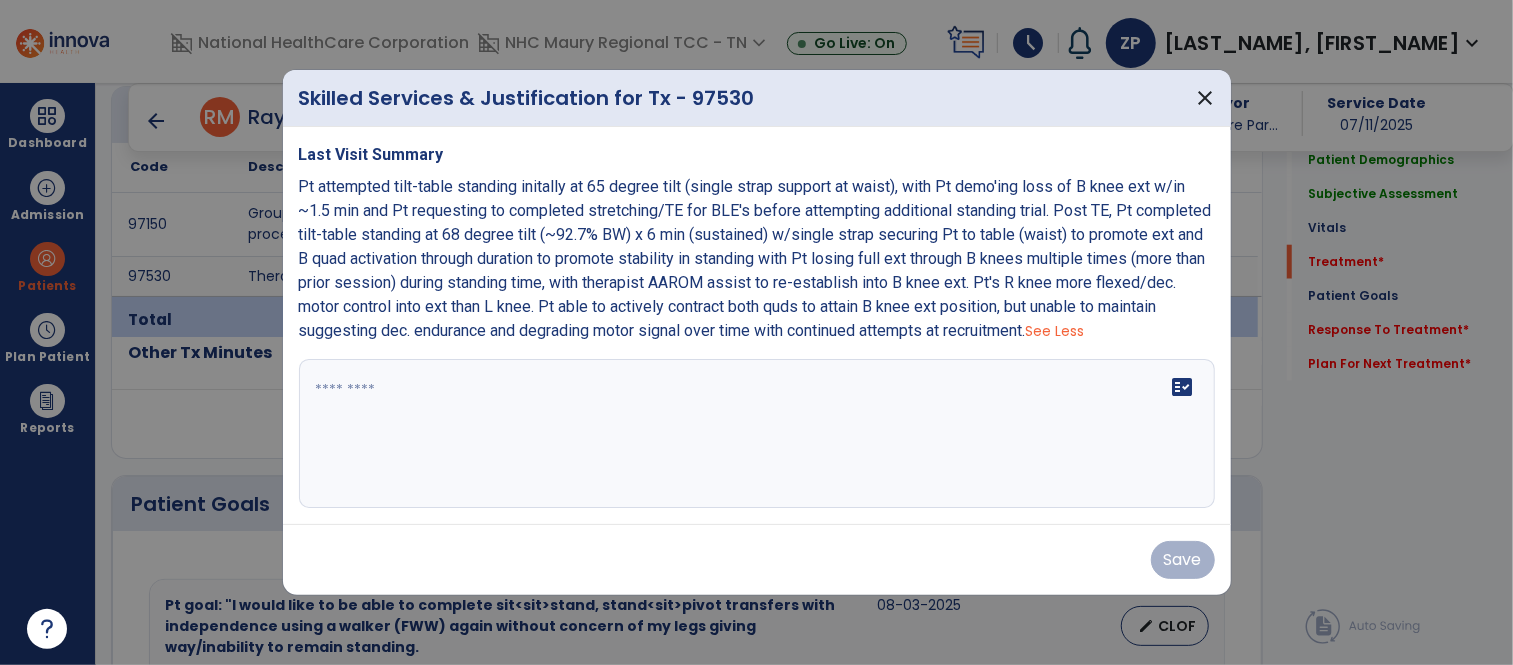click at bounding box center [757, 434] 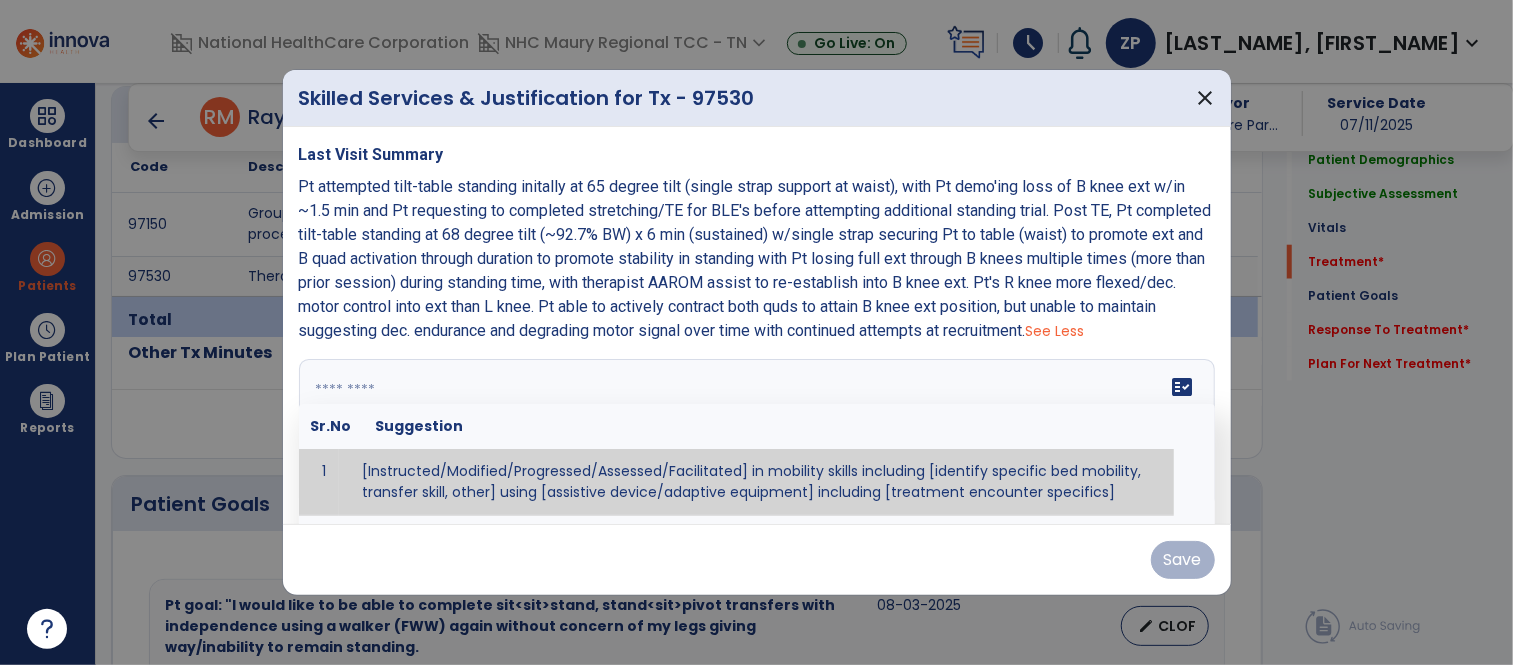 paste on "**********" 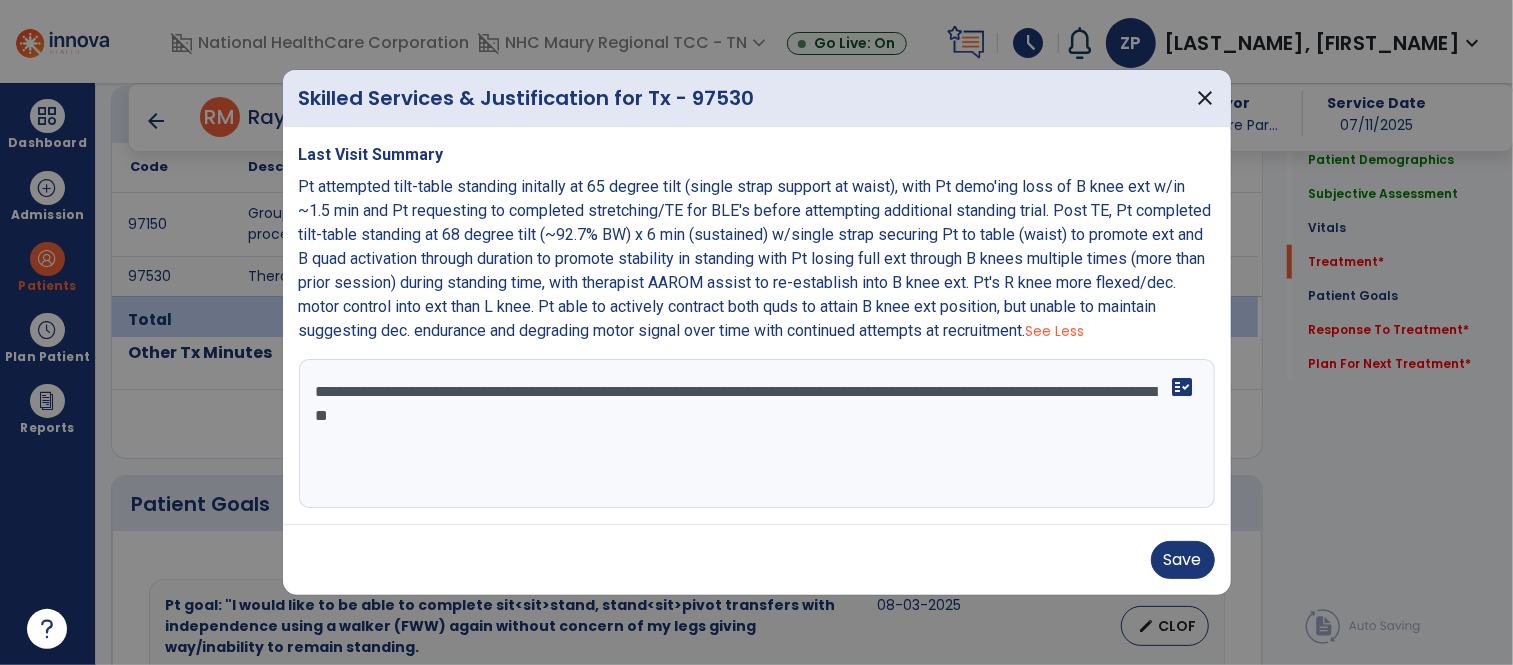 click on "**********" at bounding box center (757, 434) 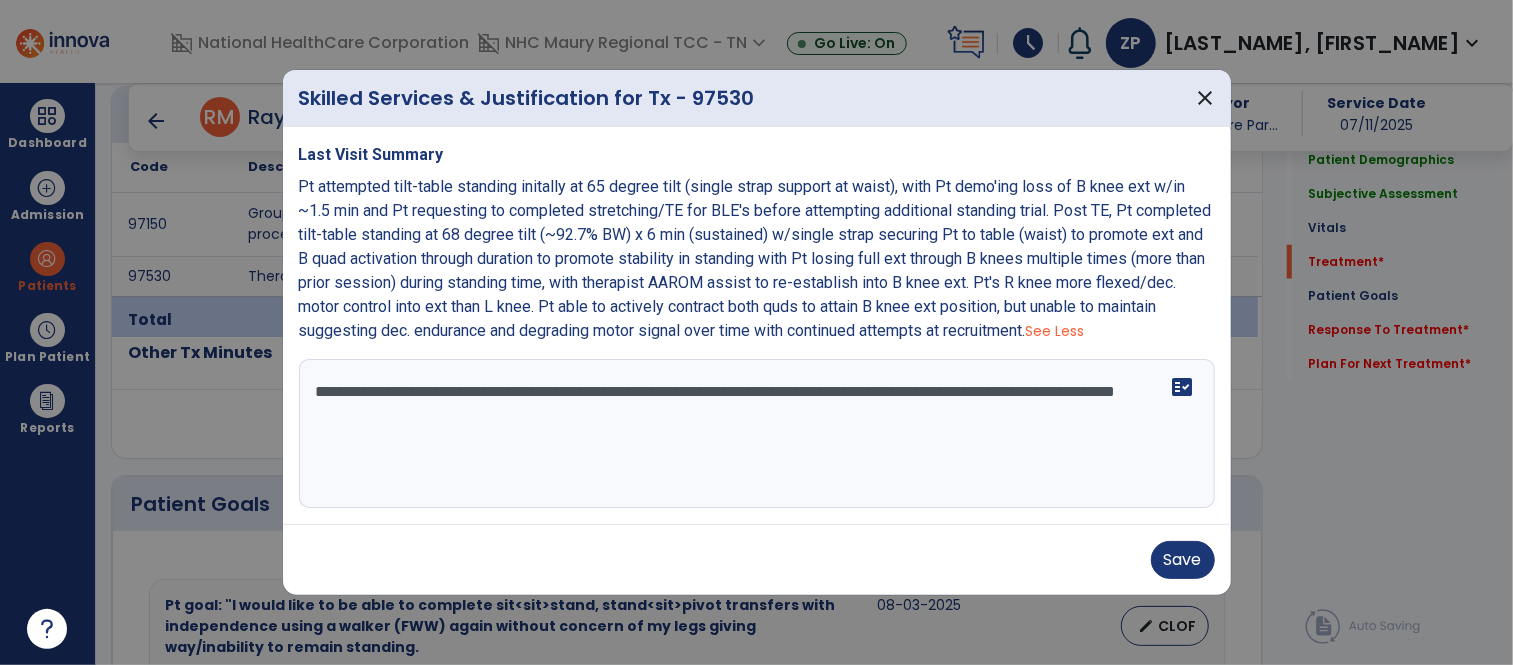 click on "**********" at bounding box center (757, 434) 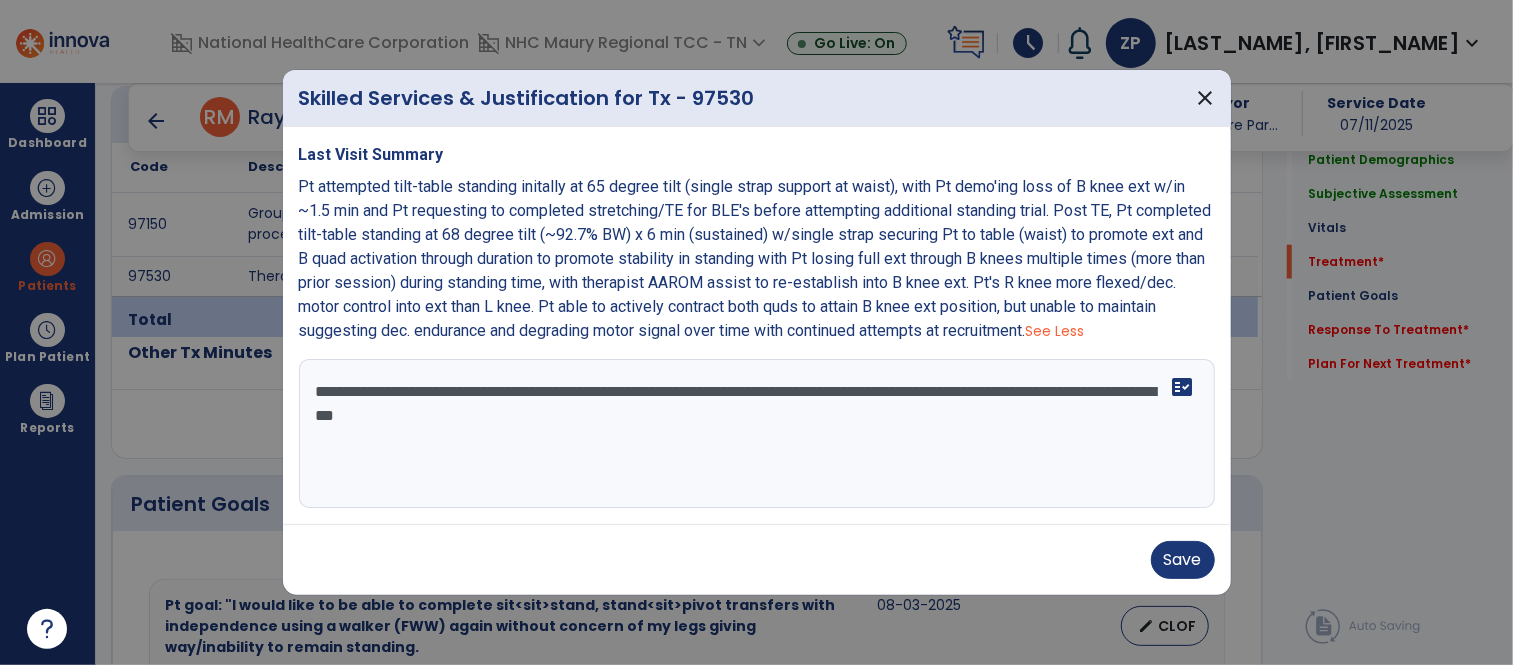 click on "**********" at bounding box center (757, 434) 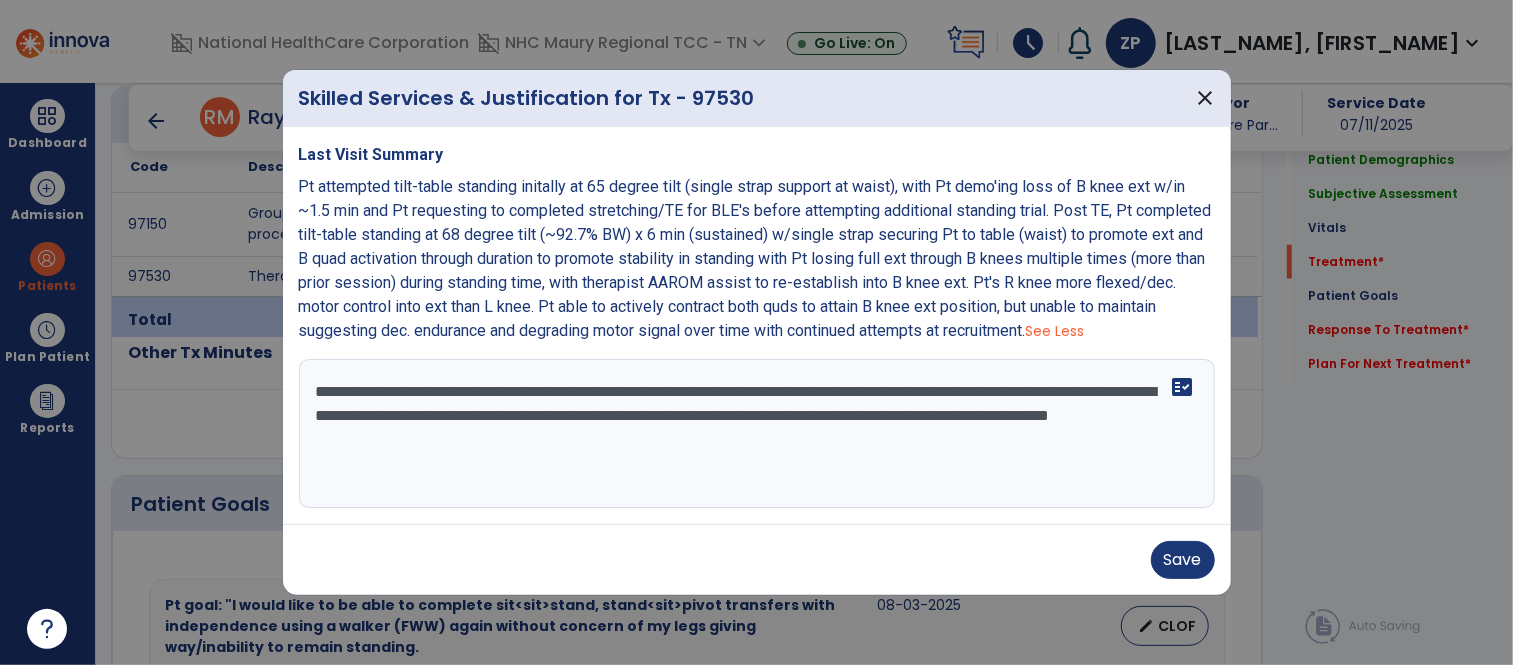 click on "**********" at bounding box center [757, 434] 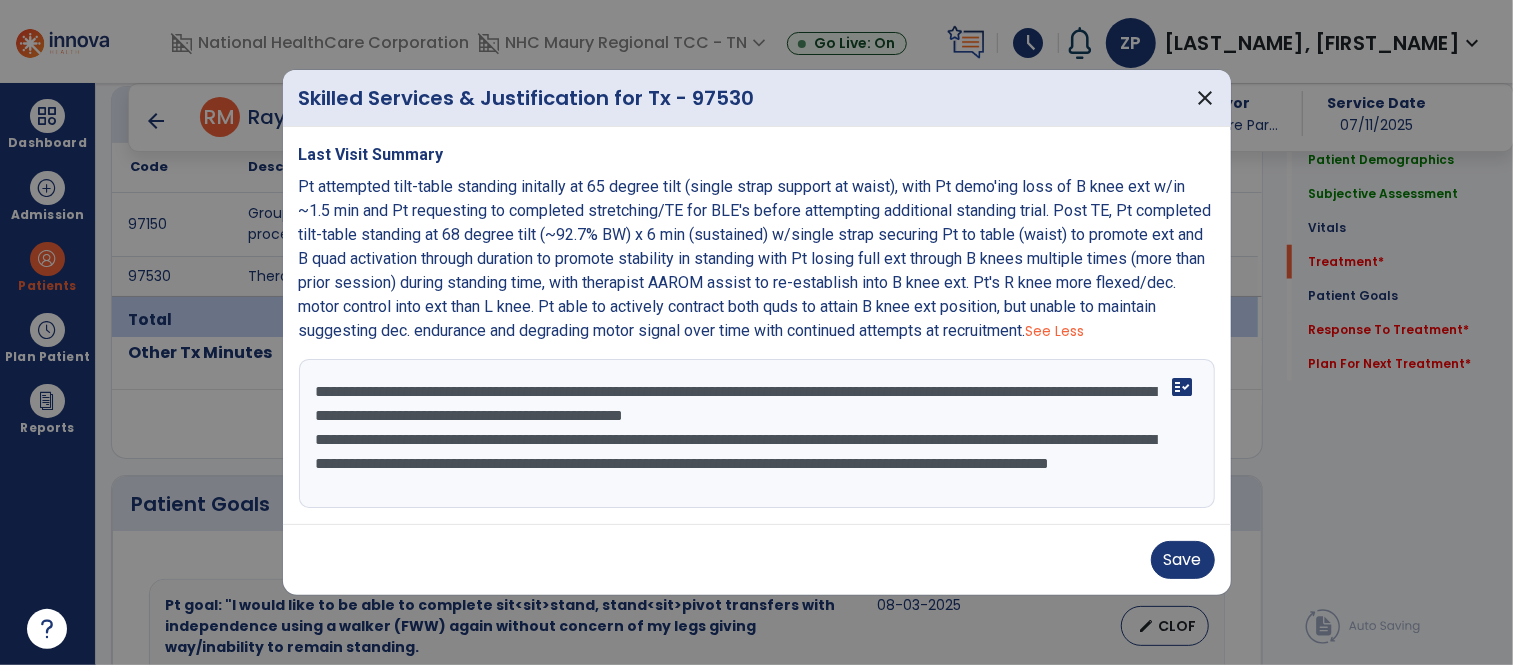 drag, startPoint x: 735, startPoint y: 507, endPoint x: 701, endPoint y: 504, distance: 34.132095 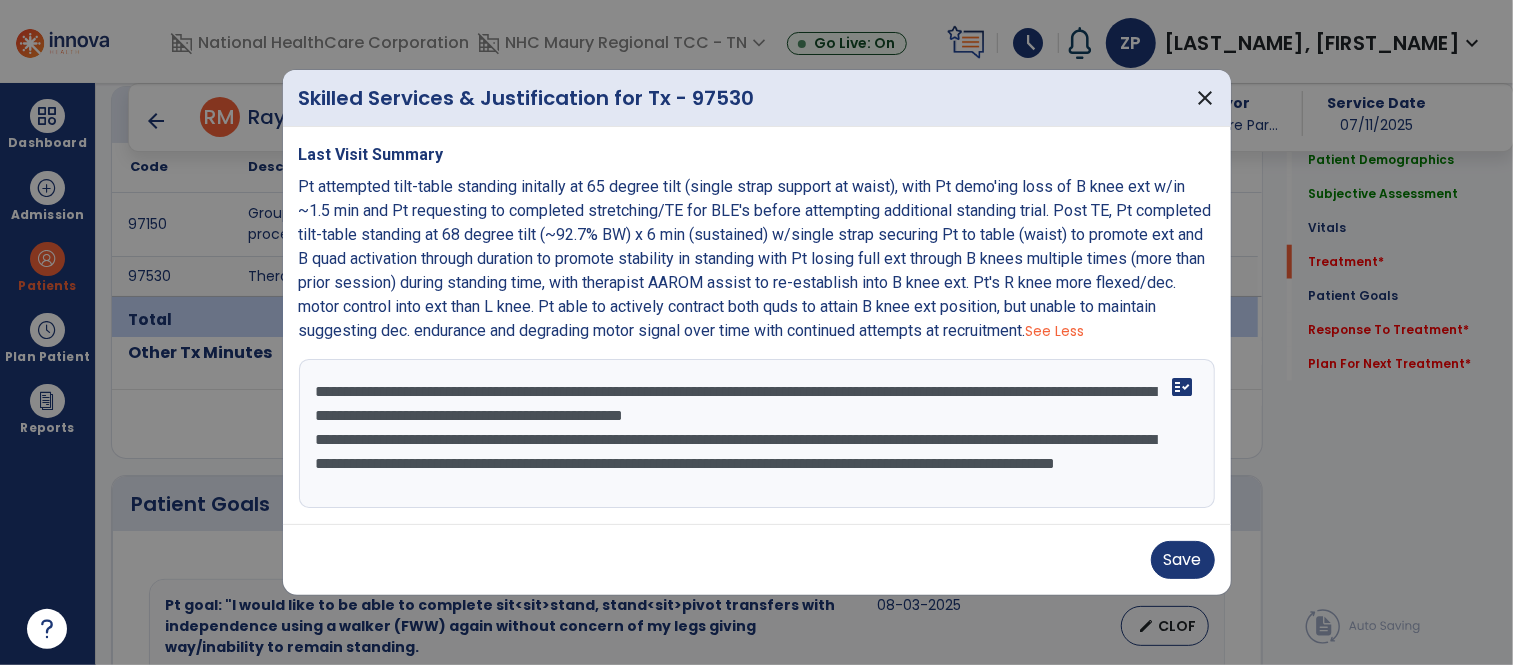 scroll, scrollTop: 14, scrollLeft: 0, axis: vertical 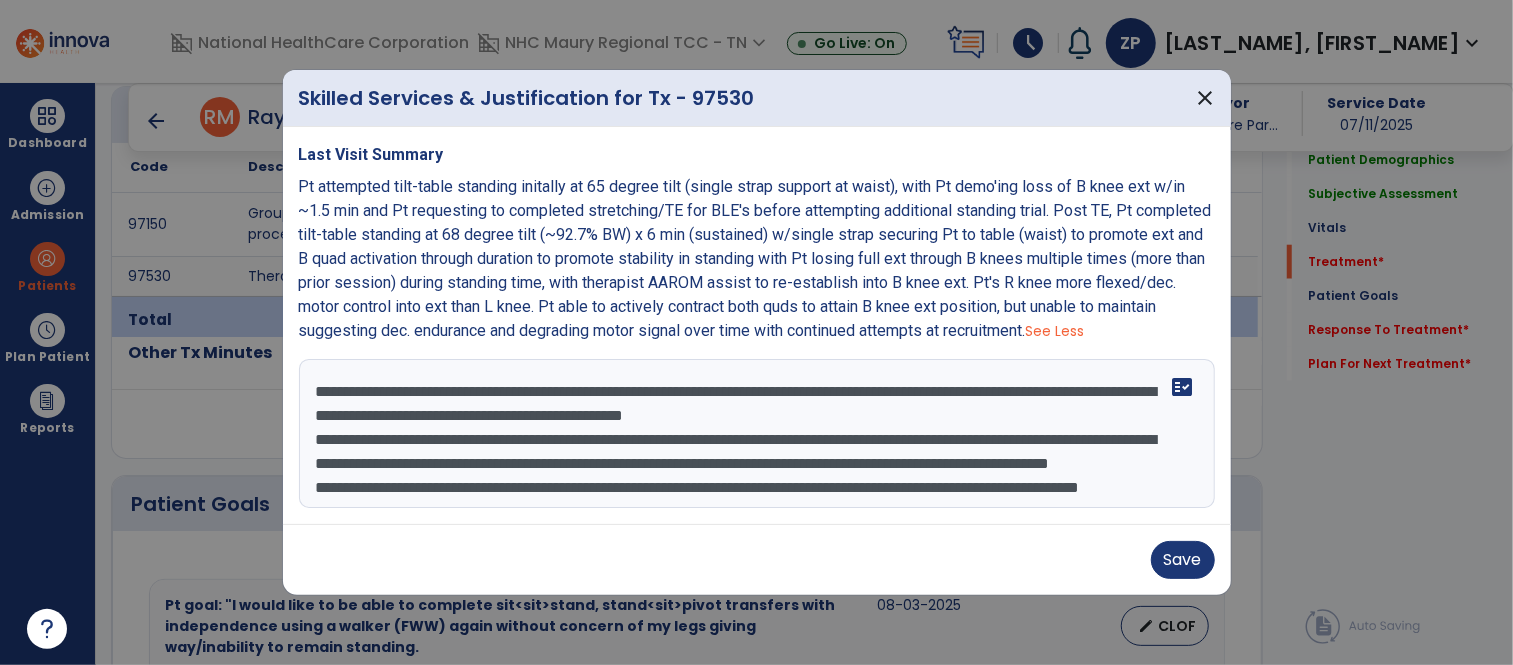 click on "**********" at bounding box center (757, 434) 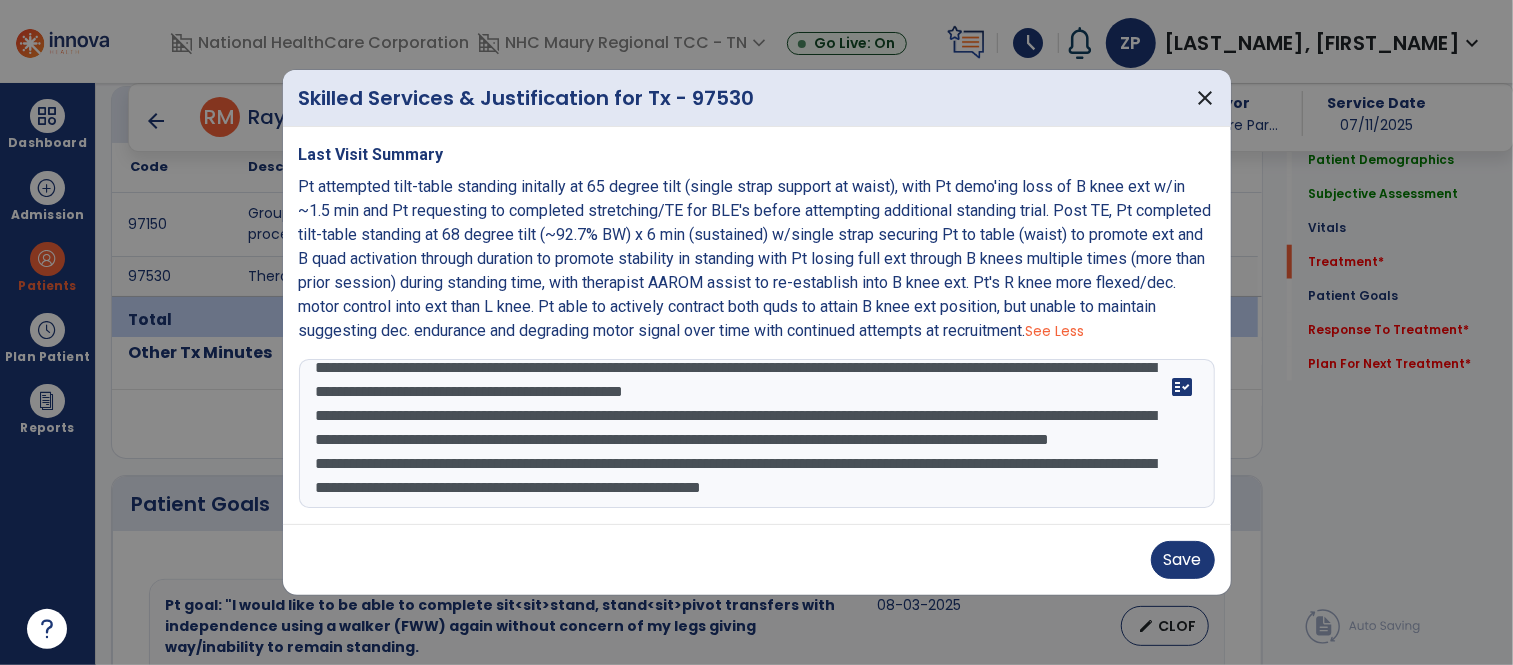 scroll, scrollTop: 63, scrollLeft: 0, axis: vertical 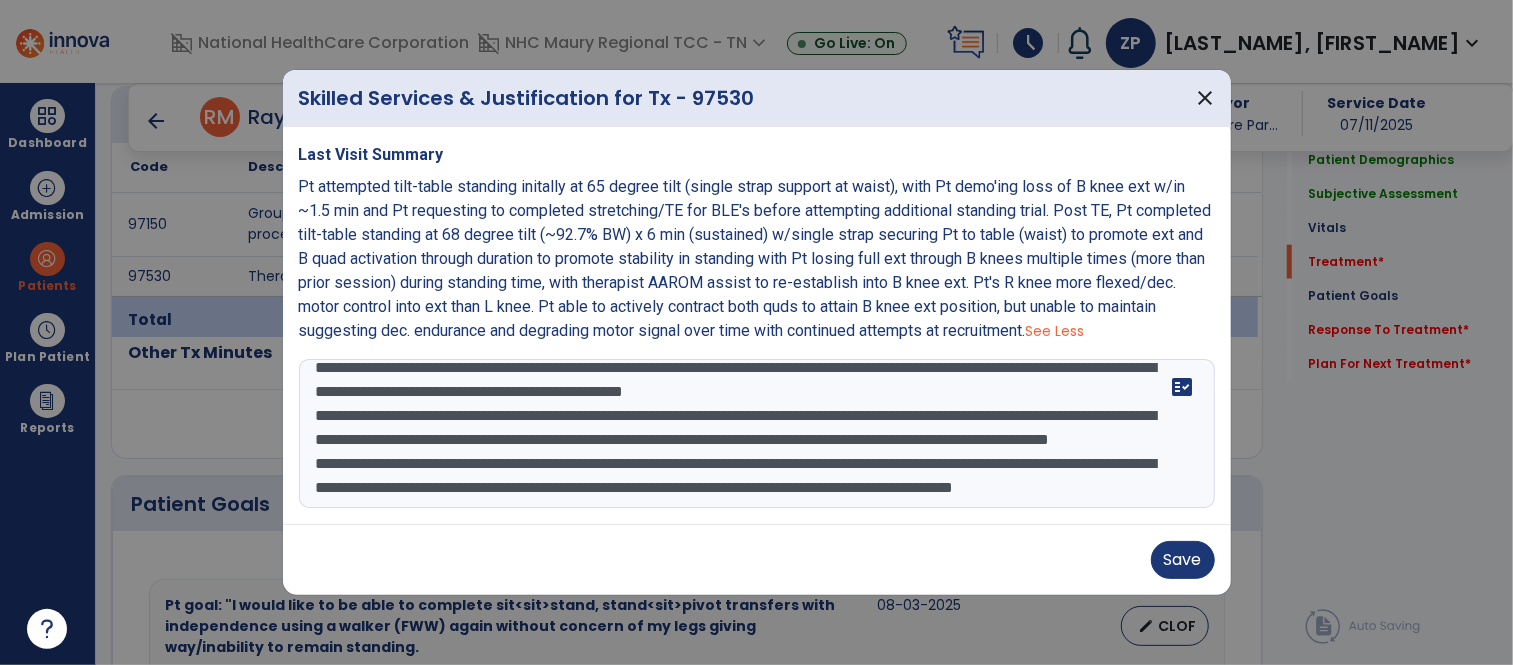 click on "**********" at bounding box center (757, 434) 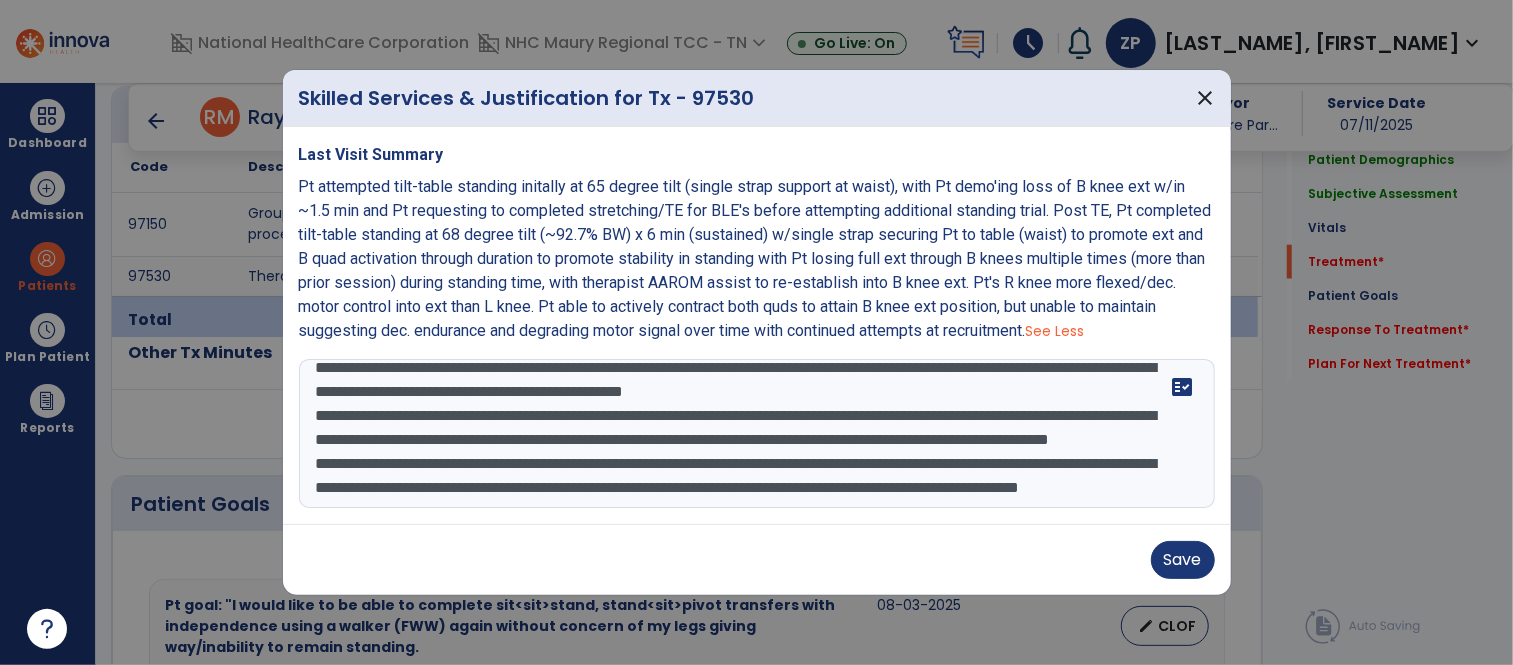 click on "**********" at bounding box center (757, 434) 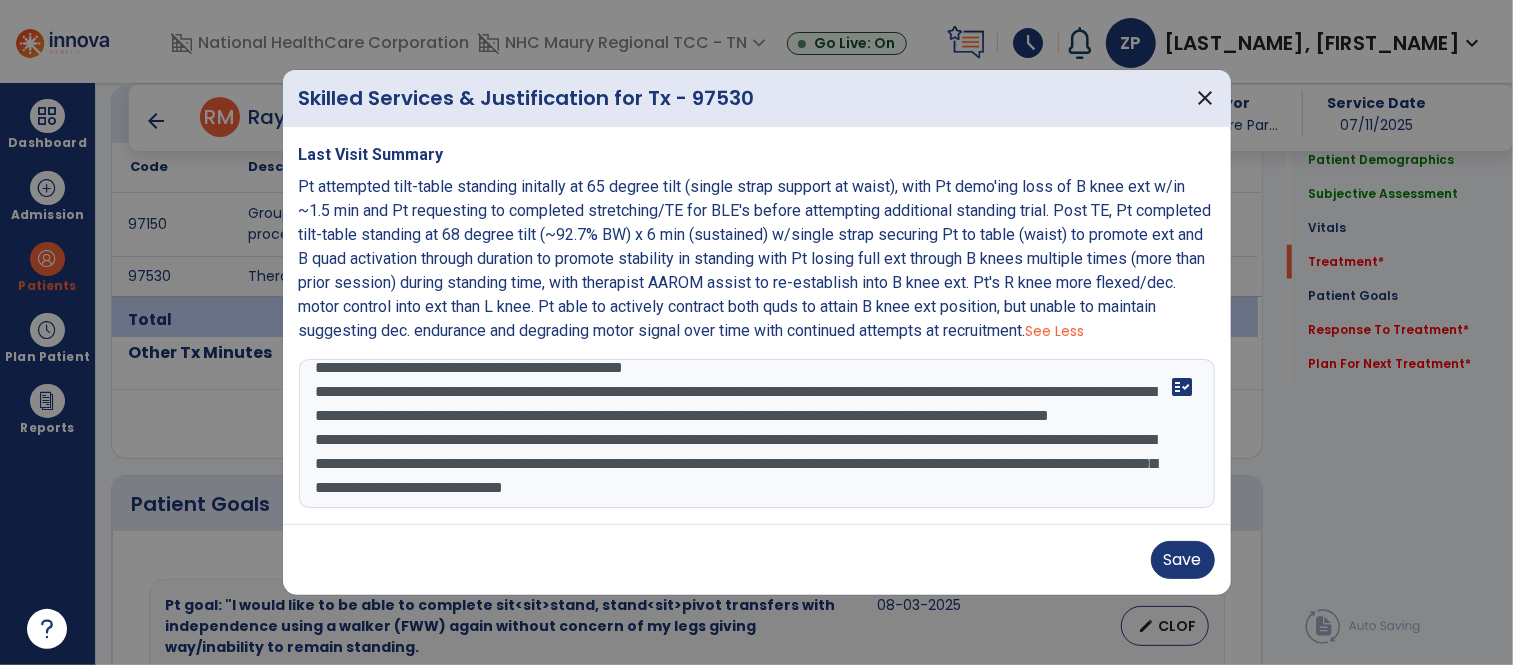 scroll, scrollTop: 86, scrollLeft: 0, axis: vertical 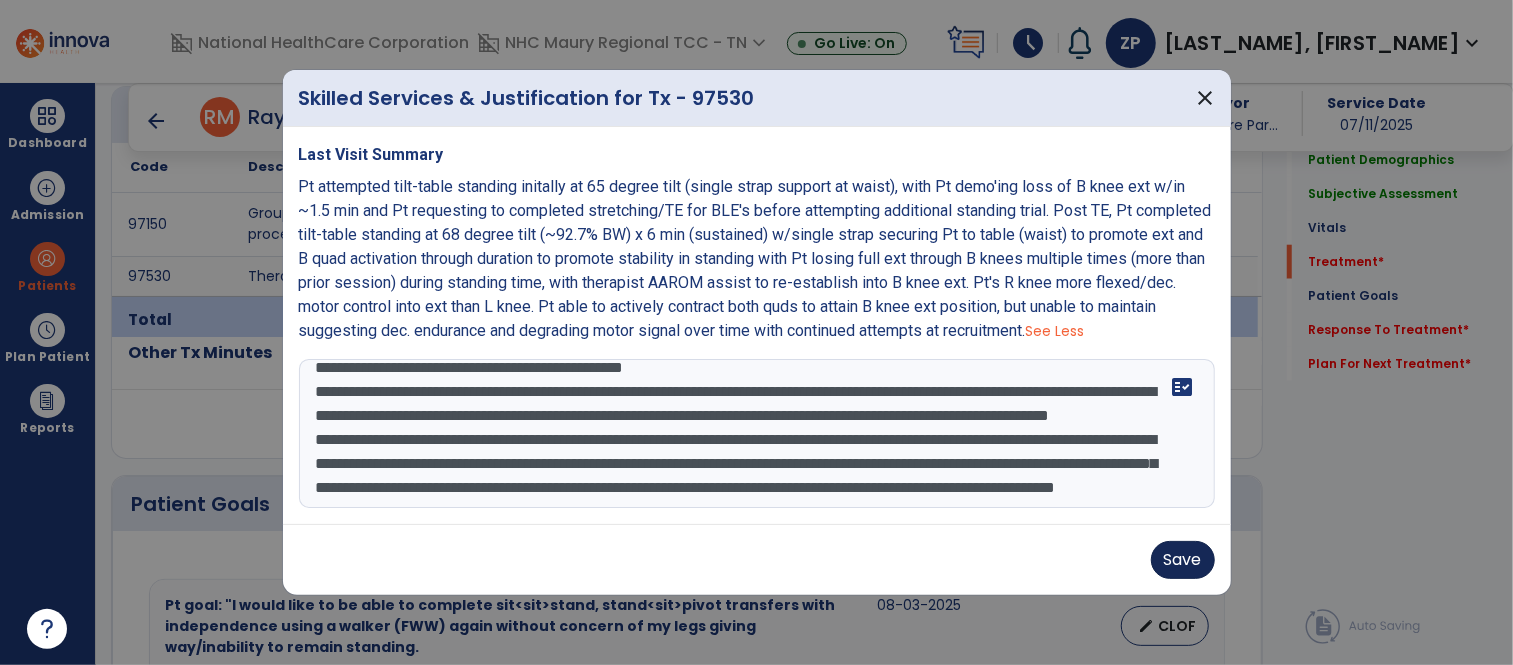 type on "**********" 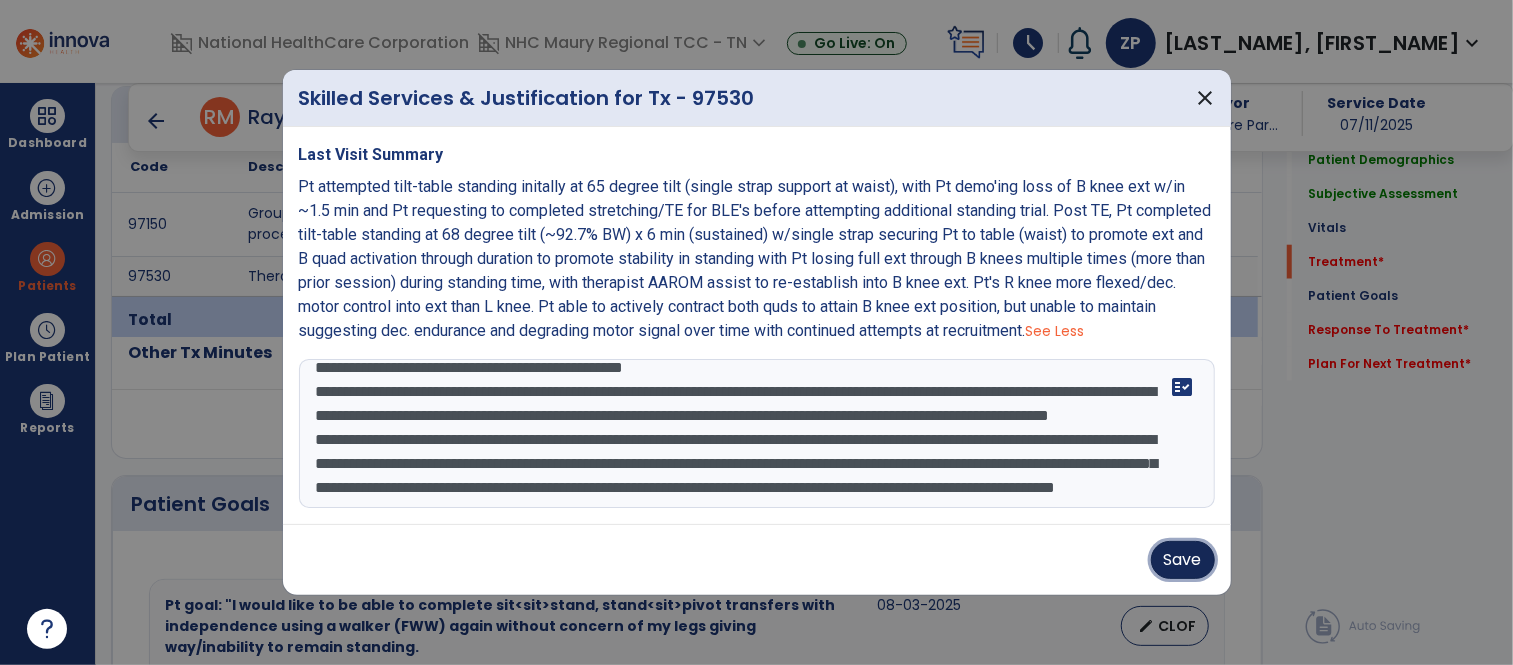 click on "Save" at bounding box center [1183, 560] 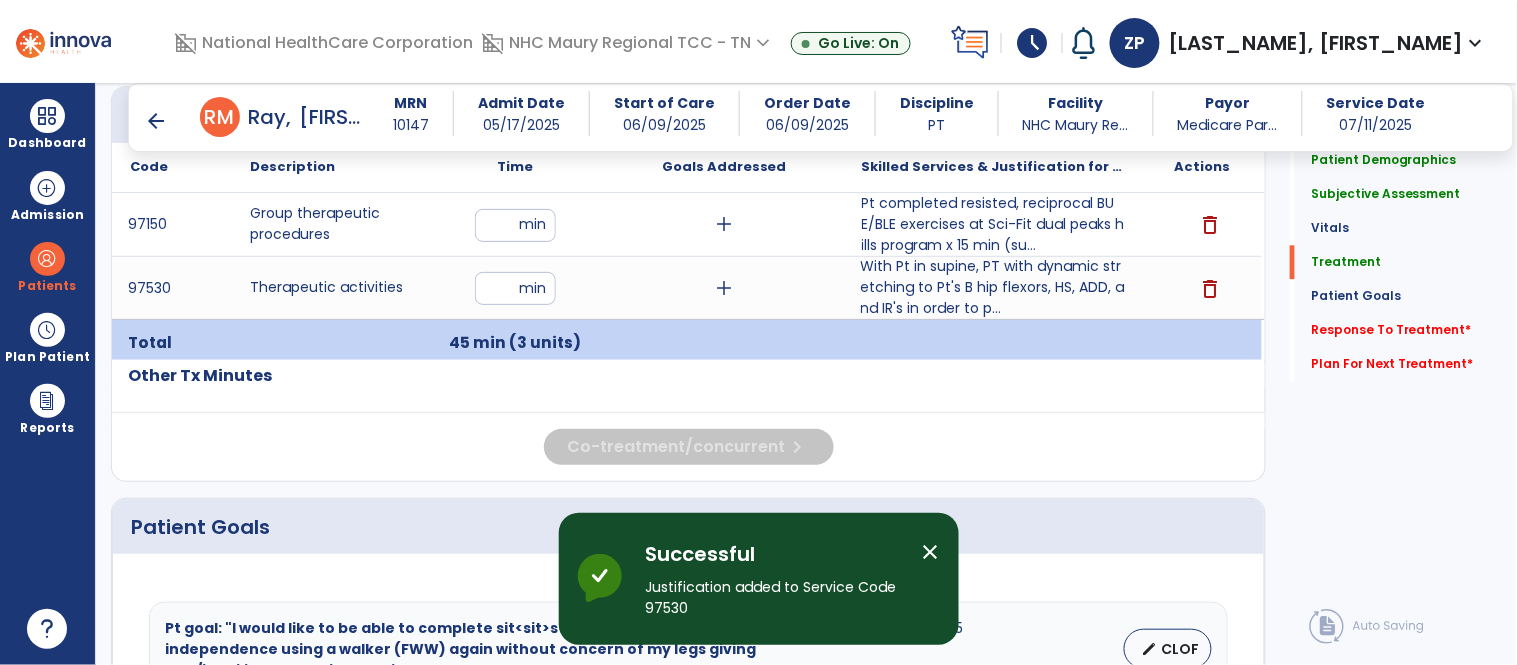 scroll, scrollTop: 1165, scrollLeft: 0, axis: vertical 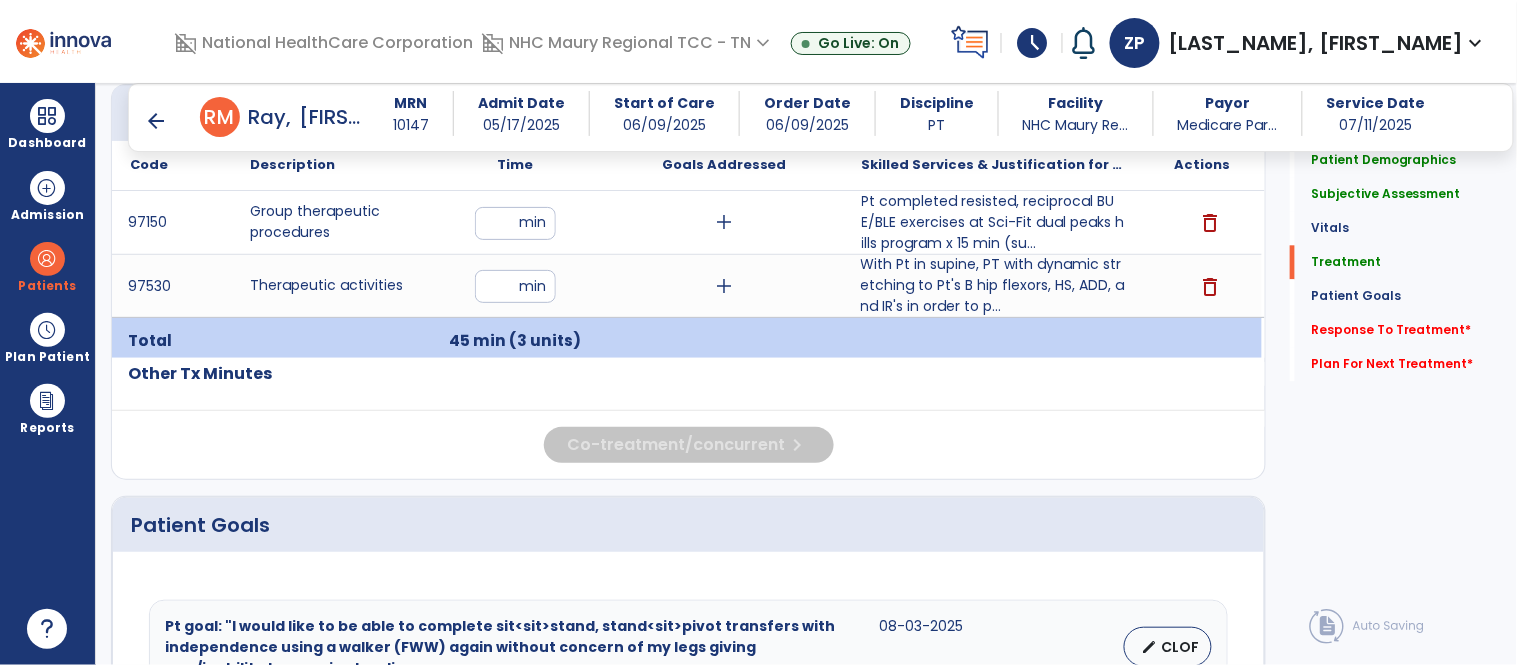 click on "Patient Goals" 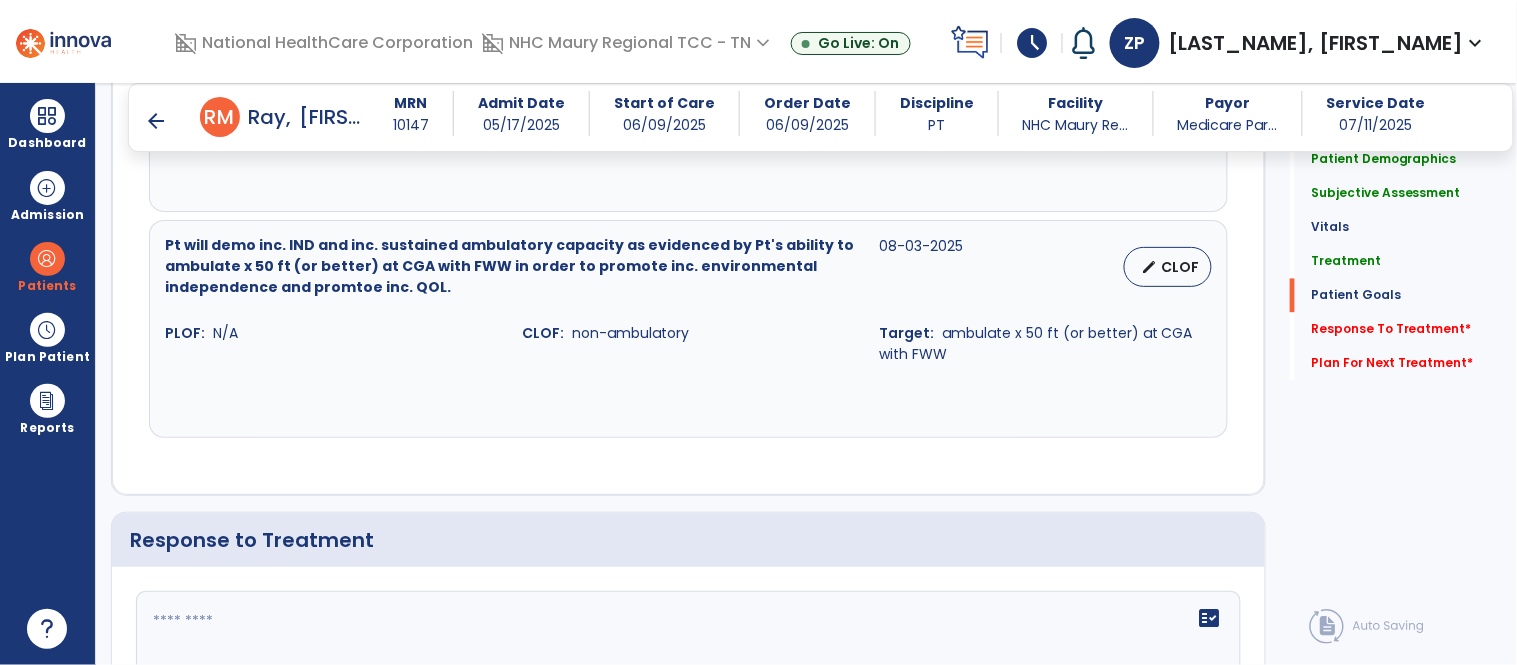 scroll, scrollTop: 2922, scrollLeft: 0, axis: vertical 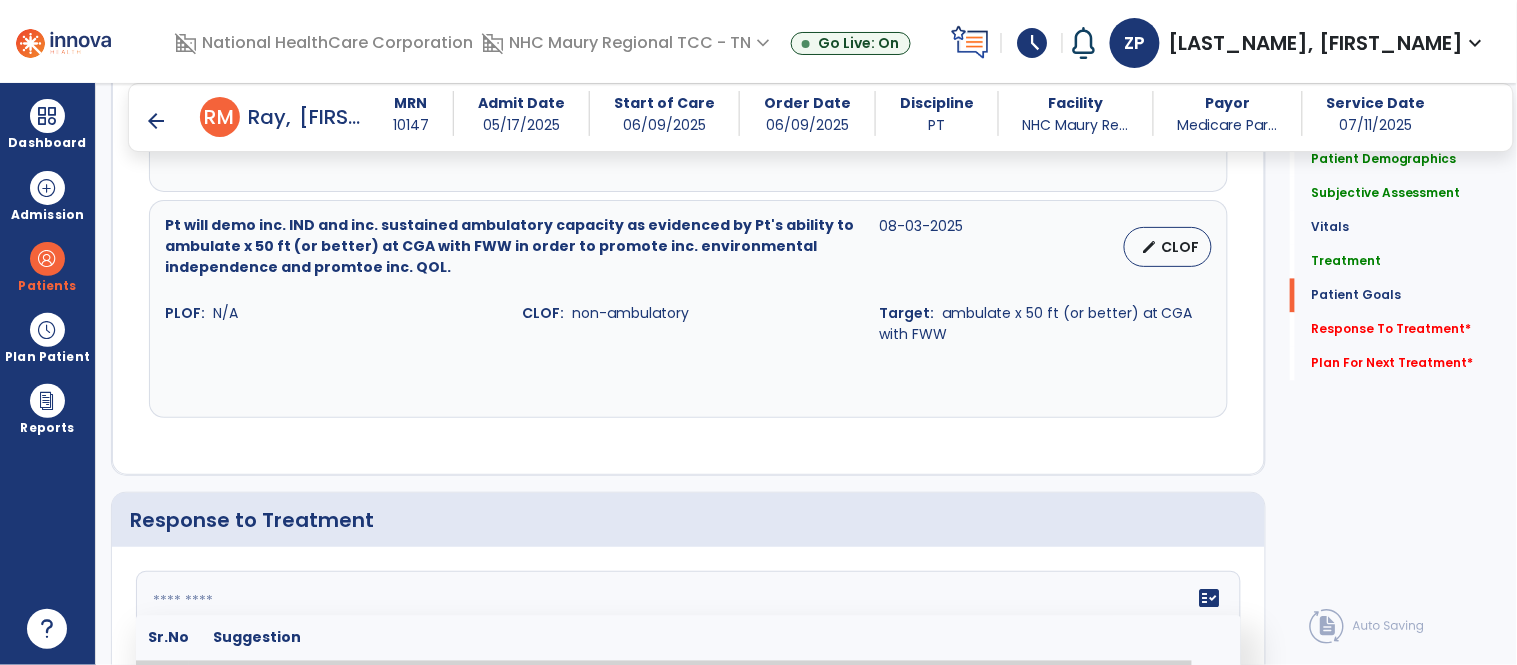 click 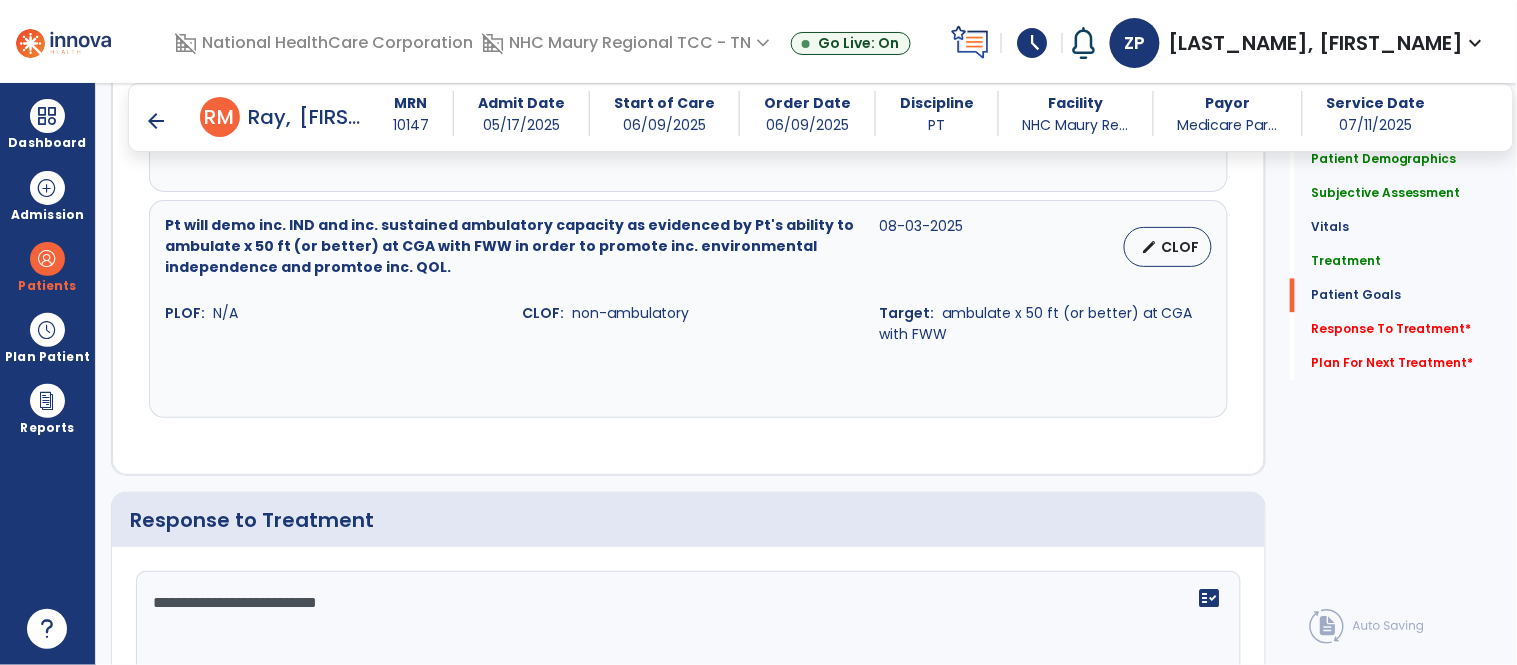 type on "**********" 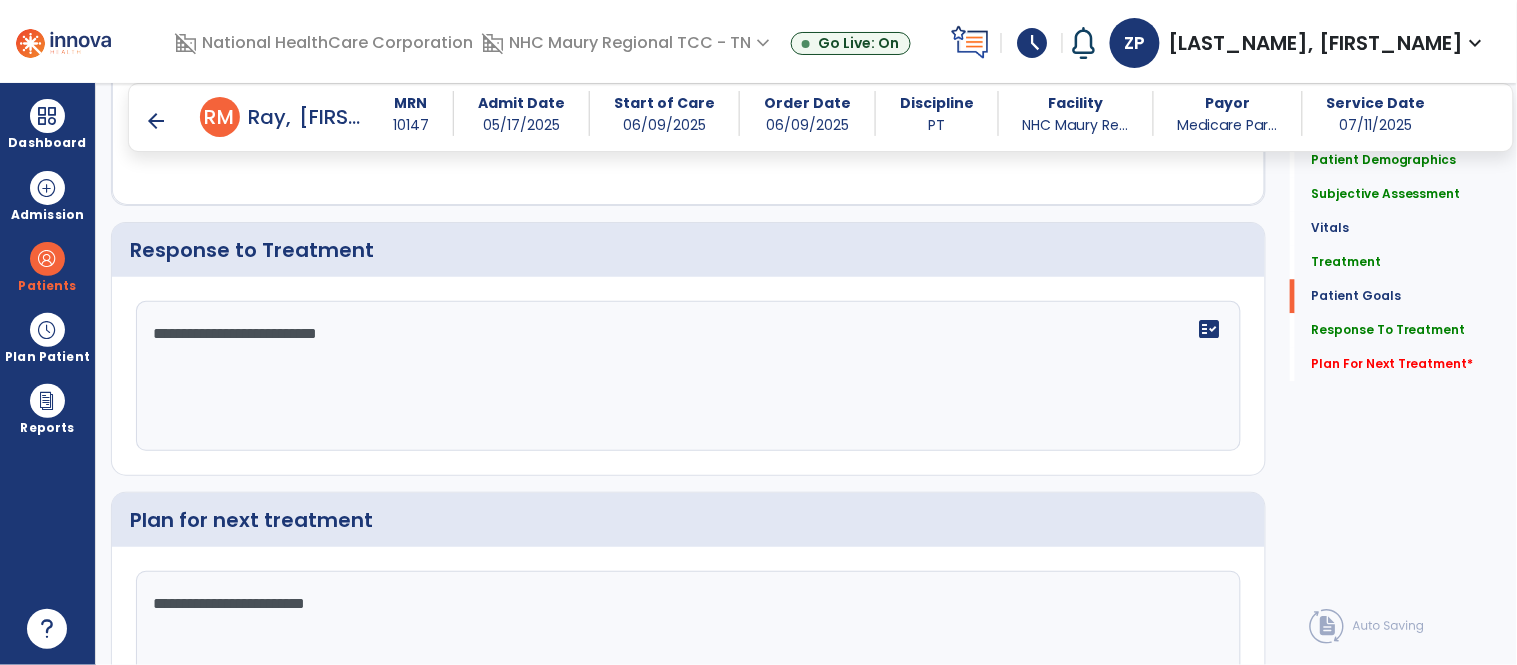 scroll, scrollTop: 3238, scrollLeft: 0, axis: vertical 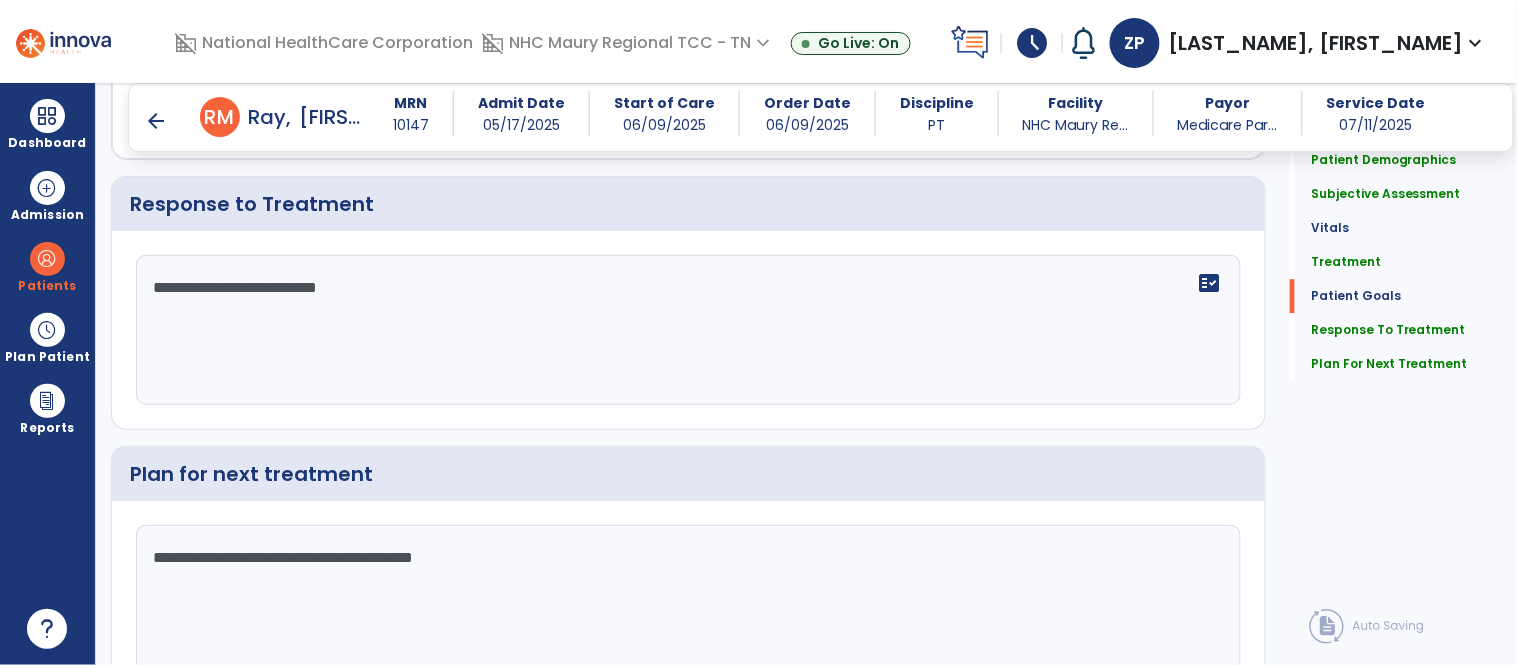 type on "**********" 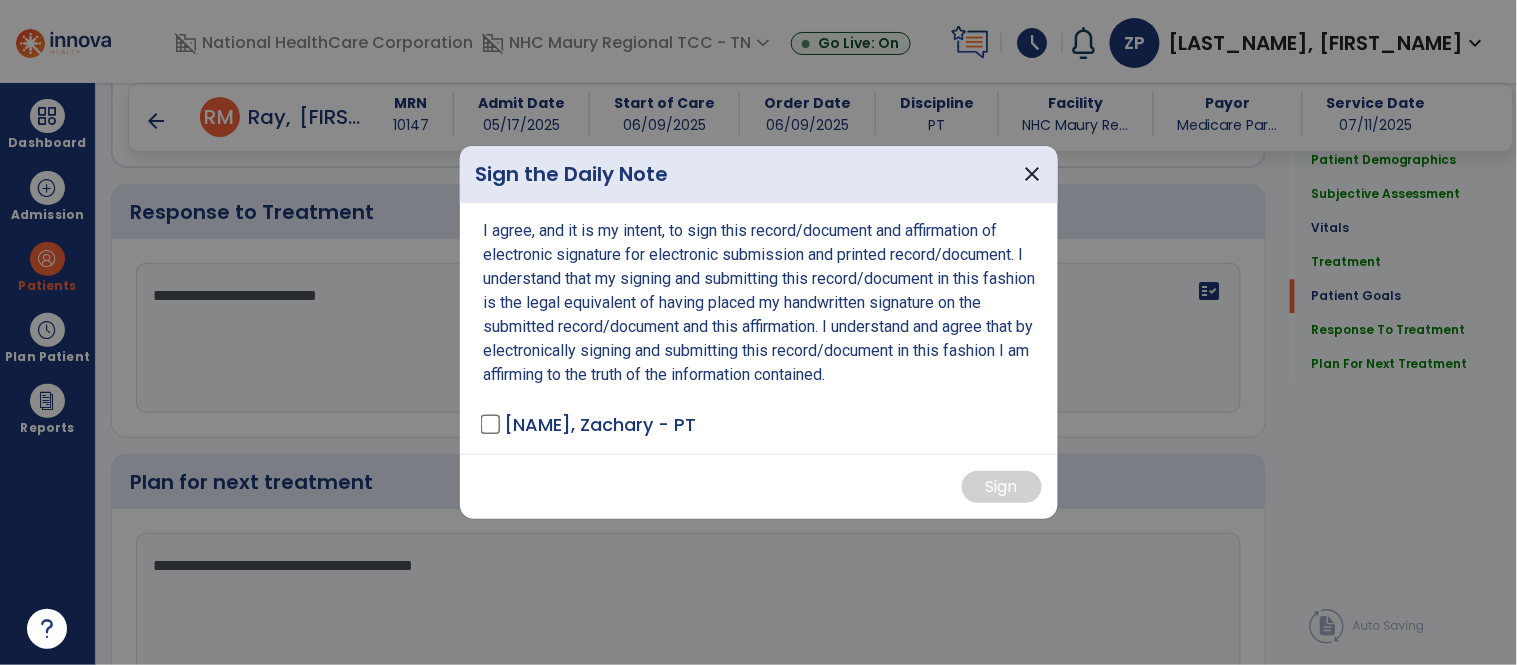 scroll, scrollTop: 3258, scrollLeft: 0, axis: vertical 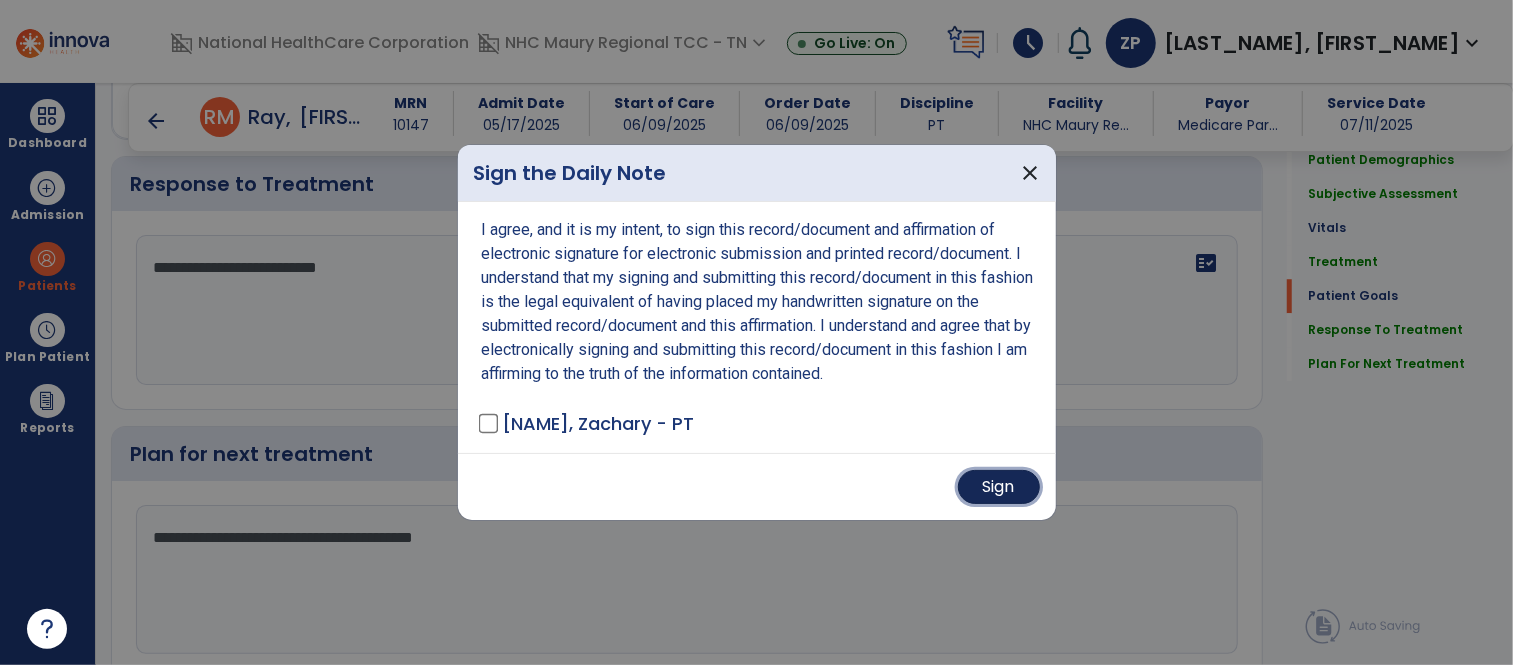 click on "Sign" at bounding box center (999, 487) 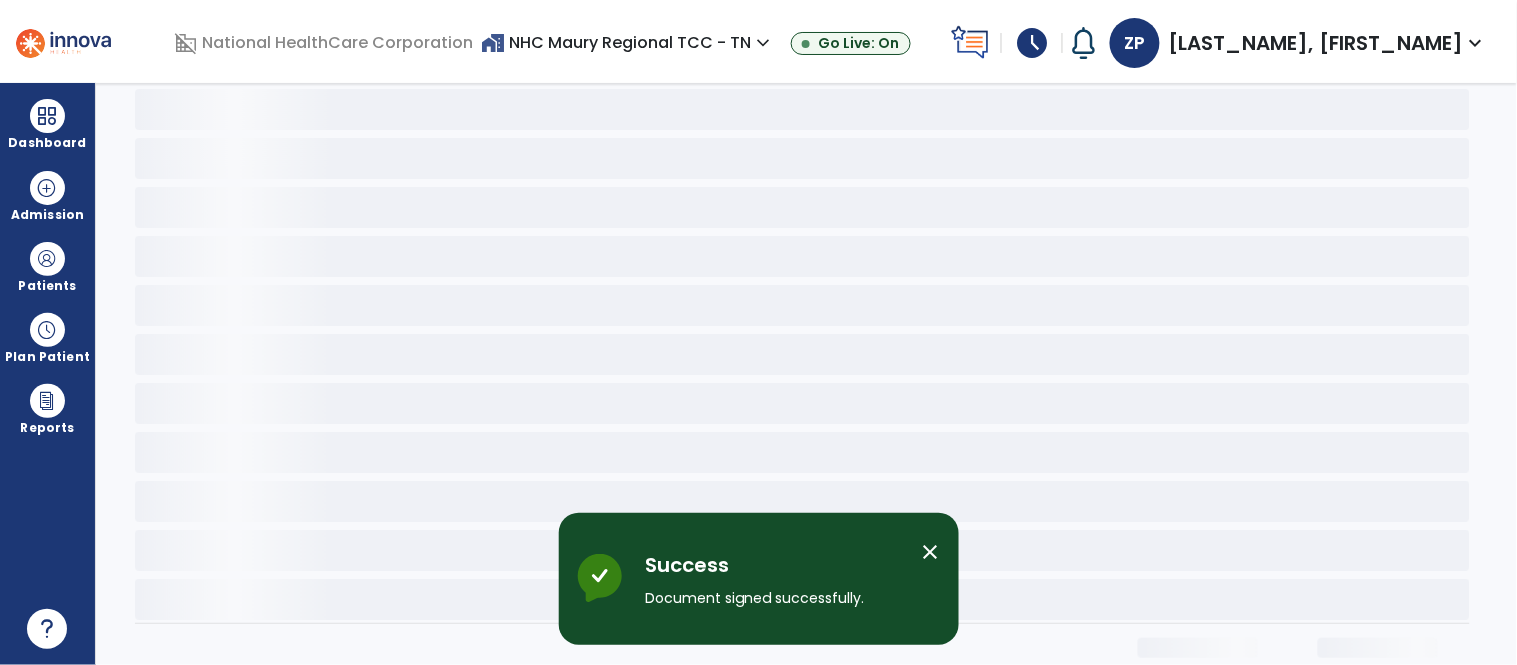 scroll, scrollTop: 0, scrollLeft: 0, axis: both 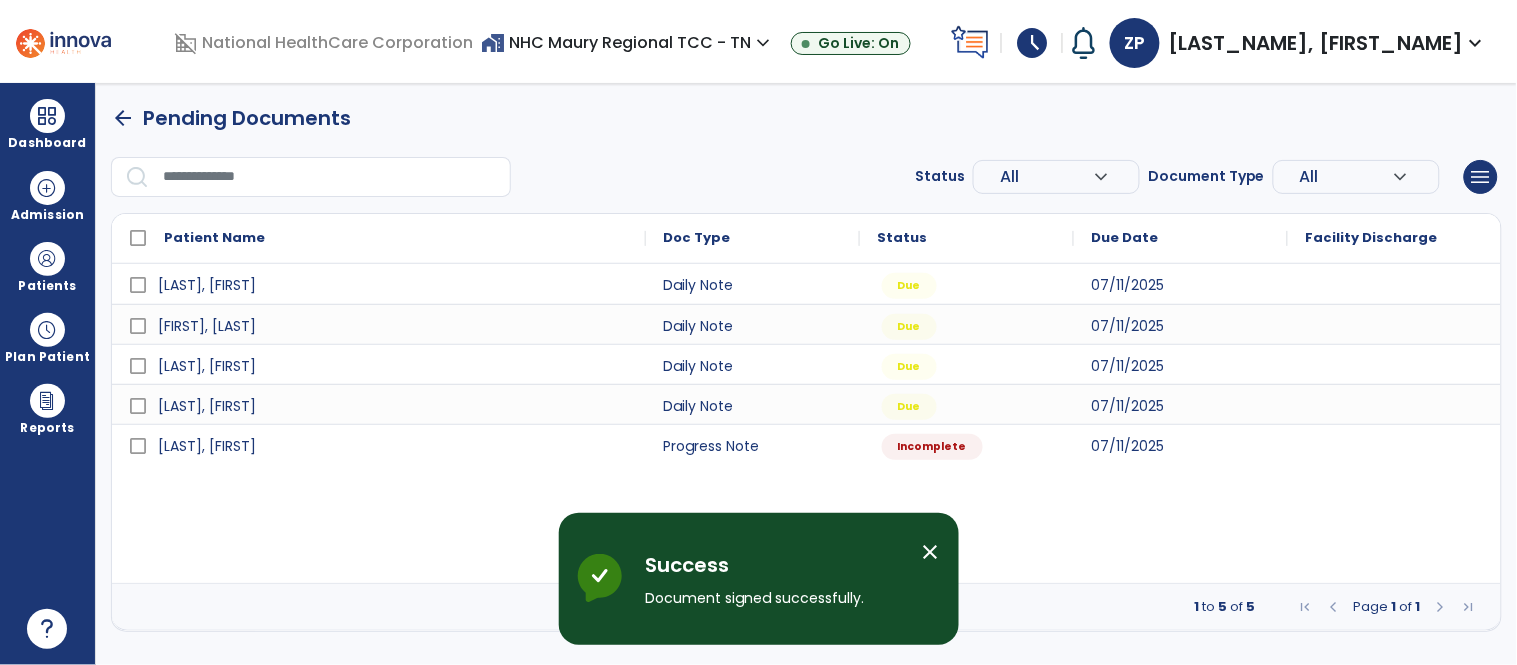 click on "close" at bounding box center [931, 552] 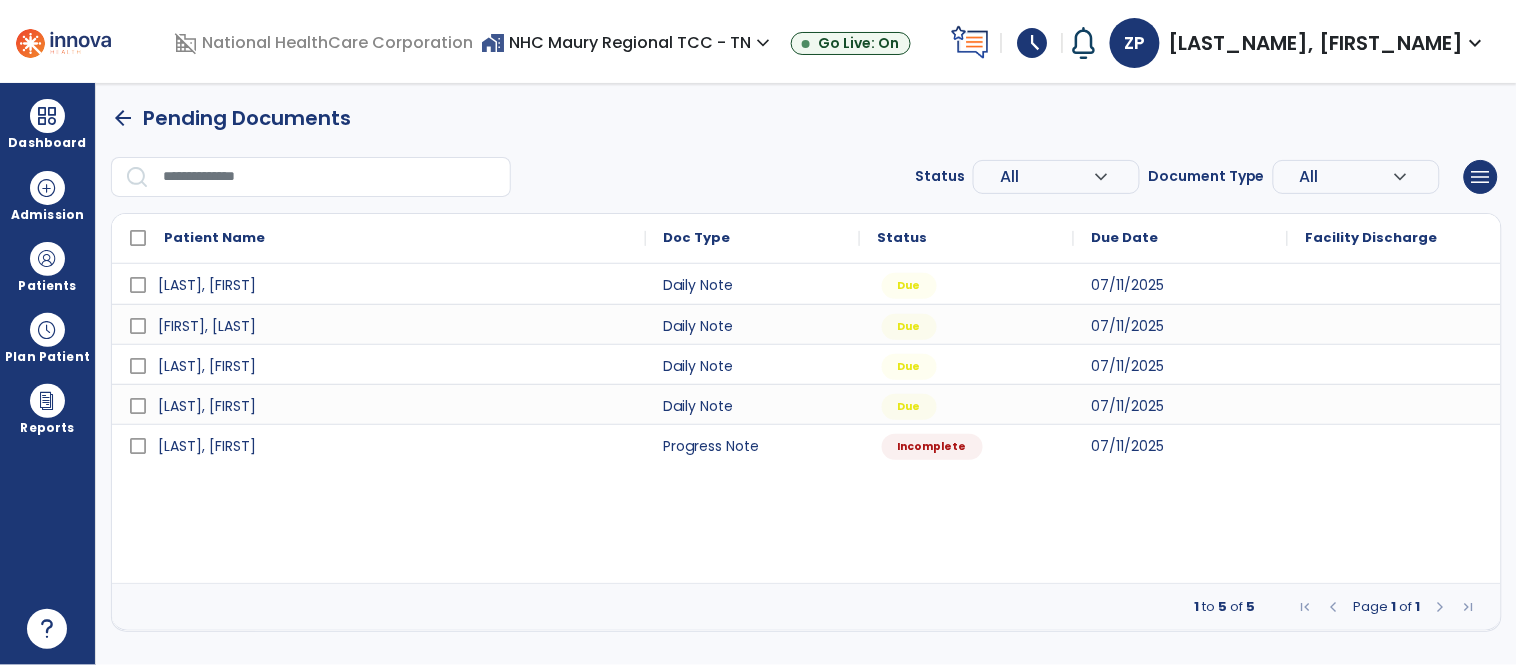 click on "schedule" at bounding box center [1032, 43] 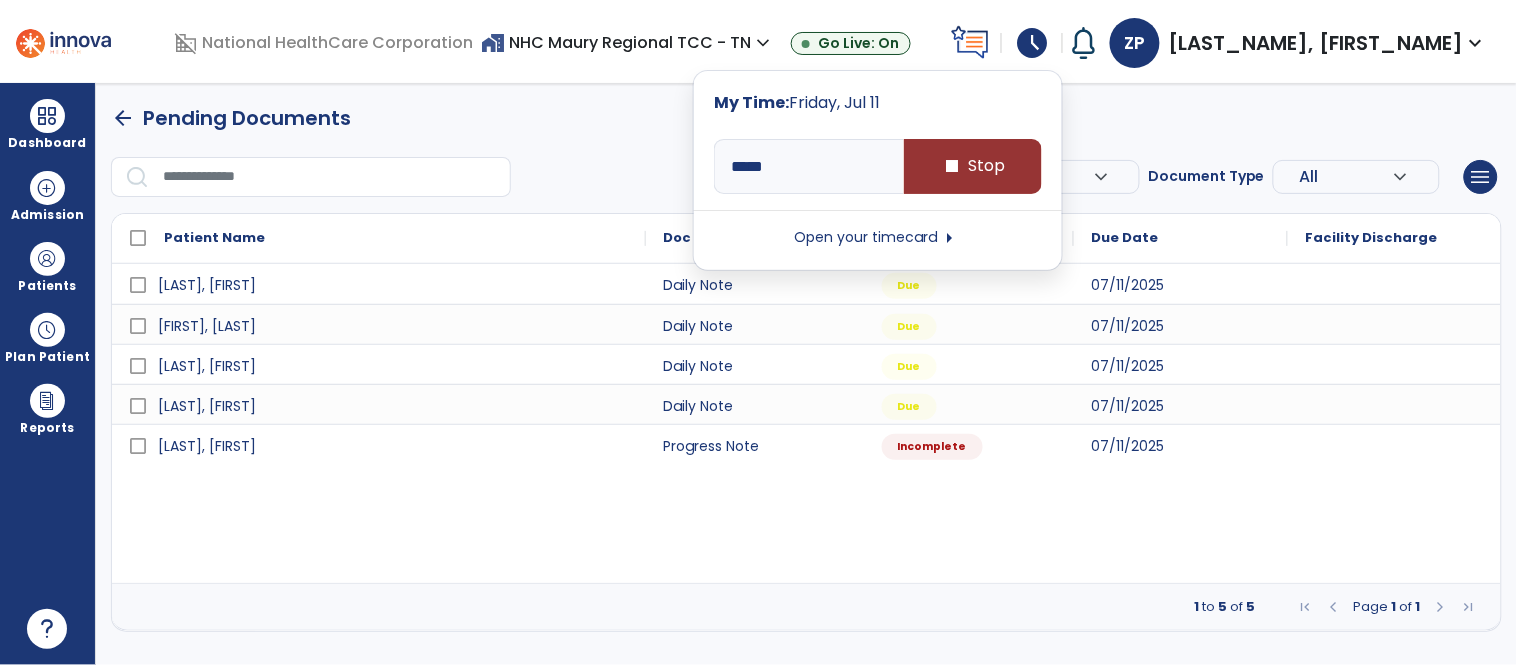click on "stop  Stop" at bounding box center (973, 166) 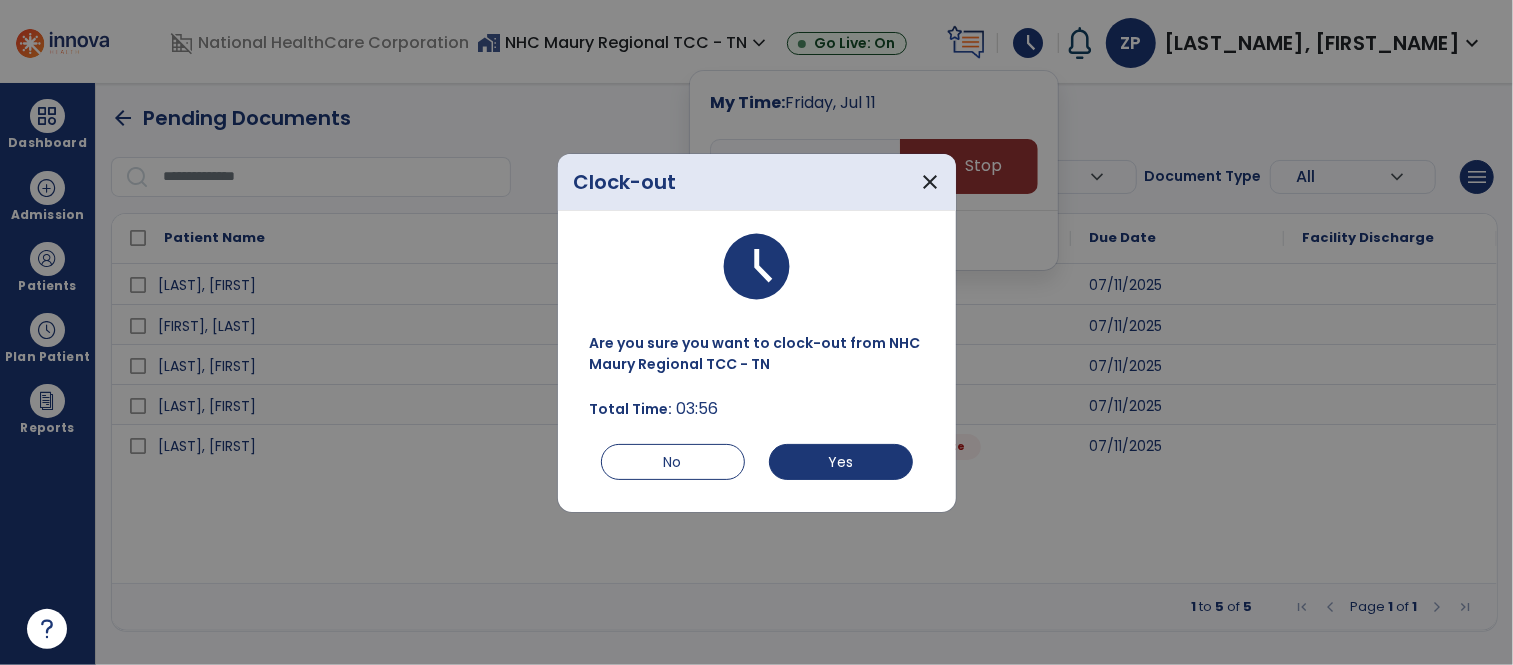 type on "*****" 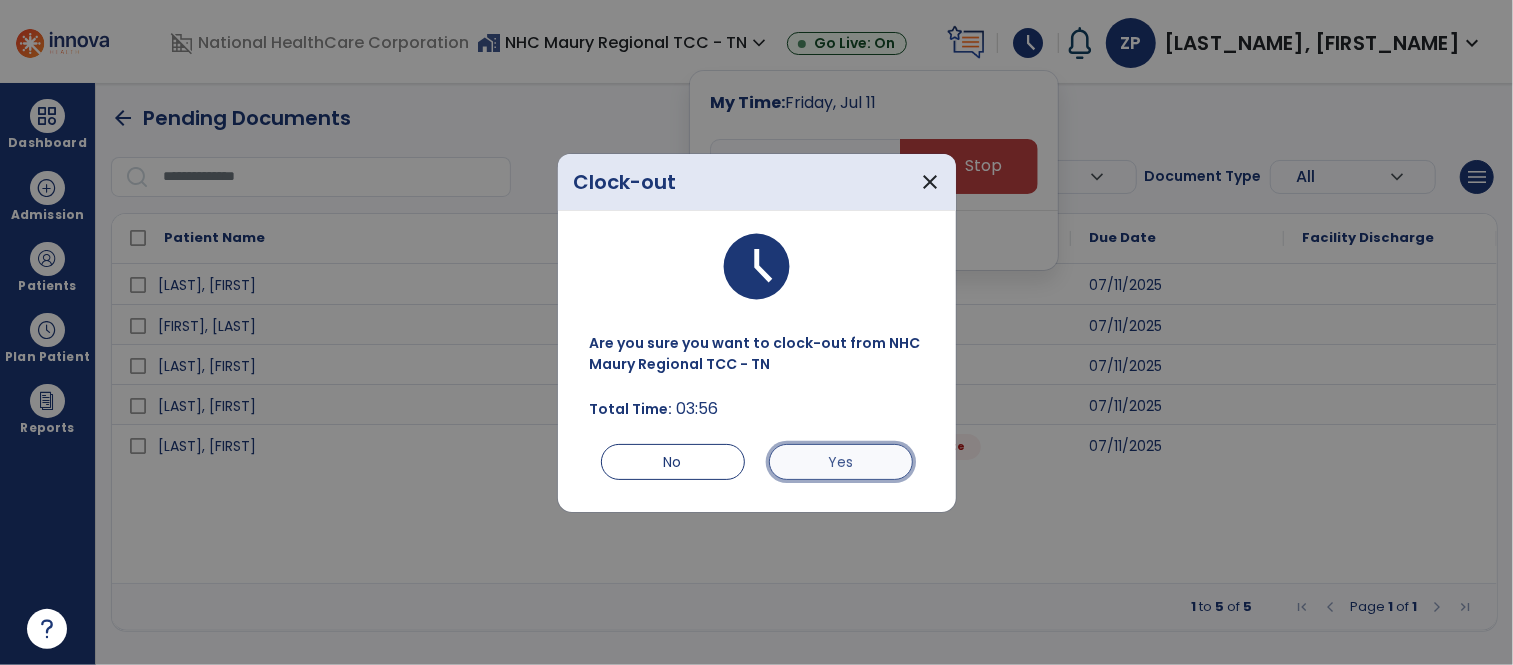 click on "Yes" at bounding box center [841, 462] 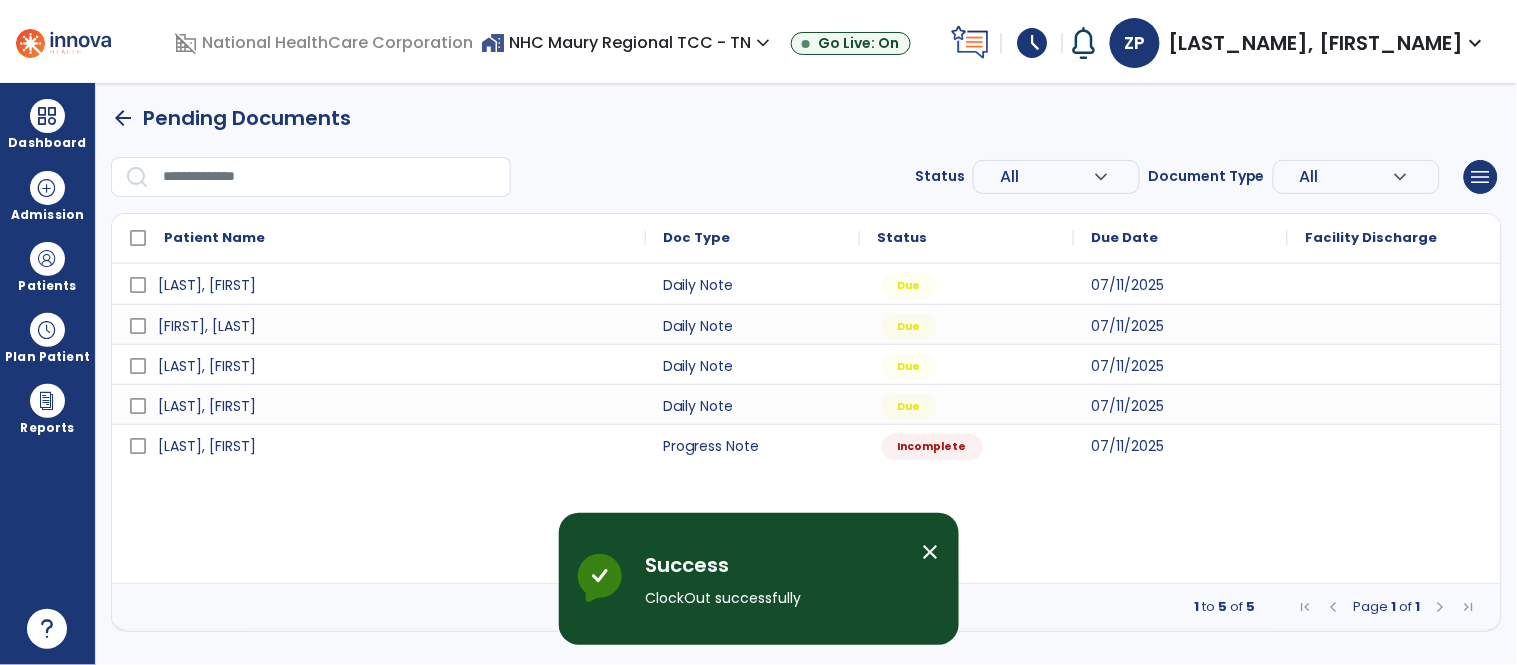 click on "close" at bounding box center (931, 552) 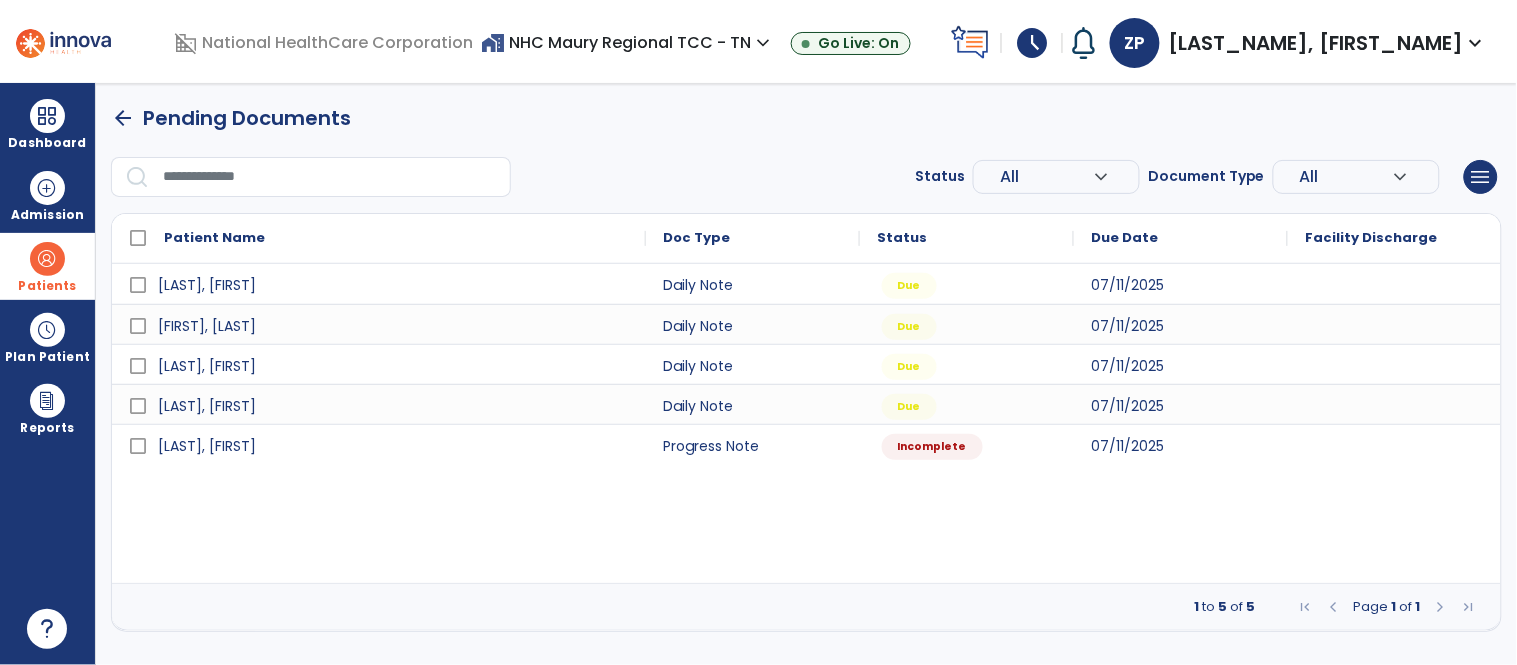 click at bounding box center [47, 259] 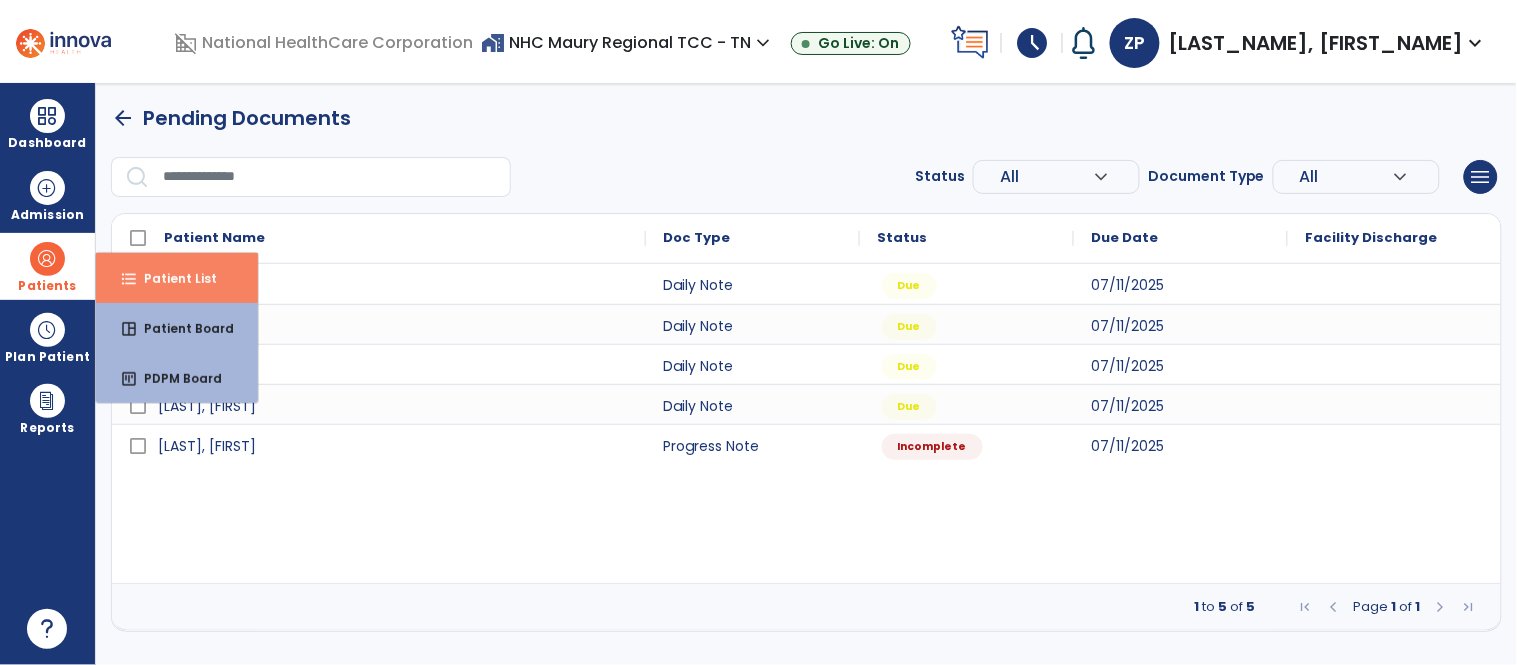click on "Patient List" at bounding box center [172, 278] 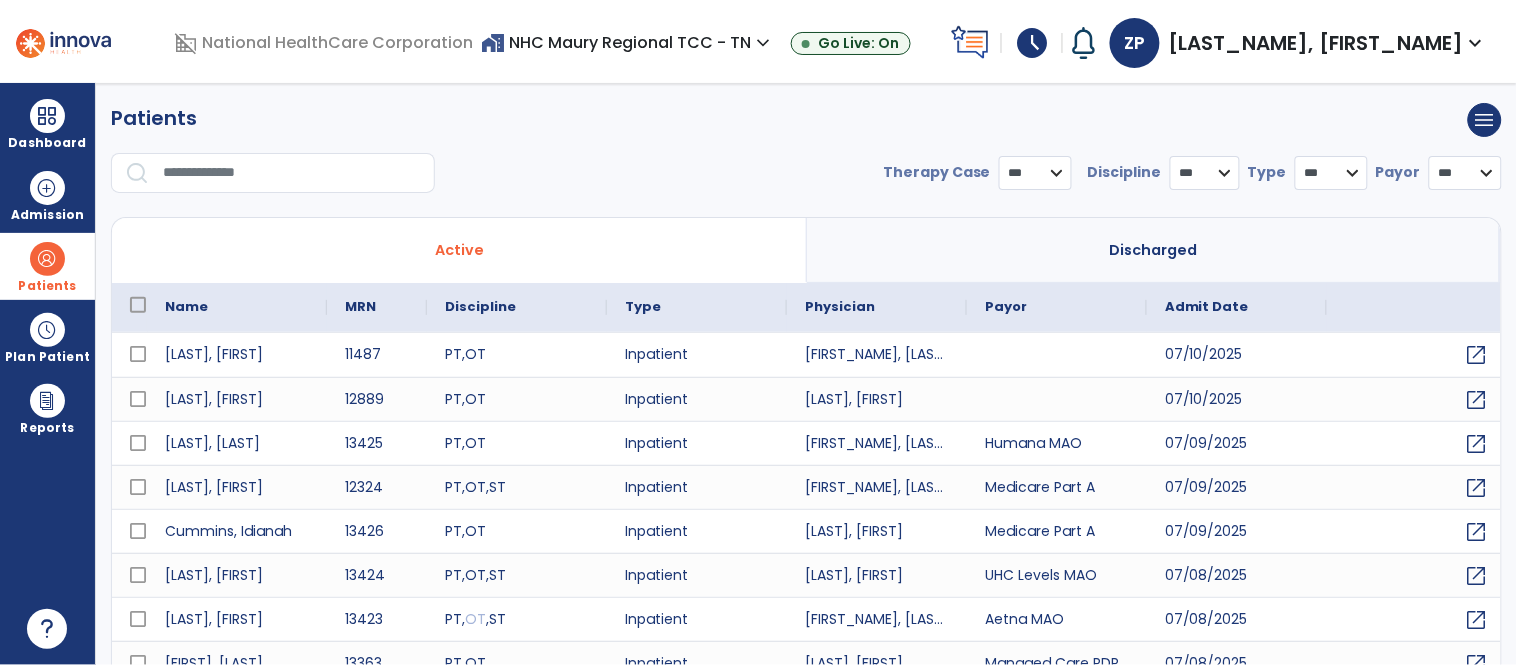 select on "***" 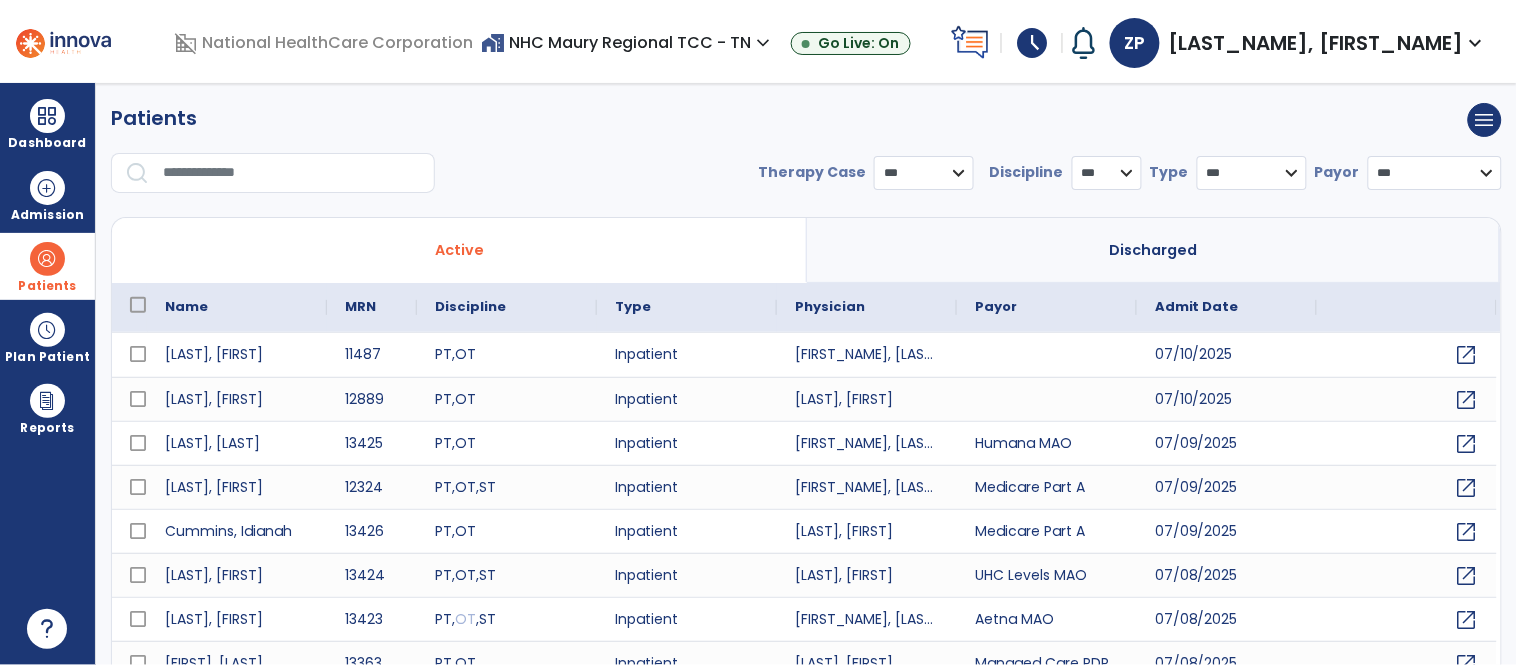 click at bounding box center (292, 173) 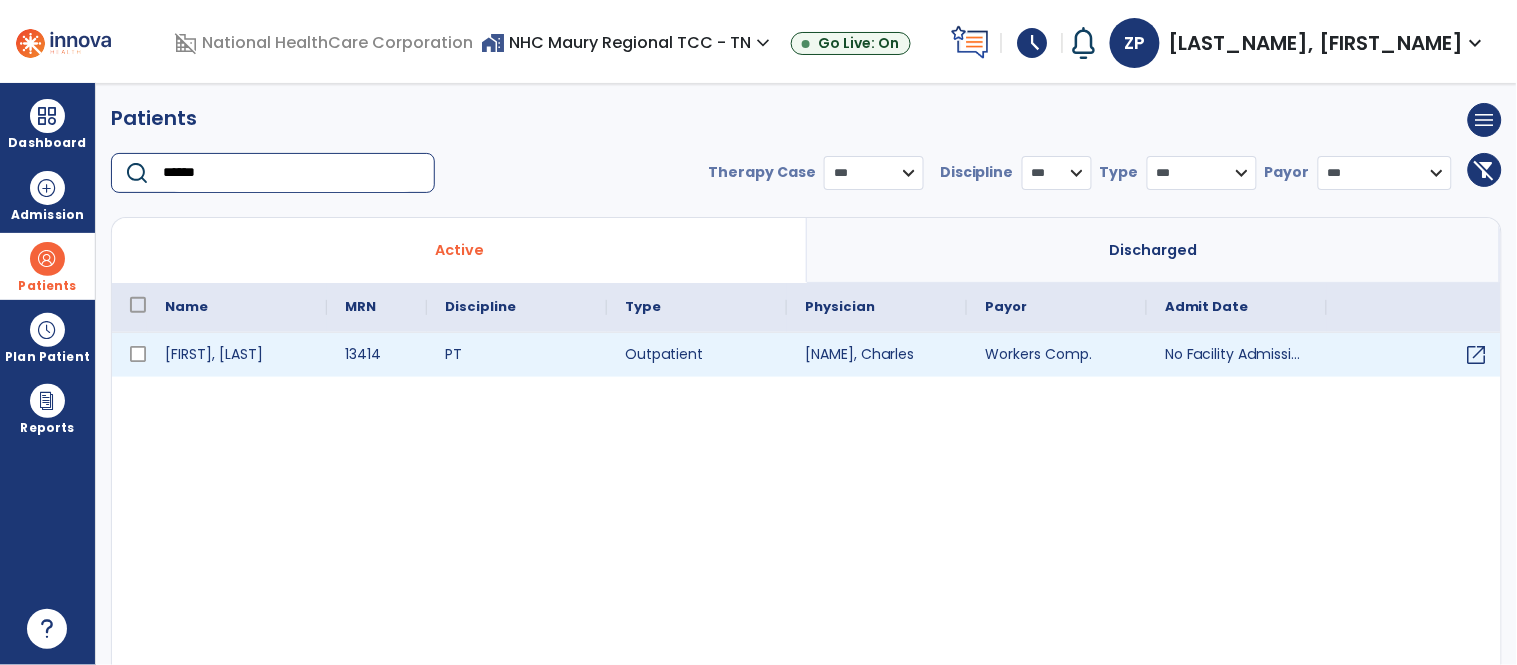 type on "******" 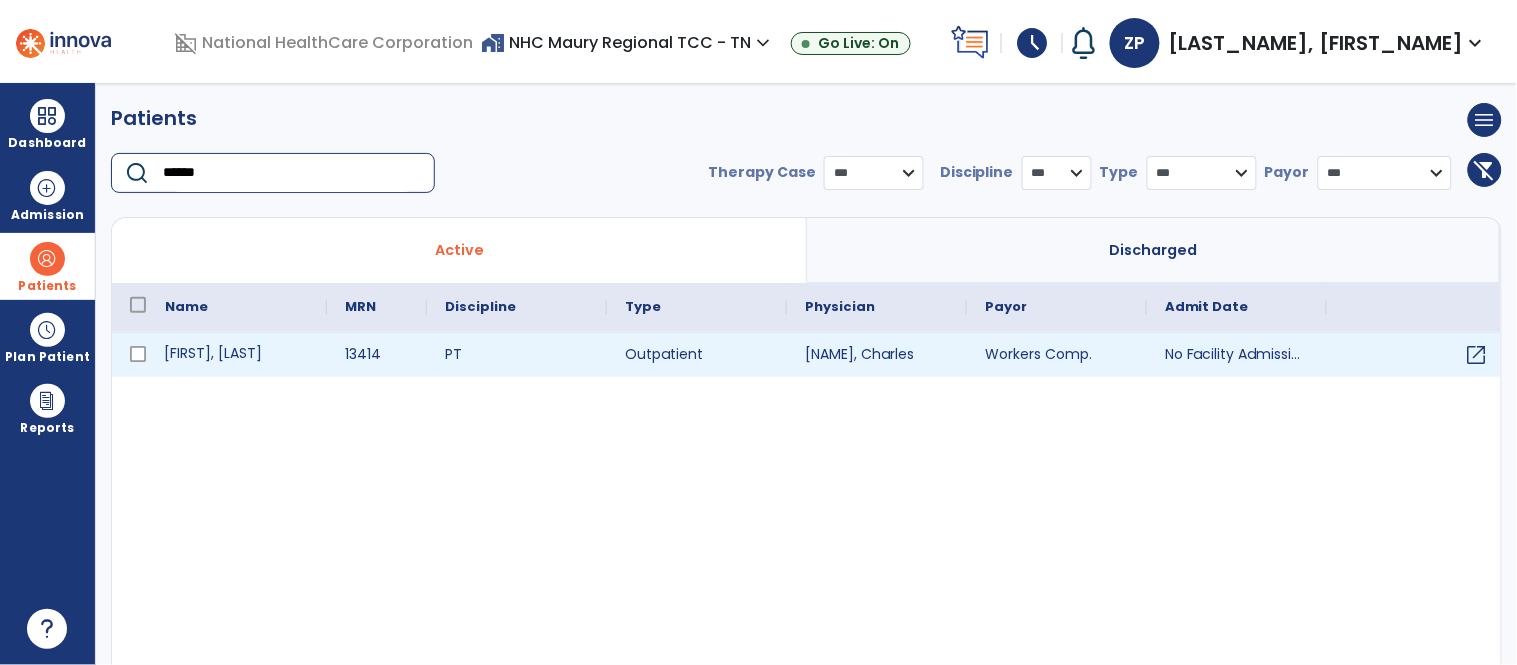 click on "[FIRST] [LAST]" at bounding box center [237, 355] 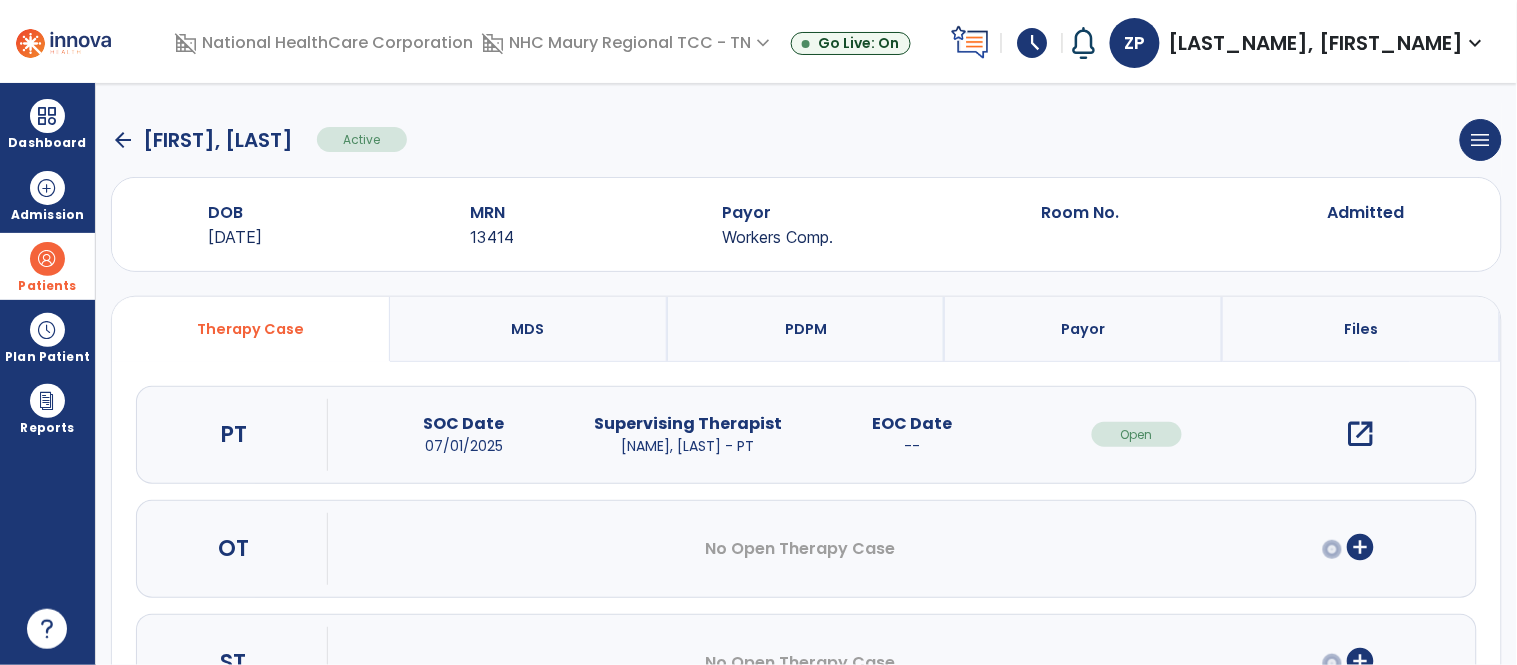 click on "open_in_new" at bounding box center (1361, 434) 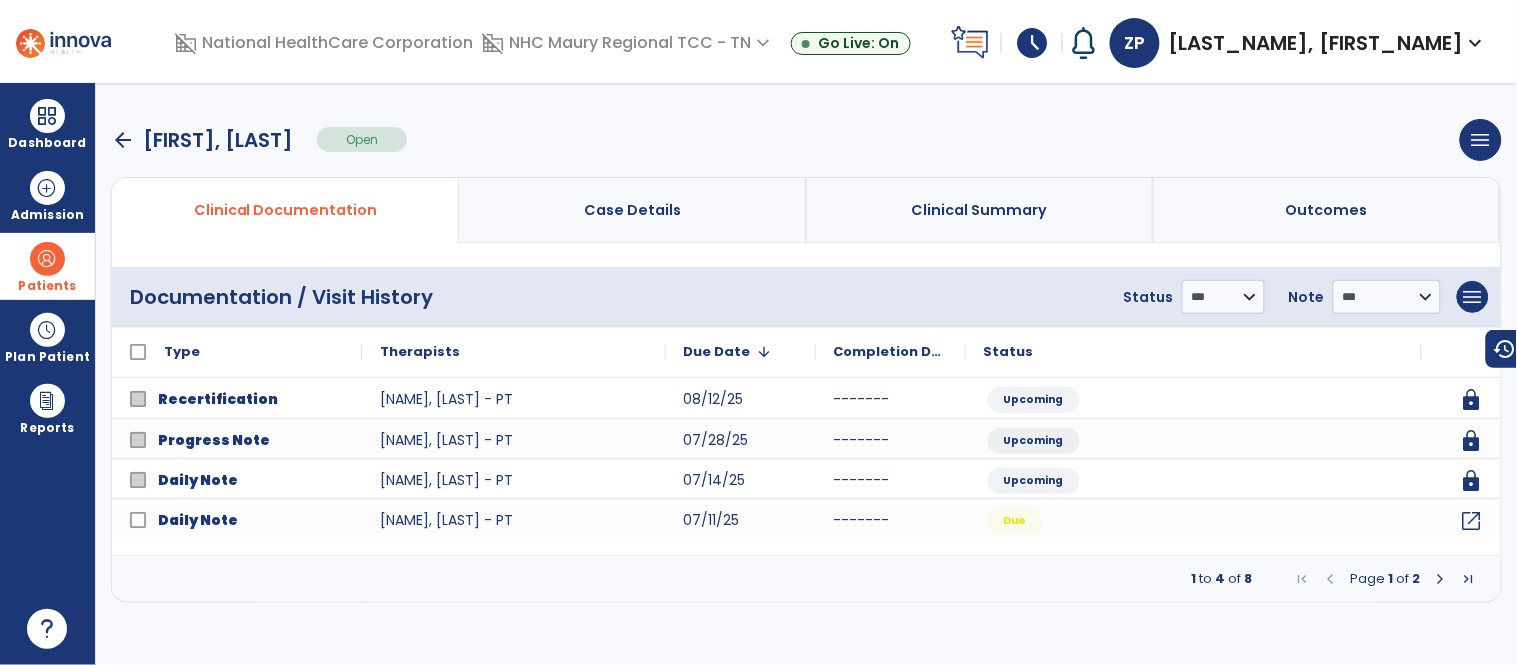 click at bounding box center (1441, 579) 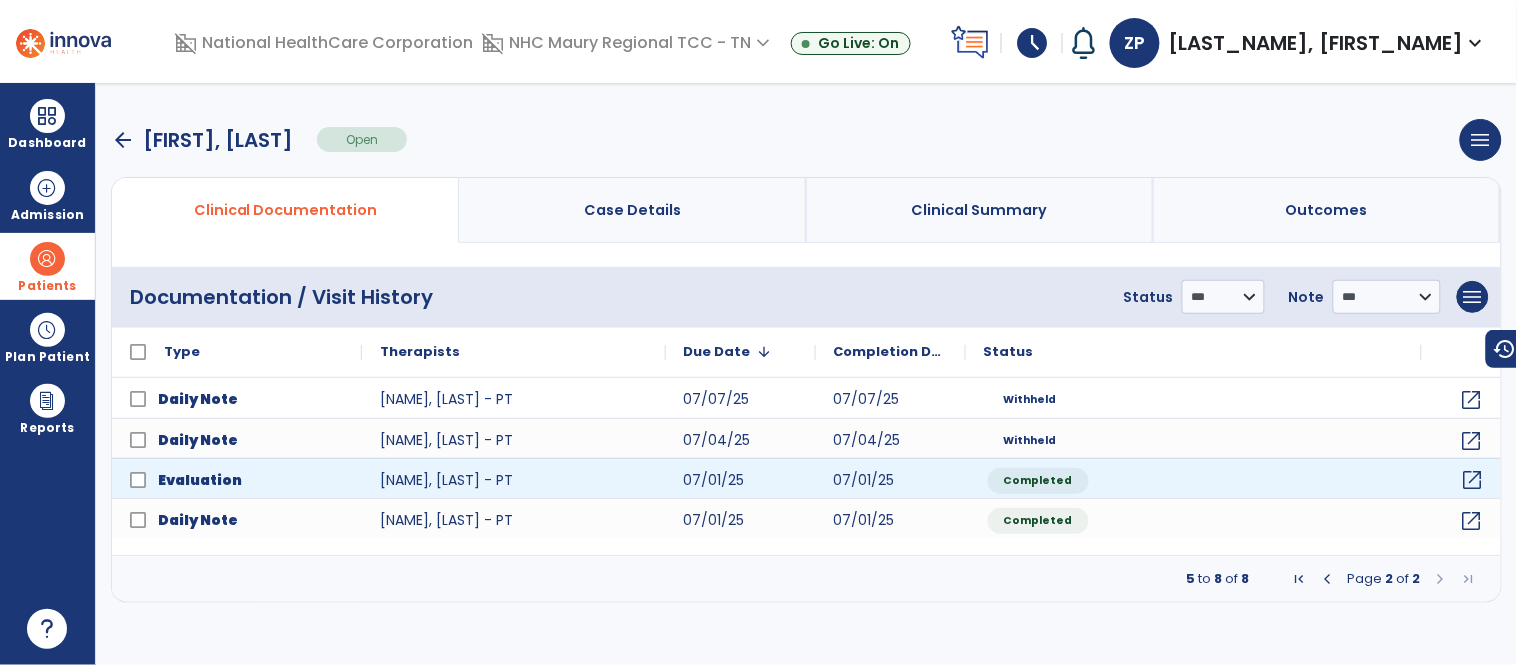 click on "open_in_new" 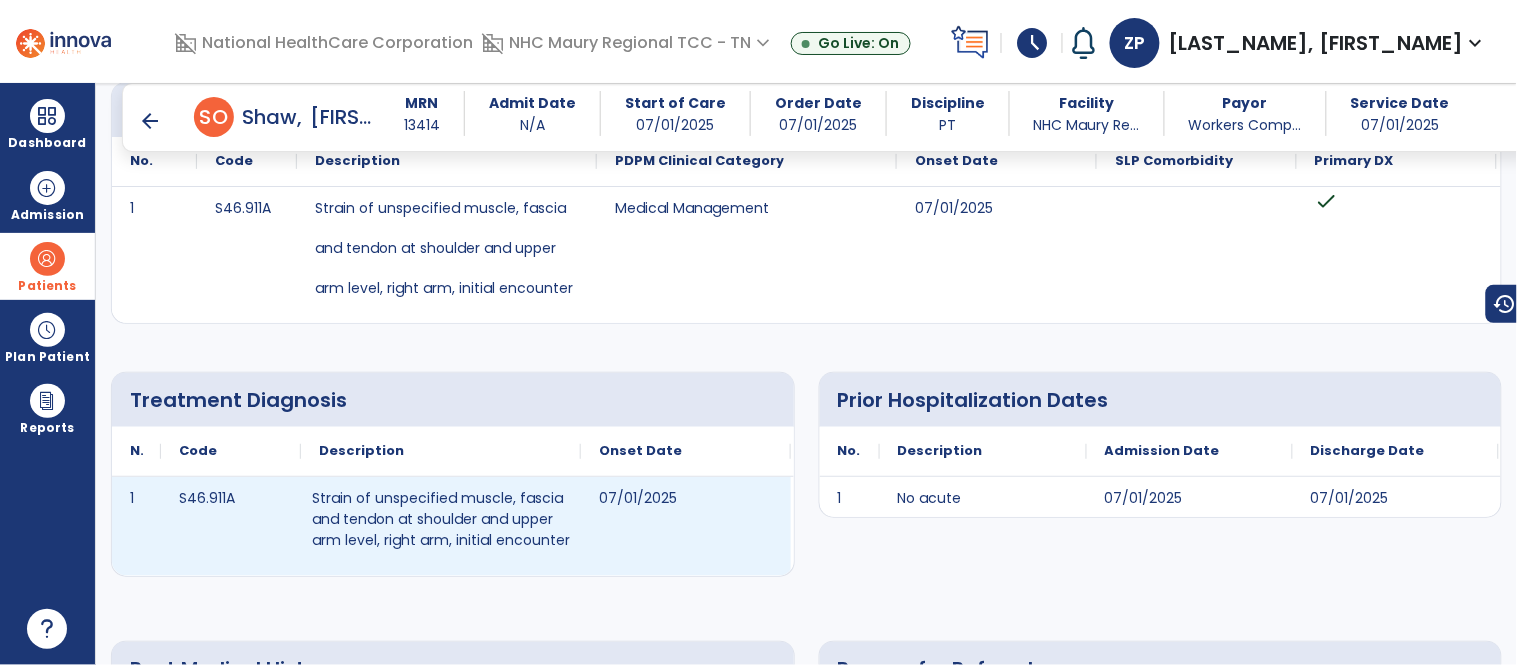 scroll, scrollTop: 0, scrollLeft: 0, axis: both 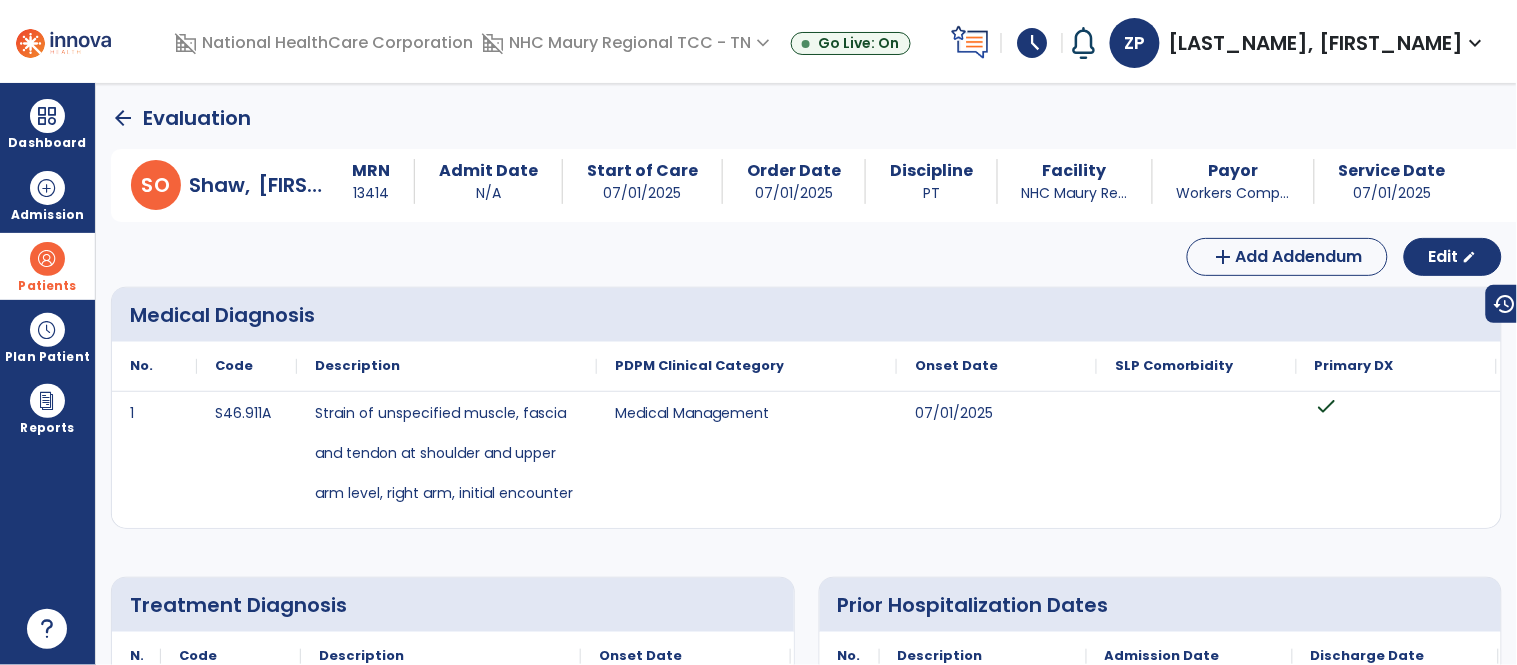 click on "arrow_back" 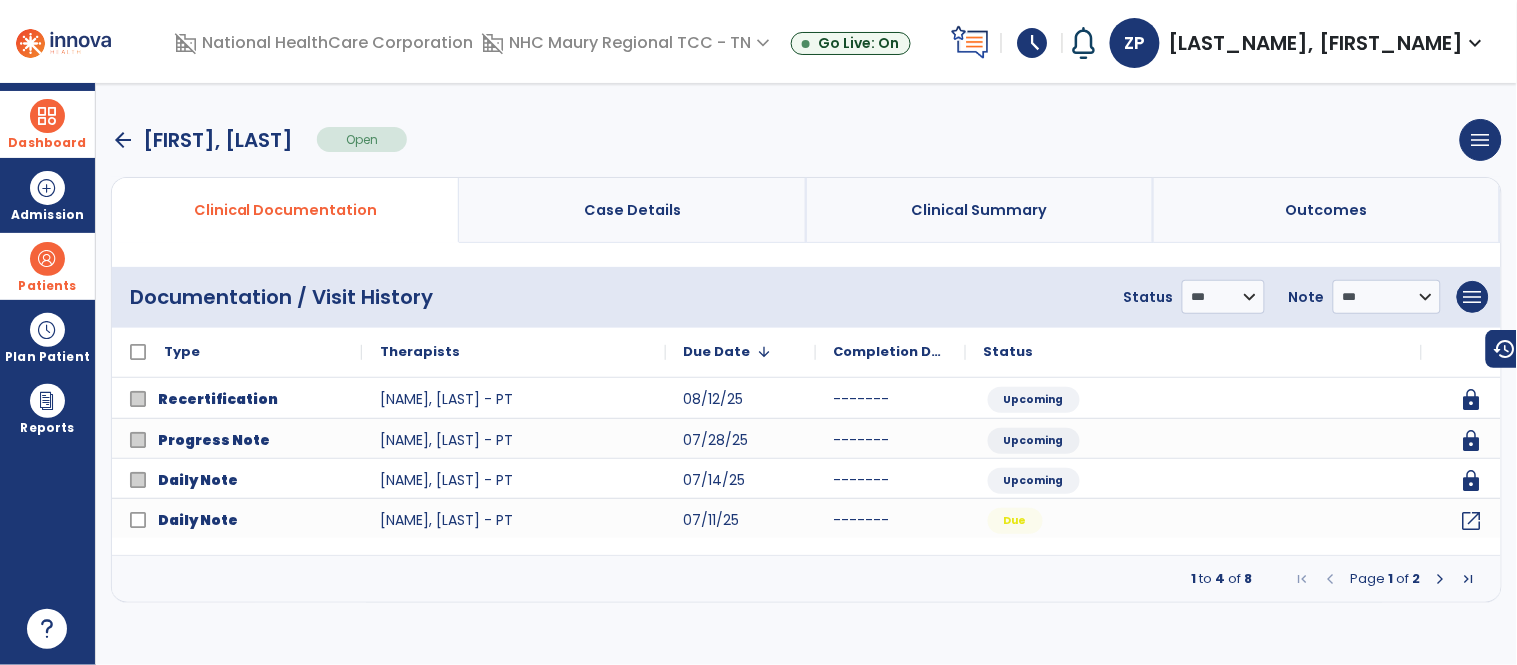 click at bounding box center (47, 116) 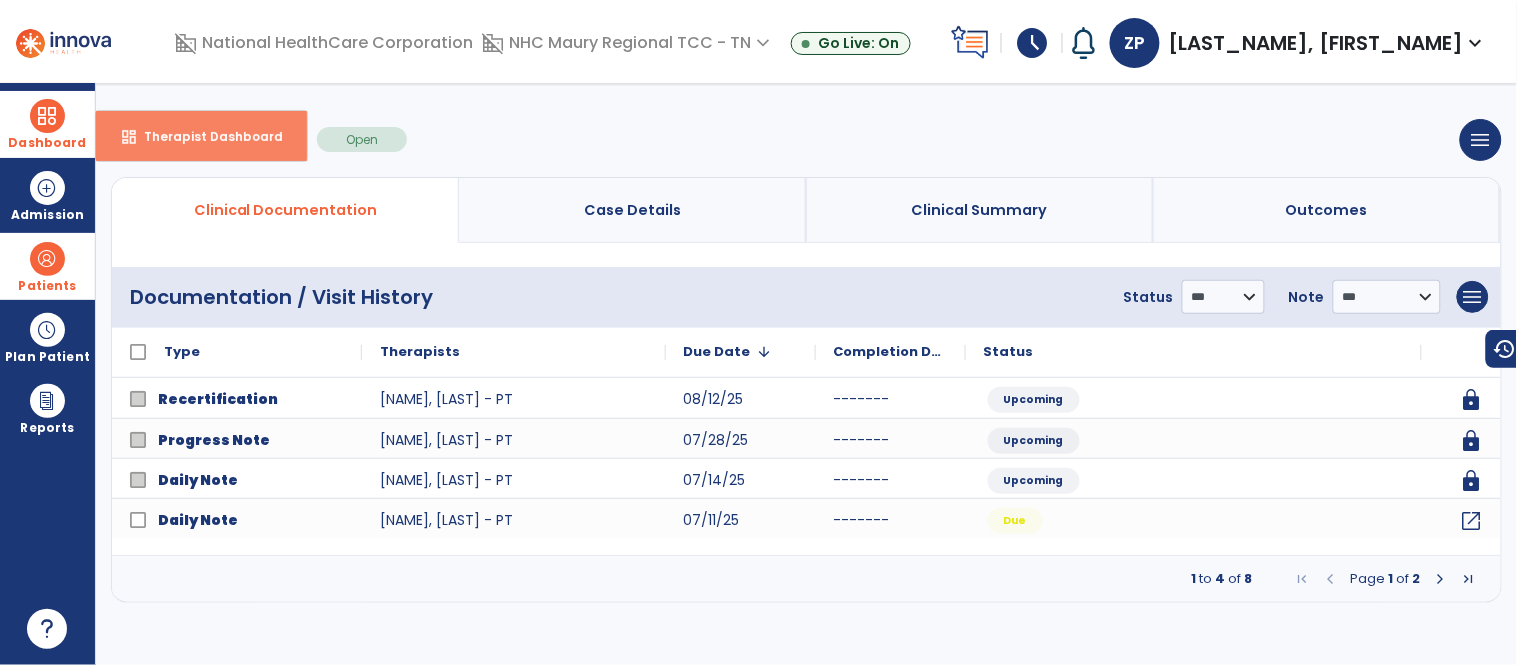 click on "dashboard  Therapist Dashboard" at bounding box center (201, 136) 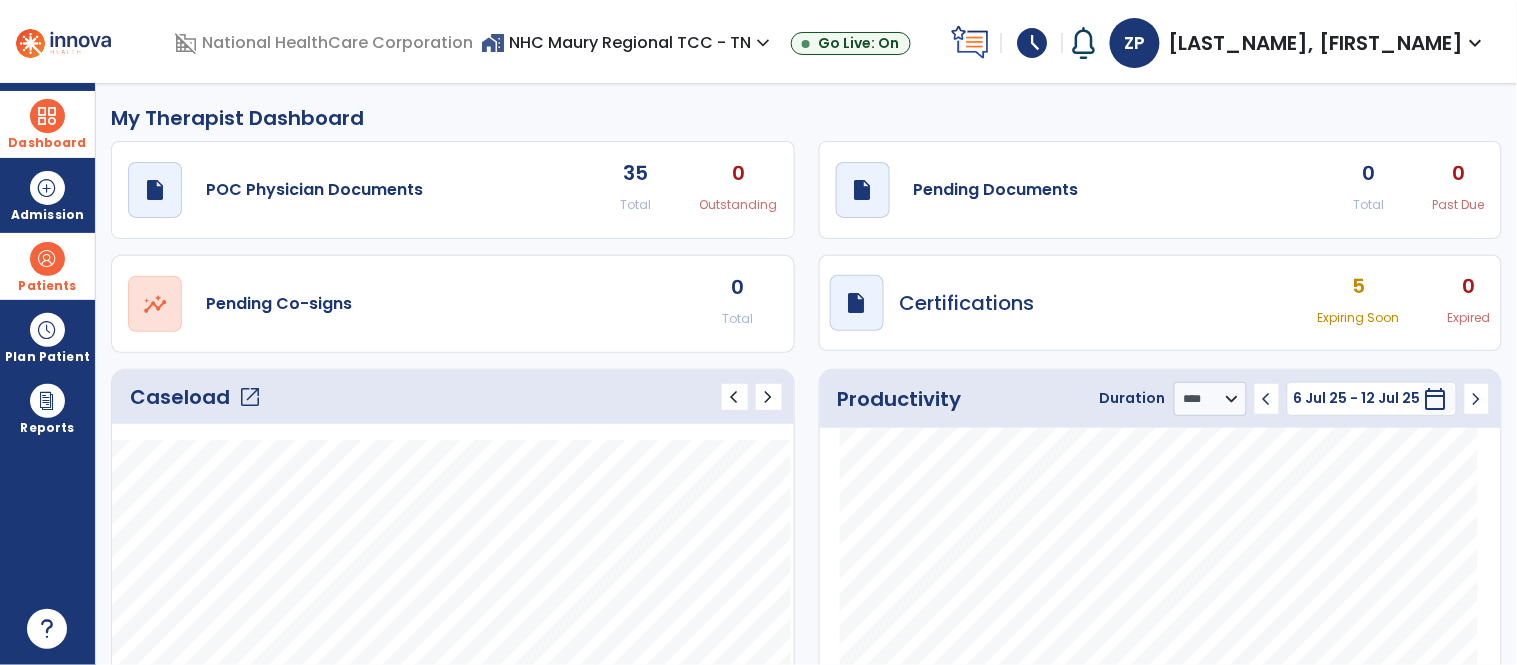 click on "My Therapist Dashboard" 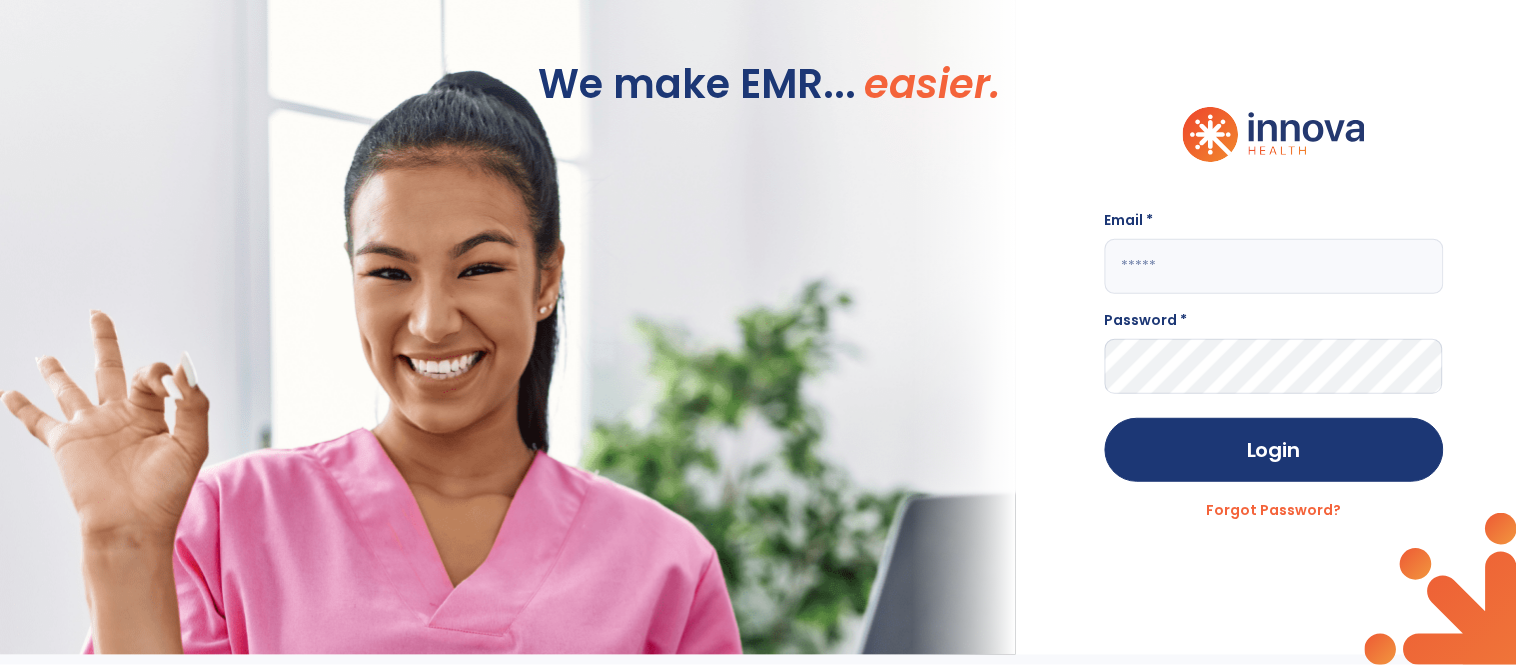 type on "**********" 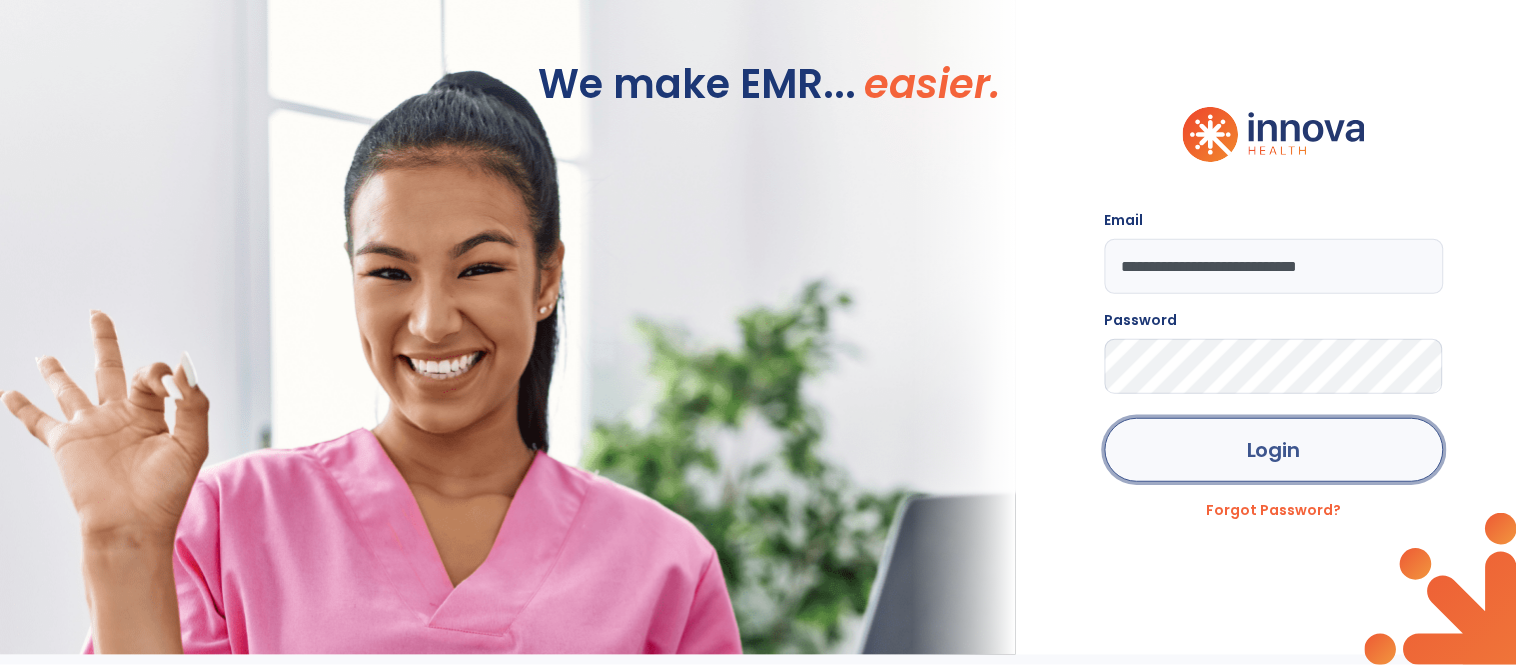 click on "Login" 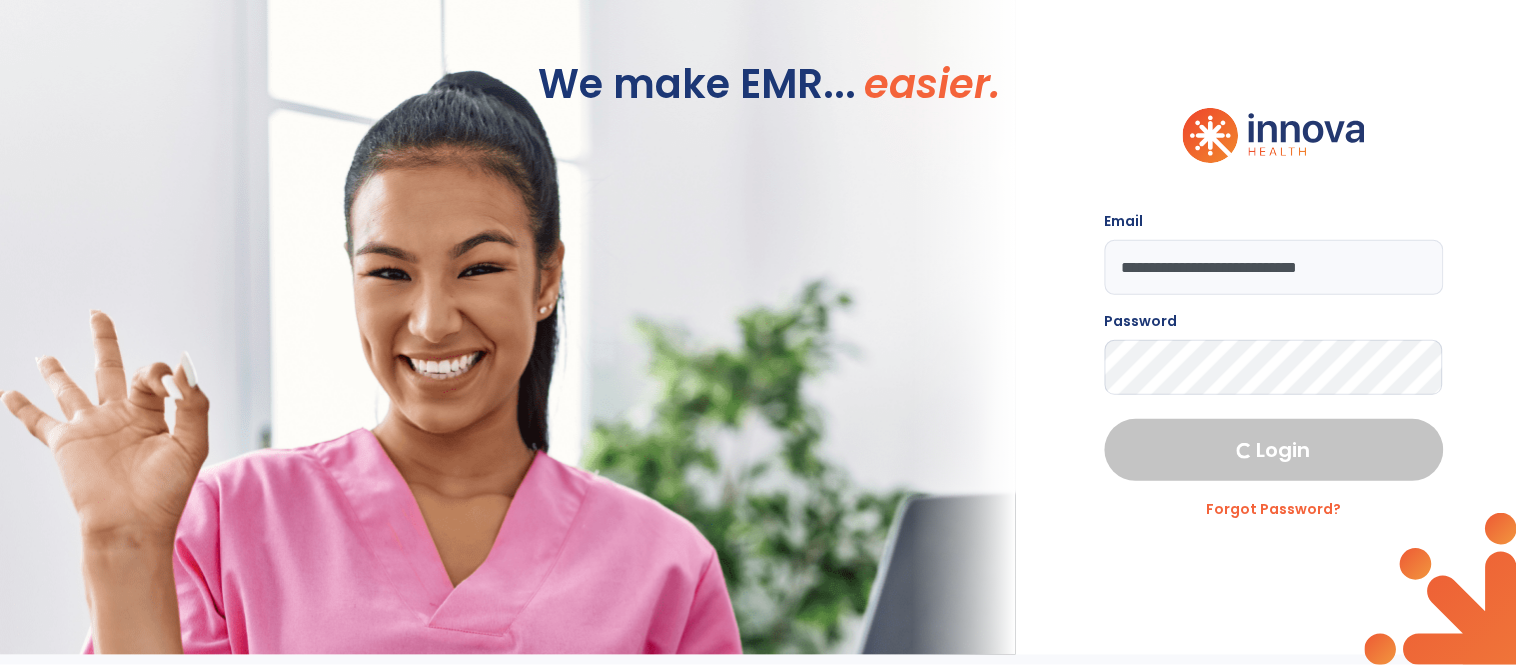 select on "****" 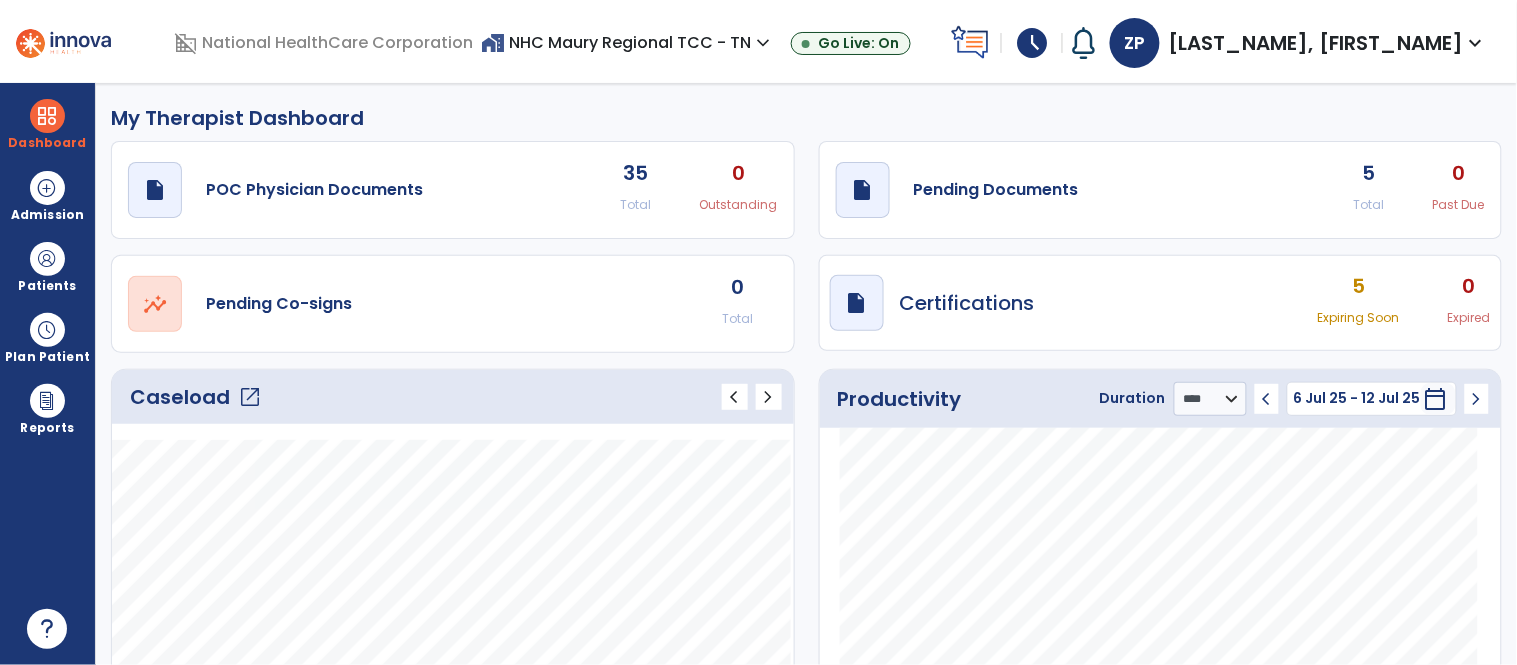 click on "My Therapist Dashboard" 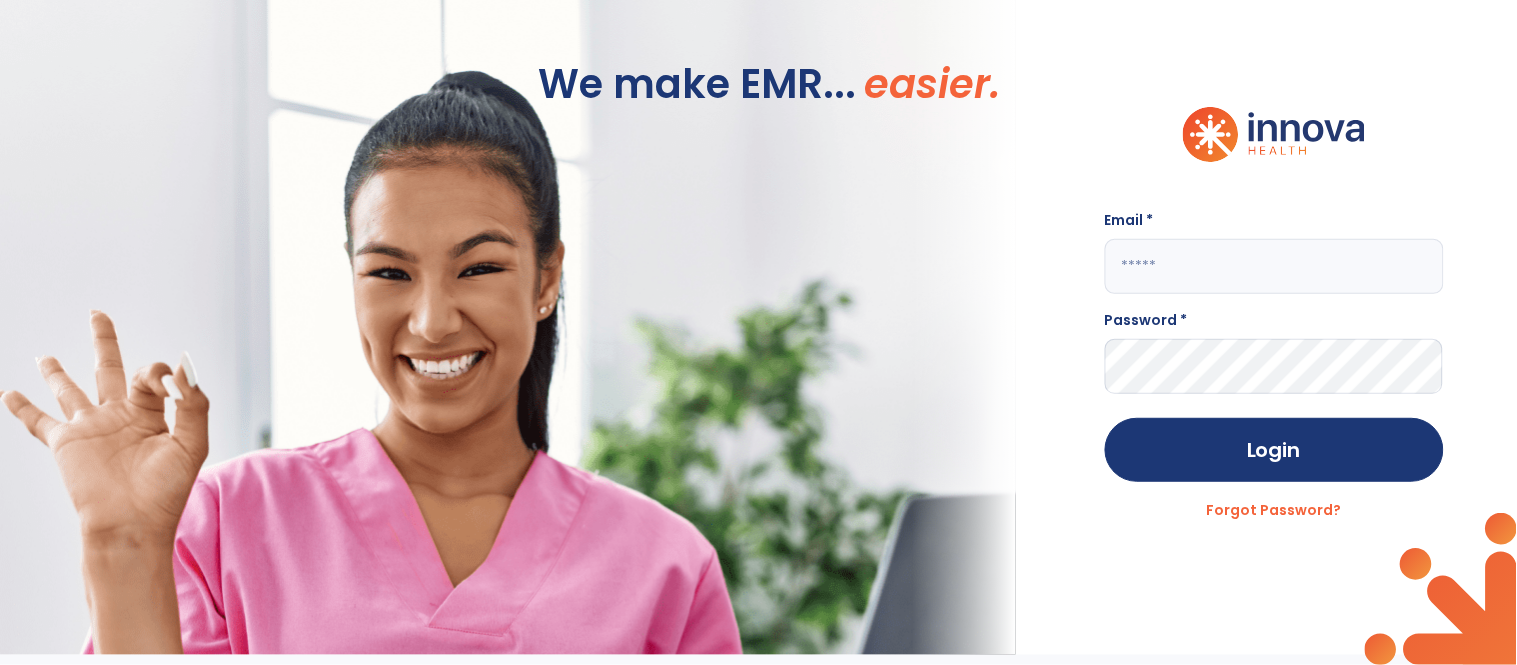 type on "**********" 